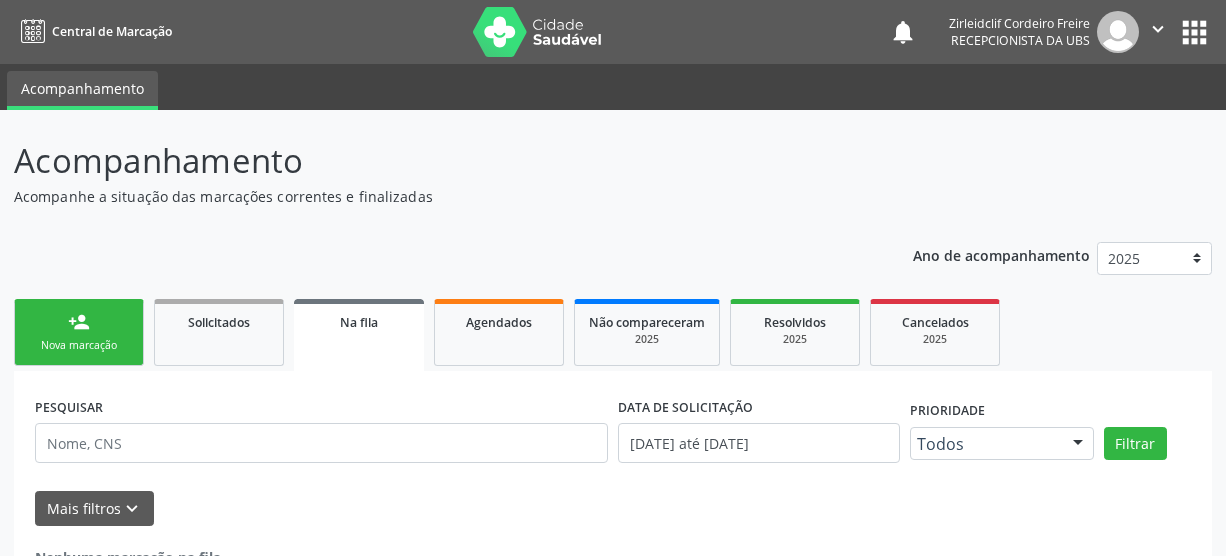 scroll, scrollTop: 45, scrollLeft: 0, axis: vertical 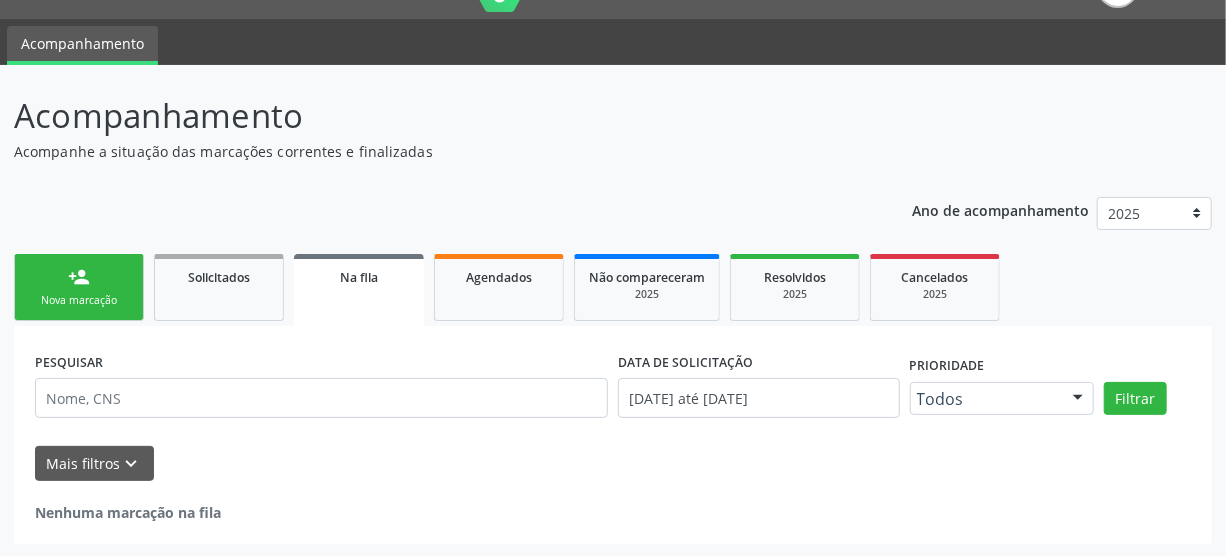 click on "person_add" at bounding box center [79, 277] 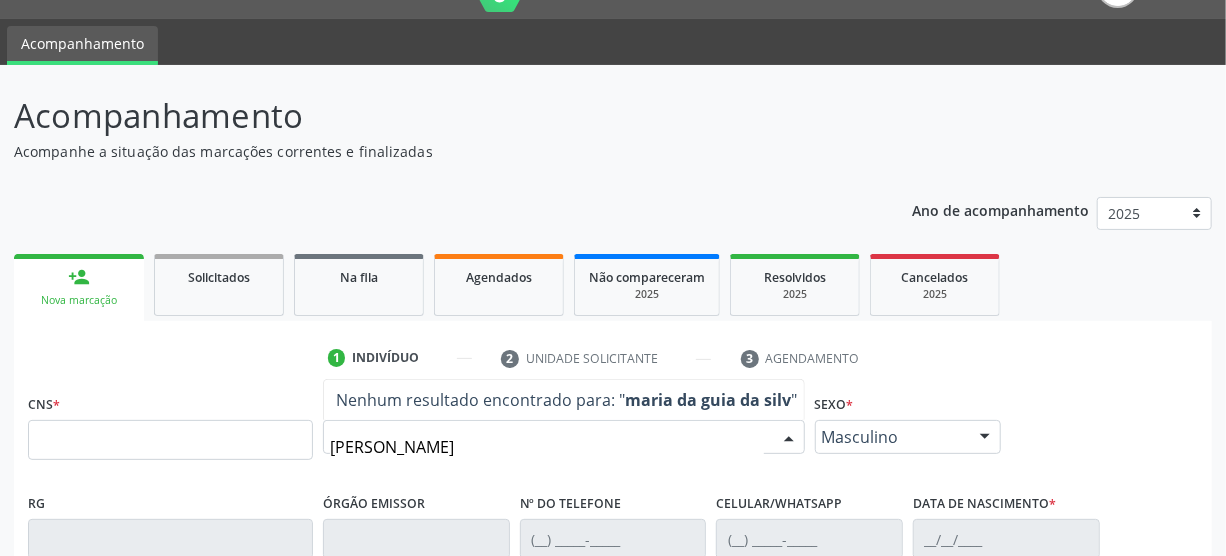 type on "maria da guia da silva" 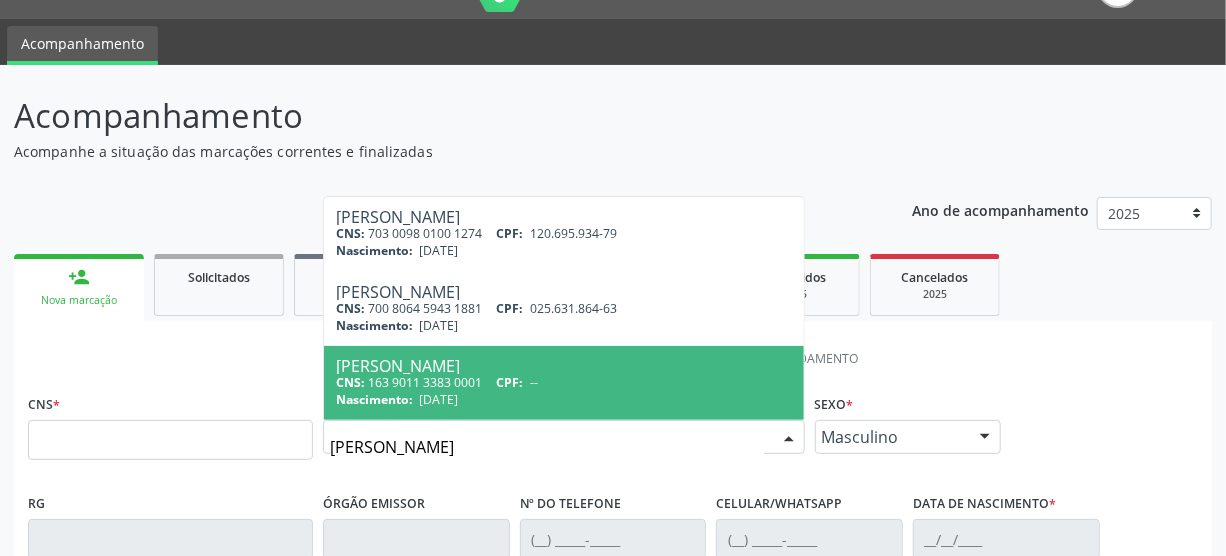 click on "Nascimento:
18/01/1970" at bounding box center (564, 399) 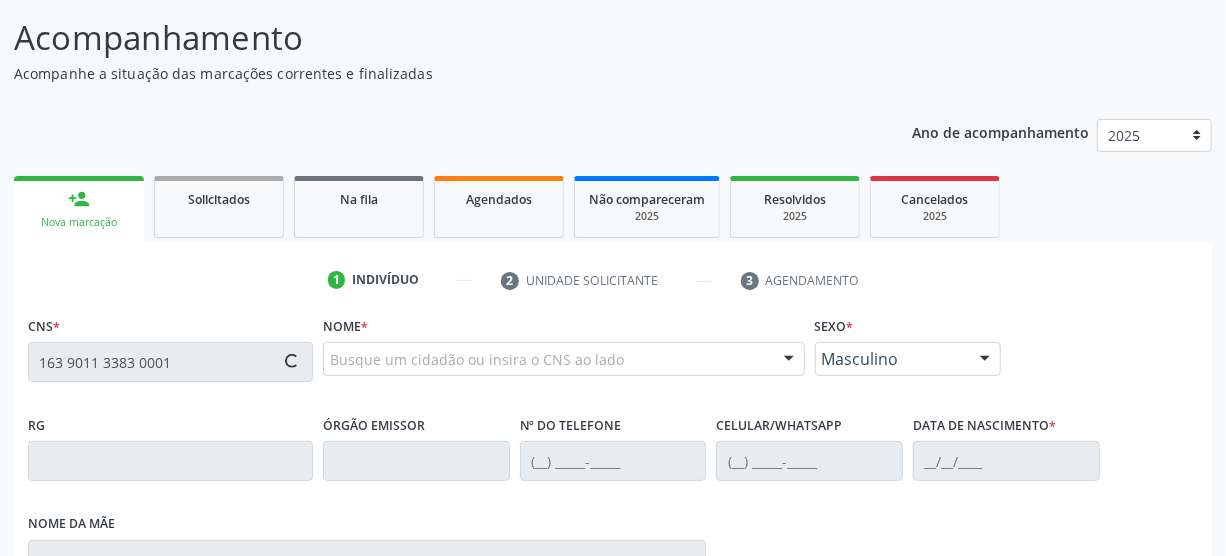 scroll, scrollTop: 318, scrollLeft: 0, axis: vertical 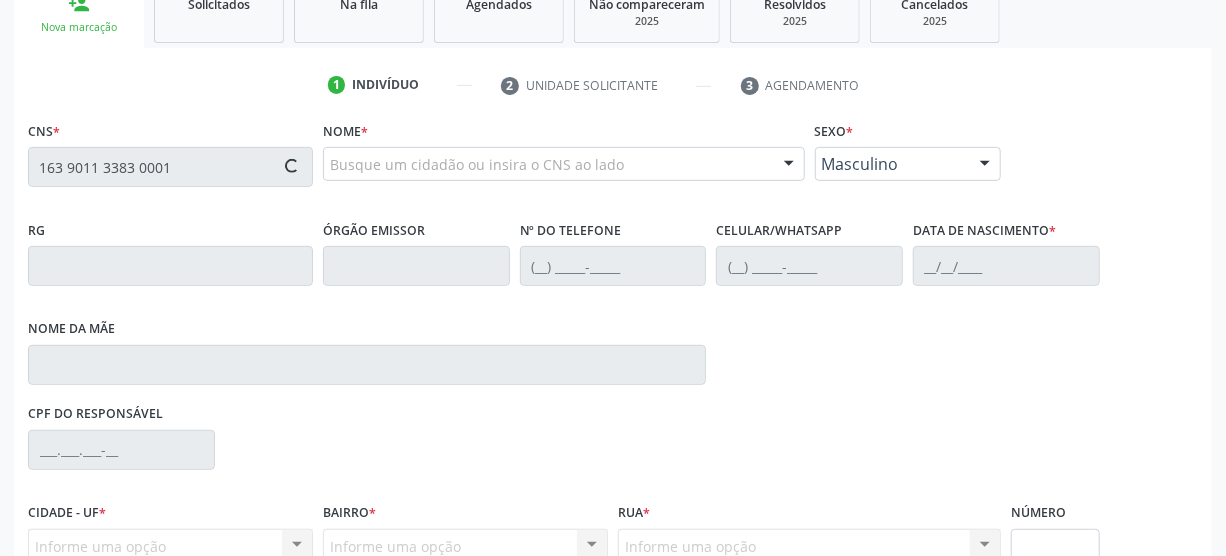 type on "163 9011 3383 0001" 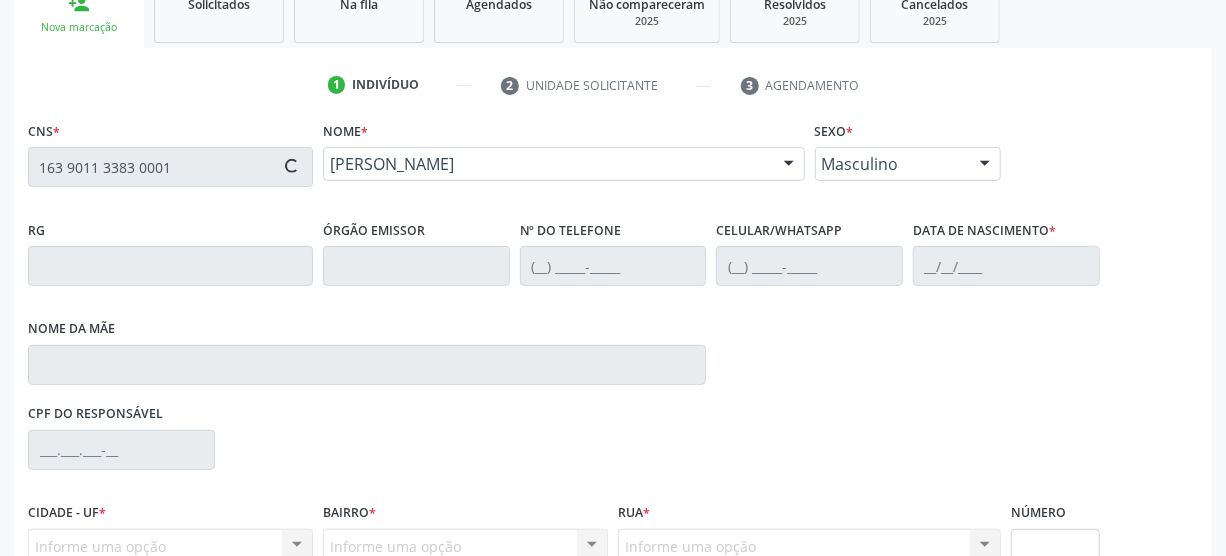 type on "(87) 99945-0821" 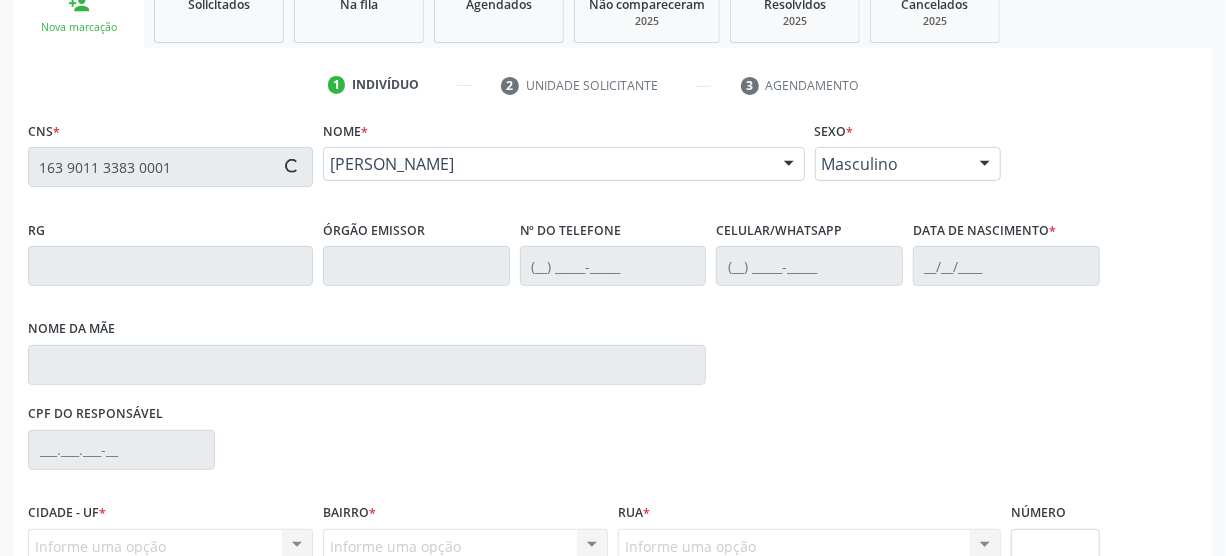 type on "18/01/1970" 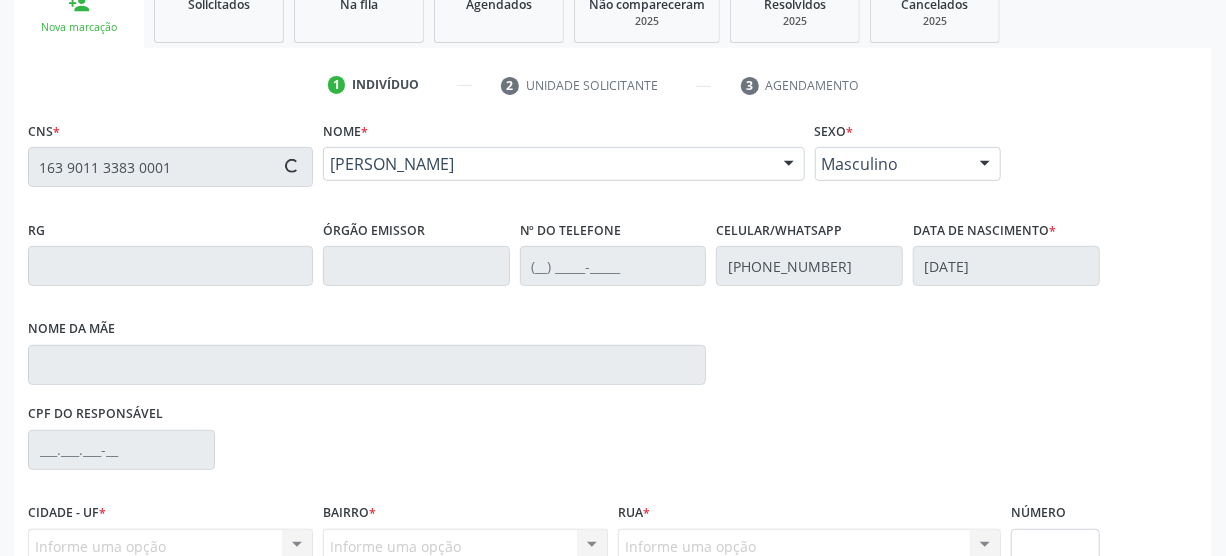 type on "Maria do Socorro dos Santos" 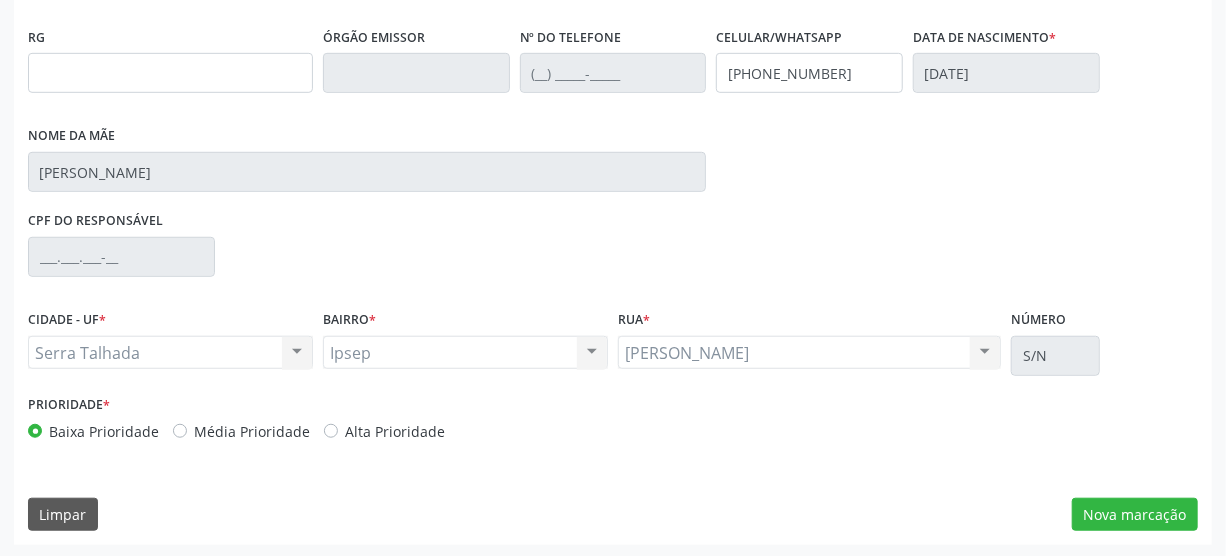 scroll, scrollTop: 512, scrollLeft: 0, axis: vertical 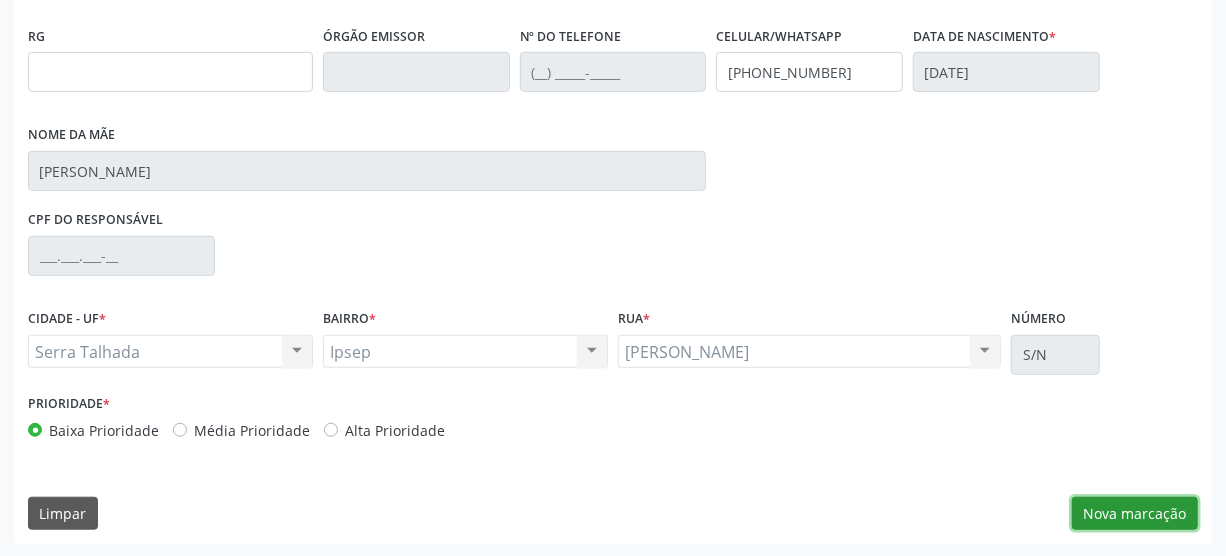 click on "Nova marcação" at bounding box center [1135, 514] 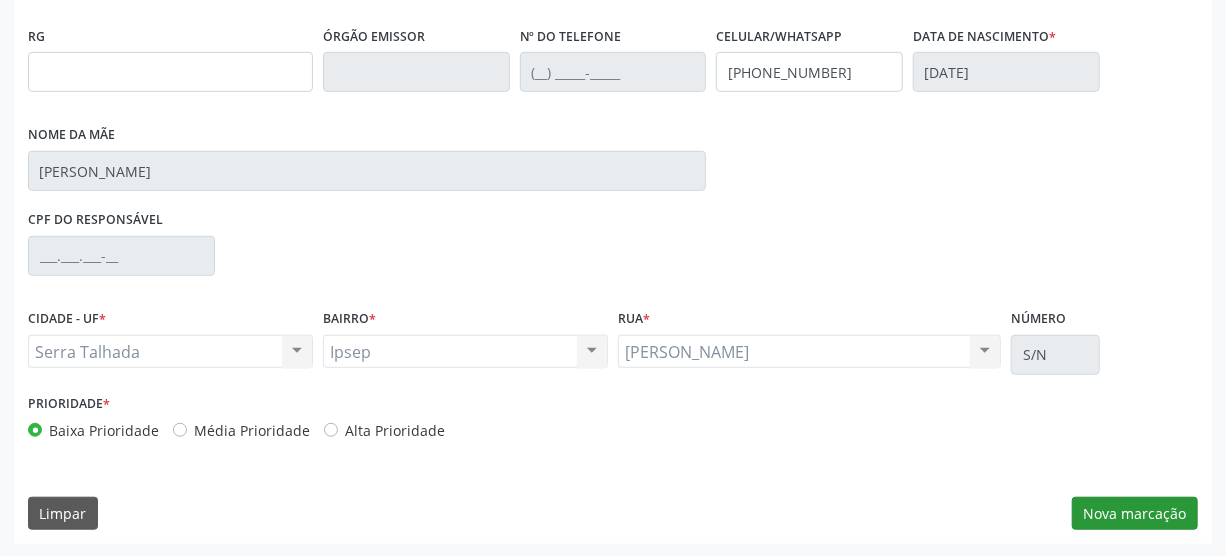 scroll, scrollTop: 348, scrollLeft: 0, axis: vertical 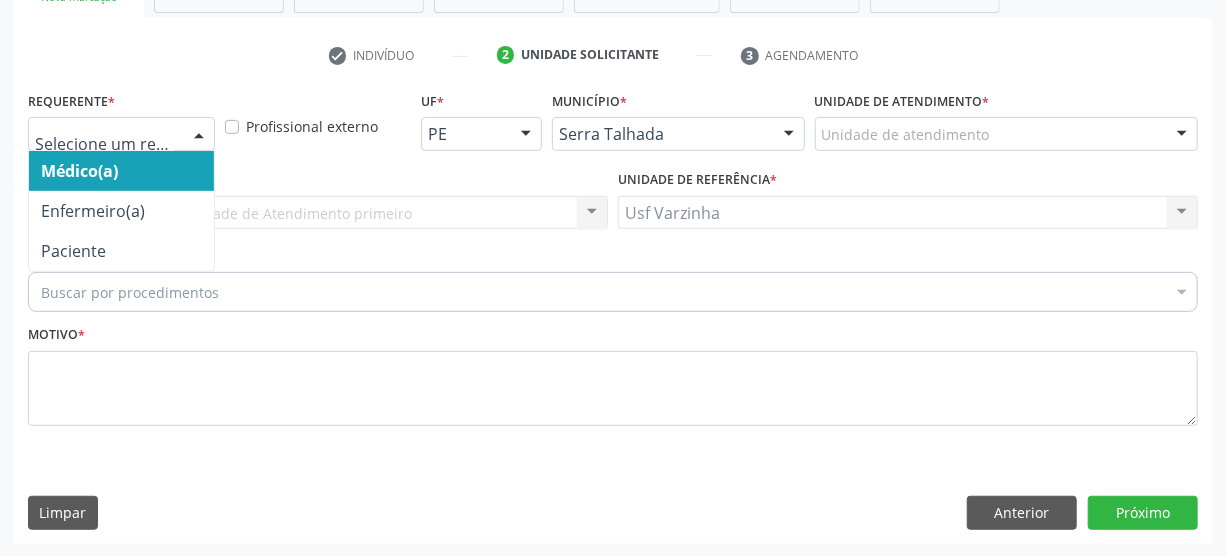 click at bounding box center (199, 135) 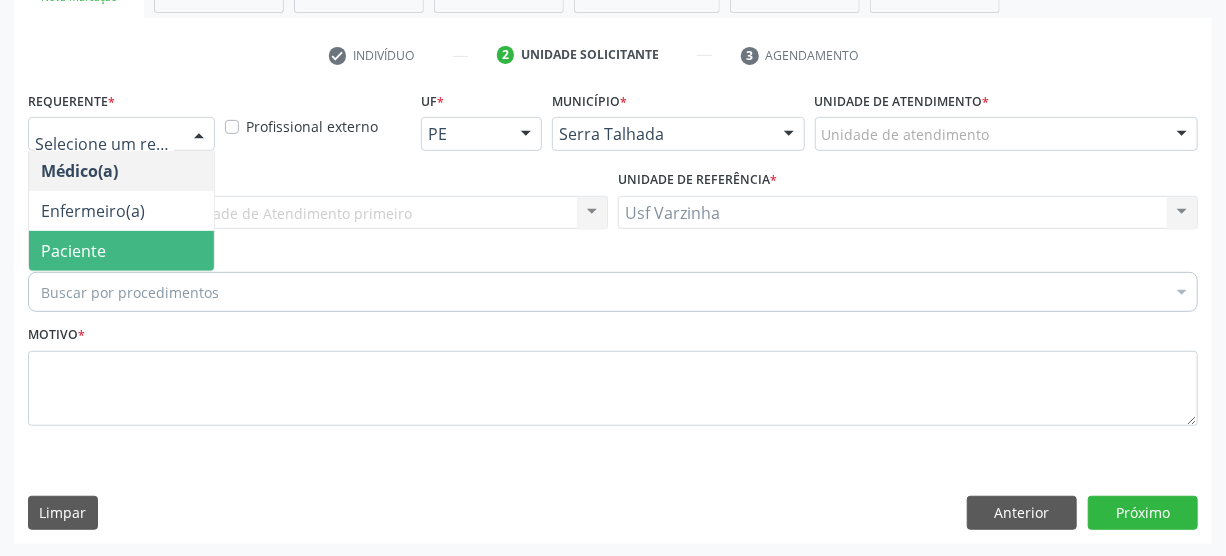 click on "Paciente" at bounding box center (121, 251) 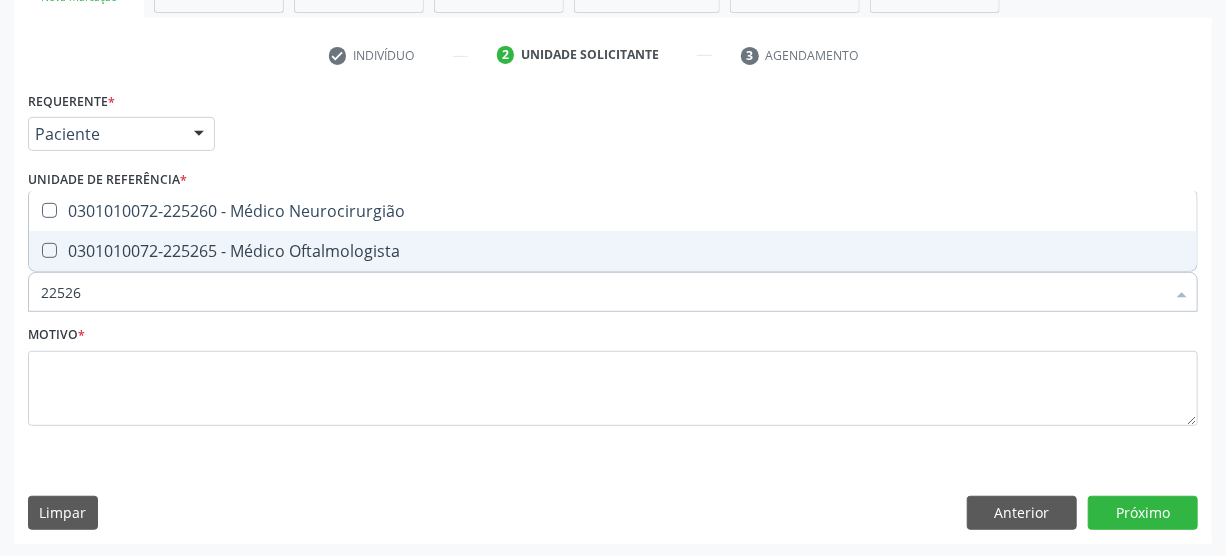 type on "225265" 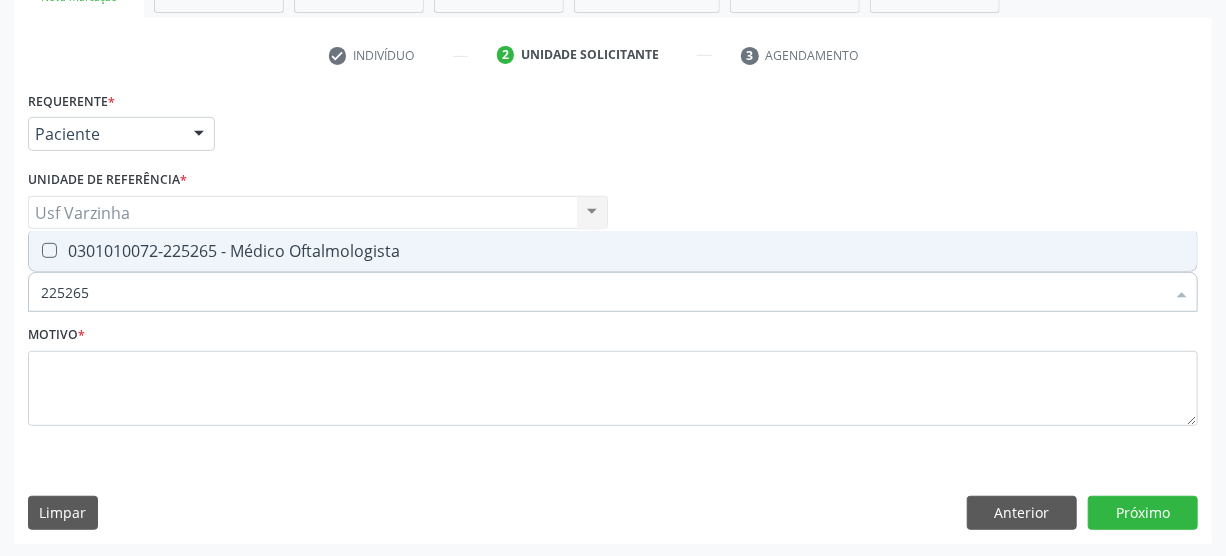 click on "0301010072-225265 - Médico Oftalmologista" at bounding box center (613, 251) 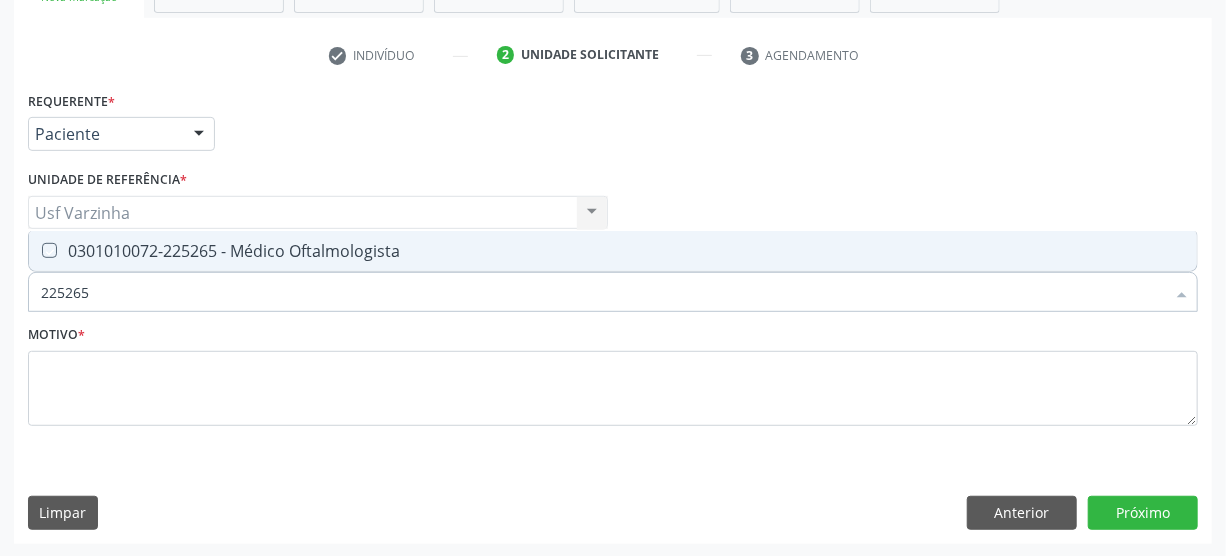 checkbox on "true" 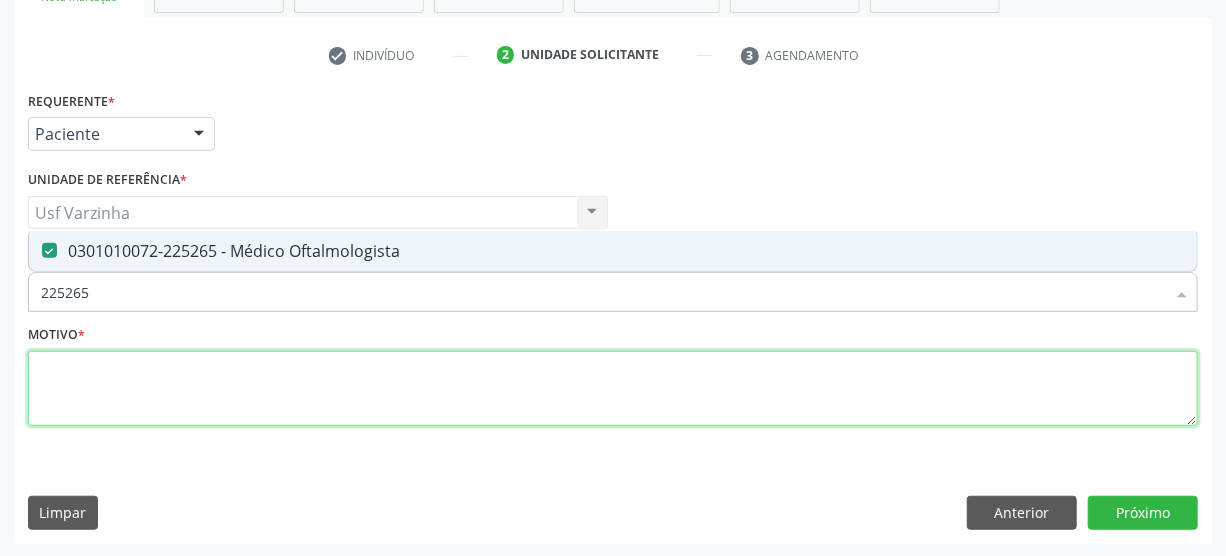 click at bounding box center [613, 389] 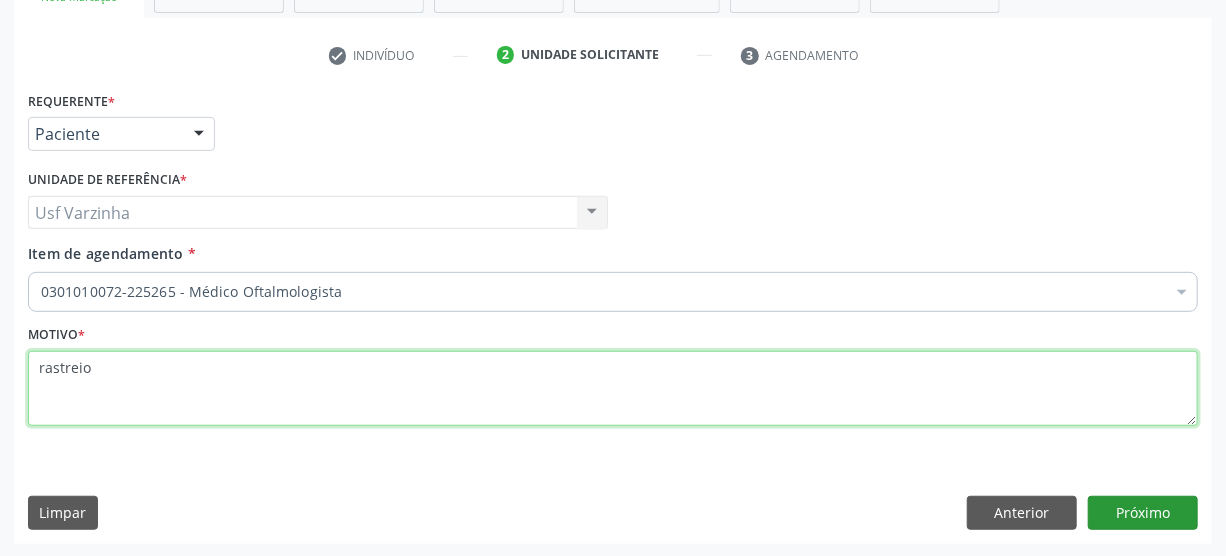 type on "rastreio" 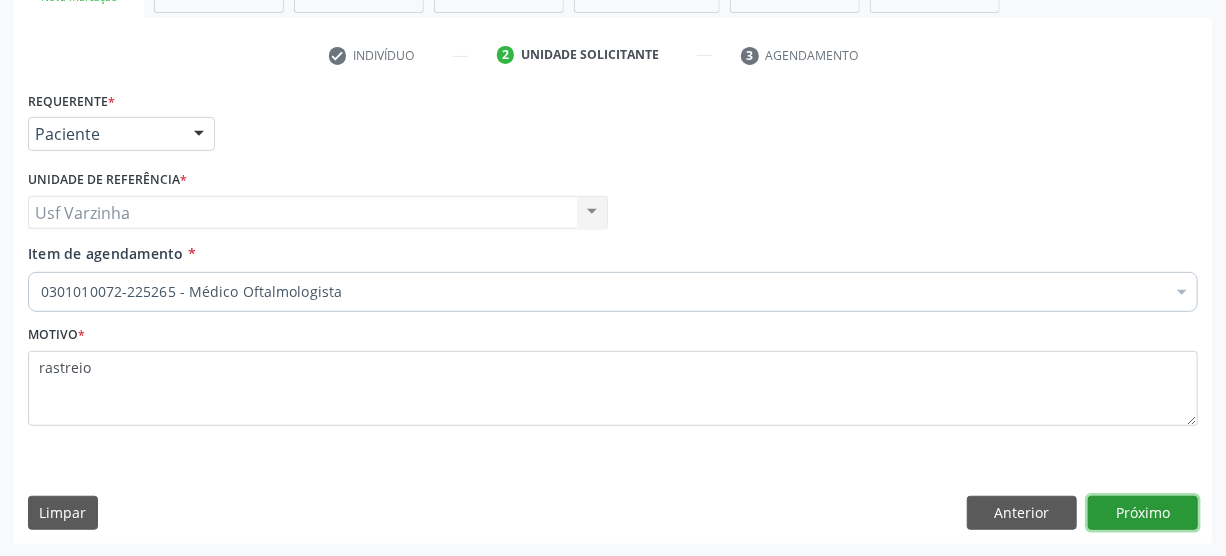 click on "Próximo" at bounding box center [1143, 513] 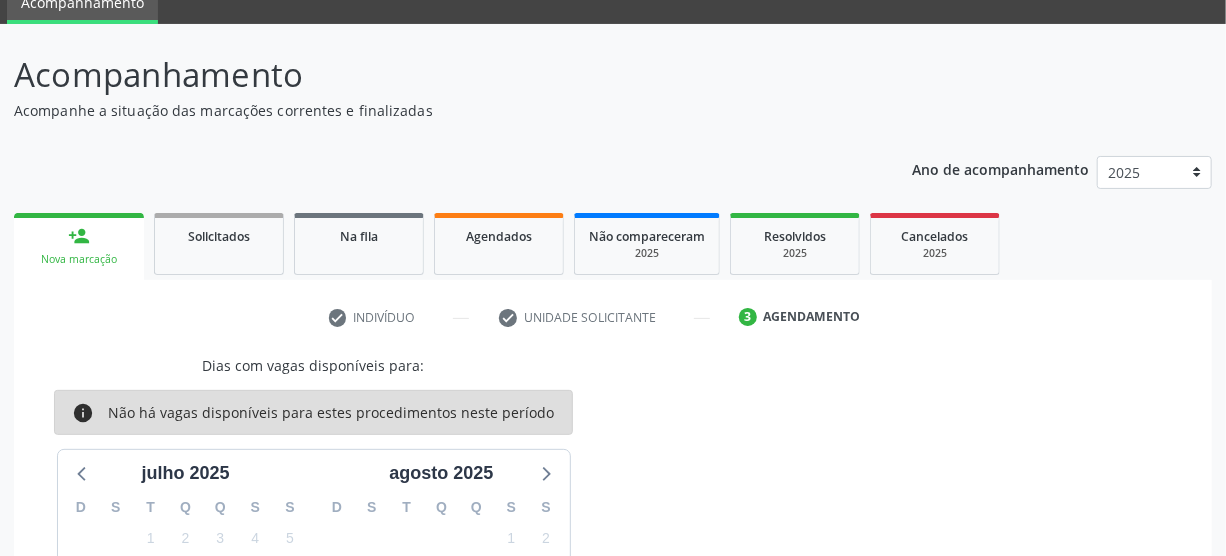 scroll, scrollTop: 181, scrollLeft: 0, axis: vertical 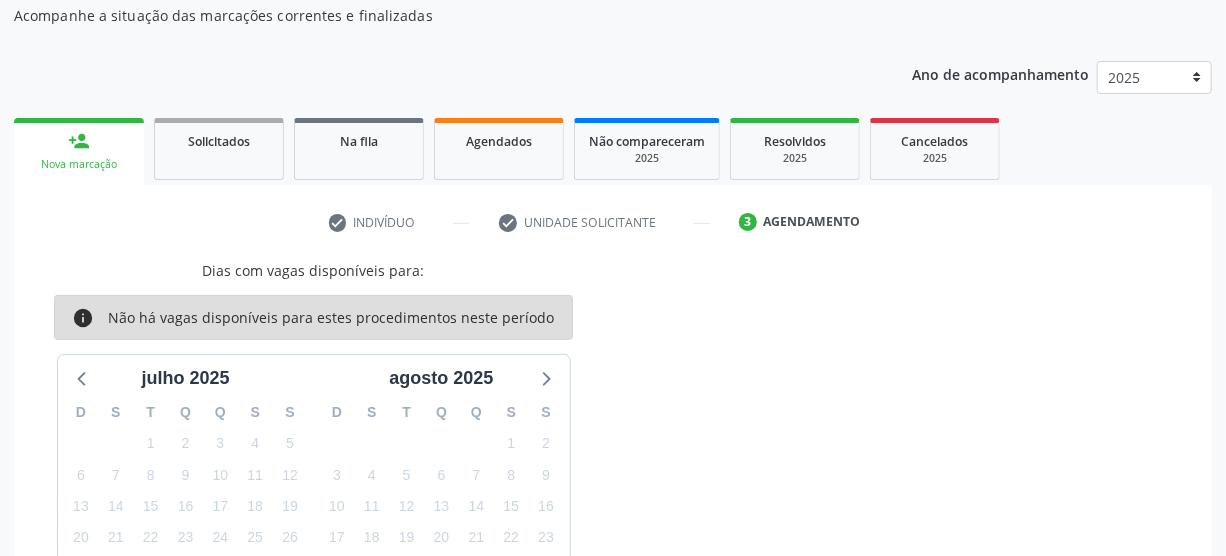 click on "Nova marcação" at bounding box center [79, 164] 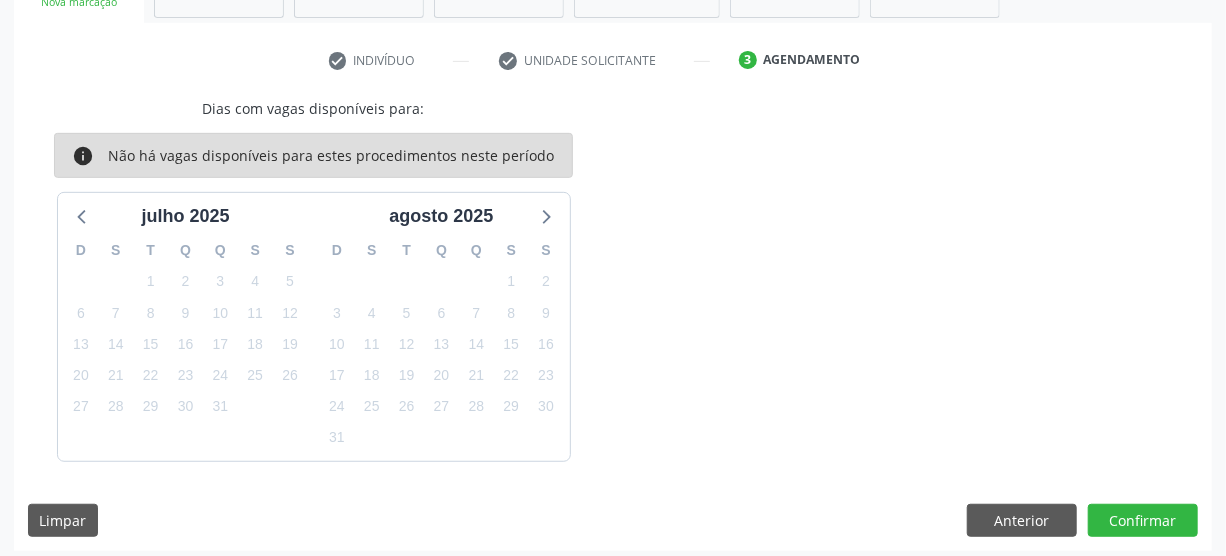 scroll, scrollTop: 350, scrollLeft: 0, axis: vertical 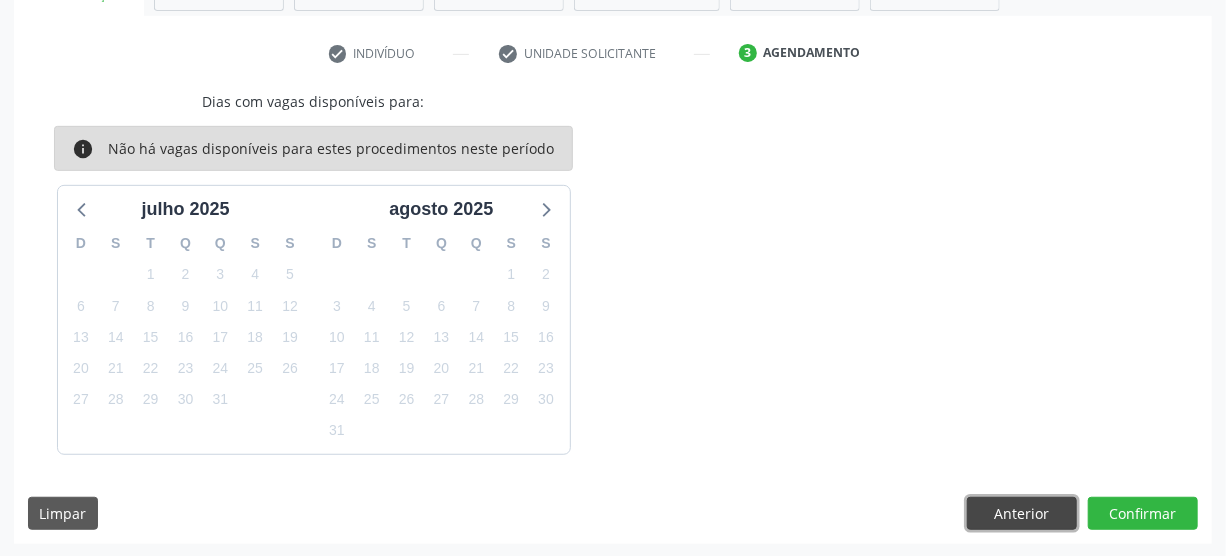 click on "Anterior" at bounding box center [1022, 514] 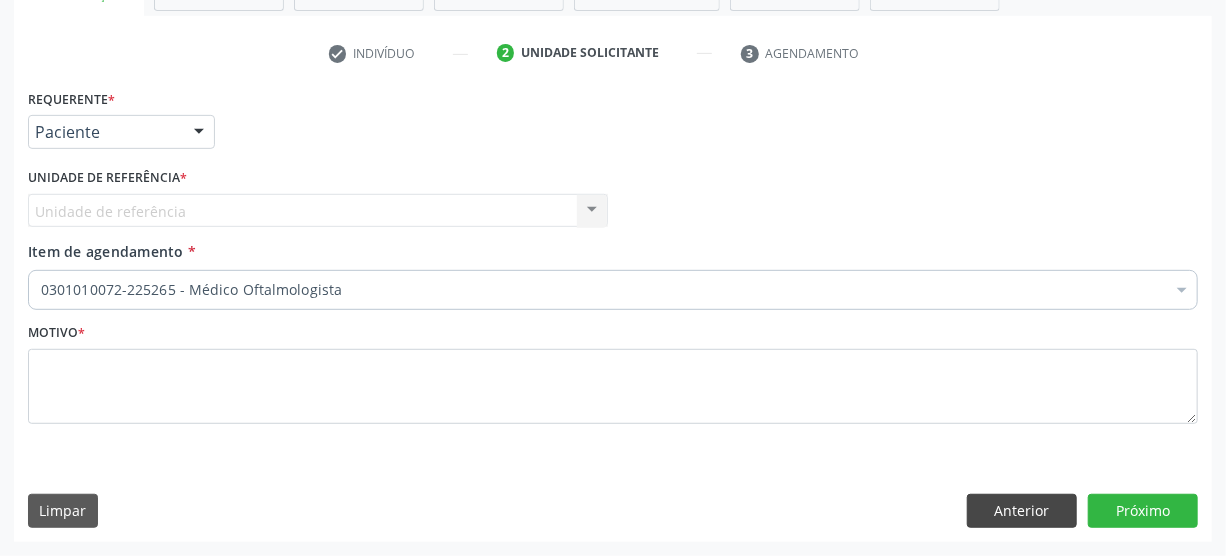 scroll, scrollTop: 348, scrollLeft: 0, axis: vertical 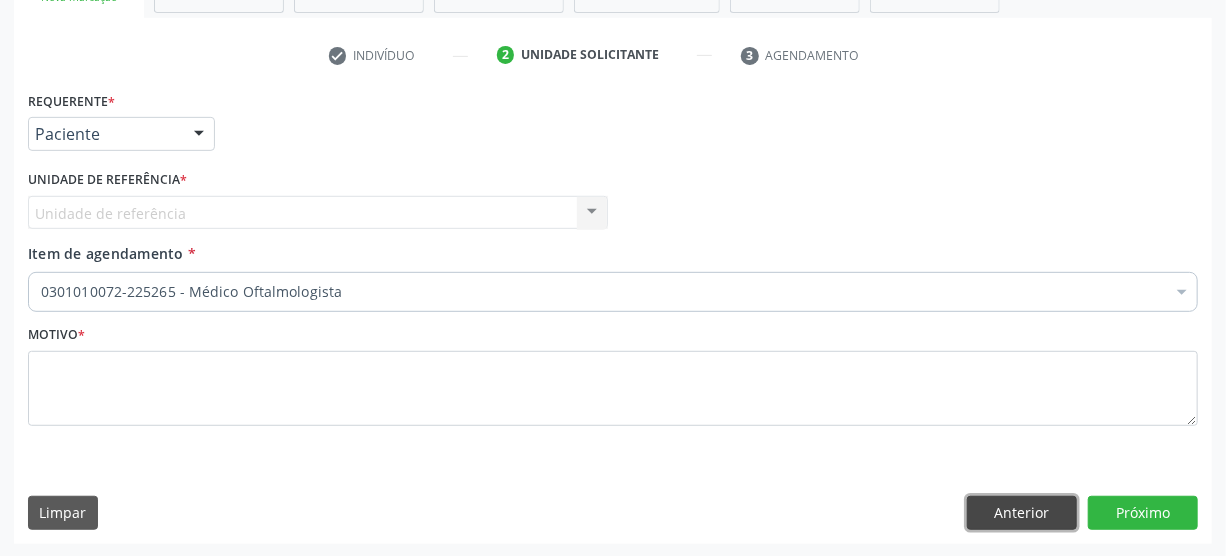 click on "Anterior" at bounding box center [1022, 513] 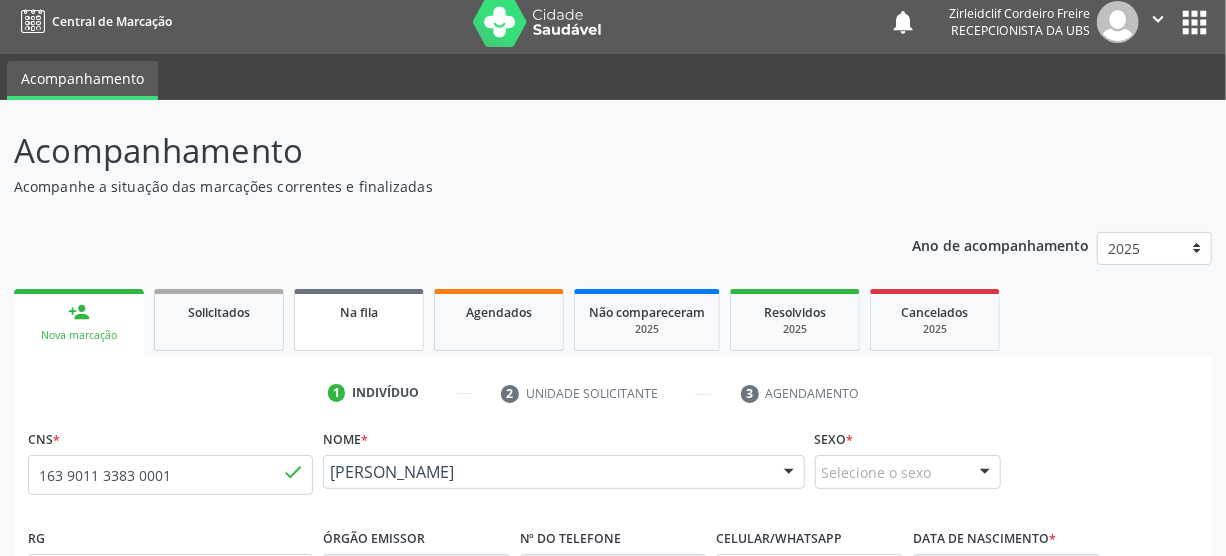 scroll, scrollTop: 0, scrollLeft: 0, axis: both 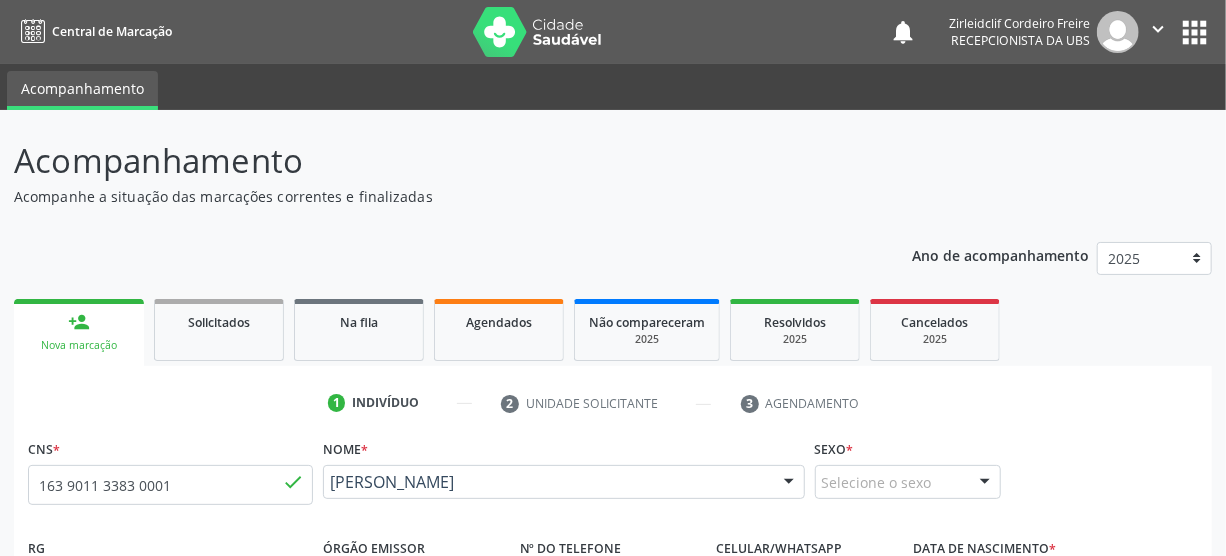 click on "person_add" at bounding box center (79, 322) 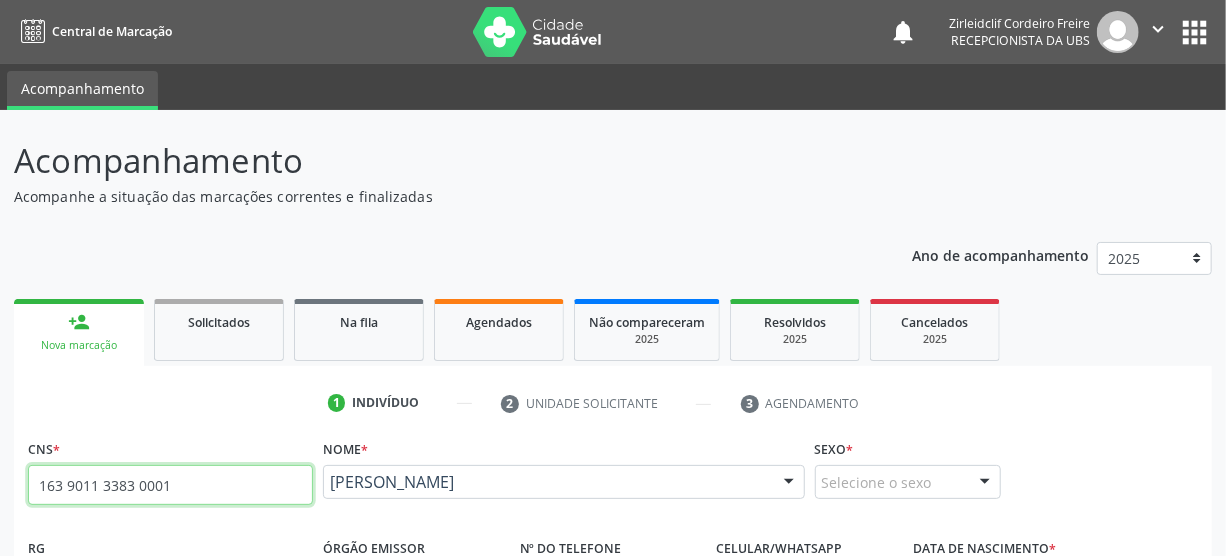 click on "163 9011 3383 0001" at bounding box center [170, 485] 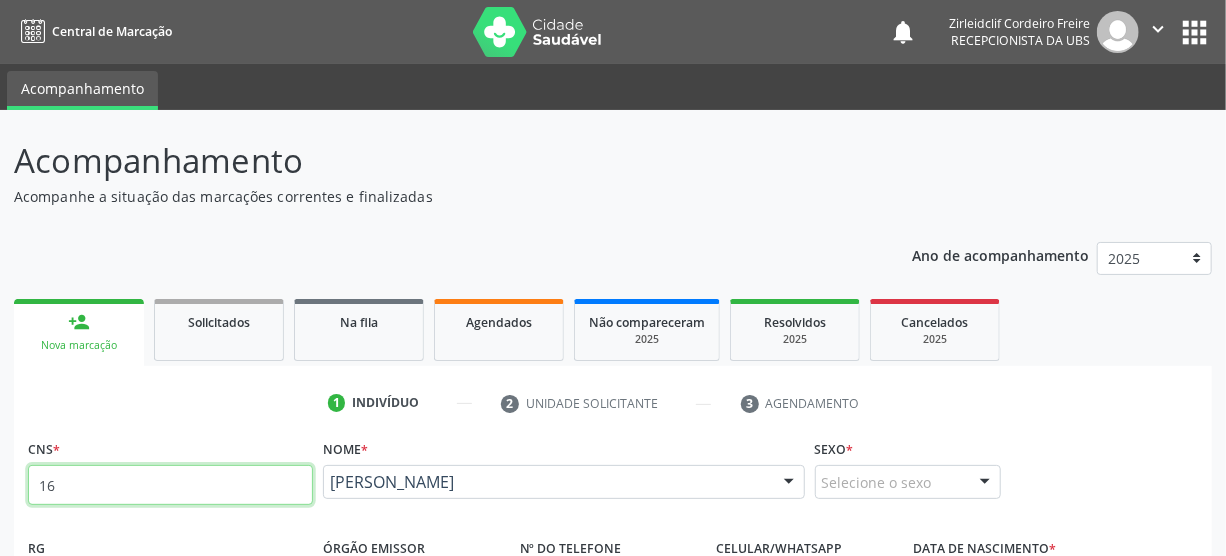 type on "1" 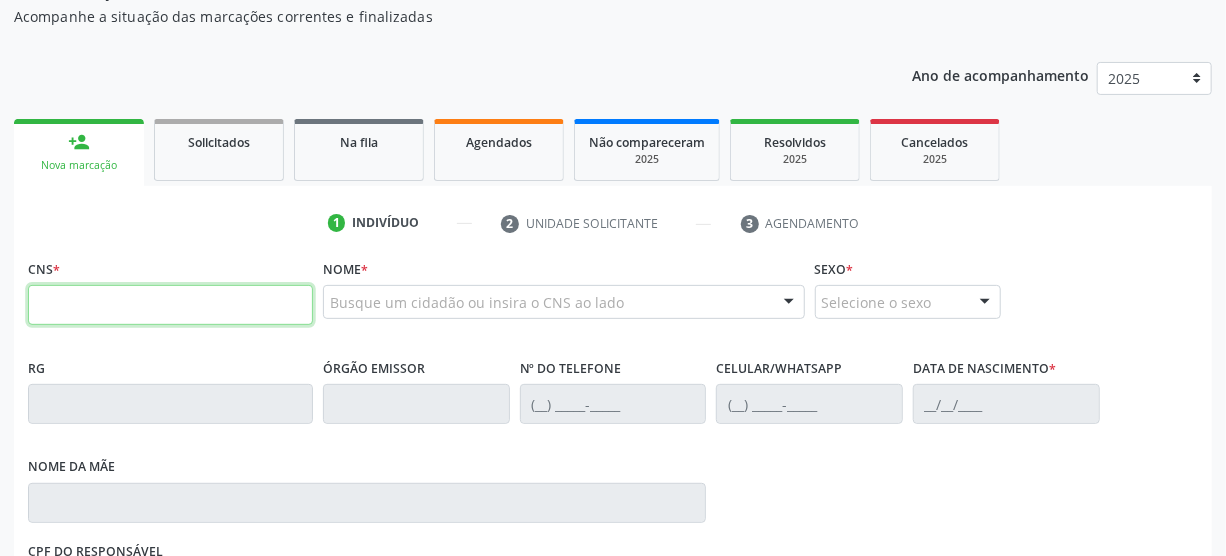 scroll, scrollTop: 181, scrollLeft: 0, axis: vertical 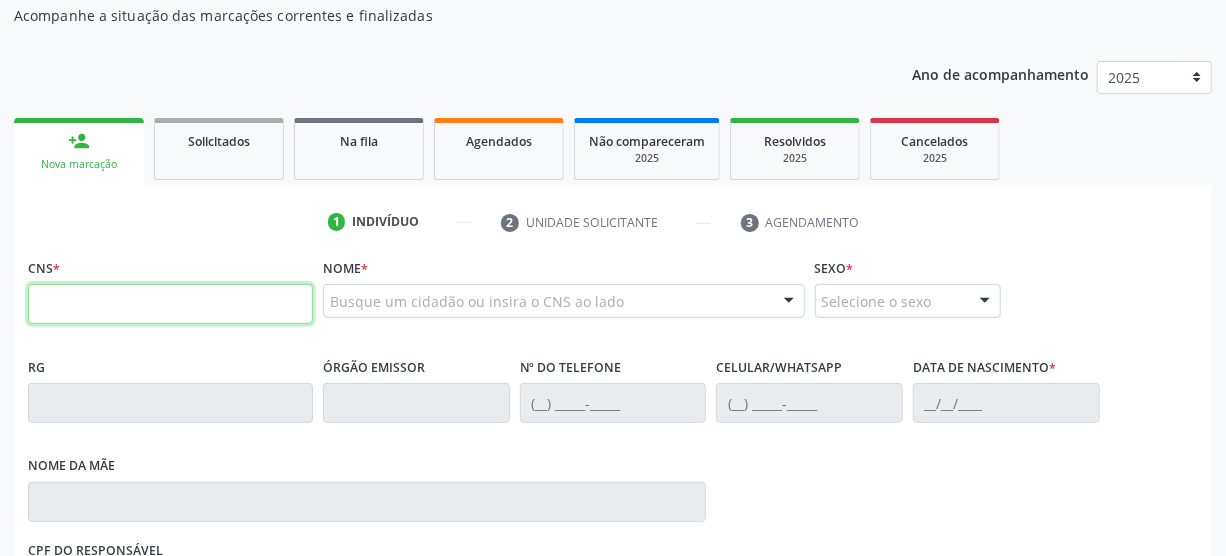 type 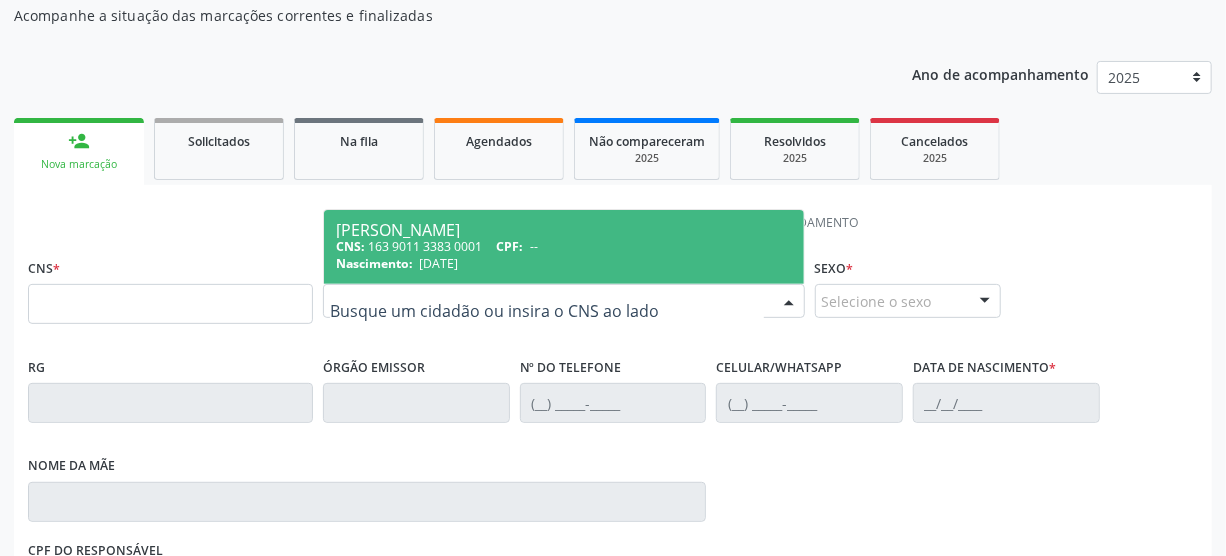 click at bounding box center (547, 311) 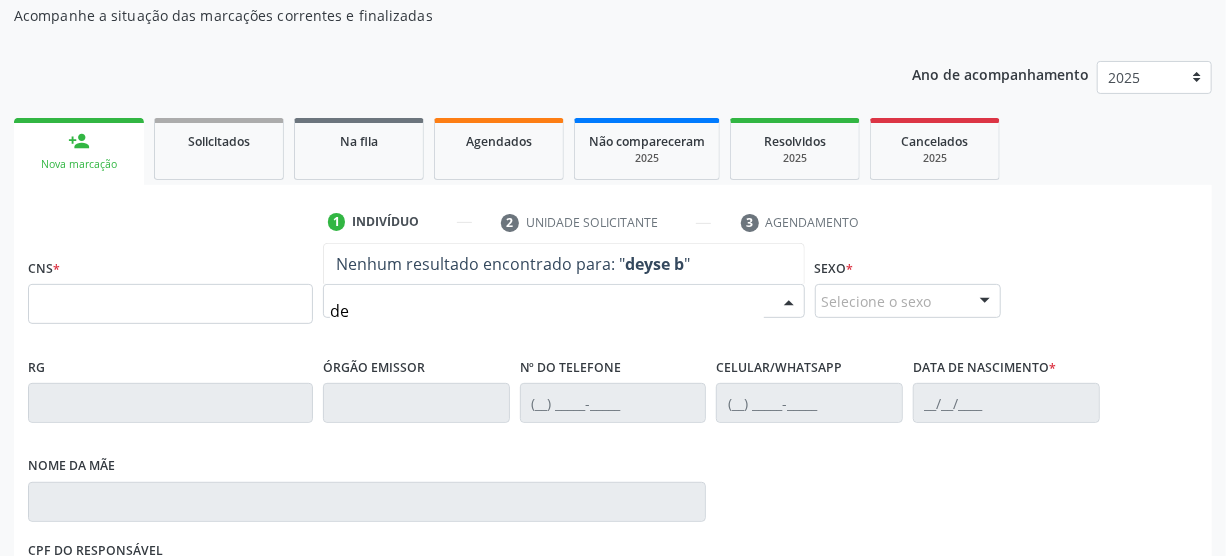 type on "d" 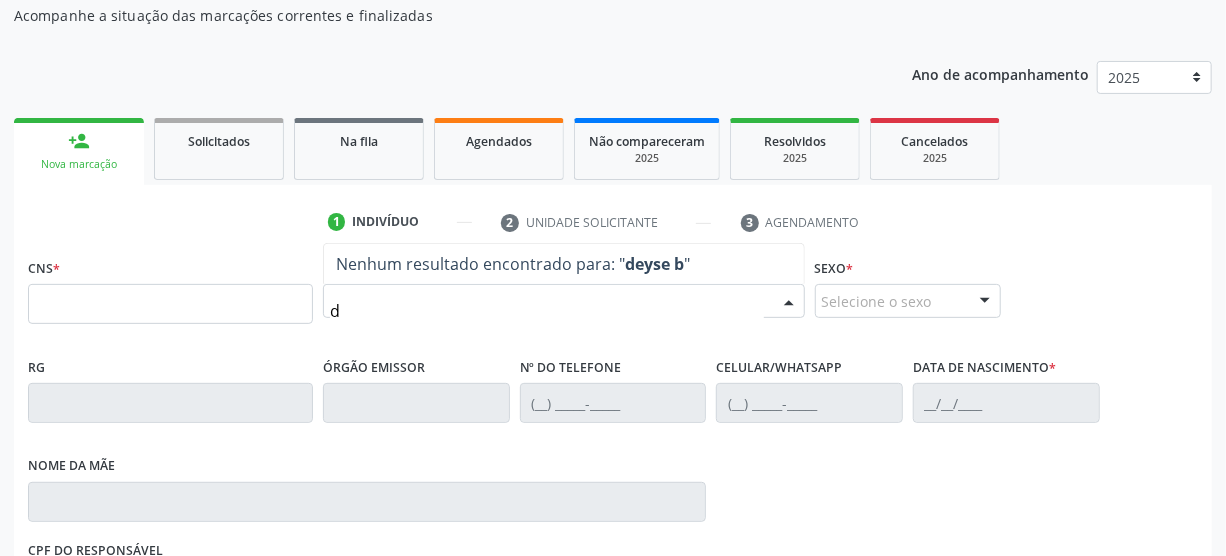 type 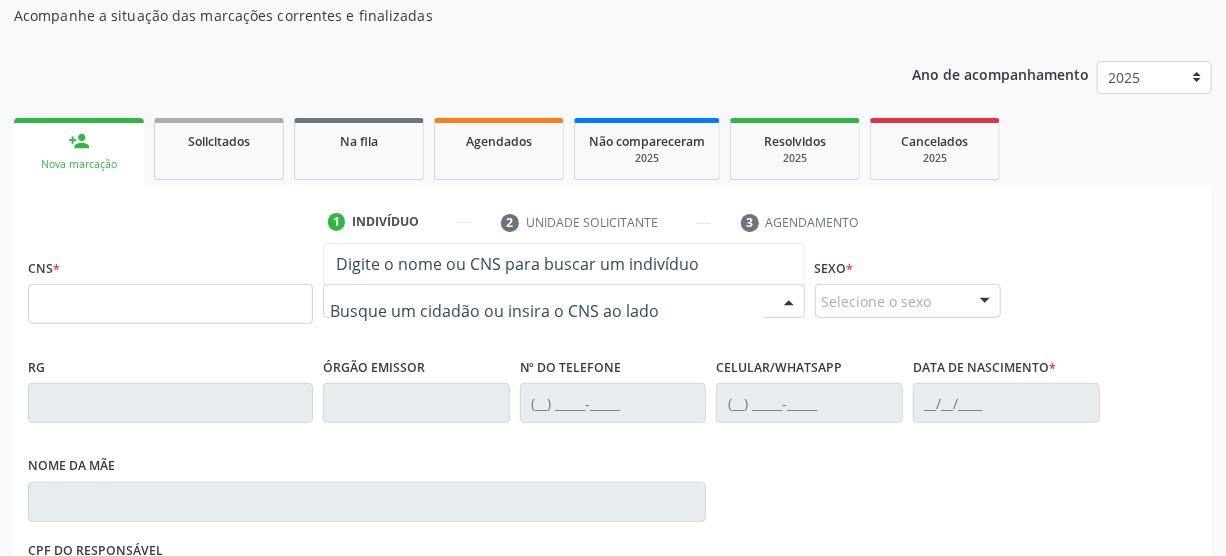 click at bounding box center [564, 301] 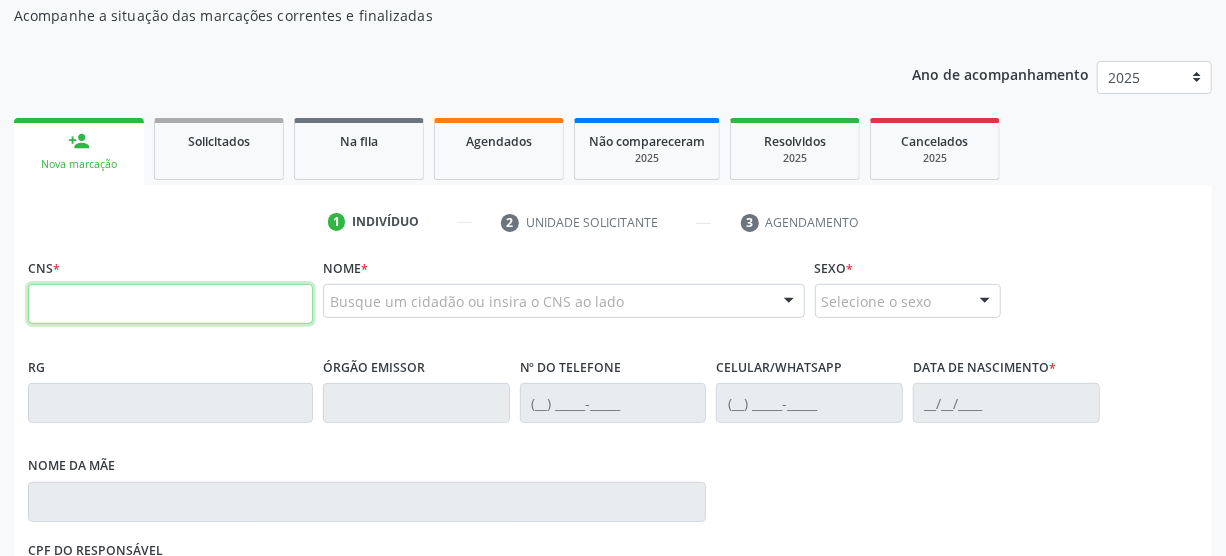 click at bounding box center [170, 304] 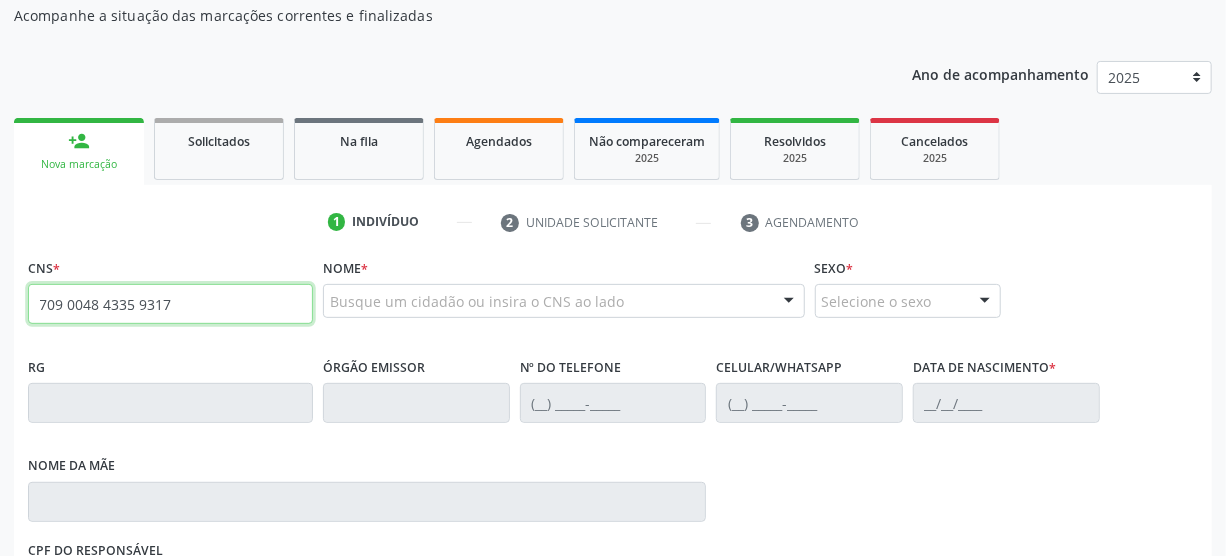 type on "709 0048 4335 9317" 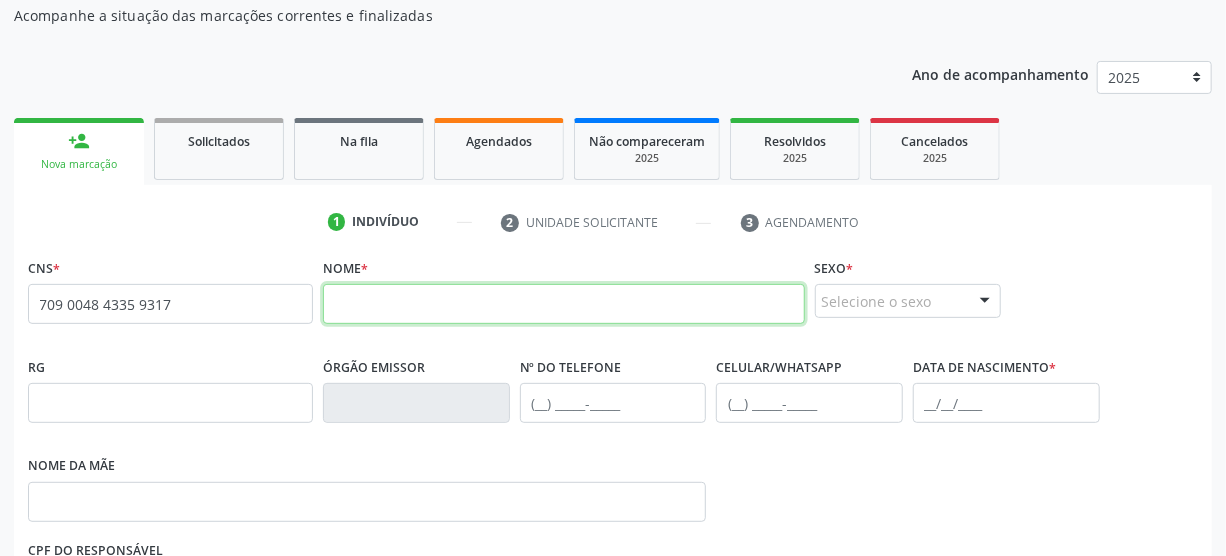 click at bounding box center [564, 304] 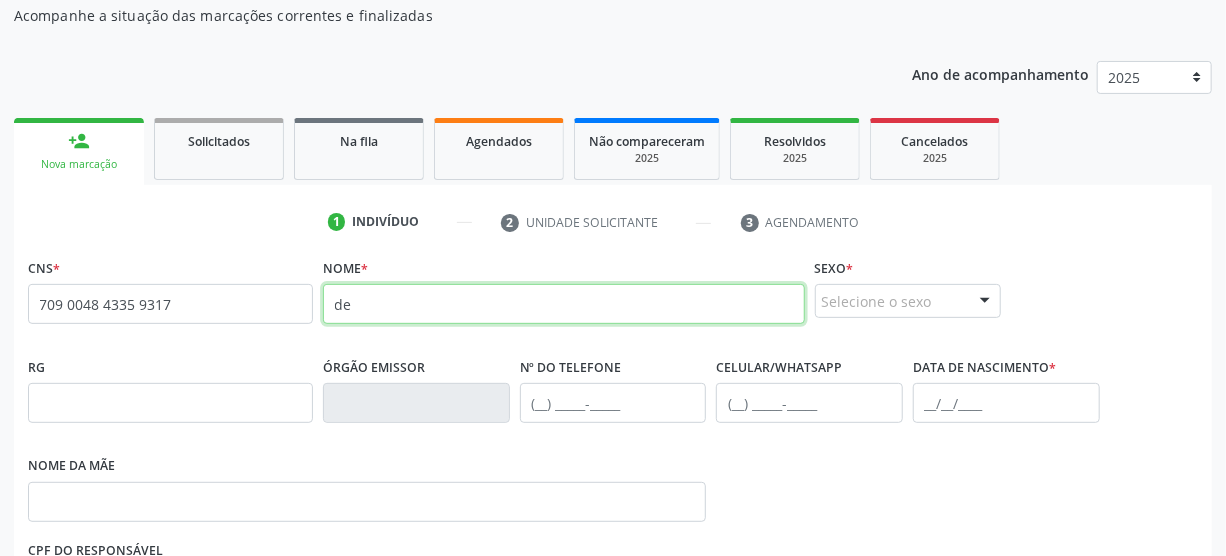 type on "d" 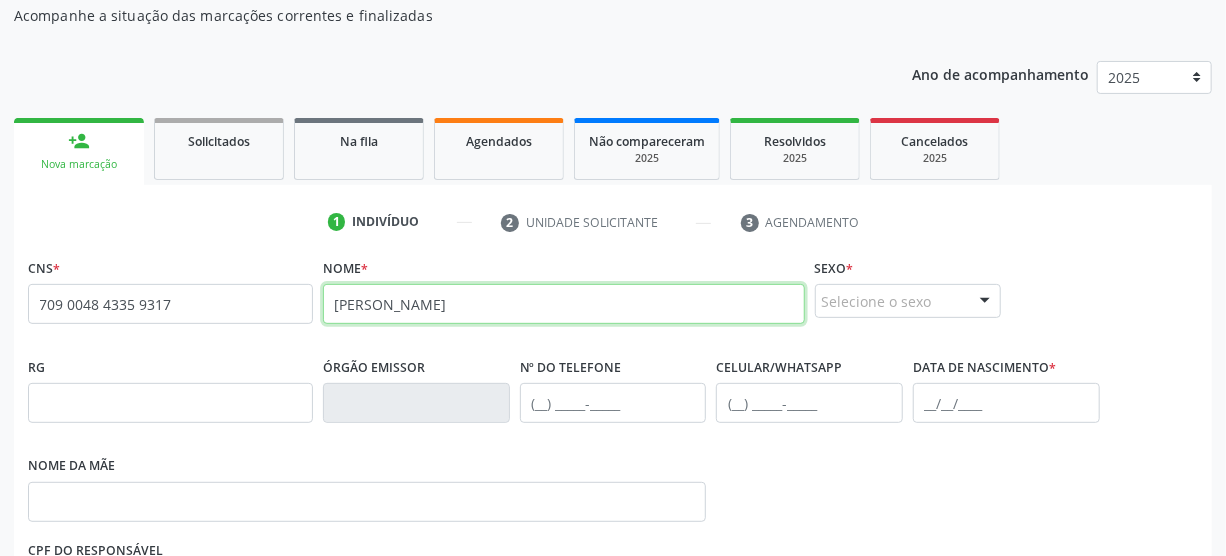 type on "DEYSE BEATRIZ FERRAZ ANDRADE" 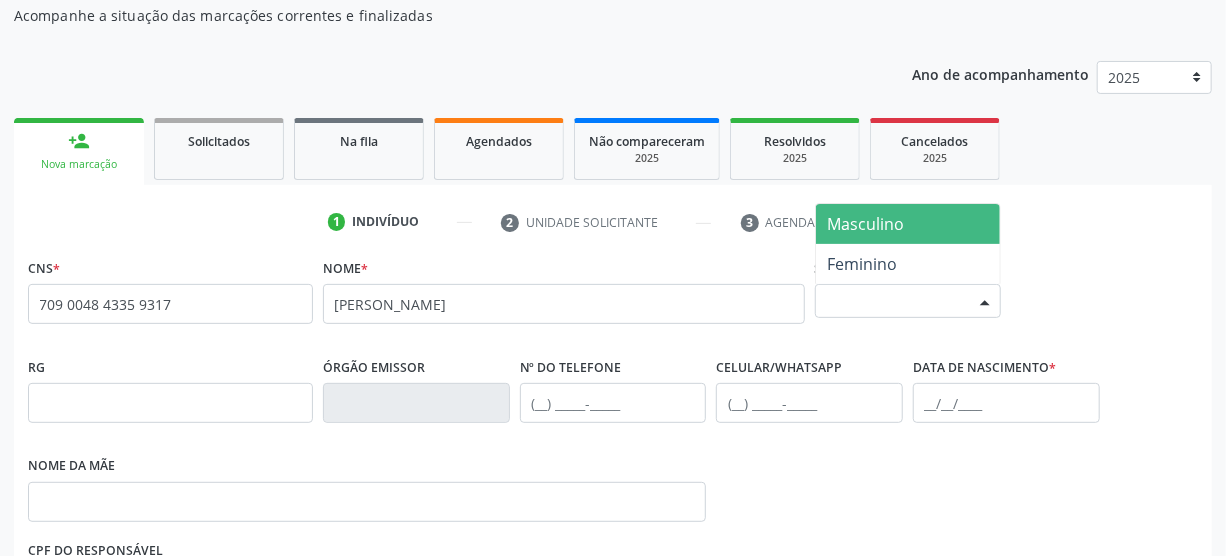 click at bounding box center (985, 302) 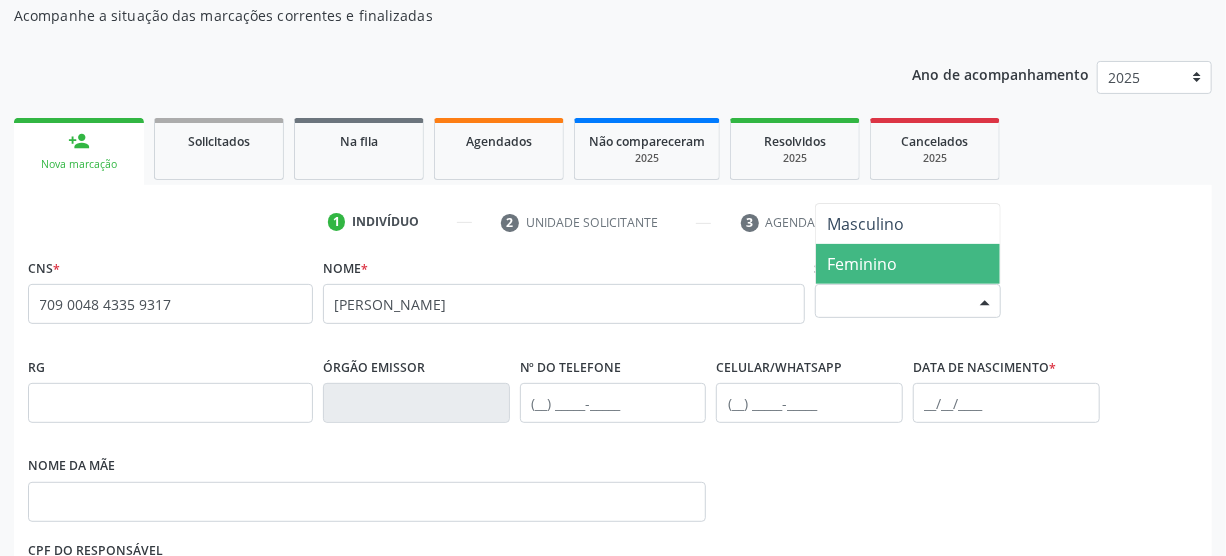 click on "Feminino" at bounding box center [863, 264] 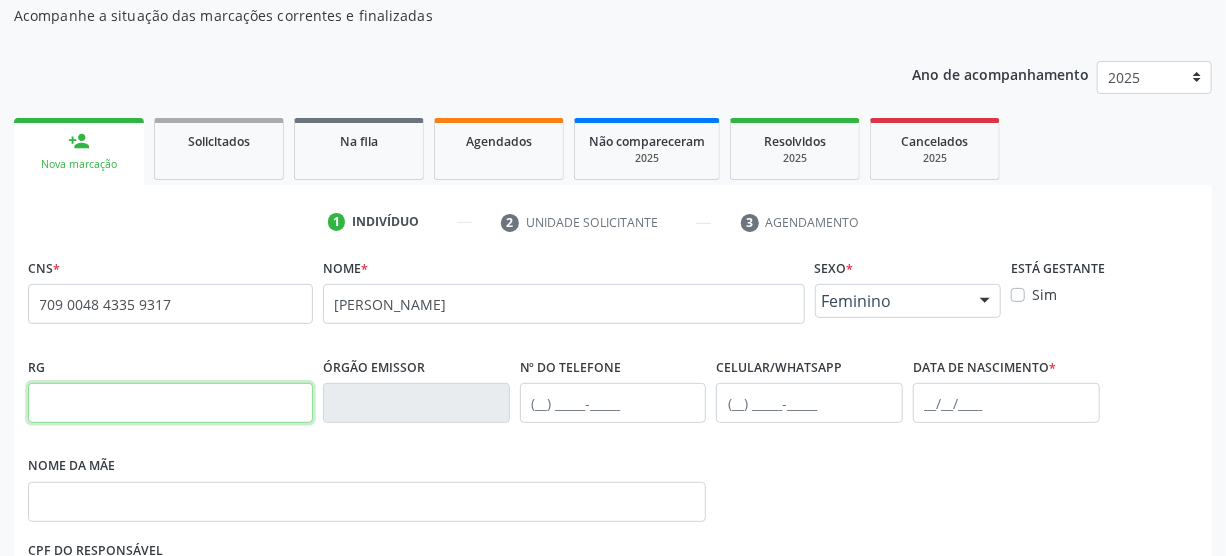click at bounding box center (170, 403) 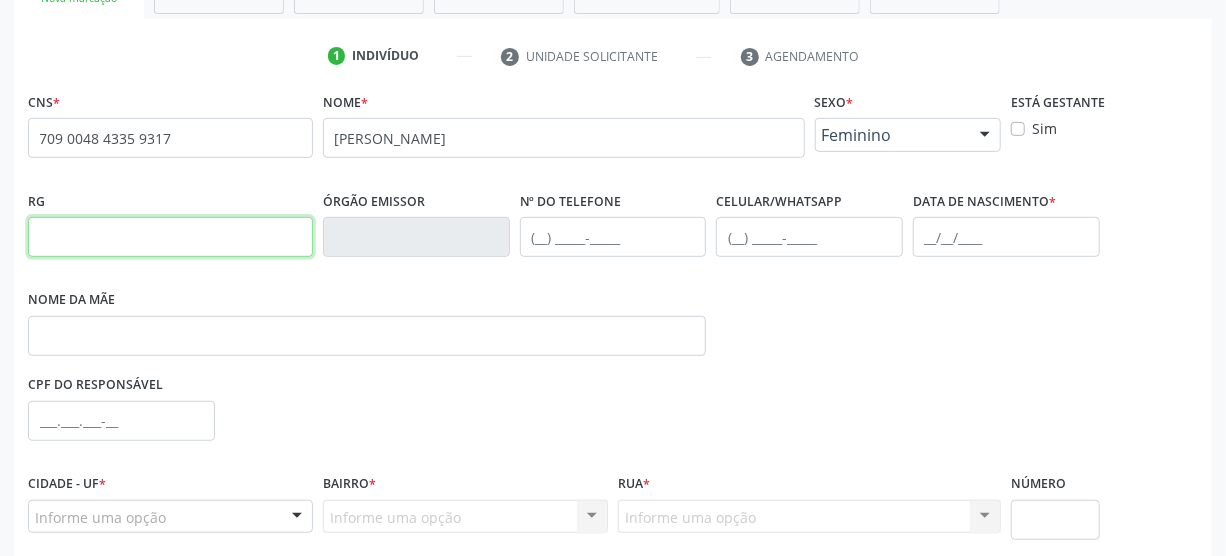 scroll, scrollTop: 363, scrollLeft: 0, axis: vertical 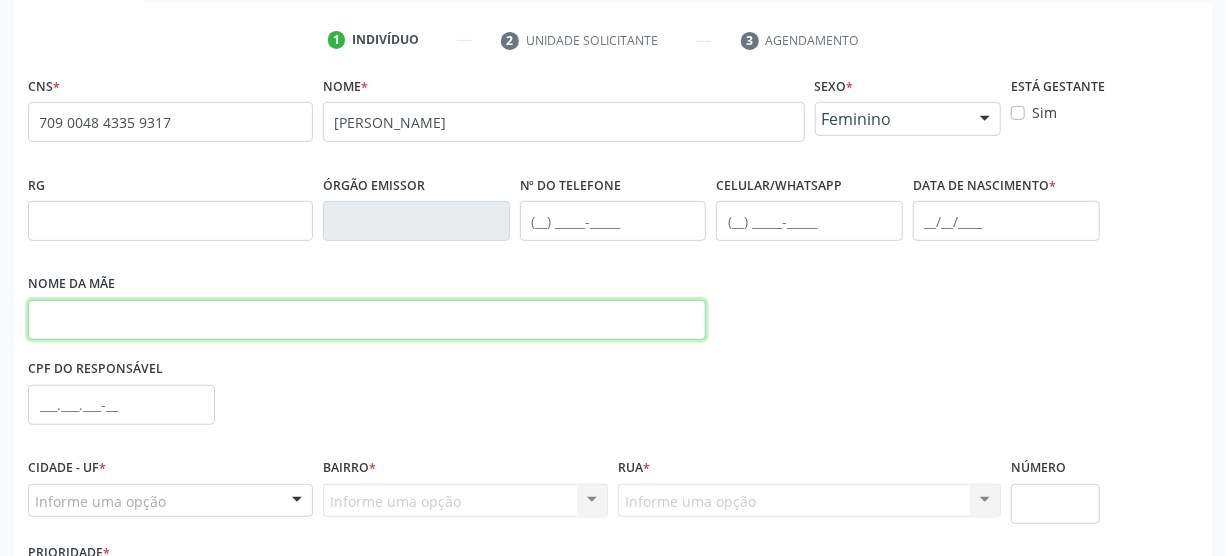 click at bounding box center (367, 320) 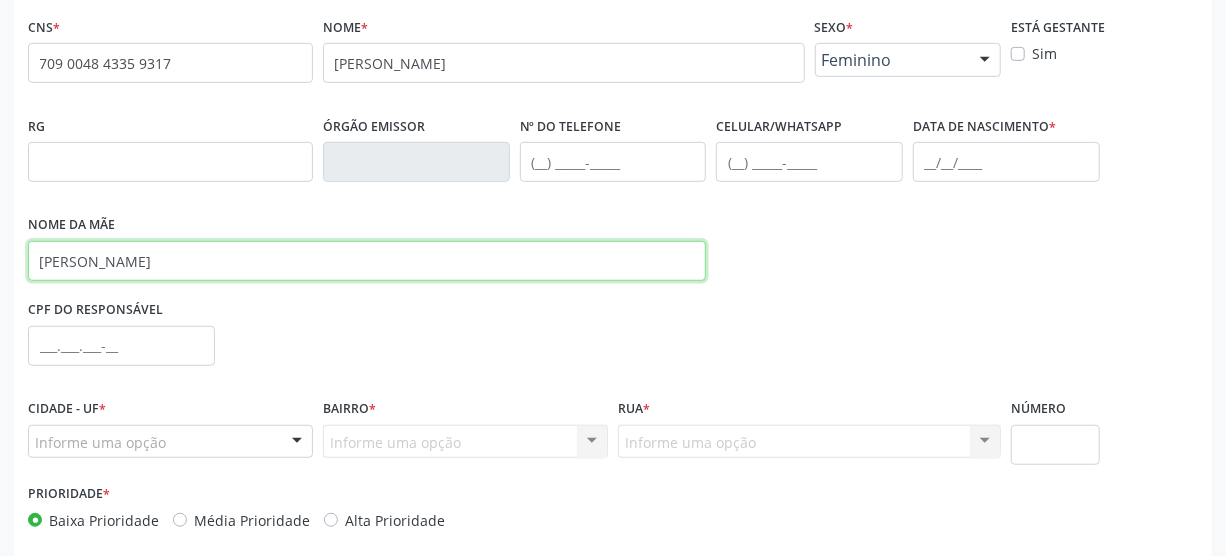 scroll, scrollTop: 454, scrollLeft: 0, axis: vertical 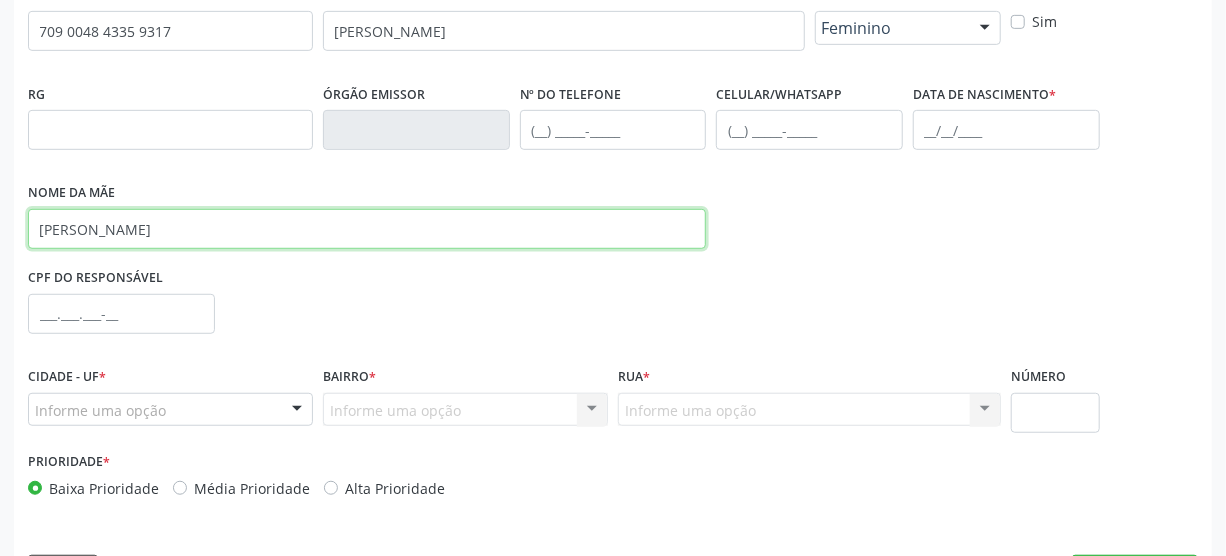 type on "FERNANDA FERRAZ BEZERRA ANDRADE" 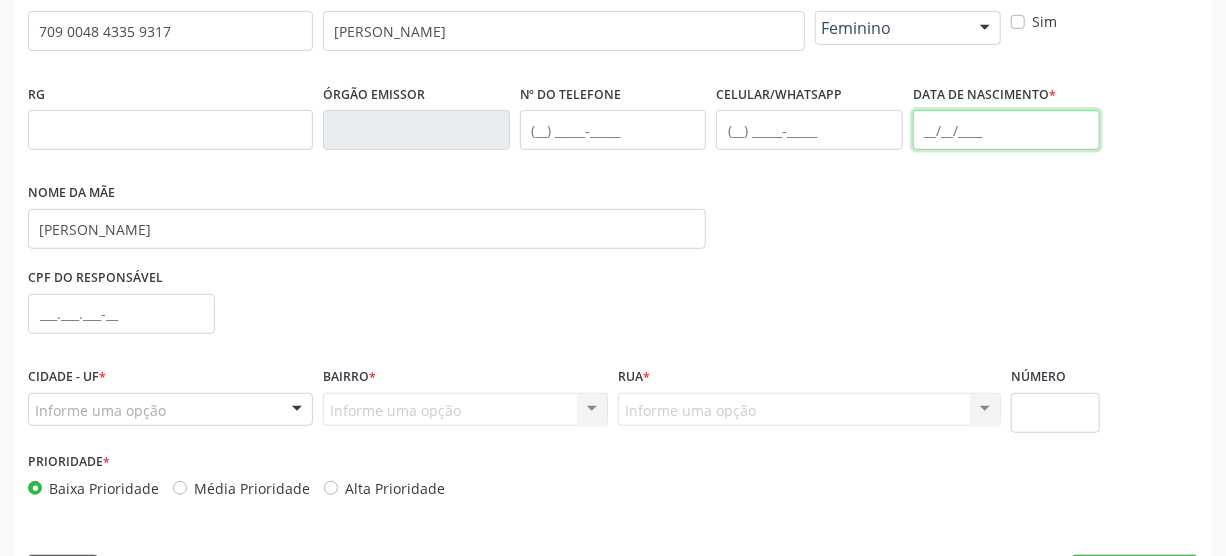 click at bounding box center [1006, 130] 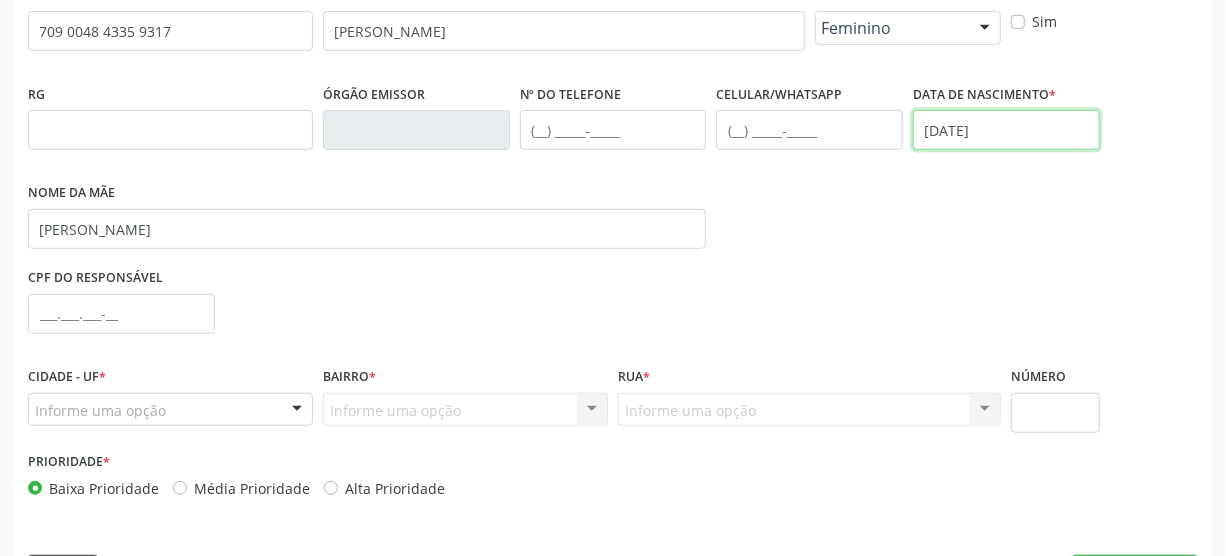 type on "03/04/2025" 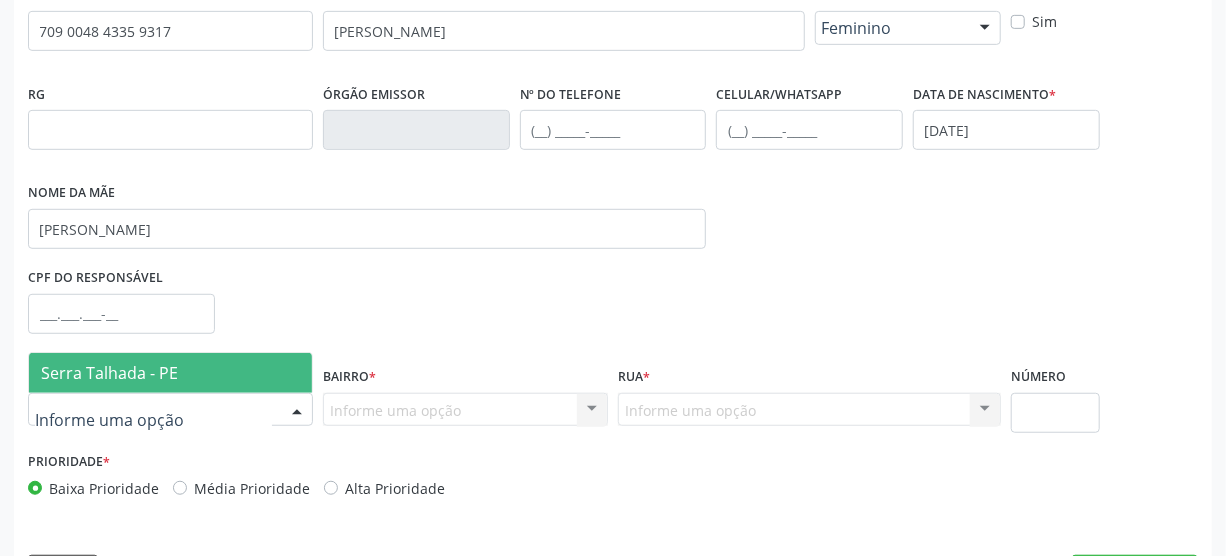 drag, startPoint x: 190, startPoint y: 380, endPoint x: 267, endPoint y: 375, distance: 77.16217 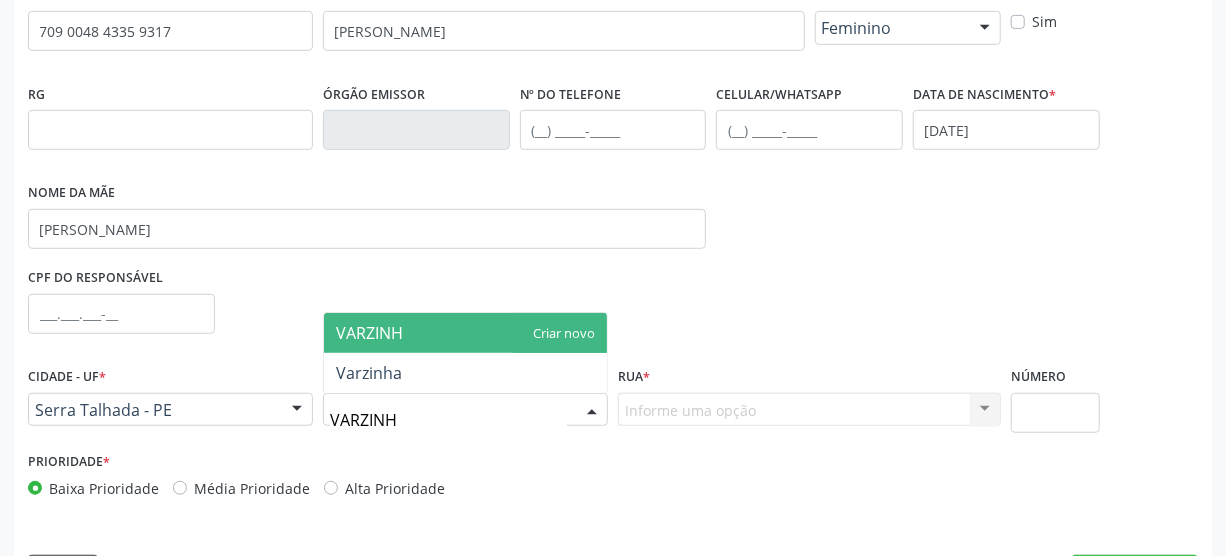 type on "VARZINHA" 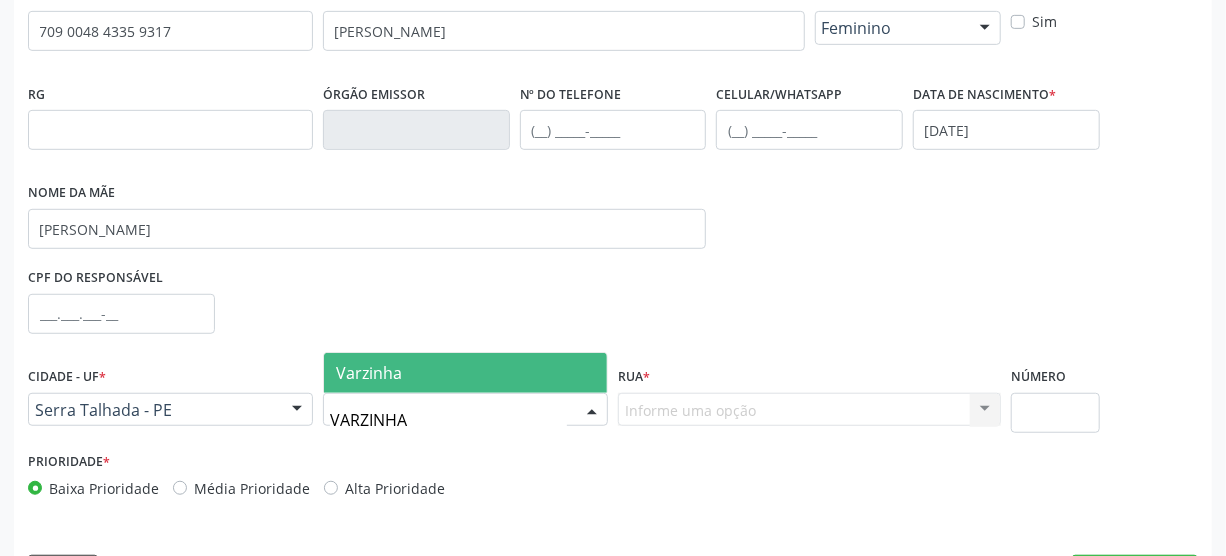 click on "Varzinha" at bounding box center [369, 373] 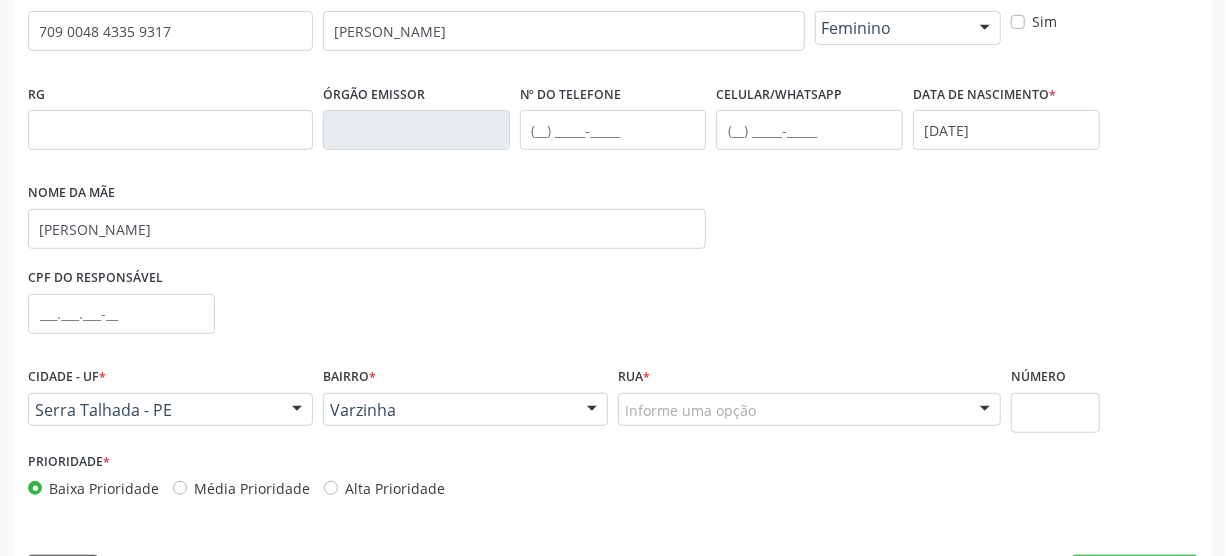 click on "CPF do responsável" at bounding box center (613, 312) 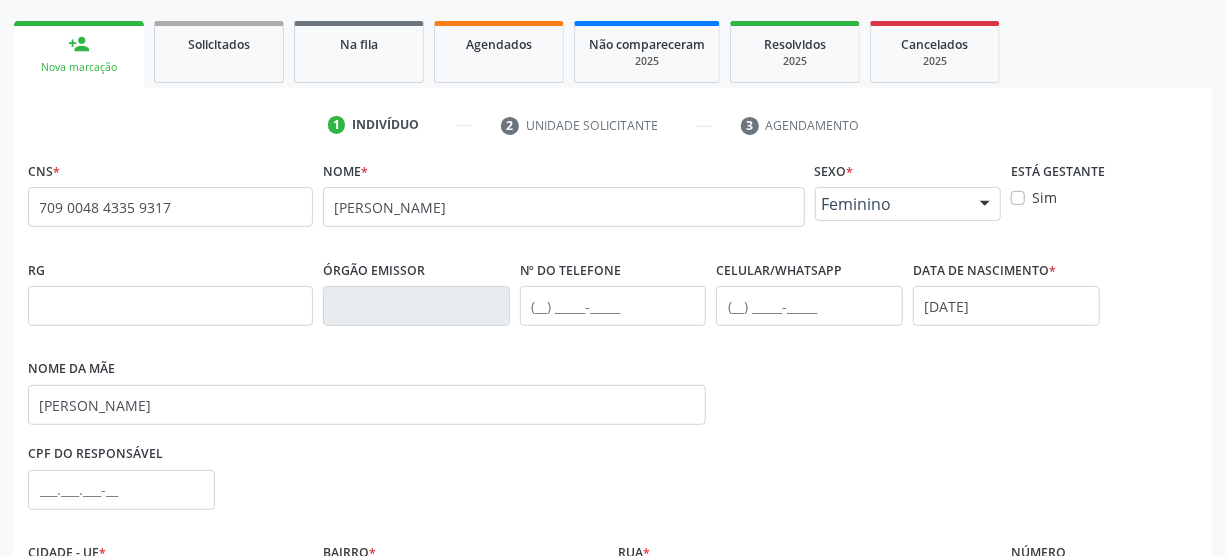 scroll, scrollTop: 272, scrollLeft: 0, axis: vertical 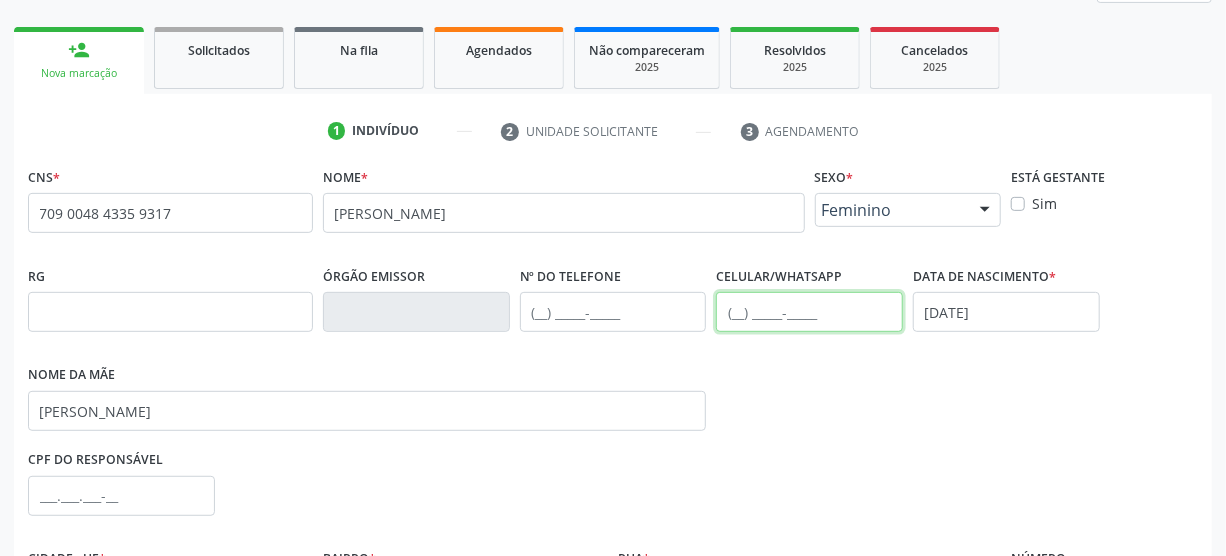 click at bounding box center (809, 312) 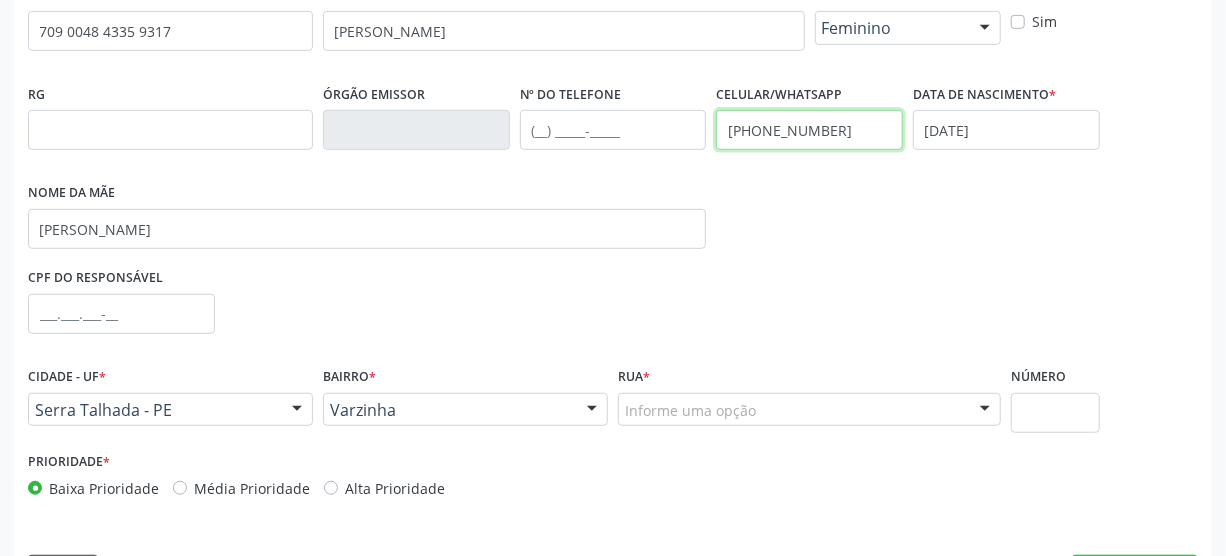 scroll, scrollTop: 512, scrollLeft: 0, axis: vertical 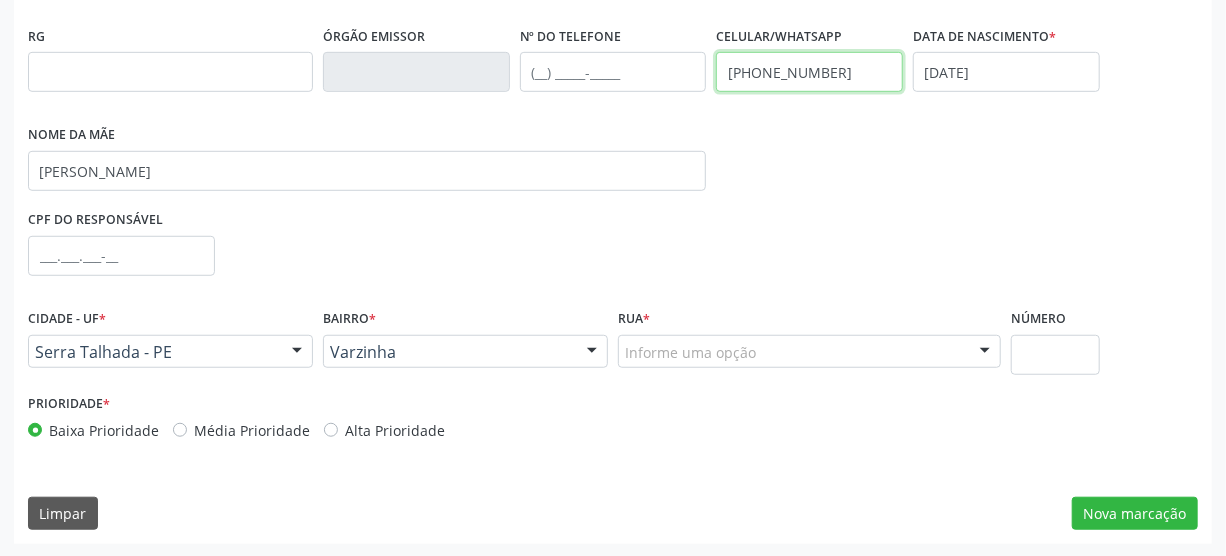 type on "(87) 98105-3075" 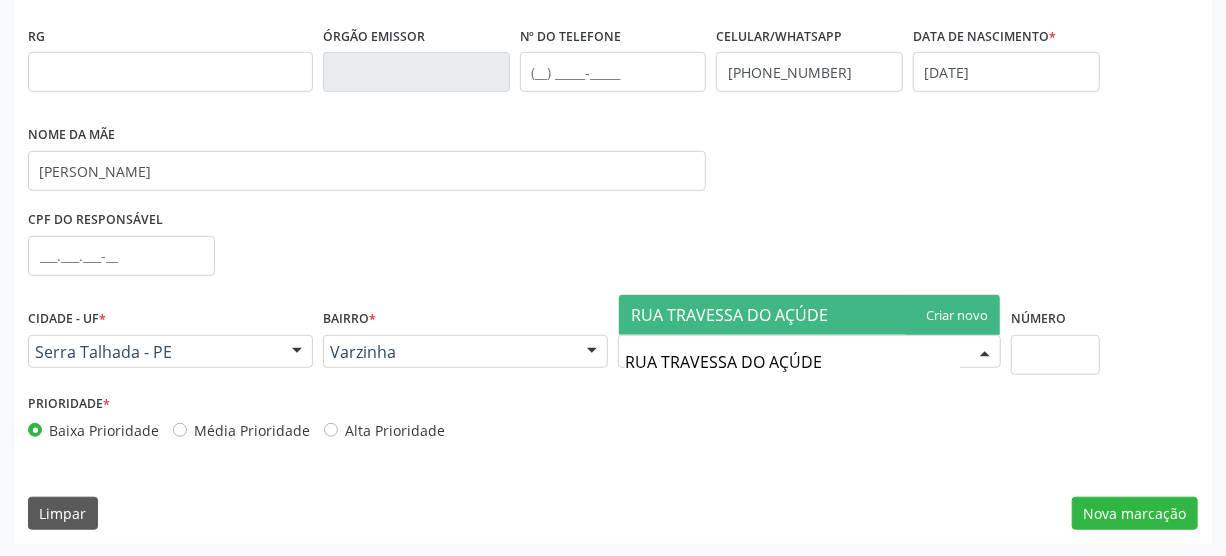 type on "RUA TRAVESSA DO AÇÚDE" 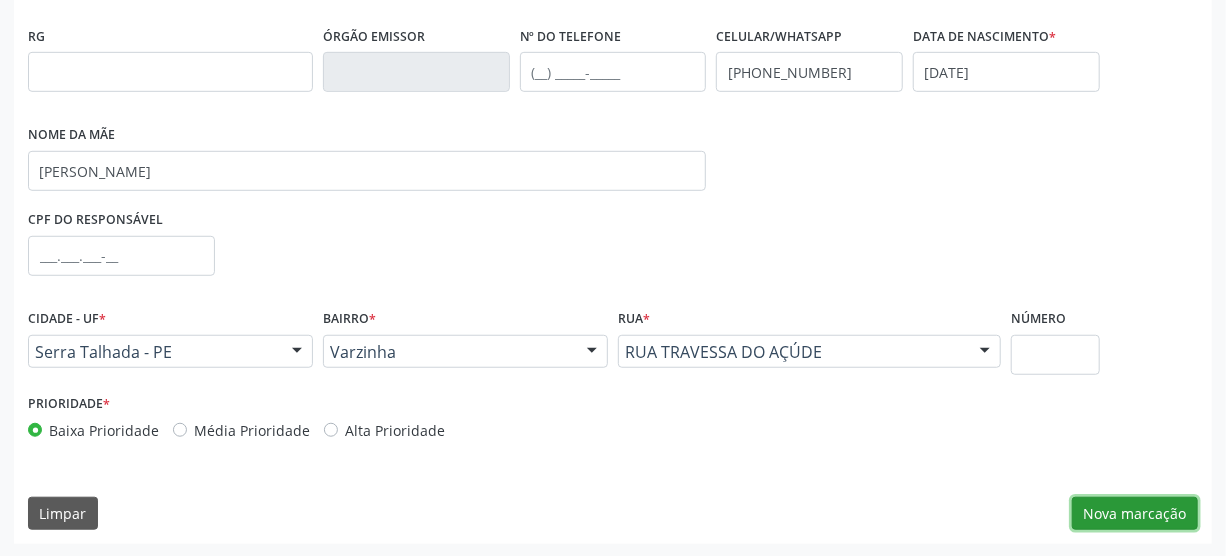 click on "Nova marcação" at bounding box center (1135, 514) 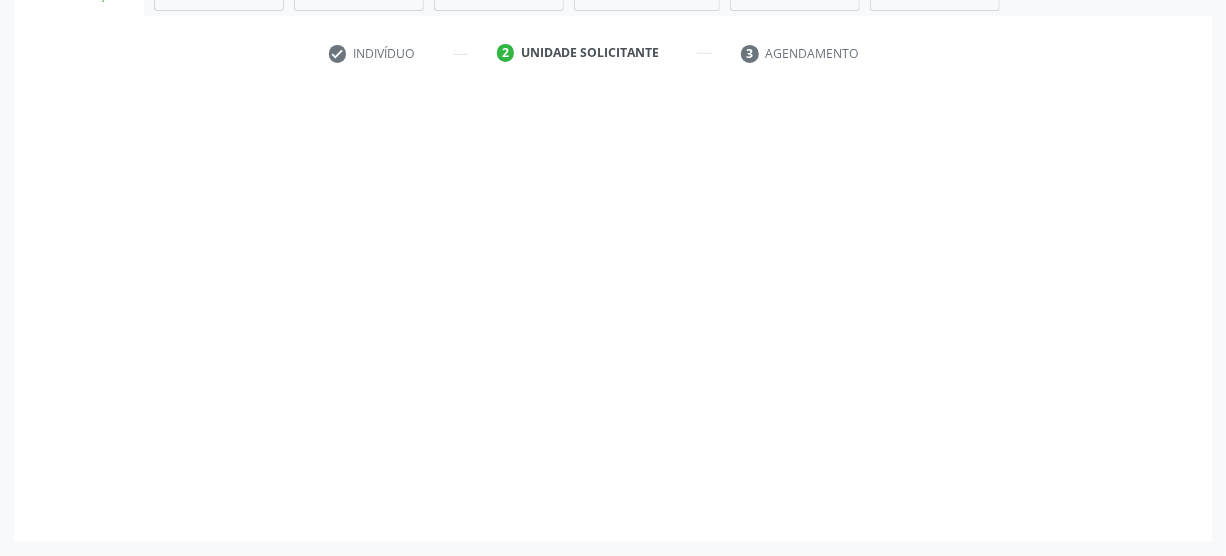 scroll, scrollTop: 348, scrollLeft: 0, axis: vertical 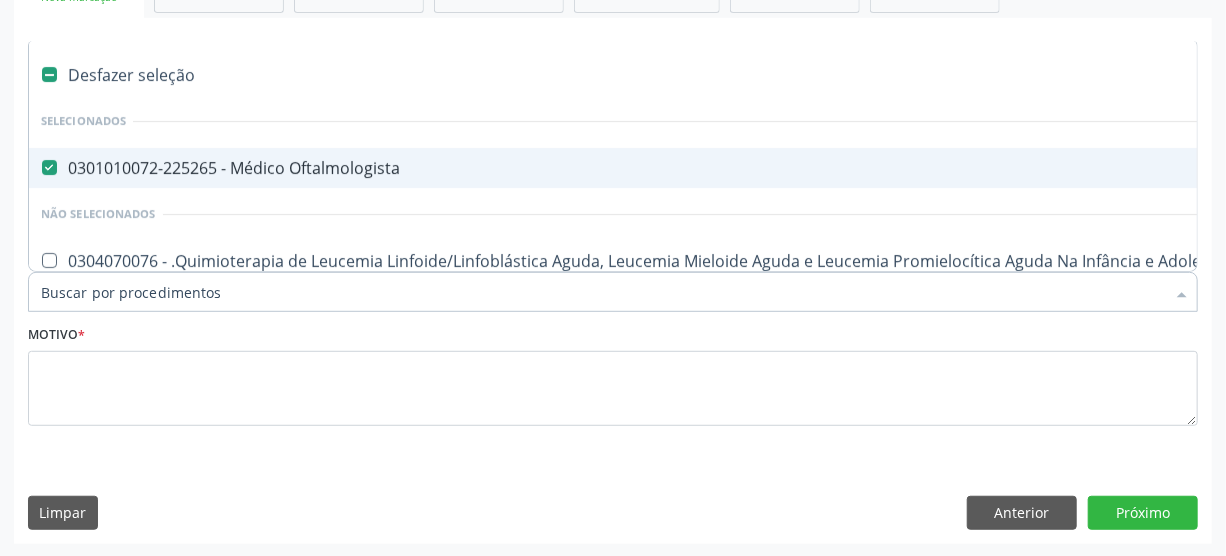 click at bounding box center [49, 74] 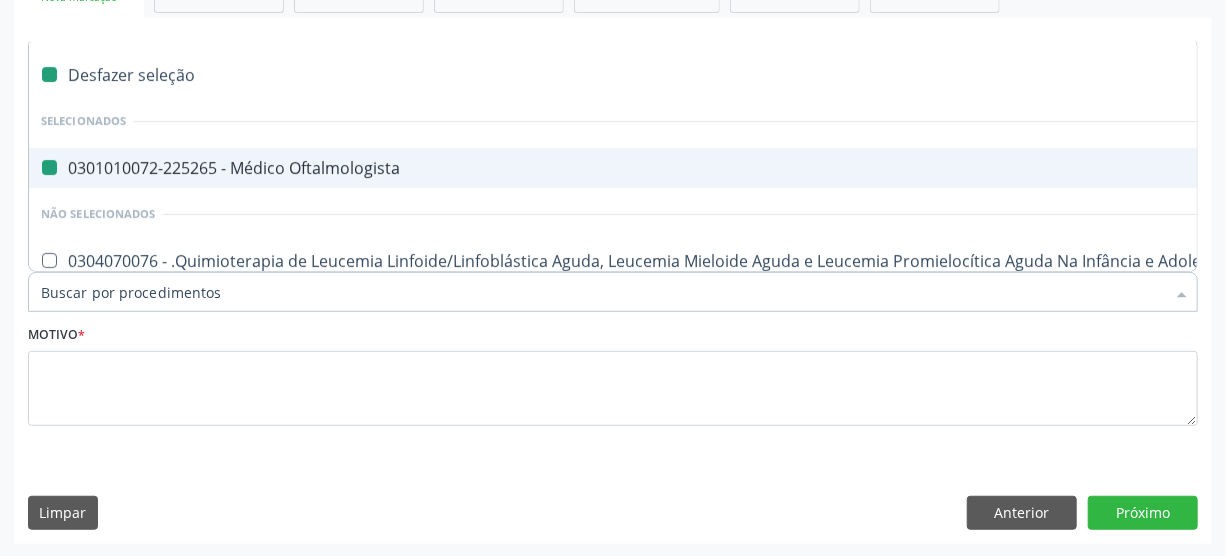 checkbox on "false" 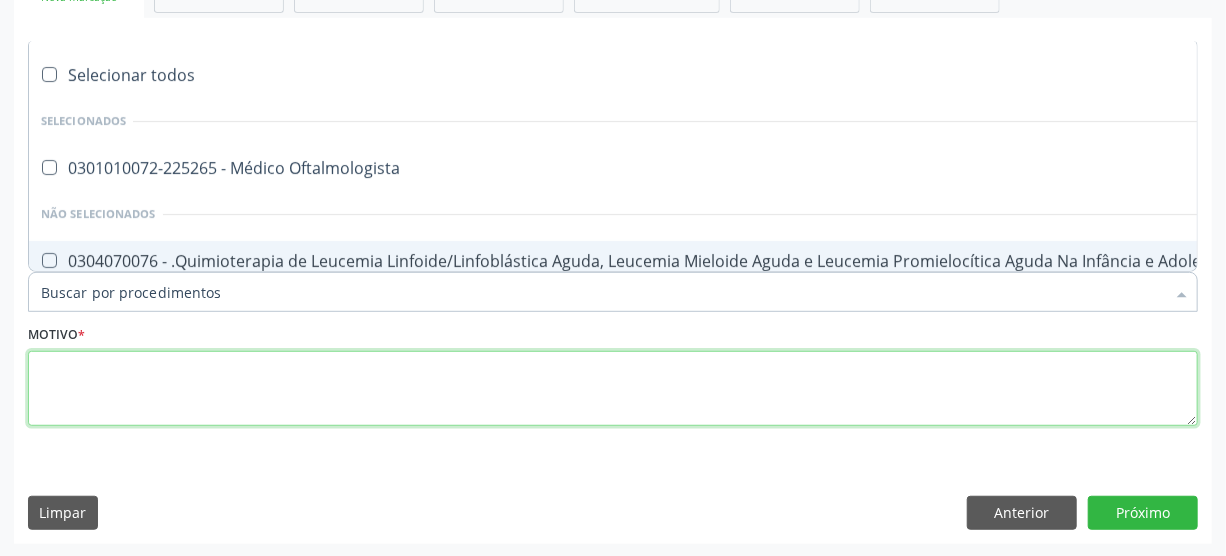 click at bounding box center (613, 389) 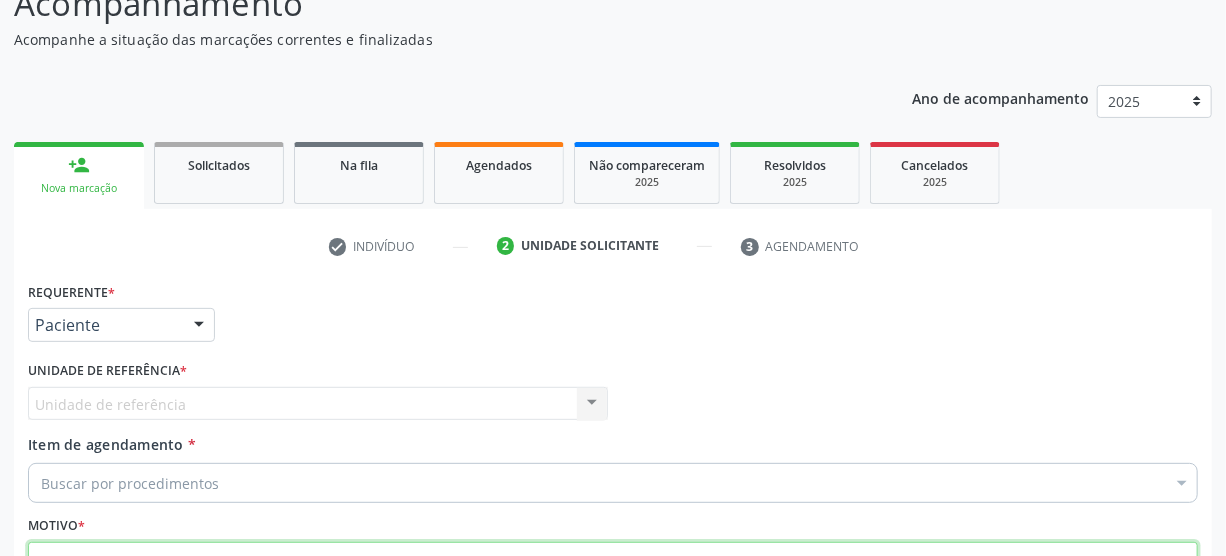scroll, scrollTop: 181, scrollLeft: 0, axis: vertical 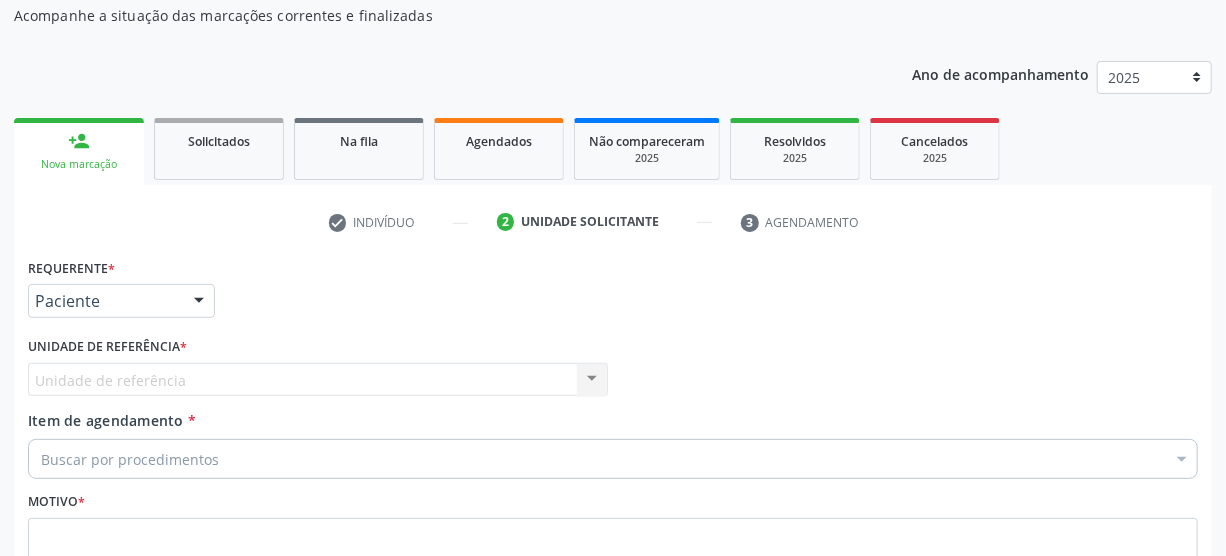 click on "person_add" at bounding box center (79, 141) 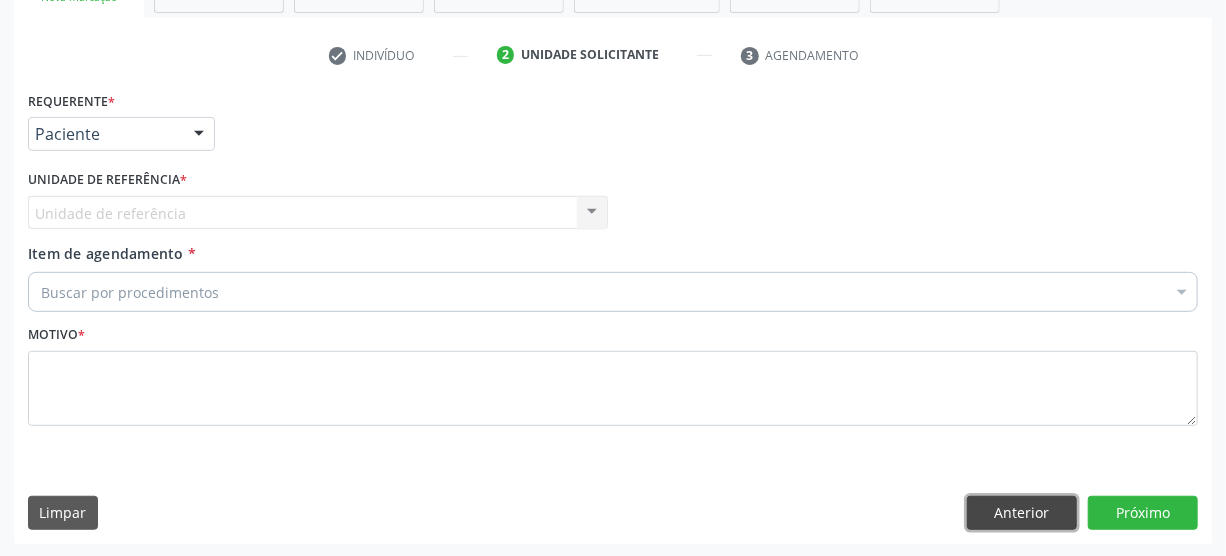 click on "Anterior" at bounding box center (1022, 513) 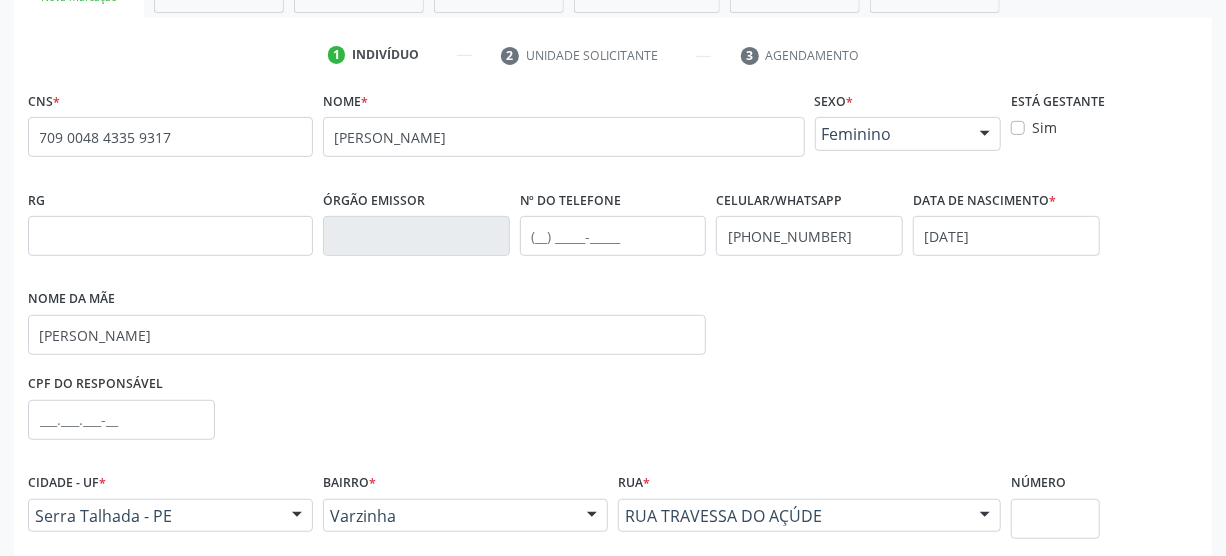 click on "none" at bounding box center [260, 134] 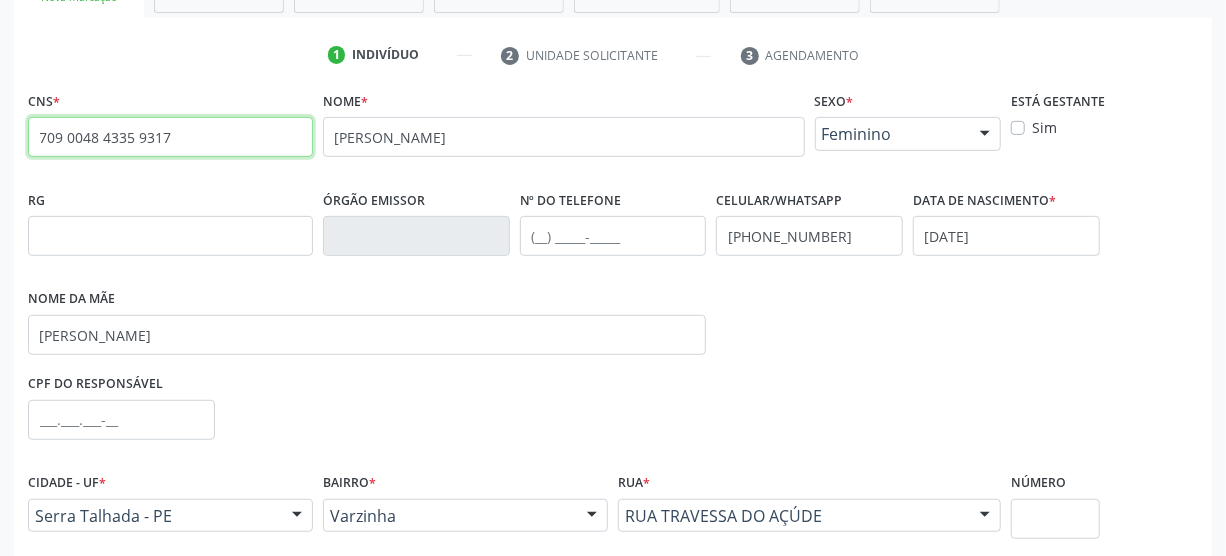click on "709 0048 4335 9317" at bounding box center [170, 137] 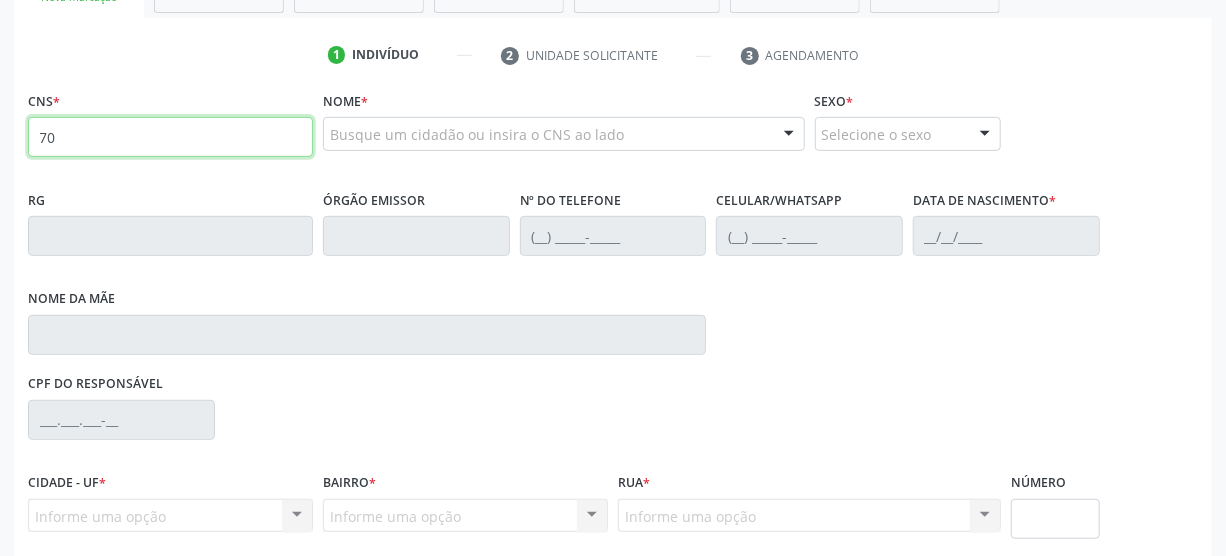 type on "7" 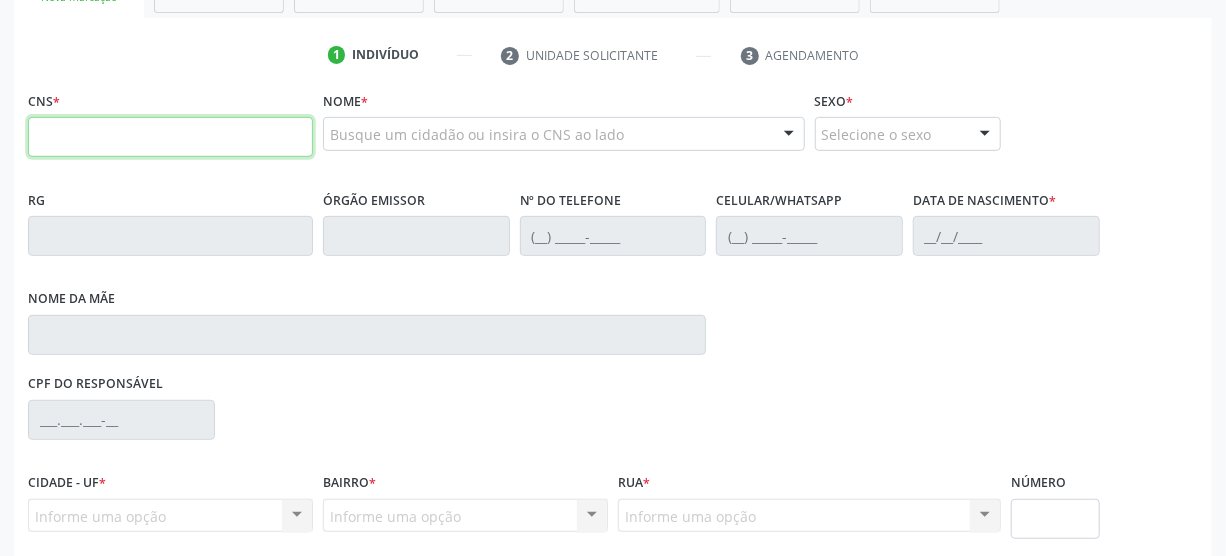 type 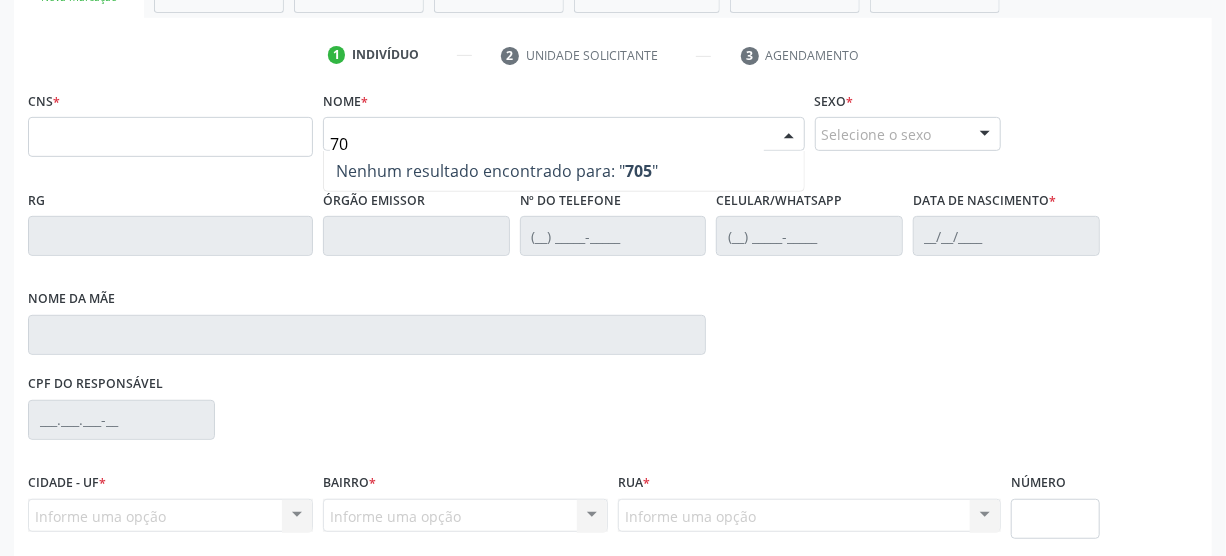 type on "7" 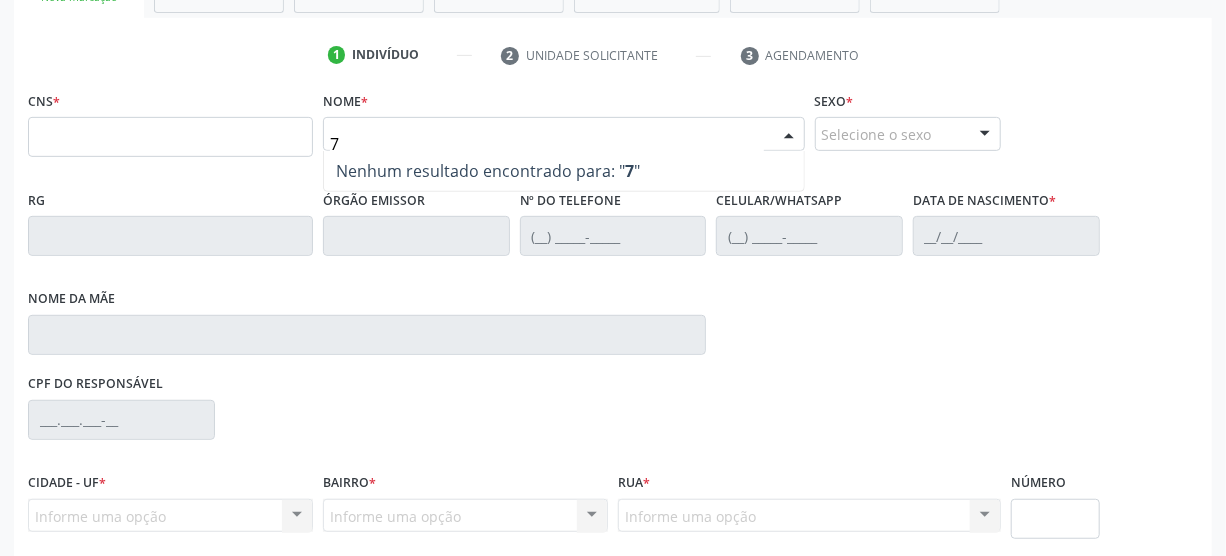 type 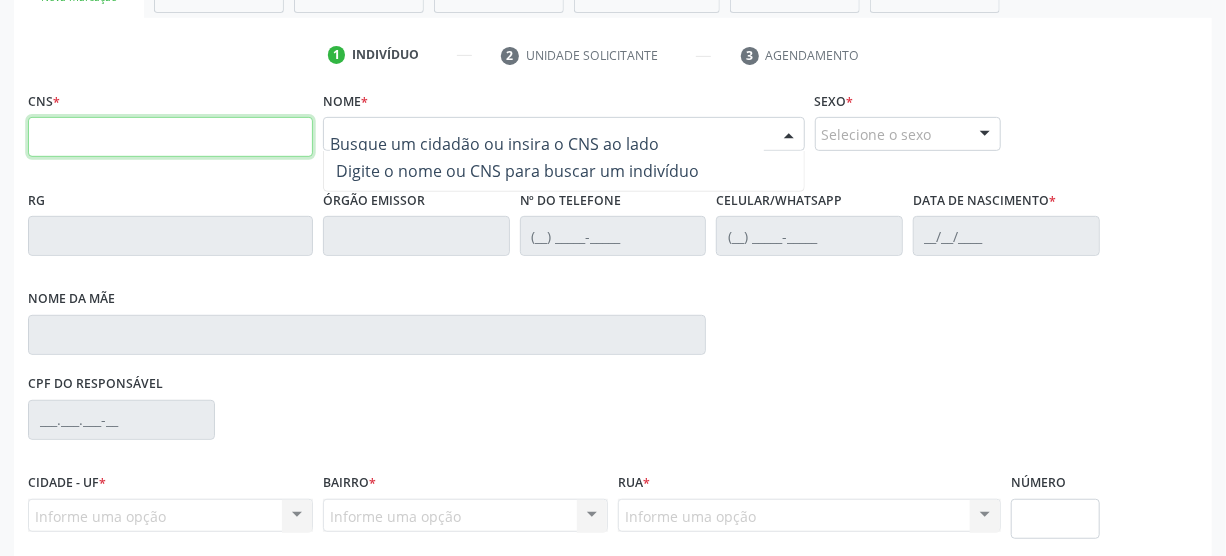 click at bounding box center [170, 137] 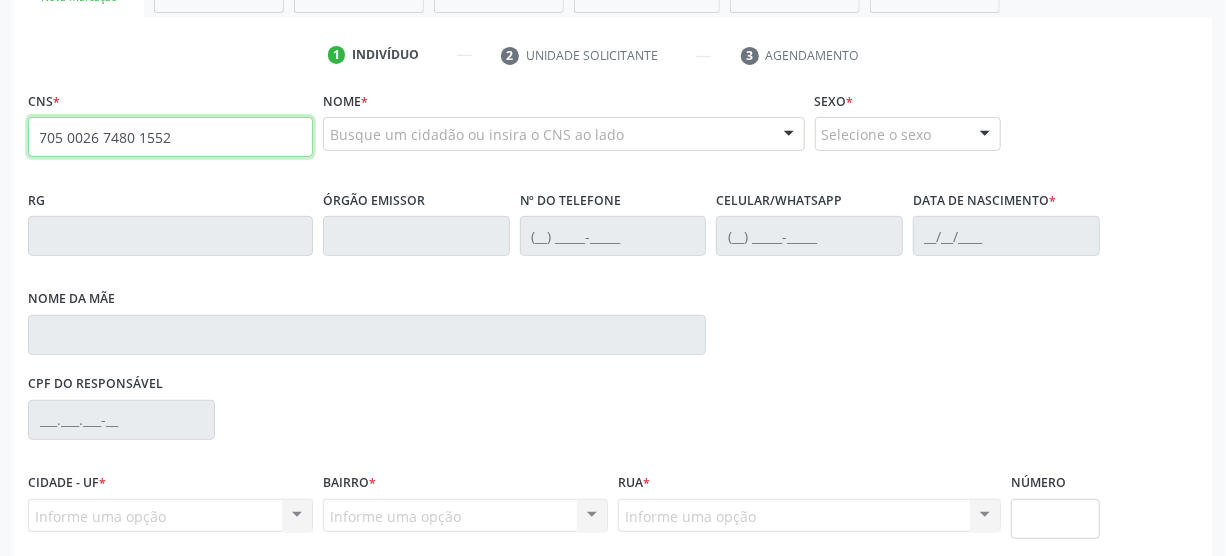 type on "705 0026 7480 1552" 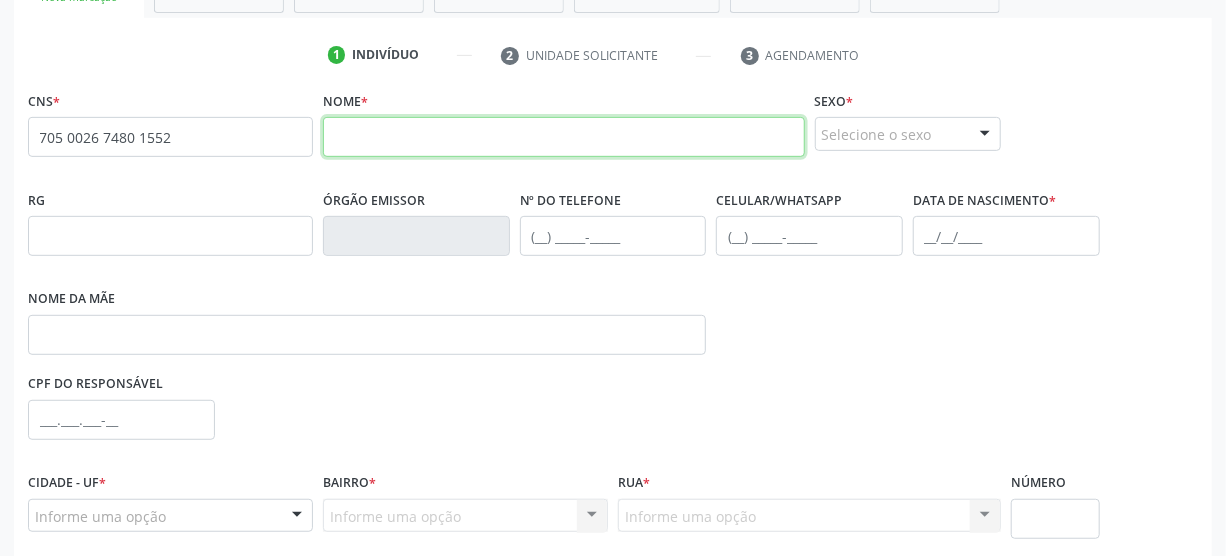 click at bounding box center (564, 137) 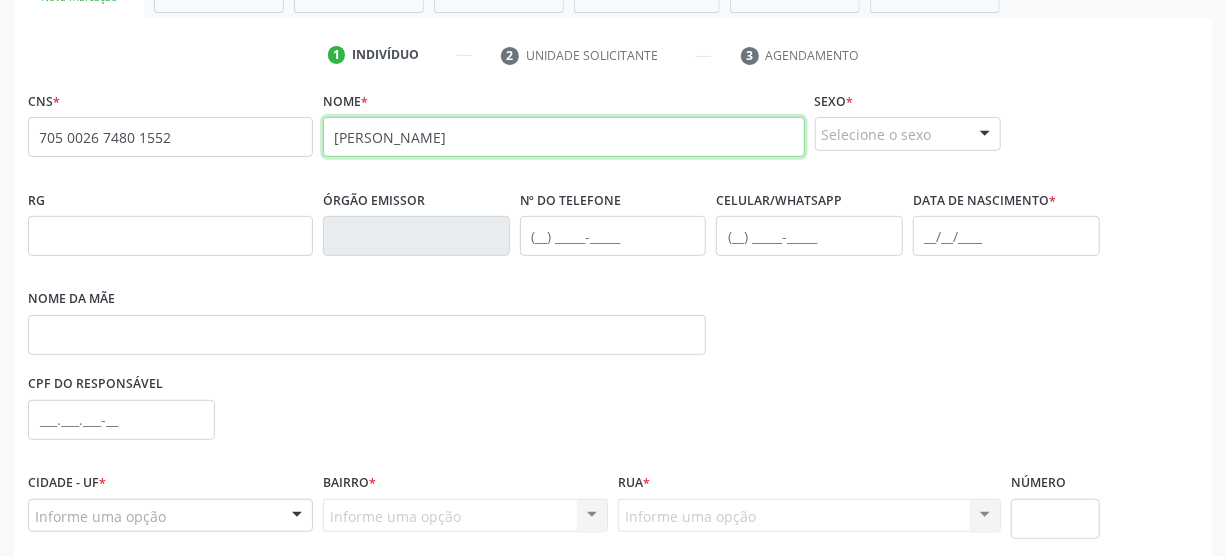 type on "ANA LUIZA DE LIMA SILVA" 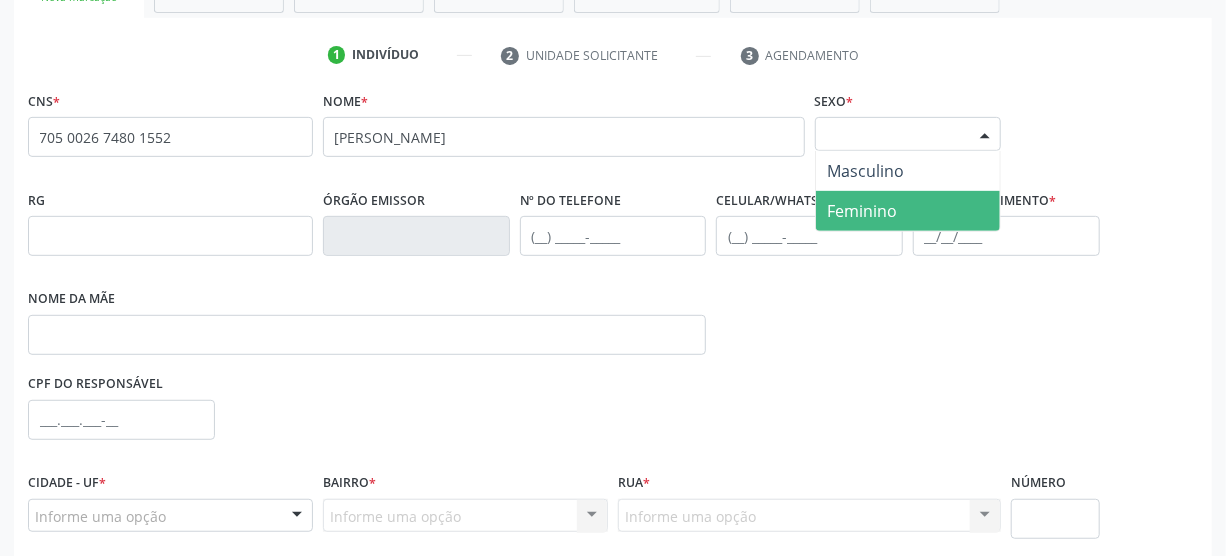 click at bounding box center (985, 135) 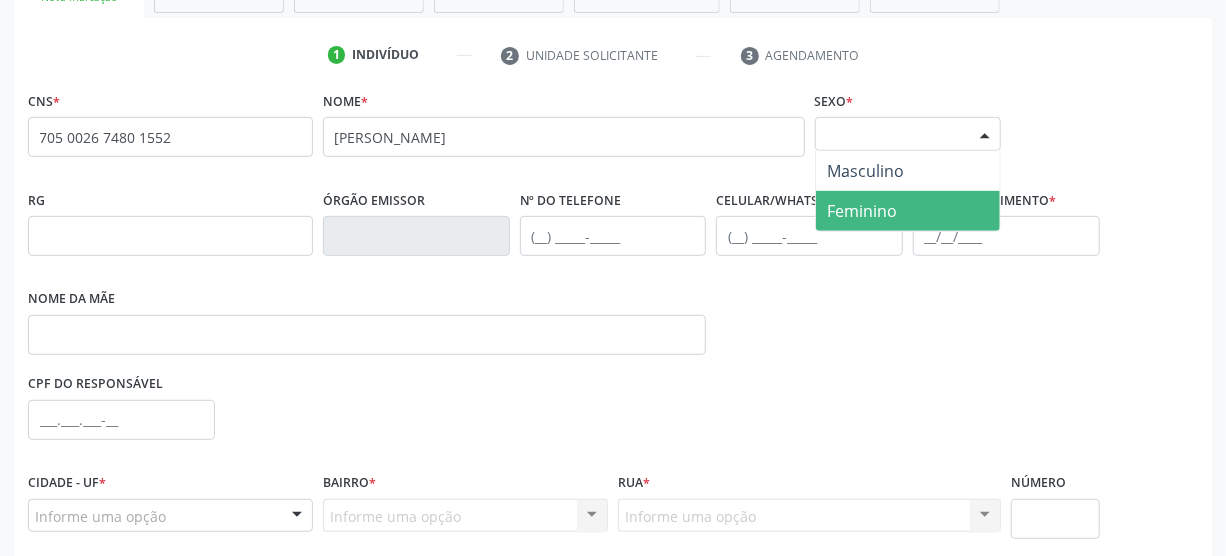 click on "Feminino" at bounding box center [863, 211] 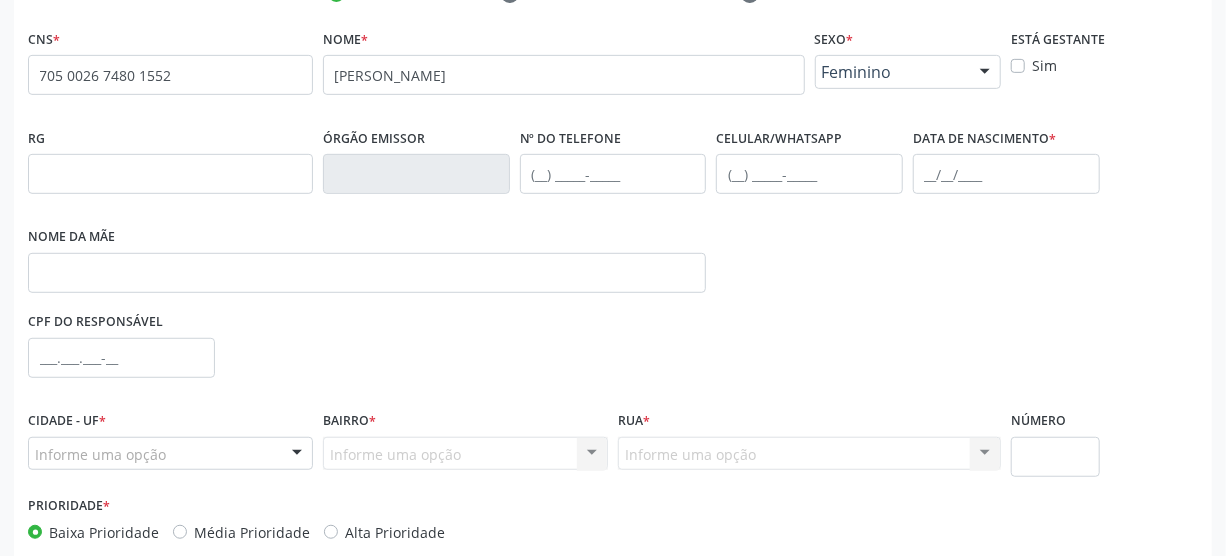 scroll, scrollTop: 439, scrollLeft: 0, axis: vertical 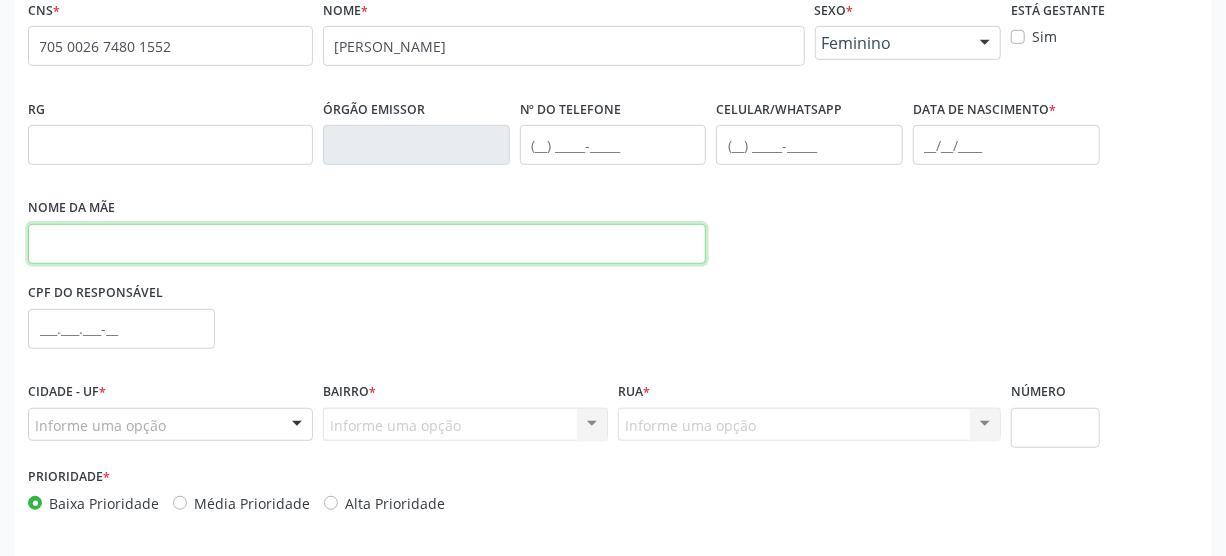 click at bounding box center [367, 244] 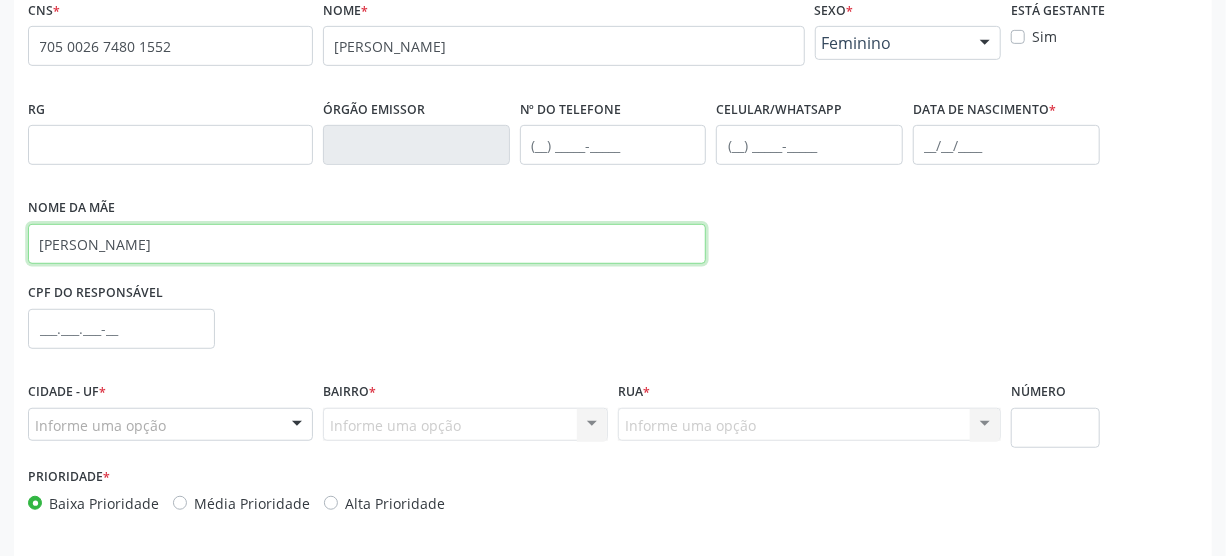 type on "MARIA AYSLLA DE LIMA" 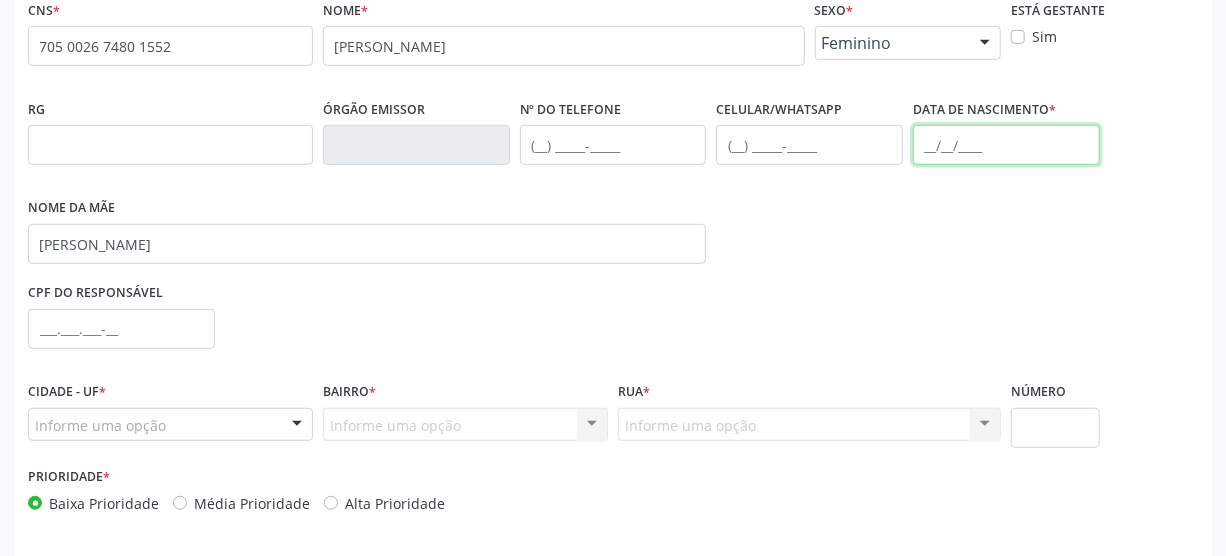 click at bounding box center (1006, 145) 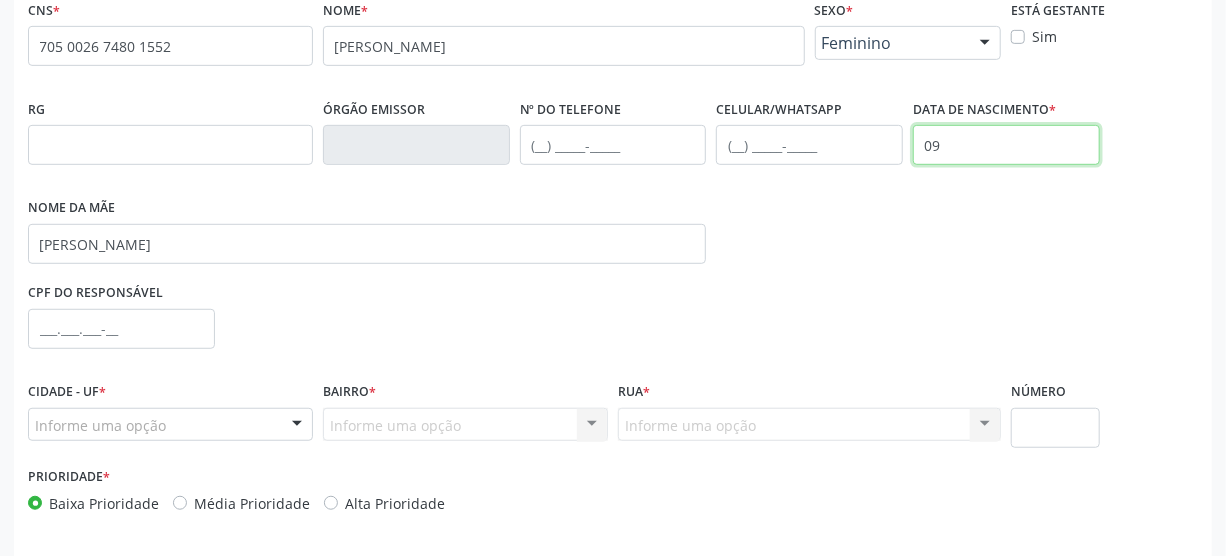 type on "0" 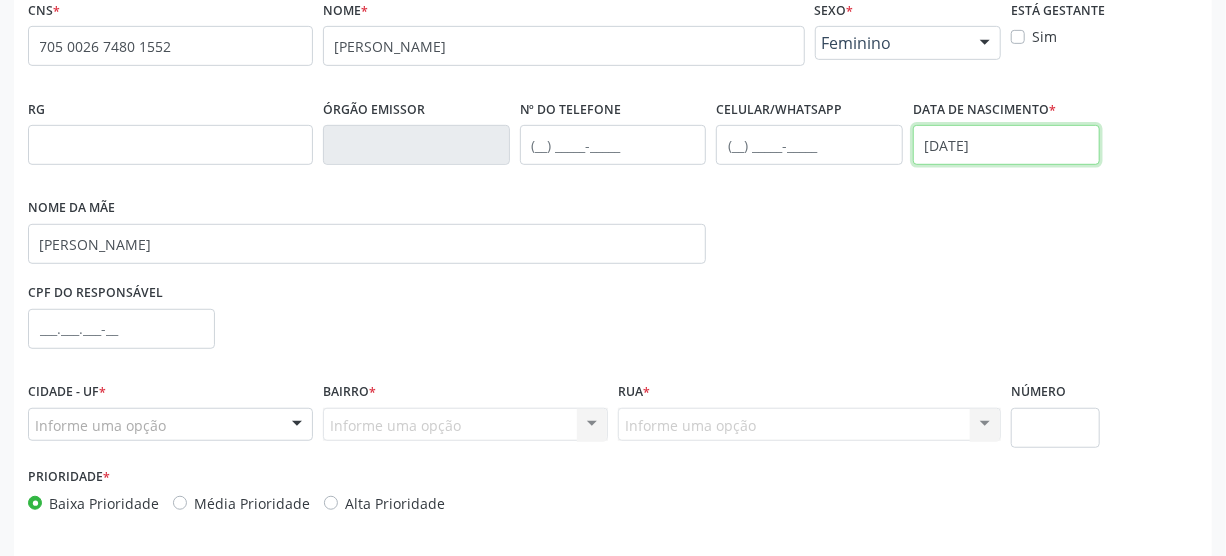 type on "08/06/2025" 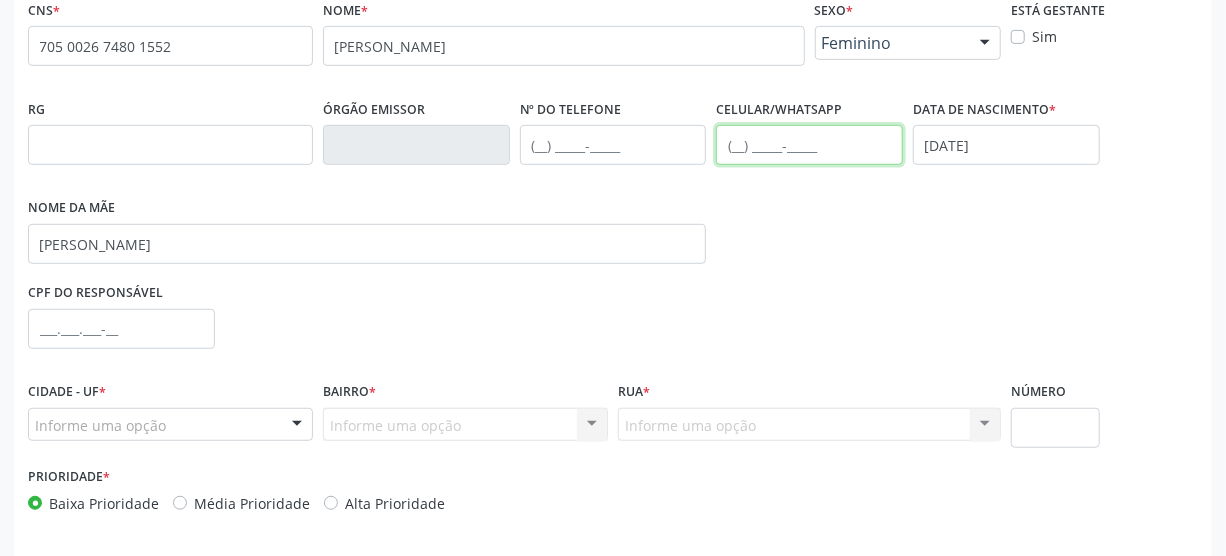 click at bounding box center [809, 145] 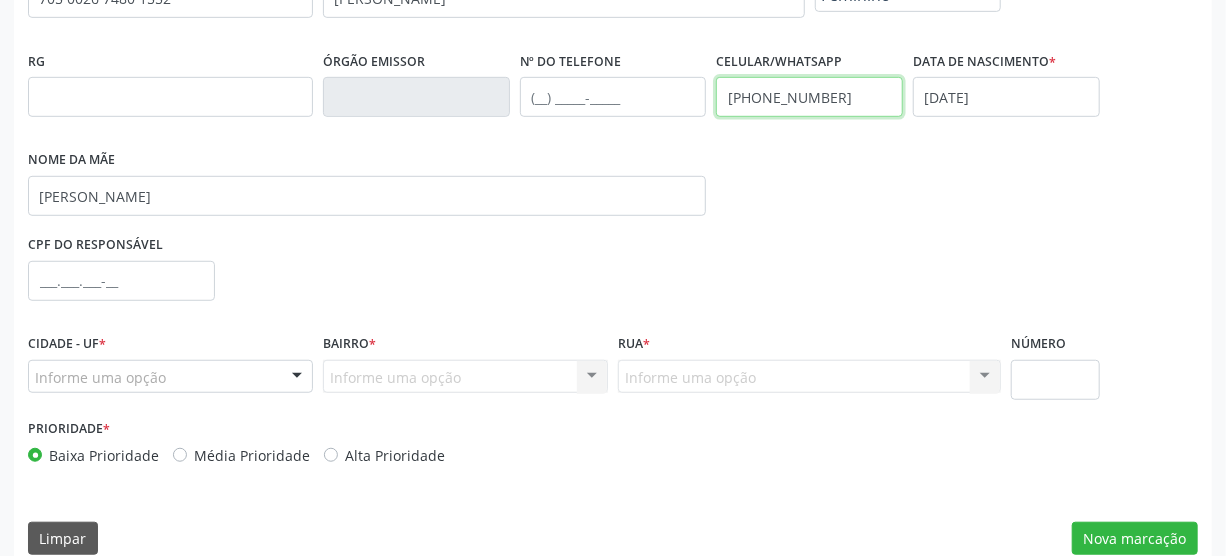 scroll, scrollTop: 512, scrollLeft: 0, axis: vertical 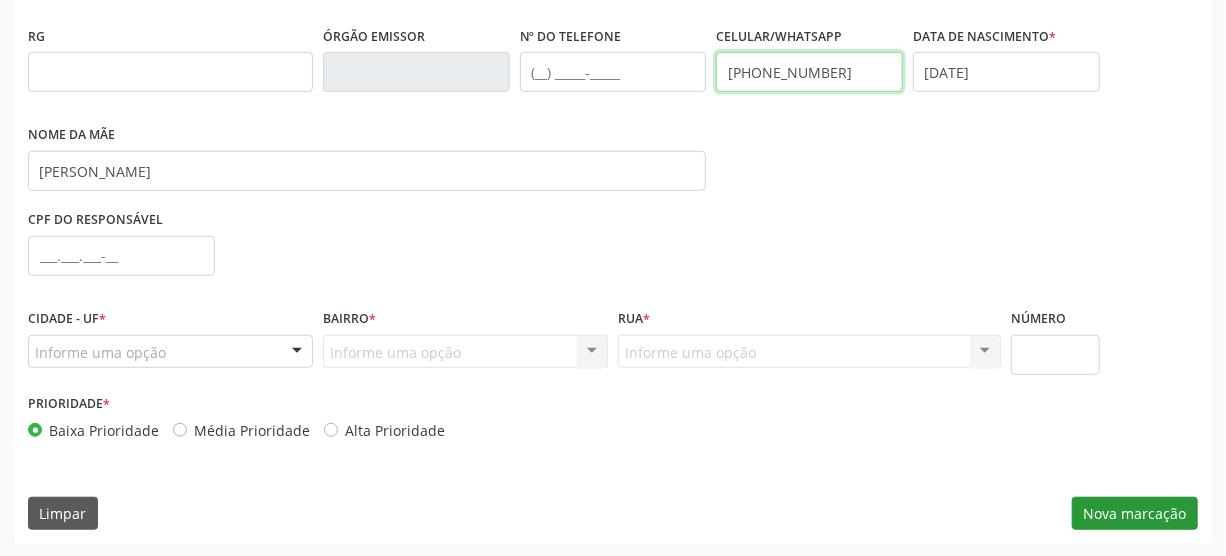 type on "(87) 98102-2447" 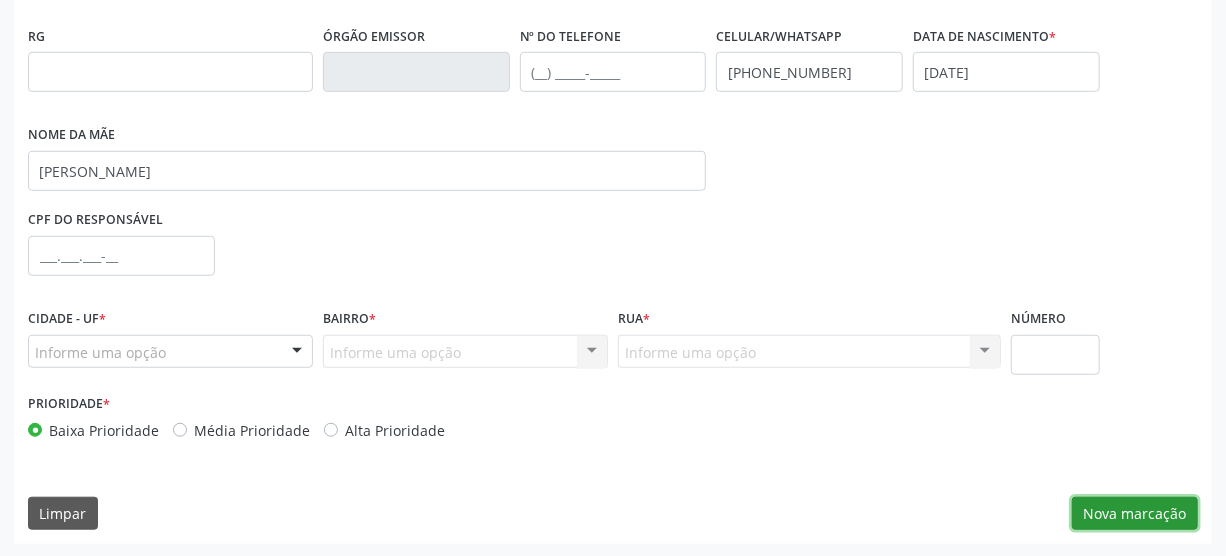 click on "Nova marcação" at bounding box center [1135, 514] 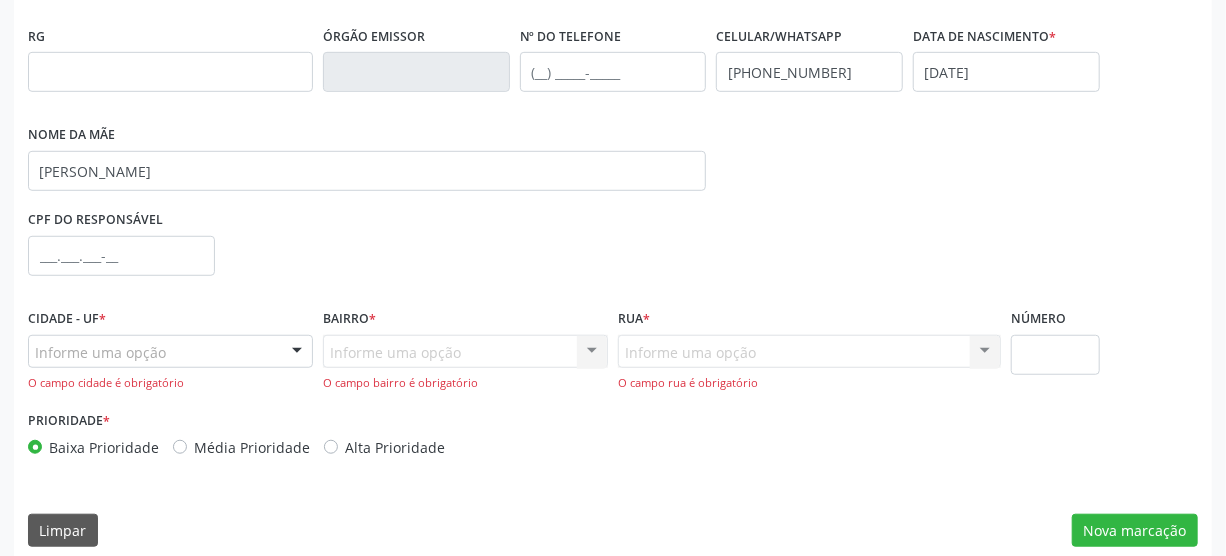 click at bounding box center (297, 353) 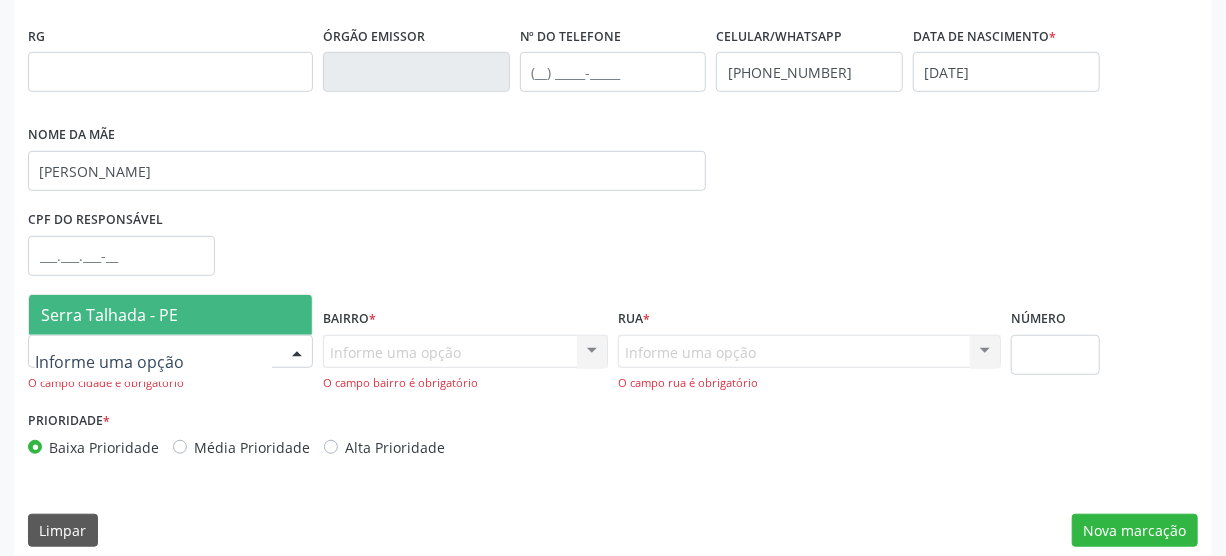 click on "Serra Talhada - PE" at bounding box center [170, 315] 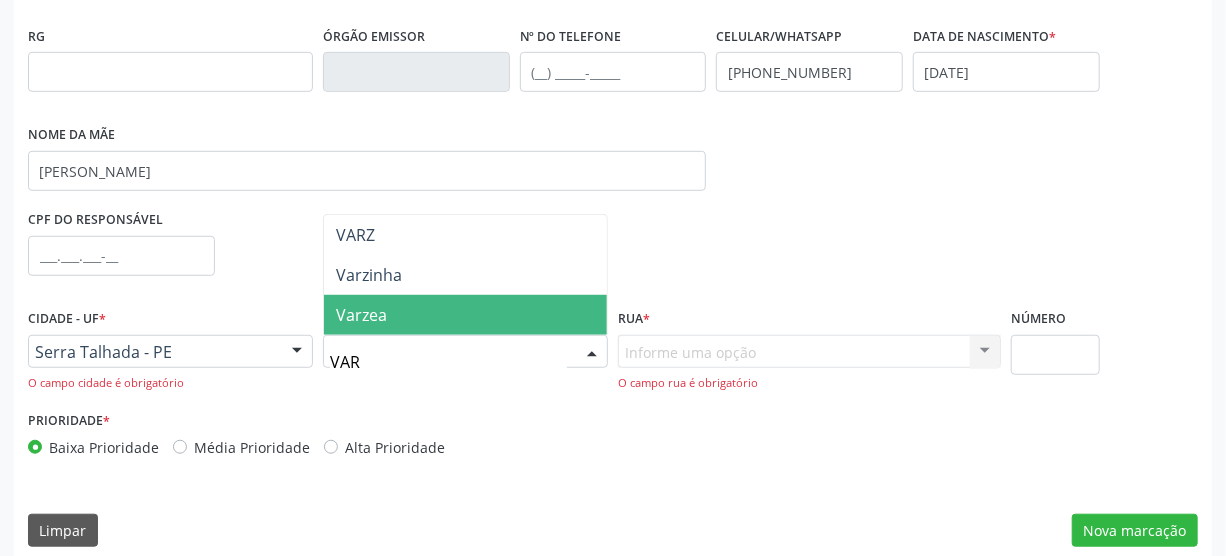 type on "VARZ" 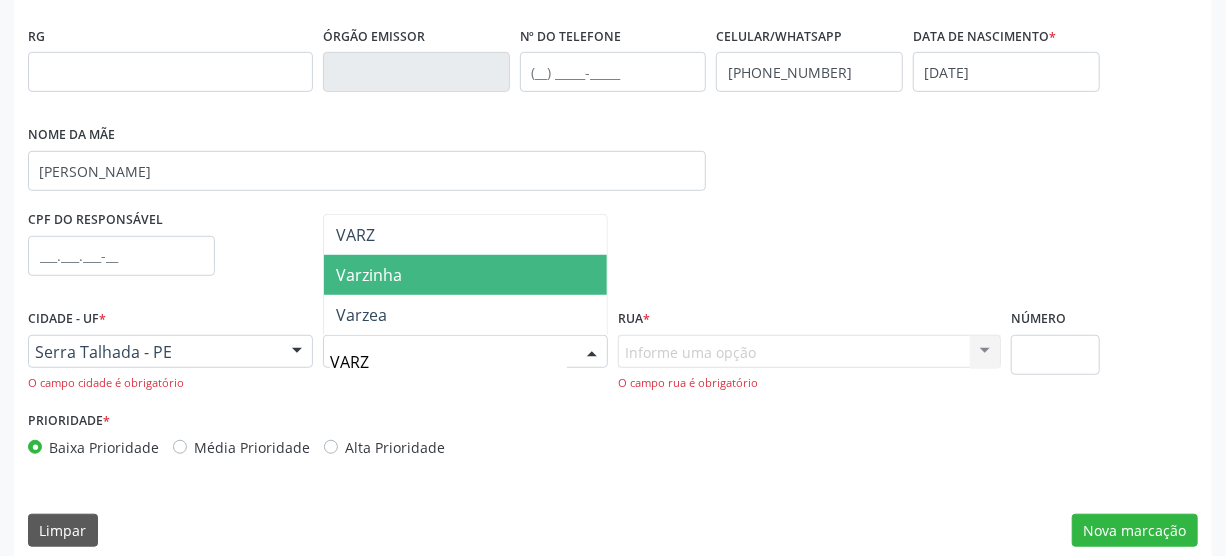 click on "Varzinha" at bounding box center [465, 275] 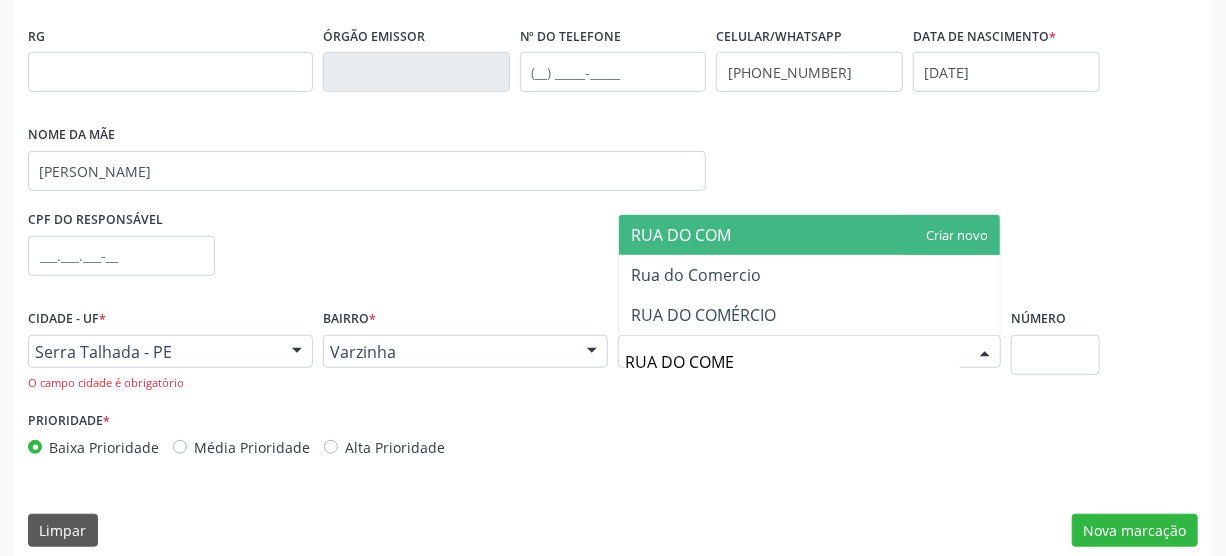 type on "RUA DO COMER" 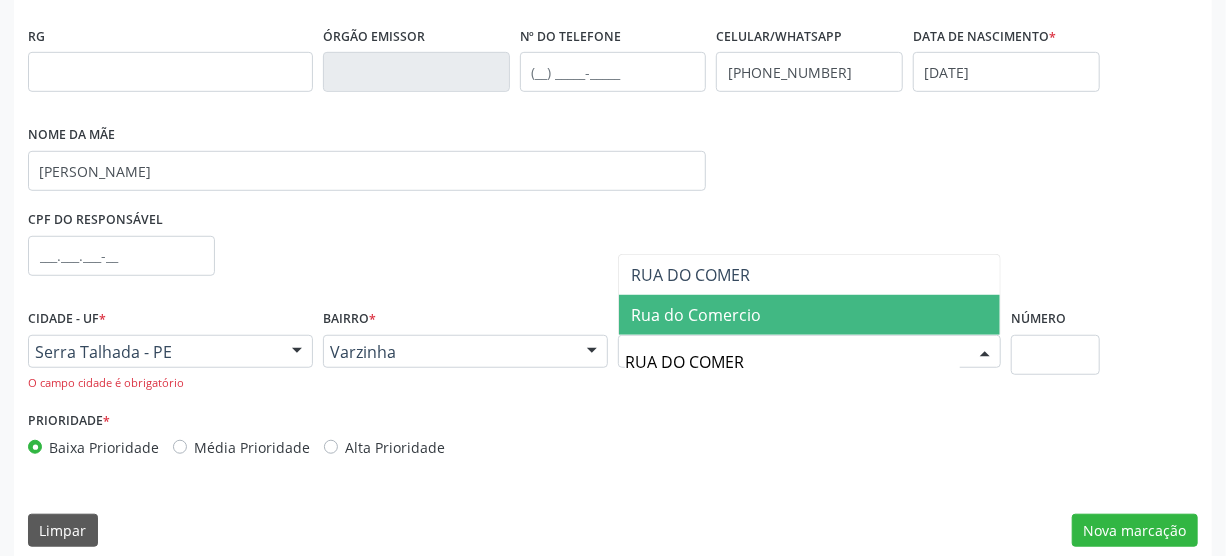 click on "Rua do Comercio" at bounding box center (696, 315) 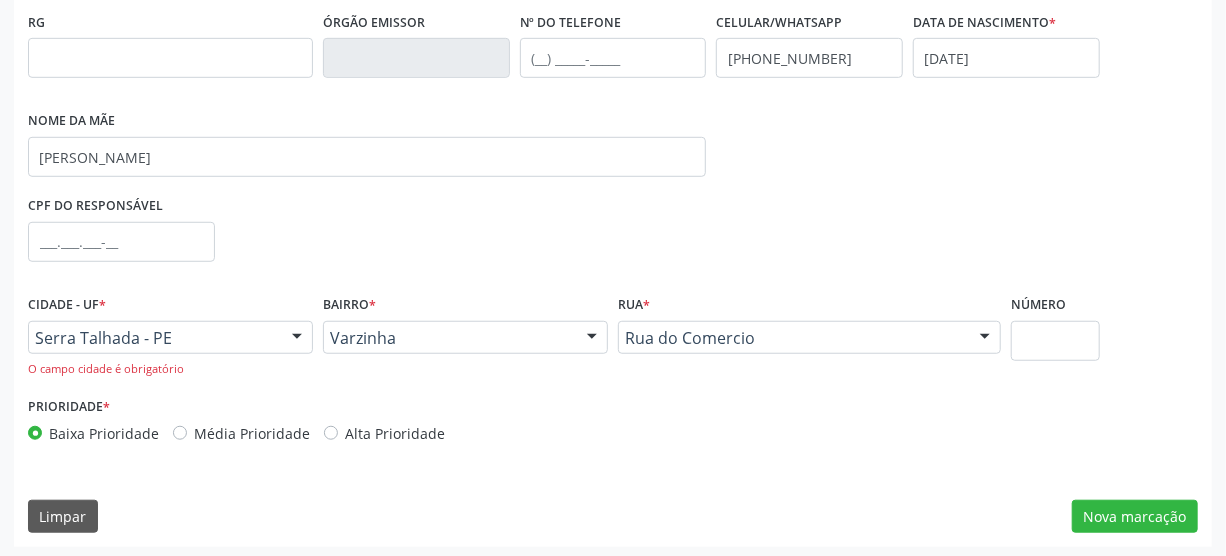 scroll, scrollTop: 530, scrollLeft: 0, axis: vertical 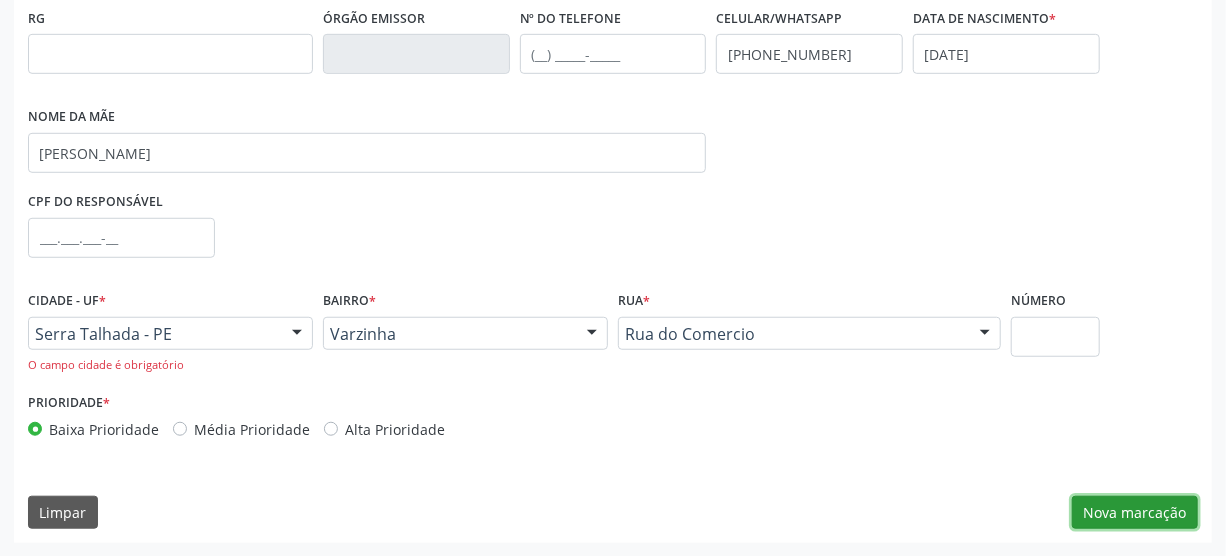 click on "Nova marcação" at bounding box center (1135, 513) 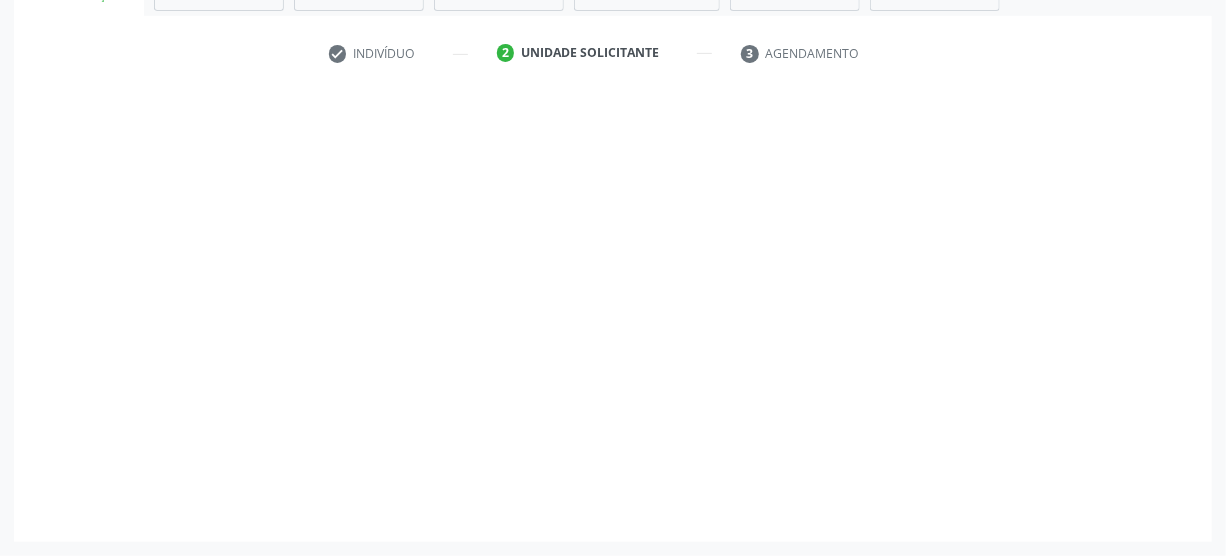 scroll, scrollTop: 348, scrollLeft: 0, axis: vertical 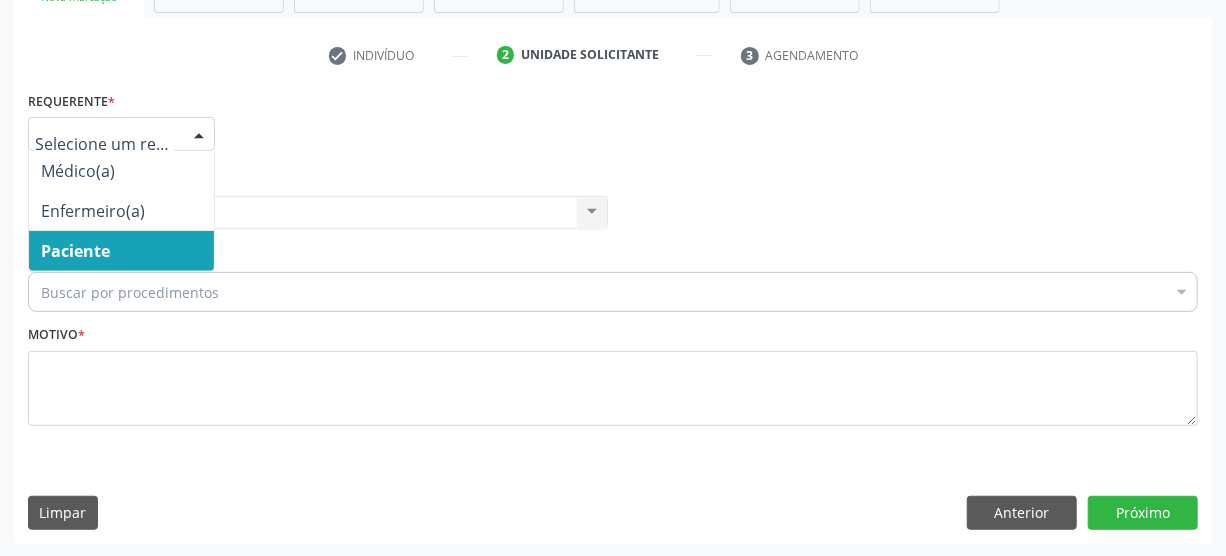 click at bounding box center (199, 135) 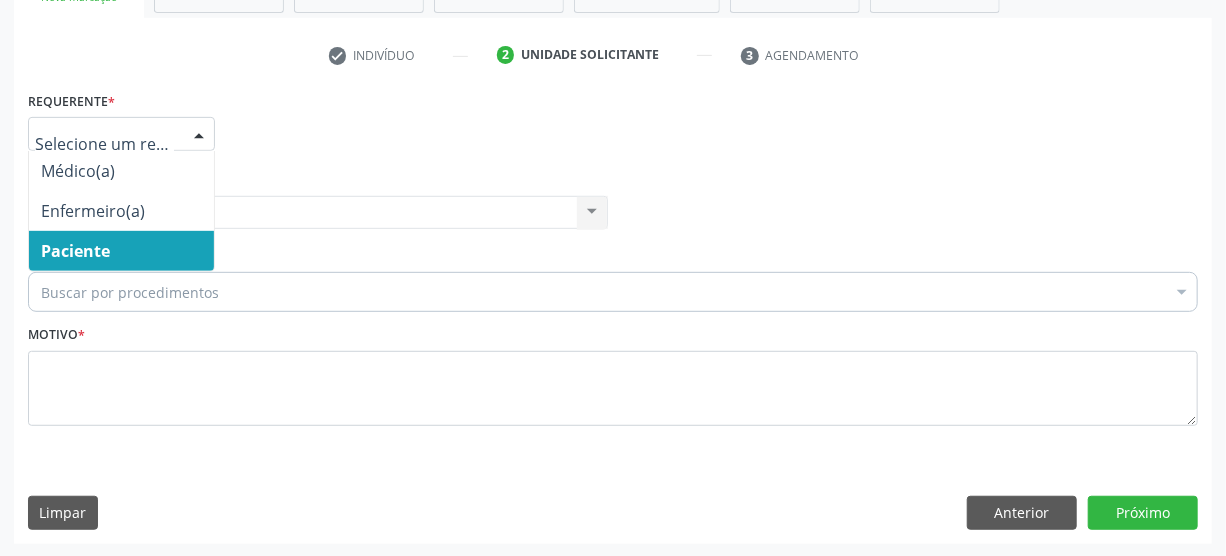 click on "Paciente" at bounding box center (75, 251) 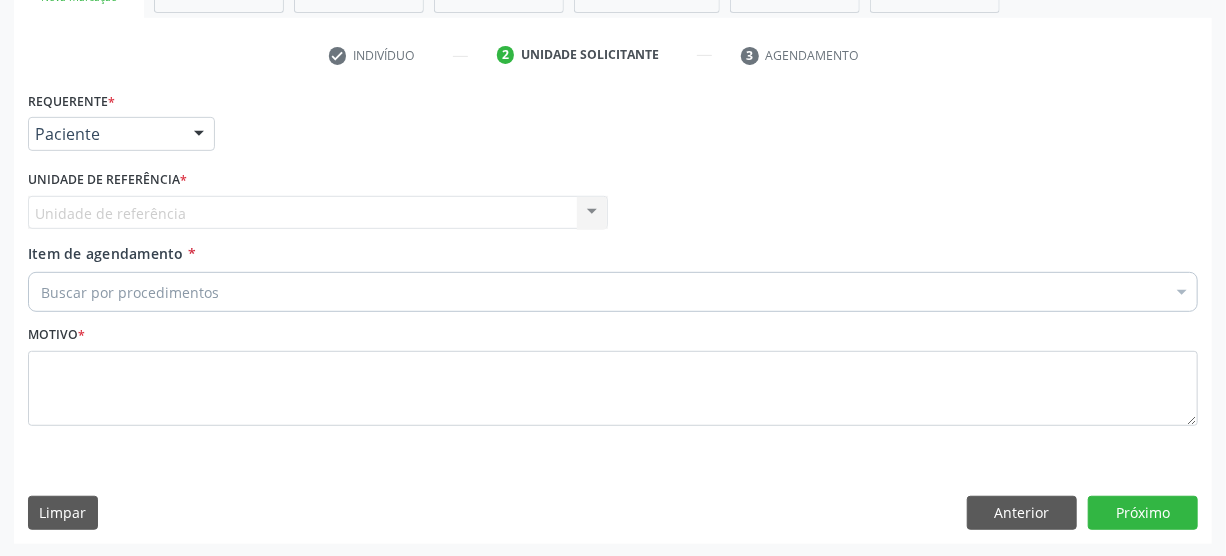 click on "Unidade de referência
Usf Varzinha
Nenhum resultado encontrado para: "   "
Não há nenhuma opção para ser exibida." at bounding box center [318, 213] 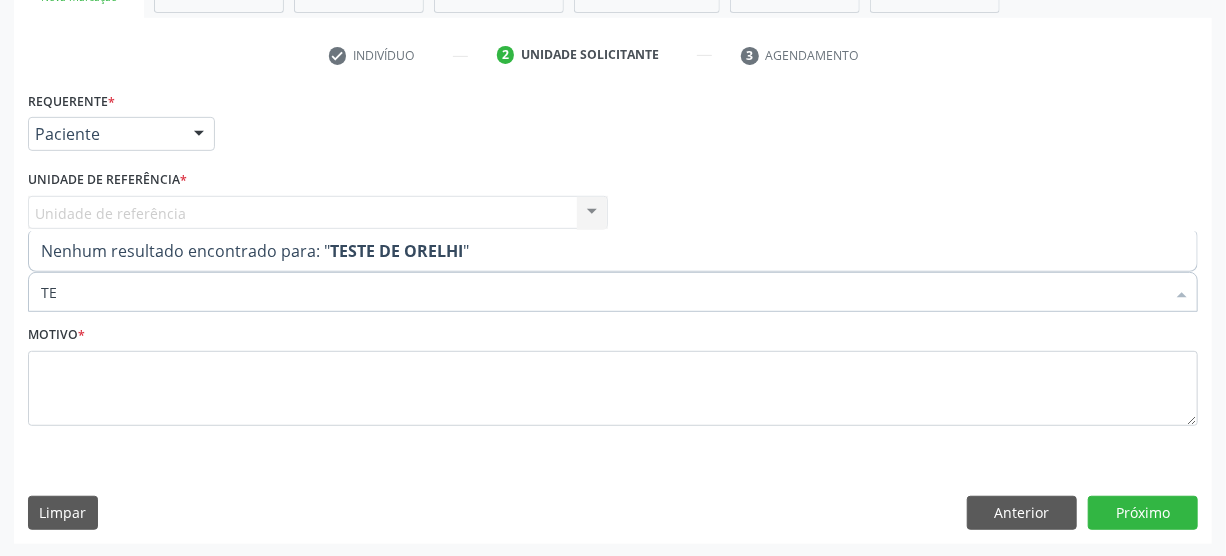 type on "T" 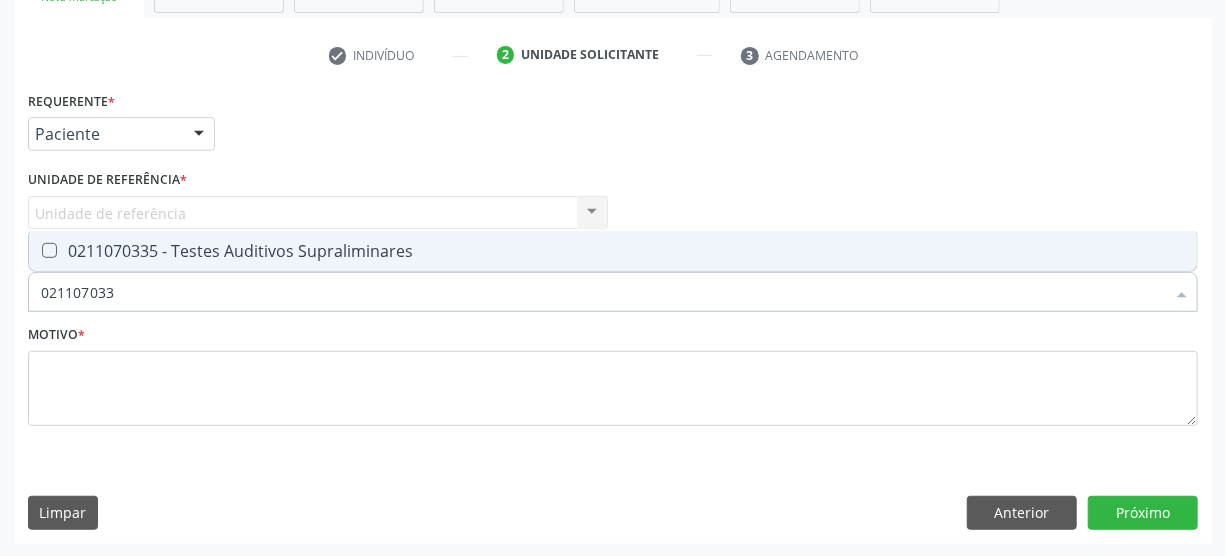 type on "0211070335" 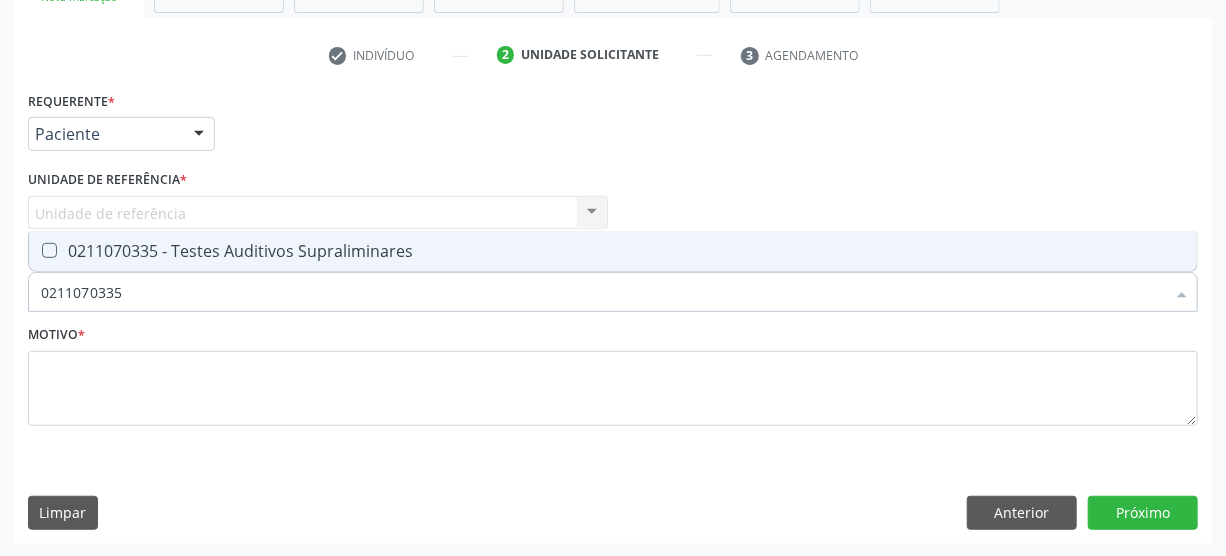 click at bounding box center (36, 251) 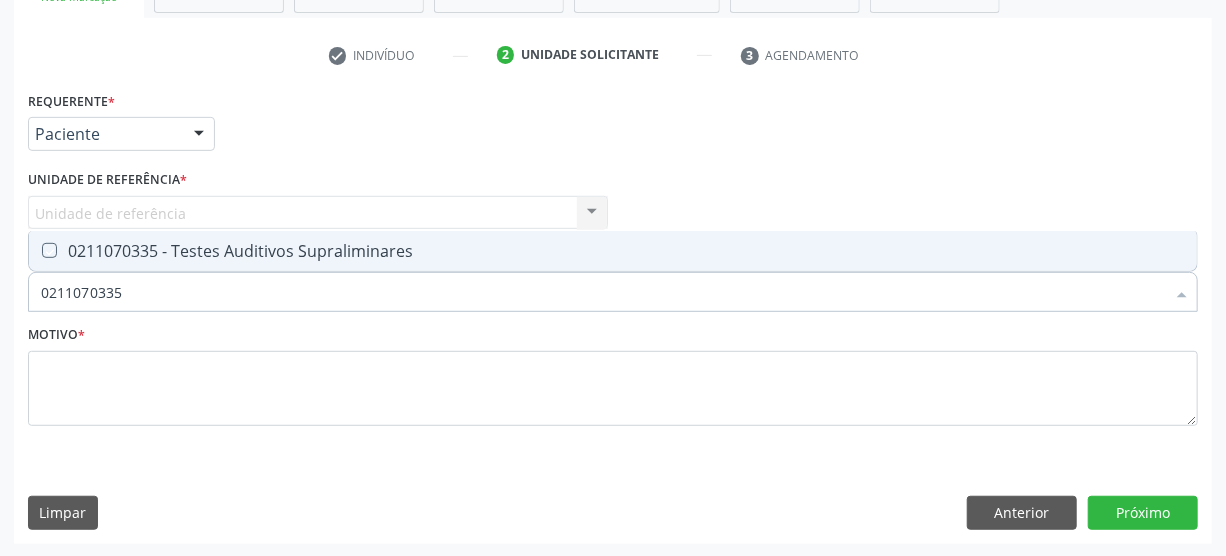 checkbox on "true" 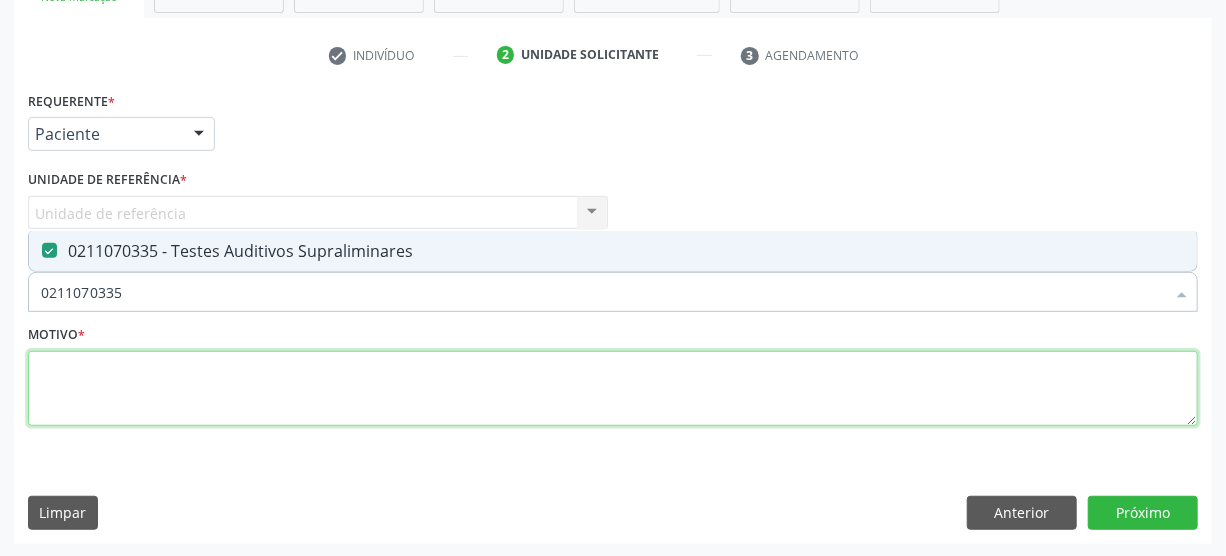 click at bounding box center [613, 389] 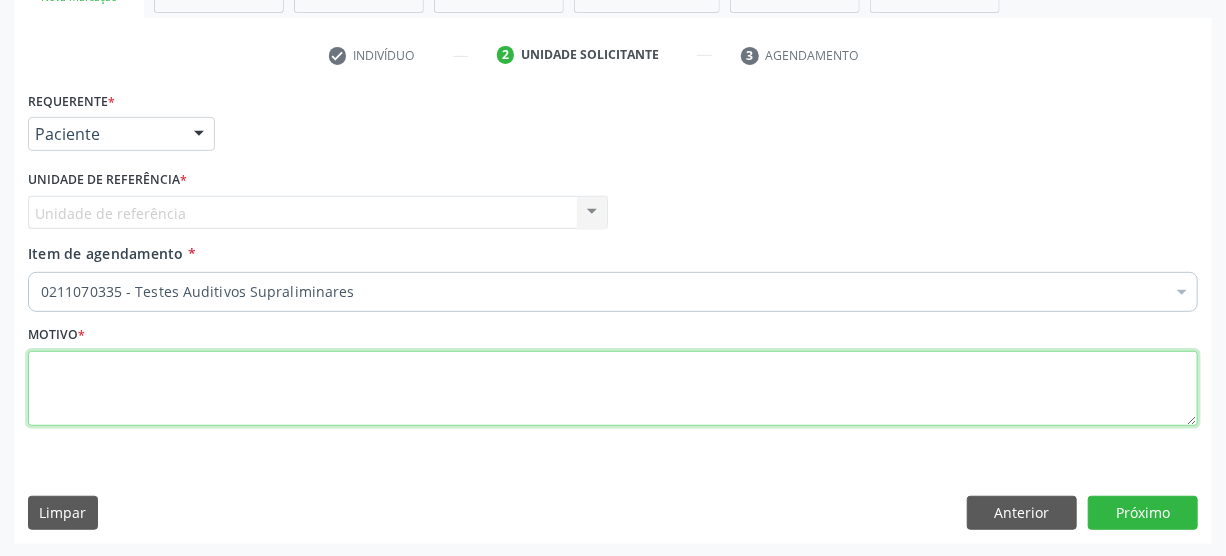 type on "A" 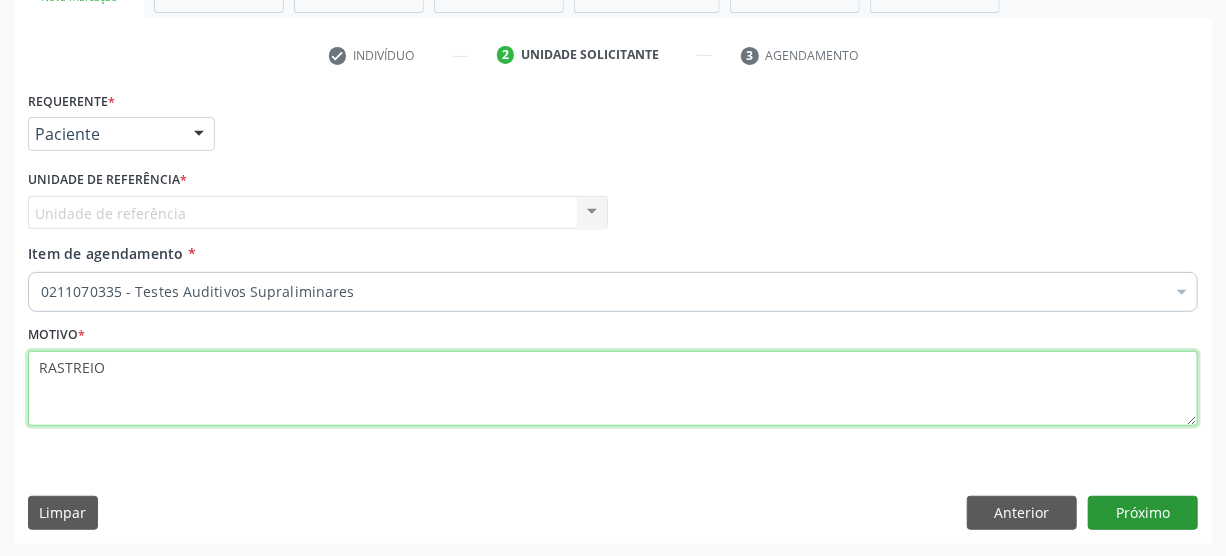 type on "RASTREIO" 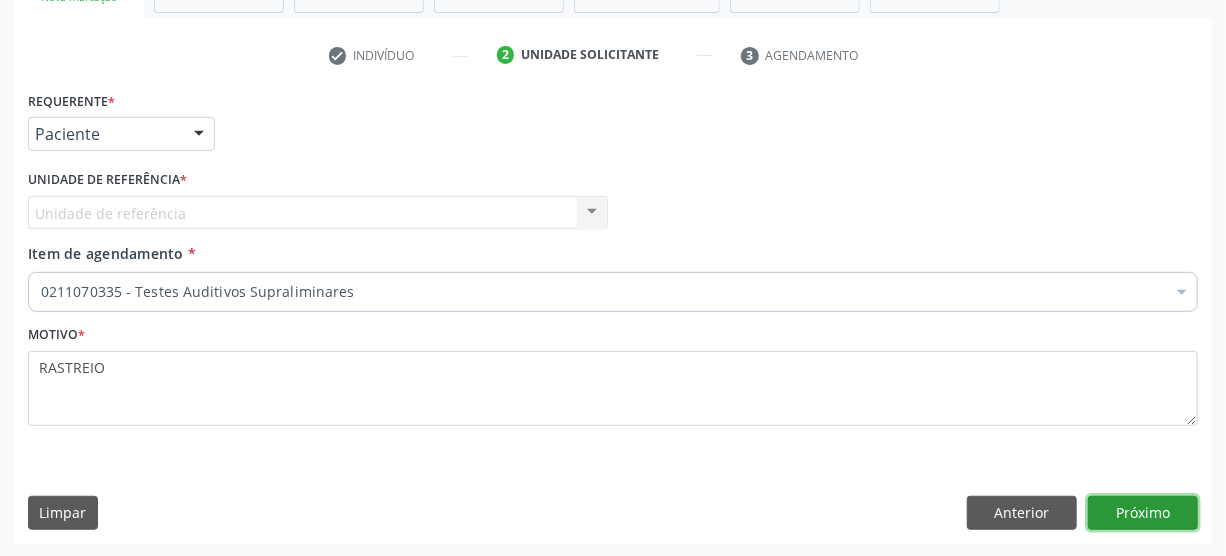 click on "Próximo" at bounding box center [1143, 513] 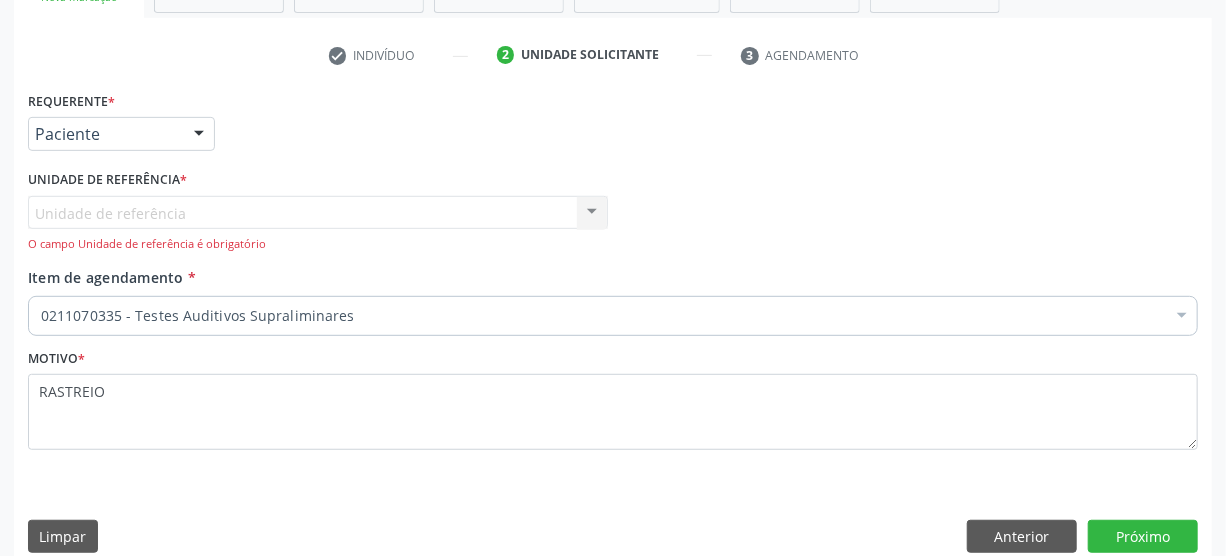 click on "Unidade de referência
Usf Varzinha
Nenhum resultado encontrado para: "   "
Não há nenhuma opção para ser exibida.
O campo Unidade de referência é obrigatório" at bounding box center (318, 224) 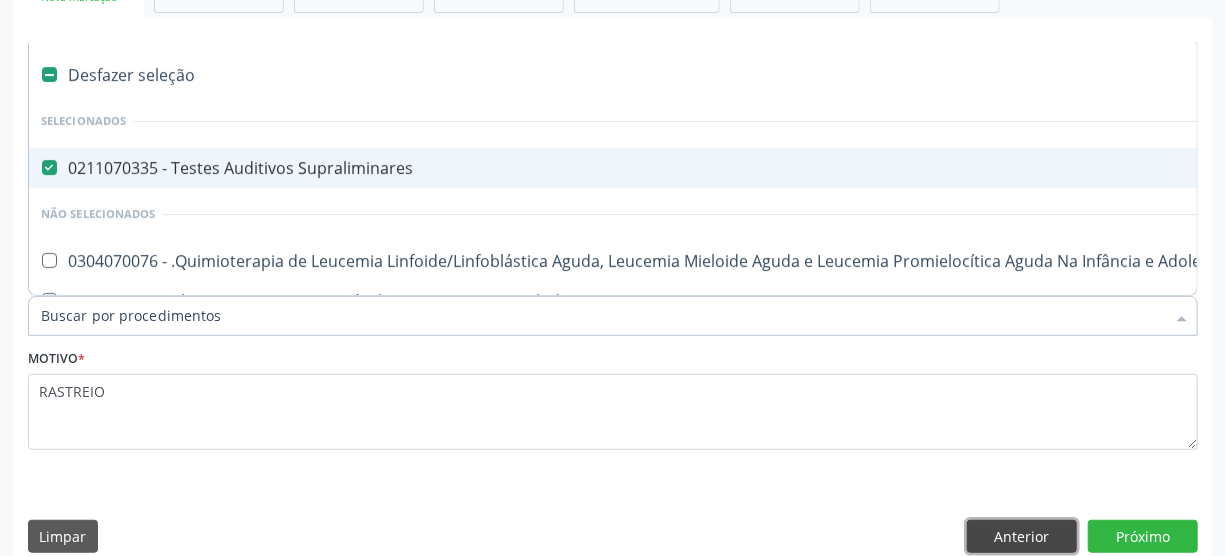 click on "Anterior" at bounding box center [1022, 537] 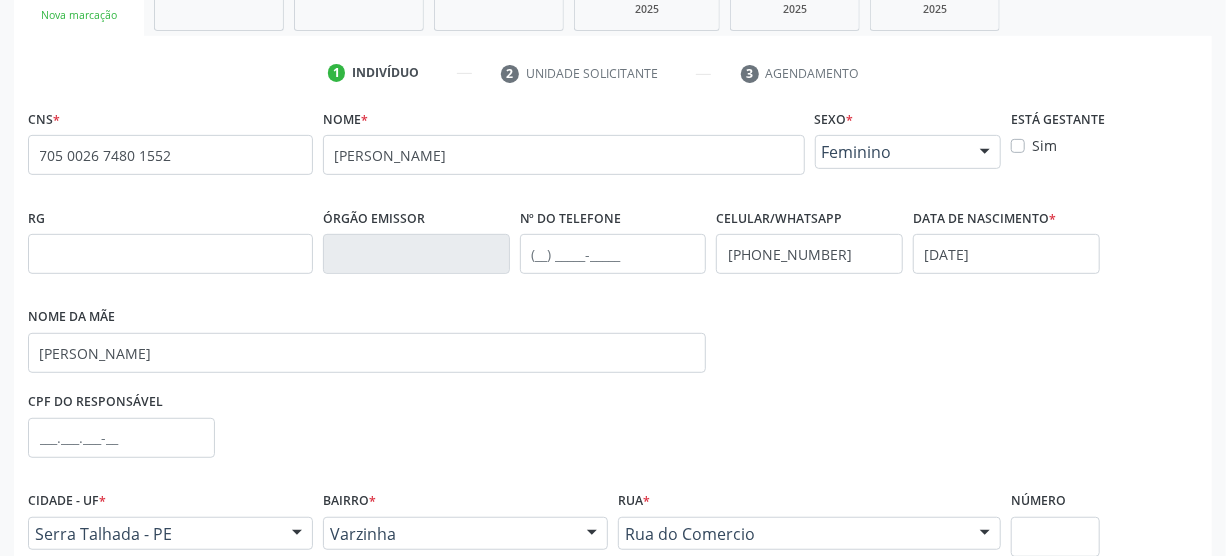 scroll, scrollTop: 512, scrollLeft: 0, axis: vertical 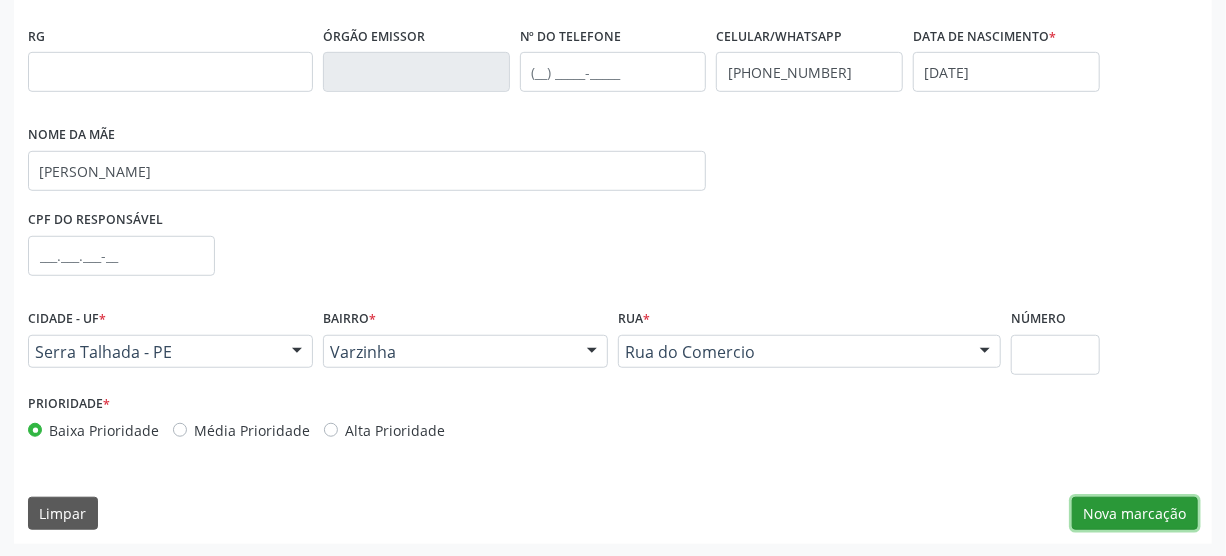 click on "Nova marcação" at bounding box center (1135, 514) 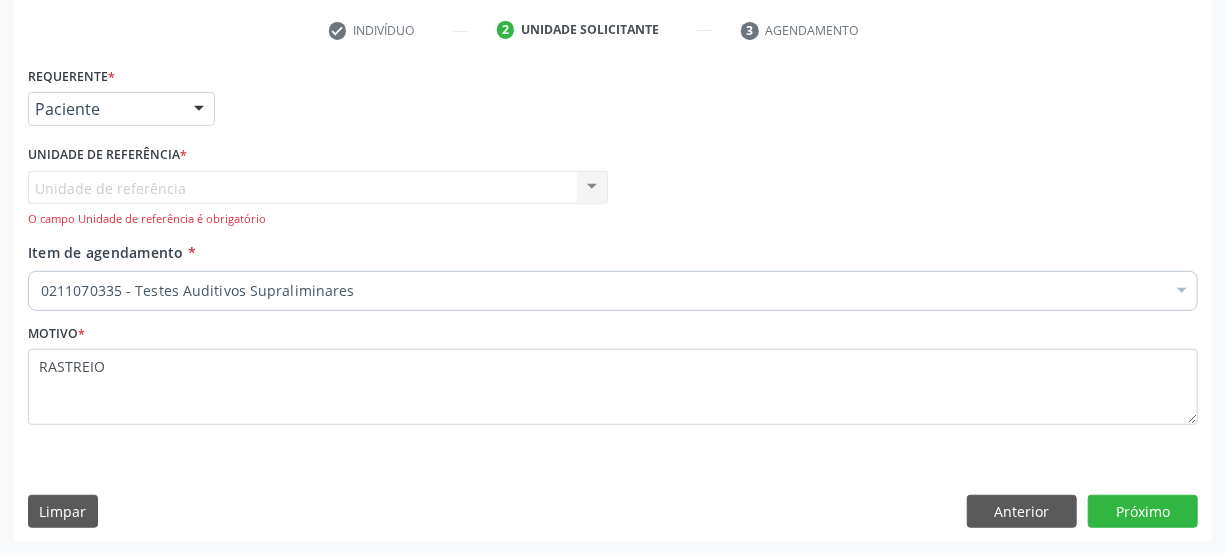 scroll, scrollTop: 371, scrollLeft: 0, axis: vertical 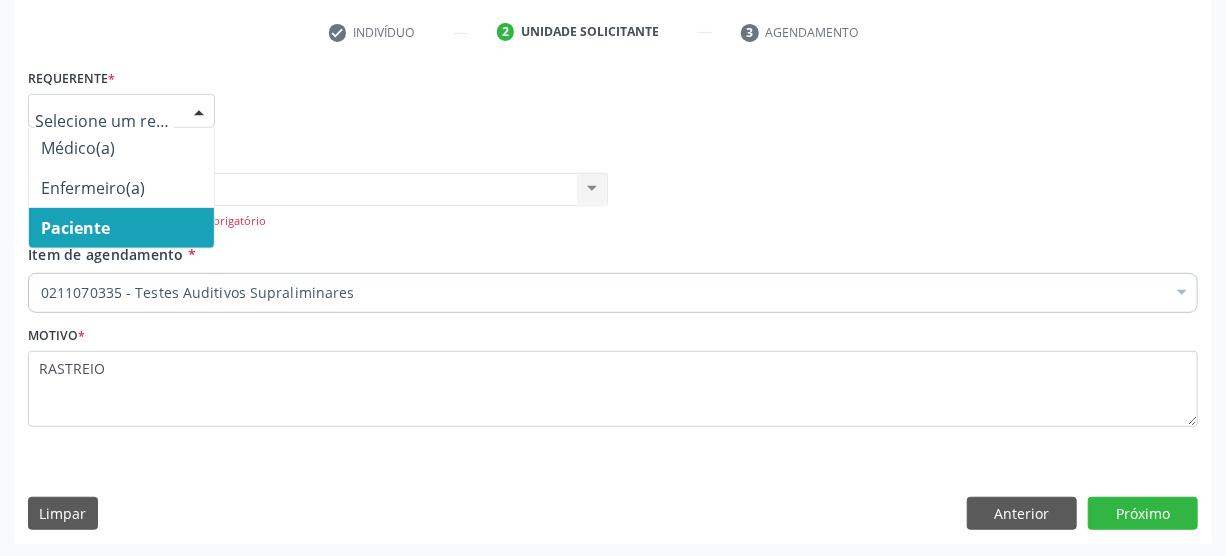 click at bounding box center (199, 112) 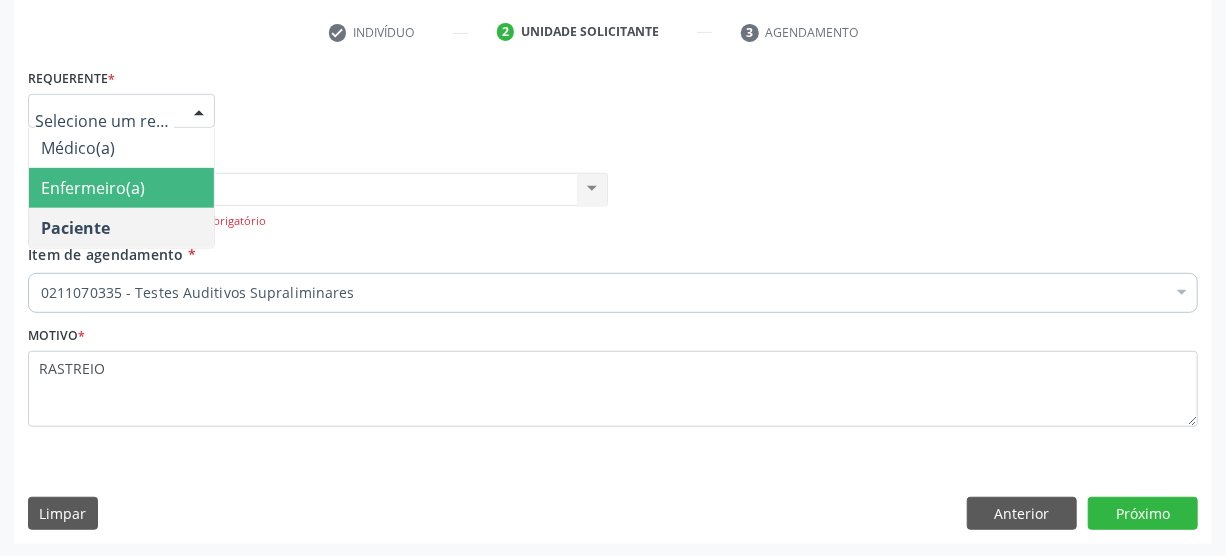 click on "Enfermeiro(a)" at bounding box center [121, 188] 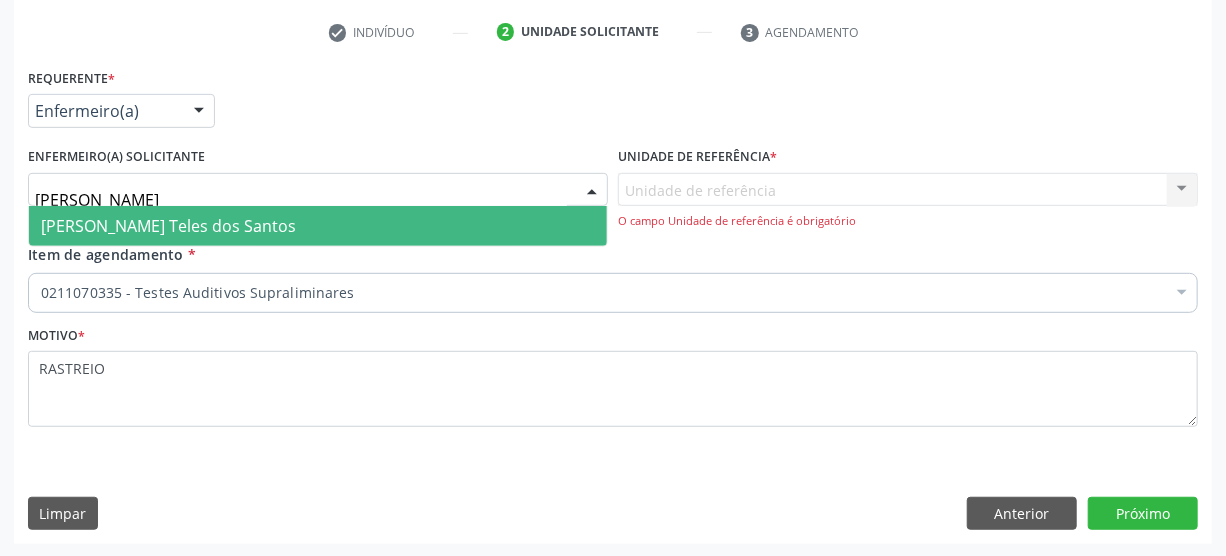type on "MARIA LEI" 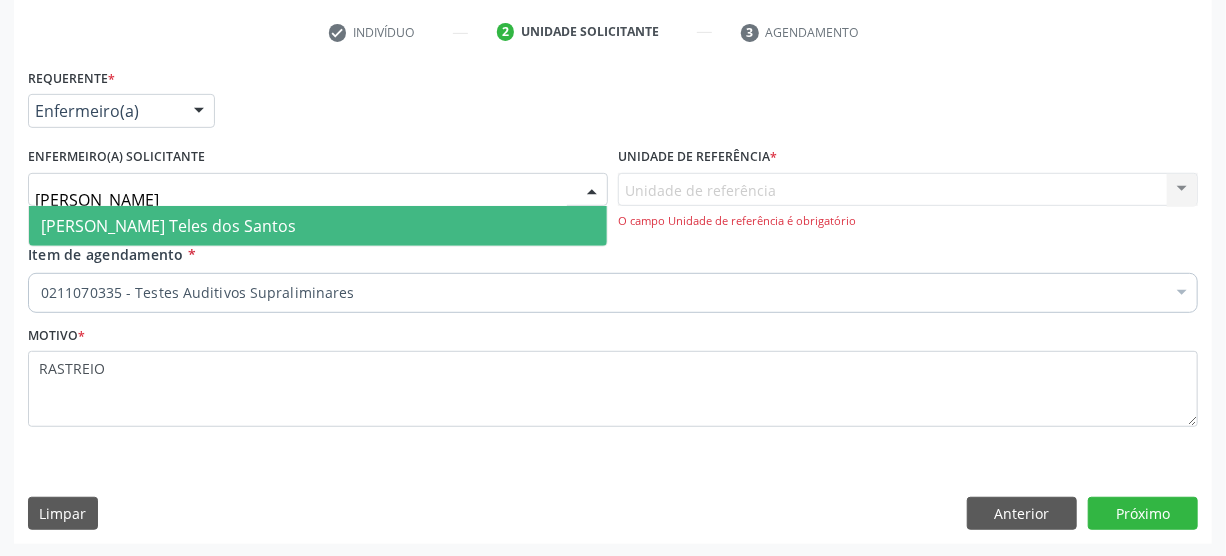 click on "Maria Leidilena Teles dos Santos" at bounding box center [168, 226] 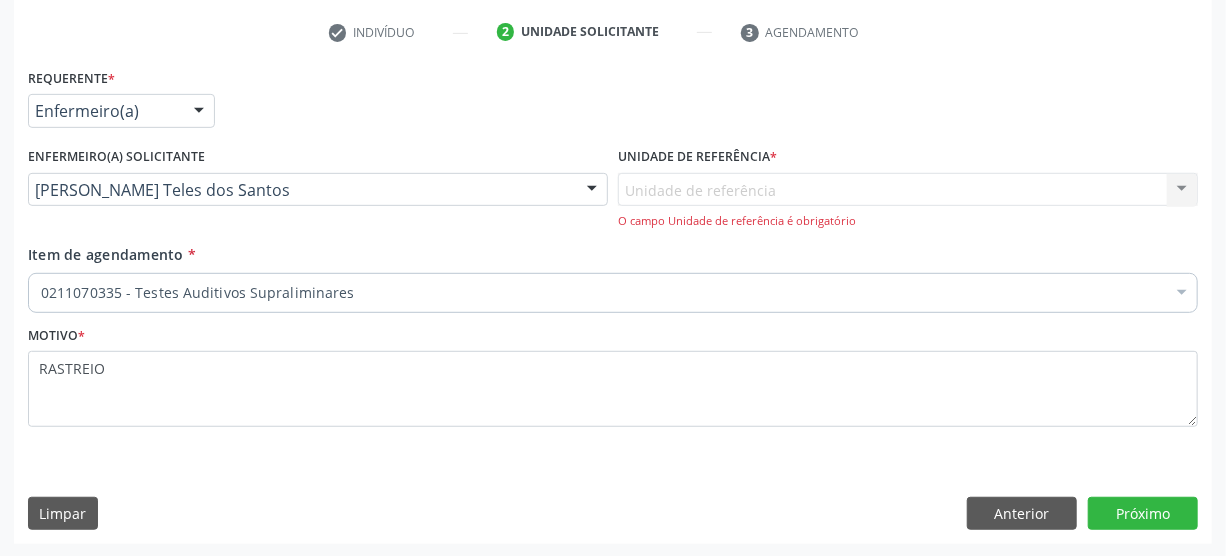 click on "Unidade de referência
Usf Varzinha
Nenhum resultado encontrado para: "   "
Não há nenhuma opção para ser exibida.
O campo Unidade de referência é obrigatório" at bounding box center (908, 201) 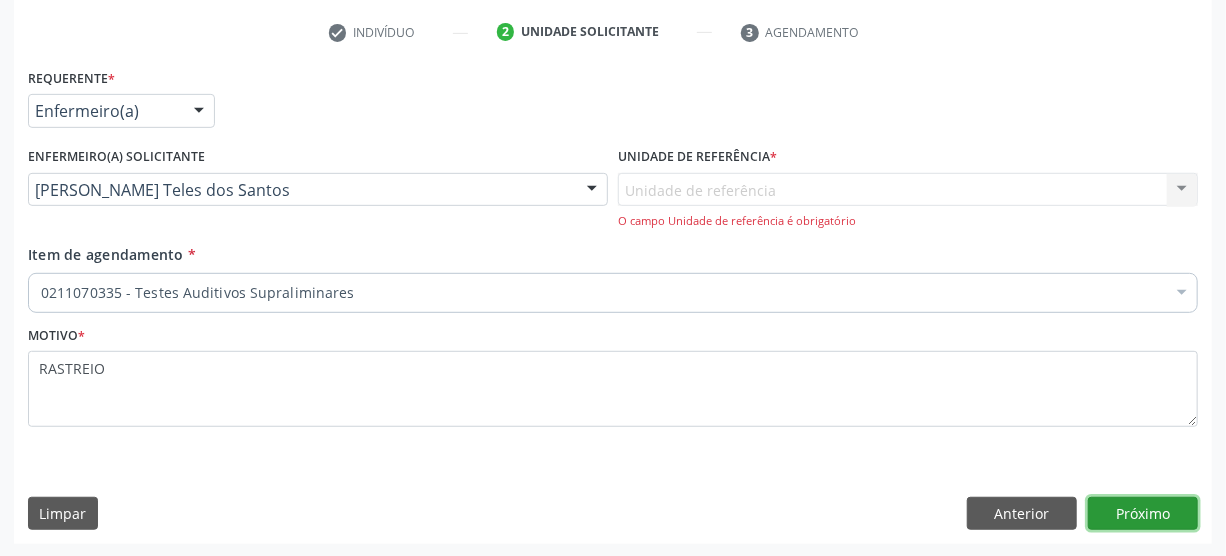 click on "Próximo" at bounding box center [1143, 514] 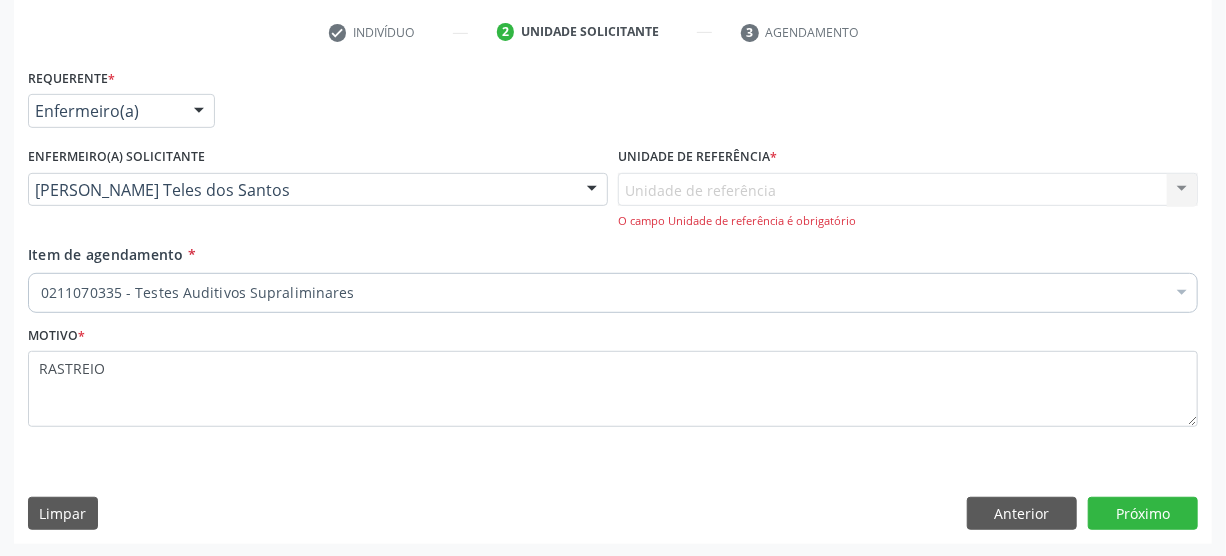 click on "Unidade de referência
Usf Varzinha
Nenhum resultado encontrado para: "   "
Não há nenhuma opção para ser exibida.
O campo Unidade de referência é obrigatório" at bounding box center (908, 201) 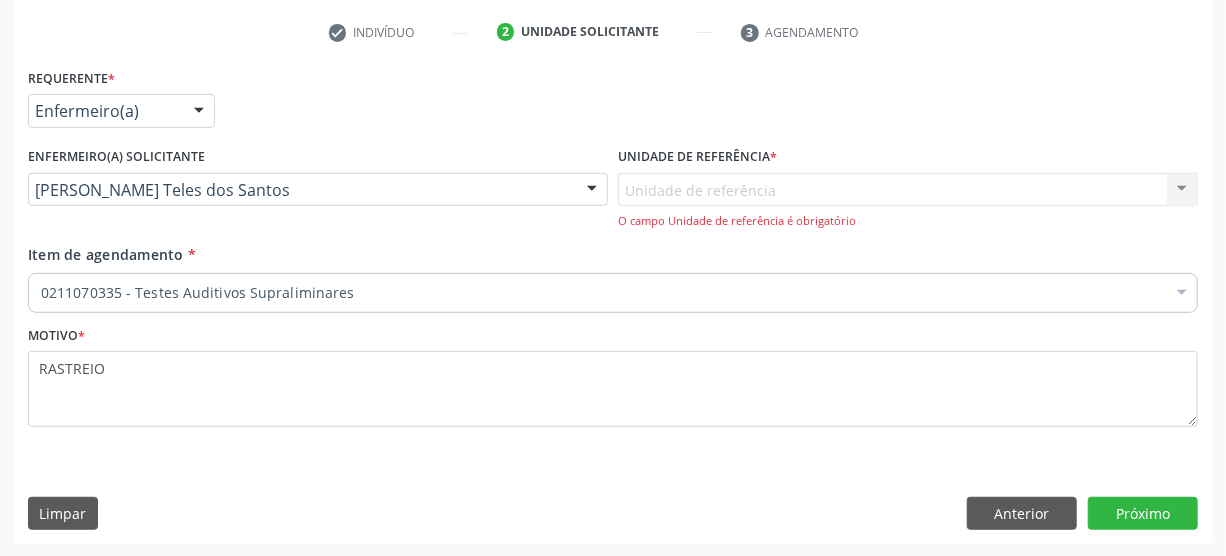 click on "Unidade de referência
Usf Varzinha
Nenhum resultado encontrado para: "   "
Não há nenhuma opção para ser exibida.
O campo Unidade de referência é obrigatório" at bounding box center (908, 201) 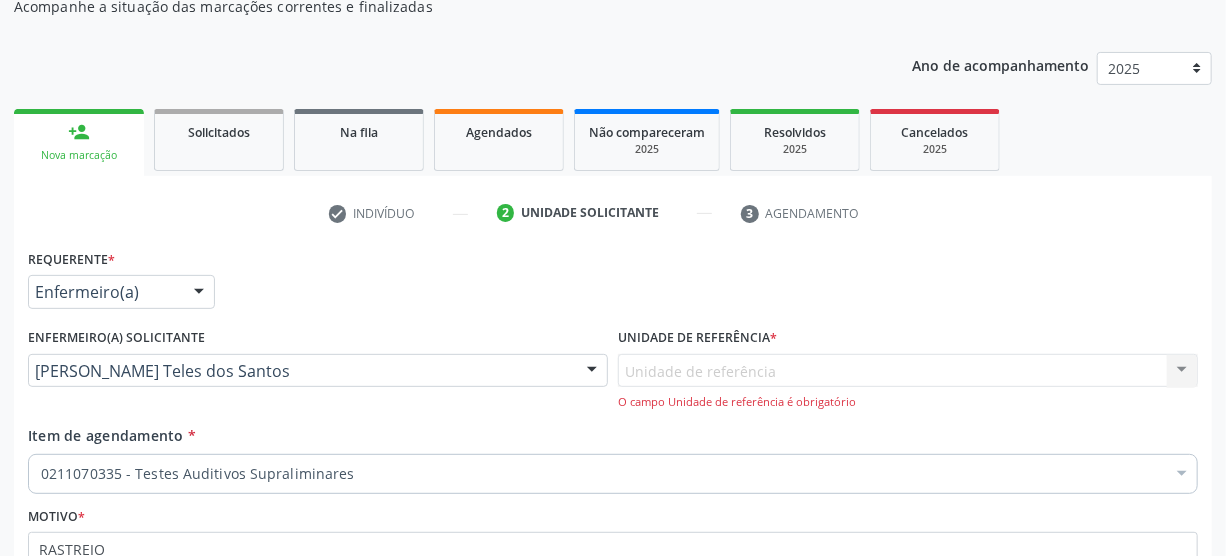 click on "Unidade de referência
Usf Varzinha
Nenhum resultado encontrado para: "   "
Não há nenhuma opção para ser exibida.
O campo Unidade de referência é obrigatório" at bounding box center [908, 382] 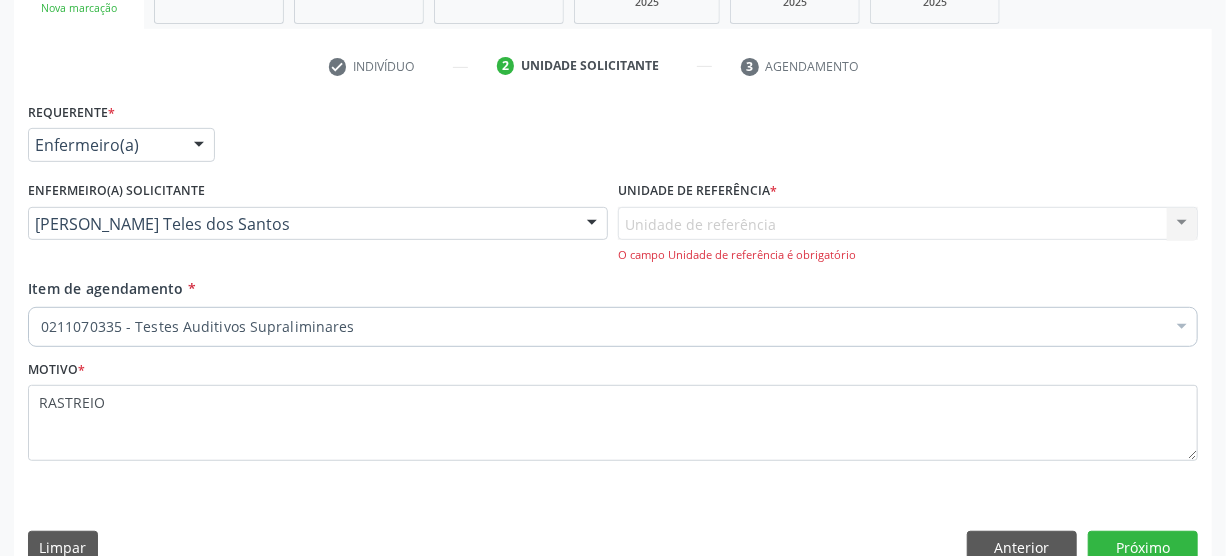 scroll, scrollTop: 371, scrollLeft: 0, axis: vertical 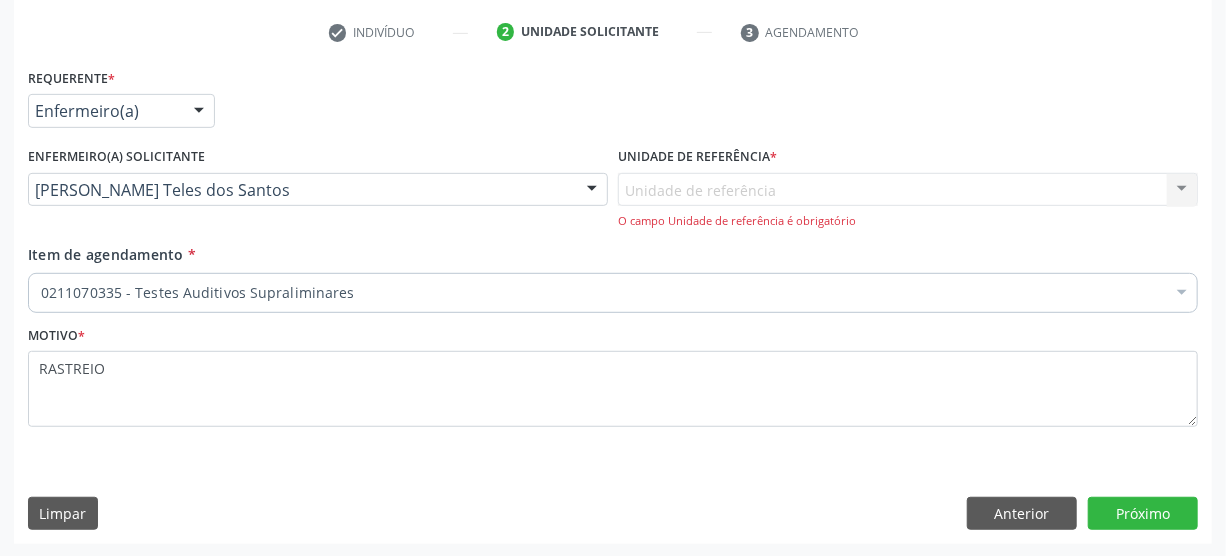 click on "Unidade de referência
Usf Varzinha
Nenhum resultado encontrado para: "   "
Não há nenhuma opção para ser exibida.
O campo Unidade de referência é obrigatório" at bounding box center [908, 201] 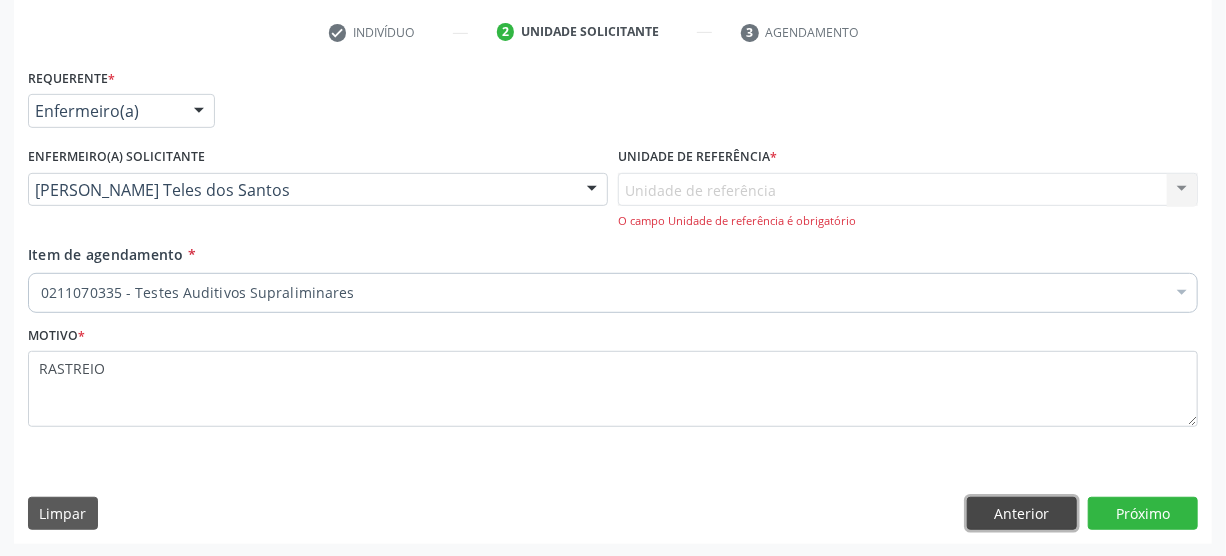 click on "Anterior" at bounding box center (1022, 514) 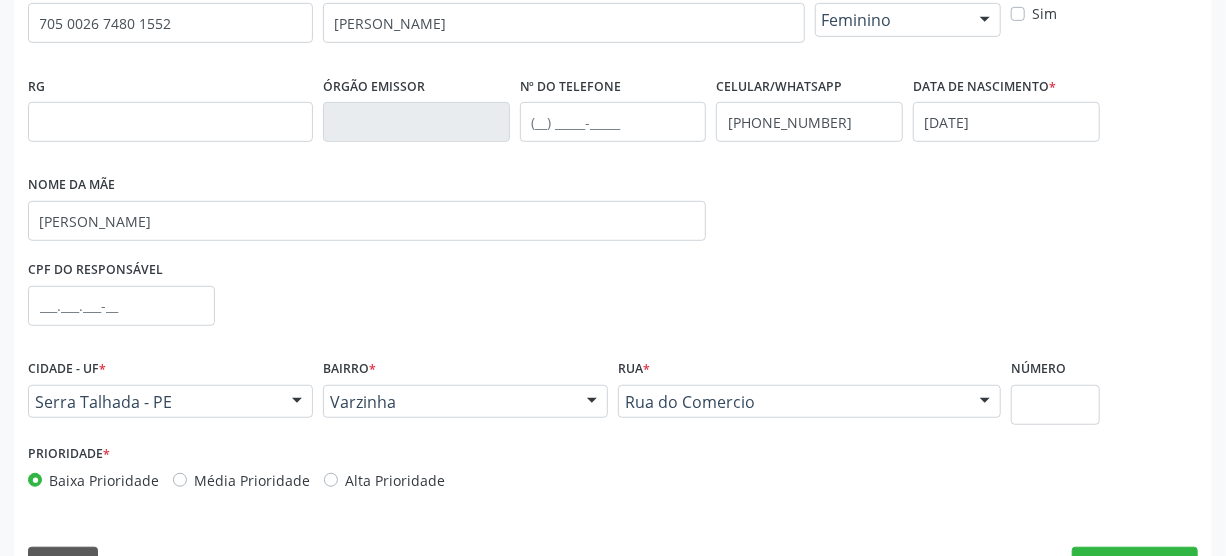 scroll, scrollTop: 512, scrollLeft: 0, axis: vertical 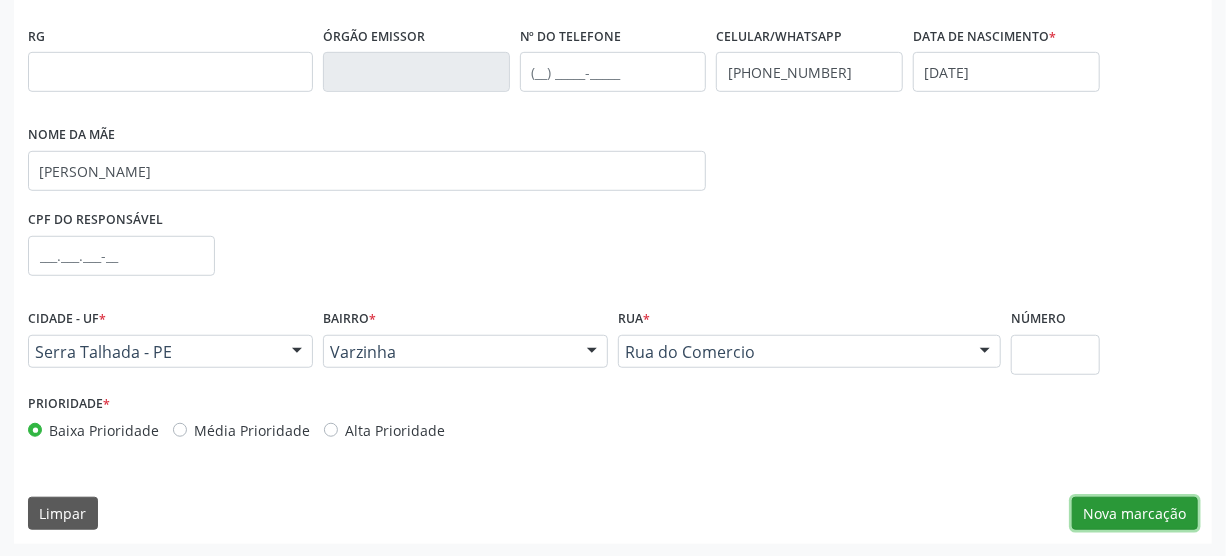click on "Nova marcação" at bounding box center (1135, 514) 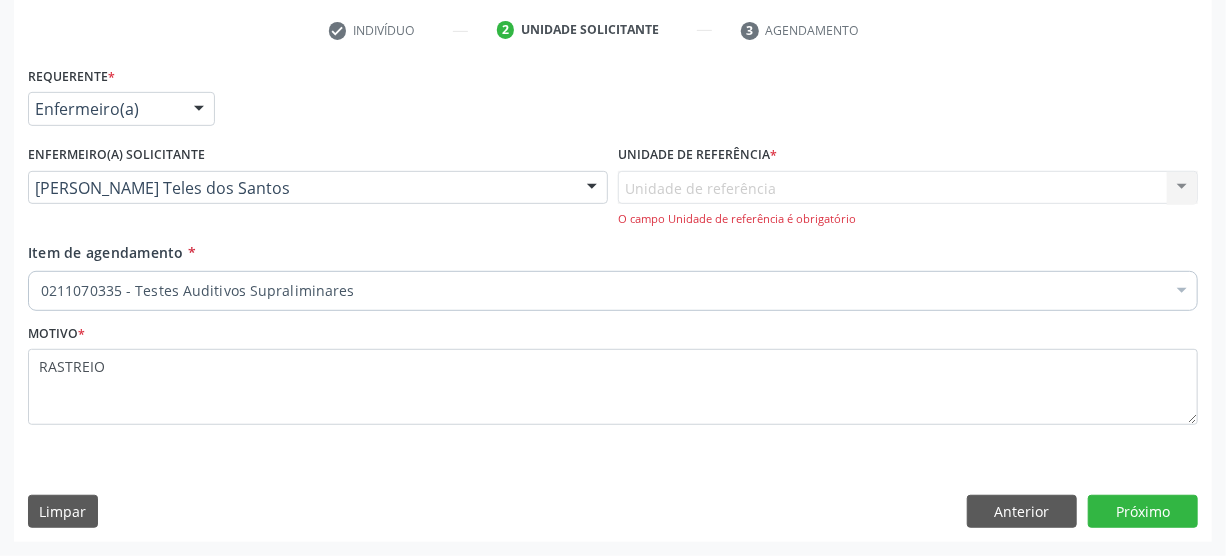 scroll, scrollTop: 371, scrollLeft: 0, axis: vertical 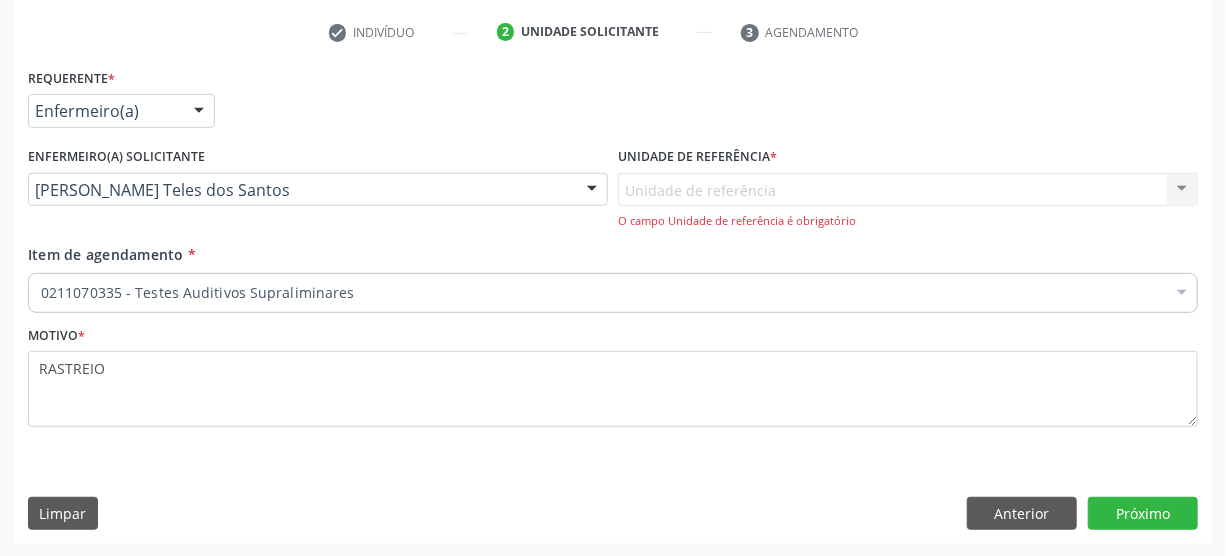 click on "Unidade de referência
Usf Varzinha
Nenhum resultado encontrado para: "   "
Não há nenhuma opção para ser exibida.
O campo Unidade de referência é obrigatório" at bounding box center [908, 201] 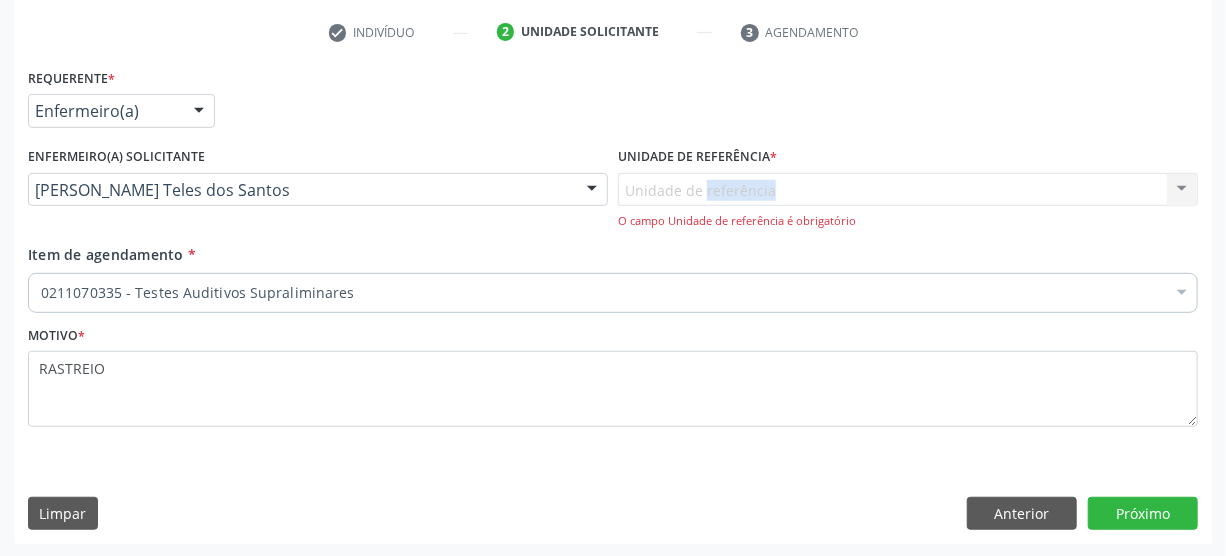 click on "Unidade de referência
Usf Varzinha
Nenhum resultado encontrado para: "   "
Não há nenhuma opção para ser exibida.
O campo Unidade de referência é obrigatório" at bounding box center [908, 201] 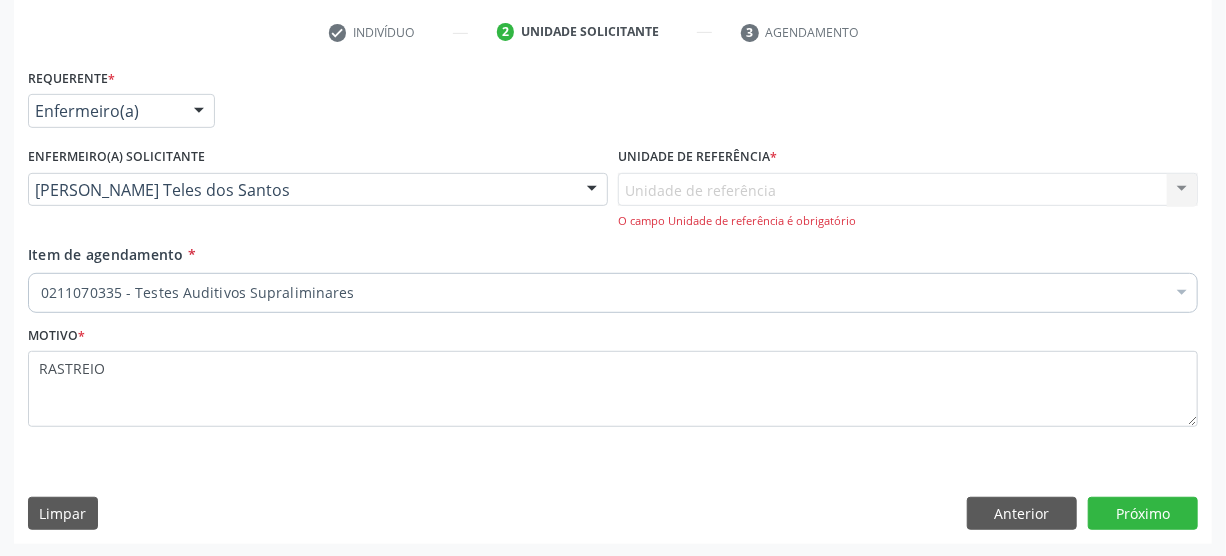 click on "O campo Unidade de referência é obrigatório" at bounding box center [908, 221] 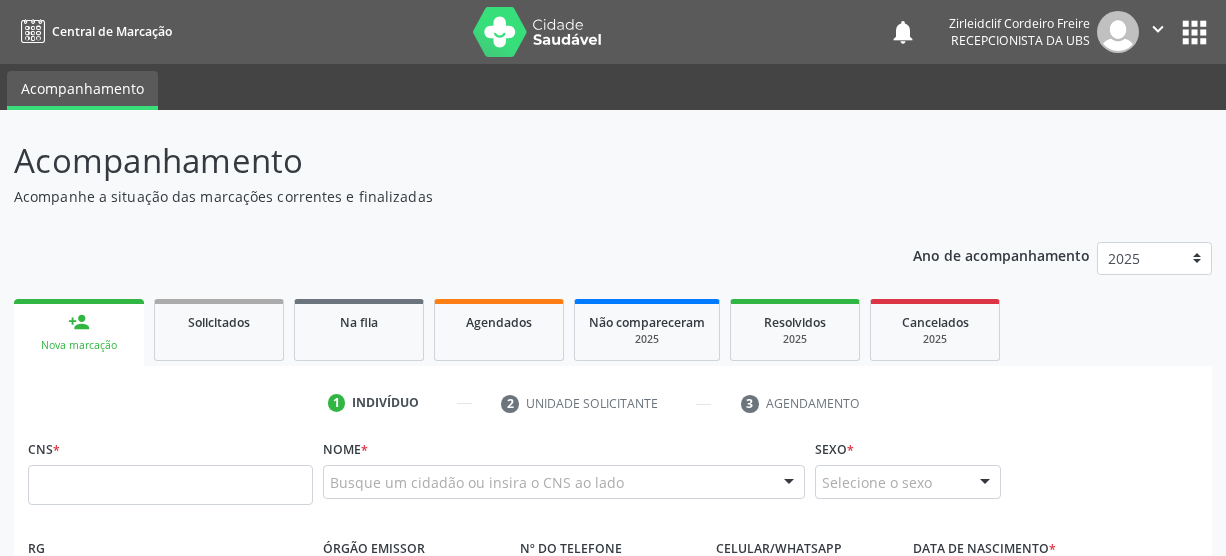 scroll, scrollTop: 24, scrollLeft: 0, axis: vertical 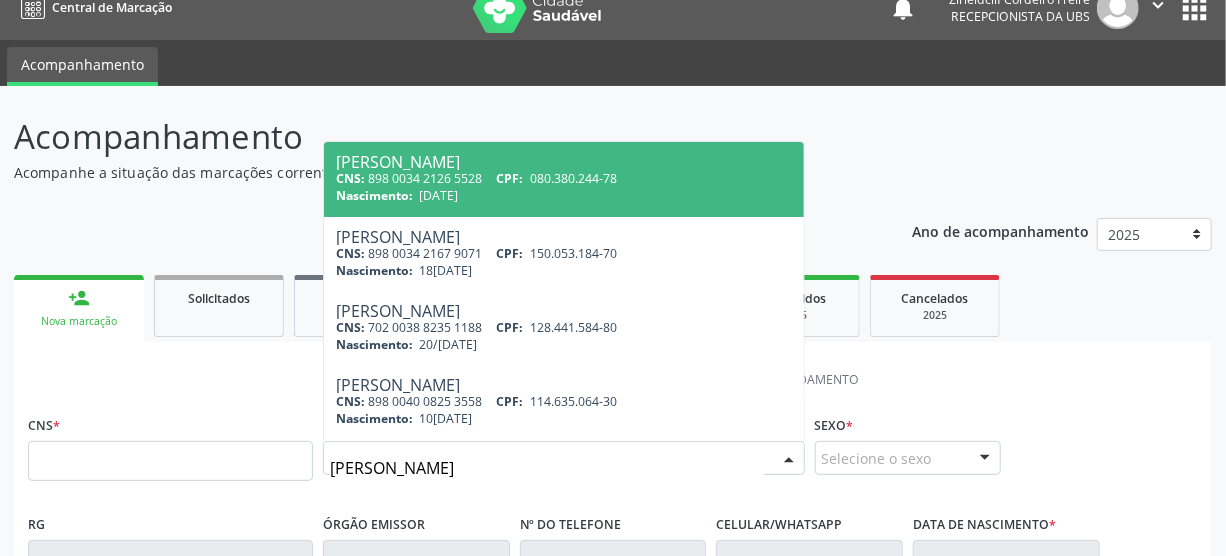 click on "ANA LUIZA" at bounding box center [547, 468] 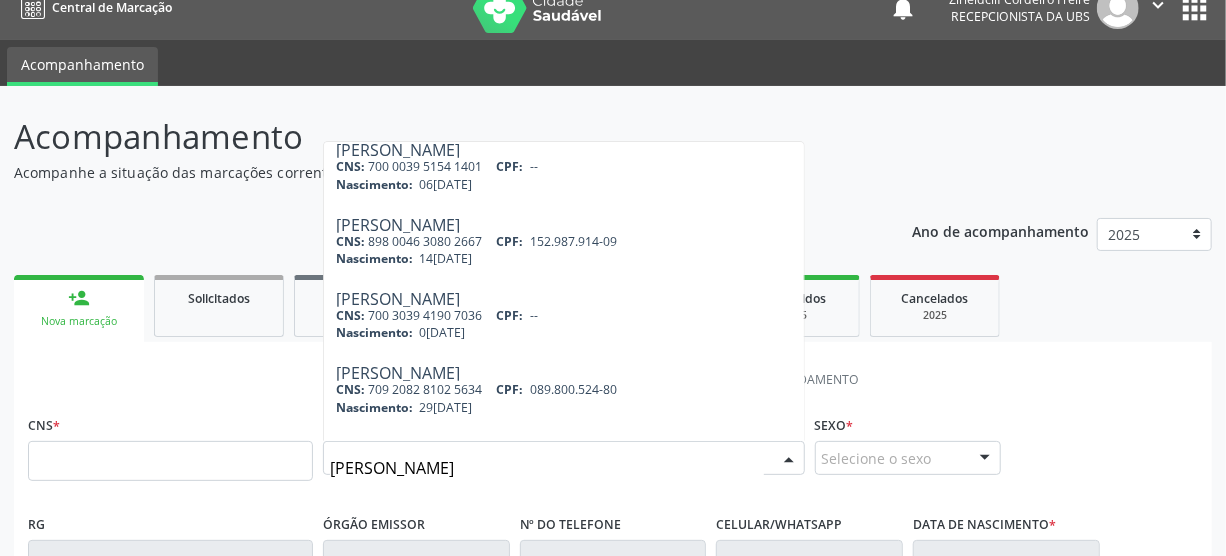 scroll, scrollTop: 545, scrollLeft: 0, axis: vertical 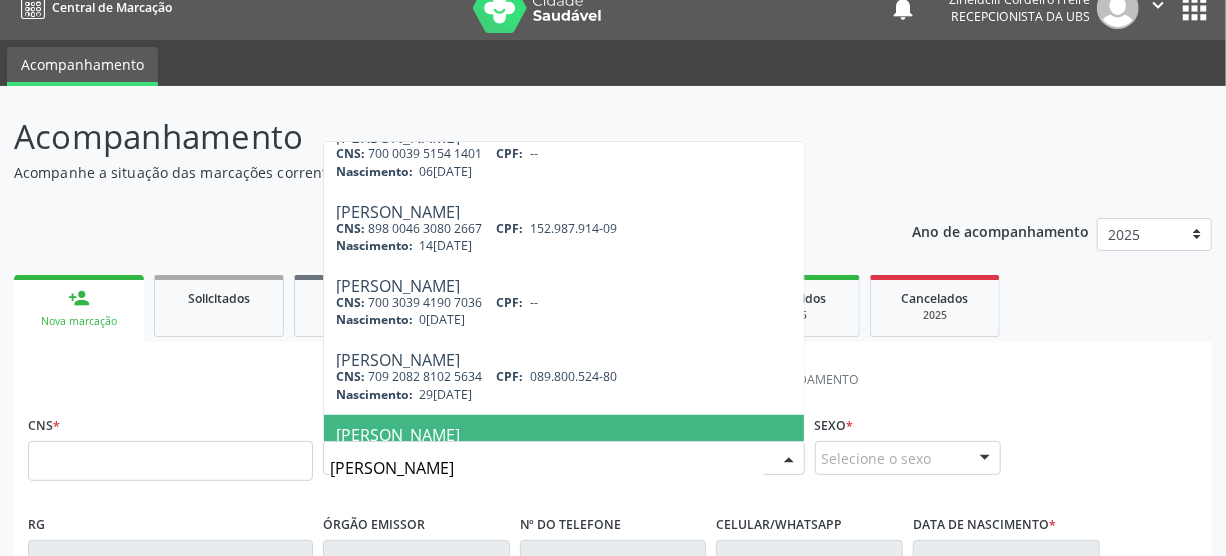 drag, startPoint x: 448, startPoint y: 475, endPoint x: 320, endPoint y: 453, distance: 129.87686 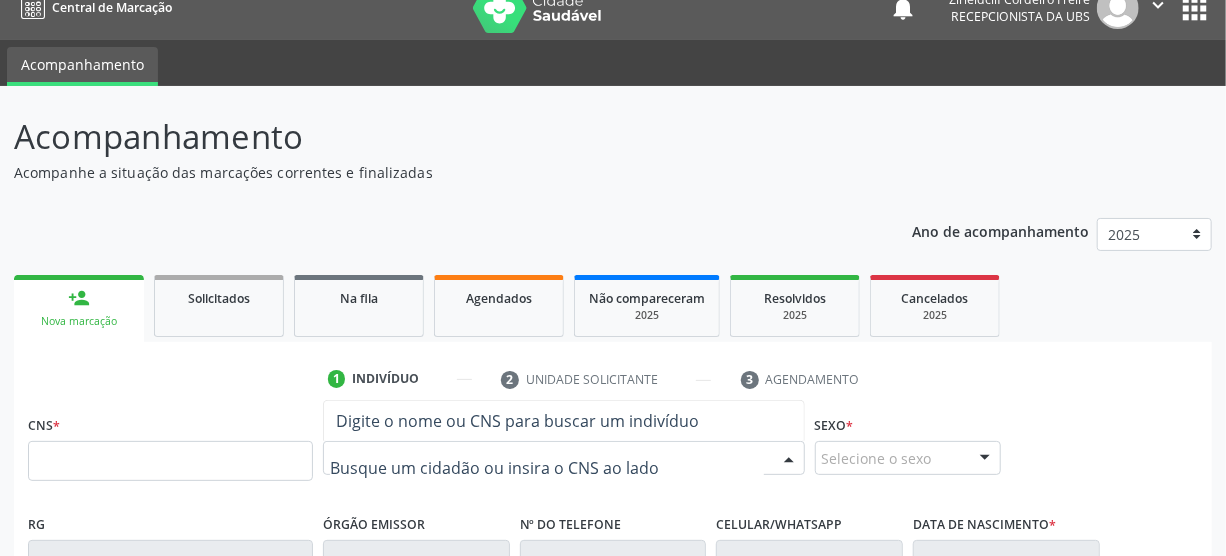 scroll, scrollTop: 0, scrollLeft: 0, axis: both 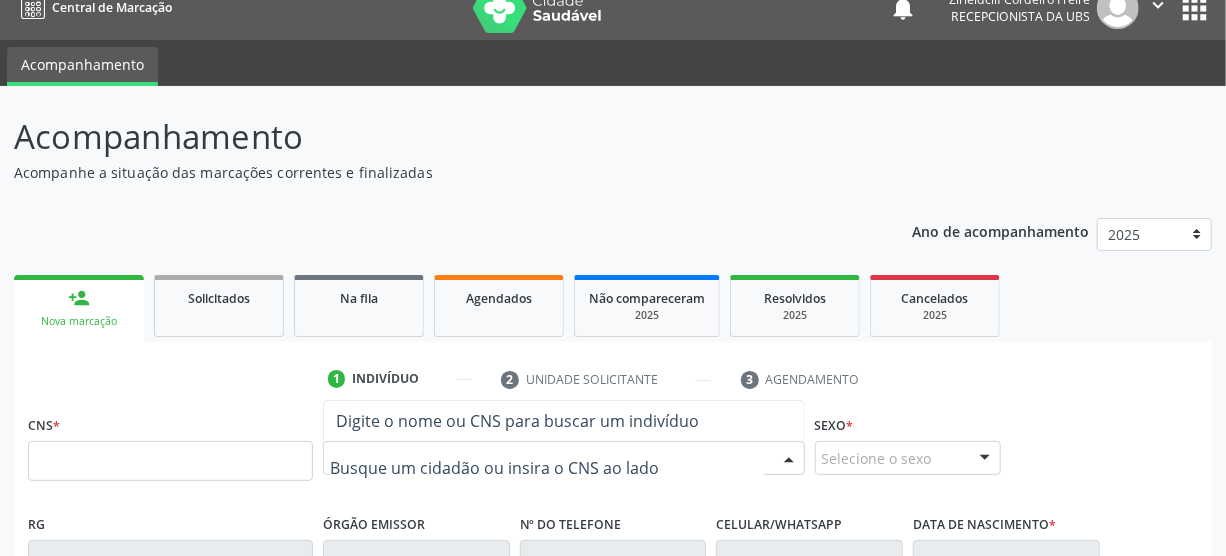 paste on "ANA LUISA DE LIMA SILVA" 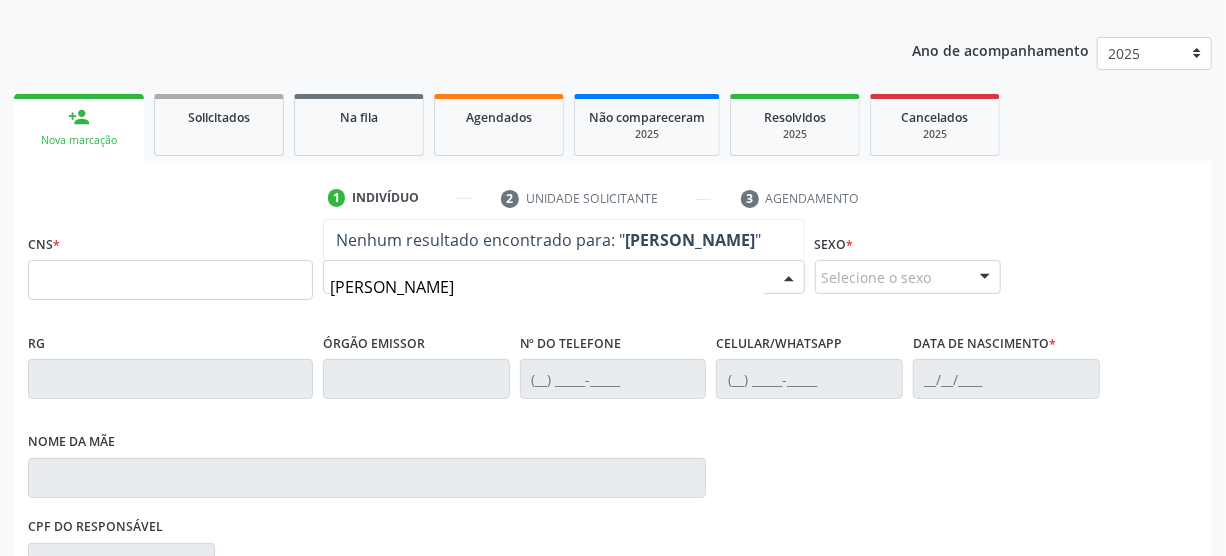 scroll, scrollTop: 206, scrollLeft: 0, axis: vertical 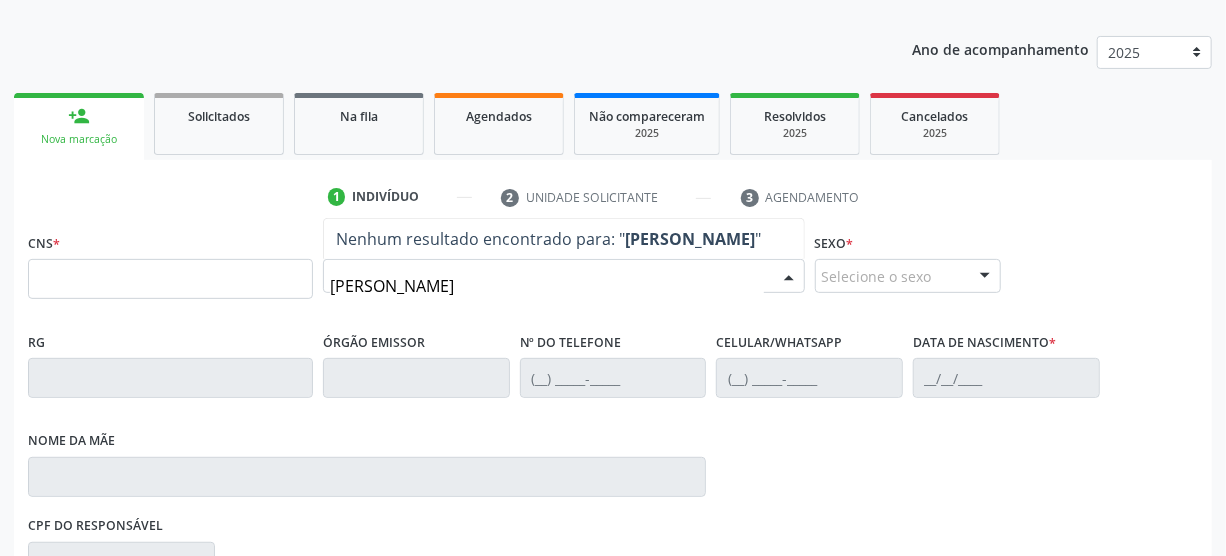 click on "ANA LUISA DE LIMA SILVA" at bounding box center [547, 286] 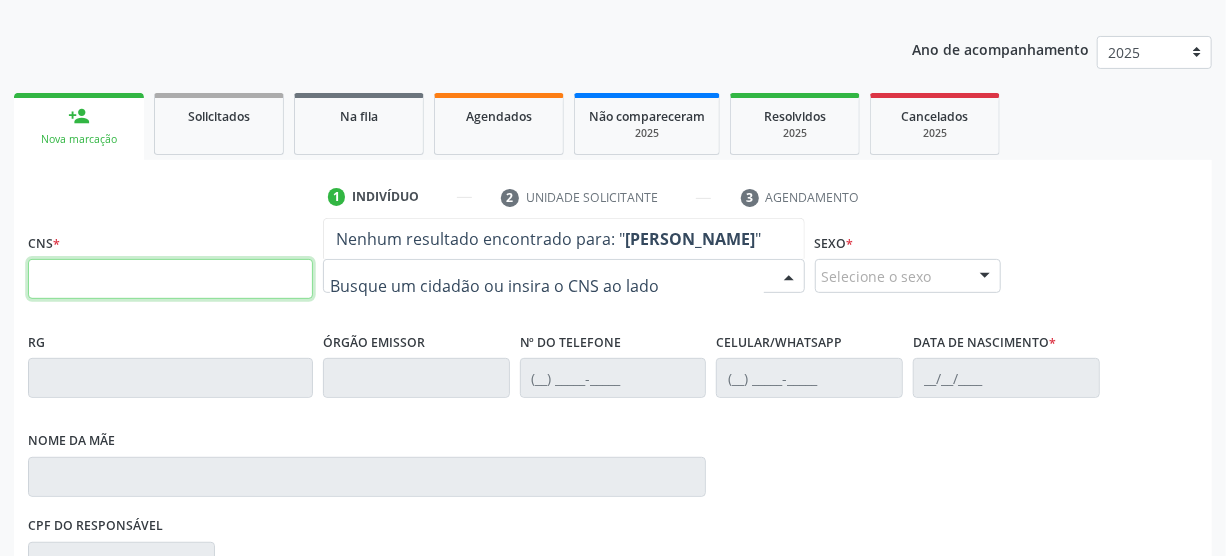click at bounding box center [170, 279] 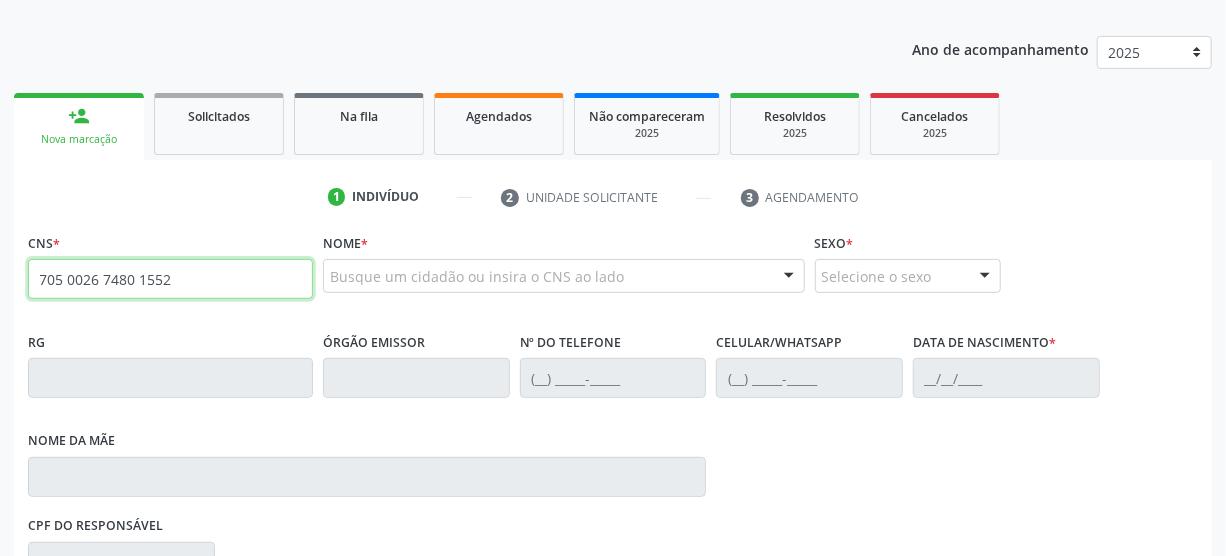type on "705 0026 7480 1552" 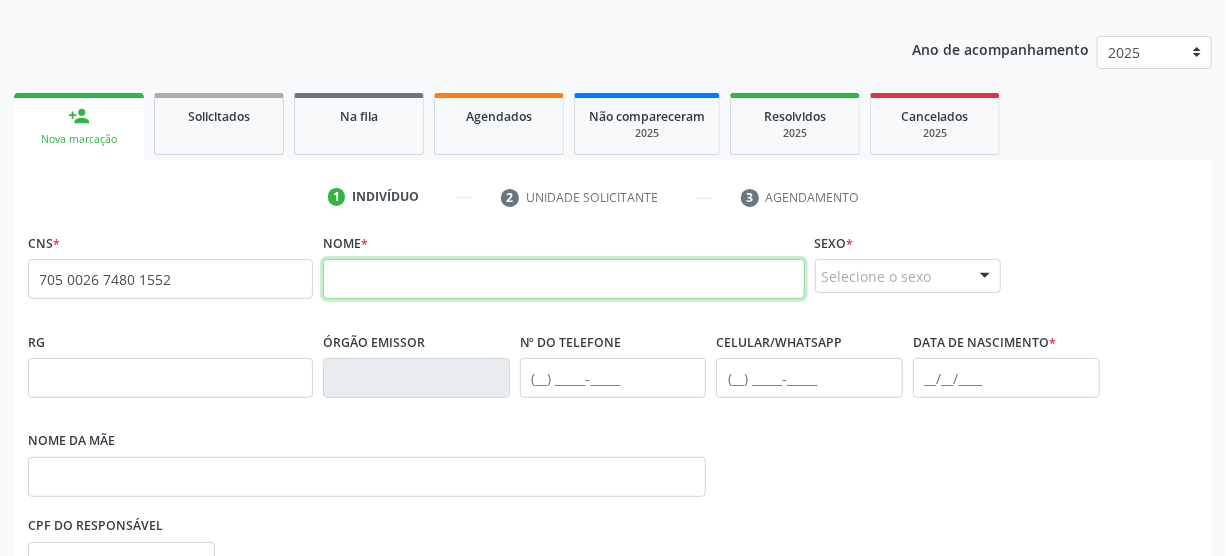 click at bounding box center (564, 279) 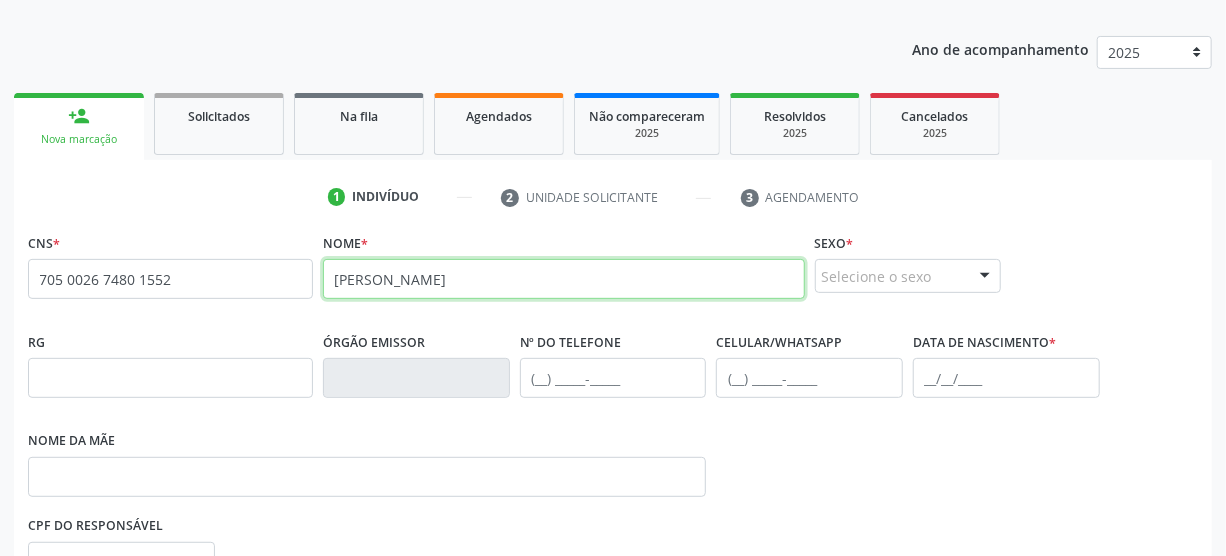 type on "ANA LUISA DE LIMA SILVA" 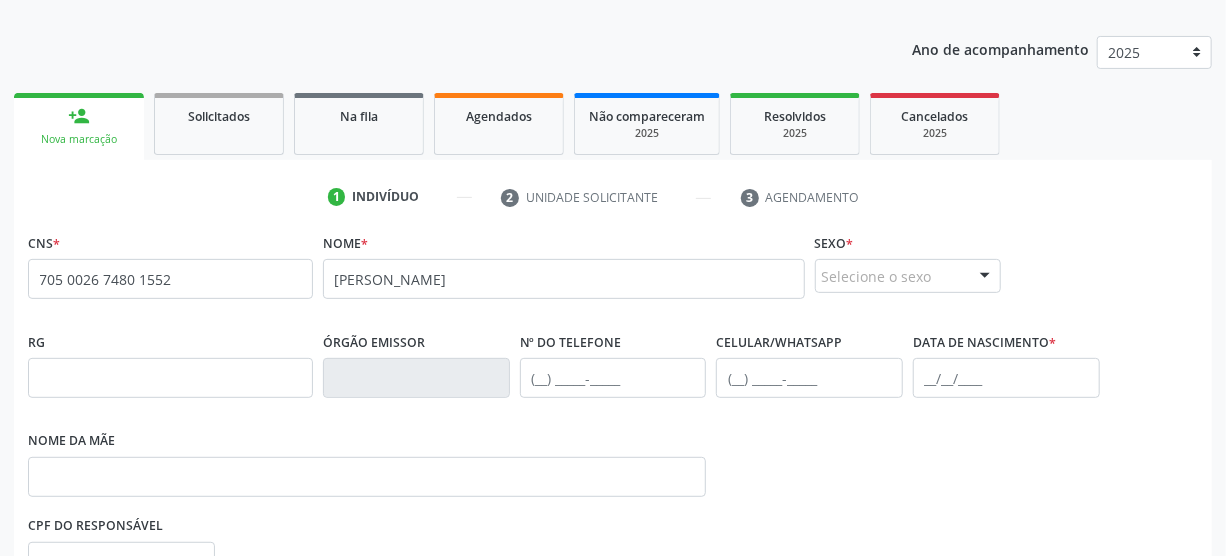 click on "Selecione o sexo" at bounding box center [908, 276] 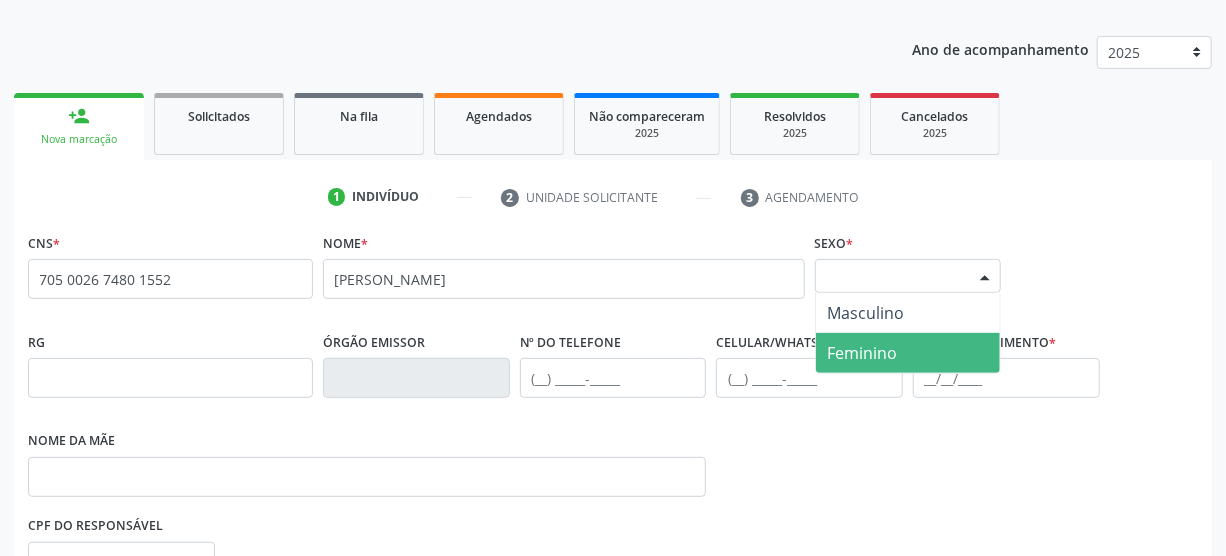drag, startPoint x: 908, startPoint y: 353, endPoint x: 837, endPoint y: 342, distance: 71.84706 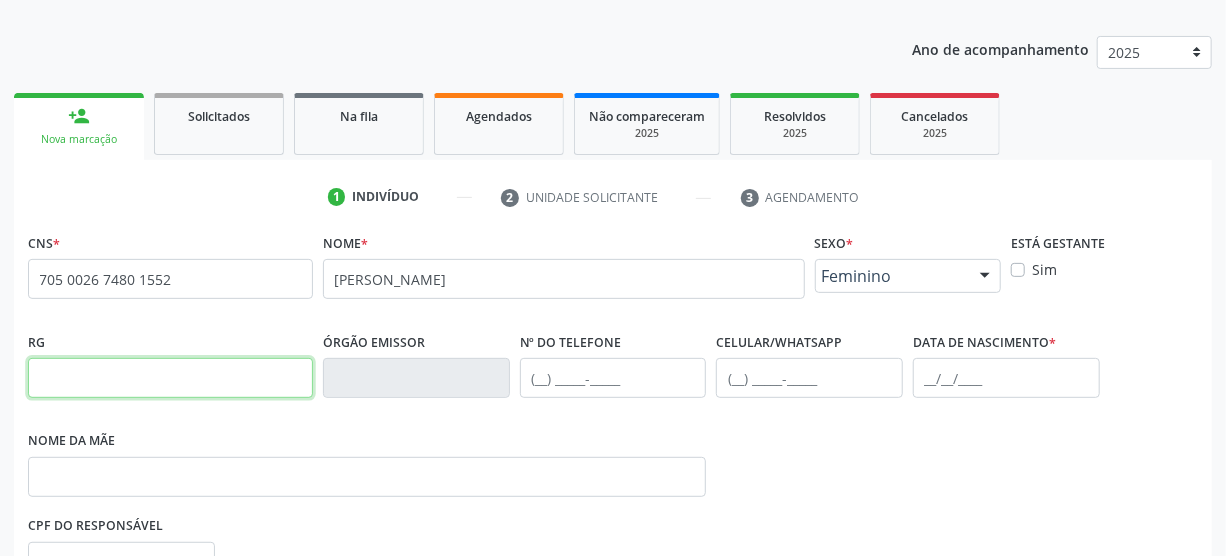 drag, startPoint x: 207, startPoint y: 384, endPoint x: 221, endPoint y: 387, distance: 14.3178215 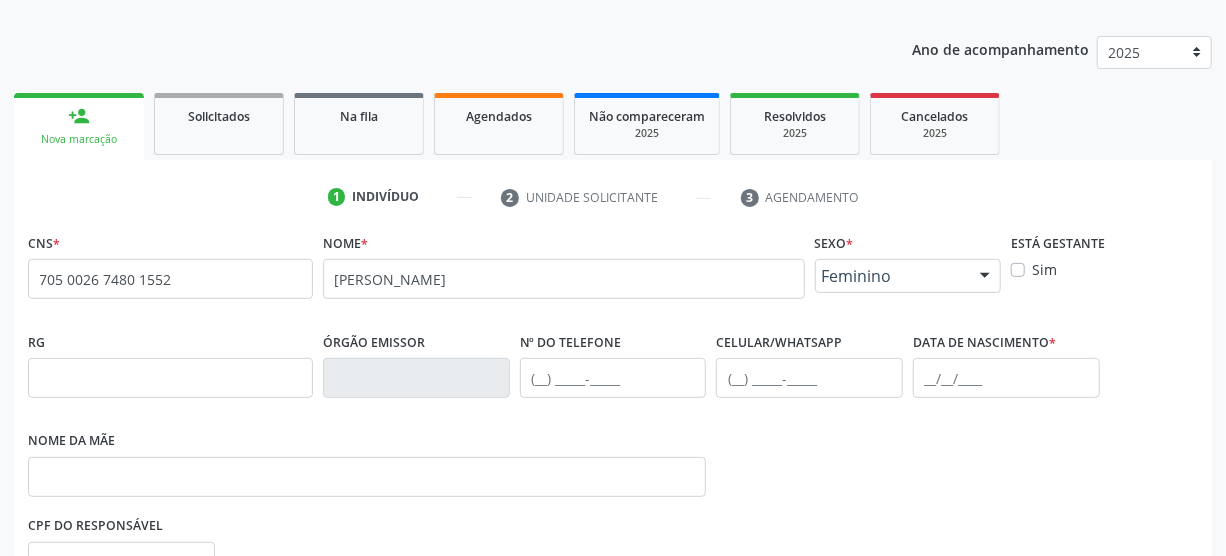 click at bounding box center [416, 378] 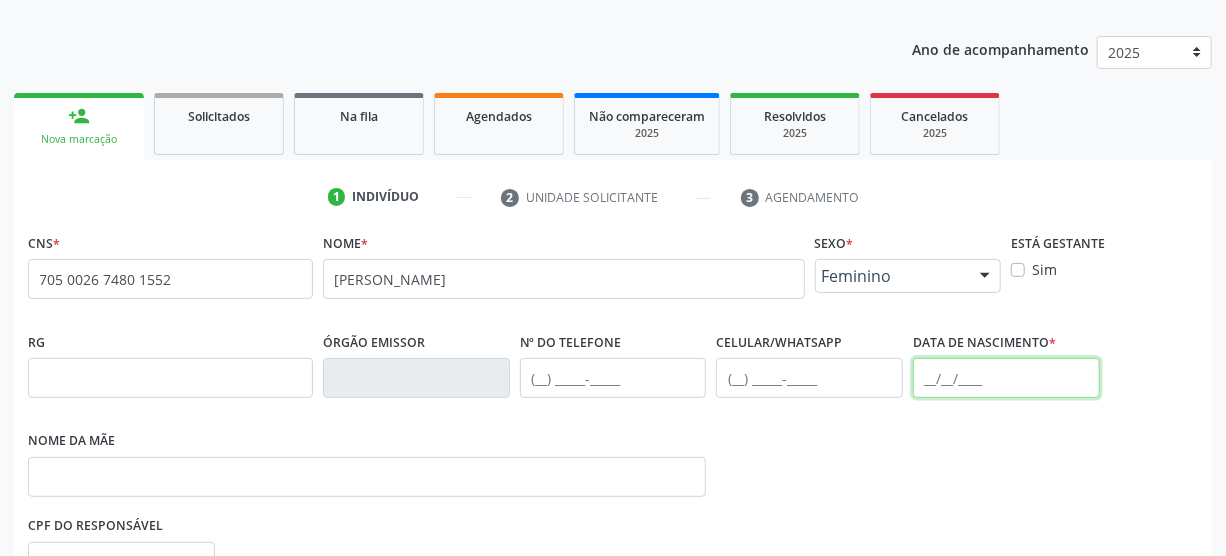 click at bounding box center [1006, 378] 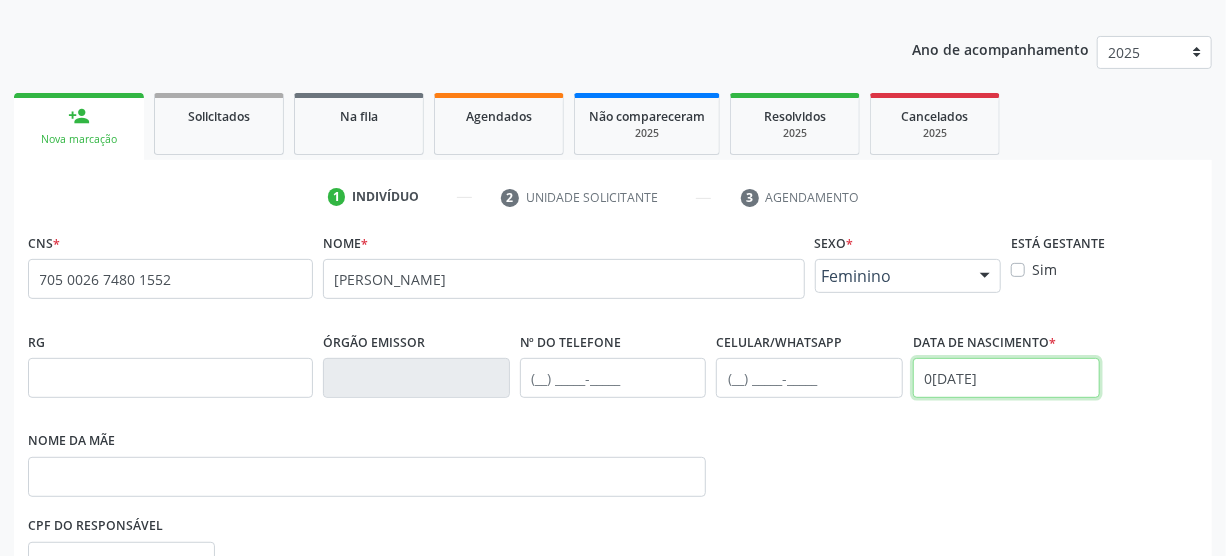 type on "08/06/2025" 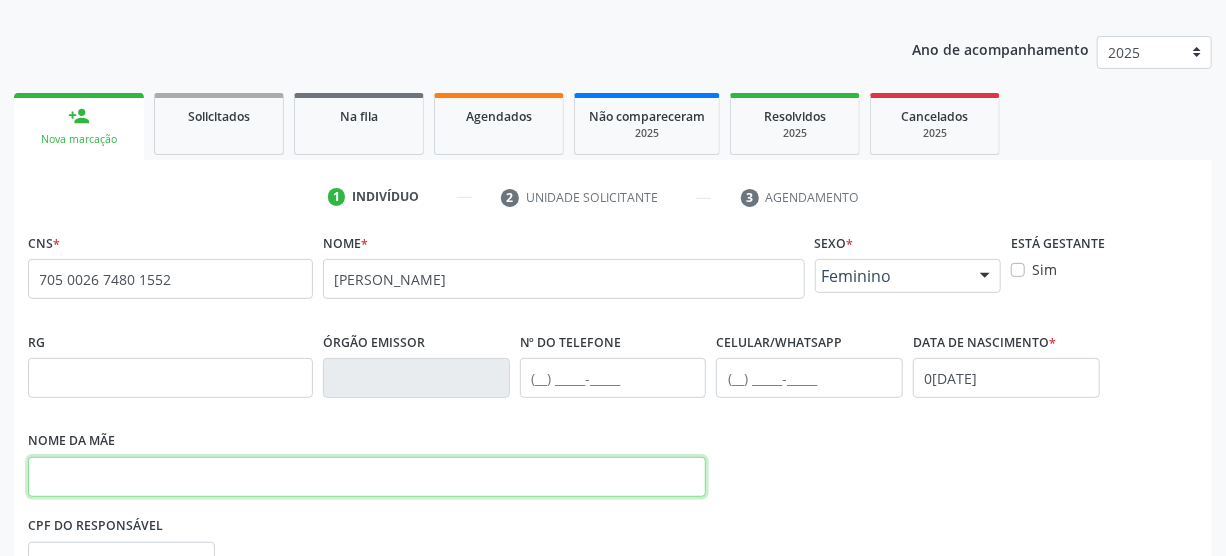 click at bounding box center (367, 477) 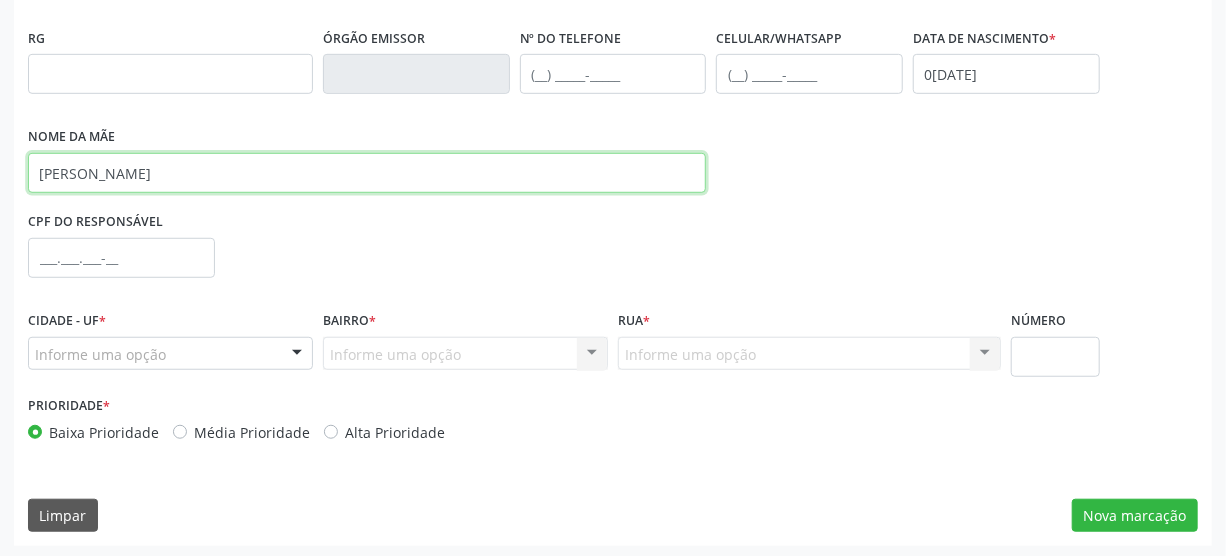 scroll, scrollTop: 512, scrollLeft: 0, axis: vertical 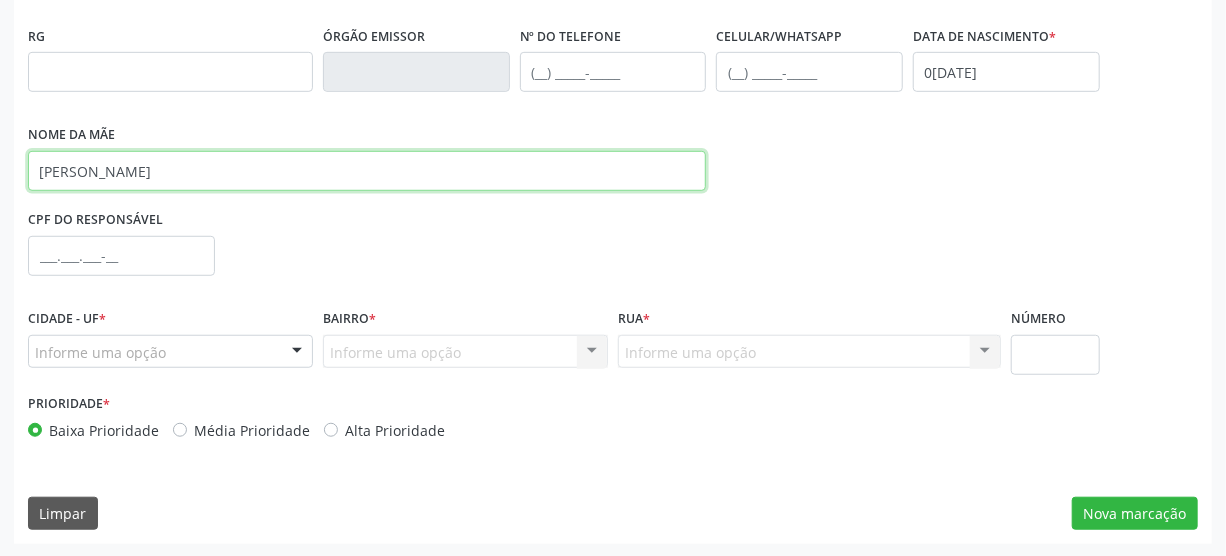 type on "MARIA AYSLLA DE LIMA" 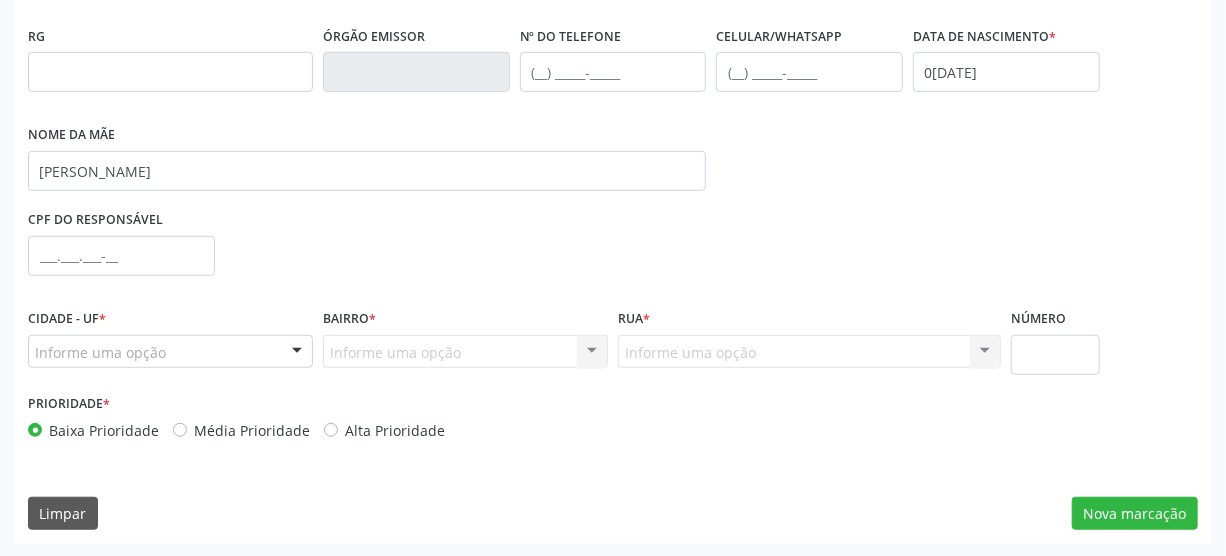 click on "Informe uma opção" at bounding box center (170, 352) 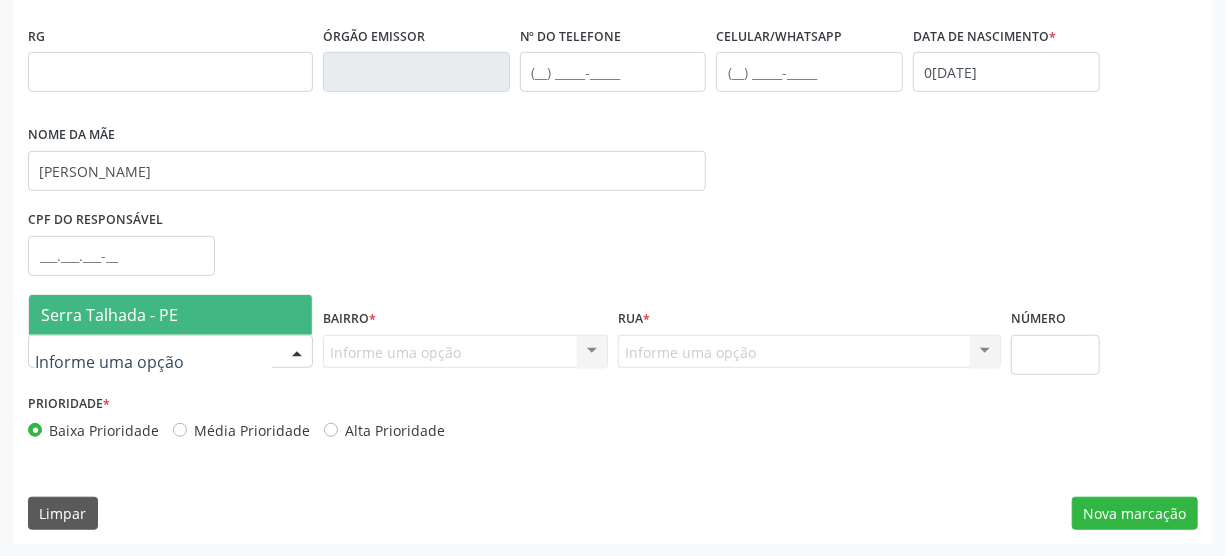 click on "Serra Talhada - PE" at bounding box center [109, 315] 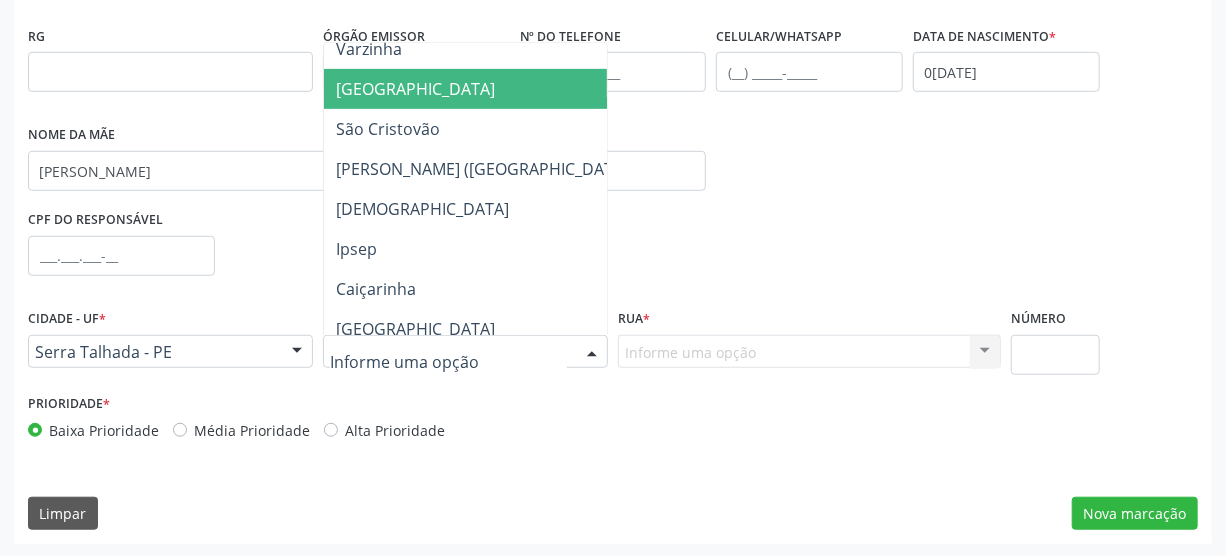 scroll, scrollTop: 363, scrollLeft: 0, axis: vertical 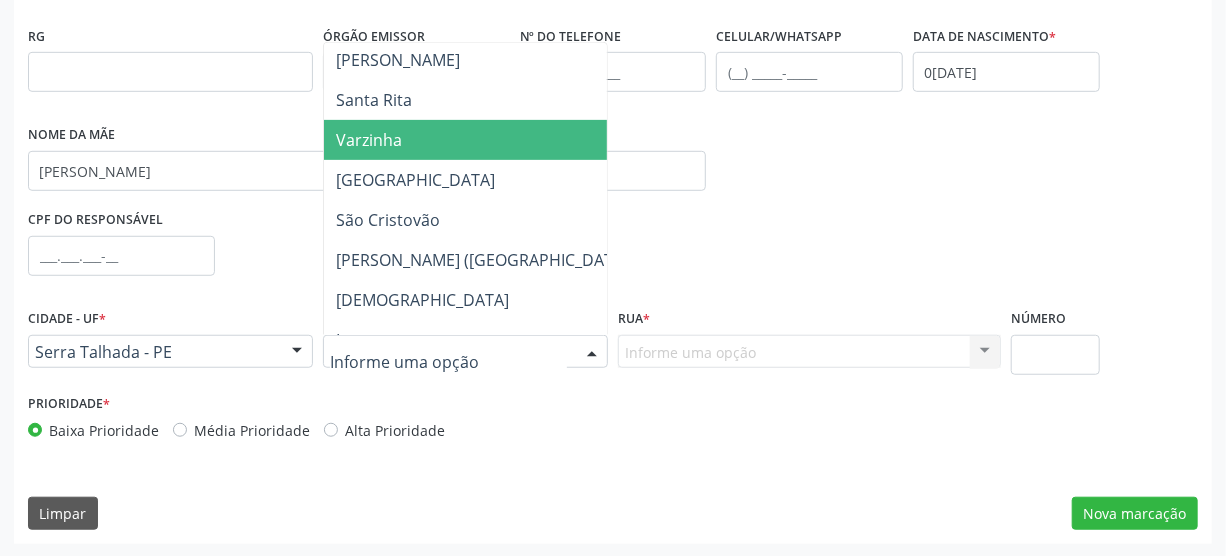 click on "Varzinha" at bounding box center [484, 140] 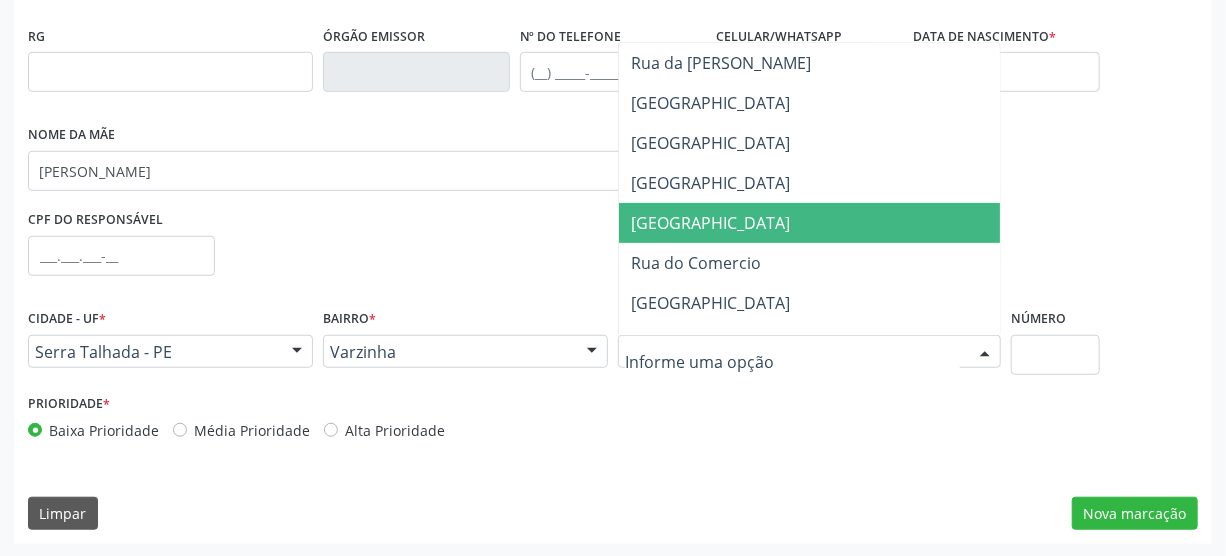 scroll, scrollTop: 272, scrollLeft: 0, axis: vertical 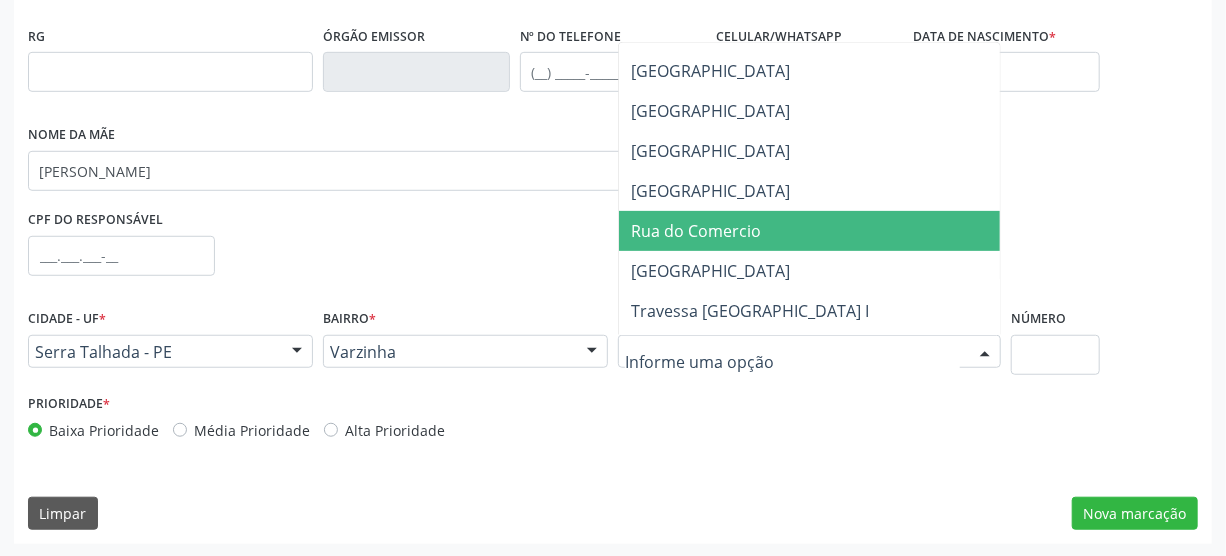 click on "Rua do Comercio" at bounding box center [696, 231] 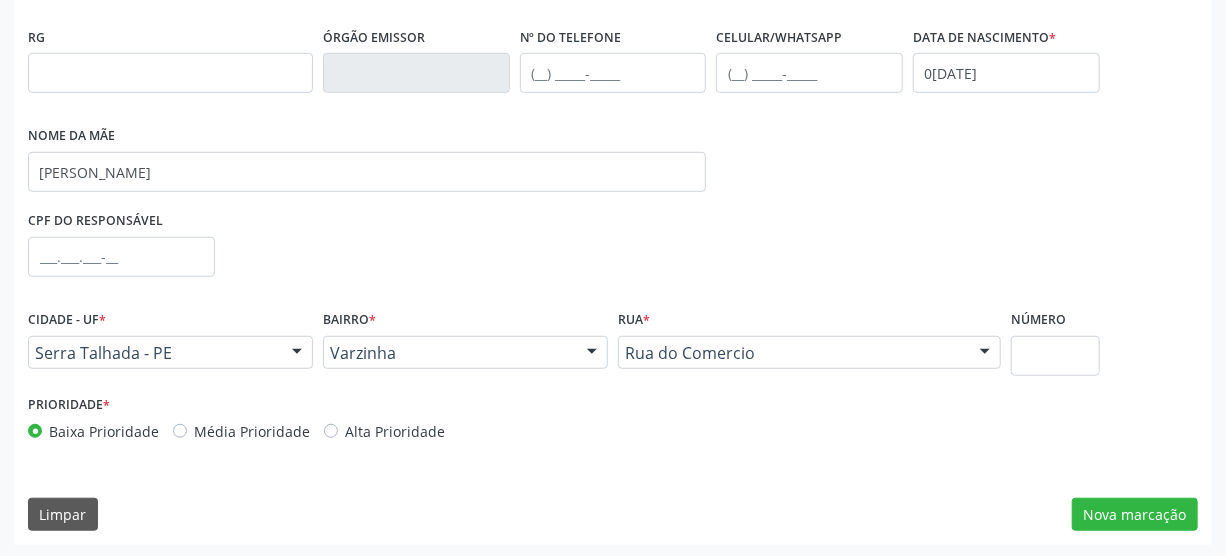 scroll, scrollTop: 512, scrollLeft: 0, axis: vertical 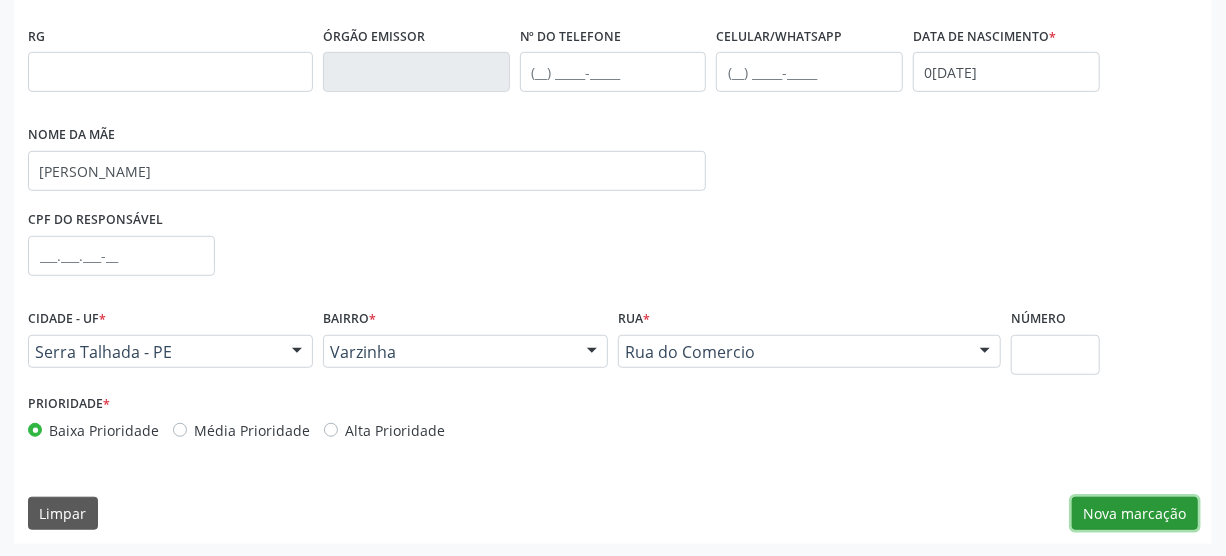 click on "Nova marcação" at bounding box center [1135, 514] 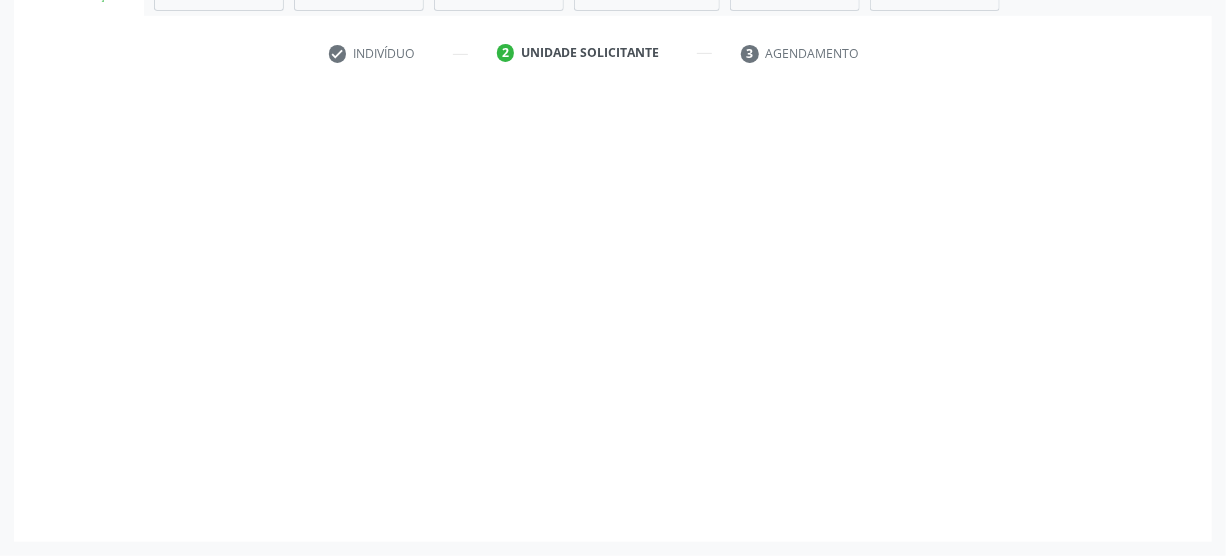 scroll, scrollTop: 348, scrollLeft: 0, axis: vertical 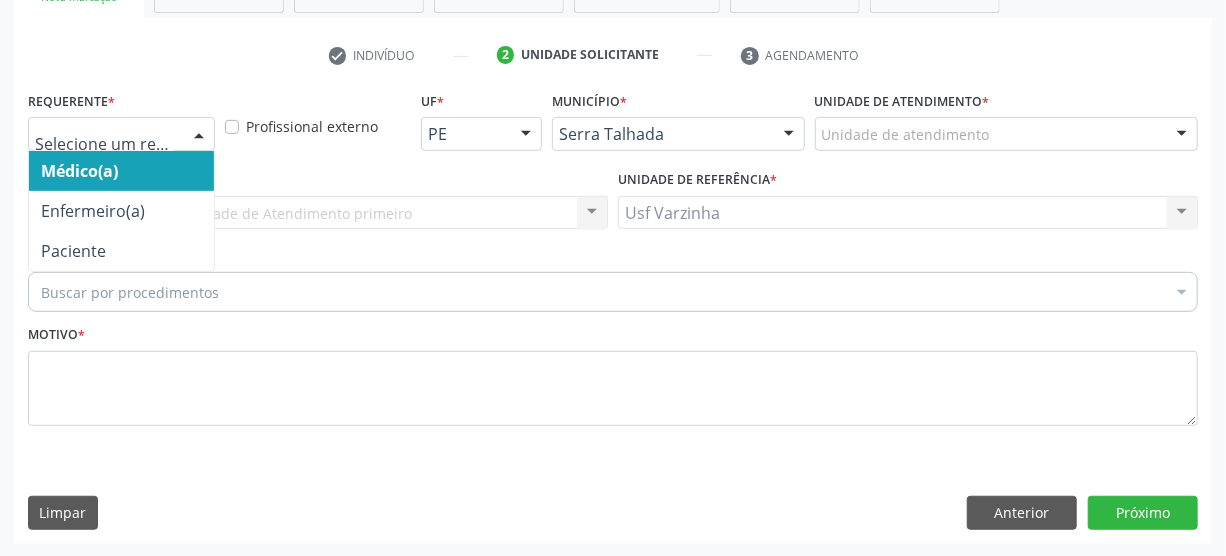 click at bounding box center [121, 134] 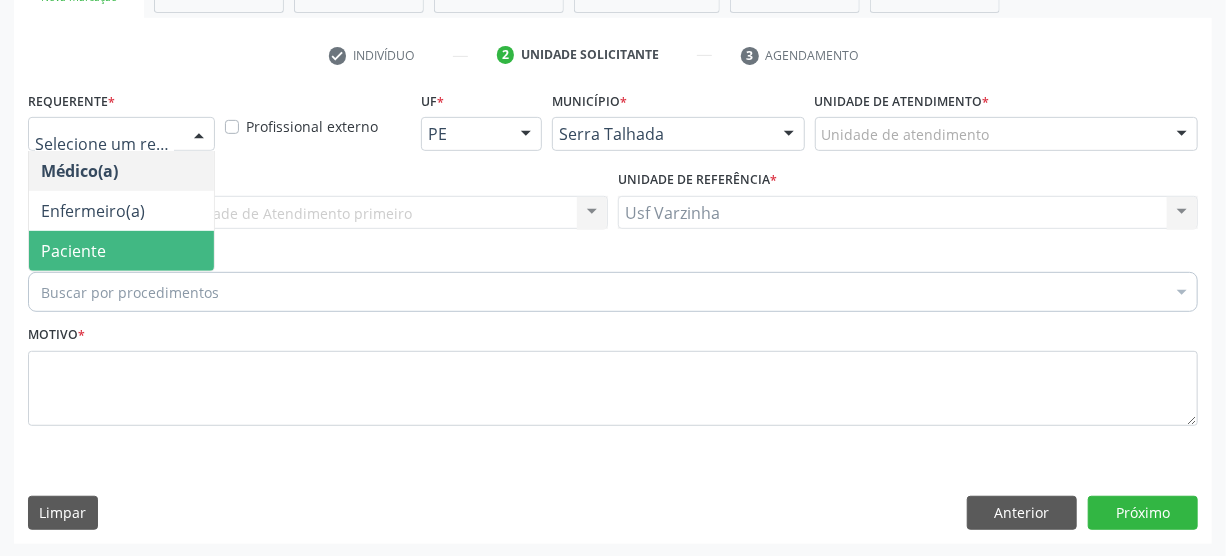 click on "Paciente" at bounding box center (121, 251) 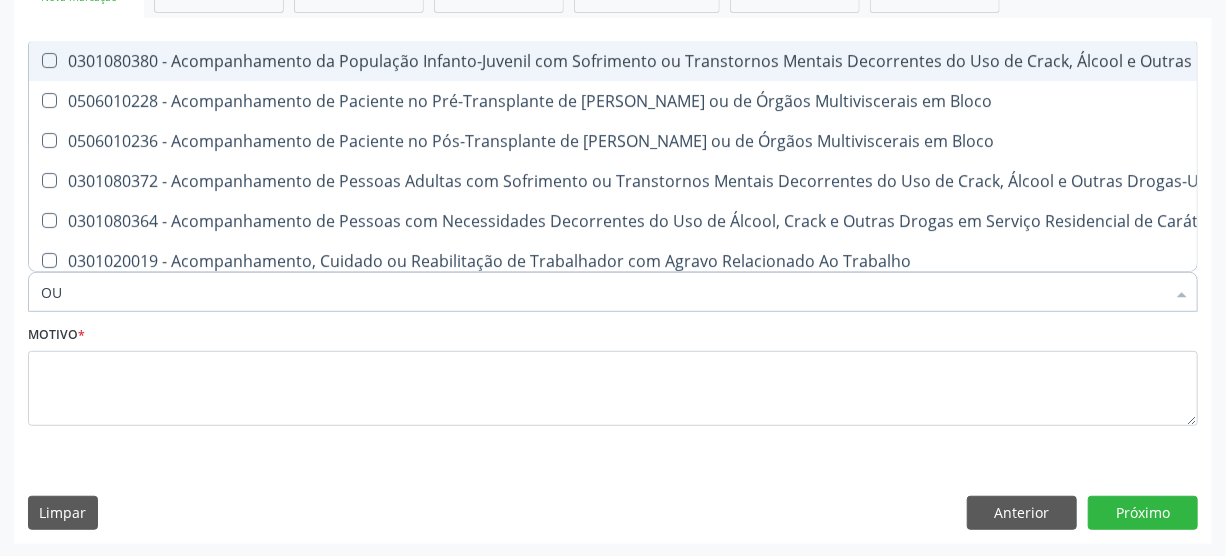 type on "O" 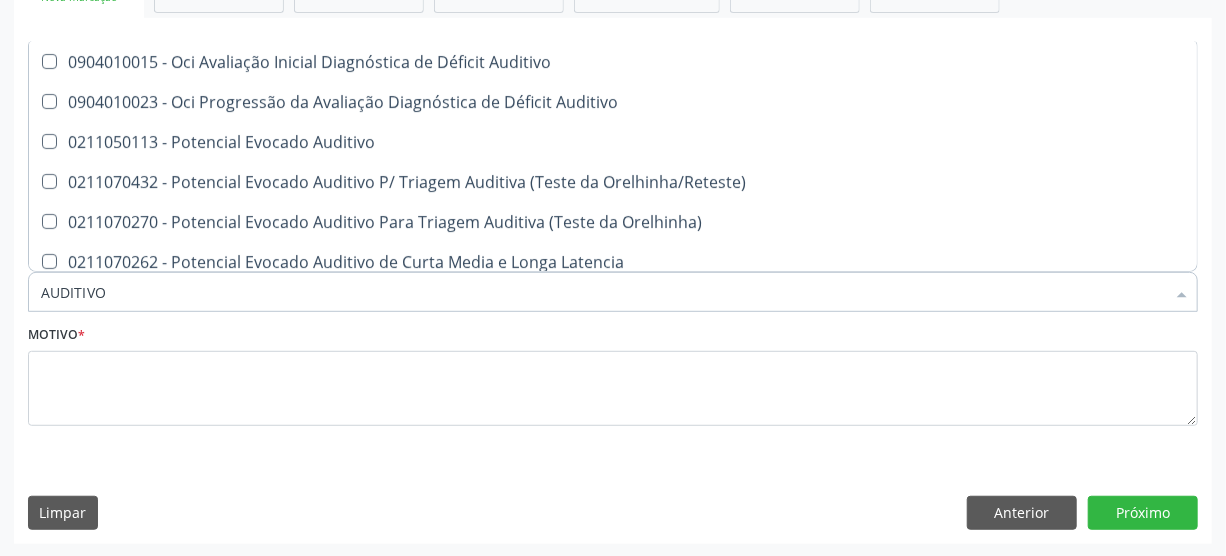 scroll, scrollTop: 0, scrollLeft: 0, axis: both 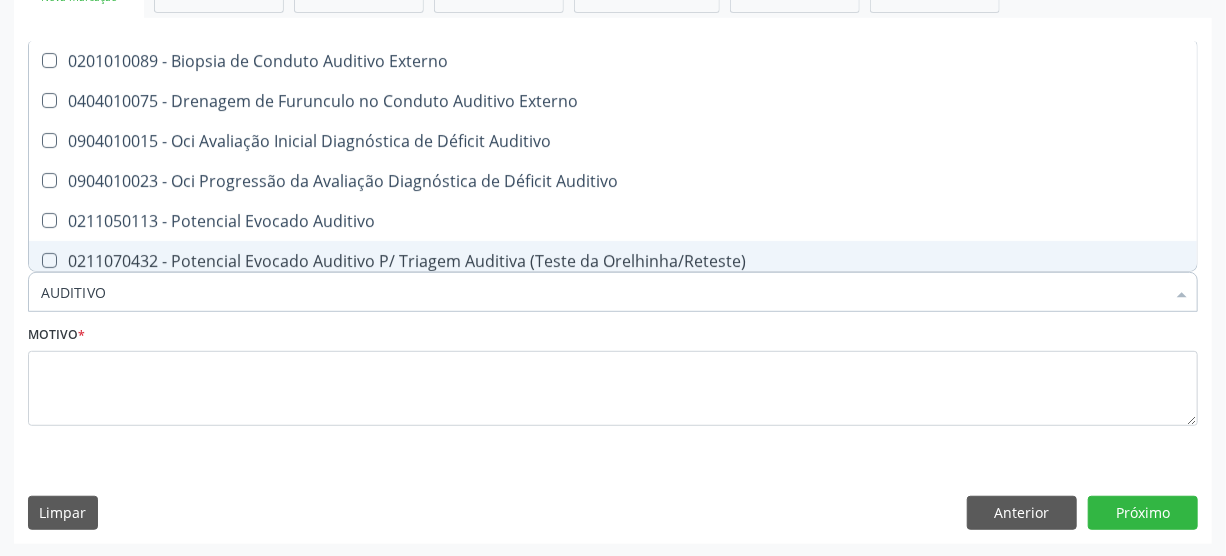 click on "AUDITIVO" at bounding box center (603, 292) 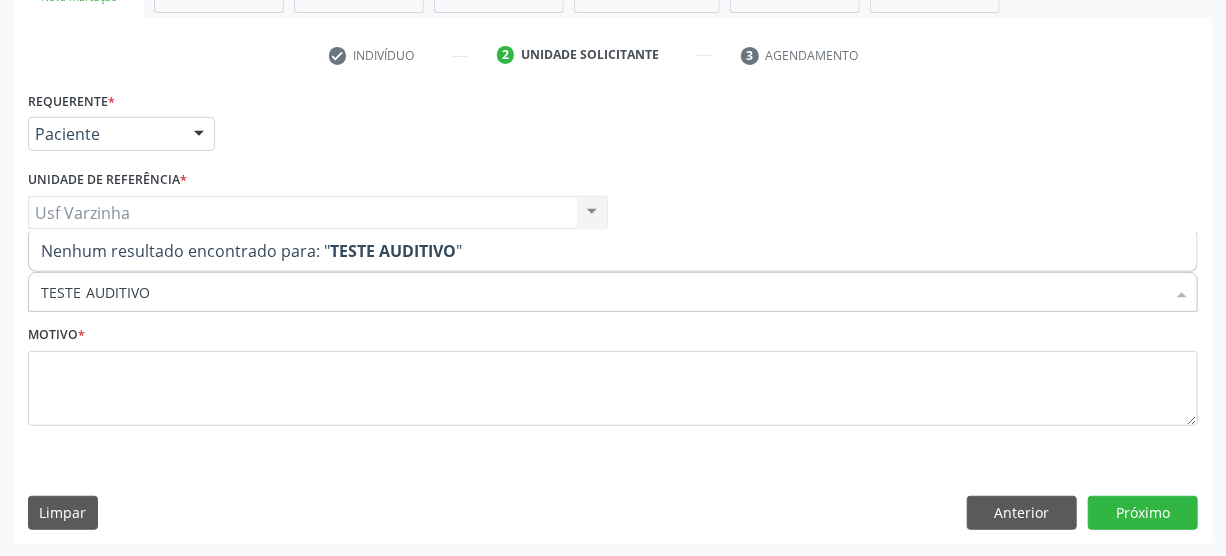click on "TESTE AUDITIVO" at bounding box center [603, 292] 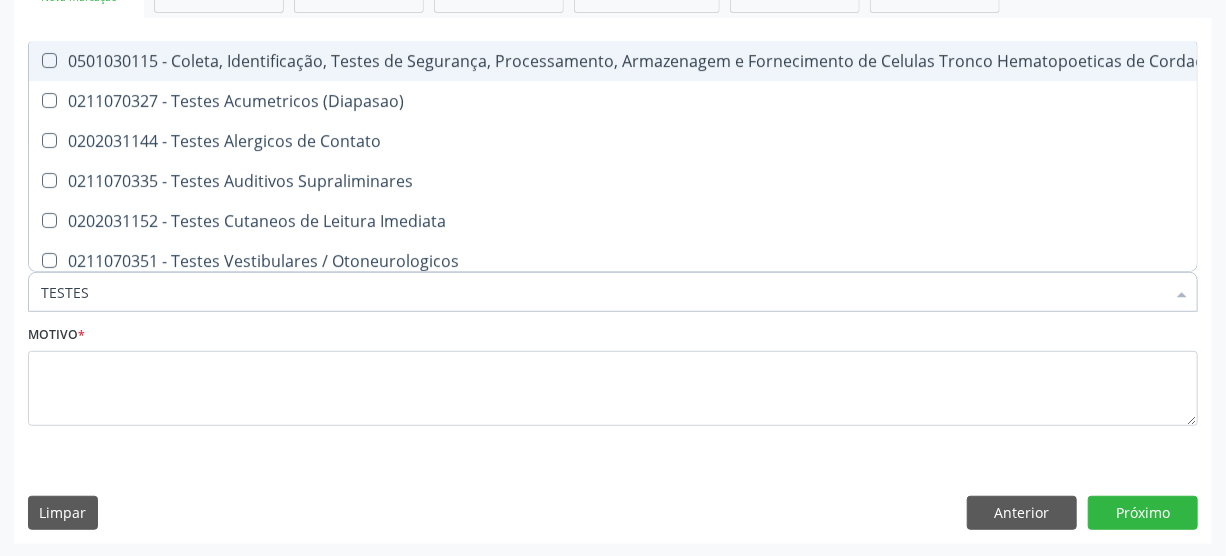 type on "TESTES" 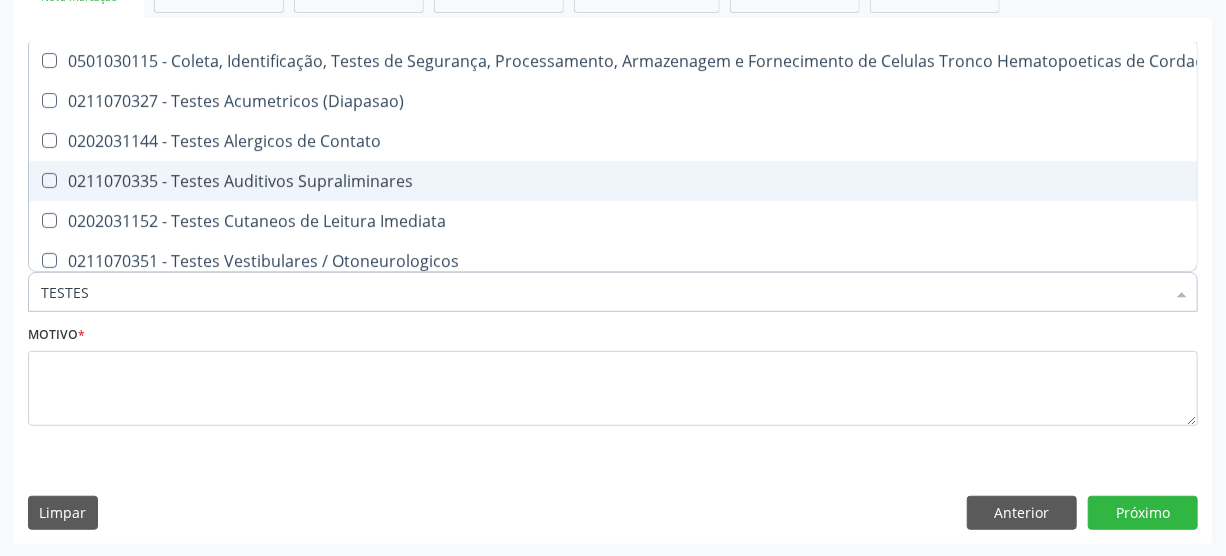 click on "0211070335 - Testes Auditivos Supraliminares" at bounding box center (739, 181) 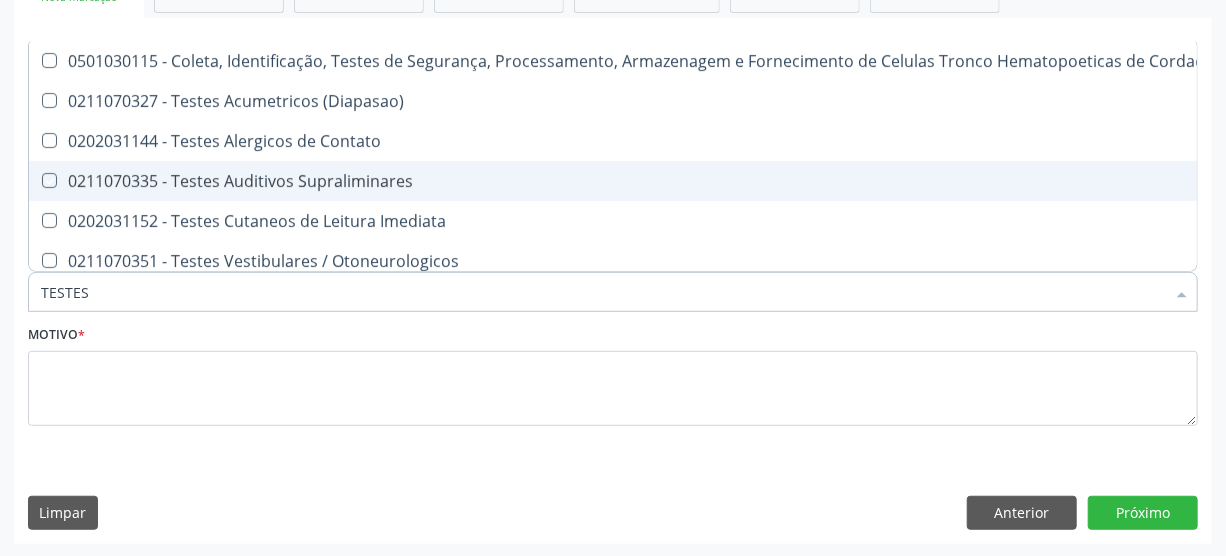 checkbox on "true" 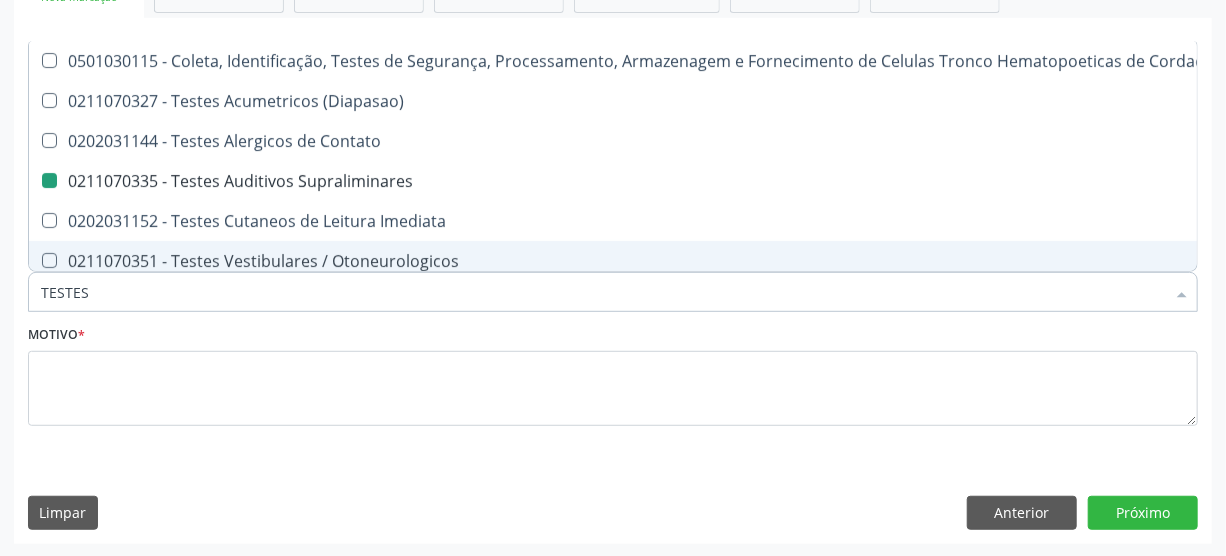 drag, startPoint x: 304, startPoint y: 325, endPoint x: 52, endPoint y: 318, distance: 252.0972 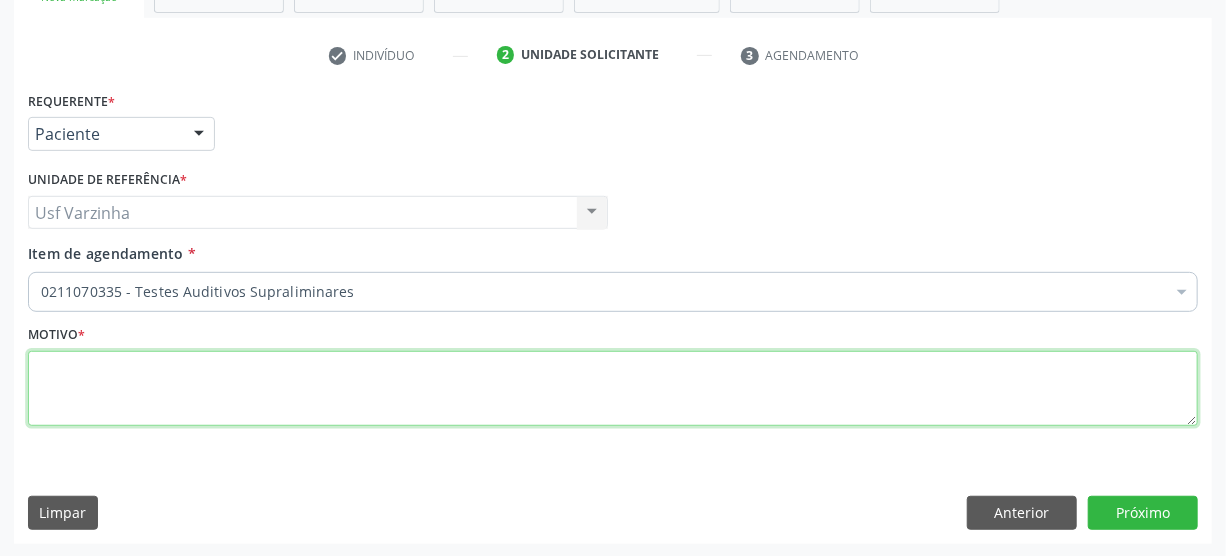 click at bounding box center (613, 389) 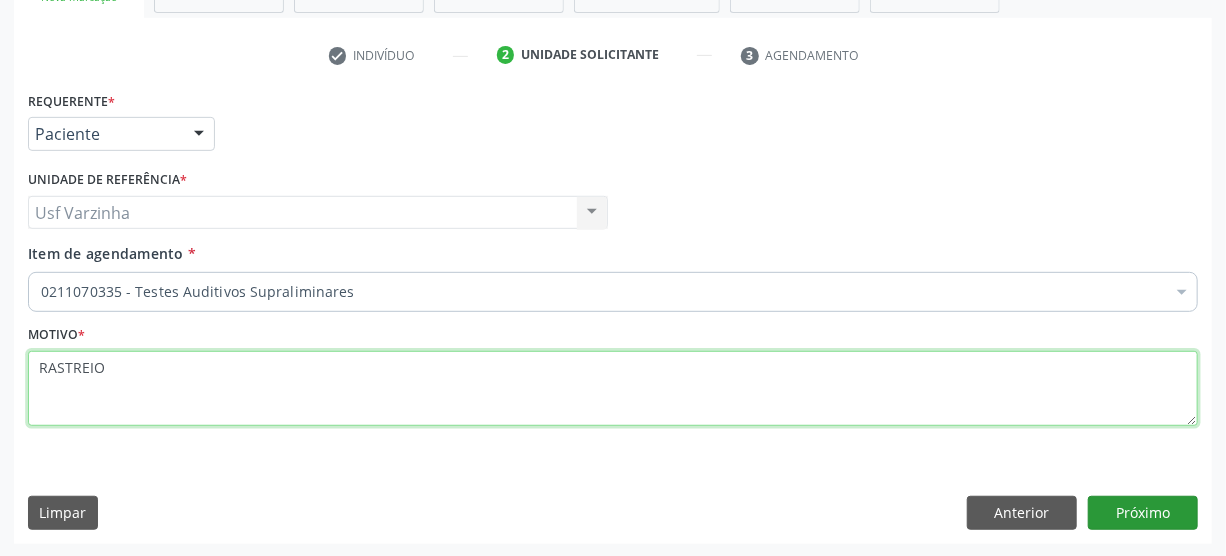 type on "RASTREIO" 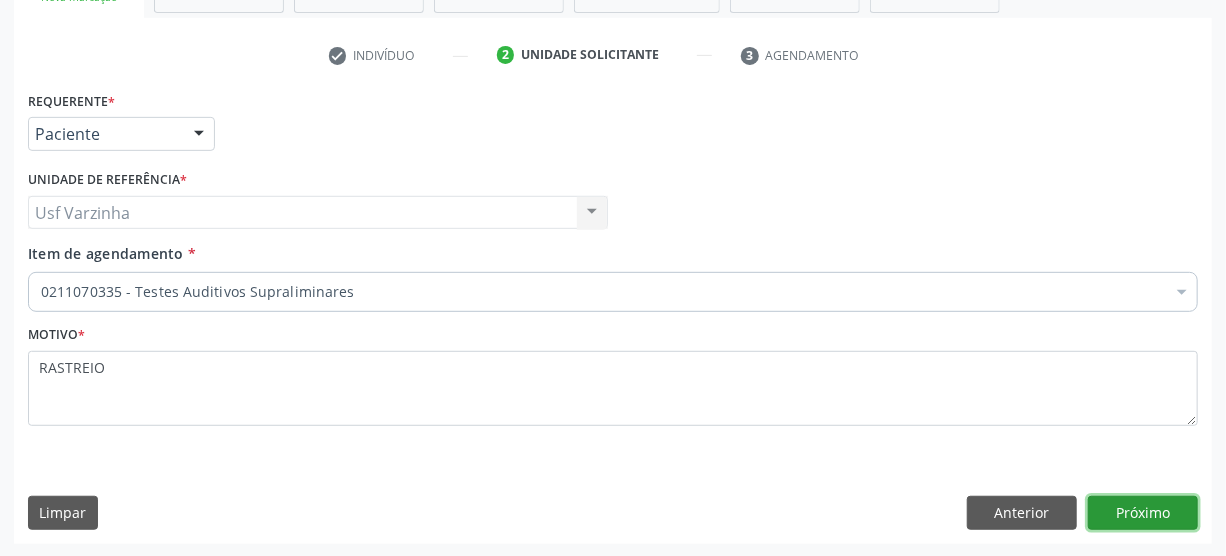 click on "Próximo" at bounding box center (1143, 513) 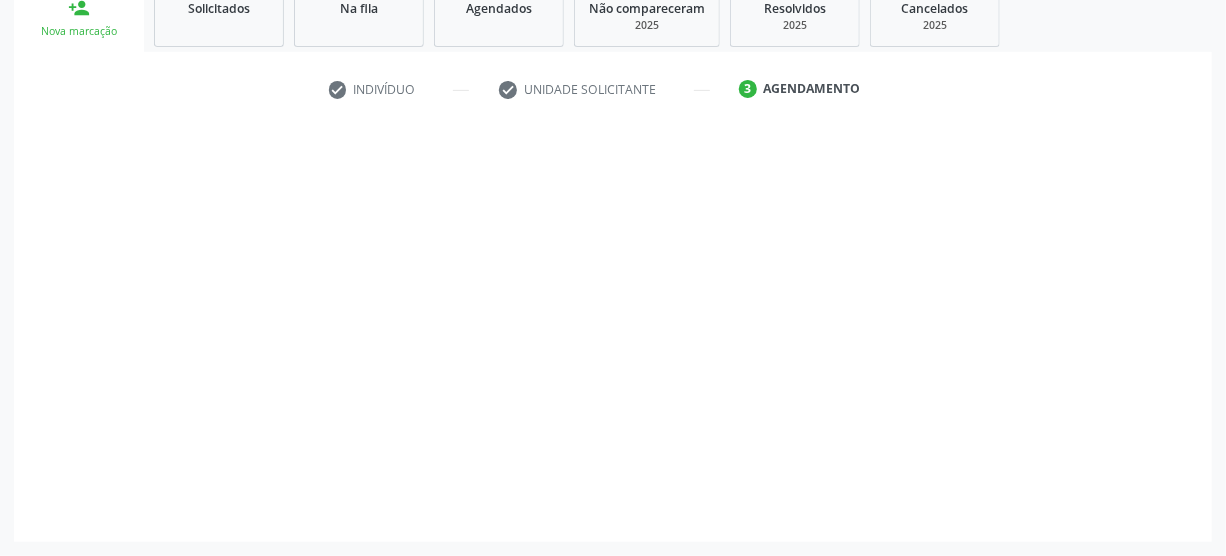 scroll, scrollTop: 312, scrollLeft: 0, axis: vertical 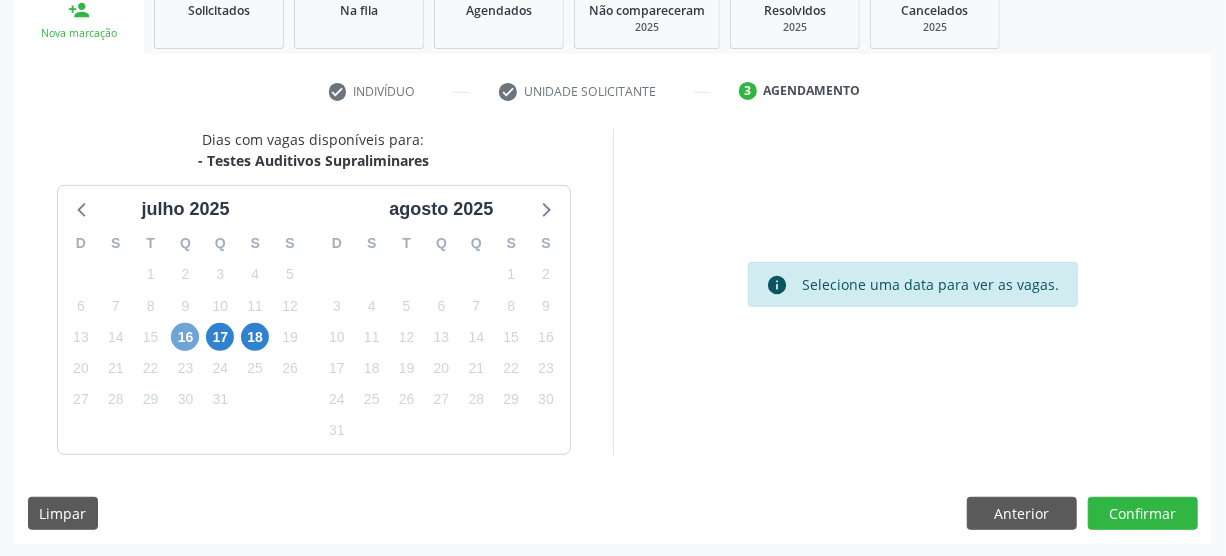 click on "16" at bounding box center (185, 337) 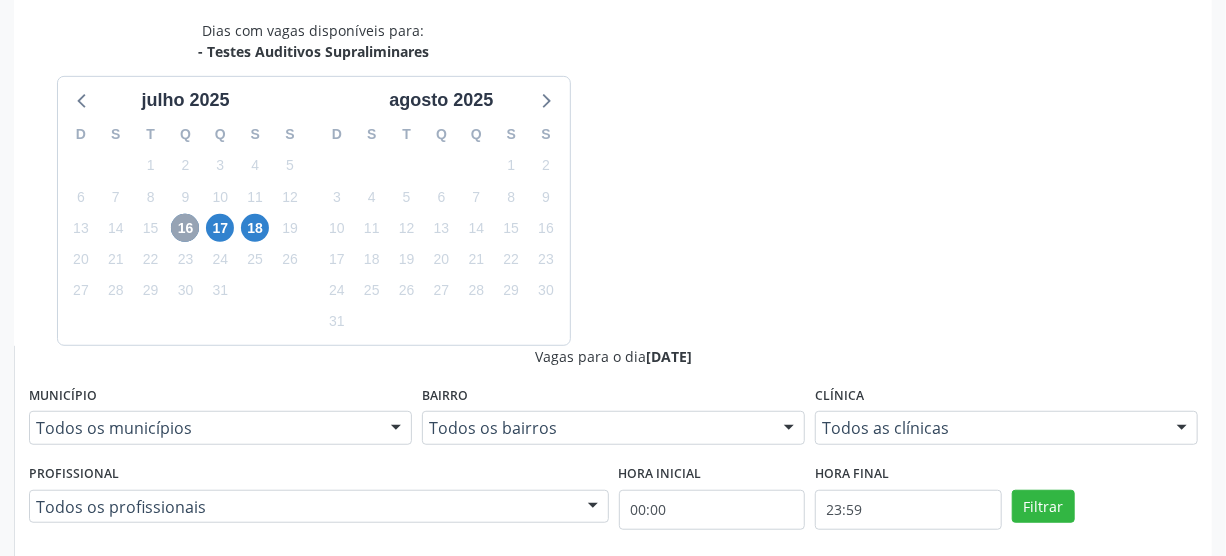 scroll, scrollTop: 420, scrollLeft: 0, axis: vertical 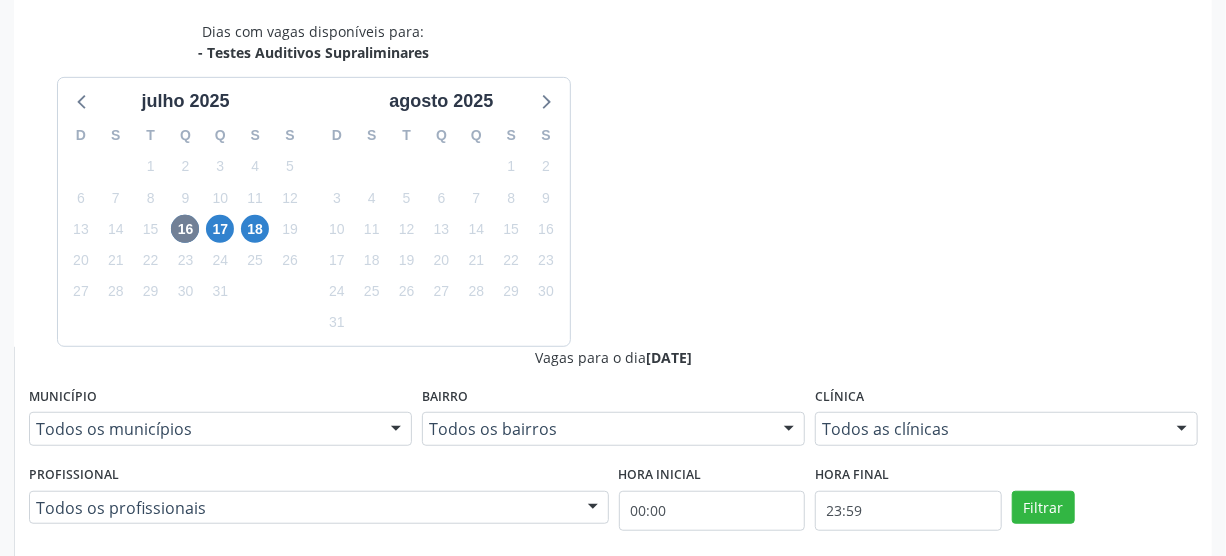 click on "Ordem de chegada
Consumidos: 2 / 10
Horário:   07:00
Clínica:  Hospital Sao Francisco
Rede:
--
Endereço:   nº 384, Varzea, Serra Talhada - PE
Telefone:   (81) 38312142
Profissional:
Cibelly de Souza Brandao
Informações adicionais sobre o atendimento
Idade de atendimento:
de 0 a 120 anos
Gênero(s) atendido(s):
Masculino e Feminino
Informações adicionais:
--" at bounding box center (624, 778) 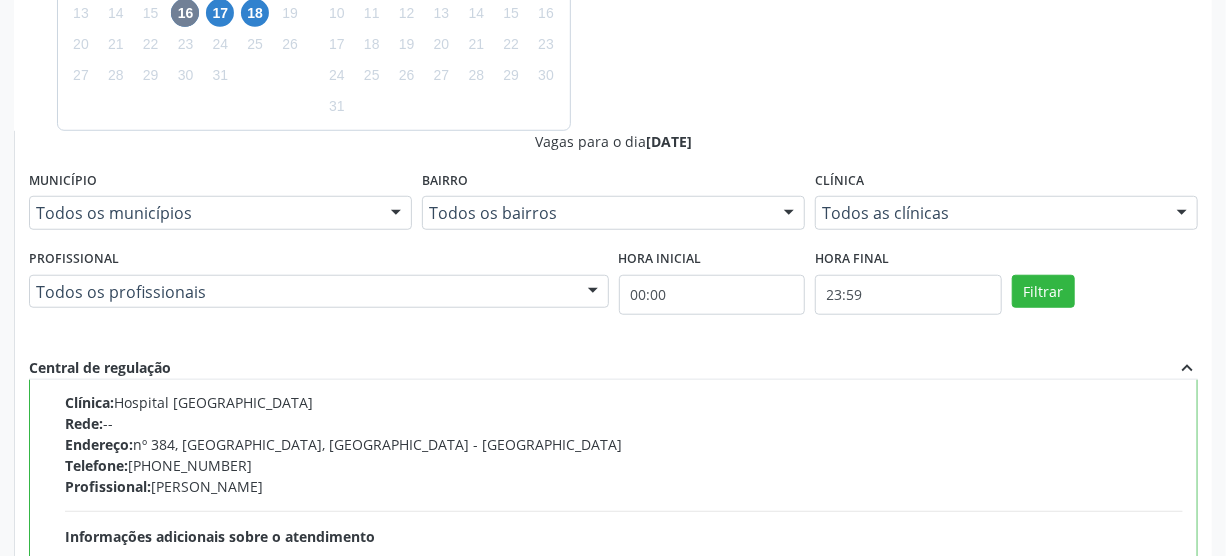 scroll, scrollTop: 637, scrollLeft: 0, axis: vertical 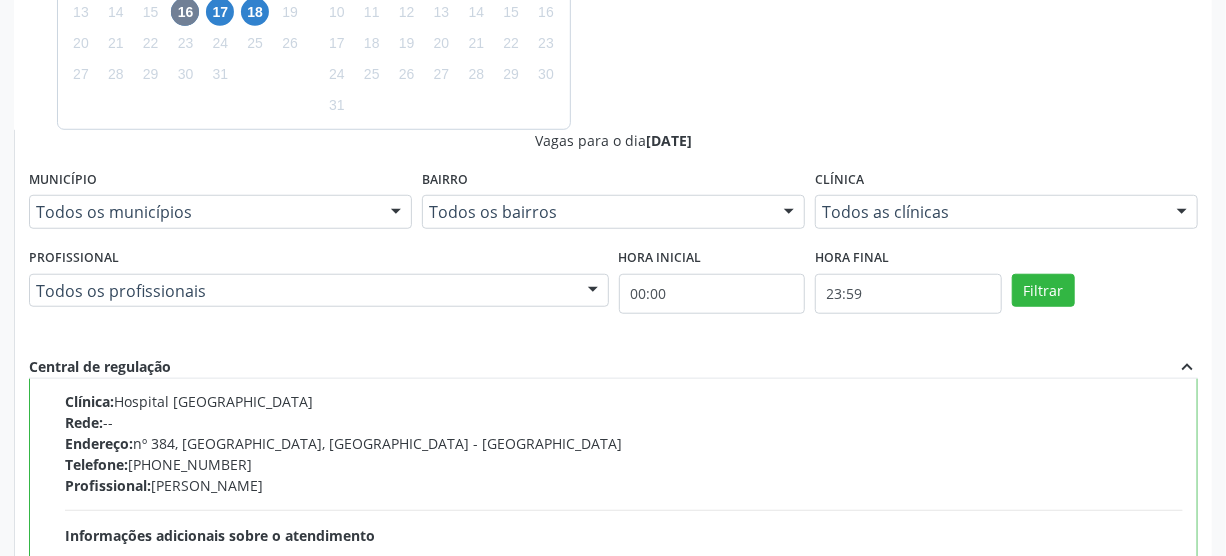 click on "Confirmar" at bounding box center (1143, 838) 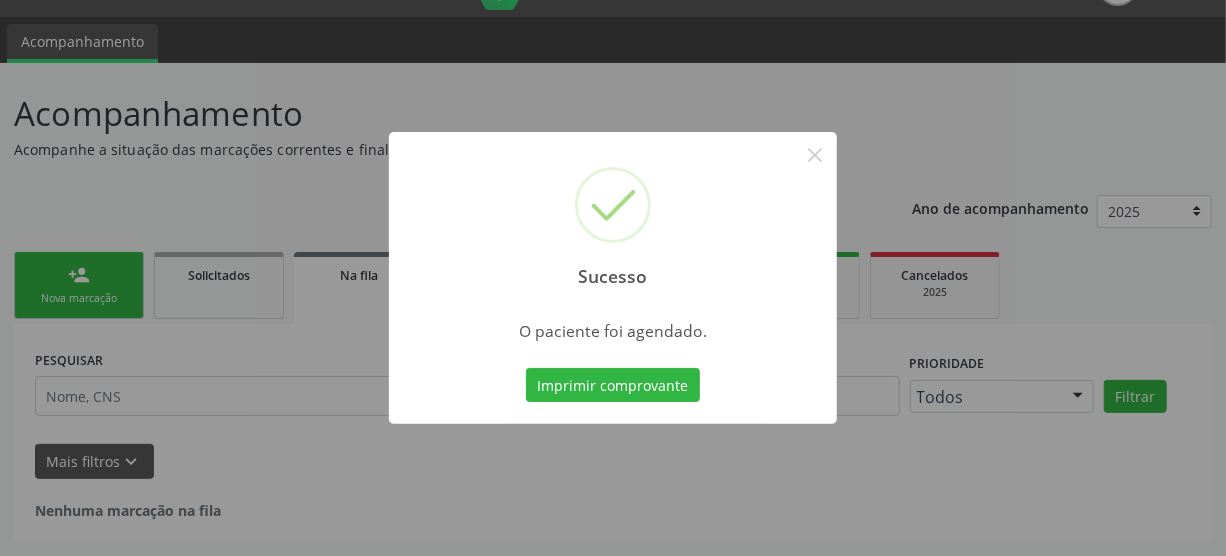 scroll, scrollTop: 45, scrollLeft: 0, axis: vertical 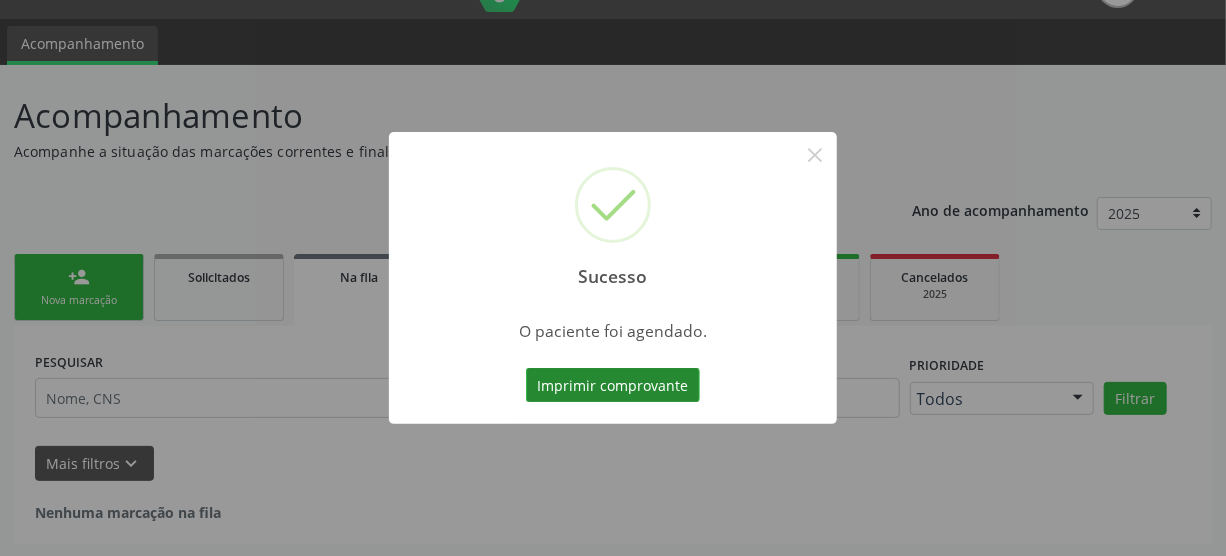 click on "Imprimir comprovante" at bounding box center (613, 385) 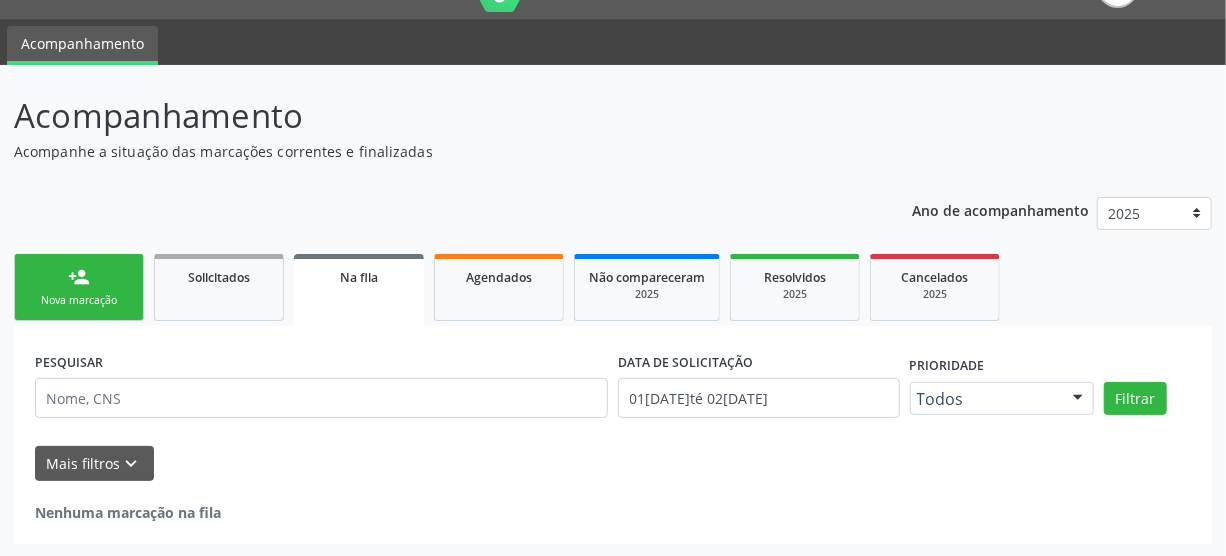 click on "Nova marcação" at bounding box center (79, 300) 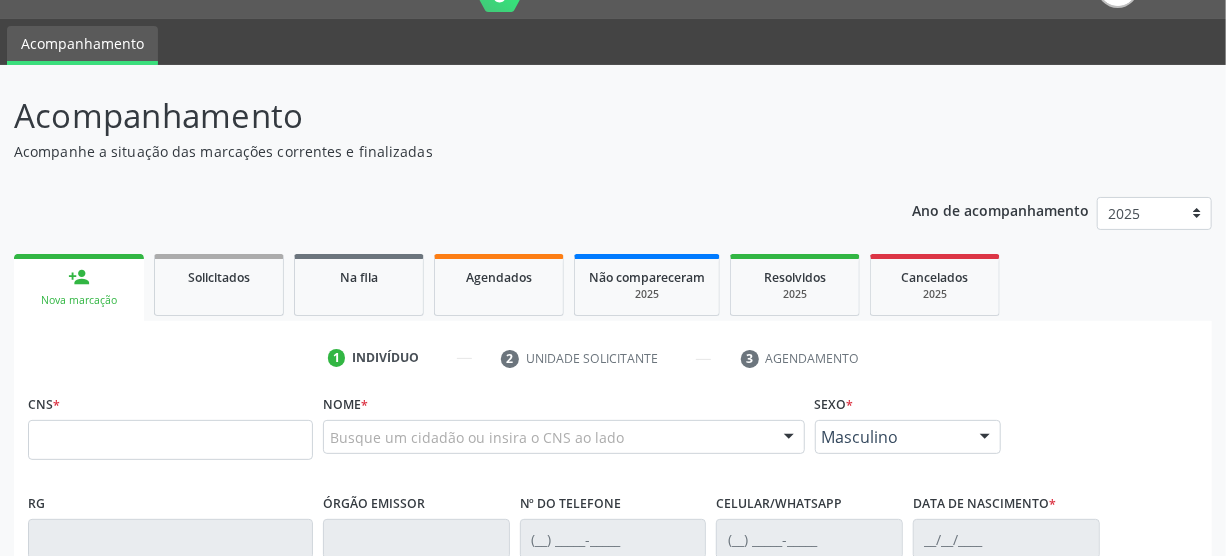 click on "Nova marcação" at bounding box center (79, 300) 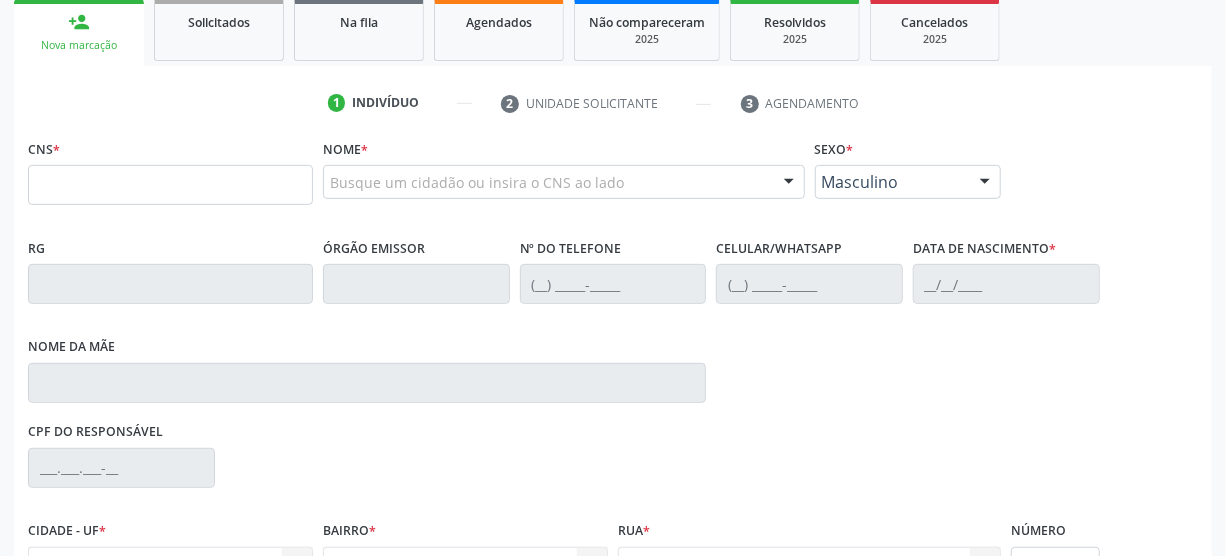 scroll, scrollTop: 318, scrollLeft: 0, axis: vertical 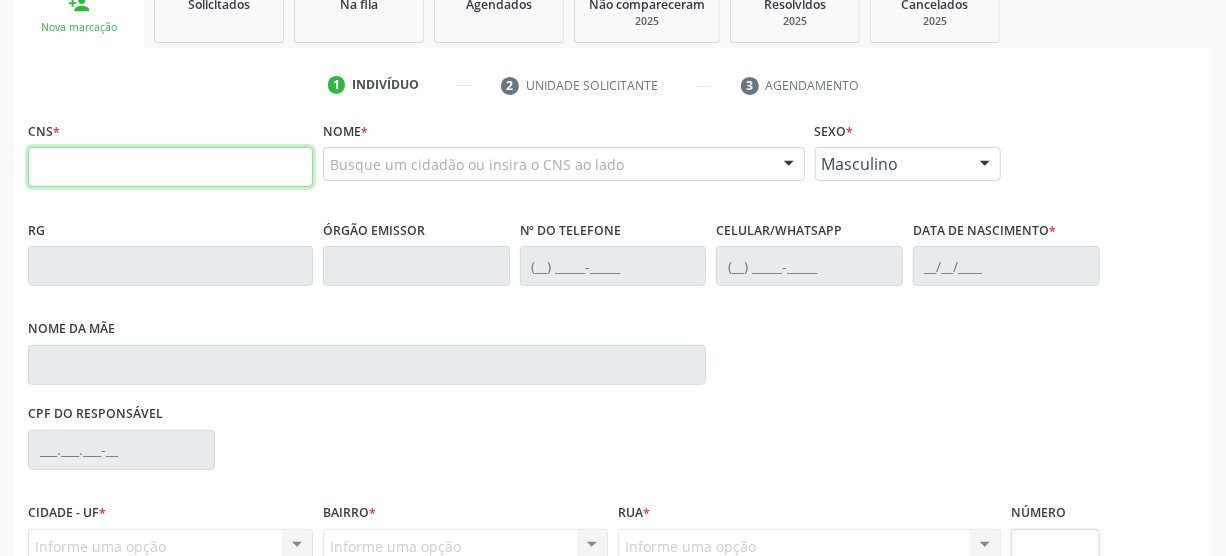 click at bounding box center [170, 167] 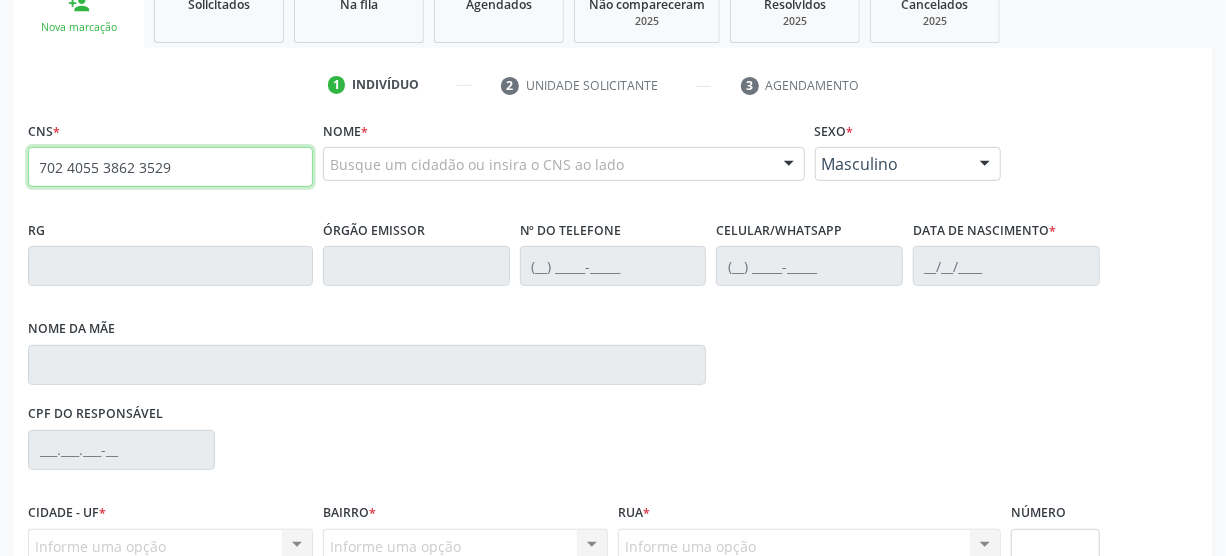 type on "702 4055 3862 3529" 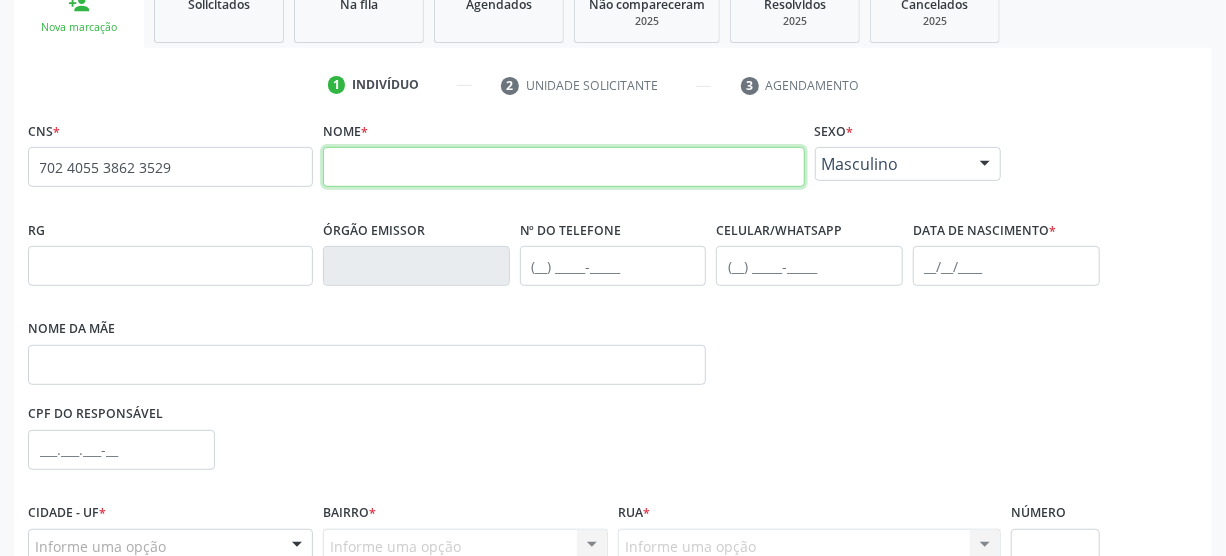 click at bounding box center [564, 167] 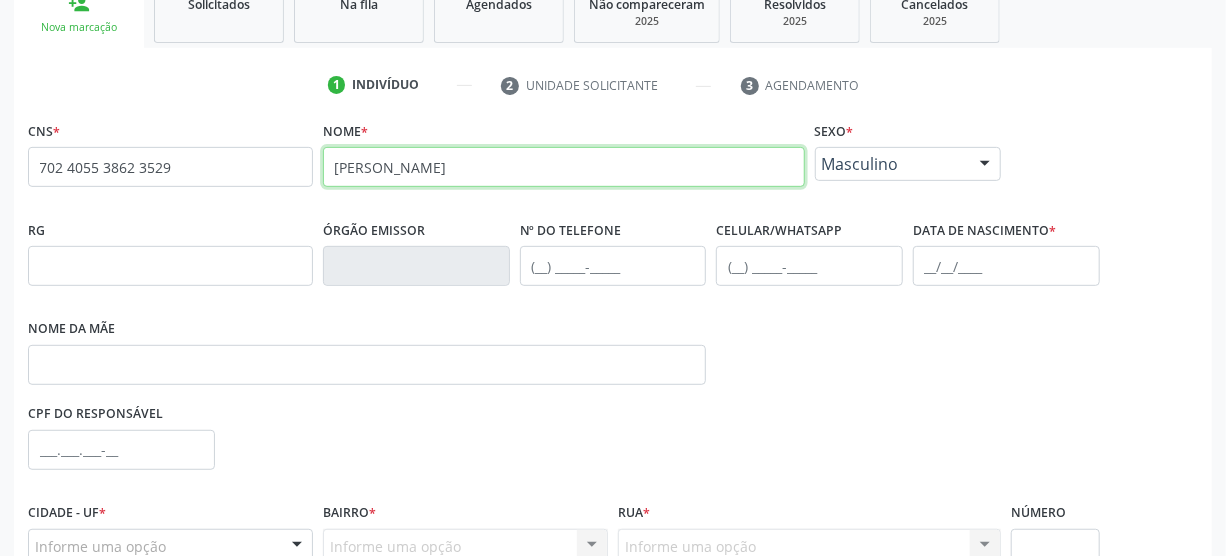 type on "ANNE ELISY DE LIMA NASCIMENTO" 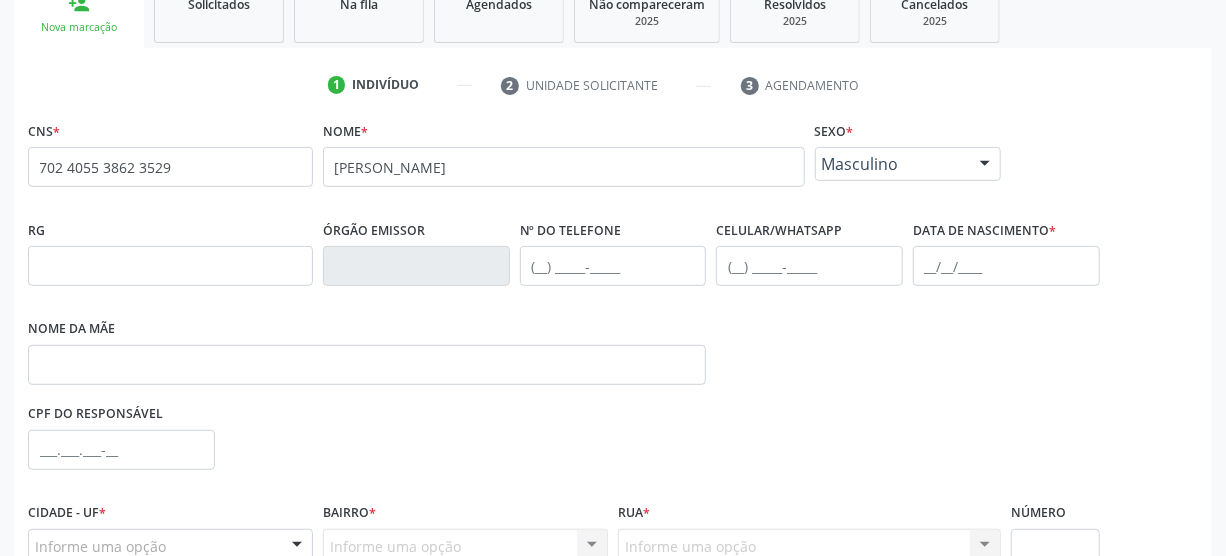 click at bounding box center (985, 165) 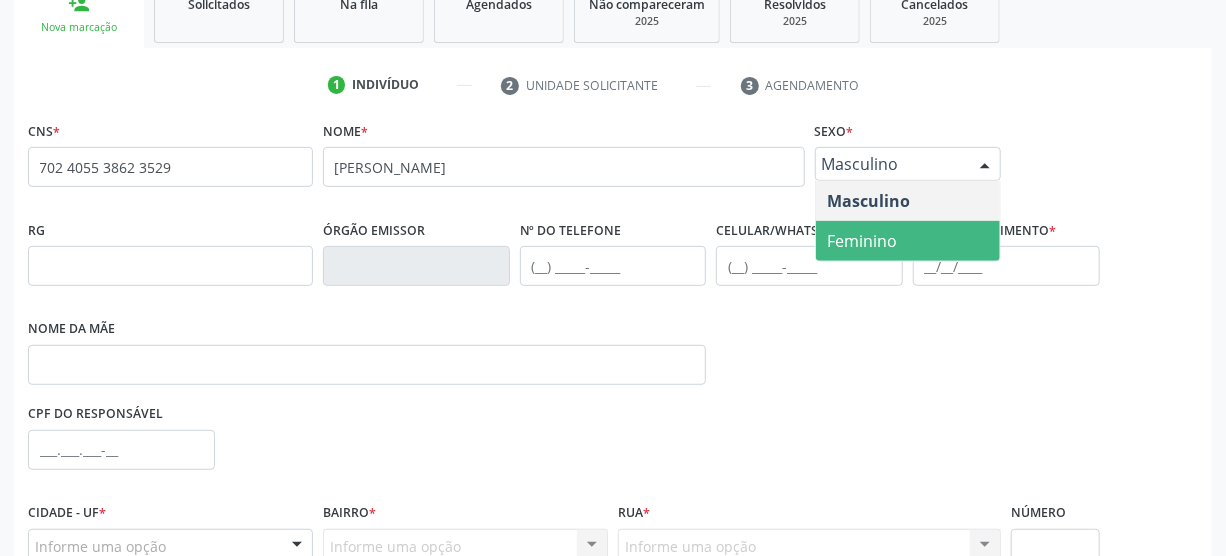 click on "Feminino" at bounding box center [908, 241] 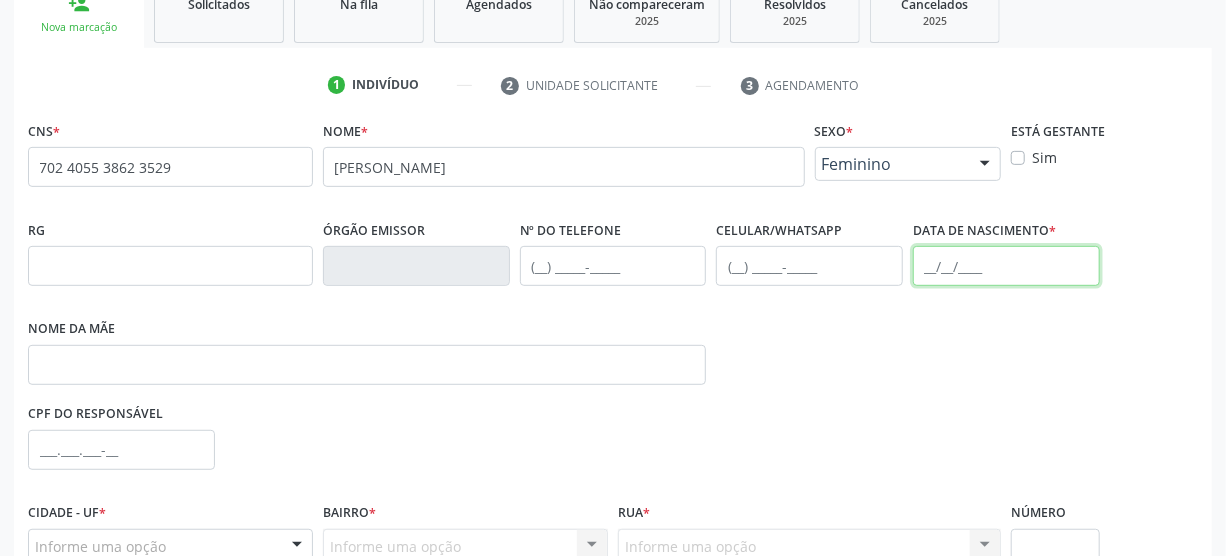 click at bounding box center [1006, 266] 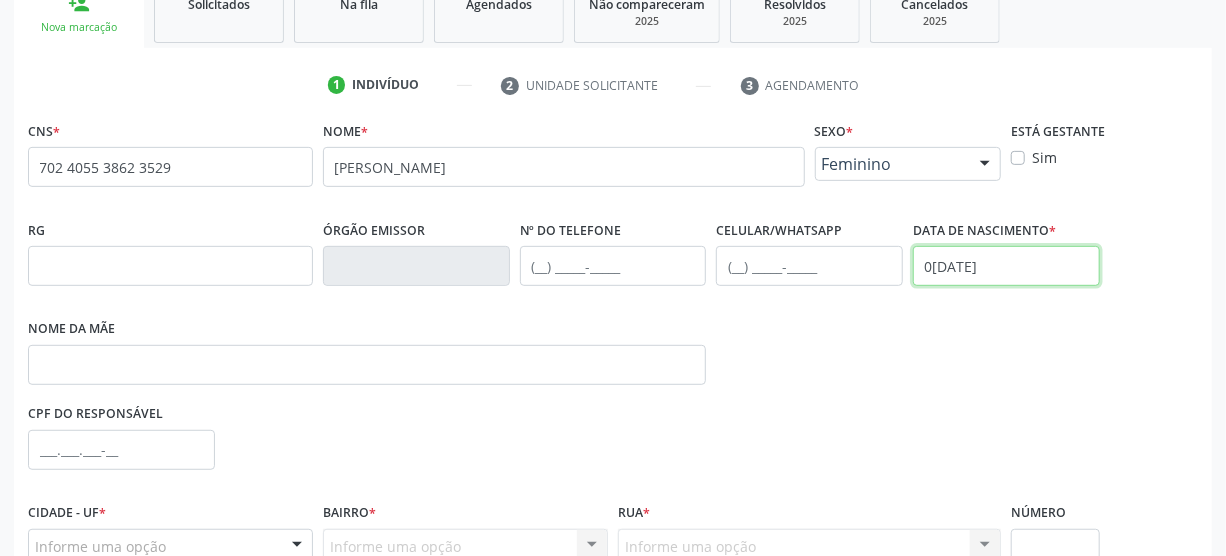 type on "03/06/2025" 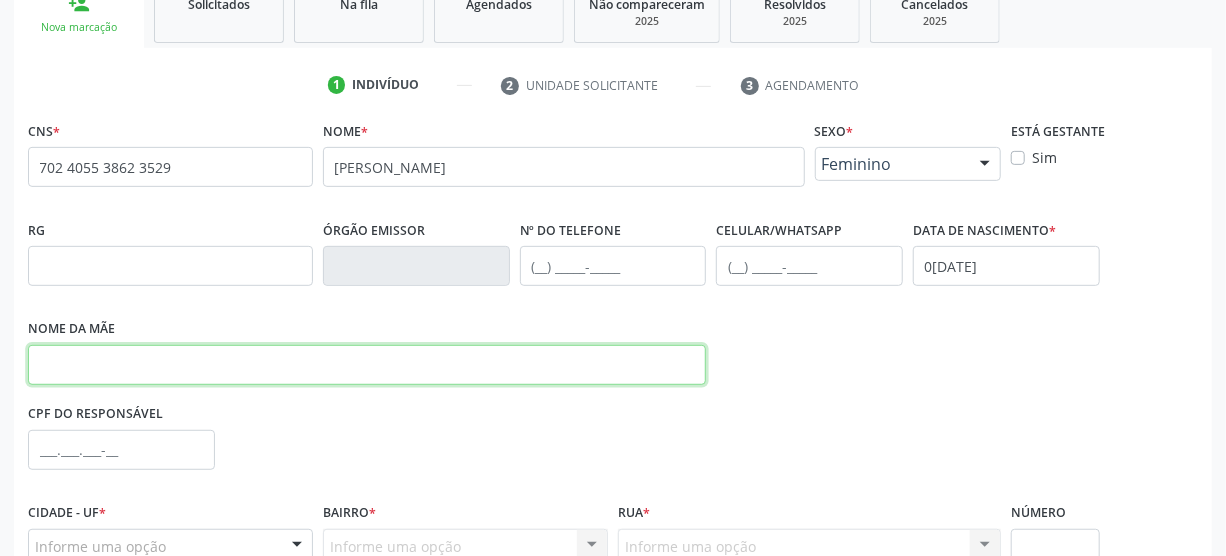 click at bounding box center [367, 365] 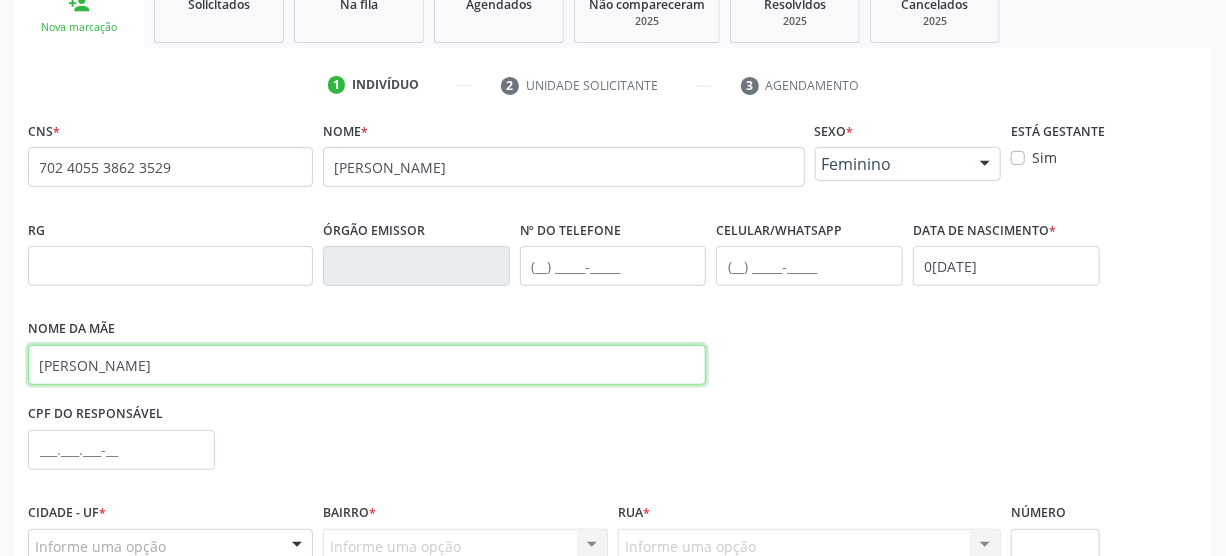 click on "MARIA DO CARMO NASCIMENTO" at bounding box center [367, 365] 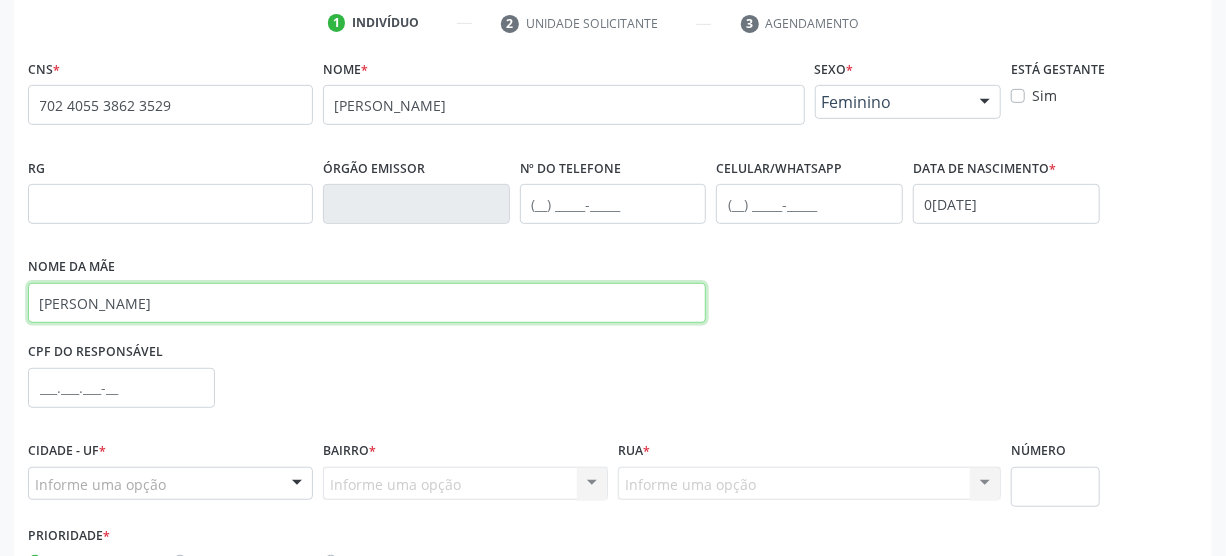 scroll, scrollTop: 512, scrollLeft: 0, axis: vertical 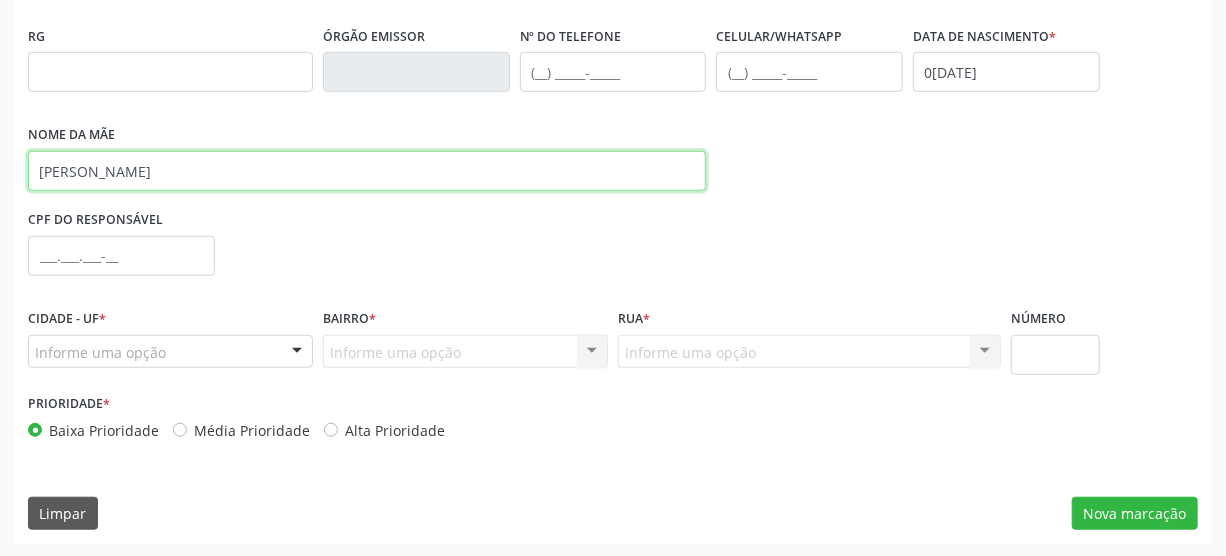 type on "MARIA DO CARMO DOS SANTOS NASCIMENTO" 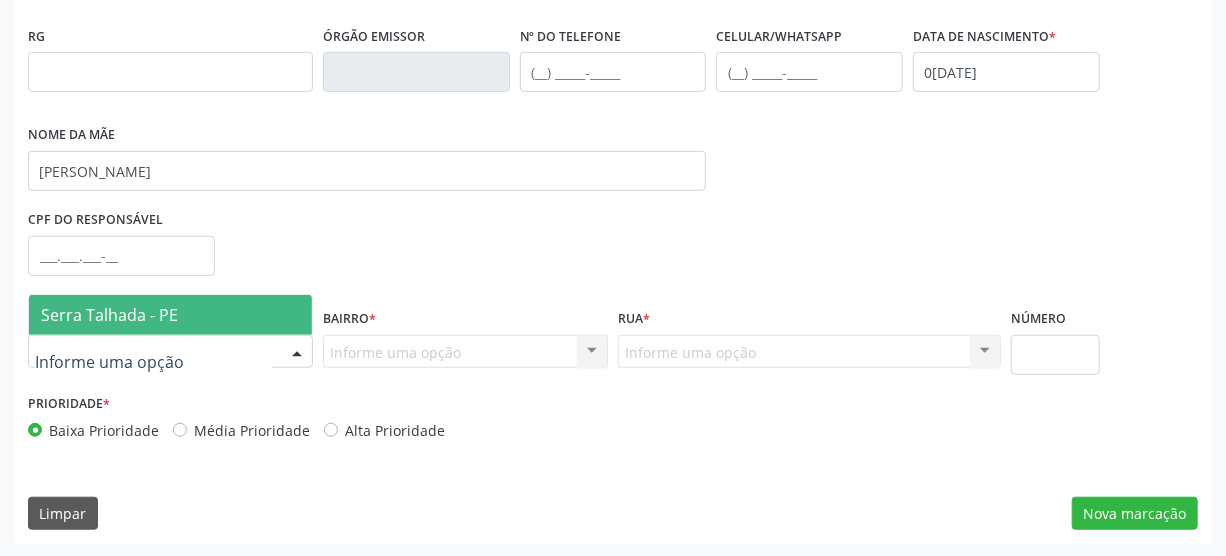 click at bounding box center (170, 352) 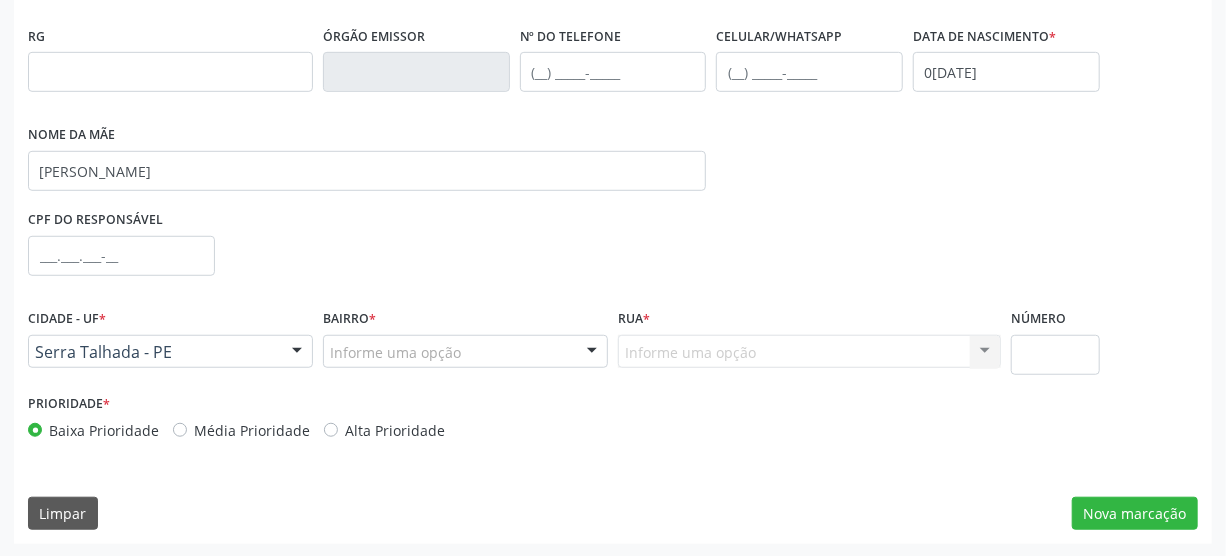 click on "Informe uma opção" at bounding box center [465, 352] 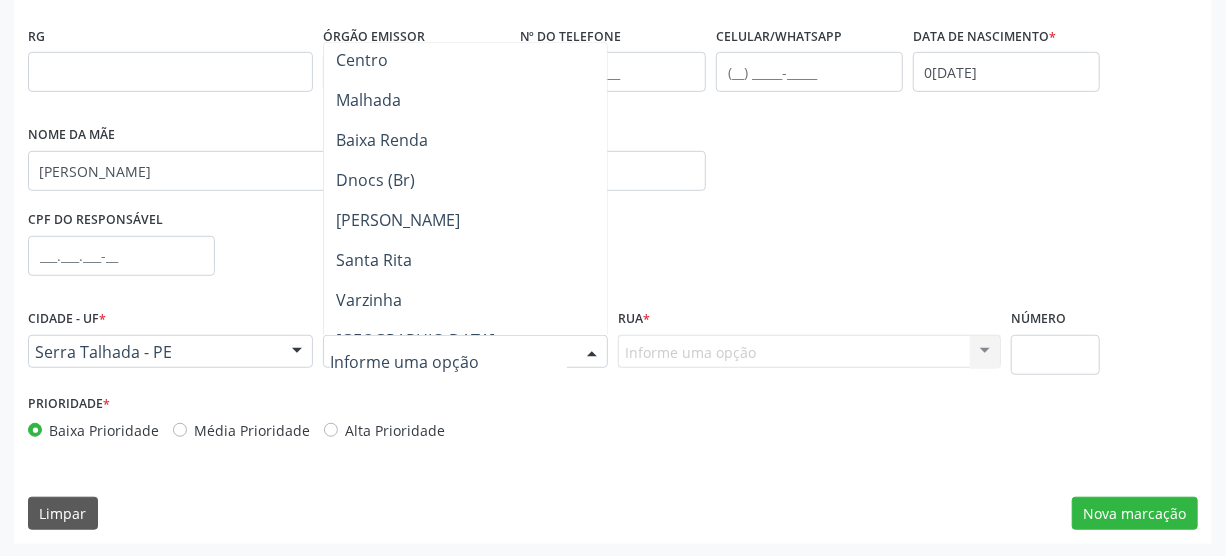 scroll, scrollTop: 272, scrollLeft: 0, axis: vertical 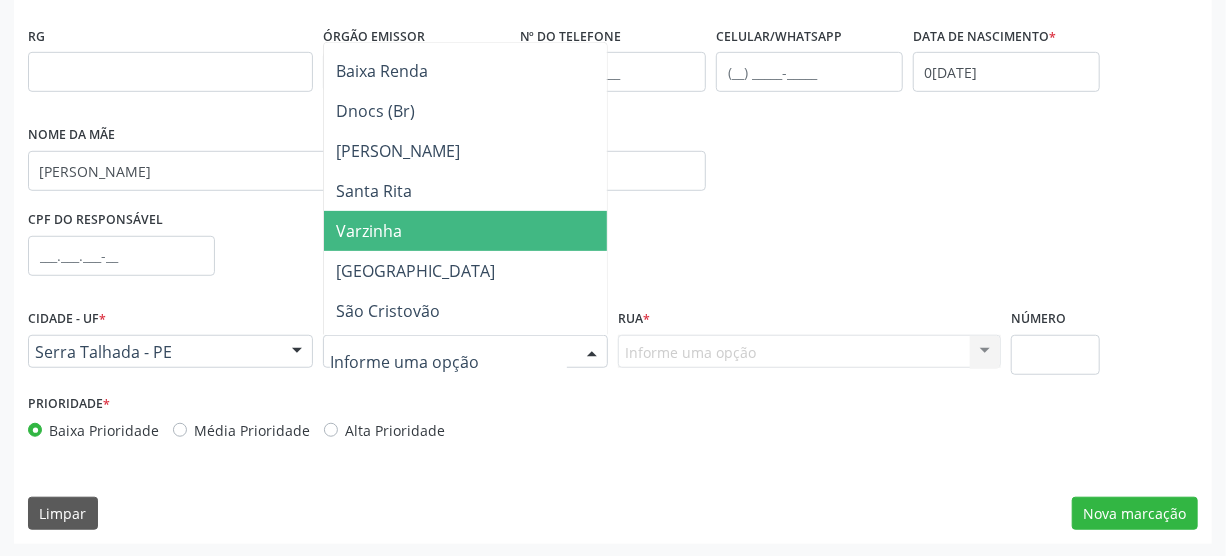 click on "Varzinha" at bounding box center (369, 231) 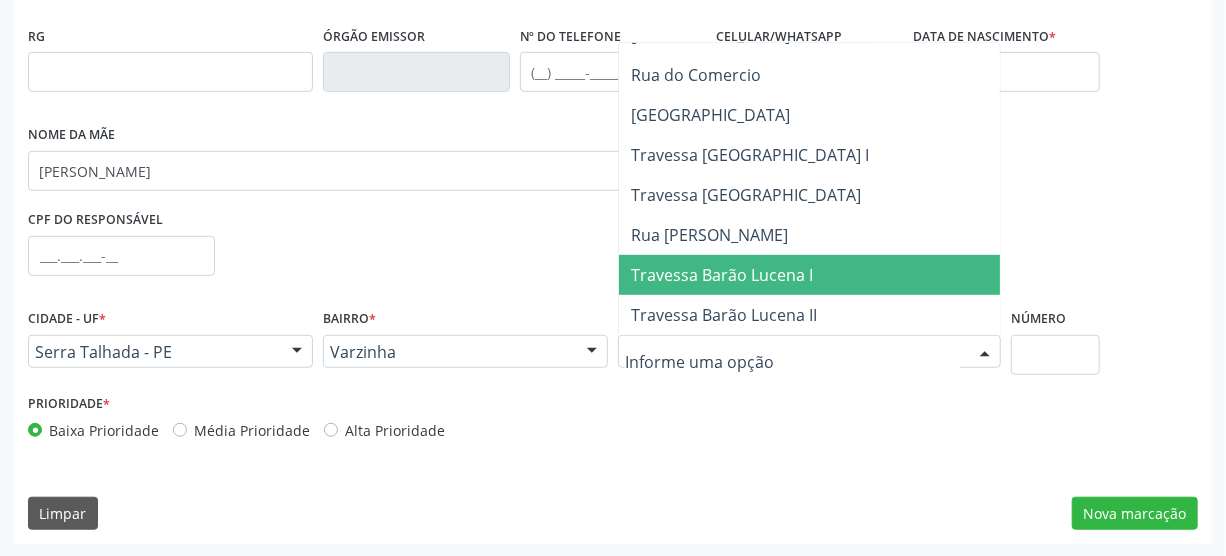 scroll, scrollTop: 545, scrollLeft: 0, axis: vertical 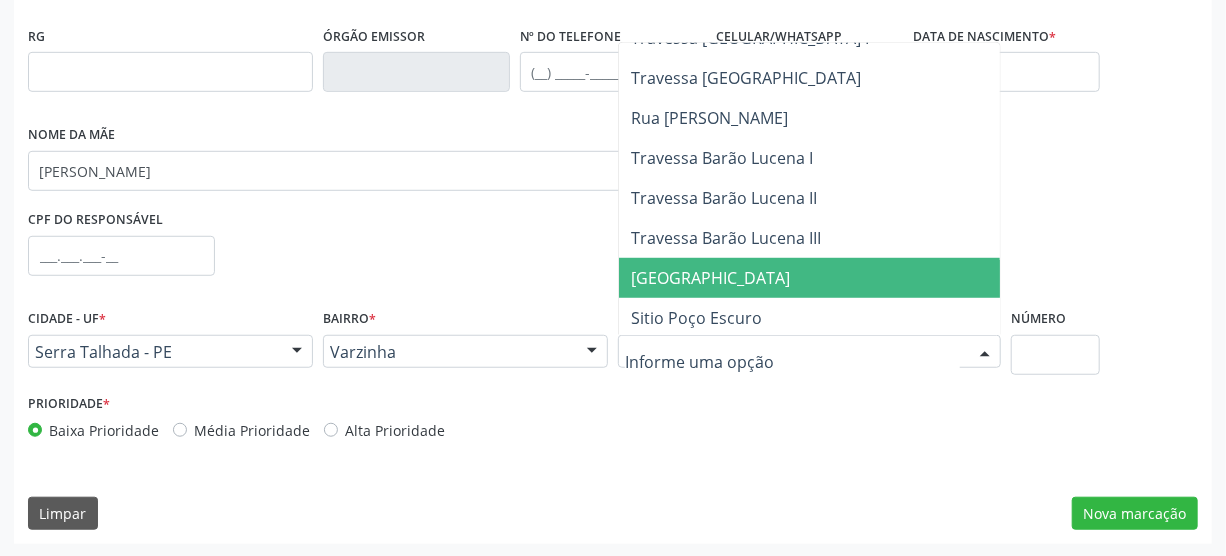 click on "[GEOGRAPHIC_DATA]" at bounding box center [710, 278] 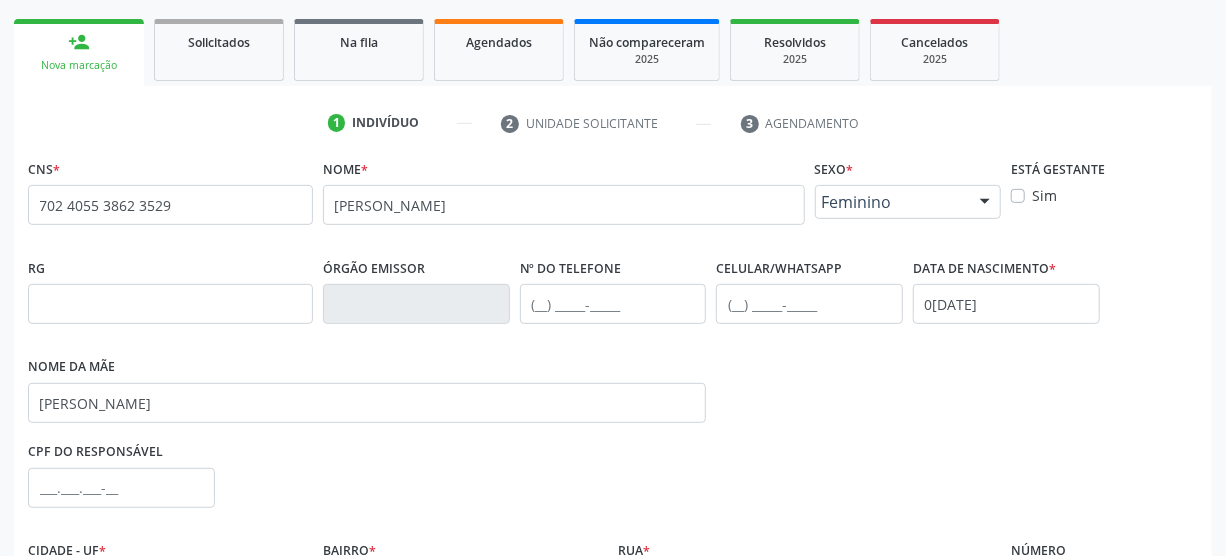 scroll, scrollTop: 512, scrollLeft: 0, axis: vertical 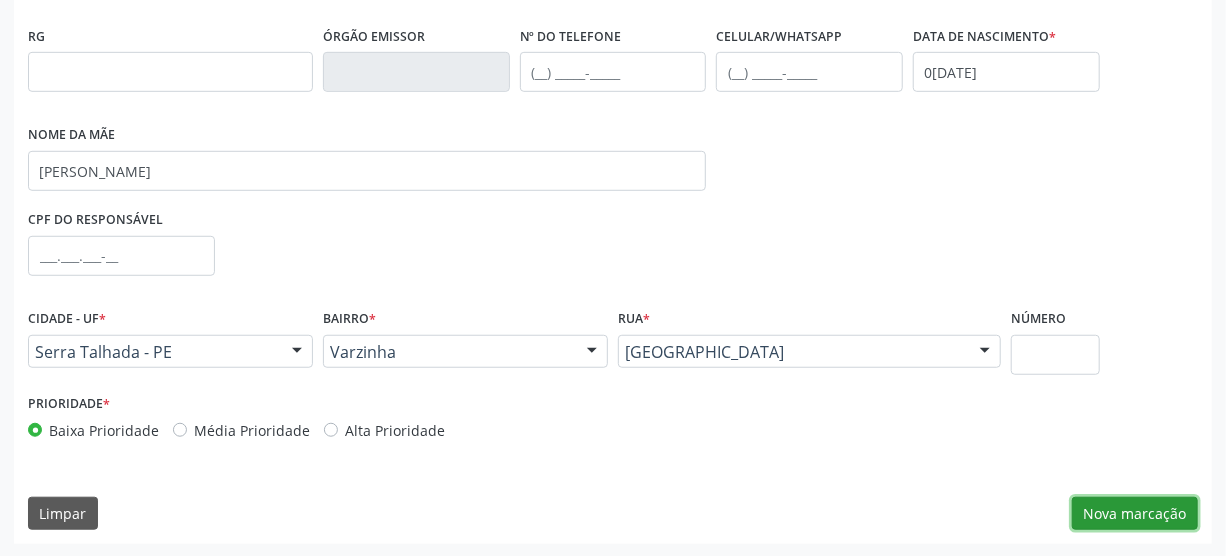 click on "Nova marcação" at bounding box center [1135, 514] 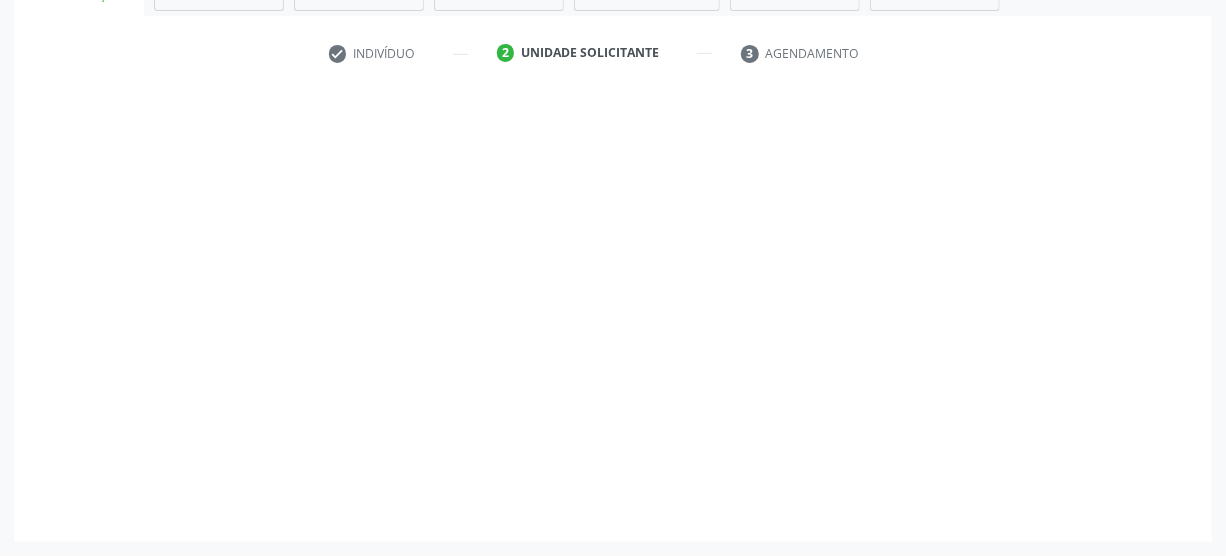 scroll, scrollTop: 348, scrollLeft: 0, axis: vertical 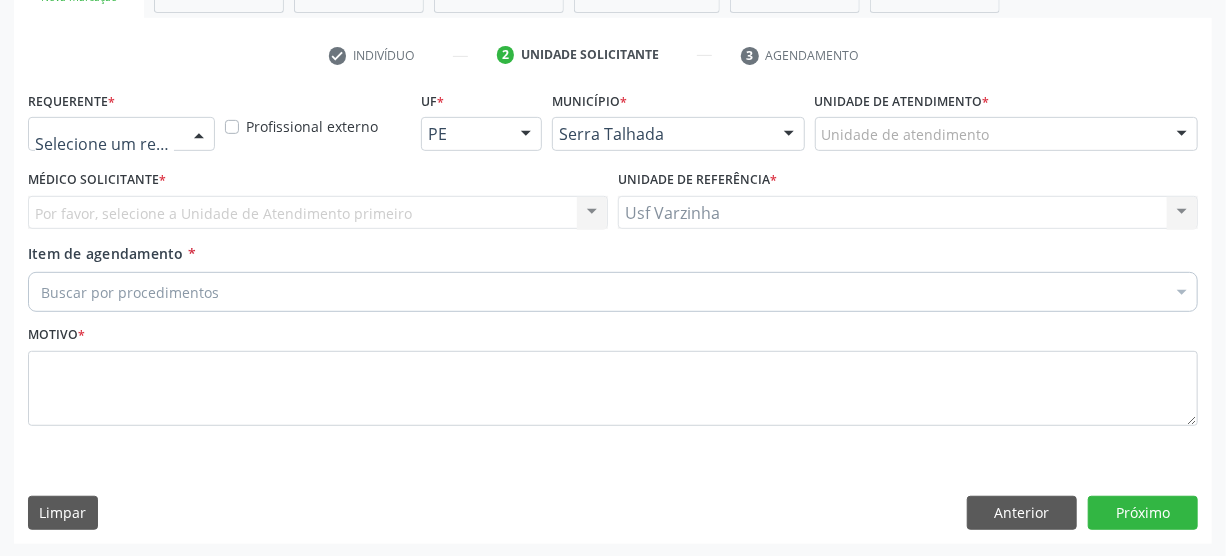 click at bounding box center [121, 134] 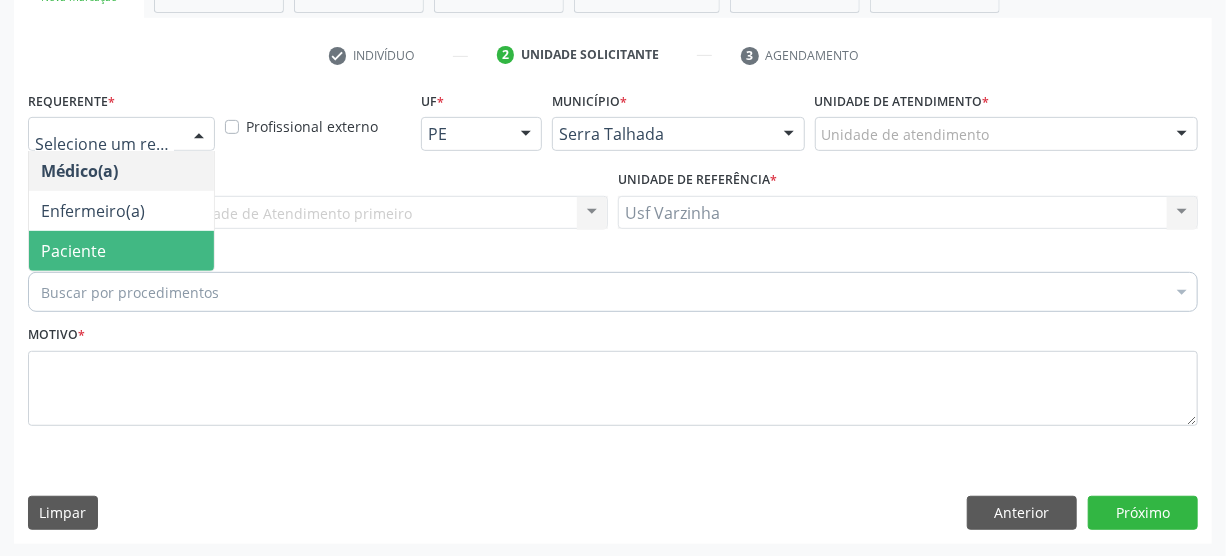 click on "Paciente" at bounding box center [121, 251] 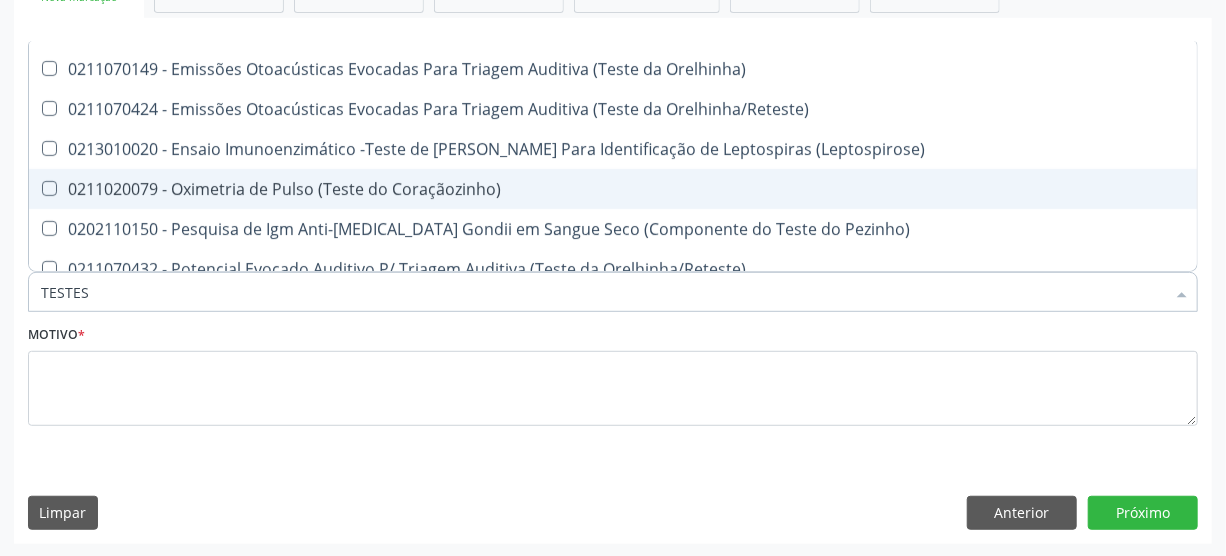 scroll, scrollTop: 65, scrollLeft: 0, axis: vertical 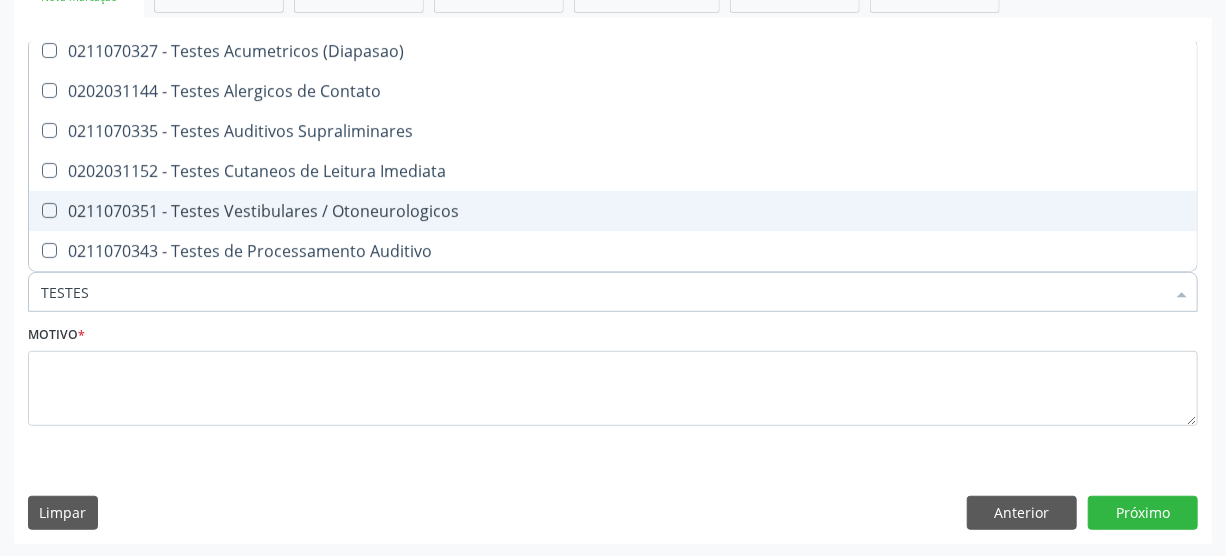 type on "TESTES" 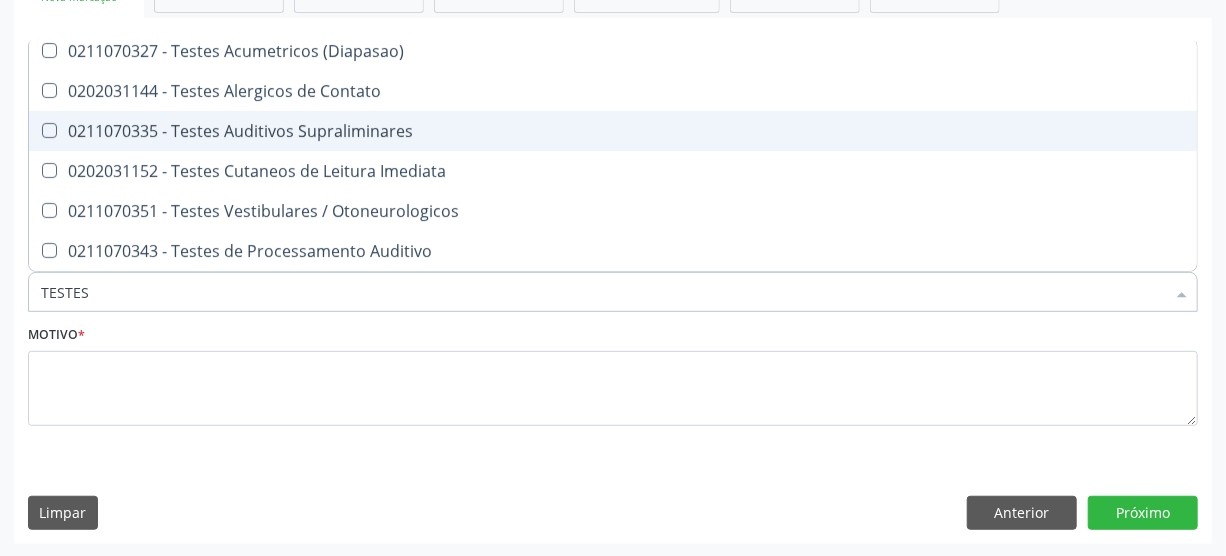click on "0211070335 - Testes Auditivos Supraliminares" at bounding box center [739, 131] 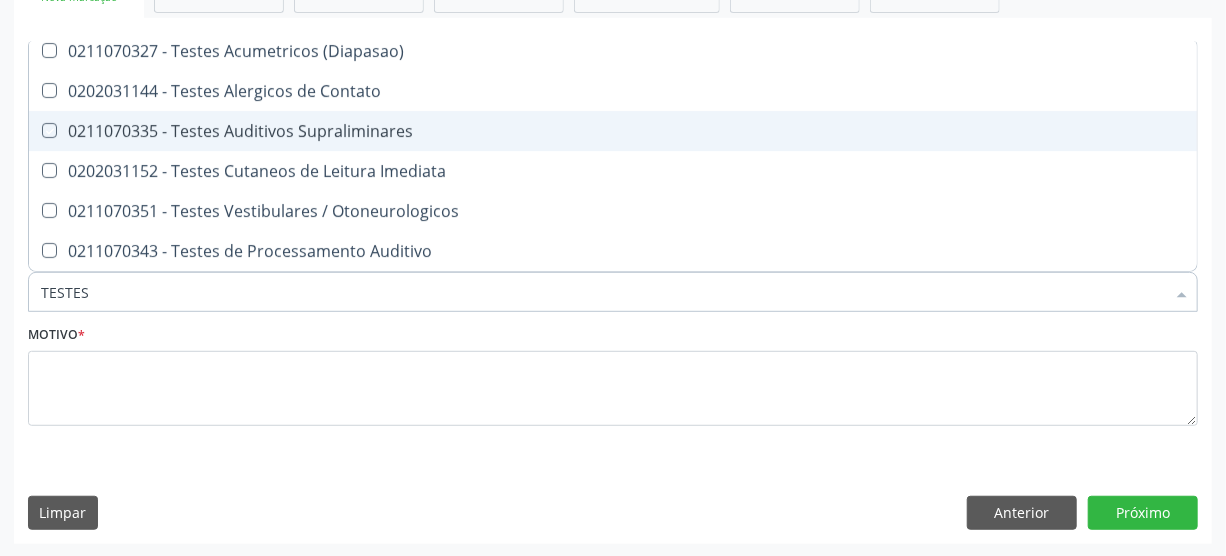 checkbox on "true" 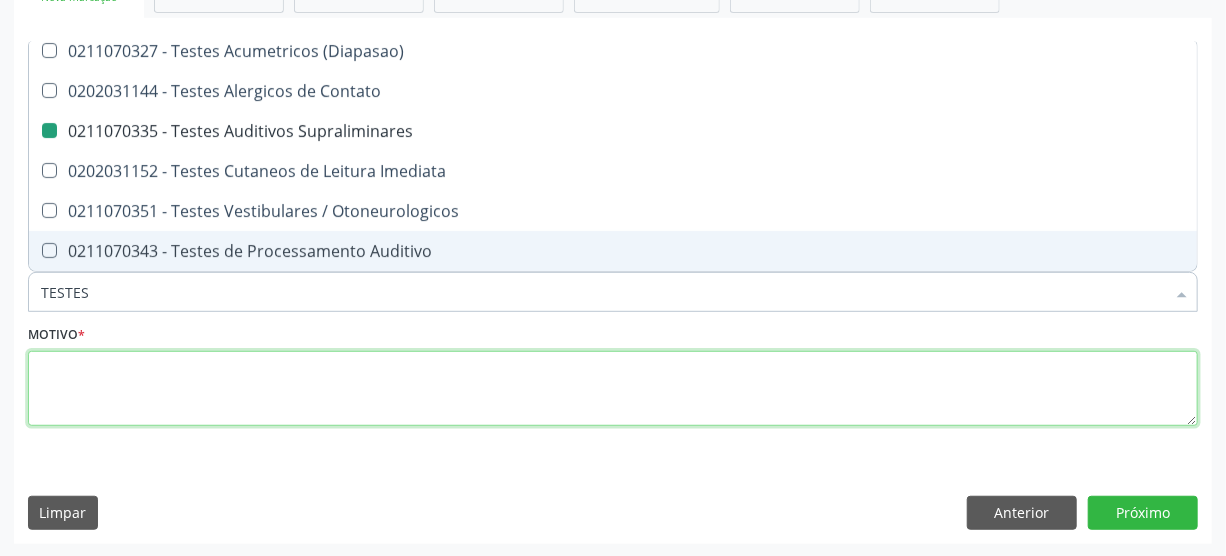 click at bounding box center [613, 389] 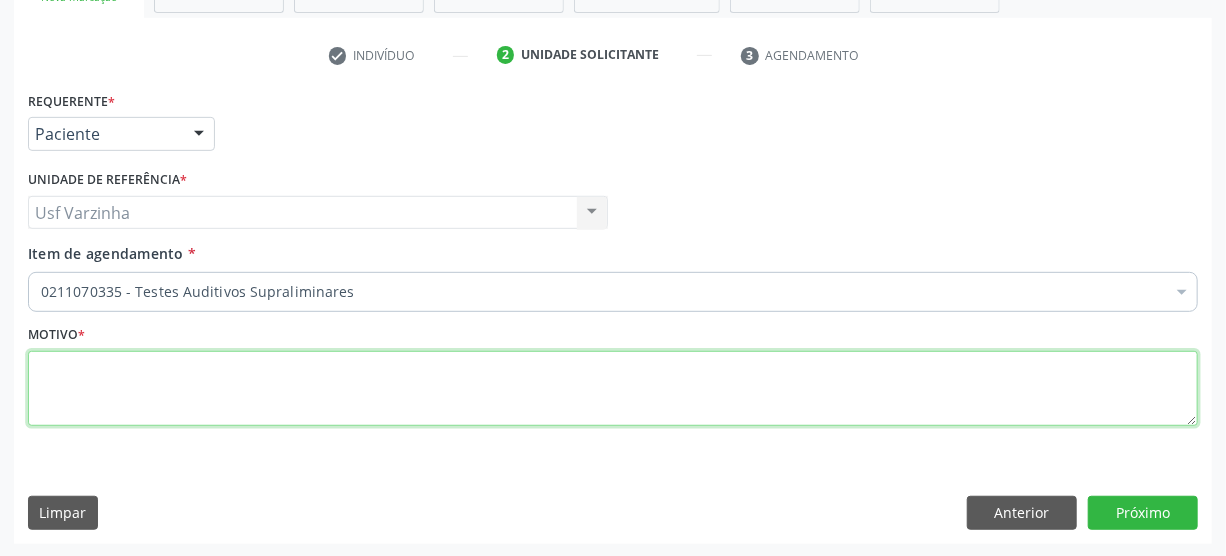 scroll, scrollTop: 0, scrollLeft: 0, axis: both 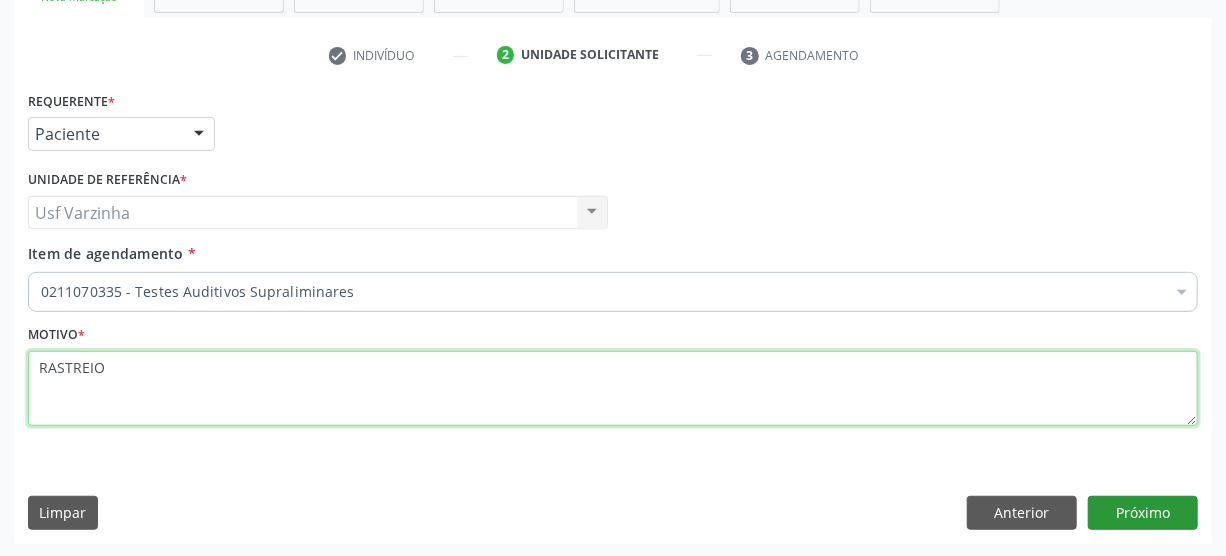 type on "RASTREIO" 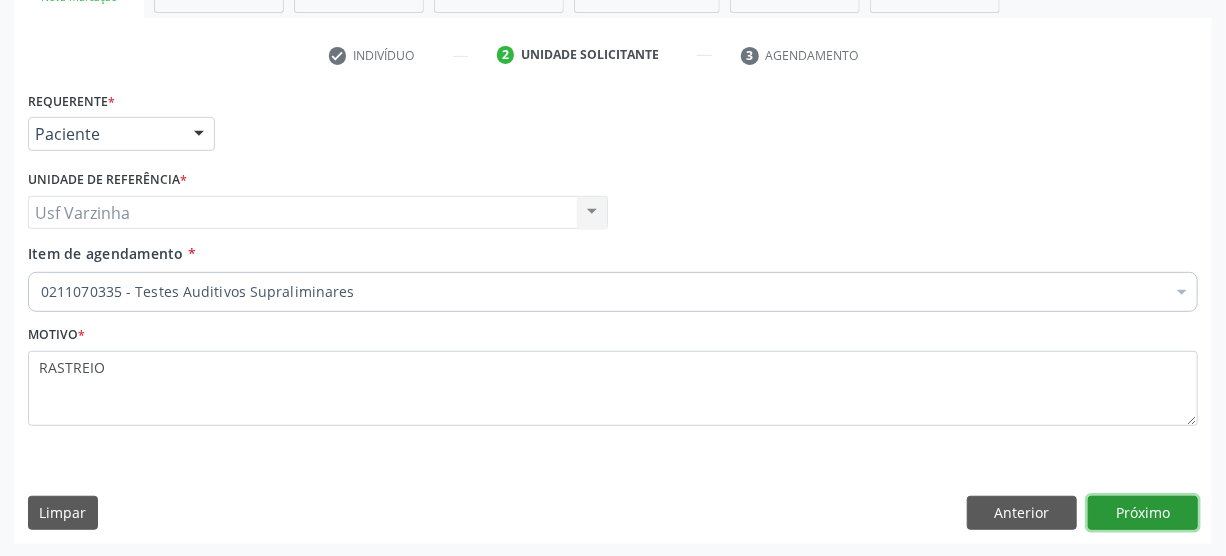 click on "Próximo" at bounding box center (1143, 513) 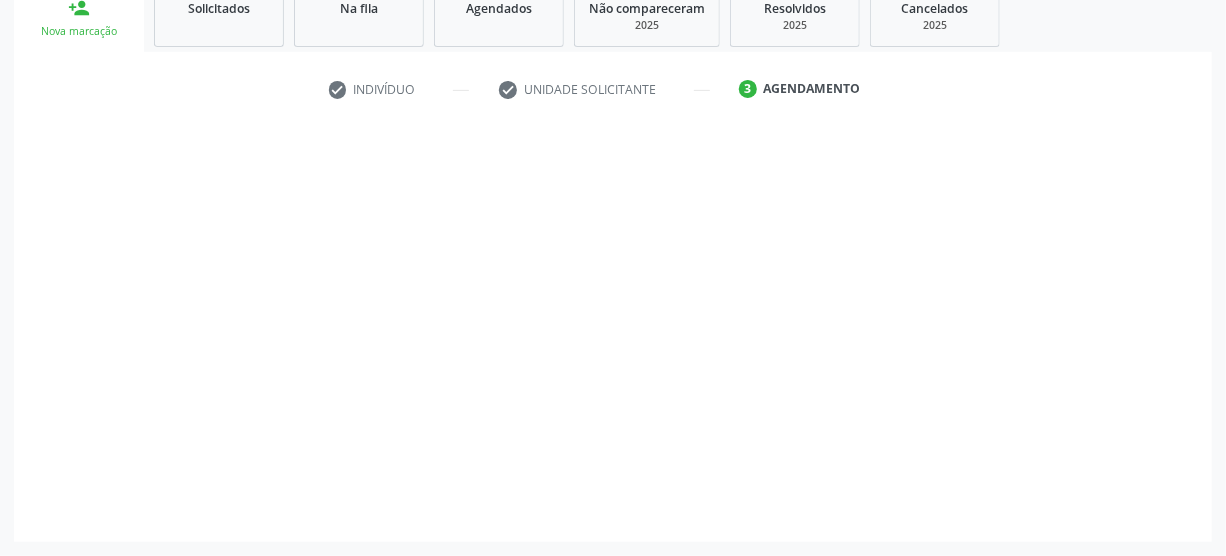 scroll, scrollTop: 312, scrollLeft: 0, axis: vertical 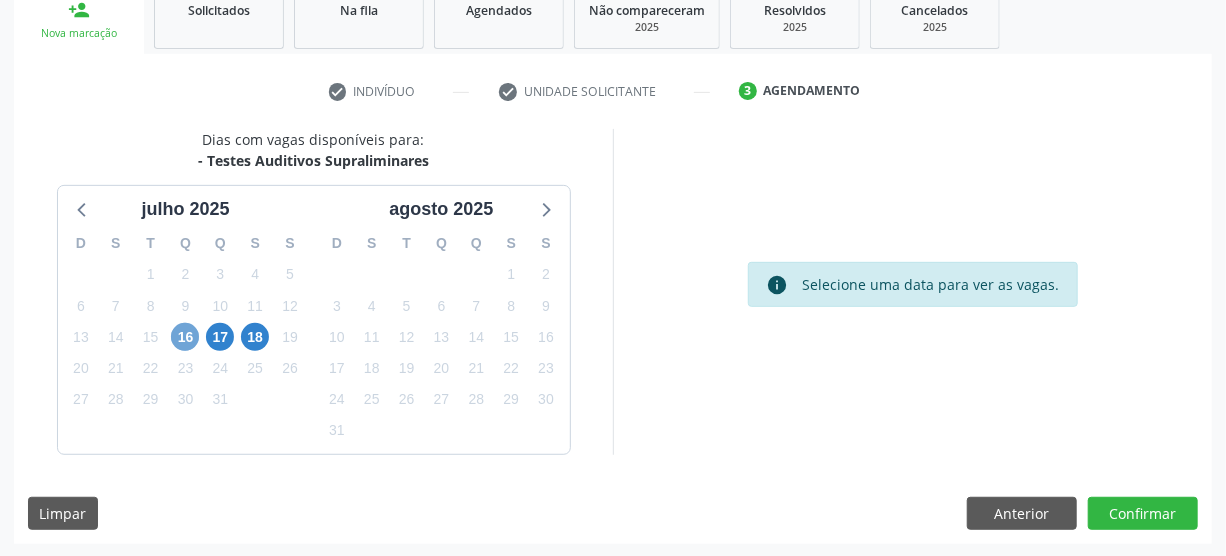 click on "16" at bounding box center (185, 337) 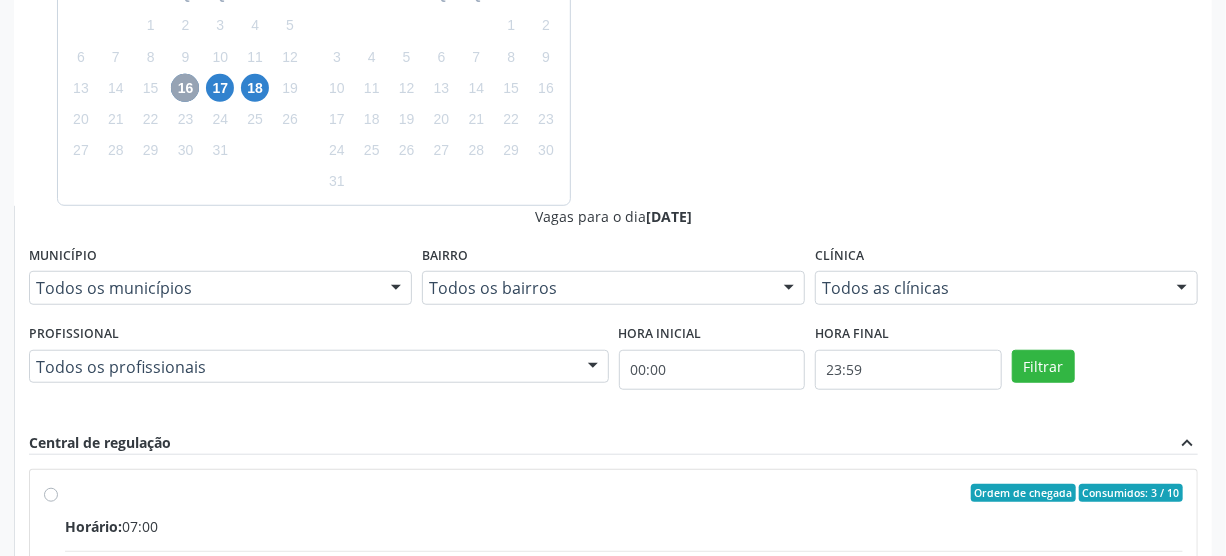 scroll, scrollTop: 585, scrollLeft: 0, axis: vertical 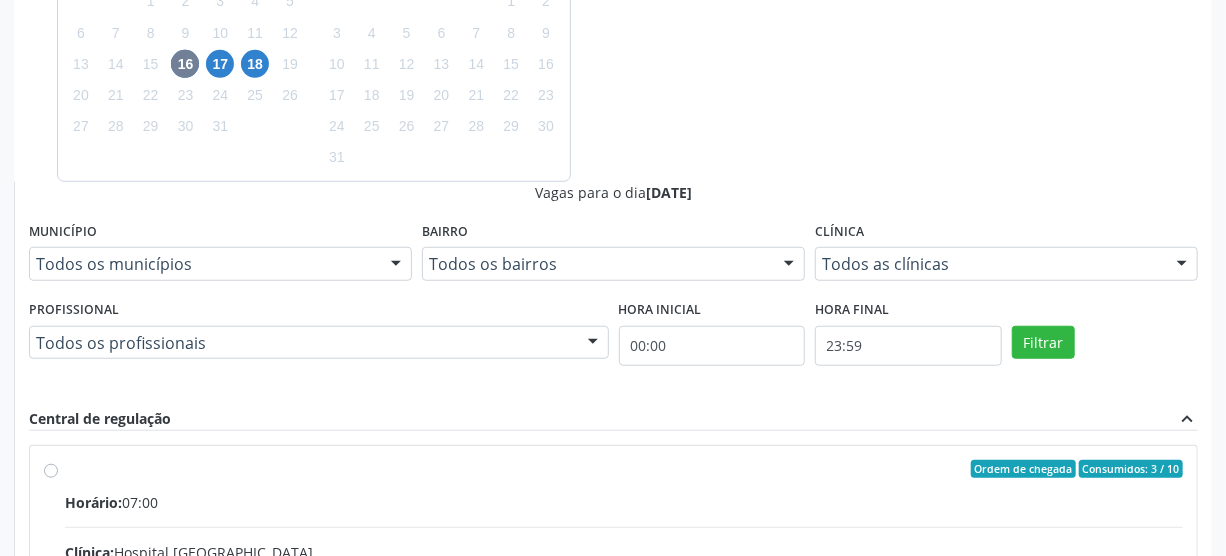 click on "Ordem de chegada
Consumidos: 3 / 10
Horário:   07:00
Clínica:  Hospital Sao Francisco
Rede:
--
Endereço:   nº 384, Varzea, Serra Talhada - PE
Telefone:   (81) 38312142
Profissional:
Cibelly de Souza Brandao
Informações adicionais sobre o atendimento
Idade de atendimento:
de 0 a 120 anos
Gênero(s) atendido(s):
Masculino e Feminino
Informações adicionais:
--" at bounding box center [624, 613] 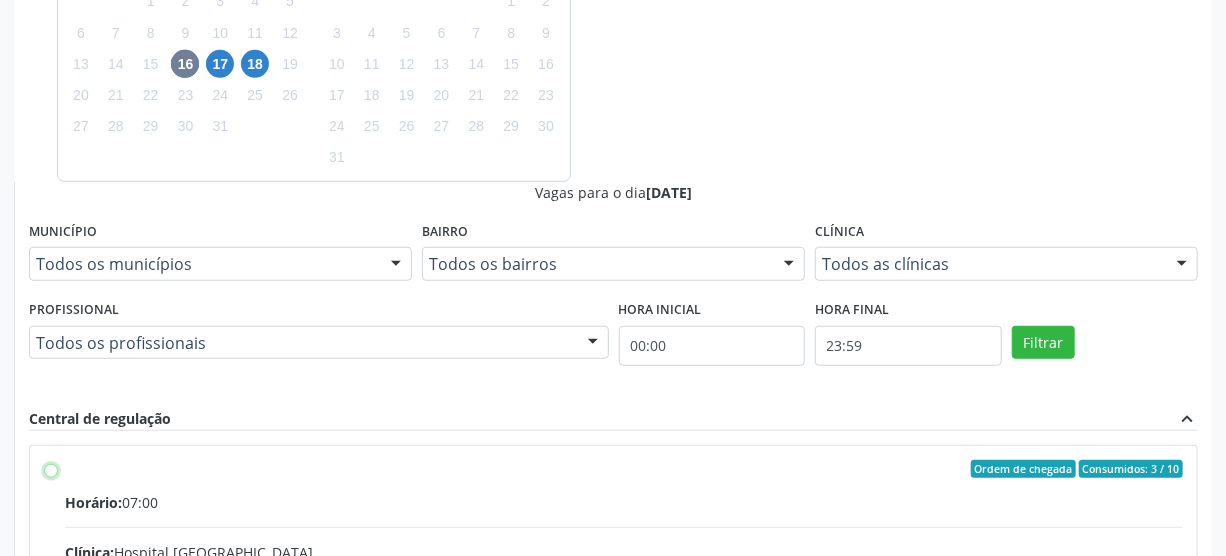 click on "Ordem de chegada
Consumidos: 3 / 10
Horário:   07:00
Clínica:  Hospital Sao Francisco
Rede:
--
Endereço:   nº 384, Varzea, Serra Talhada - PE
Telefone:   (81) 38312142
Profissional:
Cibelly de Souza Brandao
Informações adicionais sobre o atendimento
Idade de atendimento:
de 0 a 120 anos
Gênero(s) atendido(s):
Masculino e Feminino
Informações adicionais:
--" at bounding box center (51, 469) 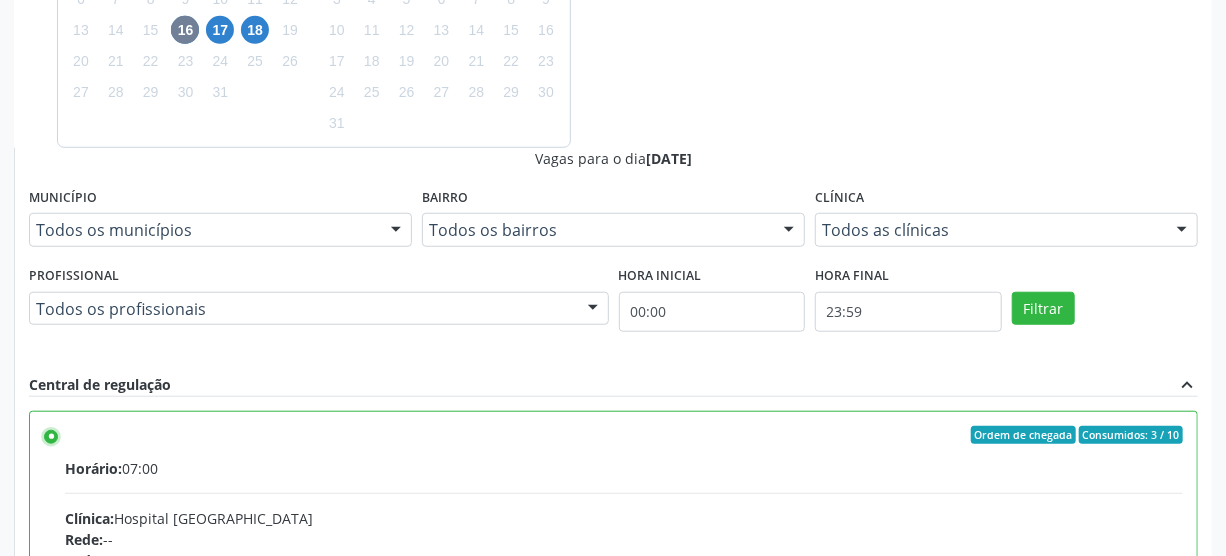 scroll, scrollTop: 637, scrollLeft: 0, axis: vertical 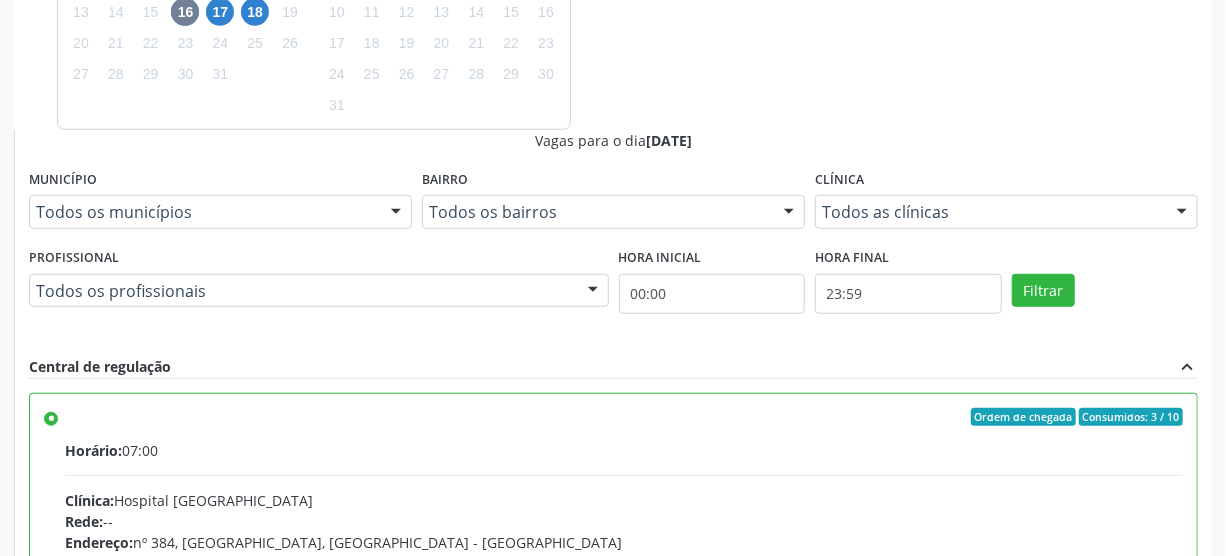 click on "Confirmar" at bounding box center (1143, 838) 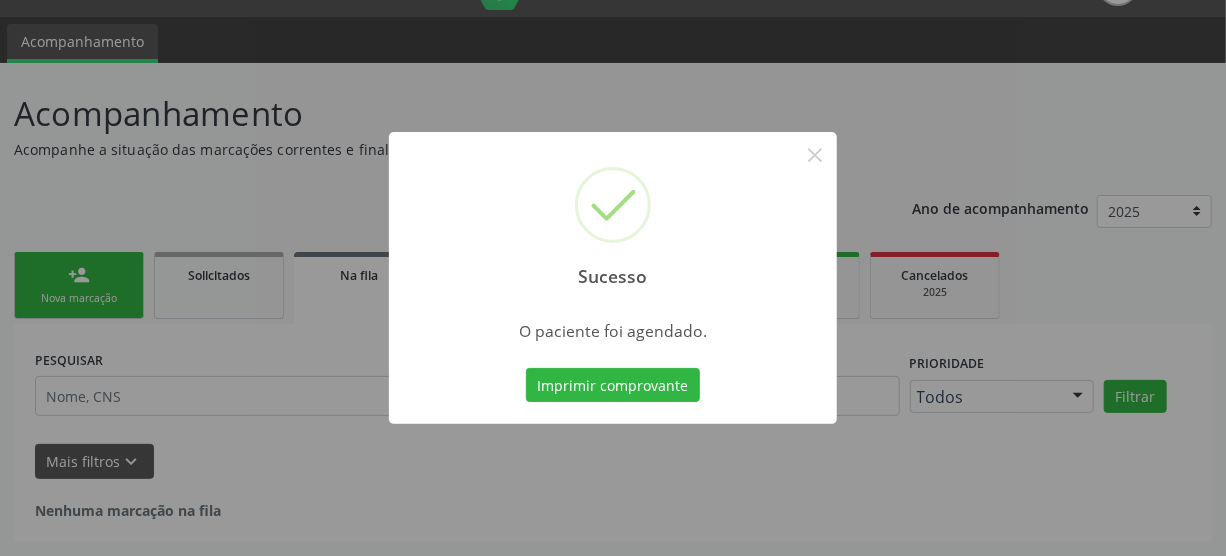 scroll, scrollTop: 45, scrollLeft: 0, axis: vertical 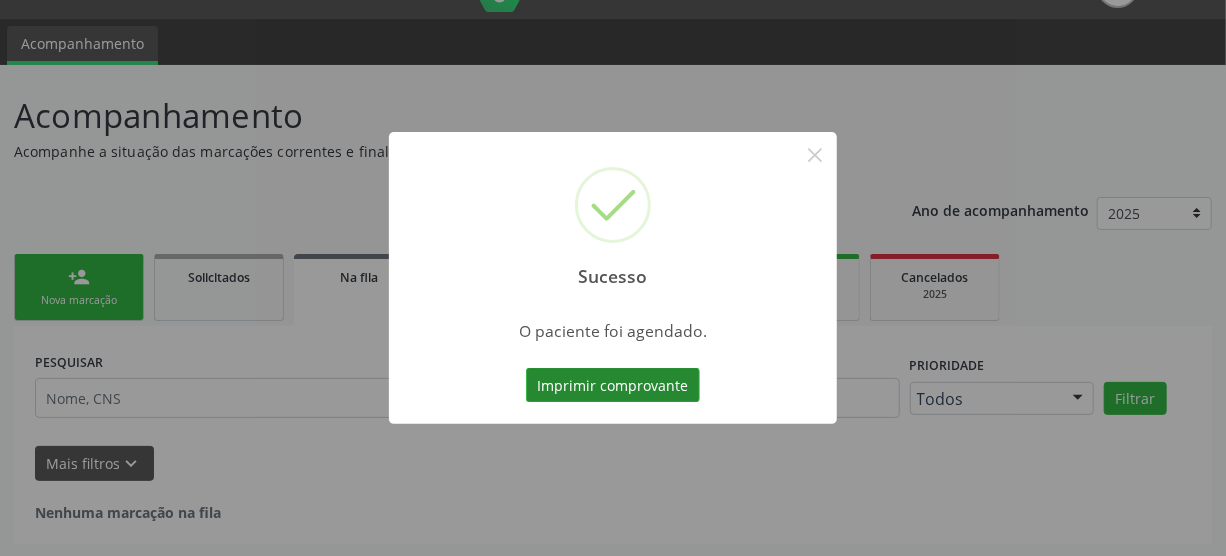 click on "Imprimir comprovante" at bounding box center (613, 385) 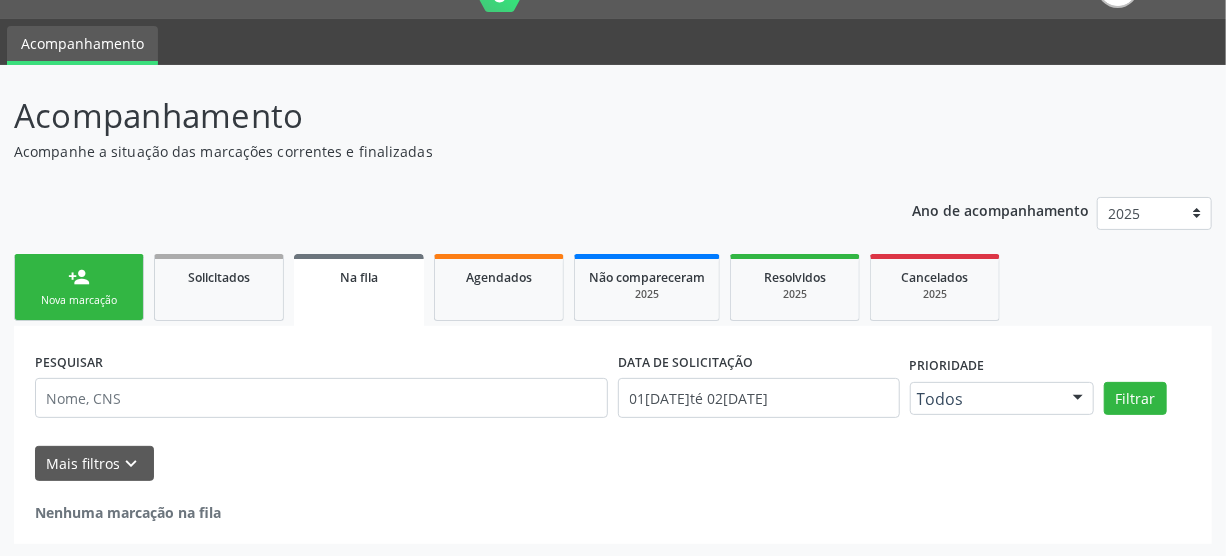 click on "Nova marcação" at bounding box center [79, 300] 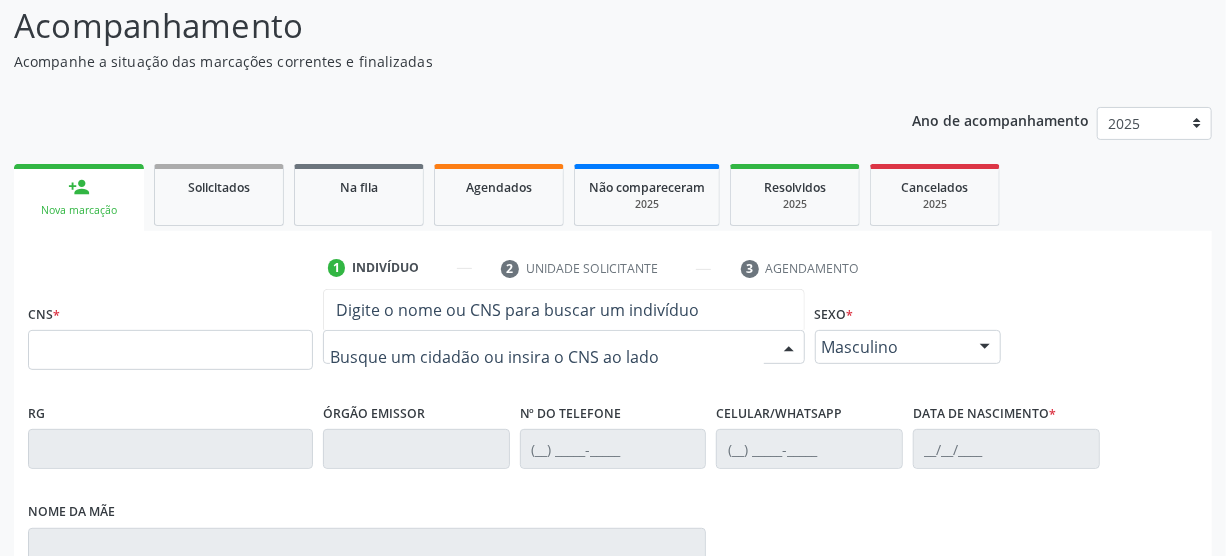 scroll, scrollTop: 136, scrollLeft: 0, axis: vertical 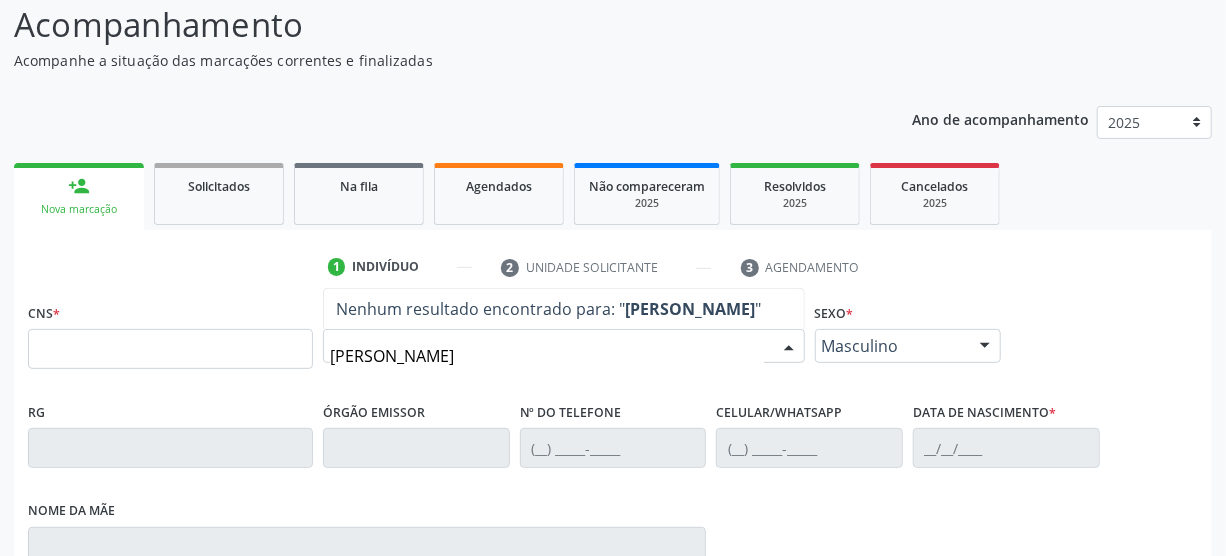 click on "MARIA LEONICE DA SILVA ESTEVÃO" at bounding box center [547, 356] 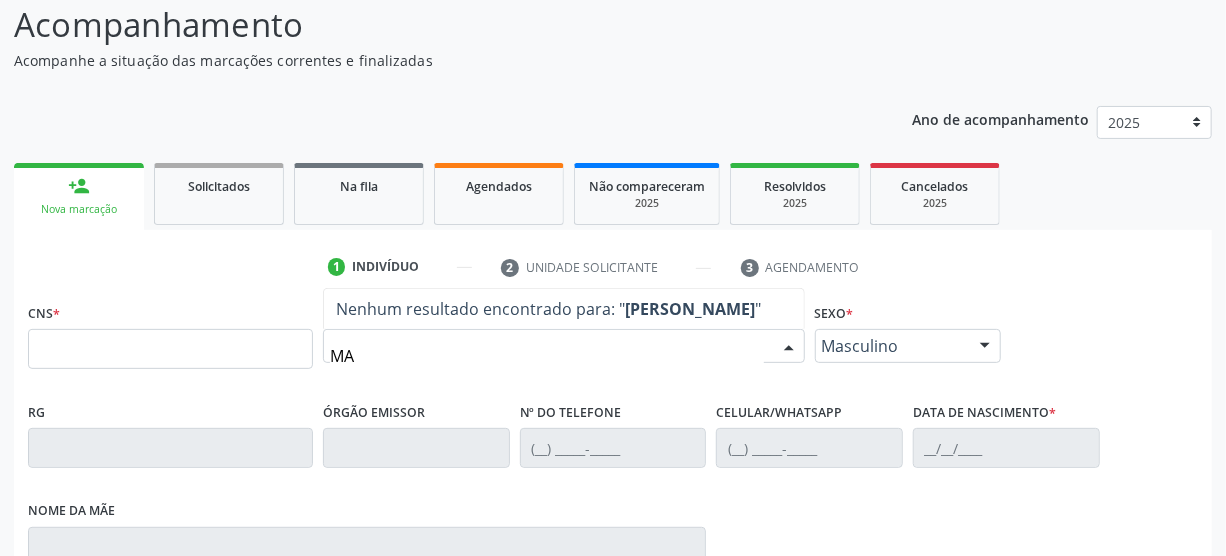 type on "M" 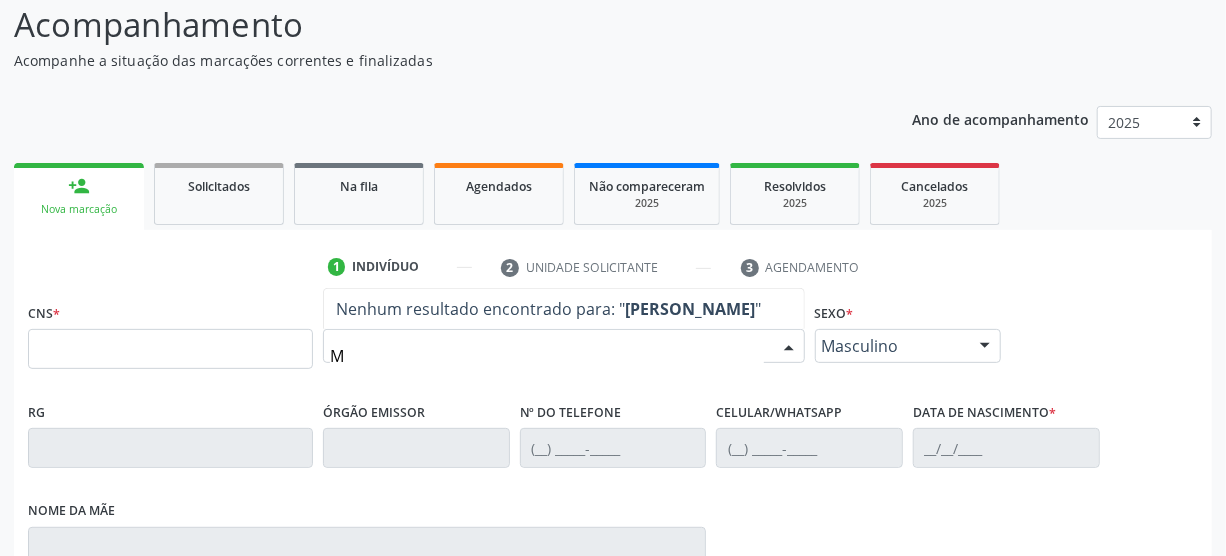 type 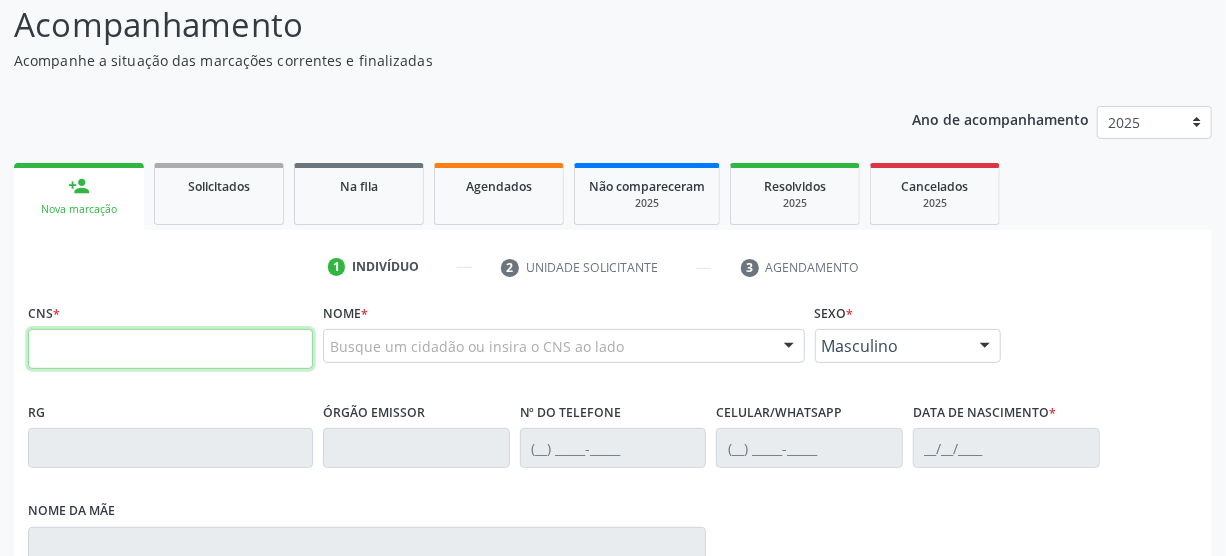 click at bounding box center (170, 349) 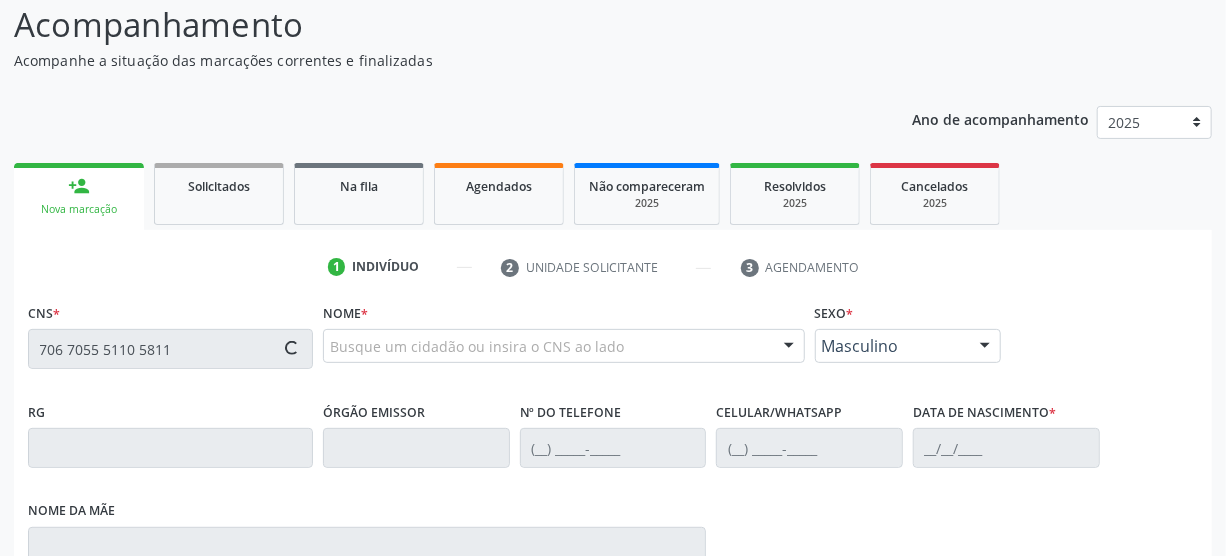 type on "706 7055 5110 5811" 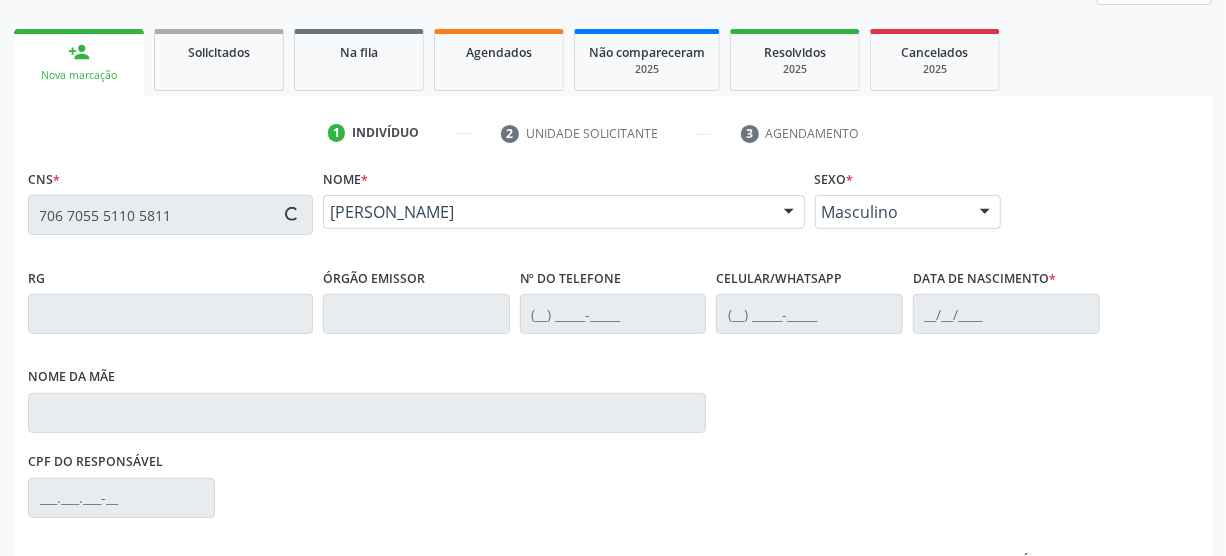 type on "[PHONE_NUMBER]" 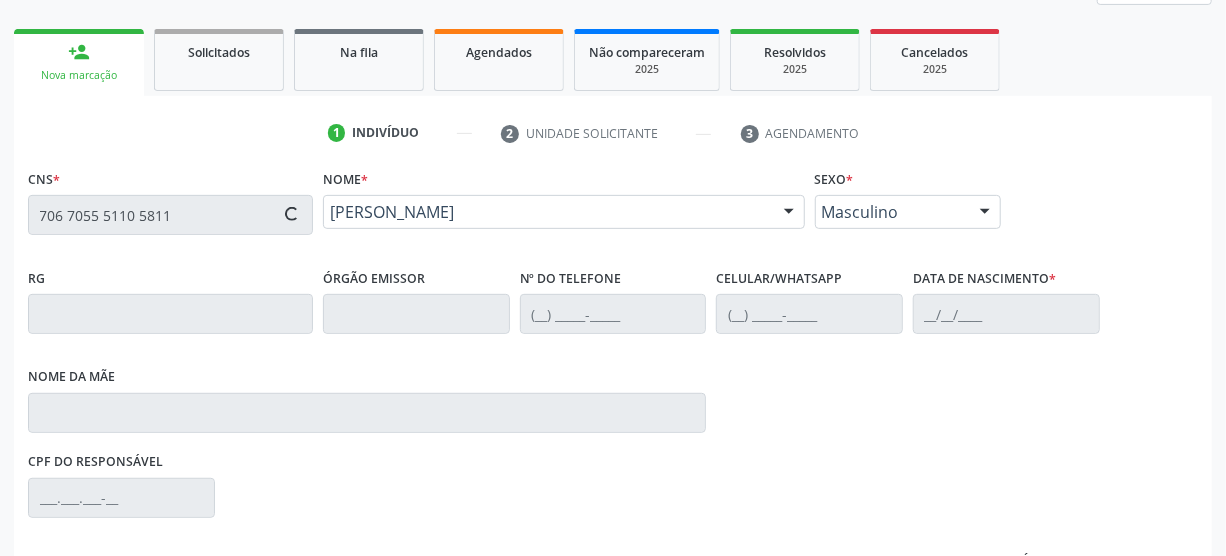 type on "10/02/1970" 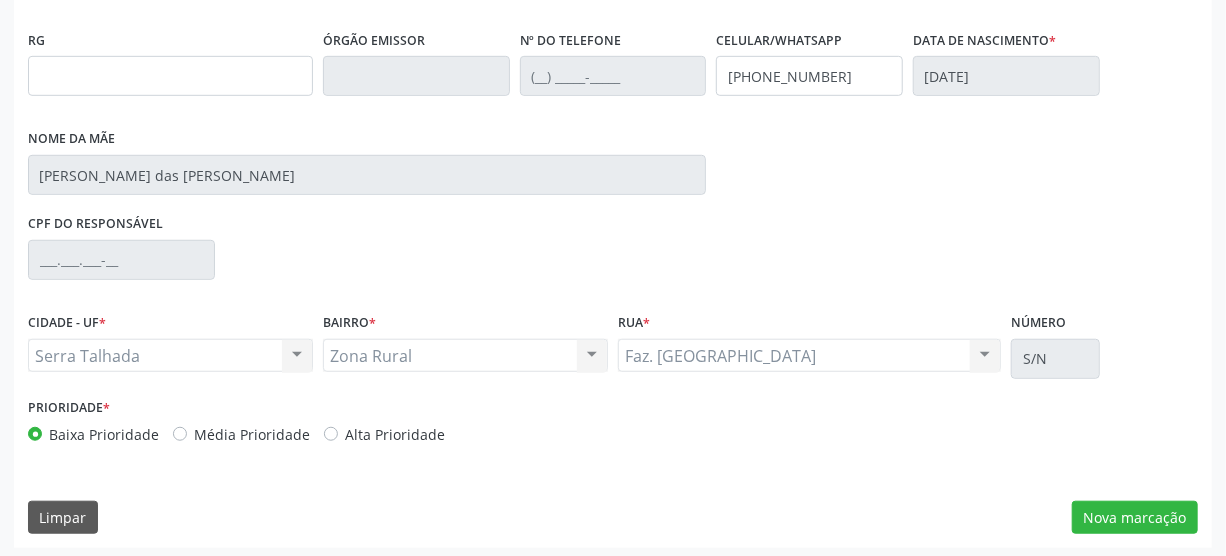 scroll, scrollTop: 512, scrollLeft: 0, axis: vertical 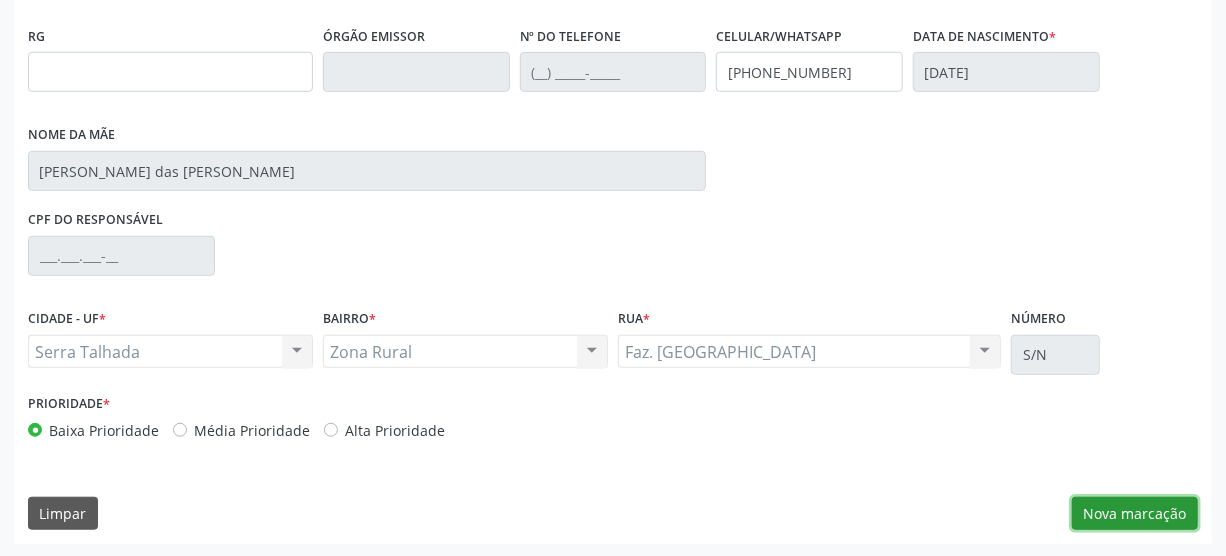 click on "Nova marcação" at bounding box center (1135, 514) 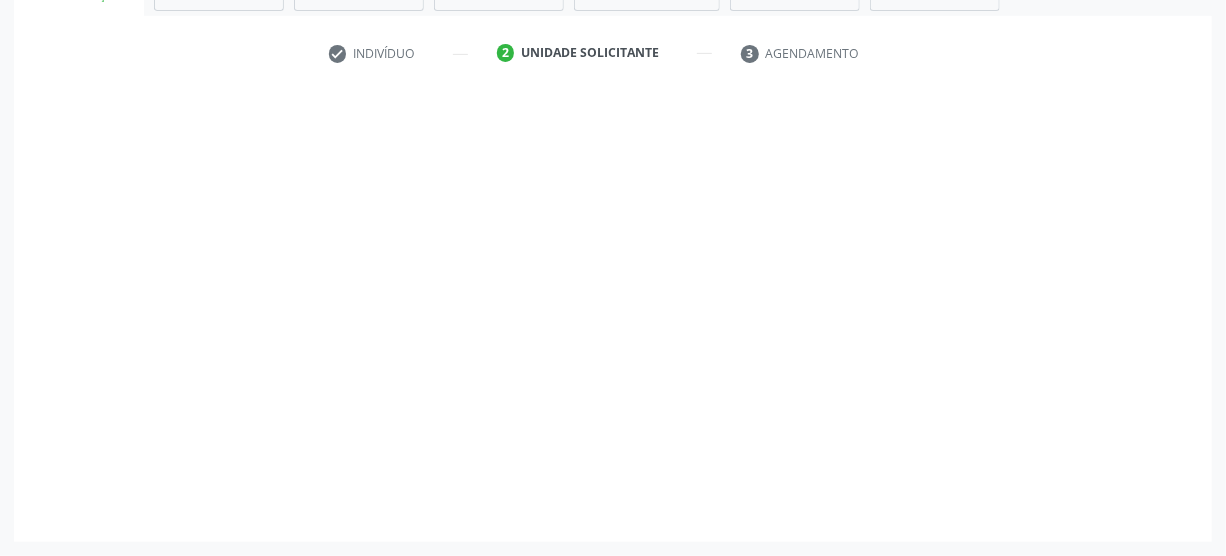 scroll, scrollTop: 348, scrollLeft: 0, axis: vertical 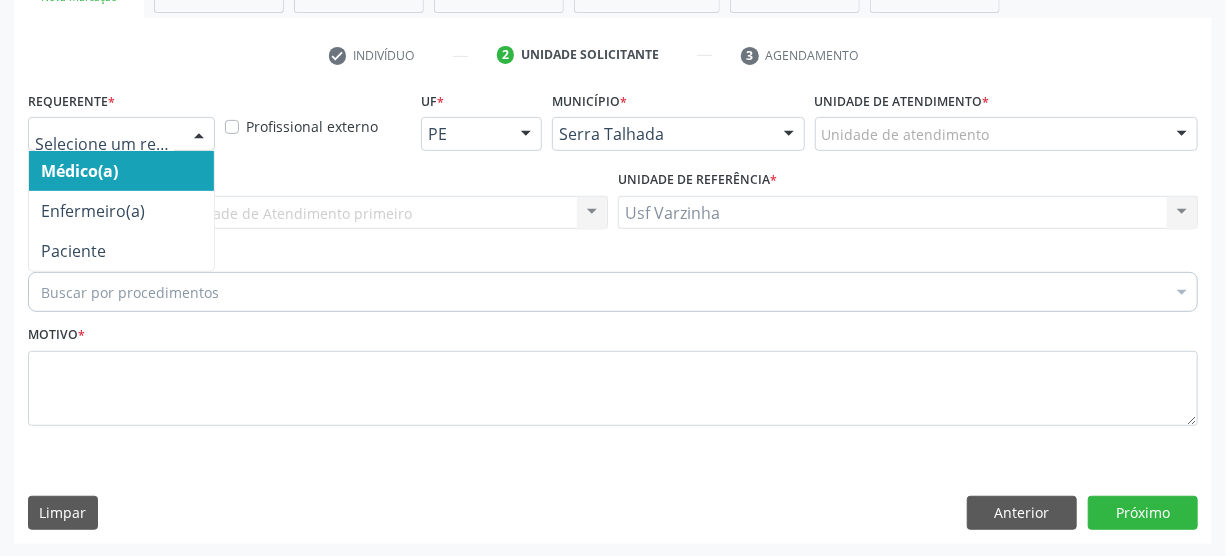 click at bounding box center (199, 135) 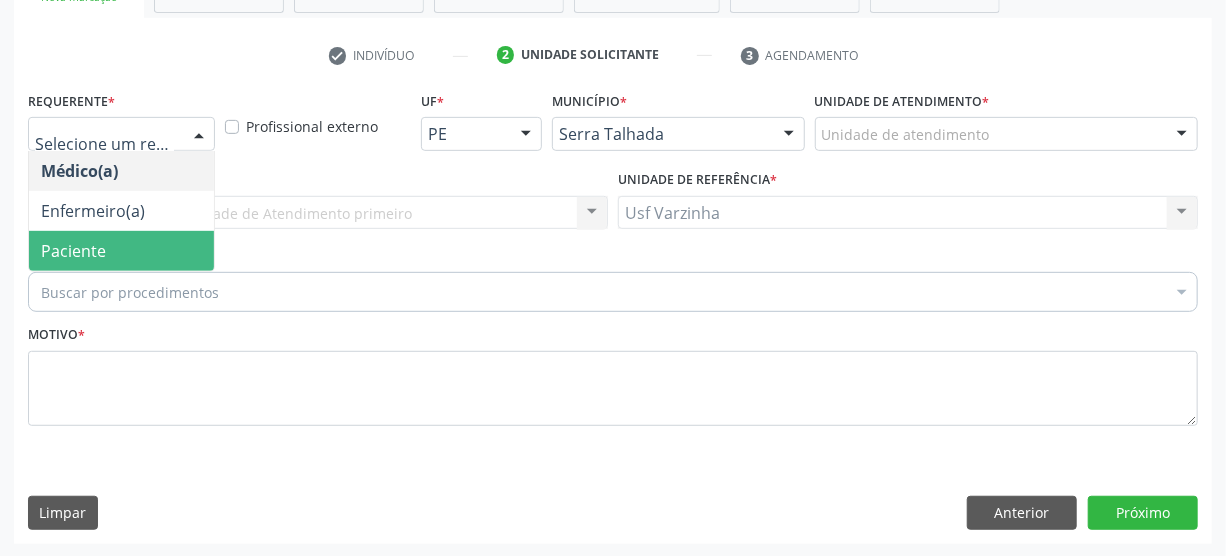click on "Paciente" at bounding box center [121, 251] 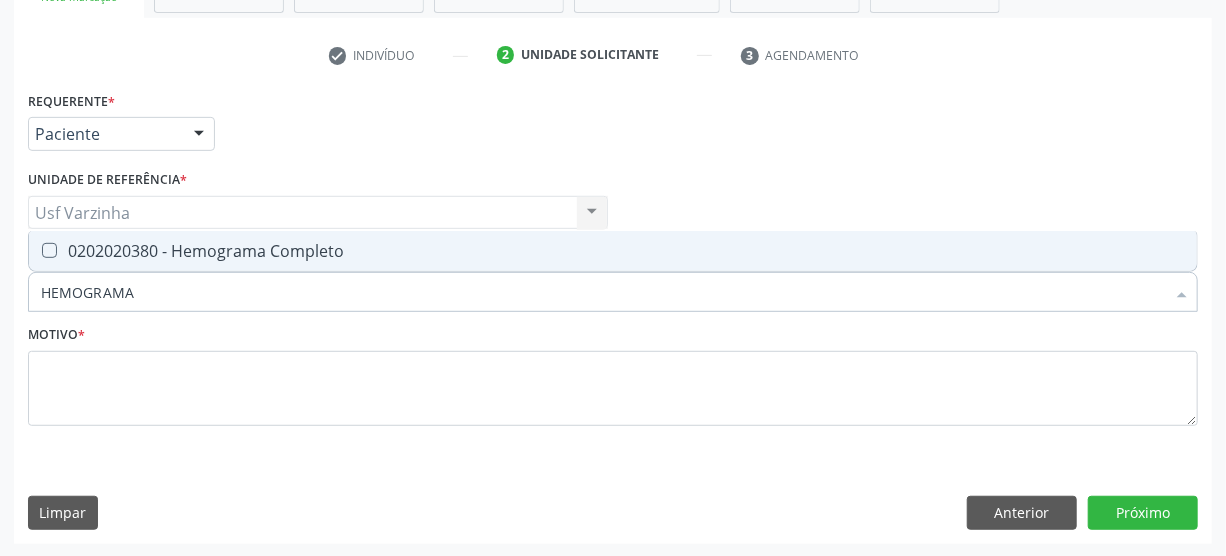 type on "HEMOGRAMA" 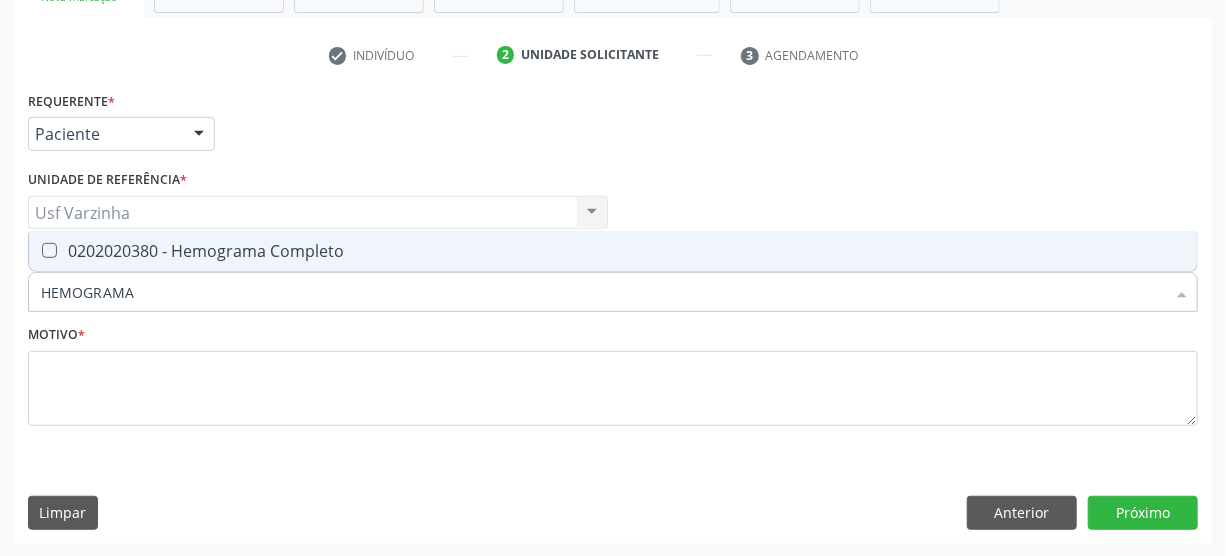 checkbox on "true" 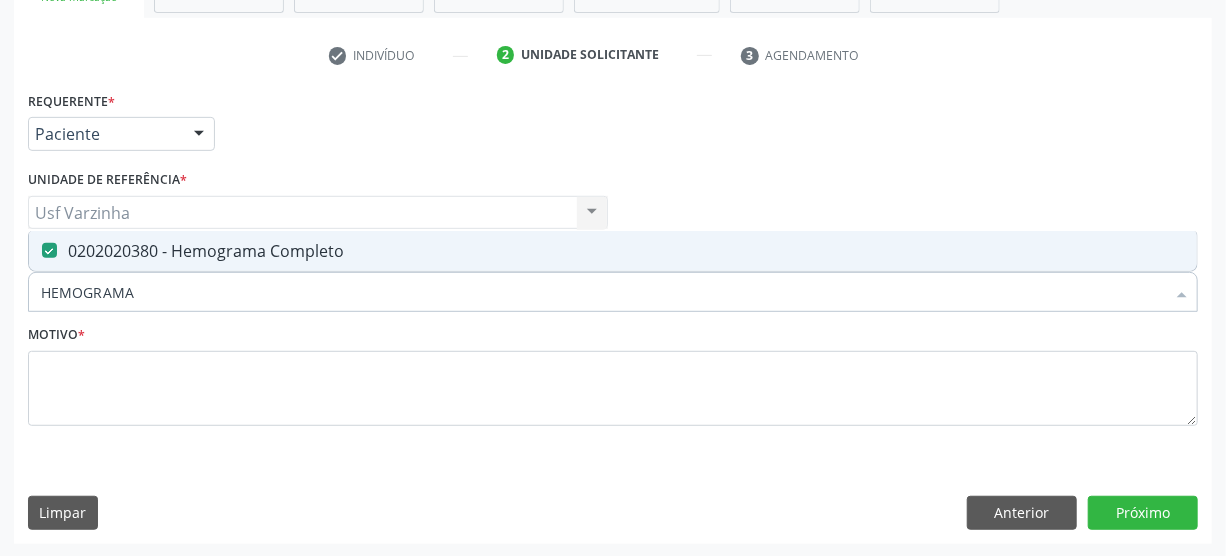 click on "HEMOGRAMA" at bounding box center (603, 292) 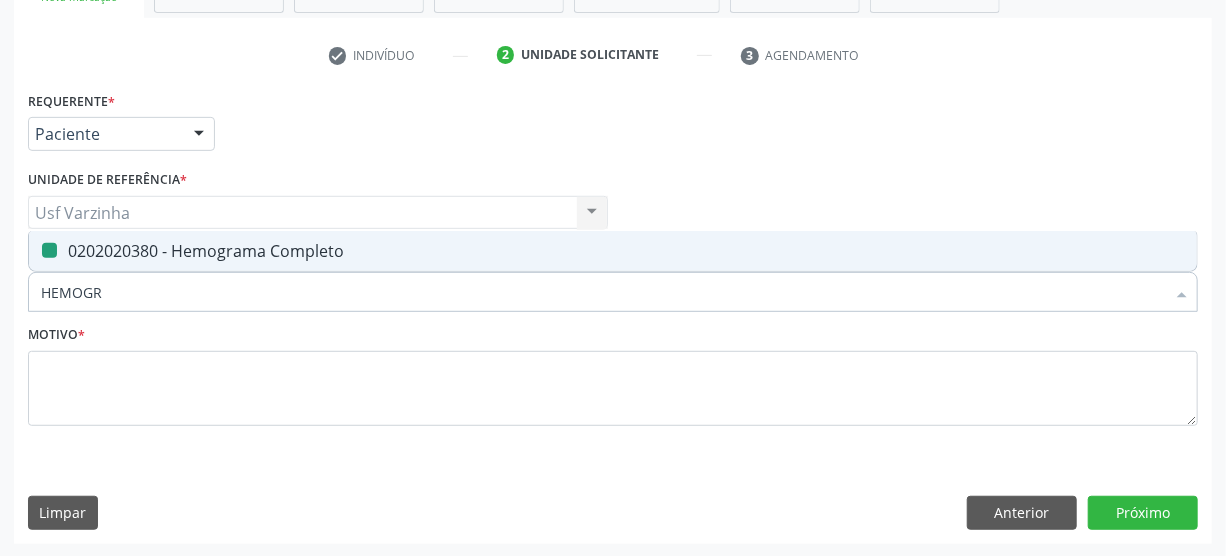 type on "HEMOG" 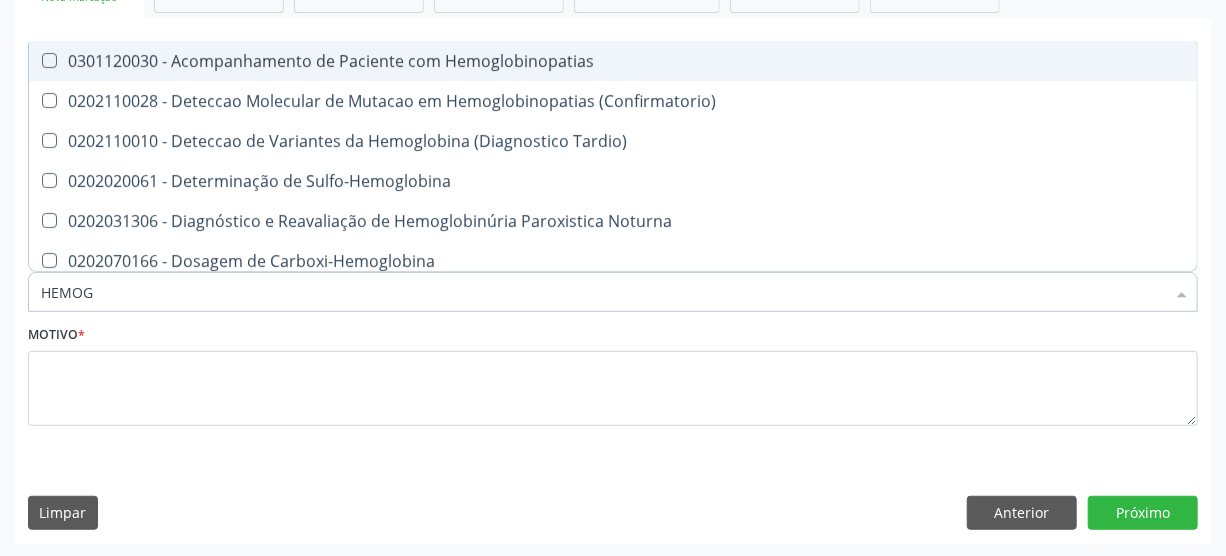 type on "HEMO" 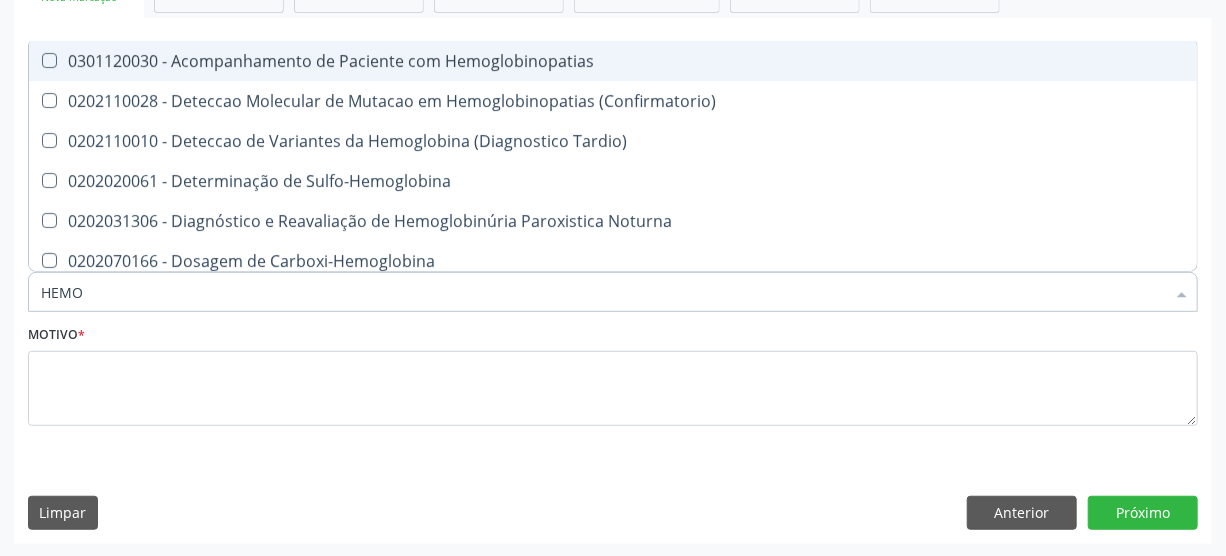 checkbox on "false" 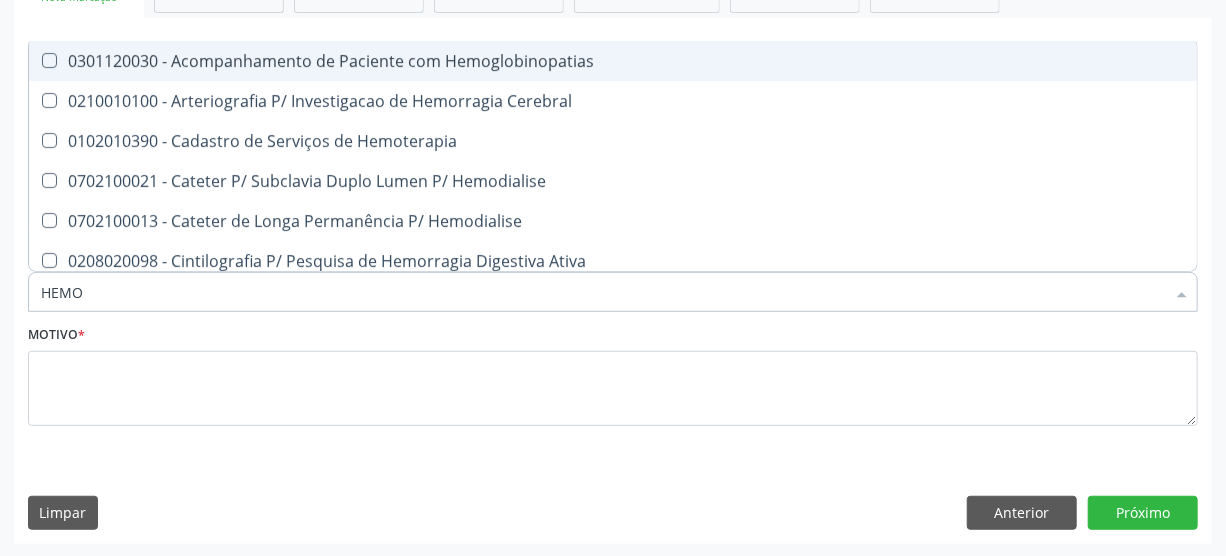 type on "HEM" 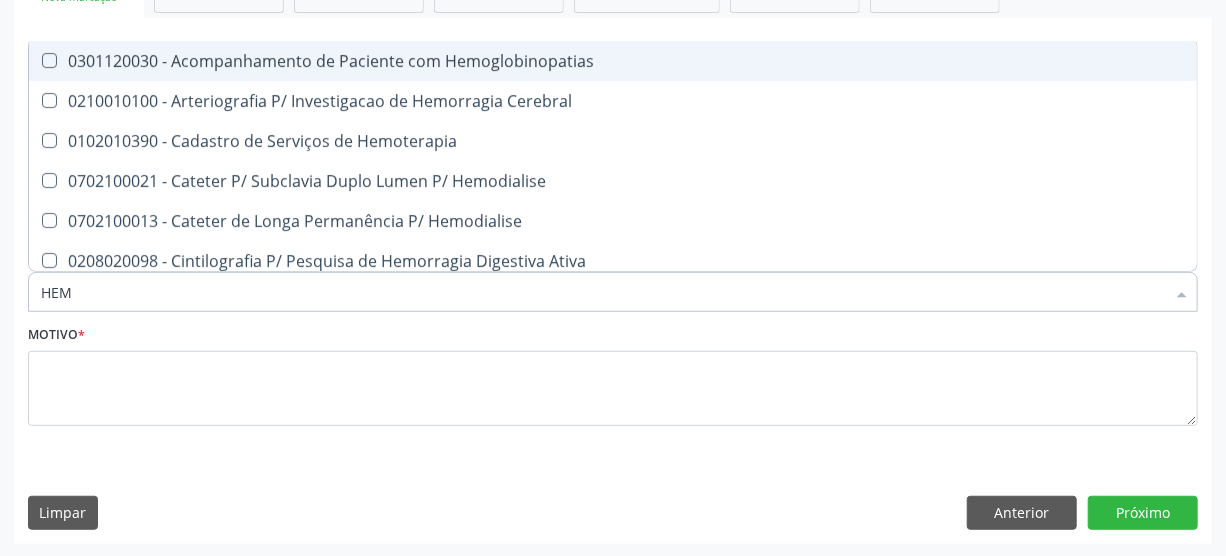 checkbox on "false" 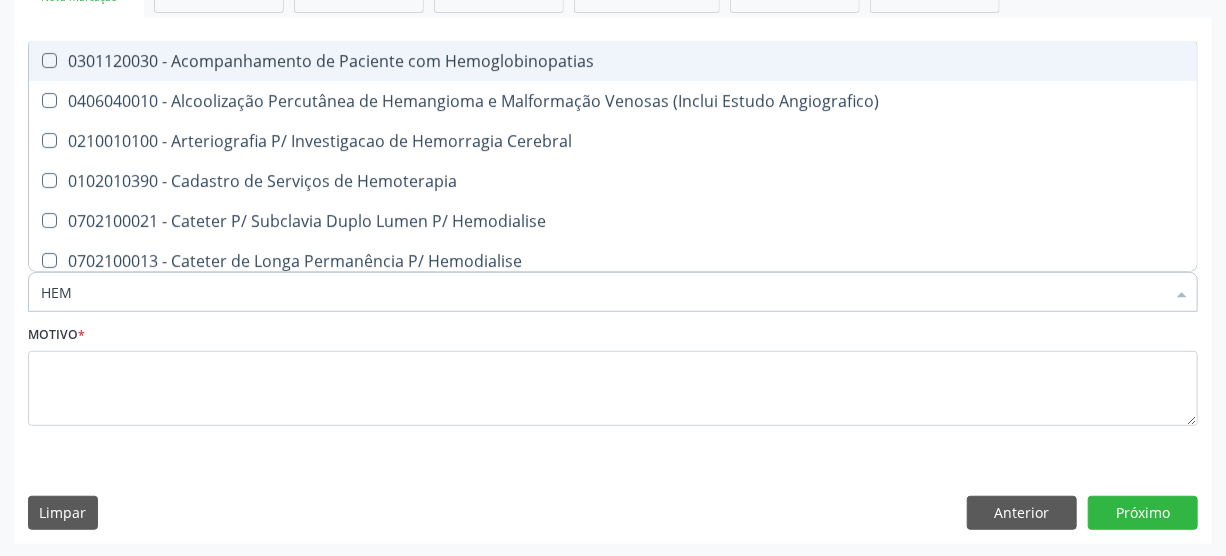 type on "HE" 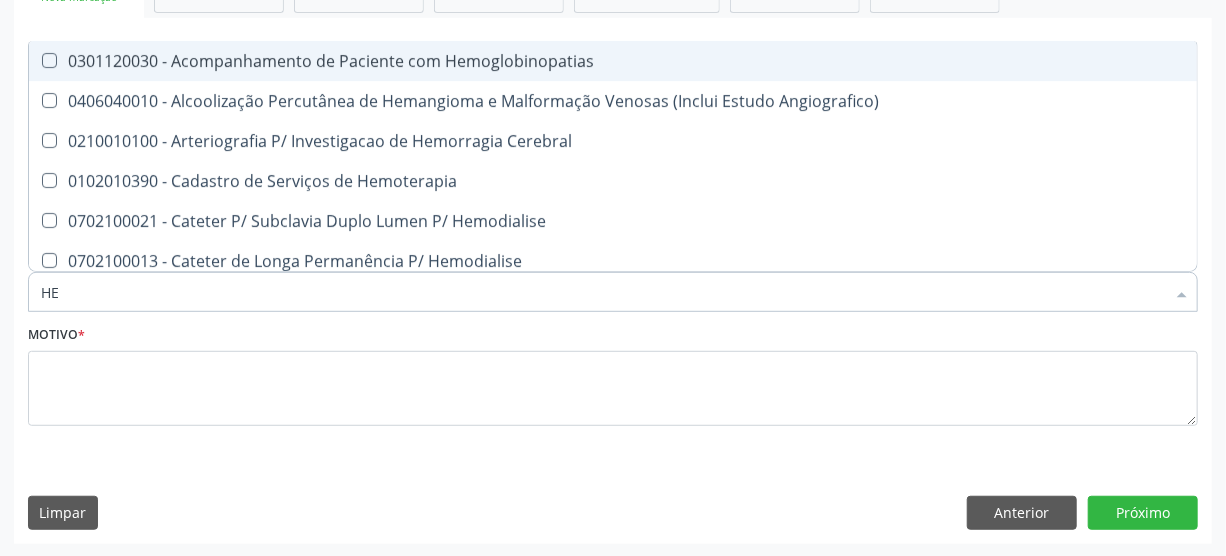 checkbox on "false" 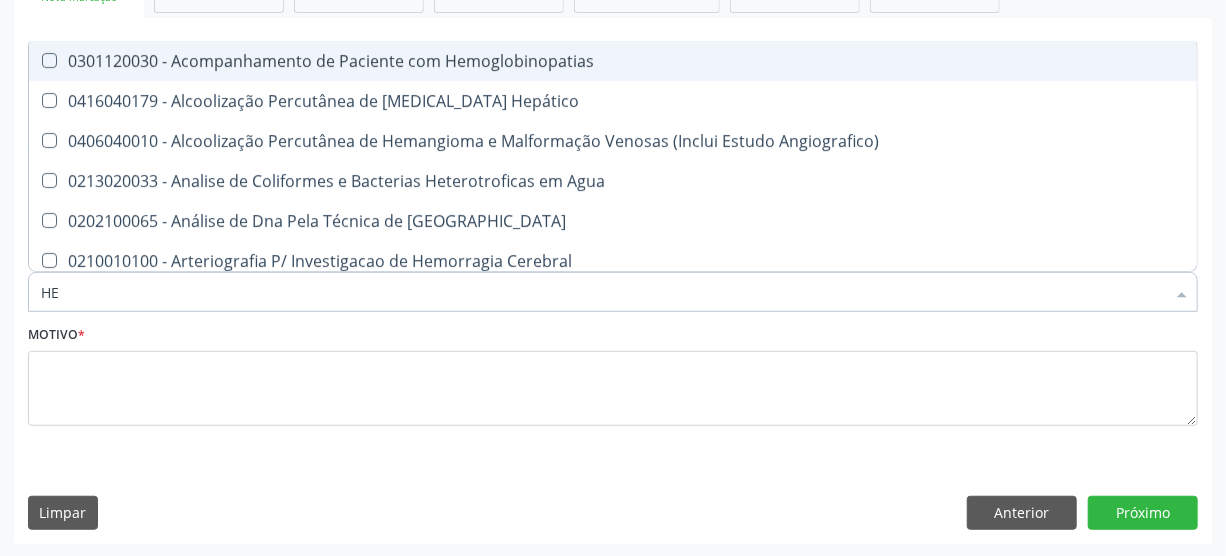 type on "H" 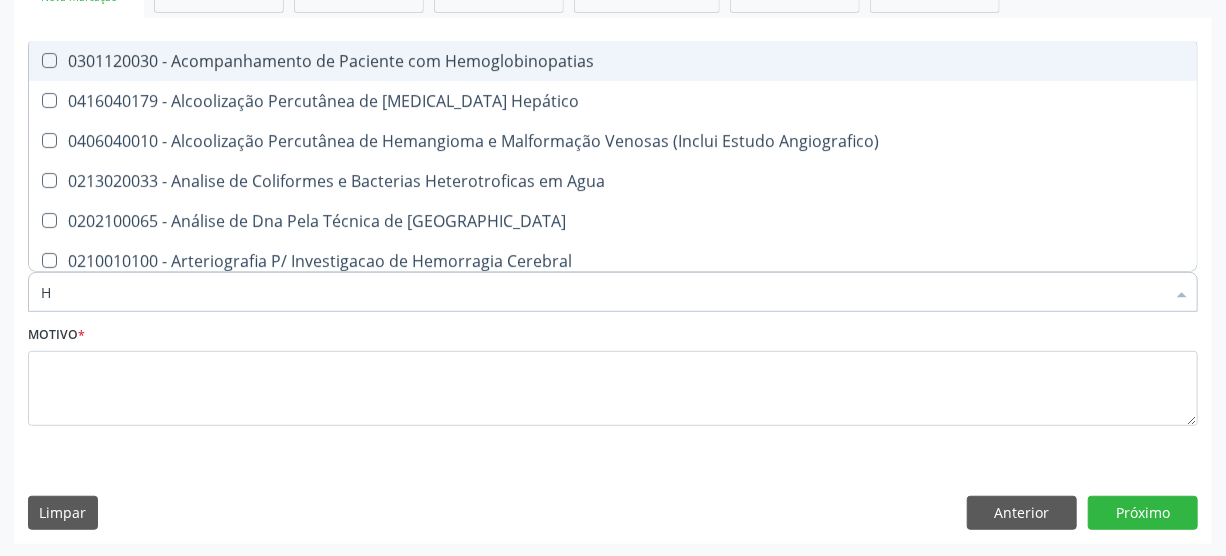 type 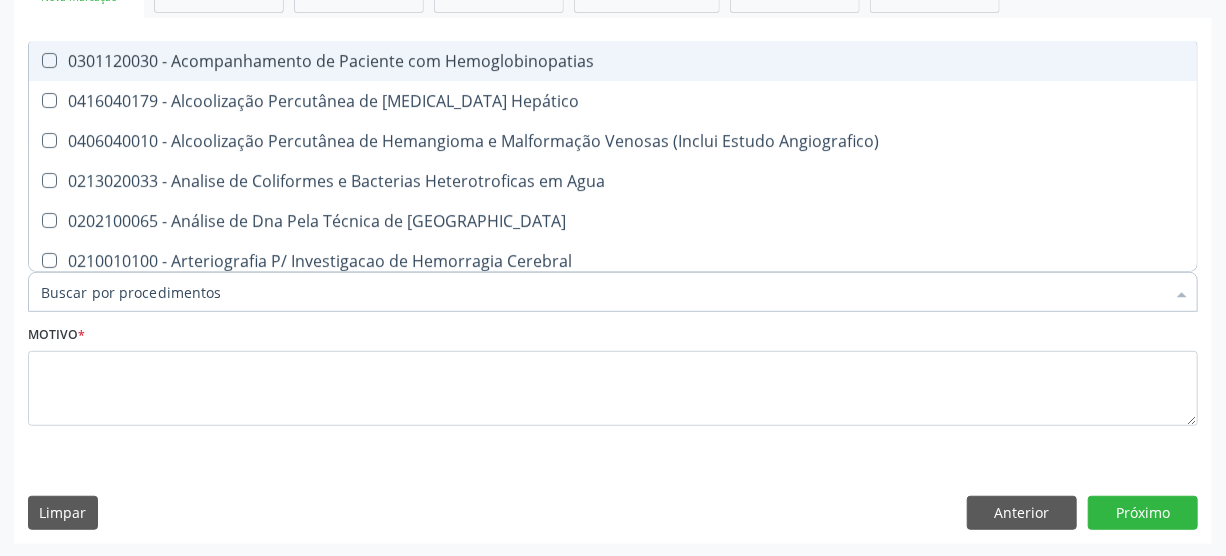 checkbox on "false" 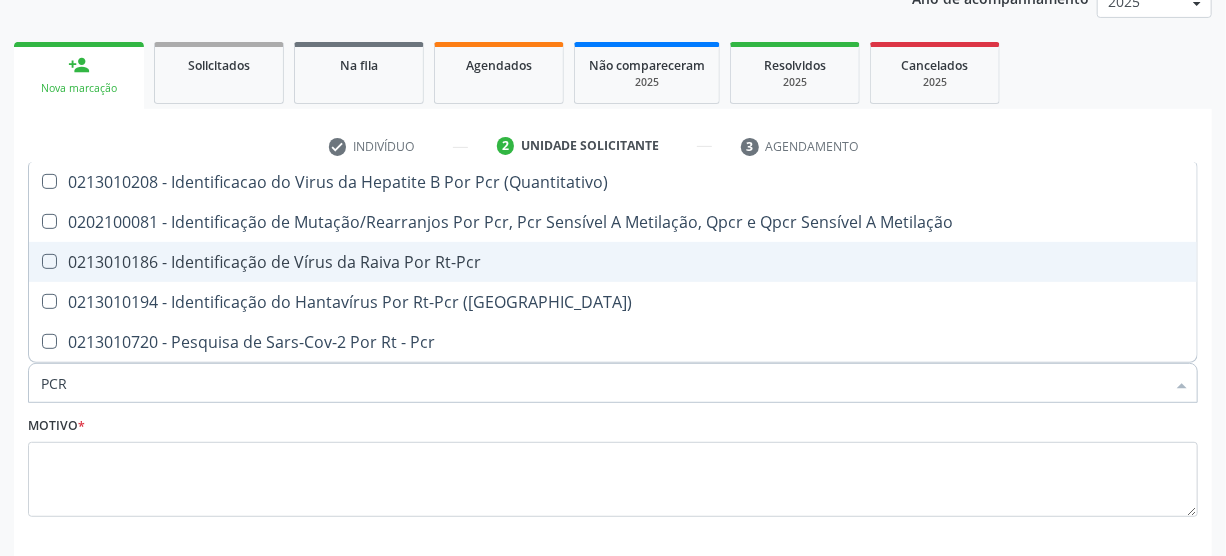 scroll, scrollTop: 348, scrollLeft: 0, axis: vertical 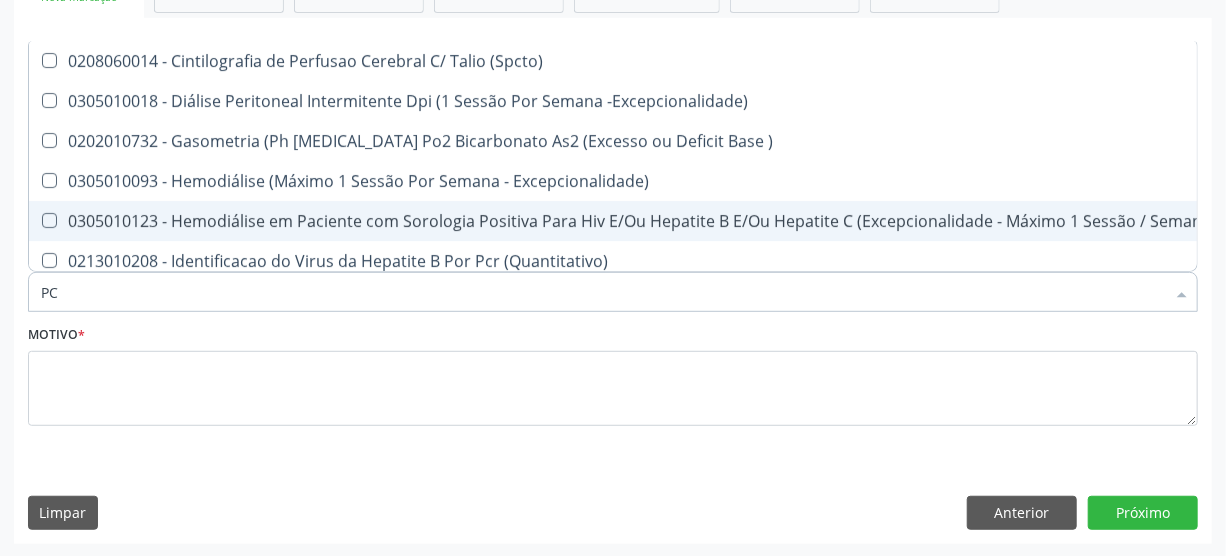 type on "P" 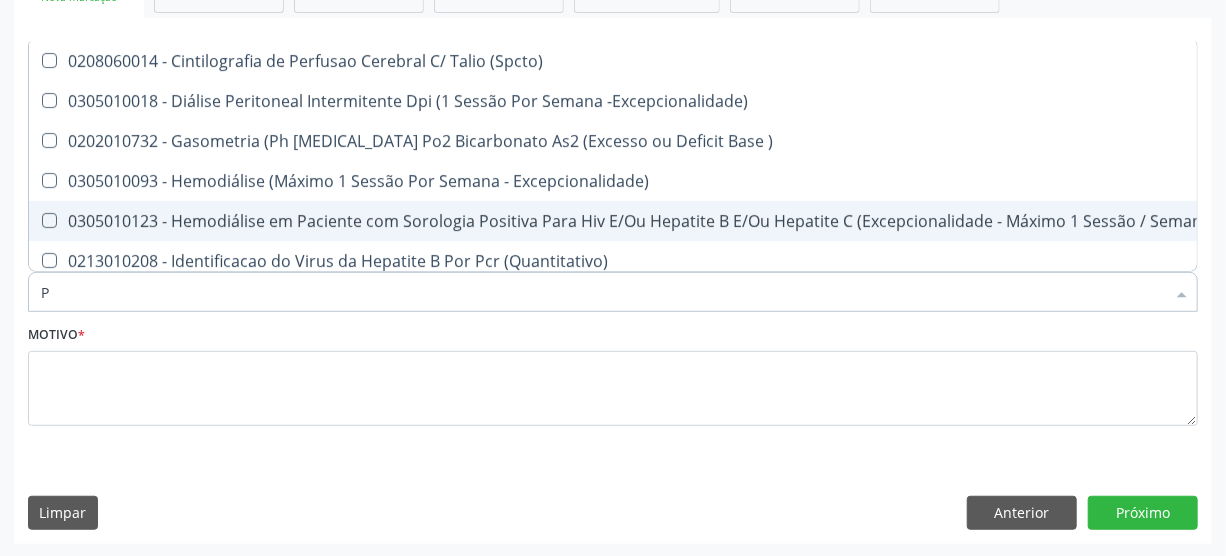 type 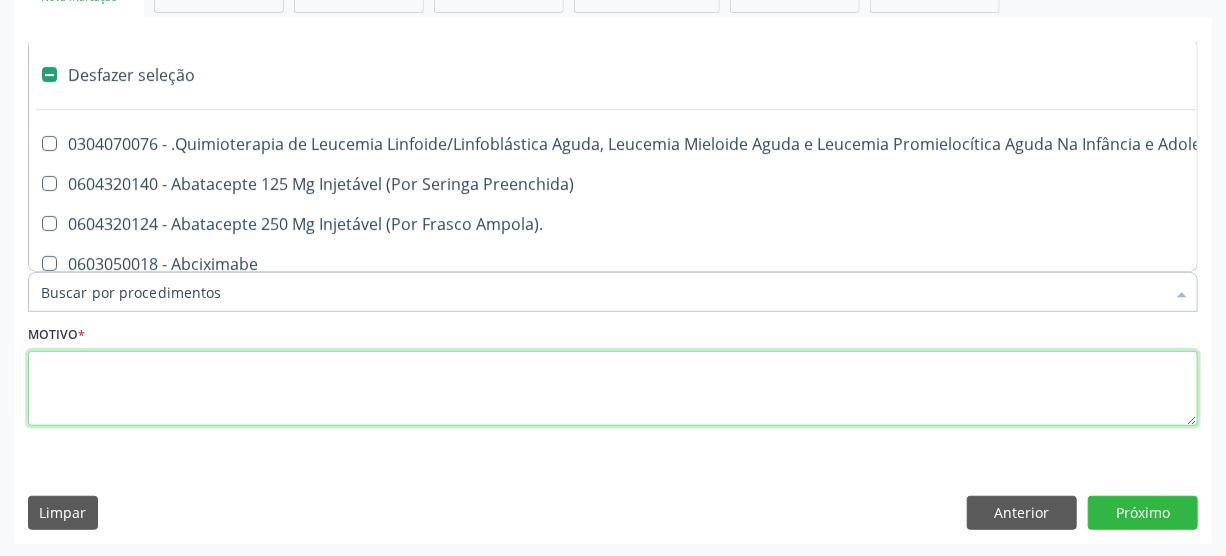 click at bounding box center (613, 389) 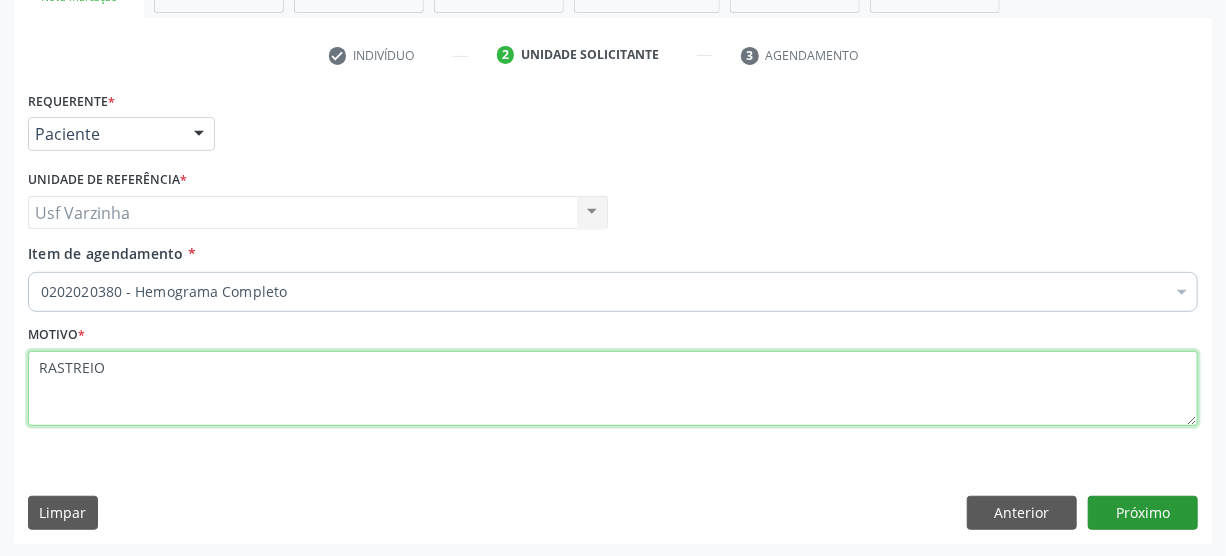 type on "RASTREIO" 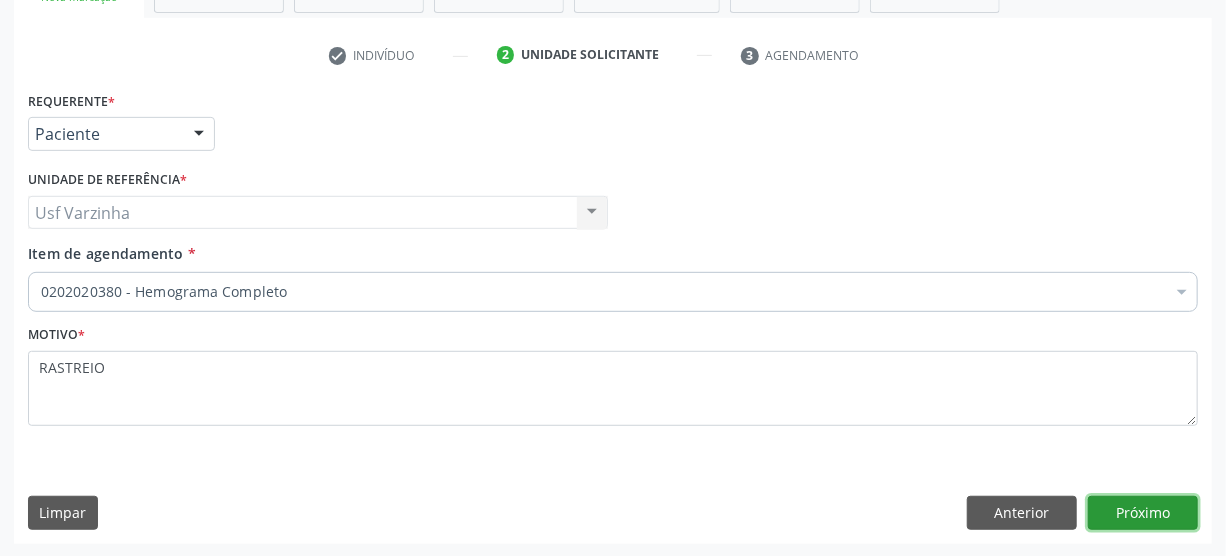 click on "Próximo" at bounding box center (1143, 513) 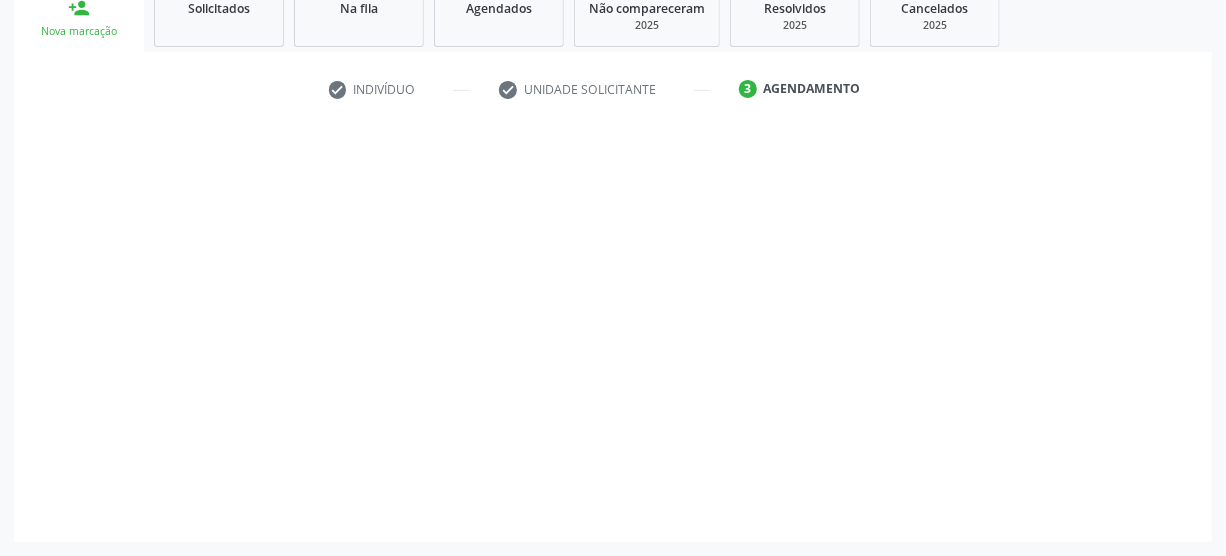 scroll, scrollTop: 312, scrollLeft: 0, axis: vertical 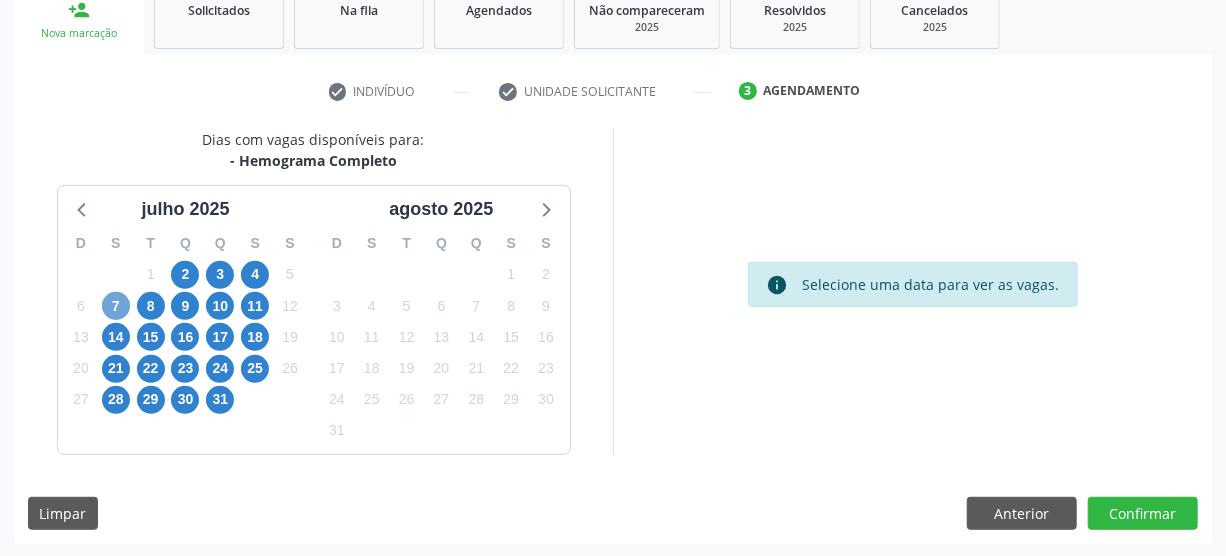 click on "7" at bounding box center [116, 306] 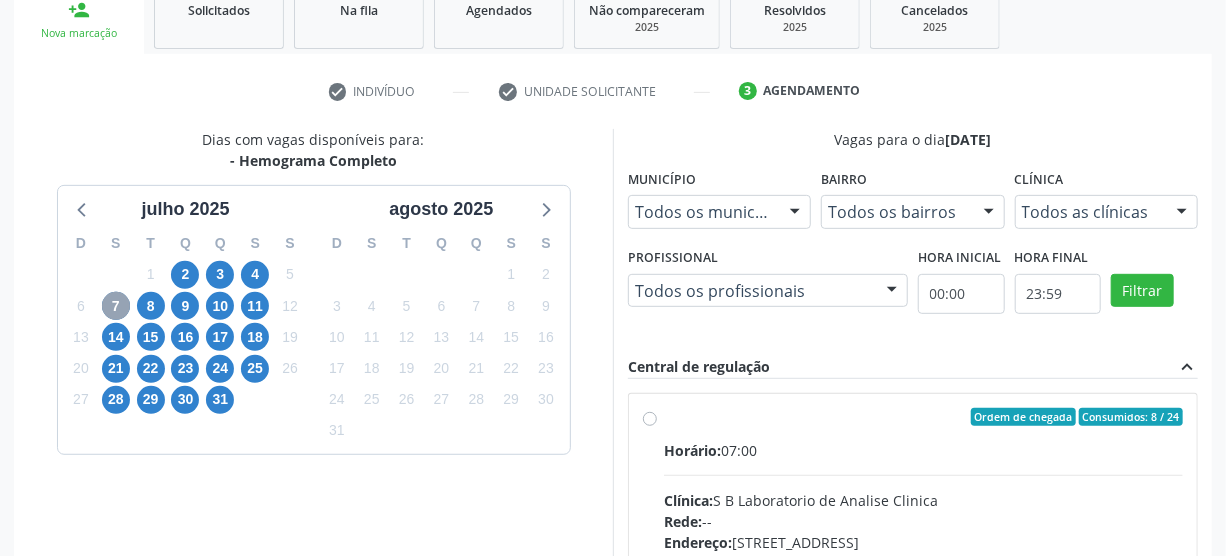 scroll, scrollTop: 403, scrollLeft: 0, axis: vertical 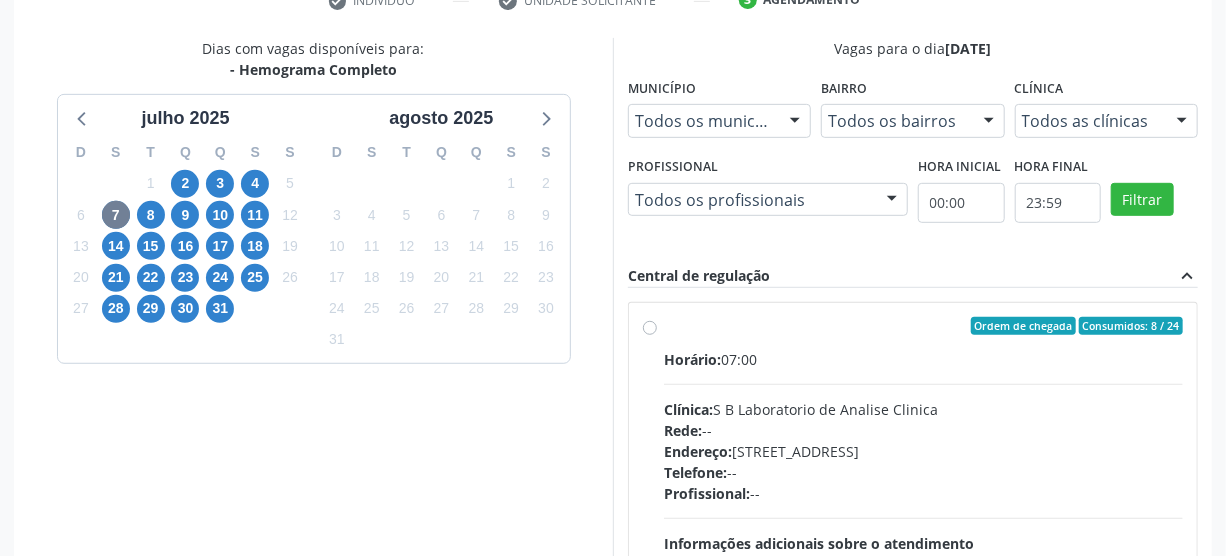 click on "Ordem de chegada
Consumidos: 8 / 24
Horário:   07:00
Clínica:  S B Laboratorio de Analise Clinica
Rede:
--
Endereço:   Casa, nº 679, Centro, Serra Talhada - PE
Telefone:   --
Profissional:
--
Informações adicionais sobre o atendimento
Idade de atendimento:
Sem restrição
Gênero(s) atendido(s):
Sem restrição
Informações adicionais:
--" at bounding box center [913, 470] 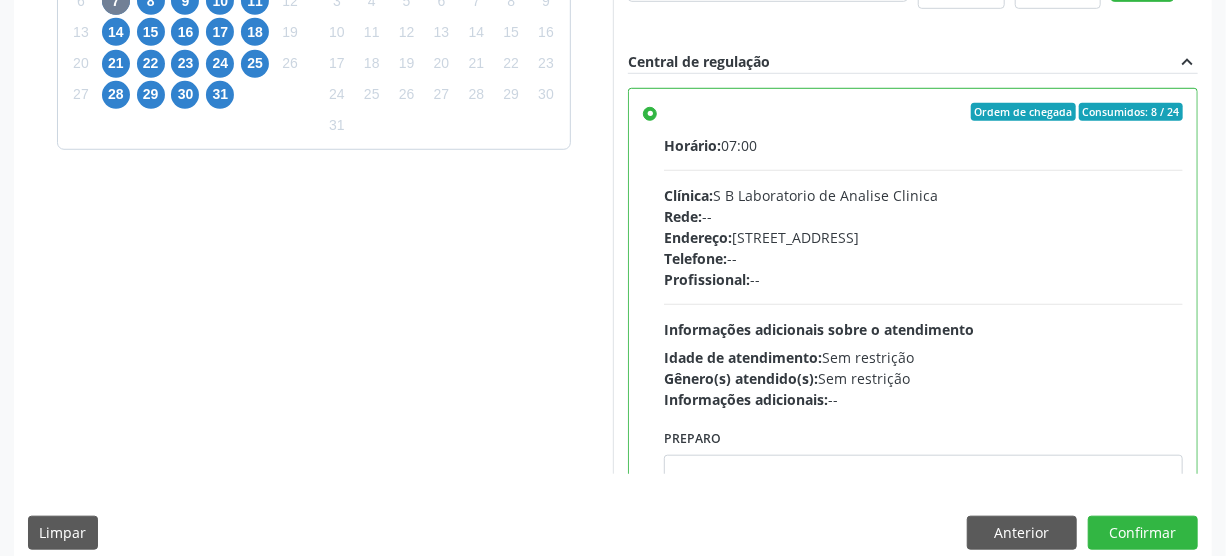 scroll, scrollTop: 637, scrollLeft: 0, axis: vertical 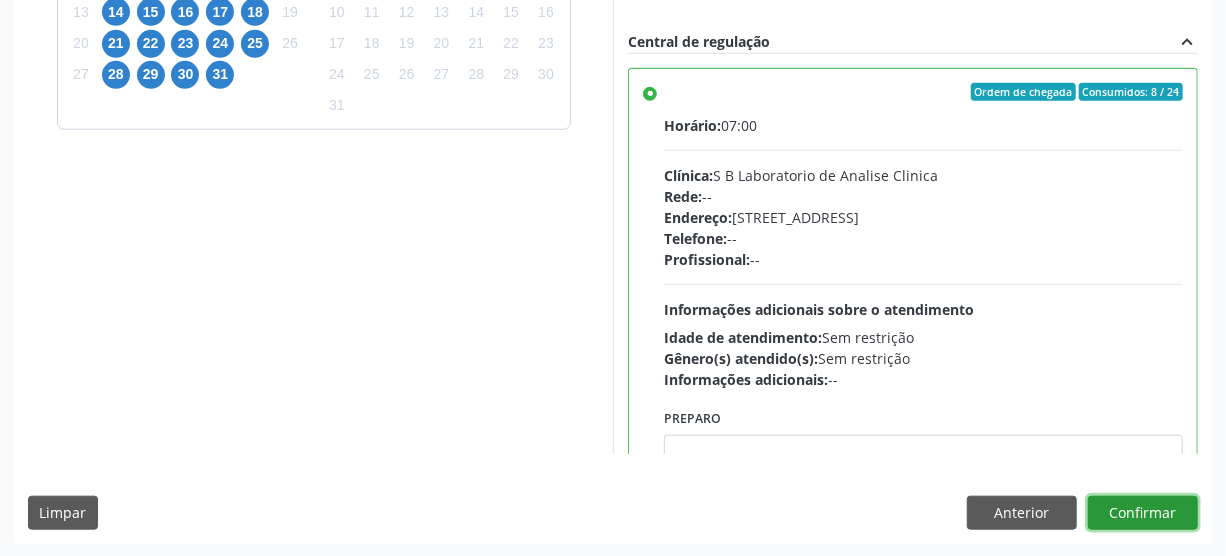 click on "Confirmar" at bounding box center [1143, 513] 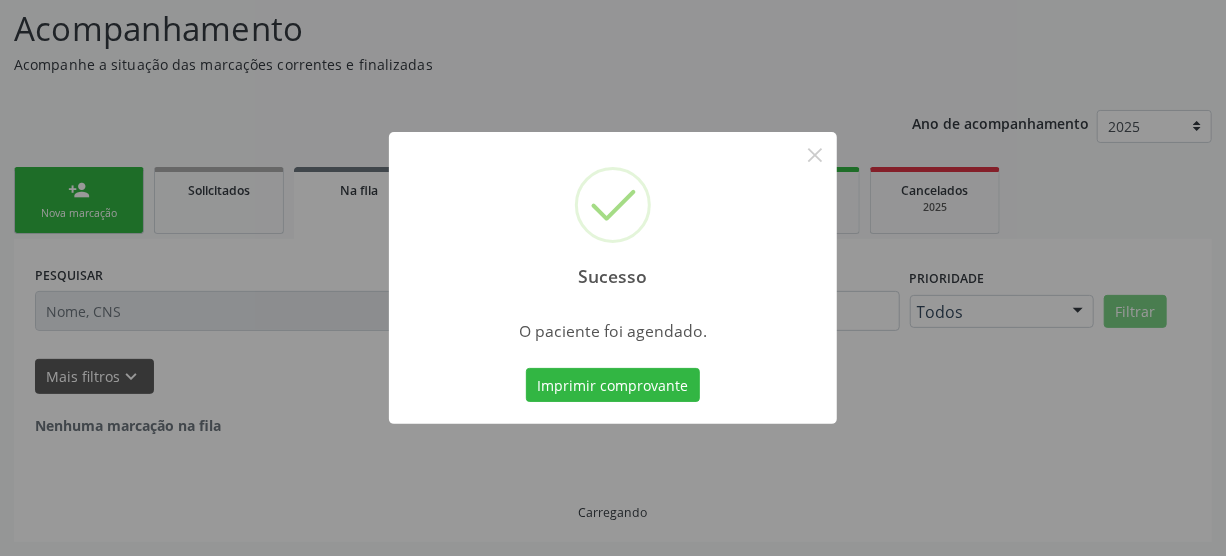 scroll, scrollTop: 45, scrollLeft: 0, axis: vertical 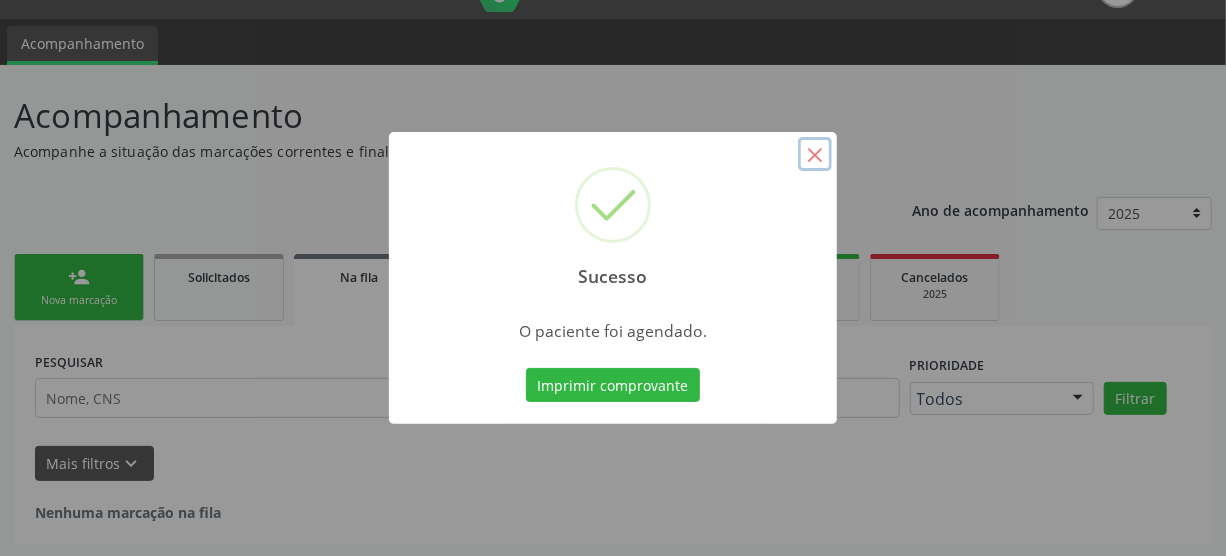 click on "×" at bounding box center [815, 154] 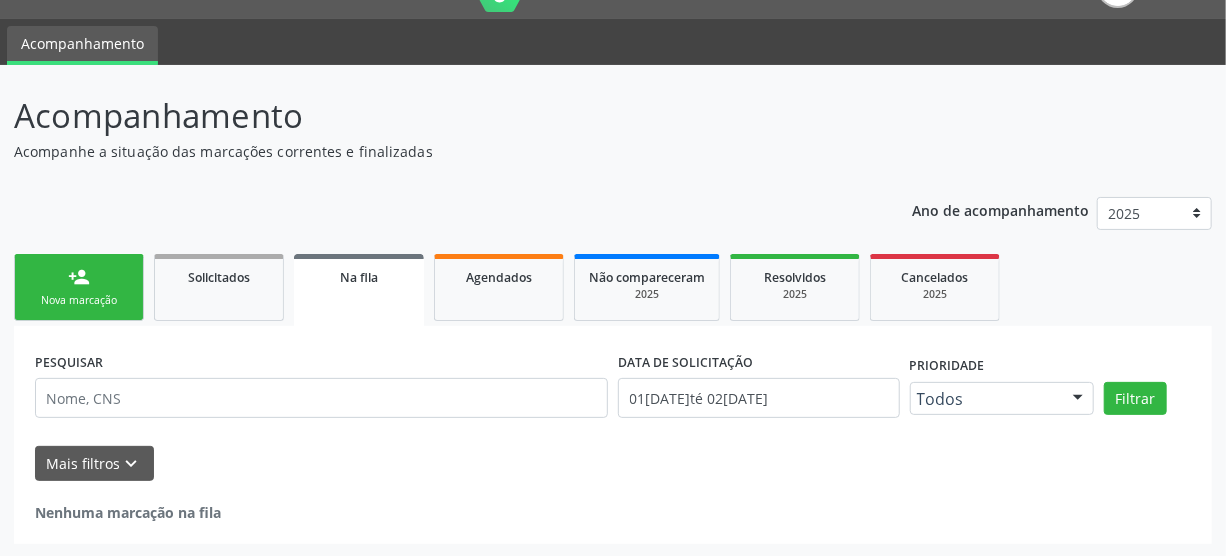 click on "Nova marcação" at bounding box center (79, 300) 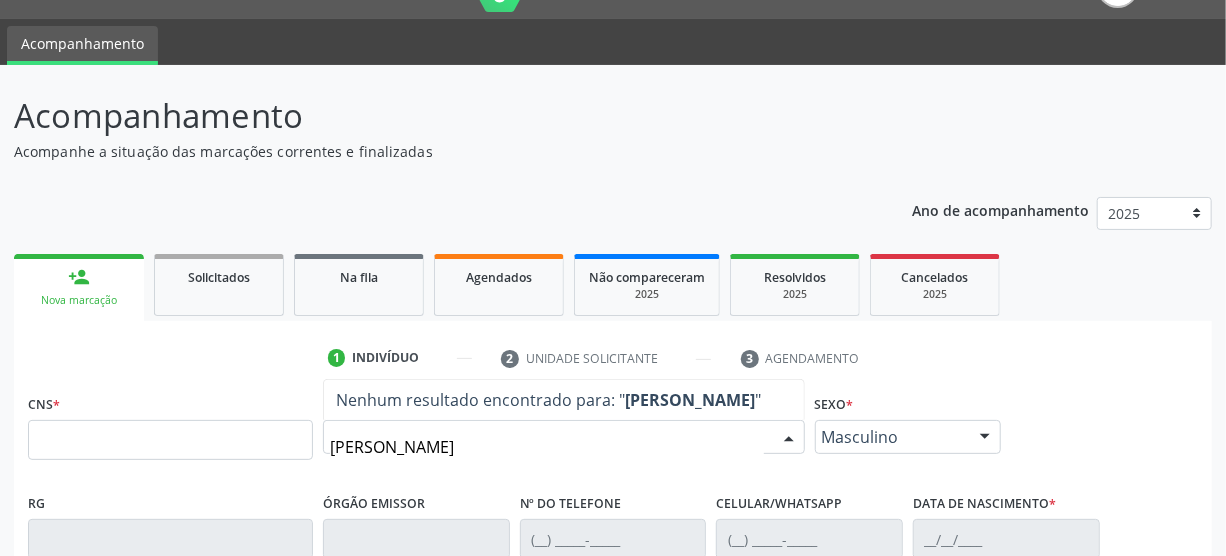 type on "MARIA DALVINA MONTEIRO" 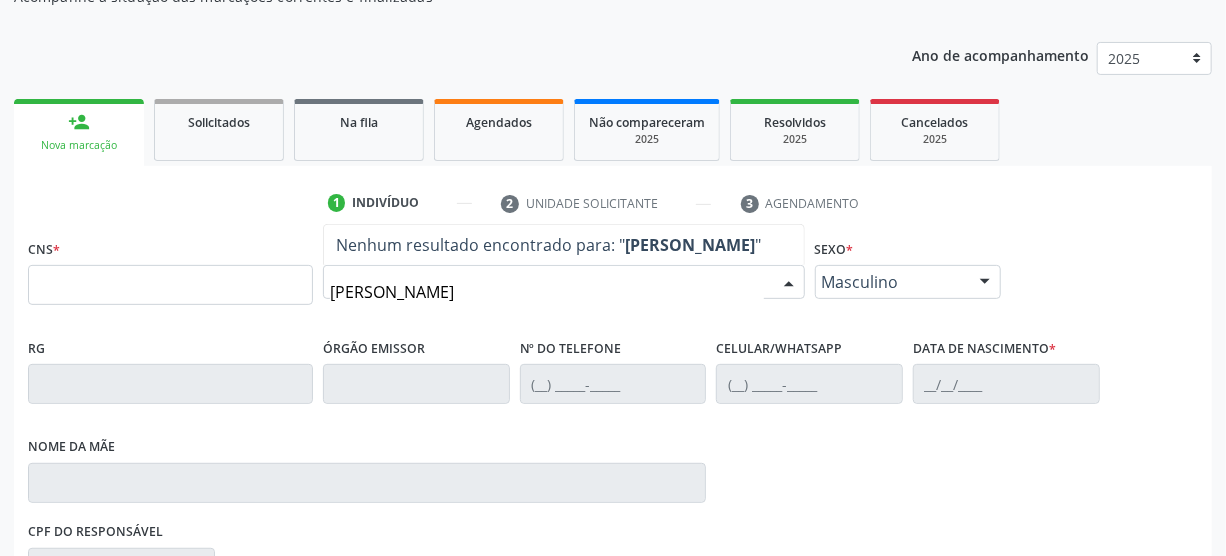 scroll, scrollTop: 227, scrollLeft: 0, axis: vertical 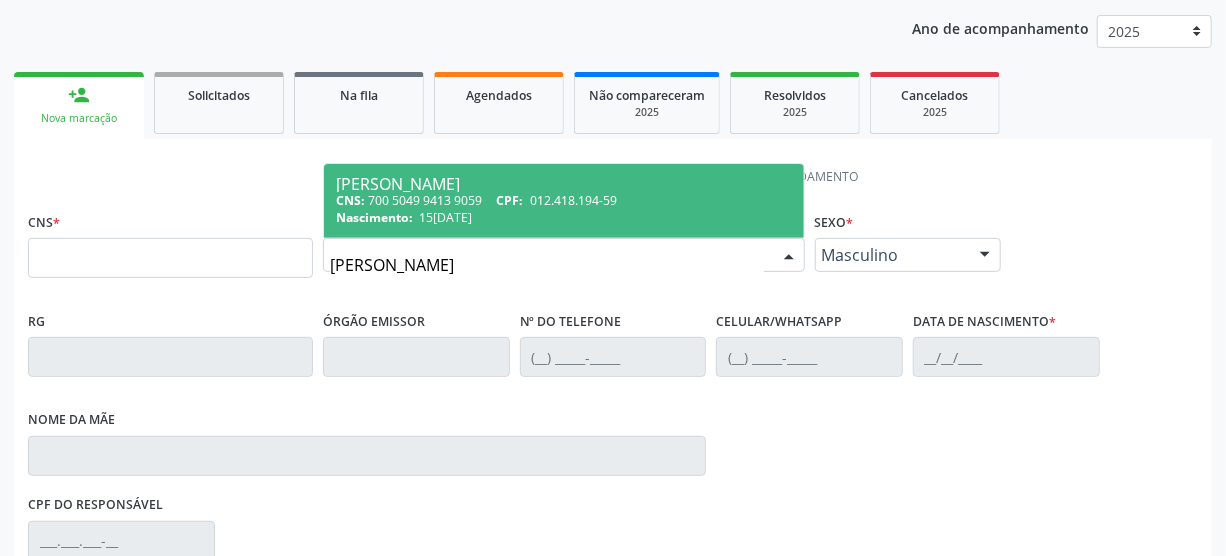 click on "012.418.194-59" at bounding box center (573, 200) 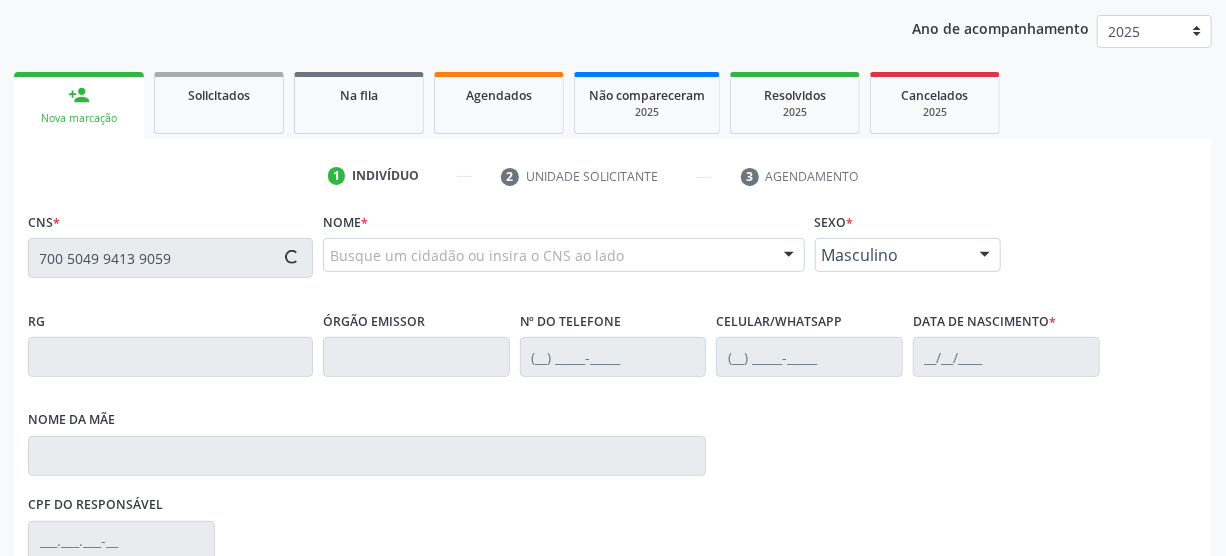 type on "700 5049 9413 9059" 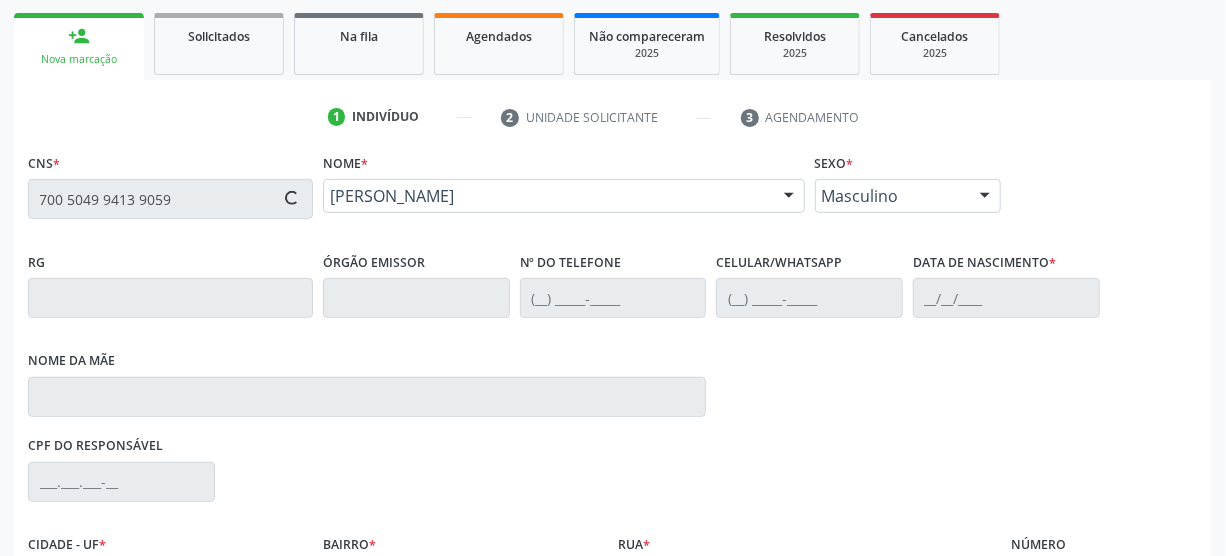 type on "[PHONE_NUMBER]" 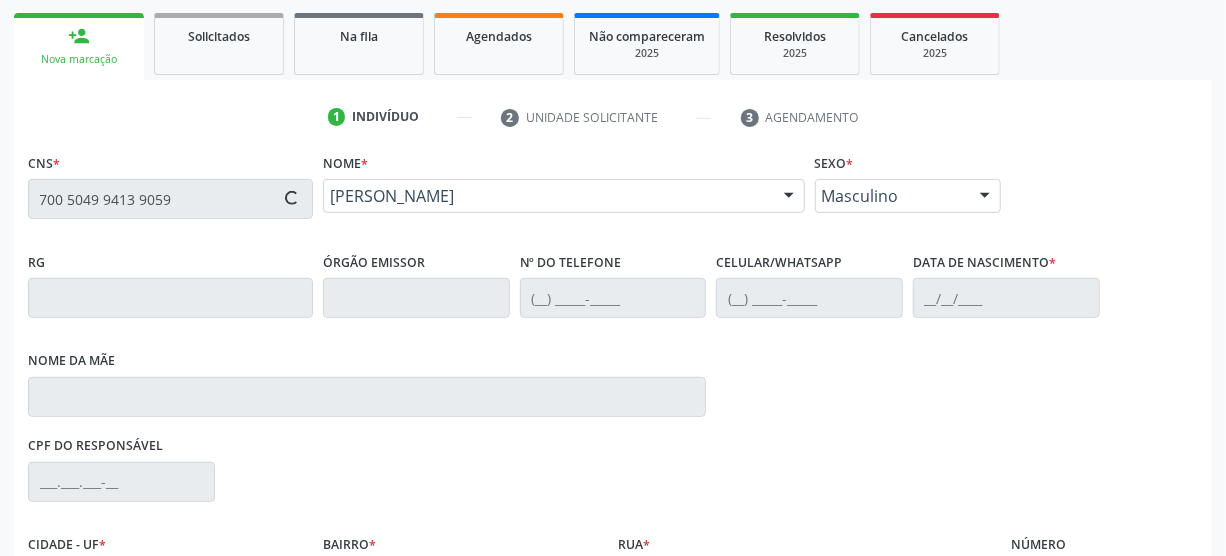 type on "[PHONE_NUMBER]" 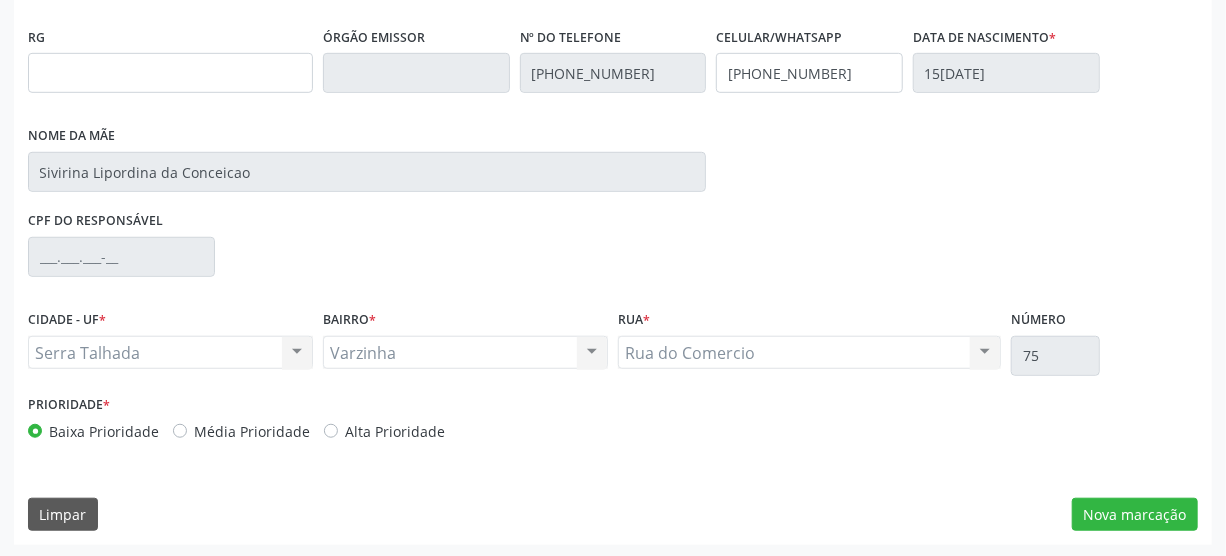 scroll, scrollTop: 512, scrollLeft: 0, axis: vertical 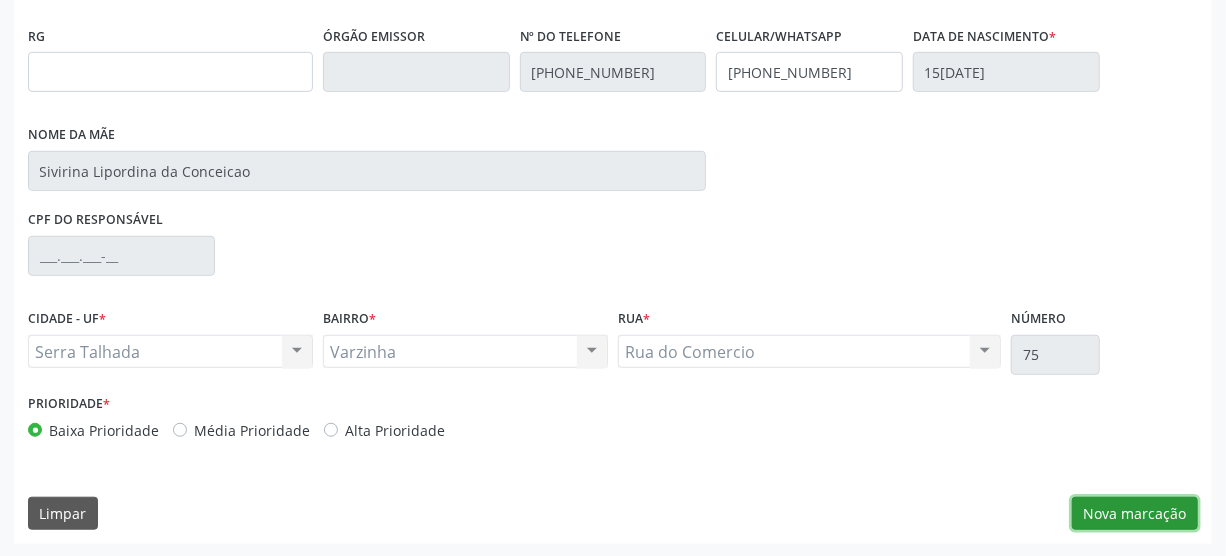 click on "Nova marcação" at bounding box center (1135, 514) 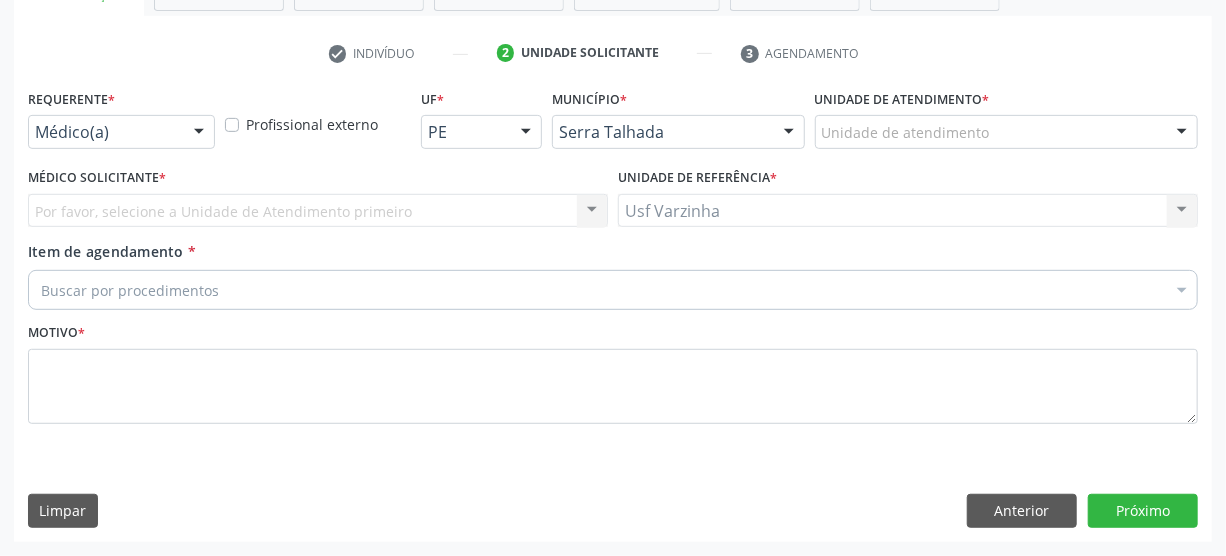 scroll, scrollTop: 348, scrollLeft: 0, axis: vertical 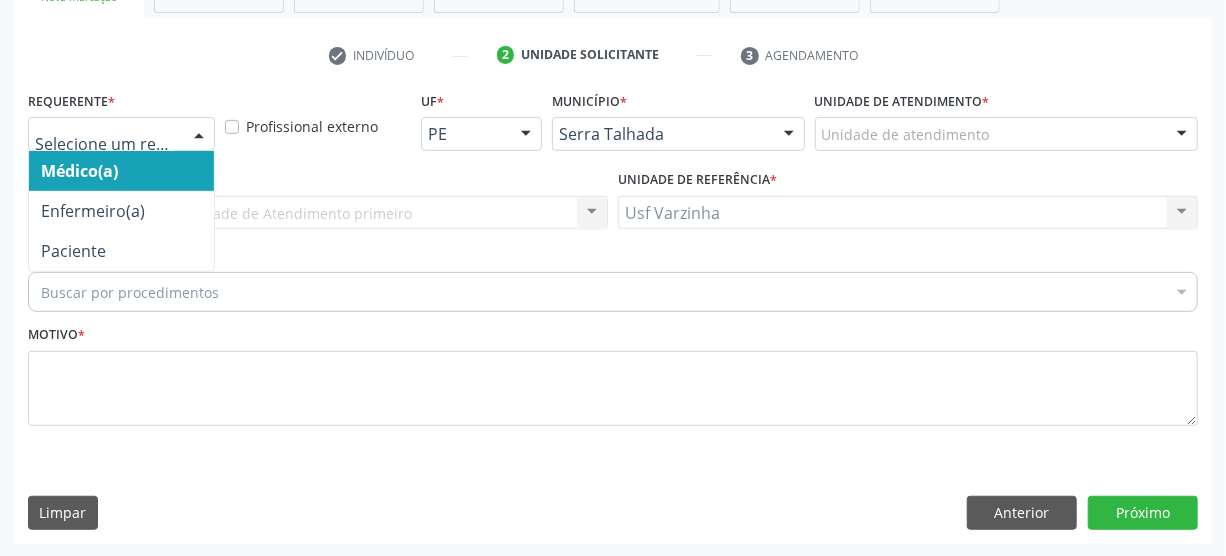 click at bounding box center [199, 135] 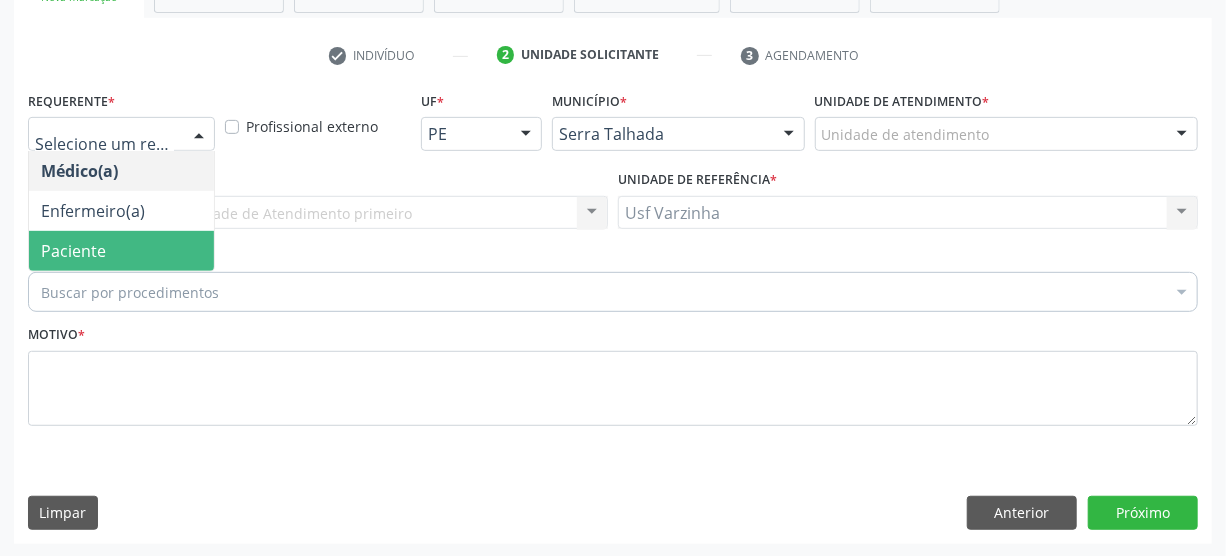 drag, startPoint x: 155, startPoint y: 242, endPoint x: 133, endPoint y: 260, distance: 28.42534 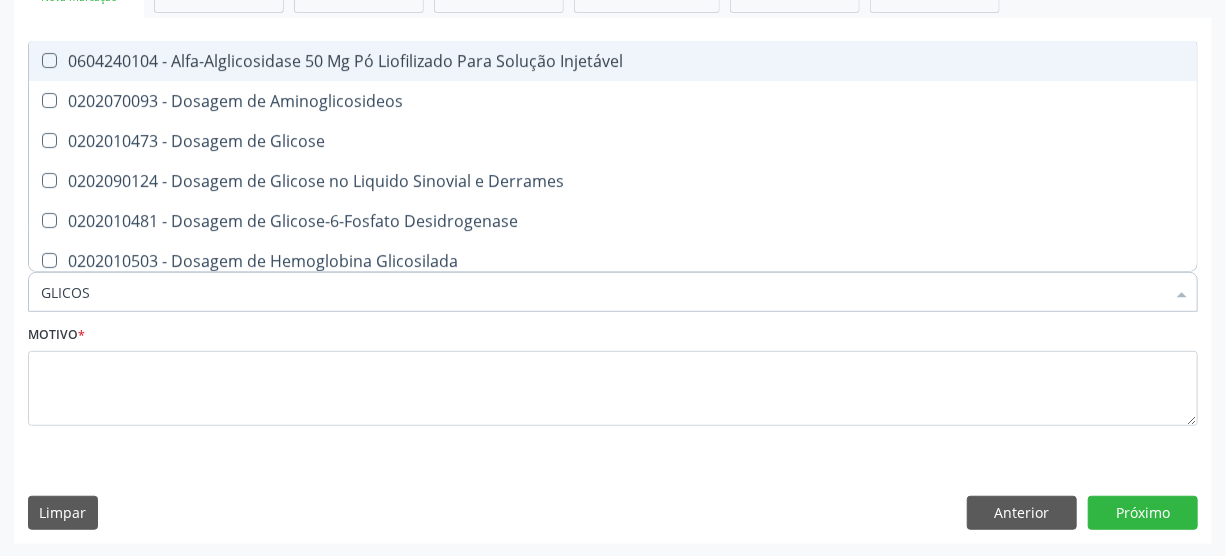 type on "GLICOSE" 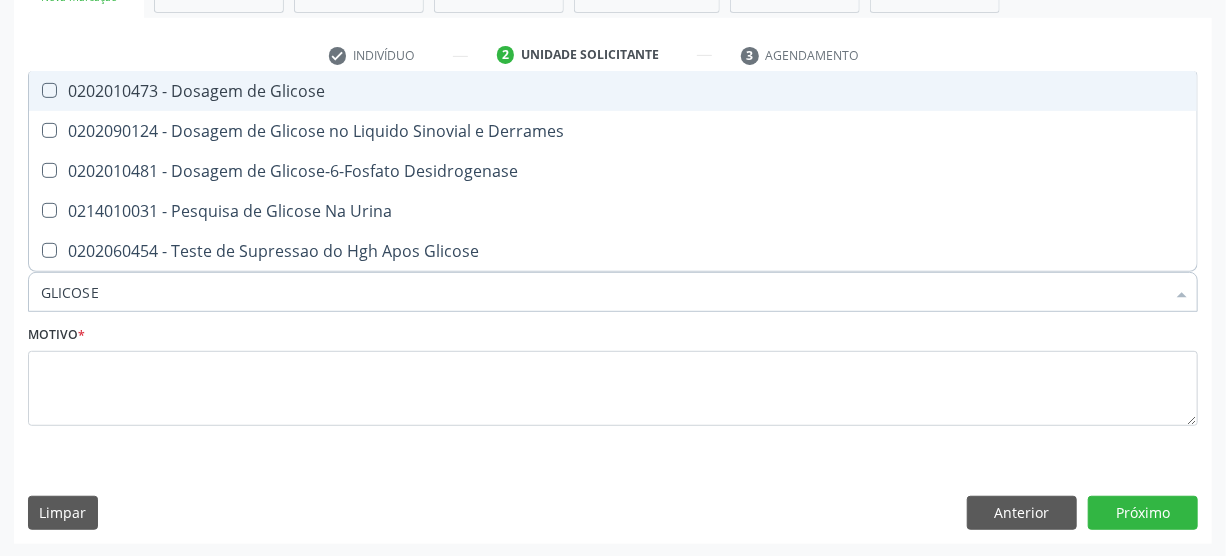 click on "0202010473 - Dosagem de Glicose" at bounding box center (613, 91) 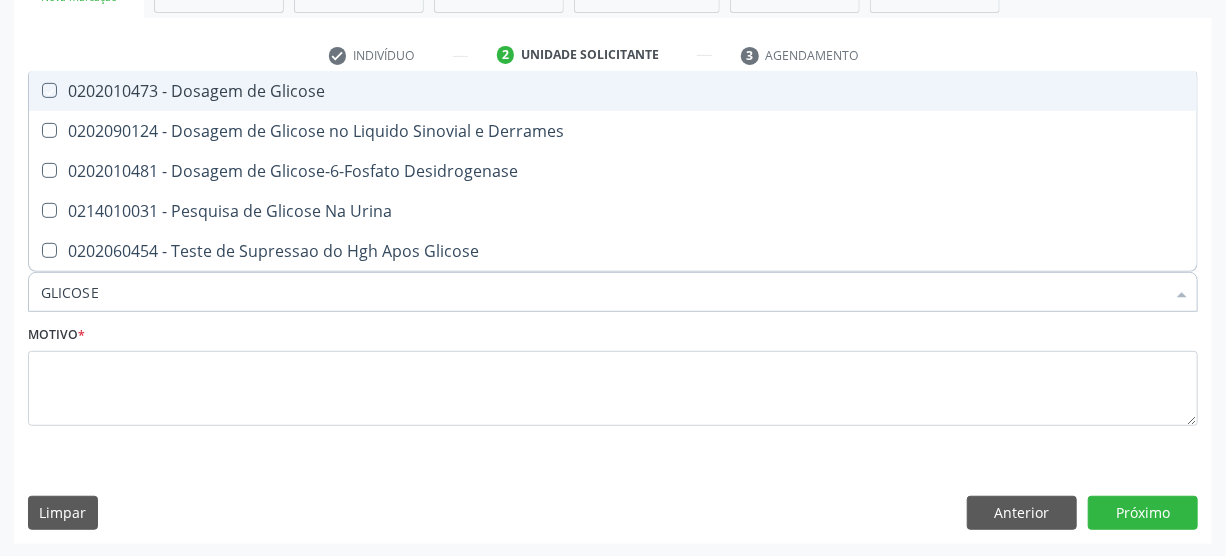 checkbox on "true" 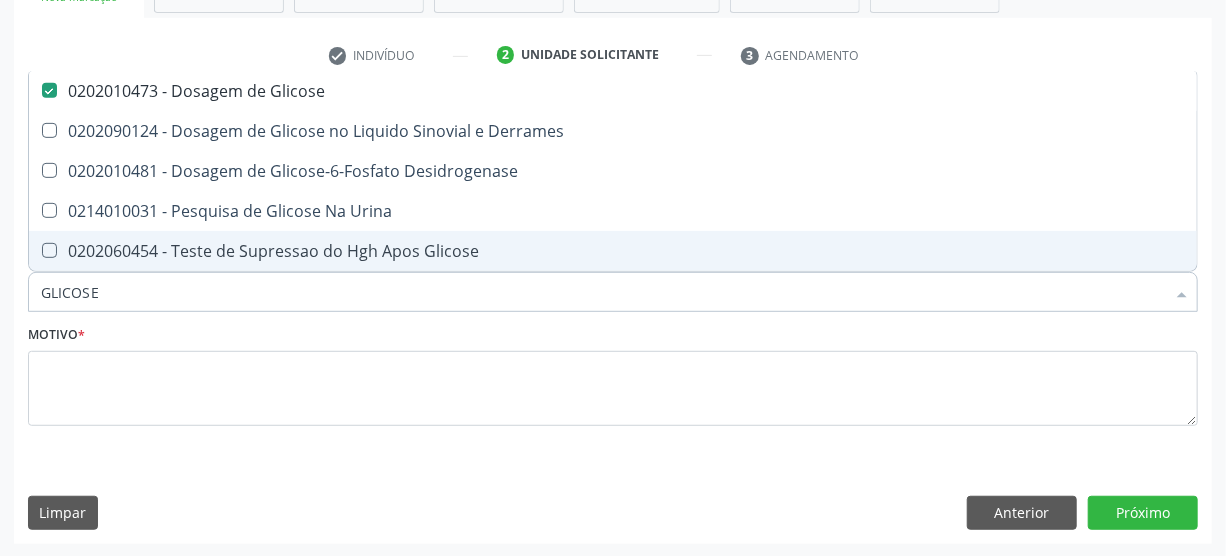 click on "GLICOSE" at bounding box center [603, 292] 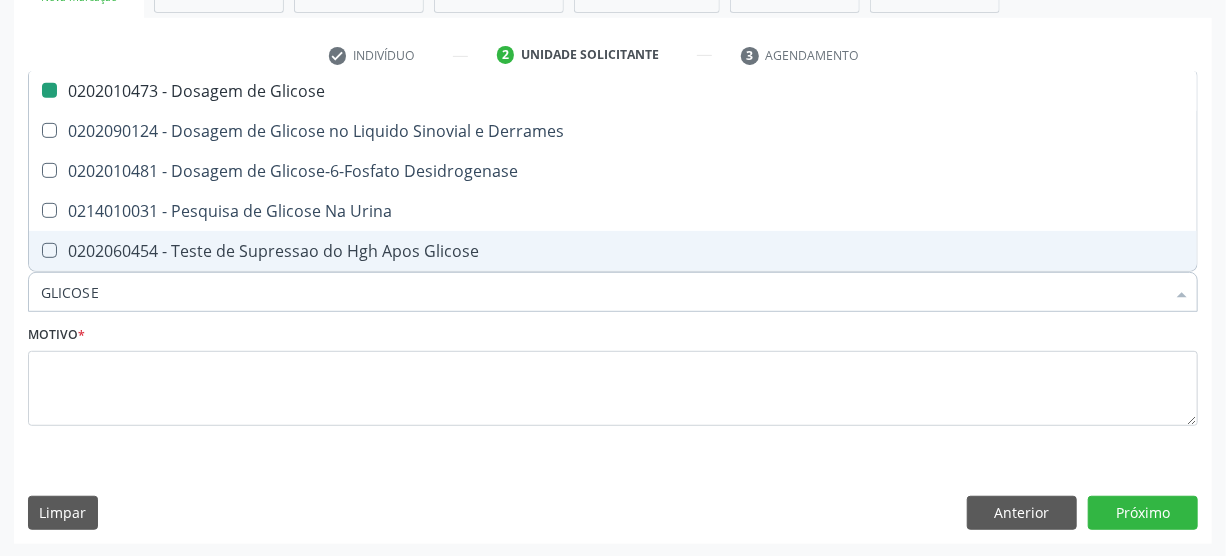 type on "GLICOS" 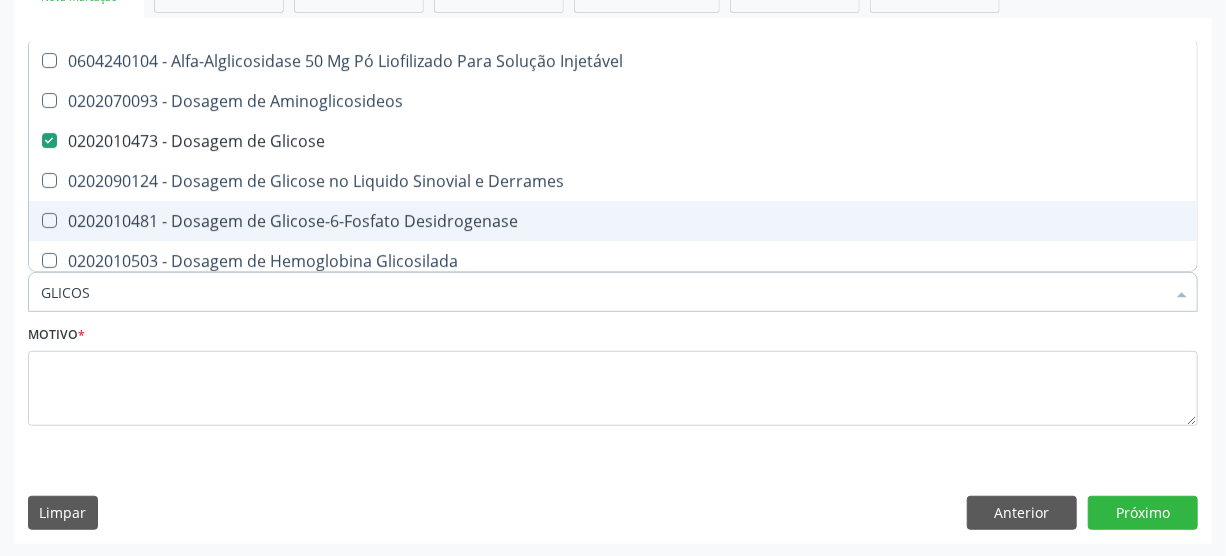 type on "GLICO" 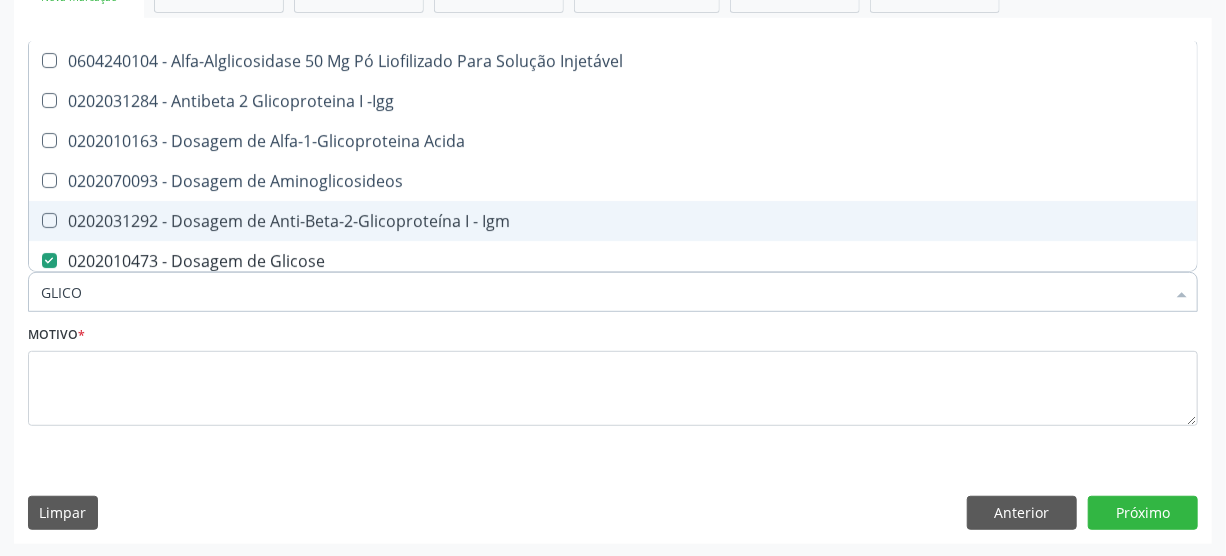 type on "GLIC" 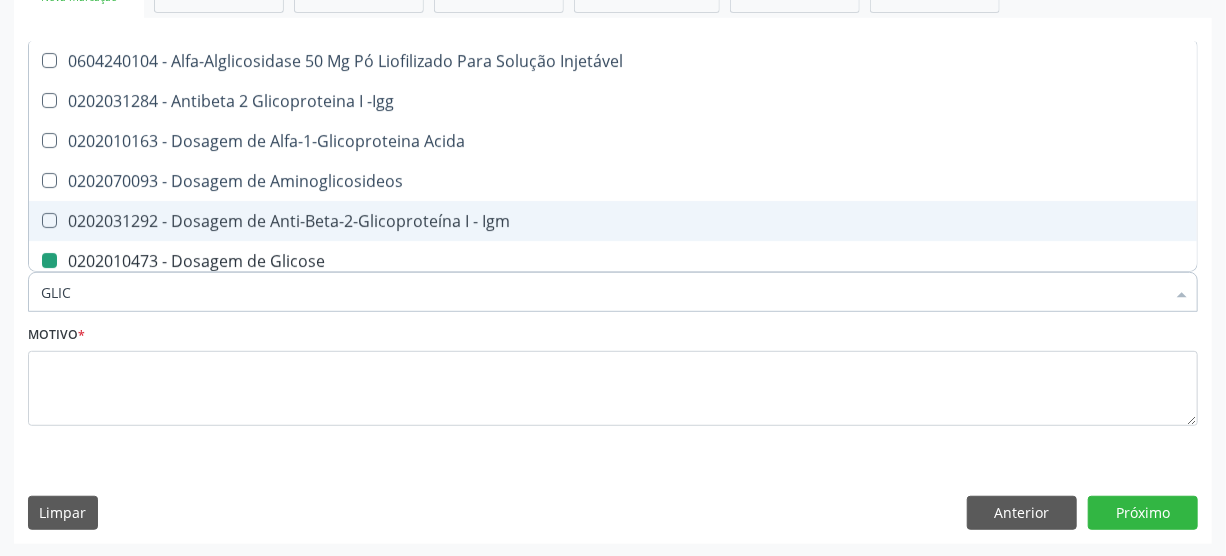 type on "GLI" 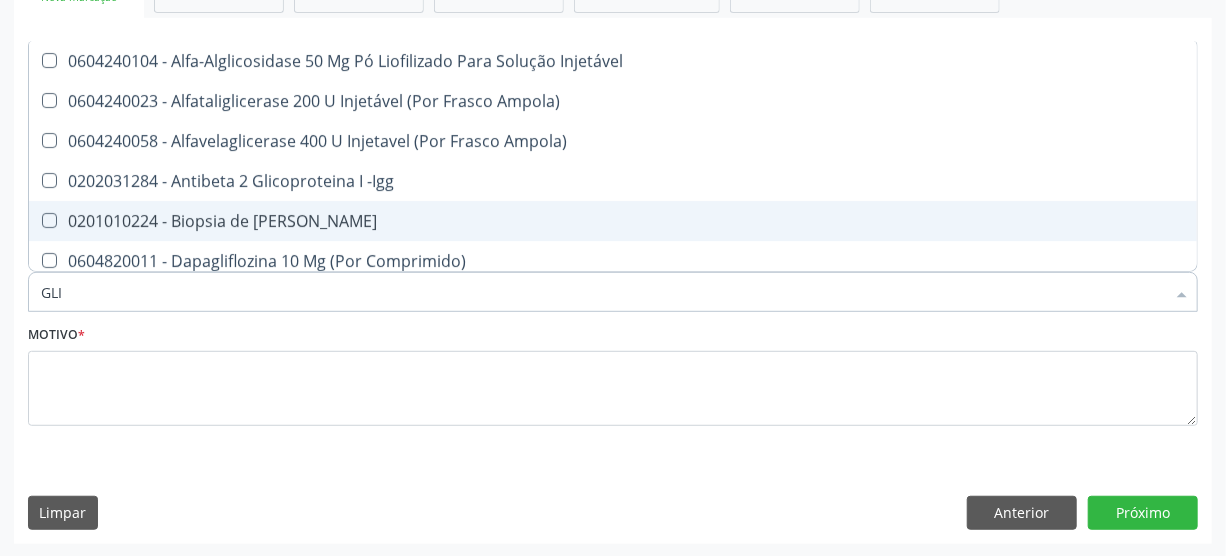 type on "GL" 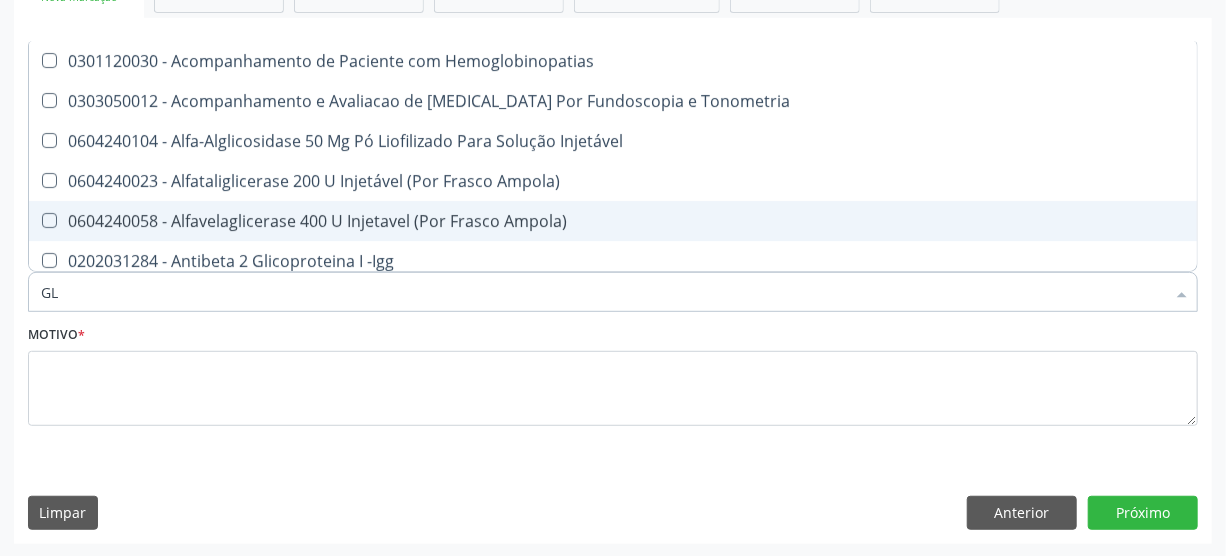type on "G" 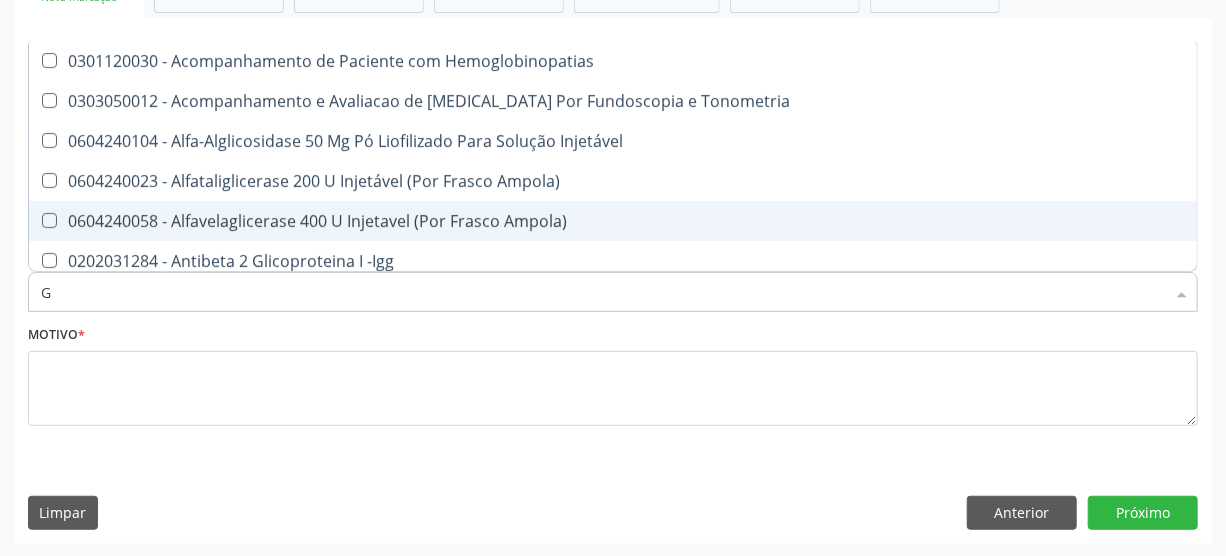 type 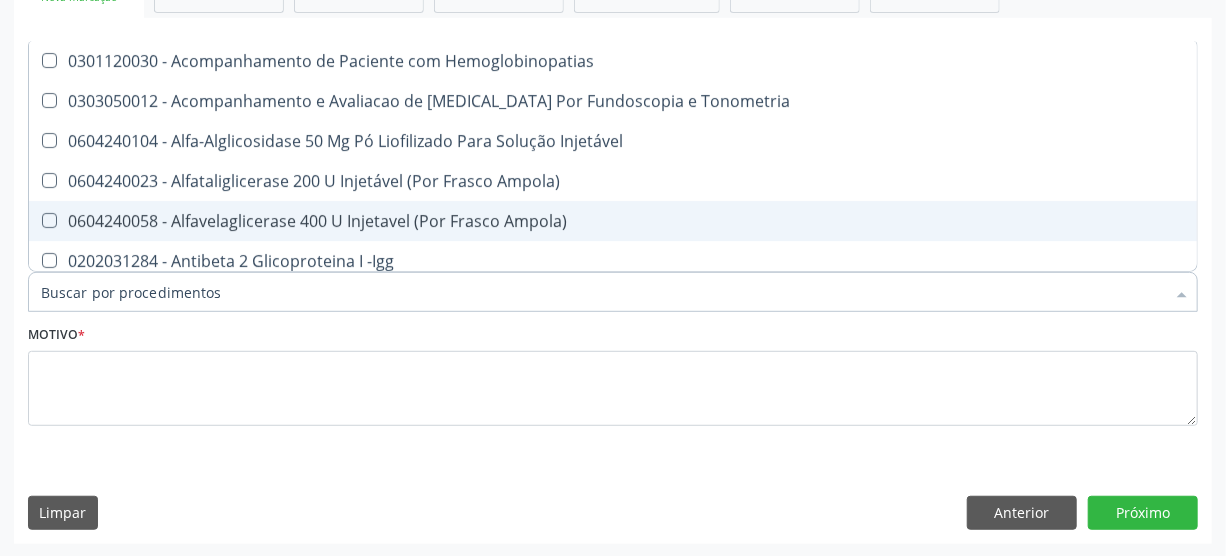 checkbox on "false" 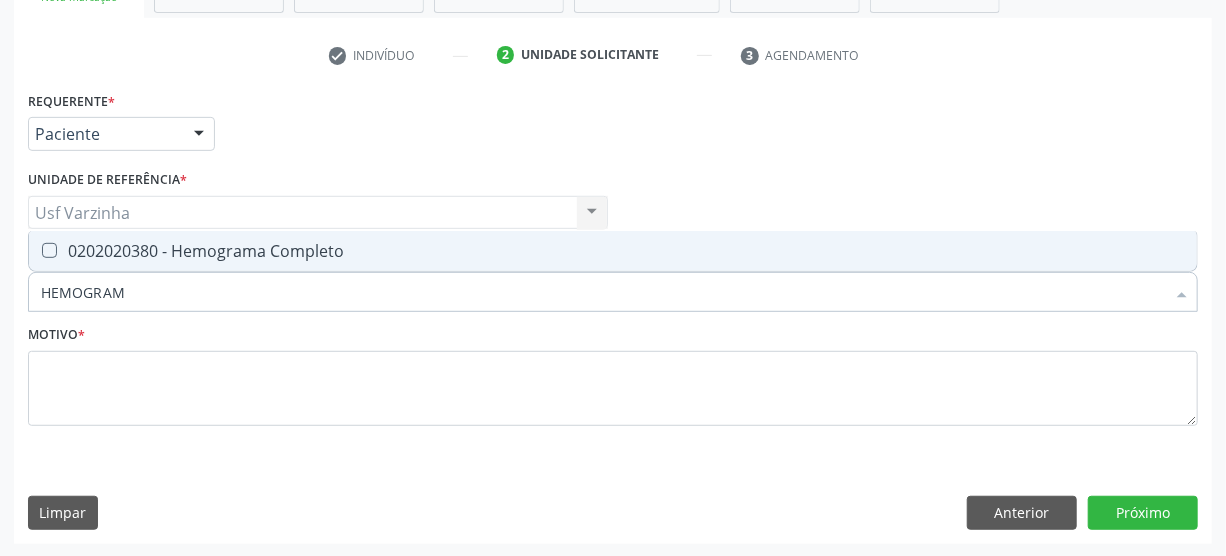 type on "HEMOGRAMA" 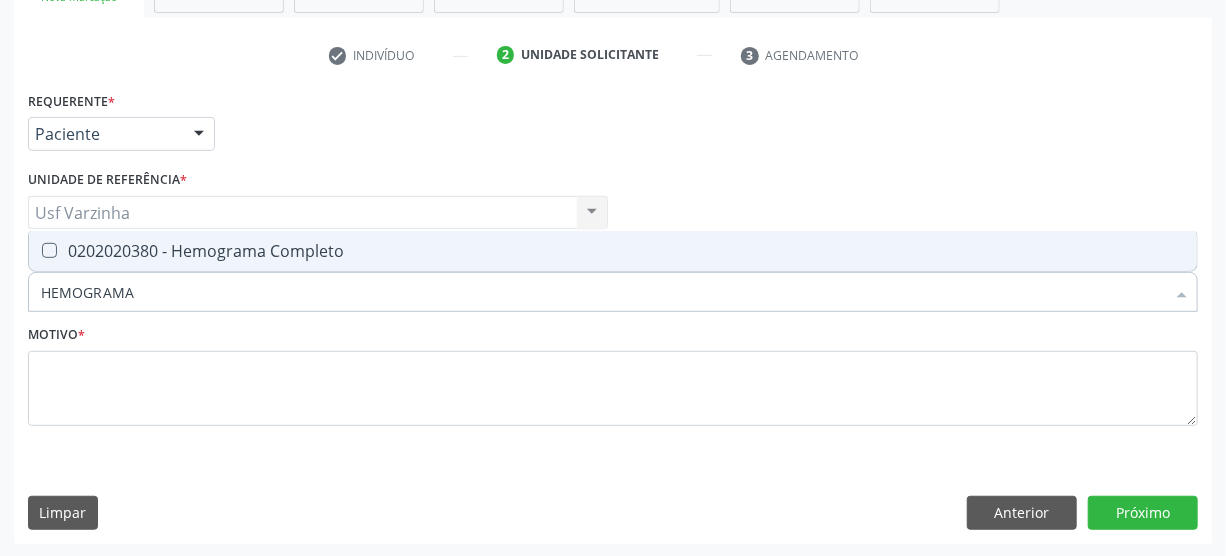 click on "0202020380 - Hemograma Completo" at bounding box center (613, 251) 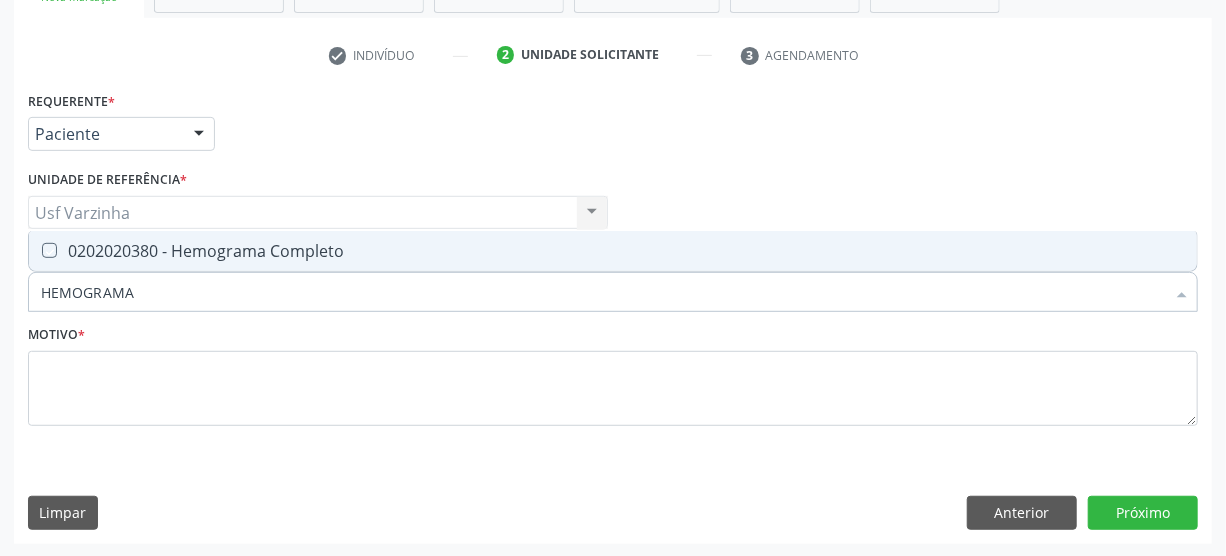 checkbox on "true" 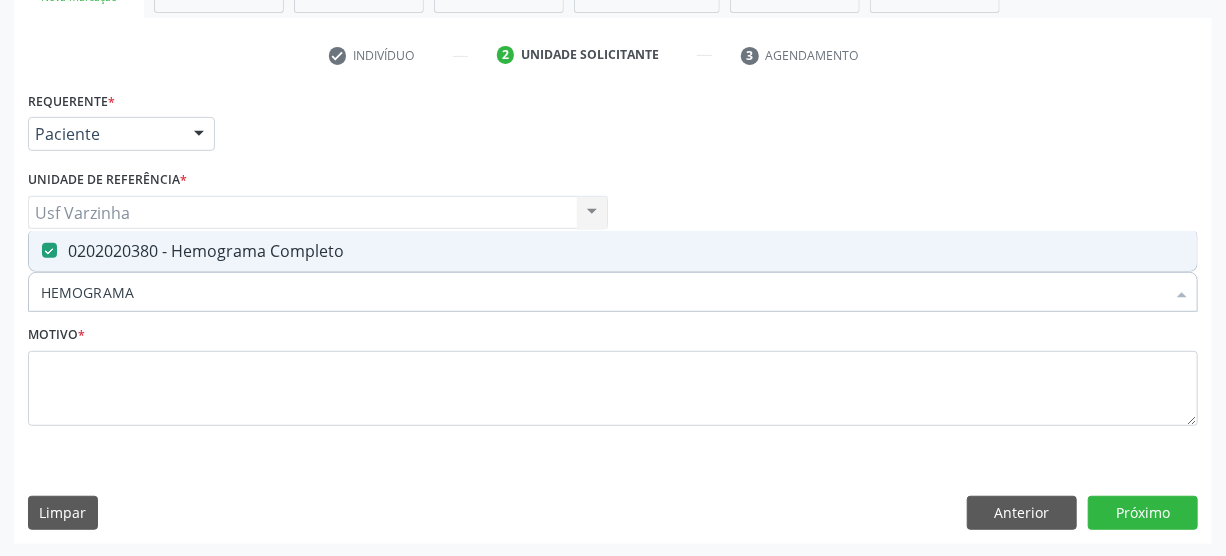 click on "HEMOGRAMA" at bounding box center [603, 292] 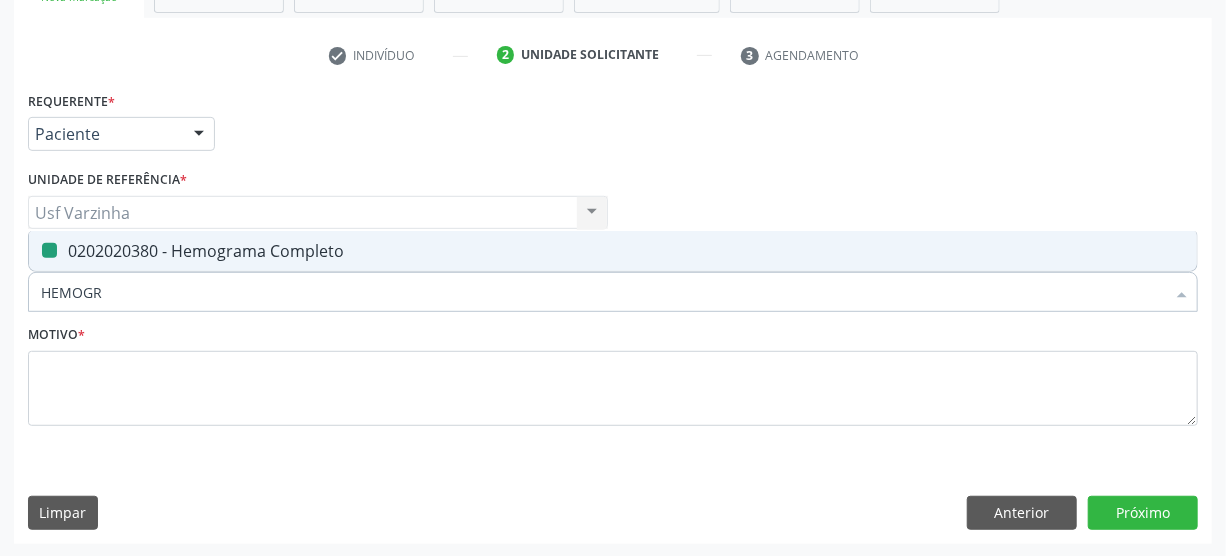 type on "HEMOG" 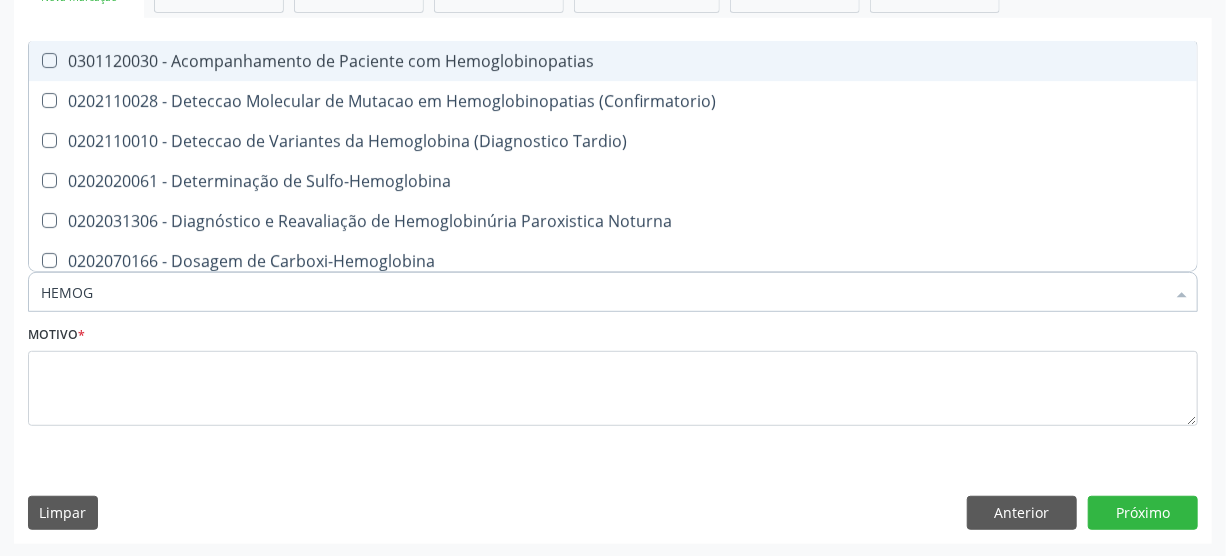 type on "HEMO" 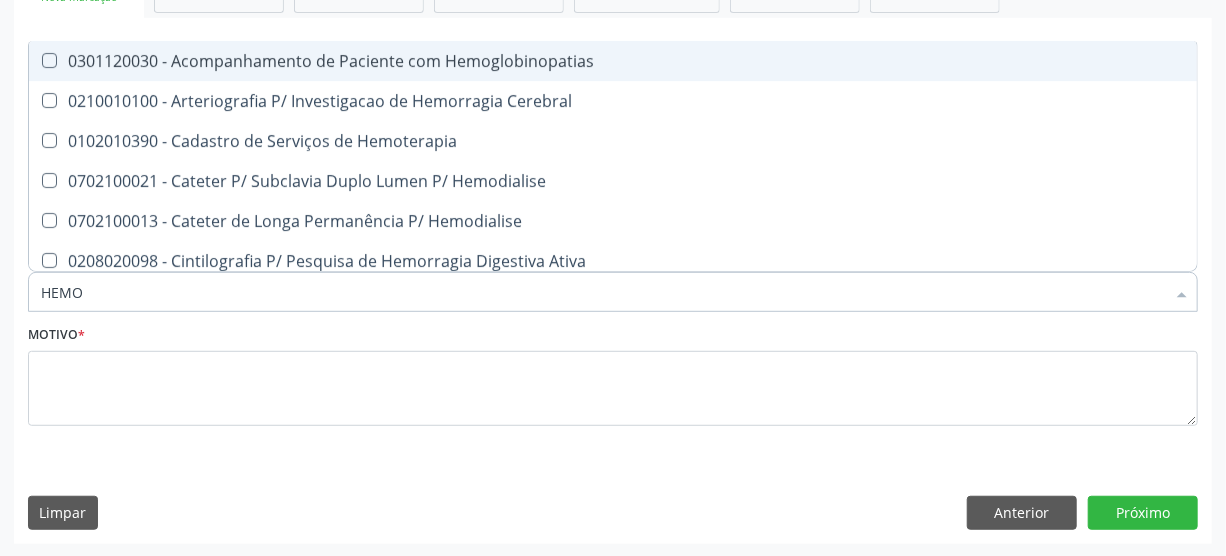 type on "HEM" 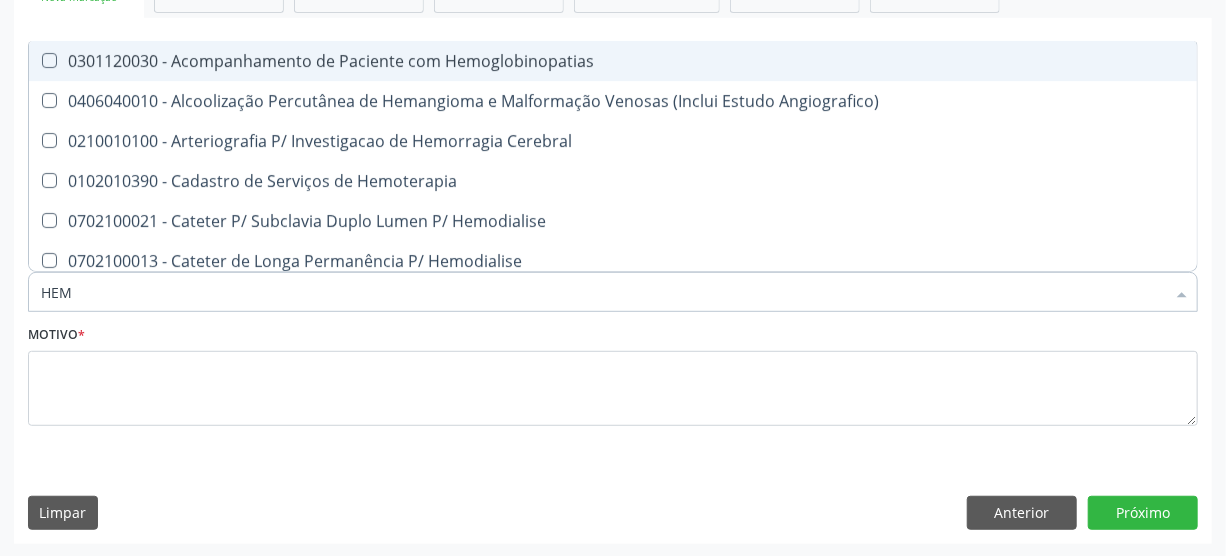 type on "HE" 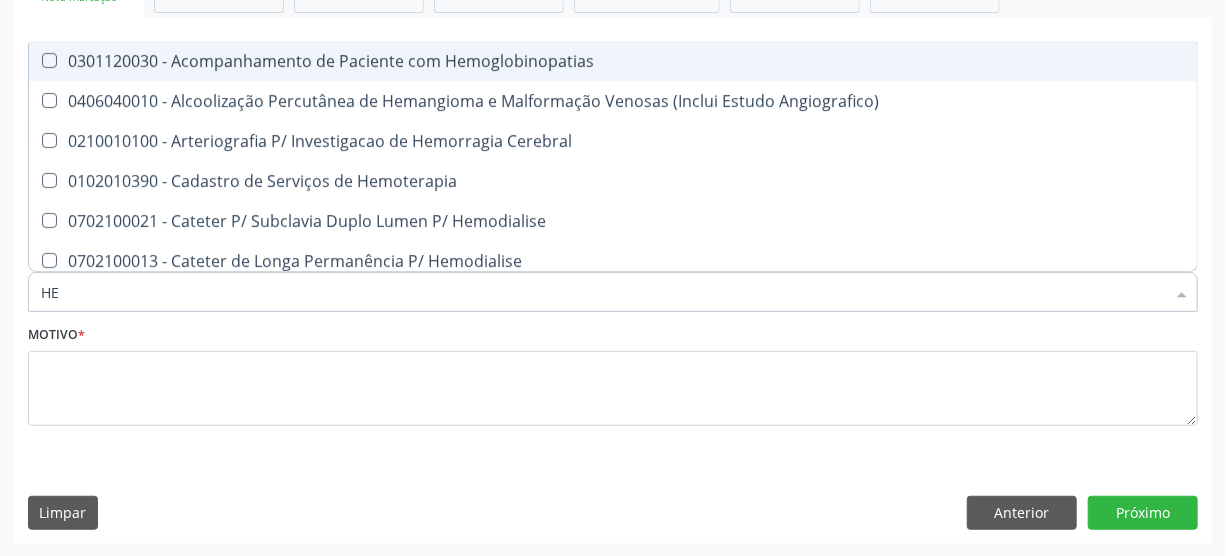 checkbox on "false" 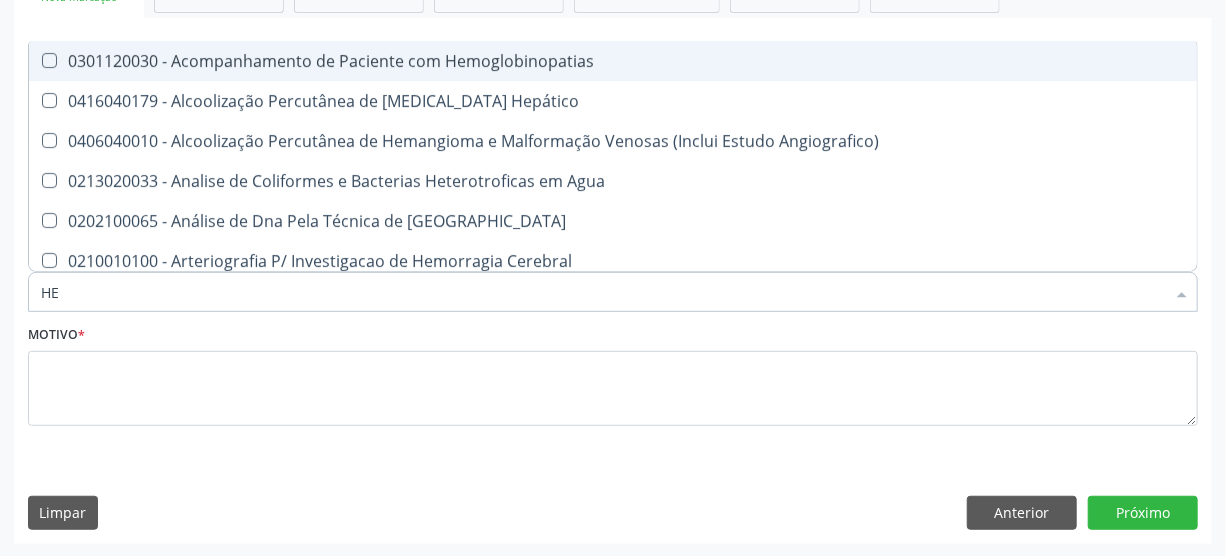 type on "H" 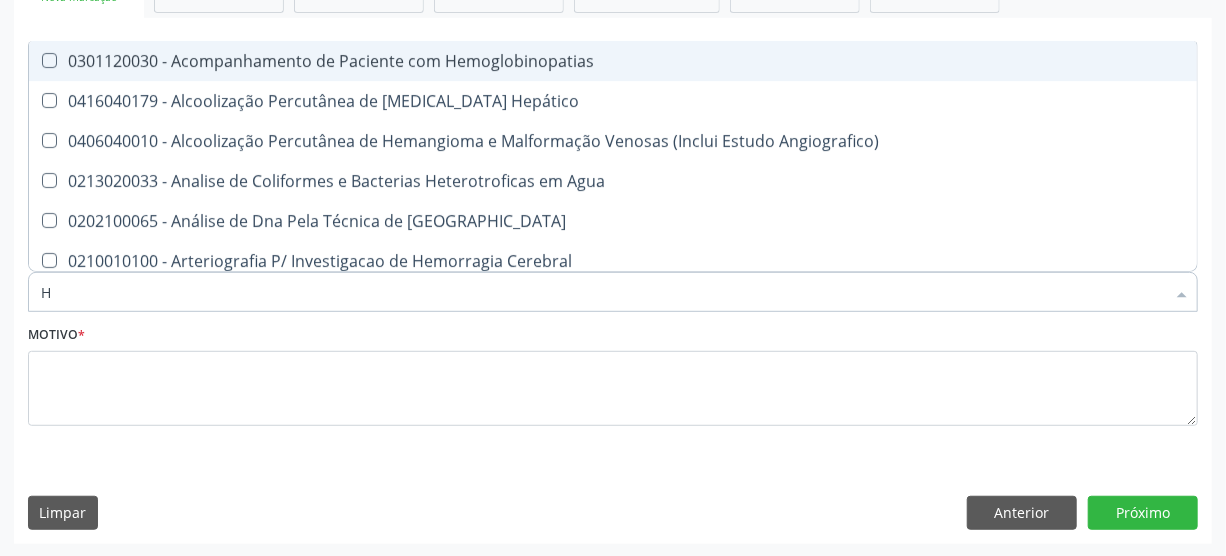 type 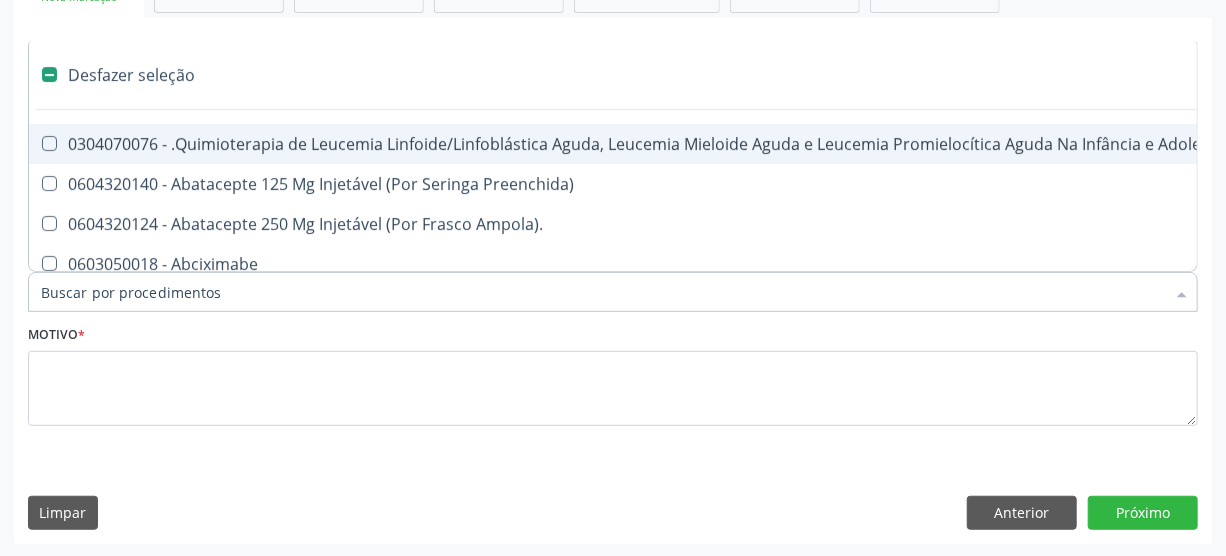 type on "U" 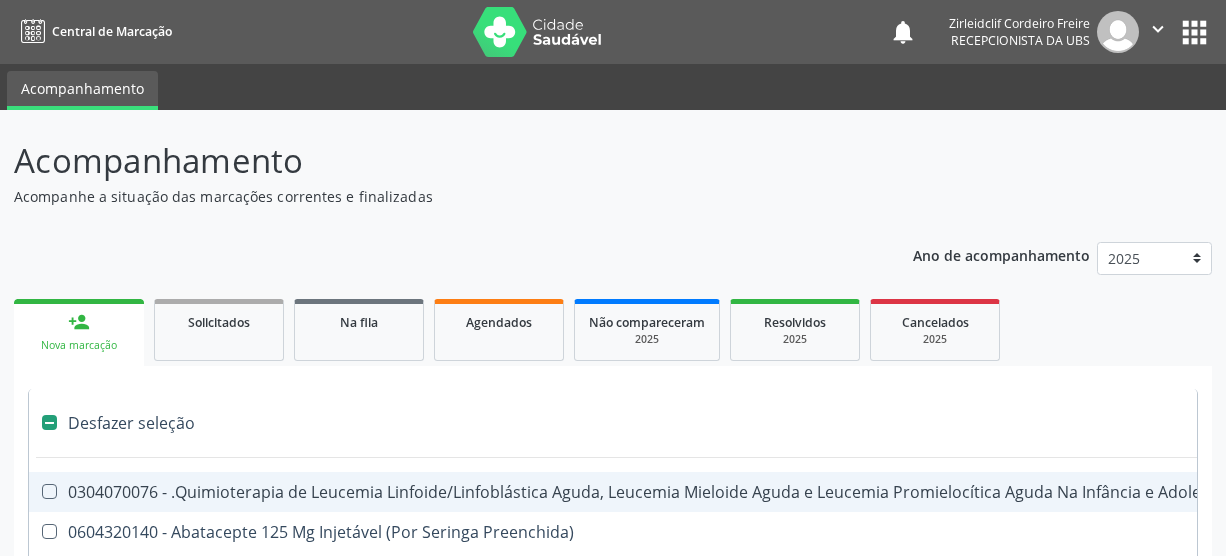 scroll, scrollTop: 348, scrollLeft: 0, axis: vertical 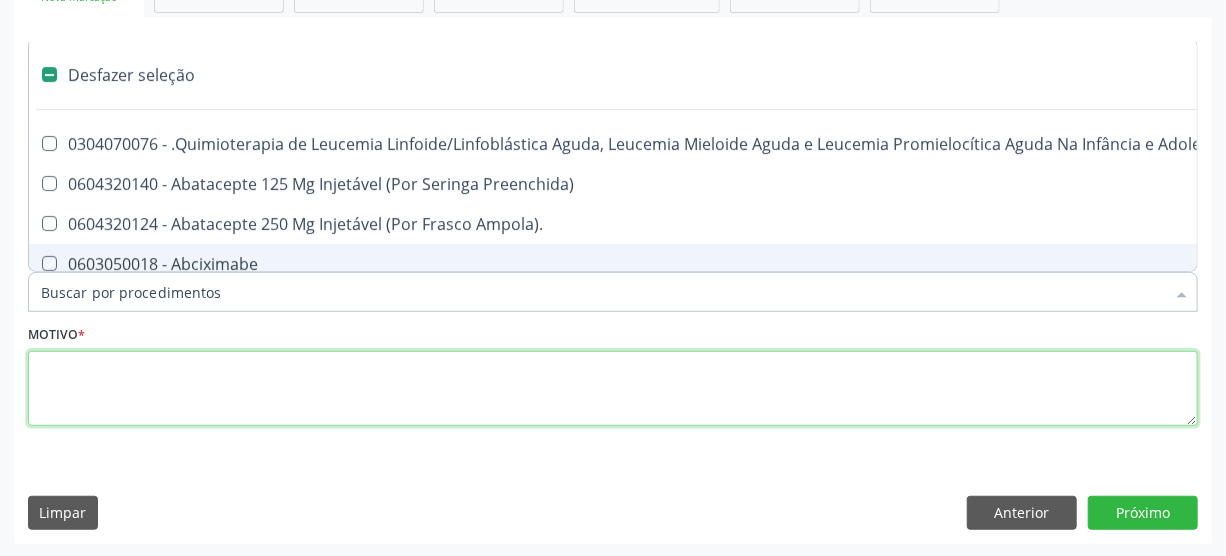 drag, startPoint x: 70, startPoint y: 390, endPoint x: 66, endPoint y: 363, distance: 27.294687 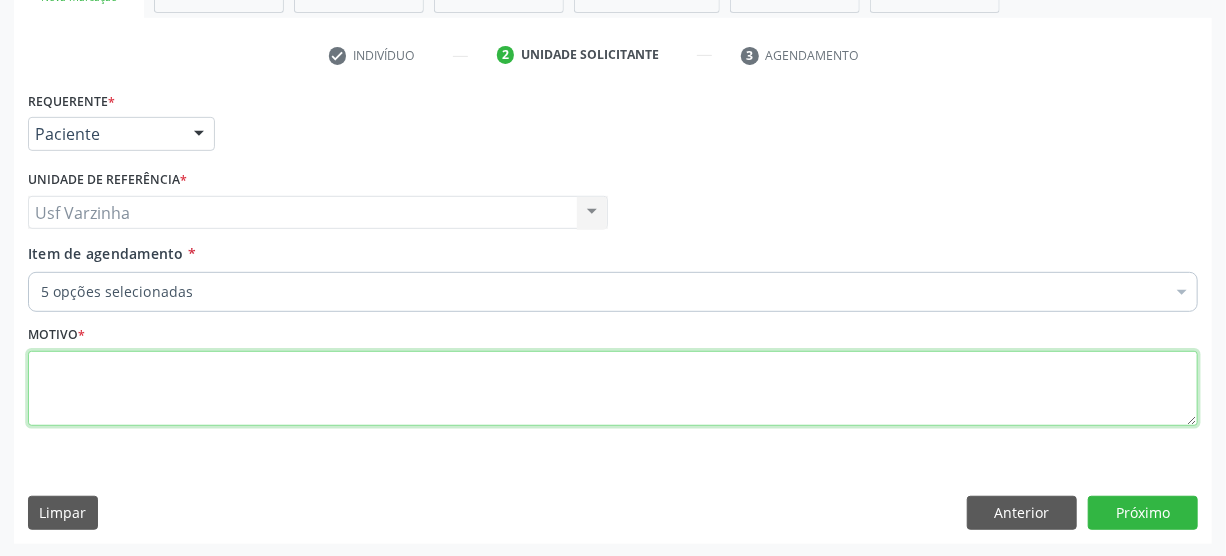 checkbox on "true" 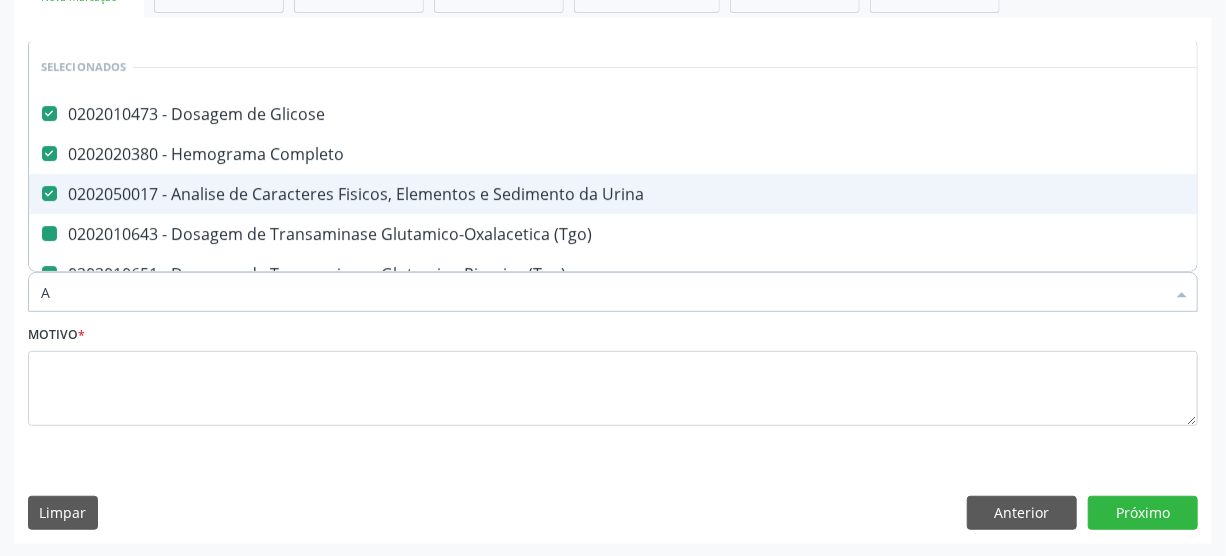 type on "AC" 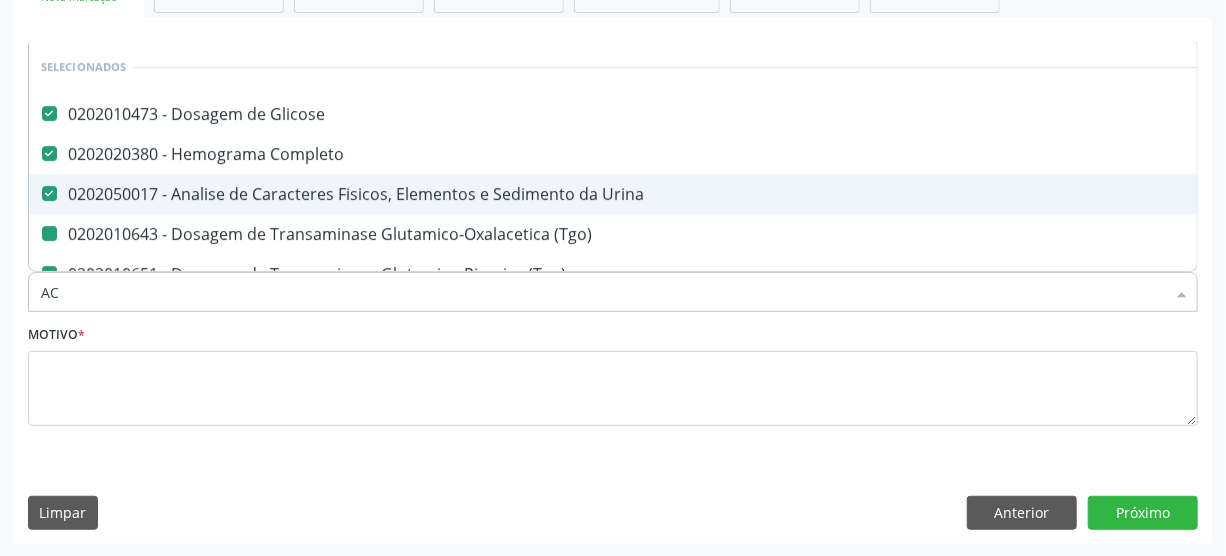 checkbox on "false" 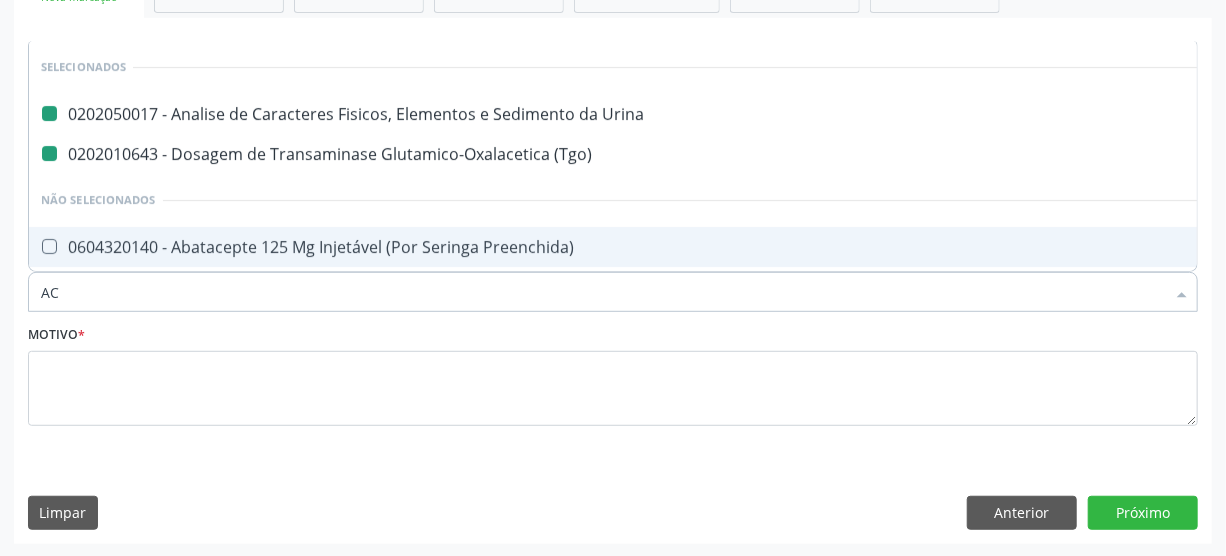 type on "ACI" 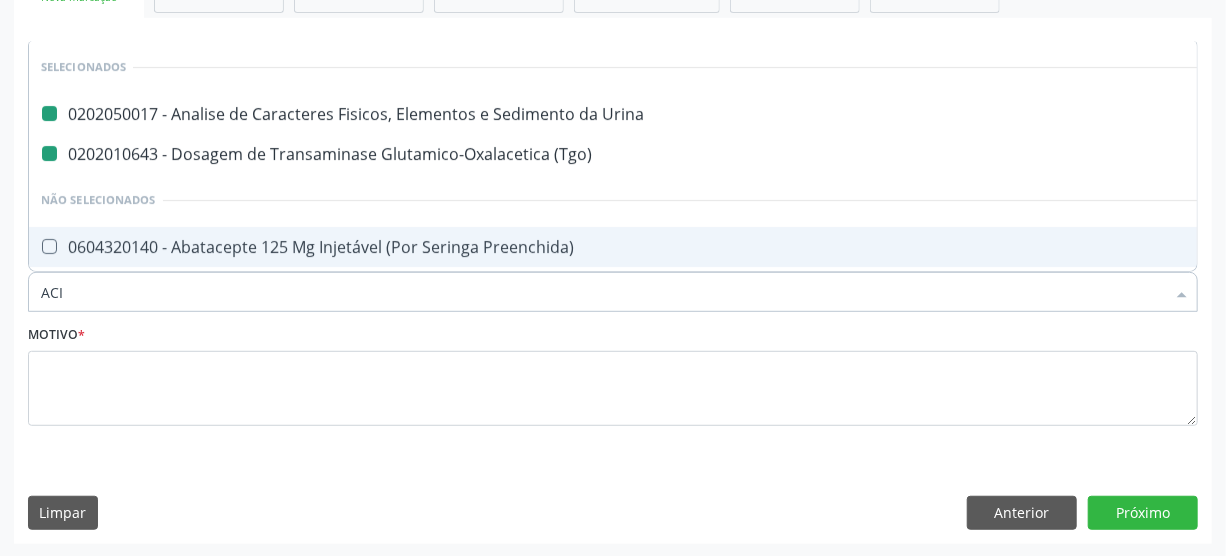 checkbox on "false" 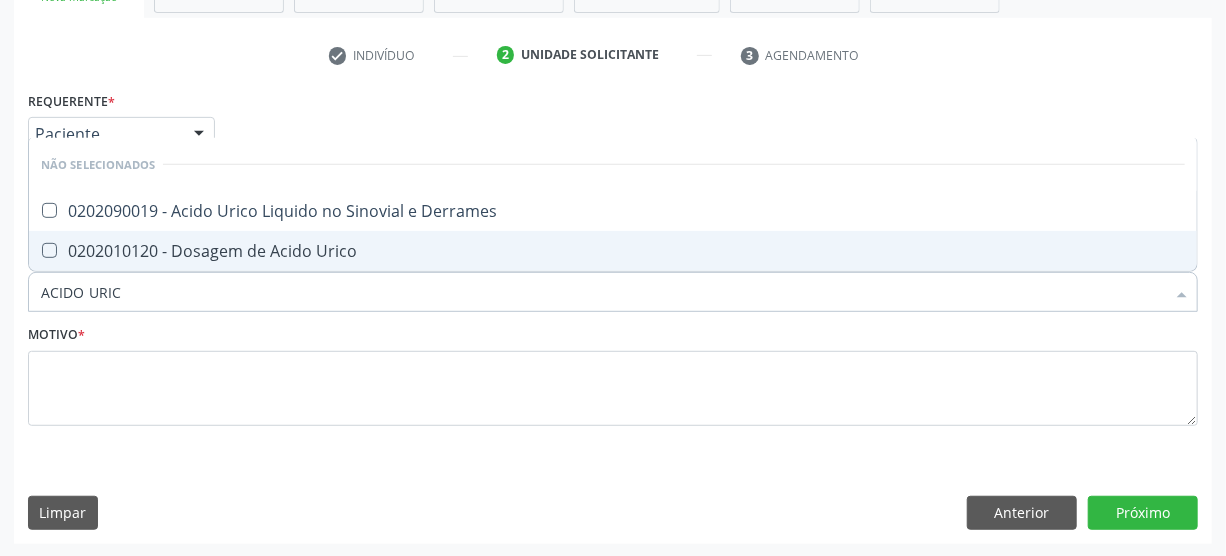 type on "ACIDO URICO" 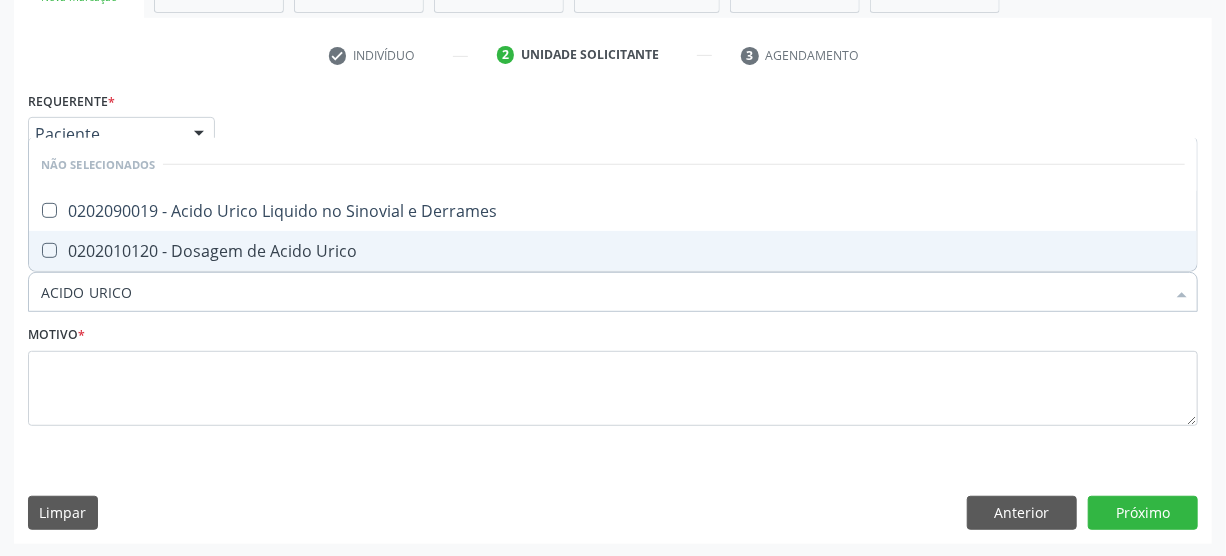 click on "0202010120 - Dosagem de Acido Urico" at bounding box center (613, 251) 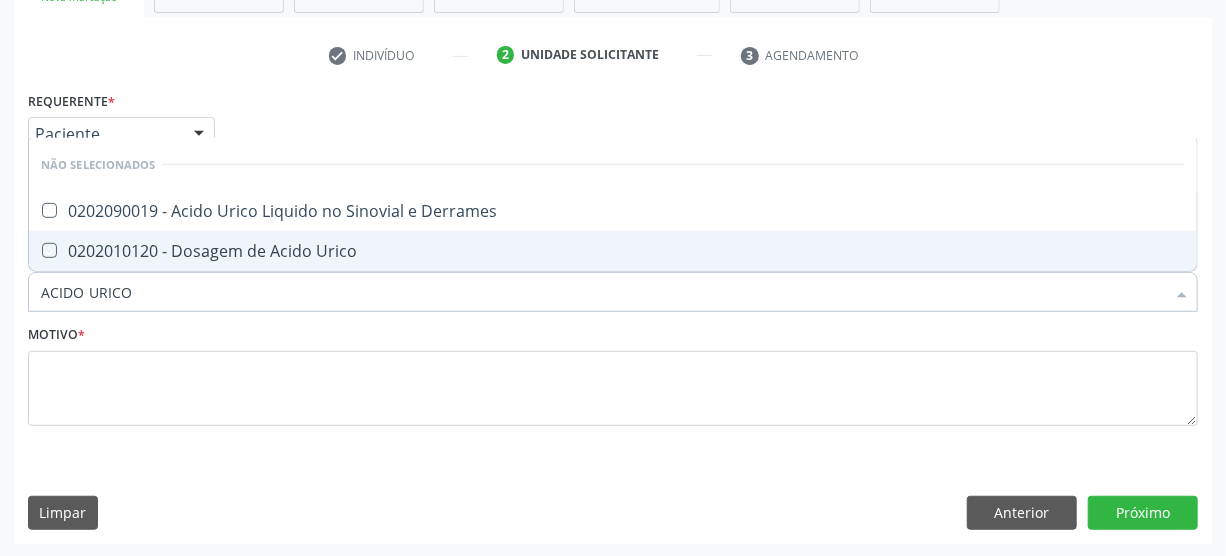 checkbox on "true" 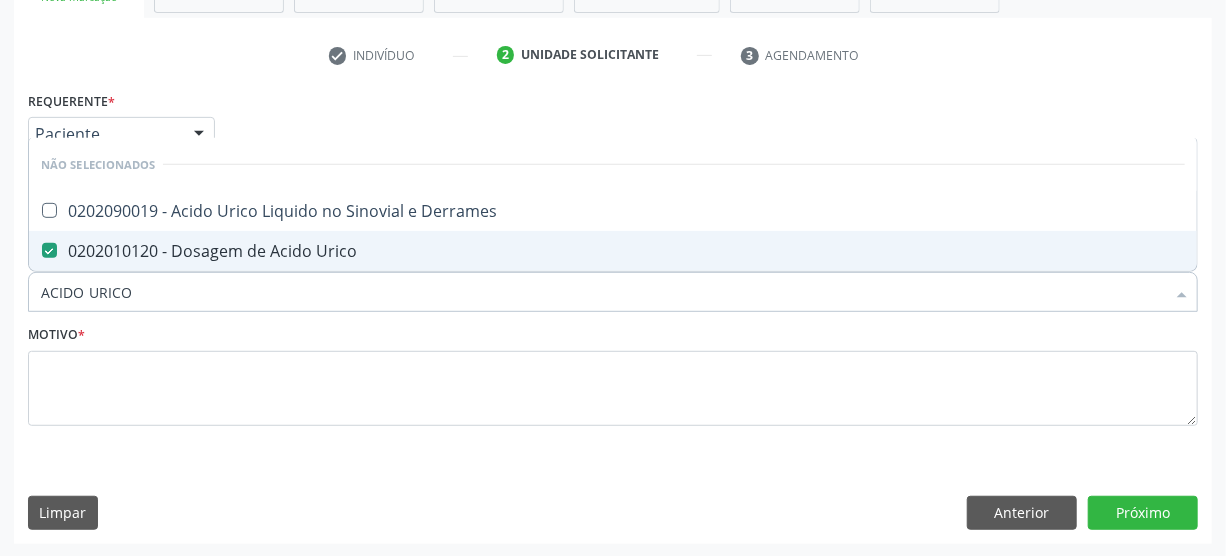 click on "ACIDO URICO" at bounding box center [603, 292] 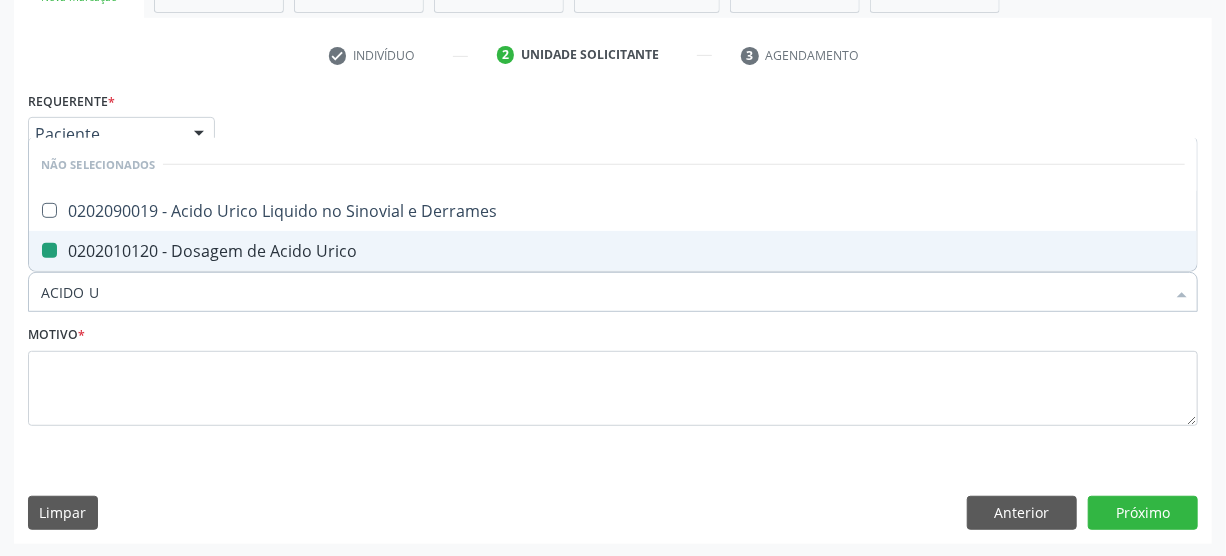 type on "ACIDO" 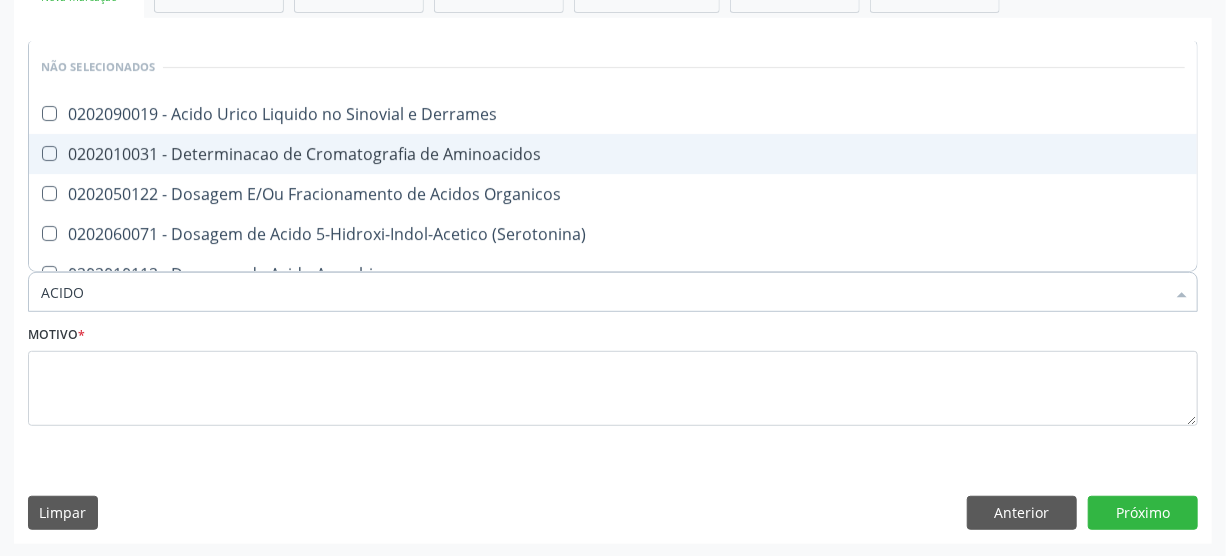 type on "ACID" 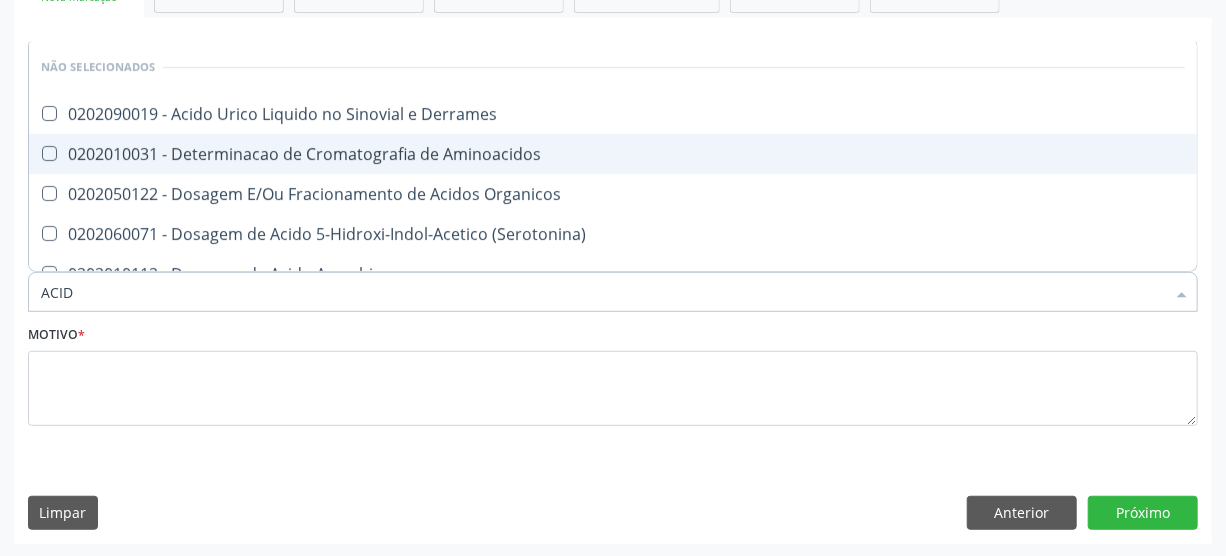type on "ACI" 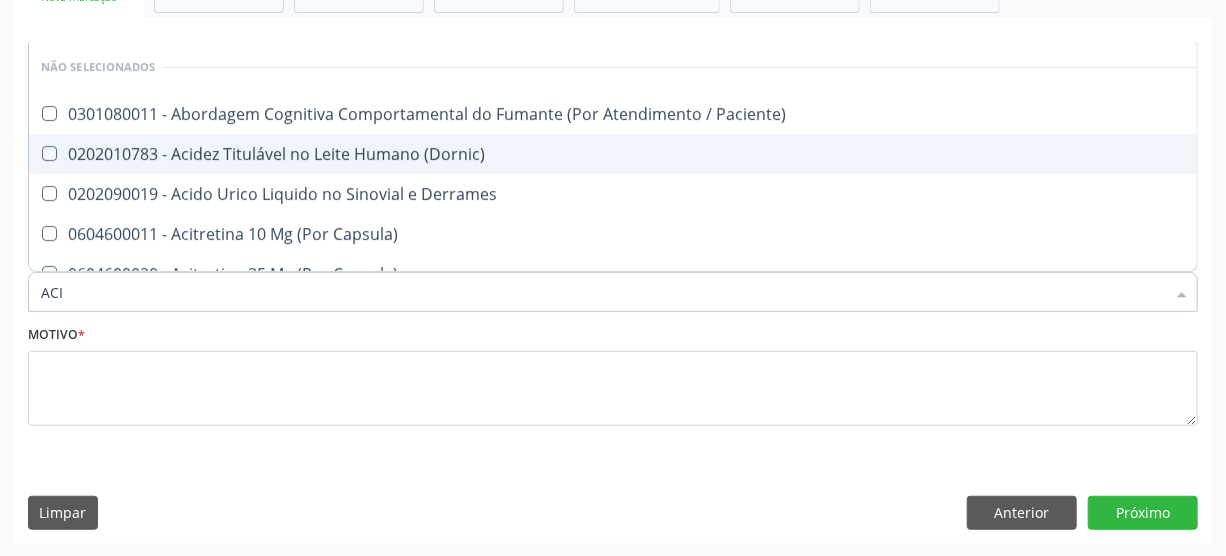 type on "AC" 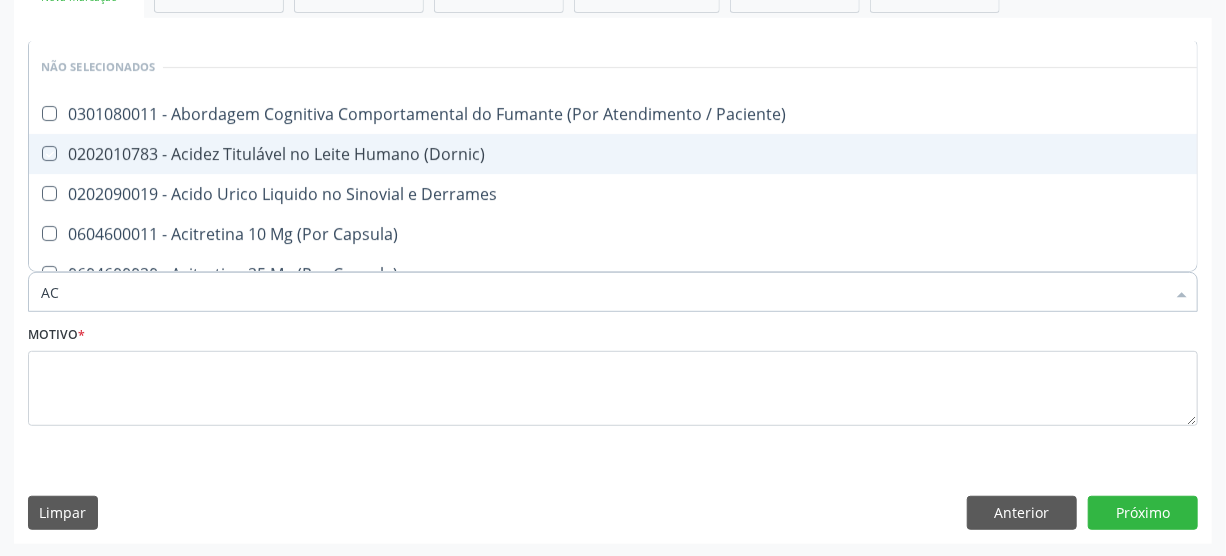 checkbox on "true" 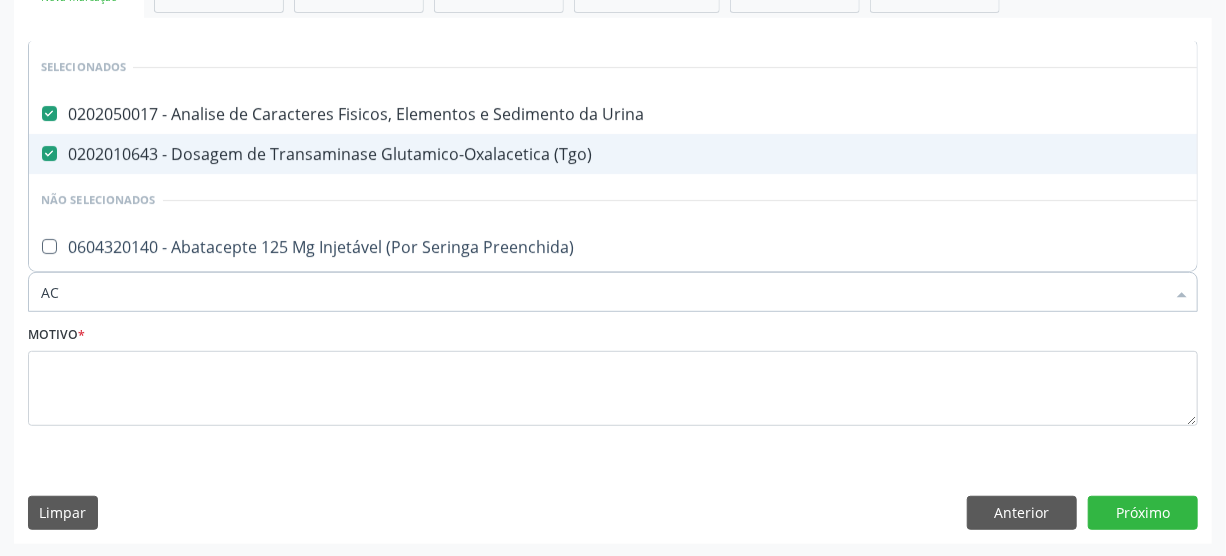 type on "A" 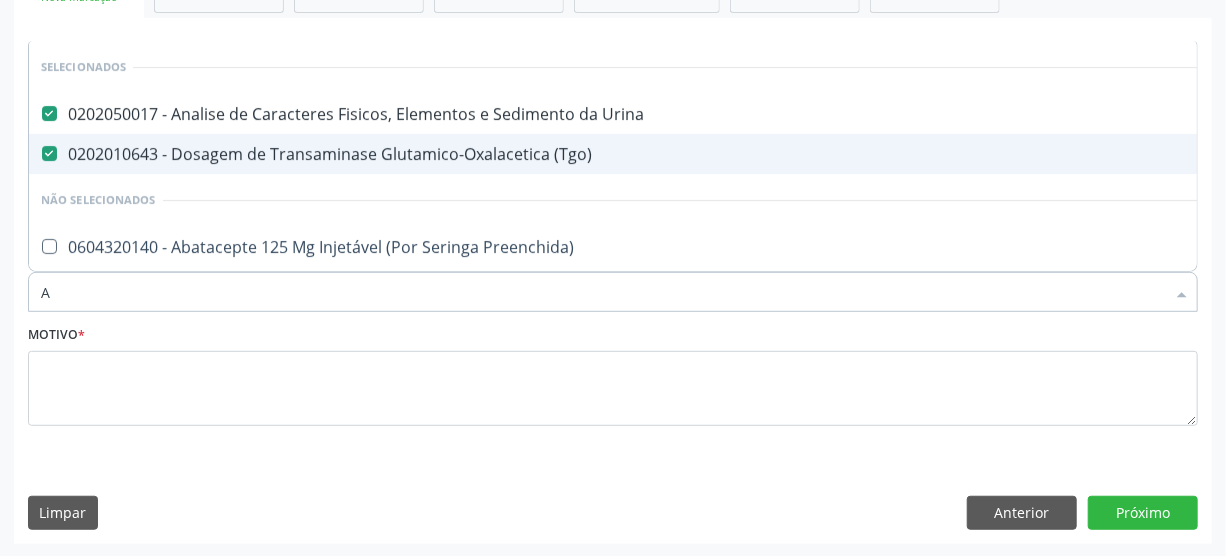 checkbox on "true" 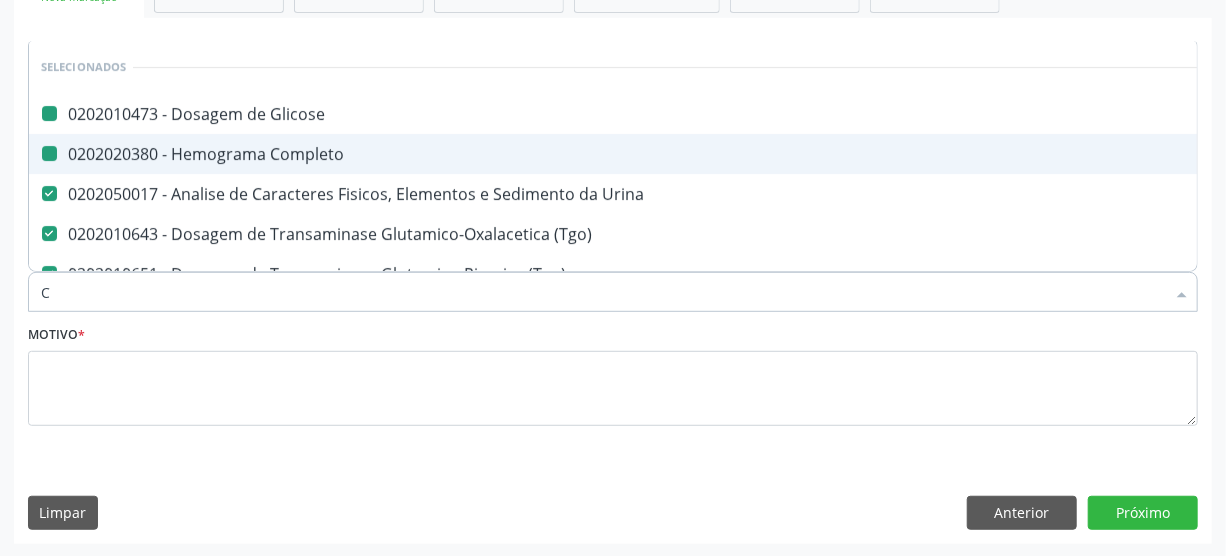 type on "CR" 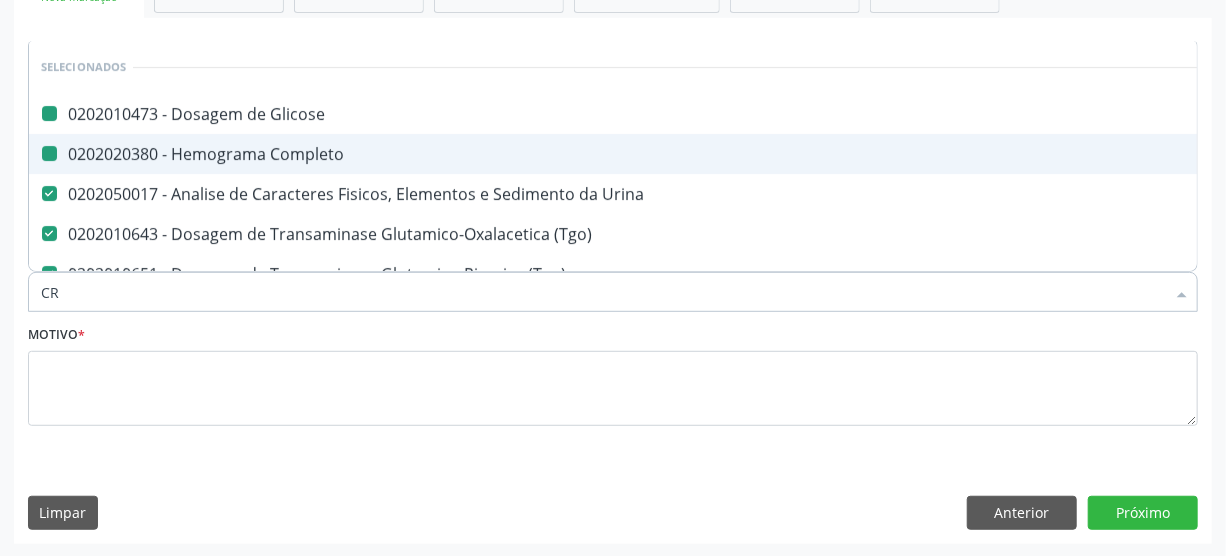 checkbox on "false" 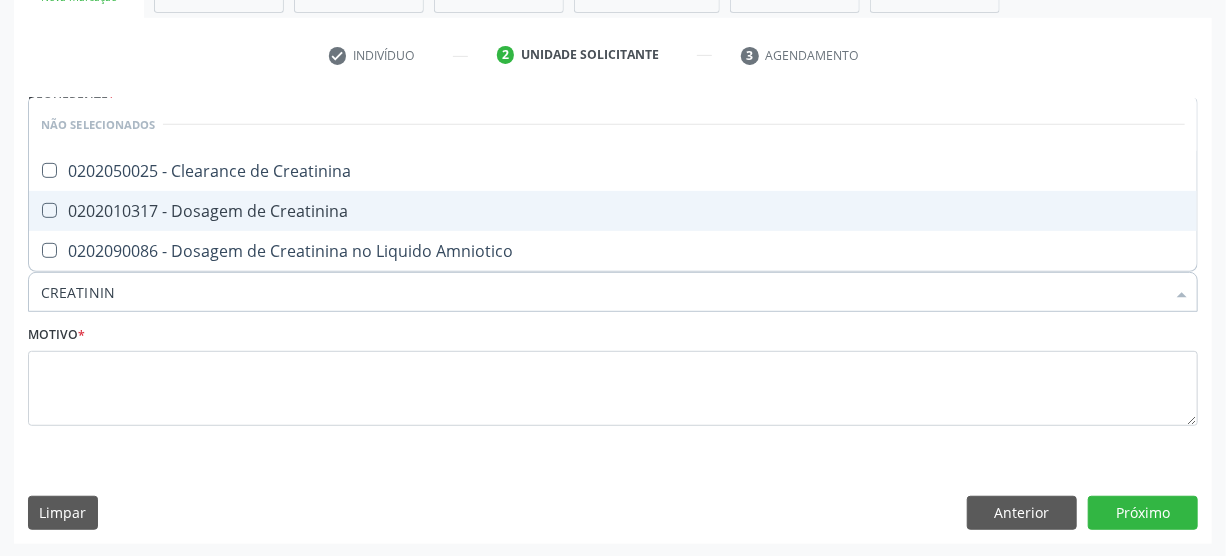 type on "CREATININA" 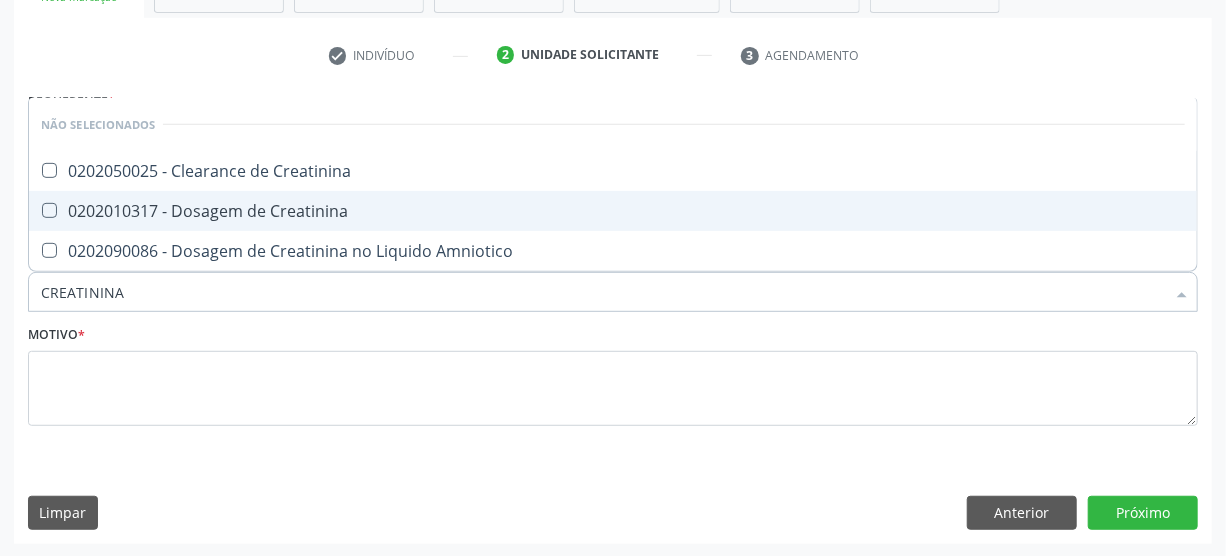 click on "0202010317 - Dosagem de Creatinina" at bounding box center [613, 211] 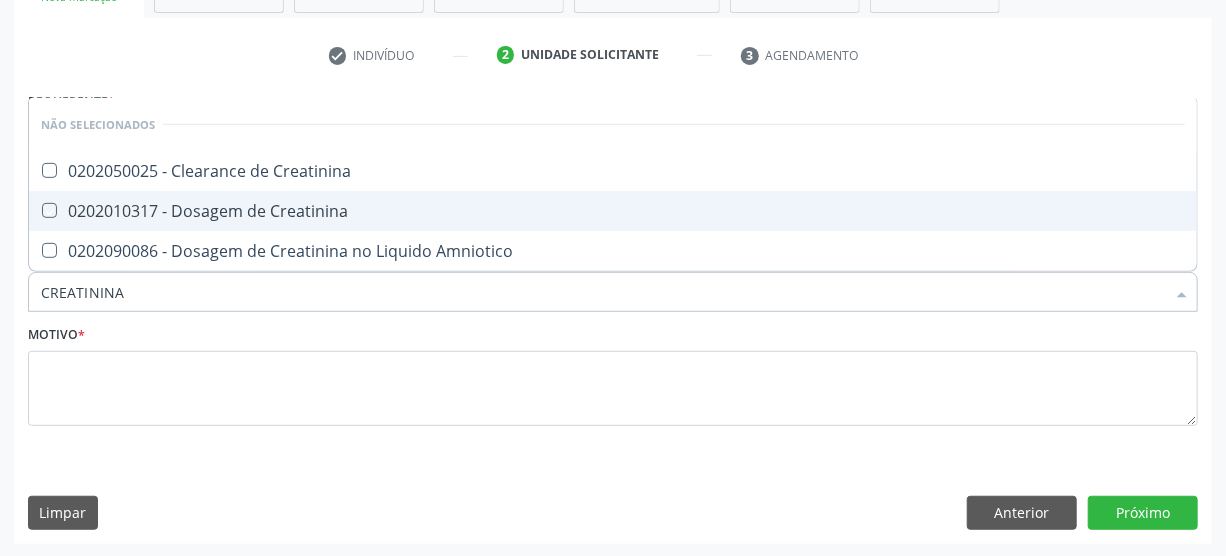 checkbox on "true" 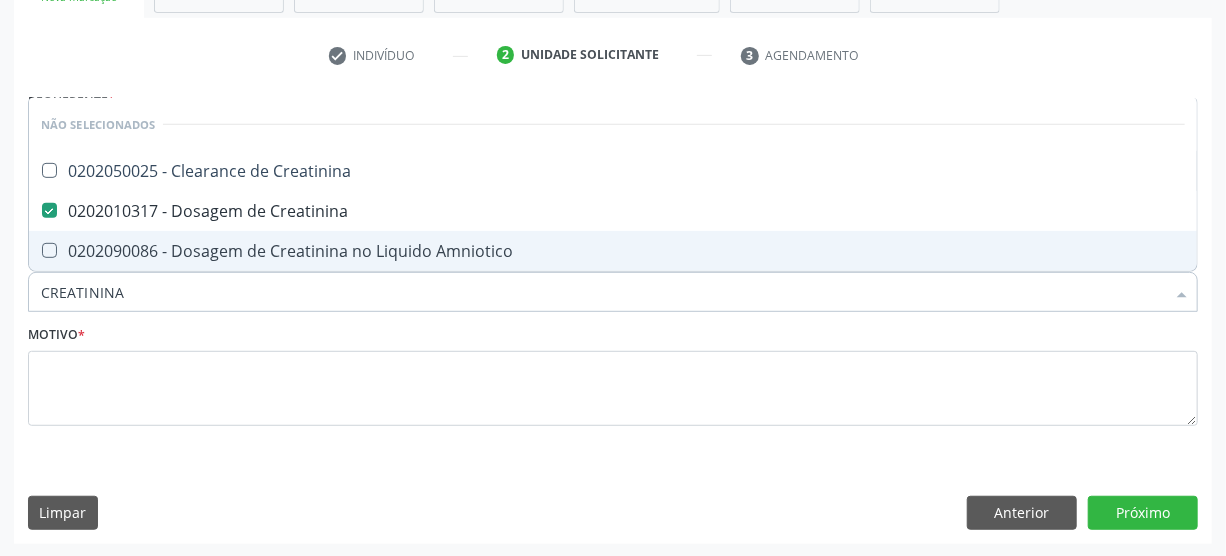 click on "CREATININA" at bounding box center (603, 292) 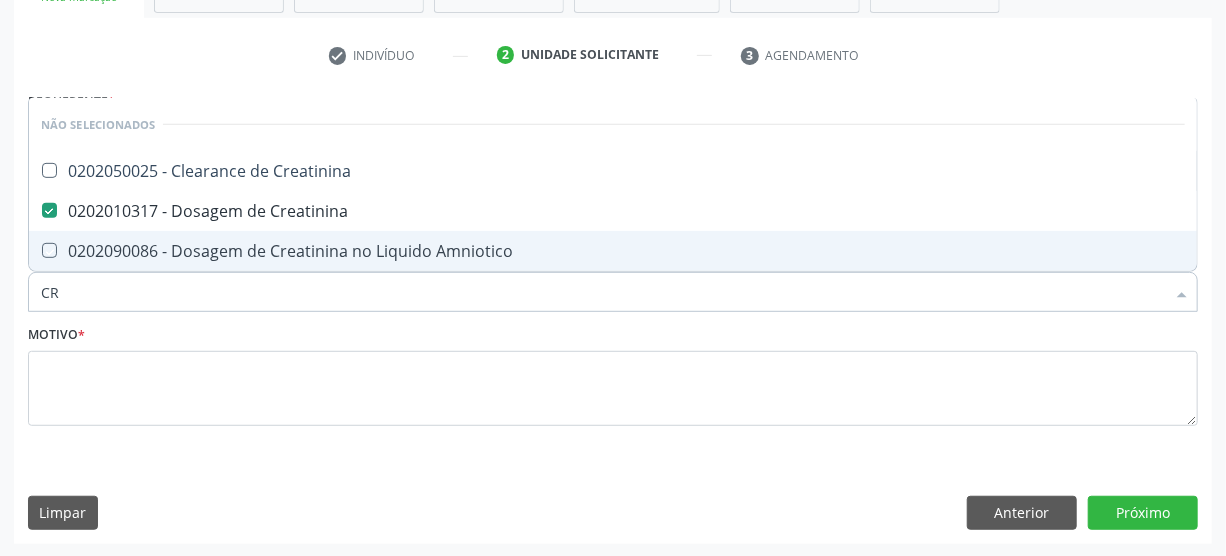 type on "C" 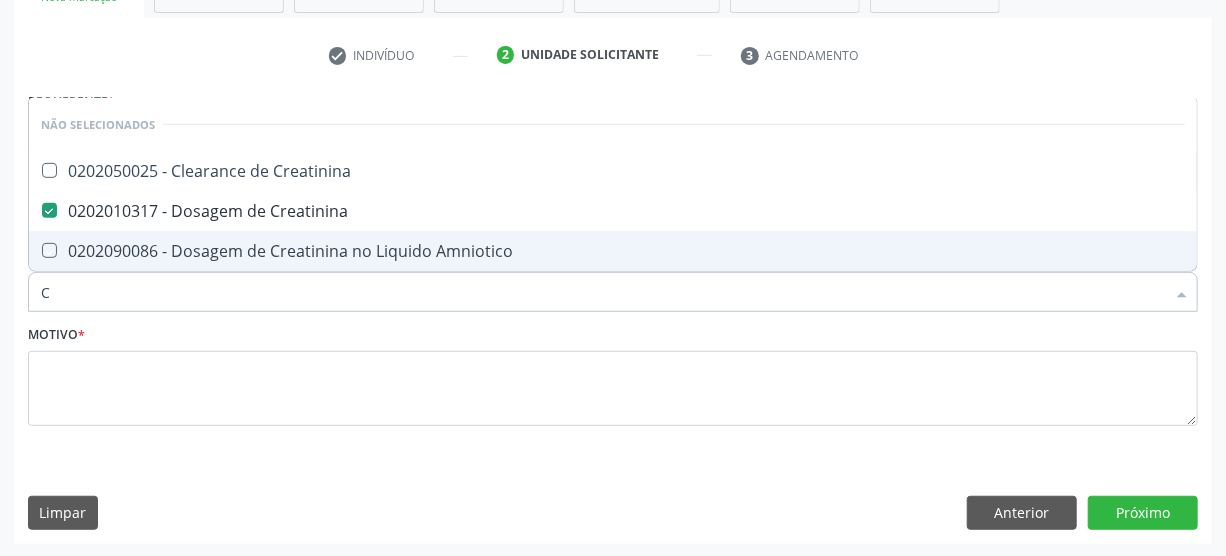 type 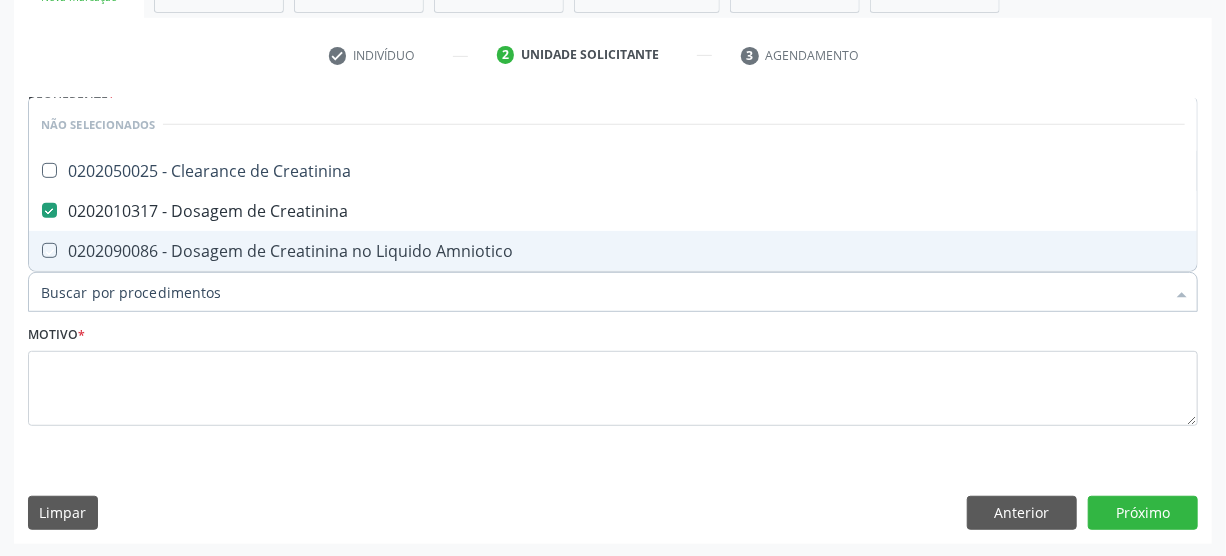 checkbox on "true" 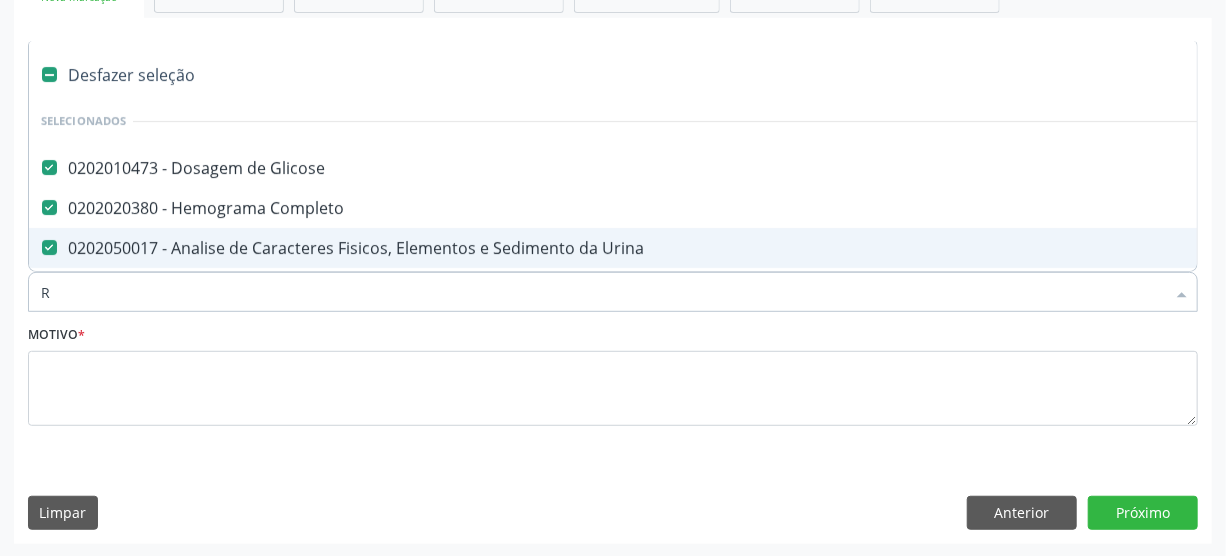 type on "RE" 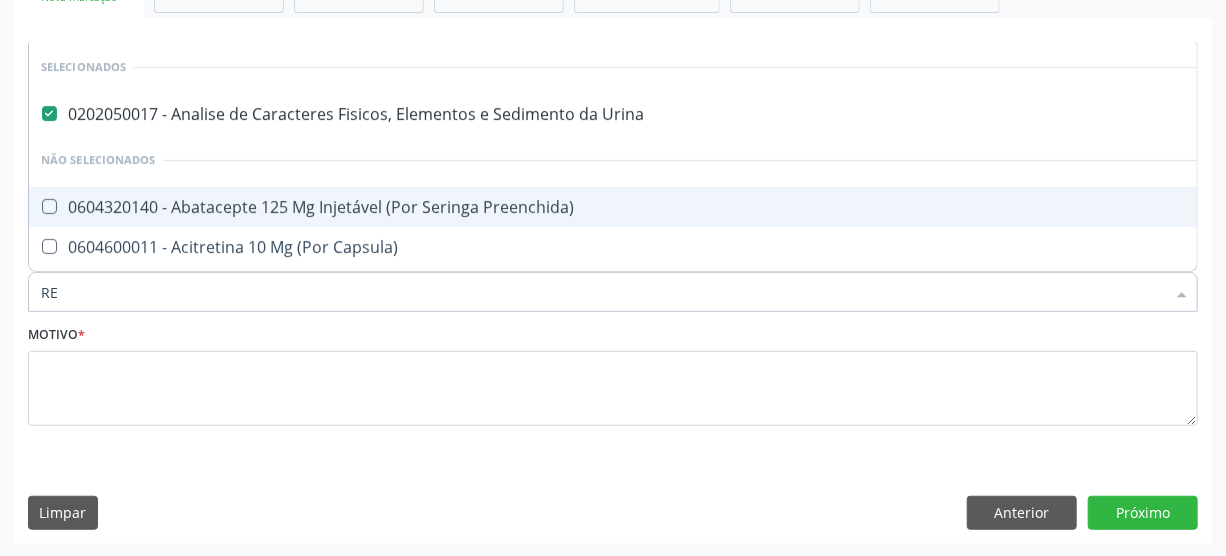 checkbox on "false" 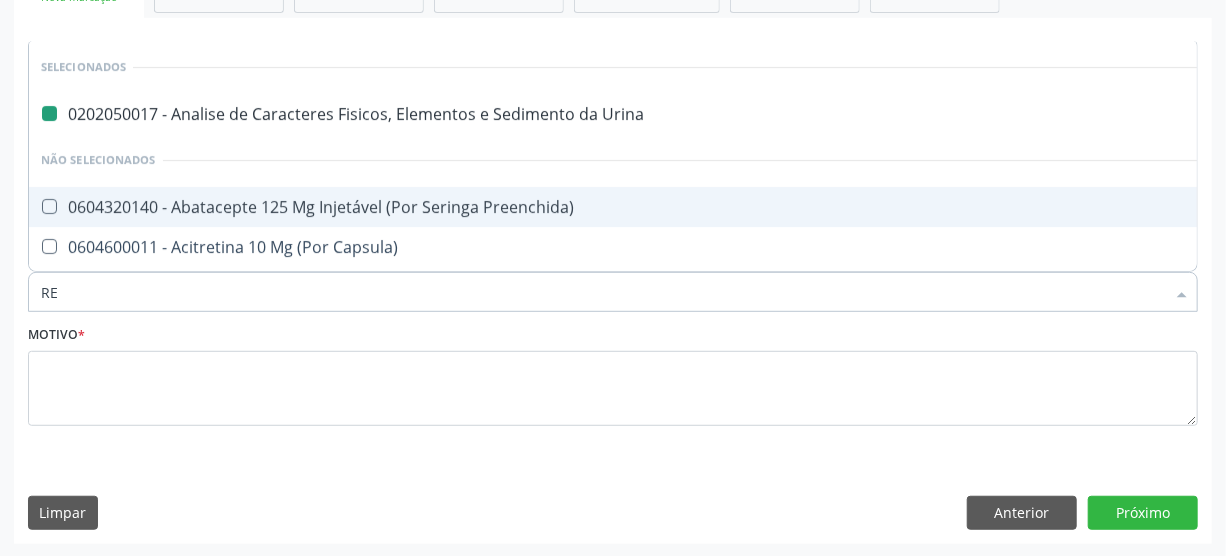 type on "REI" 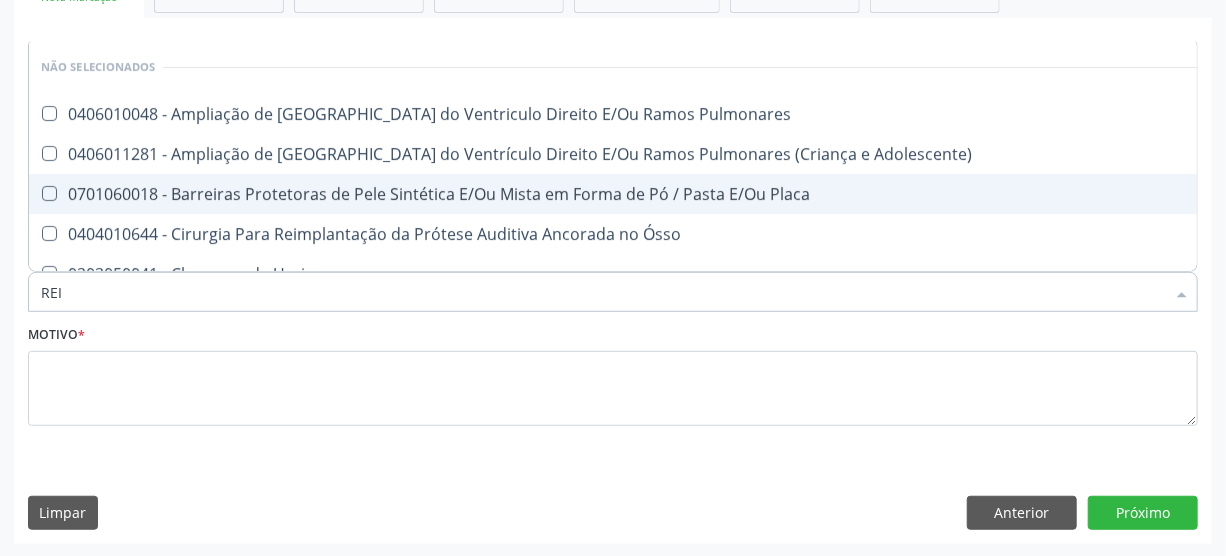 type on "REIA" 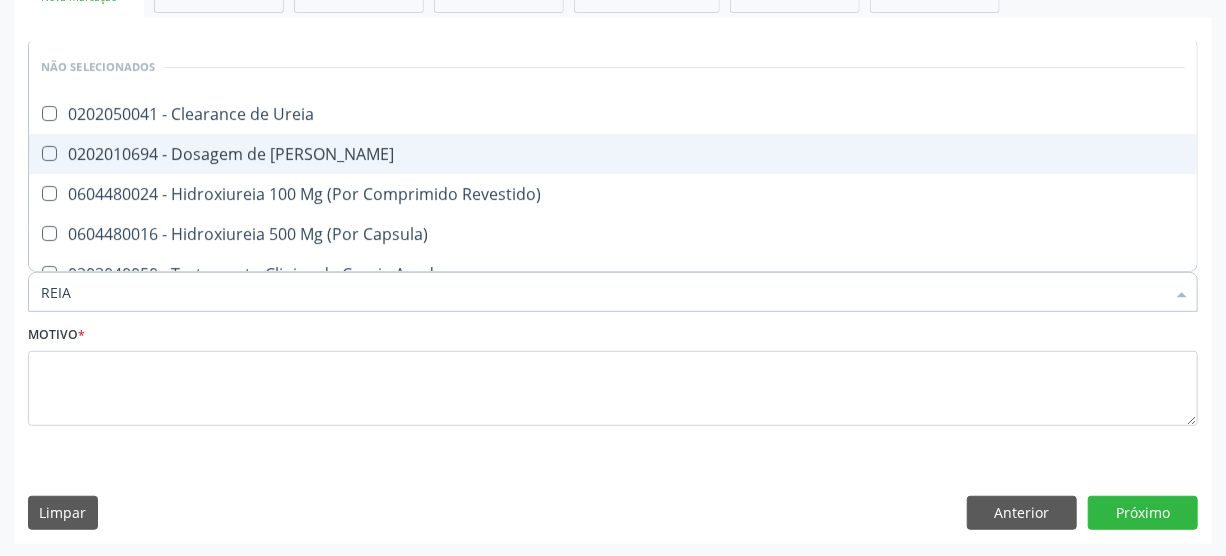 drag, startPoint x: 139, startPoint y: 137, endPoint x: 130, endPoint y: 159, distance: 23.769728 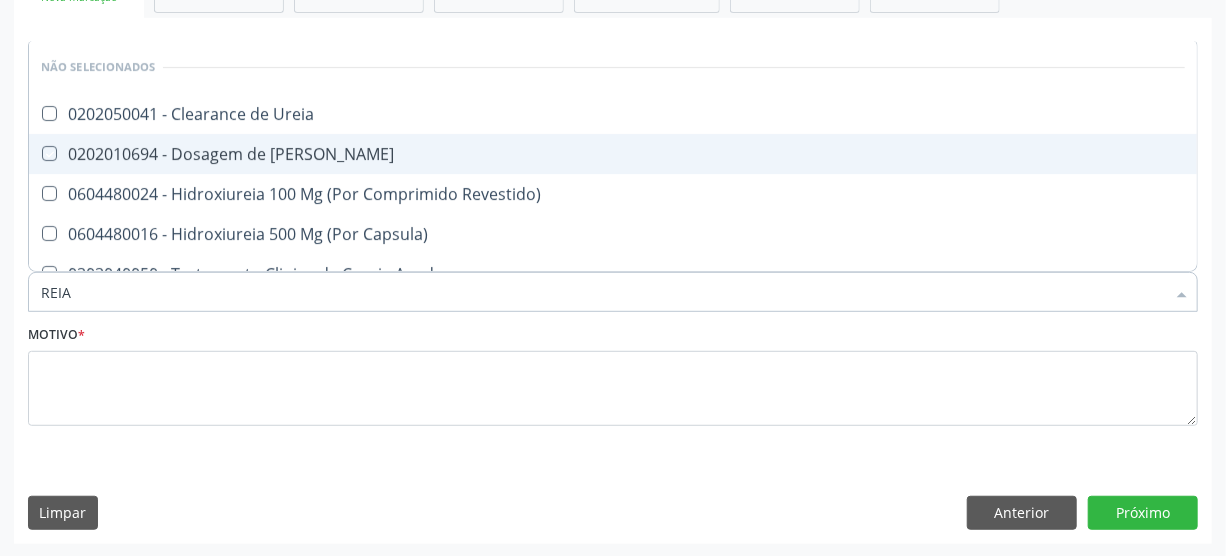 checkbox on "true" 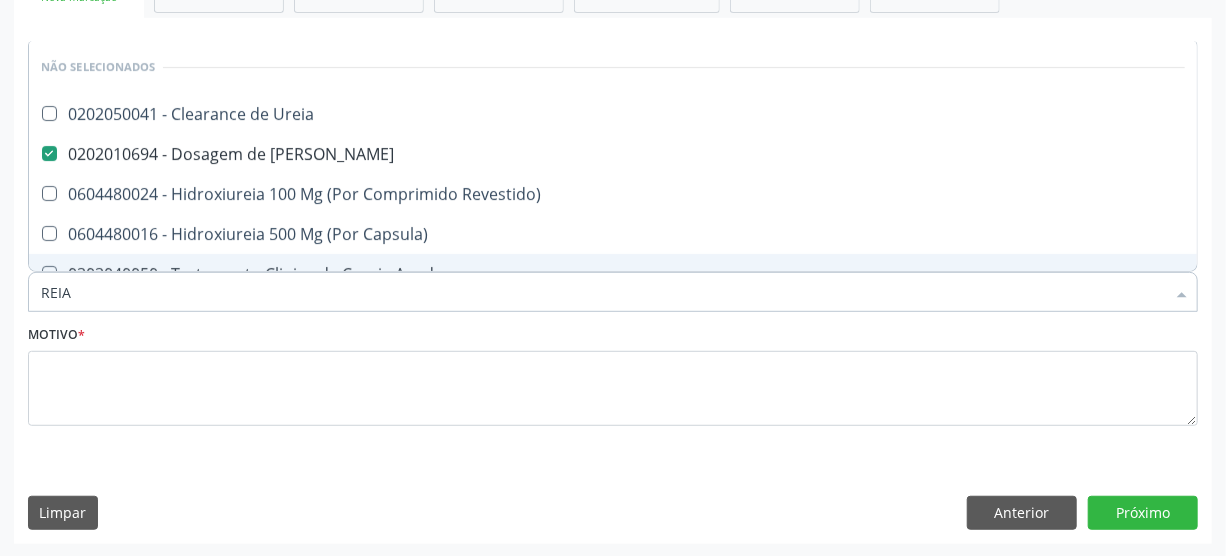 click on "REIA" at bounding box center [603, 292] 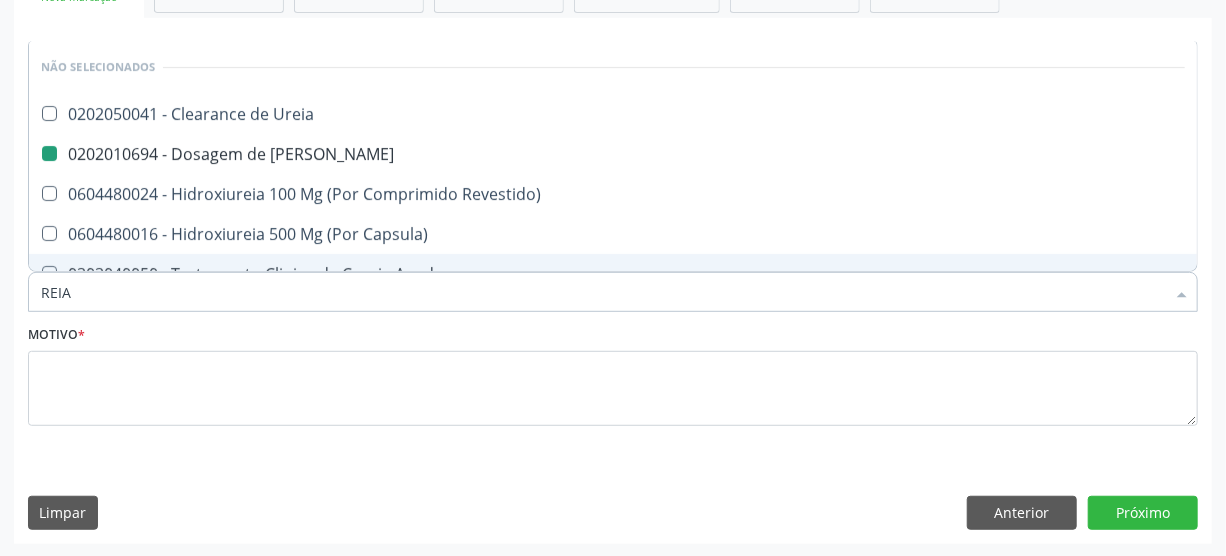 type on "REI" 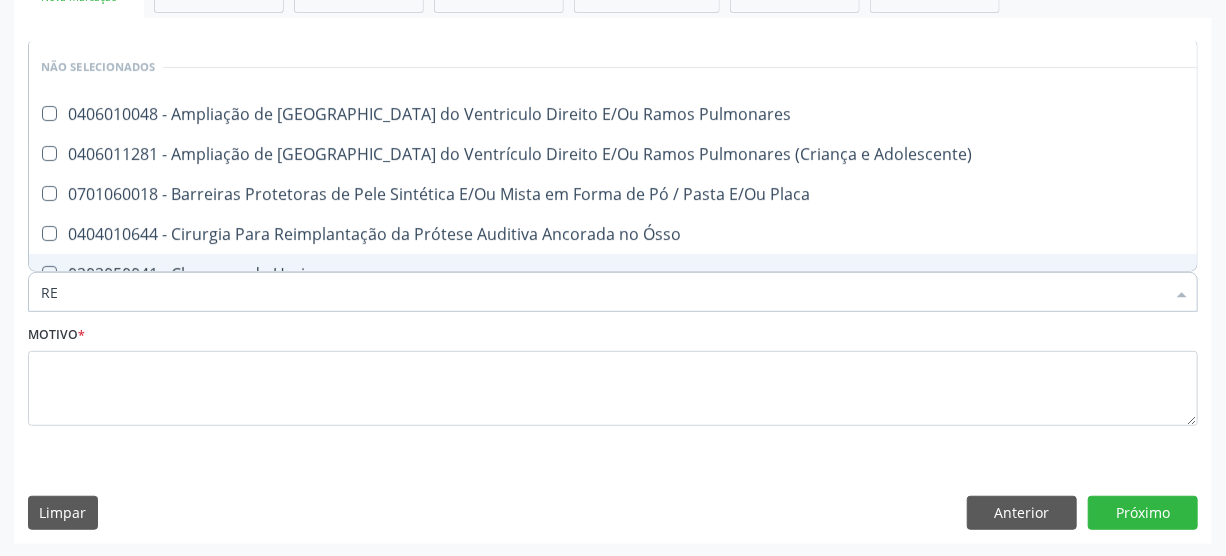 type on "R" 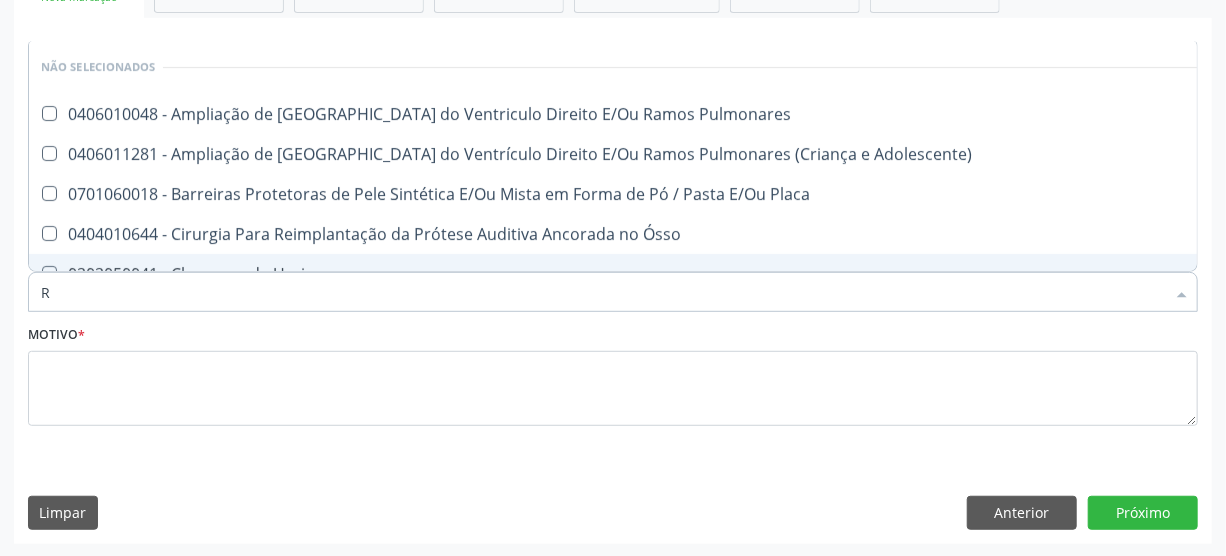 checkbox on "true" 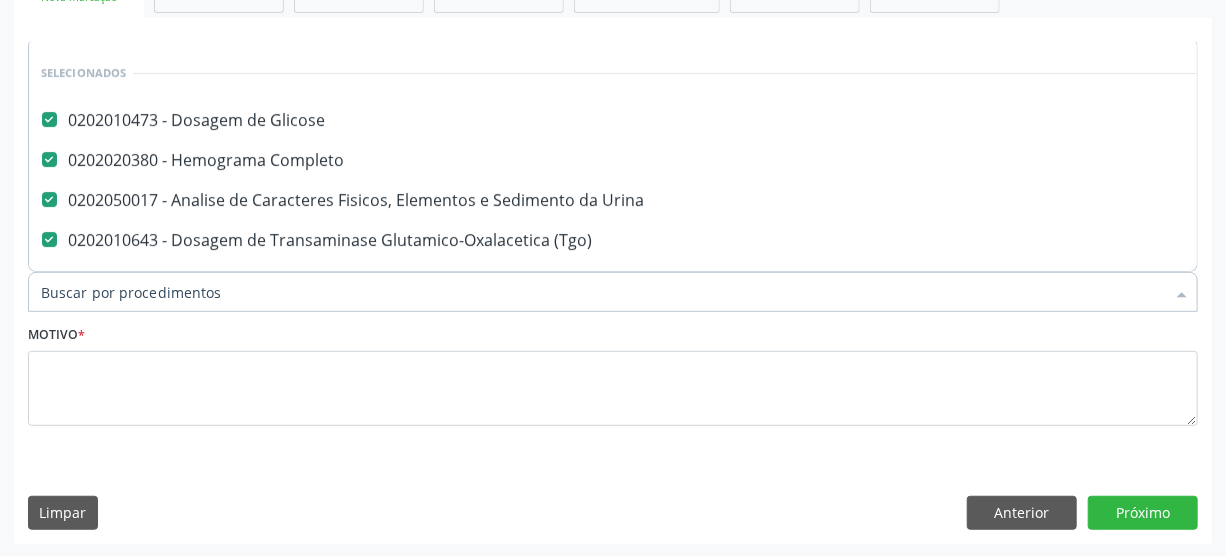 scroll, scrollTop: 142, scrollLeft: 0, axis: vertical 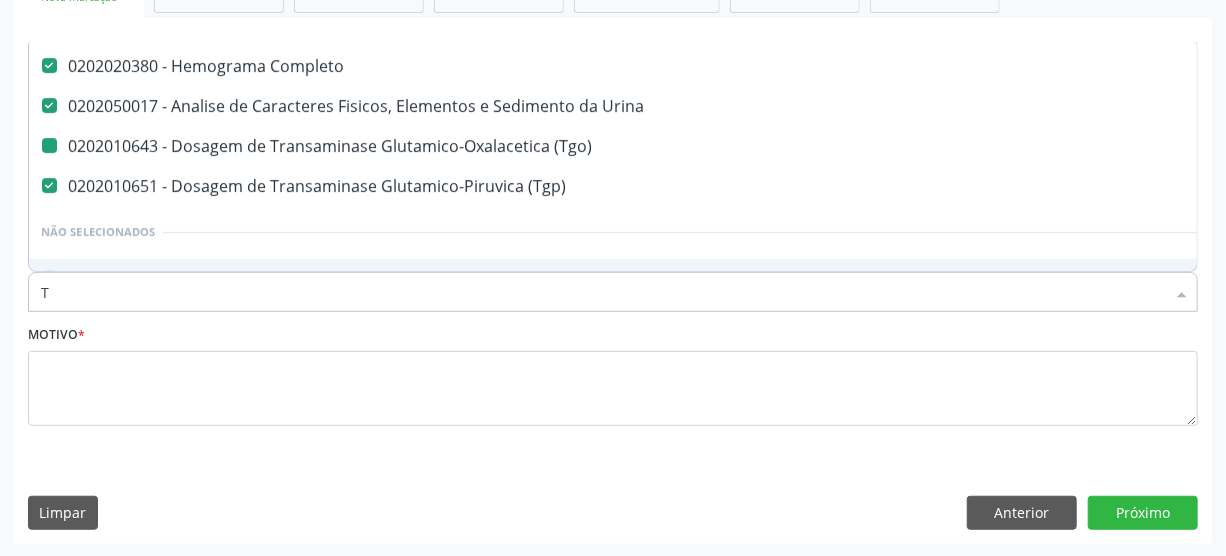 type on "TR" 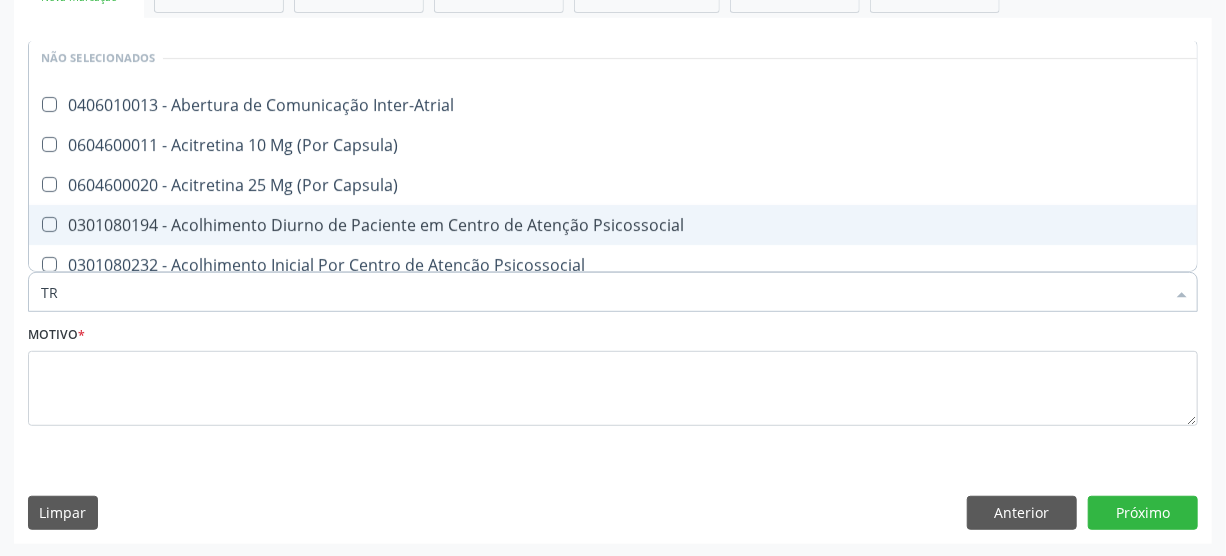 checkbox on "false" 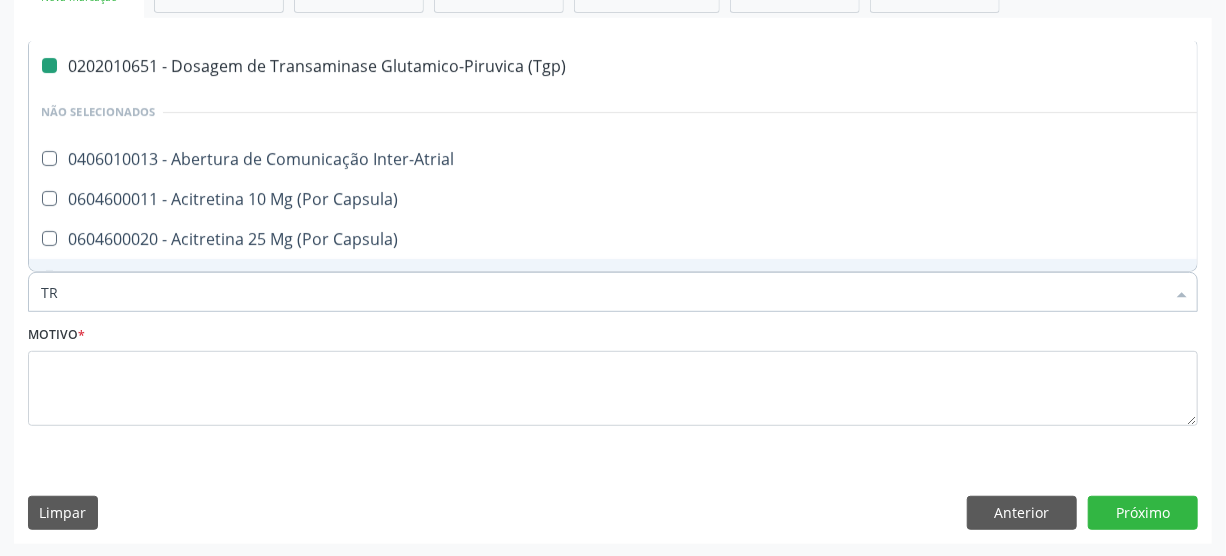 type on "TRI" 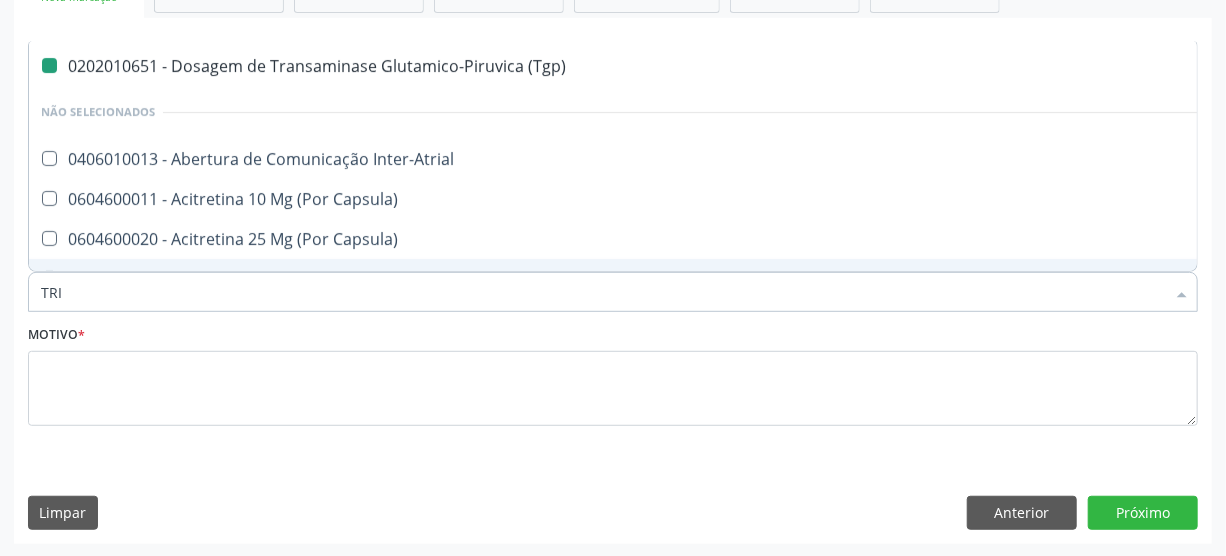 checkbox on "false" 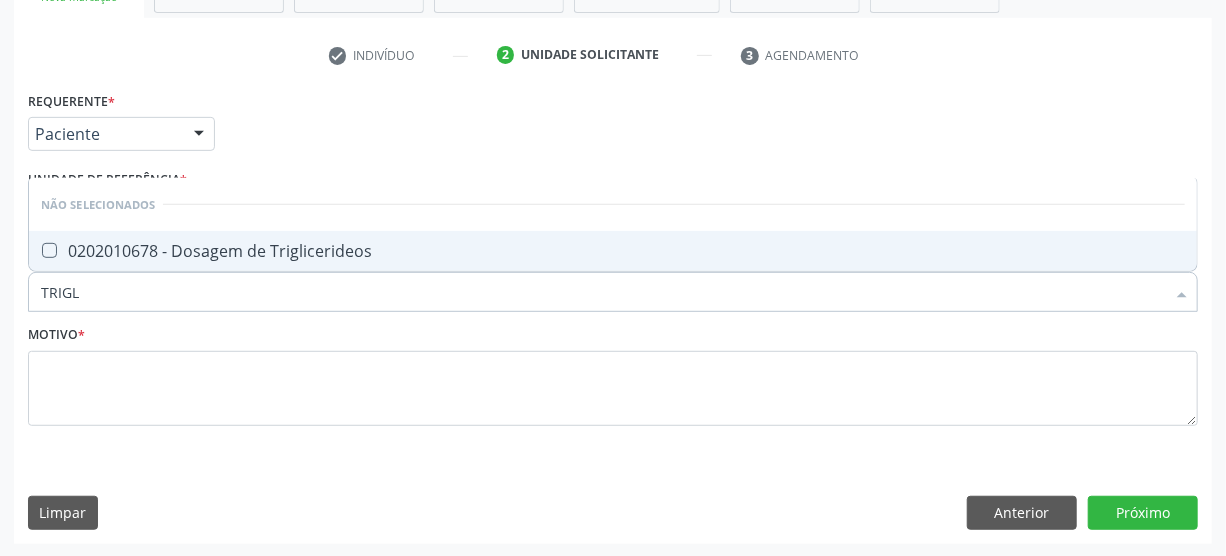 scroll, scrollTop: 0, scrollLeft: 0, axis: both 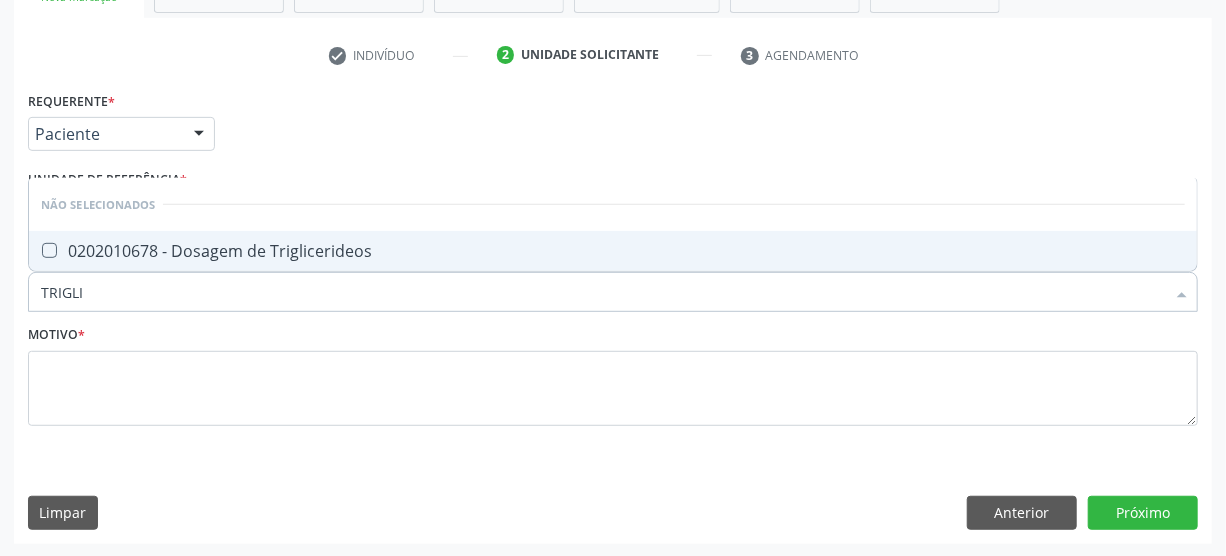 drag, startPoint x: 85, startPoint y: 249, endPoint x: 84, endPoint y: 260, distance: 11.045361 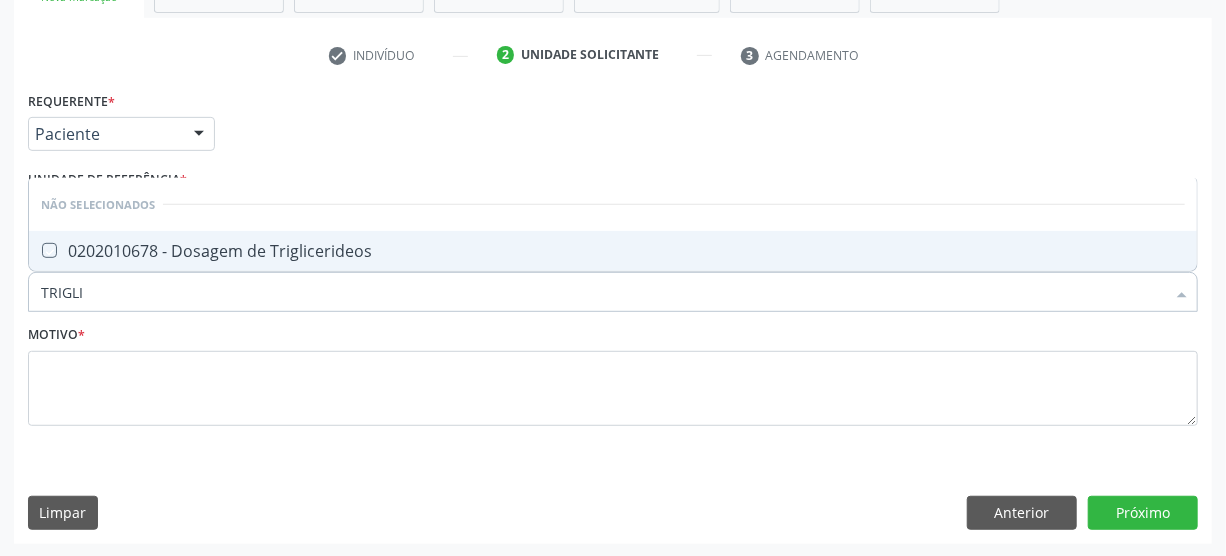 checkbox on "true" 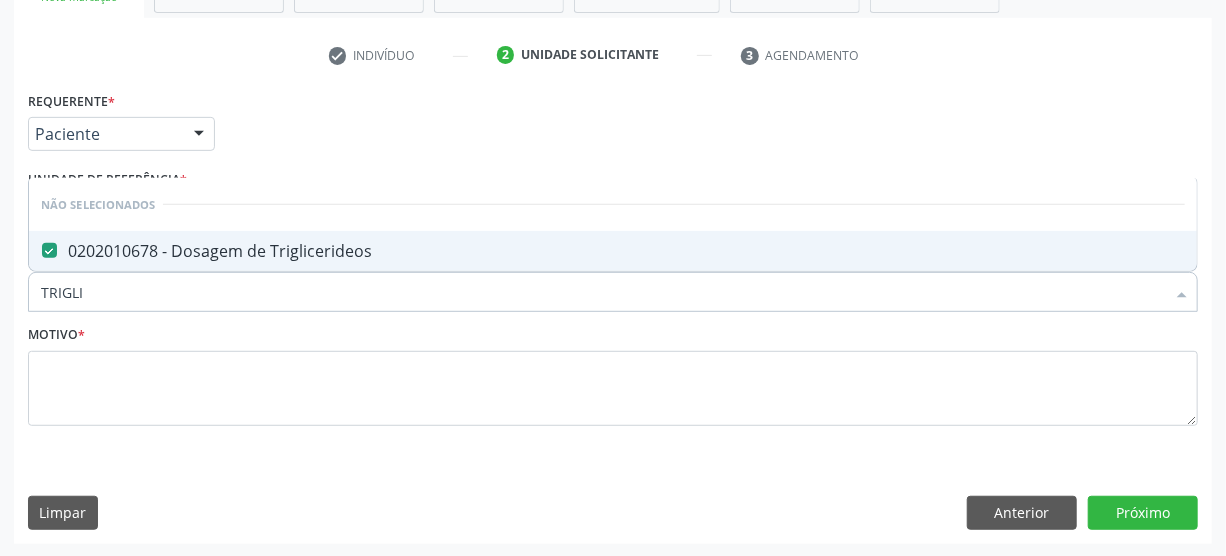 click on "TRIGLI" at bounding box center (603, 292) 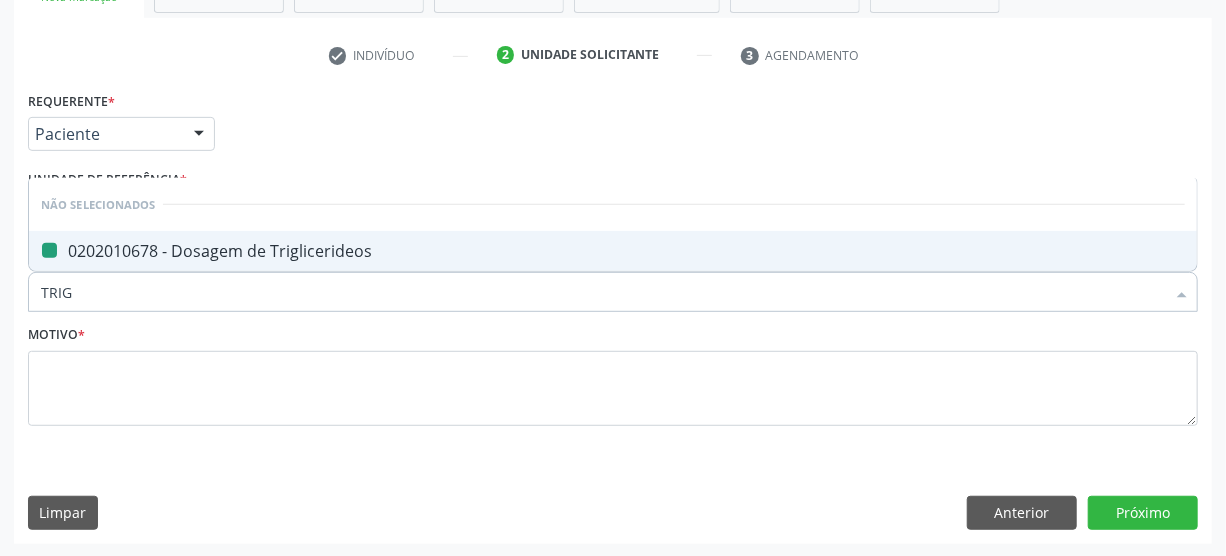 type on "TRI" 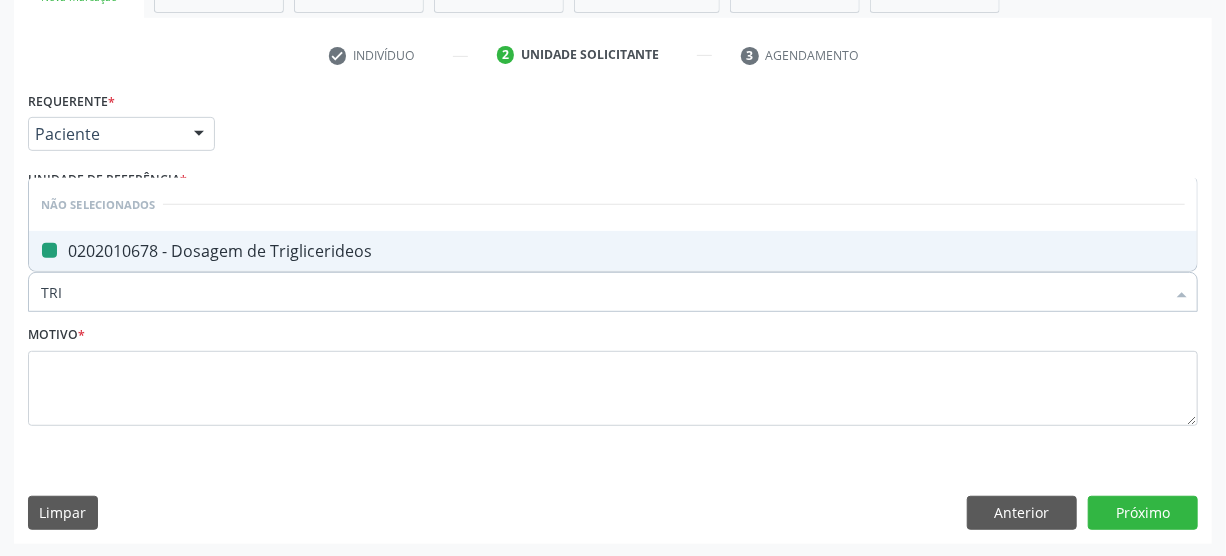 checkbox on "false" 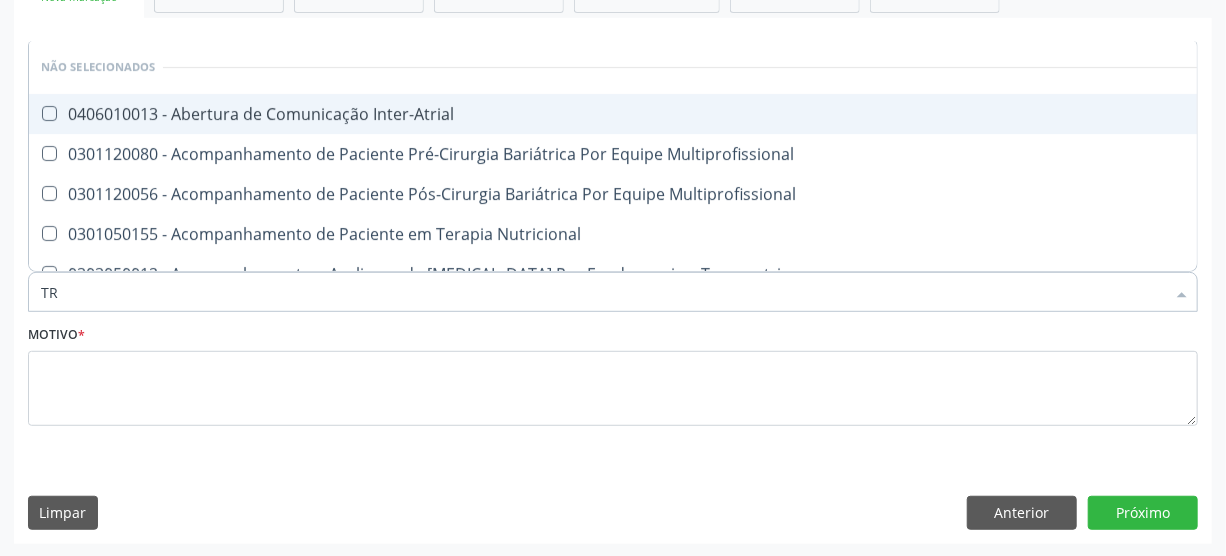 type on "T" 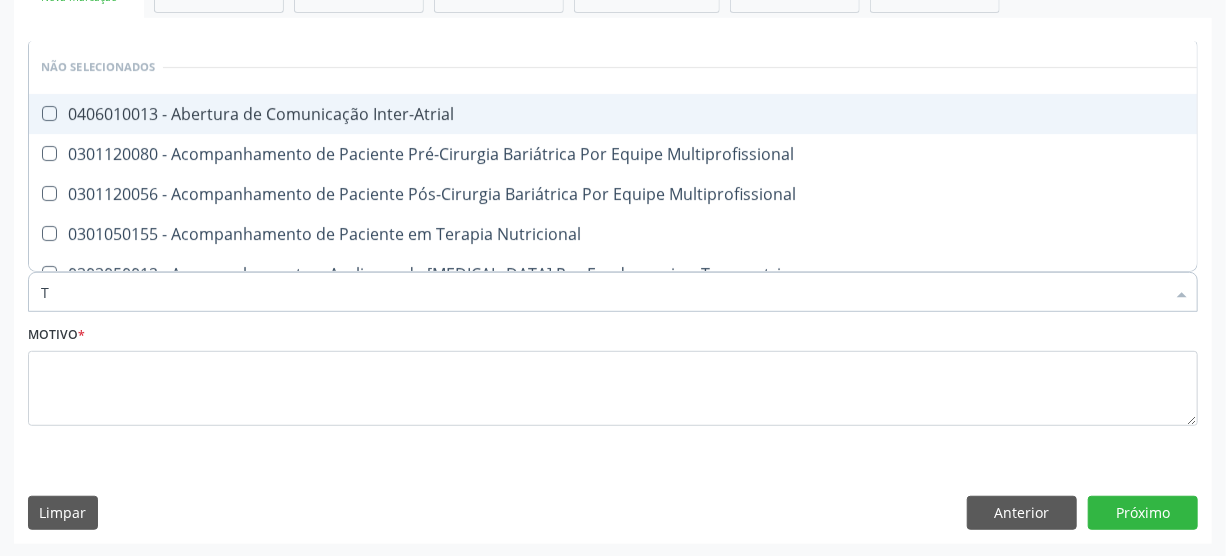 type 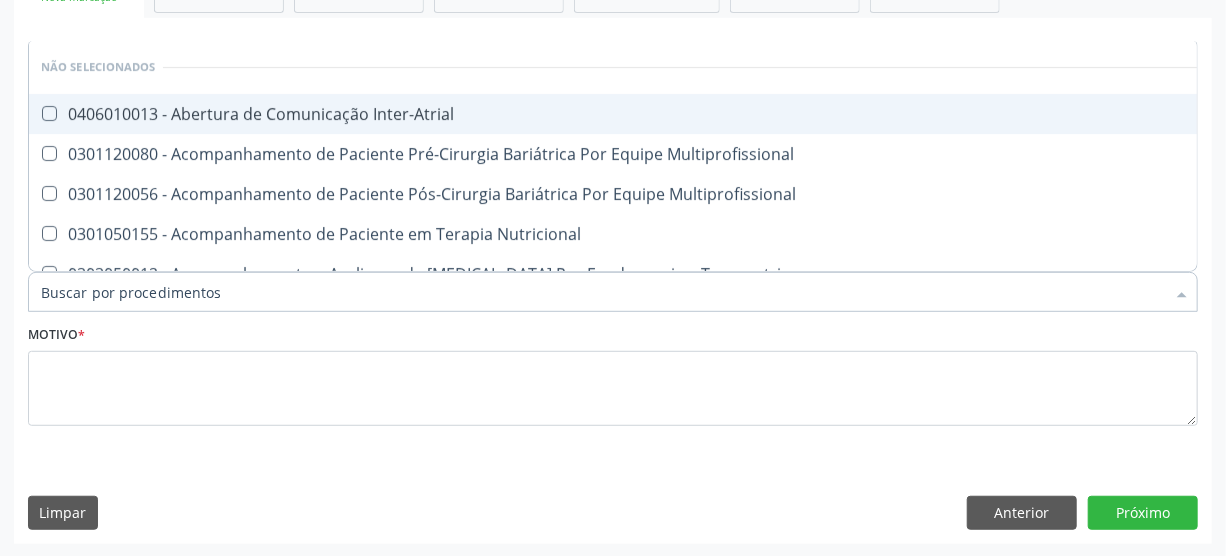 checkbox on "true" 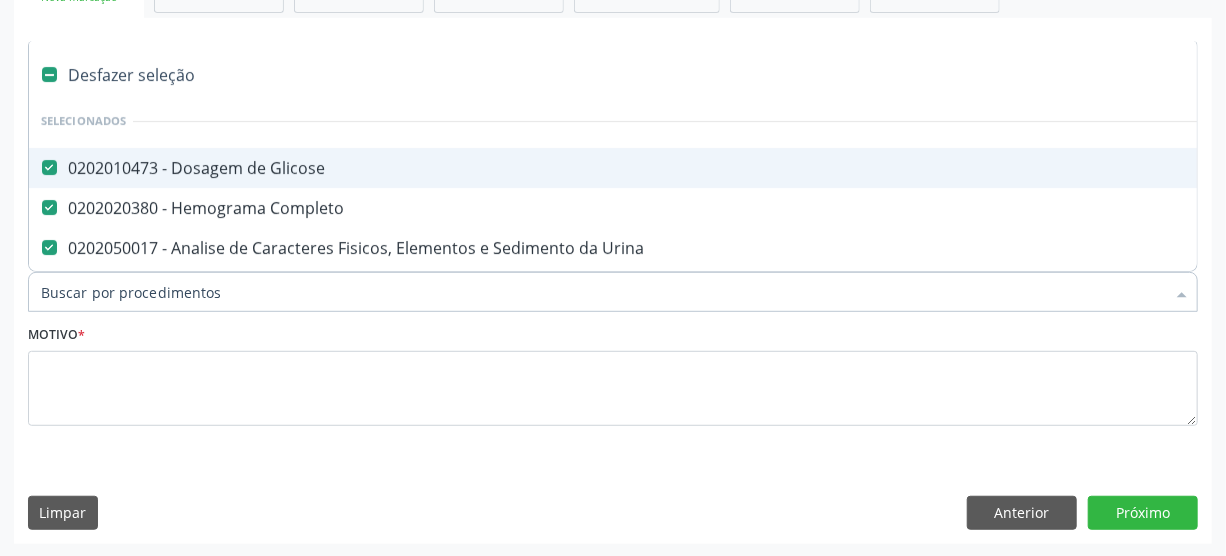 type on "H" 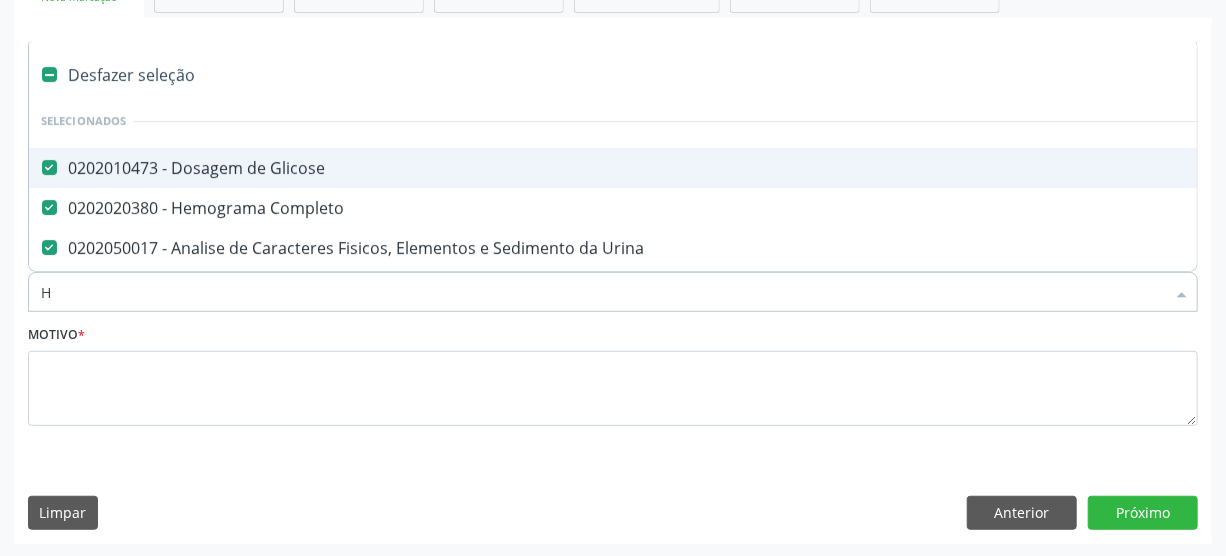 checkbox on "false" 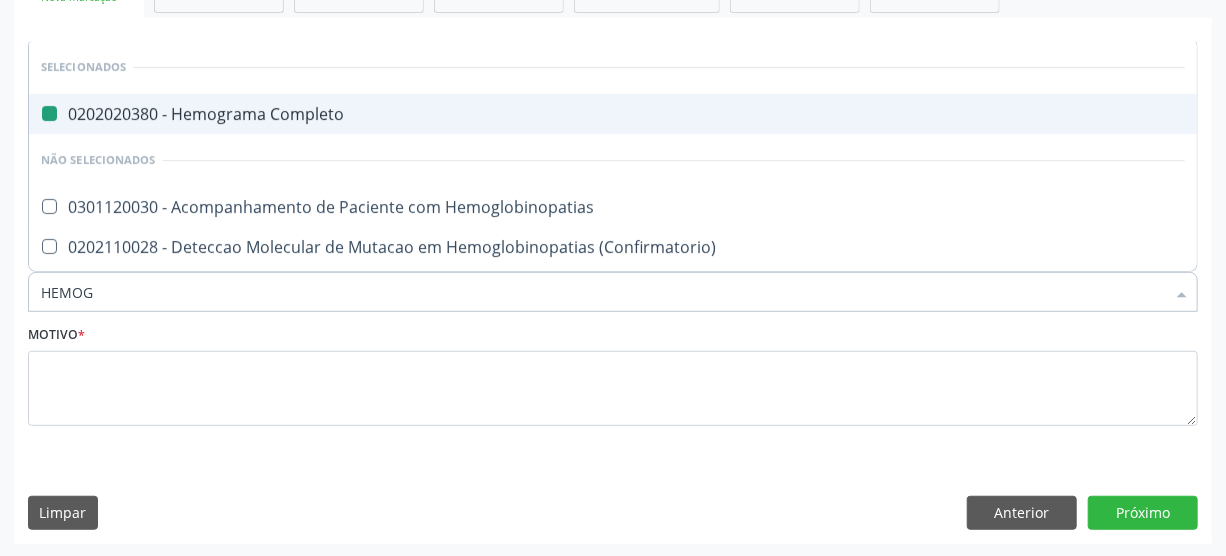 type on "HEMOGL" 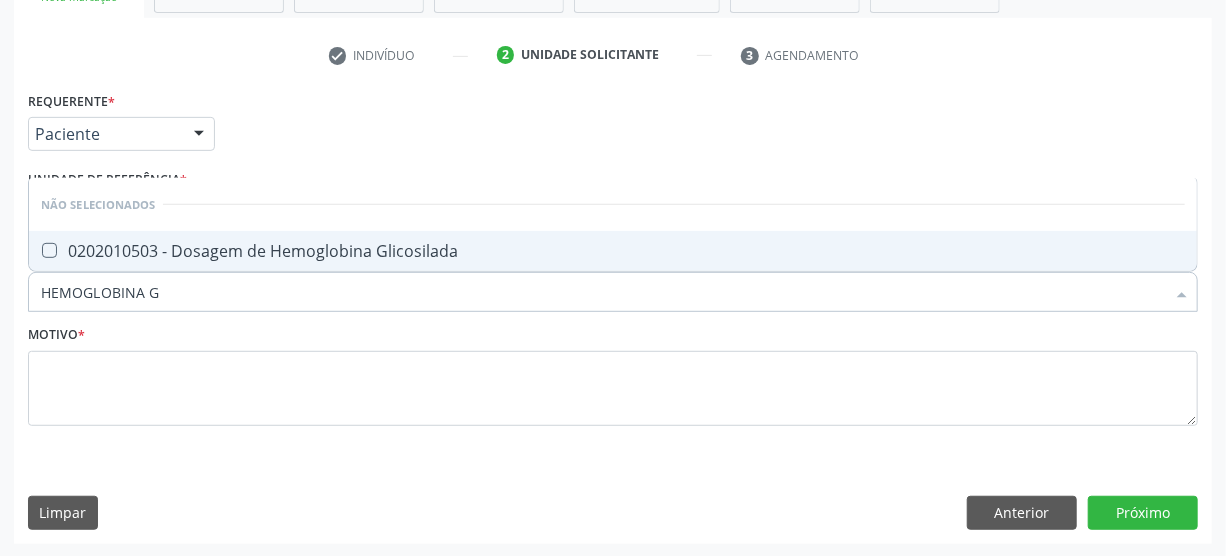 scroll, scrollTop: 0, scrollLeft: 0, axis: both 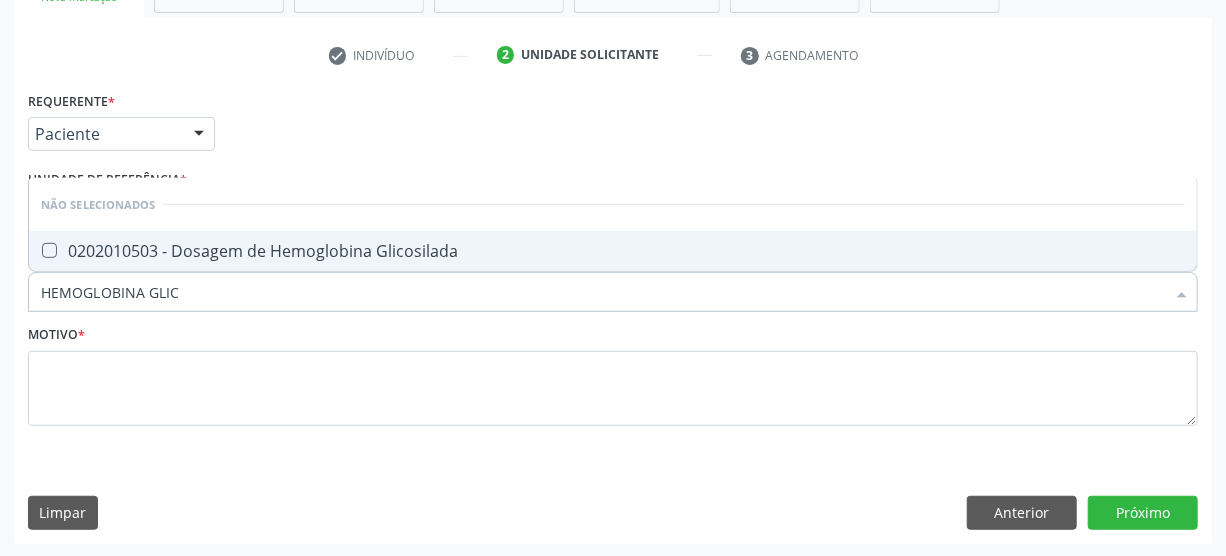 type on "HEMOGLOBINA GLICO" 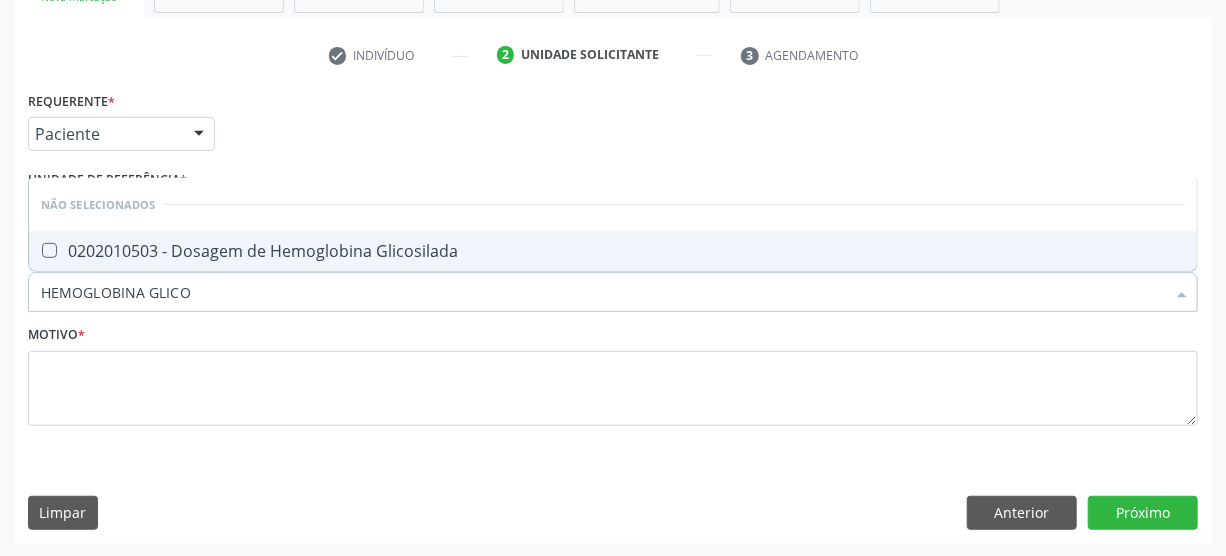 click on "0202010503 - Dosagem de Hemoglobina Glicosilada" at bounding box center [613, 251] 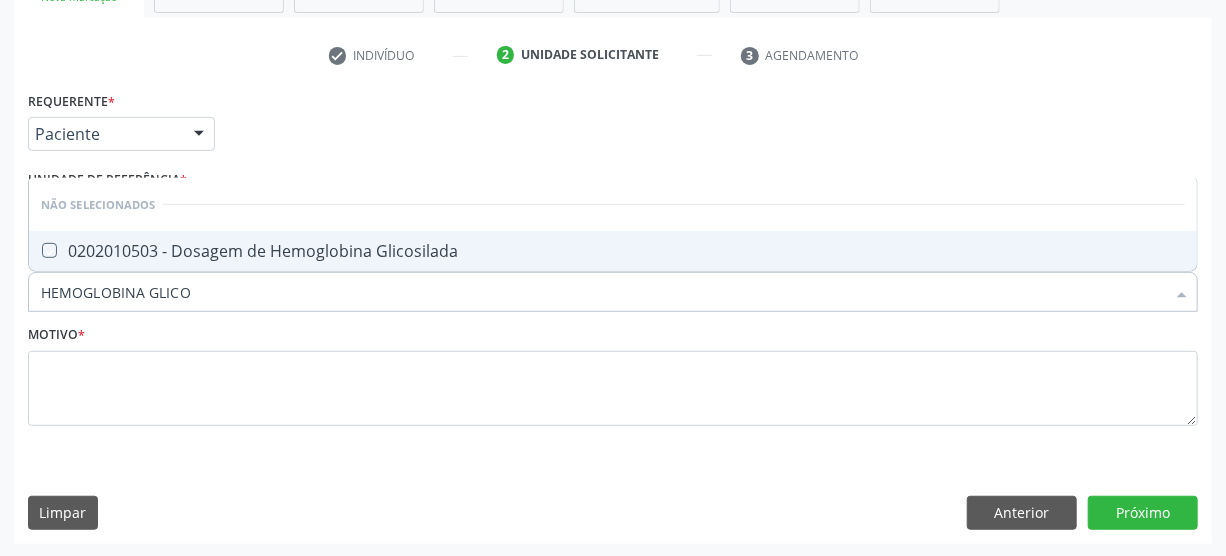 checkbox on "true" 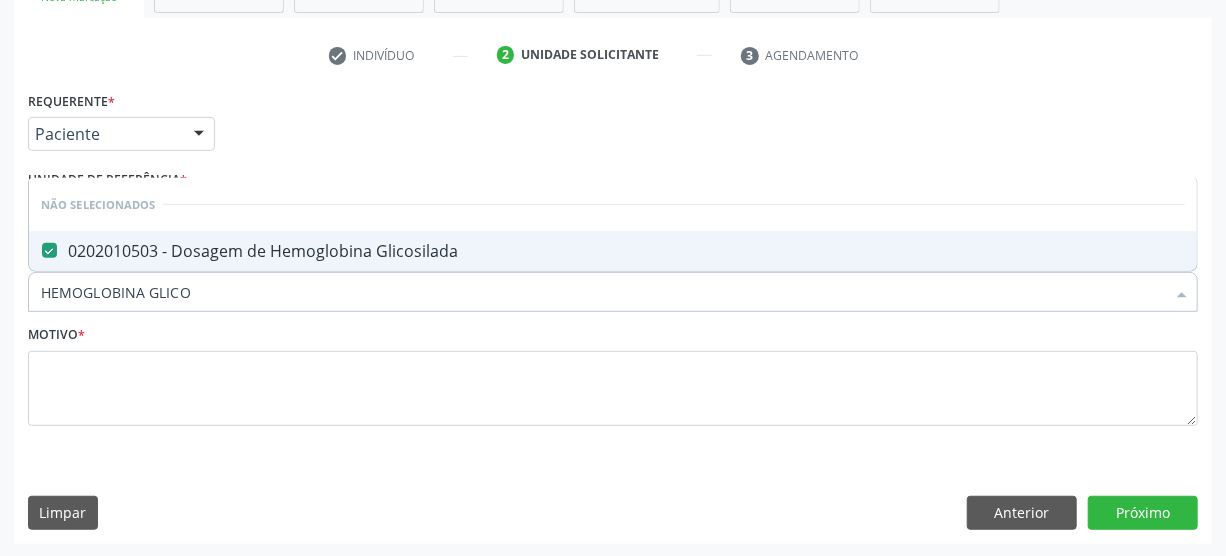 click on "HEMOGLOBINA GLICO" at bounding box center [603, 292] 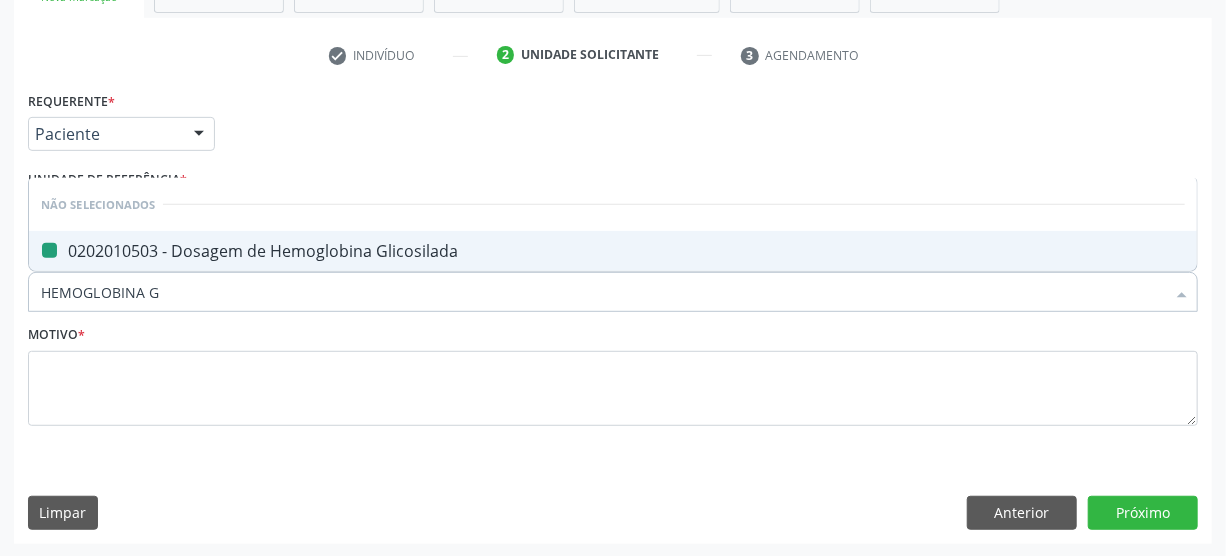 type on "HEMOGLOBINA" 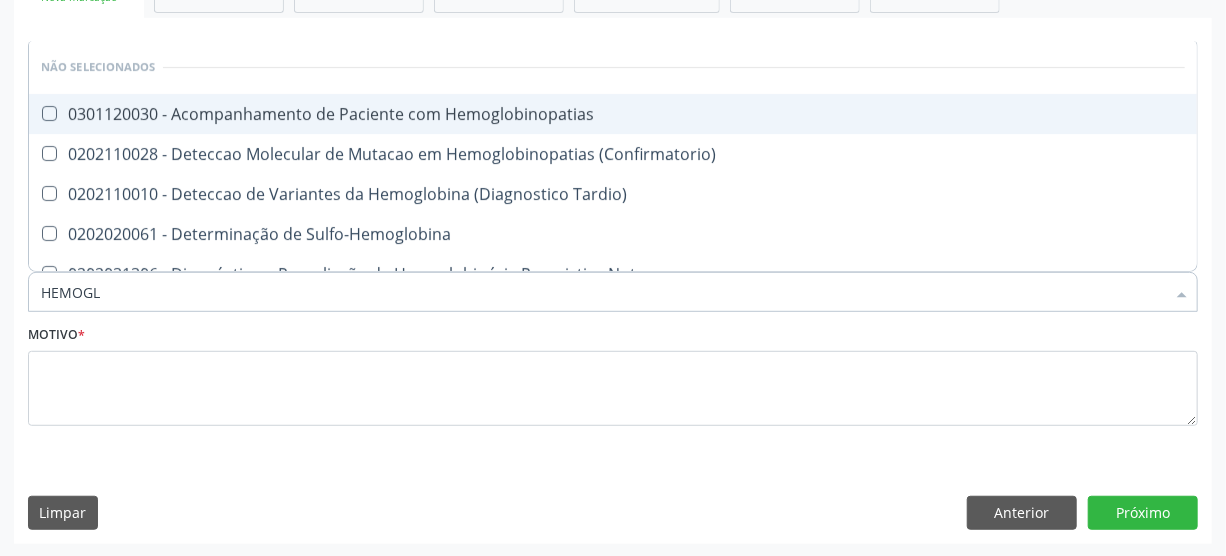 type on "HEMOG" 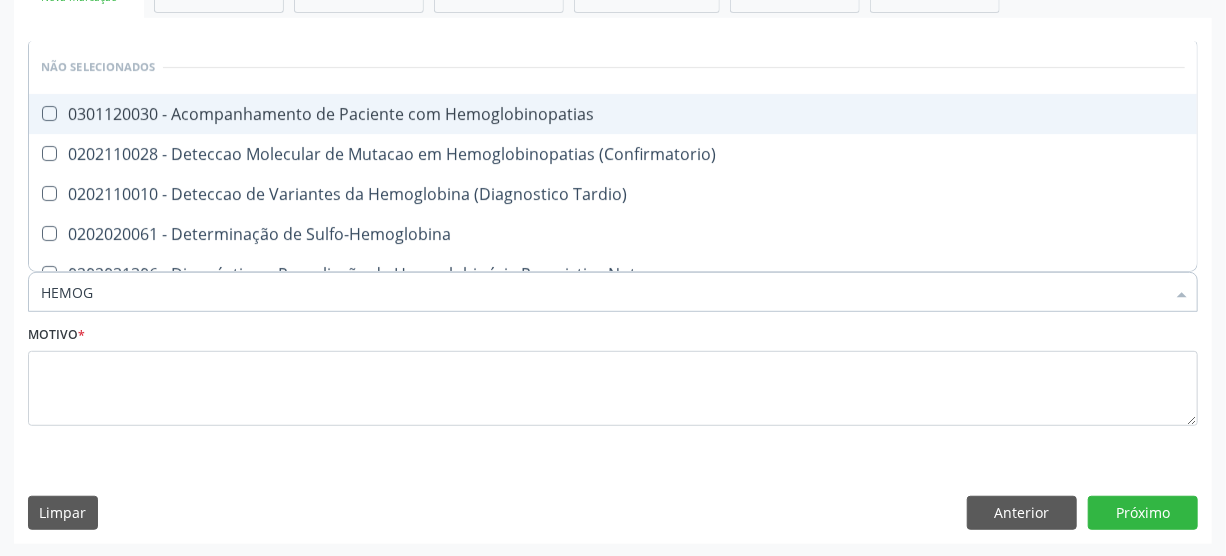 checkbox on "true" 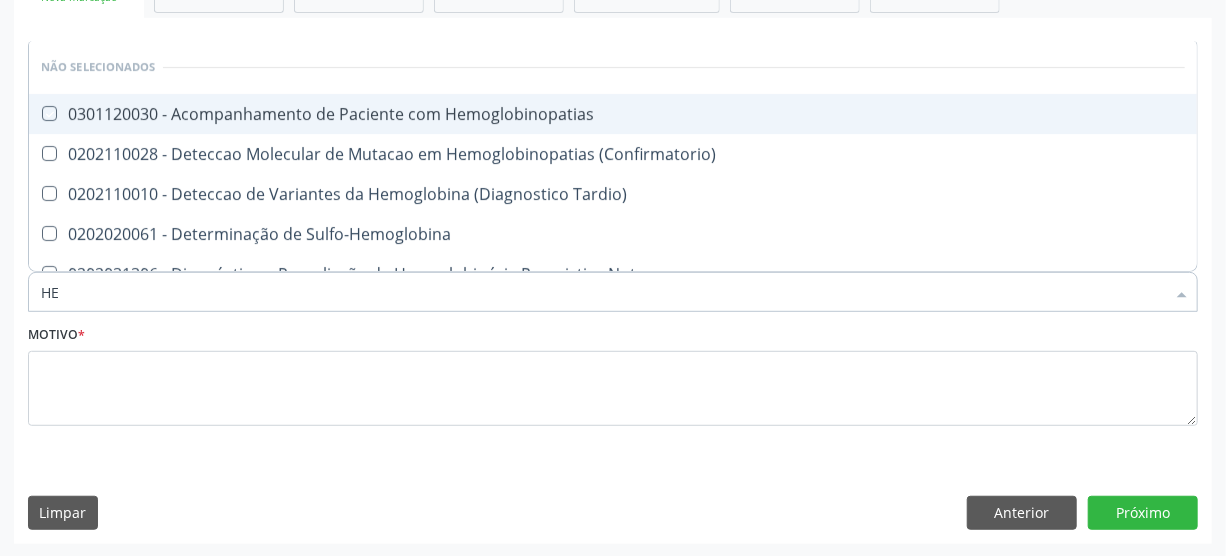 type on "H" 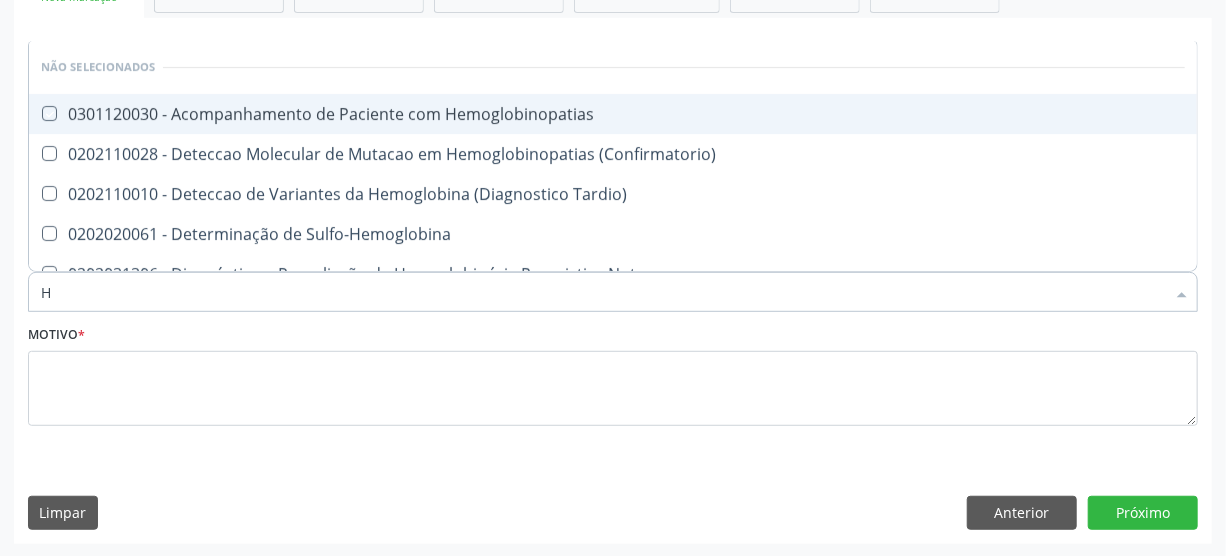 type 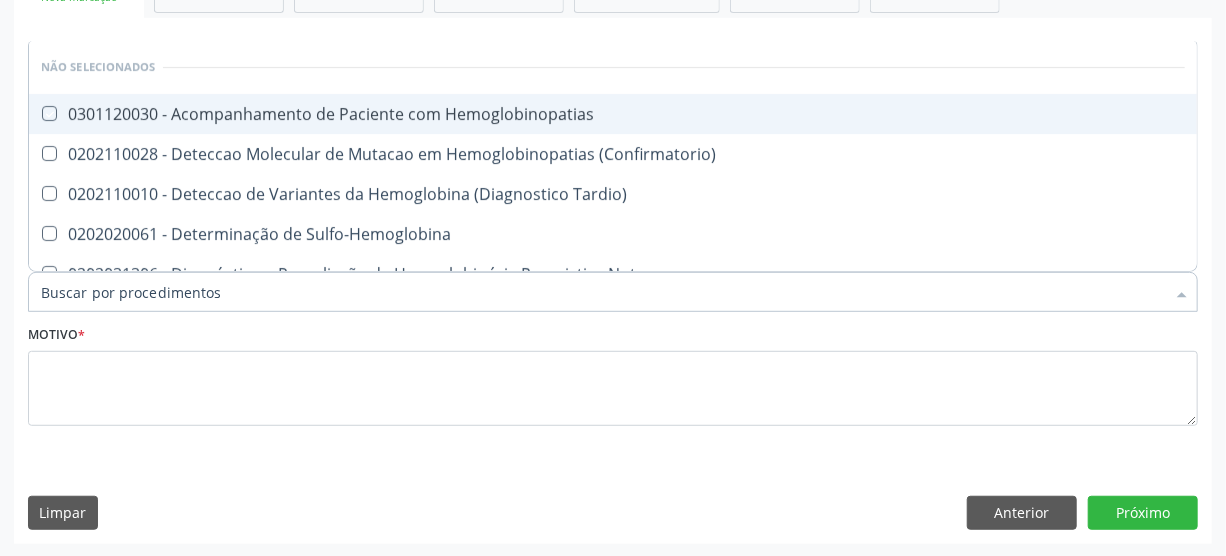 checkbox on "true" 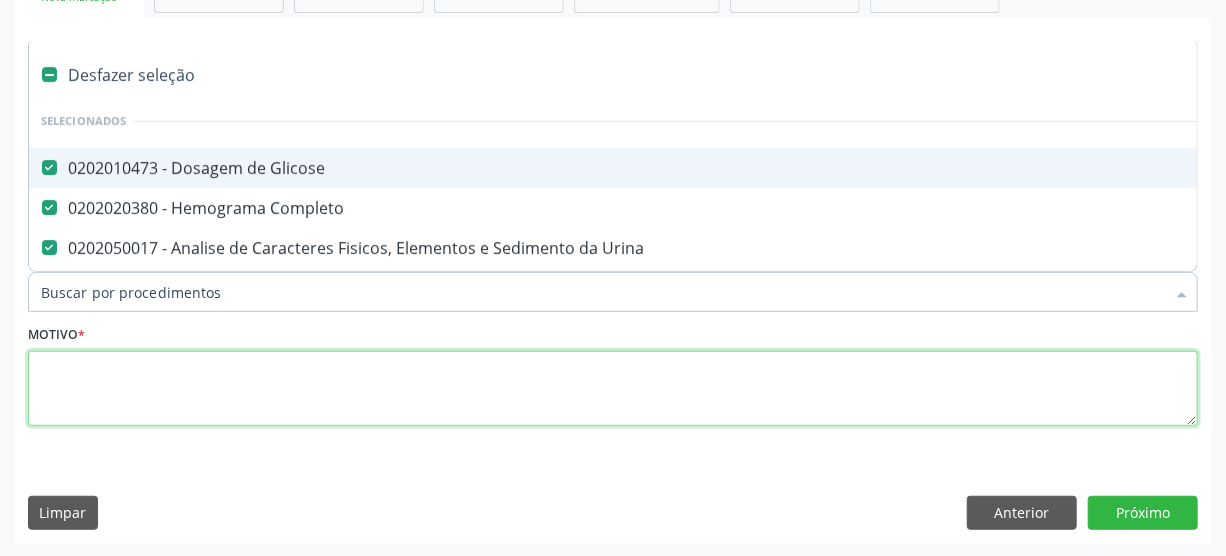 click at bounding box center [613, 389] 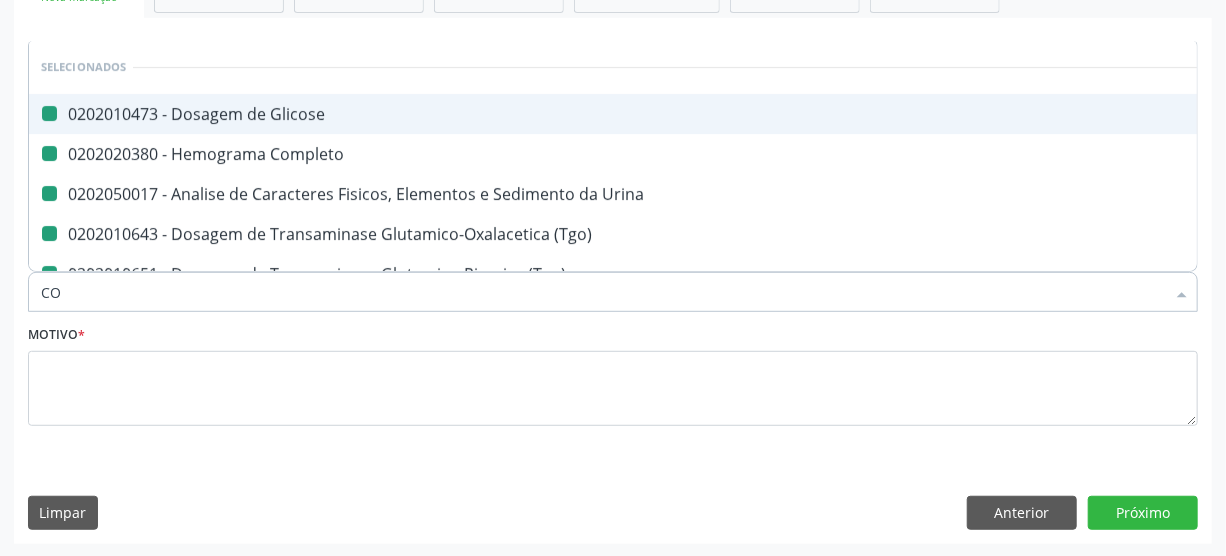 type on "COL" 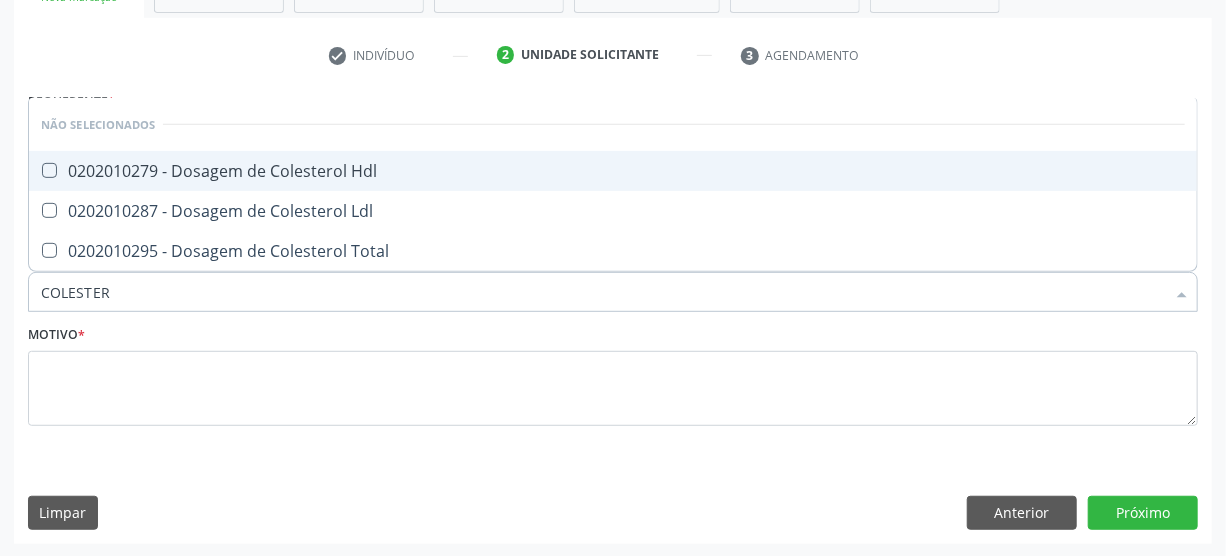 type on "COLESTERO" 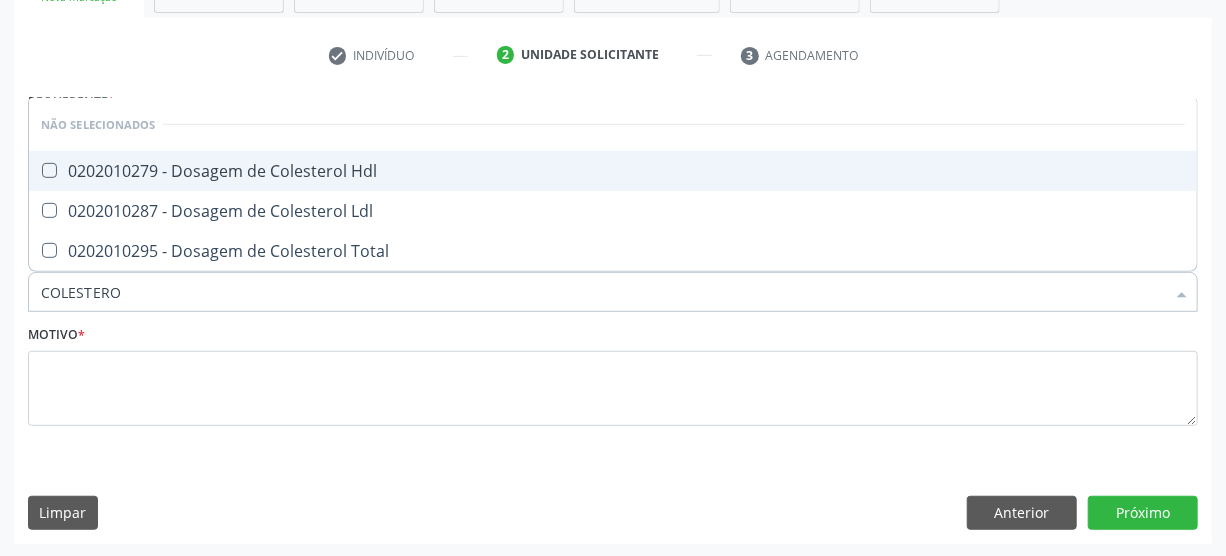 drag, startPoint x: 98, startPoint y: 175, endPoint x: 89, endPoint y: 193, distance: 20.12461 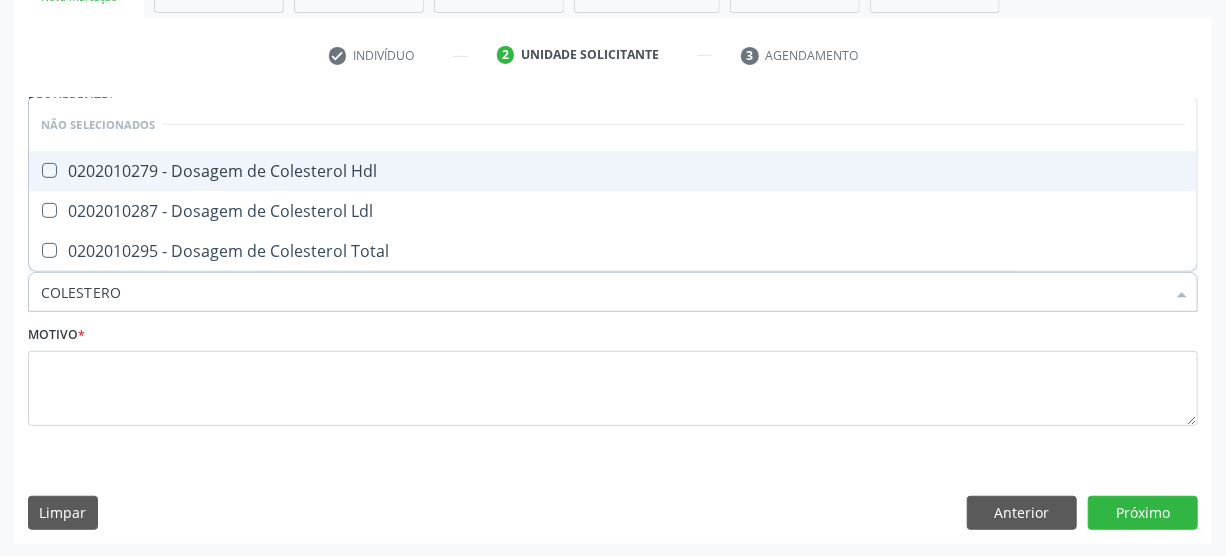 checkbox on "true" 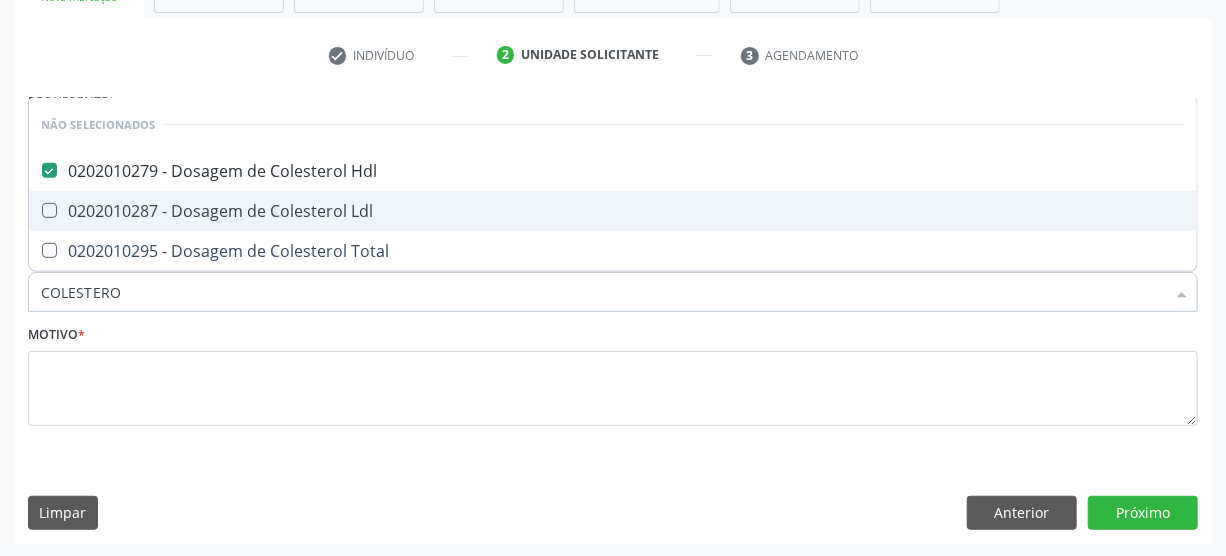 click on "0202010287 - Dosagem de Colesterol Ldl" at bounding box center [613, 211] 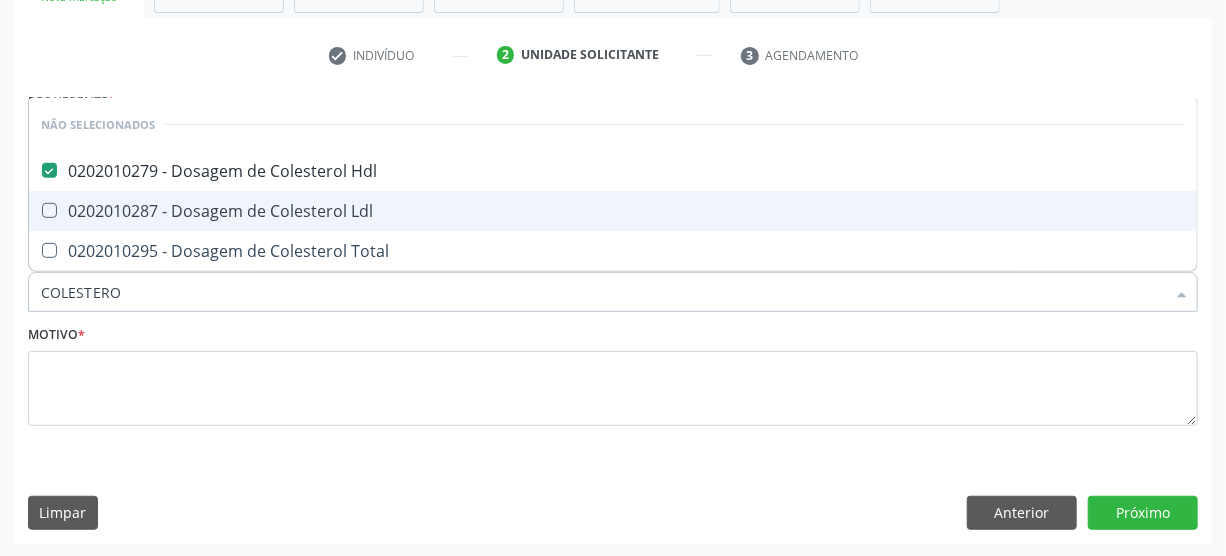 checkbox on "true" 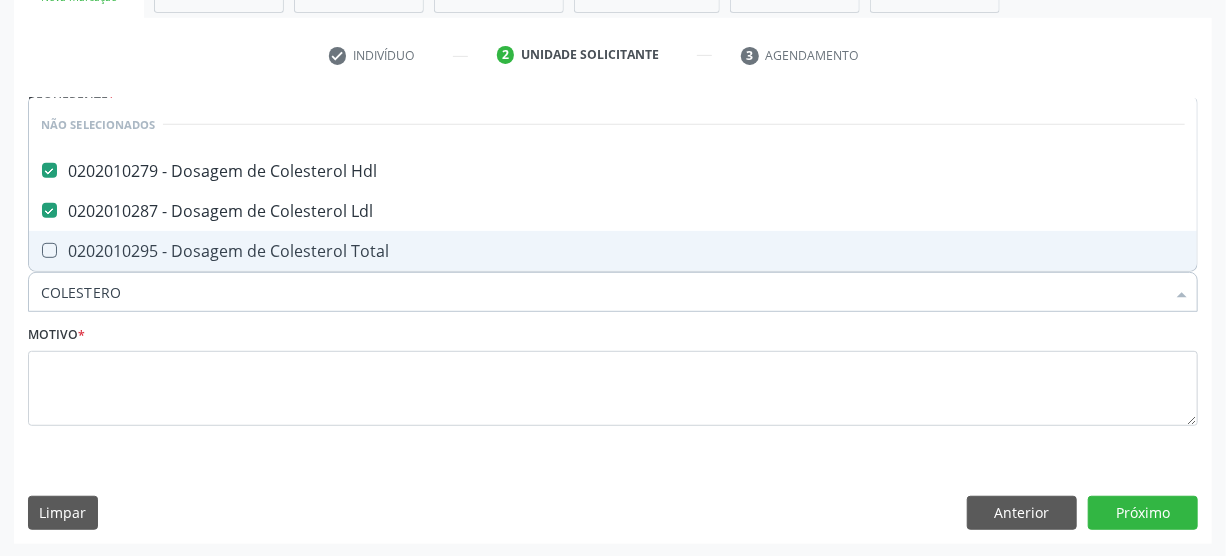 drag, startPoint x: 74, startPoint y: 235, endPoint x: 71, endPoint y: 277, distance: 42.107006 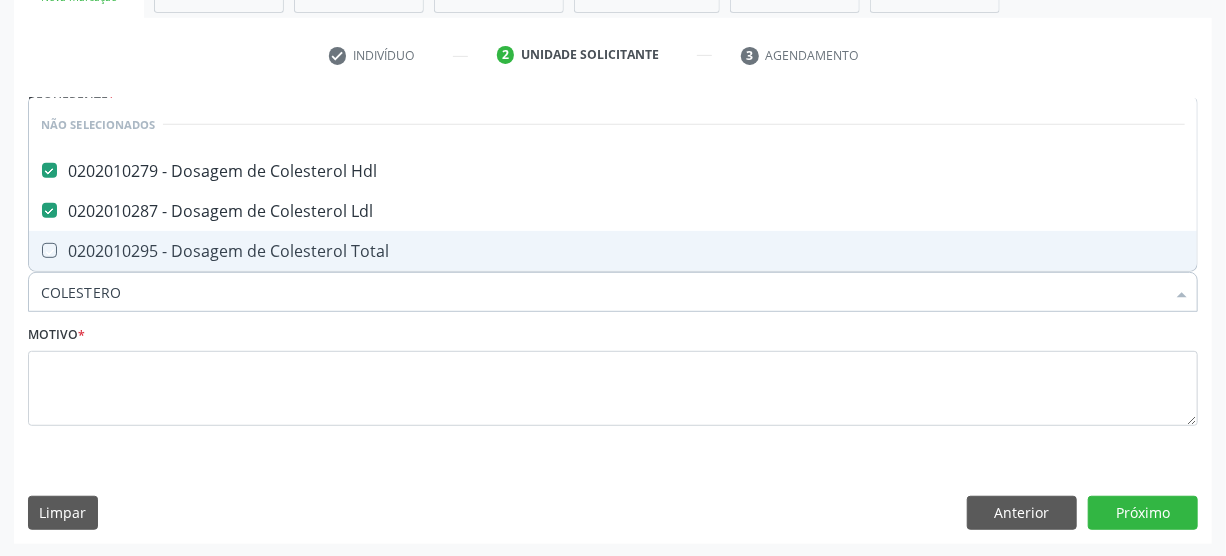 checkbox on "true" 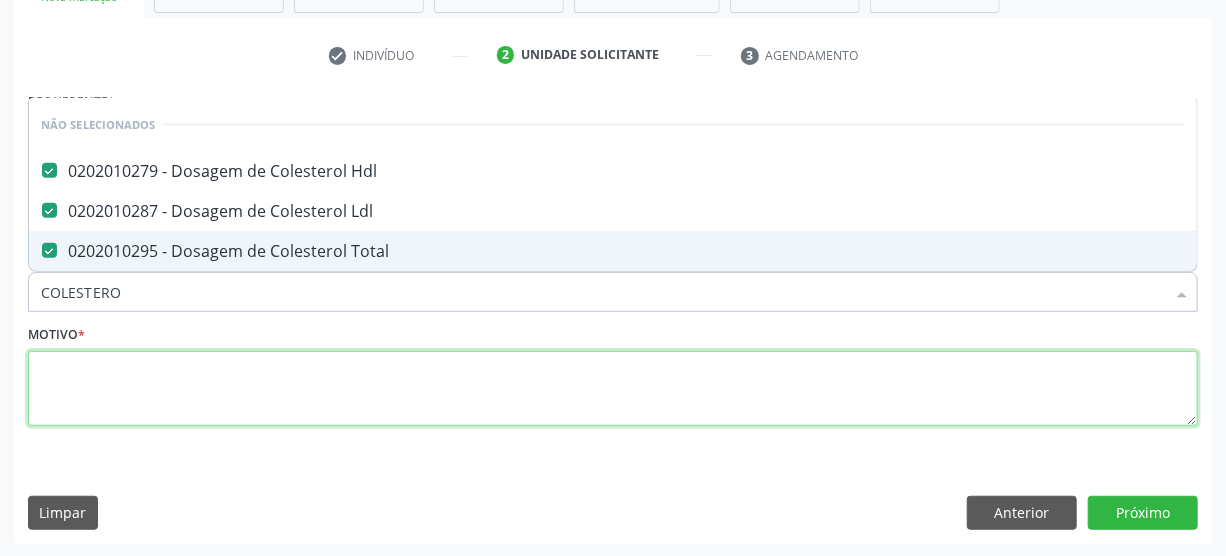 click at bounding box center (613, 389) 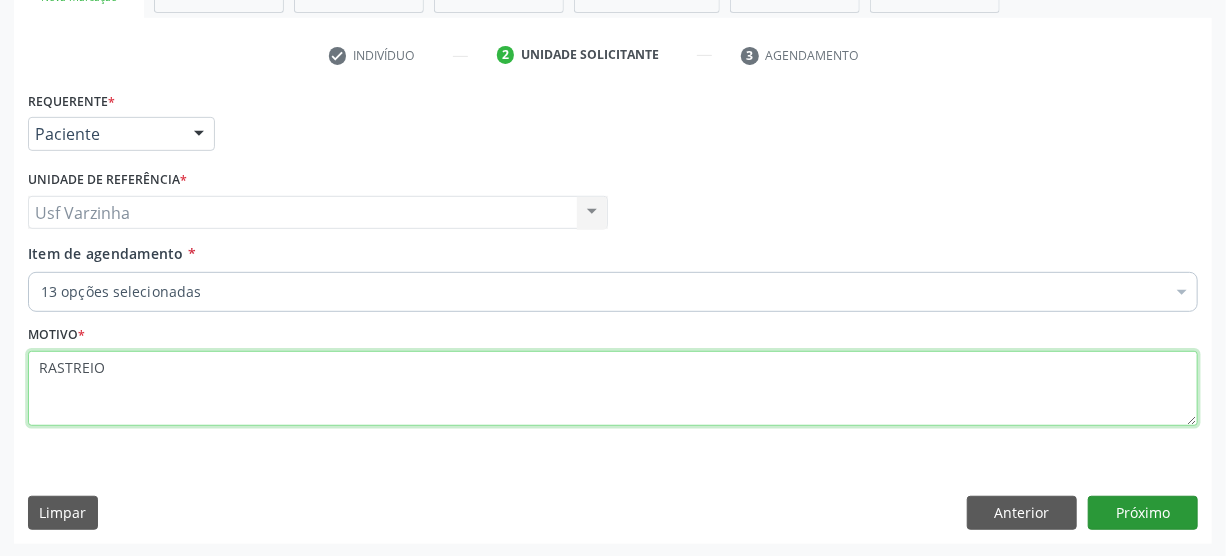 type on "RASTREIO" 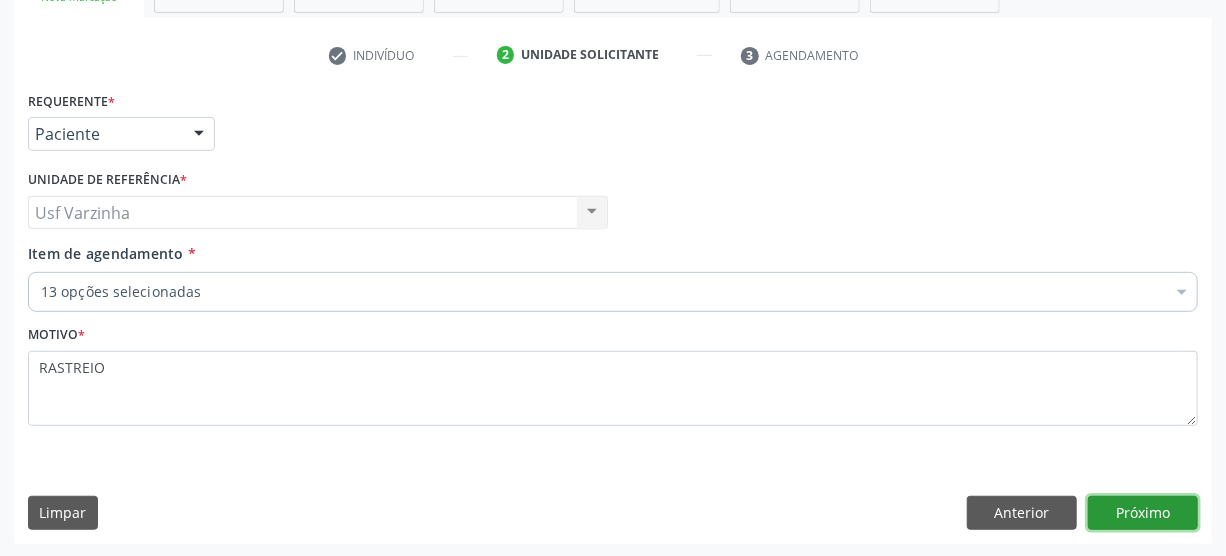 click on "Próximo" at bounding box center [1143, 513] 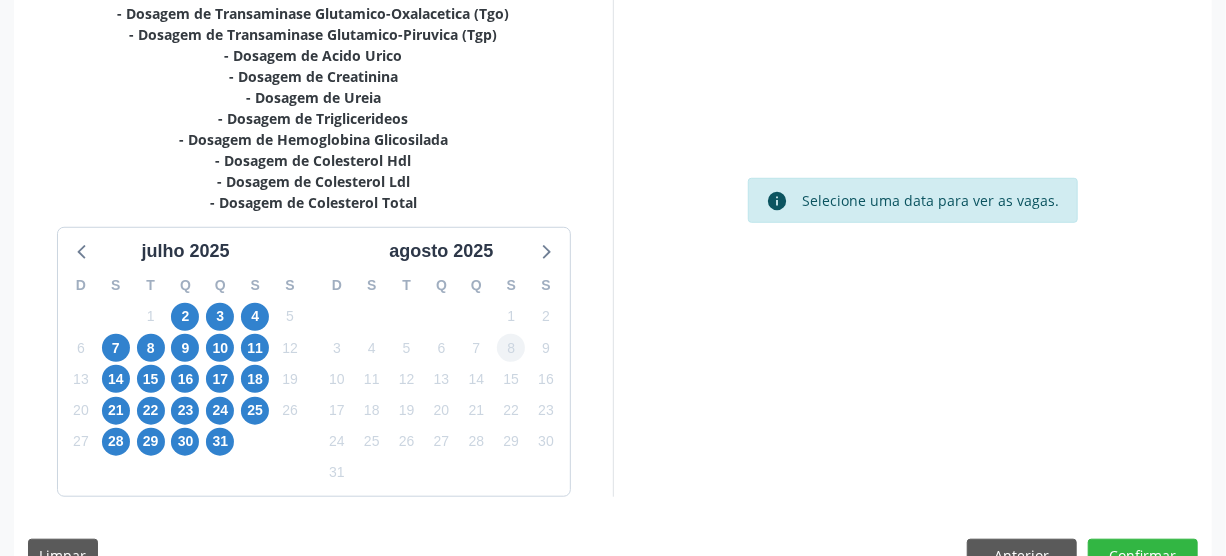 scroll, scrollTop: 530, scrollLeft: 0, axis: vertical 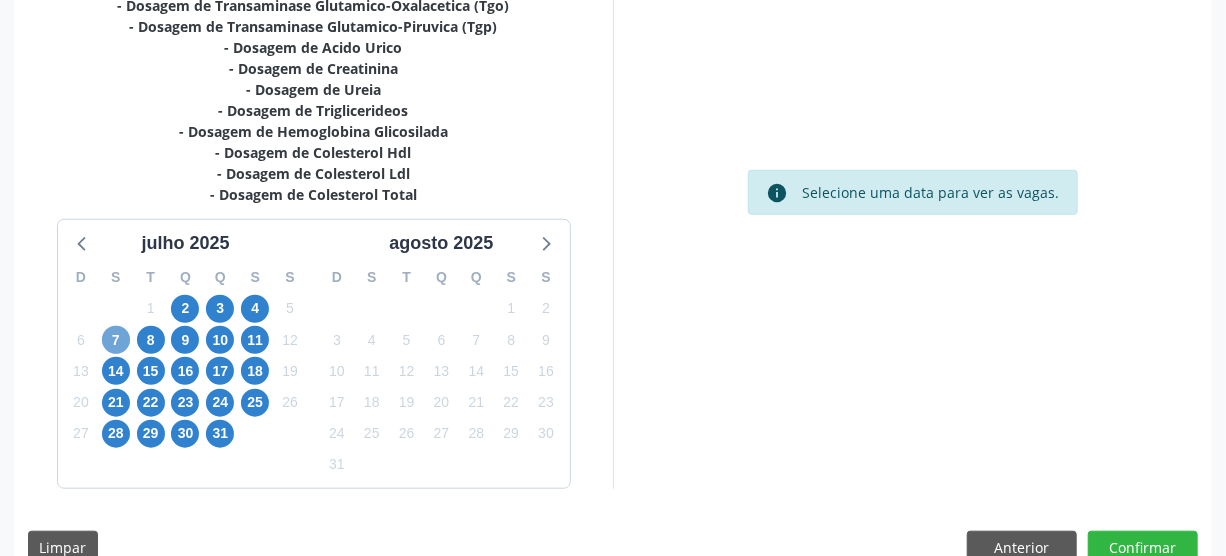 click on "7" at bounding box center (116, 340) 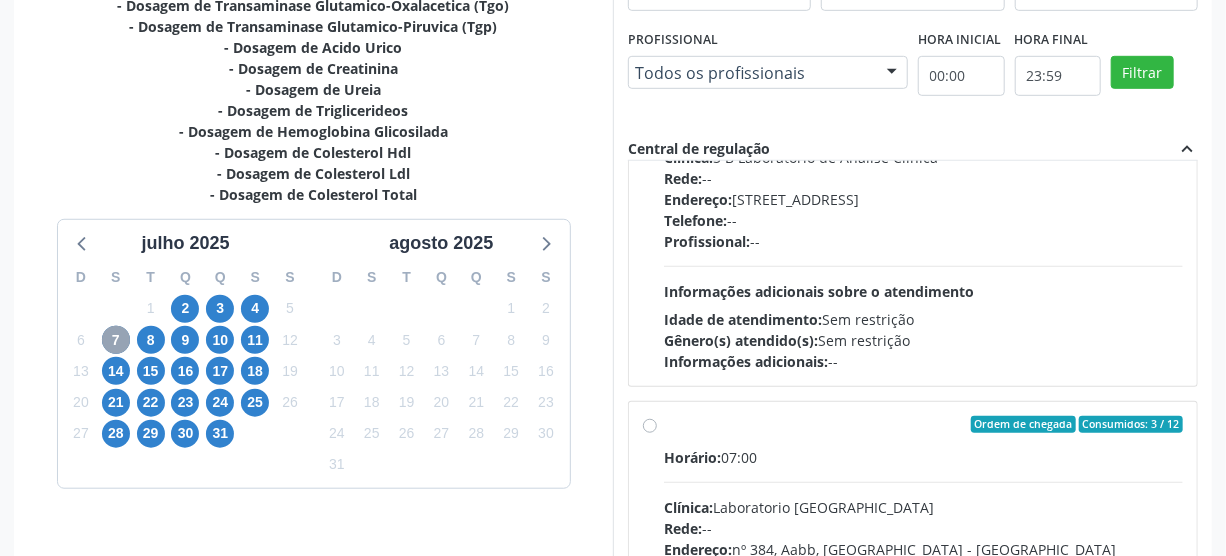 scroll, scrollTop: 181, scrollLeft: 0, axis: vertical 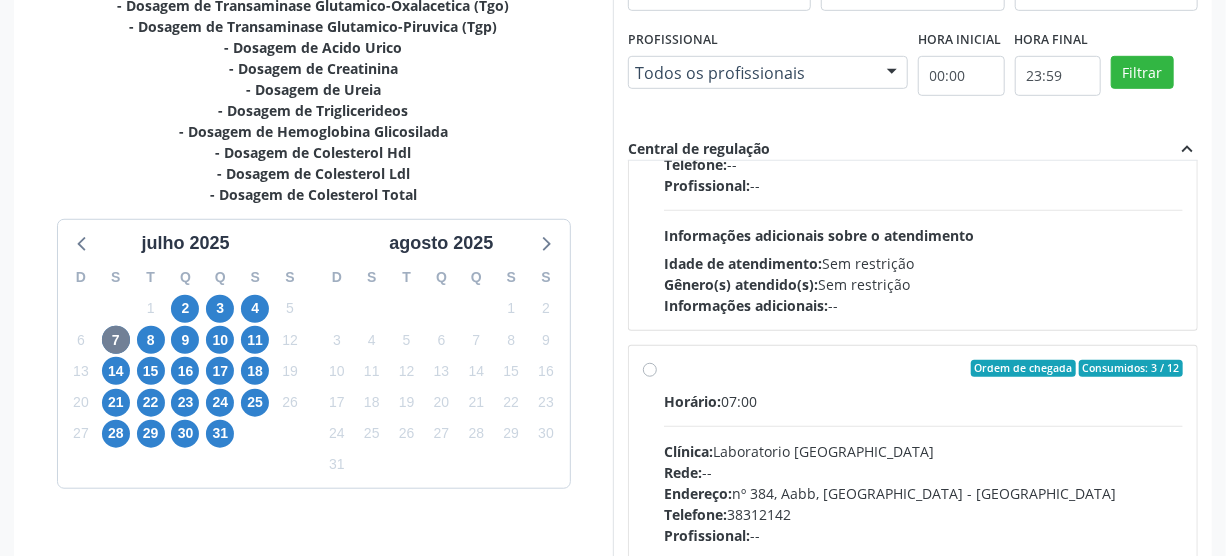 click on "Ordem de chegada
Consumidos: 3 / 12
Horário:   07:00
Clínica:  Laboratorio [GEOGRAPHIC_DATA]
Rede:
--
Endereço:   [STREET_ADDRESS]
Telefone:   [PHONE_NUMBER]
Profissional:
--
Informações adicionais sobre o atendimento
Idade de atendimento:
Sem restrição
Gênero(s) atendido(s):
Sem restrição
Informações adicionais:
--" at bounding box center (923, 513) 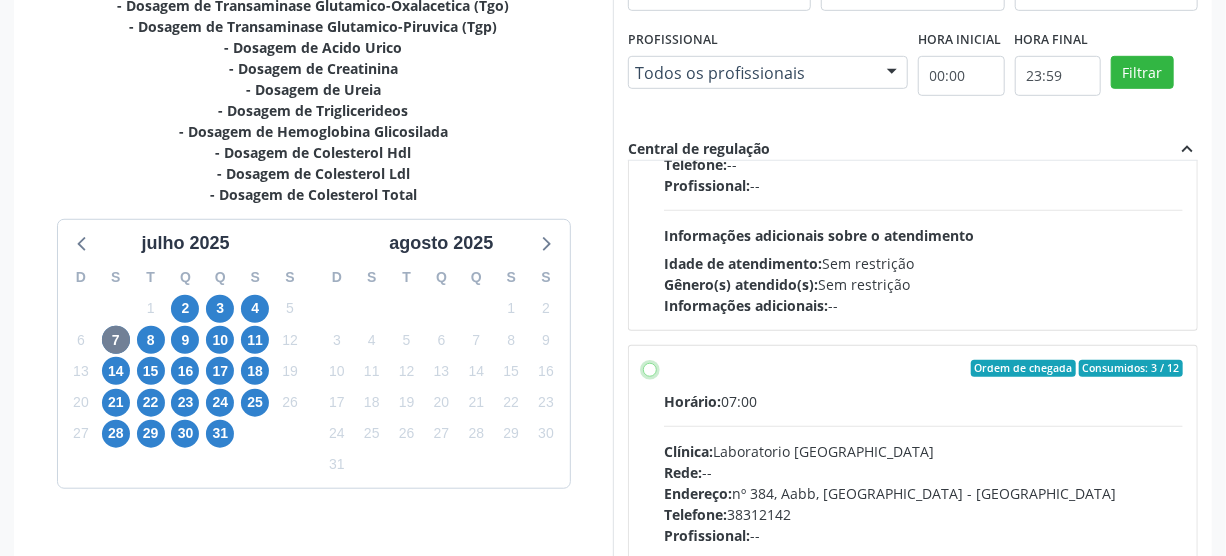 radio on "true" 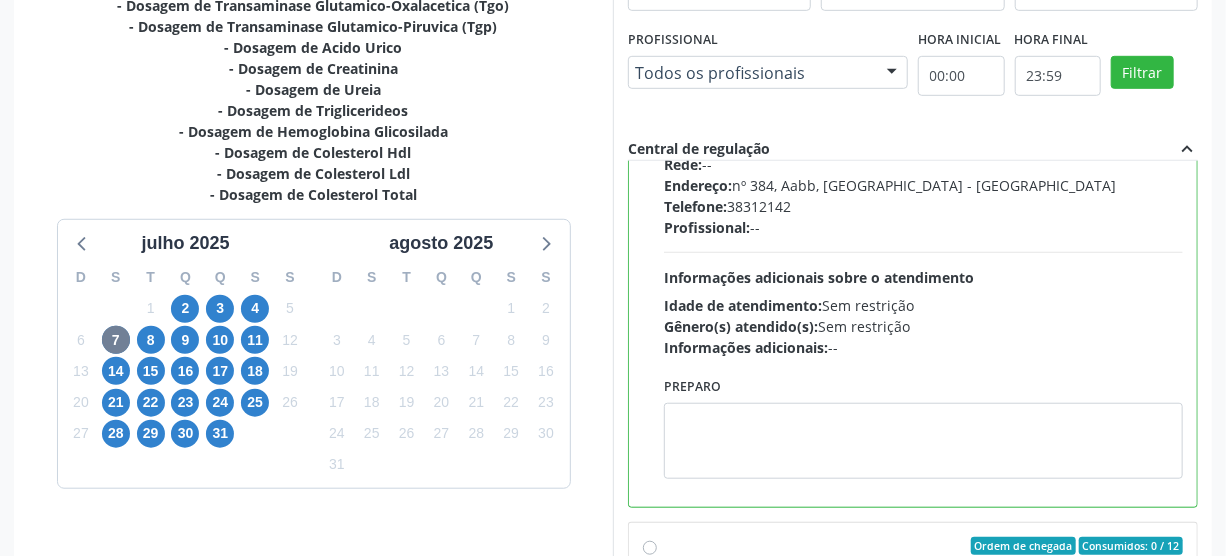 scroll, scrollTop: 545, scrollLeft: 0, axis: vertical 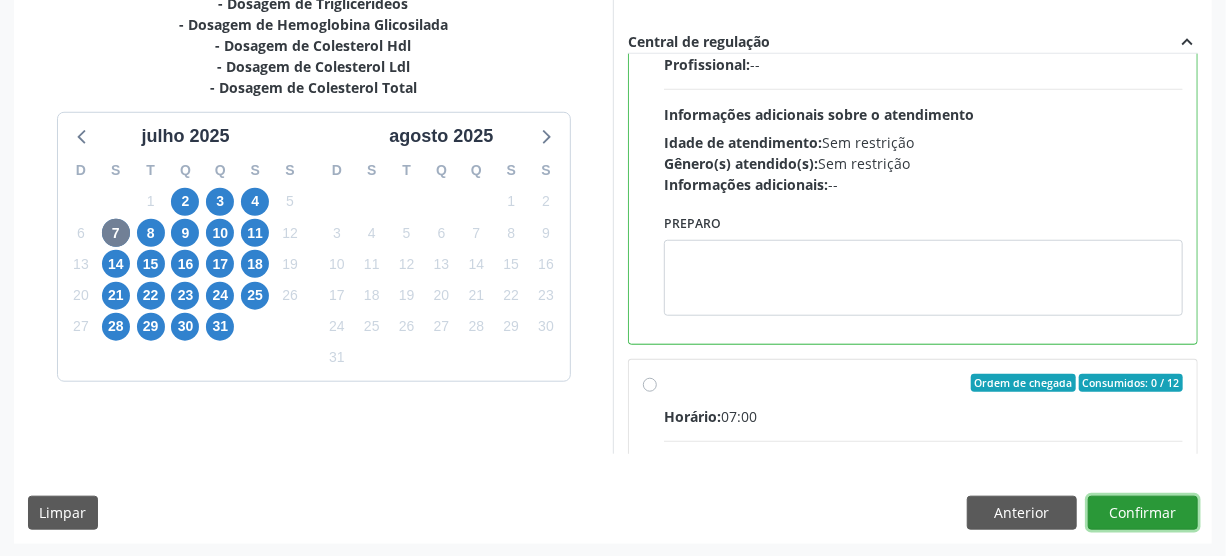 click on "Confirmar" at bounding box center (1143, 513) 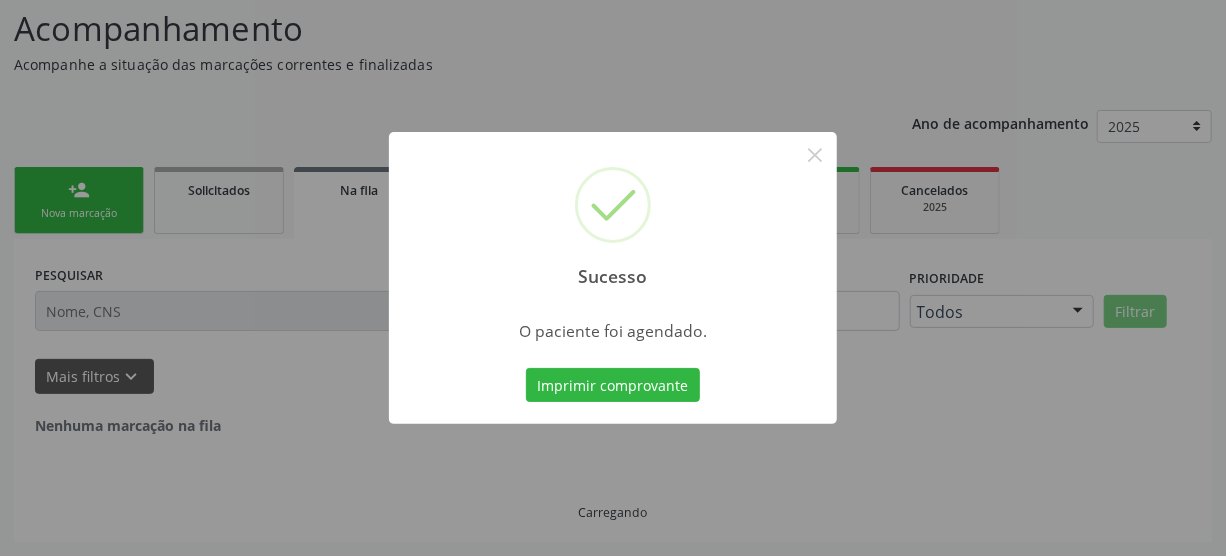 scroll, scrollTop: 45, scrollLeft: 0, axis: vertical 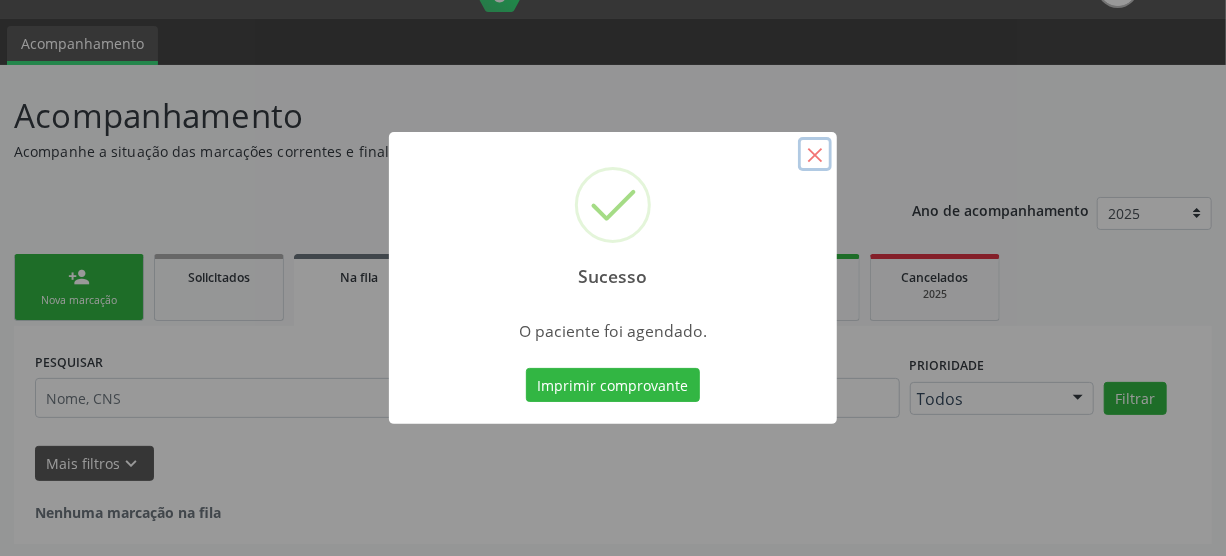 click on "×" at bounding box center [815, 154] 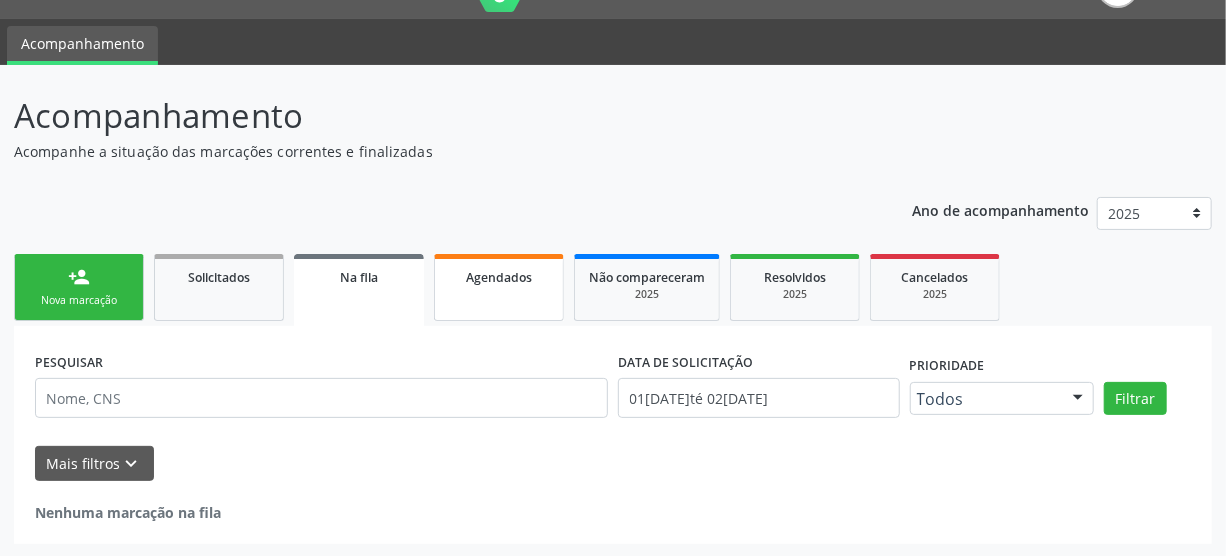 click on "Agendados" at bounding box center (499, 276) 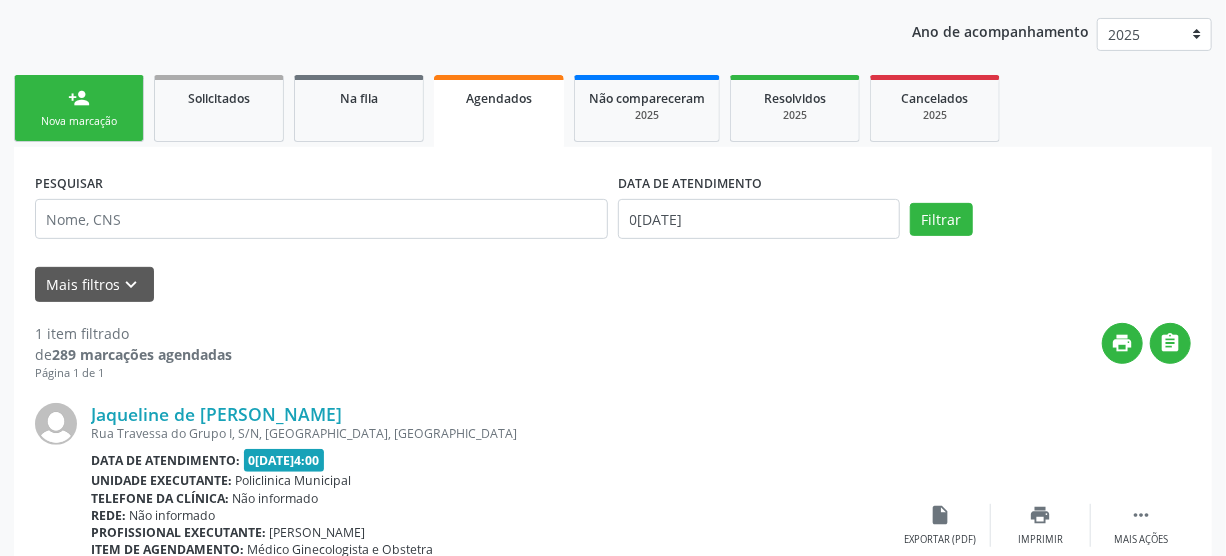 scroll, scrollTop: 227, scrollLeft: 0, axis: vertical 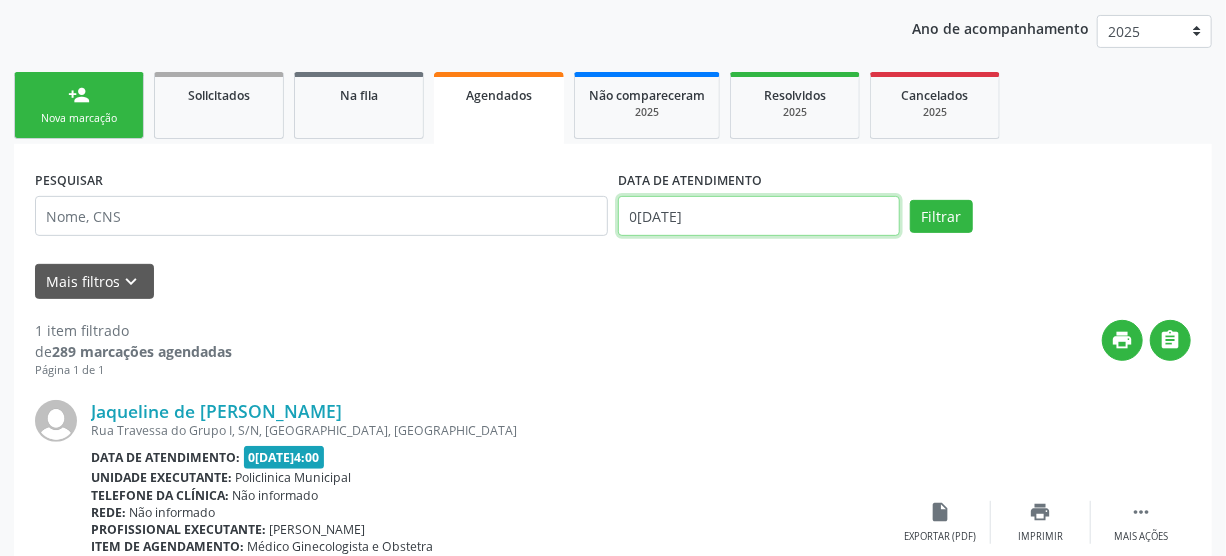 click on "0[DATE]" at bounding box center [759, 216] 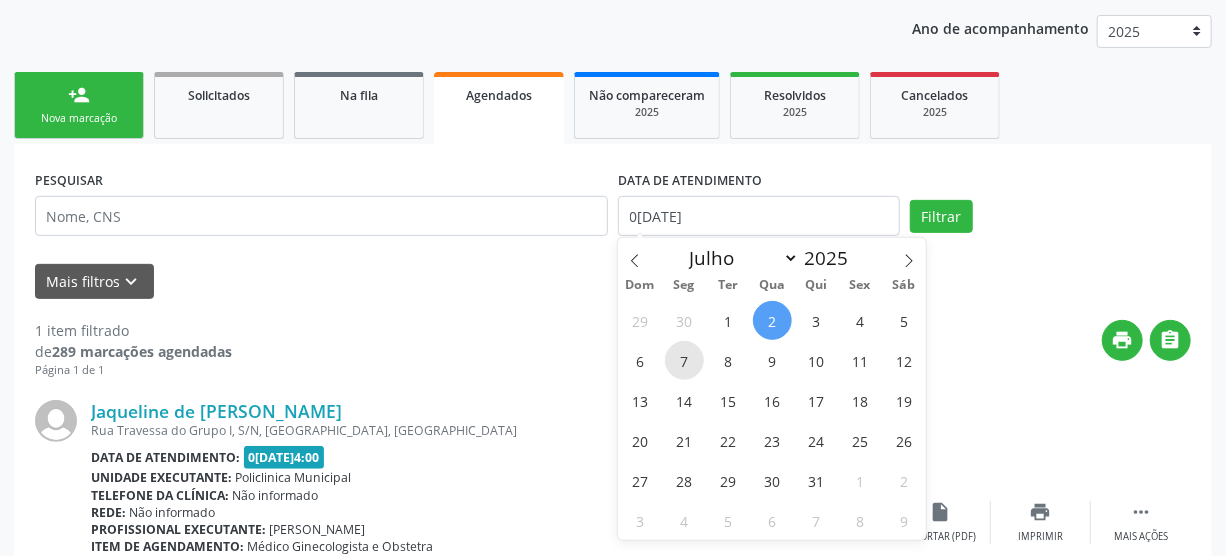 click on "7" at bounding box center (684, 360) 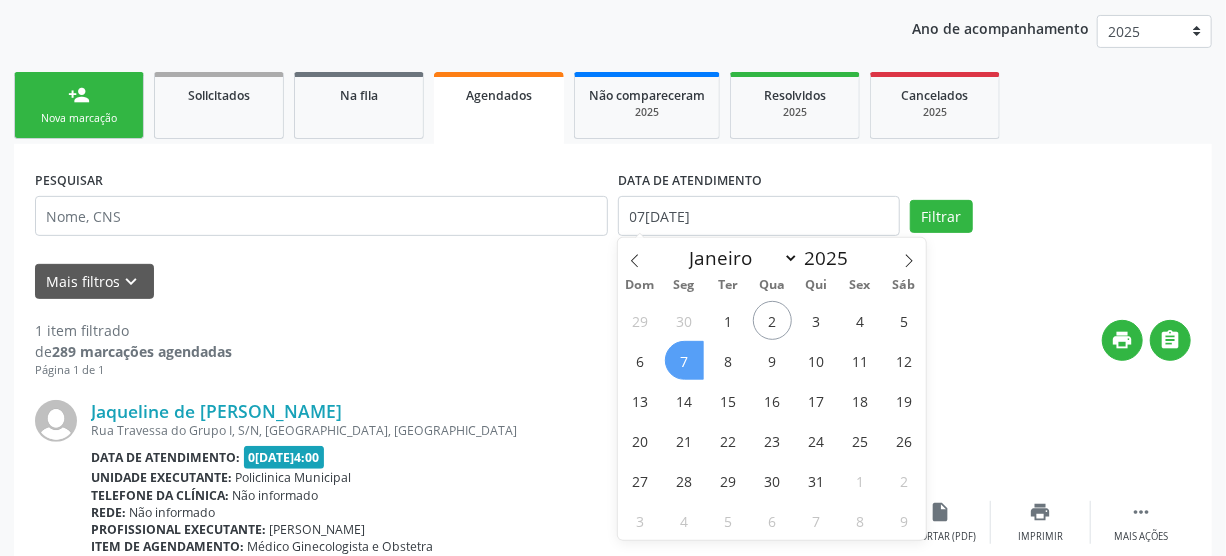 click on "7" at bounding box center (684, 360) 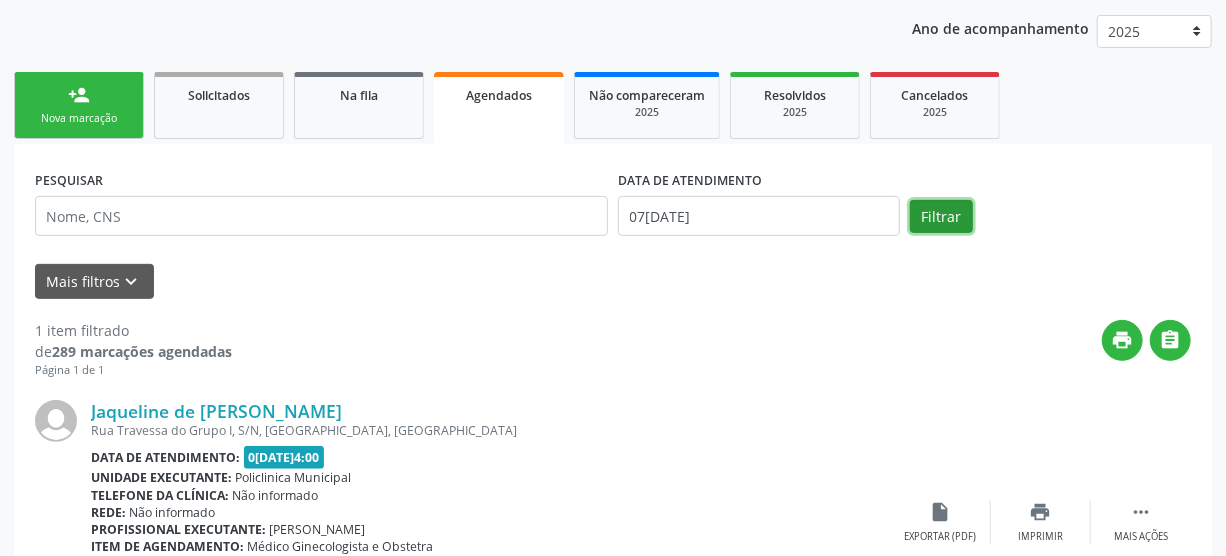 click on "Filtrar" at bounding box center [941, 217] 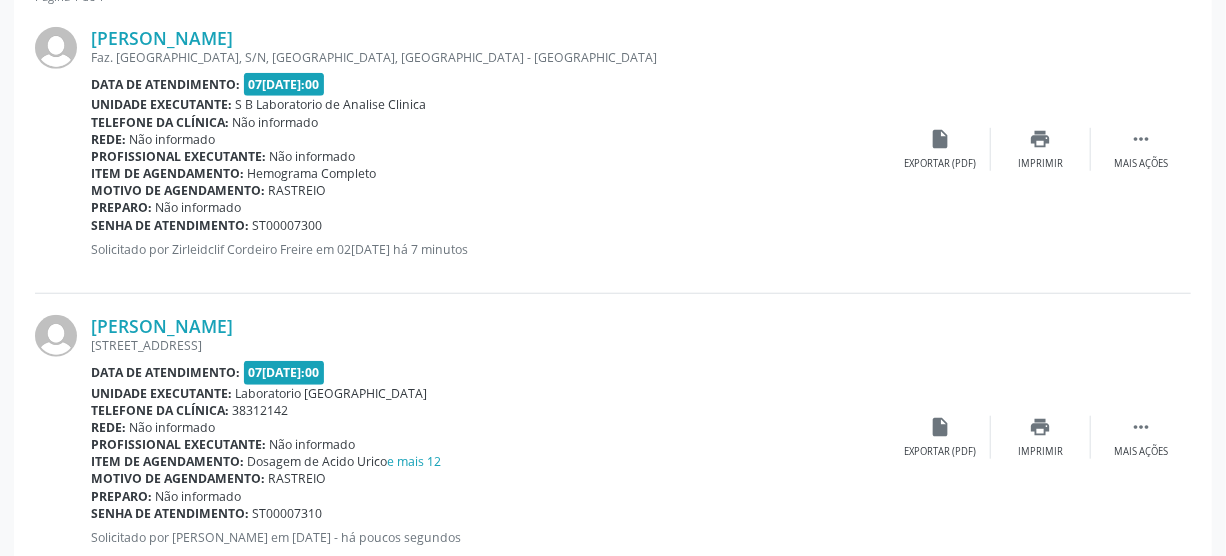 scroll, scrollTop: 681, scrollLeft: 0, axis: vertical 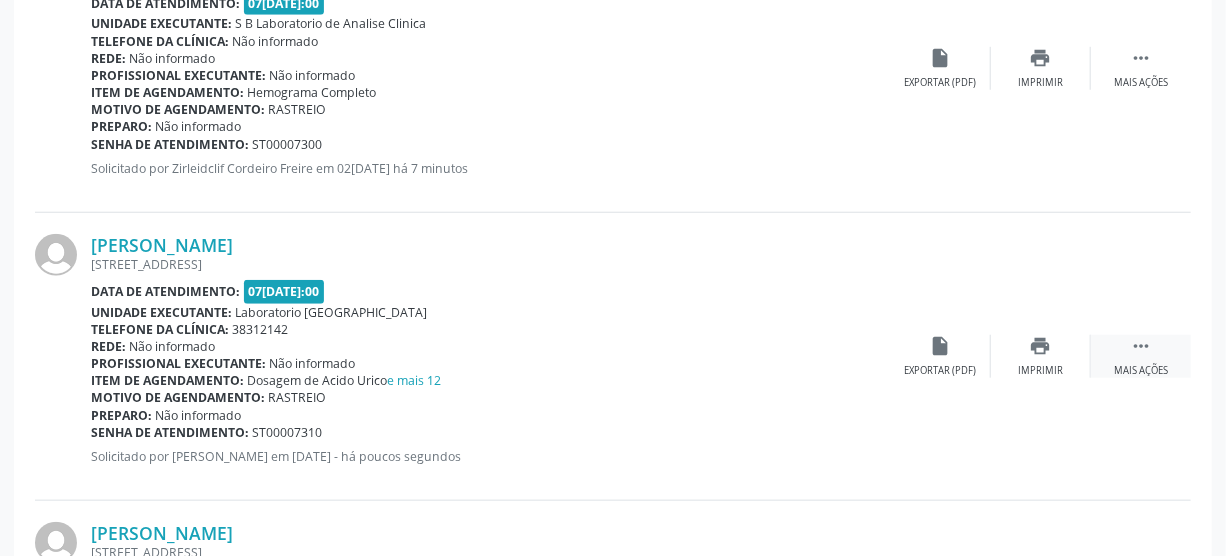 click on "
Mais ações" at bounding box center (1141, 356) 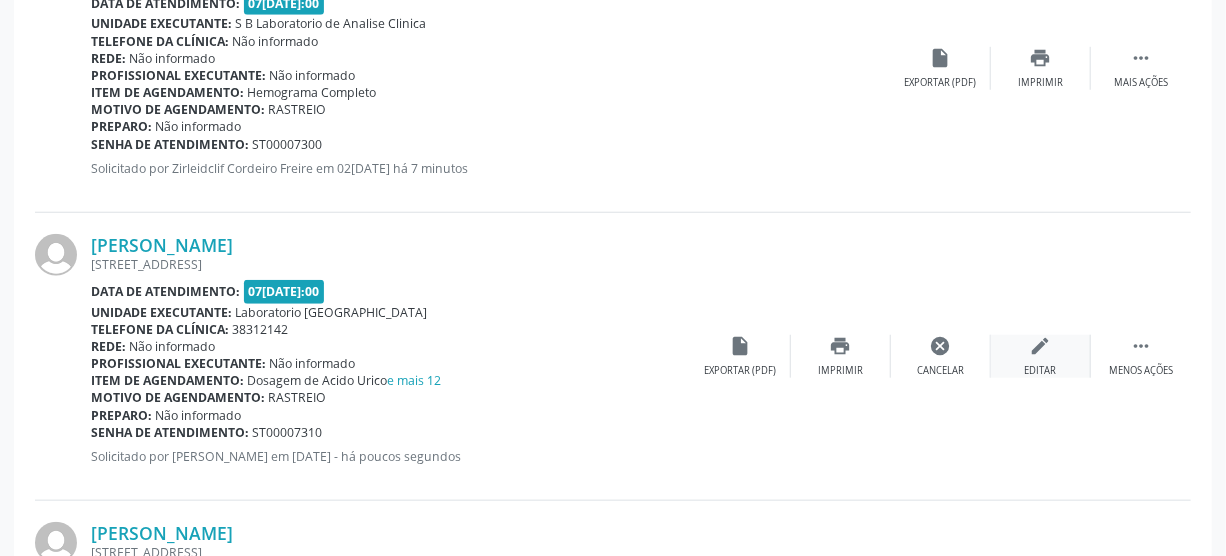 click on "edit
Editar" at bounding box center (1041, 356) 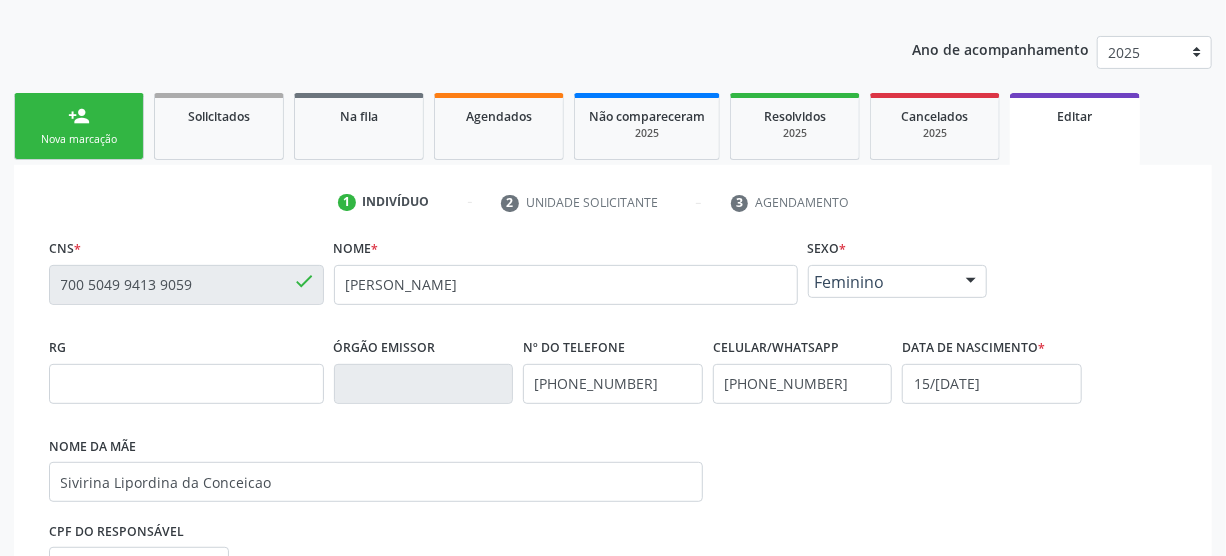 scroll, scrollTop: 175, scrollLeft: 0, axis: vertical 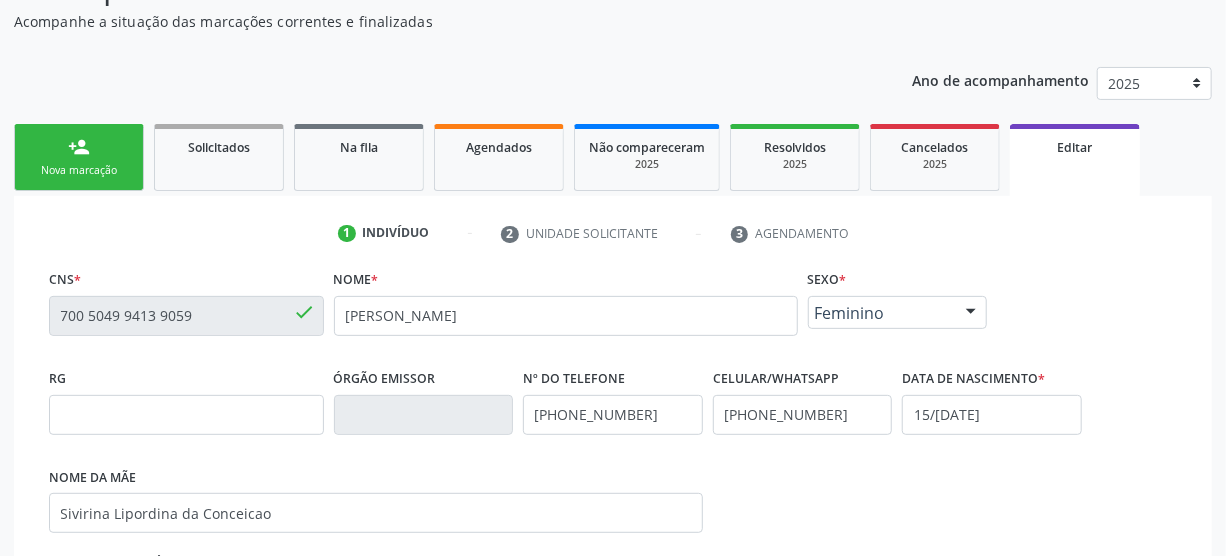 click on "Nova marcação" at bounding box center (79, 170) 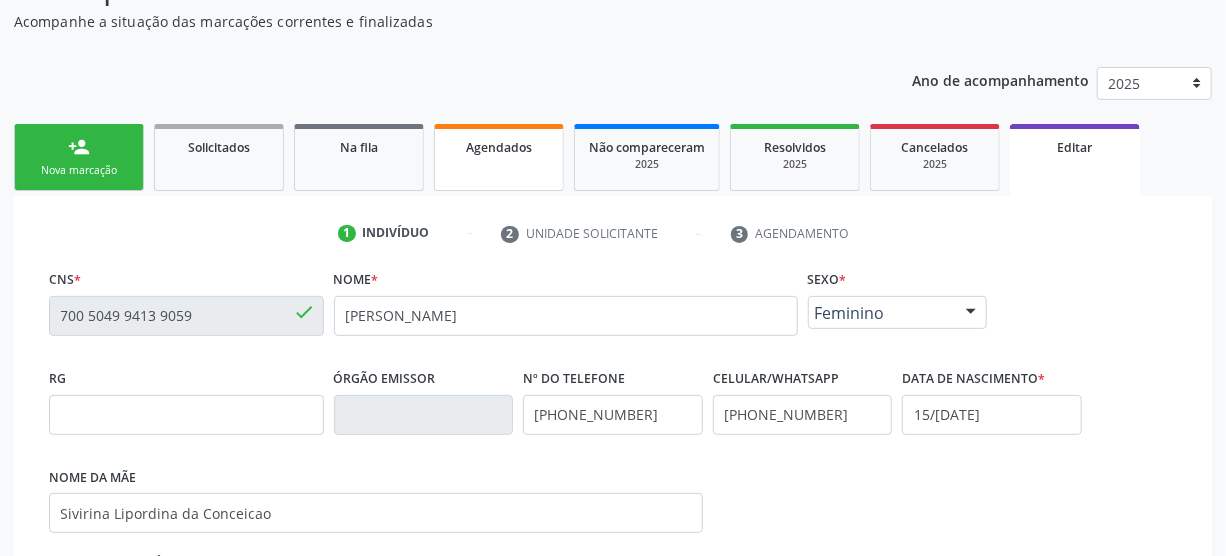 click on "Agendados" at bounding box center [499, 157] 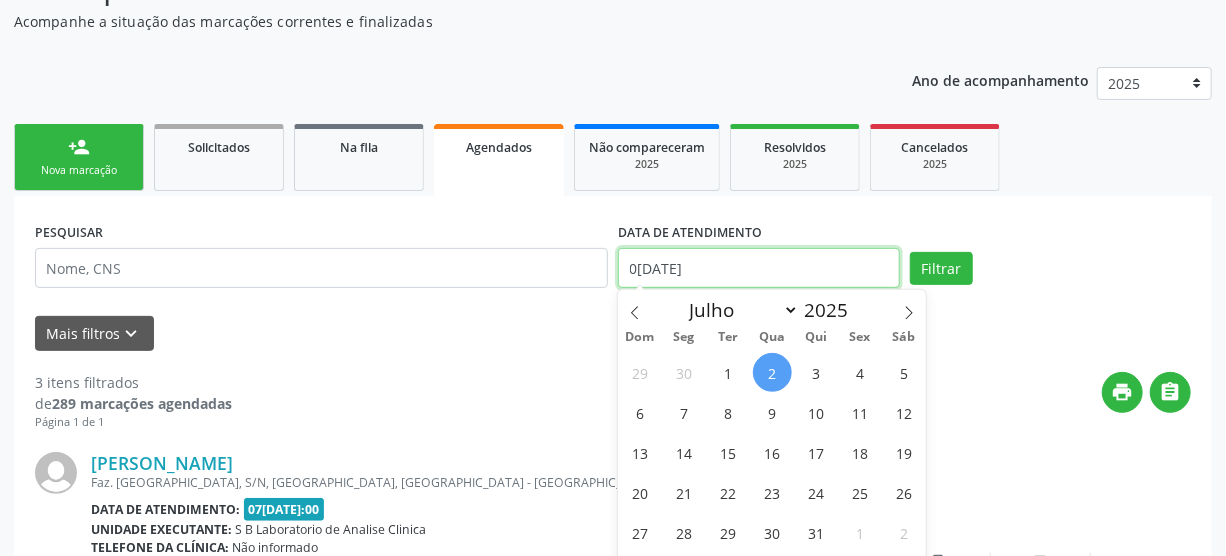 click on "[DATE]" at bounding box center [759, 268] 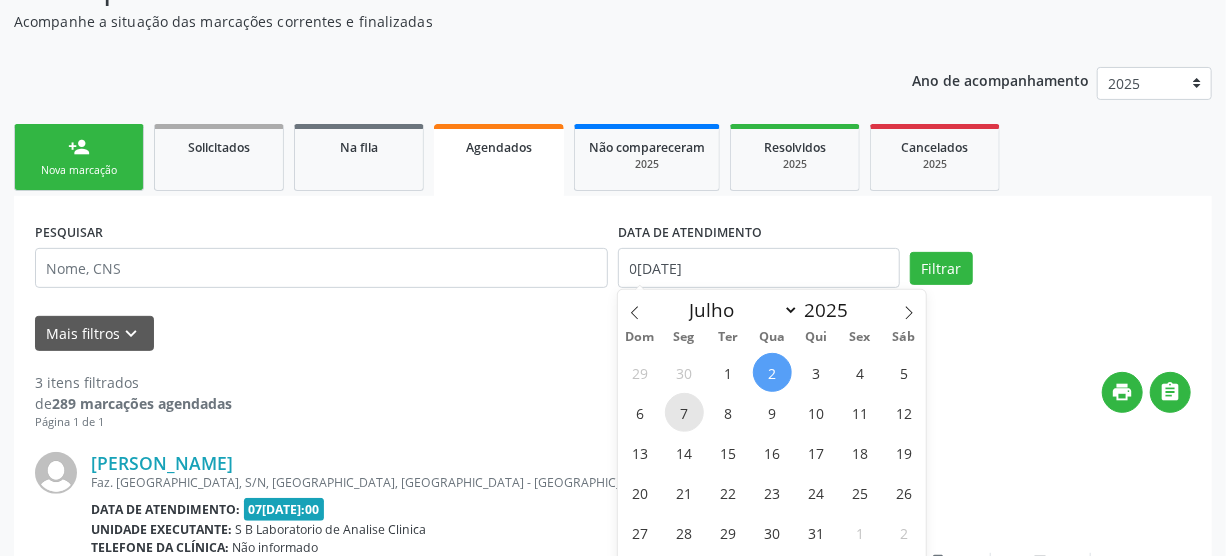 click on "7" at bounding box center (684, 412) 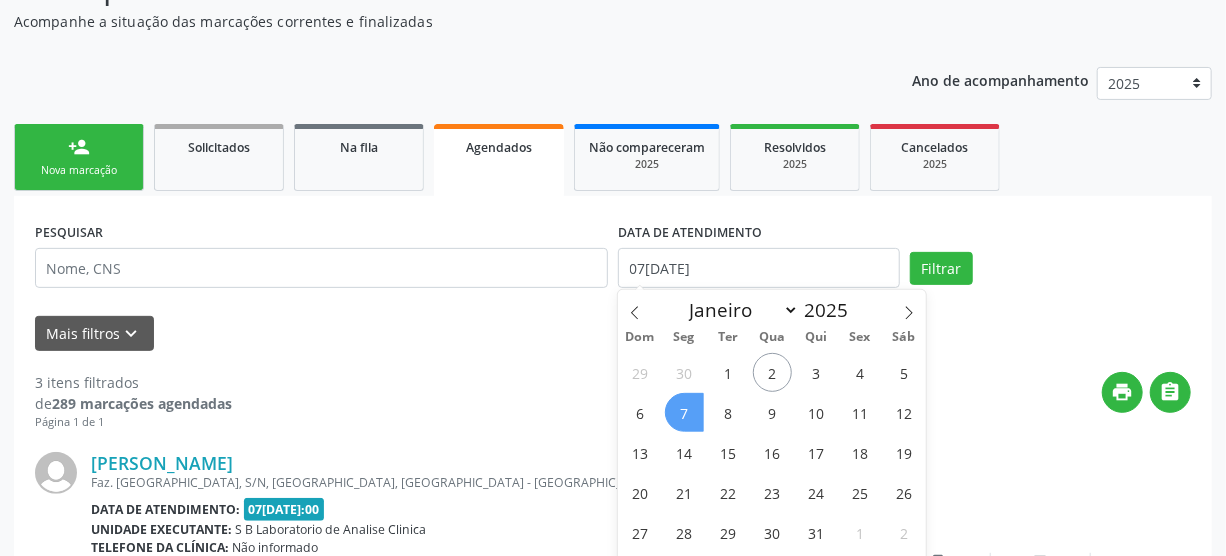 click on "7" at bounding box center [684, 412] 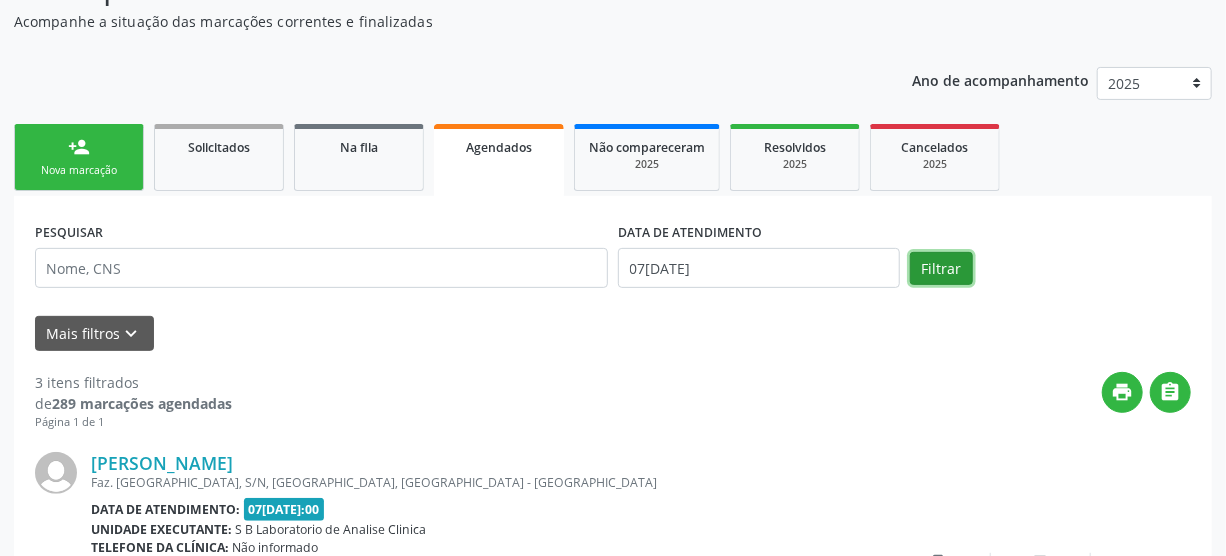 click on "Filtrar" at bounding box center (941, 269) 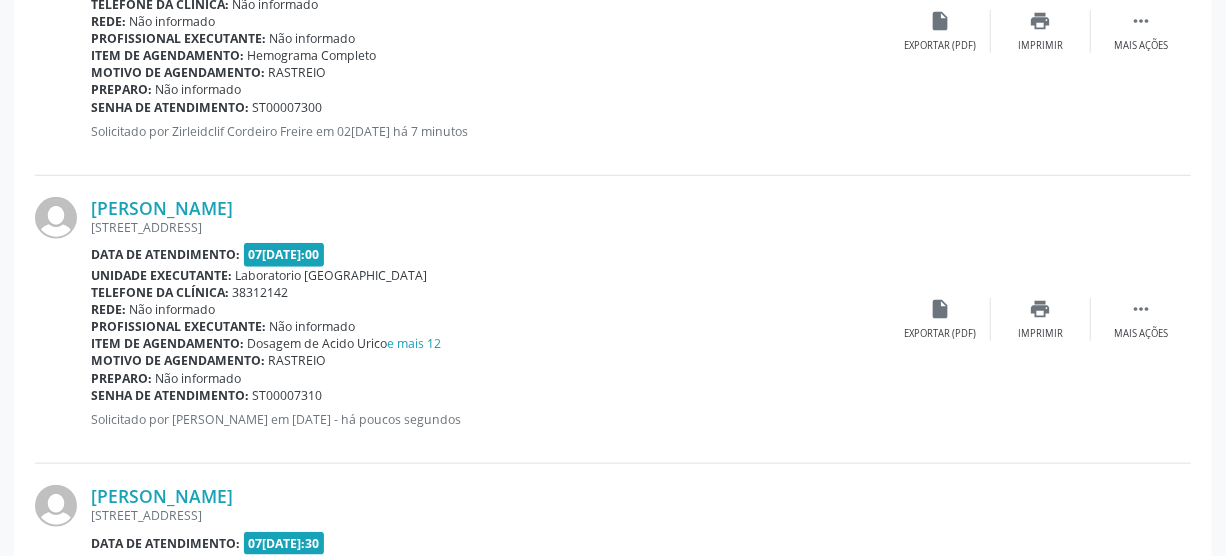 scroll, scrollTop: 720, scrollLeft: 0, axis: vertical 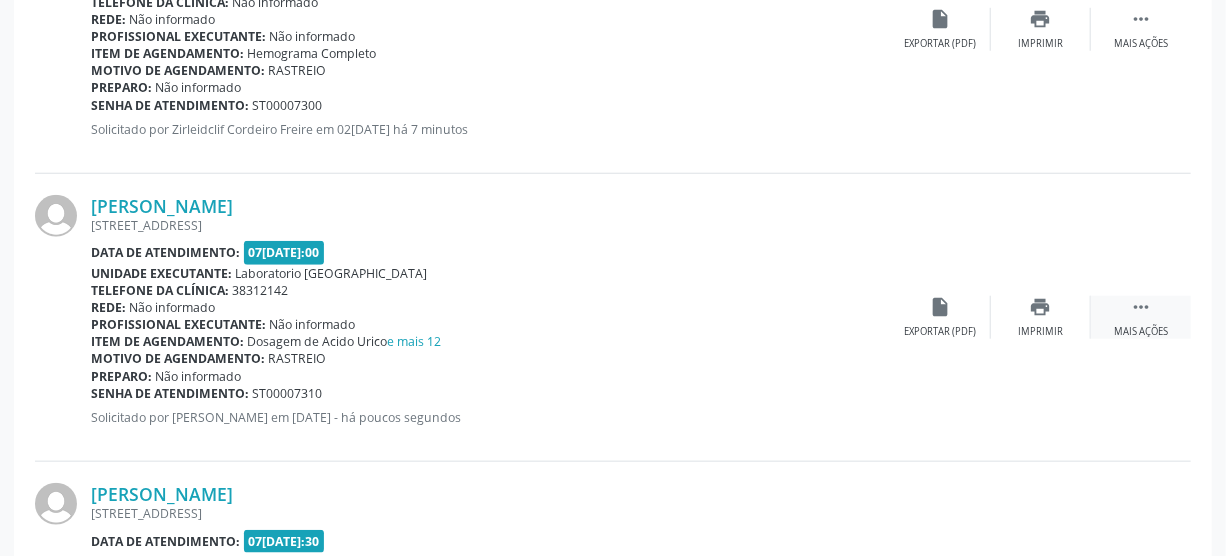click on "
Mais ações" at bounding box center [1141, 317] 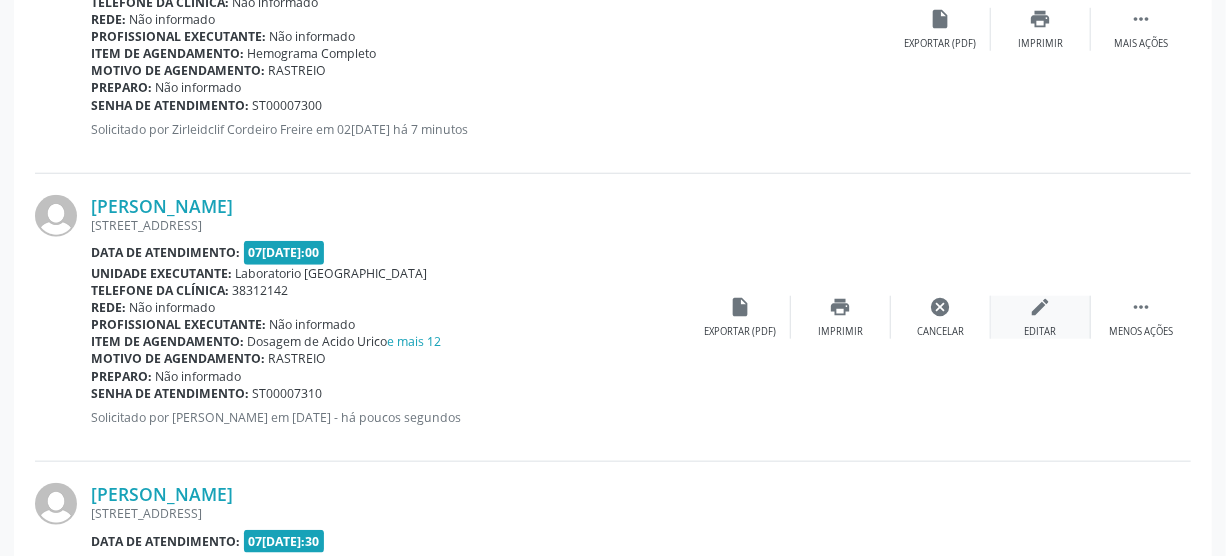 click on "edit" at bounding box center (1041, 307) 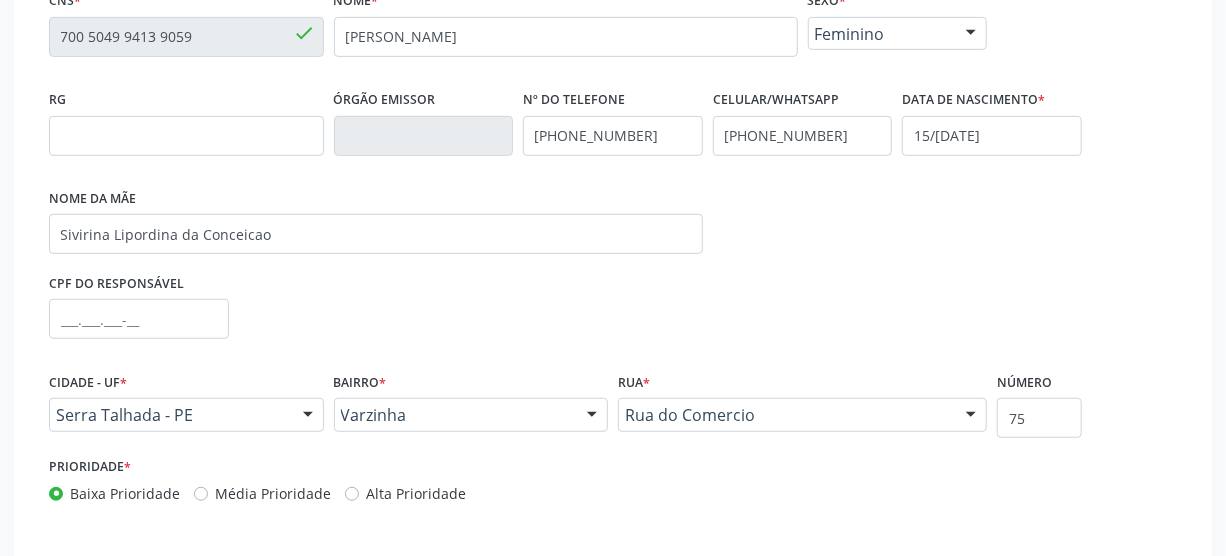 scroll, scrollTop: 539, scrollLeft: 0, axis: vertical 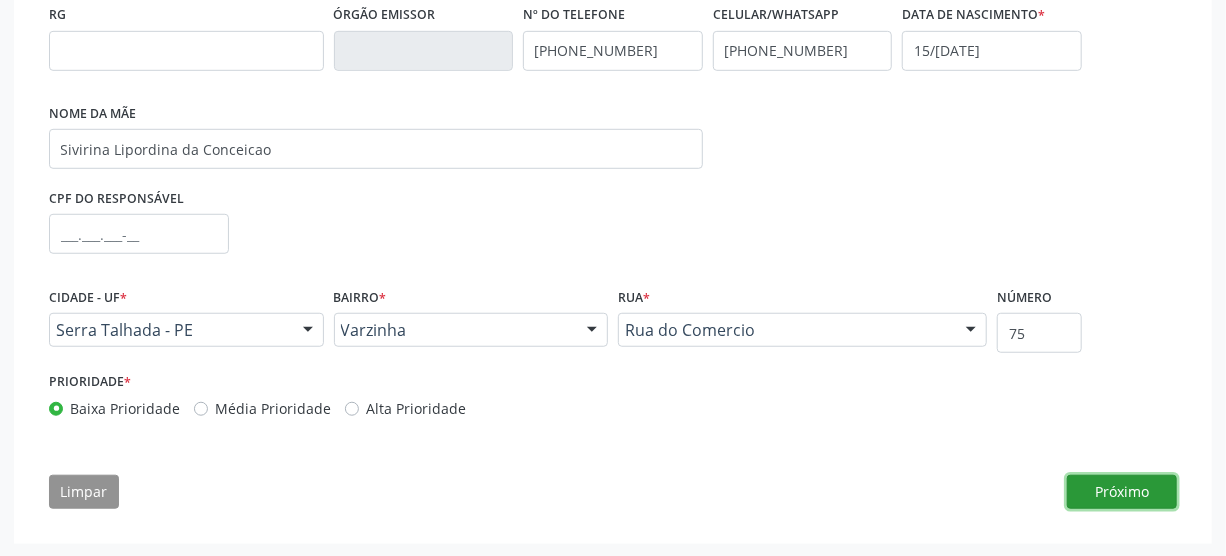 click on "Próximo" at bounding box center (1122, 492) 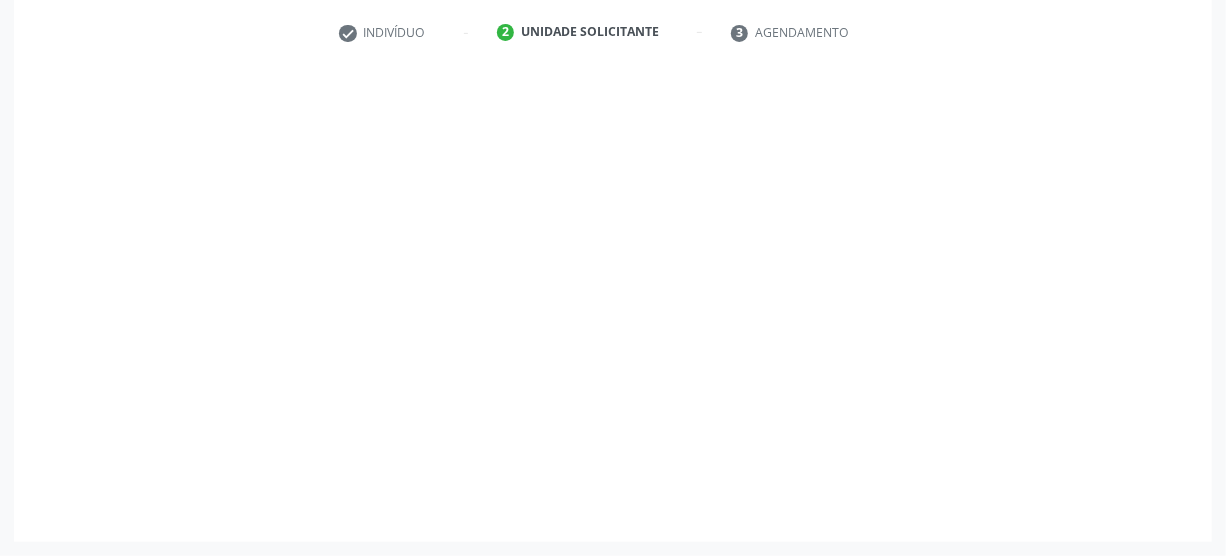 scroll, scrollTop: 374, scrollLeft: 0, axis: vertical 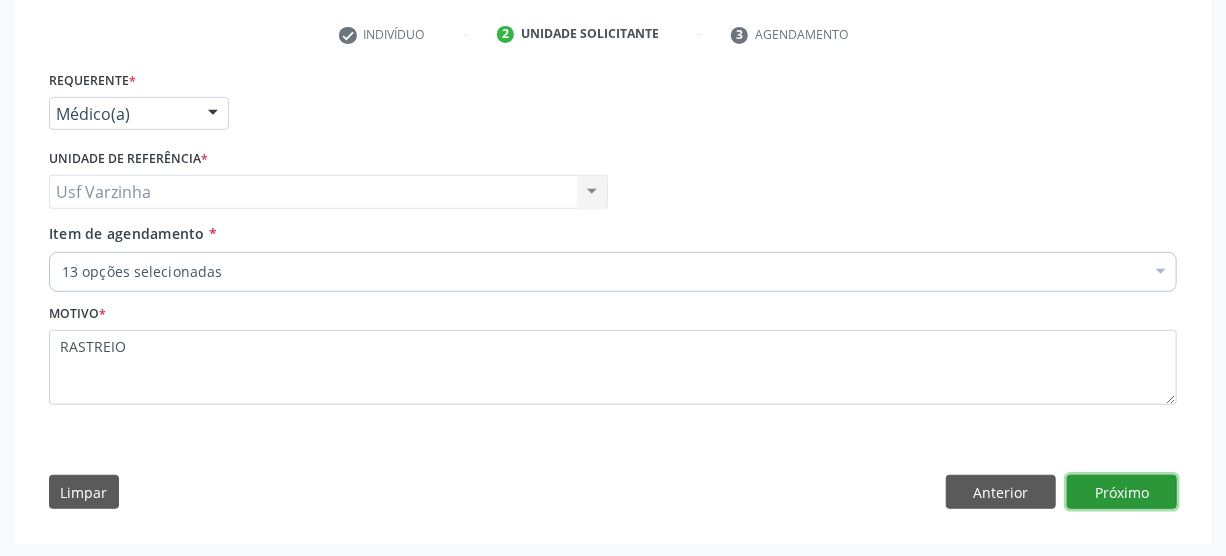 click on "Próximo" at bounding box center (1122, 492) 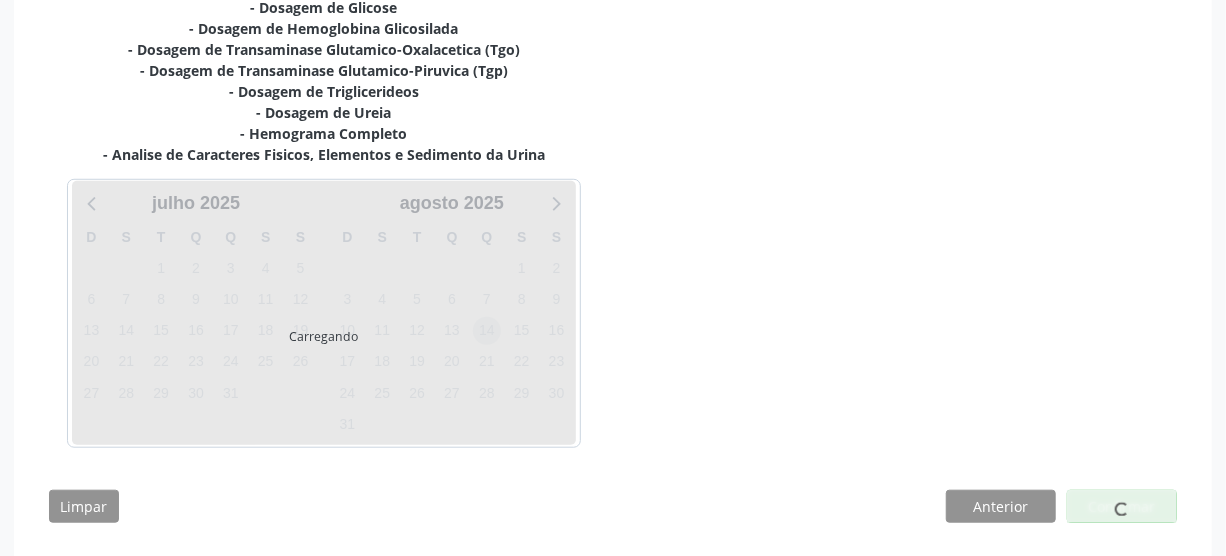 scroll, scrollTop: 590, scrollLeft: 0, axis: vertical 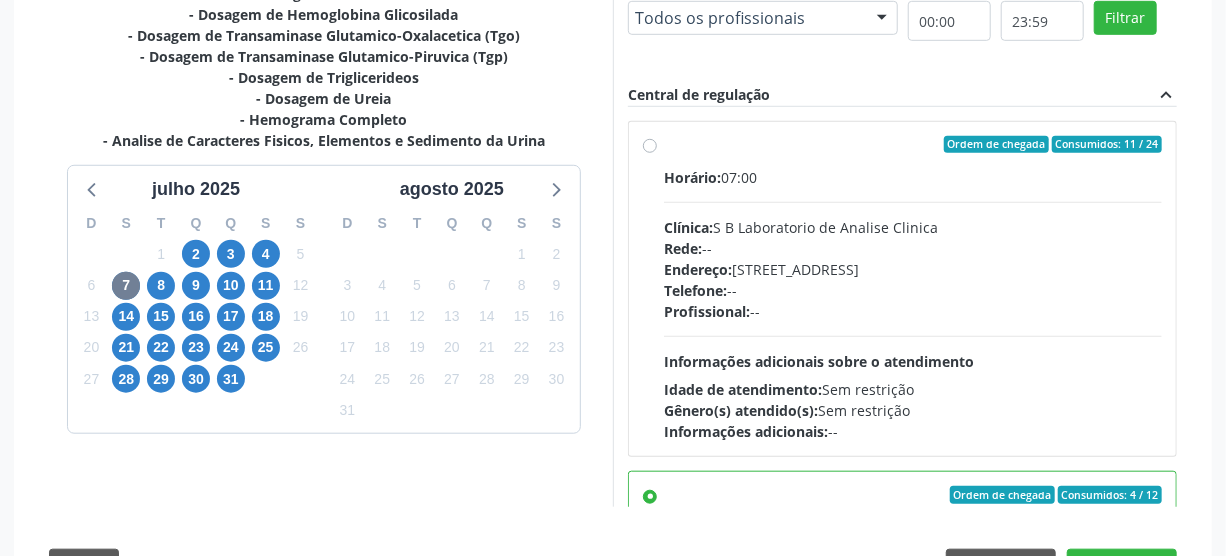 click on "Ordem de chegada
Consumidos: 11 / 24
Horário:   07:00
Clínica:  S B Laboratorio de Analise Clinica
Rede:
--
Endereço:   Casa, nº 679, Centro, Serra Talhada - PE
Telefone:   --
Profissional:
--
Informações adicionais sobre o atendimento
Idade de atendimento:
Sem restrição
Gênero(s) atendido(s):
Sem restrição
Informações adicionais:
--" at bounding box center (913, 289) 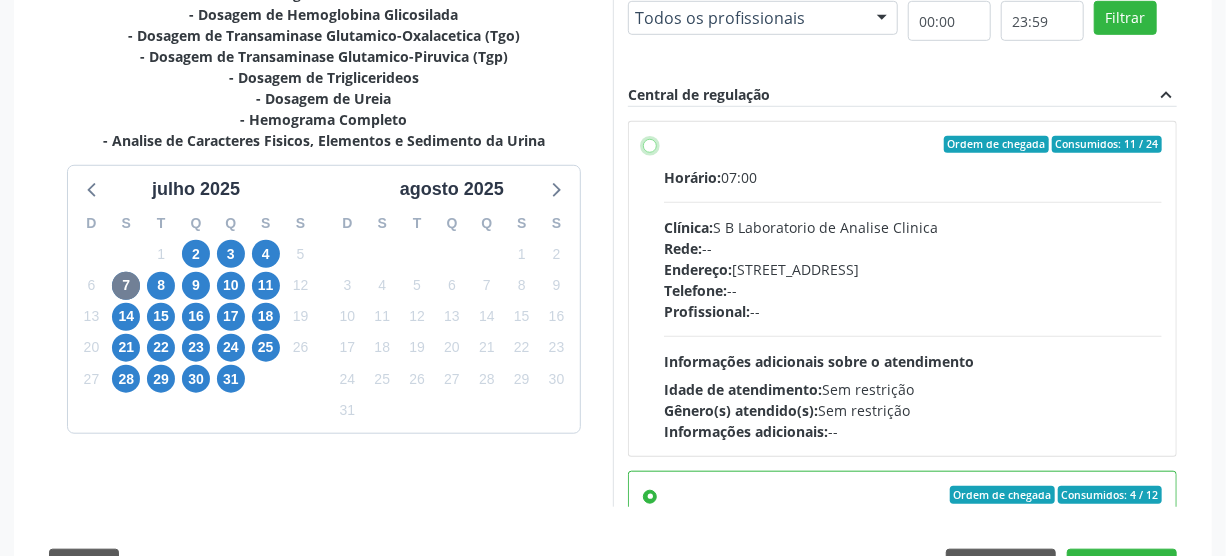 radio on "true" 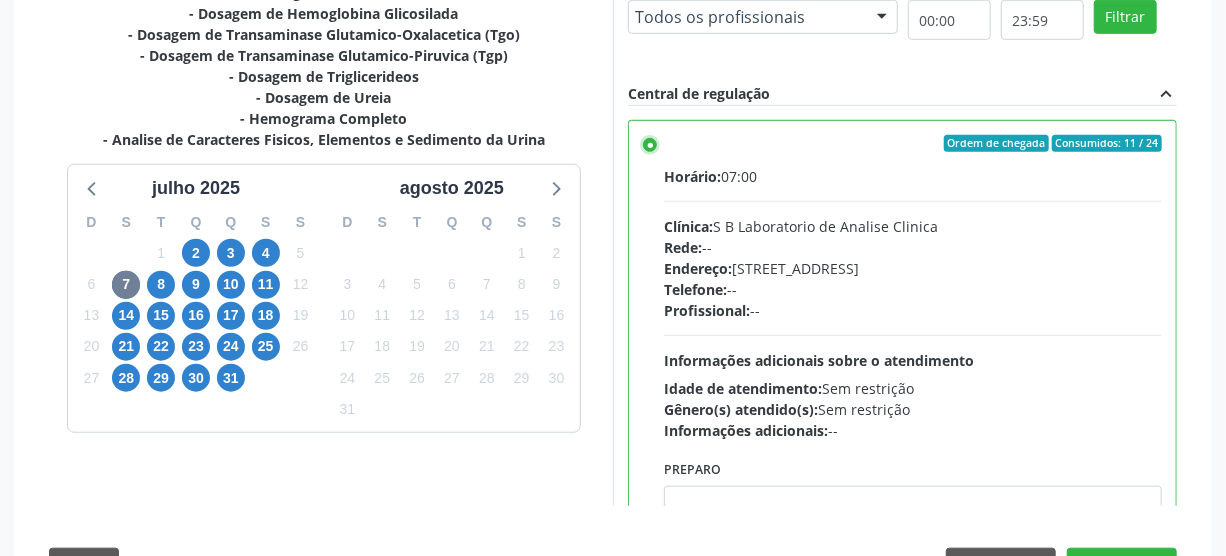 scroll, scrollTop: 663, scrollLeft: 0, axis: vertical 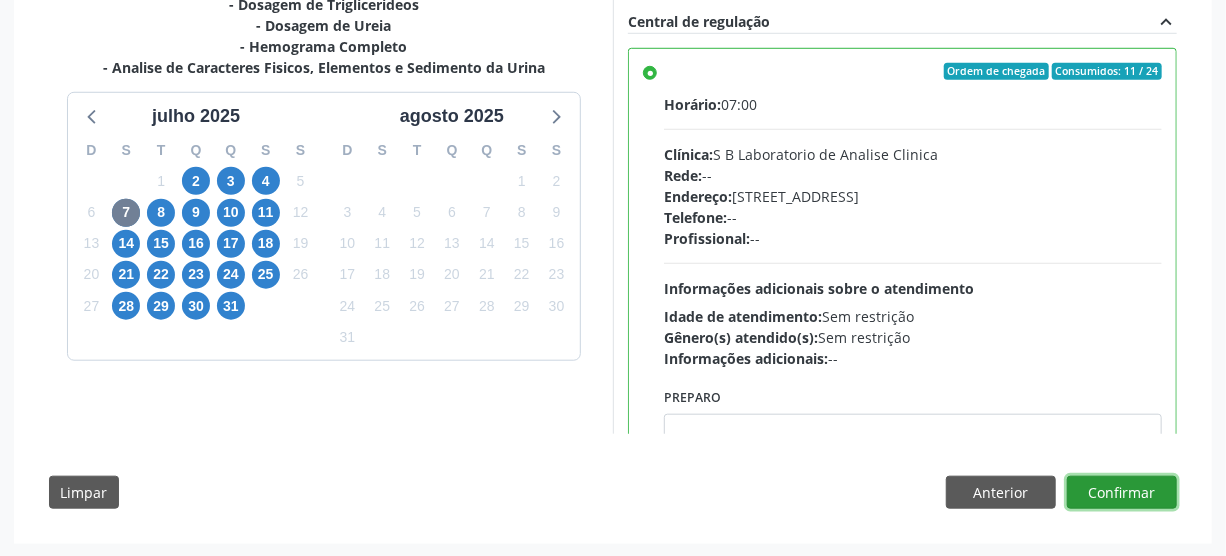 click on "Confirmar" at bounding box center [1122, 493] 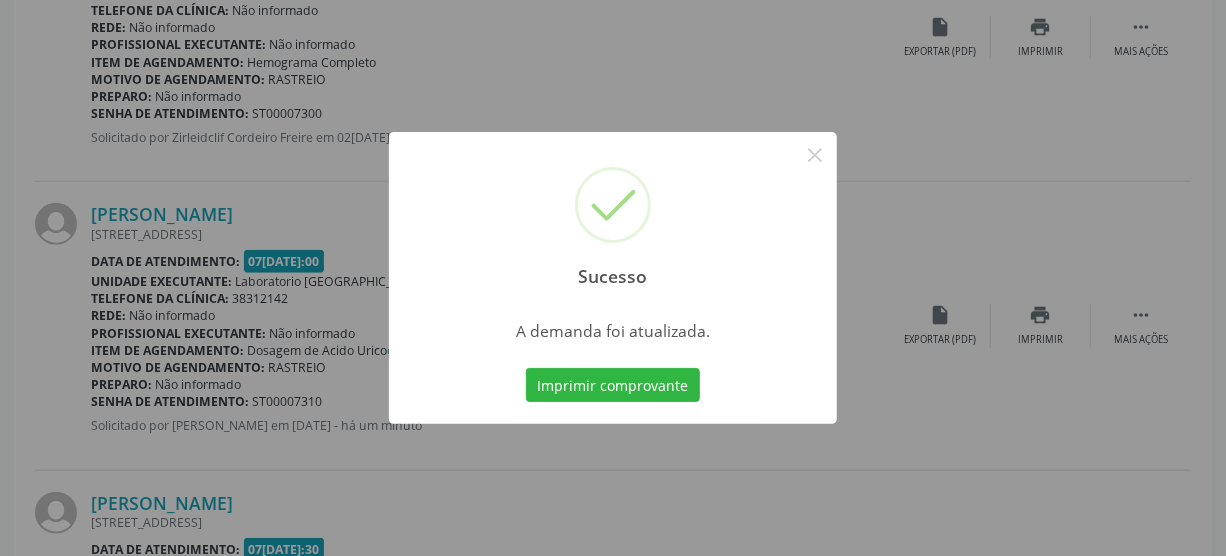 scroll, scrollTop: 0, scrollLeft: 0, axis: both 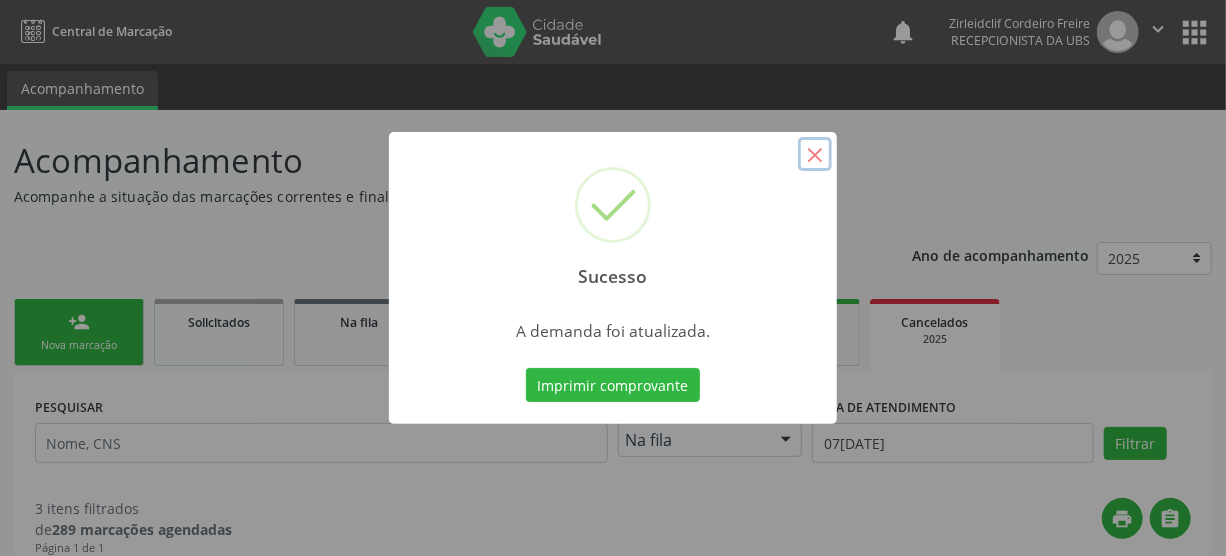 click on "×" at bounding box center (815, 154) 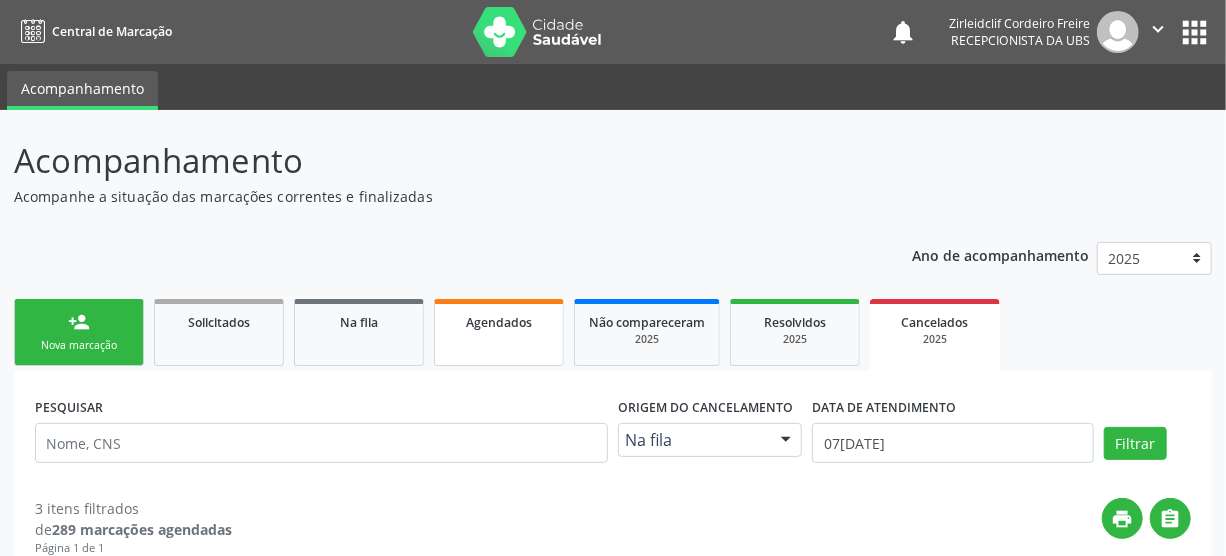 click on "Agendados" at bounding box center [499, 332] 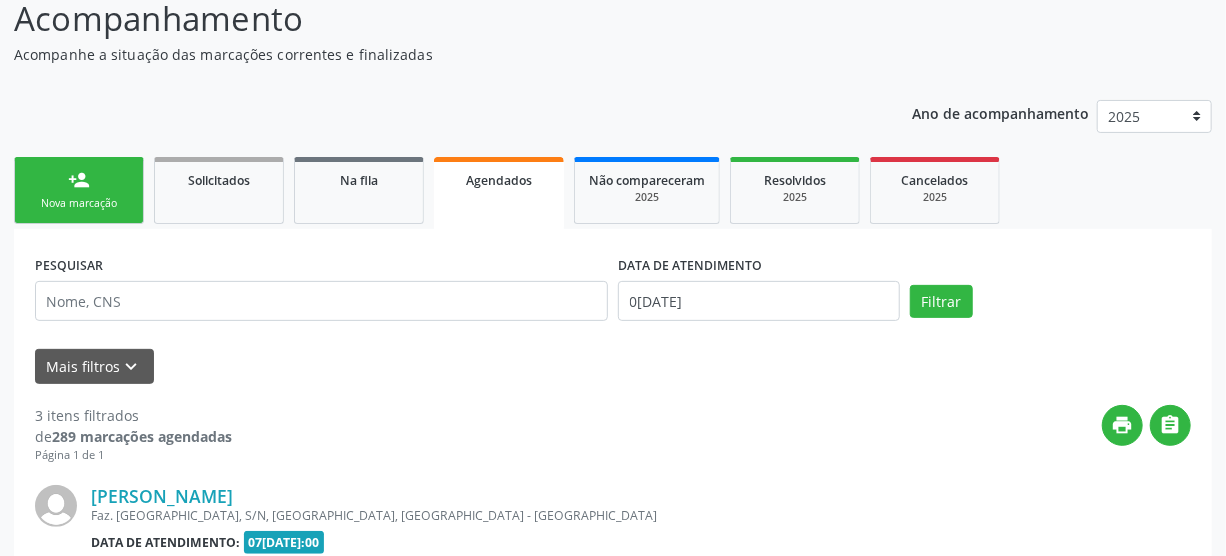scroll, scrollTop: 0, scrollLeft: 0, axis: both 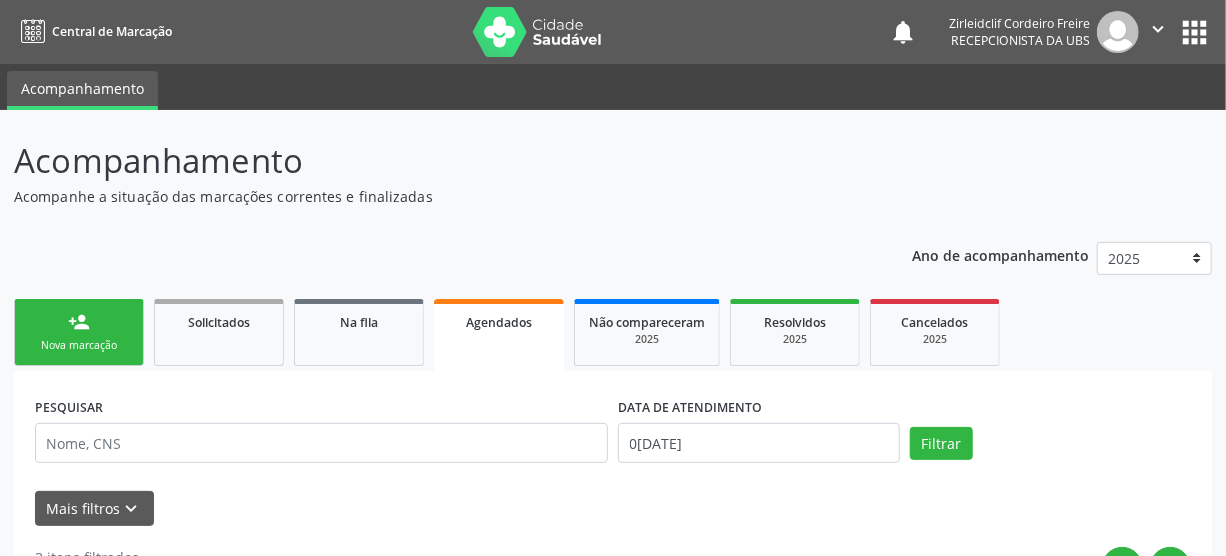 click on "person_add
Nova marcação" at bounding box center (79, 332) 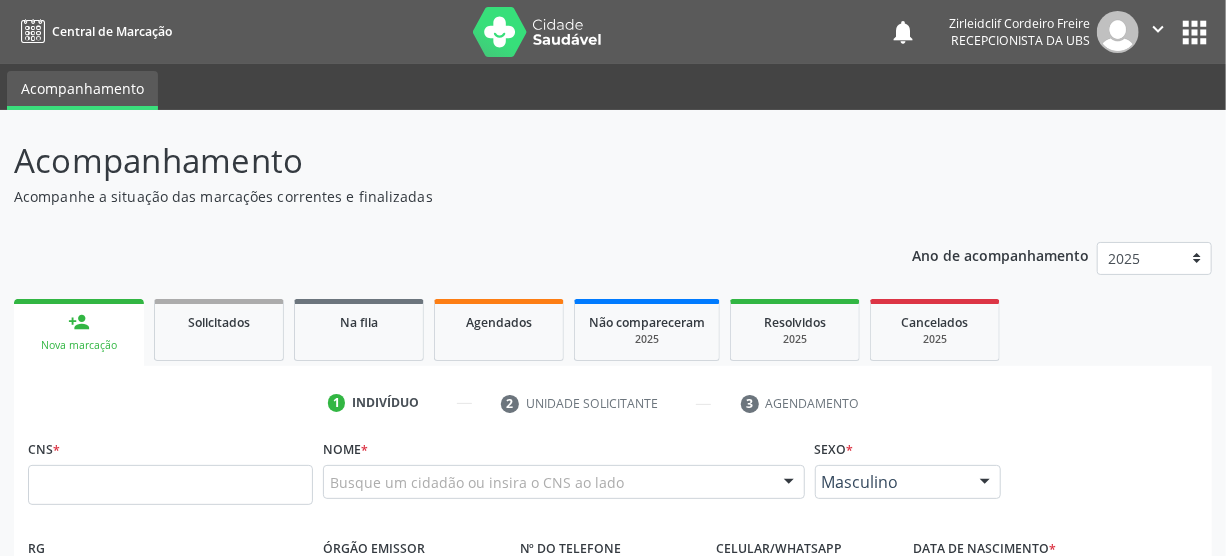 scroll, scrollTop: 272, scrollLeft: 0, axis: vertical 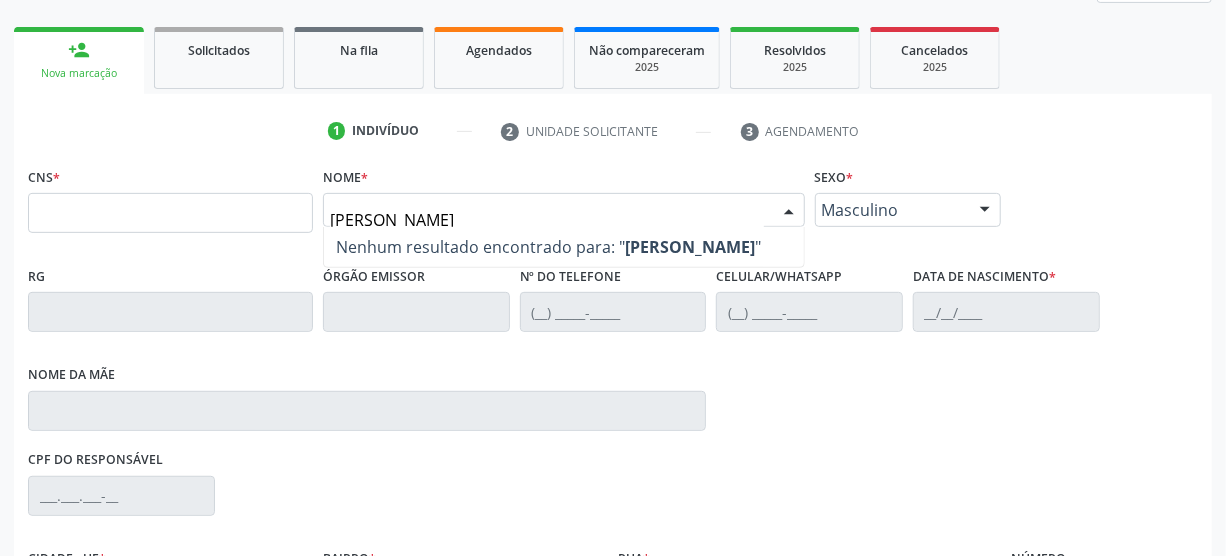 type on "DANIELA SANTOS DE FRAN" 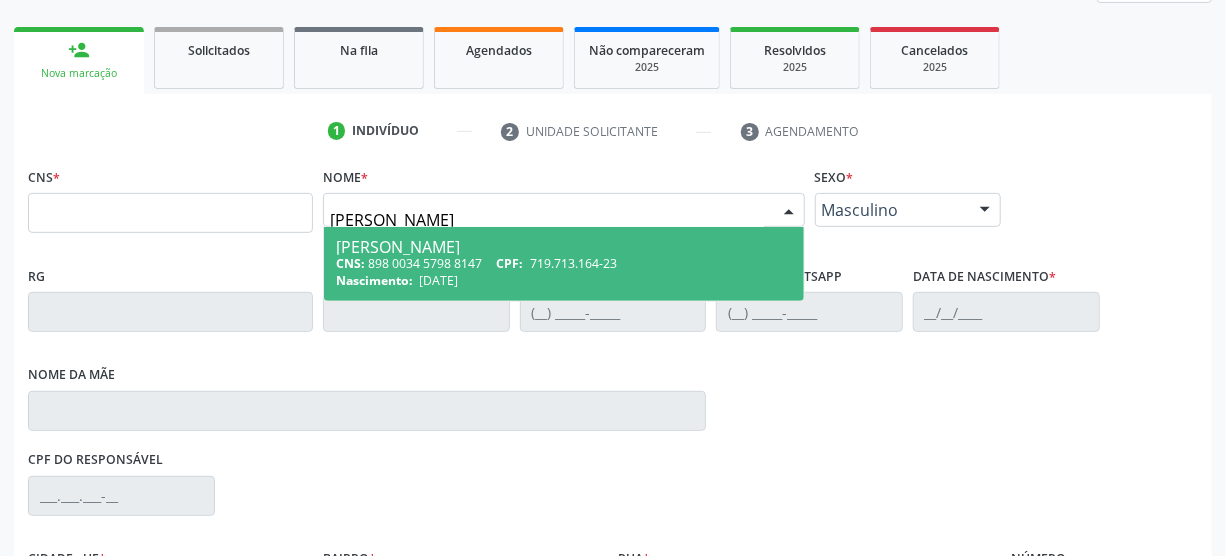 click on "[PERSON_NAME]" at bounding box center [564, 247] 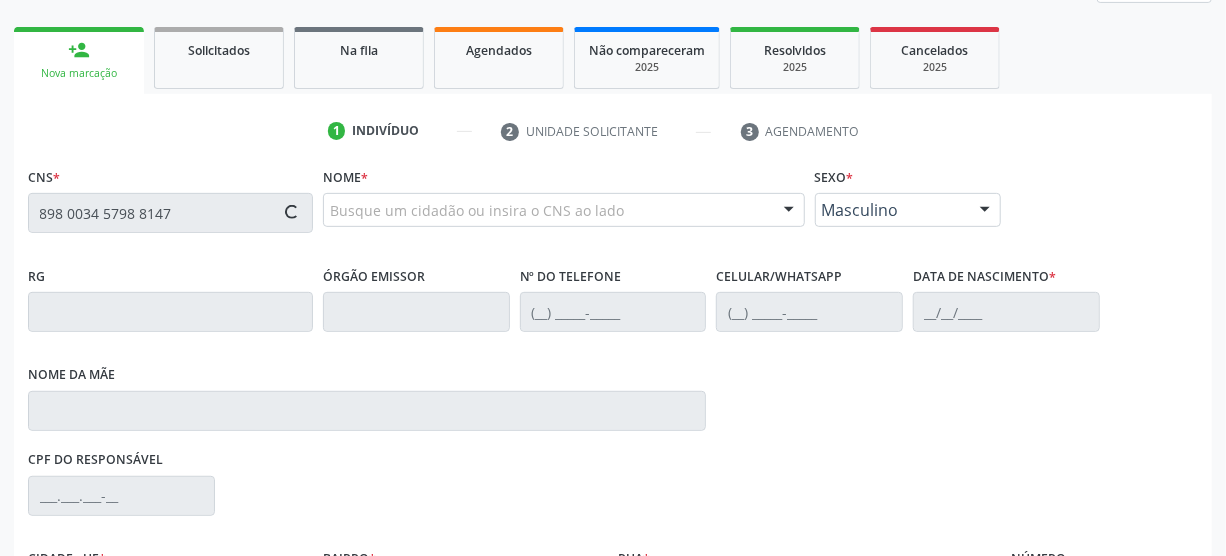 type on "898 0034 5798 8147" 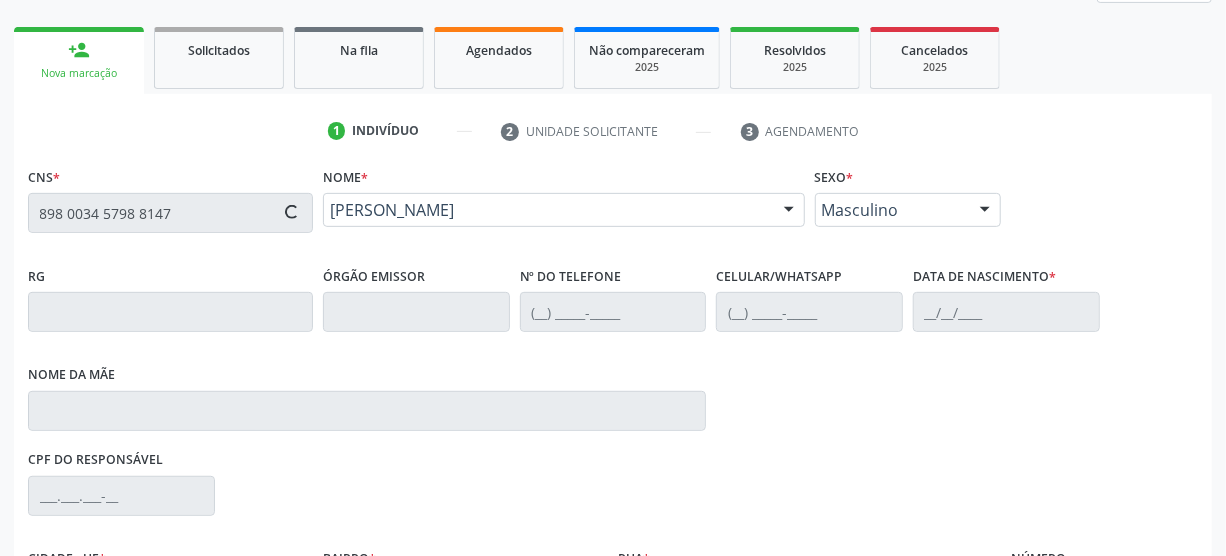 type on "[PHONE_NUMBER]" 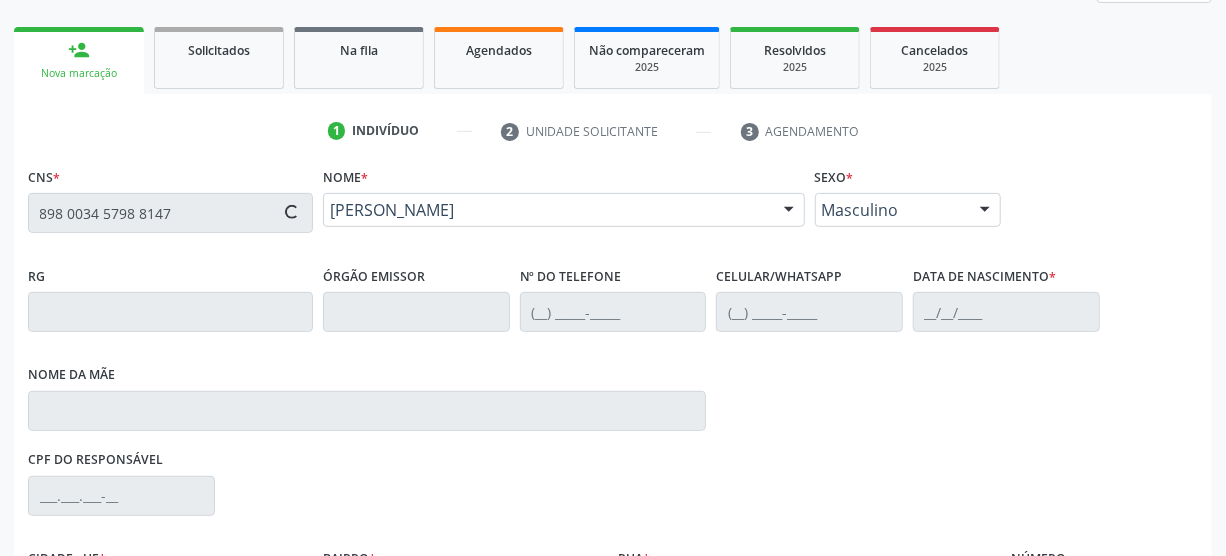 type on "[PHONE_NUMBER]" 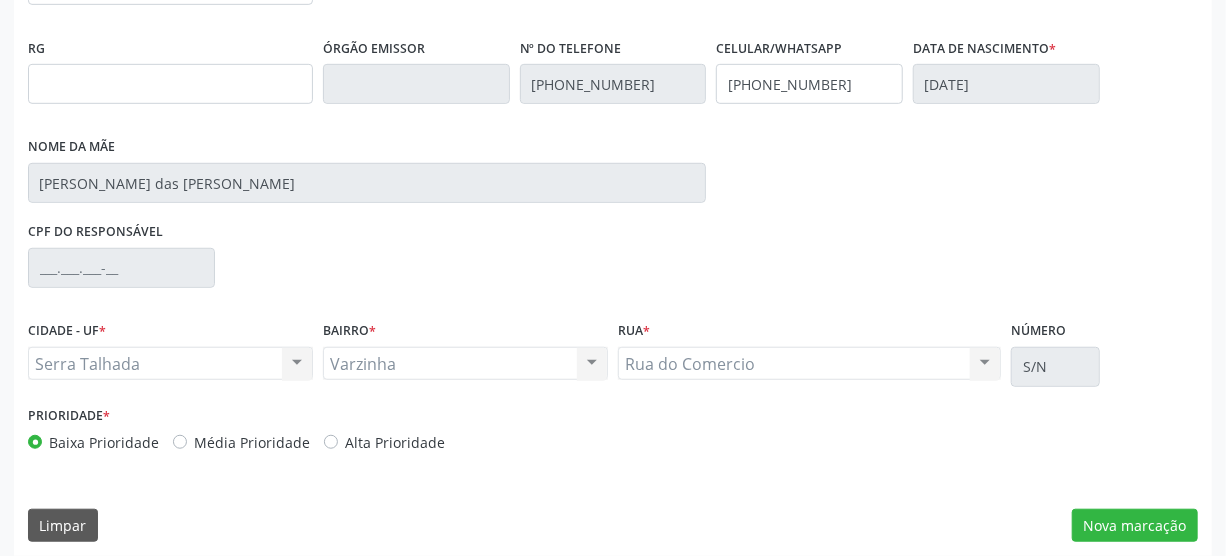 scroll, scrollTop: 512, scrollLeft: 0, axis: vertical 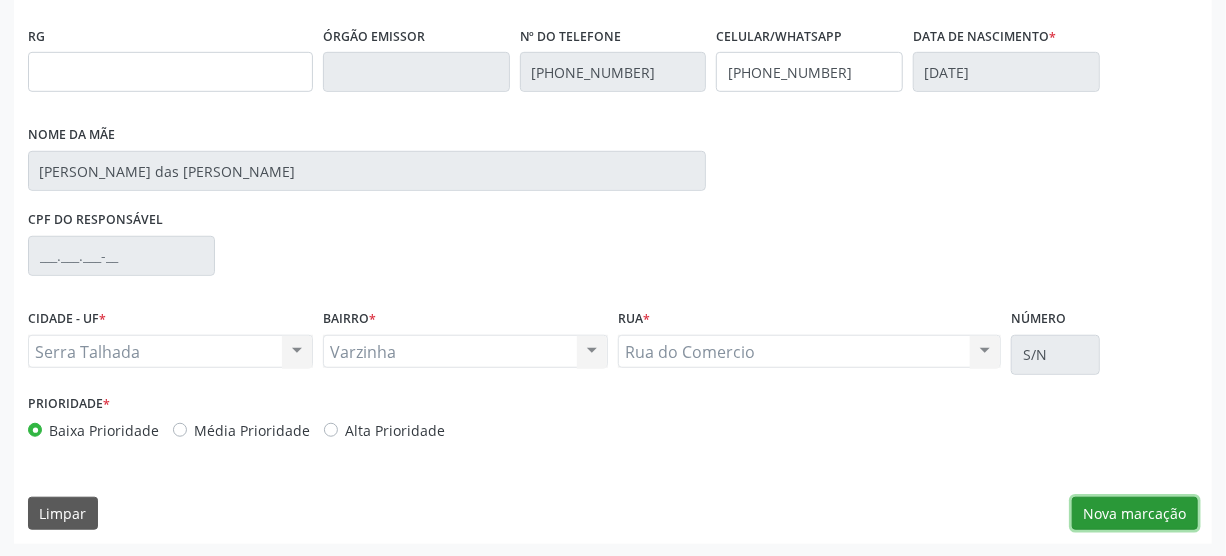 click on "Nova marcação" at bounding box center (1135, 514) 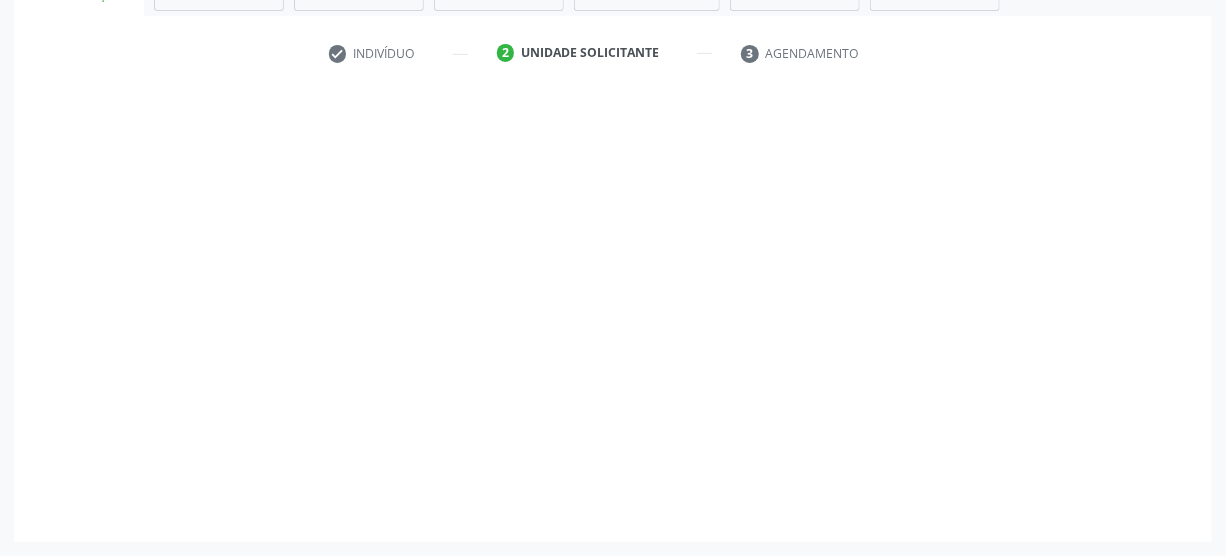 scroll, scrollTop: 348, scrollLeft: 0, axis: vertical 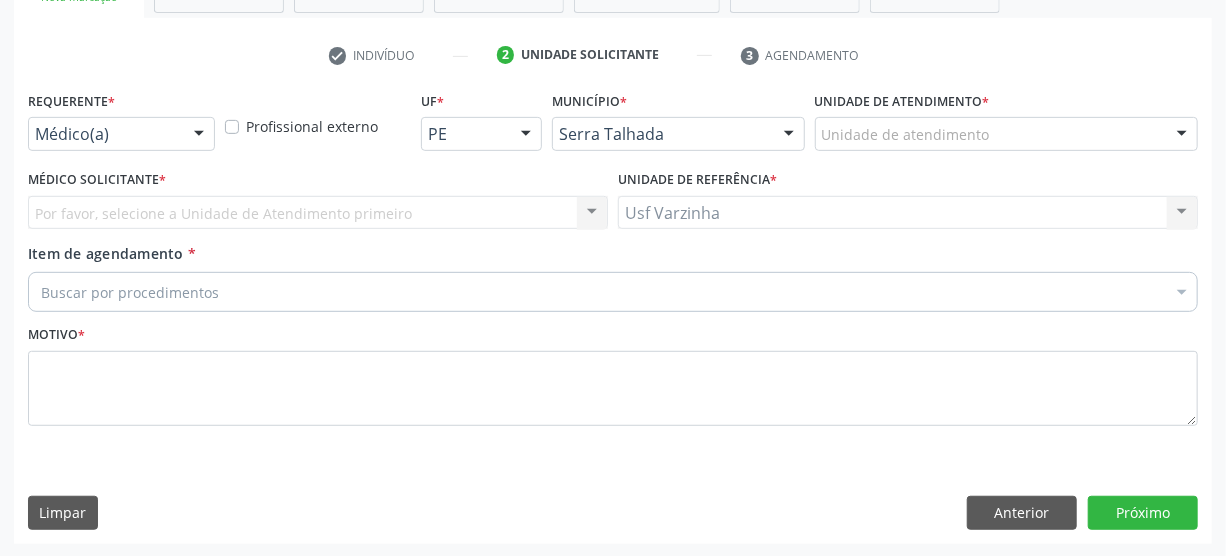 click at bounding box center (199, 135) 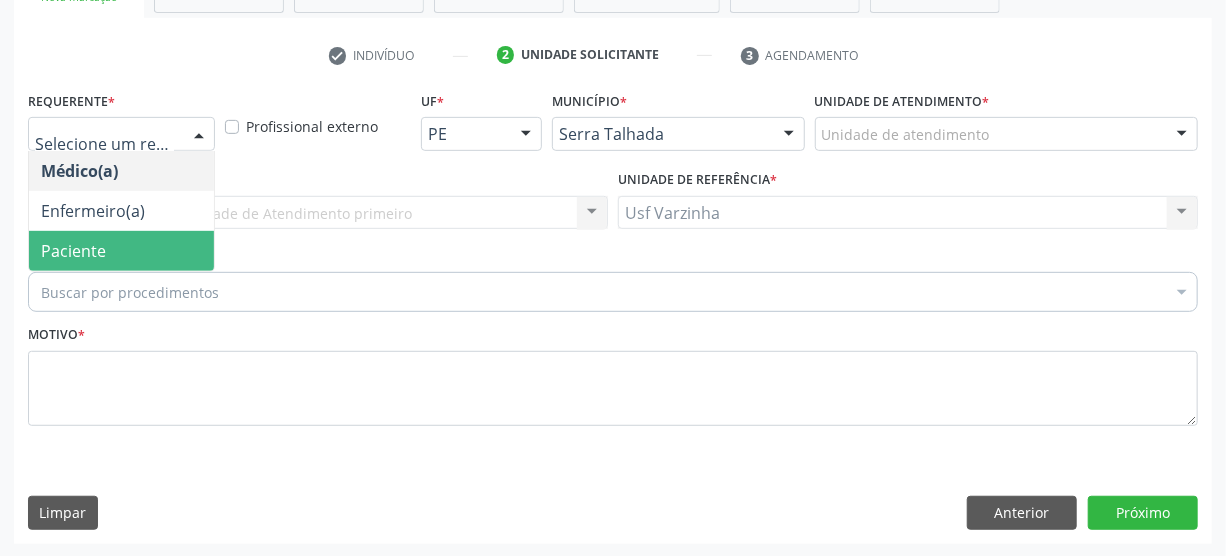 click on "Paciente" at bounding box center [121, 251] 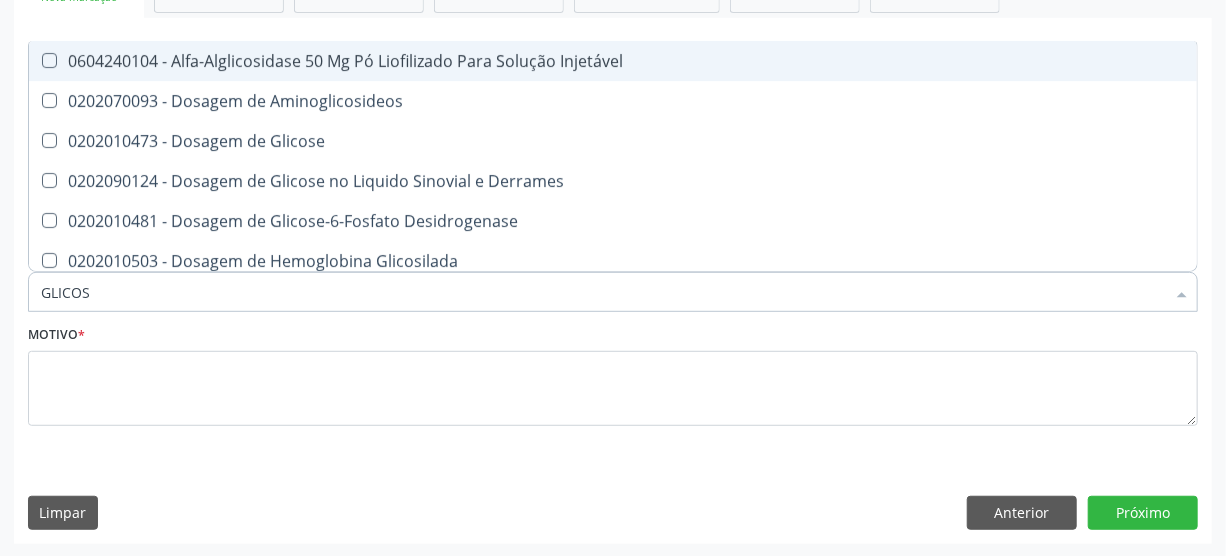 type on "GLICOSE" 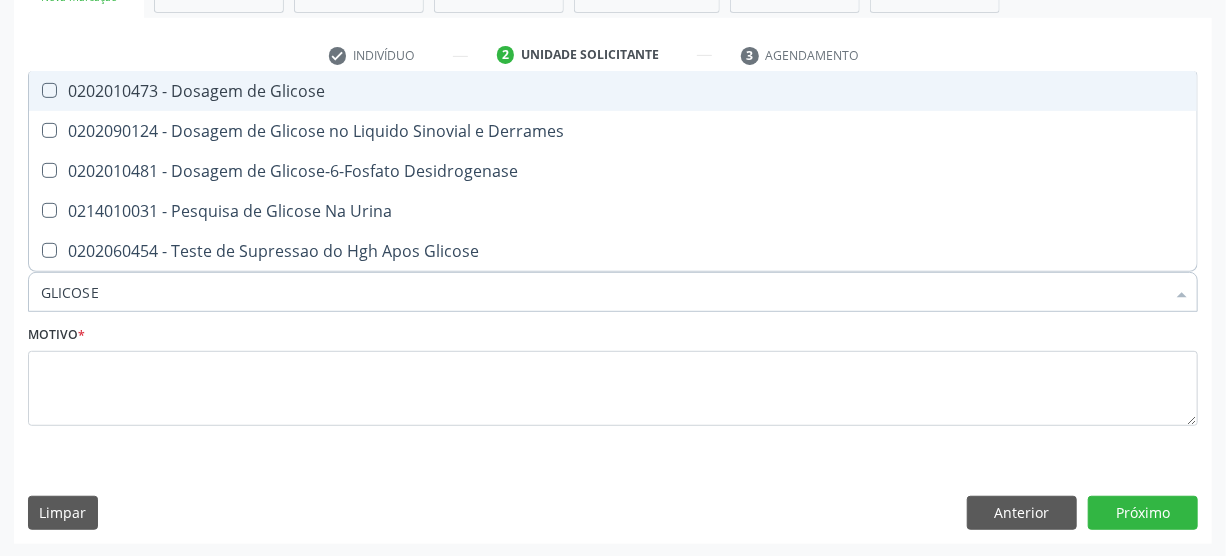 click on "0202010473 - Dosagem de Glicose" at bounding box center (613, 91) 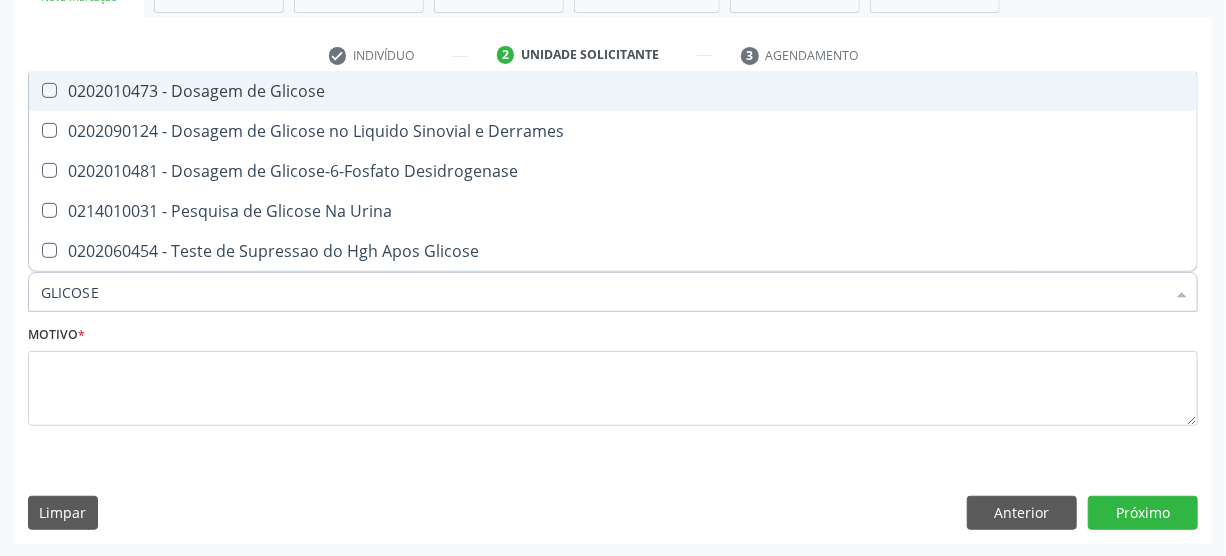 checkbox on "true" 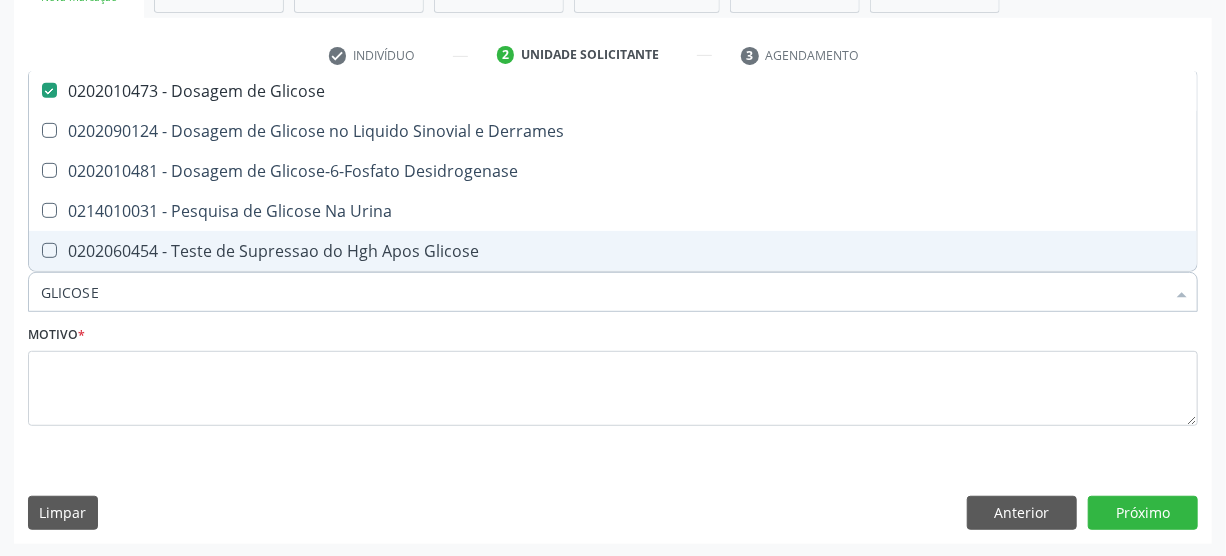 click on "GLICOSE" at bounding box center (603, 292) 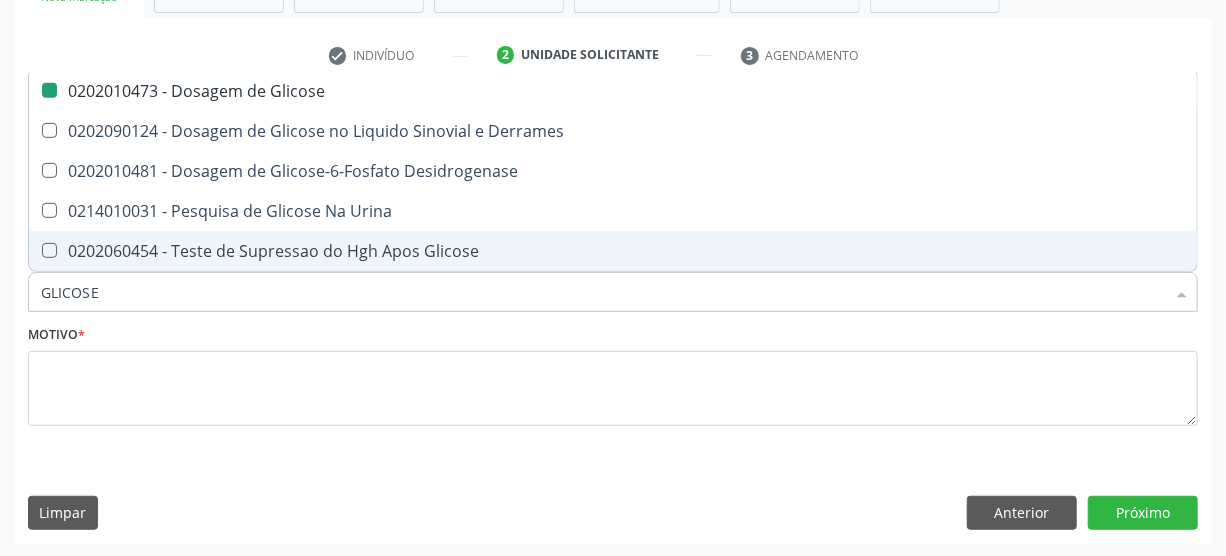 type on "GLICOS" 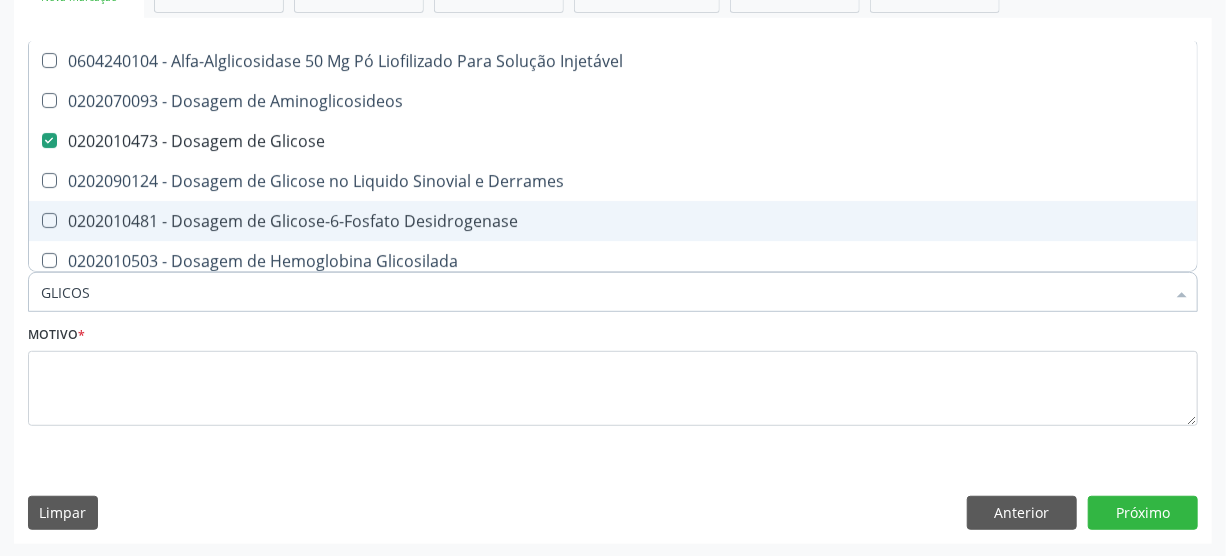 type on "GLICO" 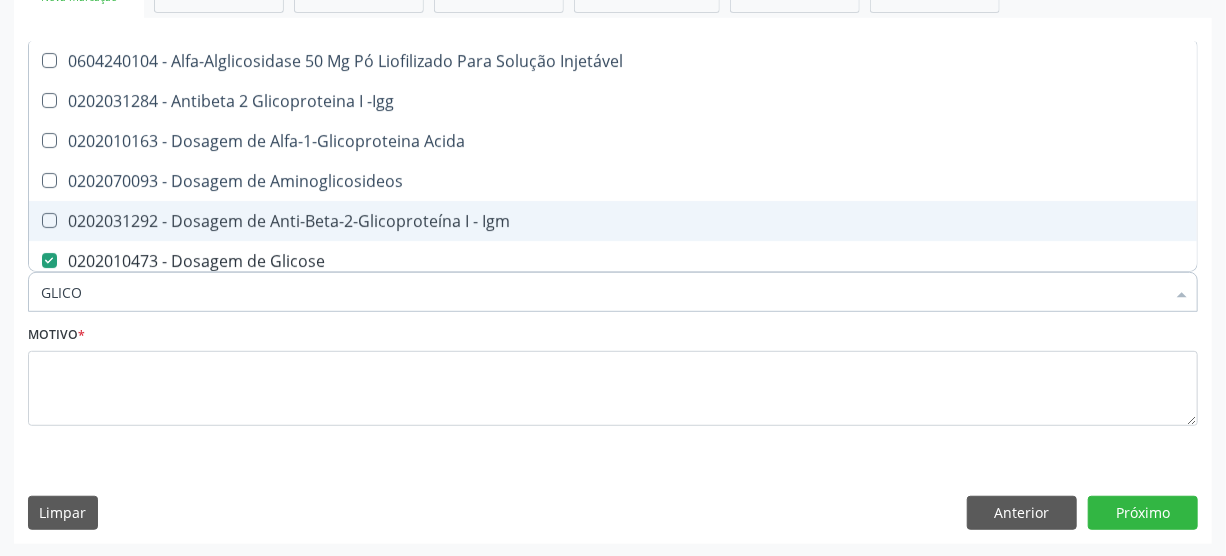 type on "GLIC" 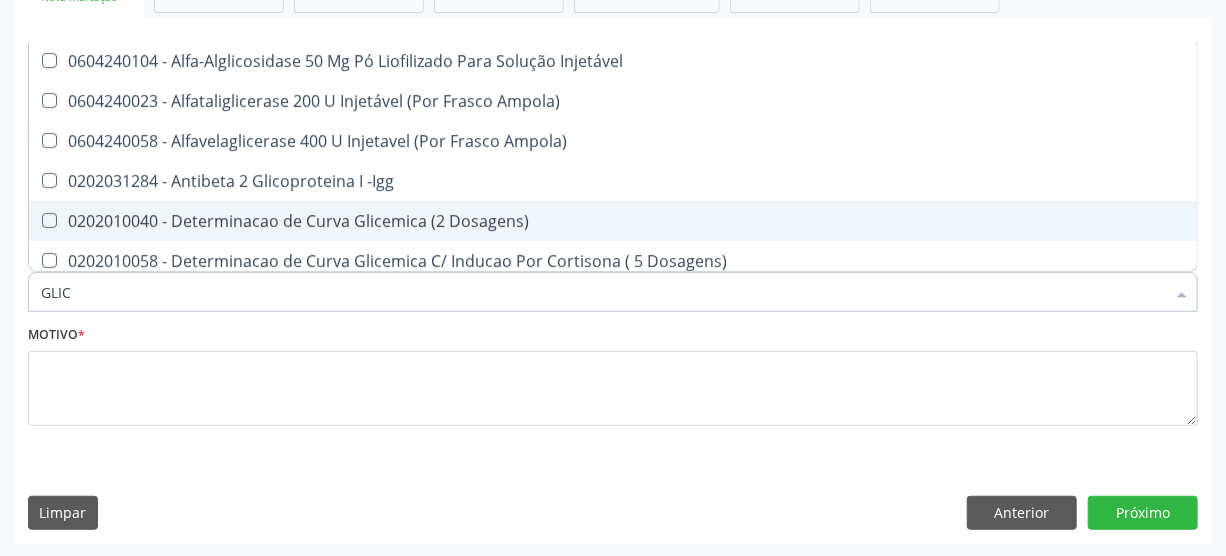 type on "GLI" 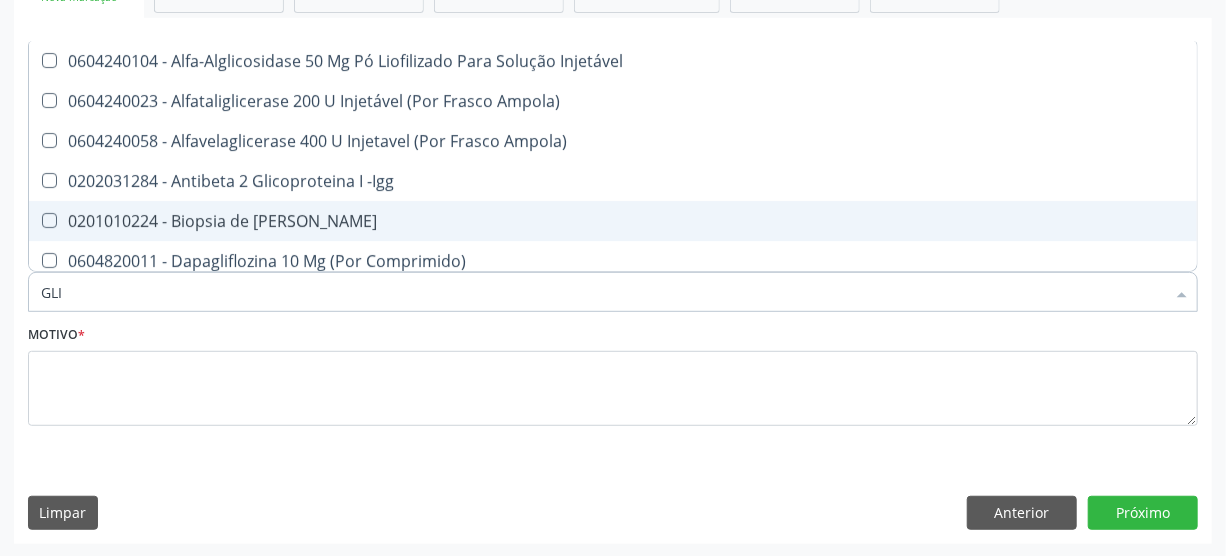 type on "GL" 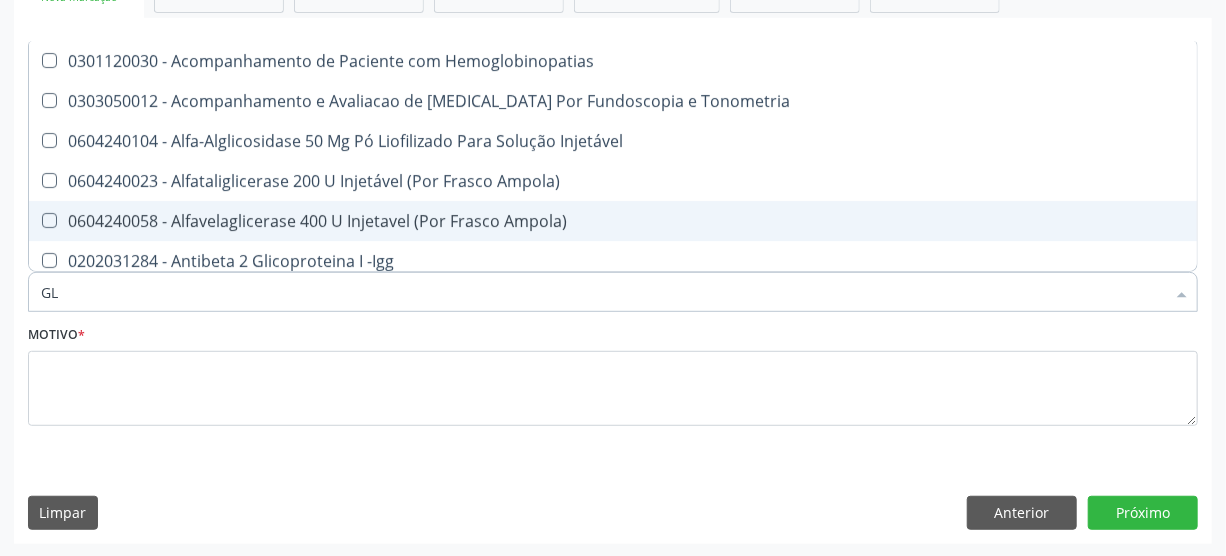 type on "G" 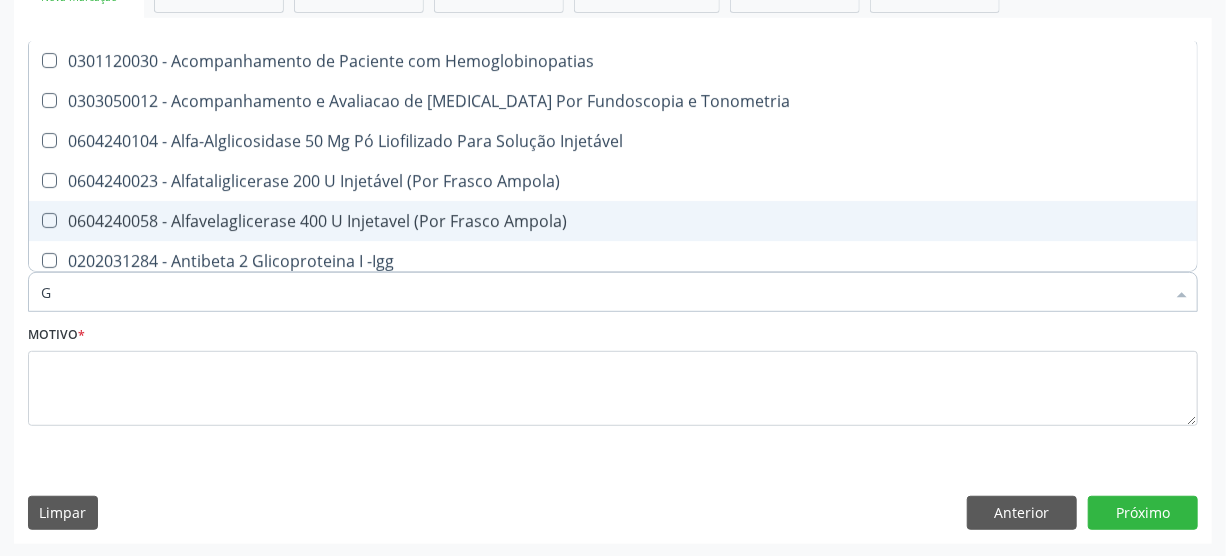 type 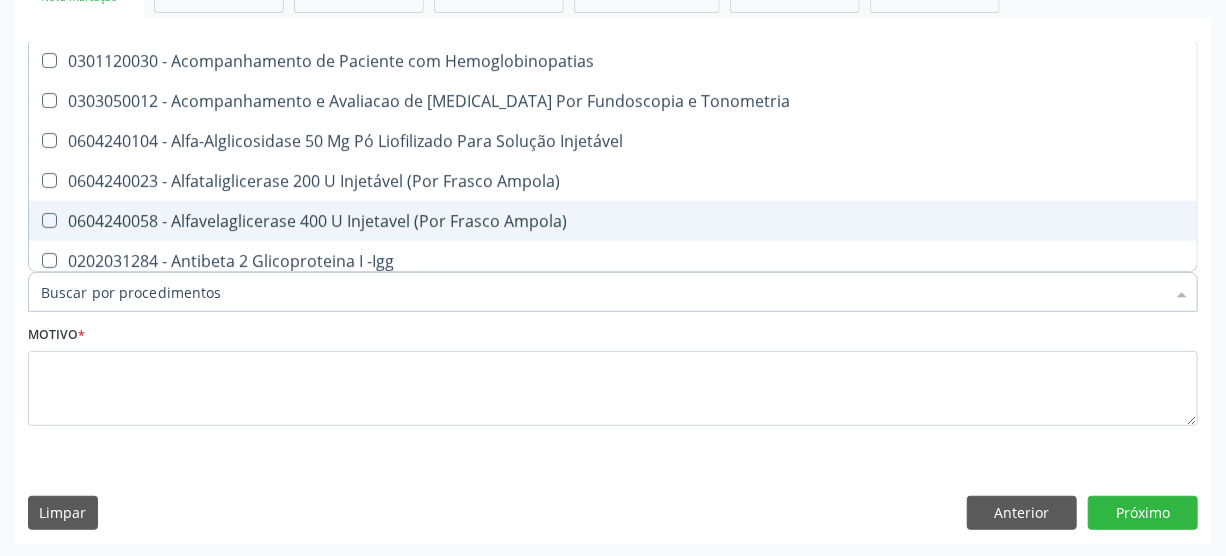 checkbox on "false" 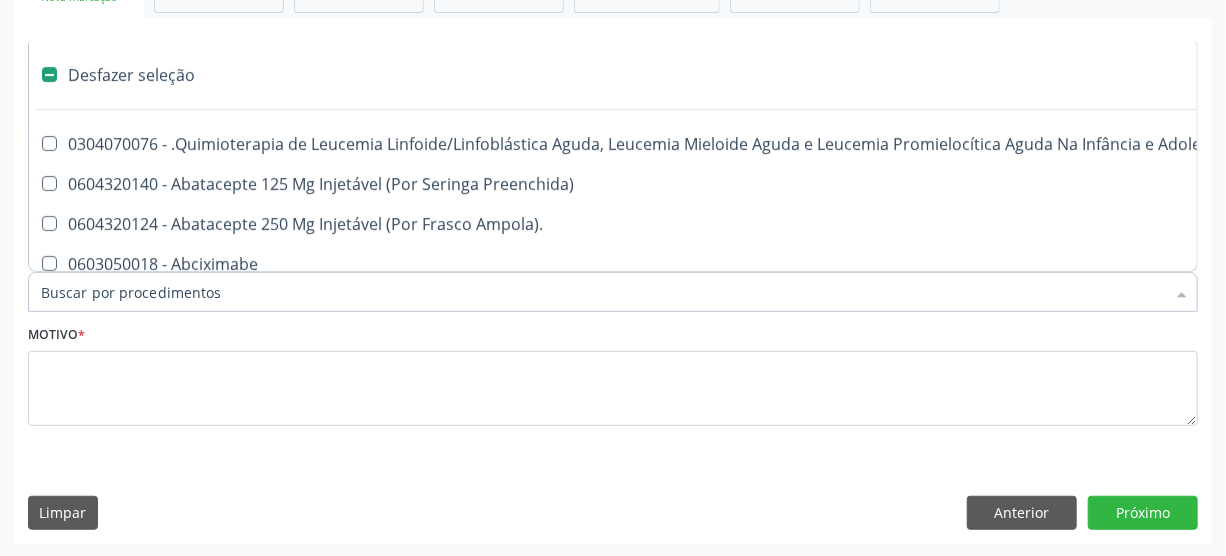 type on "F" 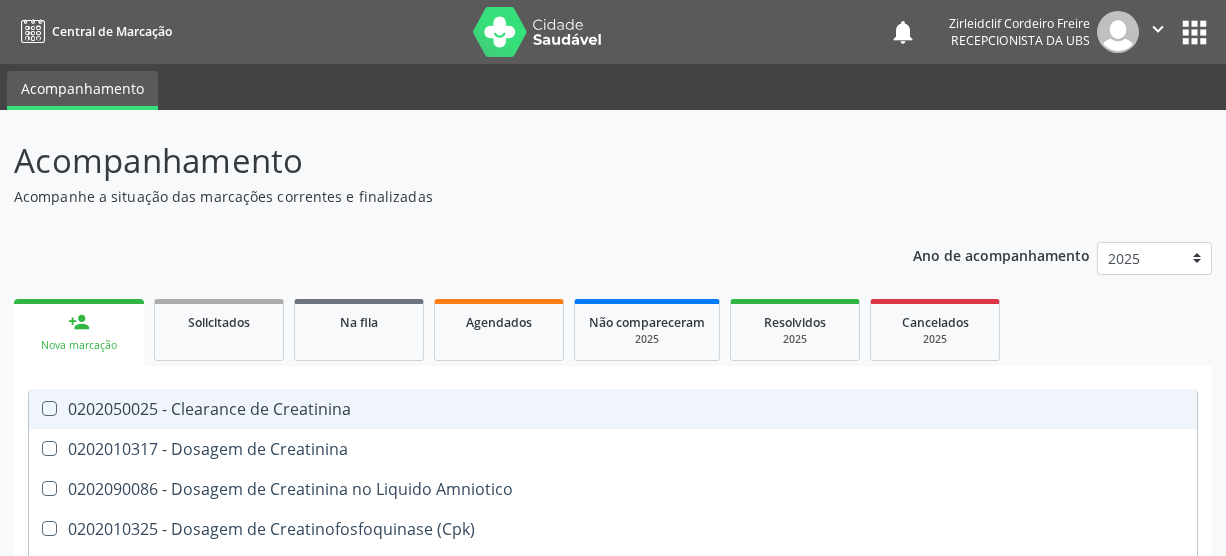 scroll, scrollTop: 348, scrollLeft: 0, axis: vertical 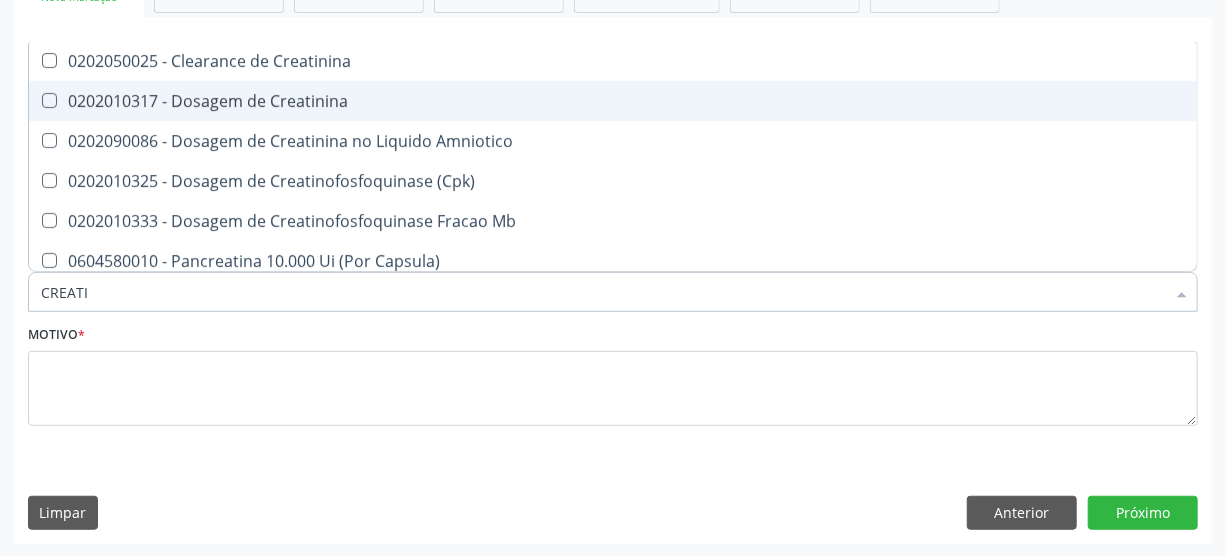 click on "0202010317 - Dosagem de Creatinina" at bounding box center (613, 101) 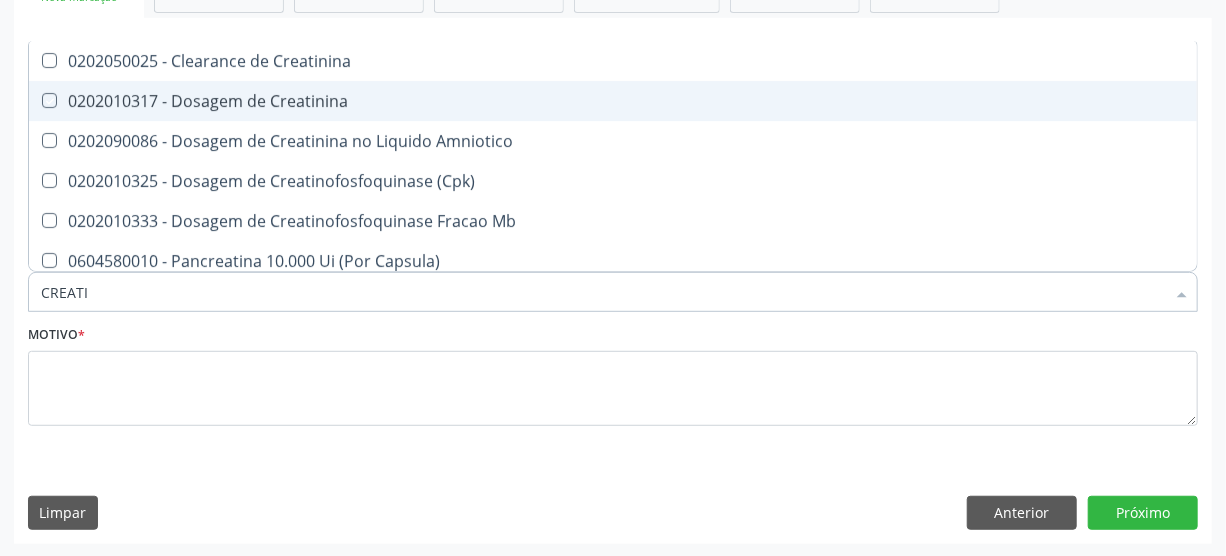 checkbox on "true" 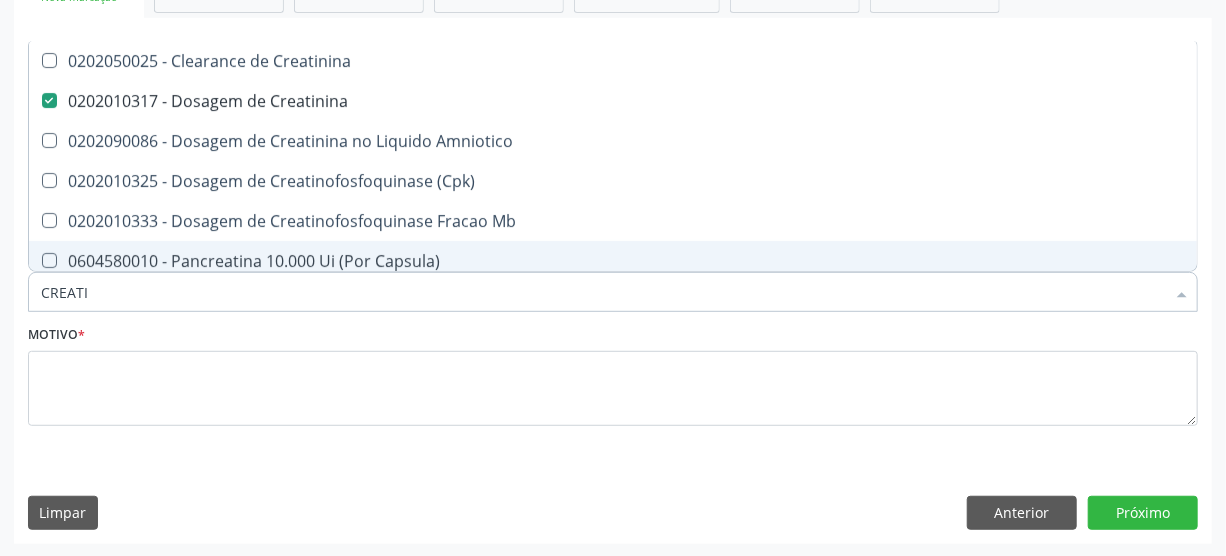 click on "CREATI" at bounding box center (603, 292) 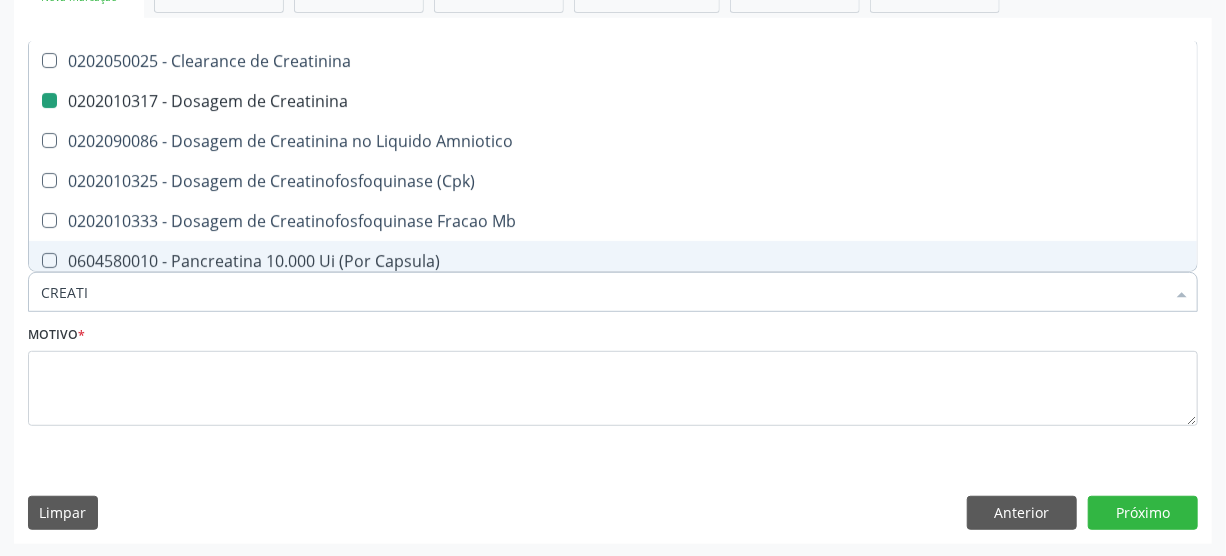 type on "CREAT" 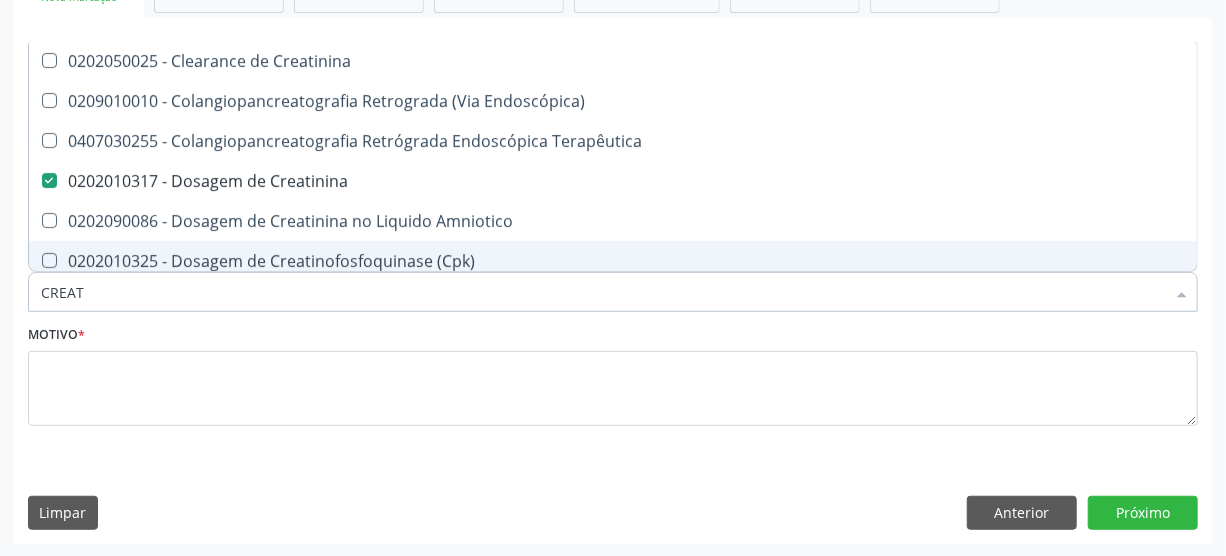 type on "CREA" 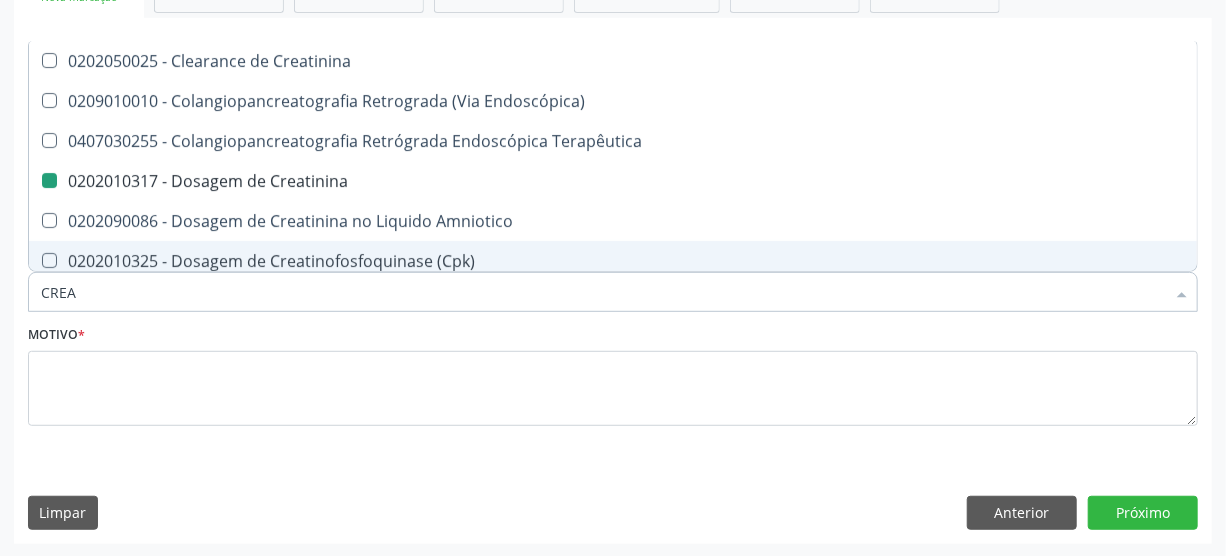 type on "CRE" 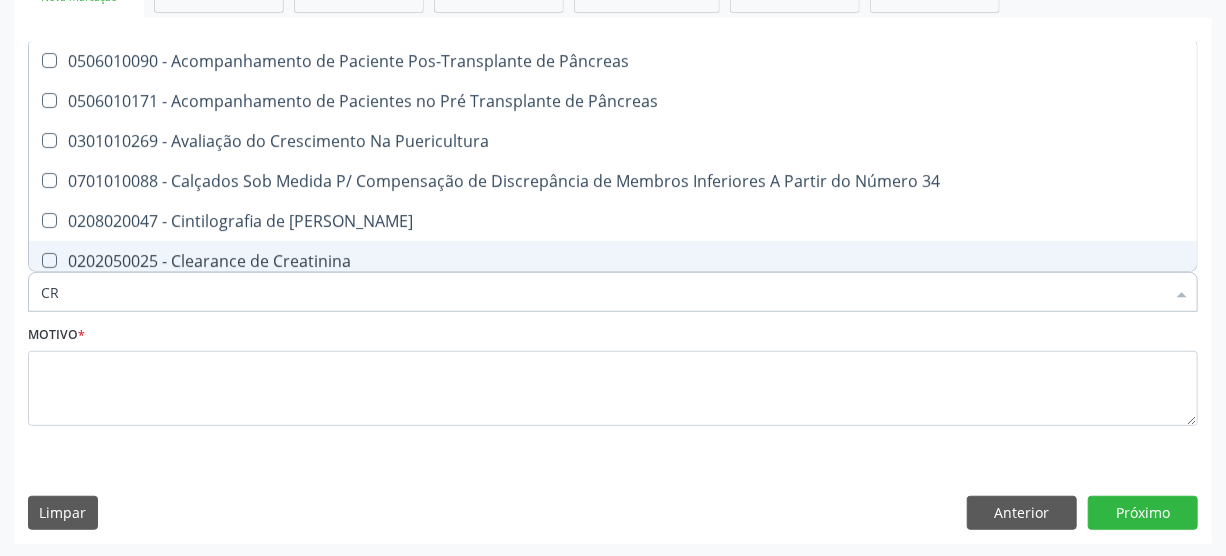 type on "C" 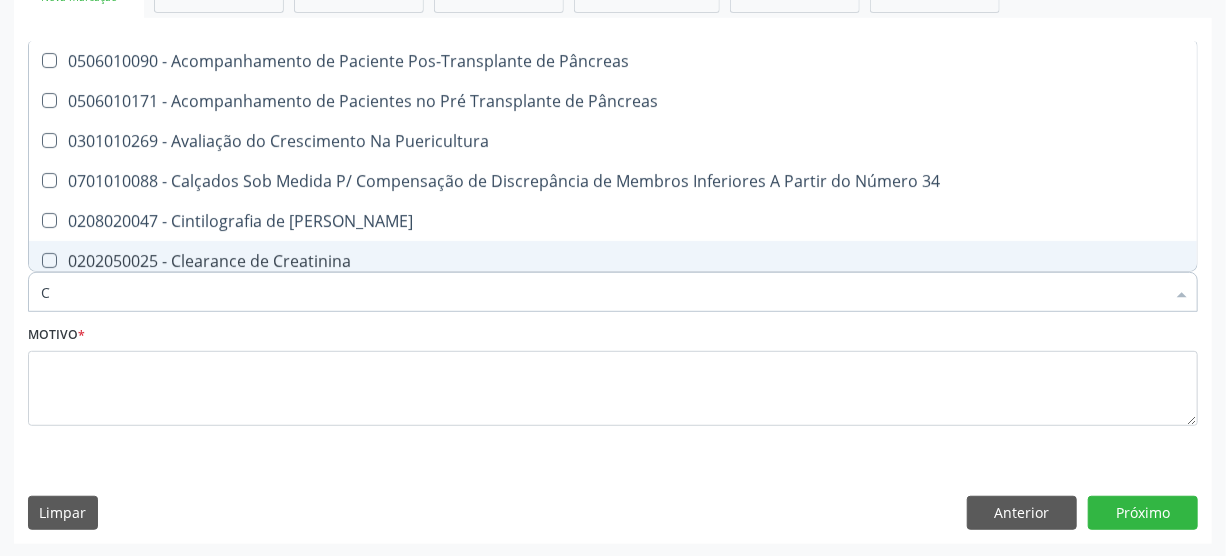 type 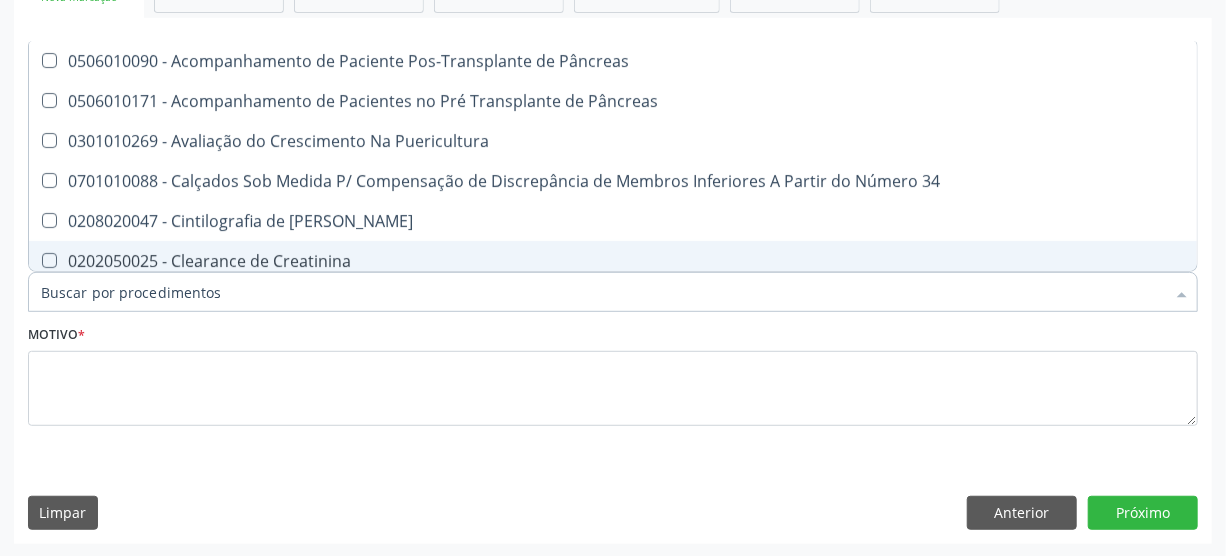 checkbox on "false" 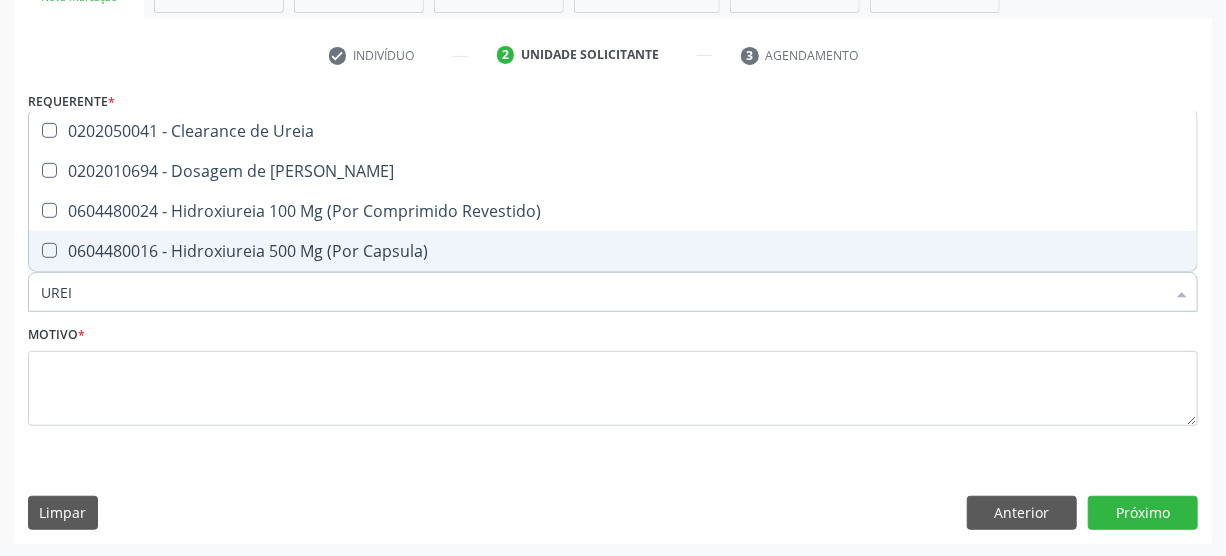 type on "UREIA" 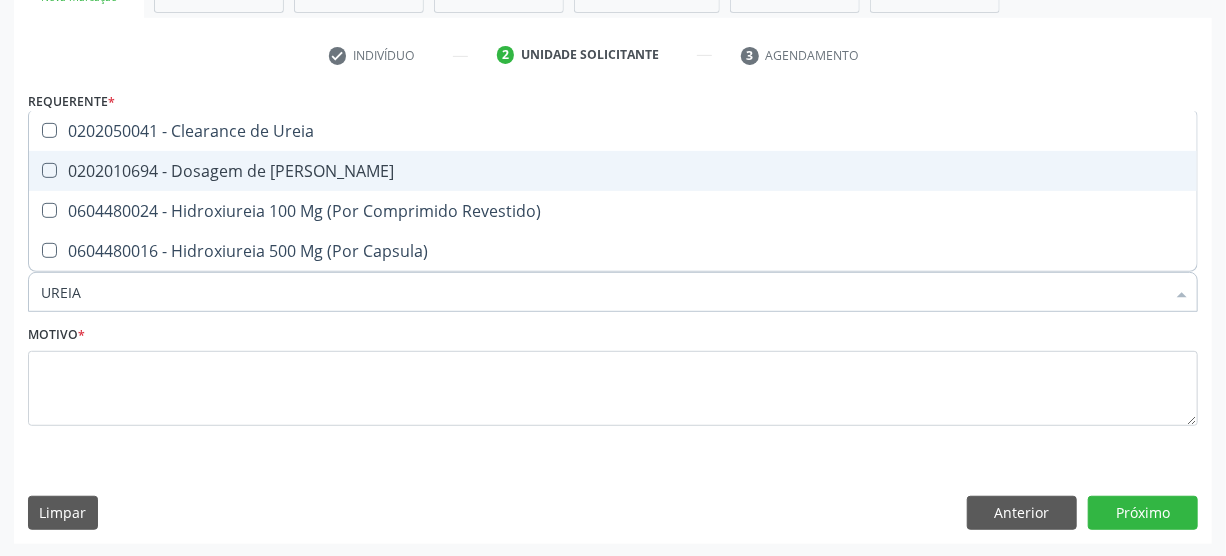 drag, startPoint x: 219, startPoint y: 169, endPoint x: 134, endPoint y: 205, distance: 92.309265 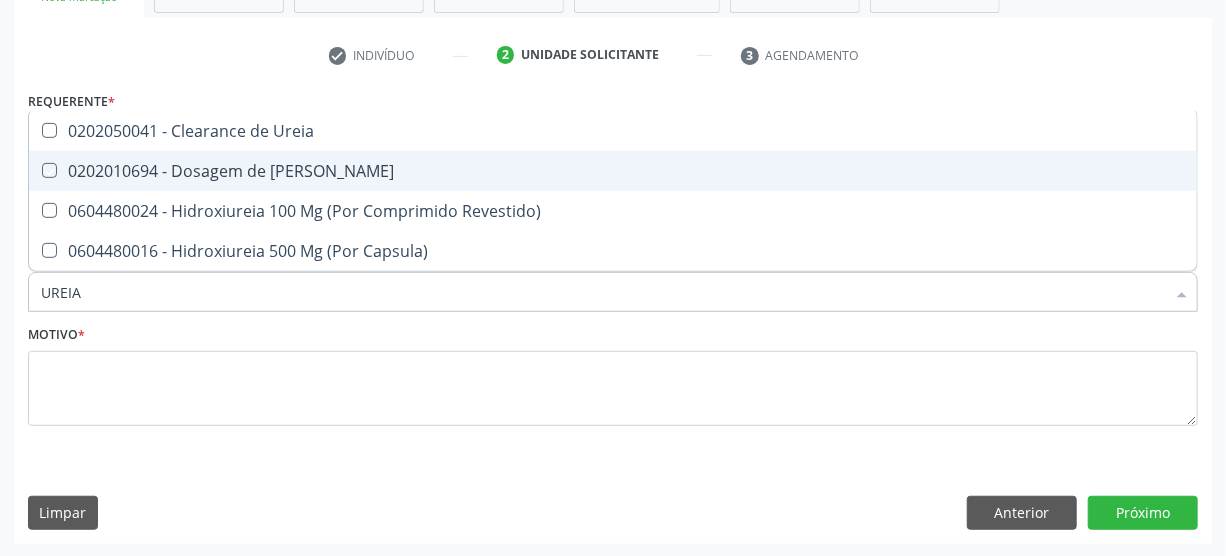 checkbox on "true" 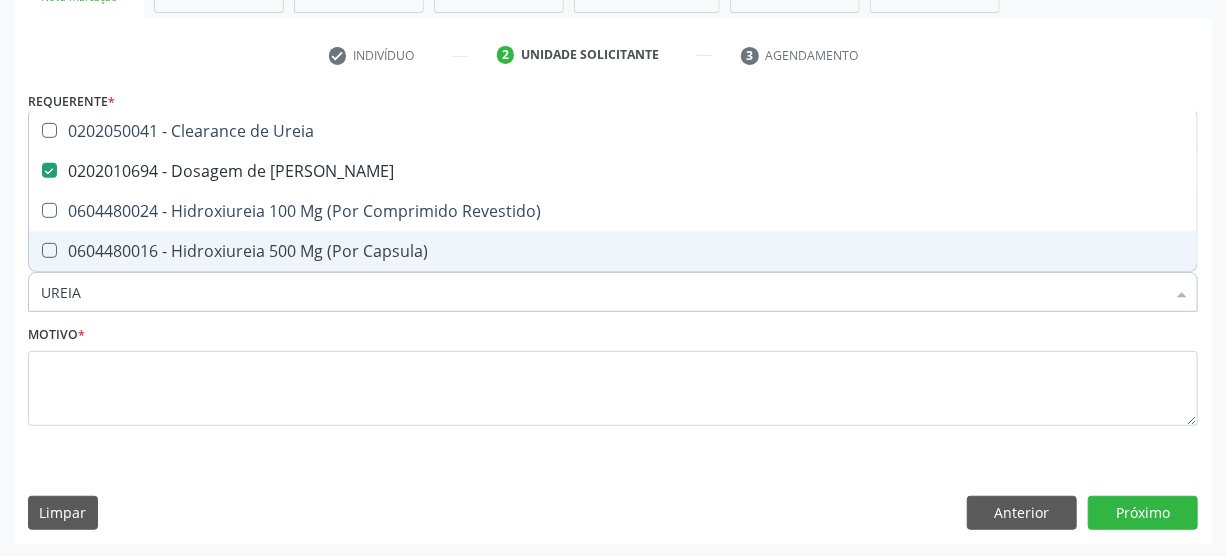 click on "UREIA" at bounding box center (603, 292) 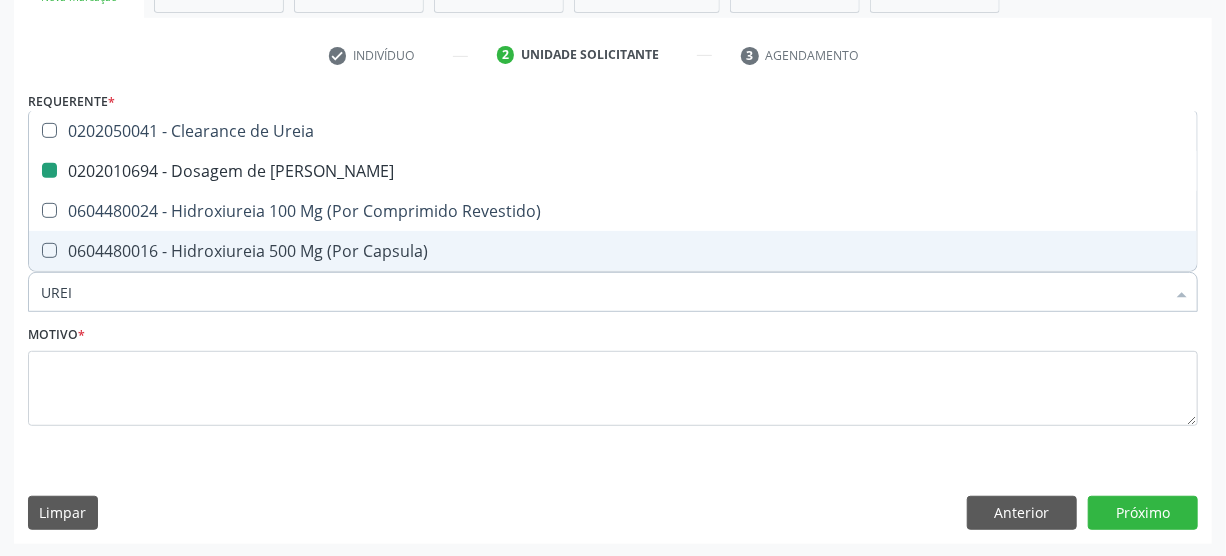 type on "URE" 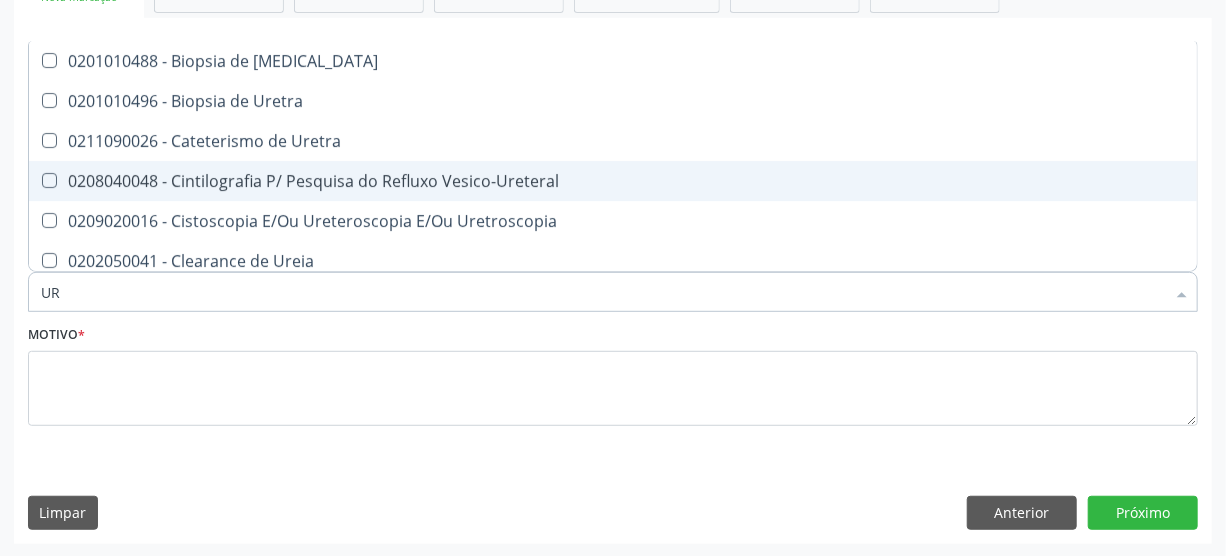 type on "U" 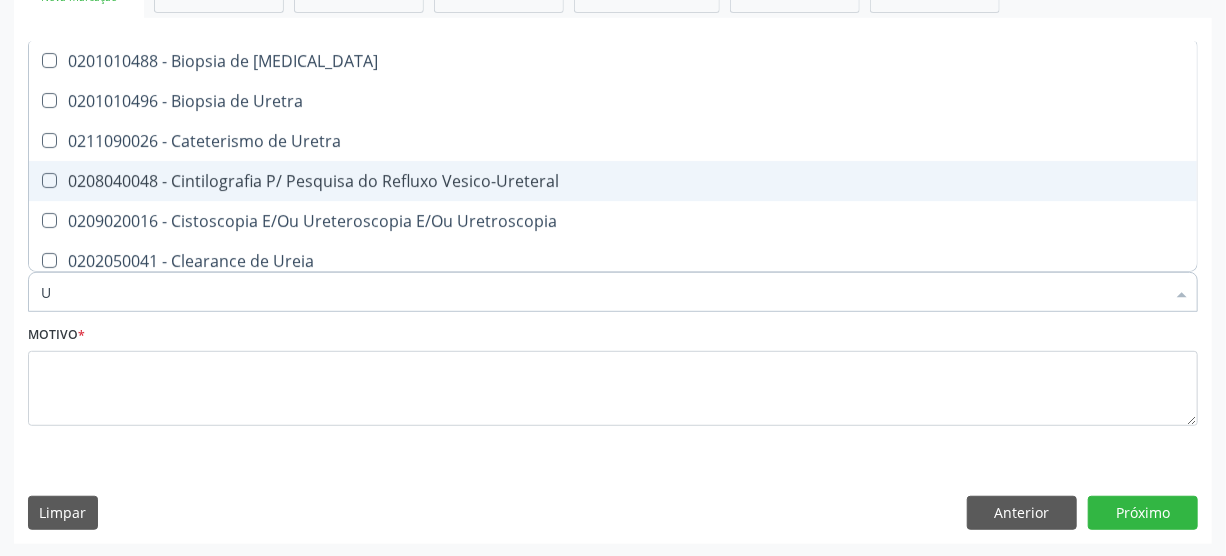 type 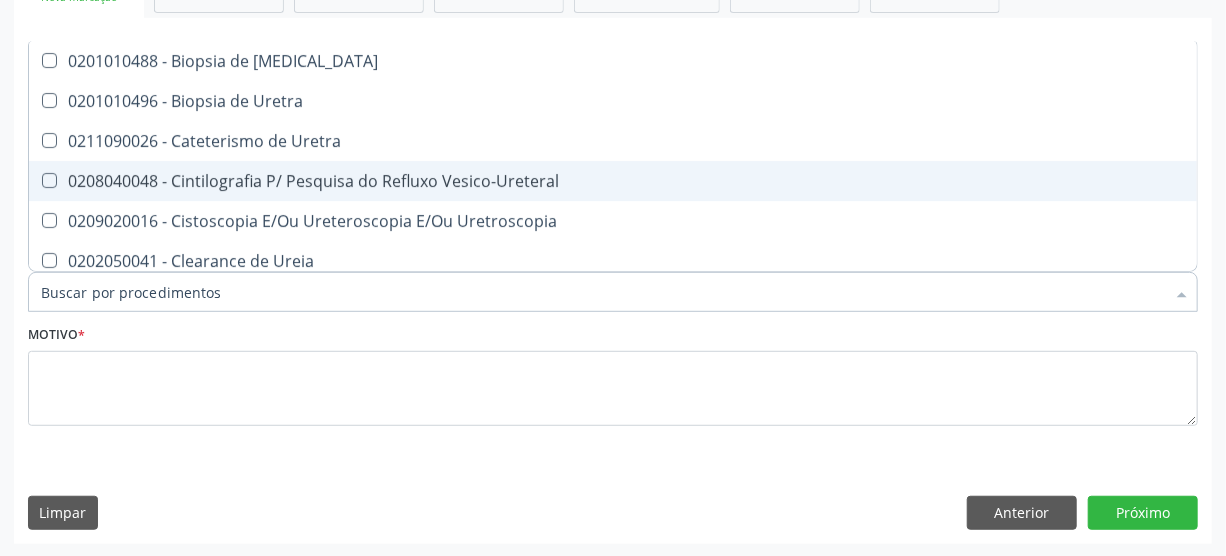 checkbox on "false" 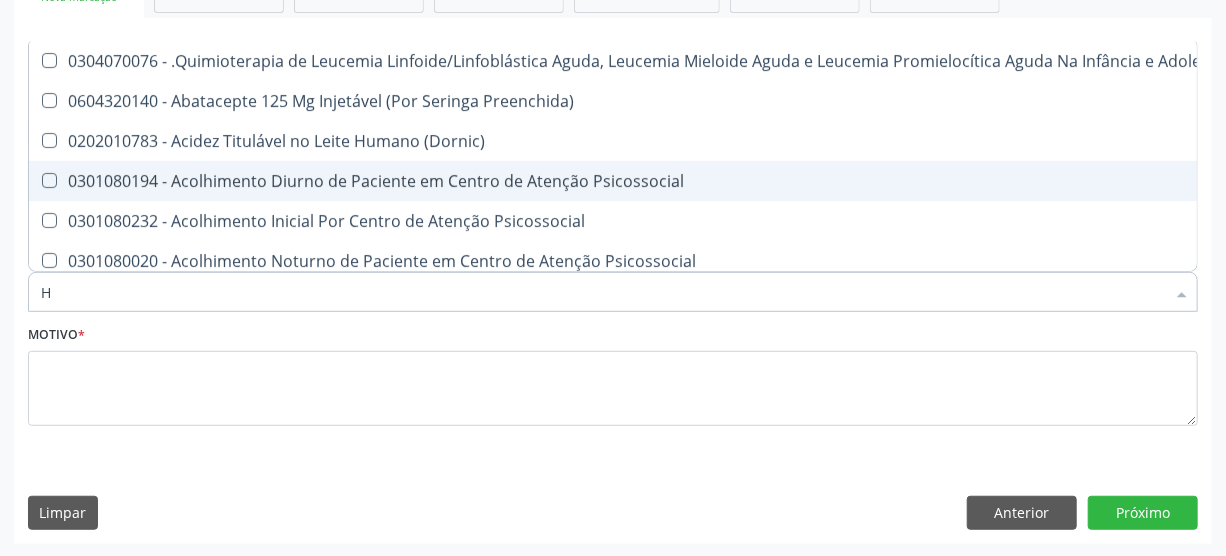 type on "HE" 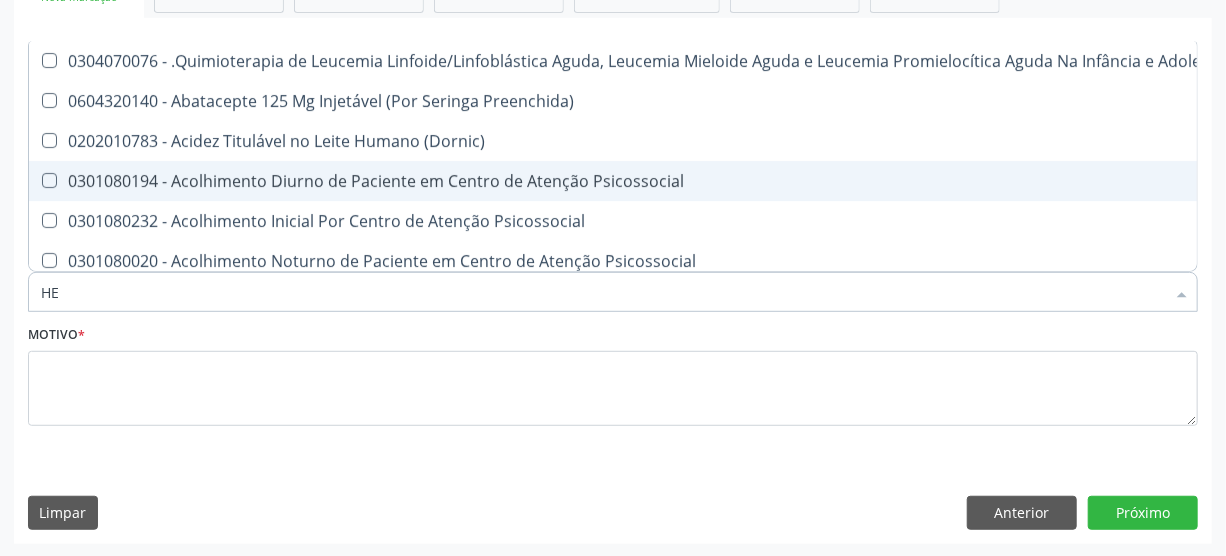 checkbox on "true" 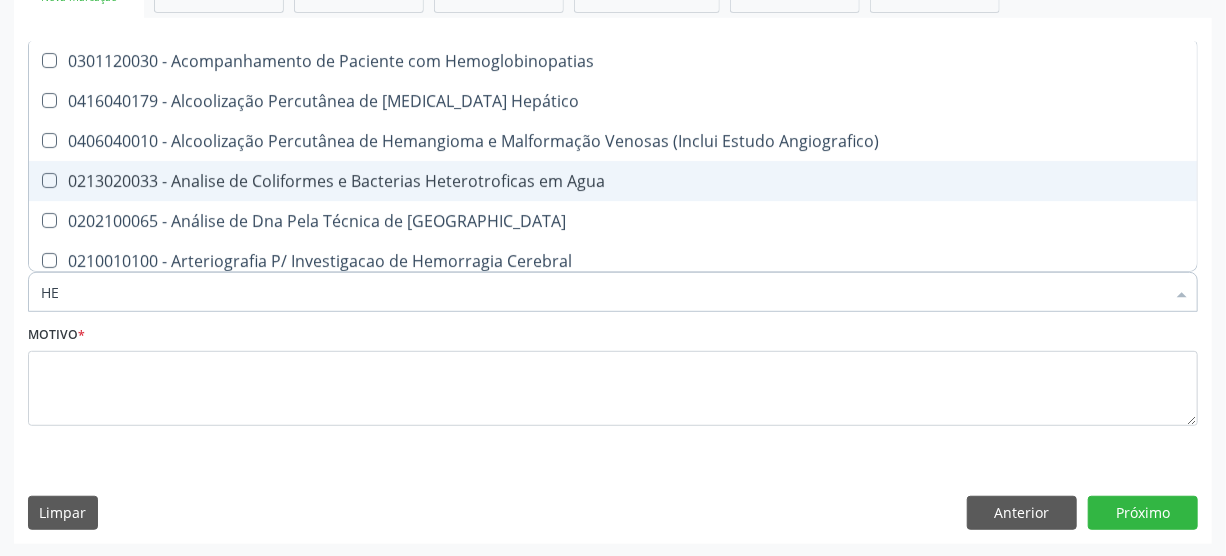 type on "HEM" 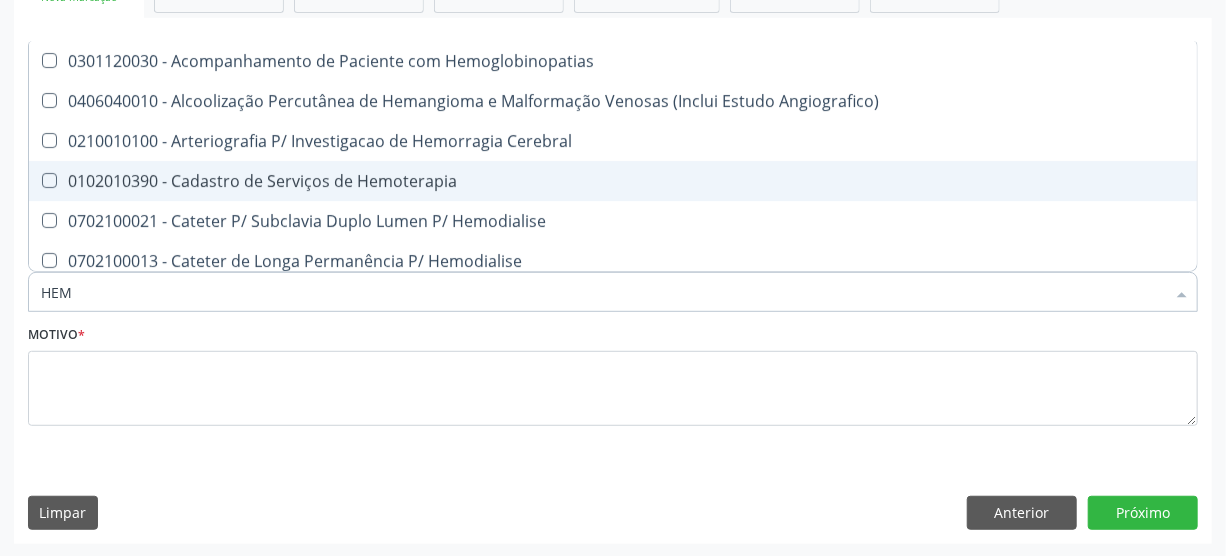 type on "HEMO" 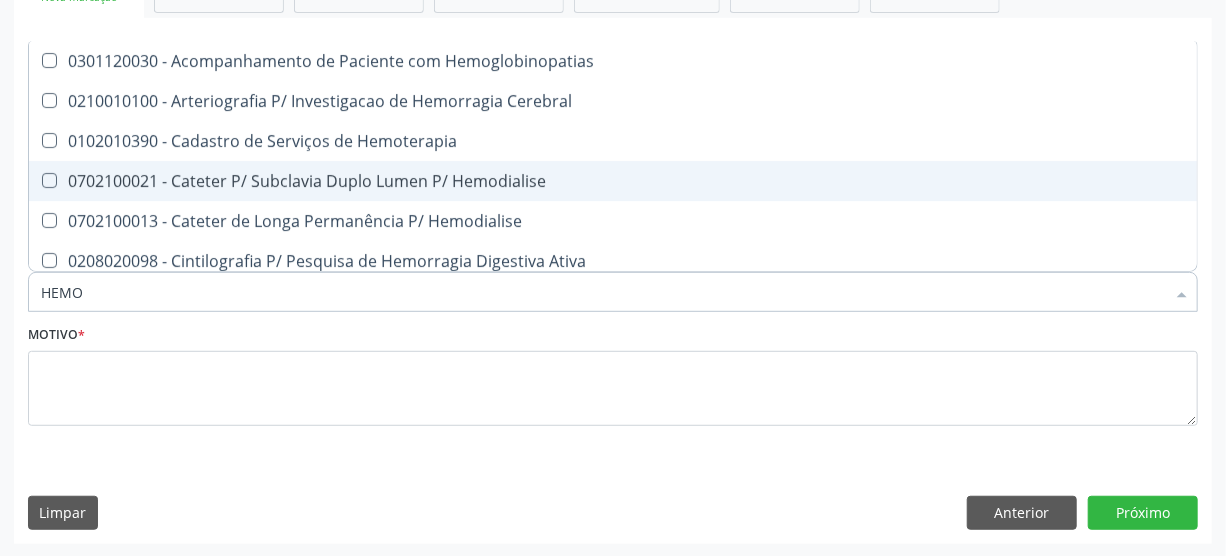 type on "HEMOG" 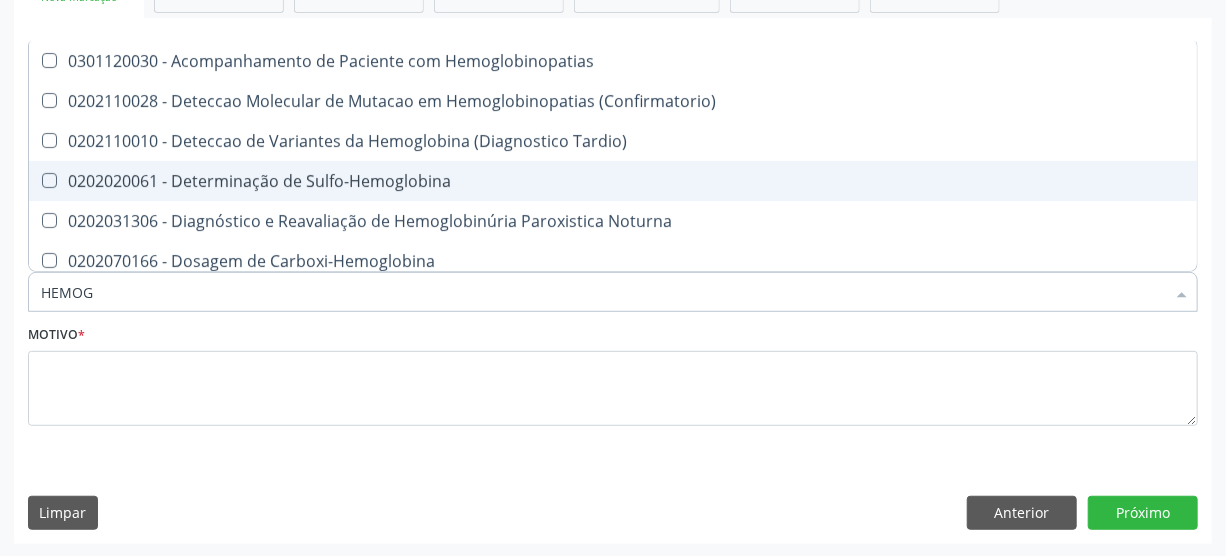 type on "HEMOGL" 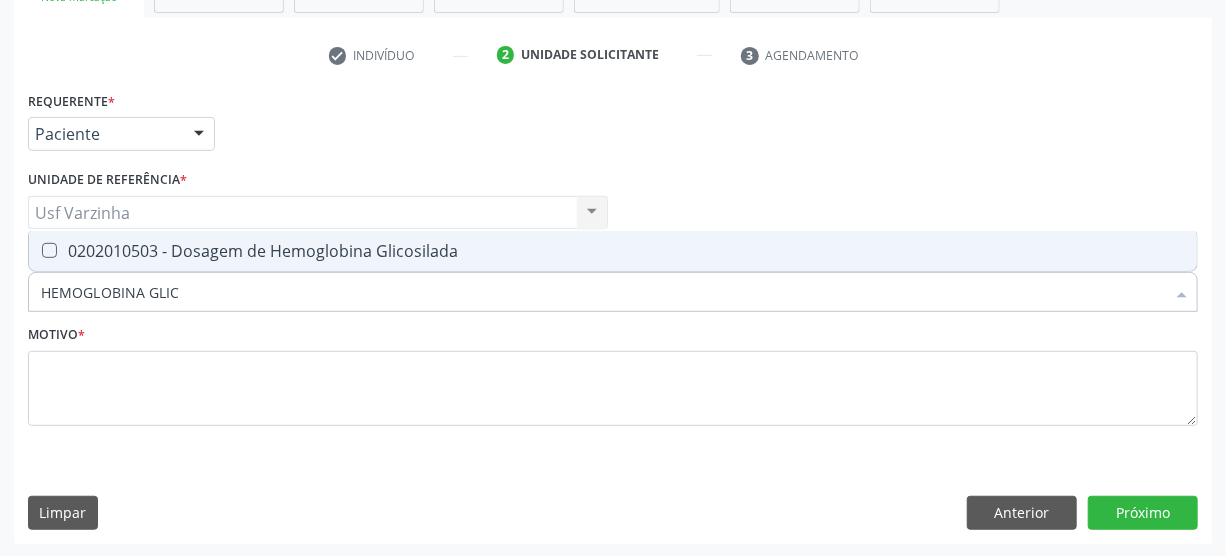 type on "HEMOGLOBINA GLICO" 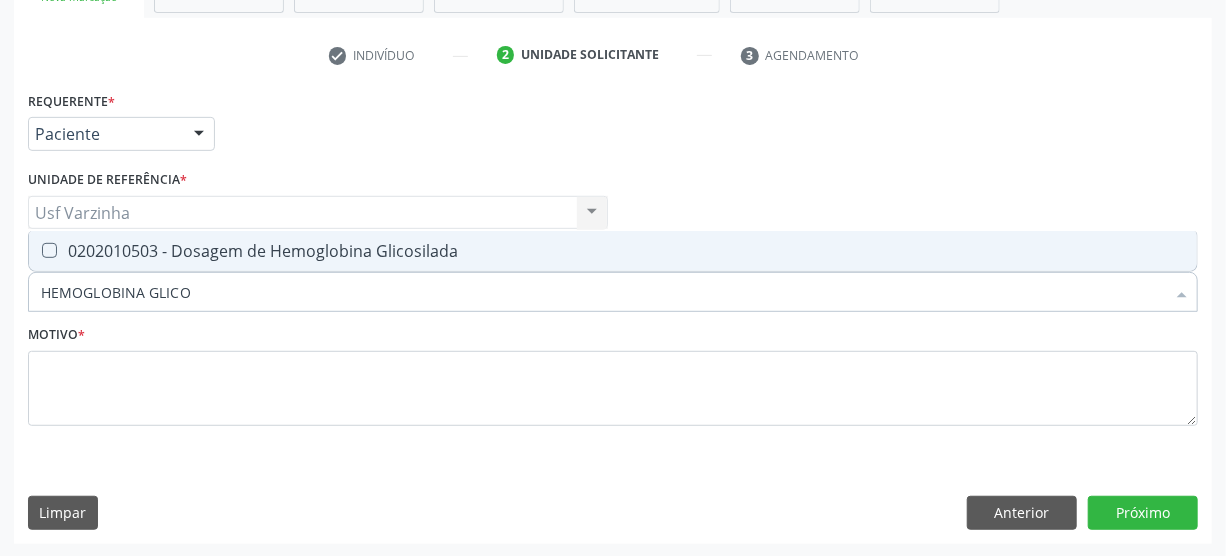 click on "0202010503 - Dosagem de Hemoglobina Glicosilada" at bounding box center [613, 251] 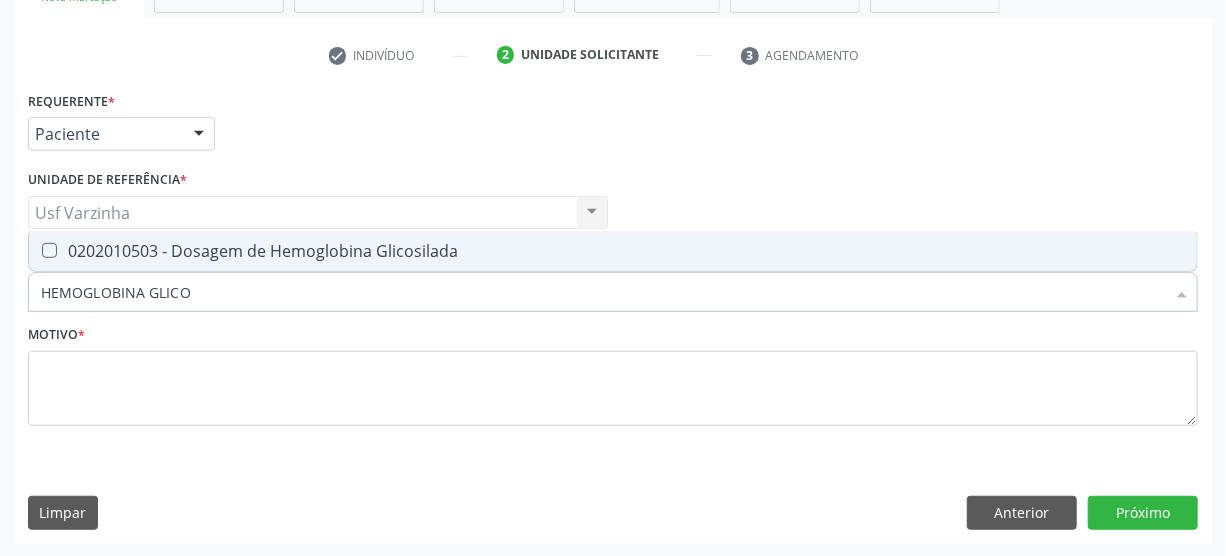 checkbox on "true" 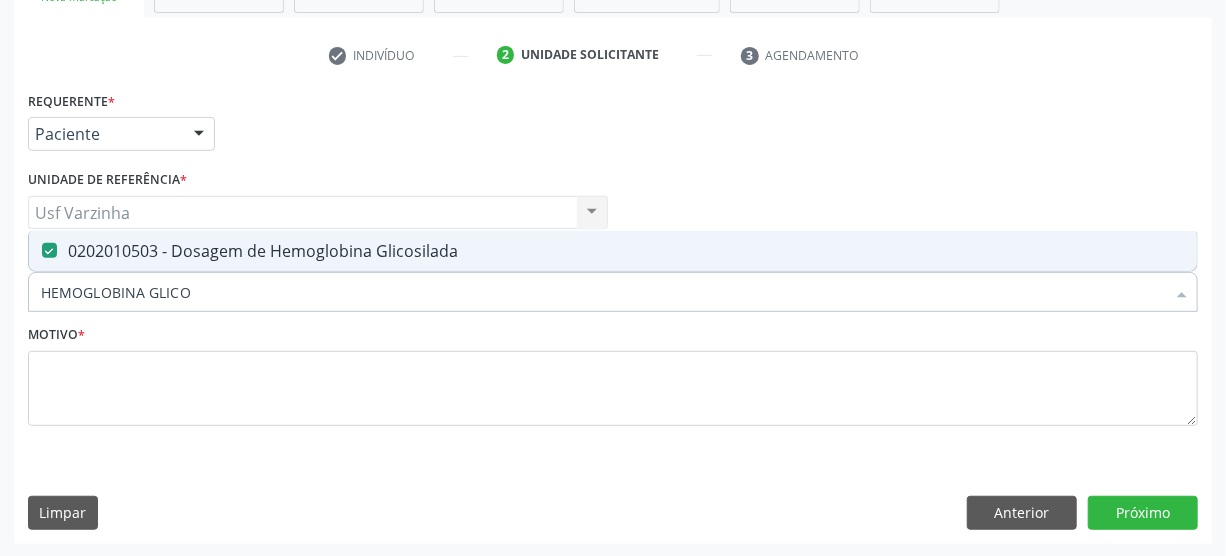click on "HEMOGLOBINA GLICO" at bounding box center [603, 292] 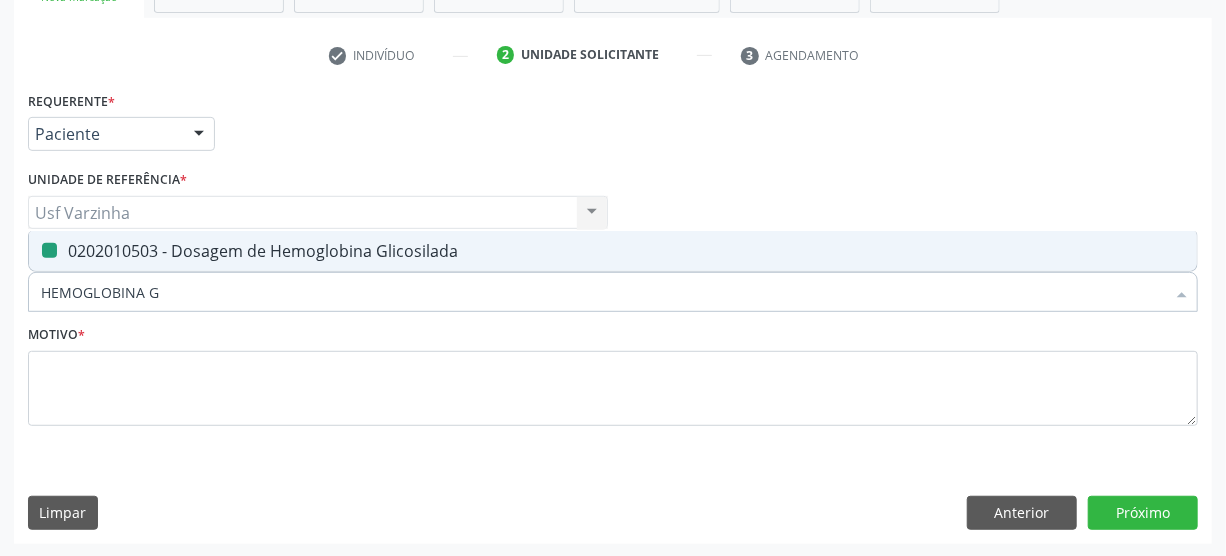 type on "HEMOGLOBINA" 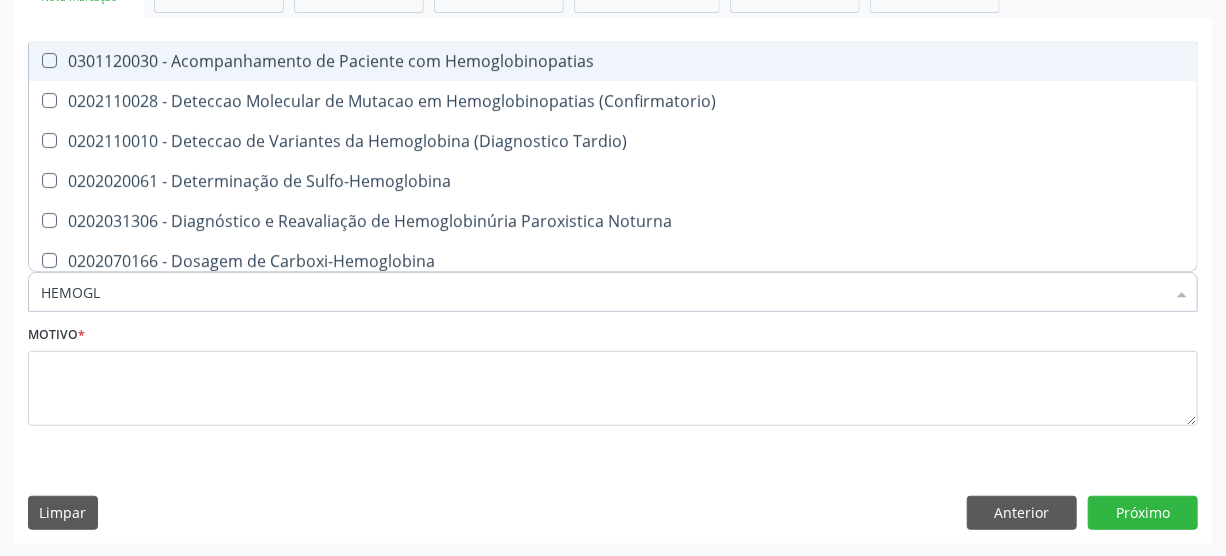 type on "HEMOG" 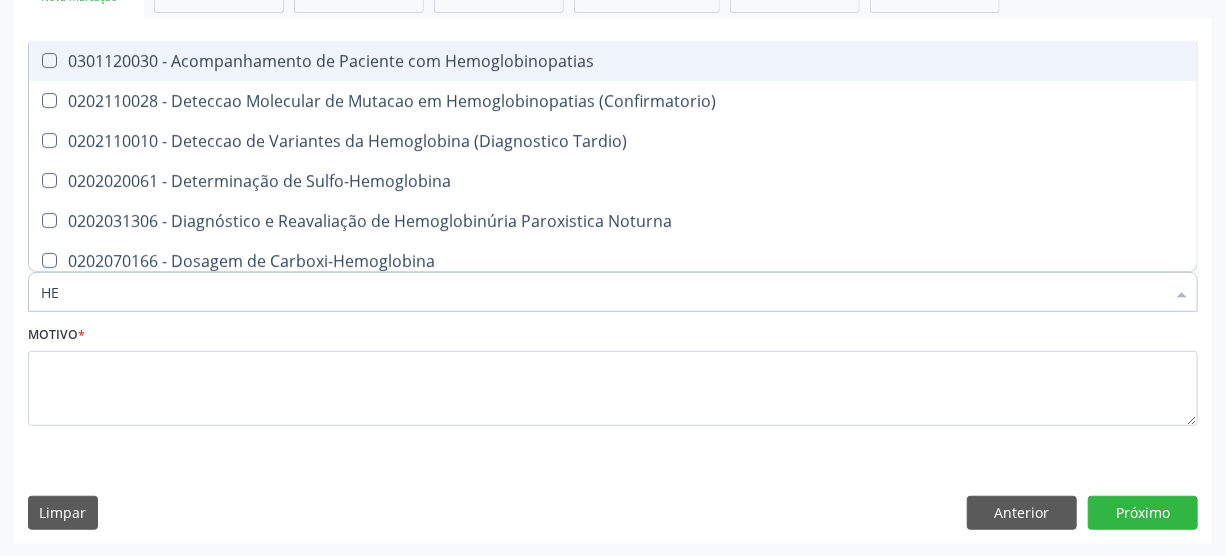 type on "H" 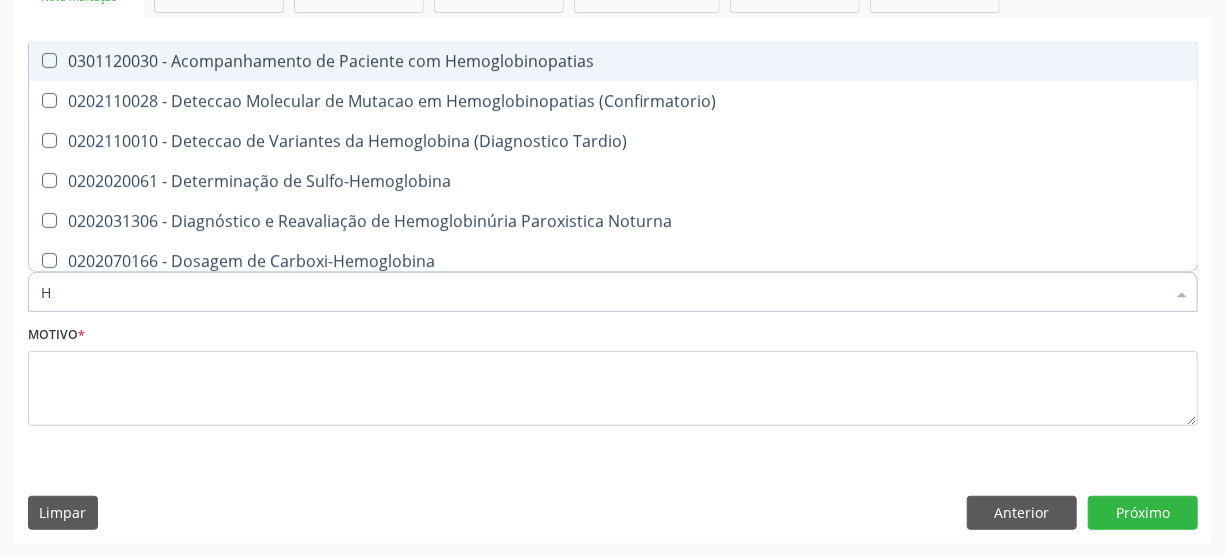 type 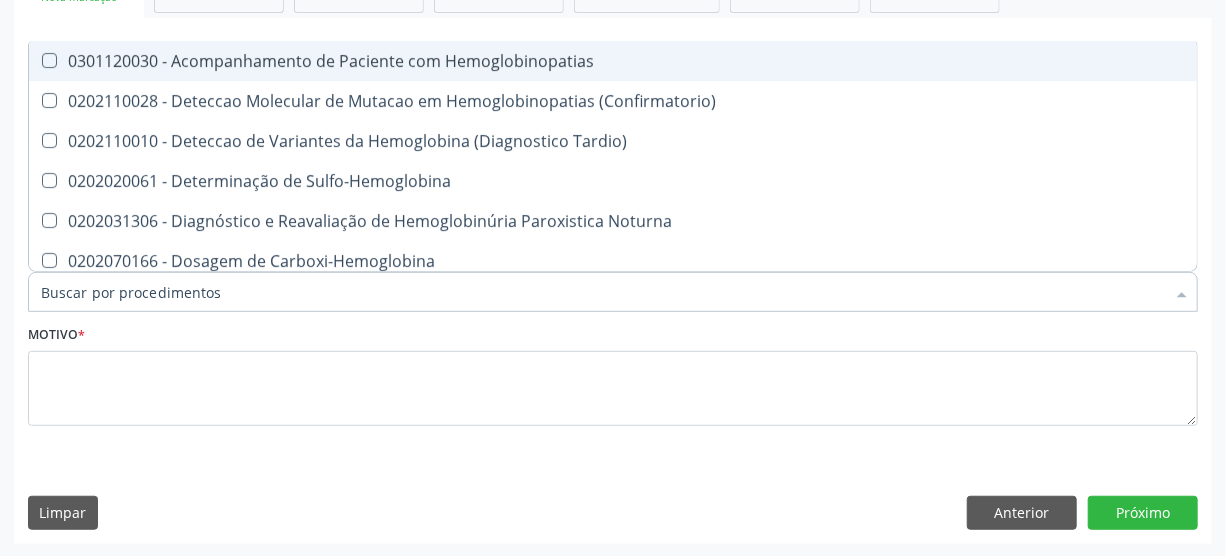 checkbox on "false" 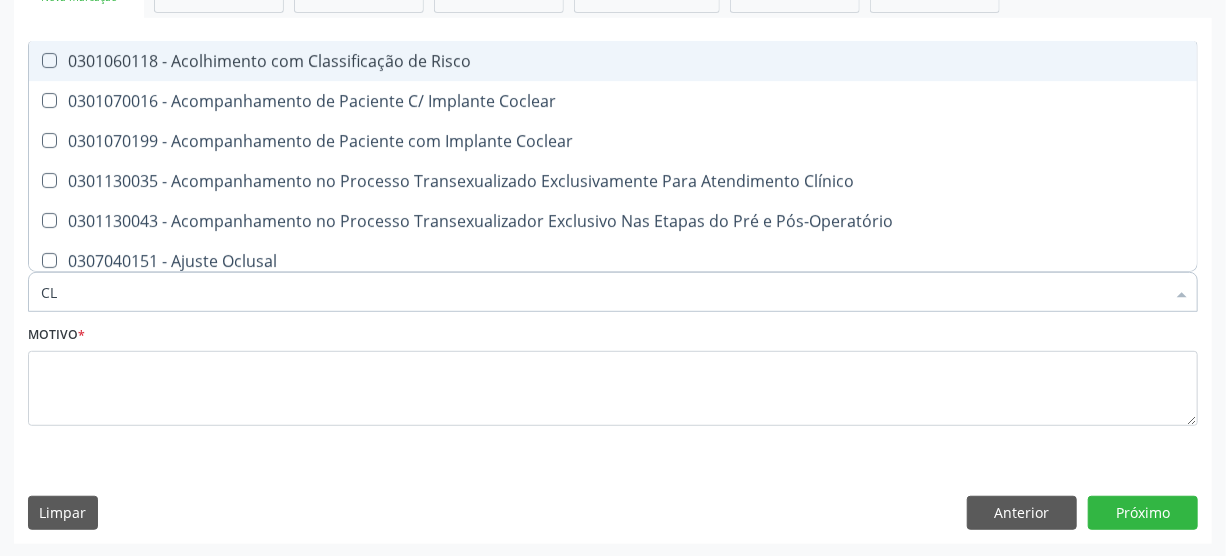 type on "C" 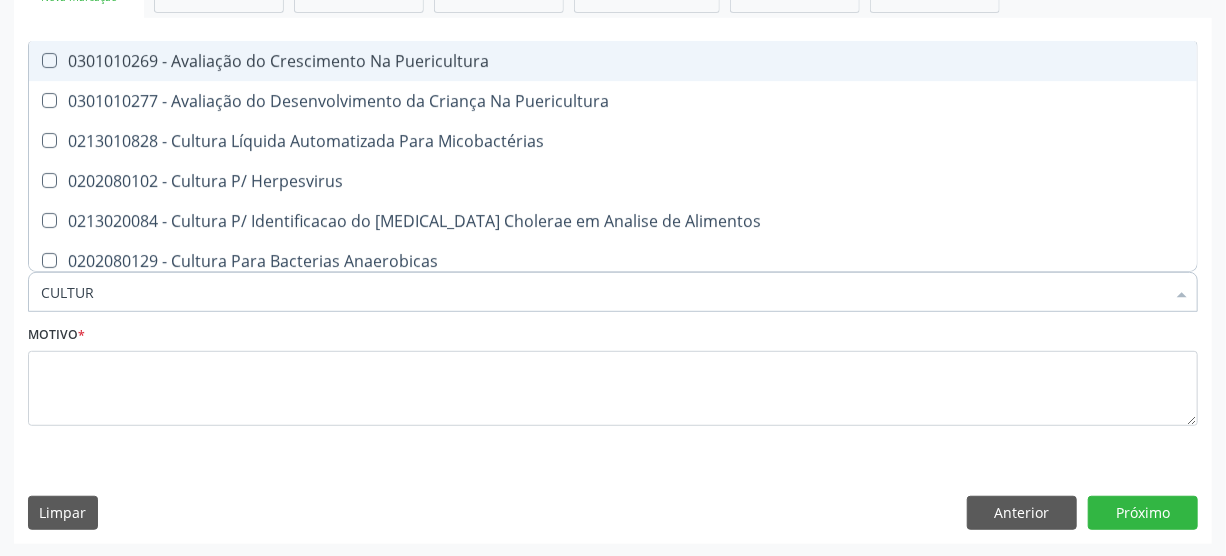 type on "CULTURA" 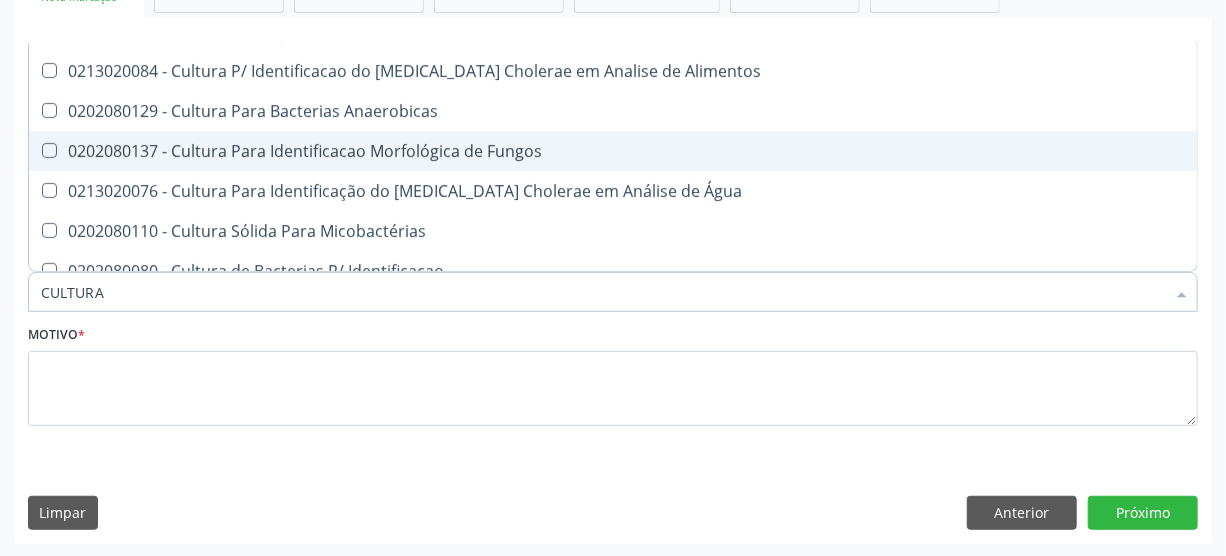 scroll, scrollTop: 181, scrollLeft: 0, axis: vertical 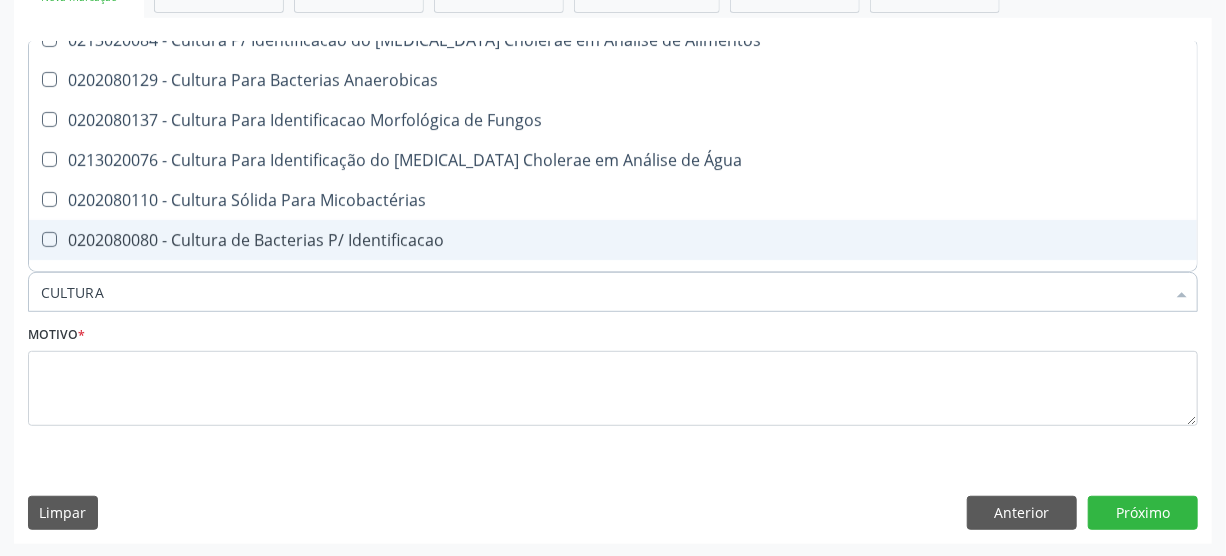 click on "0202080080 - Cultura de Bacterias P/ Identificacao" at bounding box center [613, 240] 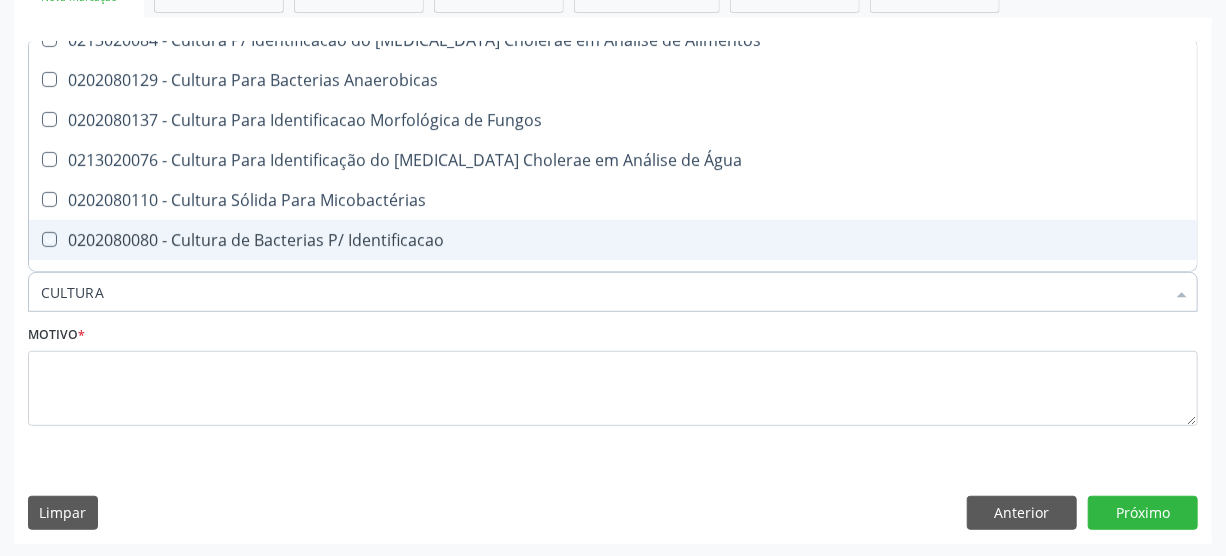 checkbox on "true" 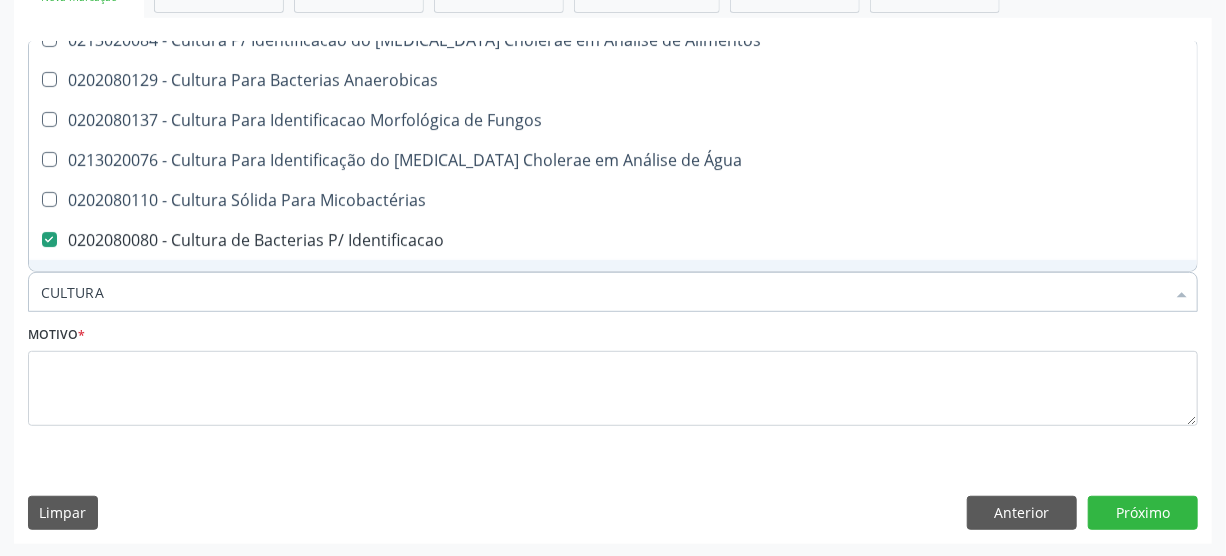 click on "CULTURA" at bounding box center [603, 292] 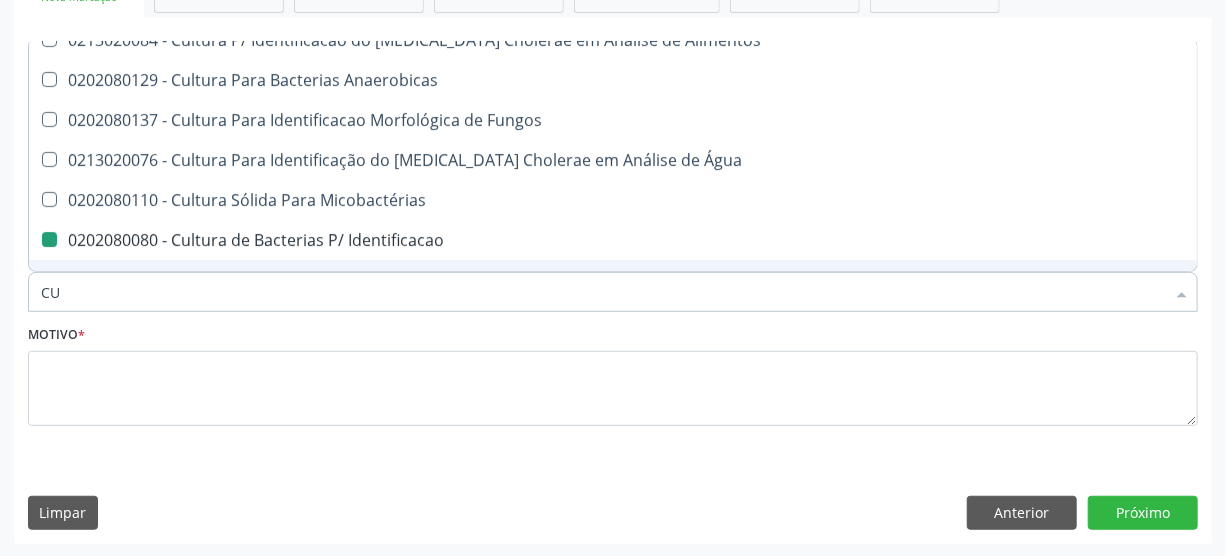 type on "C" 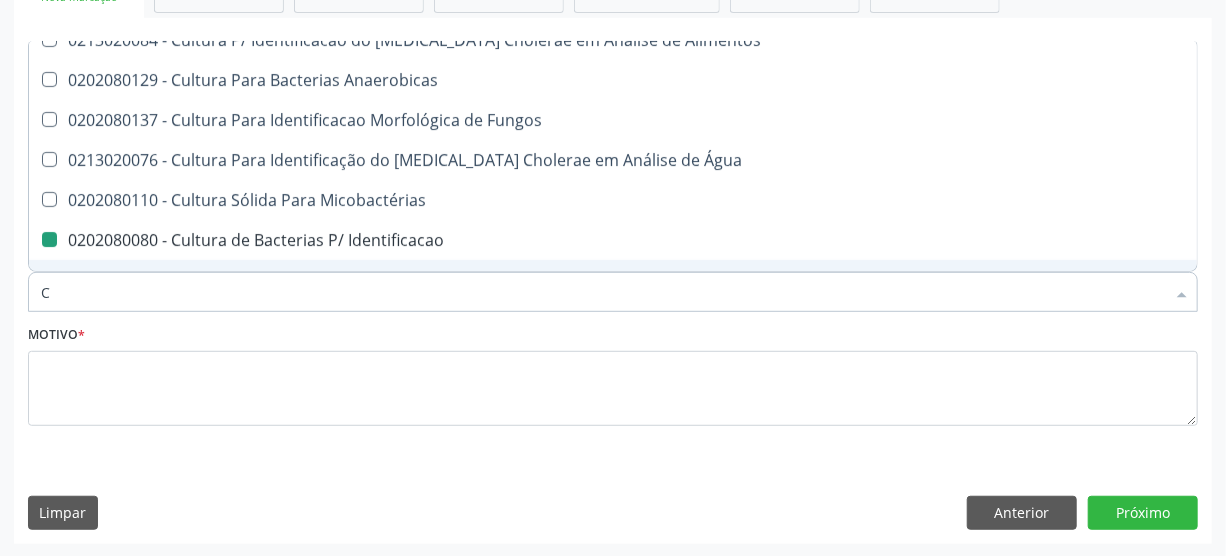 type 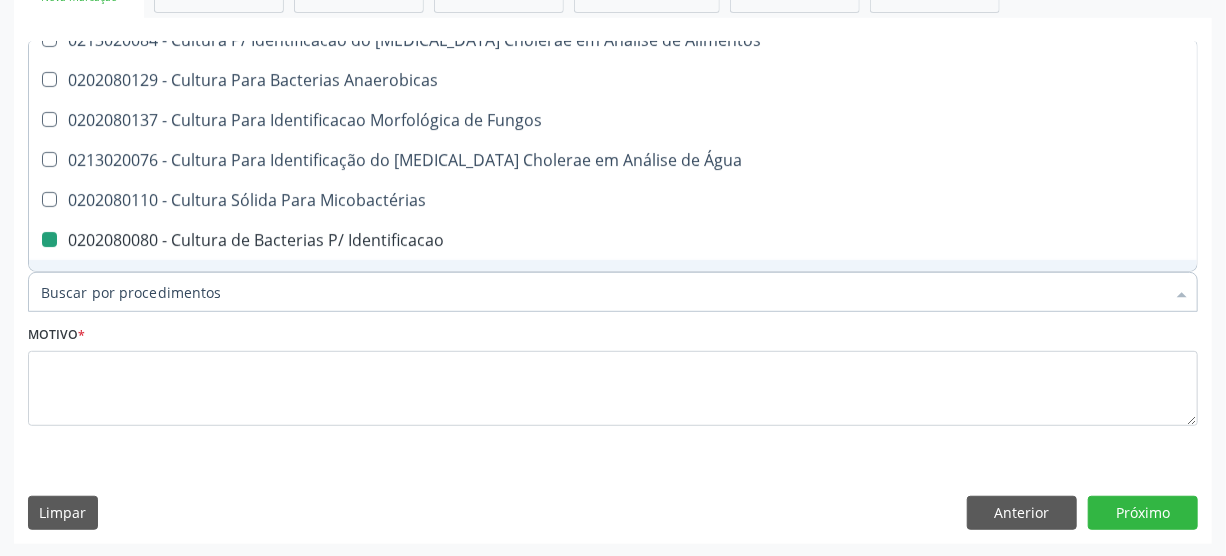 checkbox on "false" 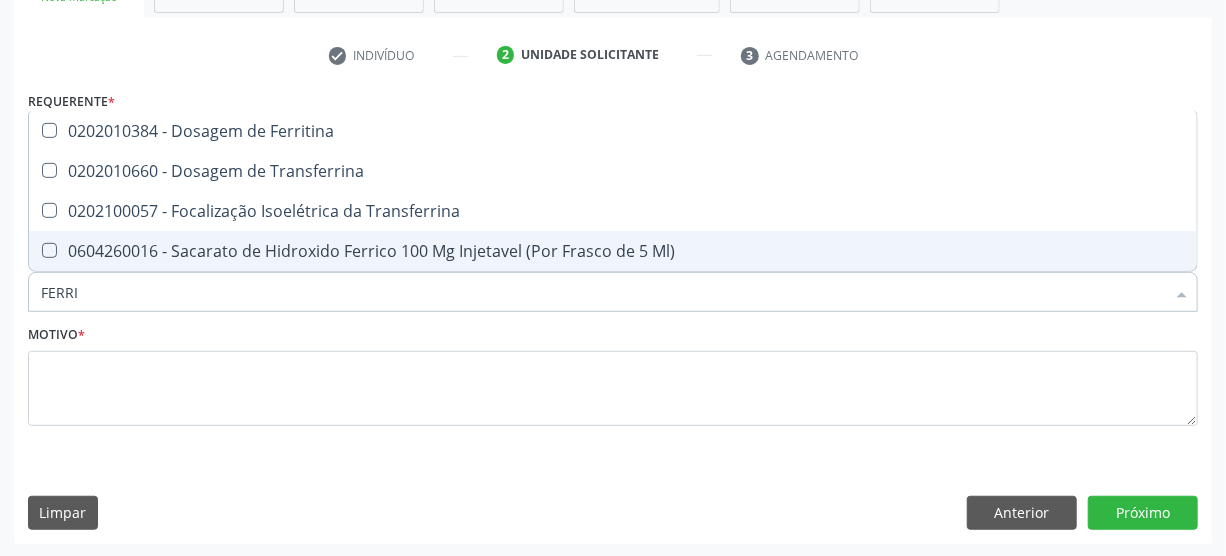 scroll, scrollTop: 0, scrollLeft: 0, axis: both 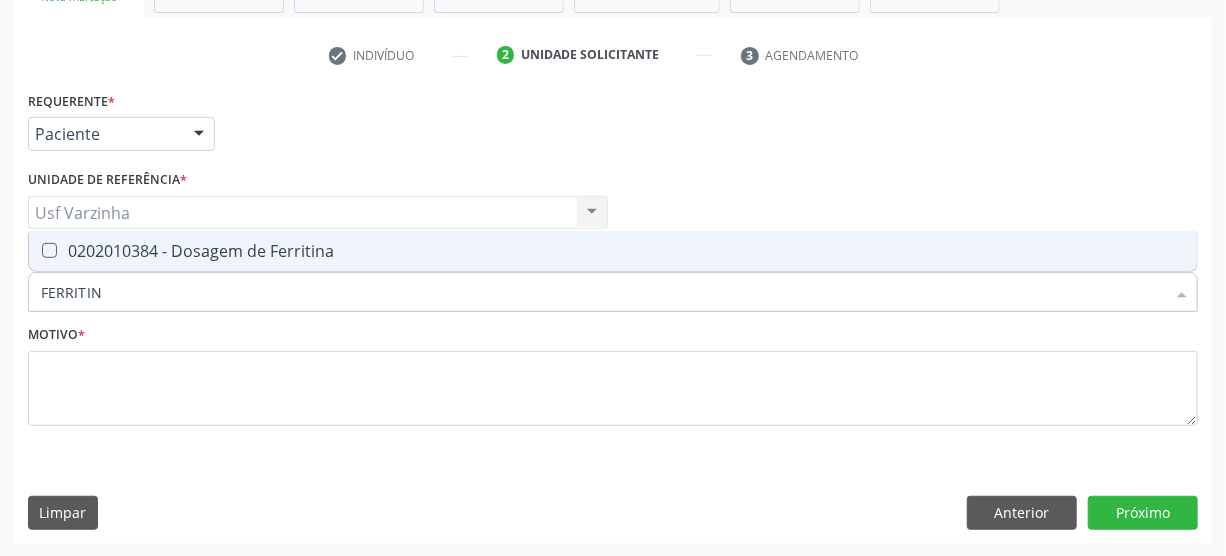 type on "FERRITINA" 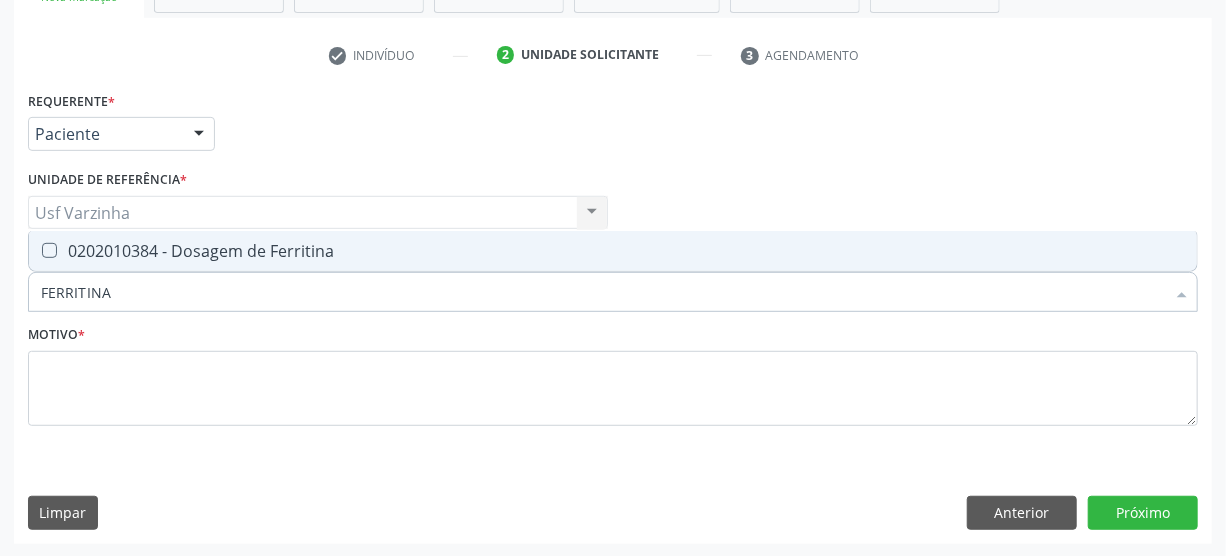 click on "0202010384 - Dosagem de Ferritina" at bounding box center (613, 251) 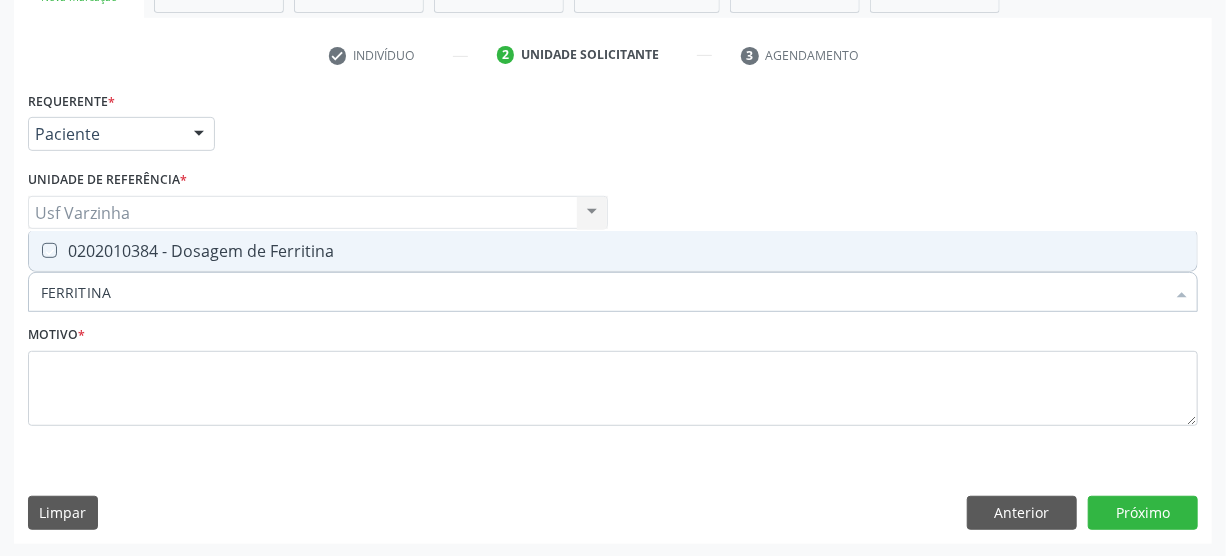 checkbox on "true" 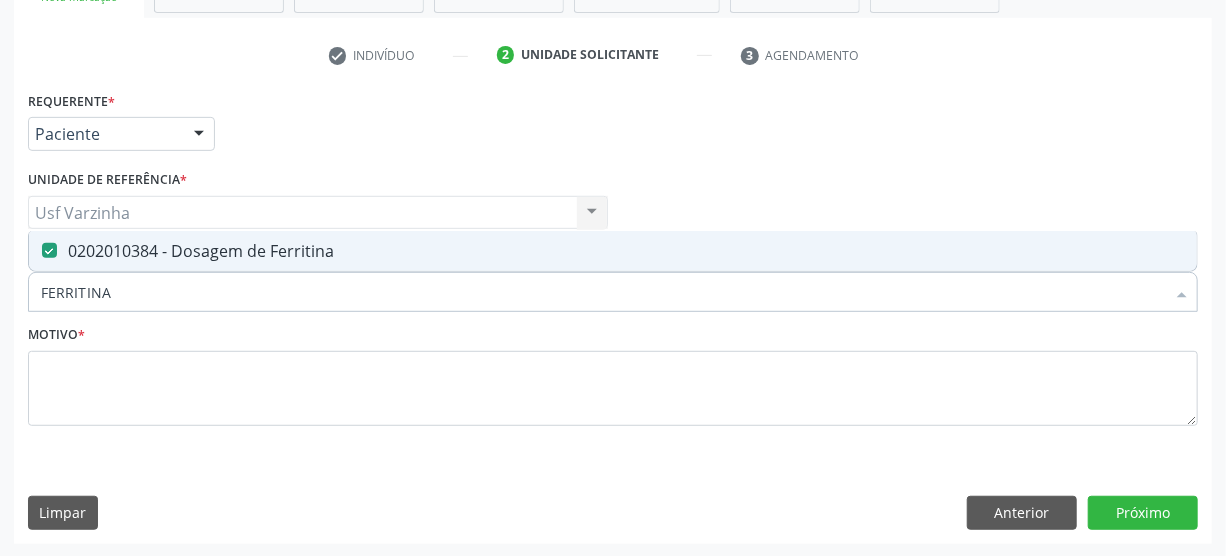 click on "FERRITINA" at bounding box center (603, 292) 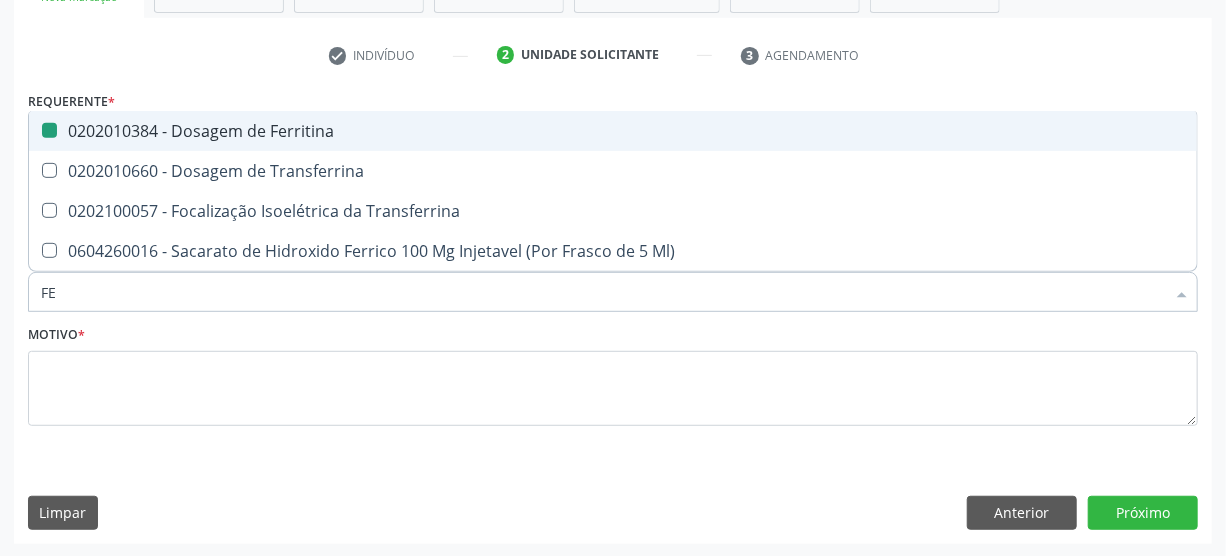 type on "F" 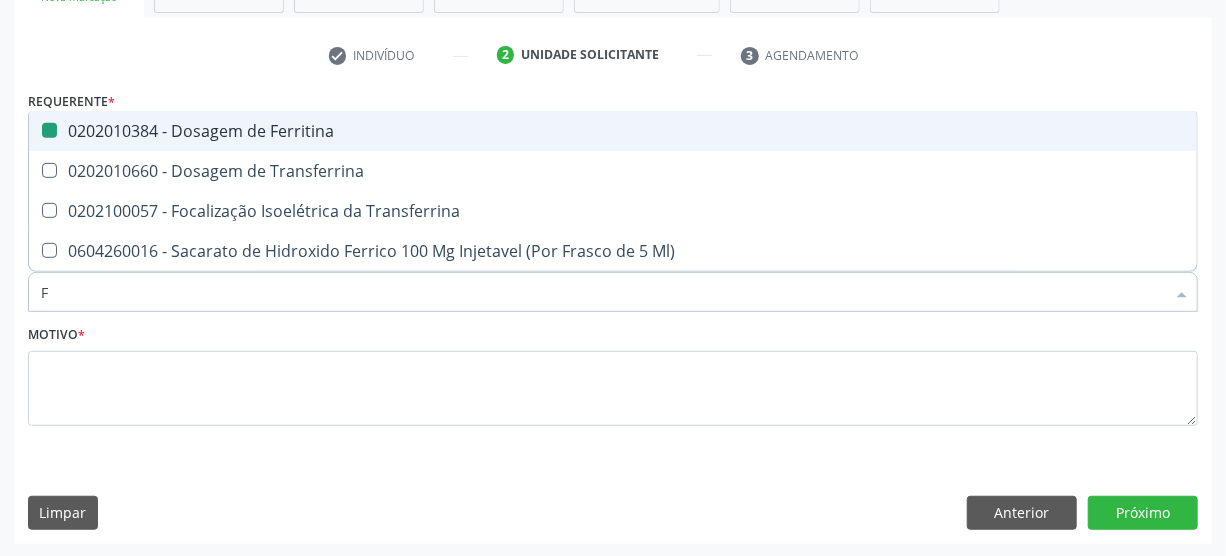 type 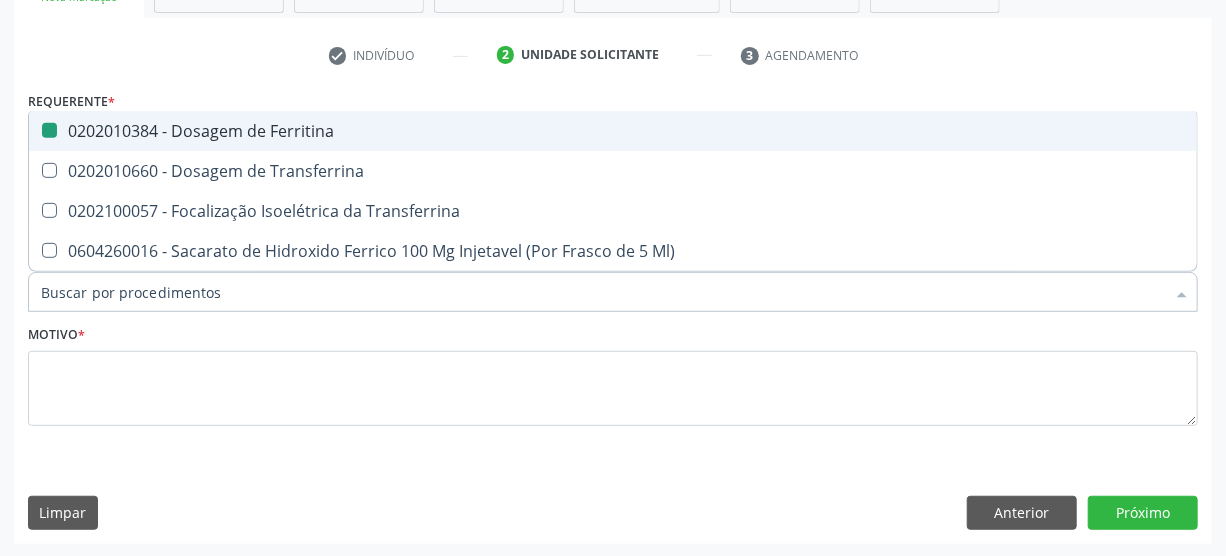 checkbox on "false" 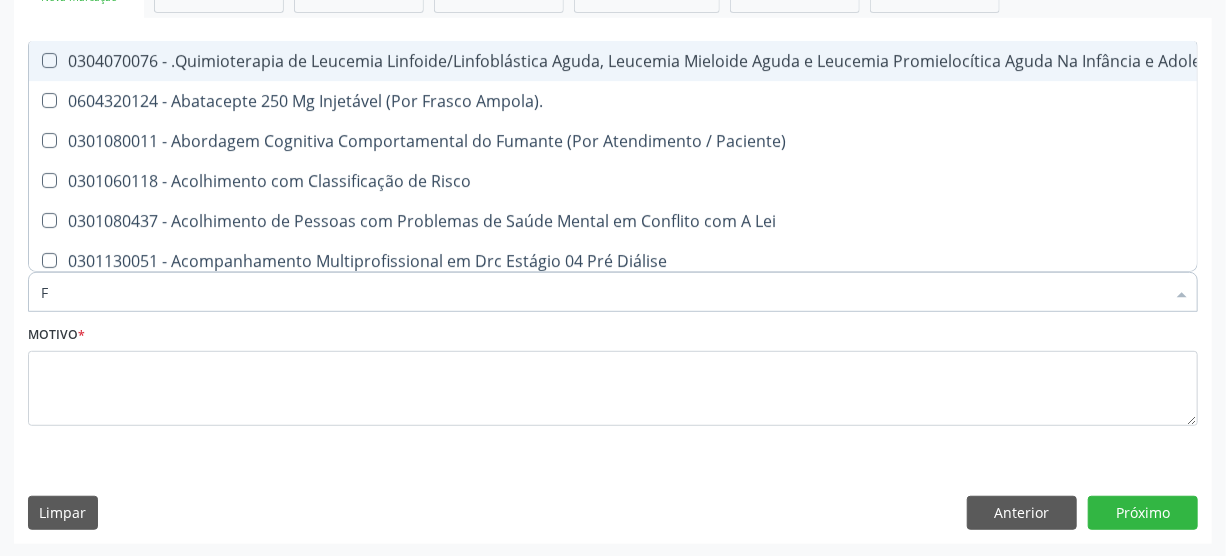 type on "FE" 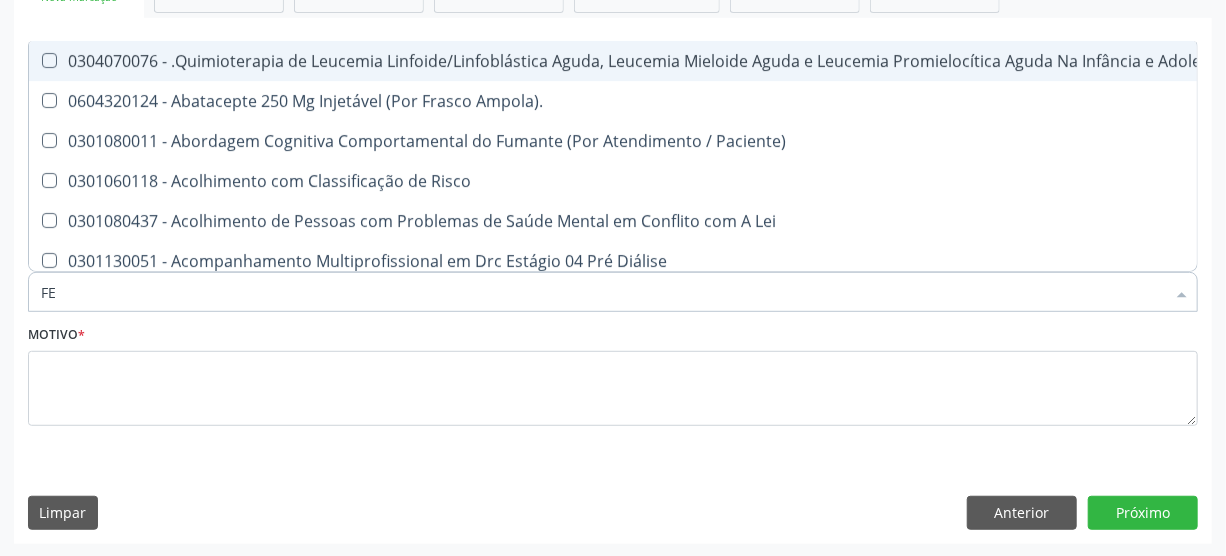 checkbox on "true" 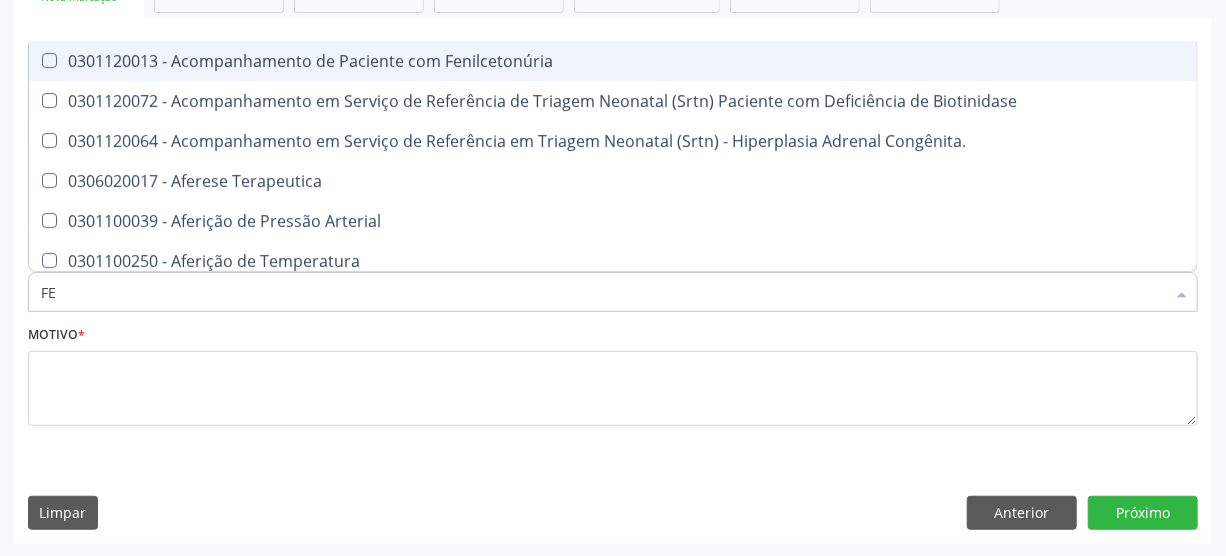 type on "FER" 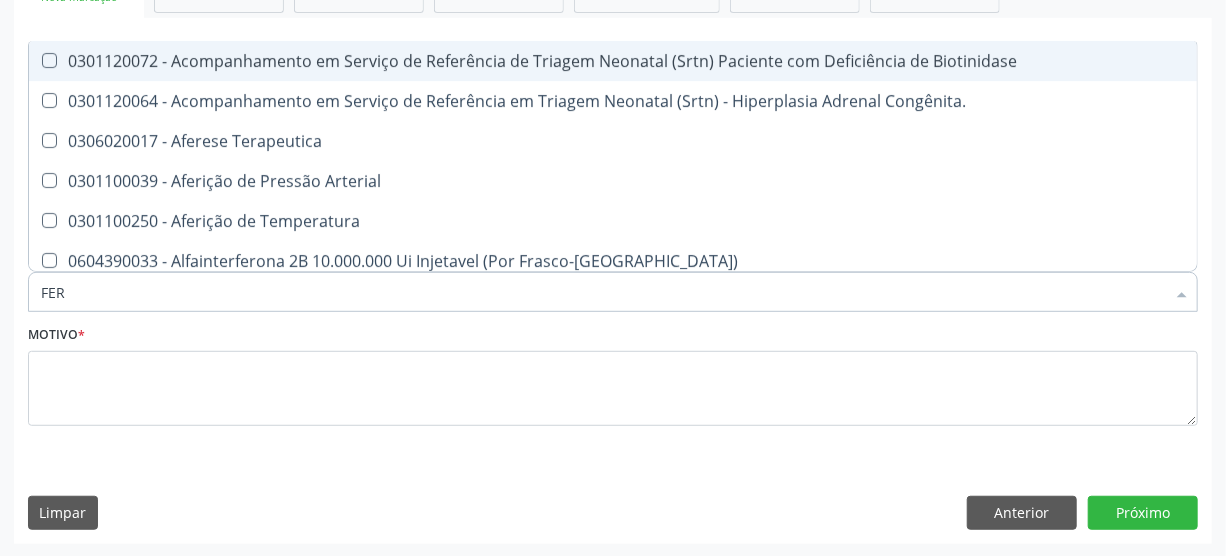 type on "FERR" 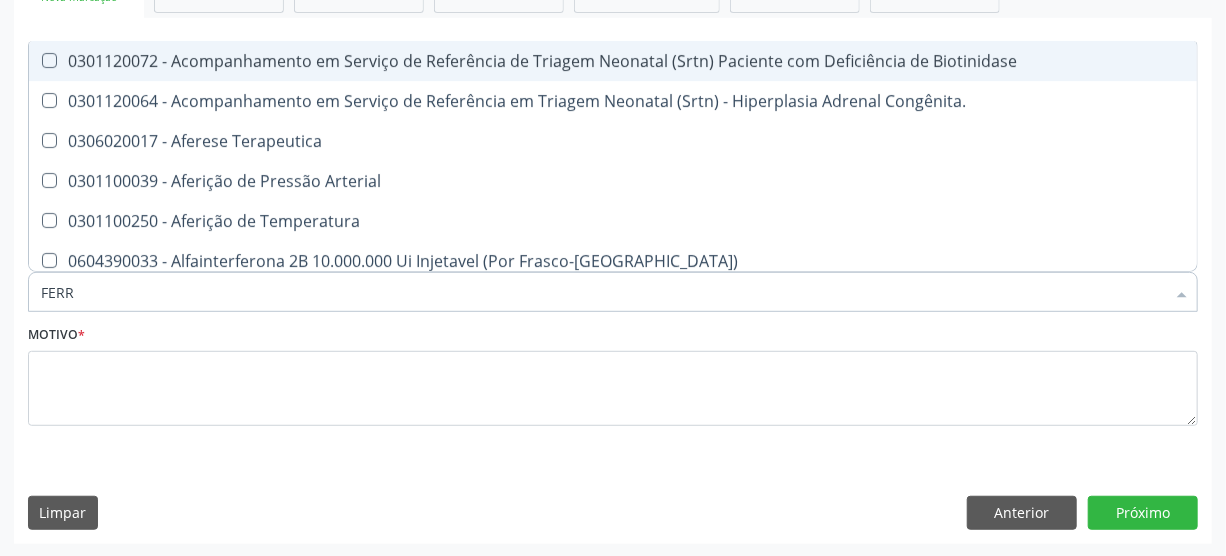 checkbox on "true" 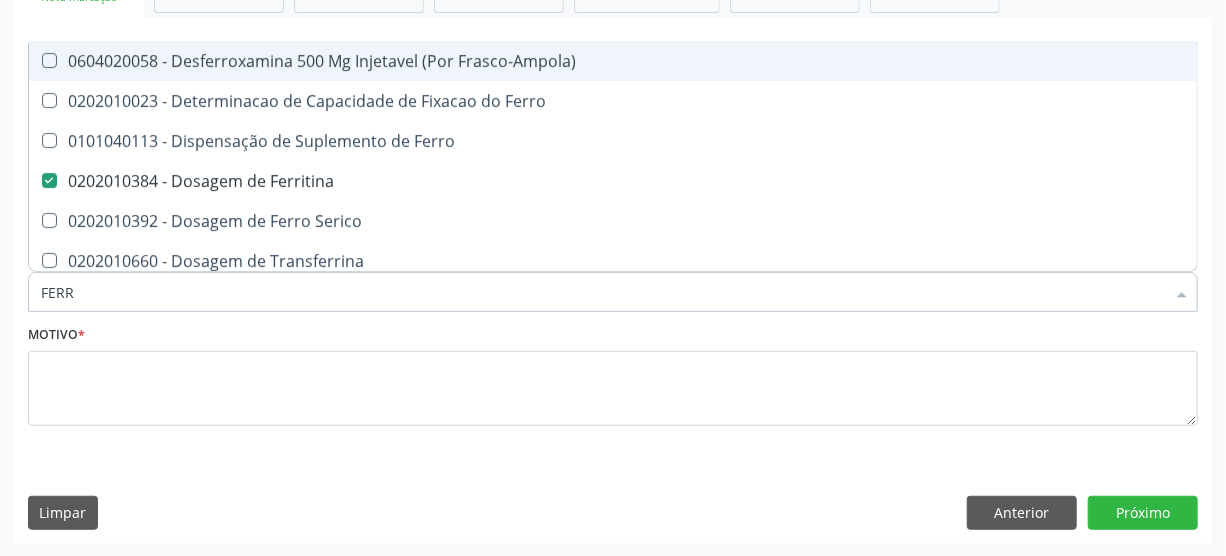 type on "FERRO" 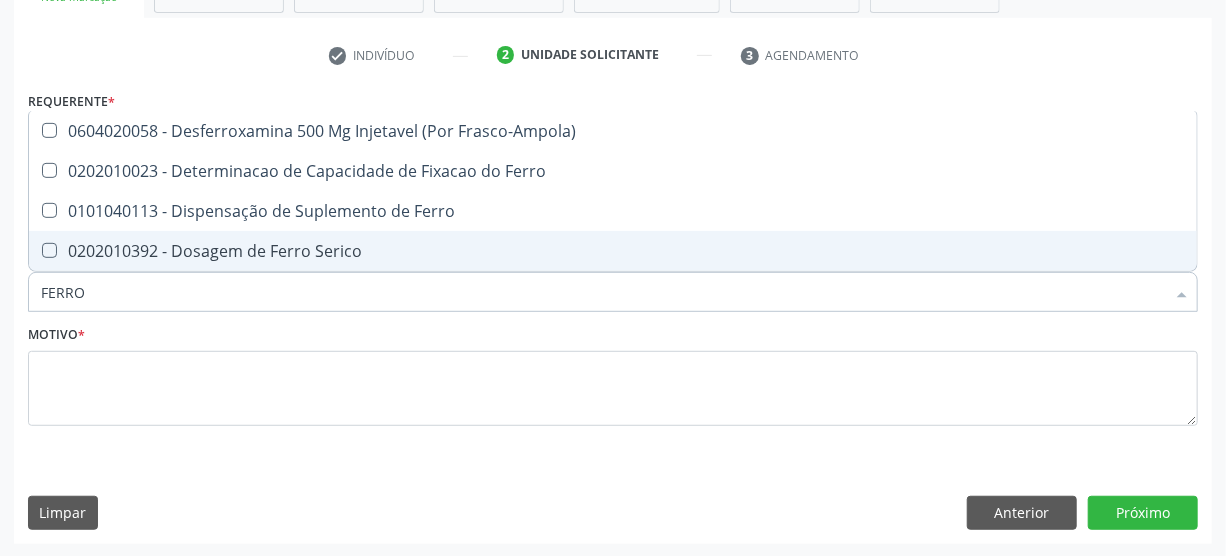 click on "0202010392 - Dosagem de Ferro Serico" at bounding box center [613, 251] 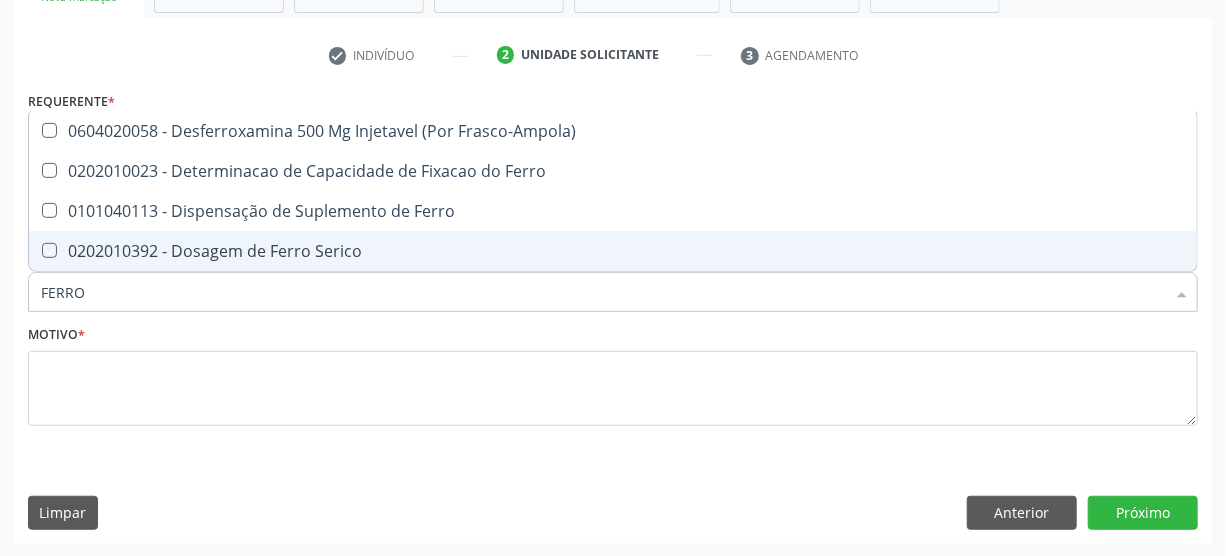 checkbox on "true" 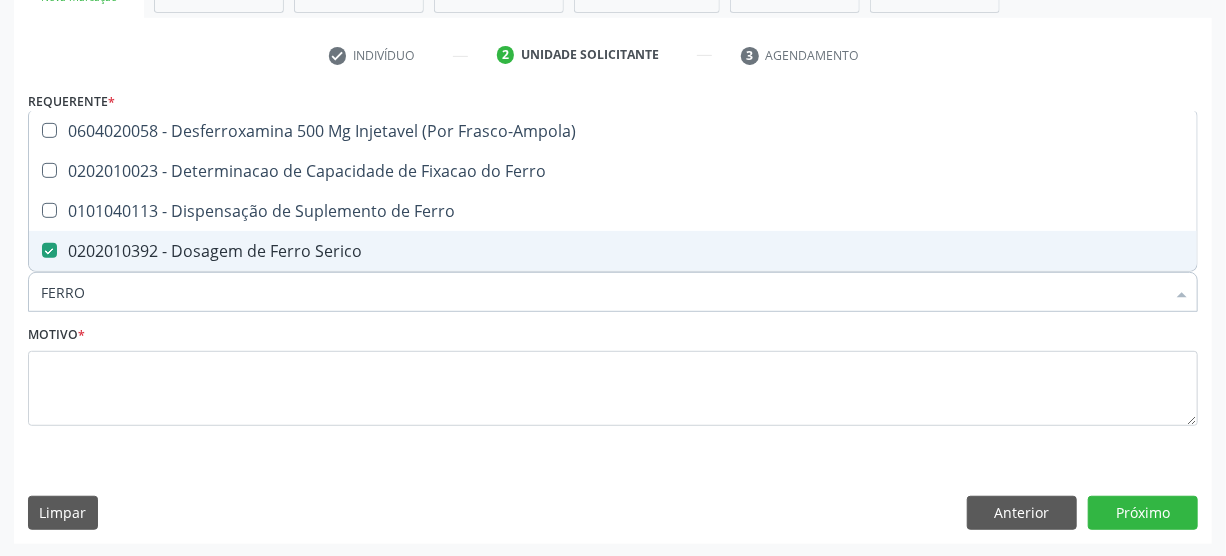 click on "FERRO" at bounding box center (603, 292) 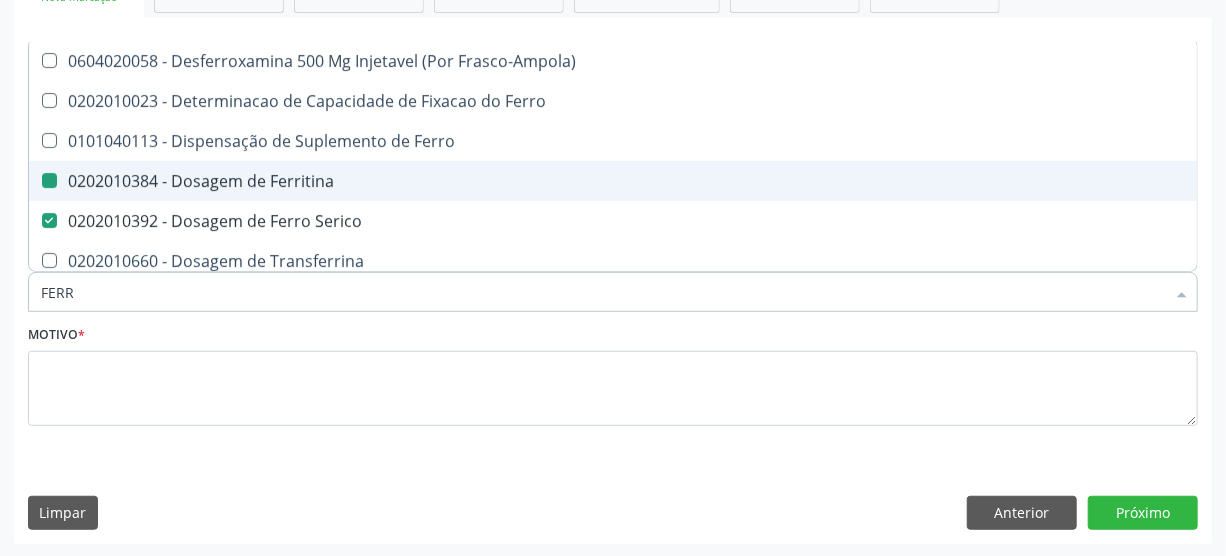 type on "FER" 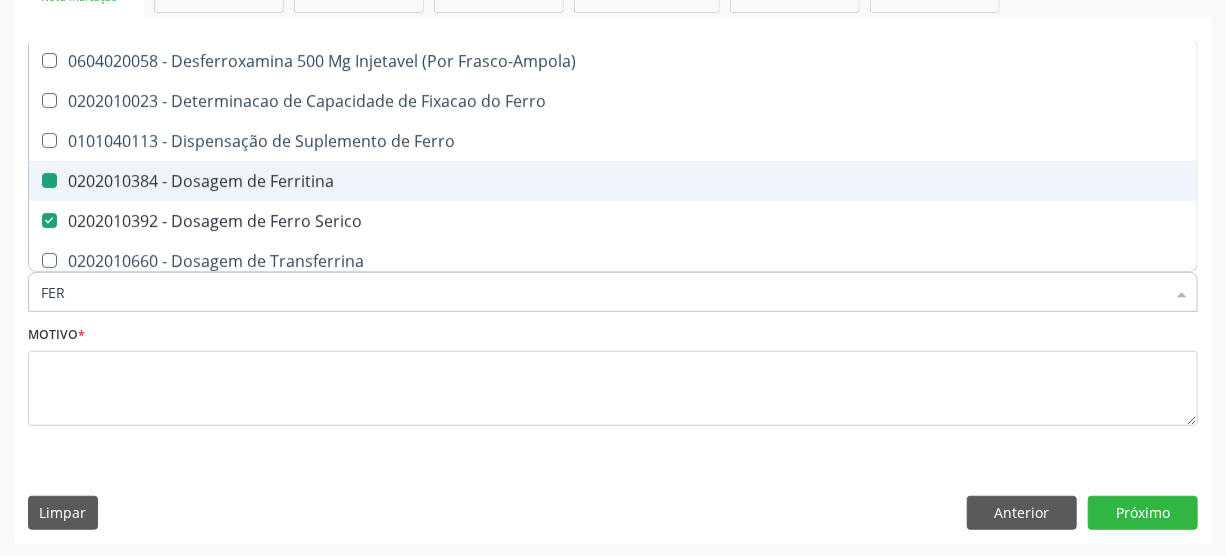 checkbox on "false" 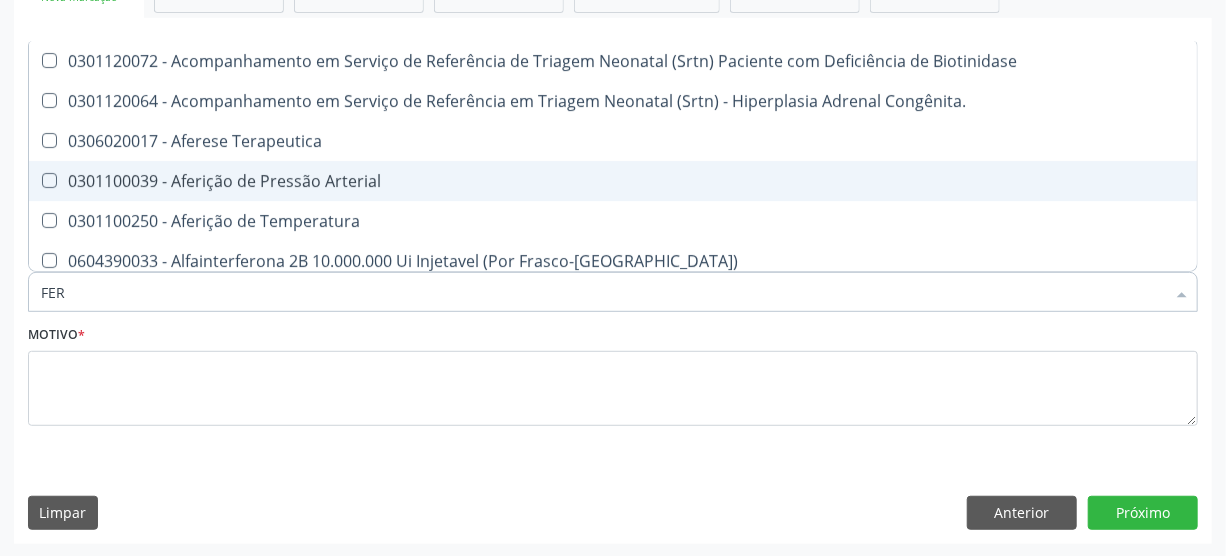 type on "FE" 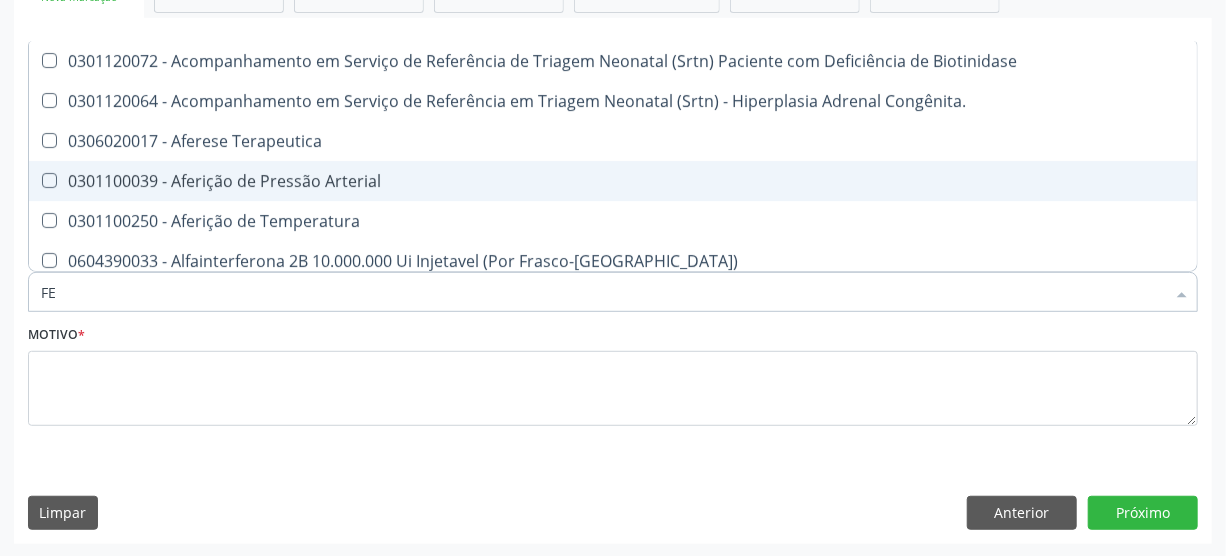 checkbox on "false" 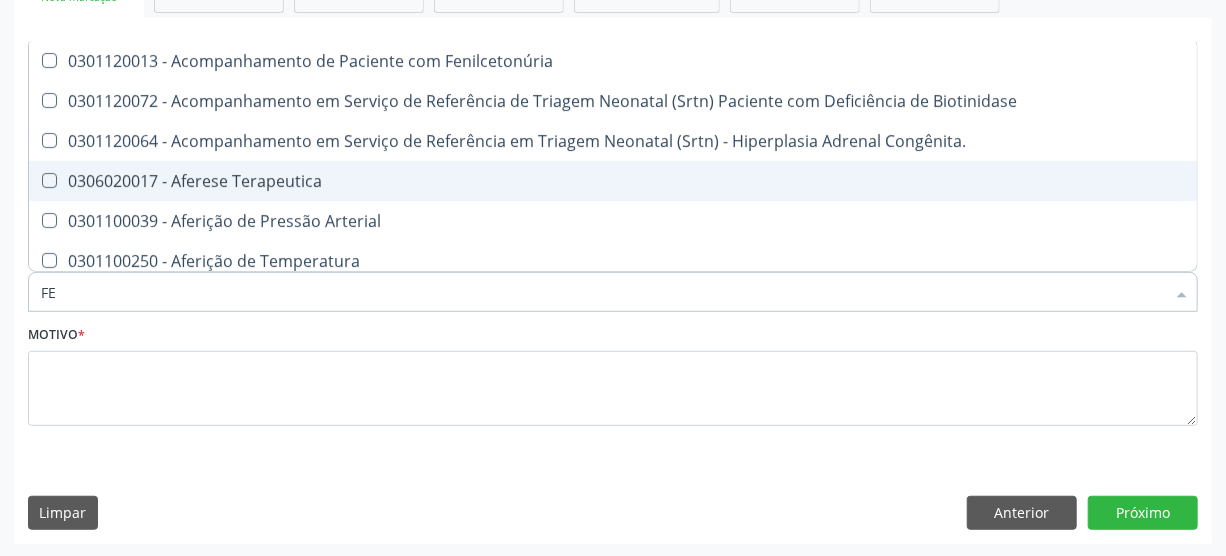 type on "F" 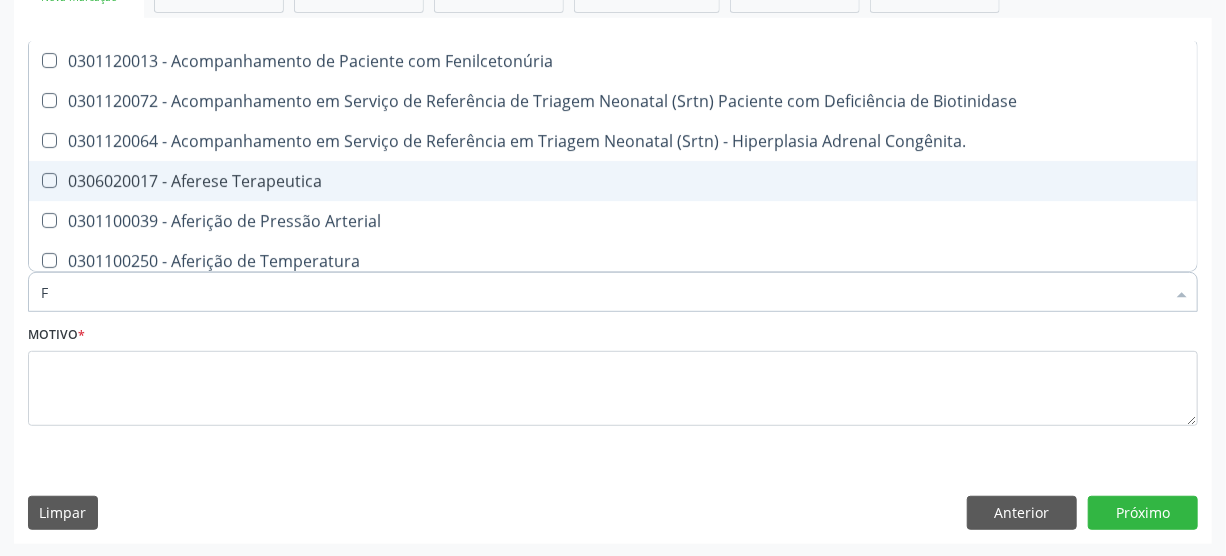 type 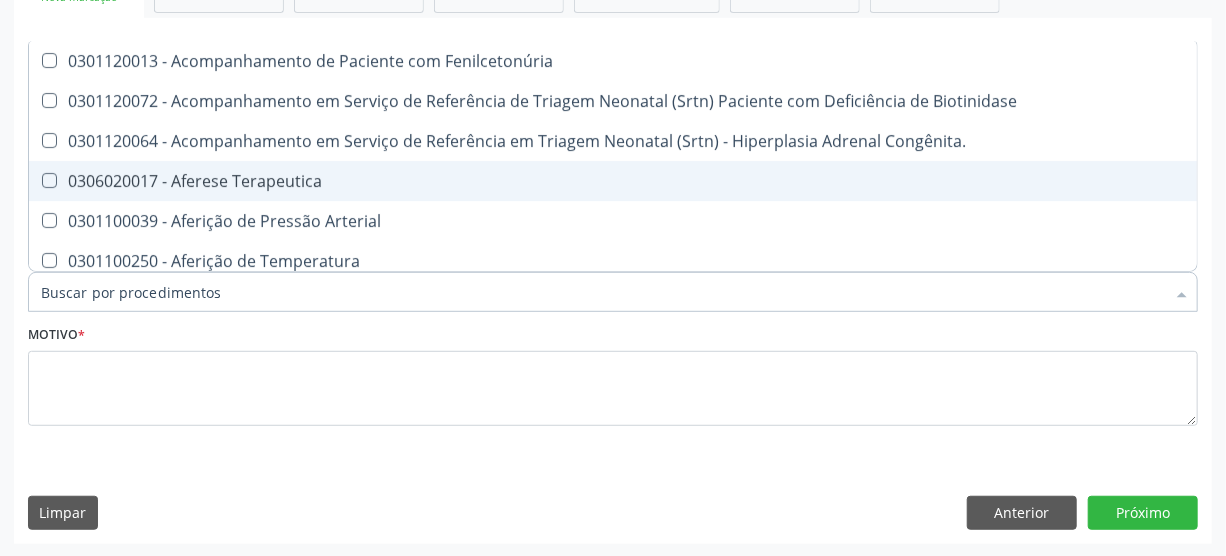 checkbox on "false" 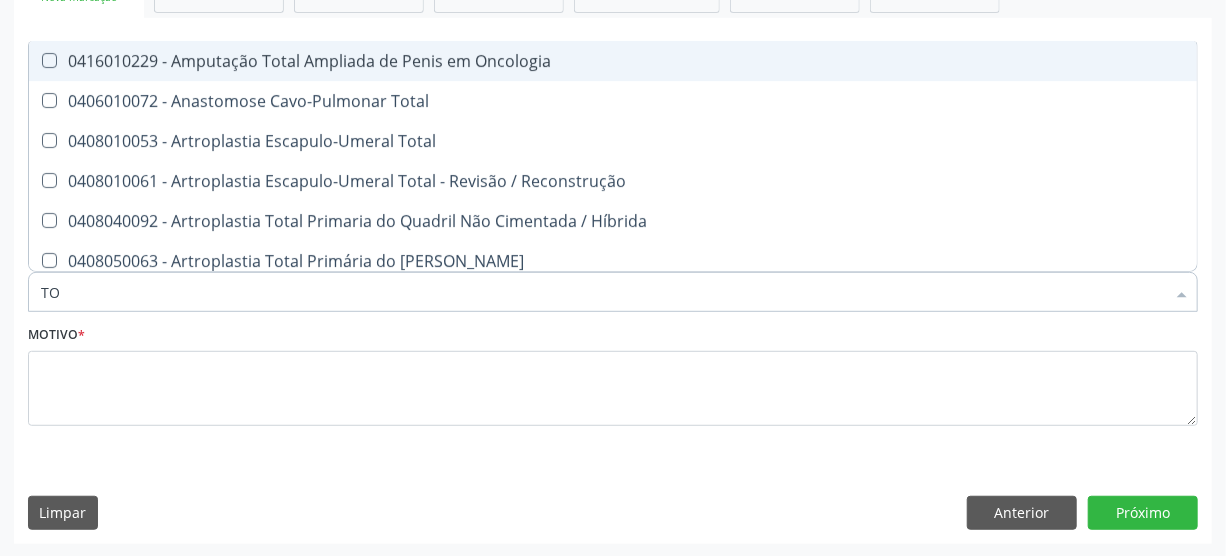 type on "T" 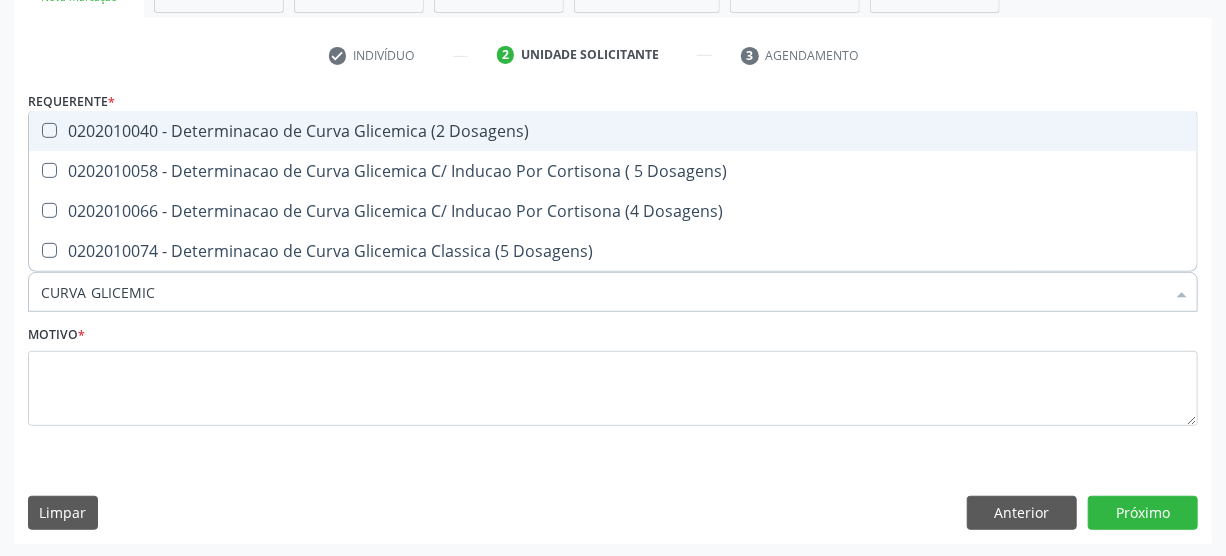 type on "CURVA GLICEMICA" 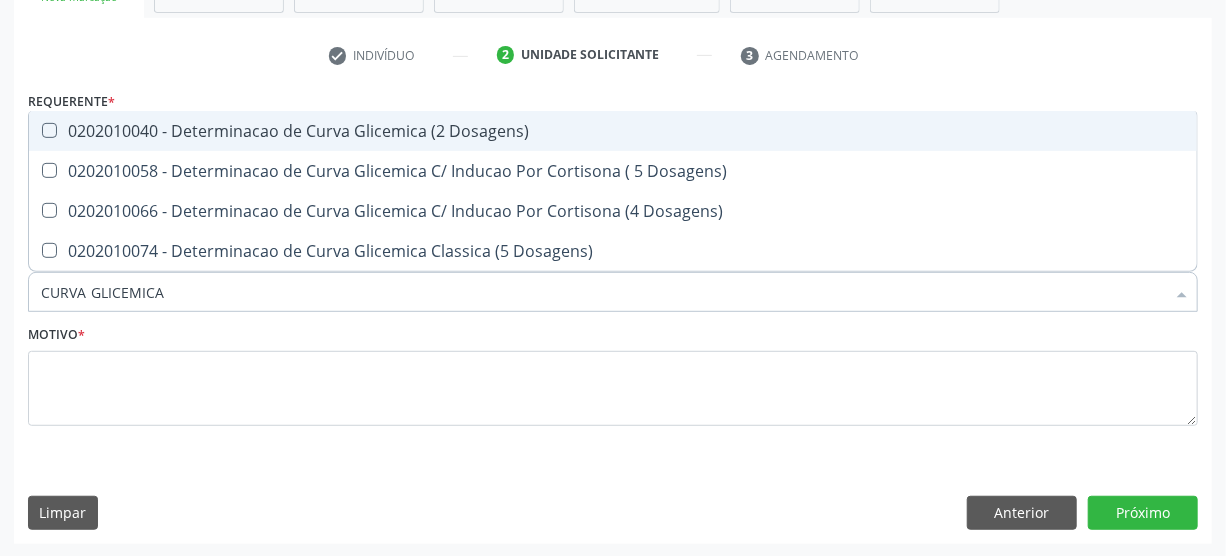 click on "0202010040 - Determinacao de Curva Glicemica (2 Dosagens)" at bounding box center (613, 131) 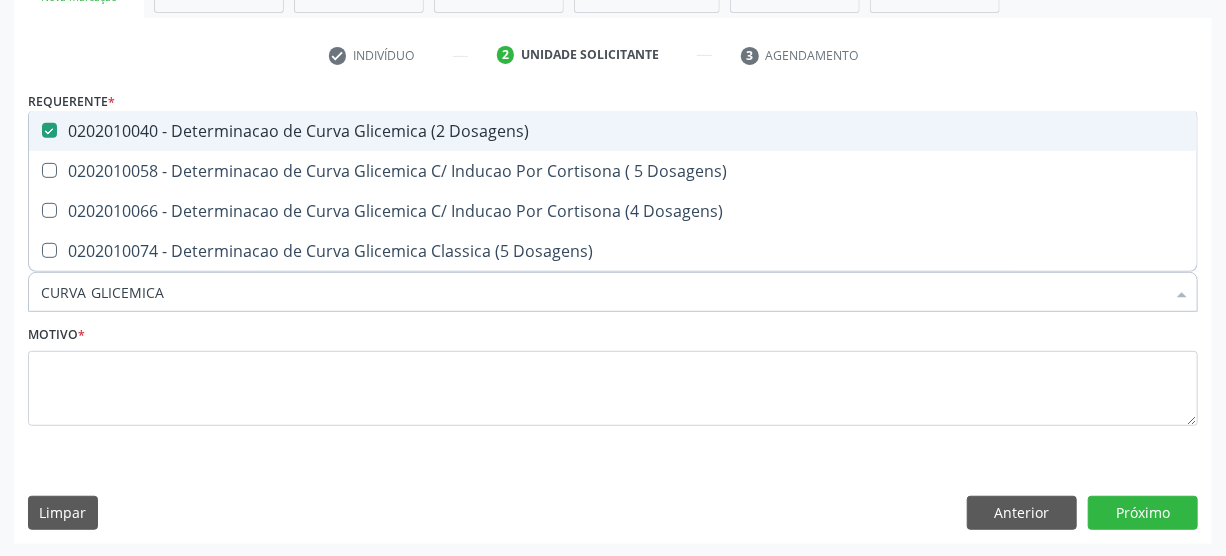 click on "0202010040 - Determinacao de Curva Glicemica (2 Dosagens)" at bounding box center [613, 131] 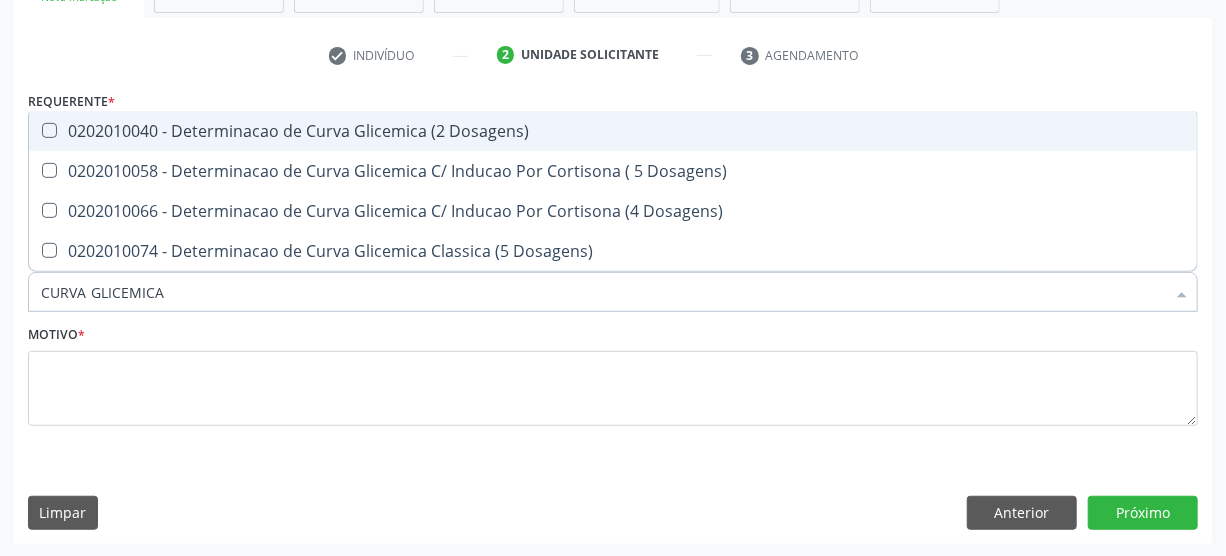 click on "0202010040 - Determinacao de Curva Glicemica (2 Dosagens)" at bounding box center [613, 131] 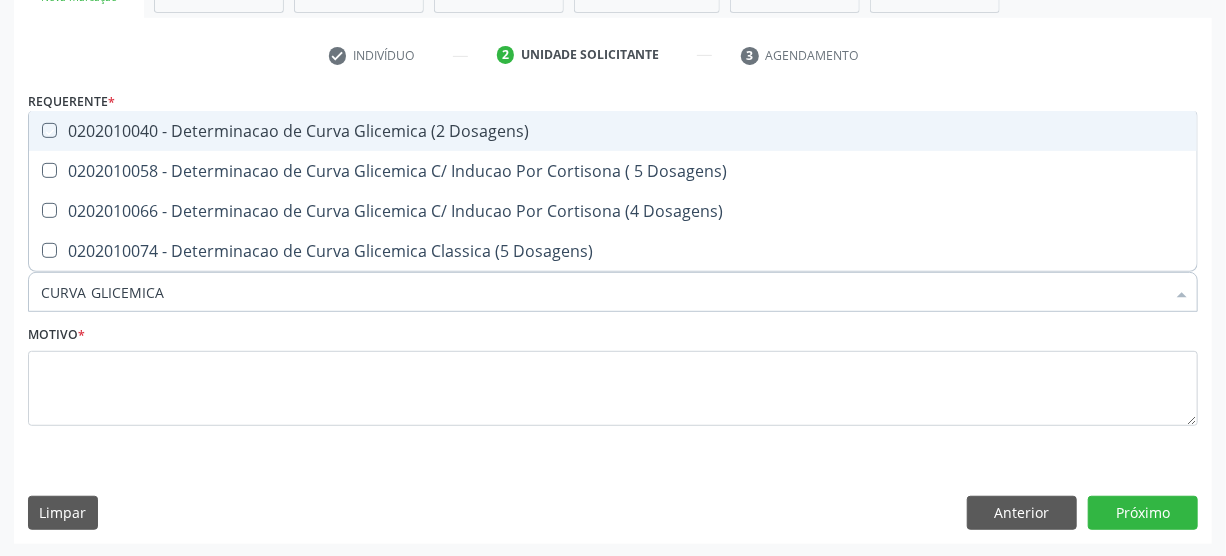 checkbox on "true" 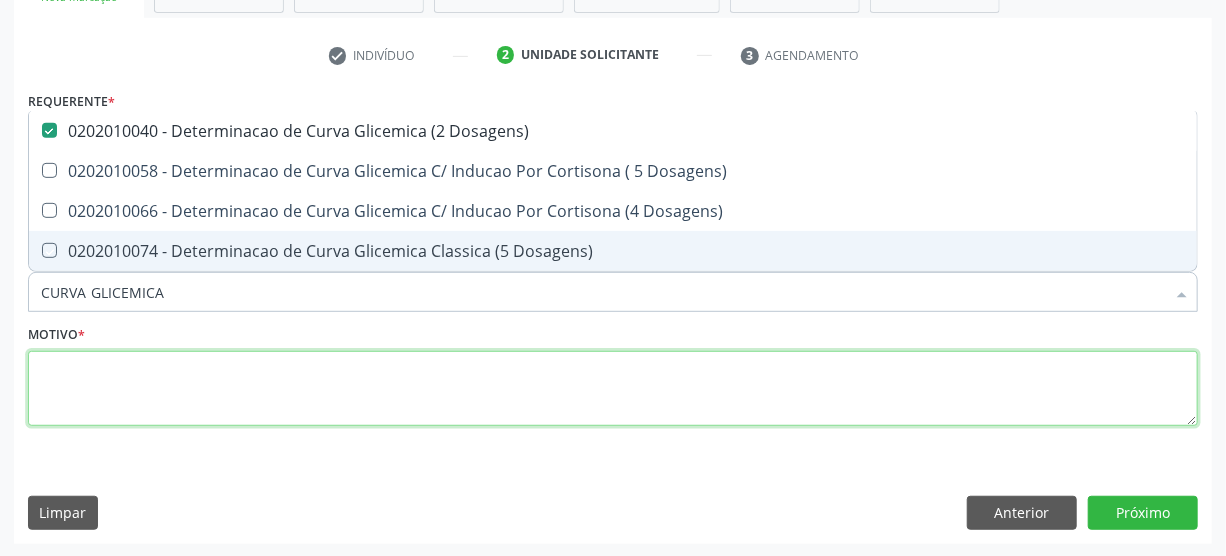 click at bounding box center [613, 389] 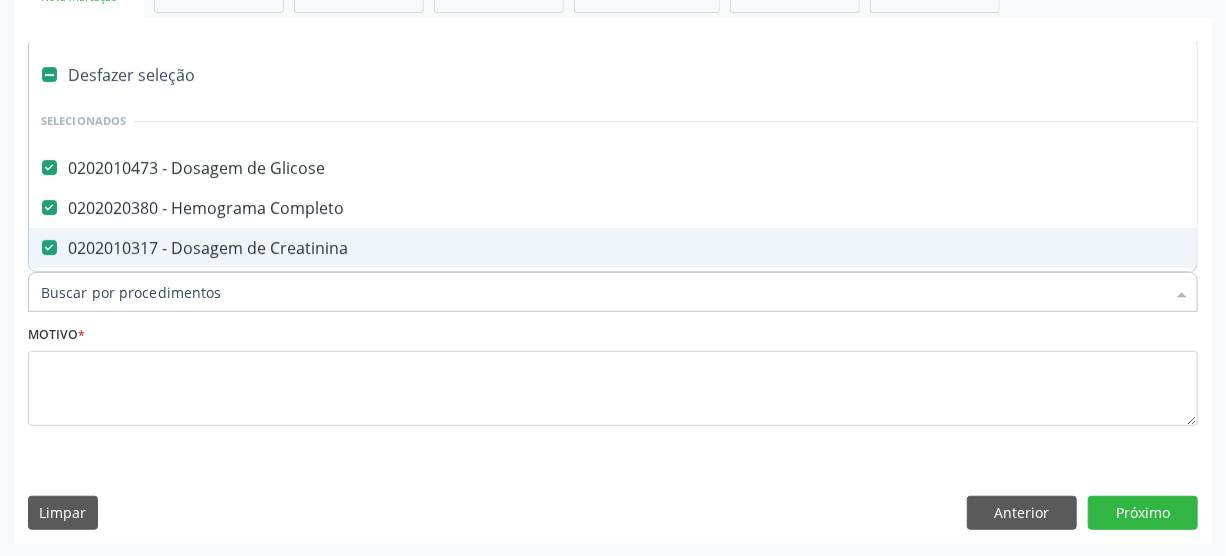 type on "T" 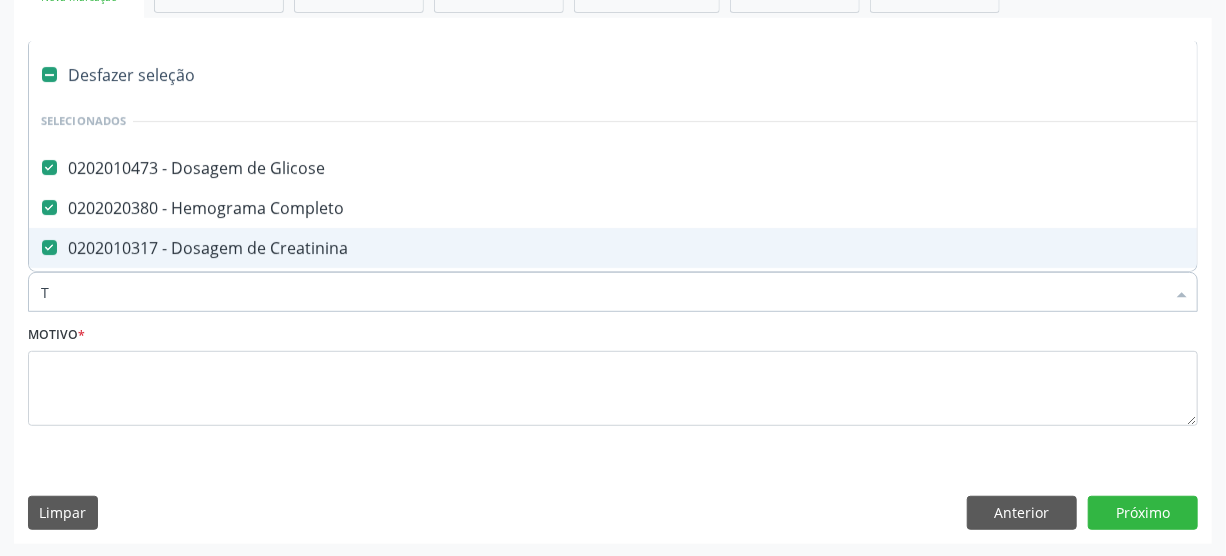 checkbox on "false" 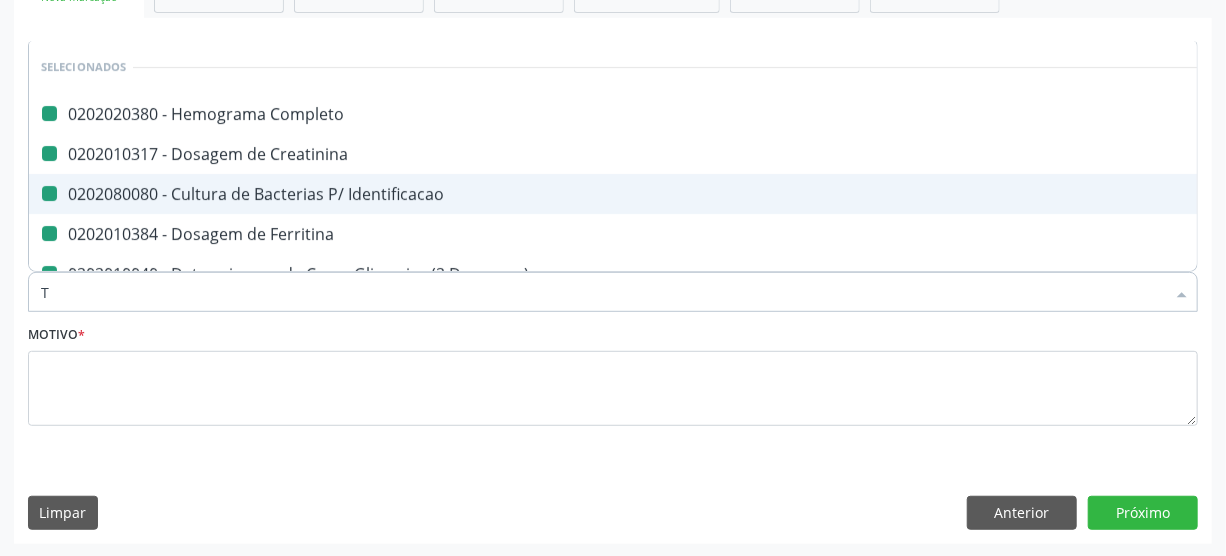 type on "TS" 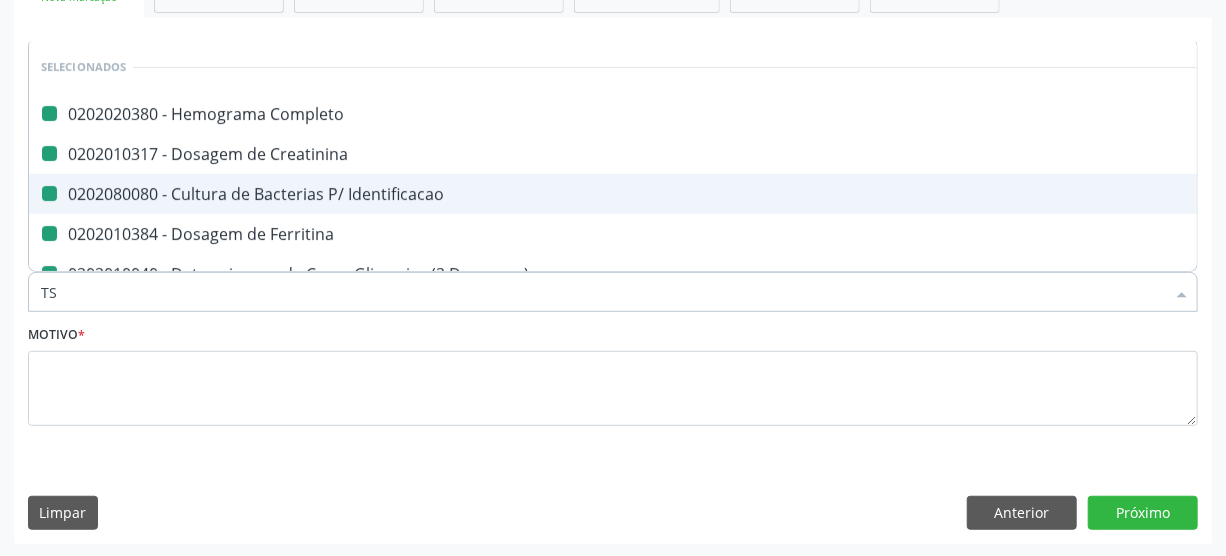 checkbox on "false" 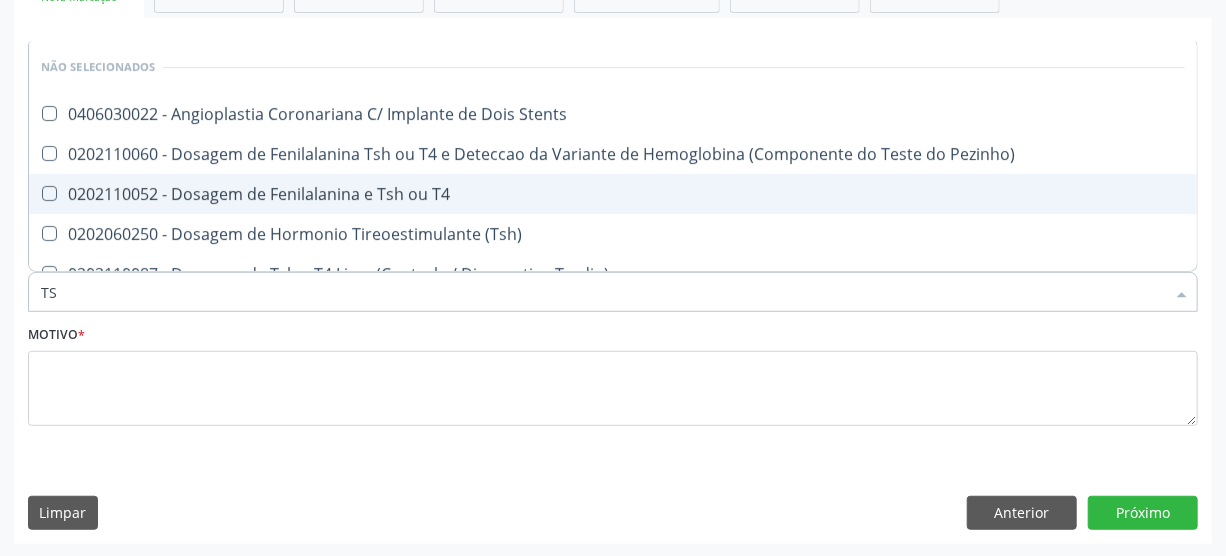 type on "TSH" 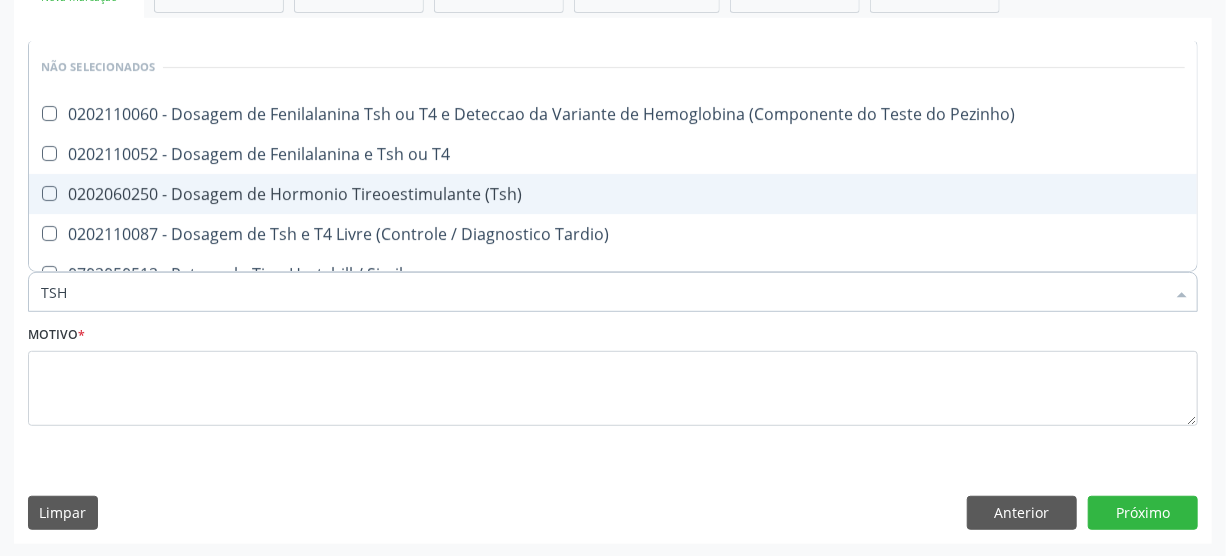 click on "0202060250 - Dosagem de Hormonio Tireoestimulante (Tsh)" at bounding box center [613, 194] 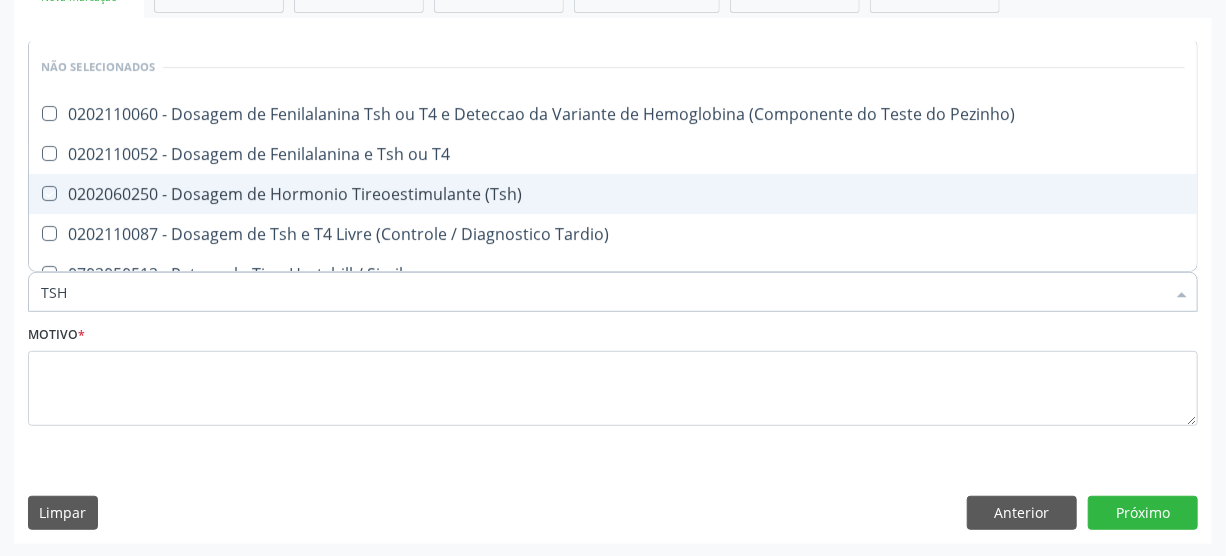 checkbox on "true" 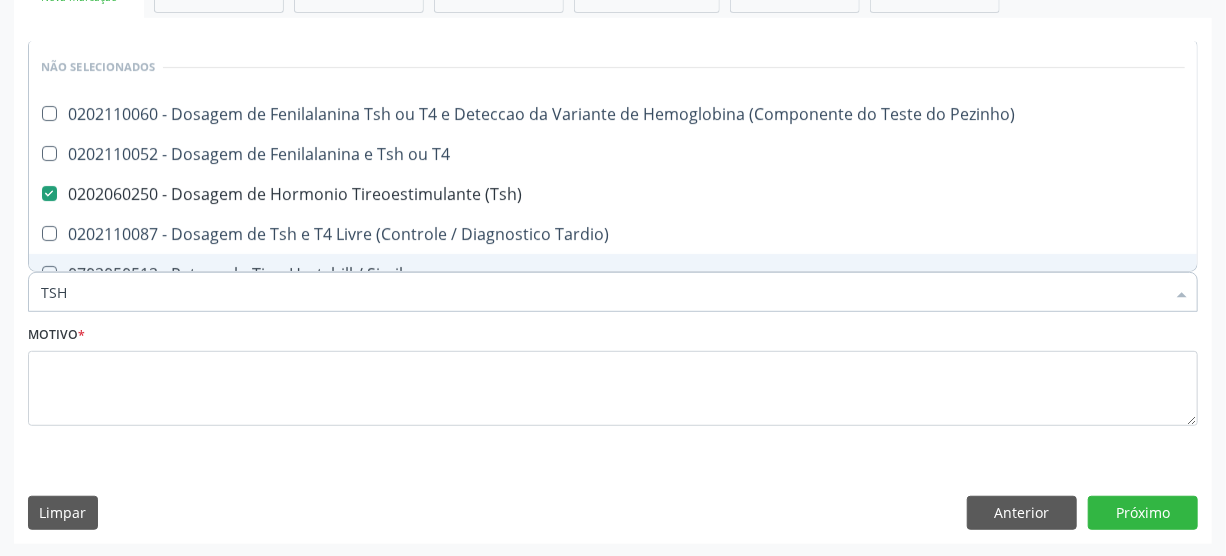 click on "TSH" at bounding box center (603, 292) 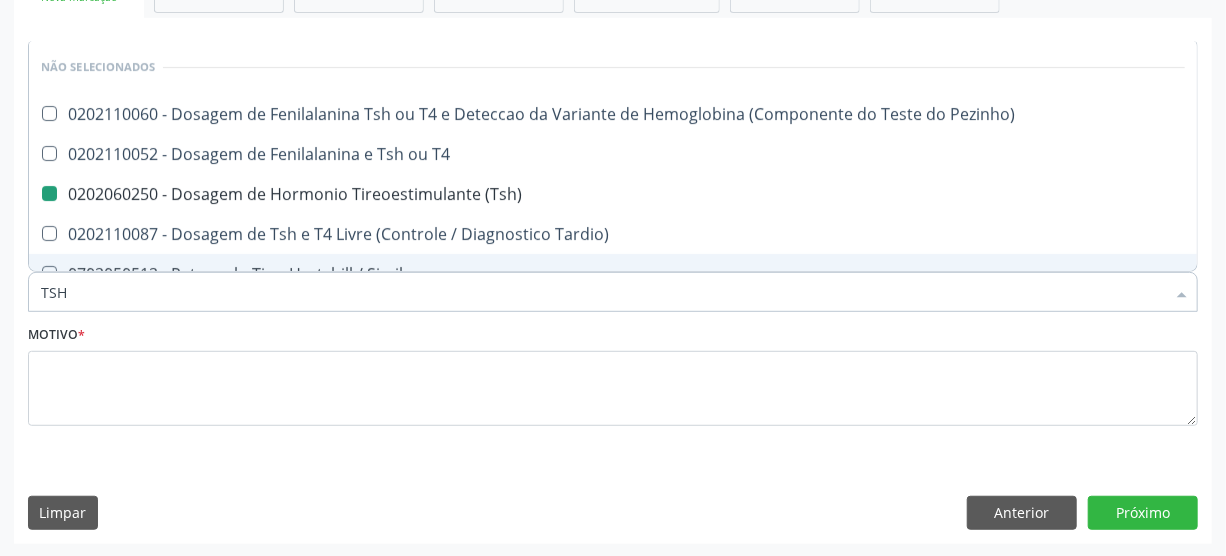 type on "TS" 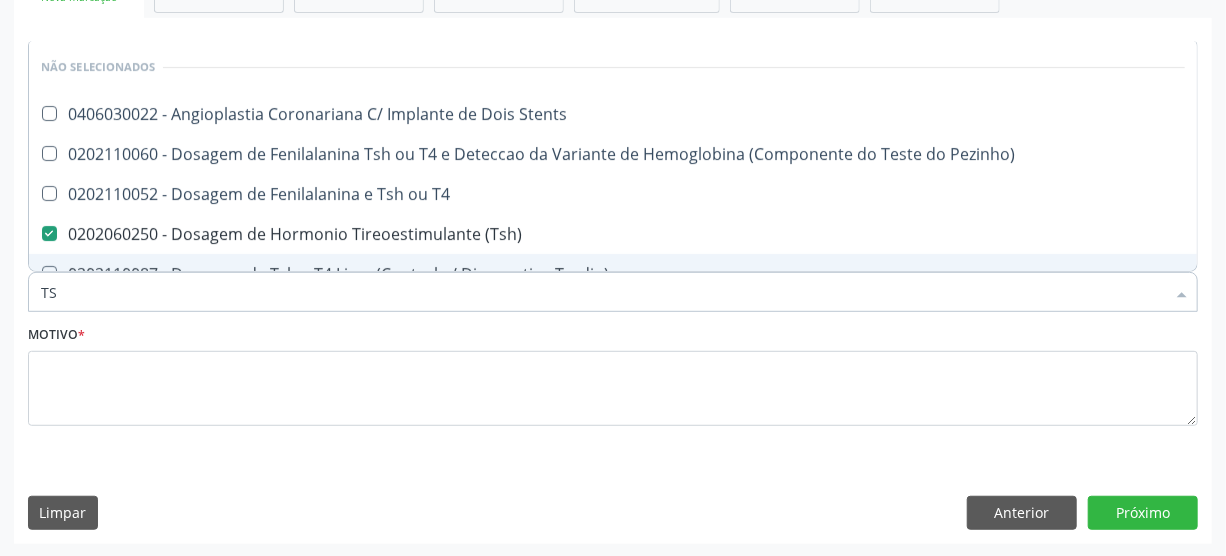 type on "T" 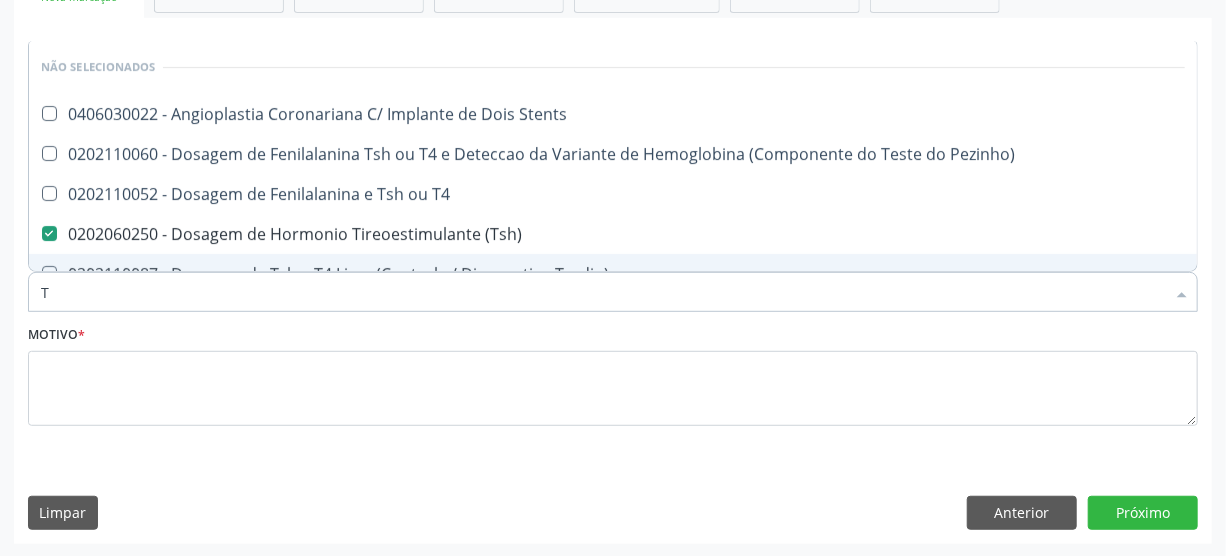 checkbox on "true" 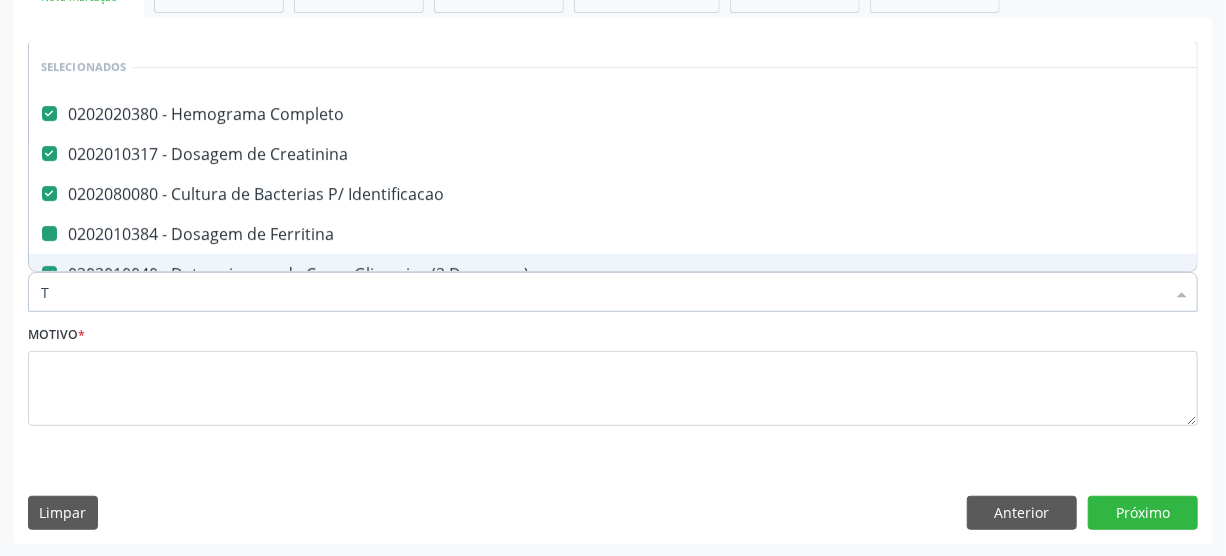 type on "T4" 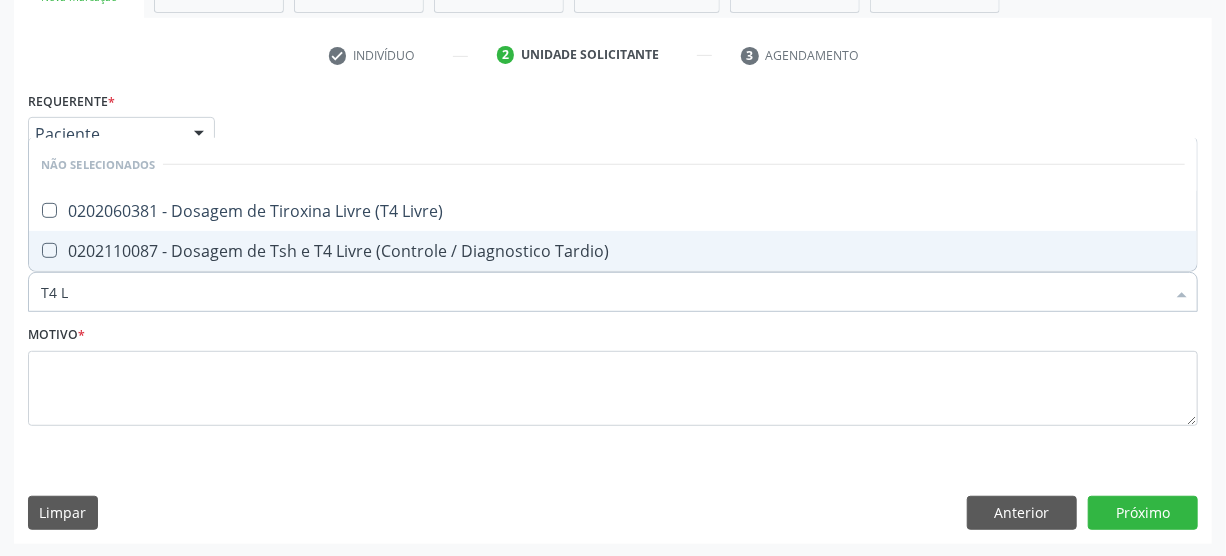 type on "T4 LI" 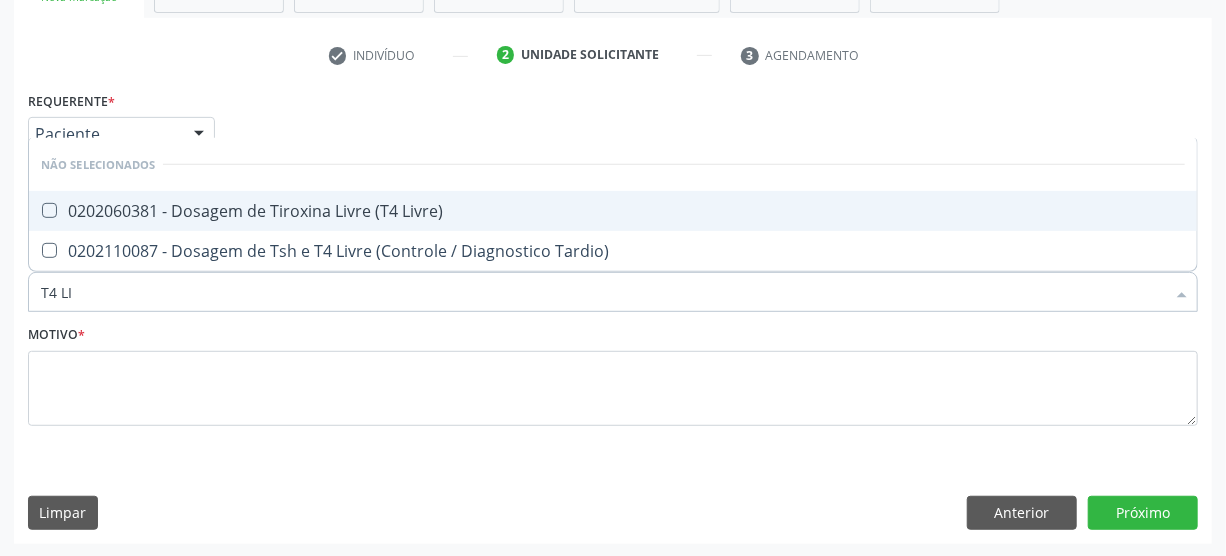 click on "0202060381 - Dosagem de Tiroxina Livre (T4 Livre)" at bounding box center [613, 211] 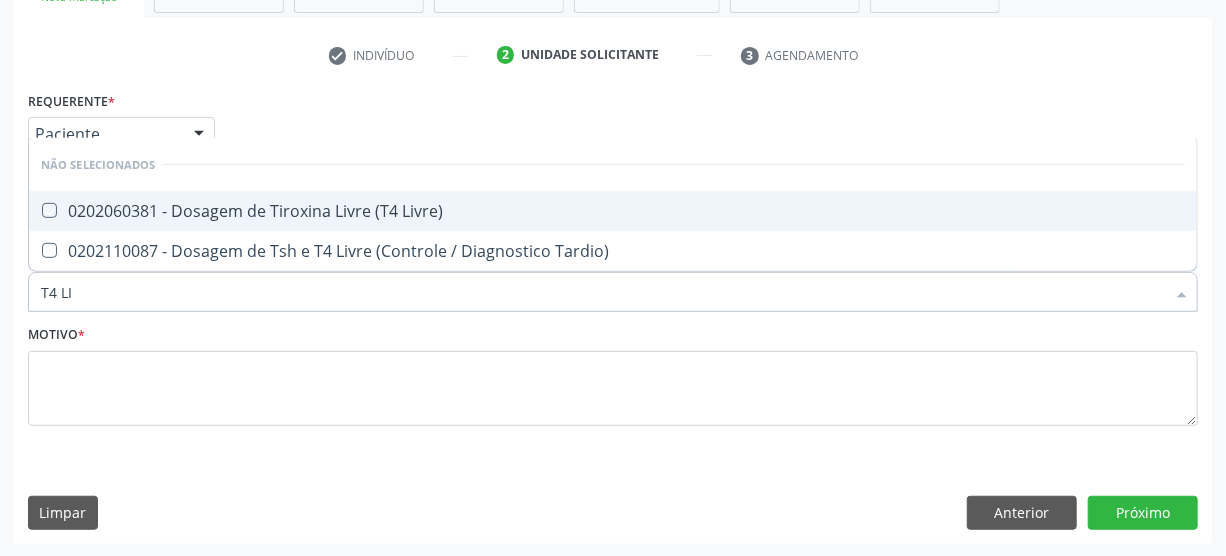 checkbox on "true" 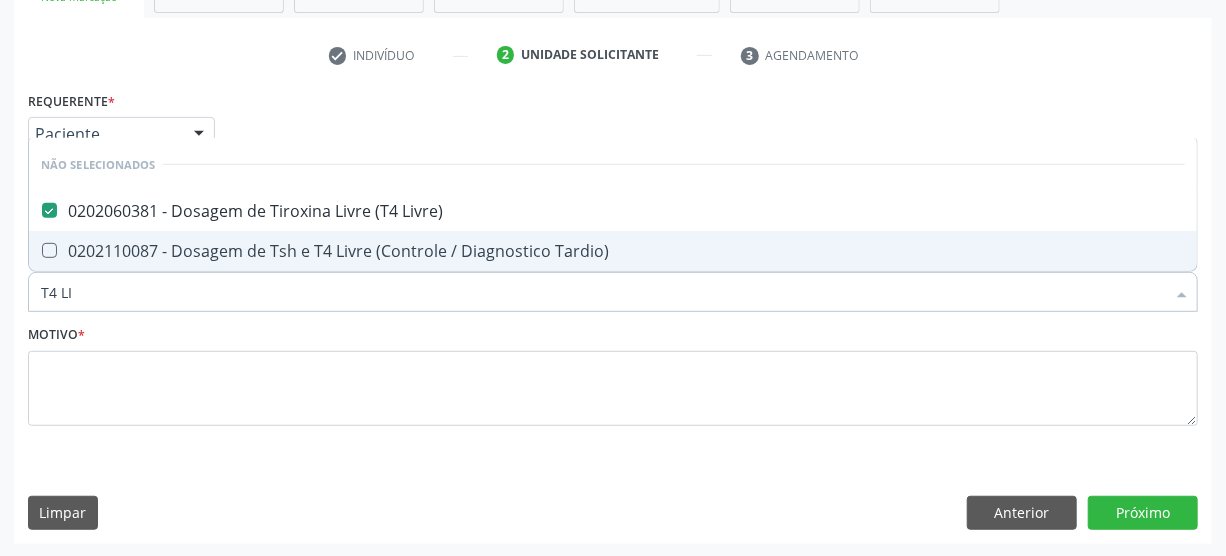 drag, startPoint x: 81, startPoint y: 298, endPoint x: 100, endPoint y: 286, distance: 22.472204 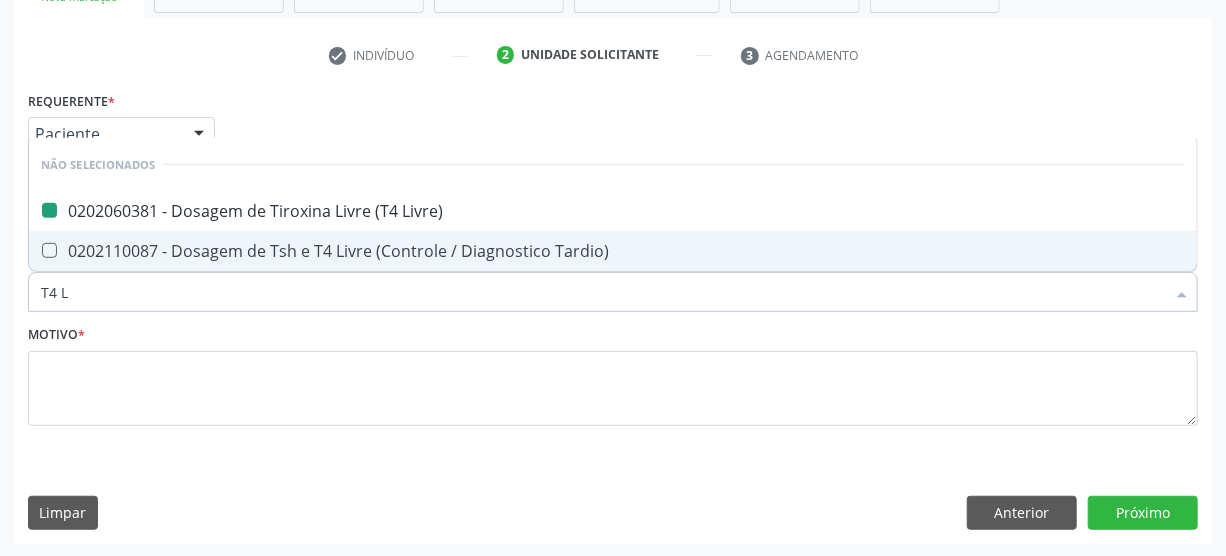 type on "T4" 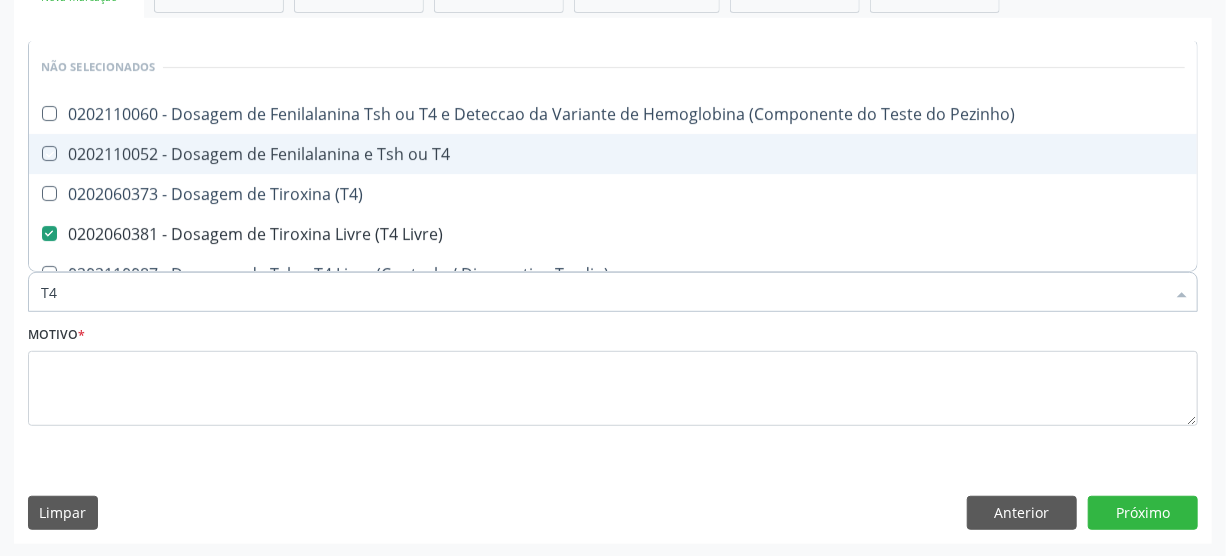 type on "T" 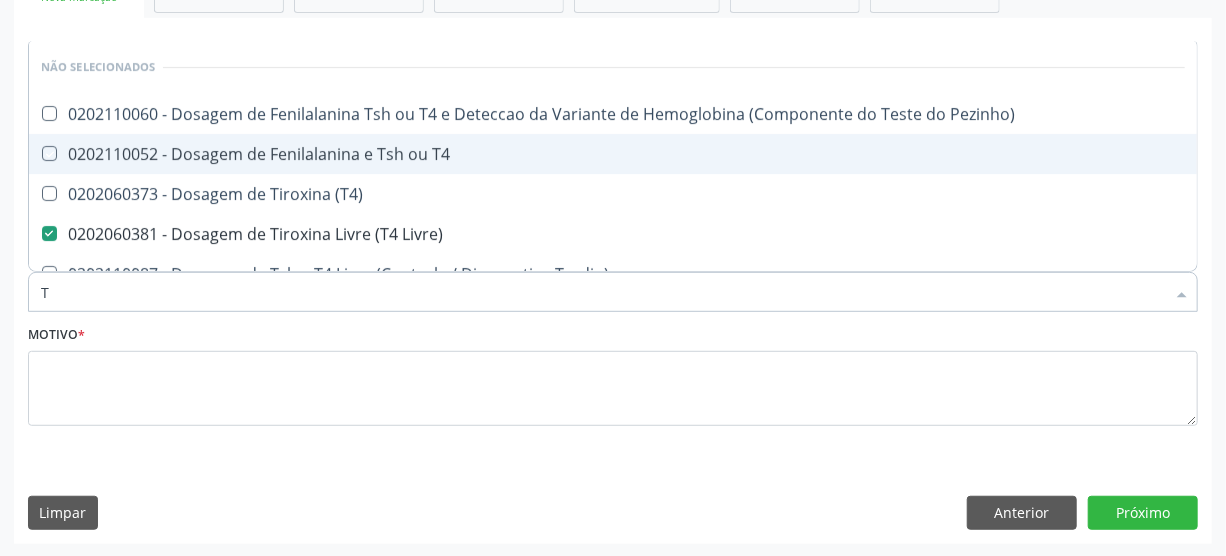 type 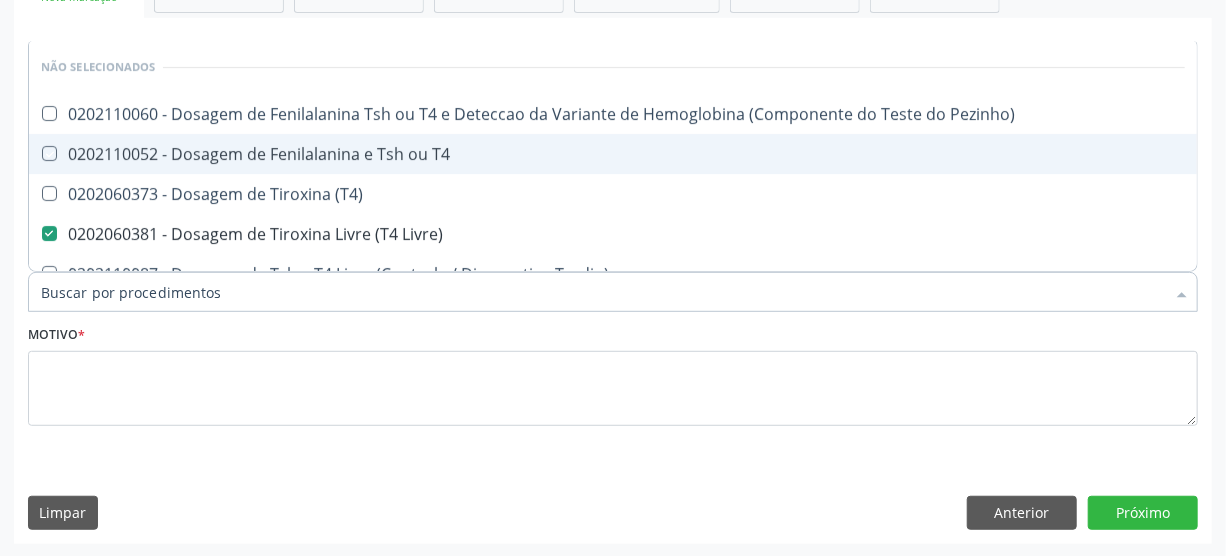 checkbox on "true" 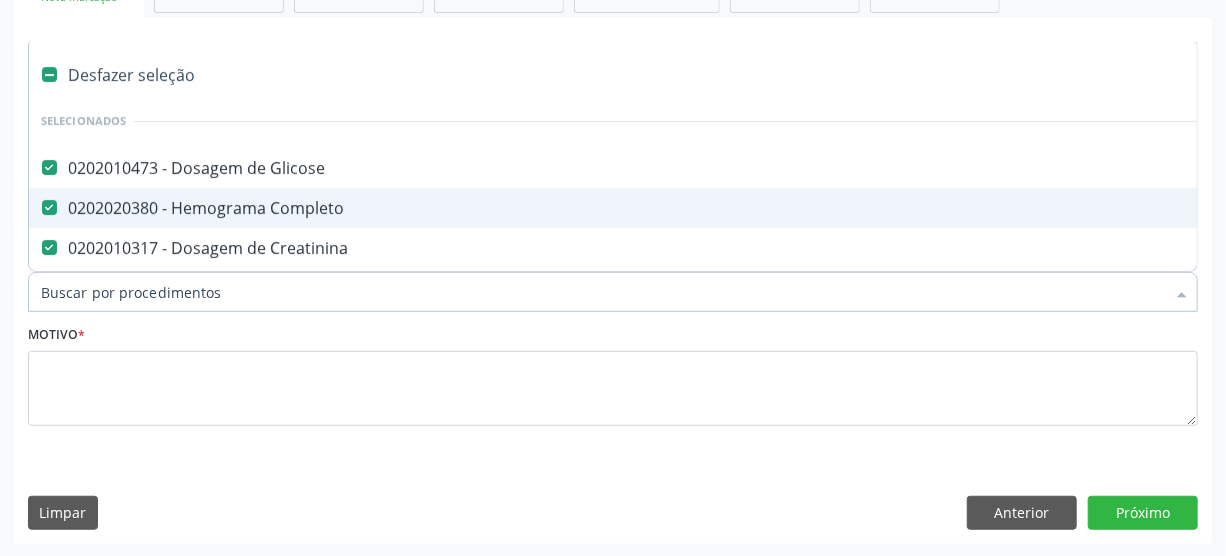 type on "U" 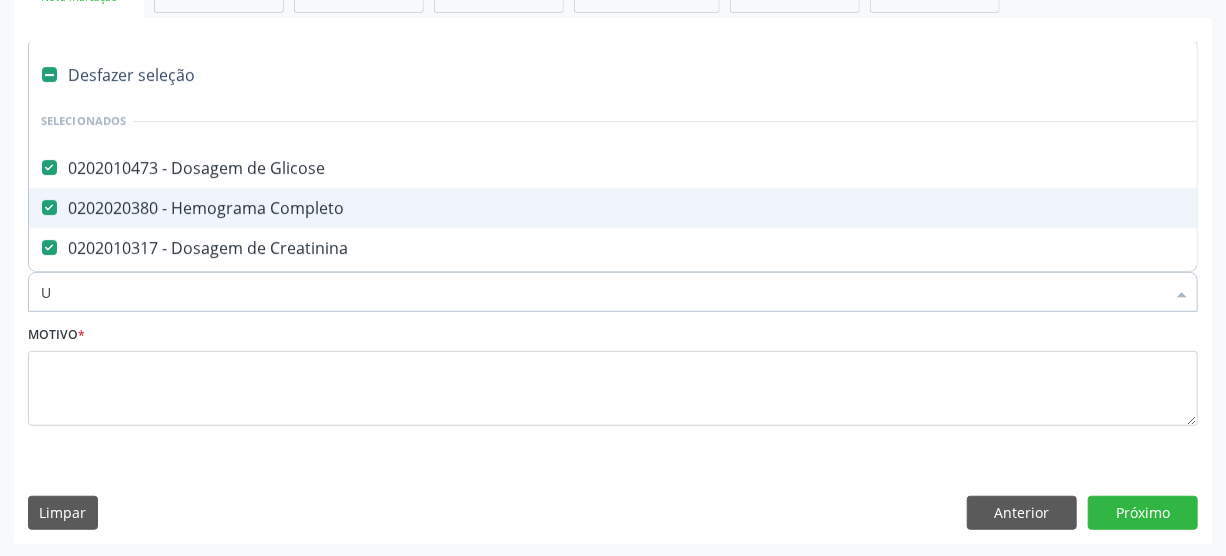 checkbox on "false" 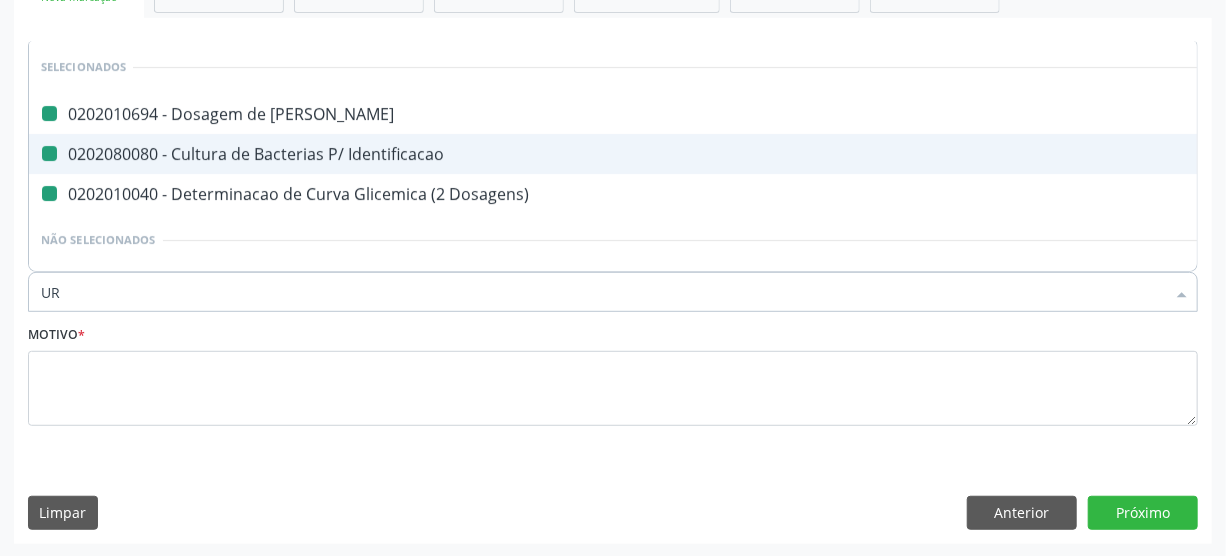 type on "URU" 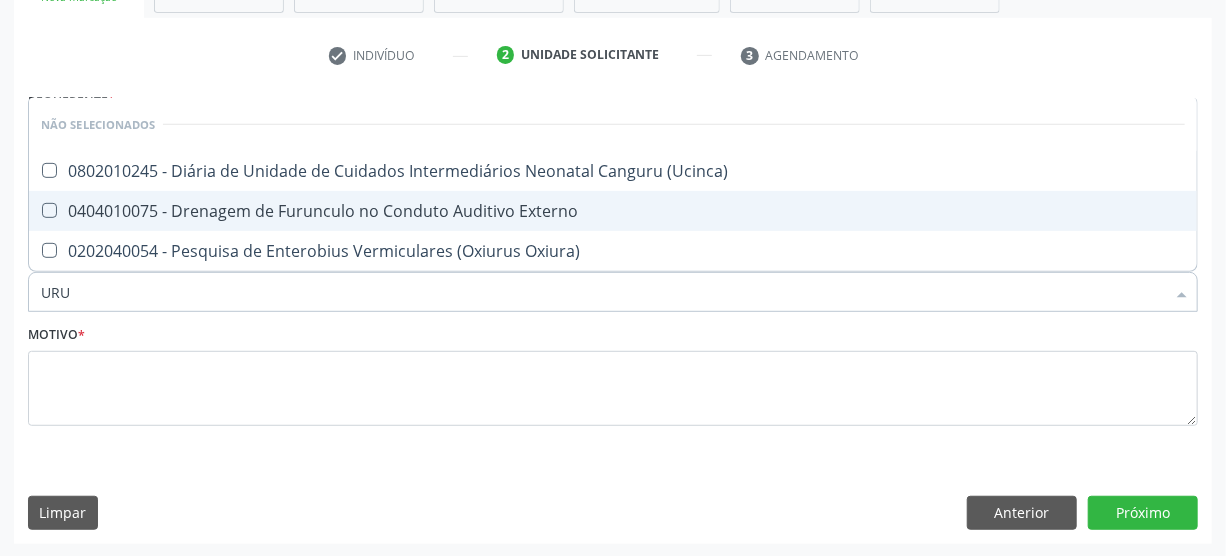 type on "UR" 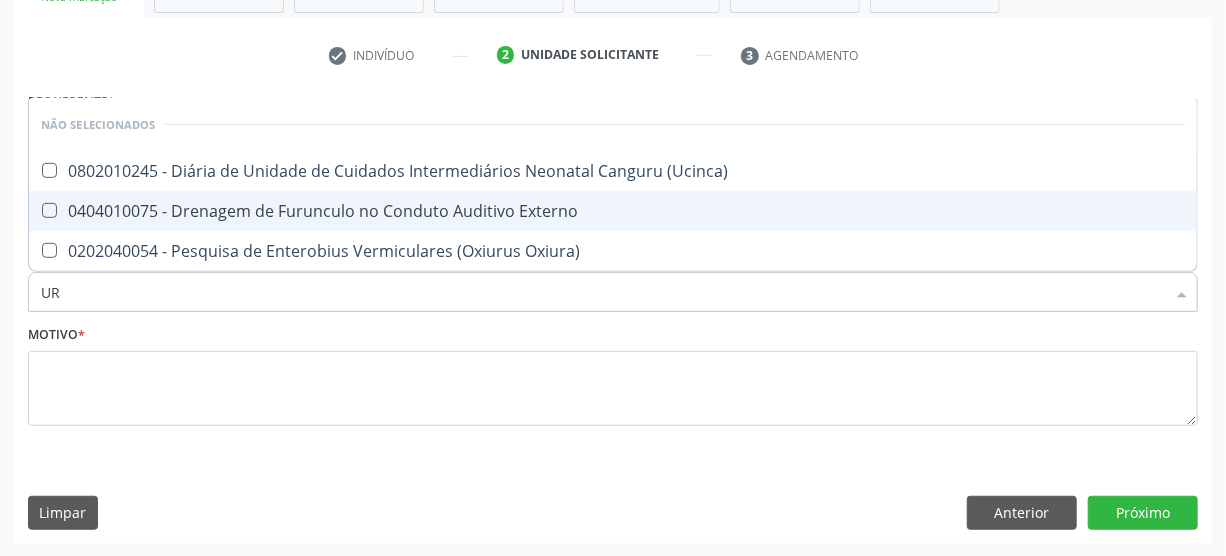 checkbox on "true" 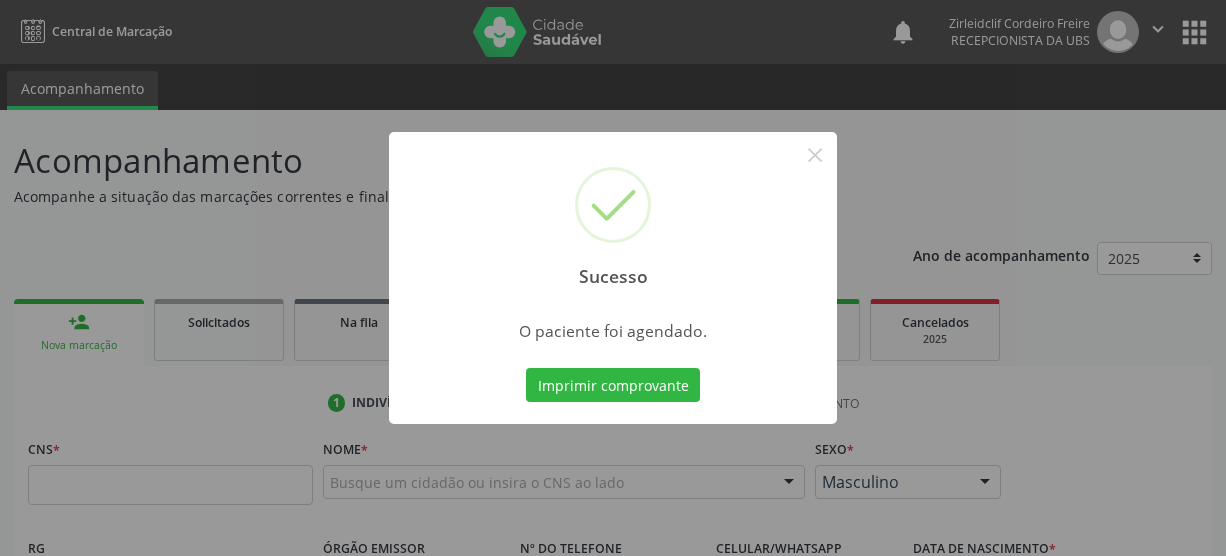 scroll, scrollTop: 512, scrollLeft: 0, axis: vertical 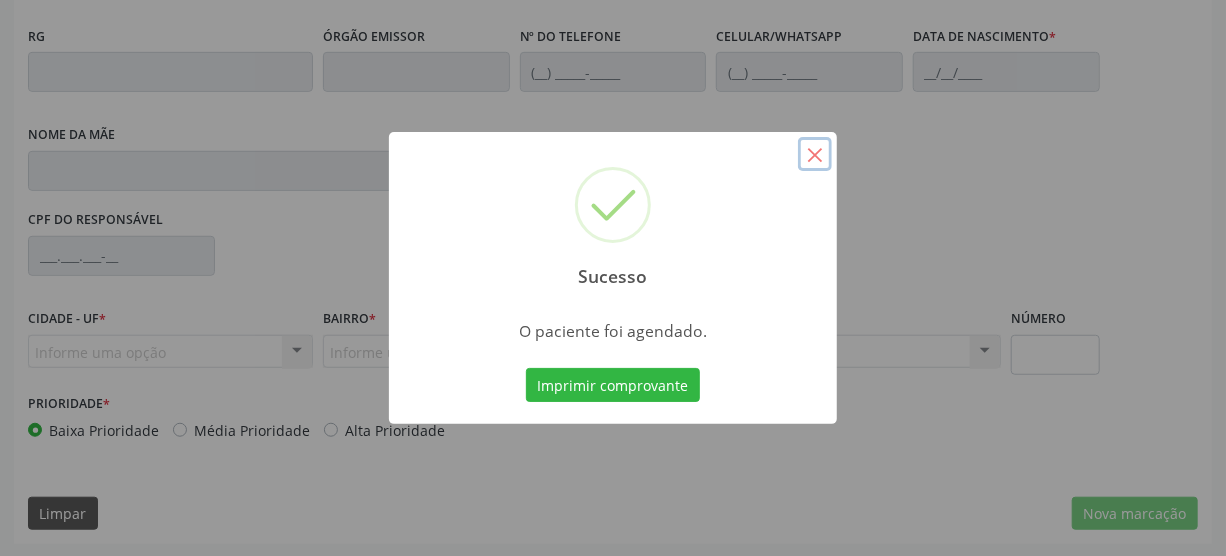 click on "×" at bounding box center [815, 154] 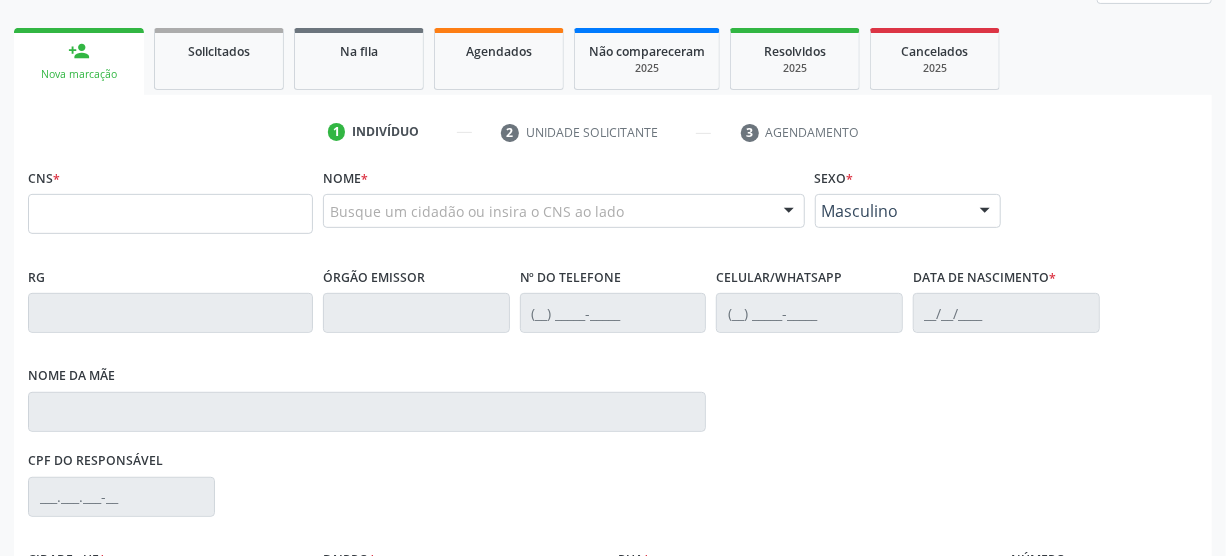 scroll, scrollTop: 240, scrollLeft: 0, axis: vertical 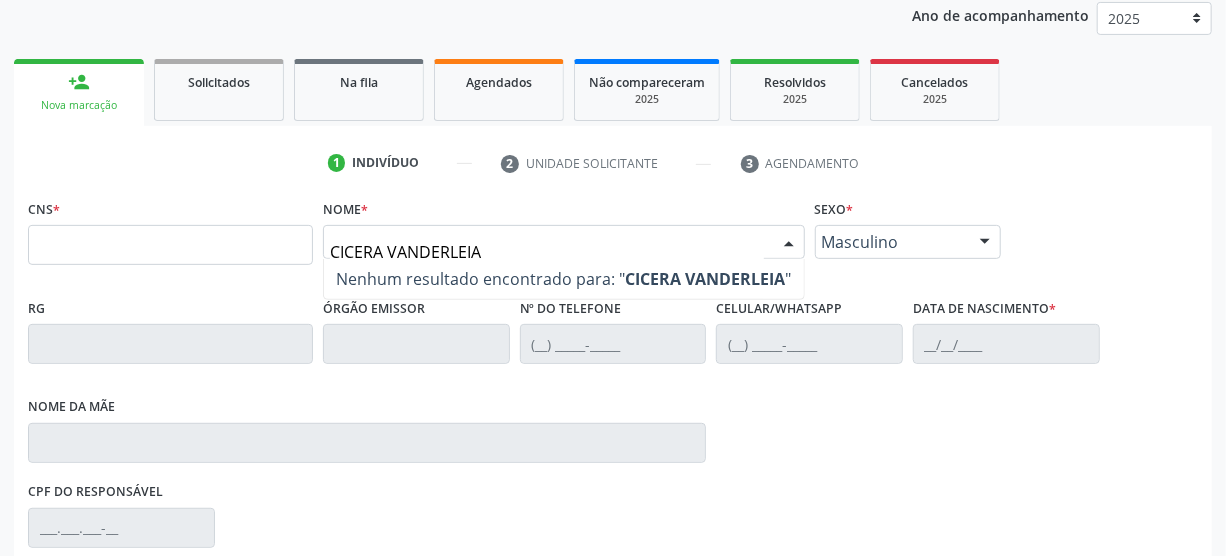 click on "CICERA VANDERLEIA" at bounding box center [547, 252] 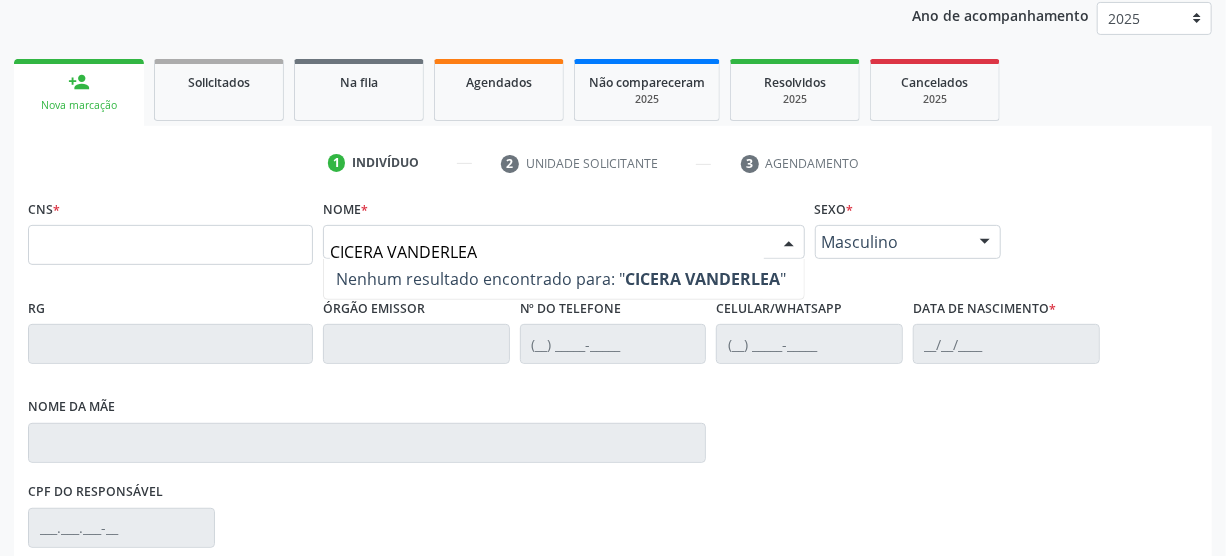 click on "CICERA VANDERLEA" at bounding box center (547, 252) 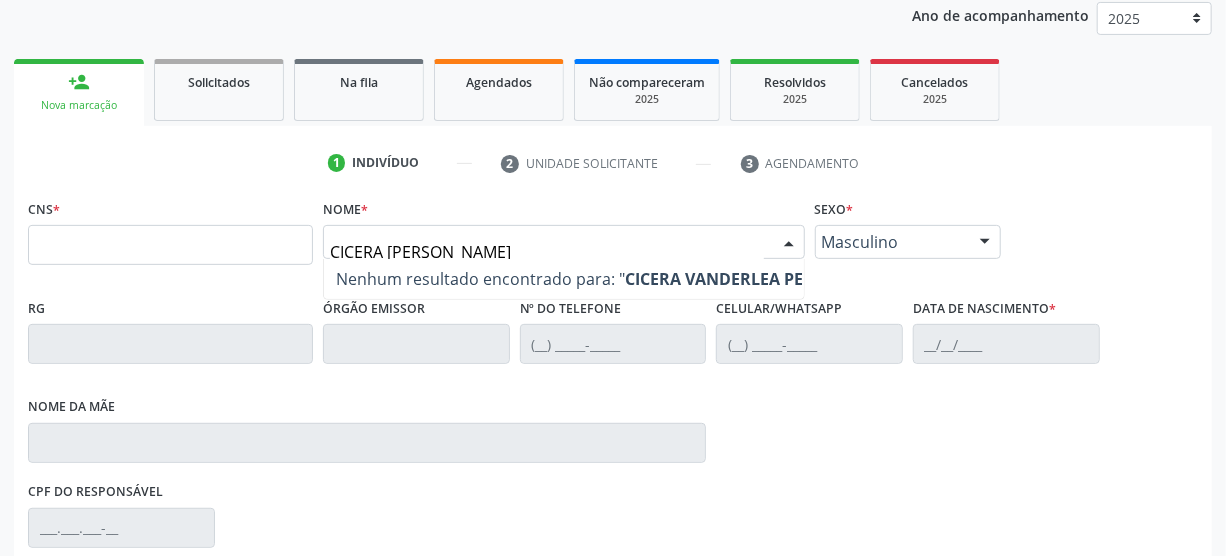 type on "CICERA VANDERLEA PEREIRA" 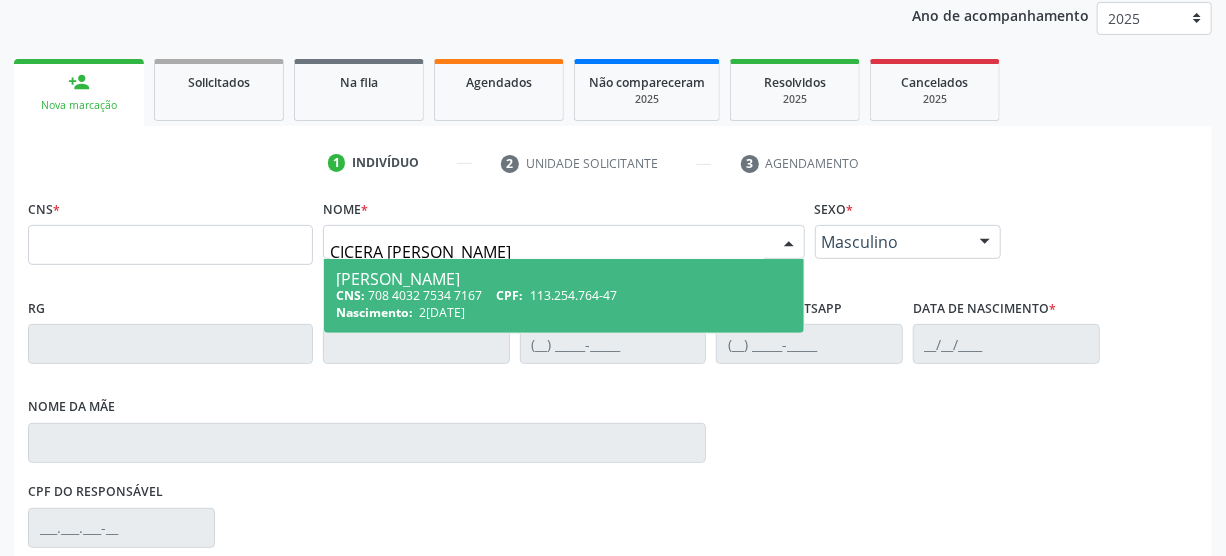 click on "113.254.764-47" at bounding box center (573, 295) 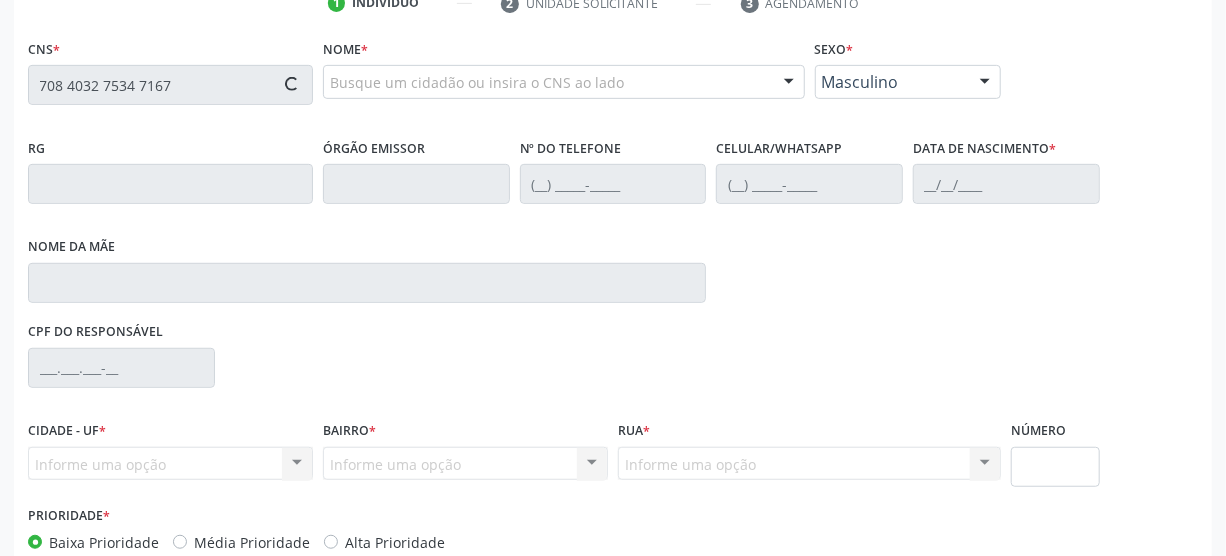 scroll, scrollTop: 421, scrollLeft: 0, axis: vertical 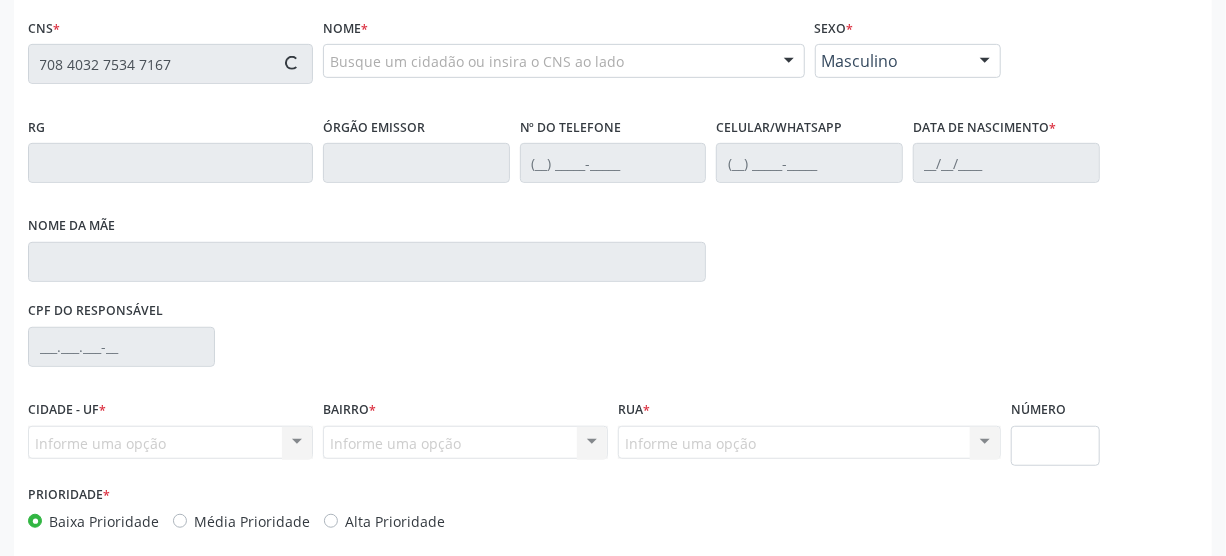 type on "708 4032 7534 7167" 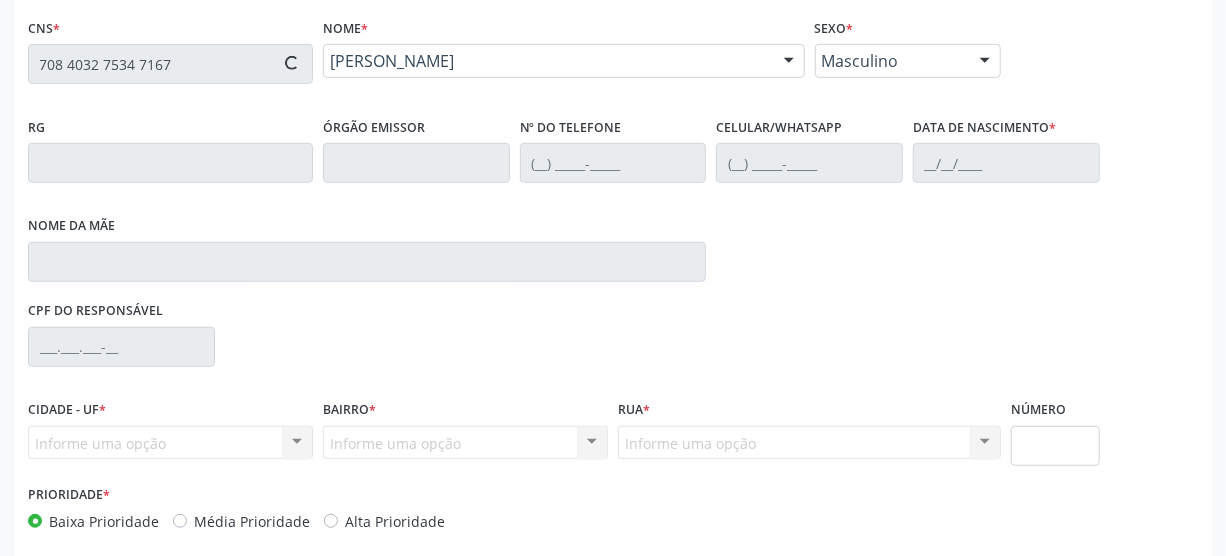 type on "[PHONE_NUMBER]" 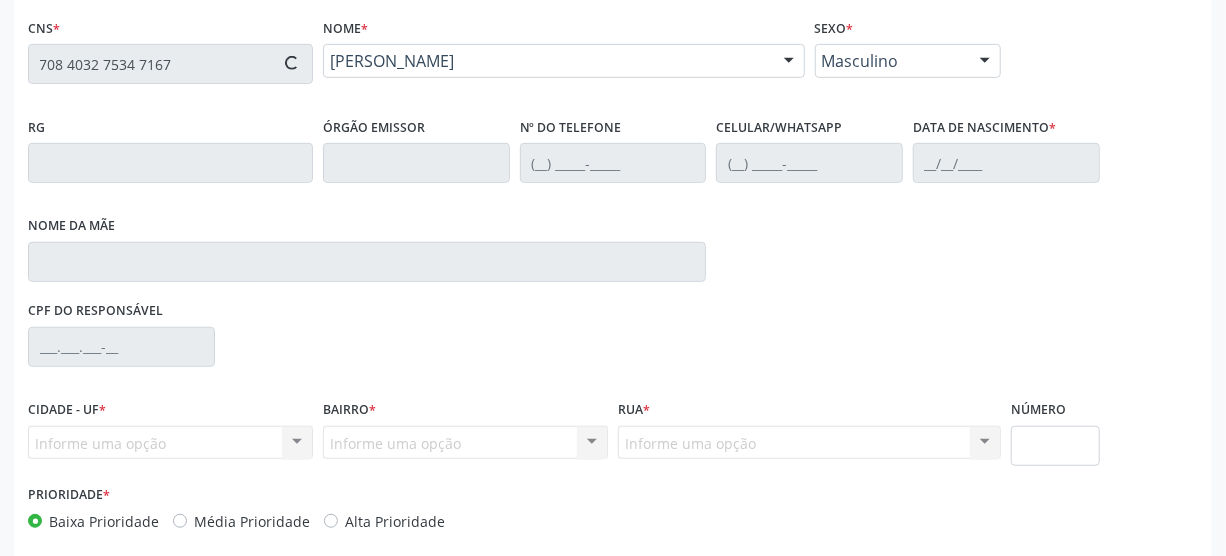 type on "[PHONE_NUMBER]" 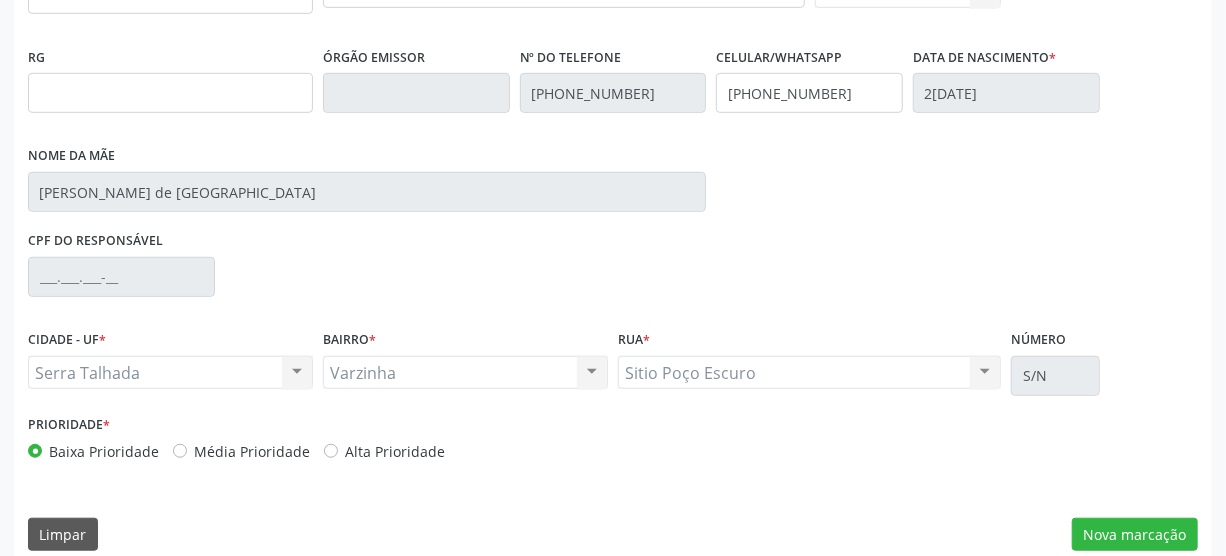scroll, scrollTop: 512, scrollLeft: 0, axis: vertical 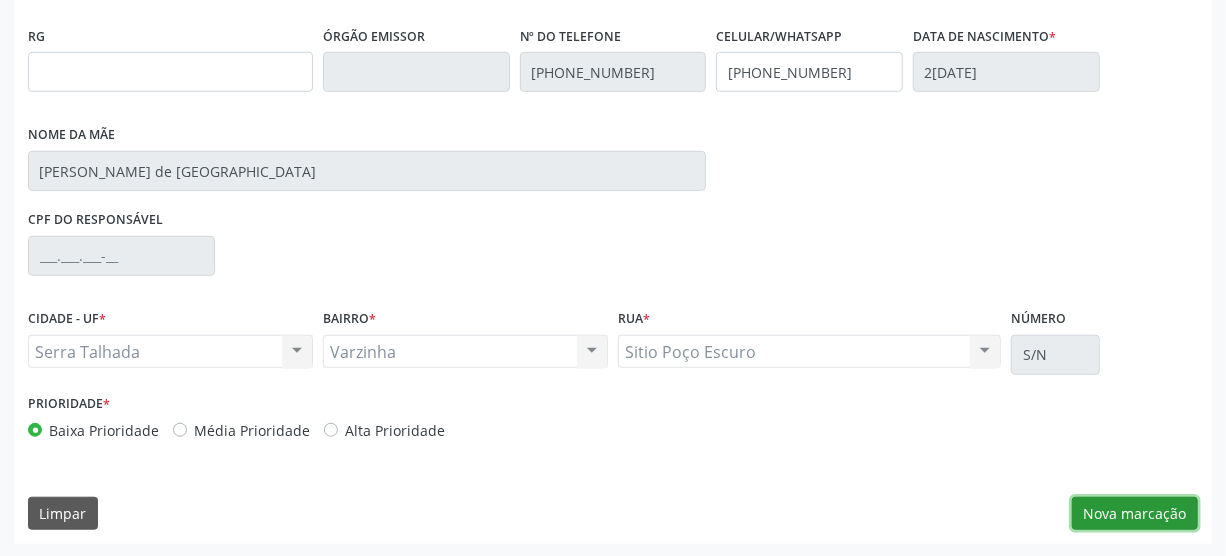 click on "Nova marcação" at bounding box center [1135, 514] 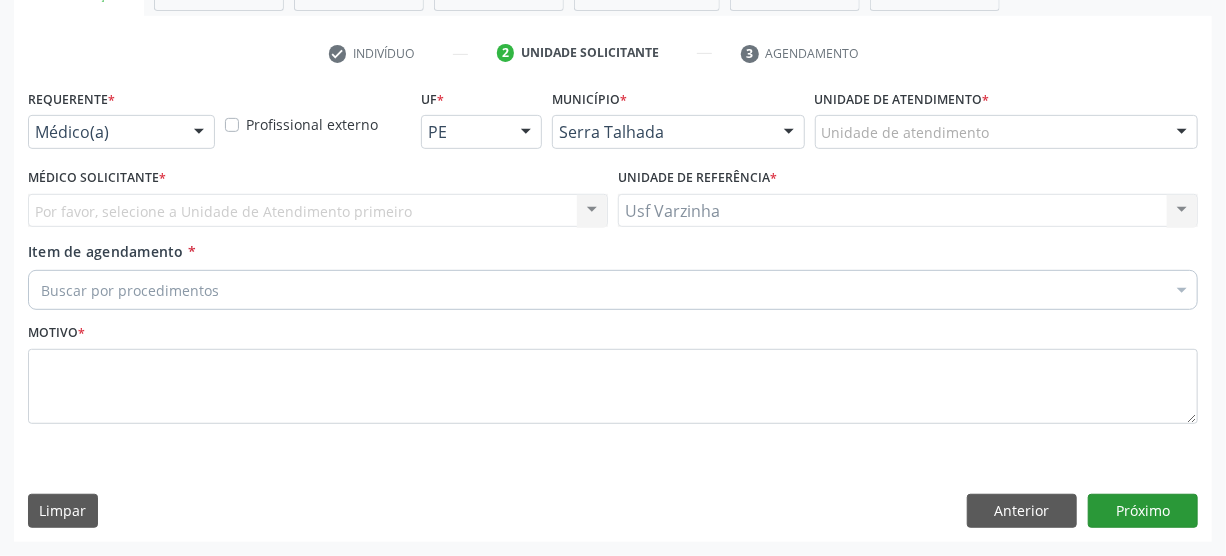 scroll, scrollTop: 348, scrollLeft: 0, axis: vertical 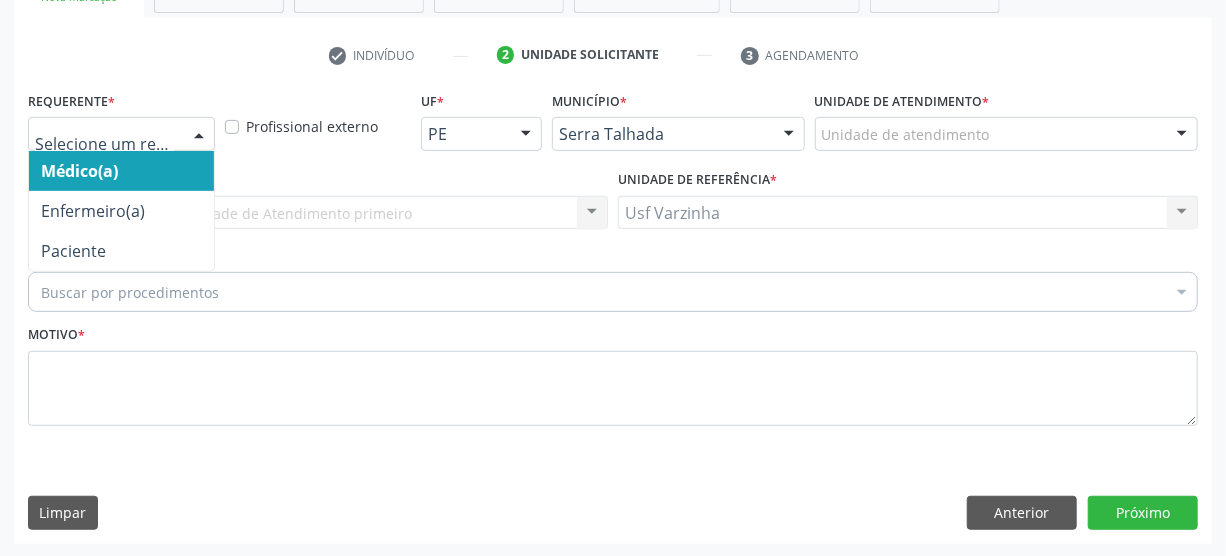 click at bounding box center [199, 135] 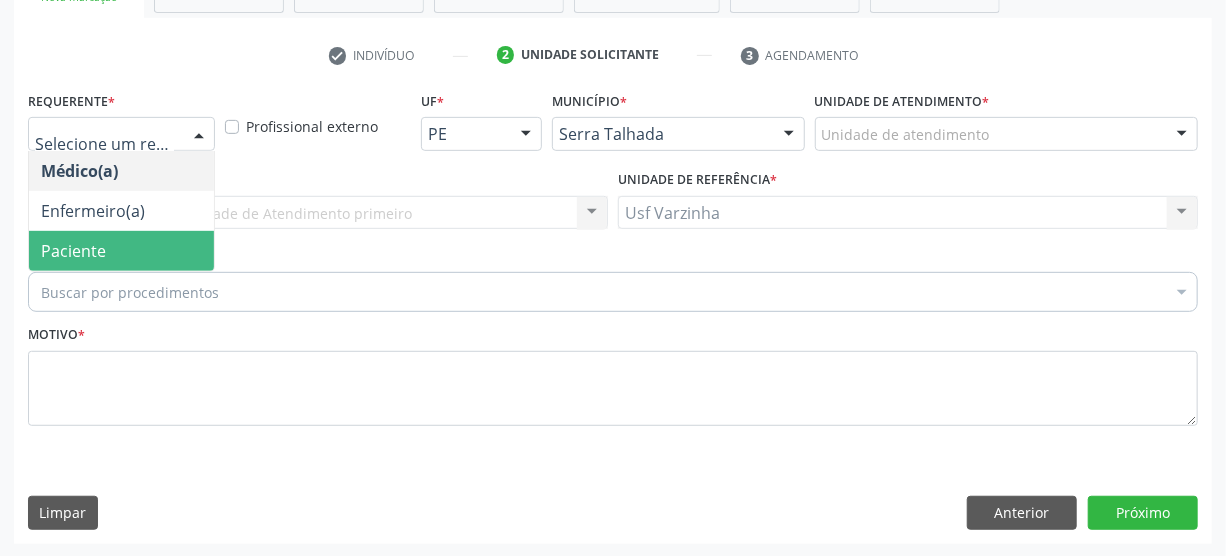 click on "Paciente" at bounding box center [121, 251] 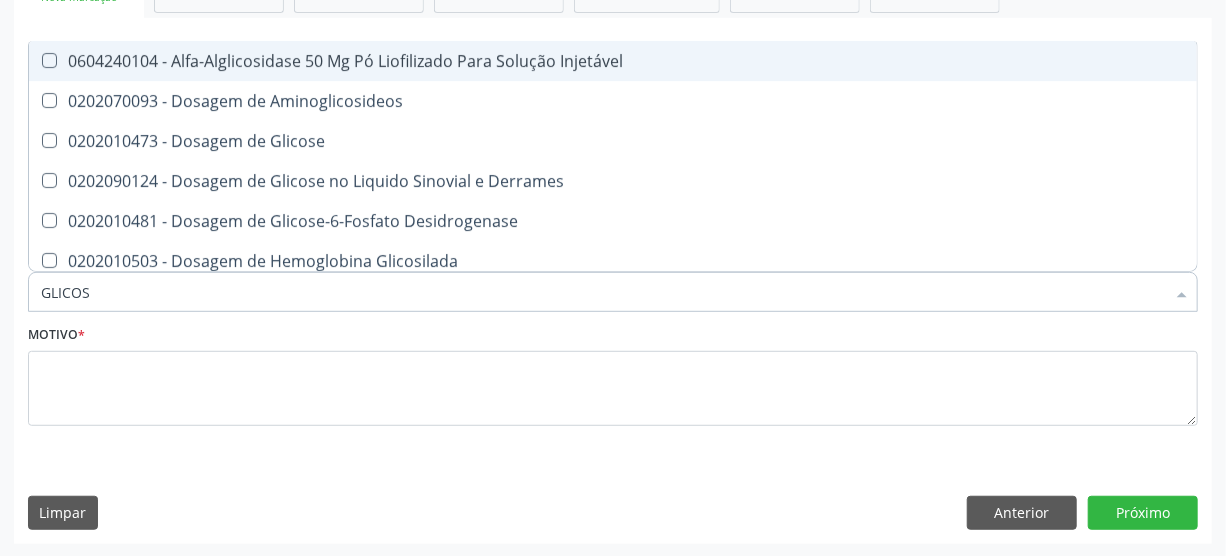 type on "GLICOSE" 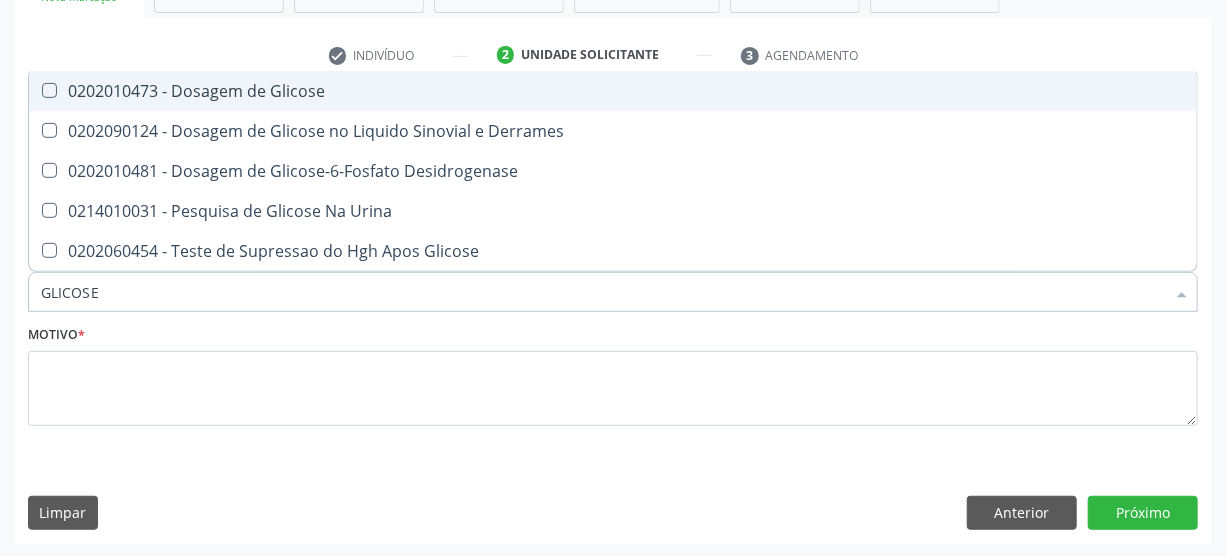 click on "0202010473 - Dosagem de Glicose" at bounding box center (613, 91) 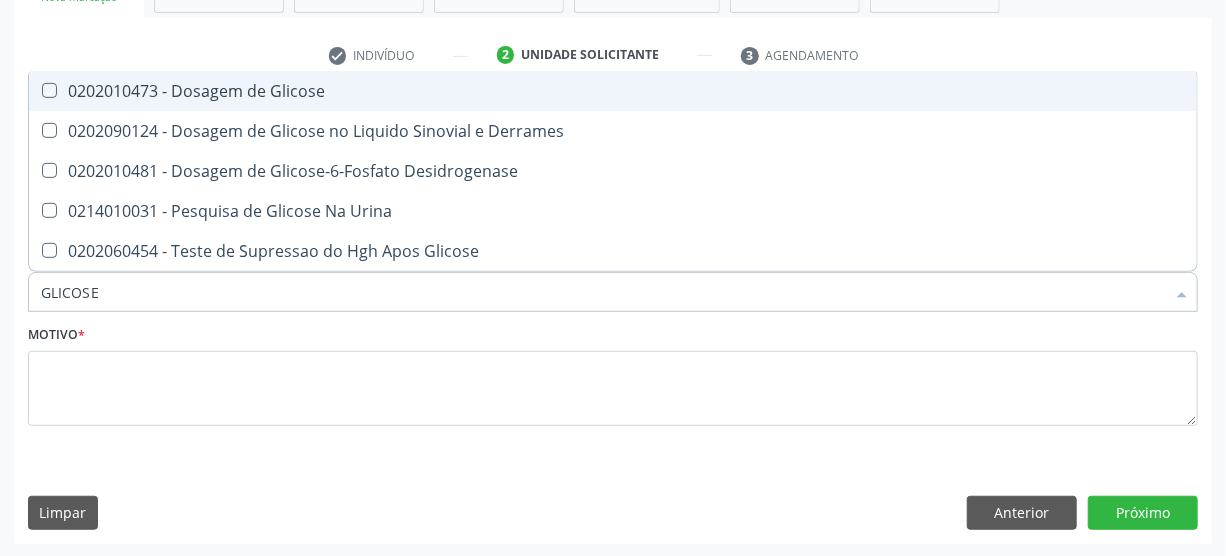 checkbox on "true" 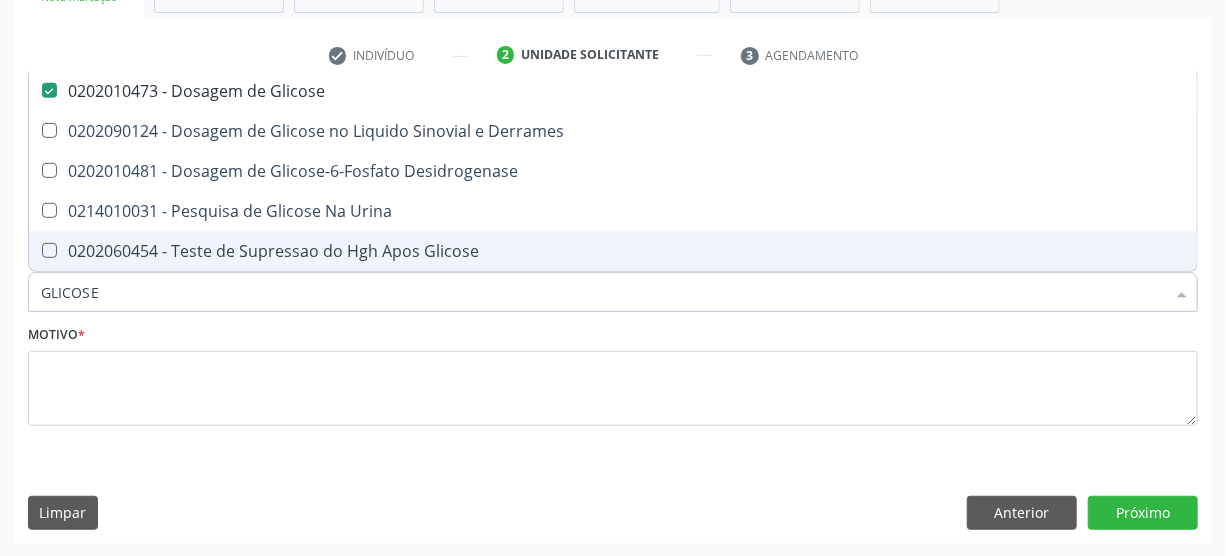 click on "GLICOSE" at bounding box center (603, 292) 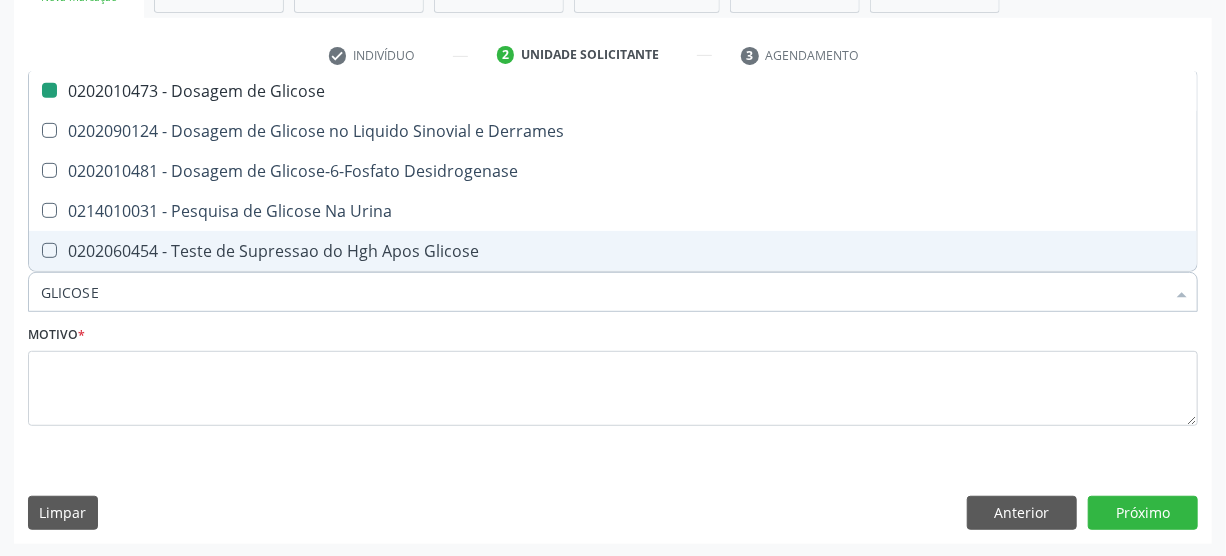 type on "GLICOS" 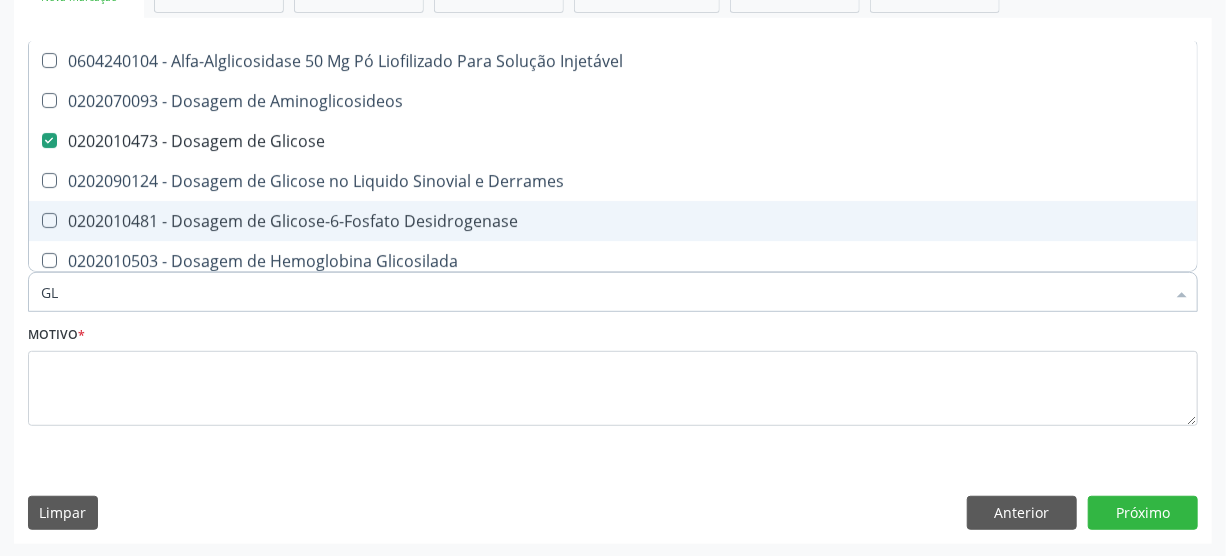 type on "G" 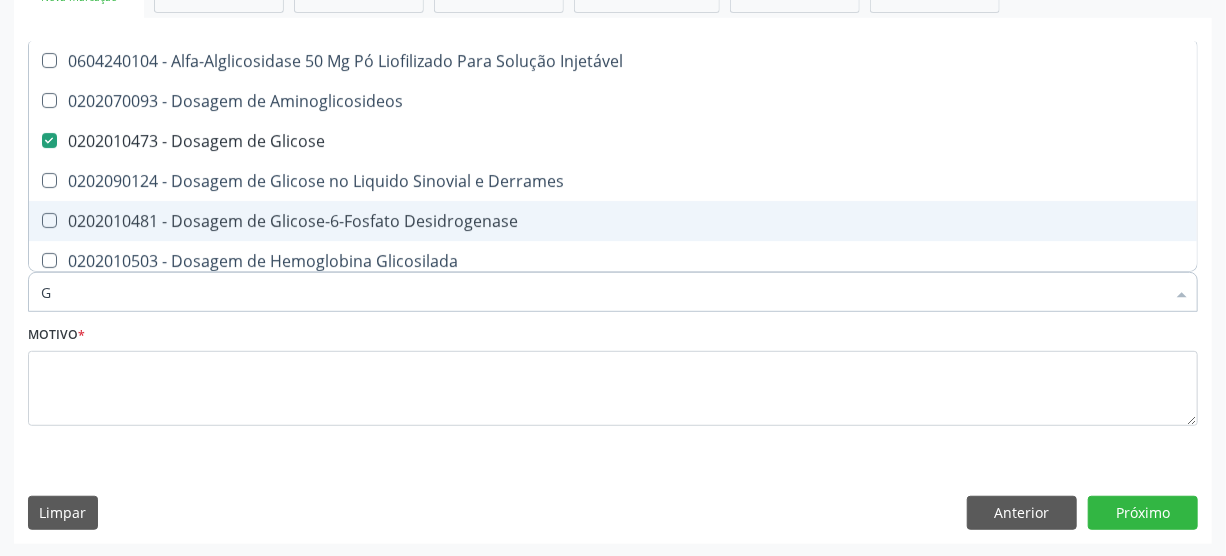 type 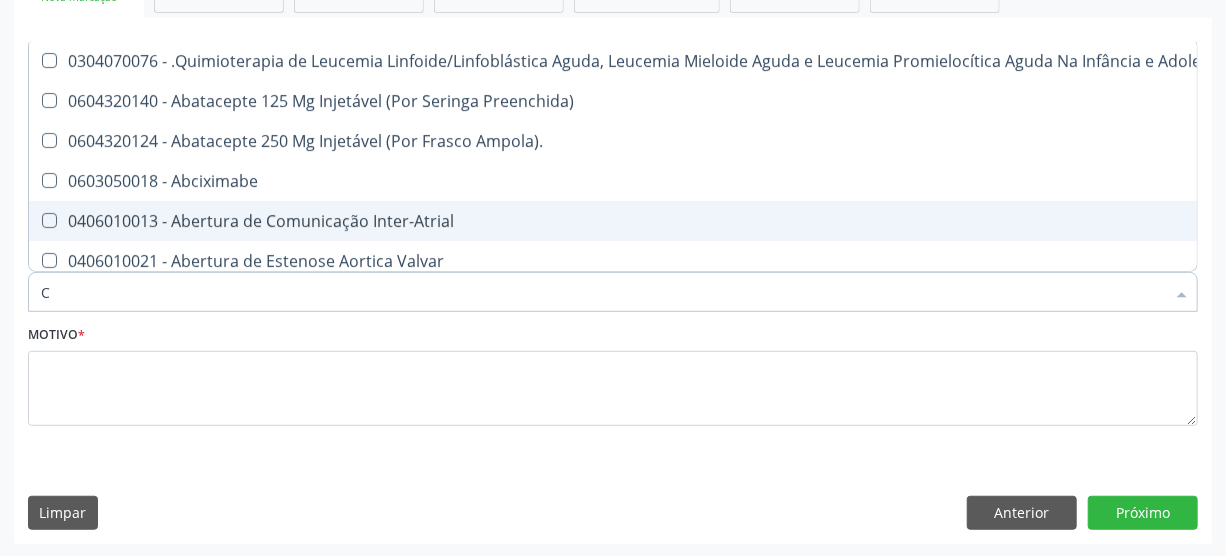 type on "CO" 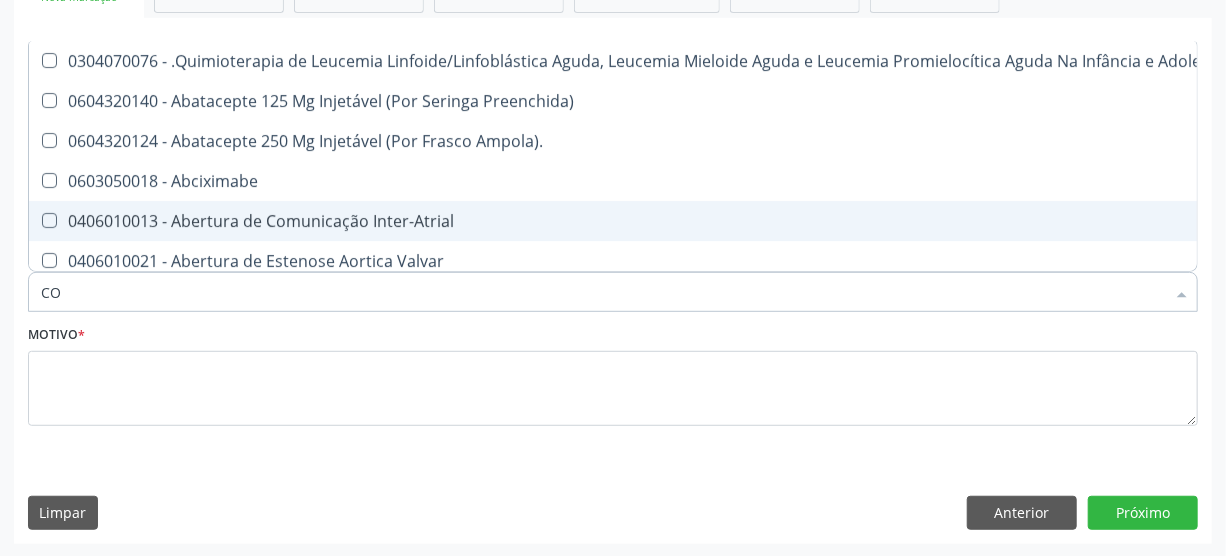 checkbox on "true" 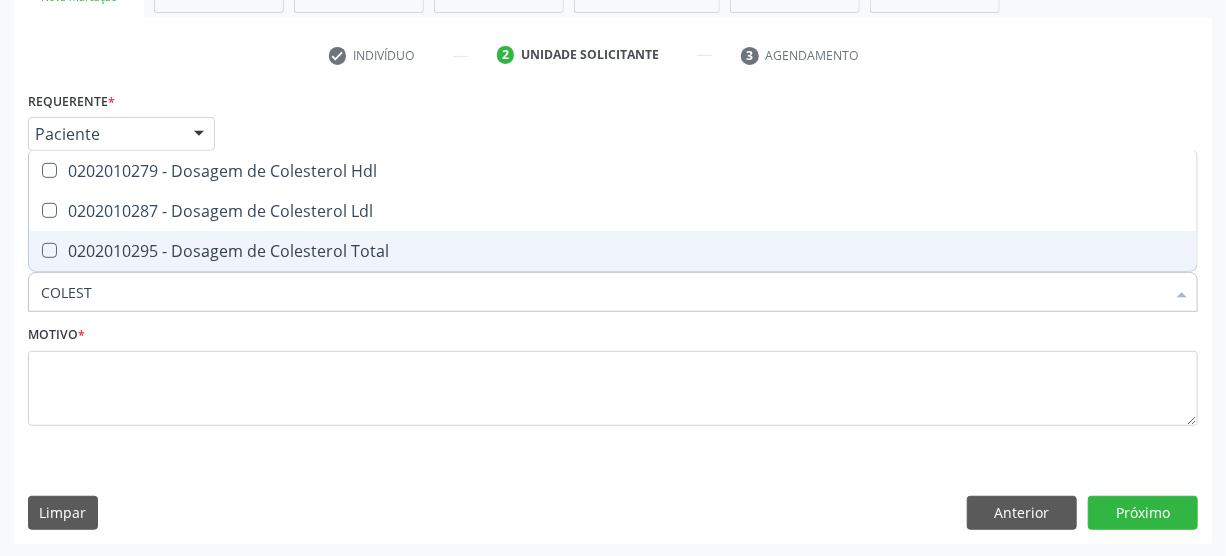type on "COLESTE" 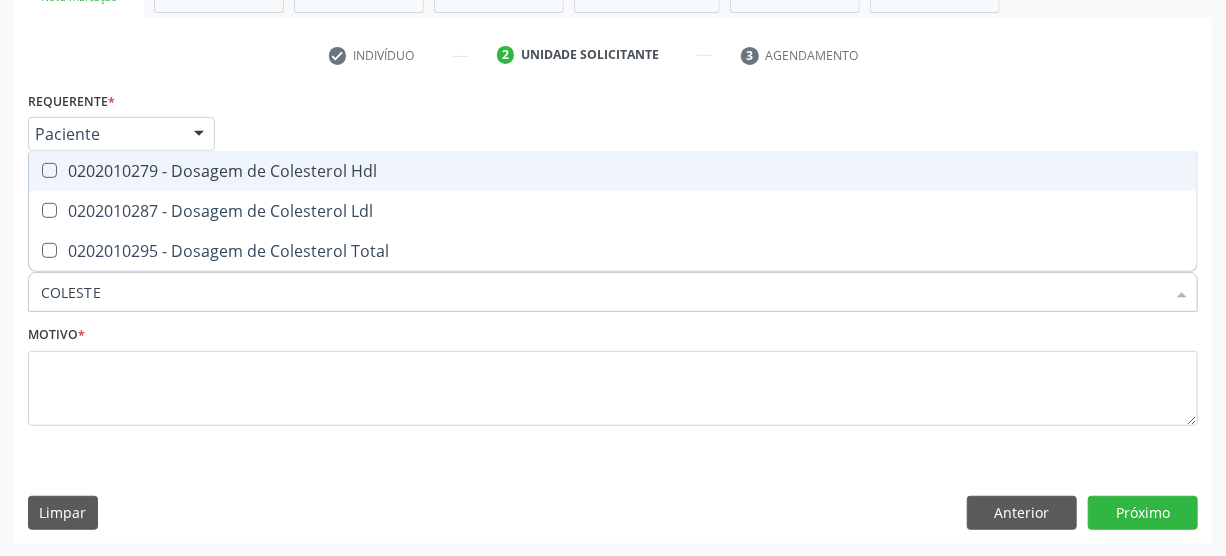 drag, startPoint x: 192, startPoint y: 164, endPoint x: 190, endPoint y: 187, distance: 23.086792 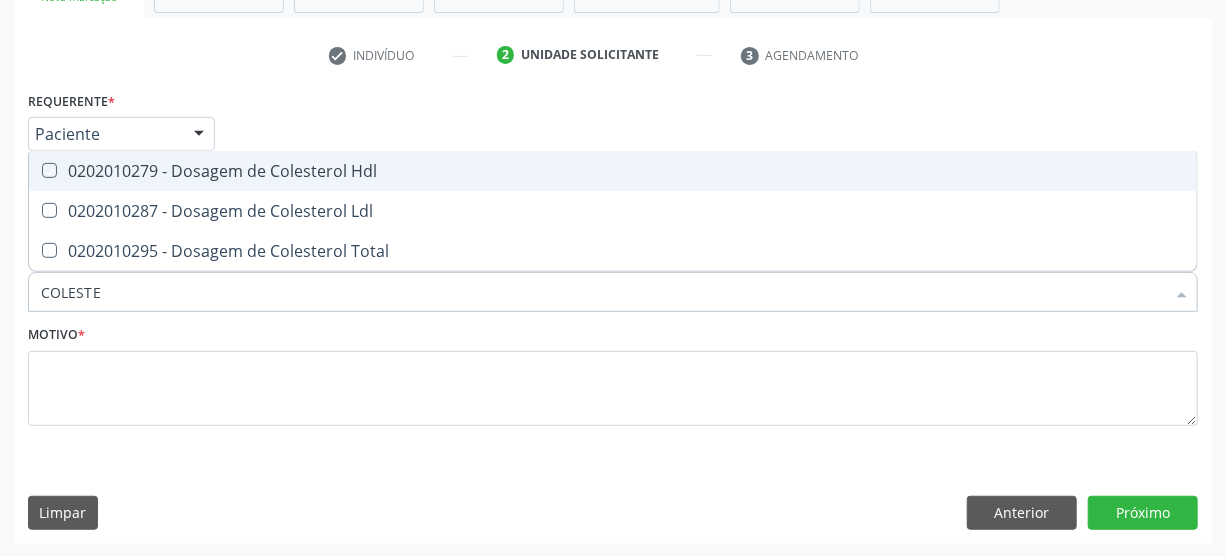 checkbox on "true" 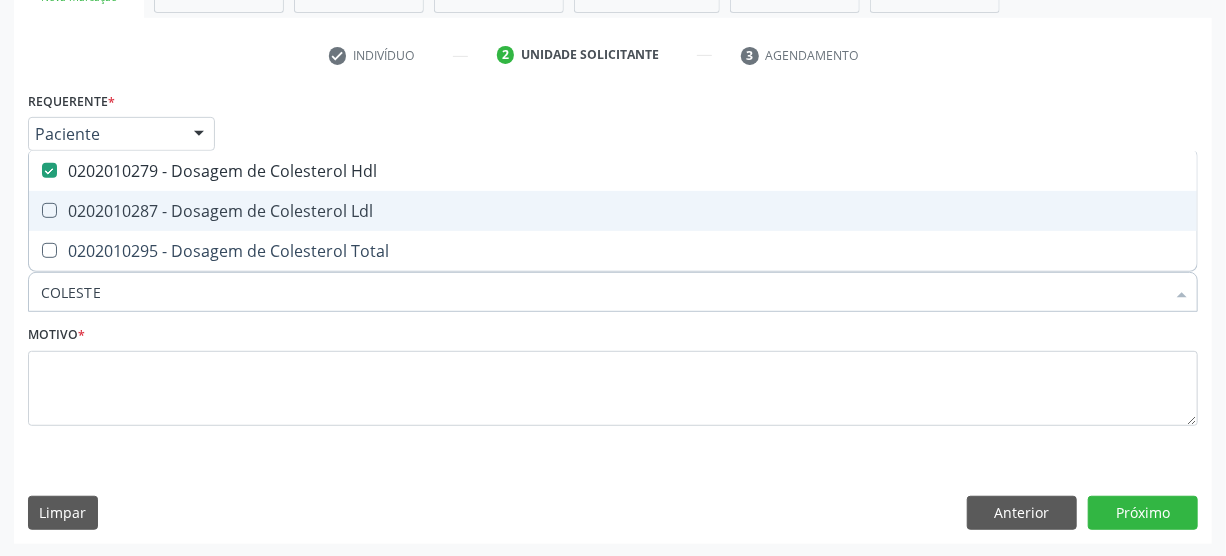 drag, startPoint x: 190, startPoint y: 193, endPoint x: 173, endPoint y: 218, distance: 30.232433 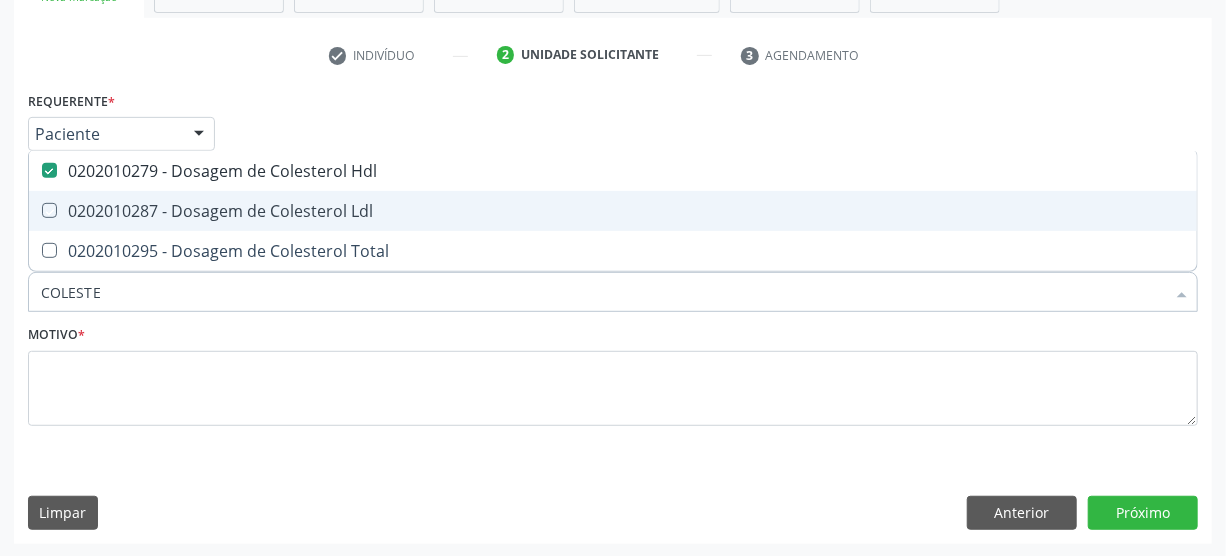 checkbox on "true" 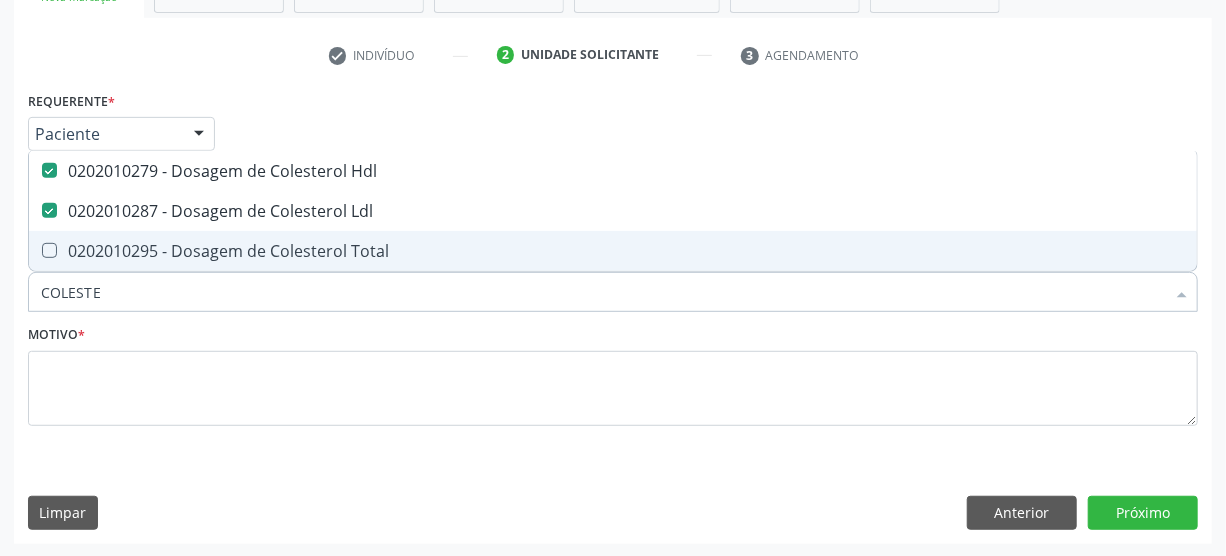 click on "0202010295 - Dosagem de Colesterol Total" at bounding box center [613, 251] 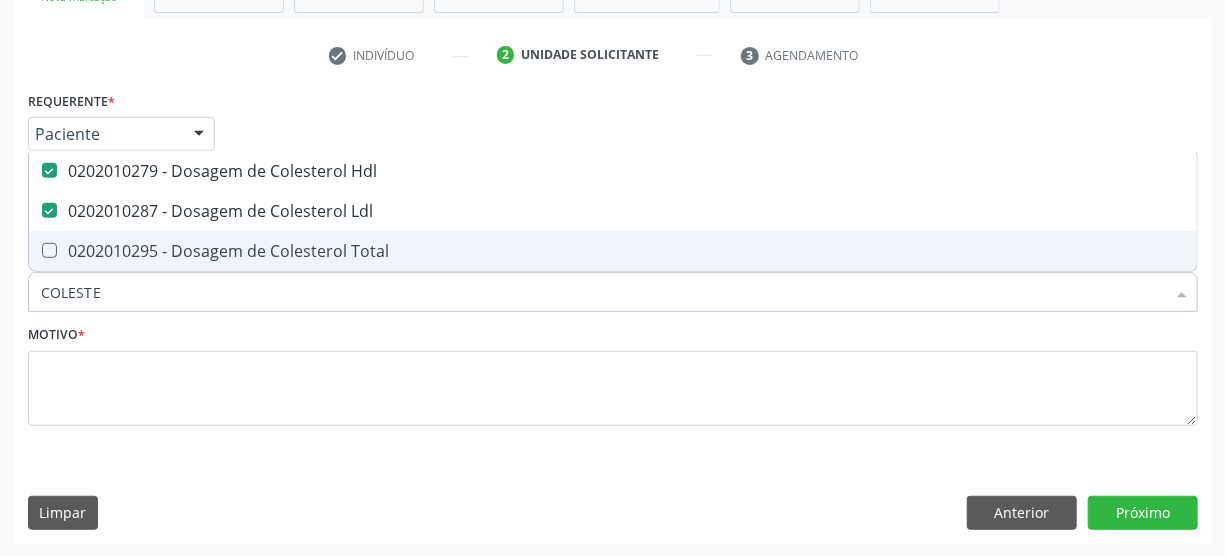 checkbox on "true" 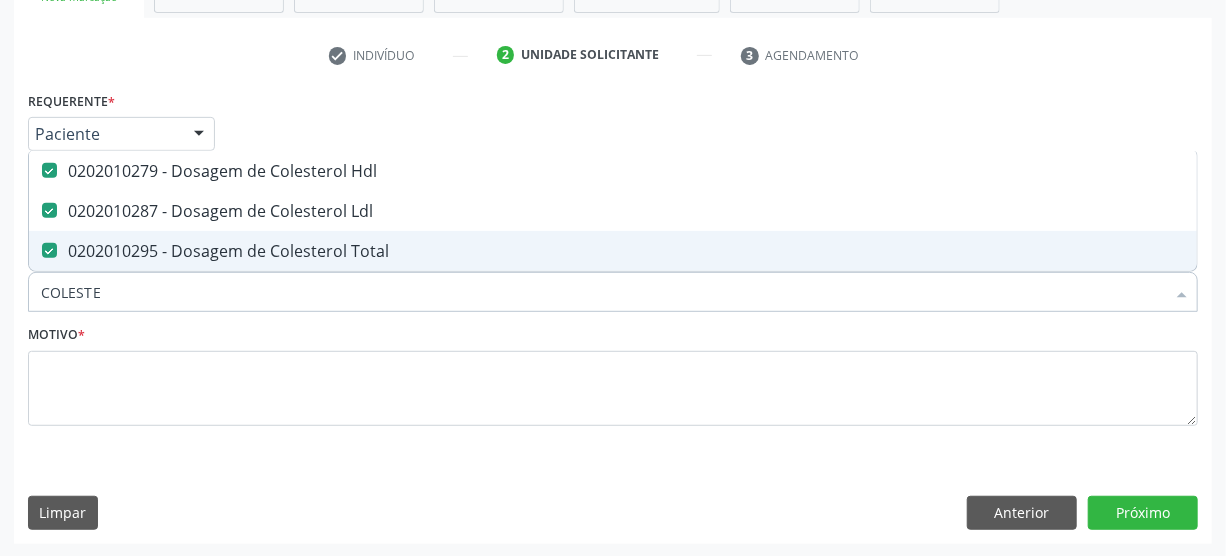 click on "COLESTE" at bounding box center (603, 292) 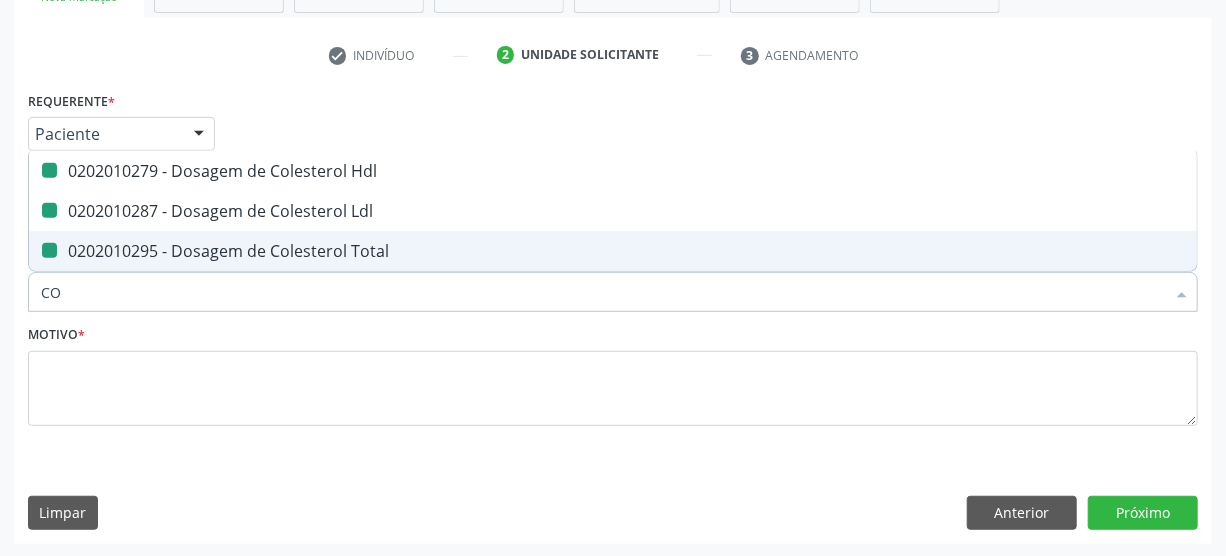 type on "C" 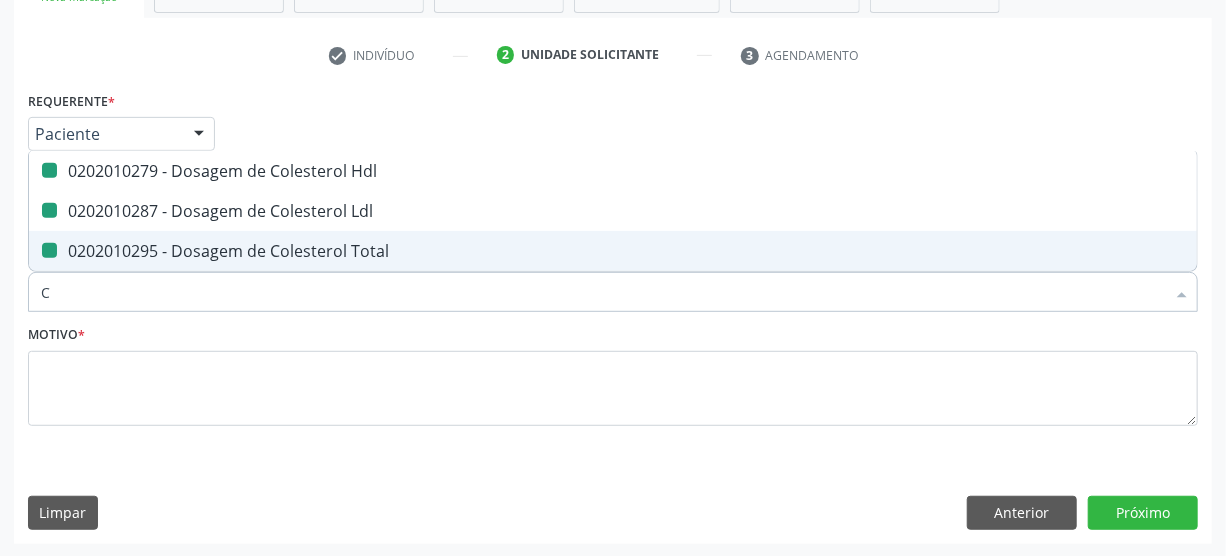 type 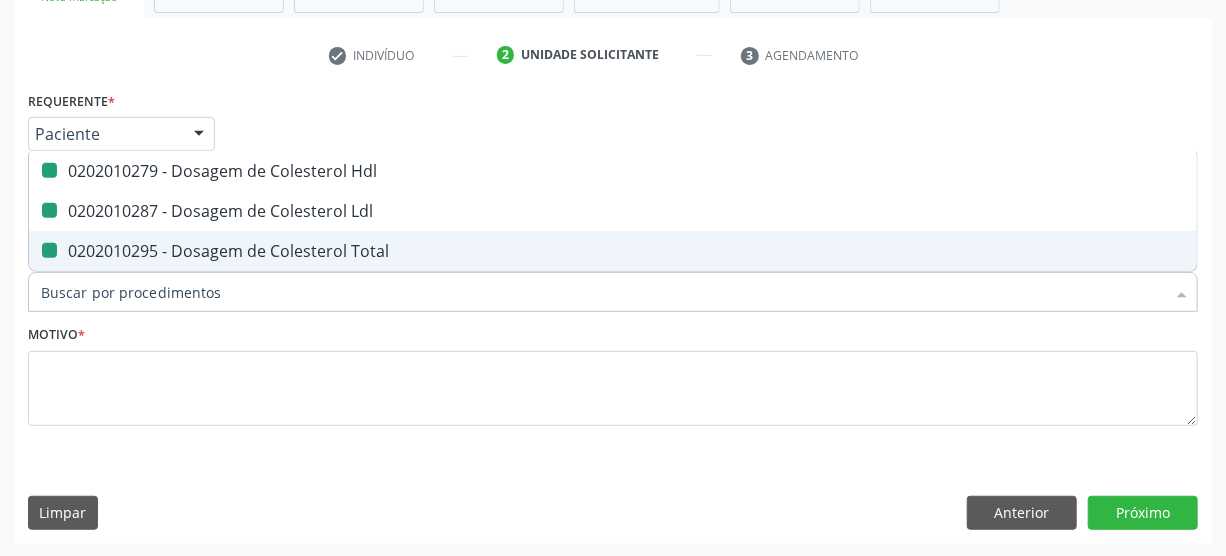 checkbox on "false" 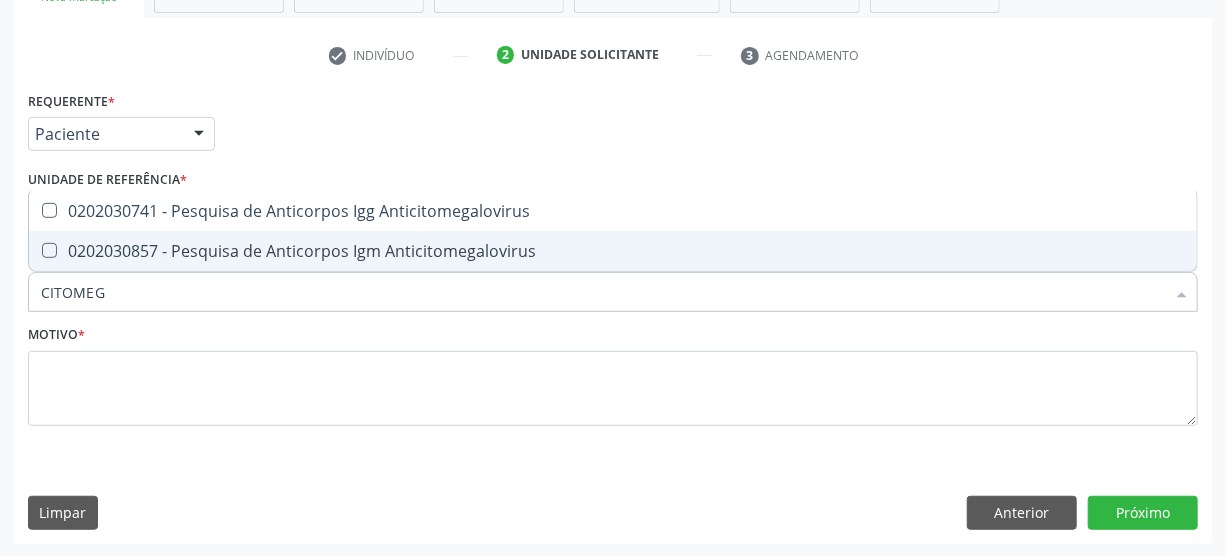 type on "CITOMEGA" 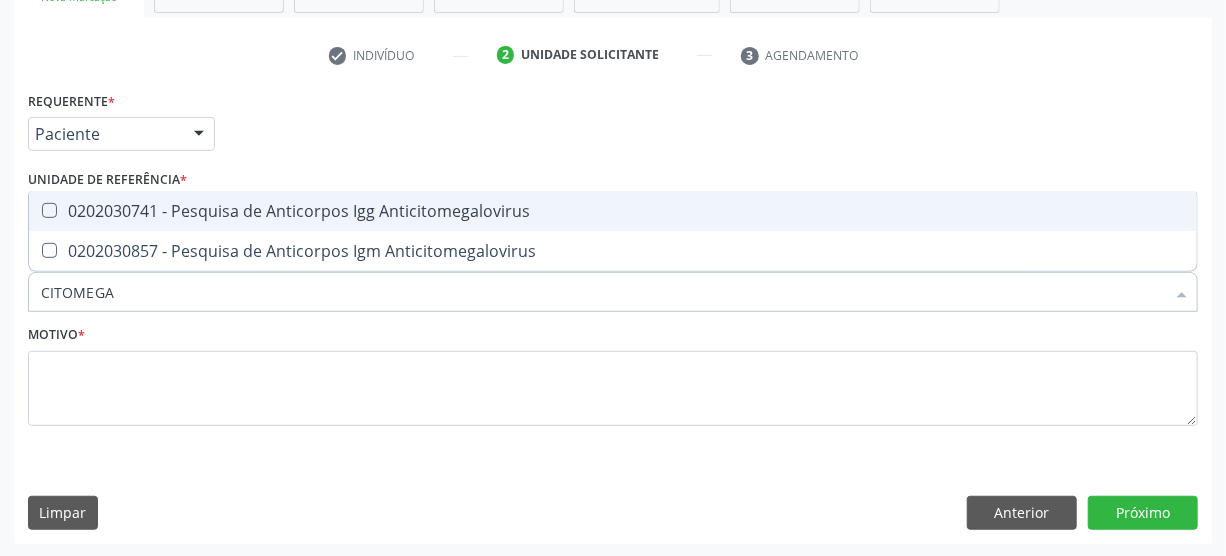 drag, startPoint x: 207, startPoint y: 207, endPoint x: 201, endPoint y: 235, distance: 28.635643 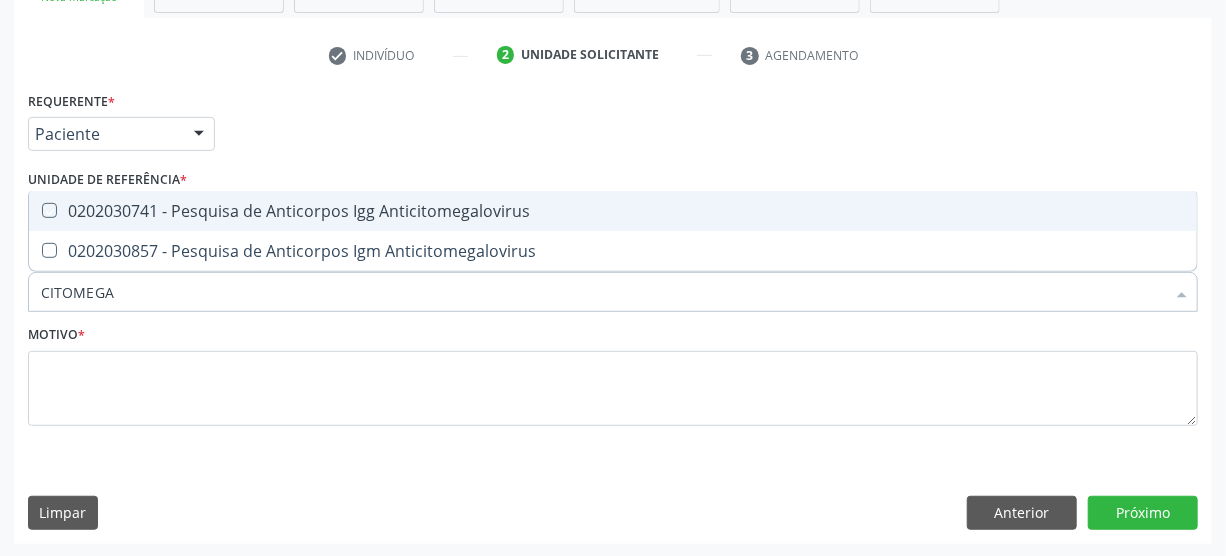 checkbox on "true" 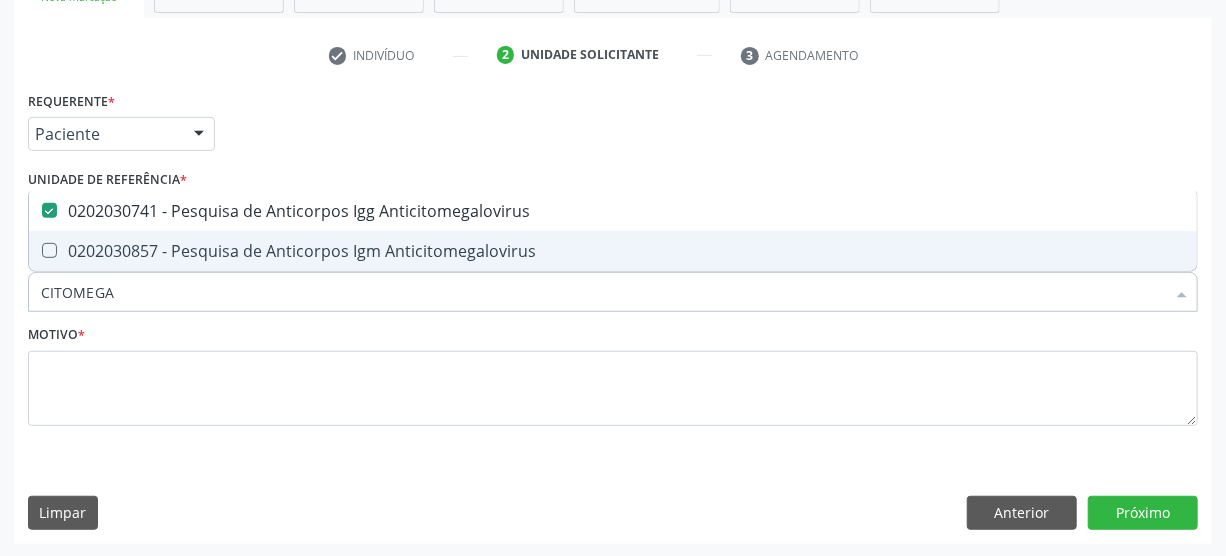 click on "0202030857 - Pesquisa de Anticorpos Igm Anticitomegalovirus" at bounding box center (613, 251) 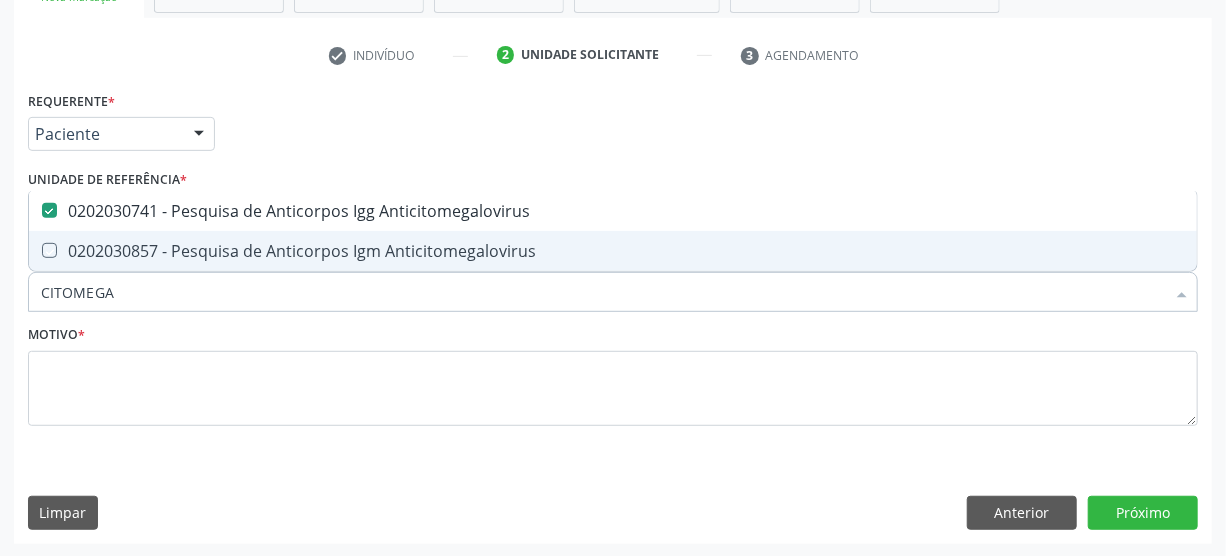 checkbox on "true" 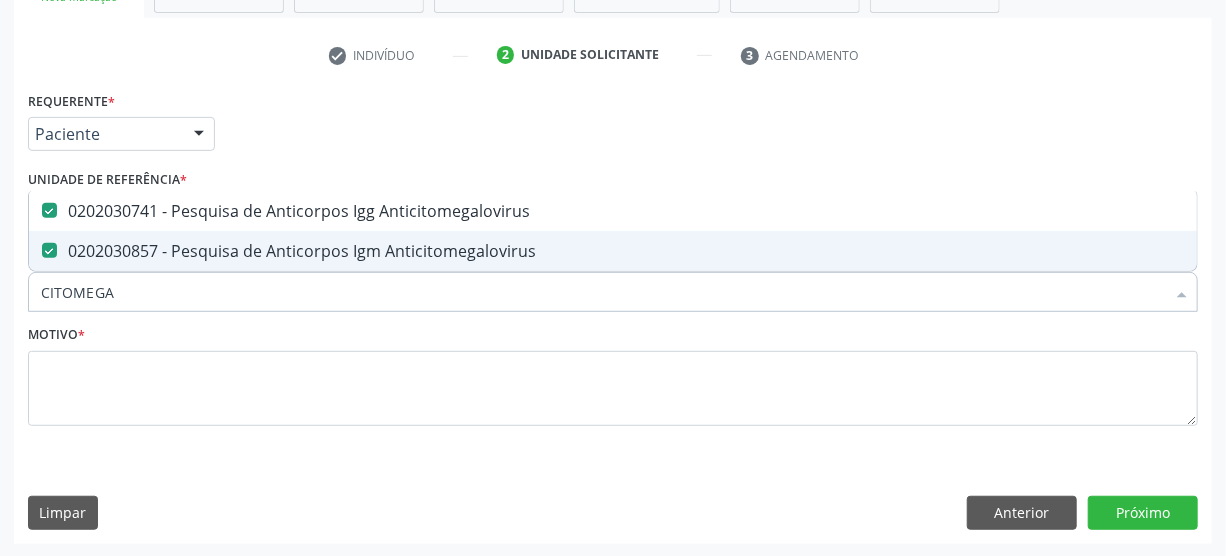 drag, startPoint x: 138, startPoint y: 300, endPoint x: 134, endPoint y: 290, distance: 10.770329 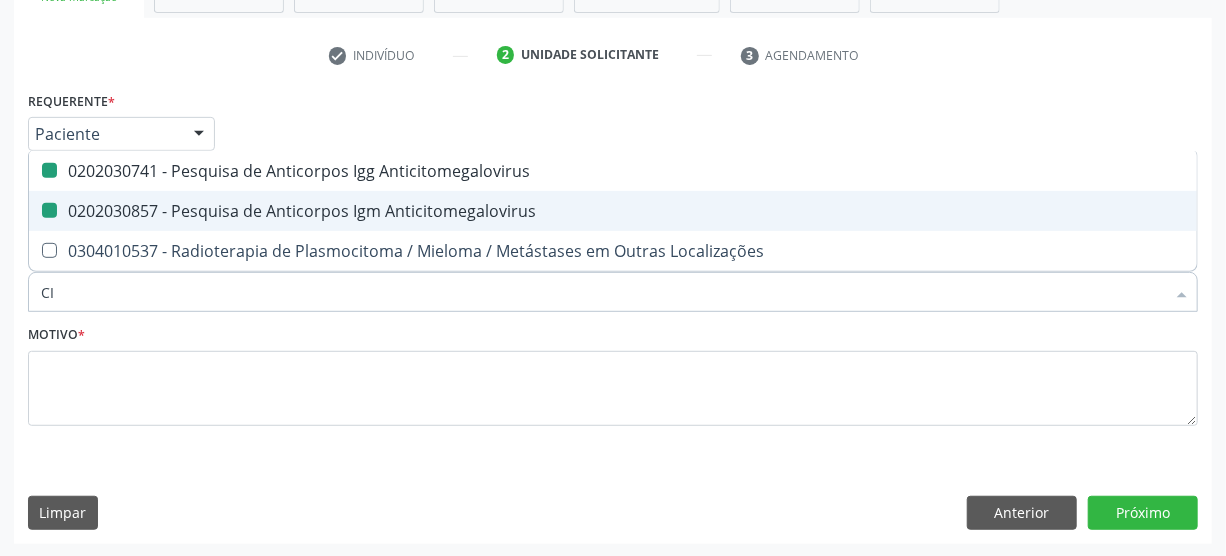 type on "C" 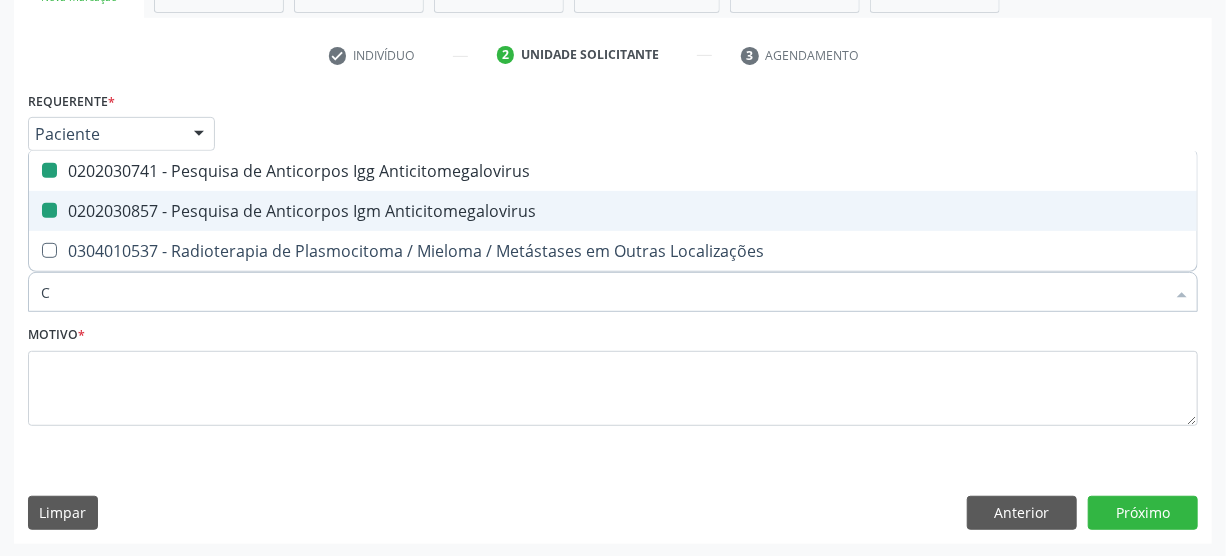 type 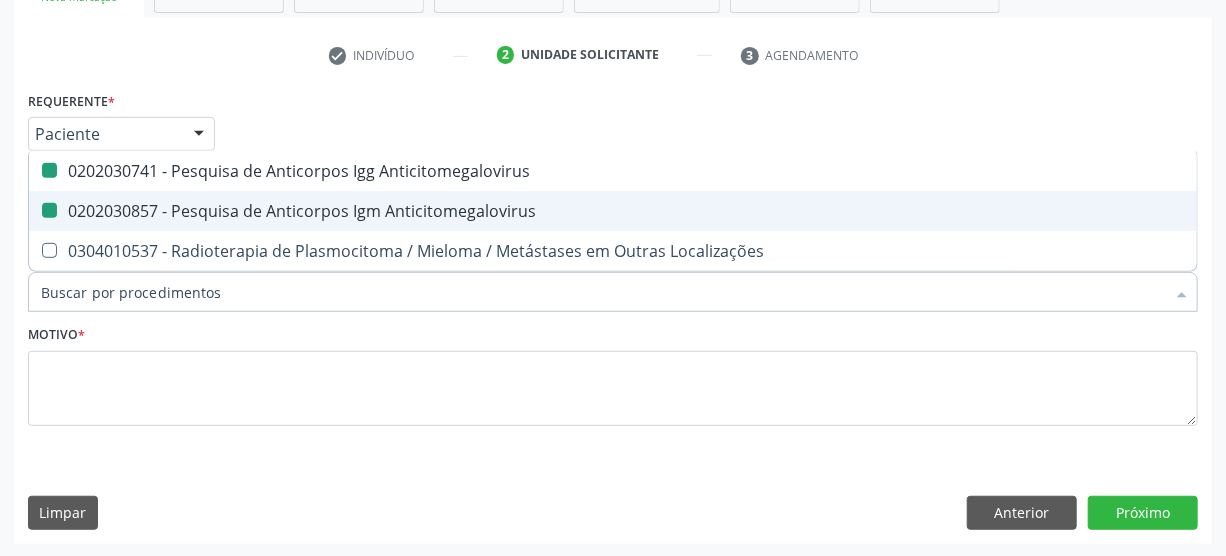checkbox on "false" 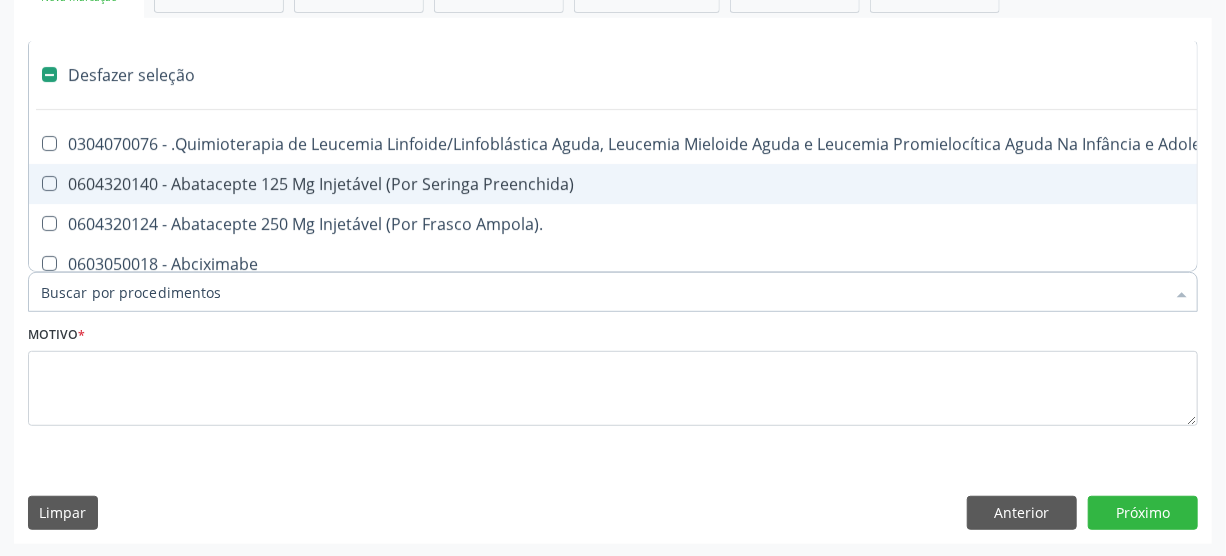 type on "H" 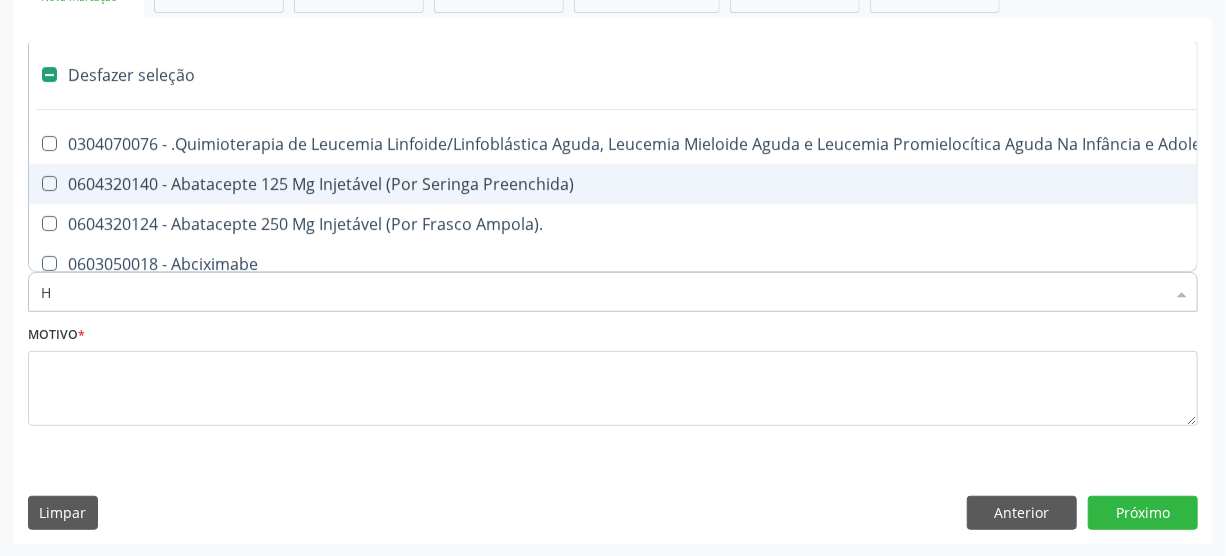 checkbox on "true" 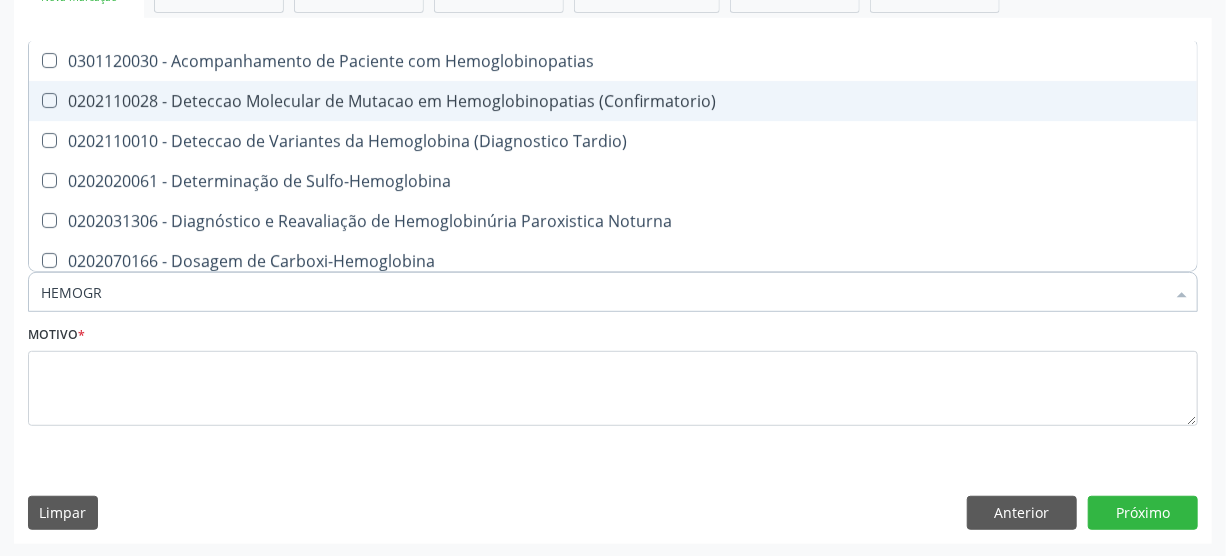 type on "HEMOGRA" 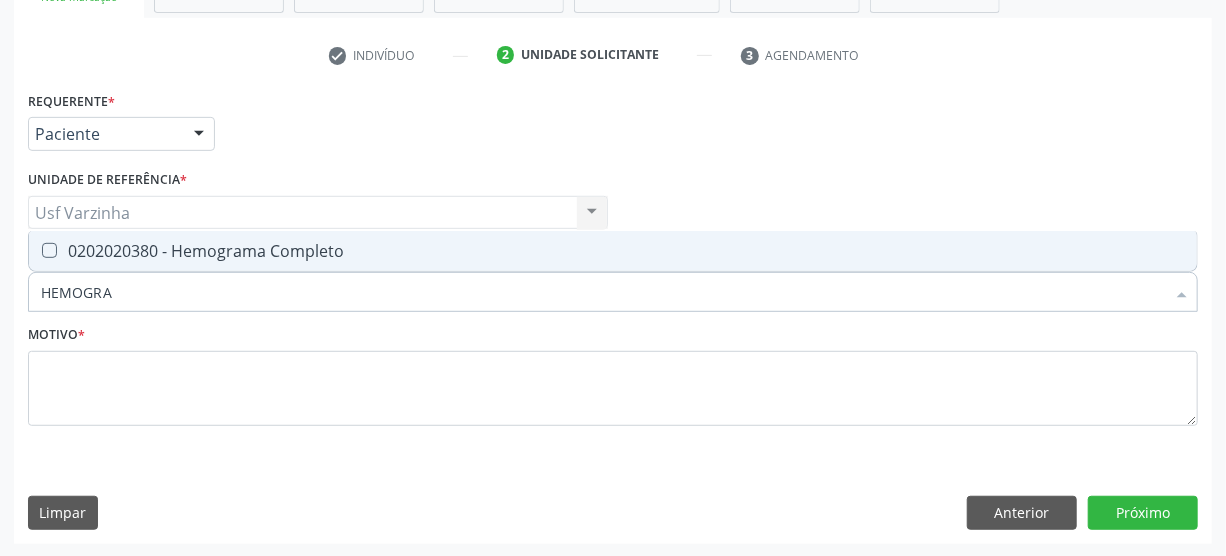click on "0202020380 - Hemograma Completo" at bounding box center [613, 251] 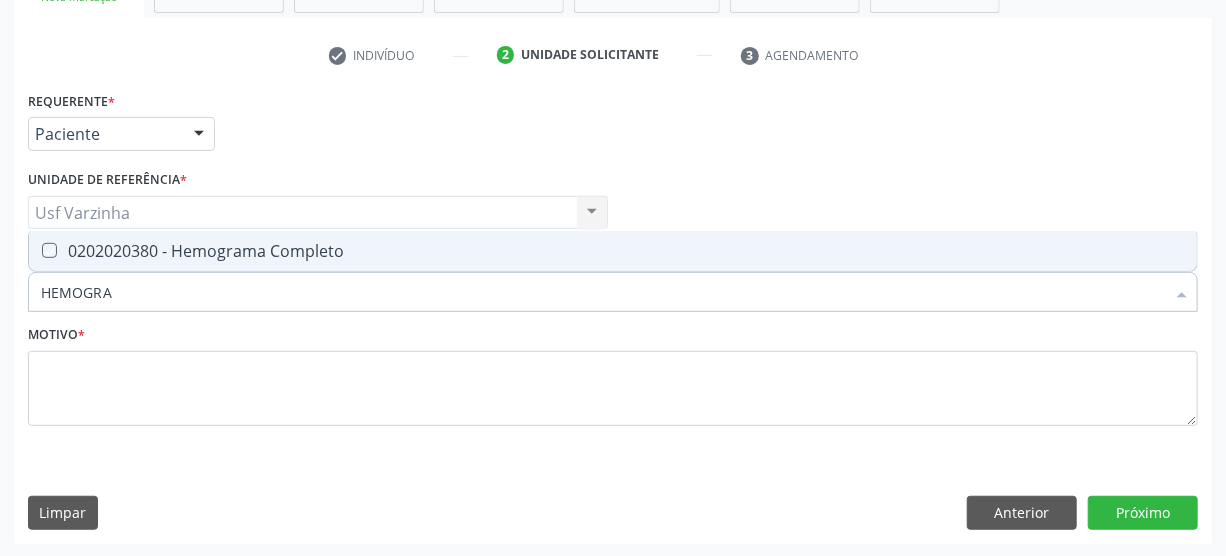 checkbox on "true" 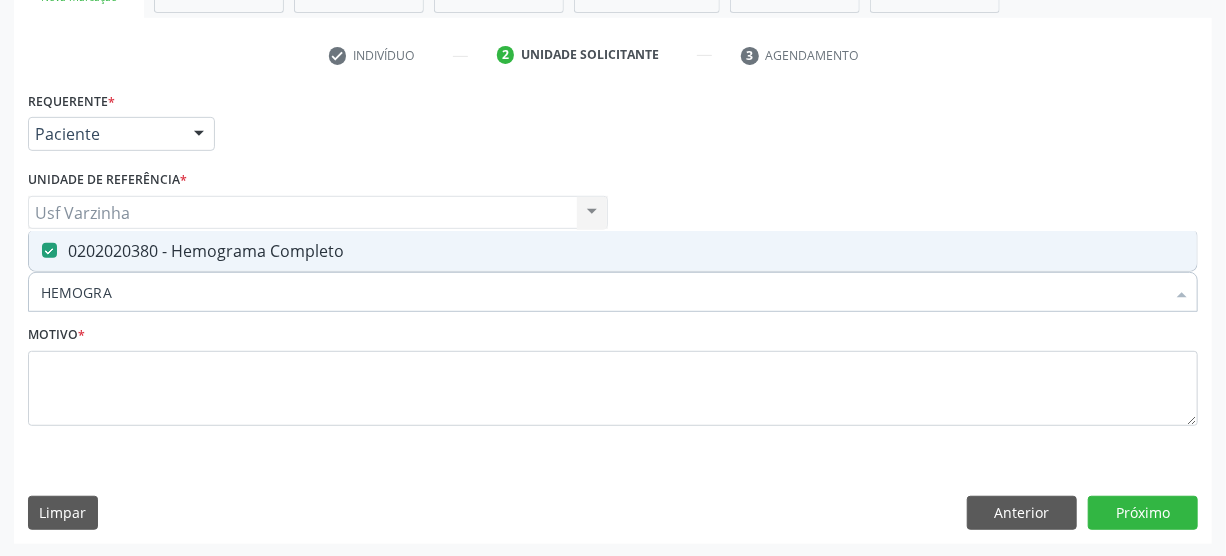click on "HEMOGRA" at bounding box center (603, 292) 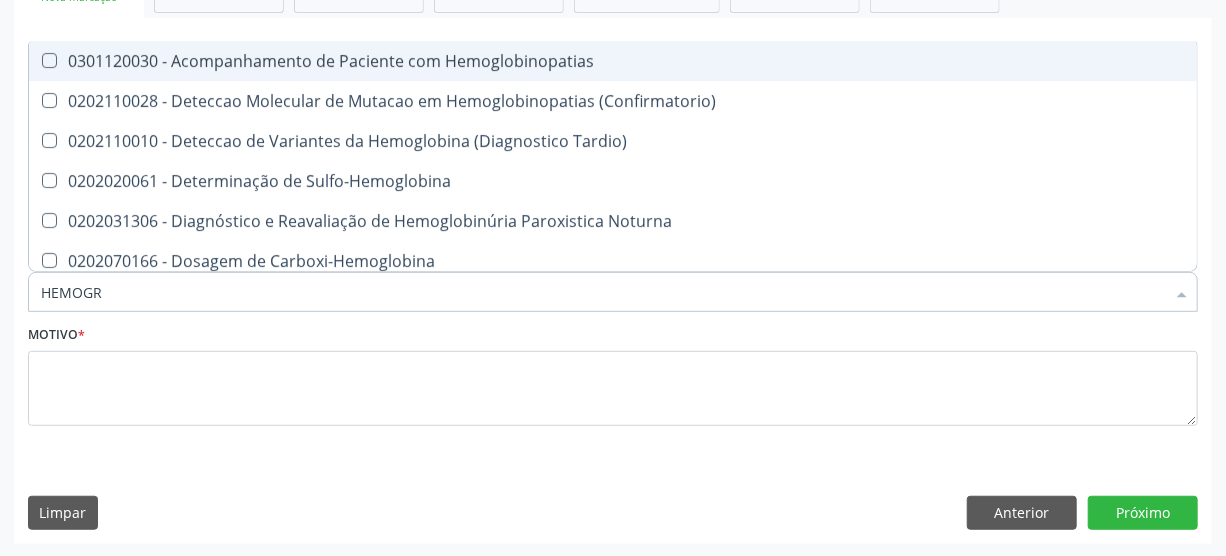 type on "HEMOG" 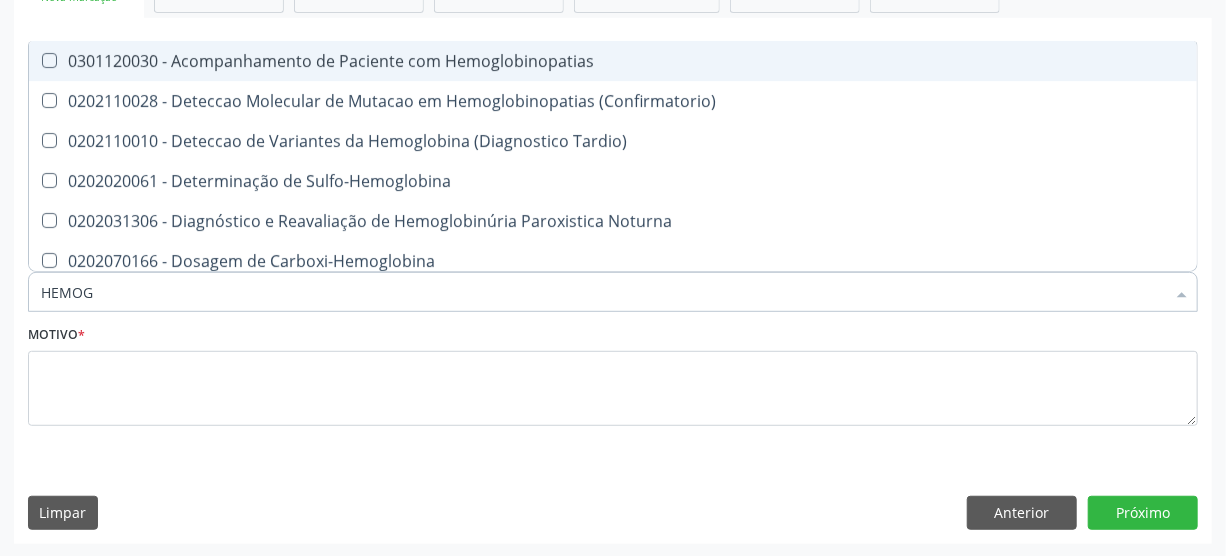 checkbox on "false" 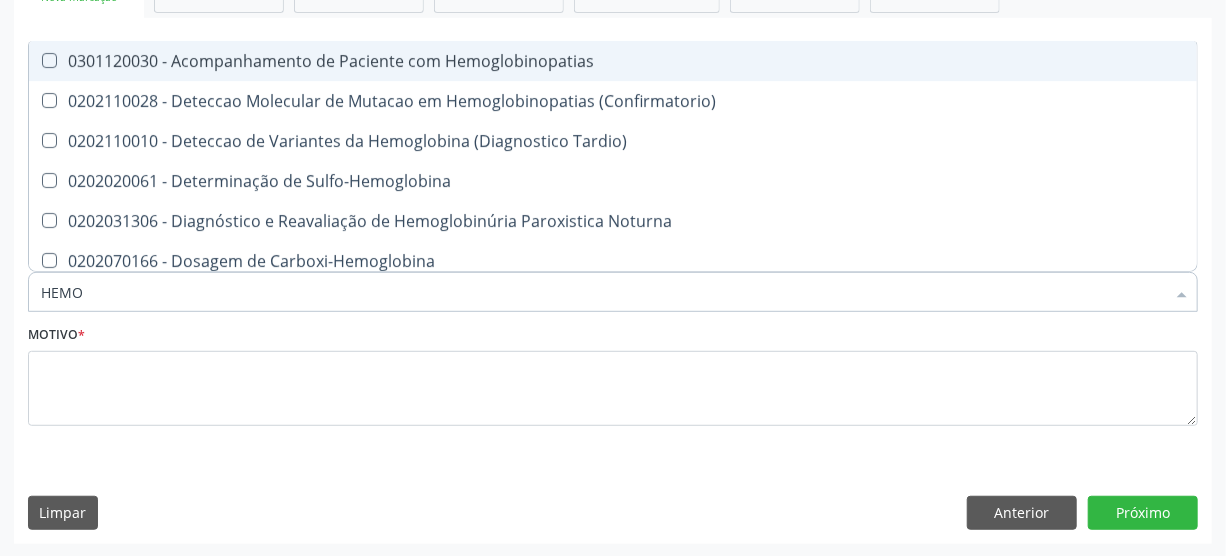 checkbox on "false" 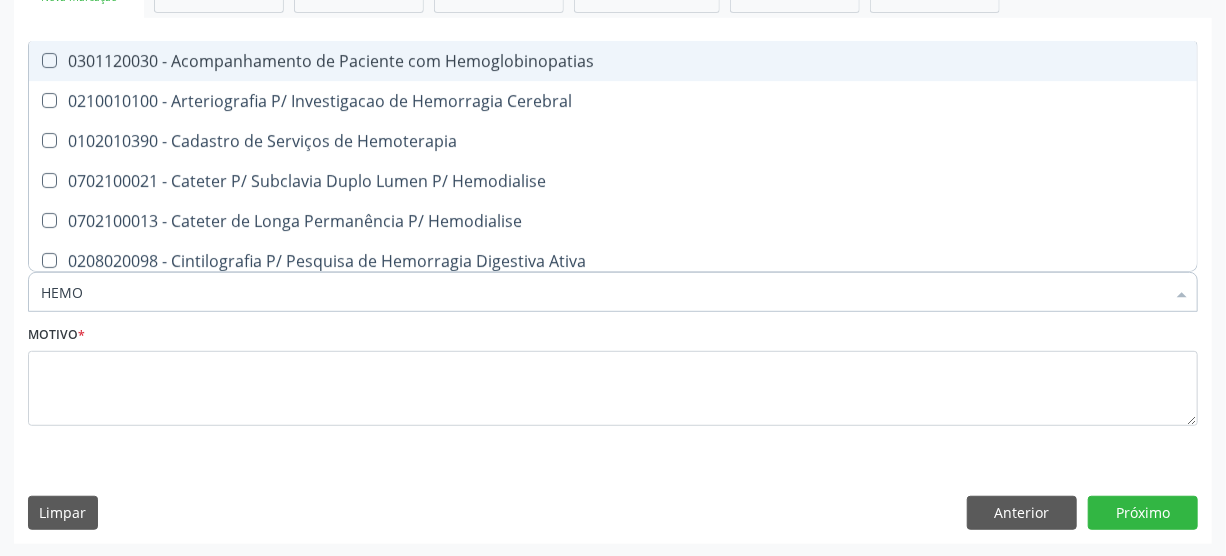 type on "HEM" 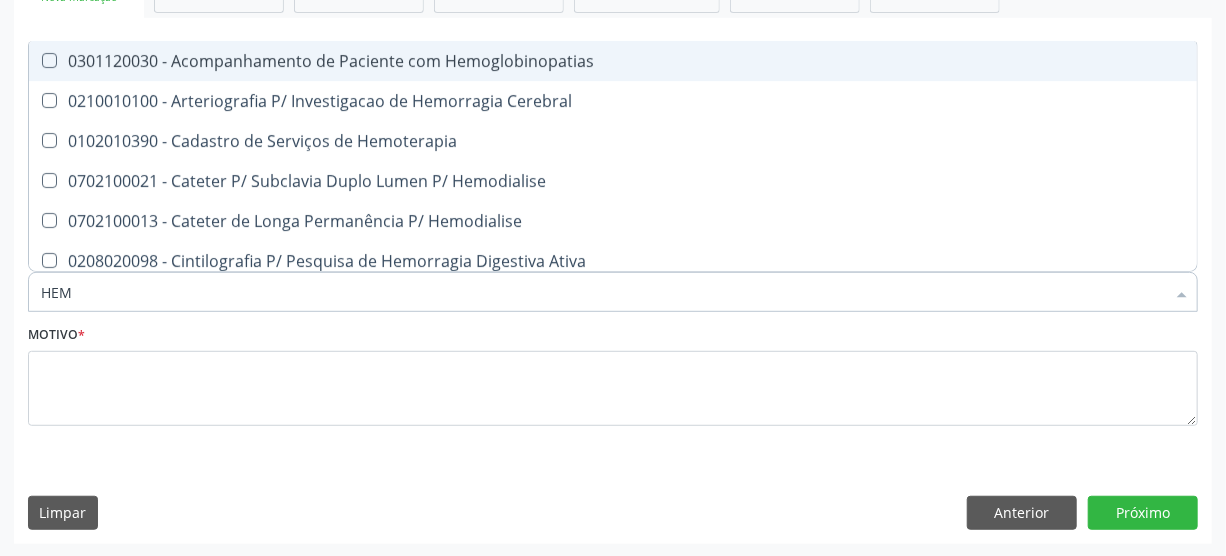 checkbox on "false" 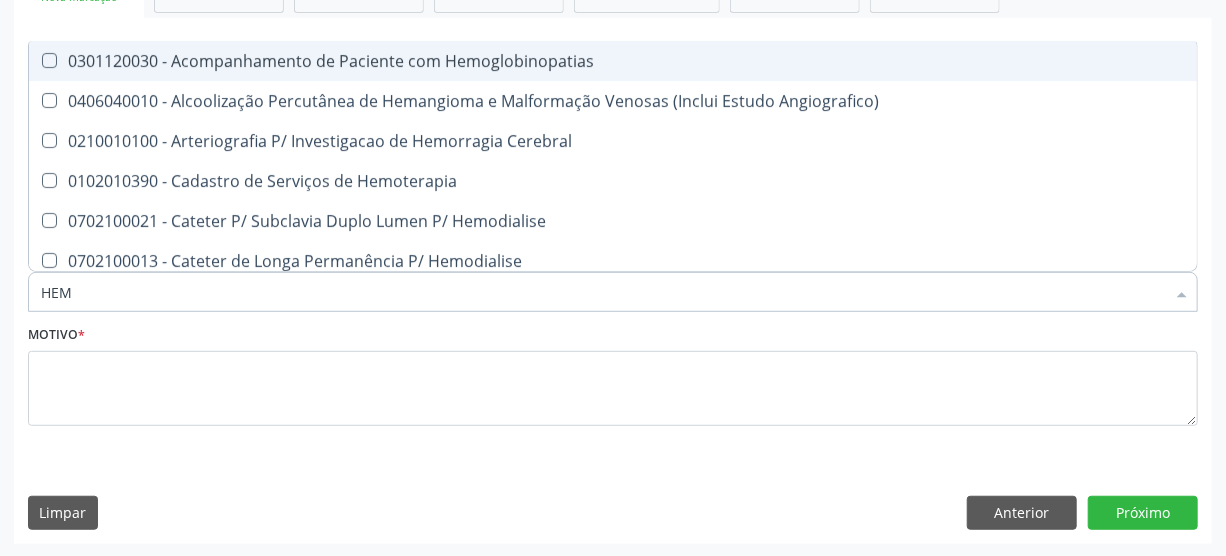 type on "HE" 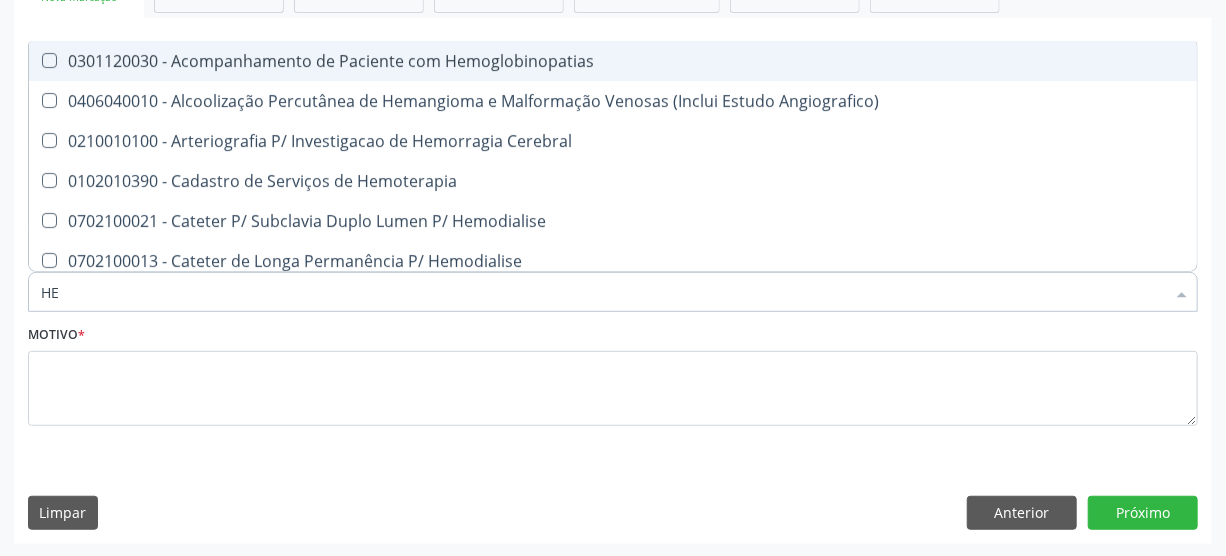 checkbox on "false" 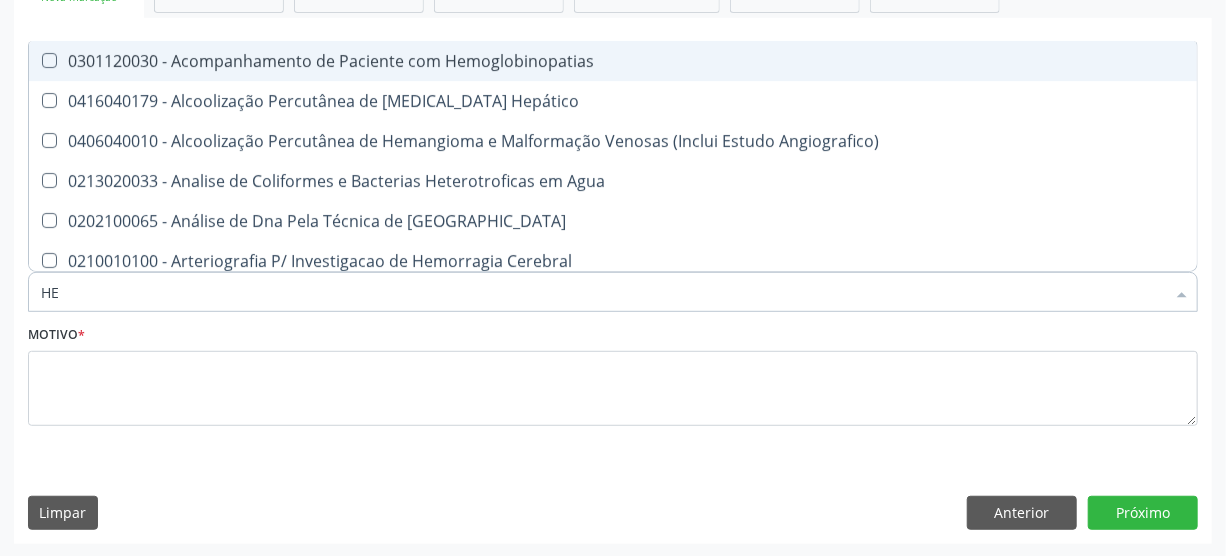 type on "H" 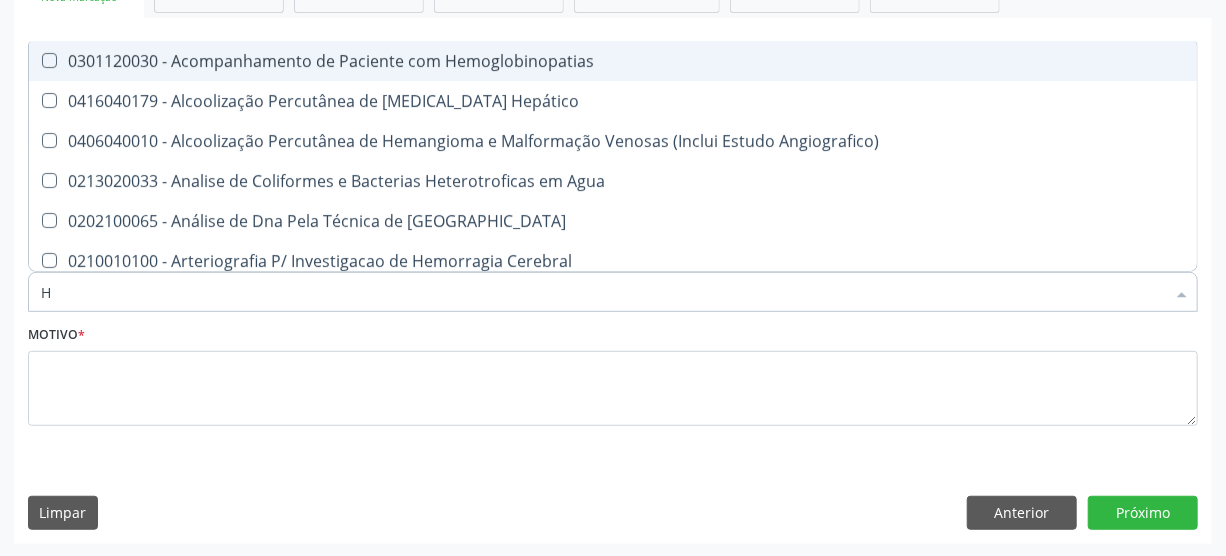 type 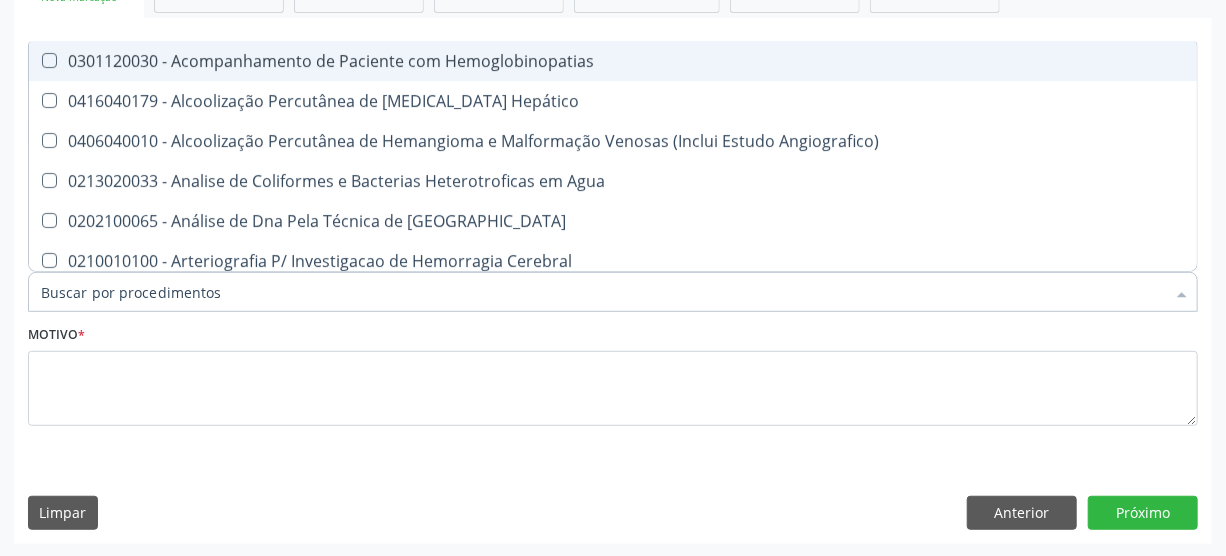 checkbox on "false" 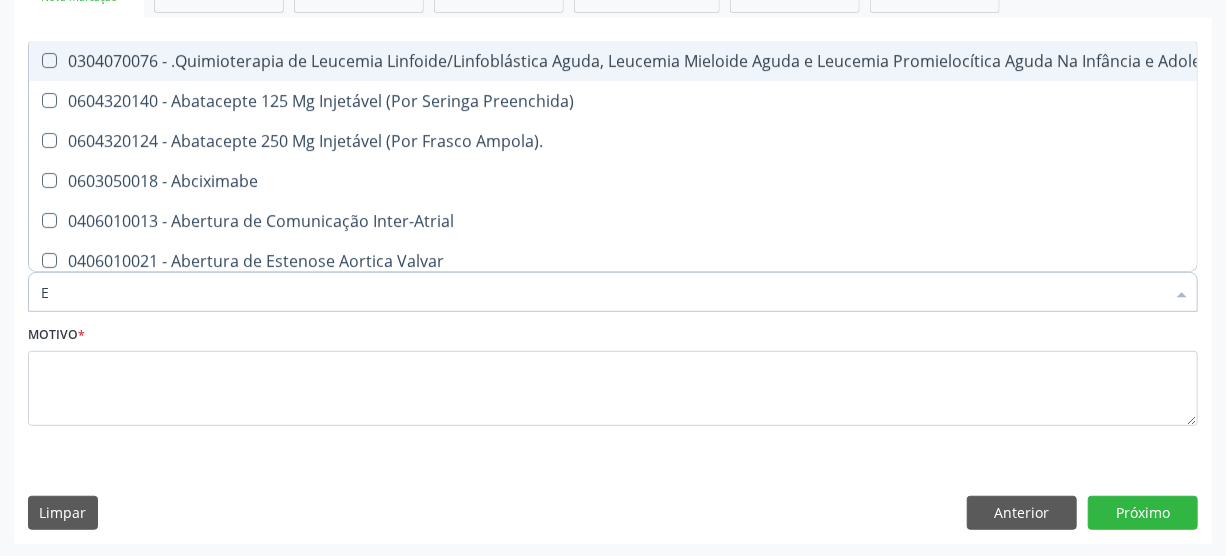 type on "ER" 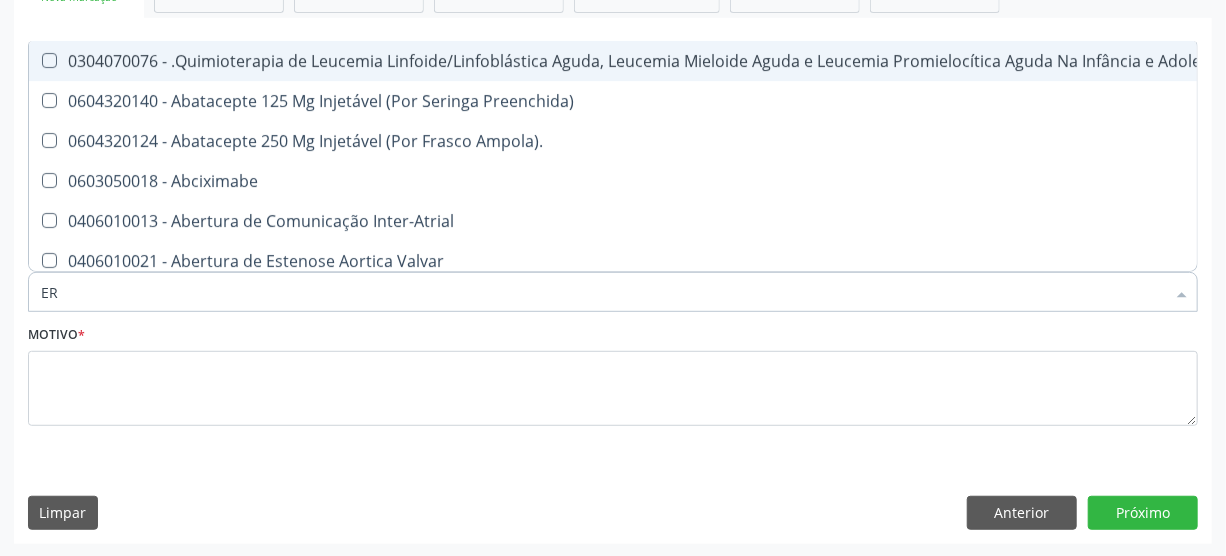 checkbox on "true" 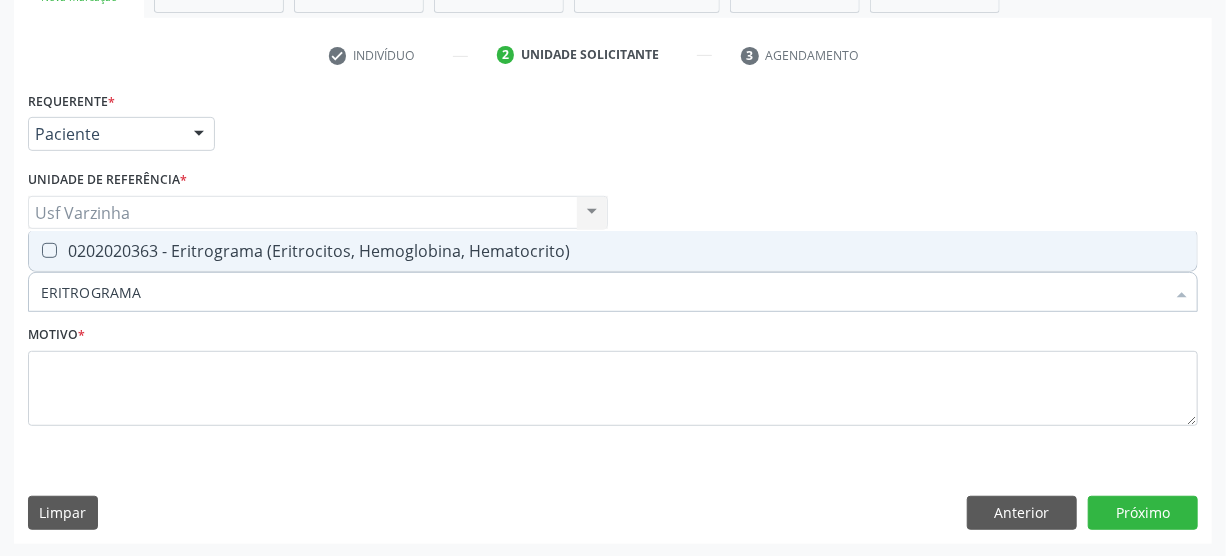 click on "ERITROGRAMA" at bounding box center [603, 292] 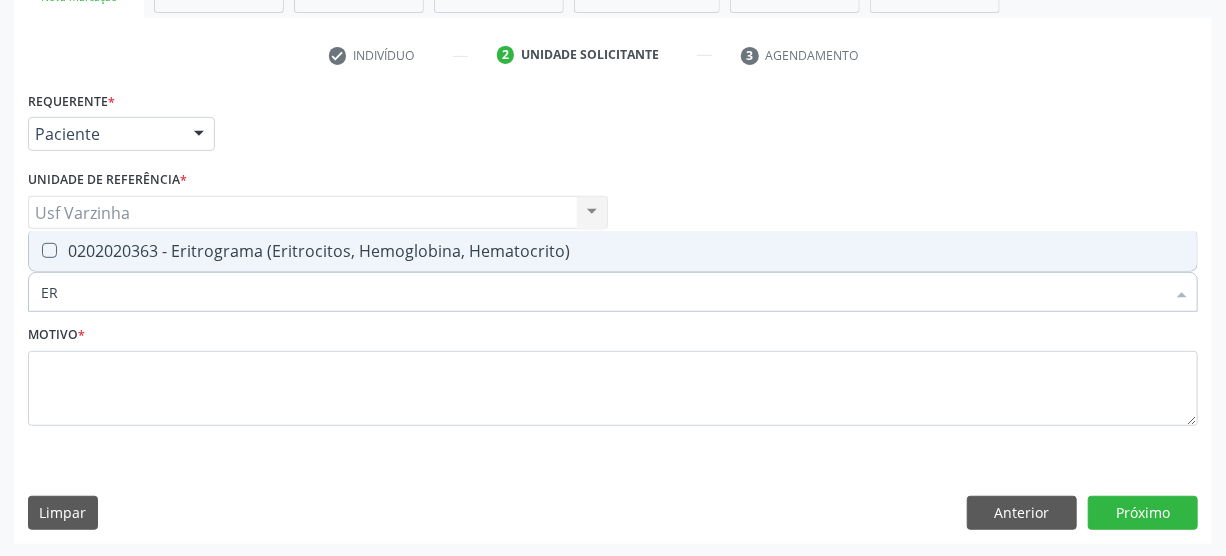 type on "E" 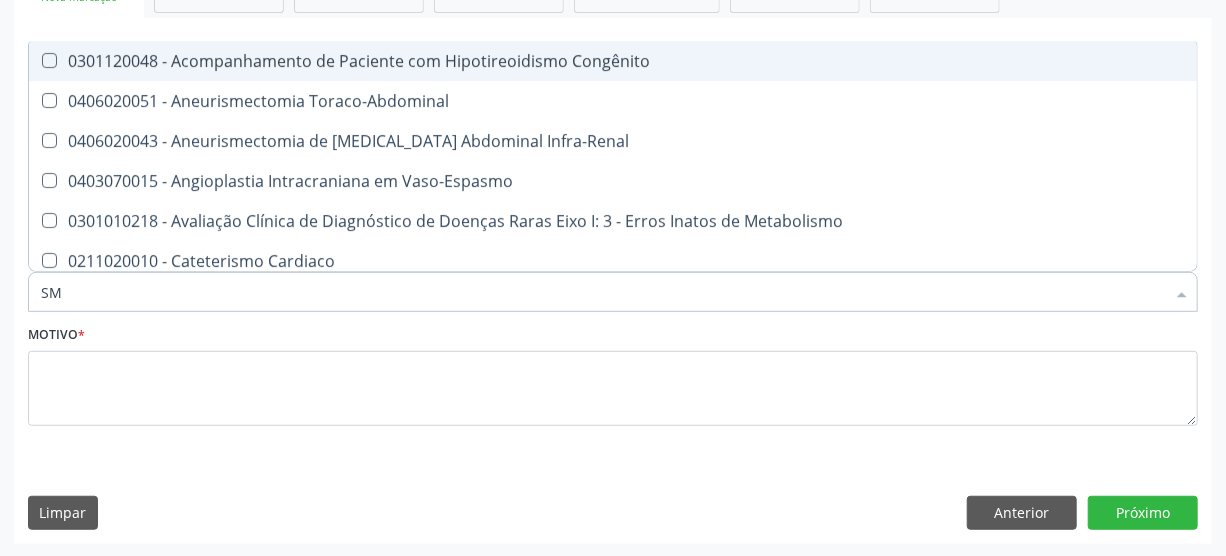 type on "S" 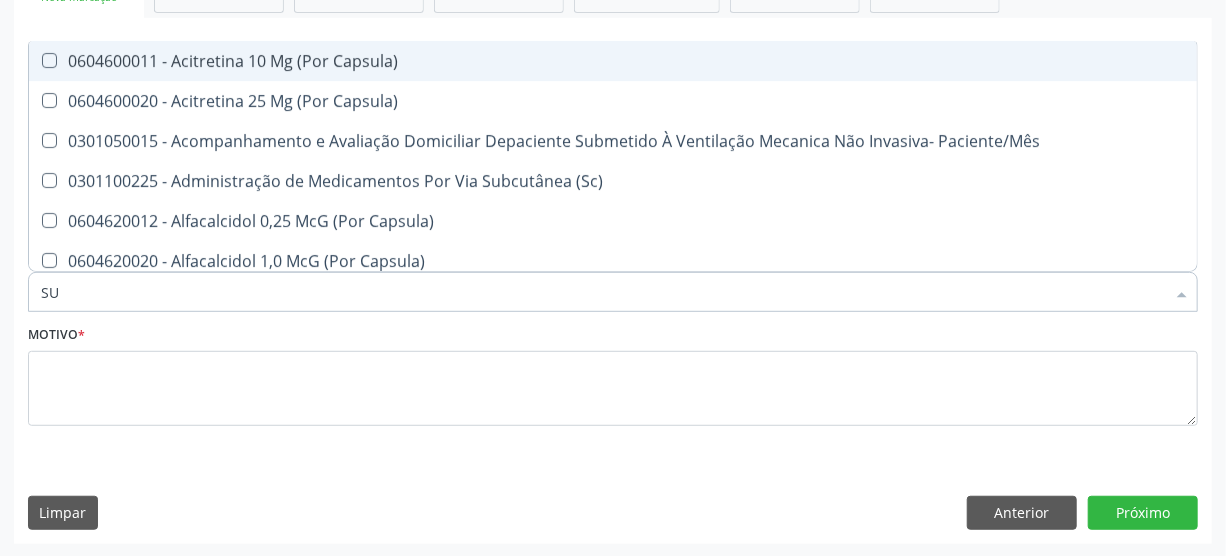 type on "S" 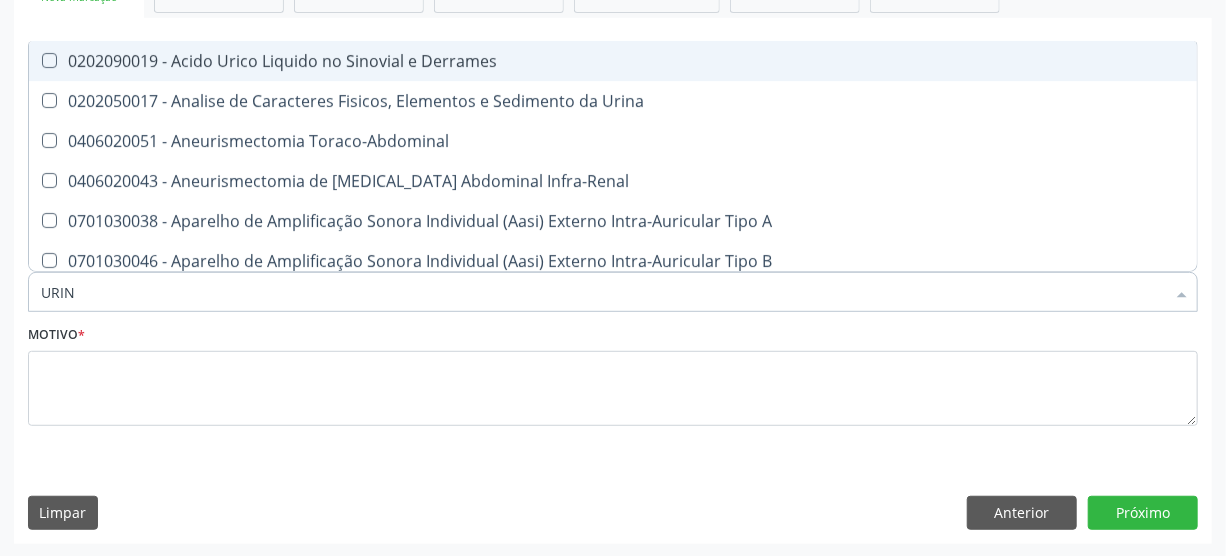type on "URINA" 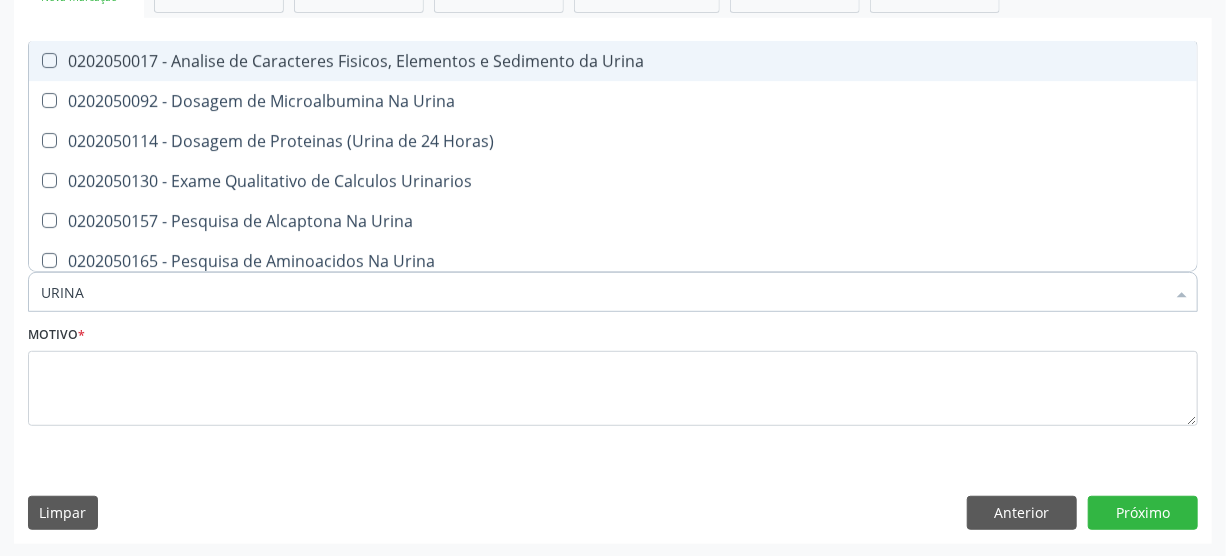 click on "0202050017 - Analise de Caracteres Fisicos, Elementos e Sedimento da Urina" at bounding box center (613, 61) 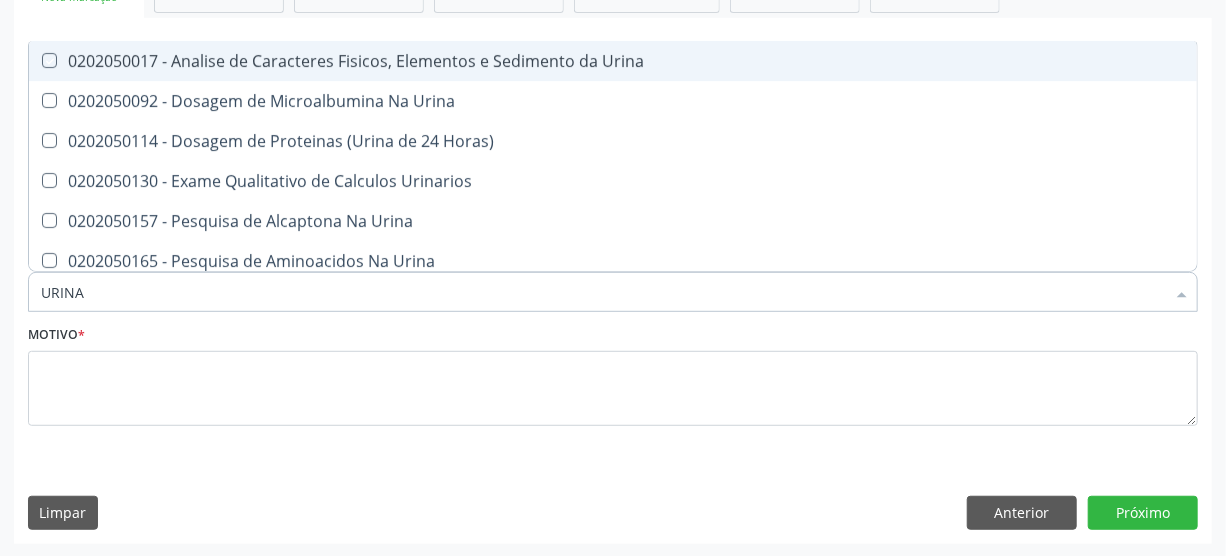 checkbox on "true" 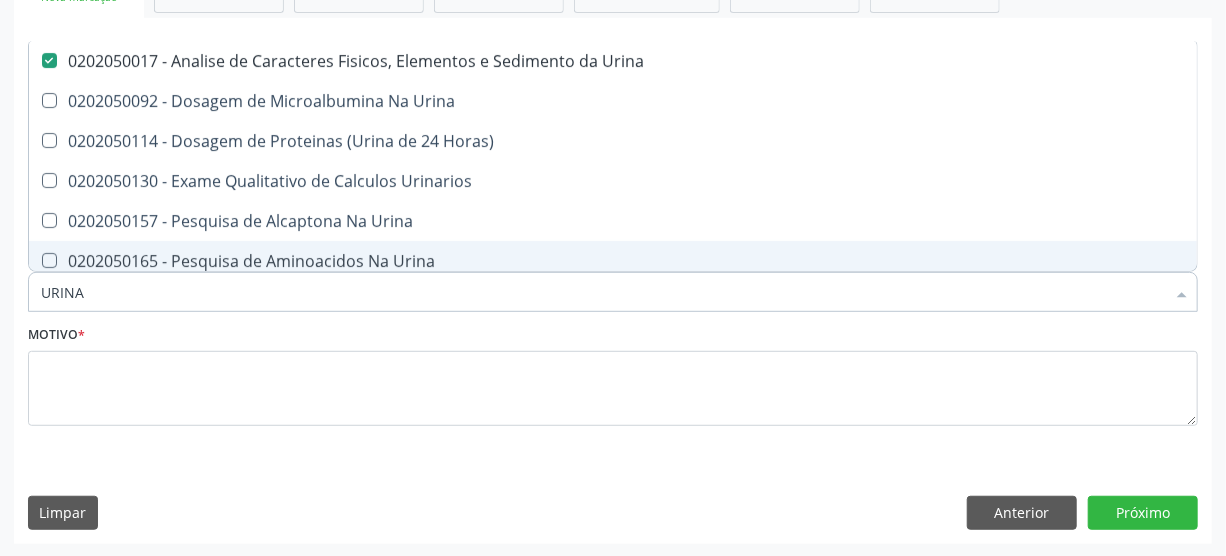 click on "URINA" at bounding box center (603, 292) 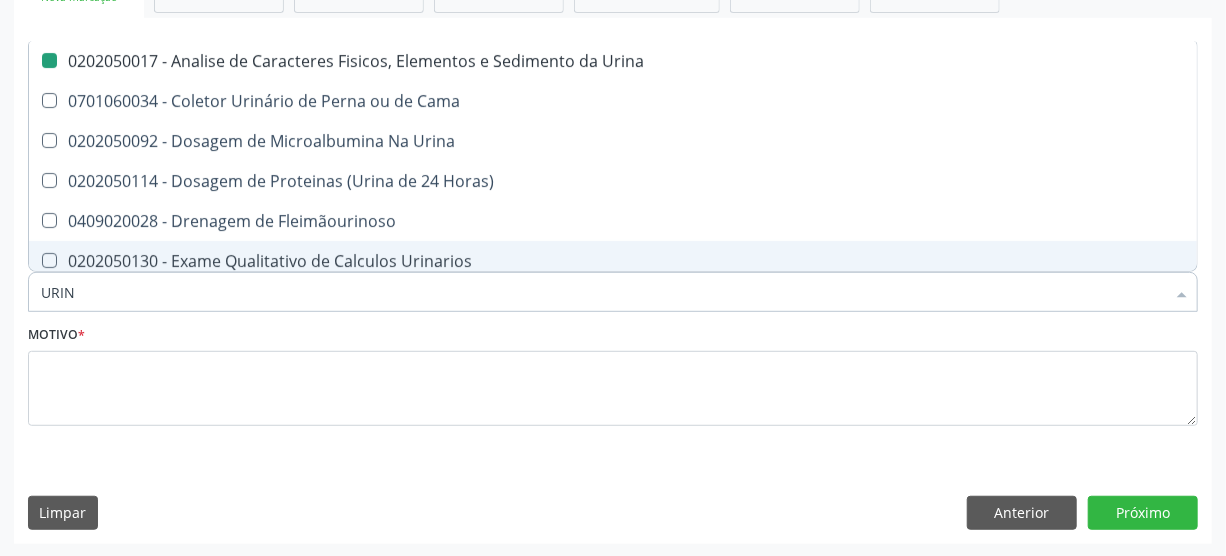 type on "URI" 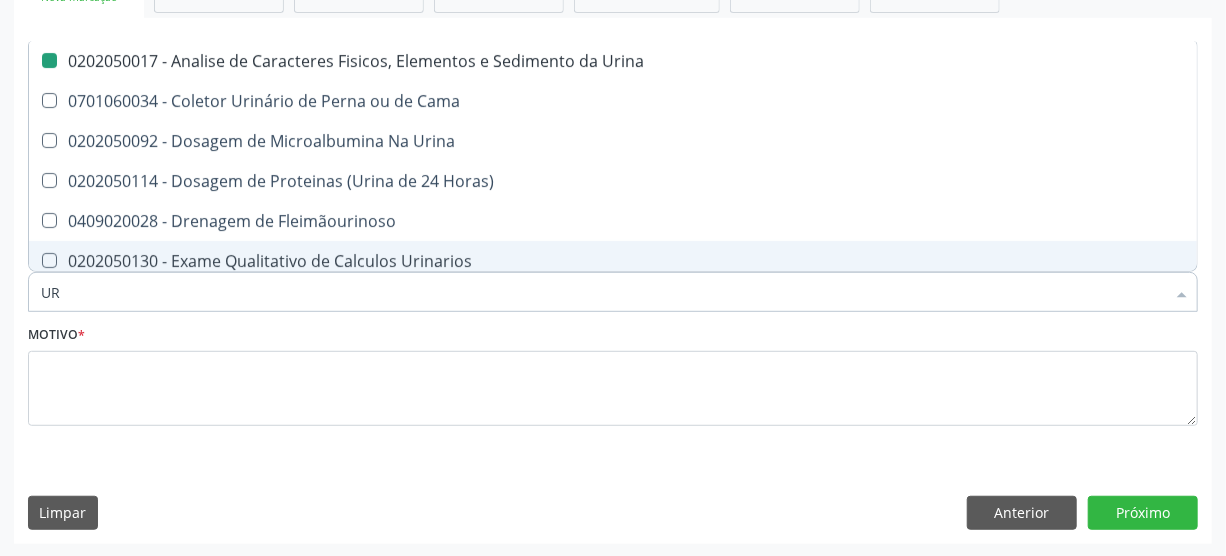 type on "U" 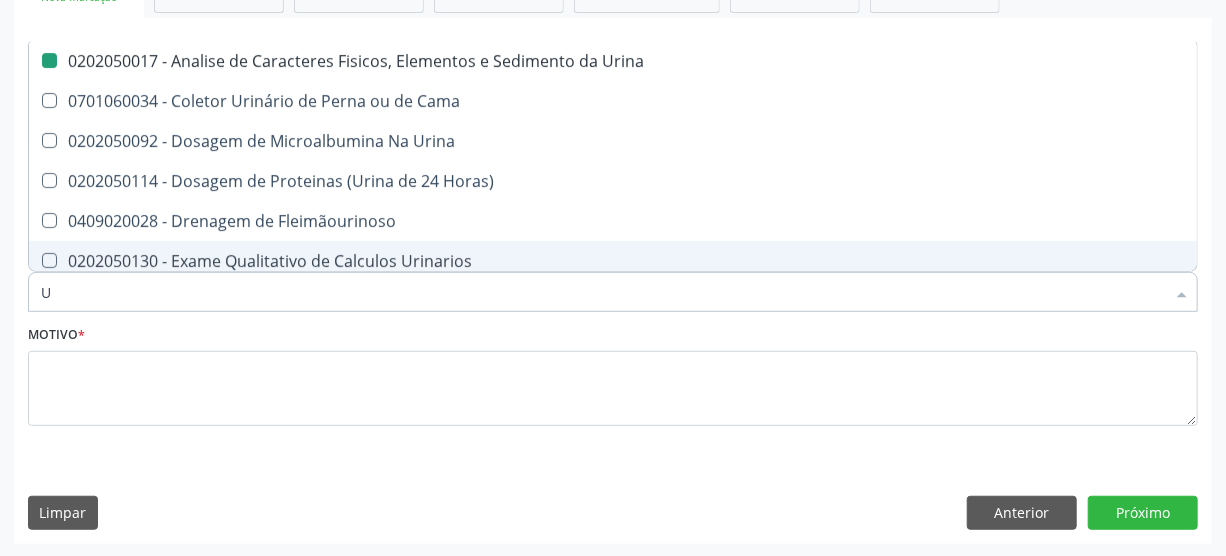 type 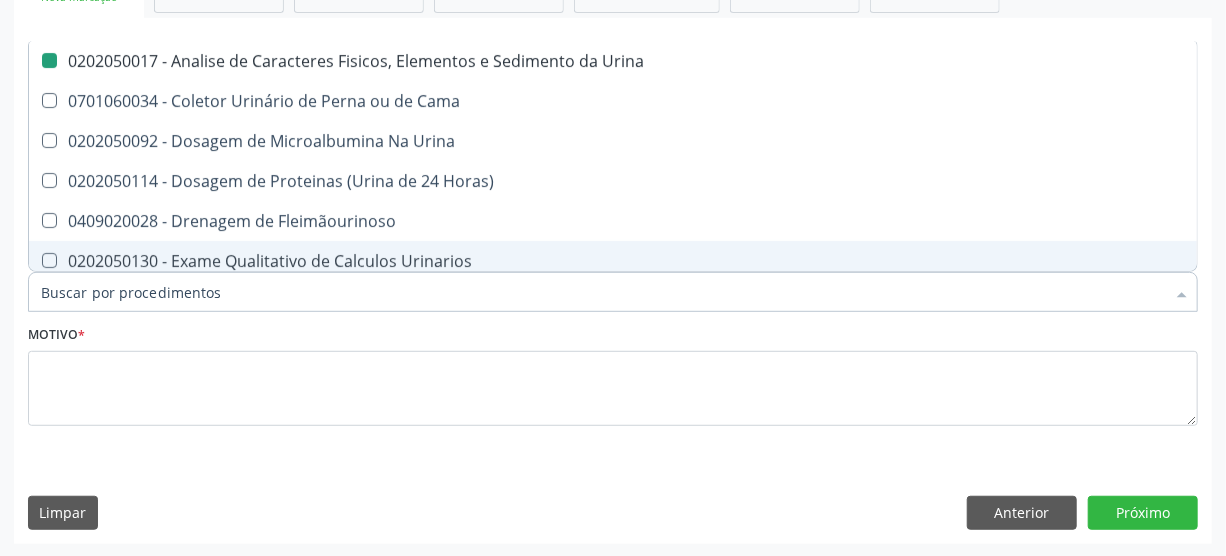 checkbox on "false" 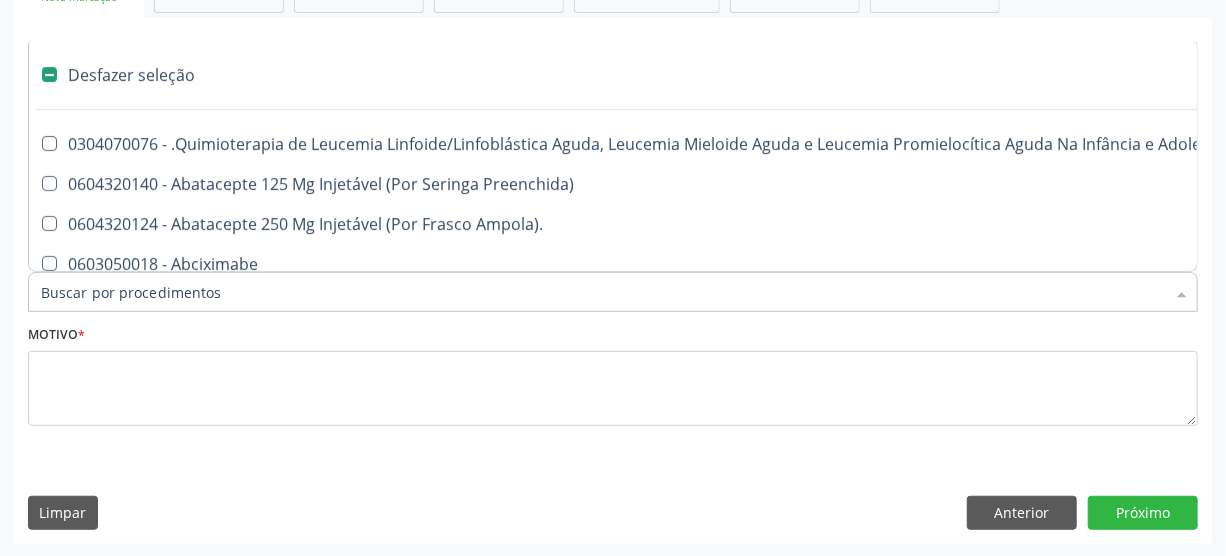 type on "R" 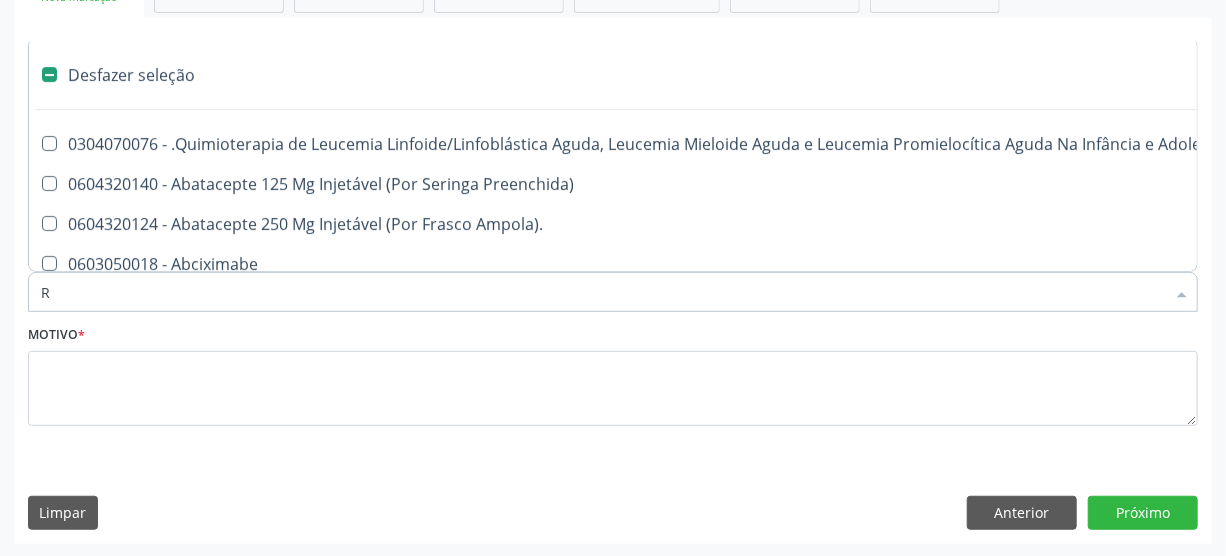 checkbox on "true" 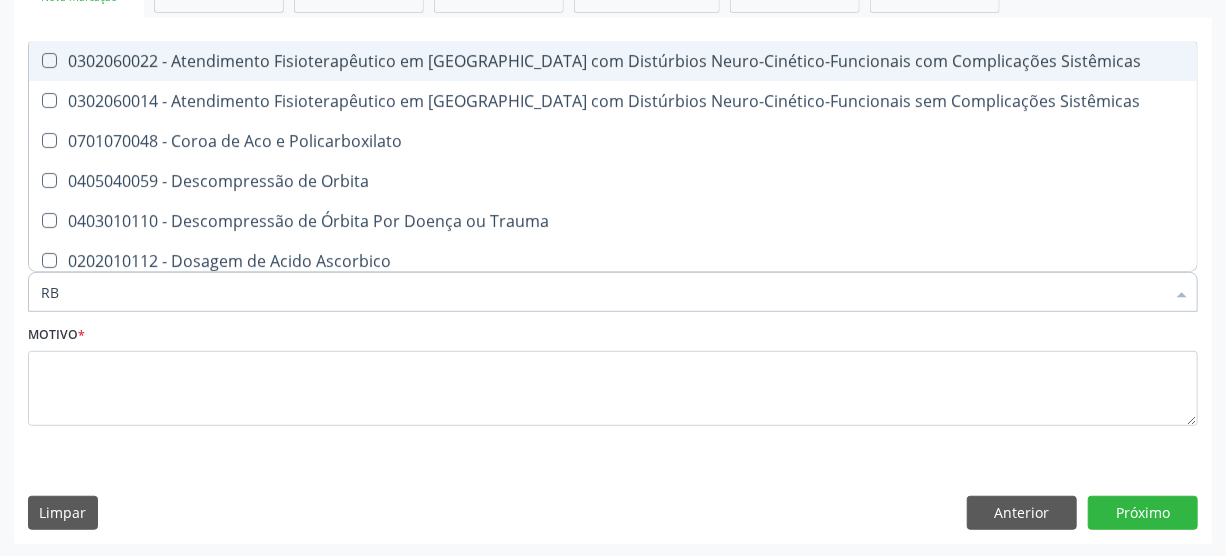 type on "R" 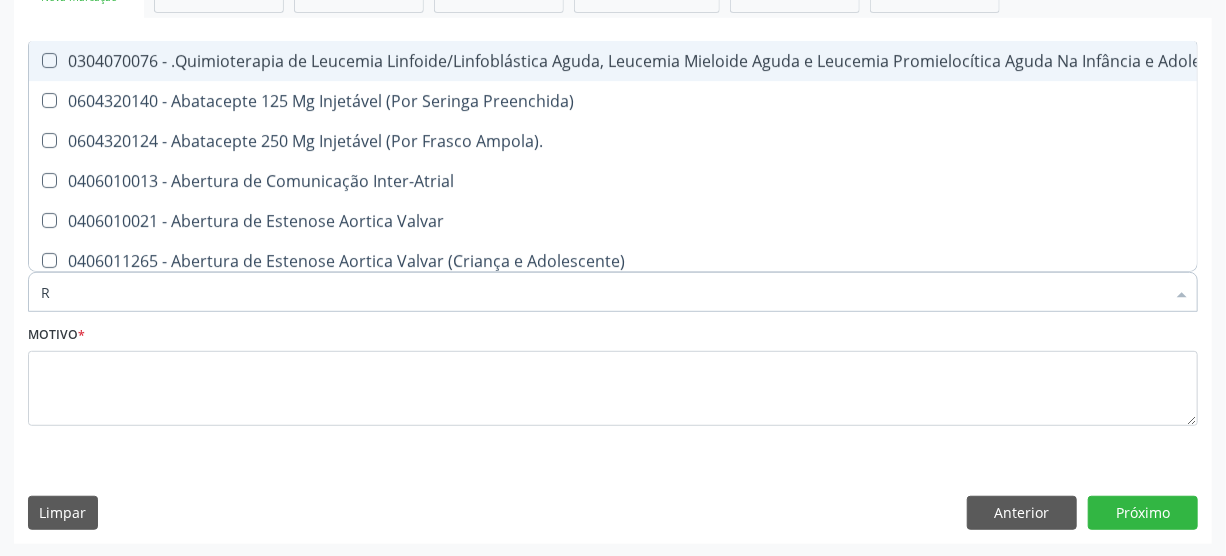 type 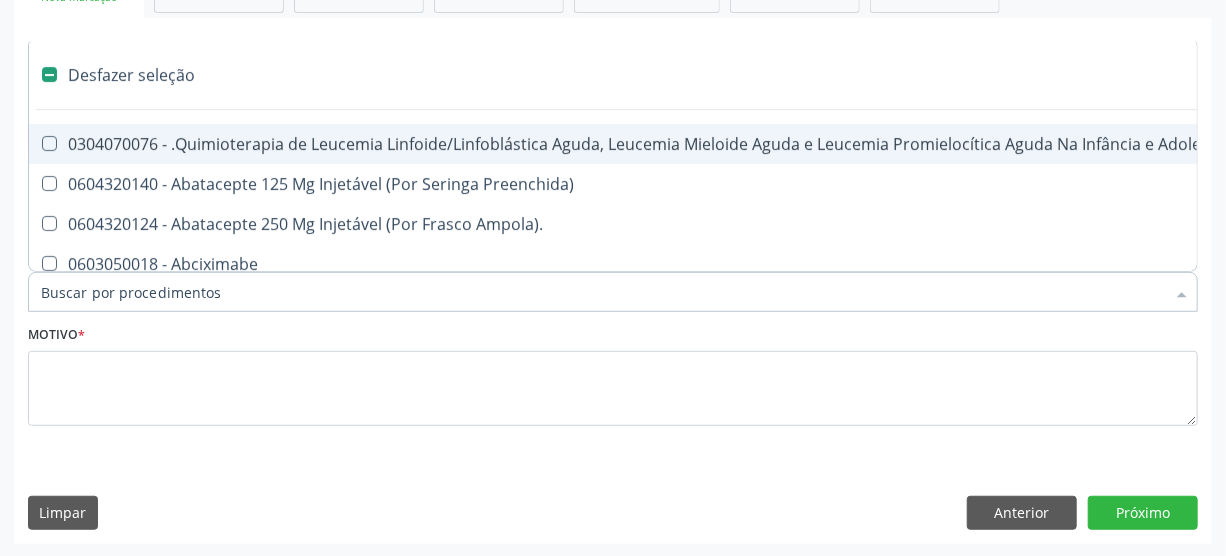 checkbox on "false" 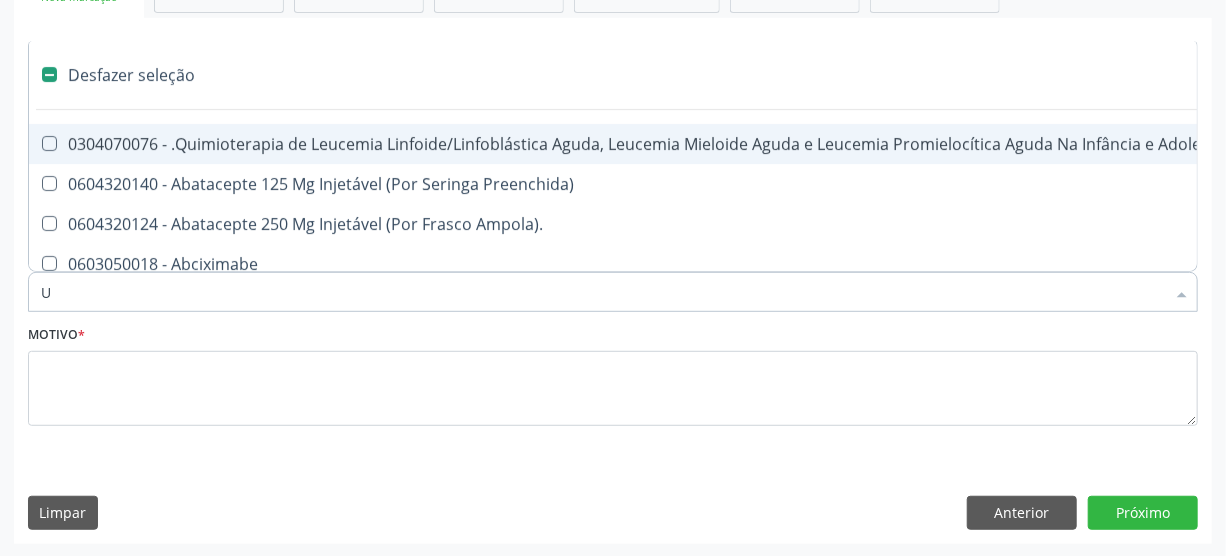checkbox on "true" 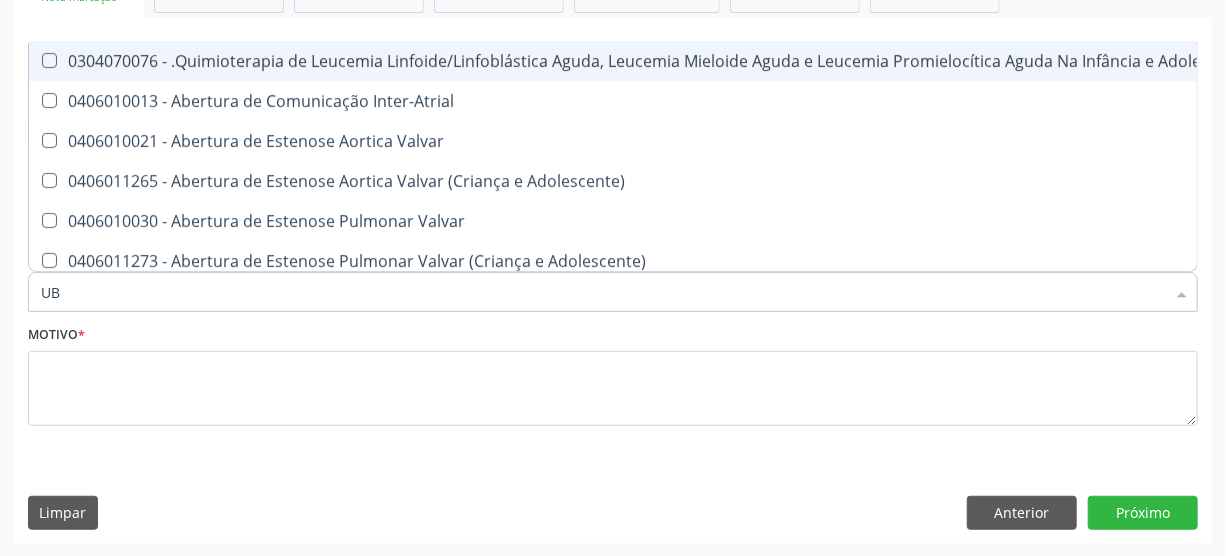type on "UBE" 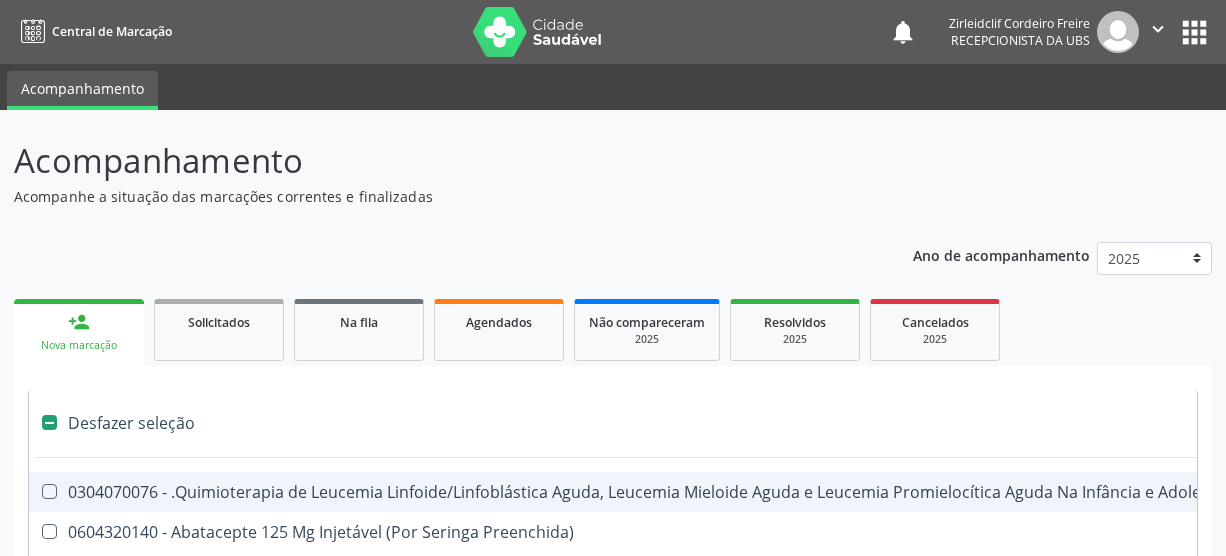 scroll, scrollTop: 348, scrollLeft: 0, axis: vertical 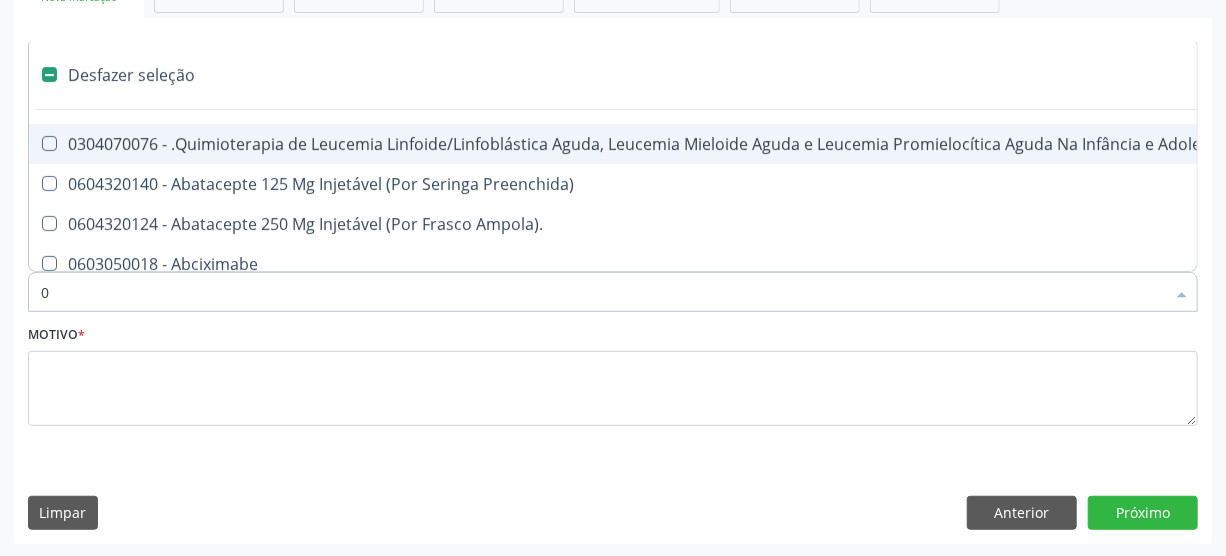 type on "02" 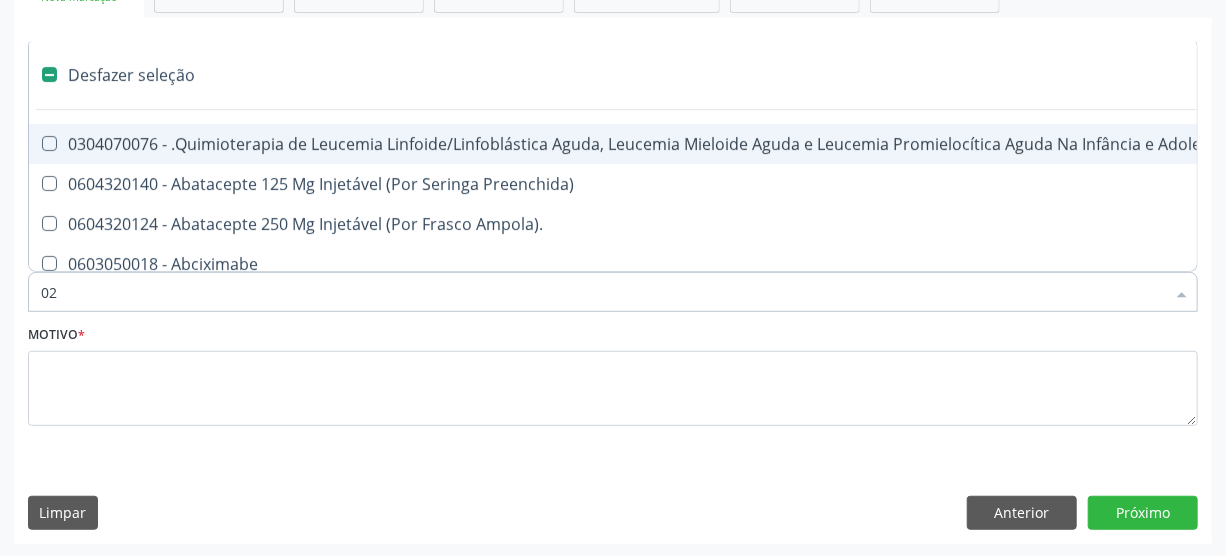 checkbox on "true" 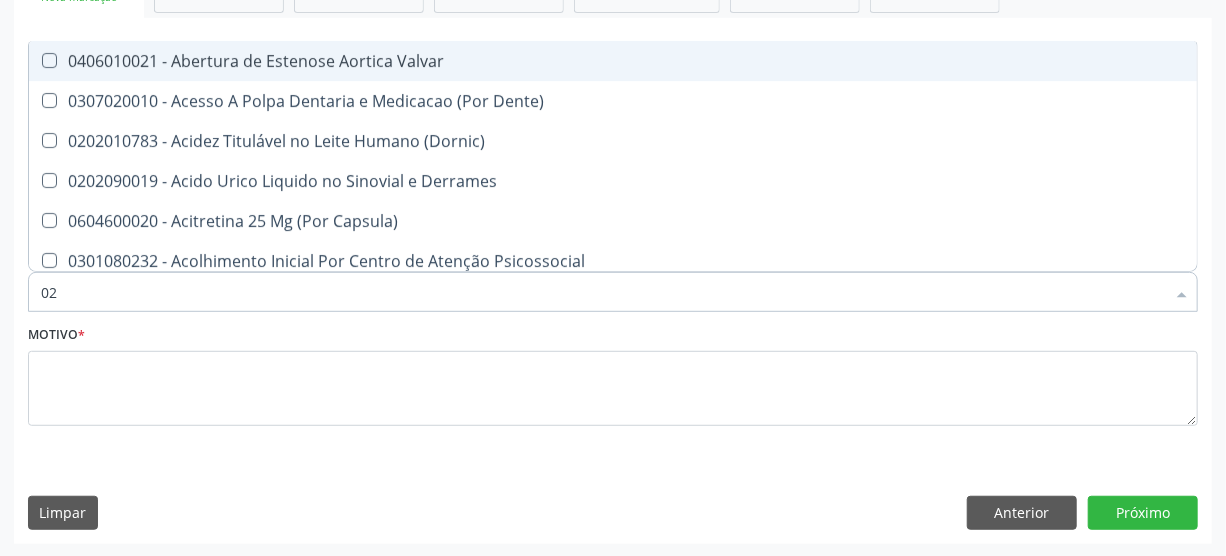 type on "020" 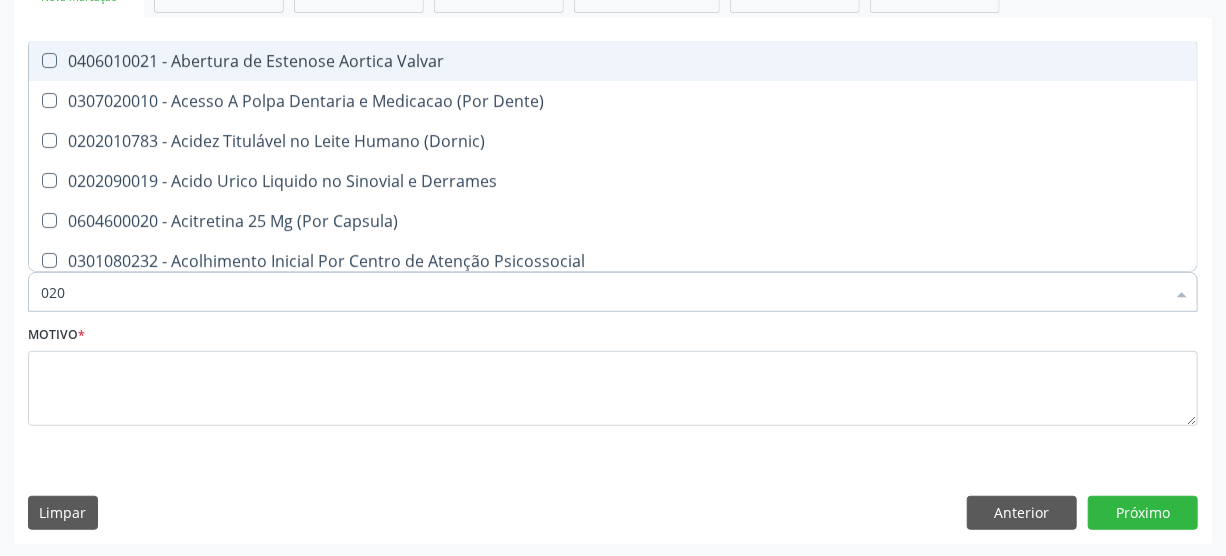 checkbox on "true" 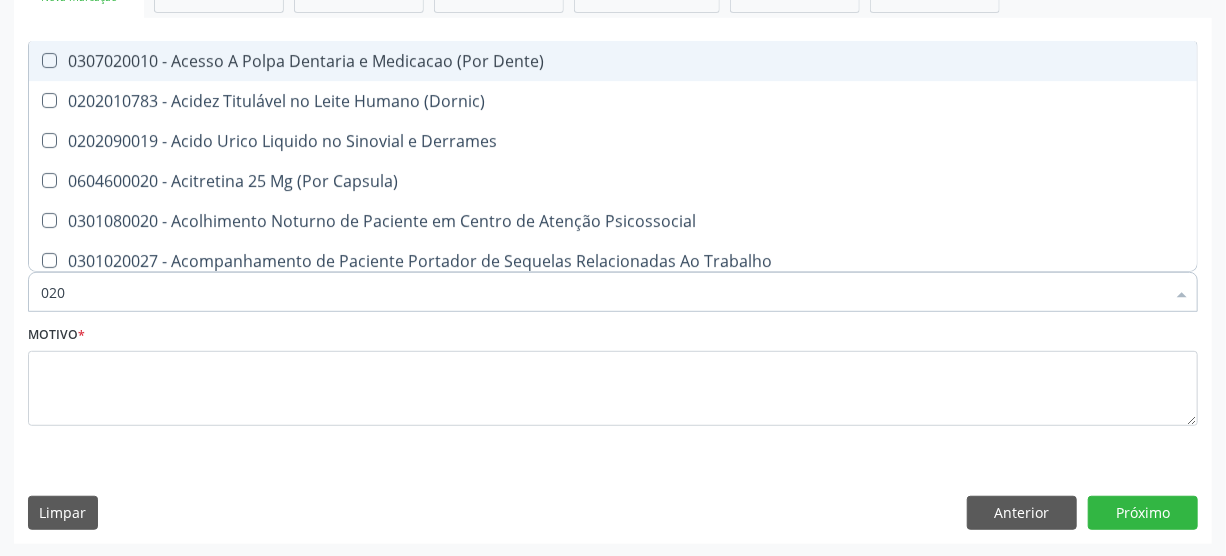 type on "0202" 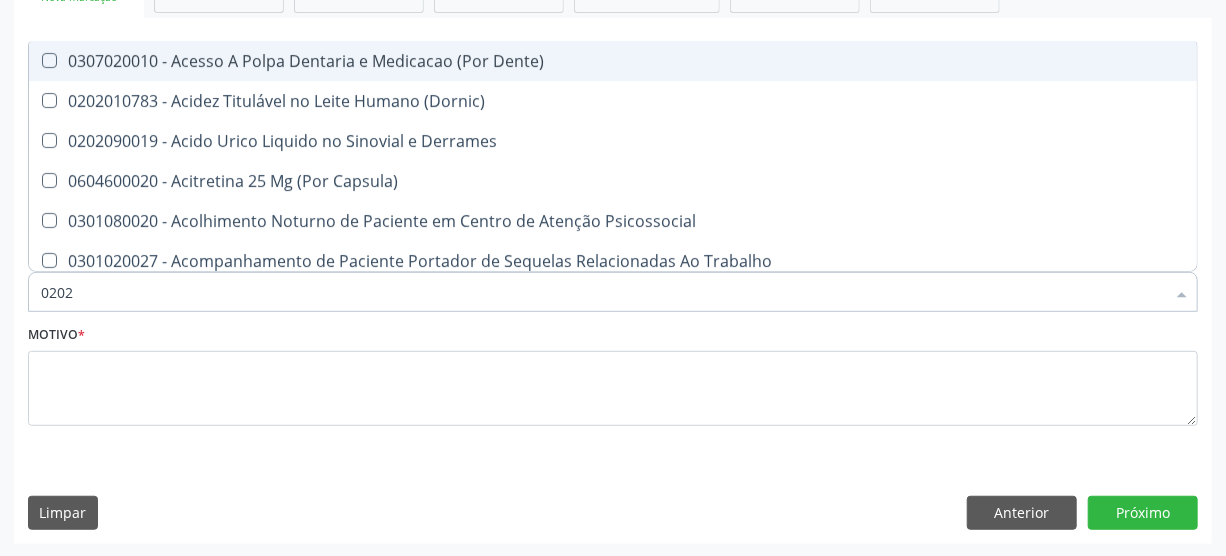 checkbox on "true" 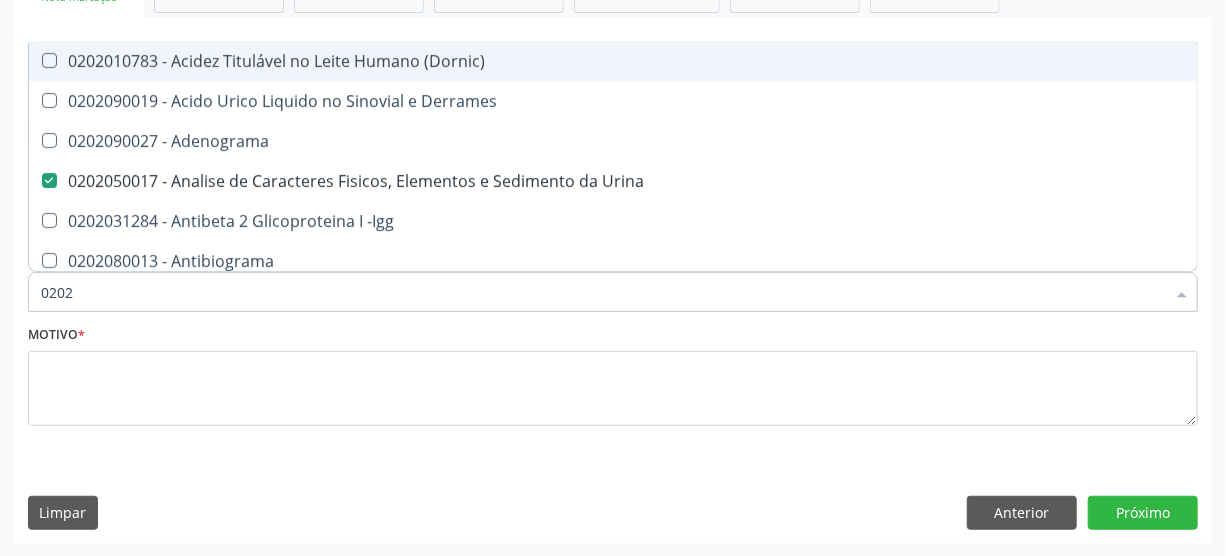 type on "02020" 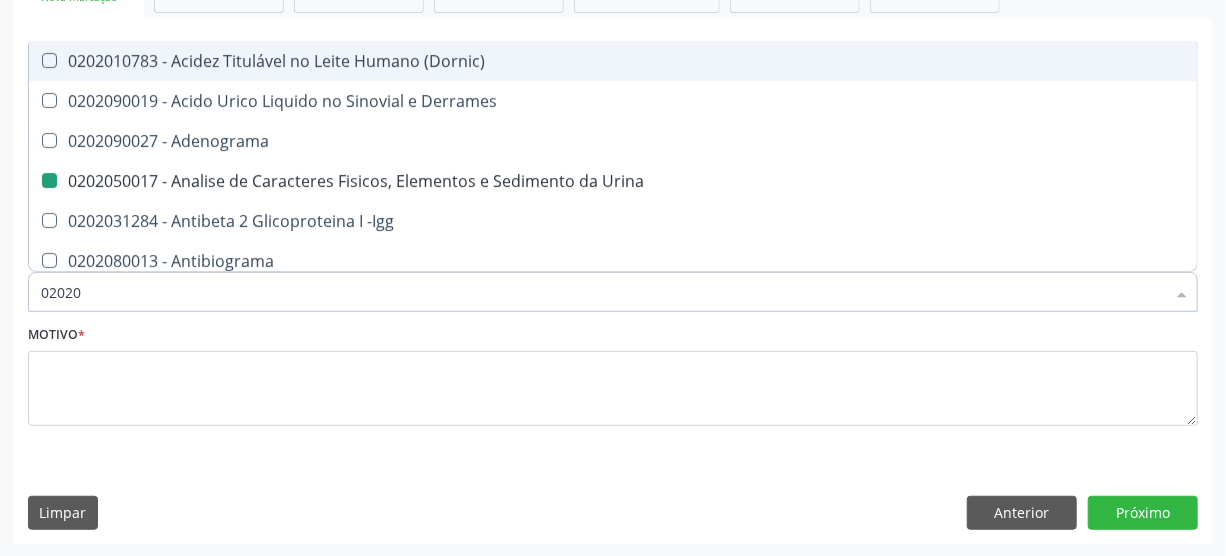 type on "020208" 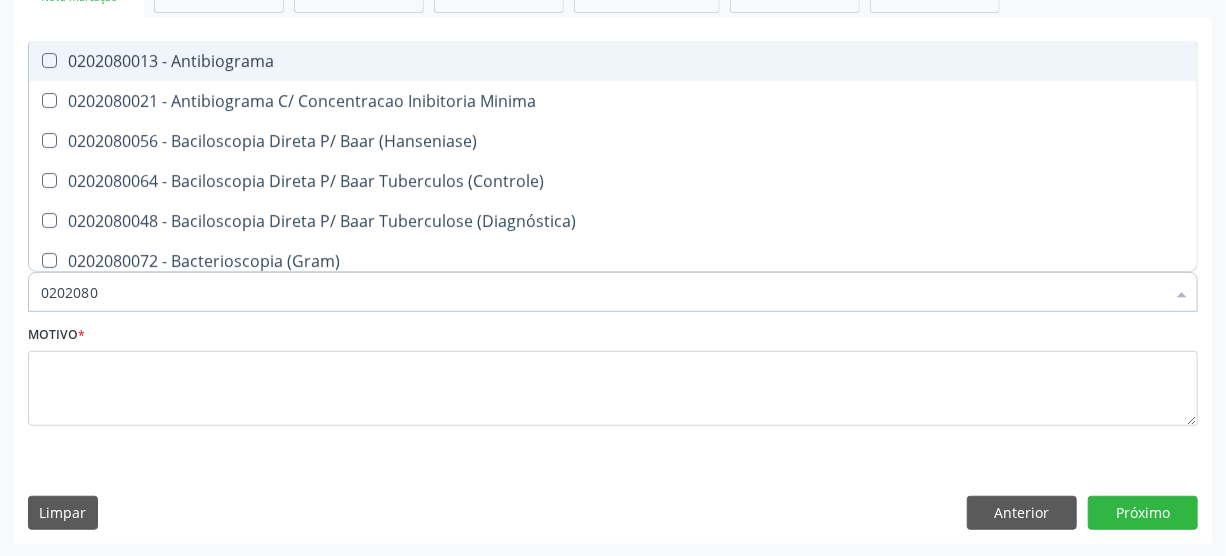 type on "02020800" 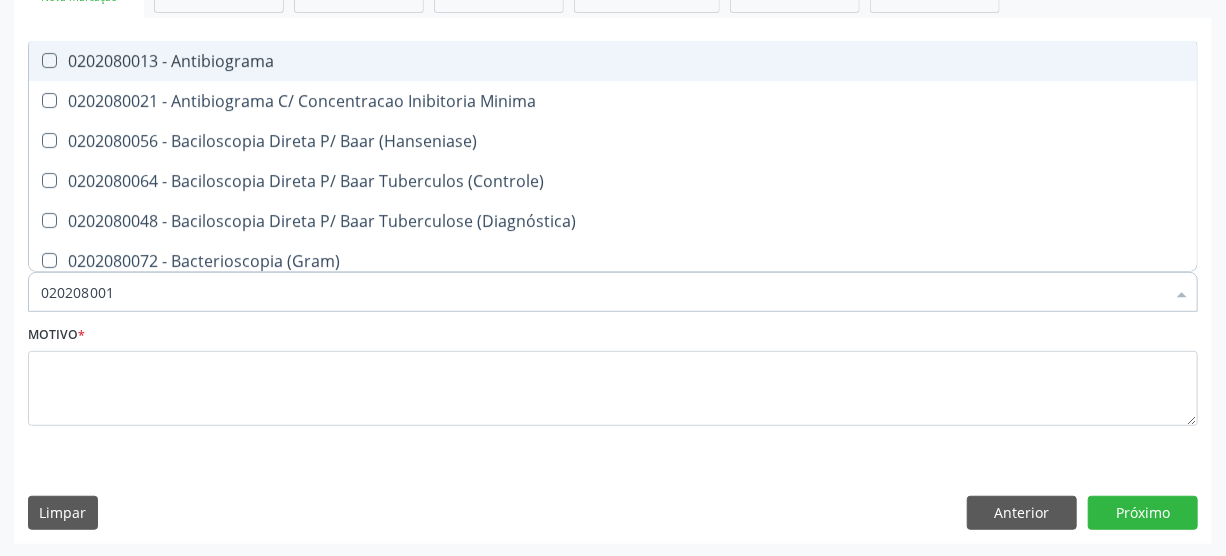 type on "0202080013" 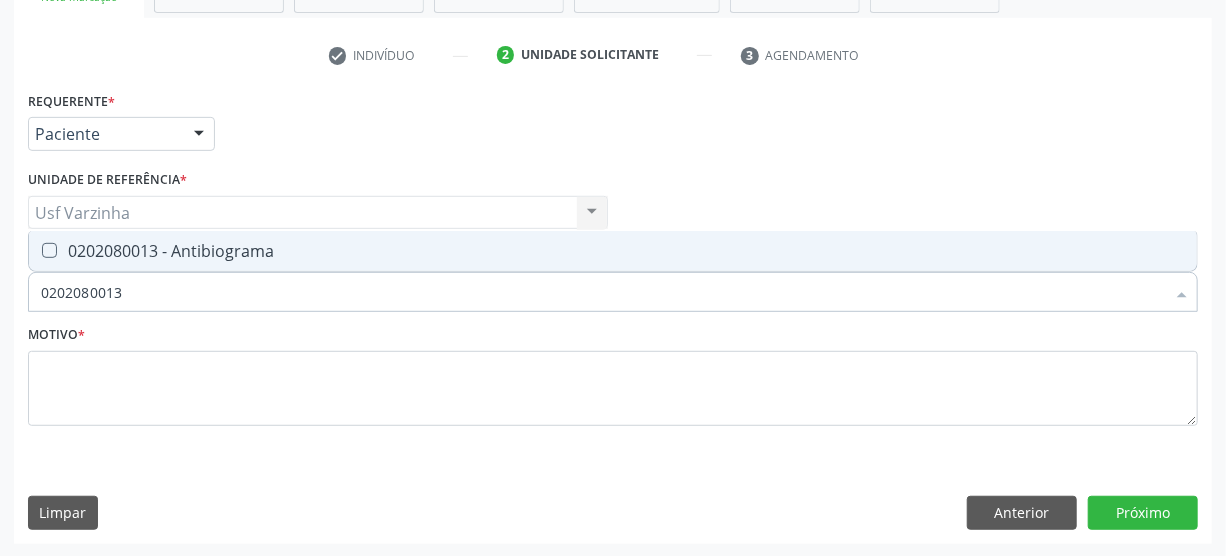 click on "0202080013 - Antibiograma" at bounding box center (613, 251) 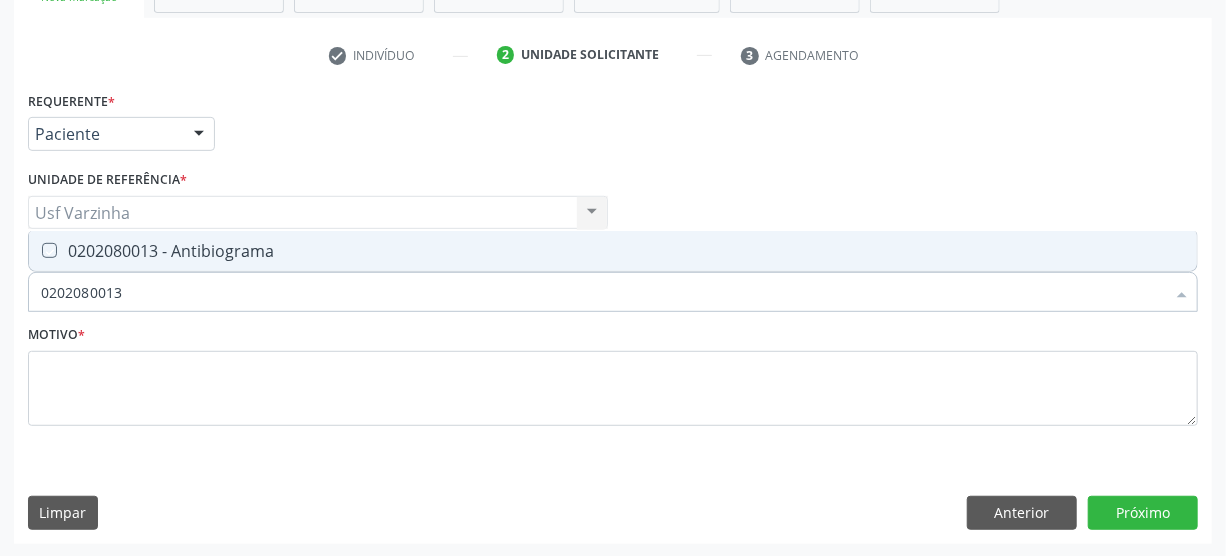checkbox on "true" 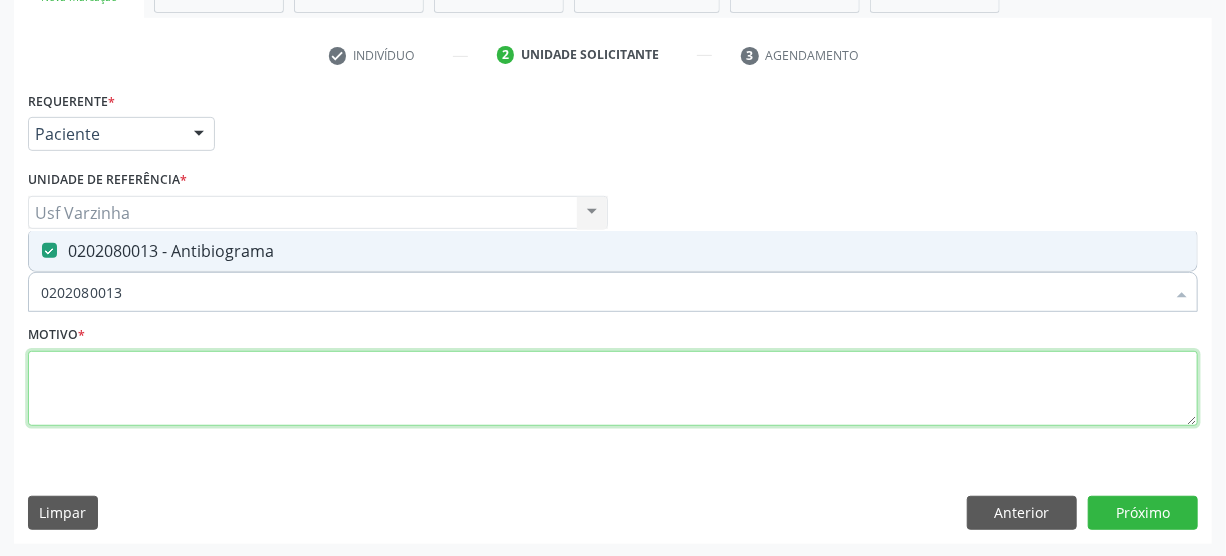 click at bounding box center [613, 389] 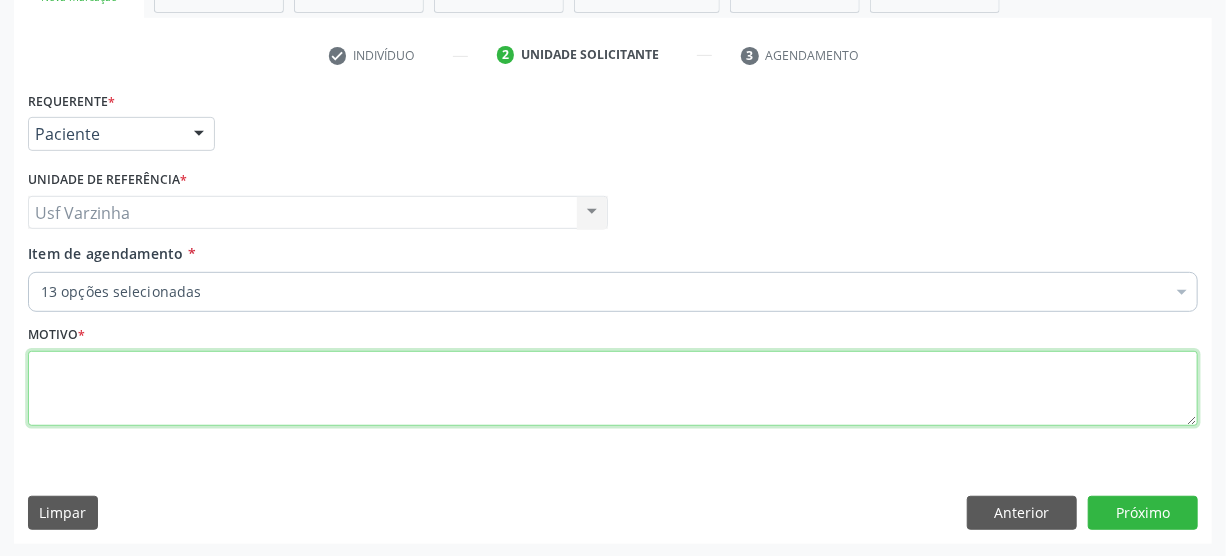 type 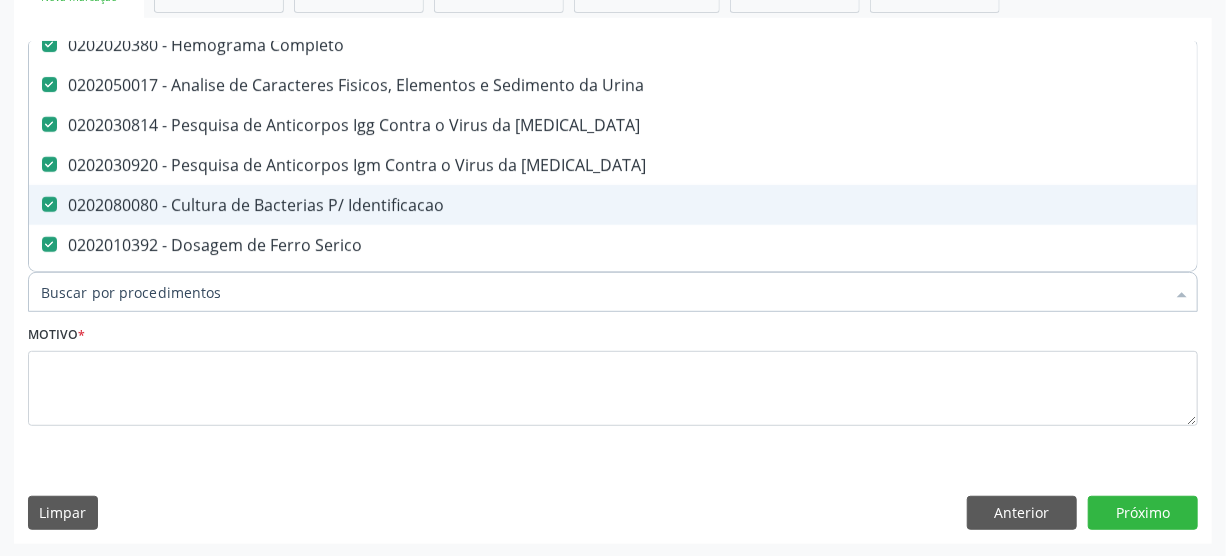 scroll, scrollTop: 454, scrollLeft: 0, axis: vertical 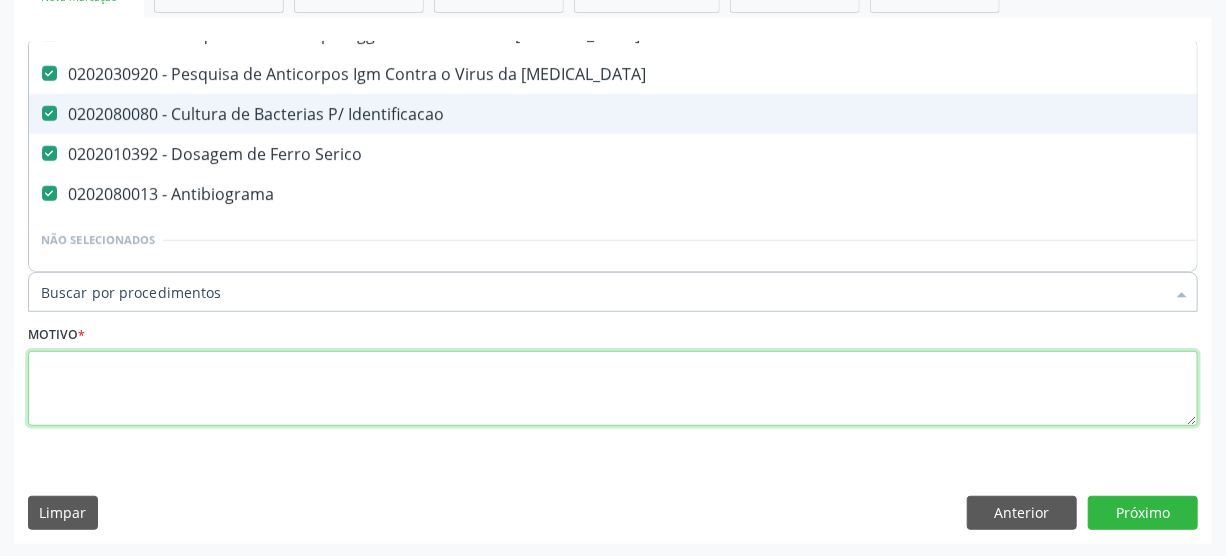 click at bounding box center (613, 389) 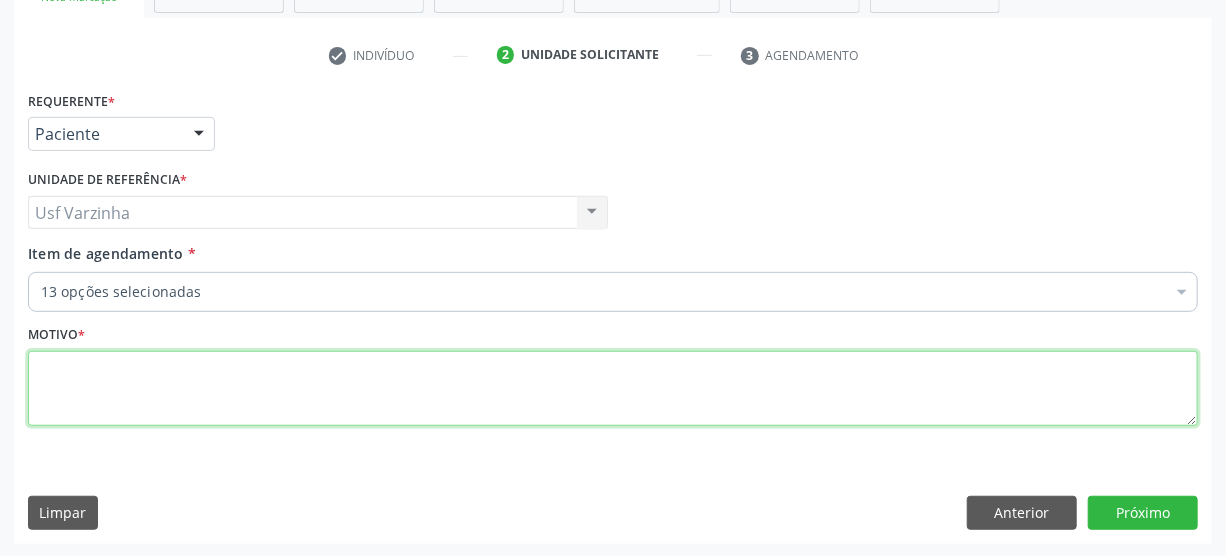 scroll, scrollTop: 0, scrollLeft: 0, axis: both 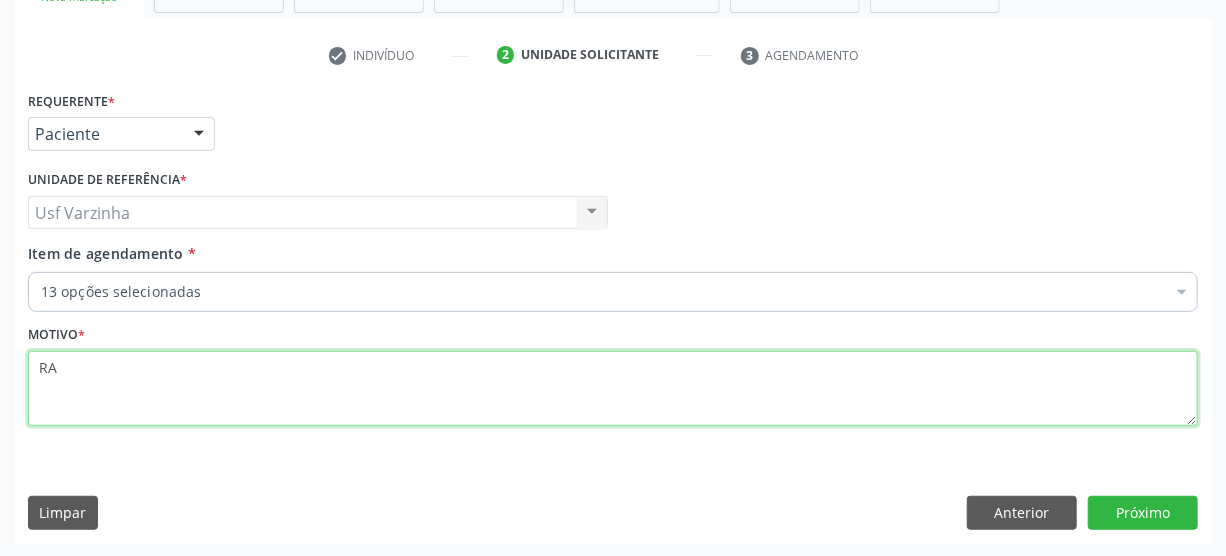 type on "R" 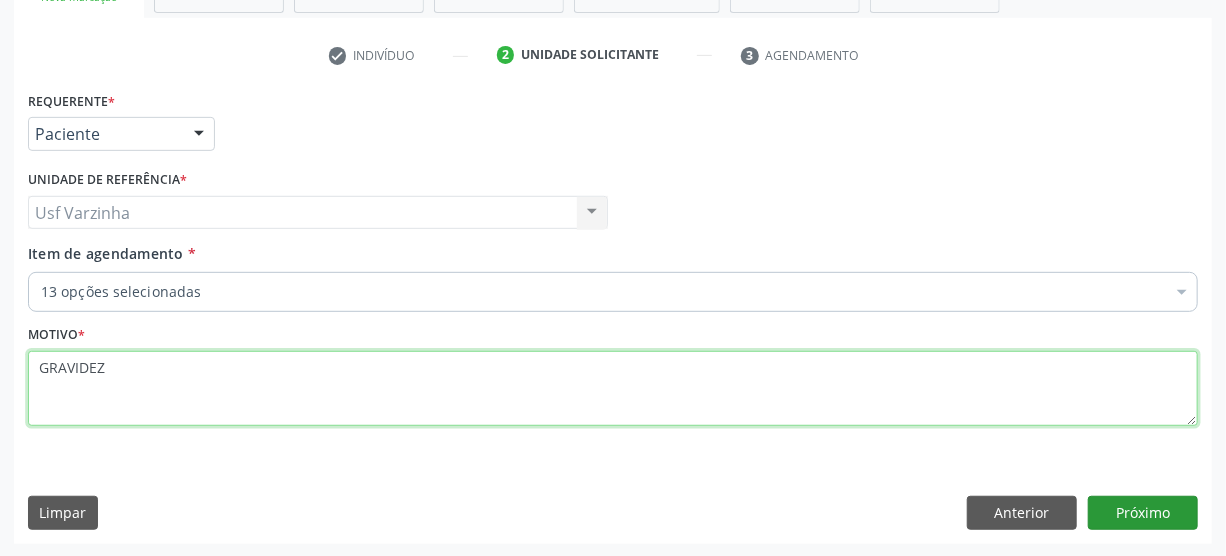 type on "GRAVIDEZ" 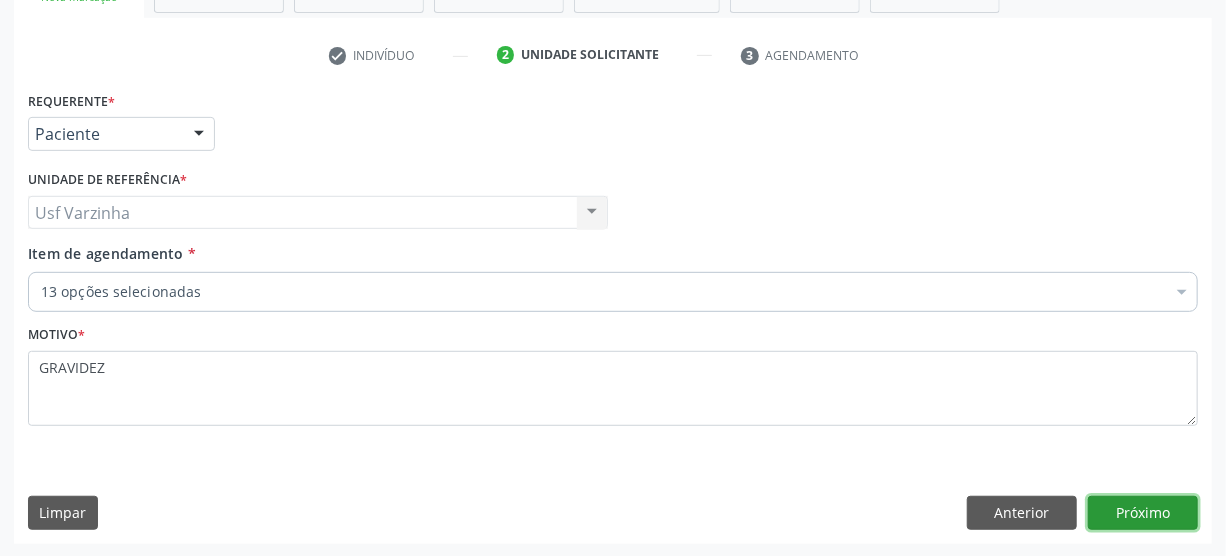 click on "Próximo" at bounding box center (1143, 513) 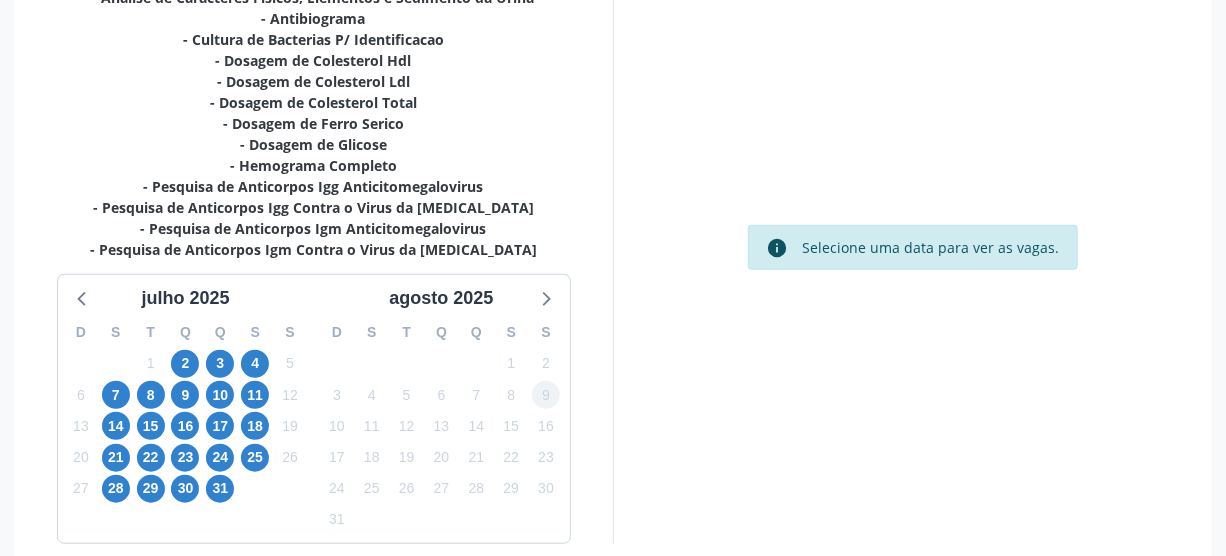 scroll, scrollTop: 530, scrollLeft: 0, axis: vertical 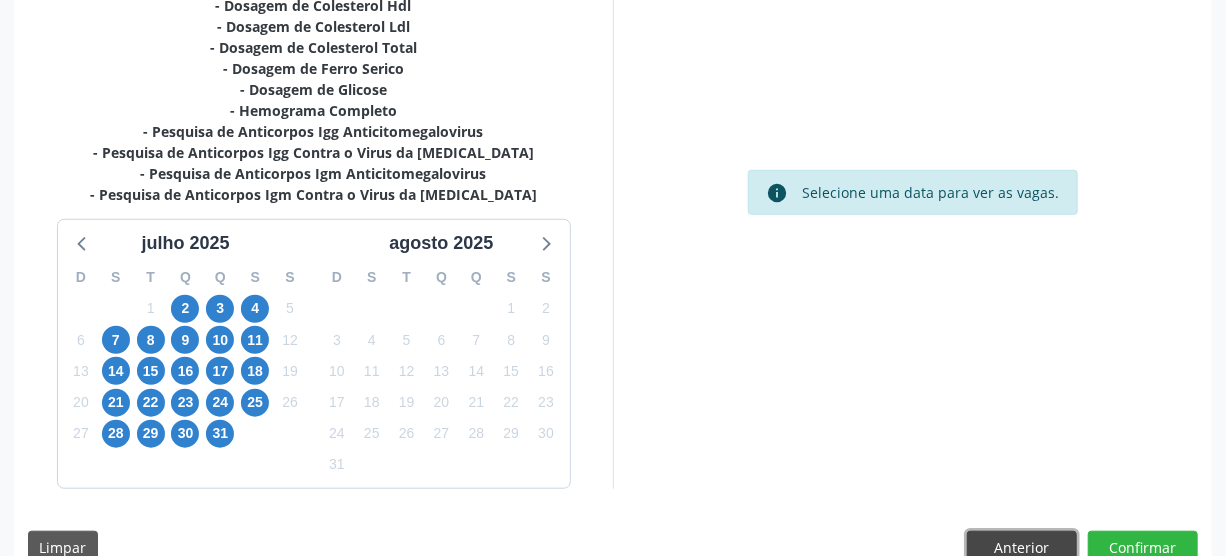 click on "Anterior" at bounding box center [1022, 548] 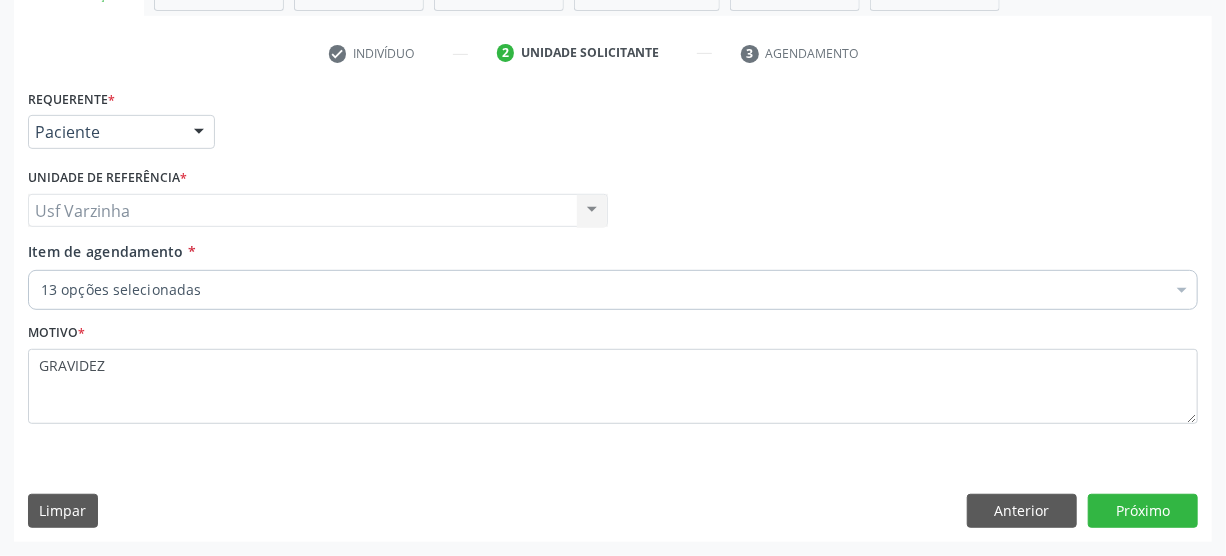 scroll, scrollTop: 348, scrollLeft: 0, axis: vertical 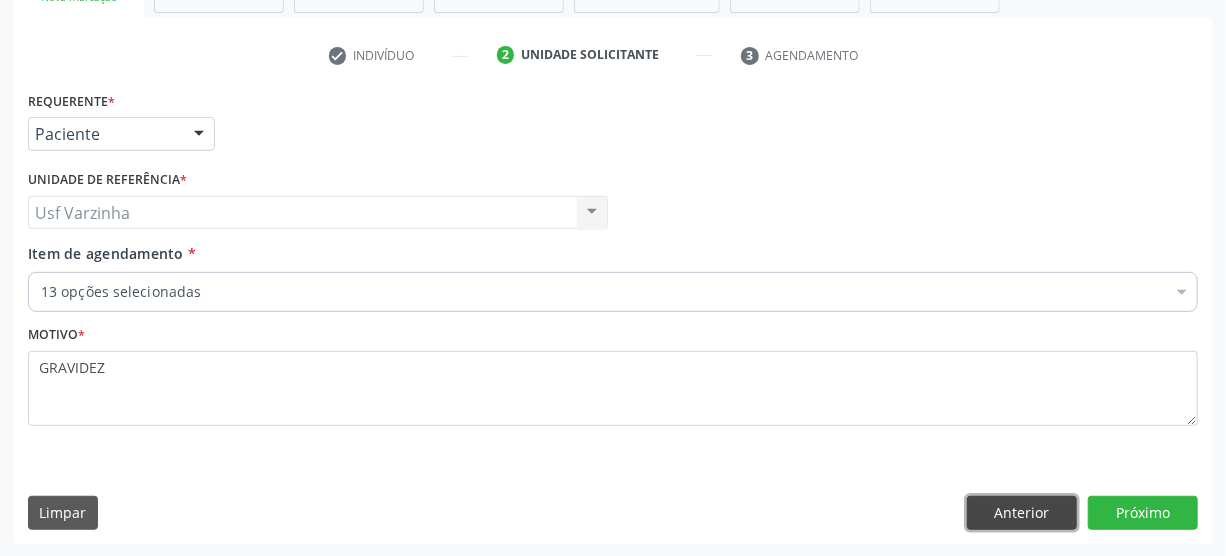 click on "Anterior" at bounding box center [1022, 513] 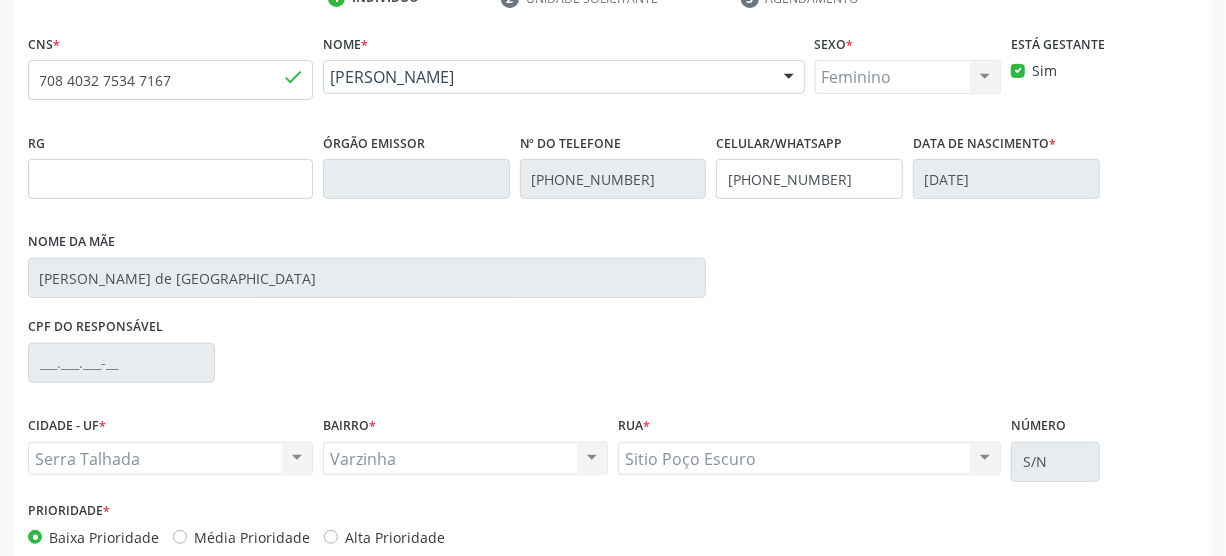 scroll, scrollTop: 512, scrollLeft: 0, axis: vertical 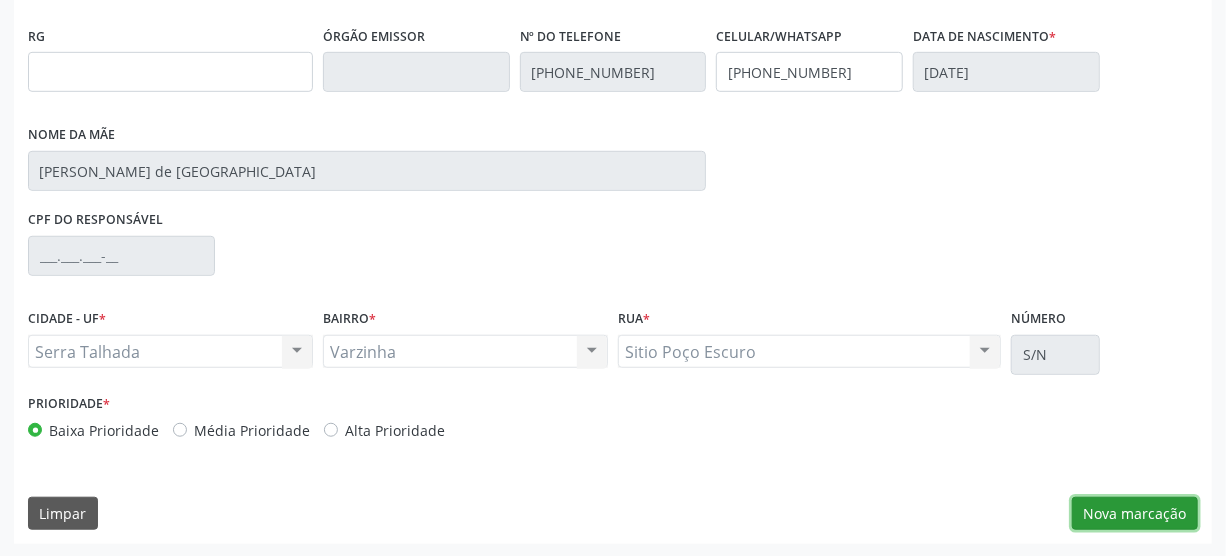 click on "Nova marcação" at bounding box center [1135, 514] 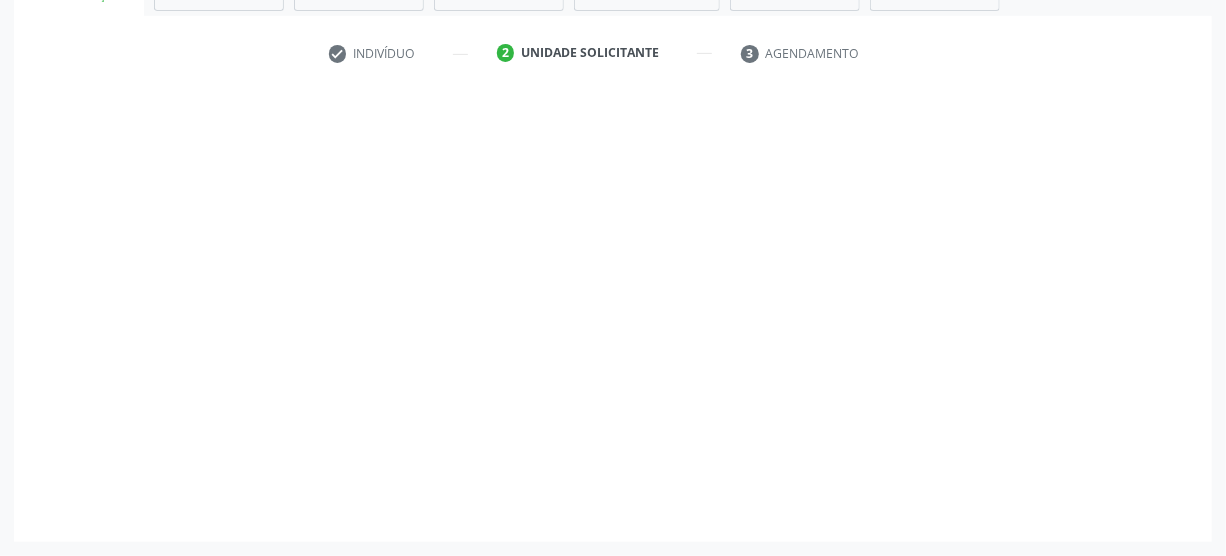 scroll, scrollTop: 348, scrollLeft: 0, axis: vertical 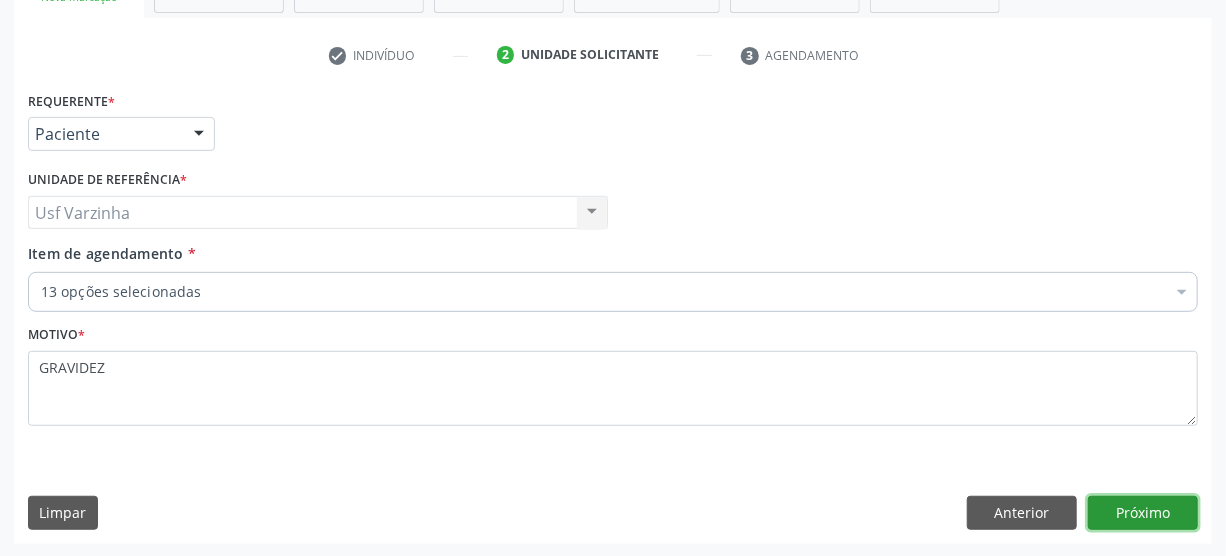 click on "Próximo" at bounding box center [1143, 513] 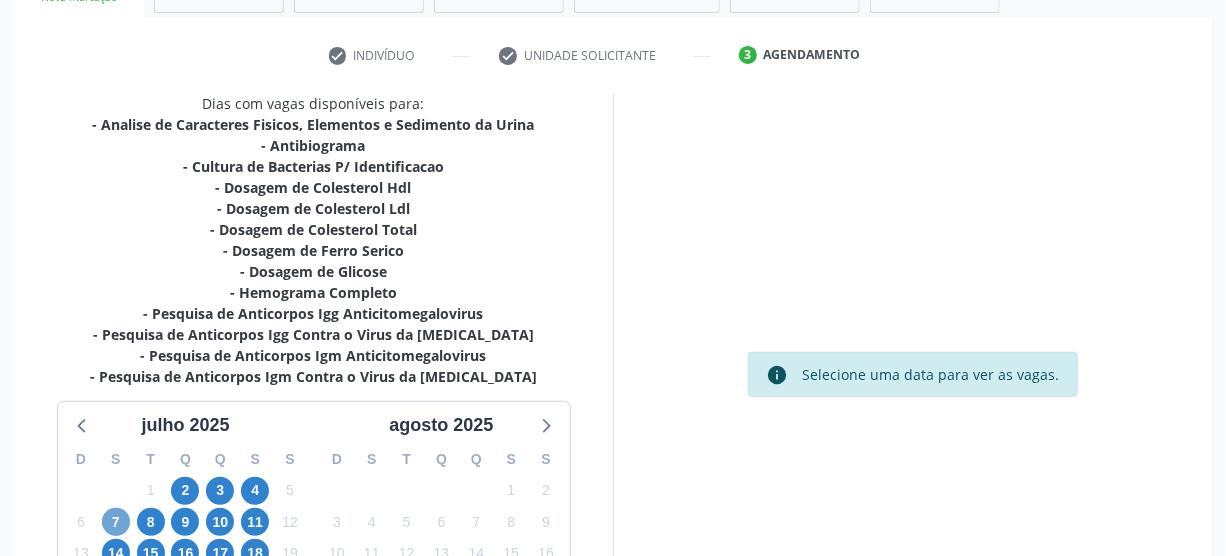 click on "7" at bounding box center (116, 522) 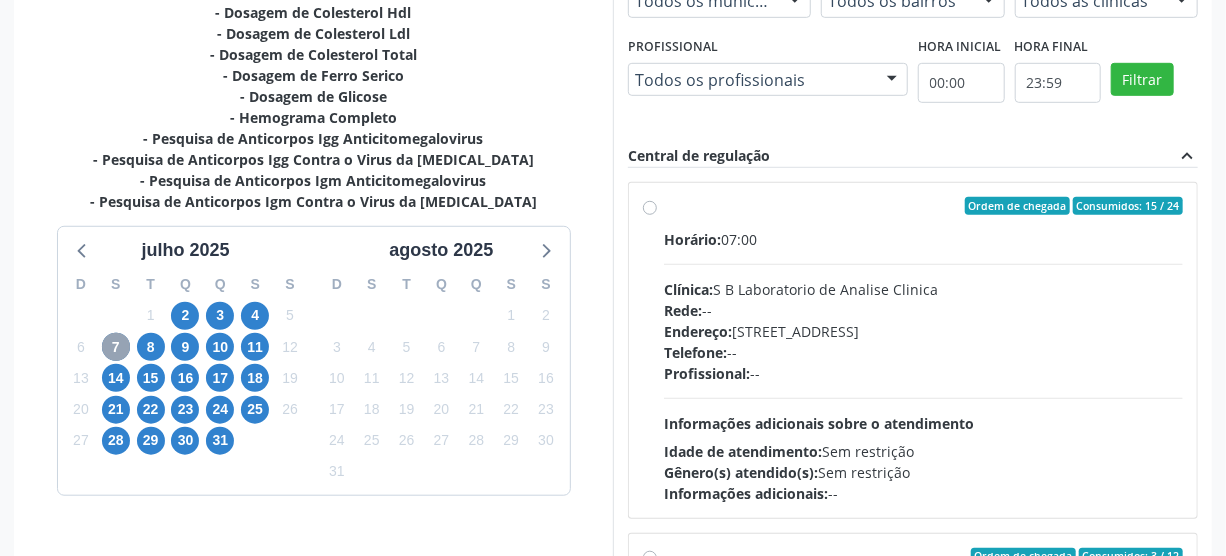 scroll, scrollTop: 530, scrollLeft: 0, axis: vertical 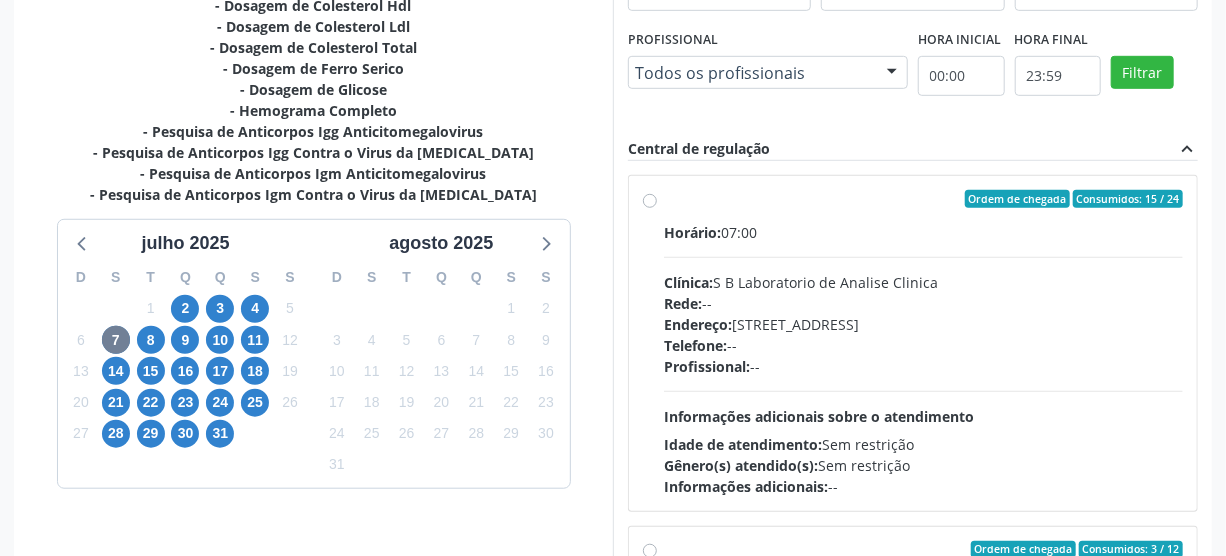 click on "Ordem de chegada
Consumidos: 15 / 24
Horário:   07:00
Clínica:  S B Laboratorio de Analise Clinica
Rede:
--
Endereço:   Casa, nº 679, Centro, Serra Talhada - PE
Telefone:   --
Profissional:
--
Informações adicionais sobre o atendimento
Idade de atendimento:
Sem restrição
Gênero(s) atendido(s):
Sem restrição
Informações adicionais:
--" at bounding box center [923, 343] 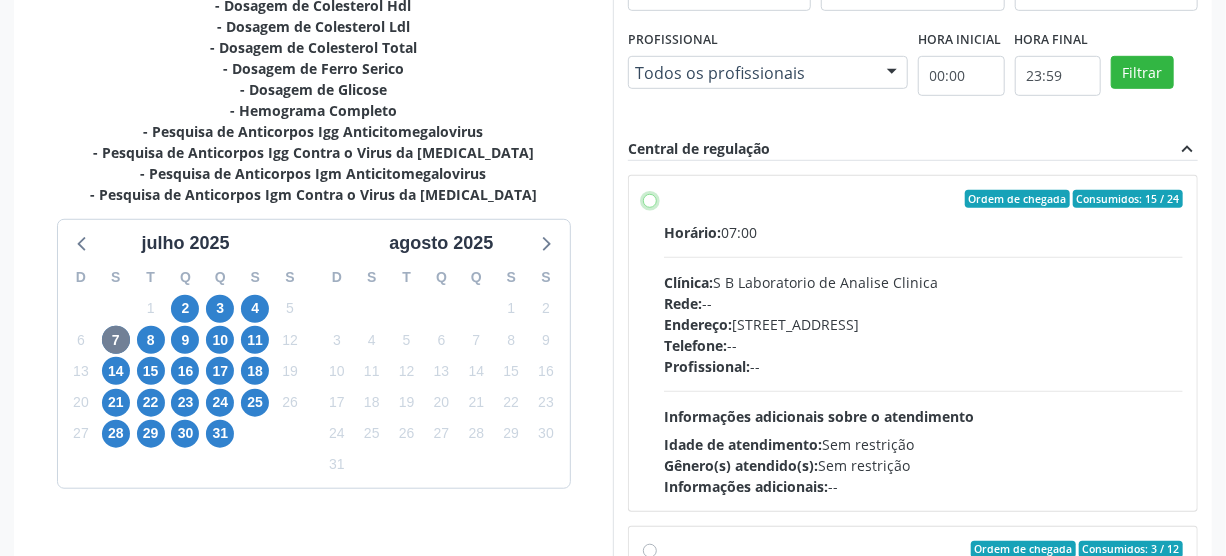 radio on "true" 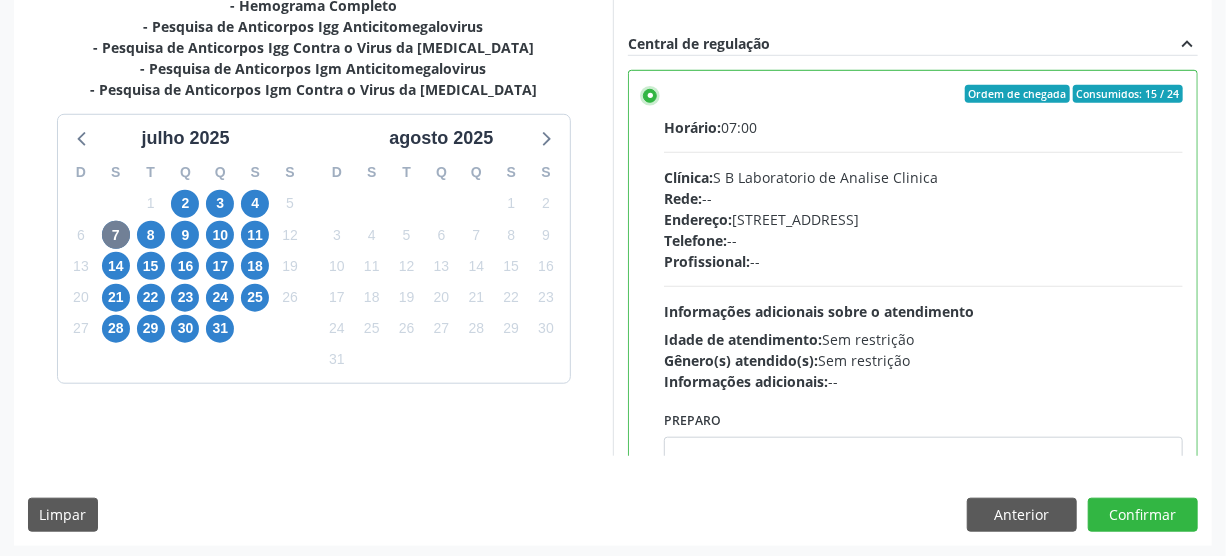 scroll, scrollTop: 637, scrollLeft: 0, axis: vertical 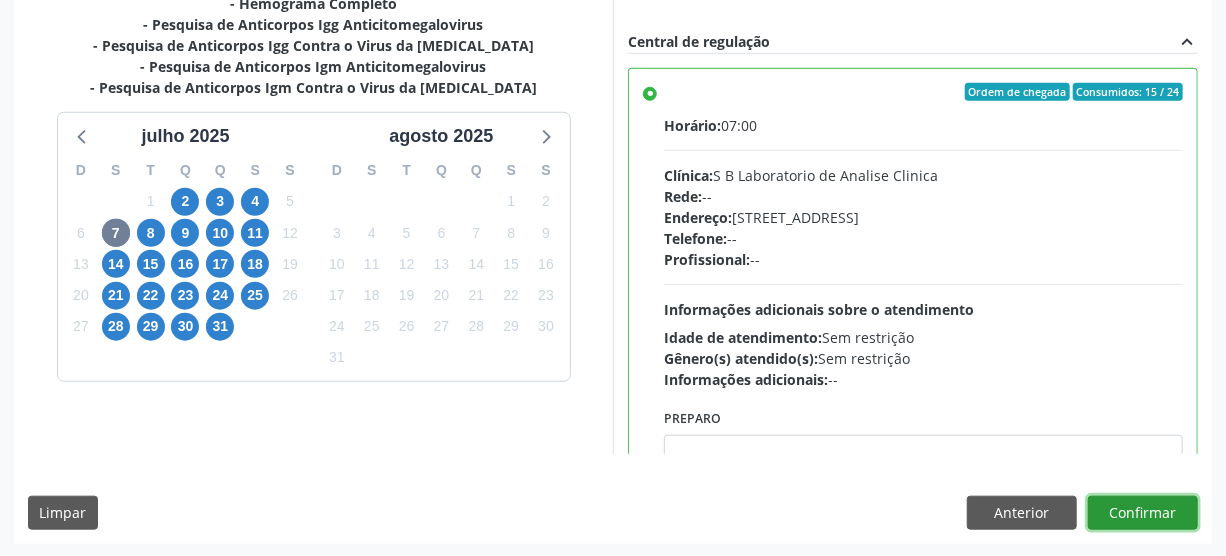 click on "Confirmar" at bounding box center [1143, 513] 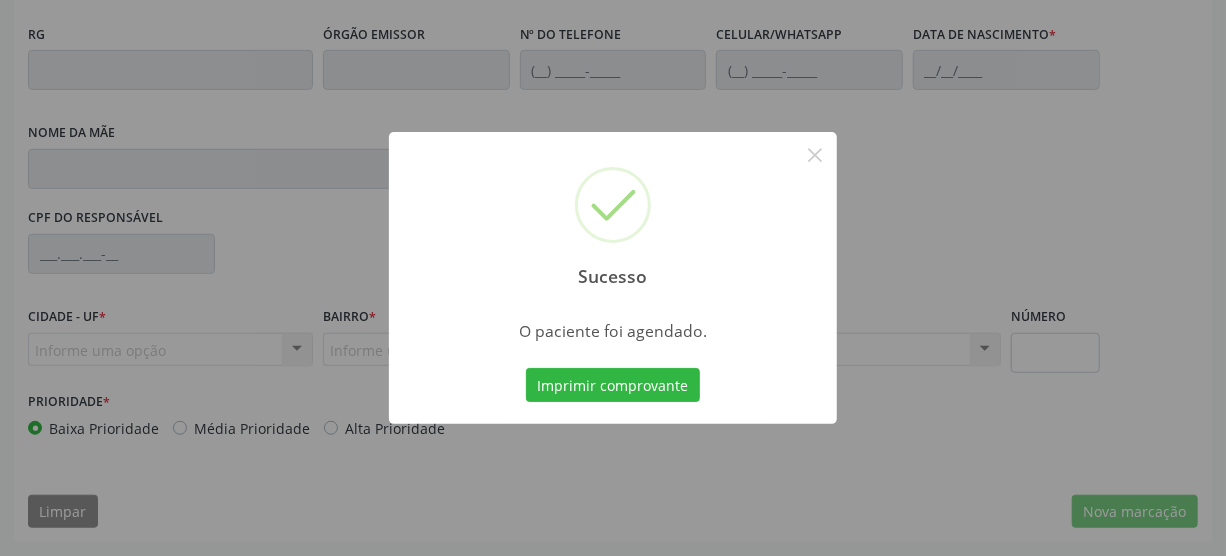 scroll, scrollTop: 512, scrollLeft: 0, axis: vertical 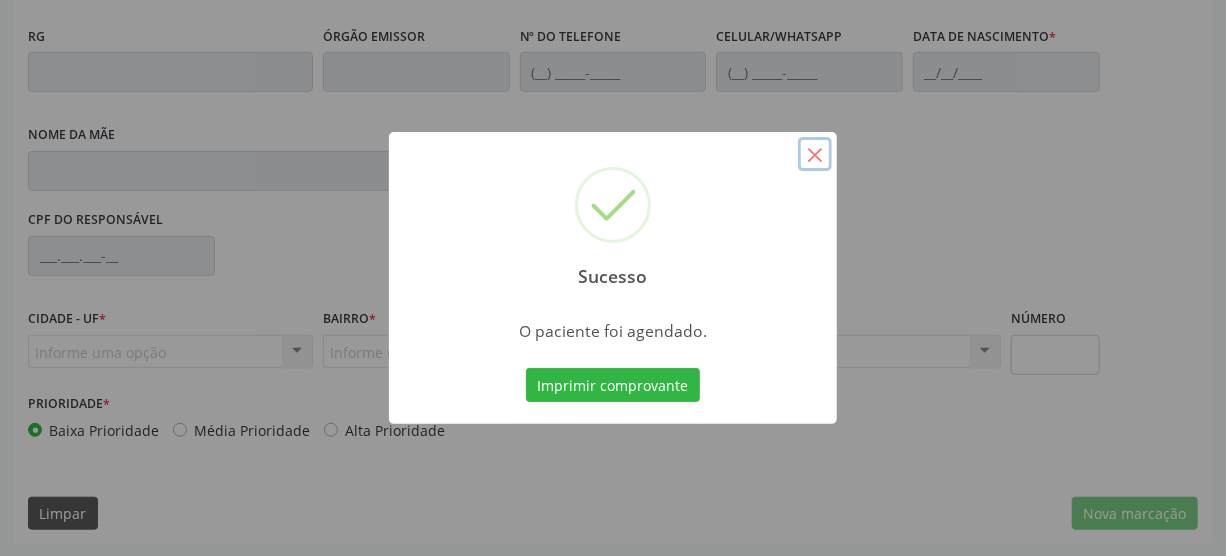click on "×" at bounding box center (815, 154) 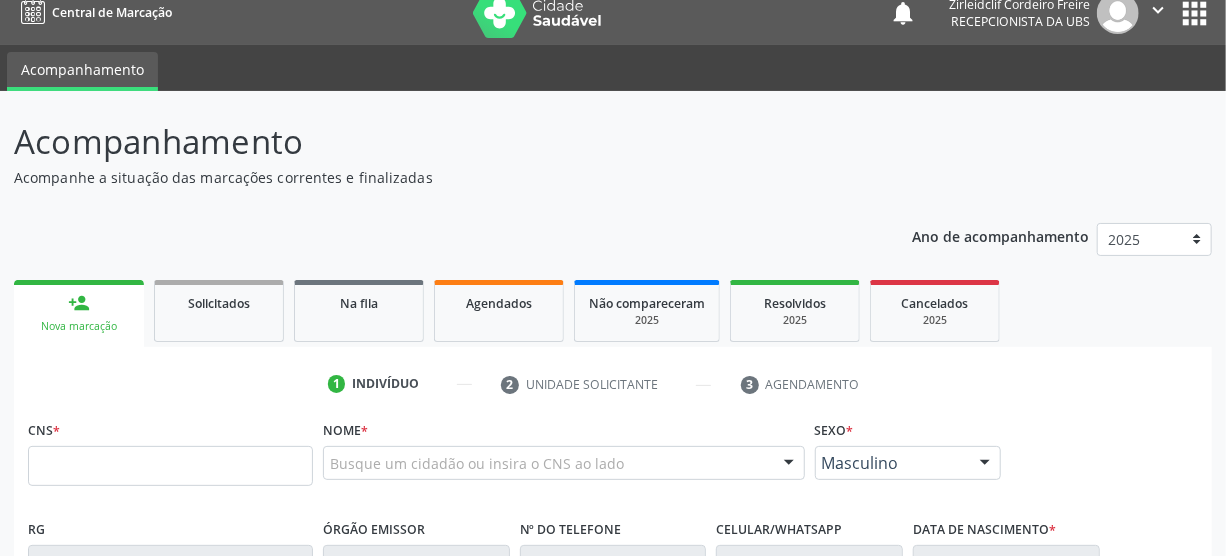 scroll, scrollTop: 0, scrollLeft: 0, axis: both 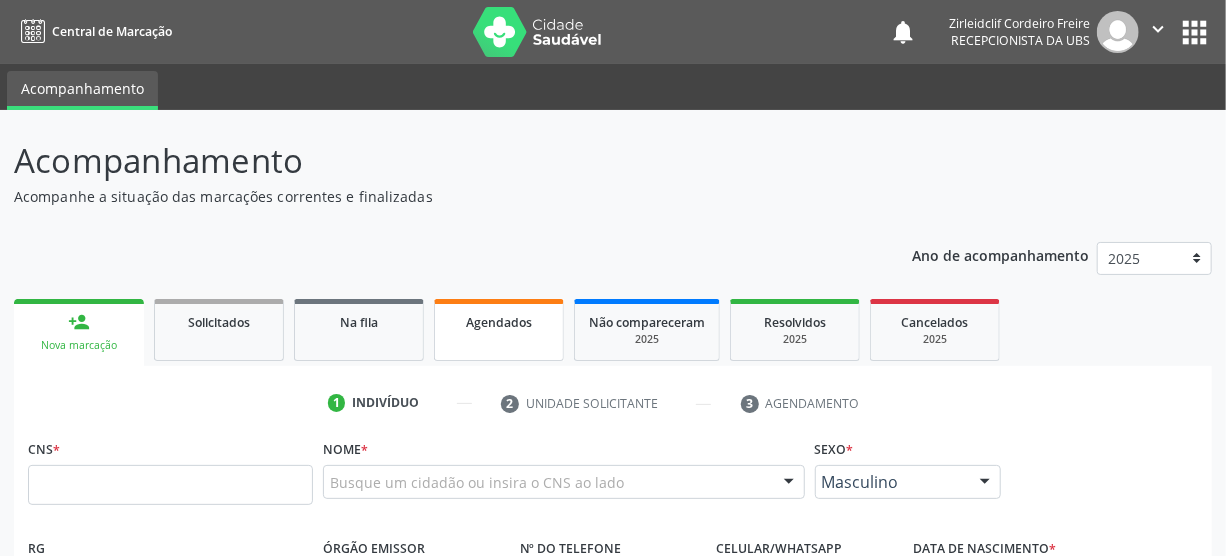 click on "Agendados" at bounding box center (499, 322) 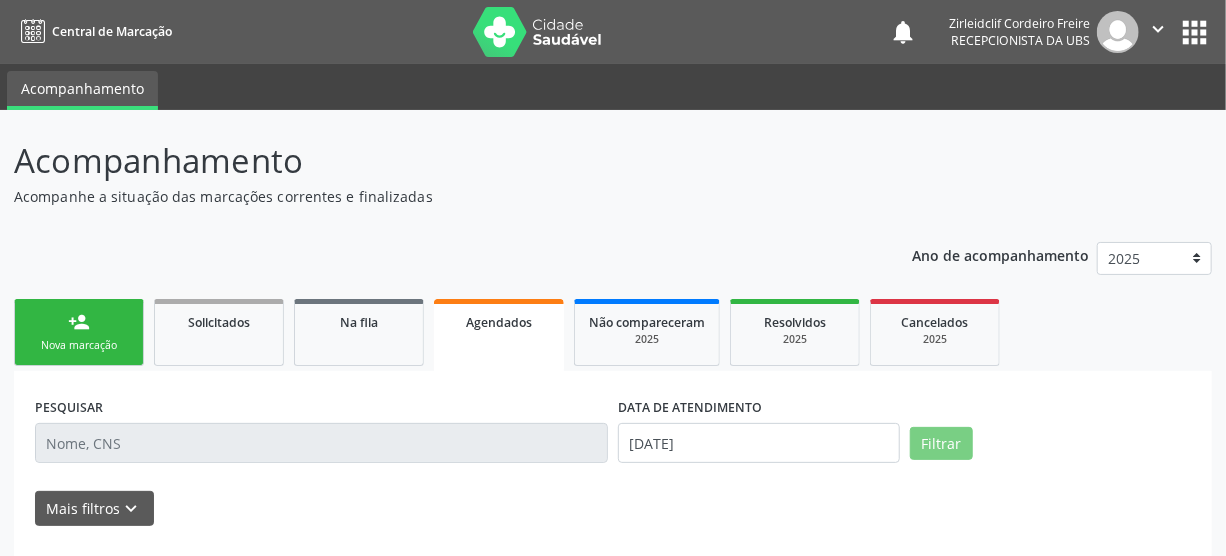 scroll, scrollTop: 110, scrollLeft: 0, axis: vertical 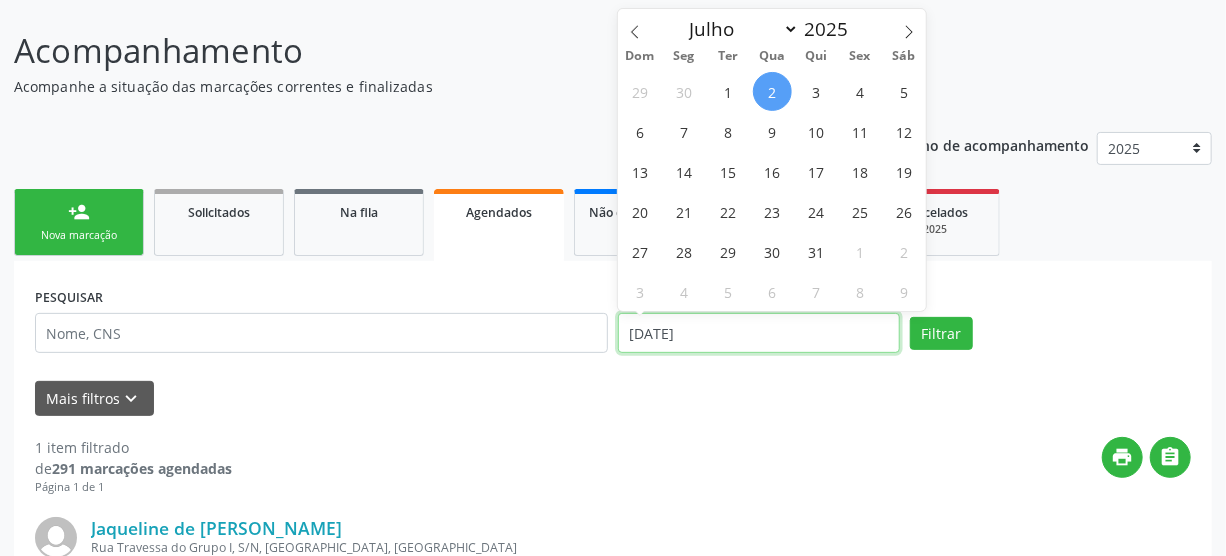click on "02/07/2025" at bounding box center [759, 333] 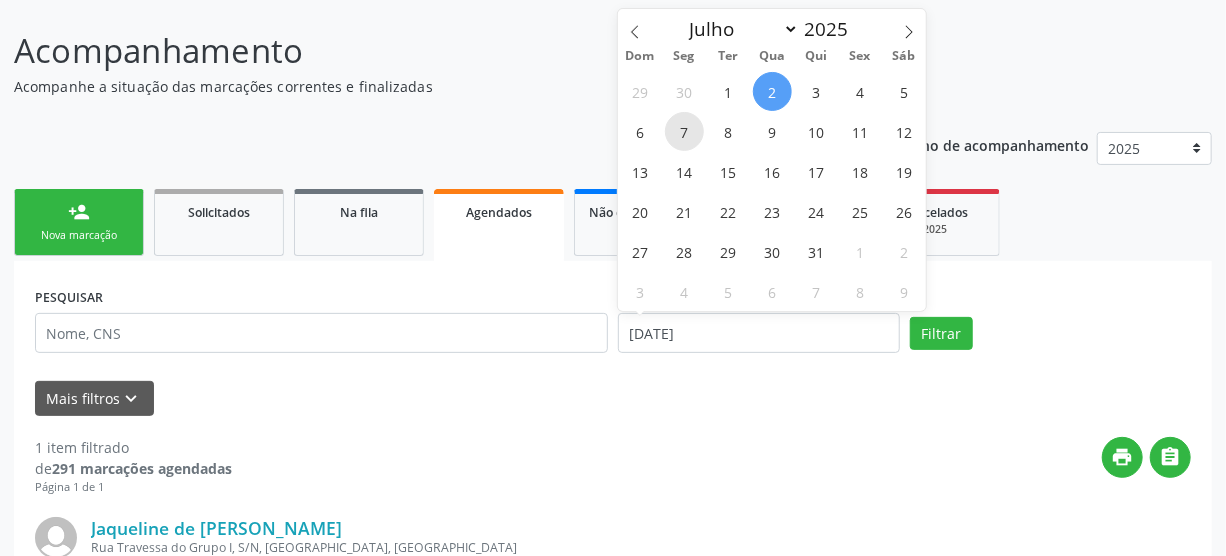 click on "7" at bounding box center (684, 131) 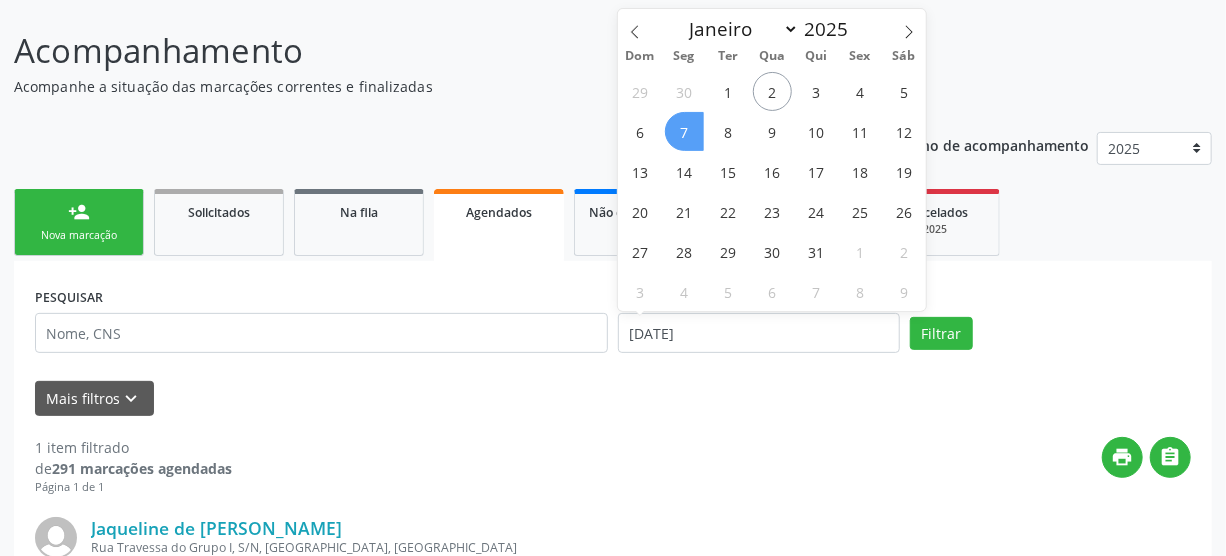 click on "7" at bounding box center [684, 131] 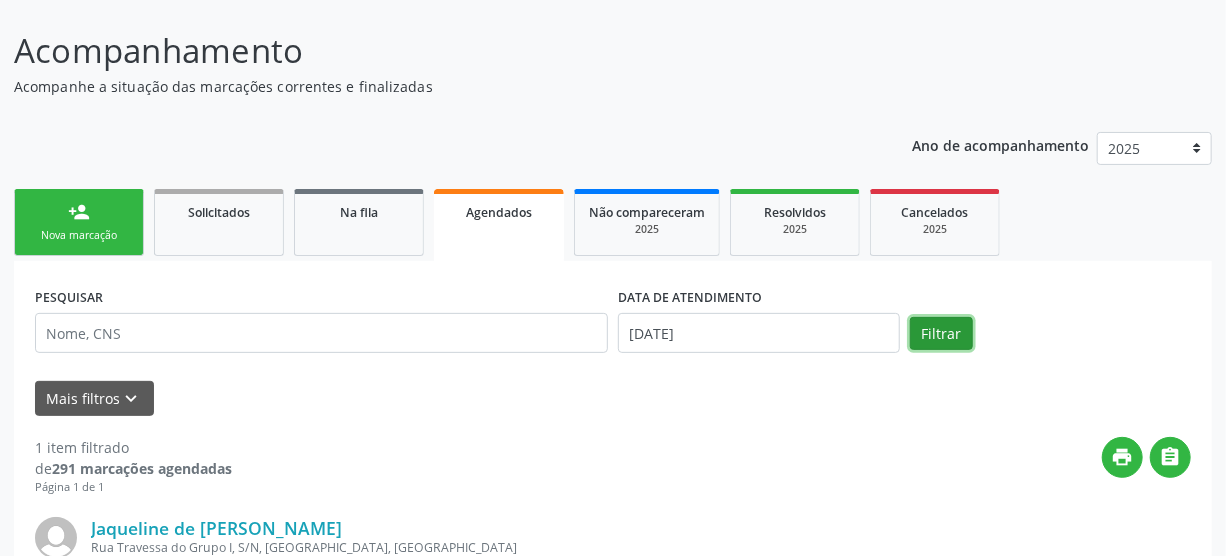 click on "Filtrar" at bounding box center (941, 334) 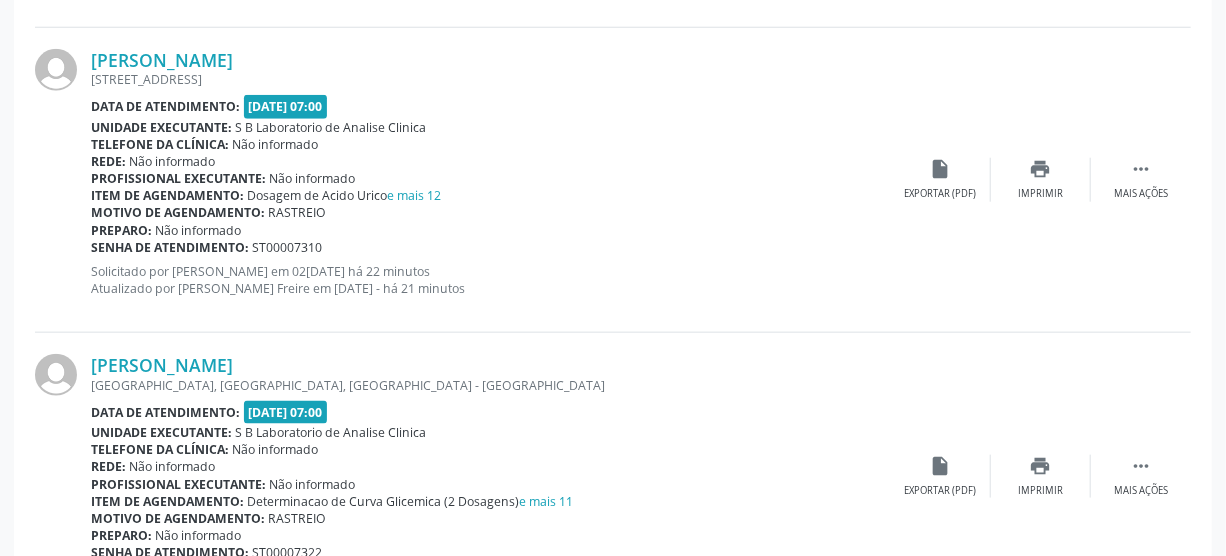 scroll, scrollTop: 928, scrollLeft: 0, axis: vertical 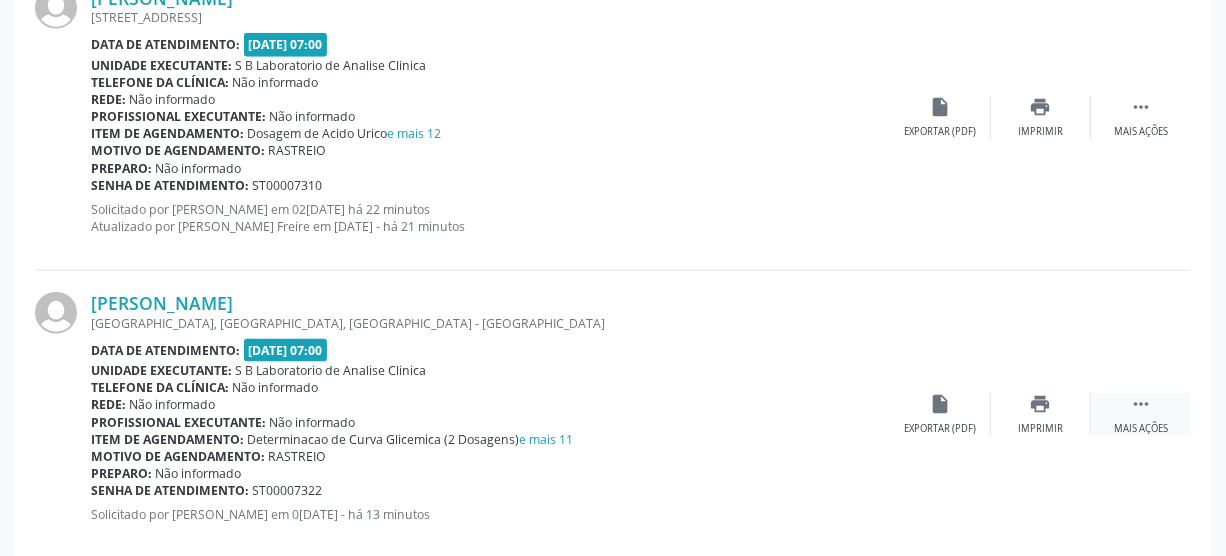click on "
Mais ações" at bounding box center (1141, 414) 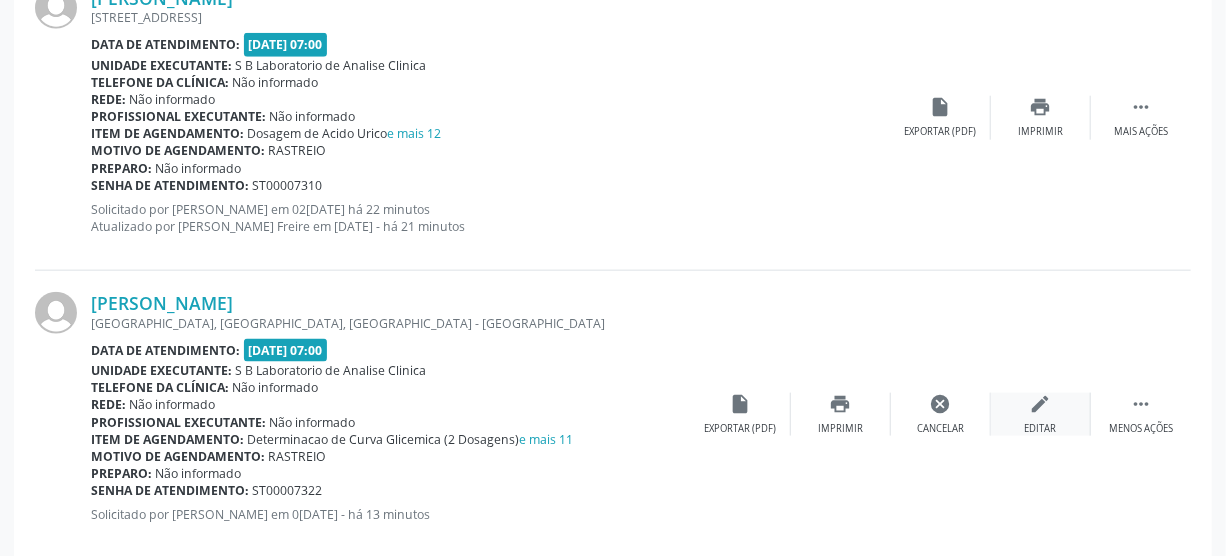 click on "Editar" at bounding box center (1041, 429) 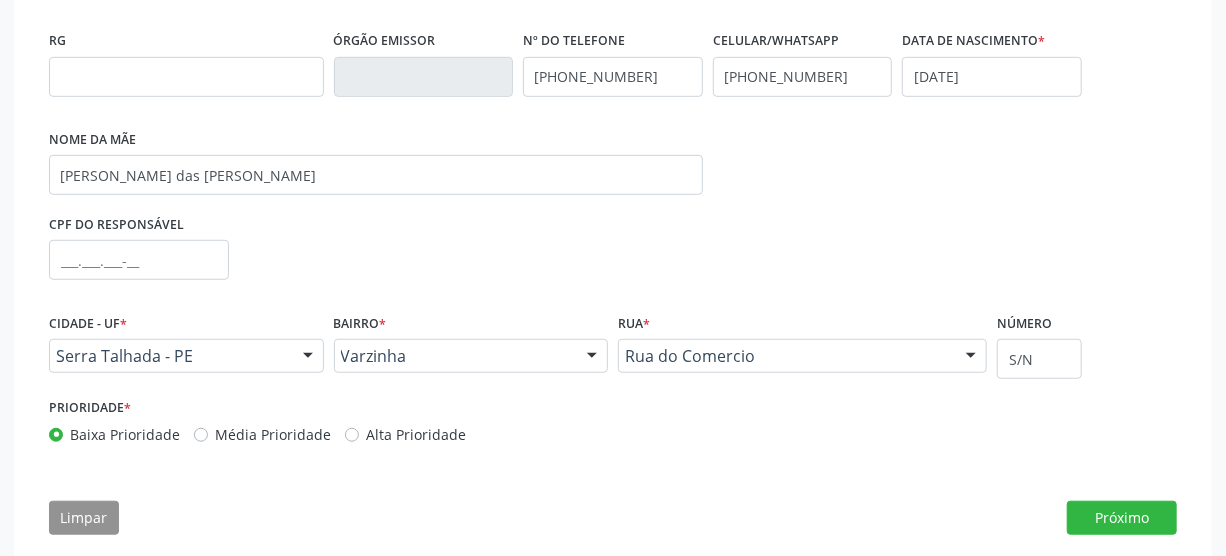 scroll, scrollTop: 539, scrollLeft: 0, axis: vertical 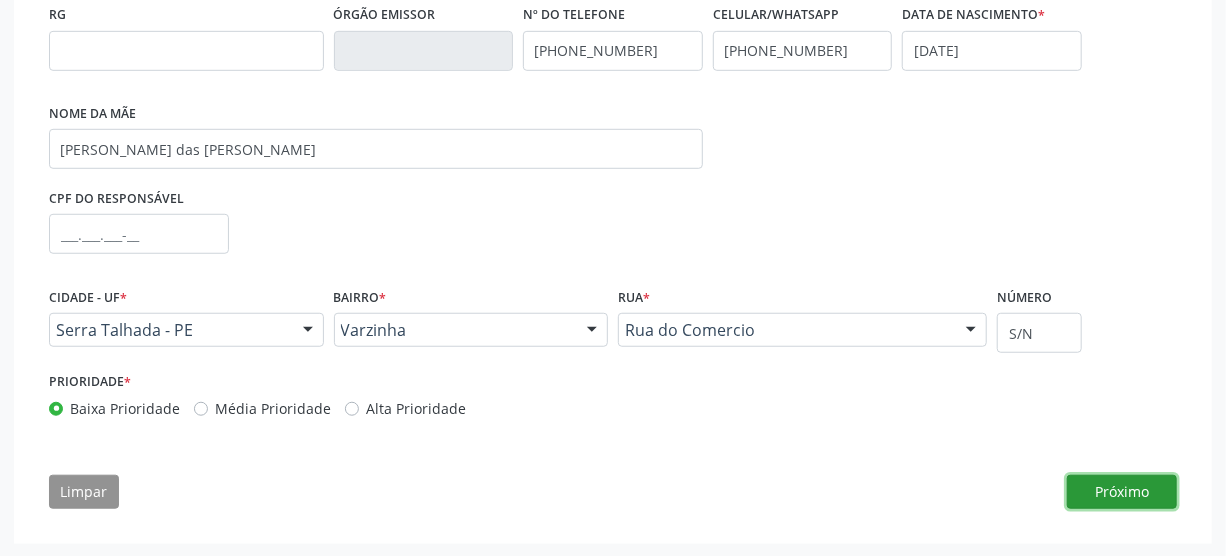 click on "Próximo" at bounding box center (1122, 492) 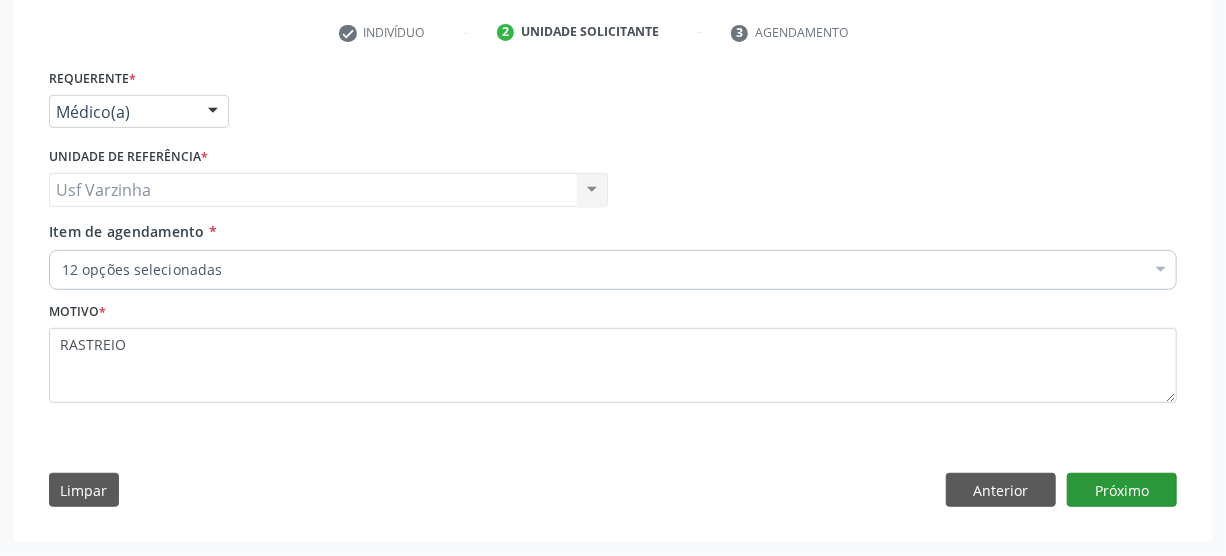 scroll, scrollTop: 374, scrollLeft: 0, axis: vertical 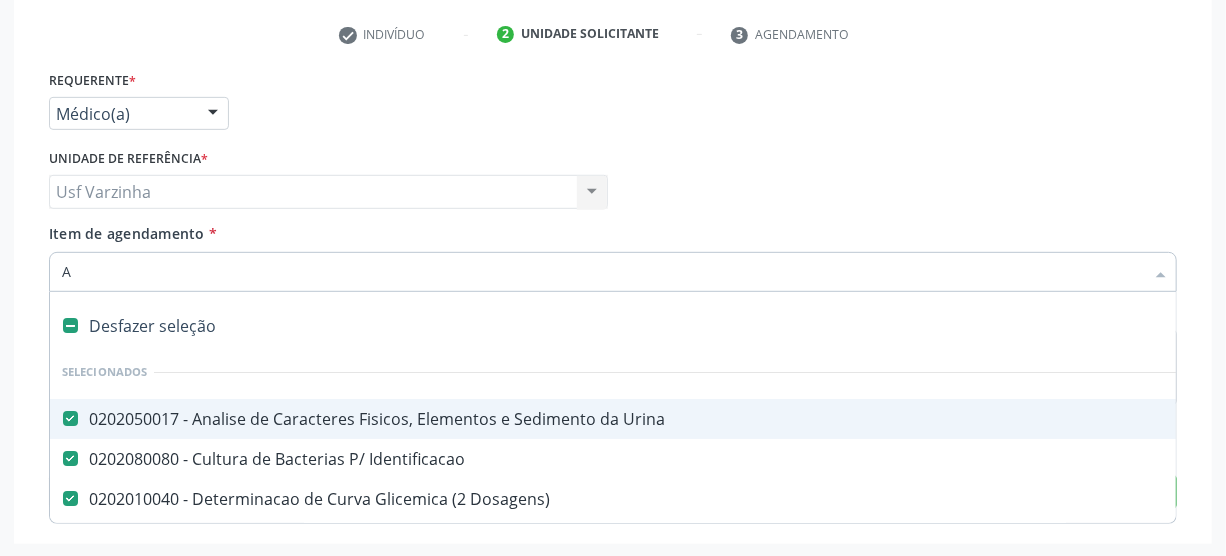 type on "AN" 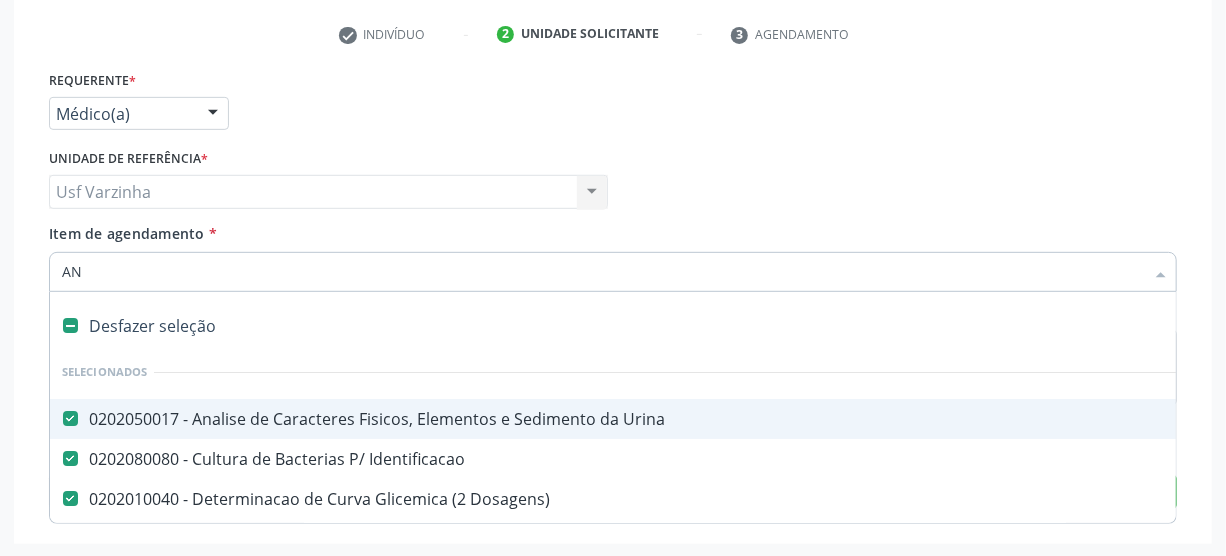 checkbox on "false" 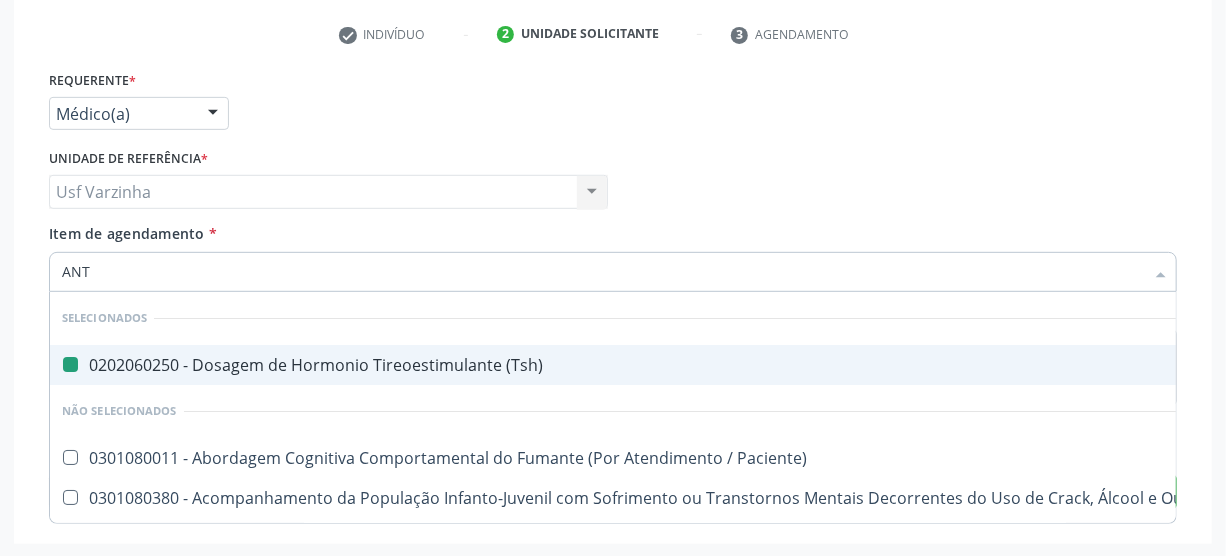 type on "ANTI" 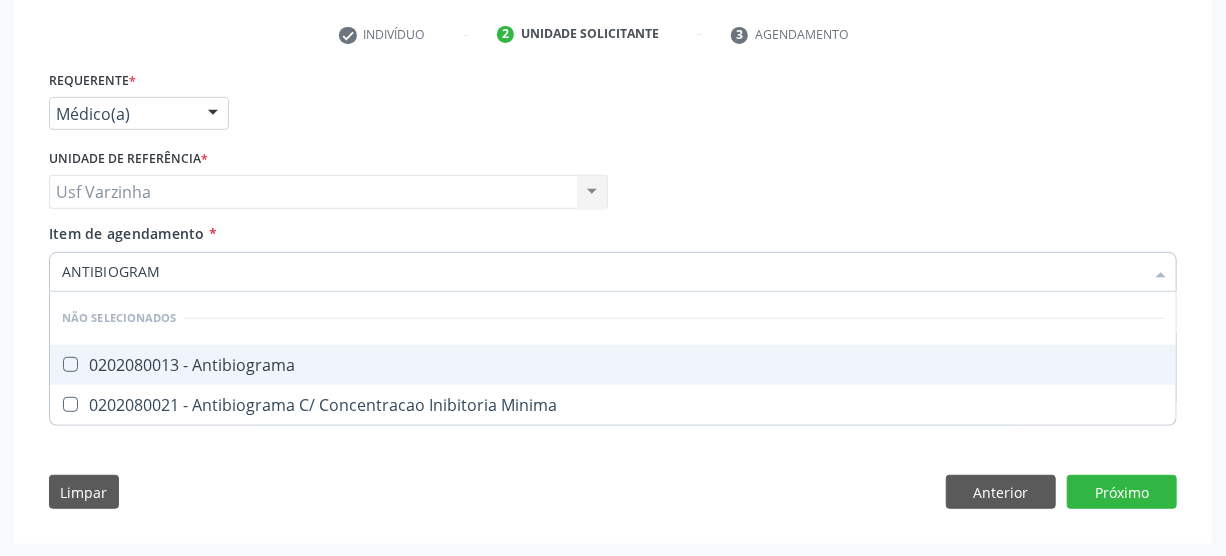 type on "ANTIBIOGRAMA" 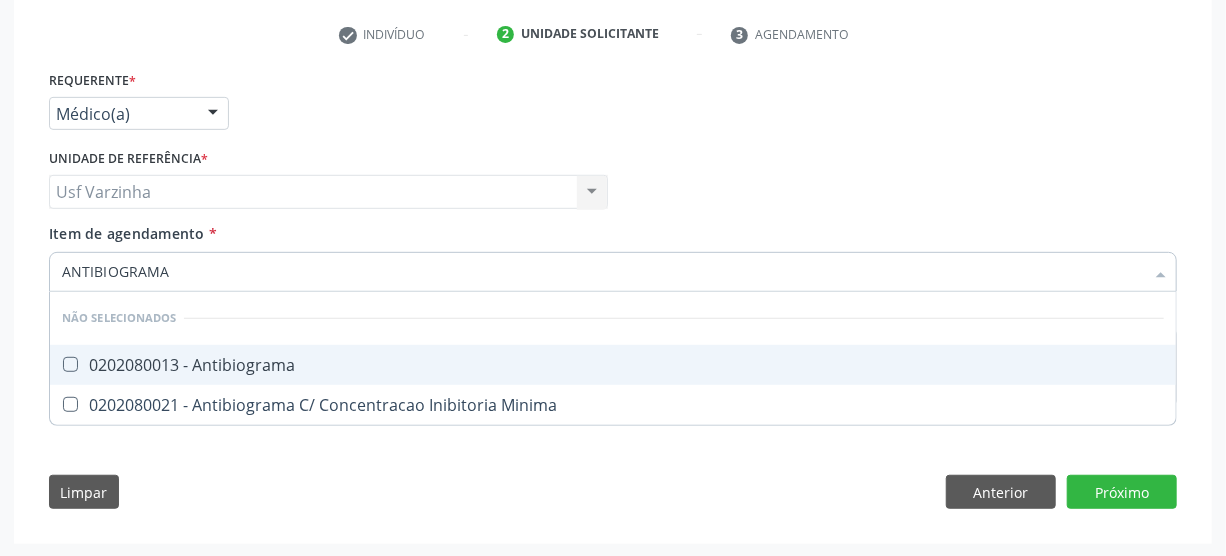 click on "0202080013 - Antibiograma" at bounding box center [613, 365] 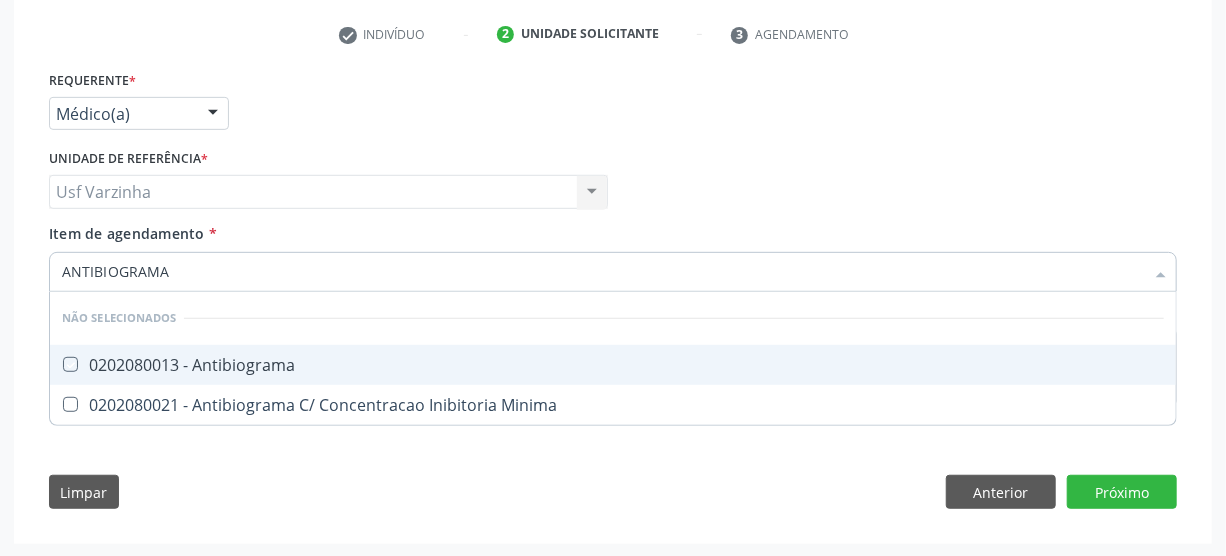 checkbox on "true" 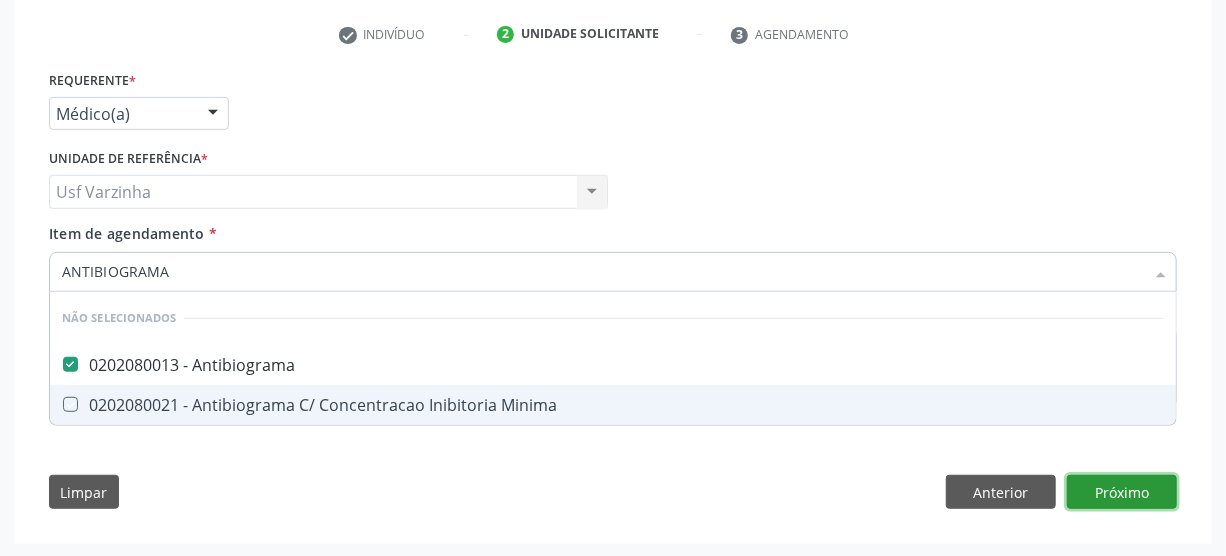 click on "Requerente
*
Médico(a)         Médico(a)   Enfermeiro(a)   Paciente
Nenhum resultado encontrado para: "   "
Não há nenhuma opção para ser exibida.
UF
PE         AC   AL   AM   AP   BA   CE   DF   ES   GO   MA   MG   MS   MT   PA   PB   PE   PI   PR   RJ   RN   RO   RR   RS   SC   SE   SL   SP   SV   TO
Nenhum resultado encontrado para: "   "
Não há nenhuma opção para ser exibida.
Município
Serra Talhada         Abreu e Lima   Afogados da Ingazeira   Afrânio   Agrestina   Água Preta   Águas Belas   Alagoinha   Aliança   Altinho   Amaraji   Angelim   Araçoiaba   Araripina   Arcoverde   Barra de Guabiraba   Barreiros   Belém de Maria   Belém do São Francisco   Belo Jardim   Betânia   Bezerros   Bodocó   Bom Conselho   Bom Jardim   Bonito   Brejão   Brejinho   Brejo da Madre de Deus   Buenos Aires   Buíque   Cabo de Santo Agostinho   Cabrobó   Cachoeirinha" at bounding box center [613, 294] 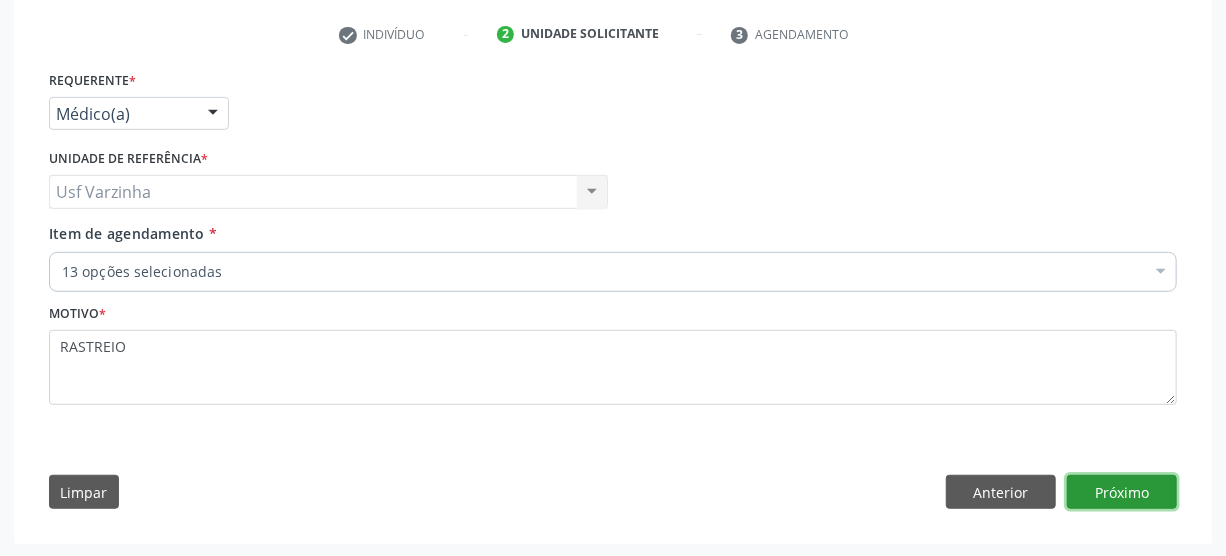 click on "Próximo" at bounding box center [1122, 492] 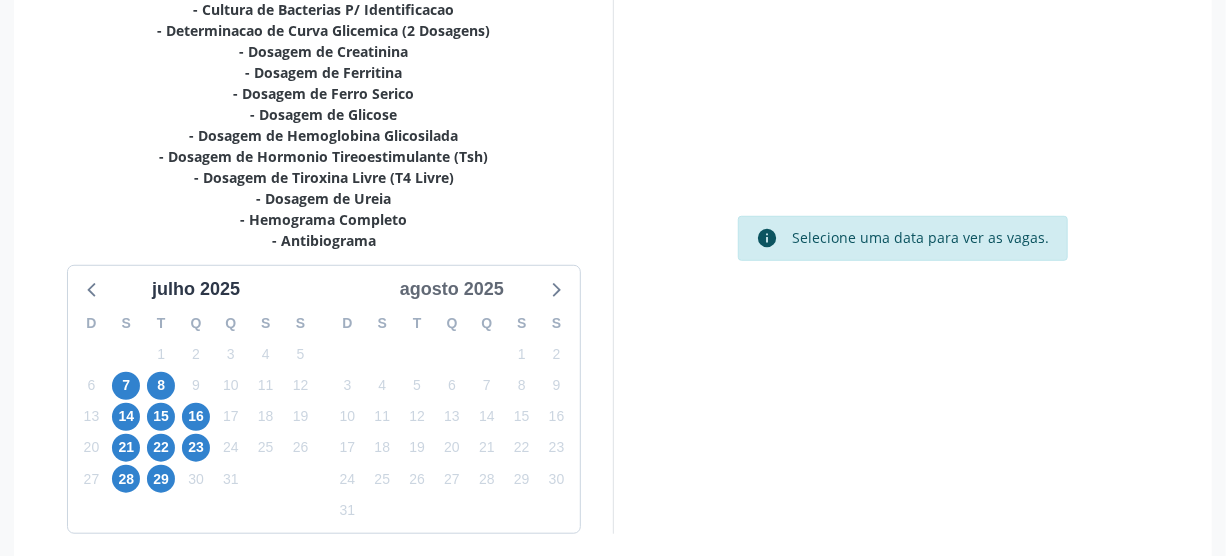 scroll, scrollTop: 500, scrollLeft: 0, axis: vertical 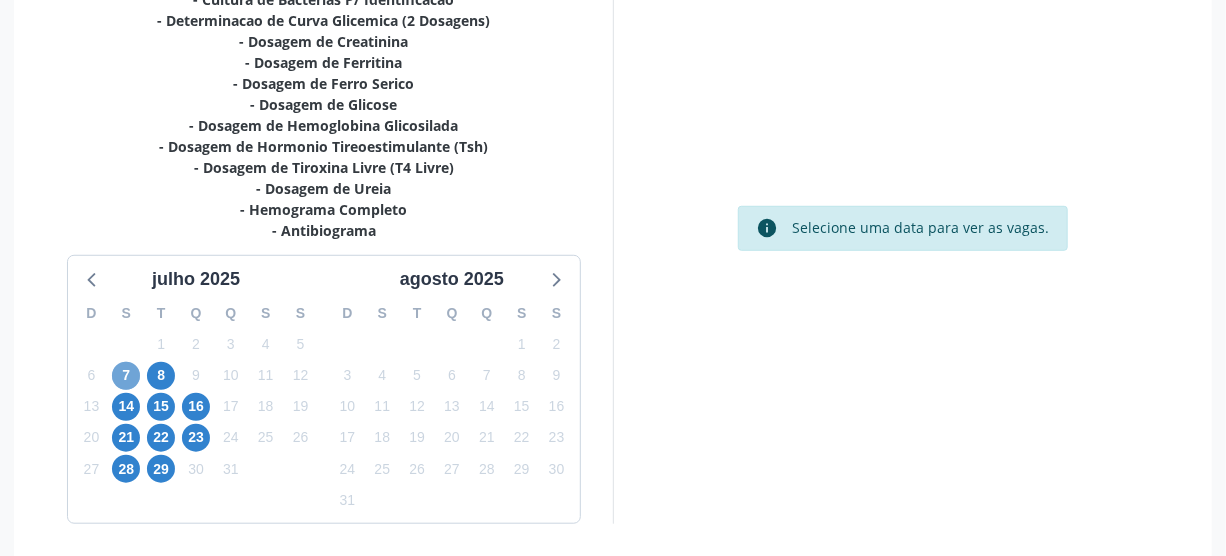 click on "7" at bounding box center [126, 376] 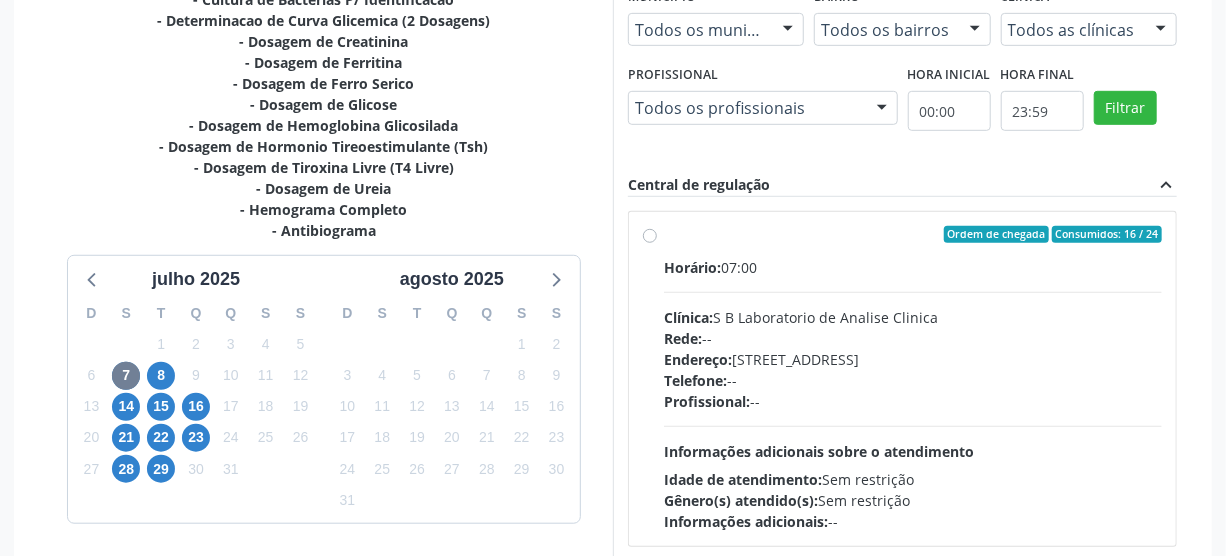 click on "Ordem de chegada
Consumidos: 16 / 24
Horário:   07:00
Clínica:  S B Laboratorio de Analise Clinica
Rede:
--
Endereço:   Casa, nº 679, Centro, Serra Talhada - PE
Telefone:   --
Profissional:
--
Informações adicionais sobre o atendimento
Idade de atendimento:
Sem restrição
Gênero(s) atendido(s):
Sem restrição
Informações adicionais:
--" at bounding box center [913, 379] 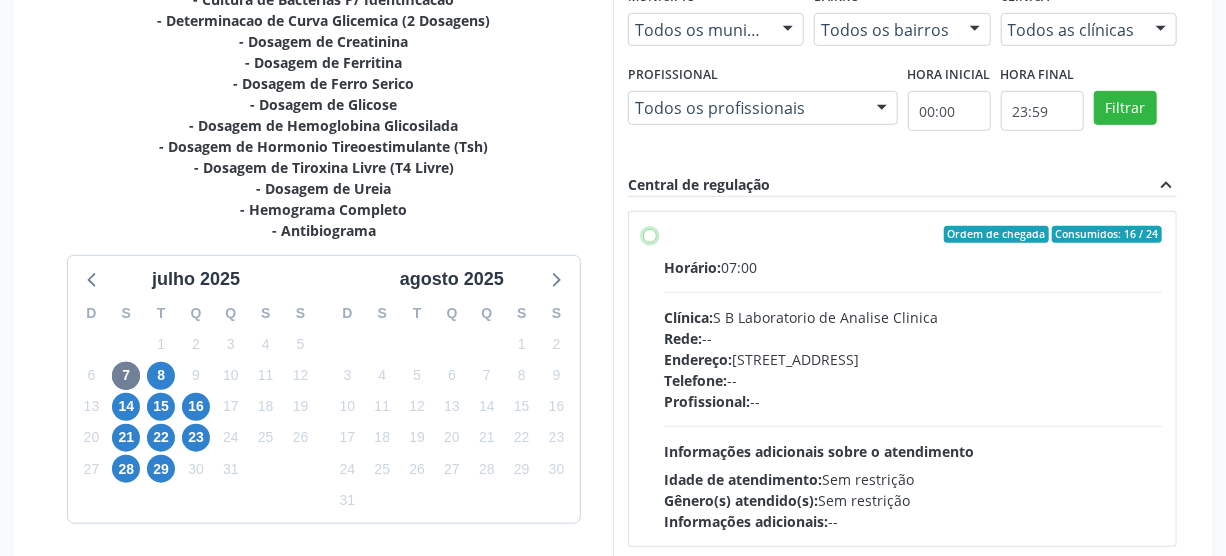 radio on "true" 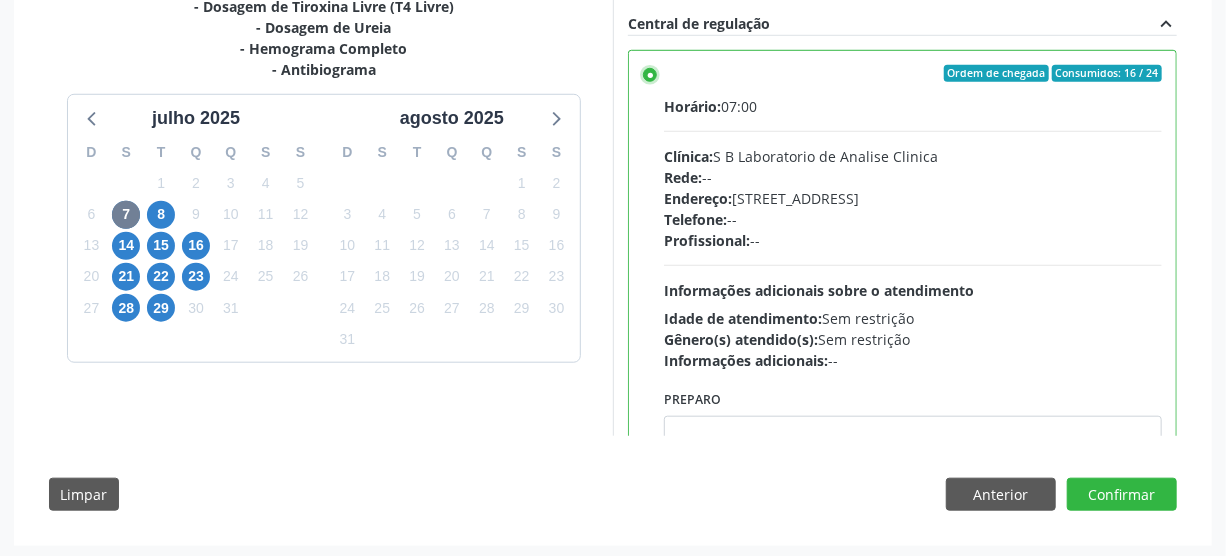 scroll, scrollTop: 663, scrollLeft: 0, axis: vertical 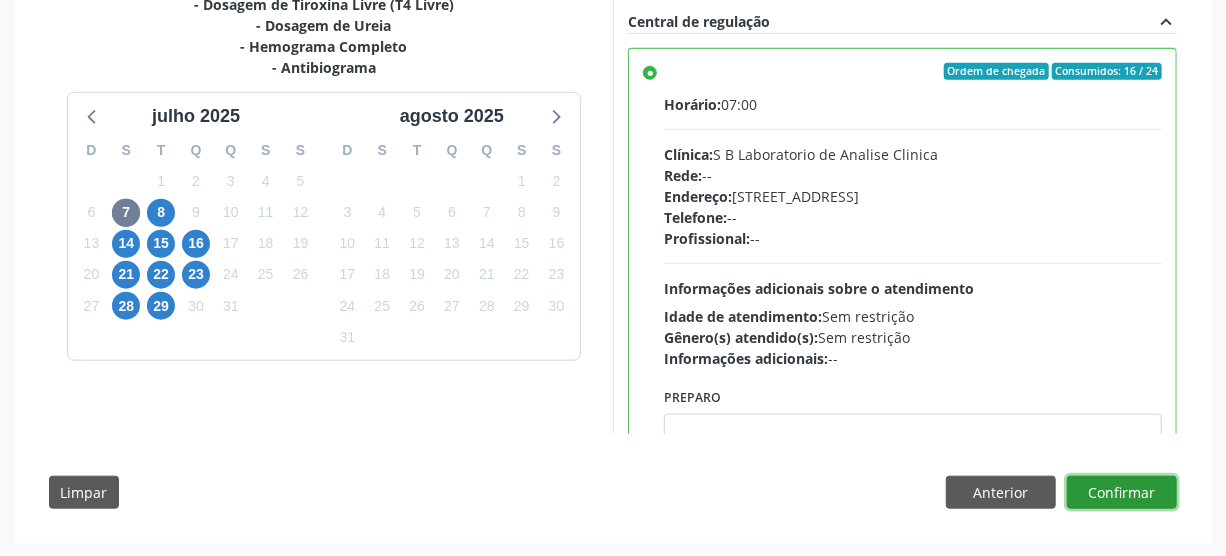 click on "Confirmar" at bounding box center [1122, 493] 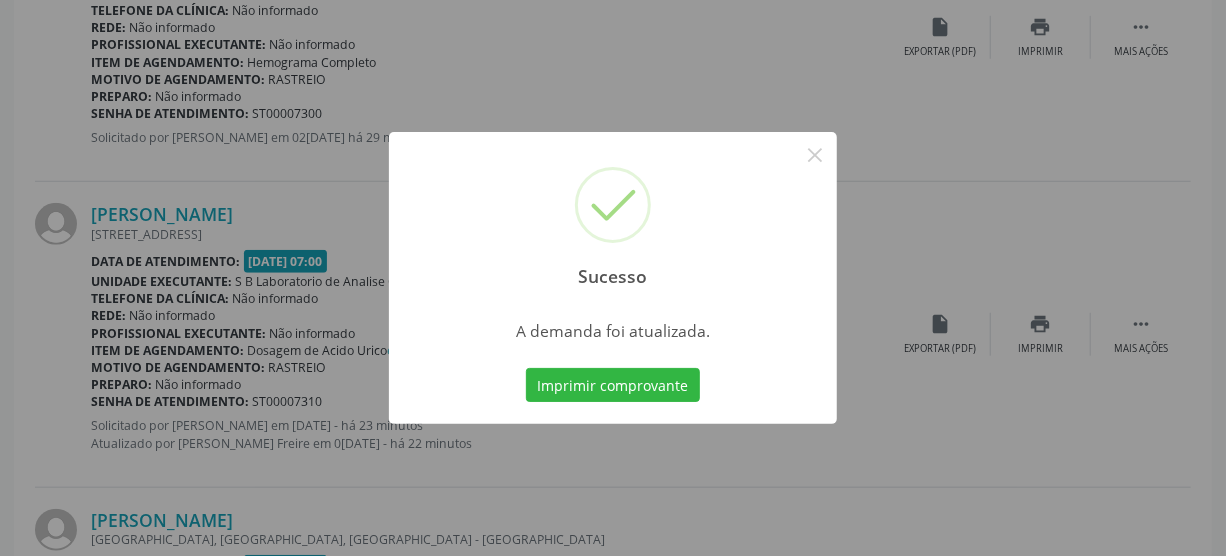 scroll, scrollTop: 0, scrollLeft: 0, axis: both 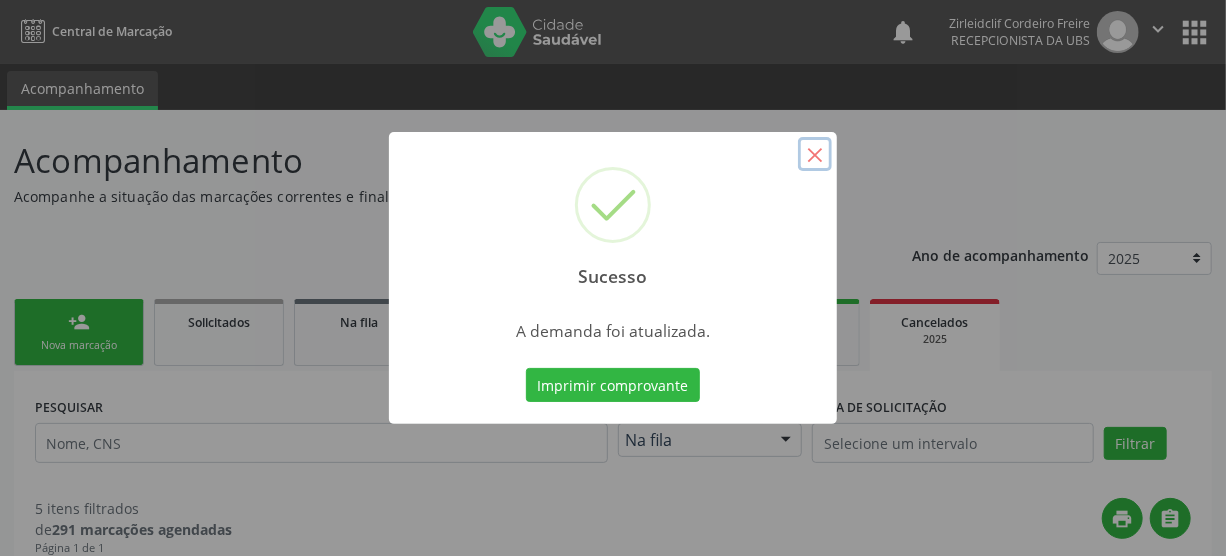 click on "×" at bounding box center (815, 154) 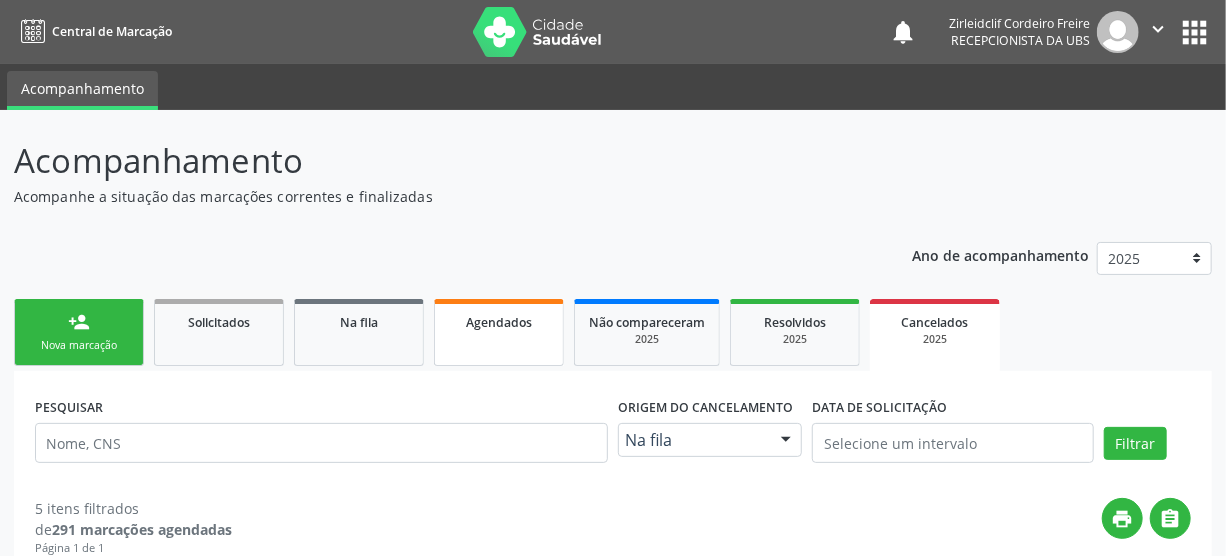click on "Agendados" at bounding box center (499, 321) 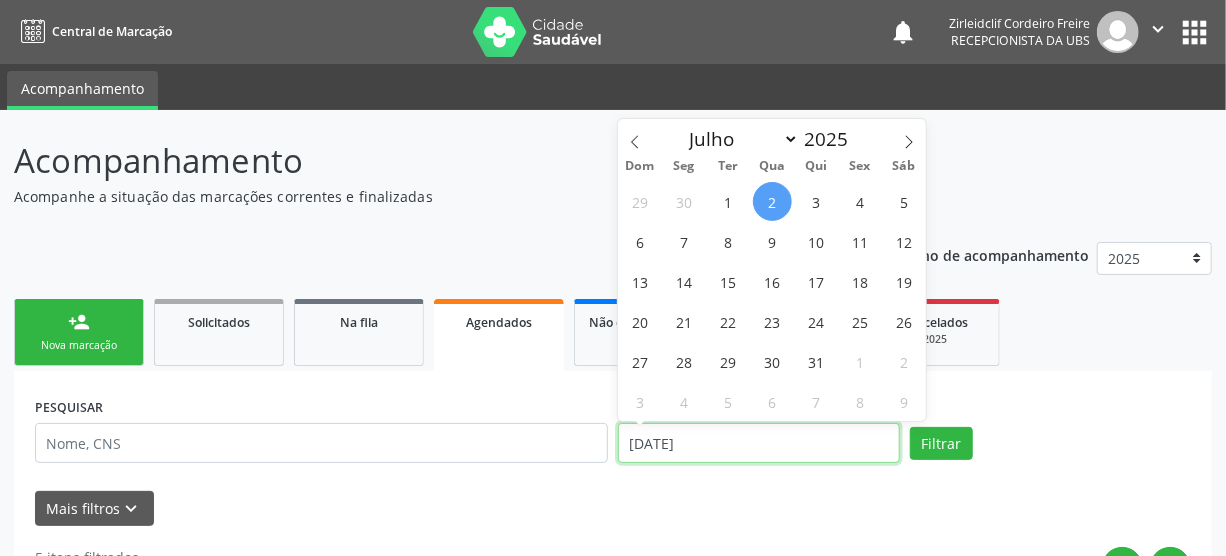 click on "02/07/2025" at bounding box center (759, 443) 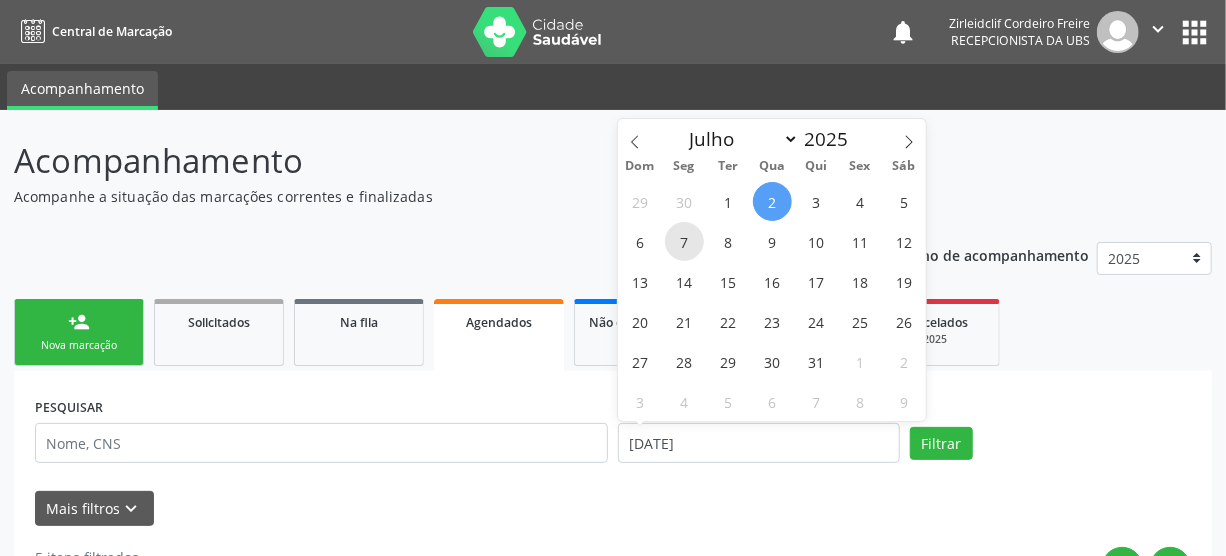 click on "7" at bounding box center [684, 241] 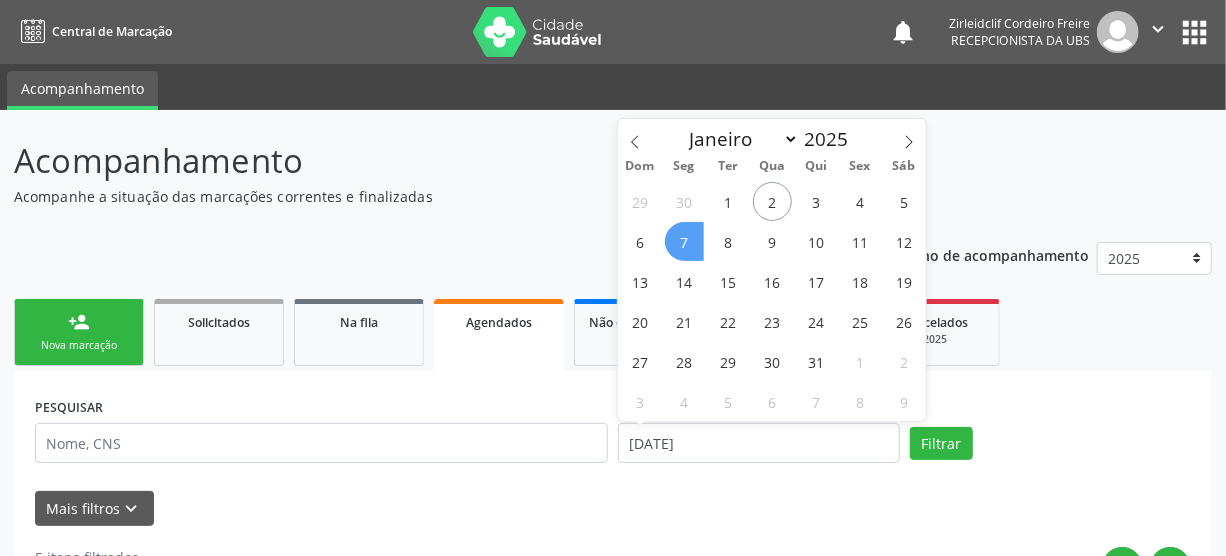 click on "7" at bounding box center (684, 241) 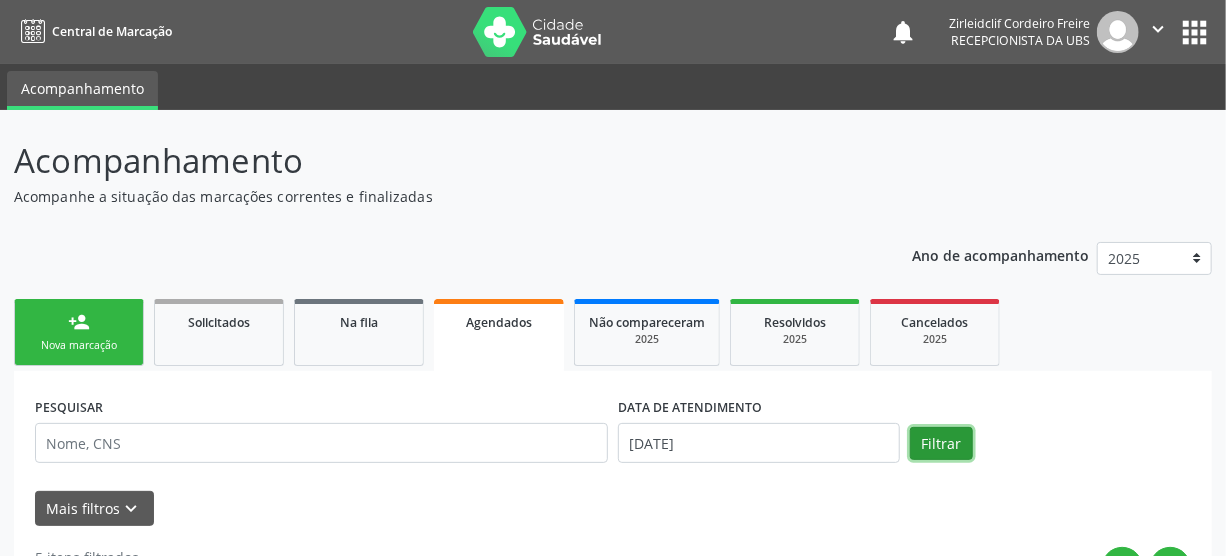 click on "Filtrar" at bounding box center (941, 444) 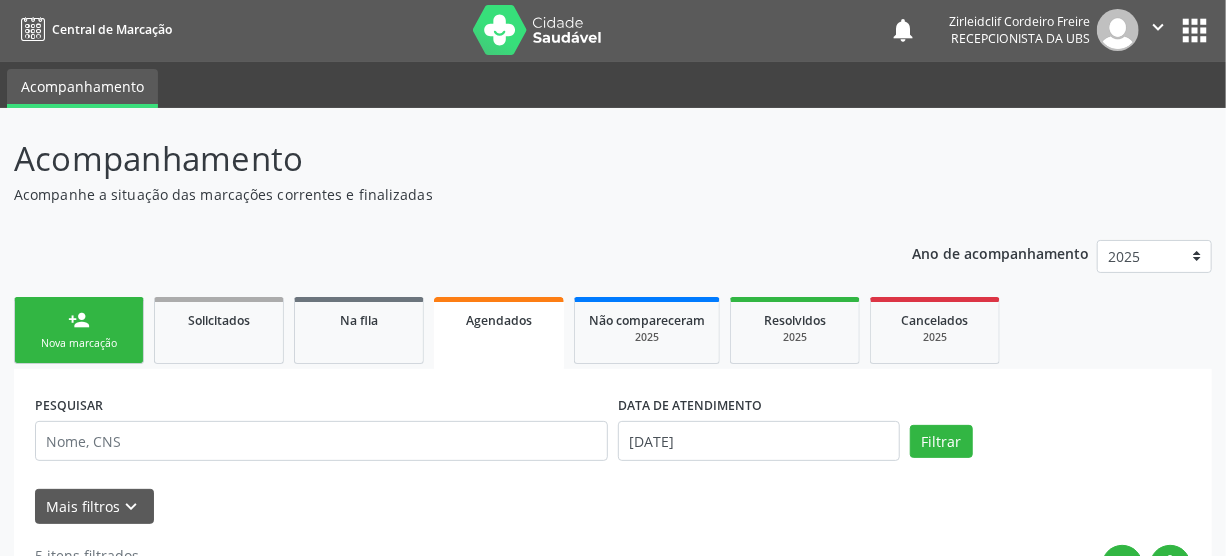 scroll, scrollTop: 0, scrollLeft: 0, axis: both 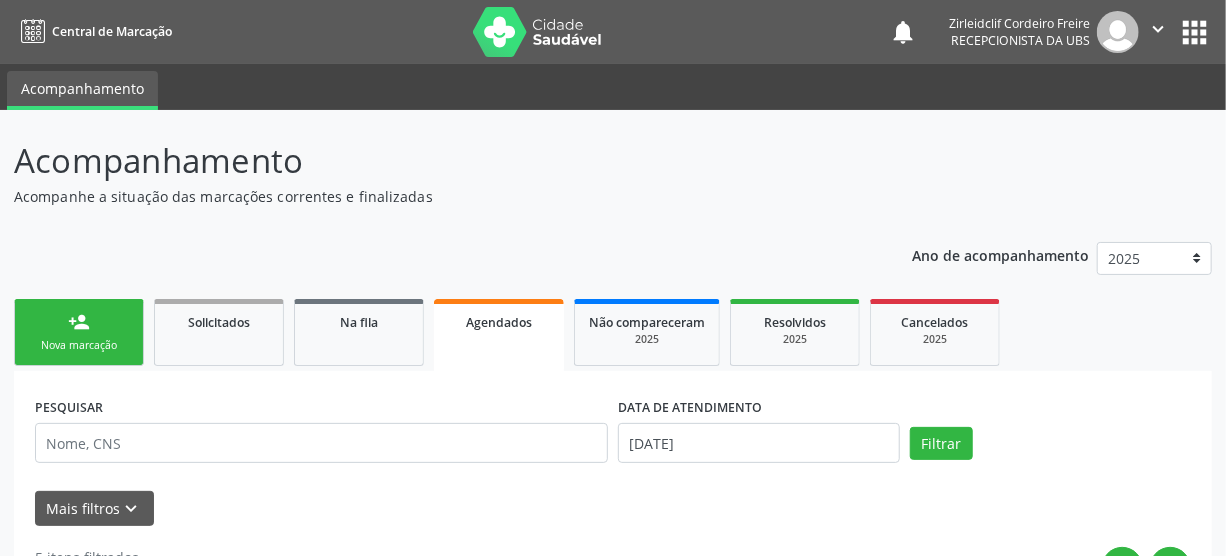 click on "person_add" at bounding box center [79, 322] 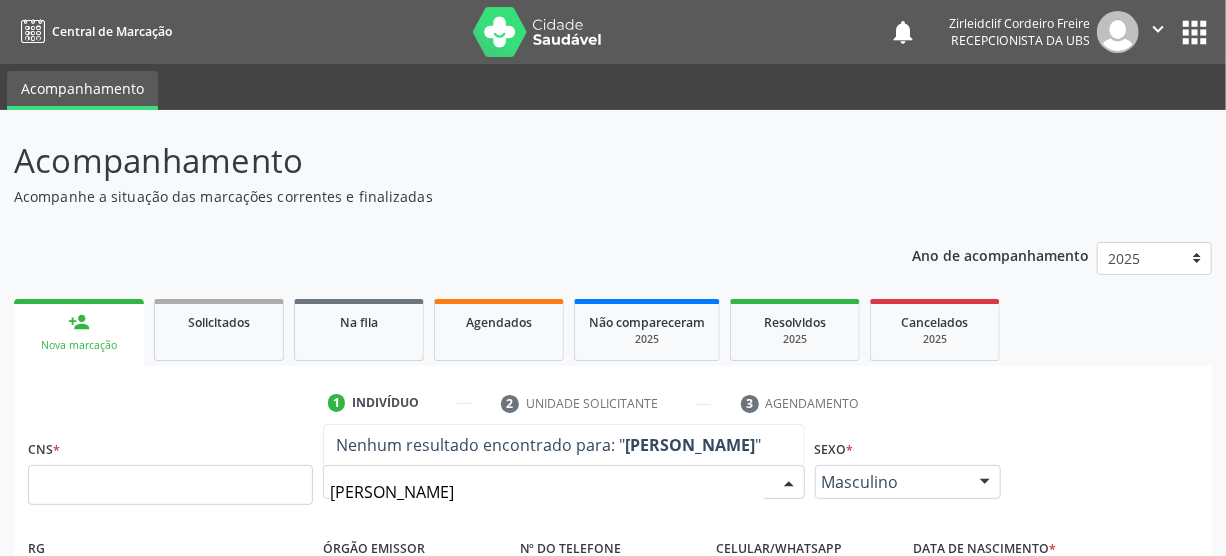 type on "CLAUDINETE MARIA DE LIMA" 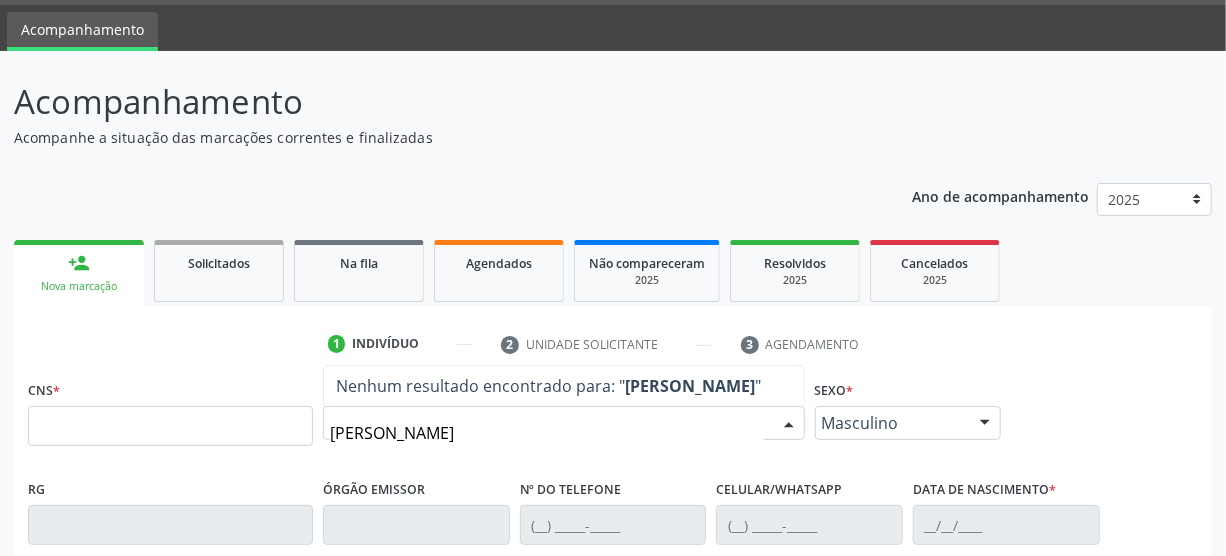 scroll, scrollTop: 90, scrollLeft: 0, axis: vertical 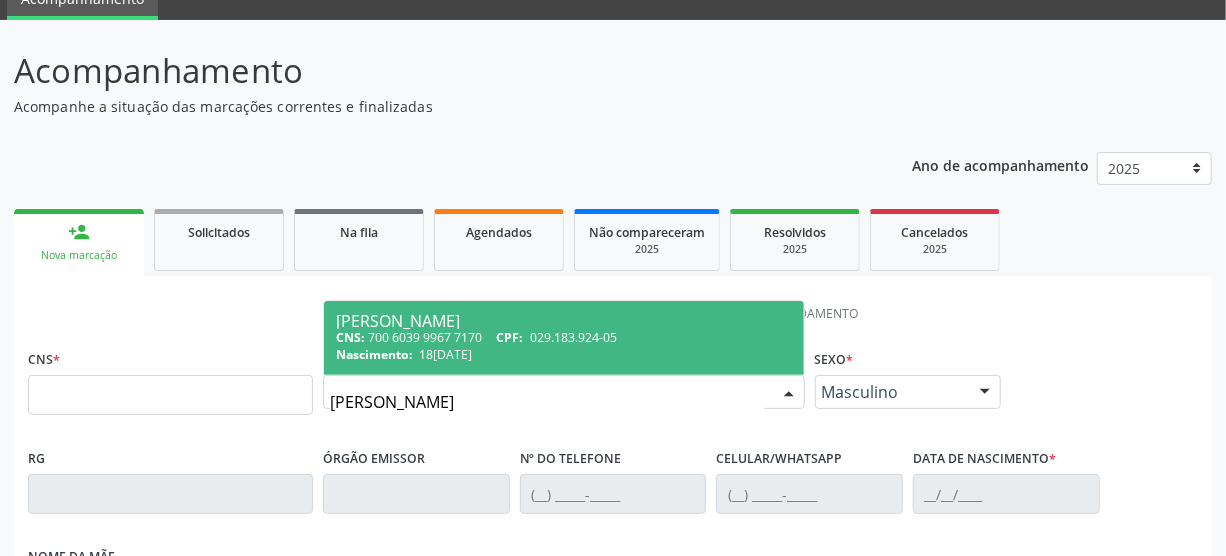 click on "029.183.924-05" at bounding box center (573, 337) 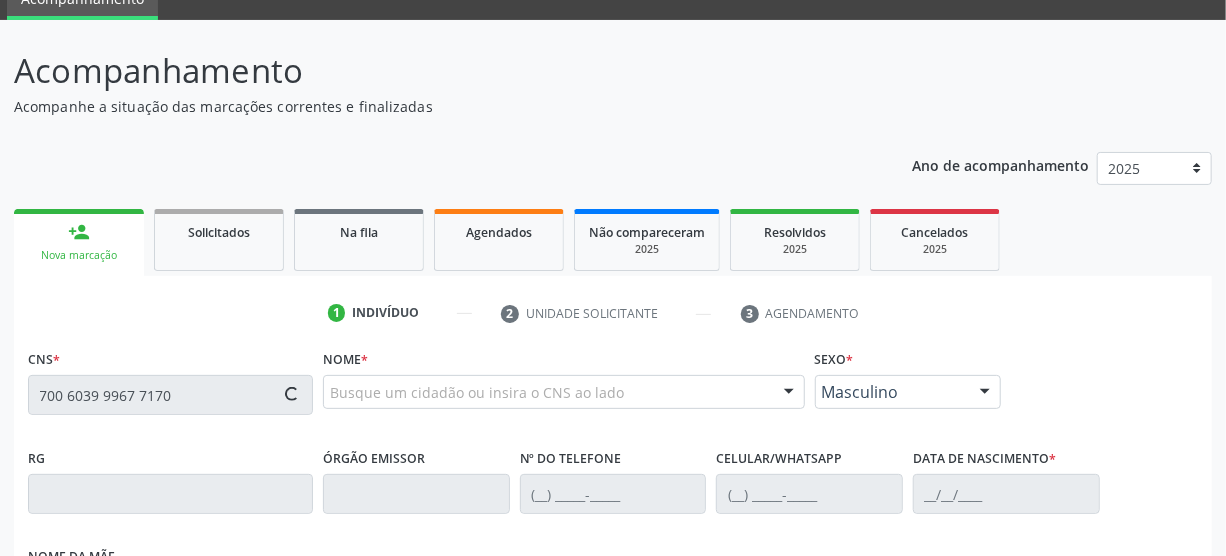 type on "700 6039 9967 7170" 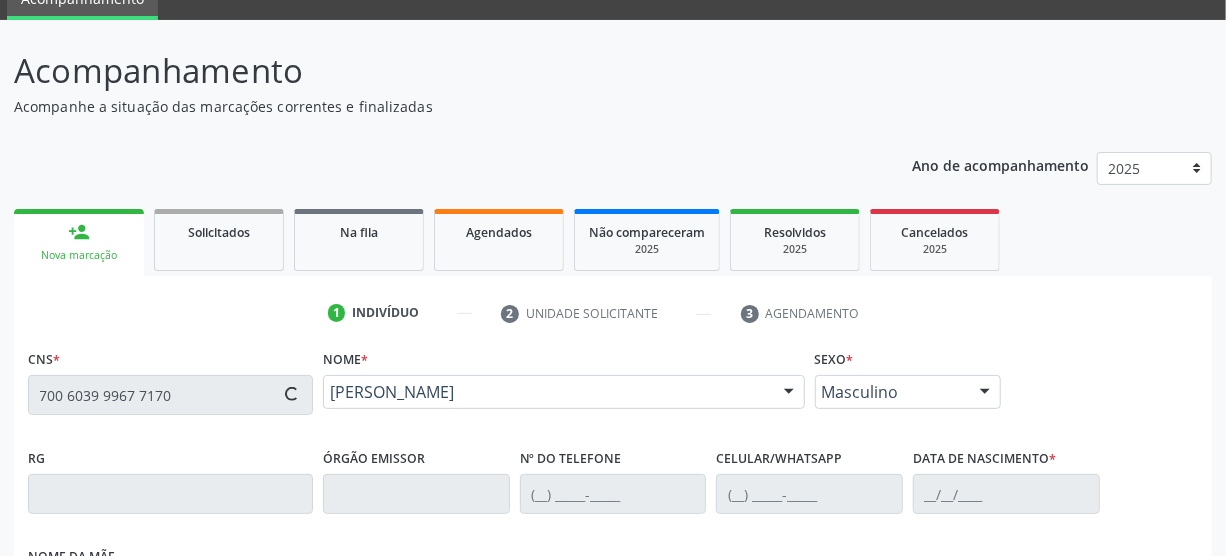 scroll, scrollTop: 272, scrollLeft: 0, axis: vertical 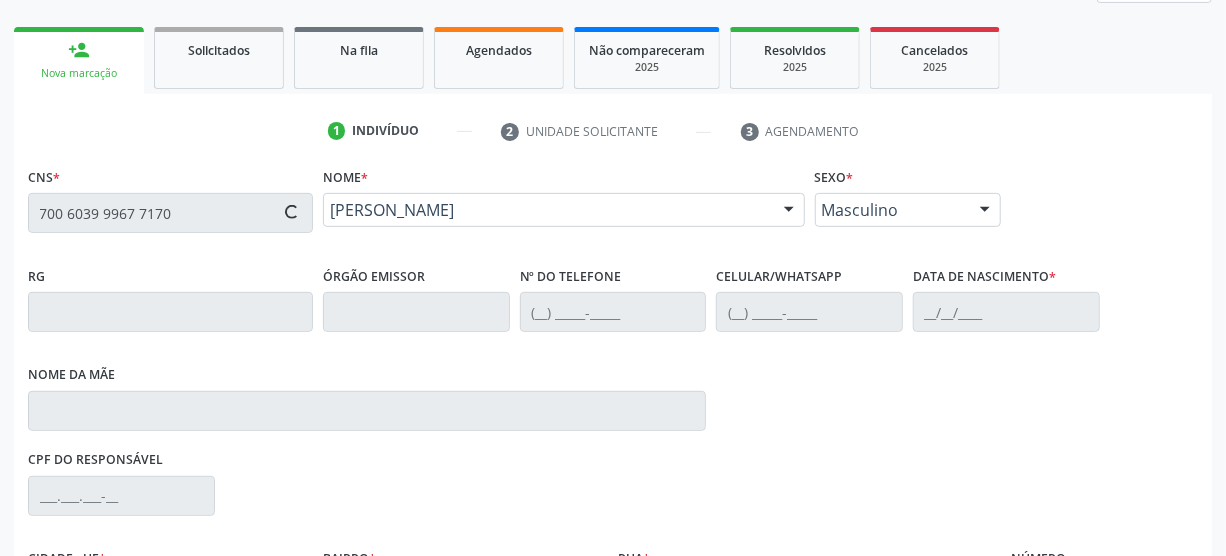 type on "(87) 99999-9999" 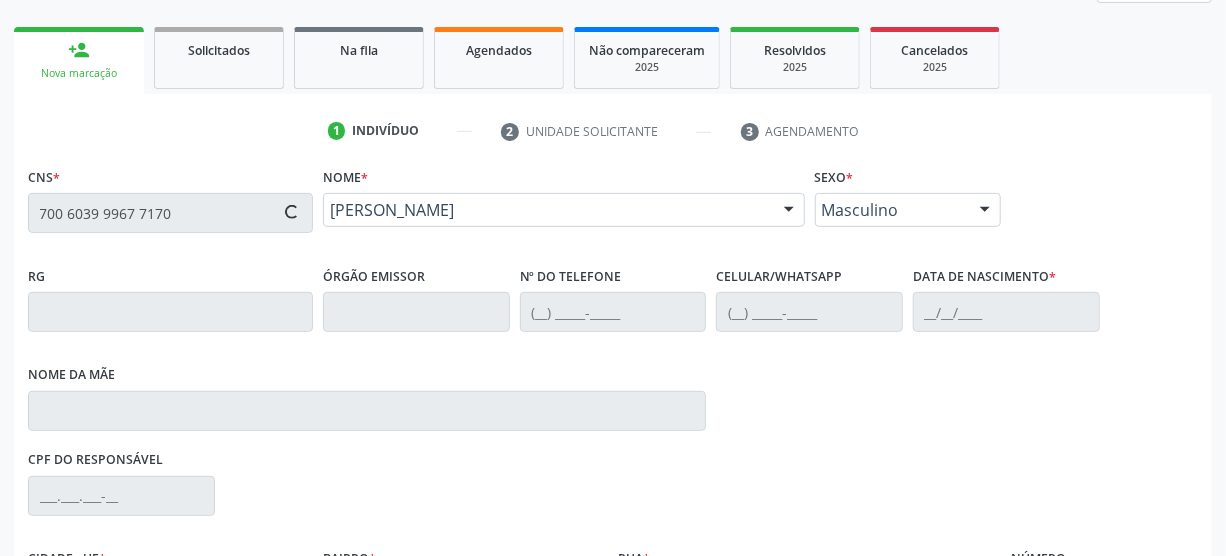 type on "(87) 99999-9999" 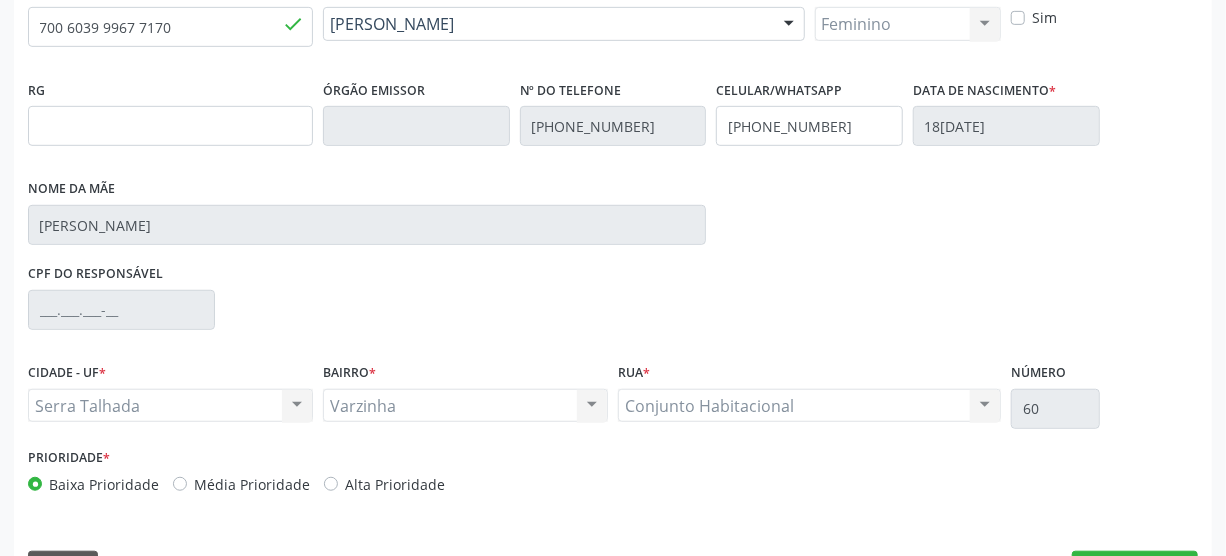 scroll, scrollTop: 512, scrollLeft: 0, axis: vertical 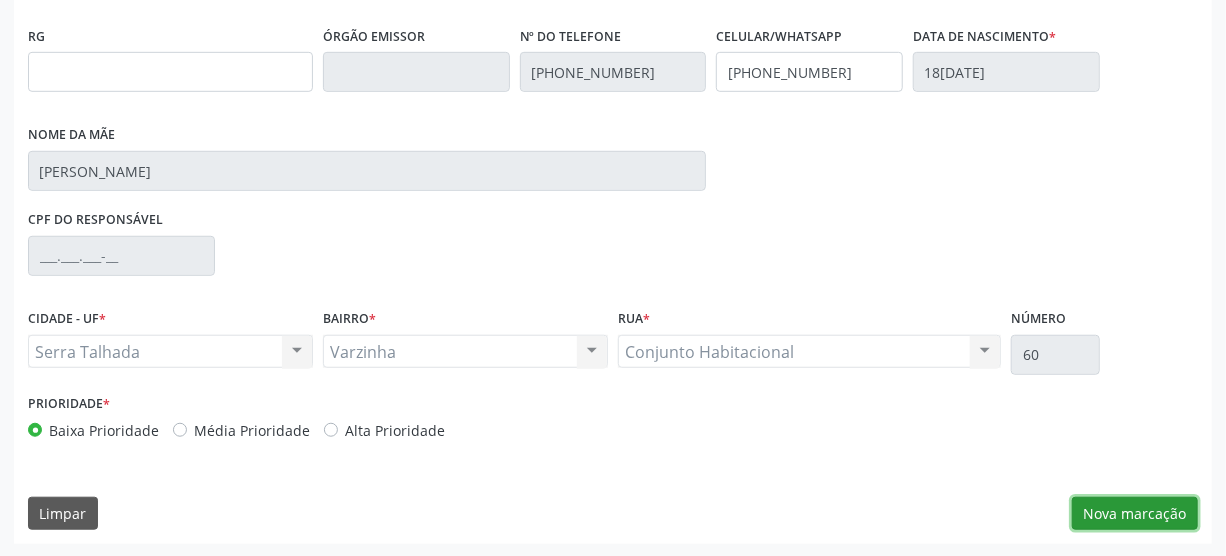 click on "Nova marcação" at bounding box center (1135, 514) 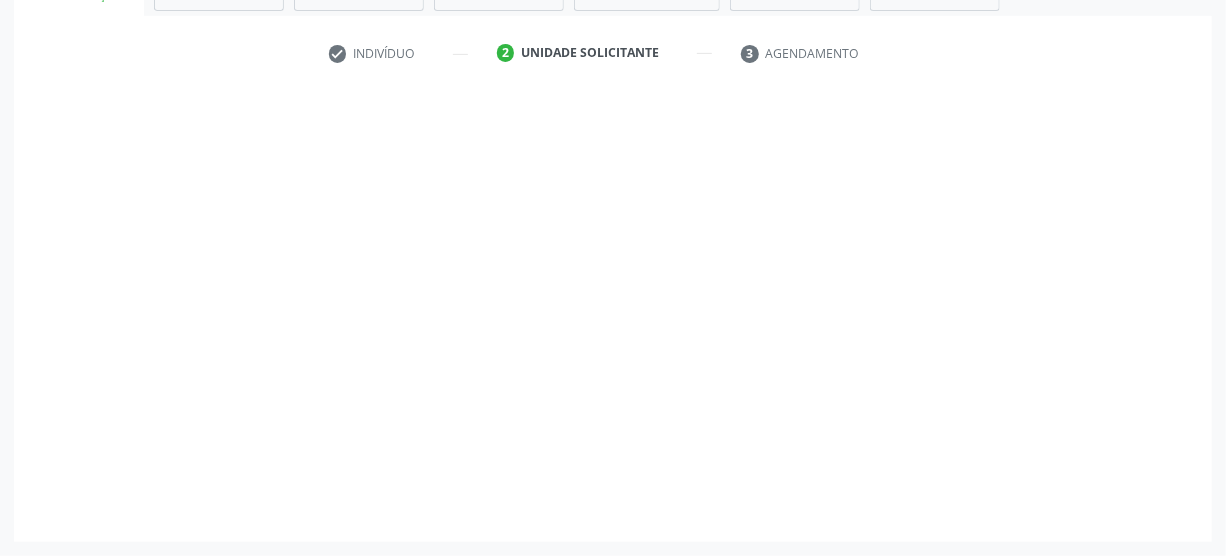 scroll, scrollTop: 348, scrollLeft: 0, axis: vertical 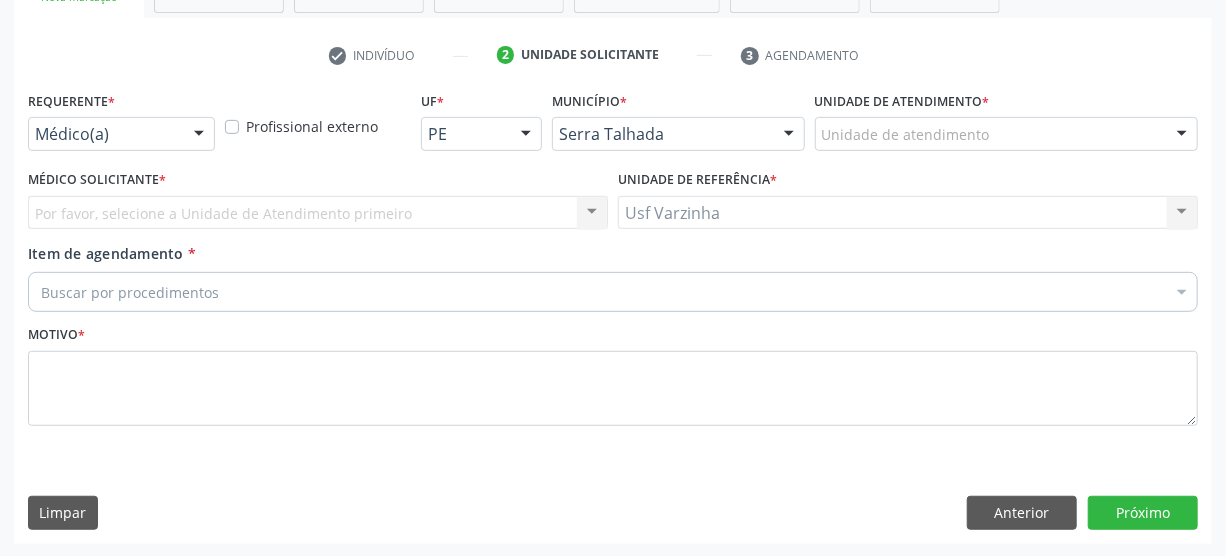 click at bounding box center (199, 135) 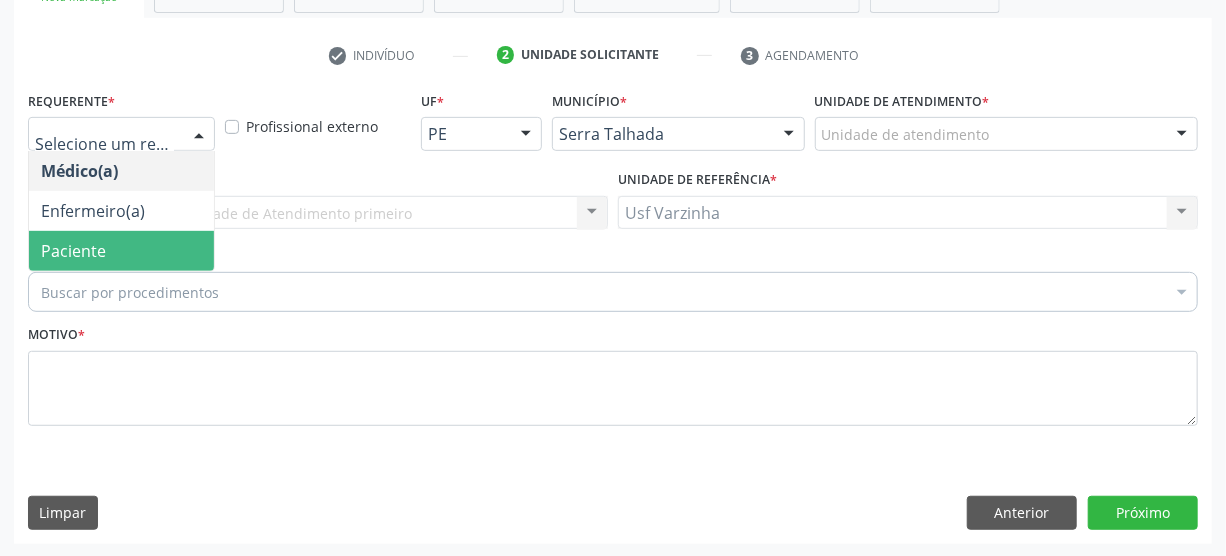 click on "Paciente" at bounding box center (121, 251) 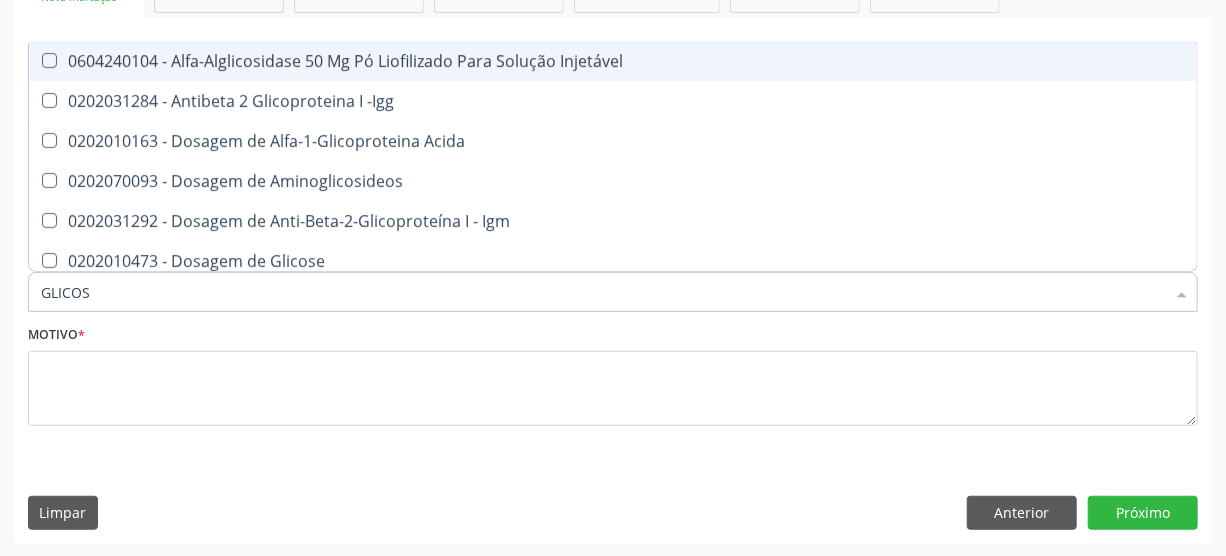 type on "GLICOSE" 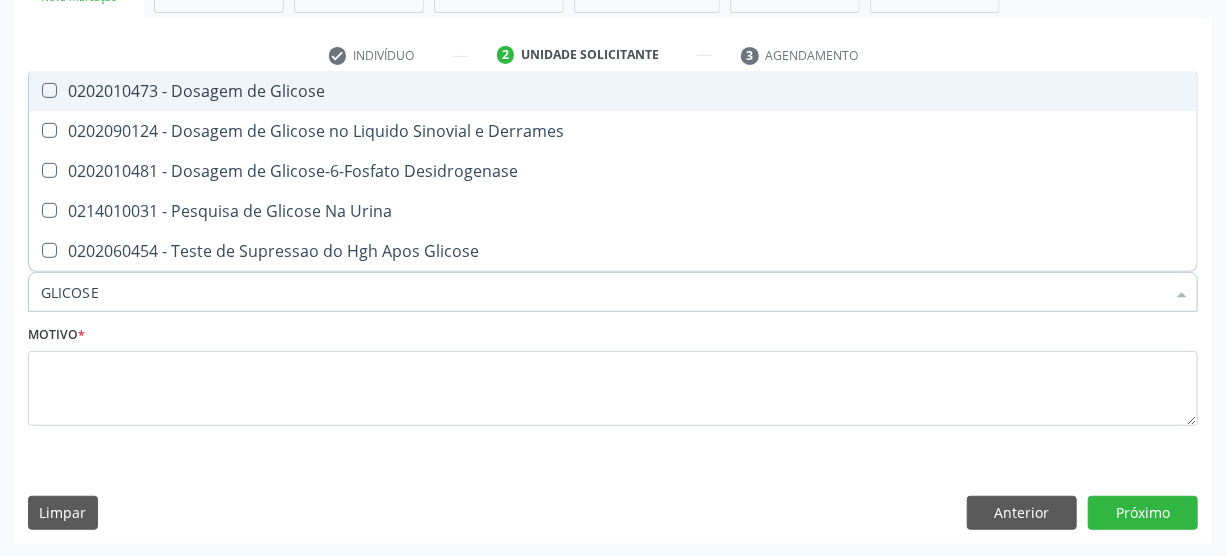 click on "0202010473 - Dosagem de Glicose" at bounding box center [613, 91] 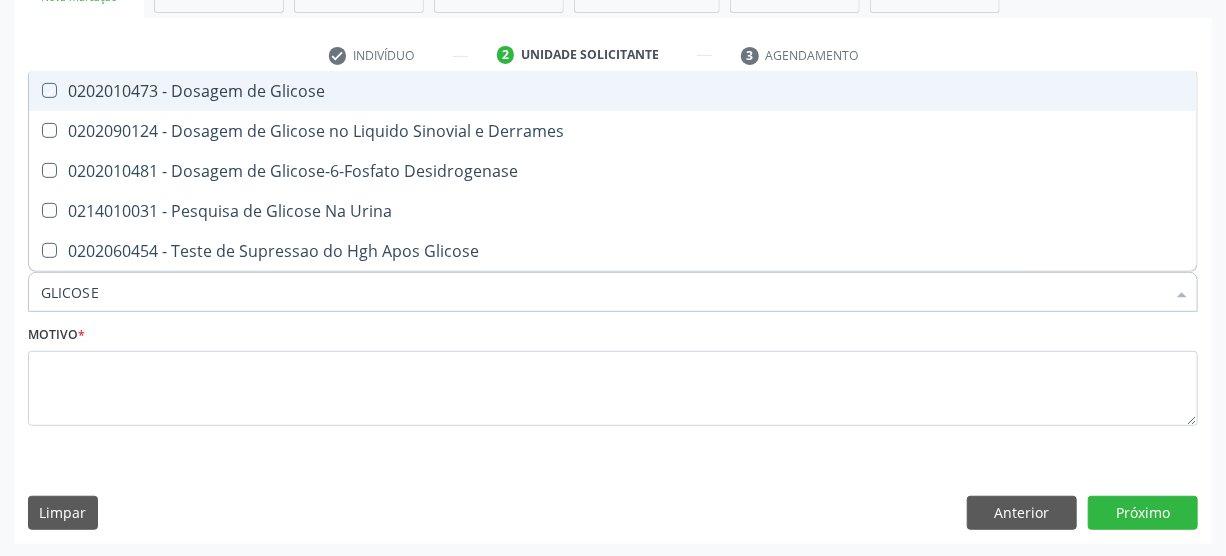 checkbox on "true" 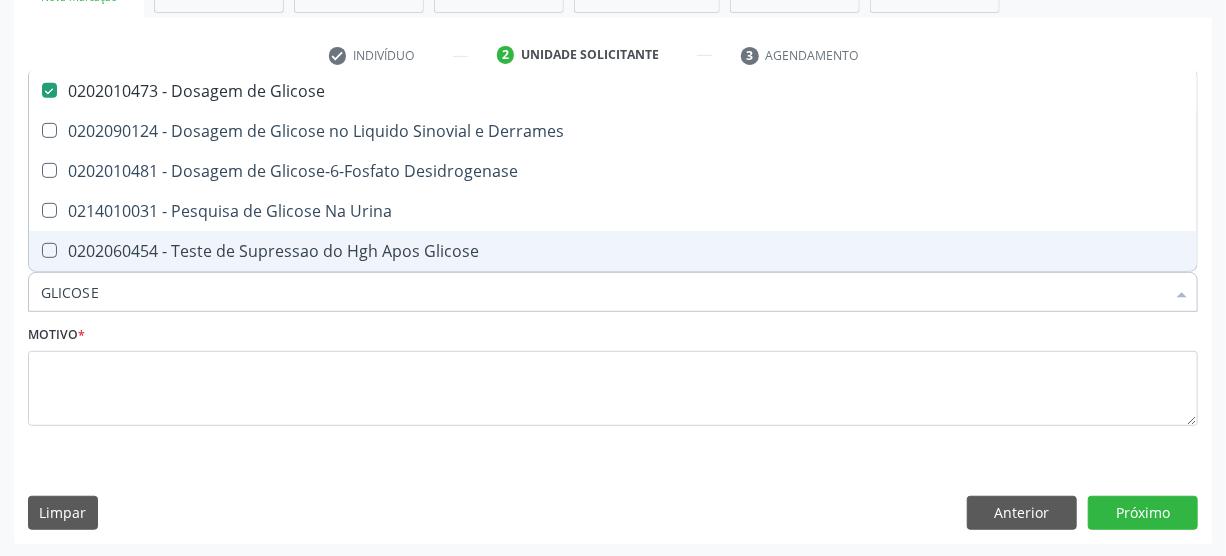 click on "GLICOSE" at bounding box center (603, 292) 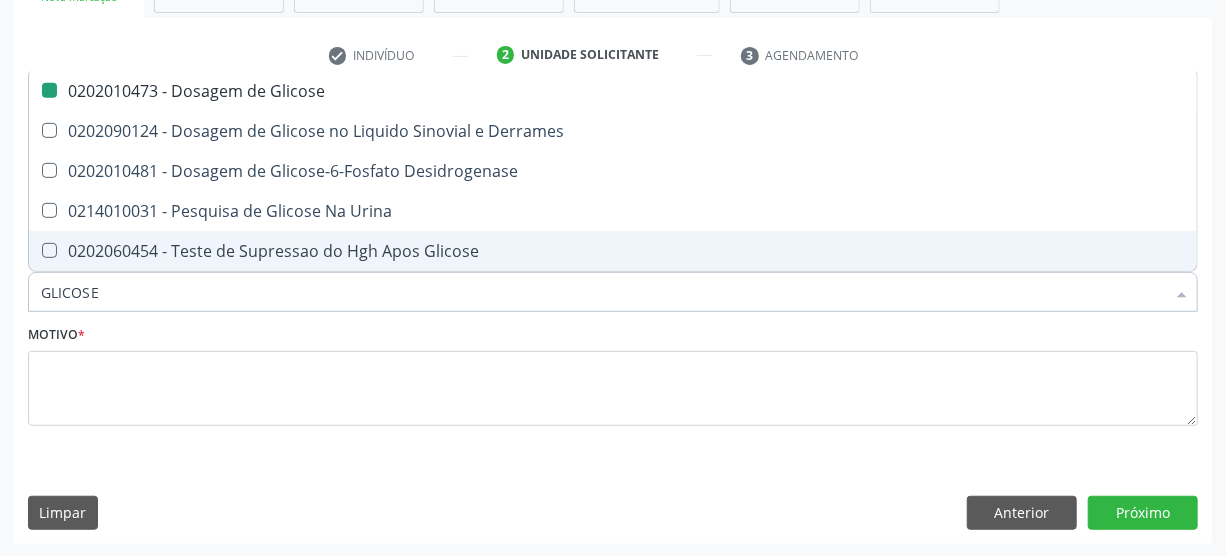 type on "GLICOS" 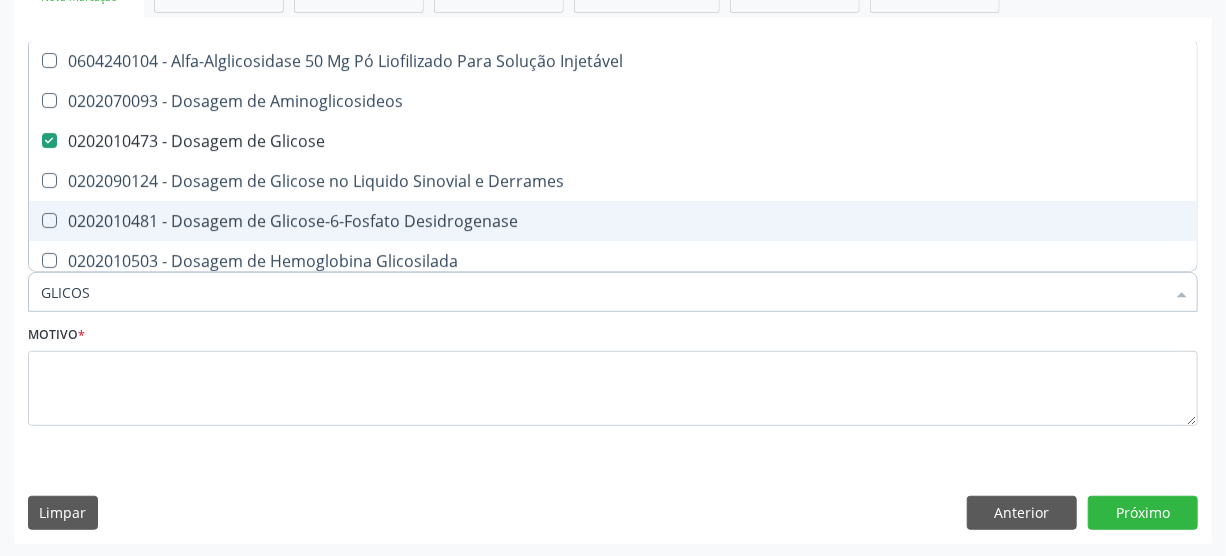 type on "GLICO" 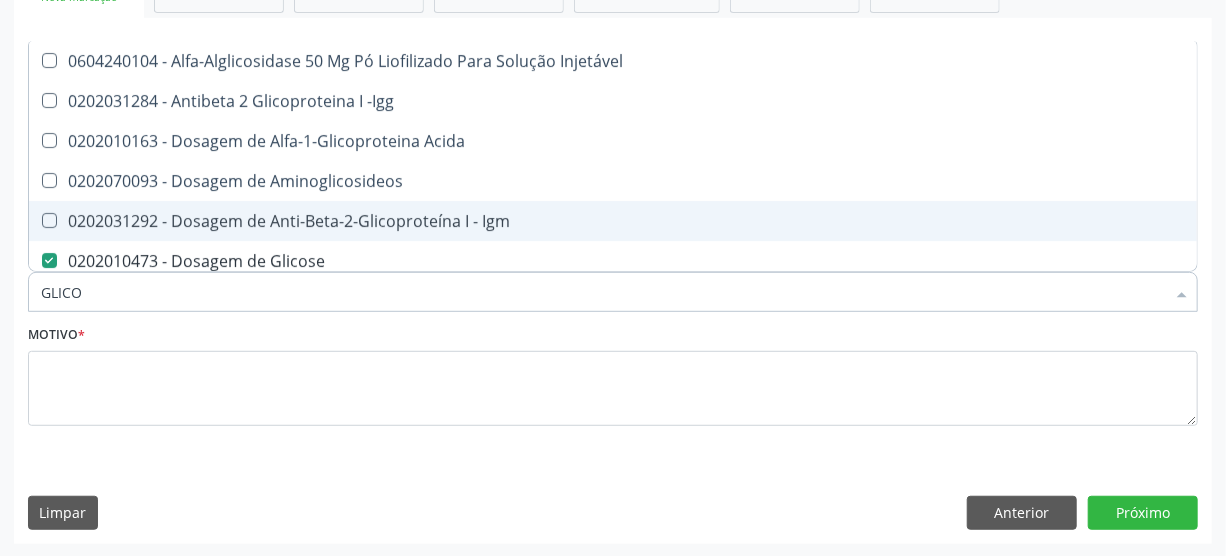 type on "GLIC" 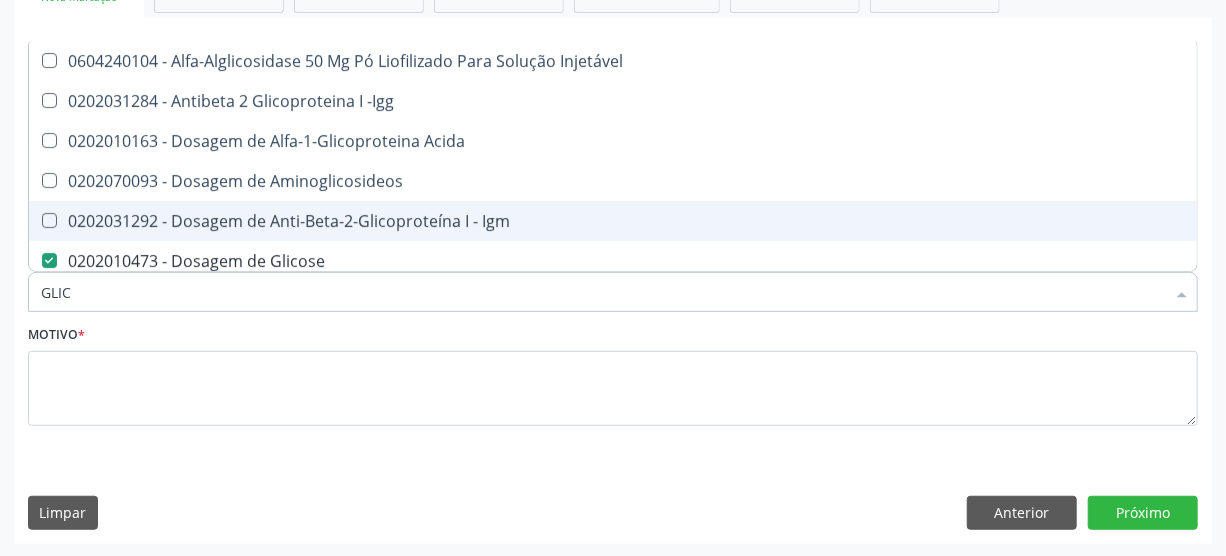 checkbox on "false" 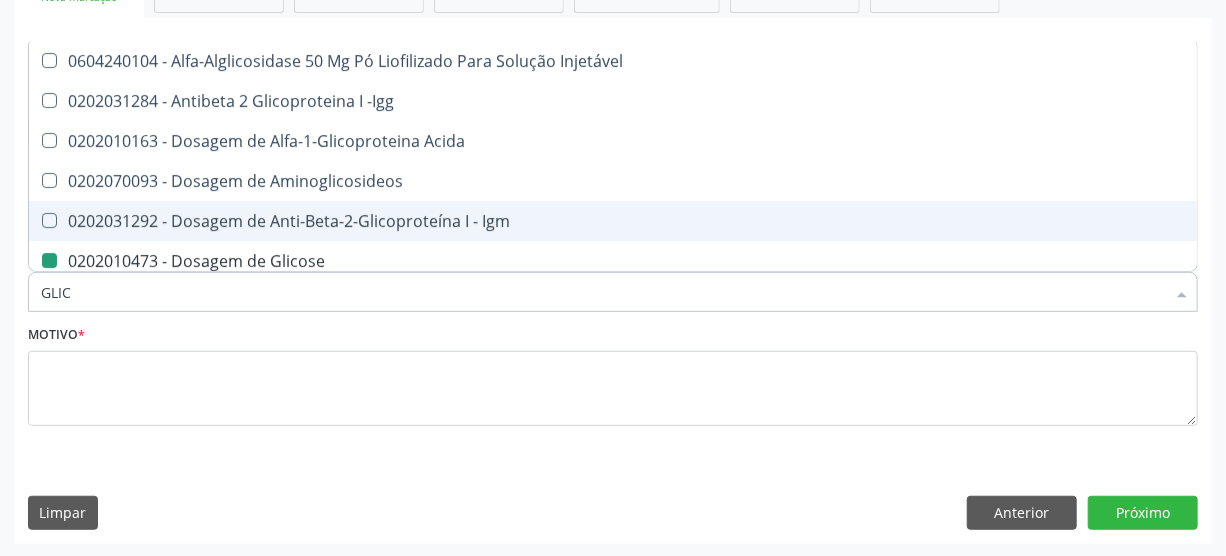 type on "GLI" 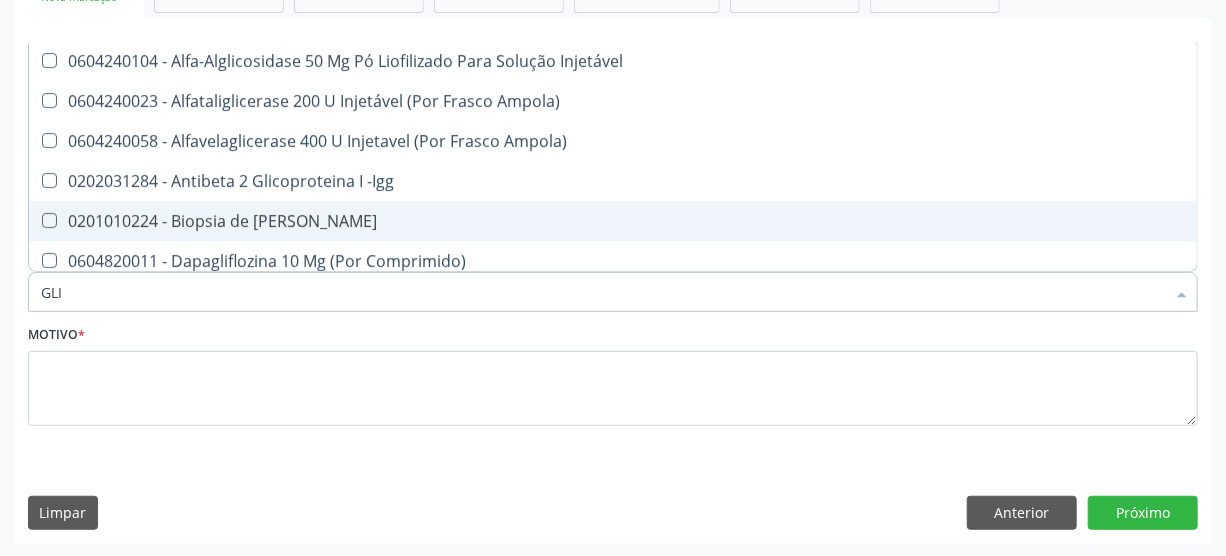 type on "GL" 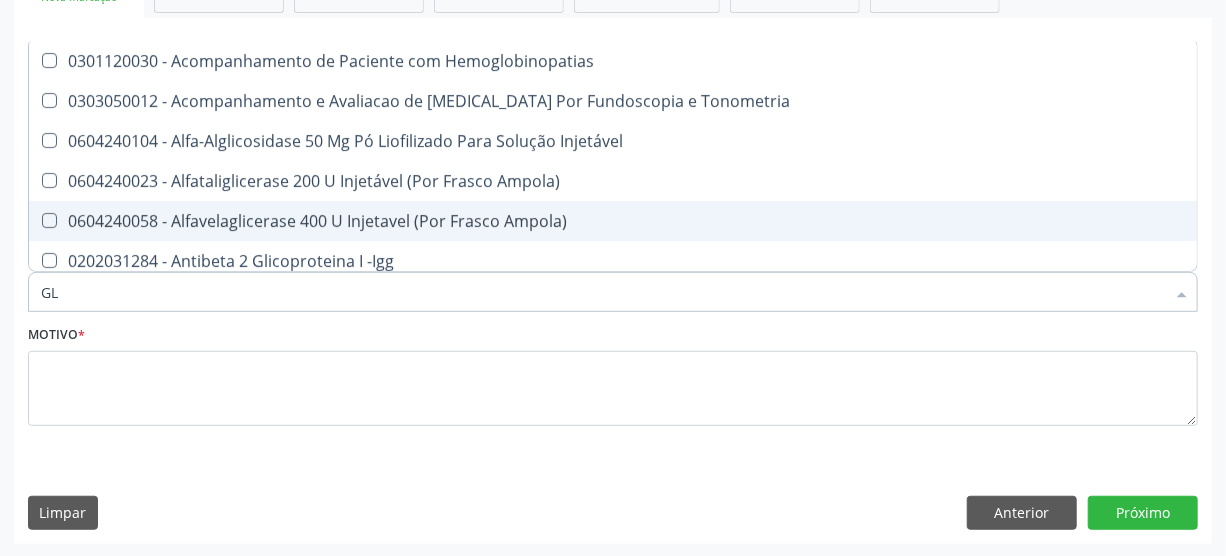 type on "G" 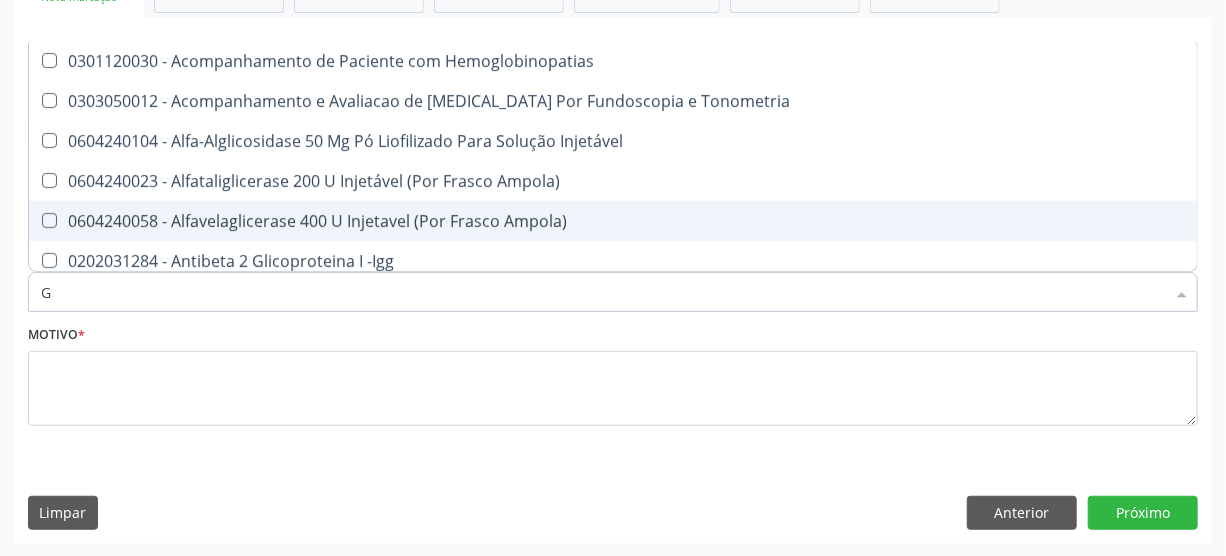 type 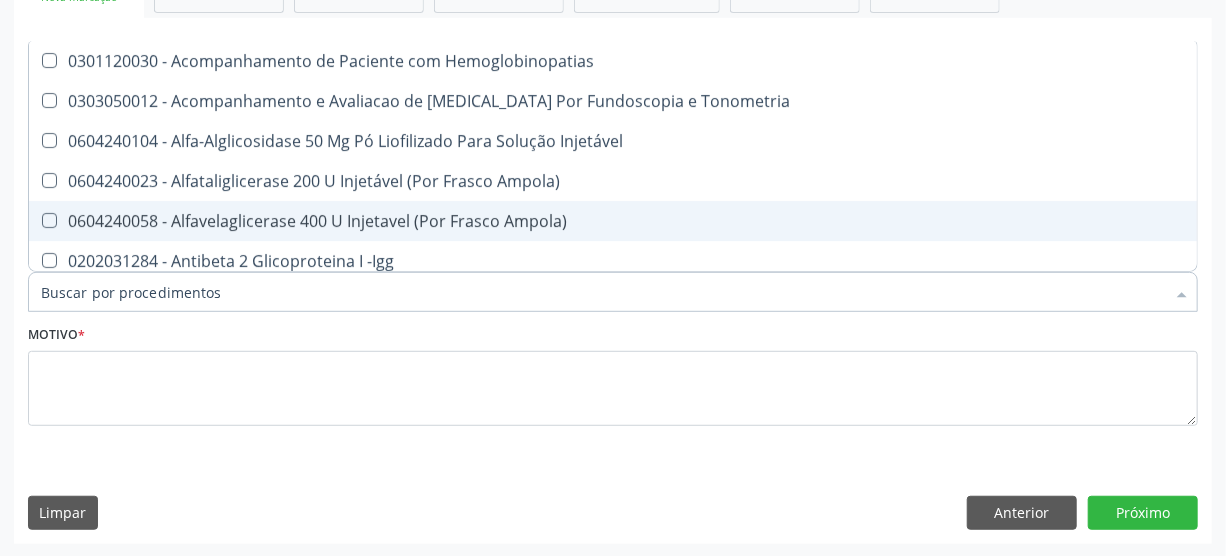 checkbox on "false" 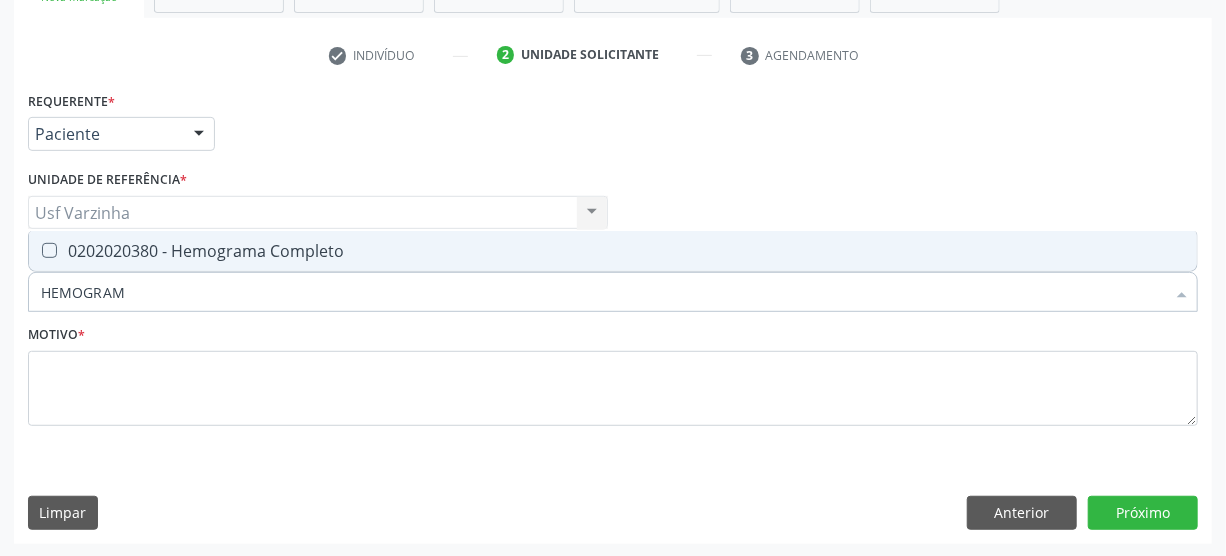 type on "HEMOGRAMA" 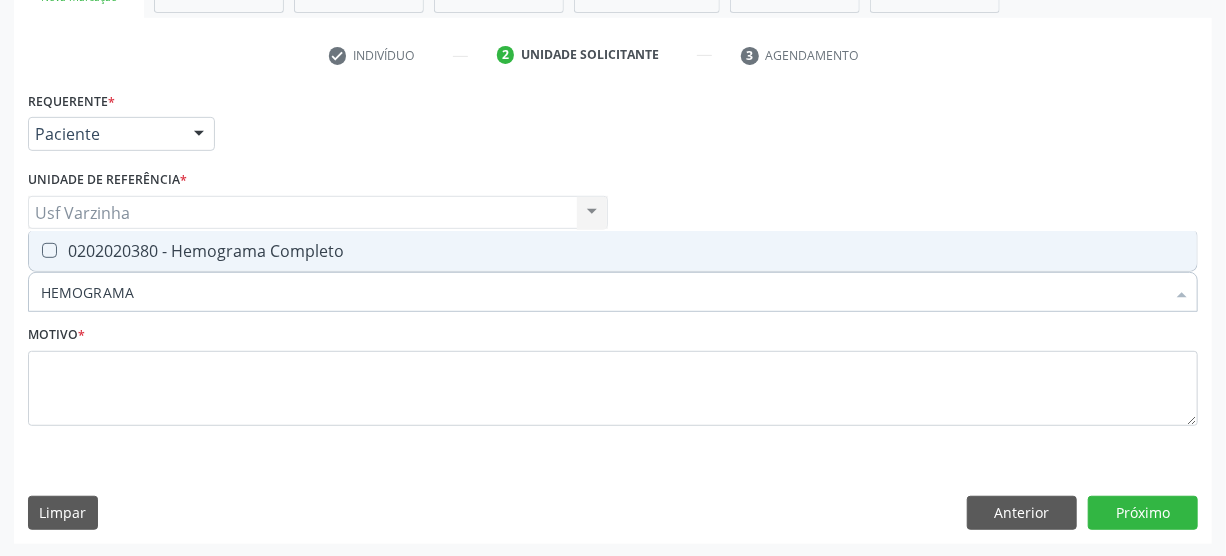 click on "0202020380 - Hemograma Completo" at bounding box center (613, 251) 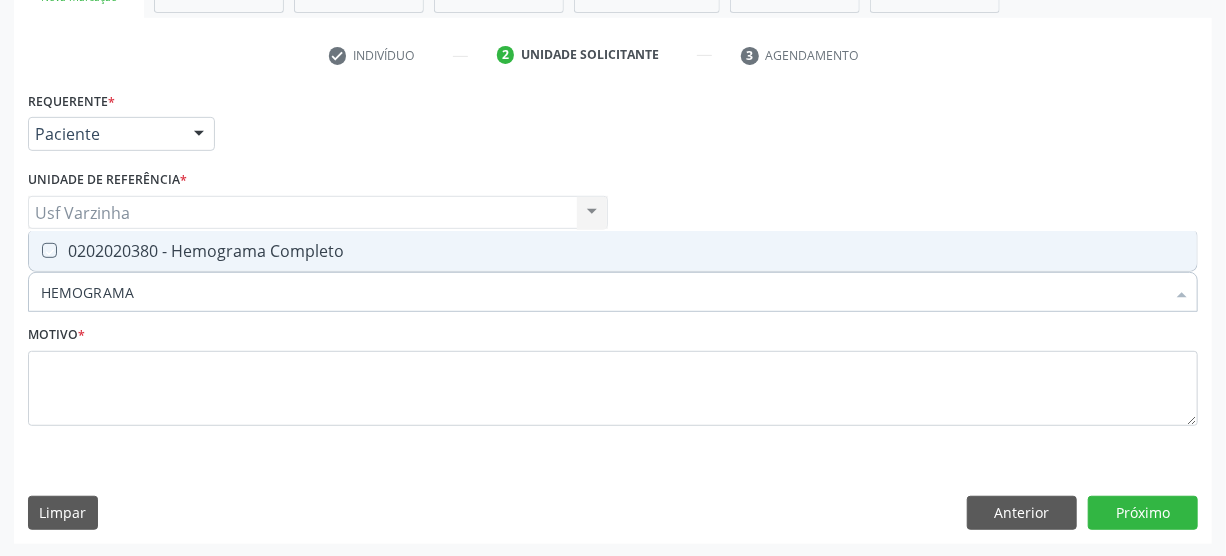 checkbox on "true" 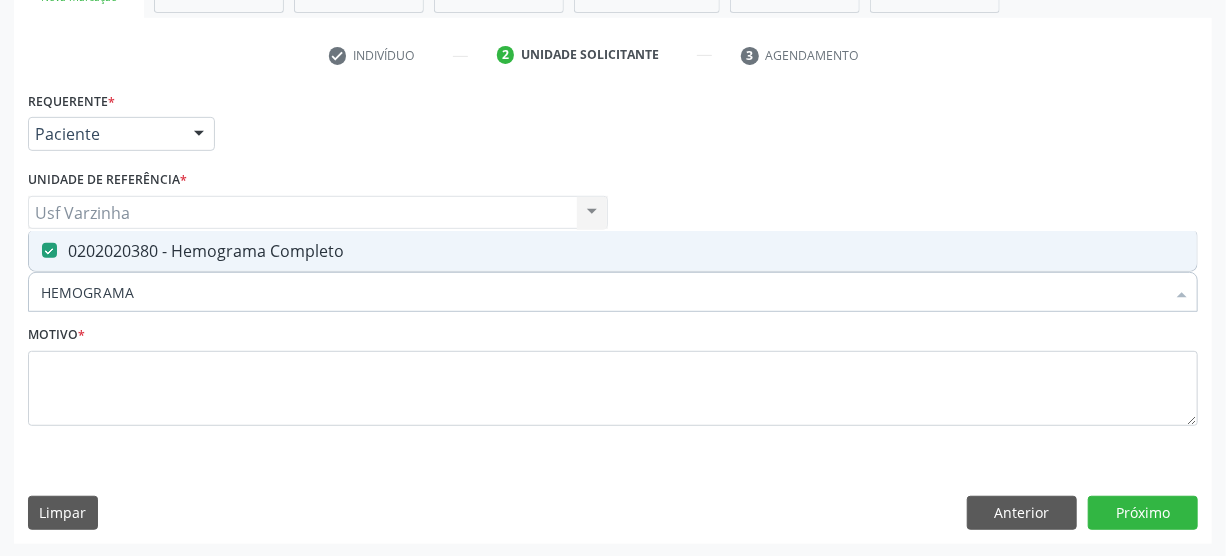 click on "HEMOGRAMA" at bounding box center [603, 292] 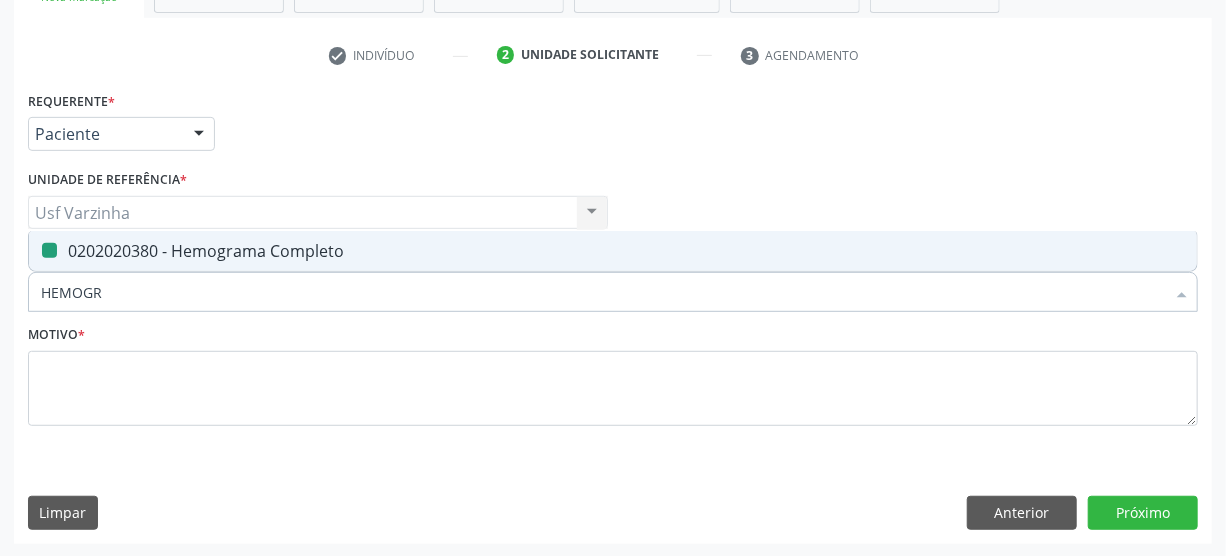 type on "HEMOG" 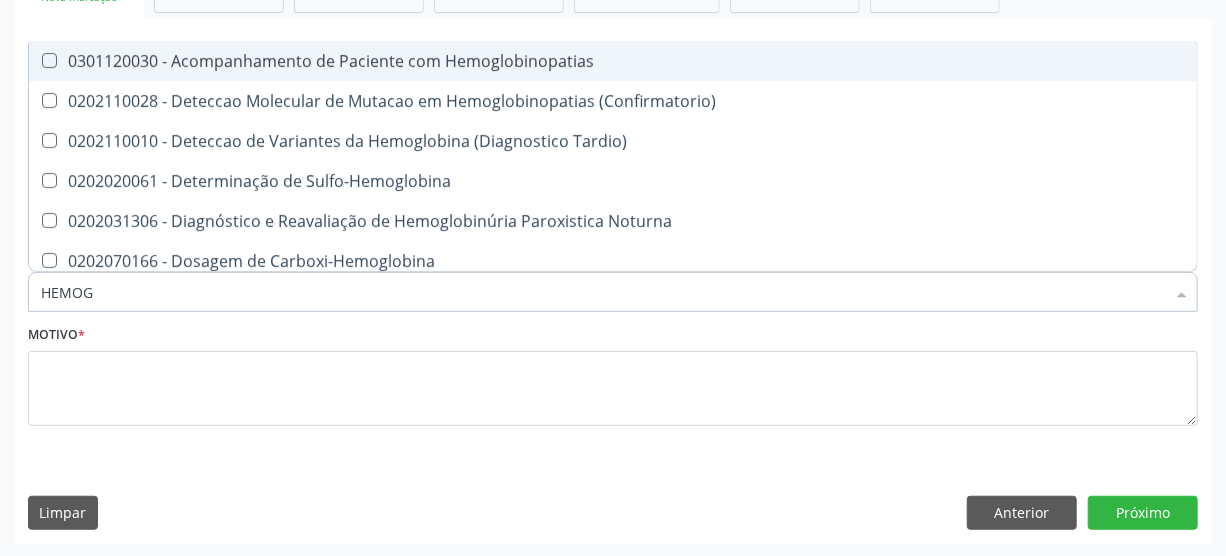 type on "HEMO" 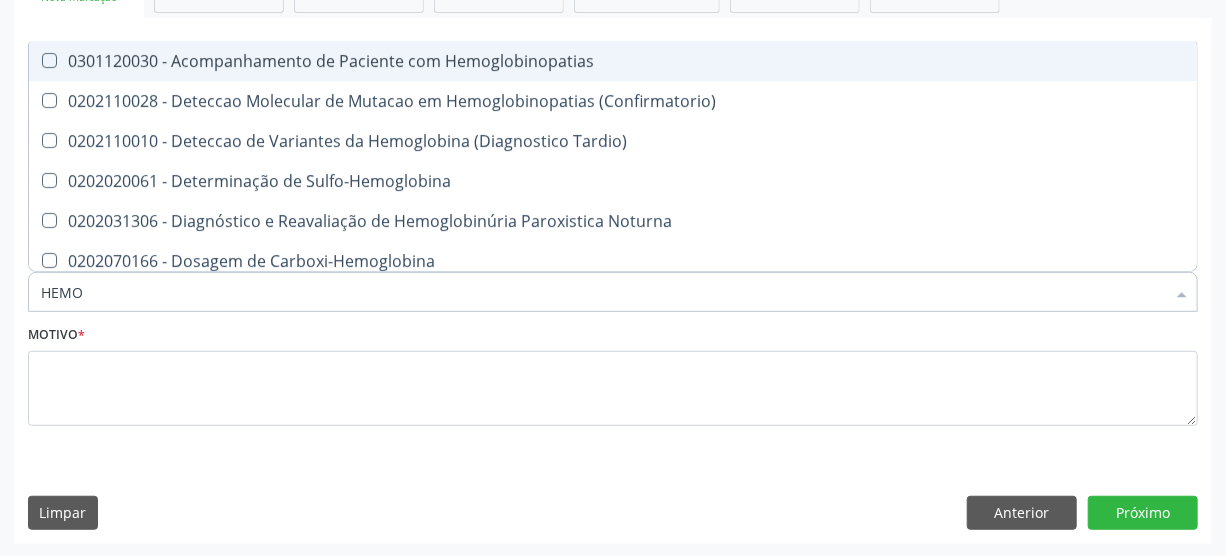 checkbox on "false" 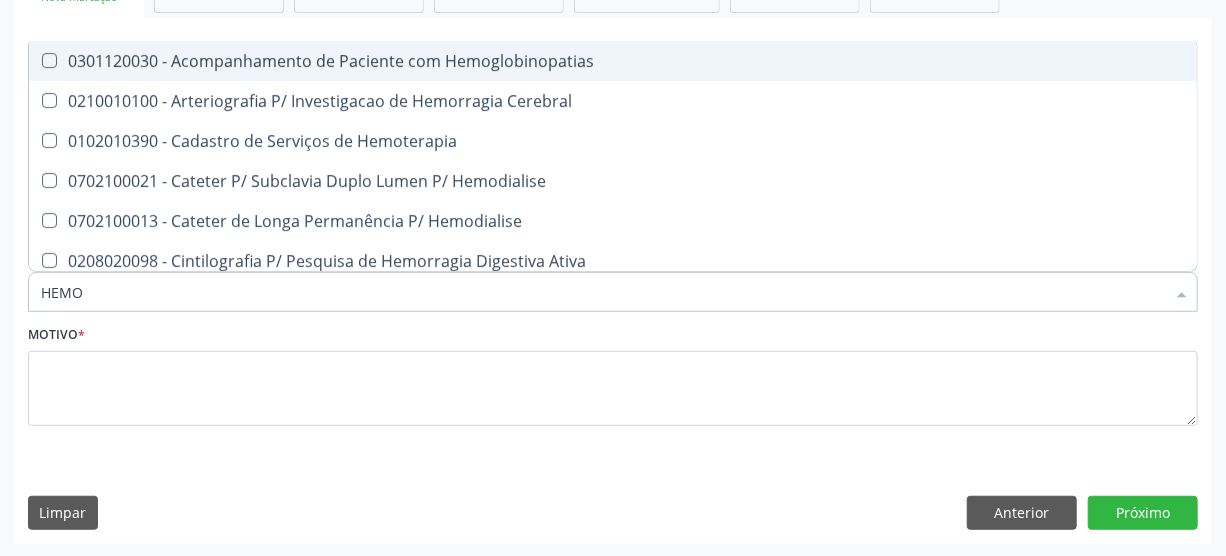 type on "HEM" 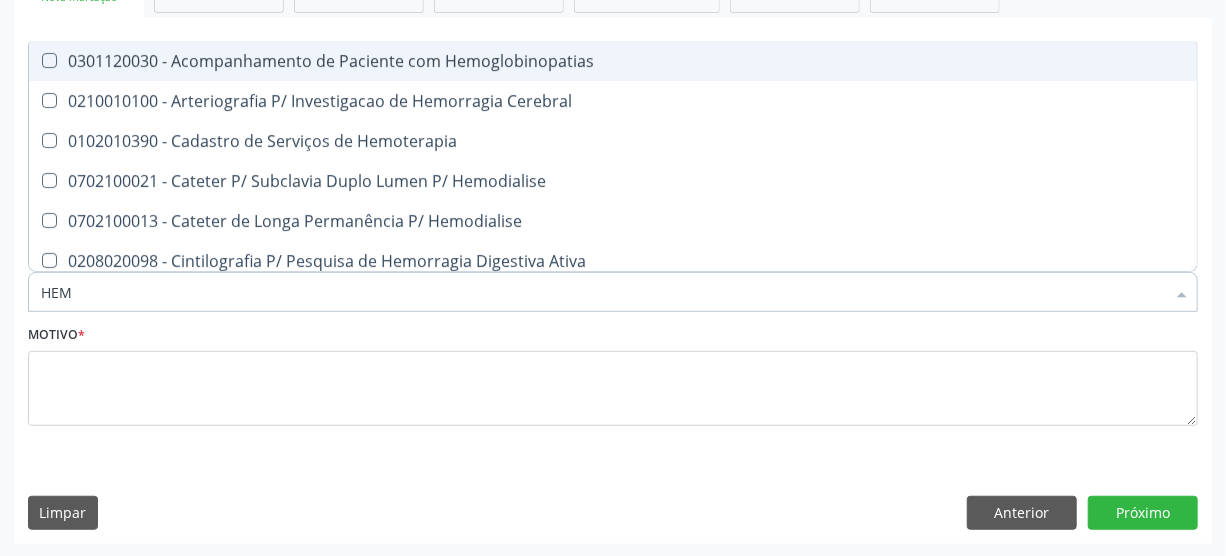 checkbox on "false" 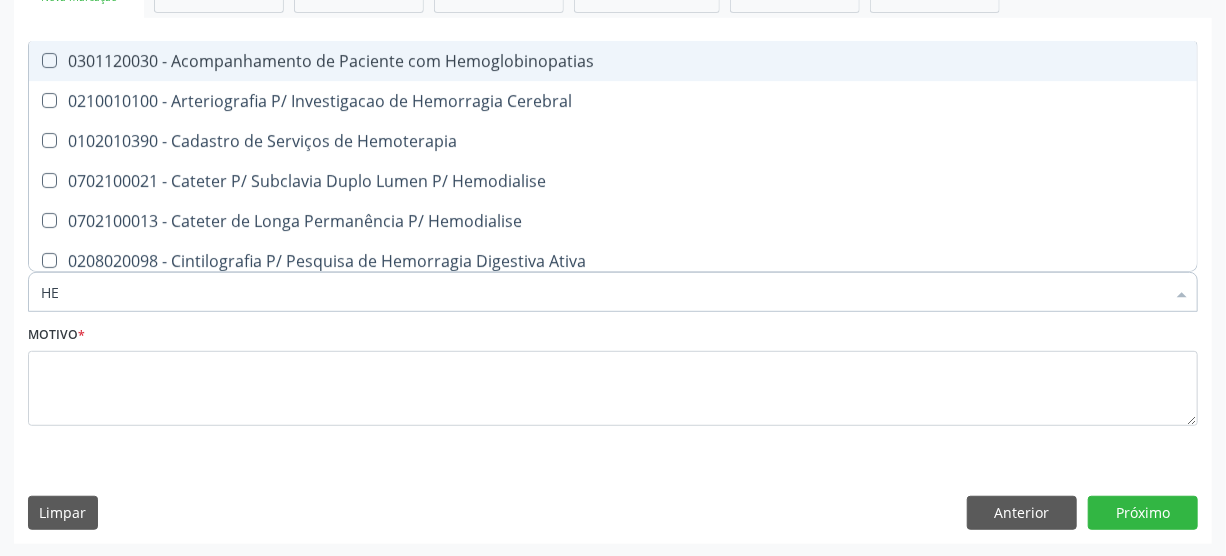 checkbox on "false" 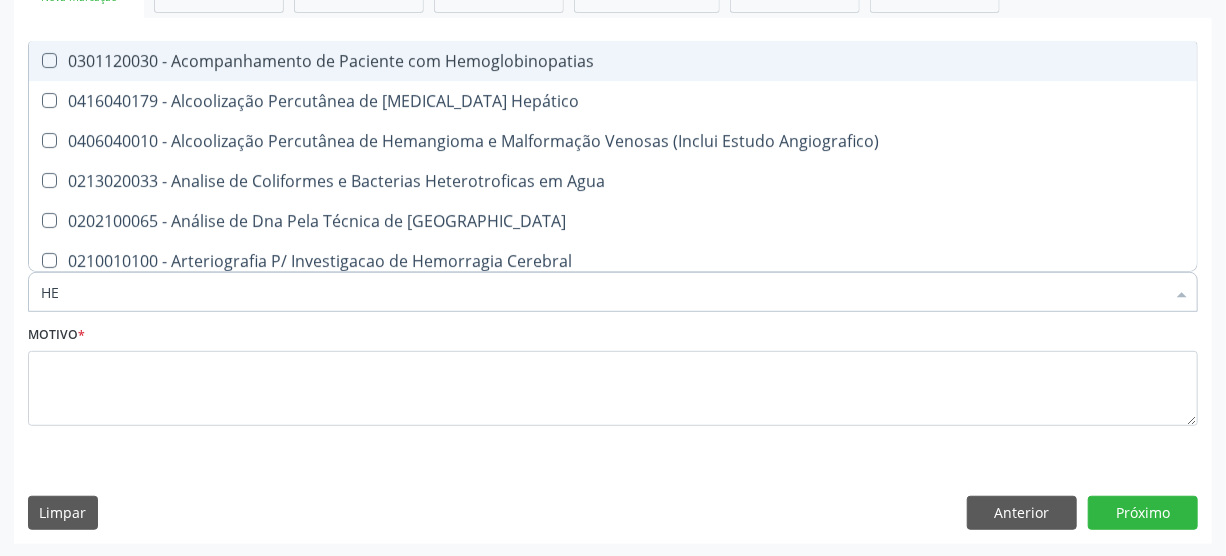 type on "H" 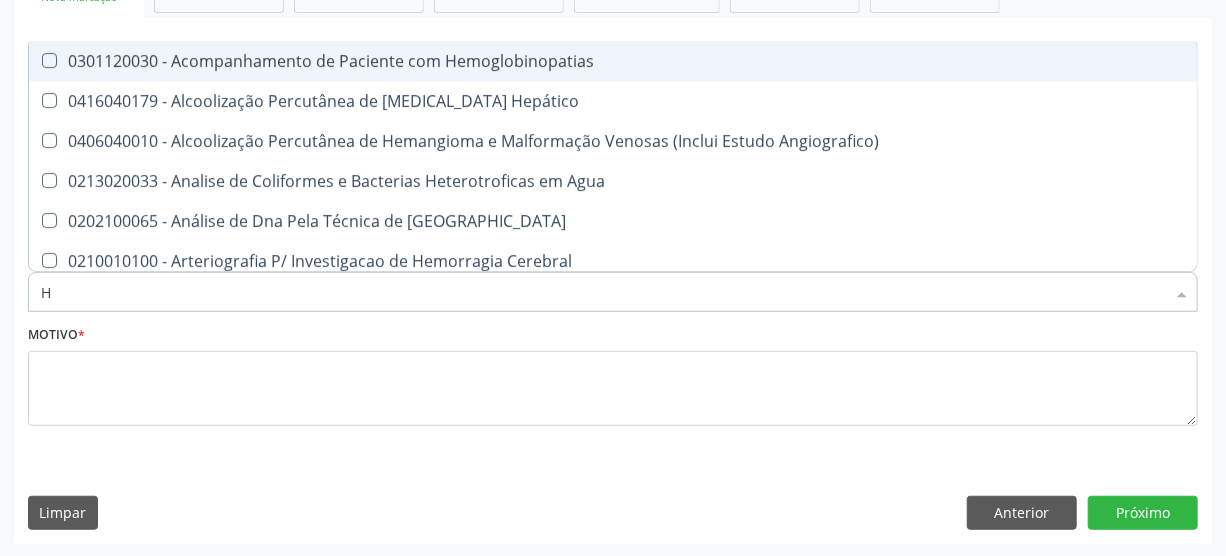 type 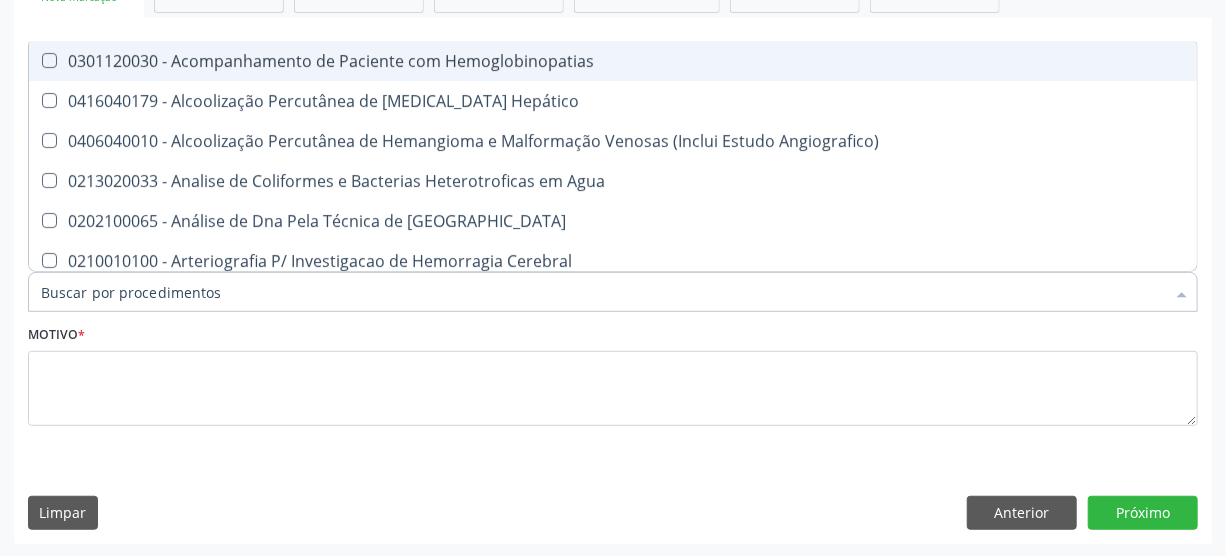 checkbox on "false" 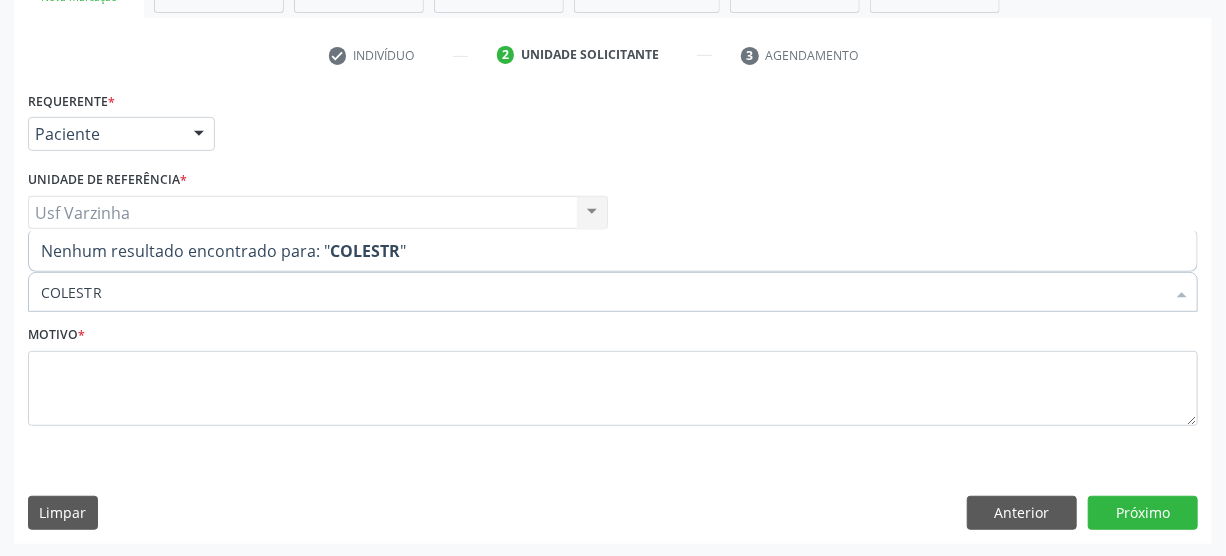 type on "COLEST" 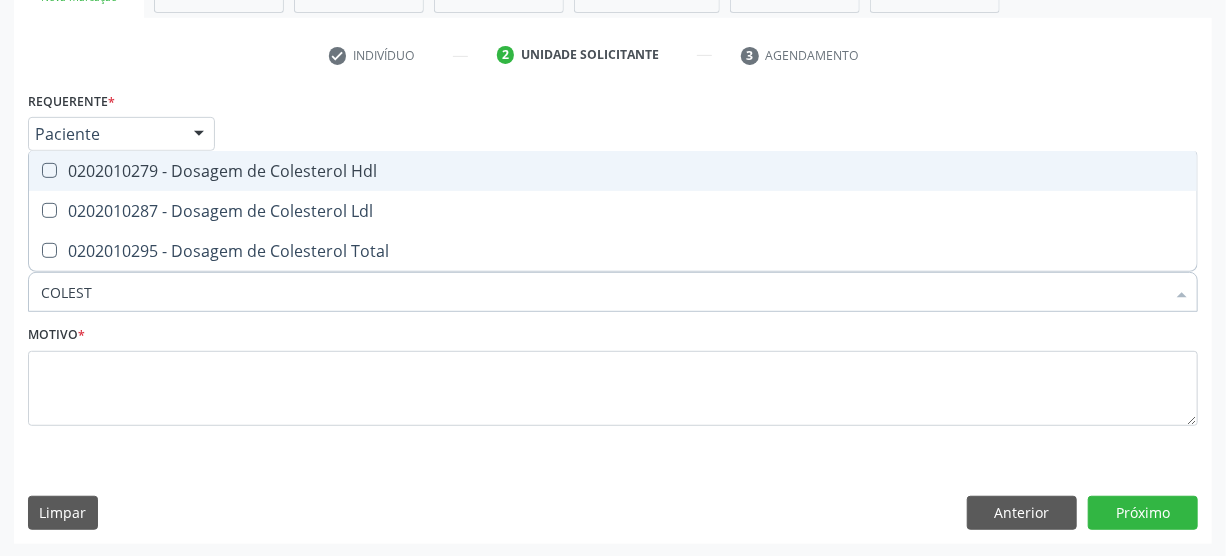 drag, startPoint x: 385, startPoint y: 174, endPoint x: 357, endPoint y: 193, distance: 33.83785 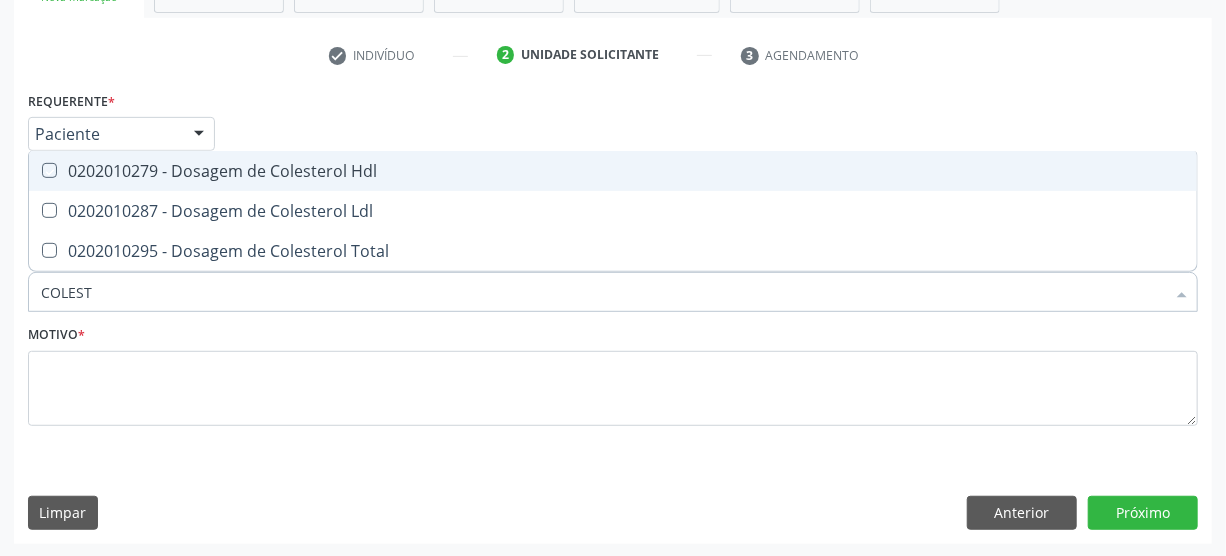checkbox on "true" 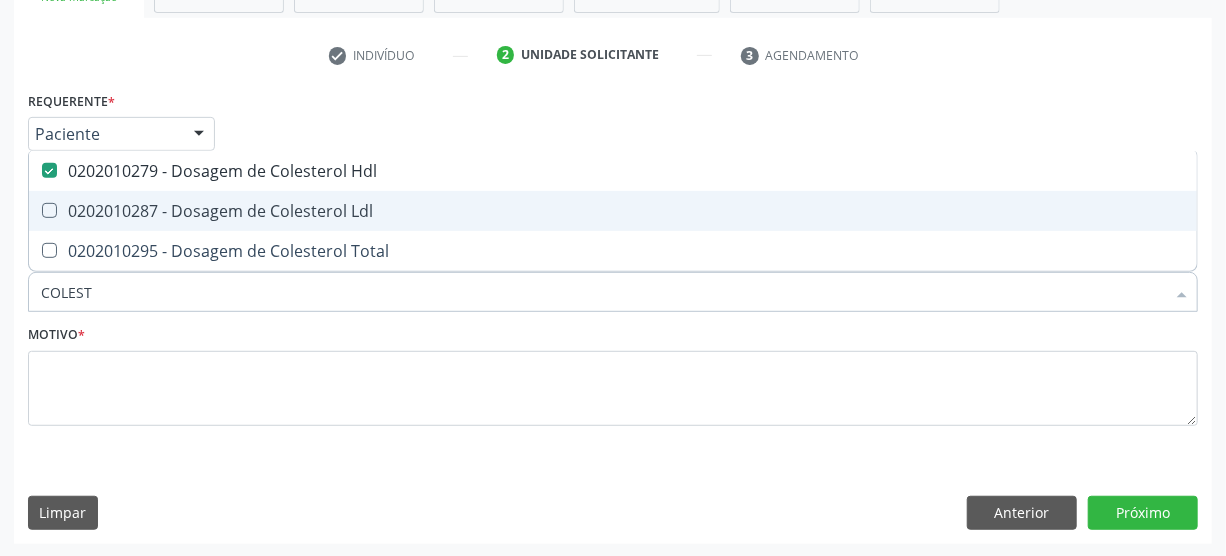 drag, startPoint x: 357, startPoint y: 193, endPoint x: 349, endPoint y: 219, distance: 27.202942 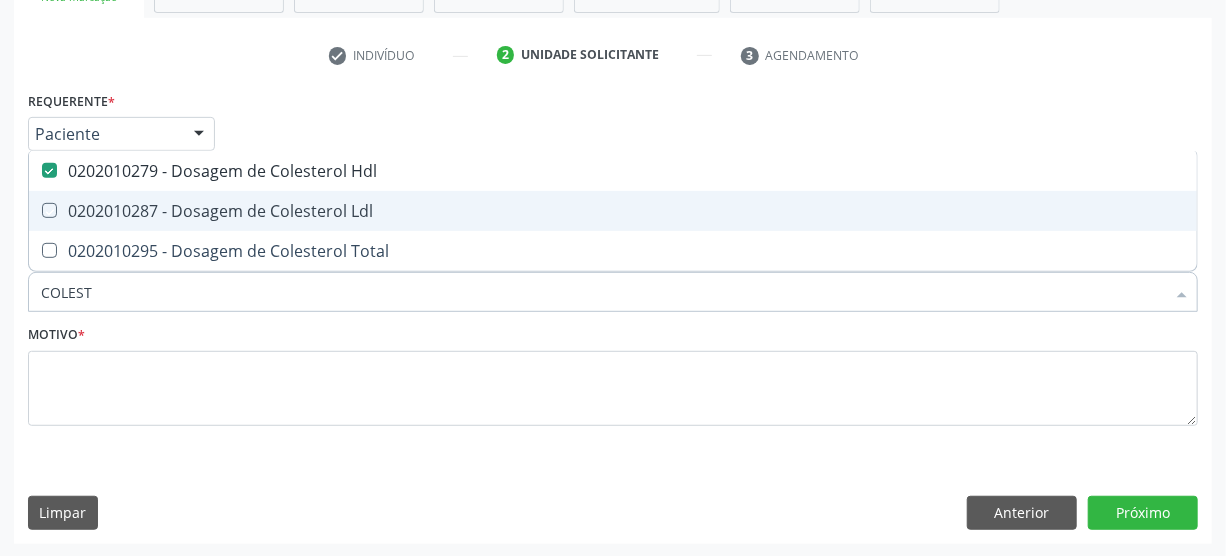 checkbox on "true" 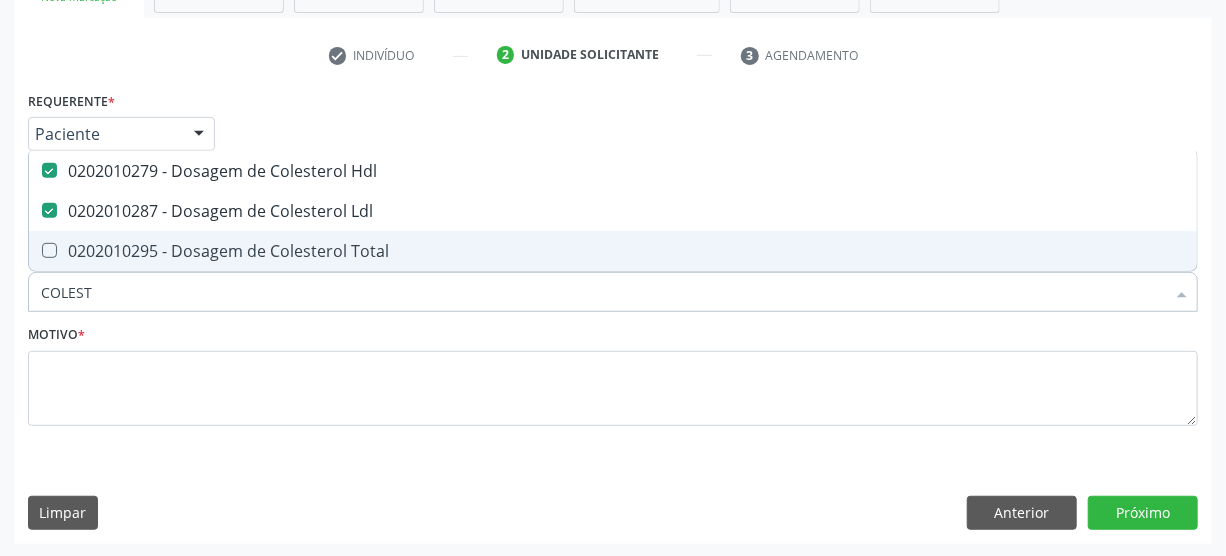 drag, startPoint x: 344, startPoint y: 230, endPoint x: 320, endPoint y: 251, distance: 31.890438 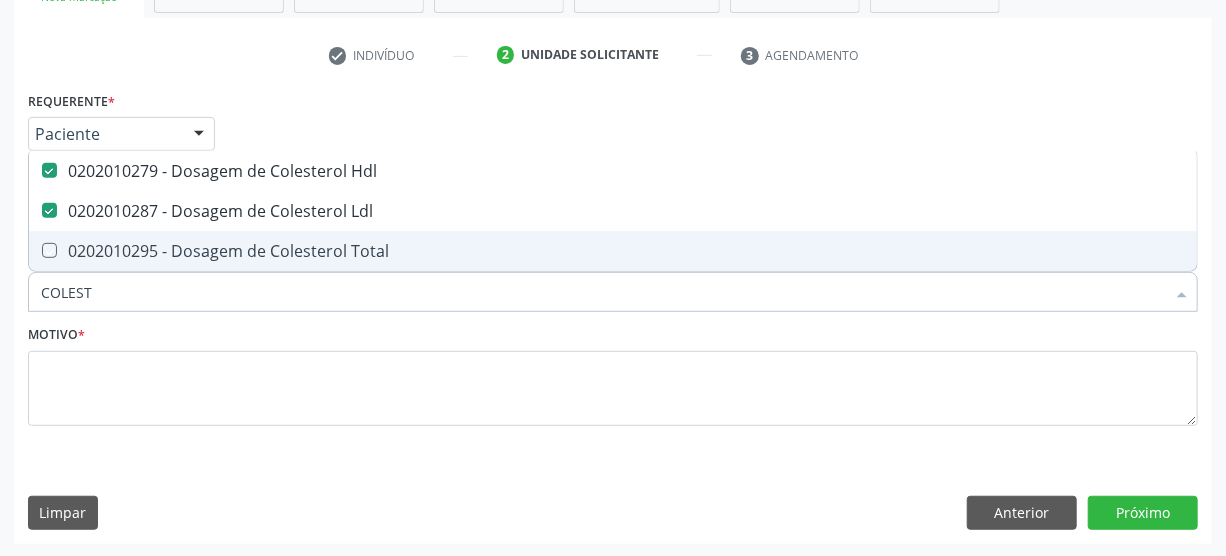 checkbox on "true" 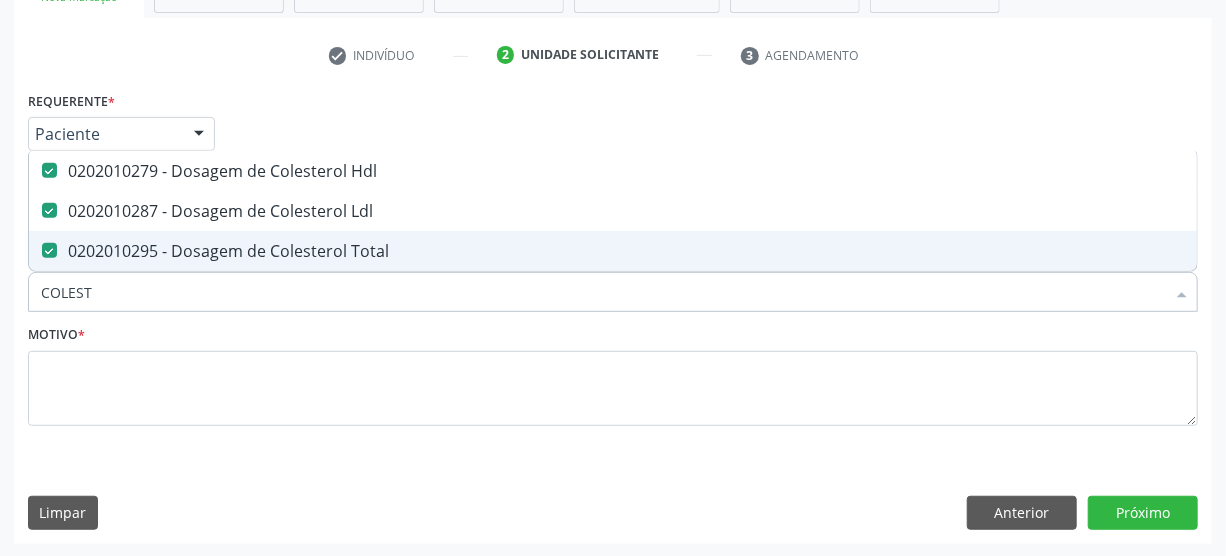 click on "COLEST" at bounding box center (603, 292) 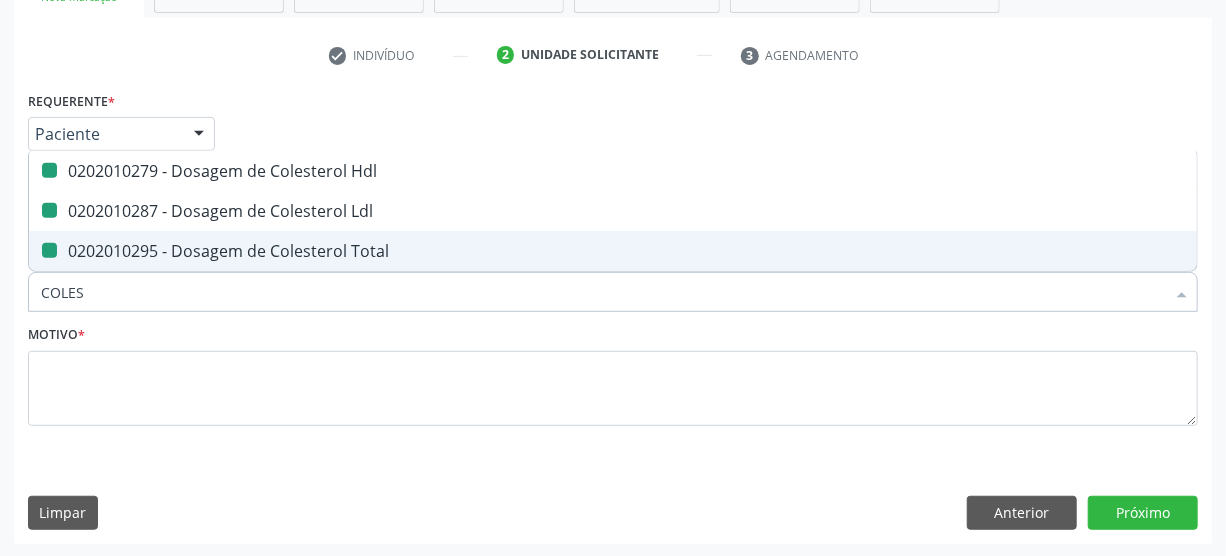 type on "COLE" 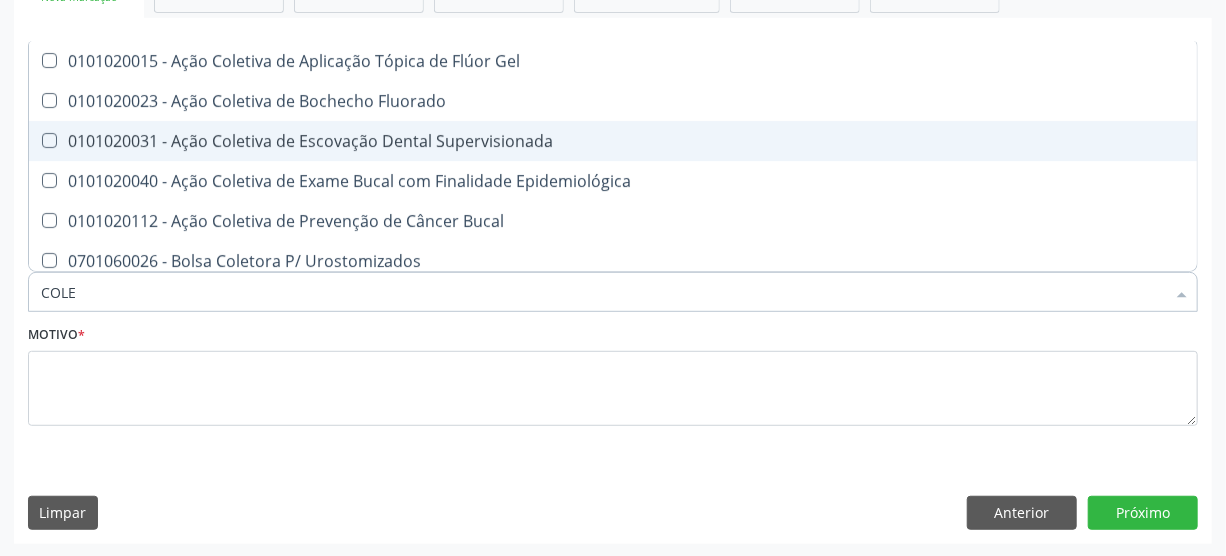 type on "COL" 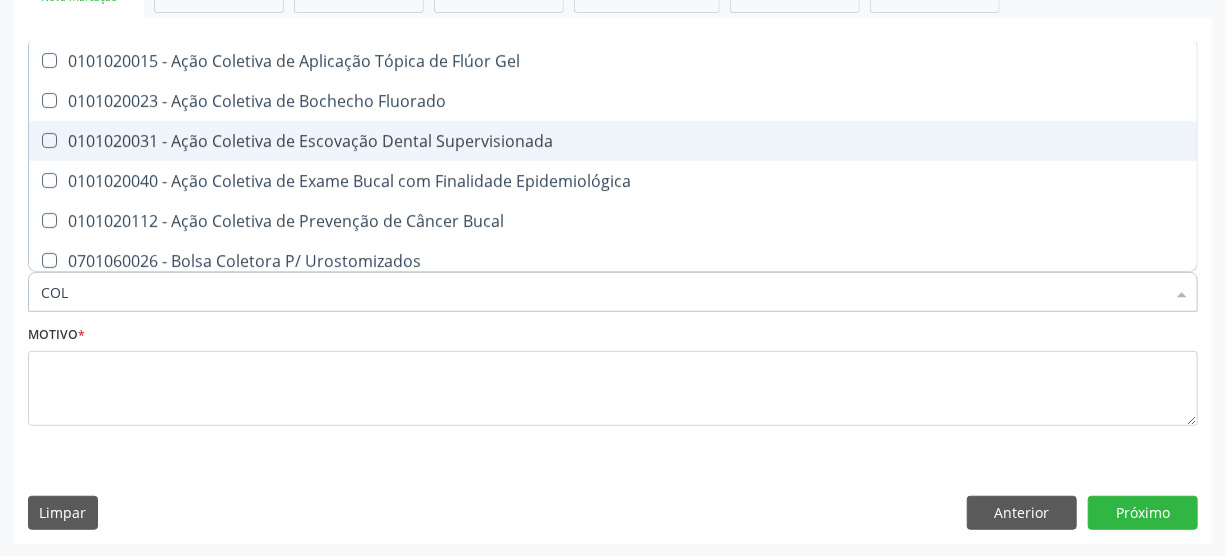 checkbox on "false" 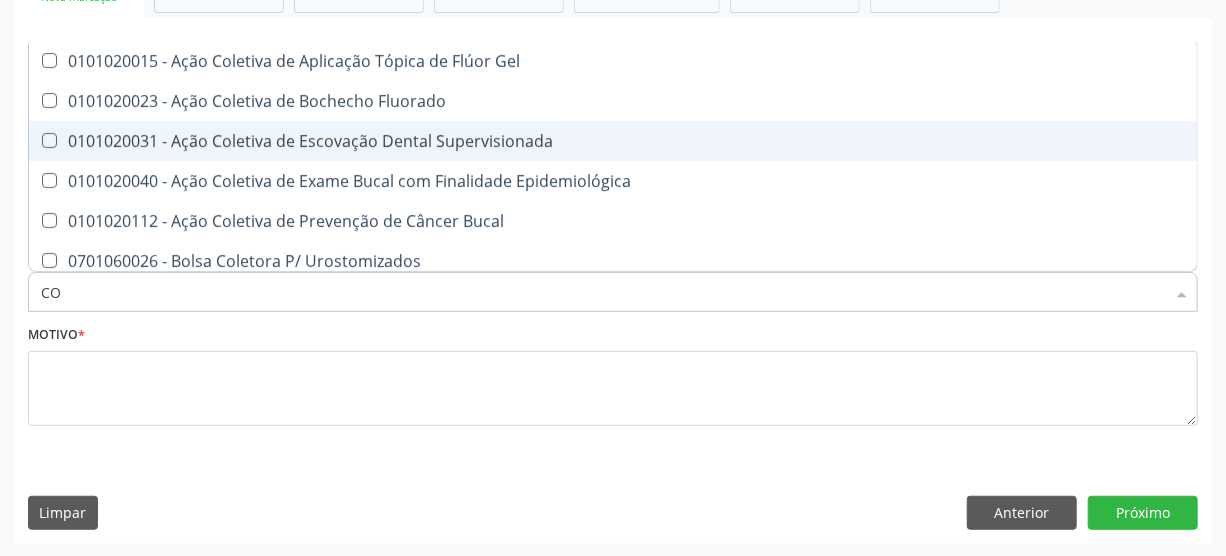 type on "C" 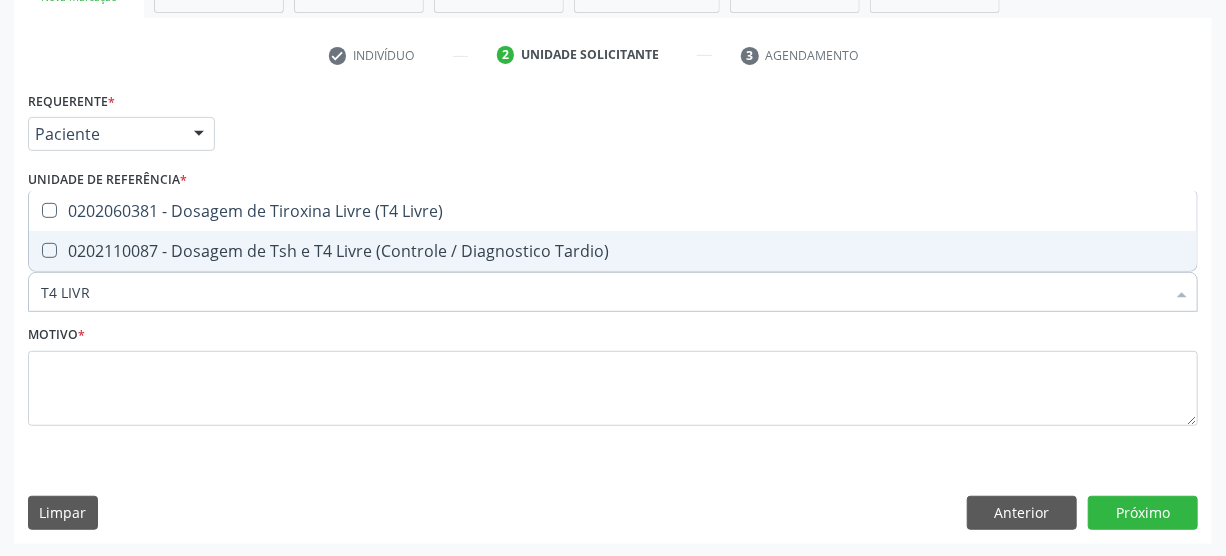 type on "T4 LIVRE" 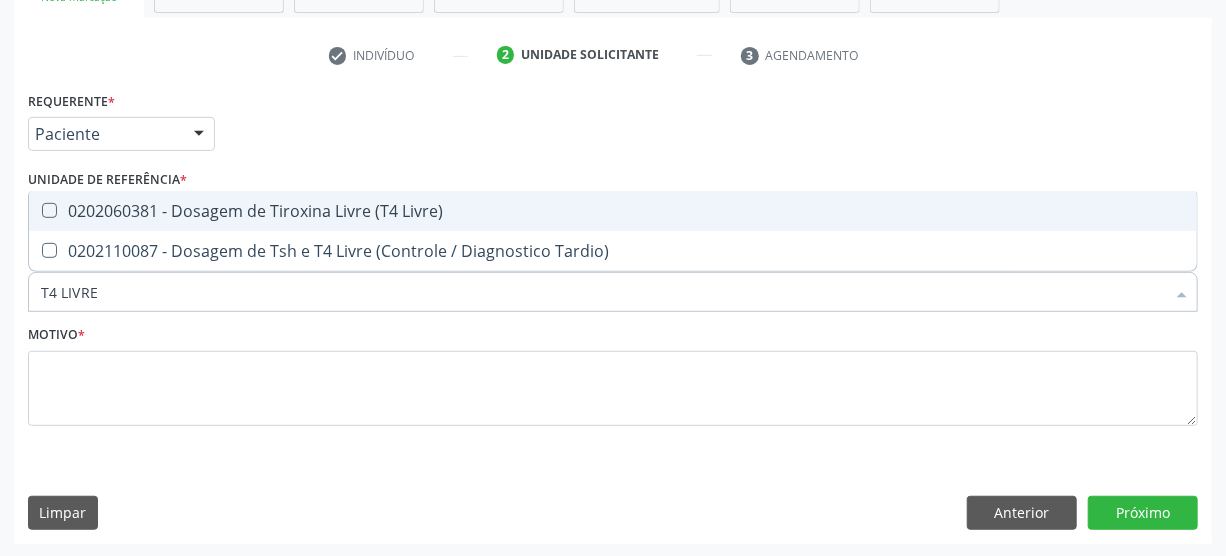 click on "0202060381 - Dosagem de Tiroxina Livre (T4 Livre)" at bounding box center (613, 211) 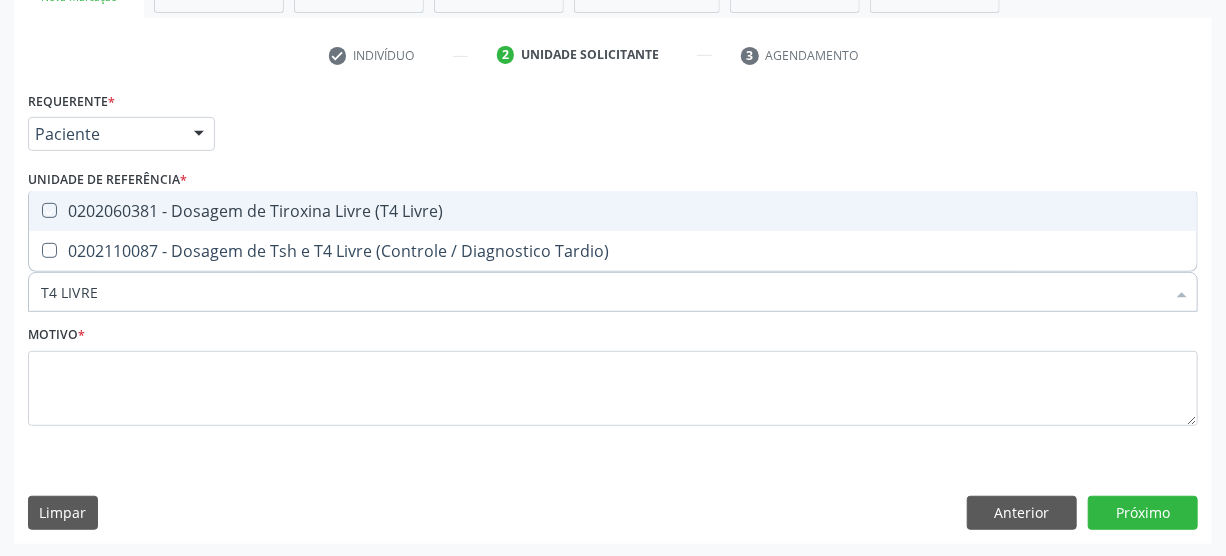 checkbox on "true" 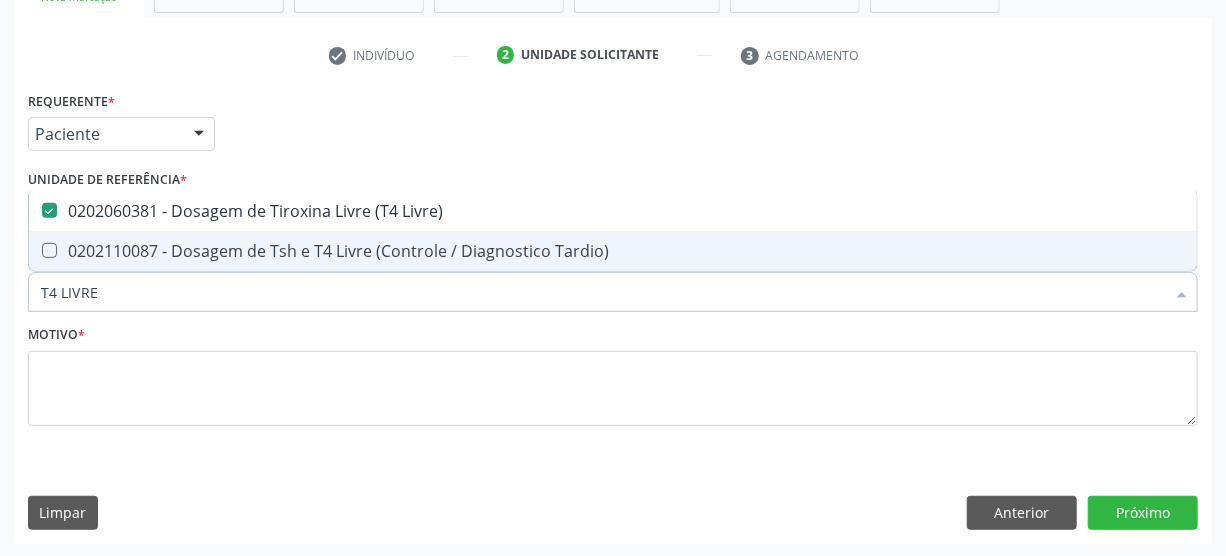 click on "T4 LIVRE" at bounding box center [603, 292] 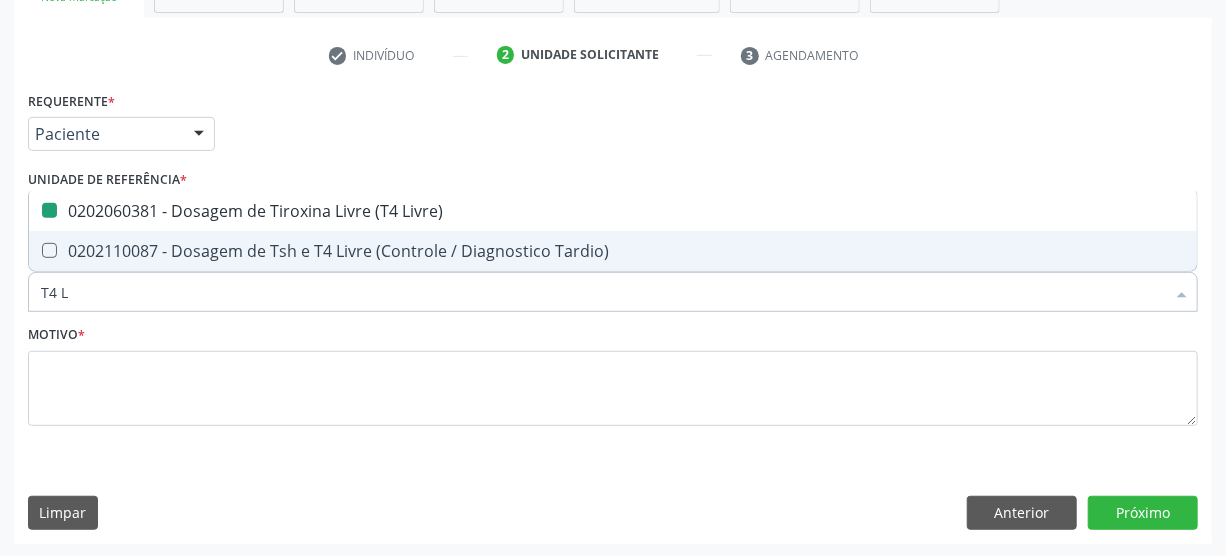 type on "T4" 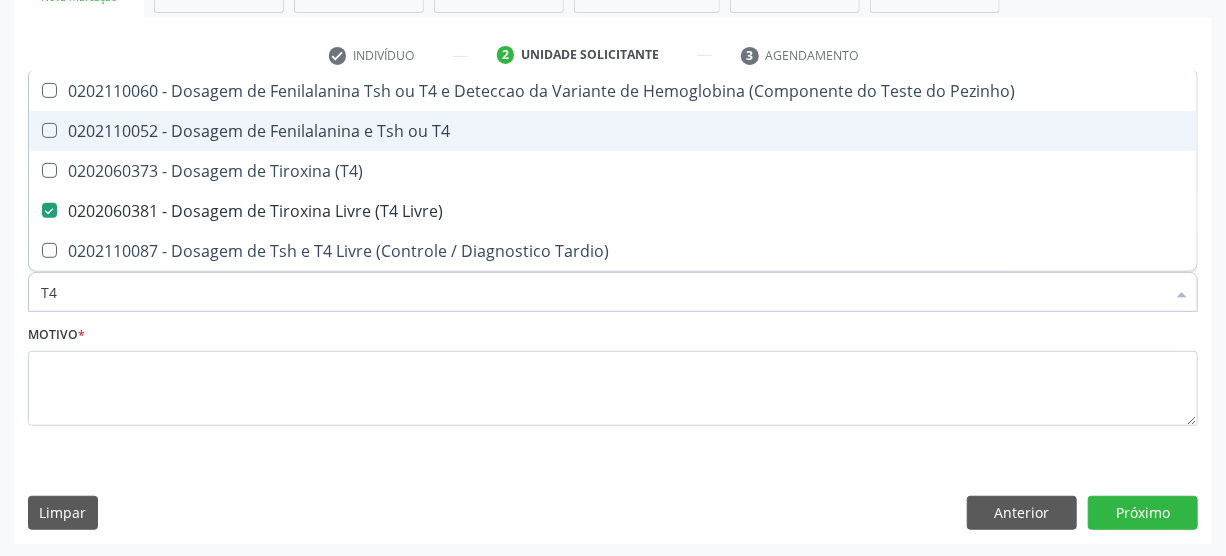 type on "T" 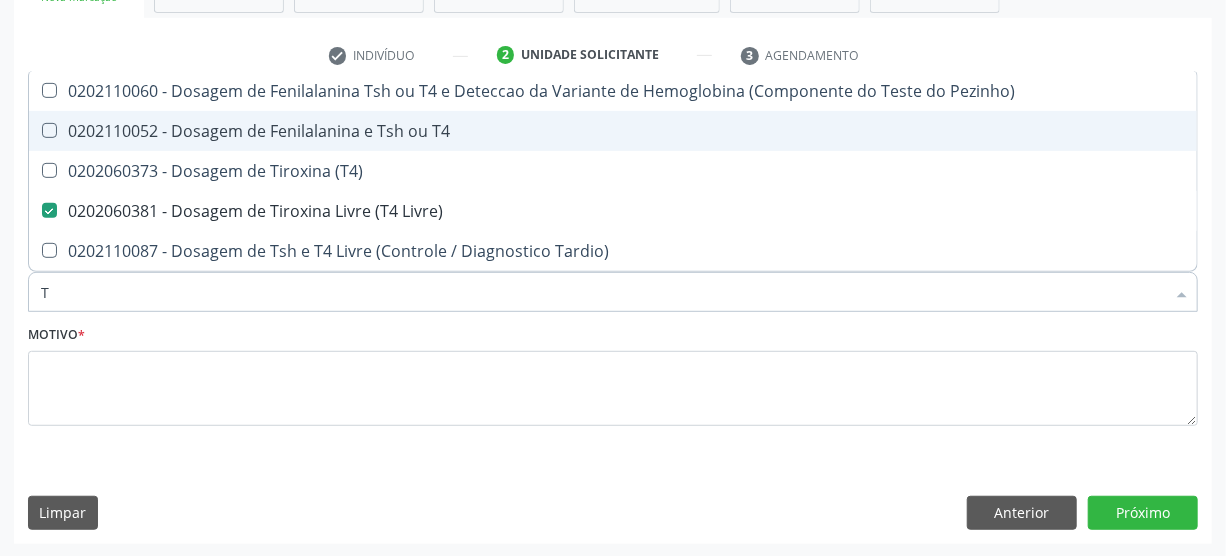 checkbox on "false" 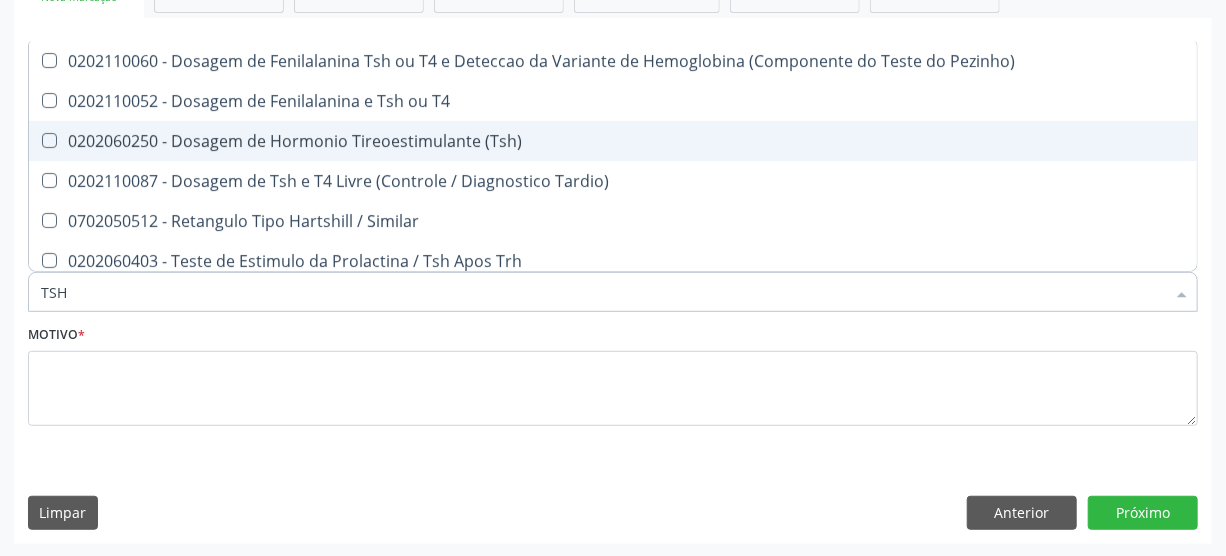 type on "TSH" 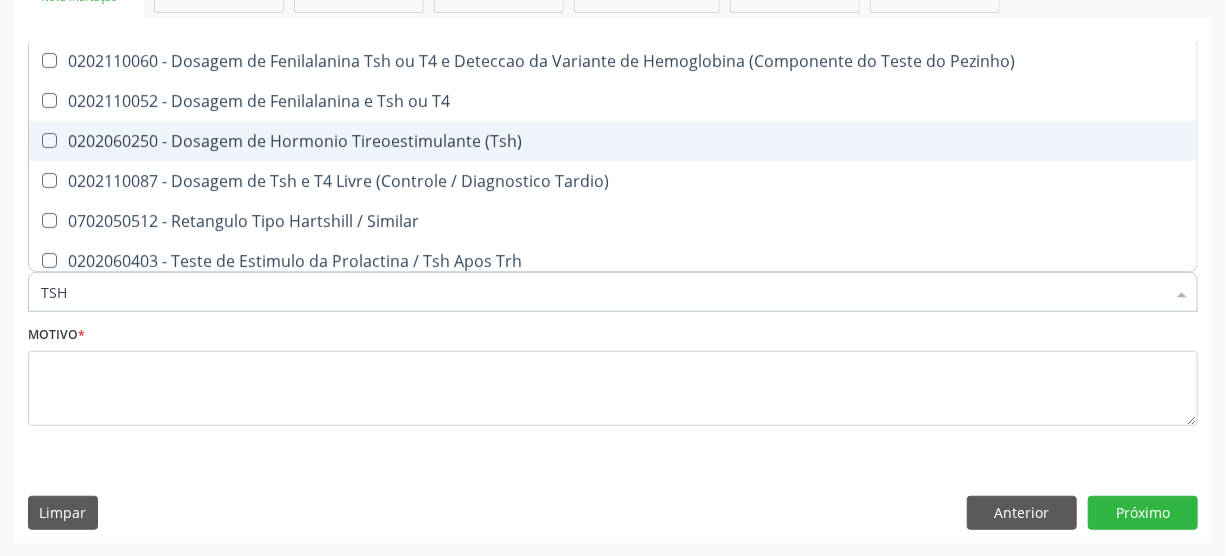 checkbox on "true" 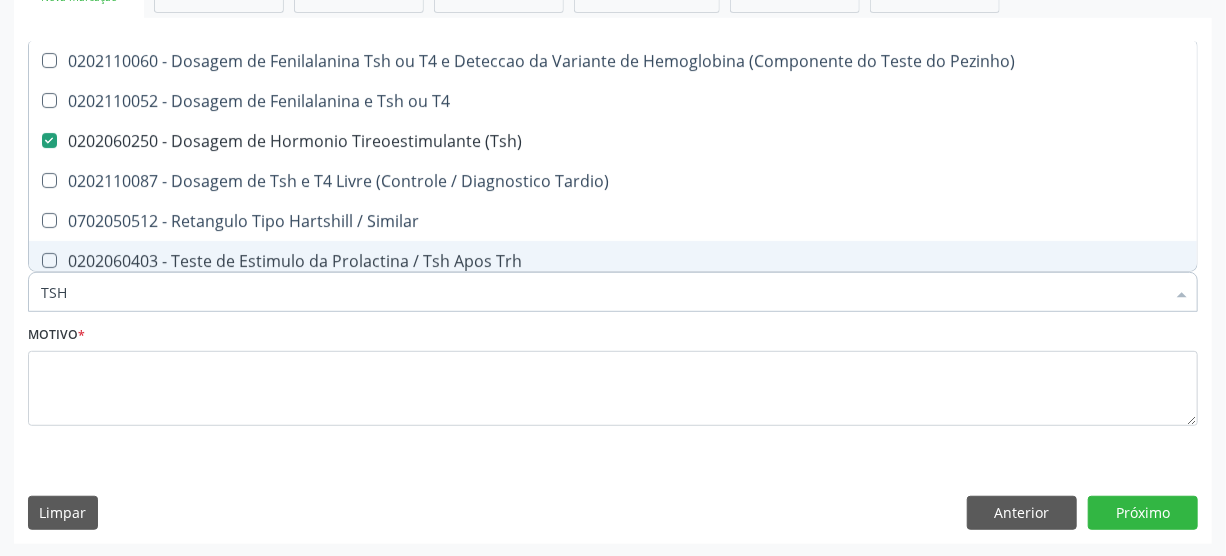 click on "TSH" at bounding box center (603, 292) 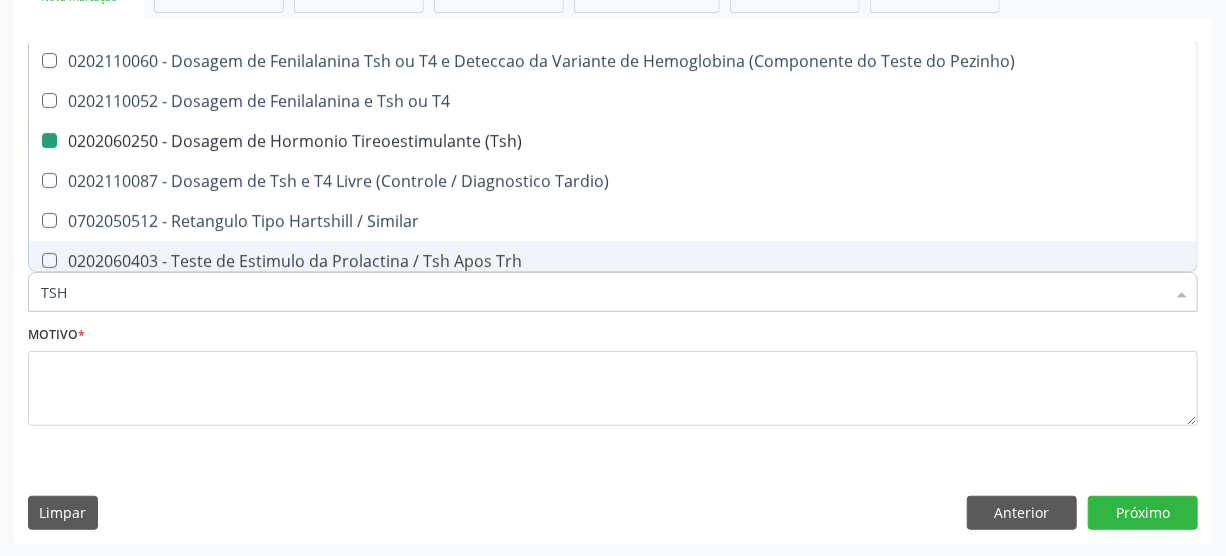 type on "TS" 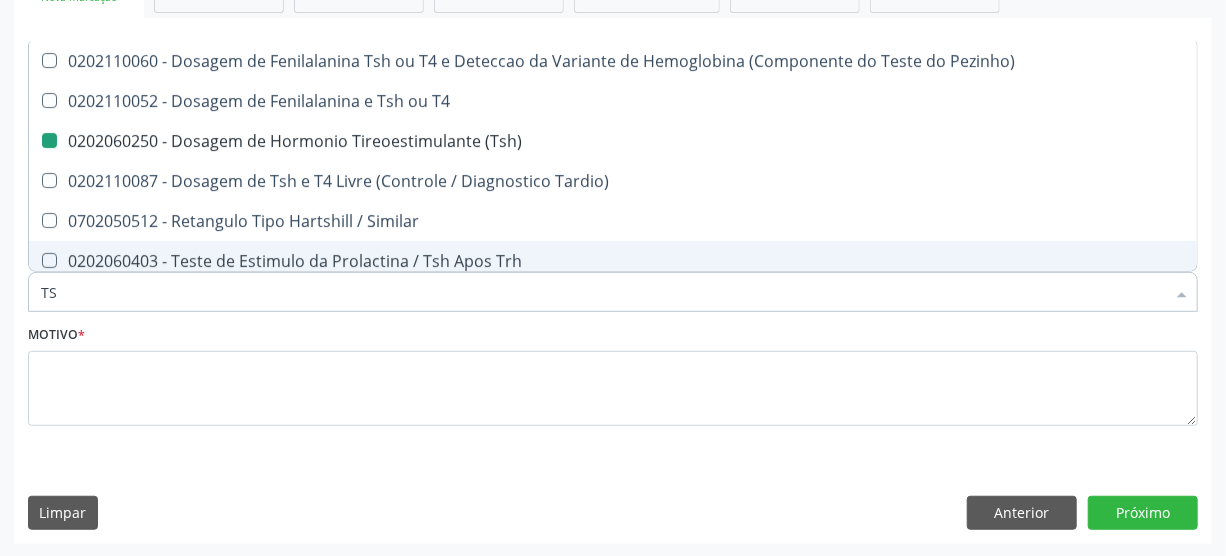 type on "T" 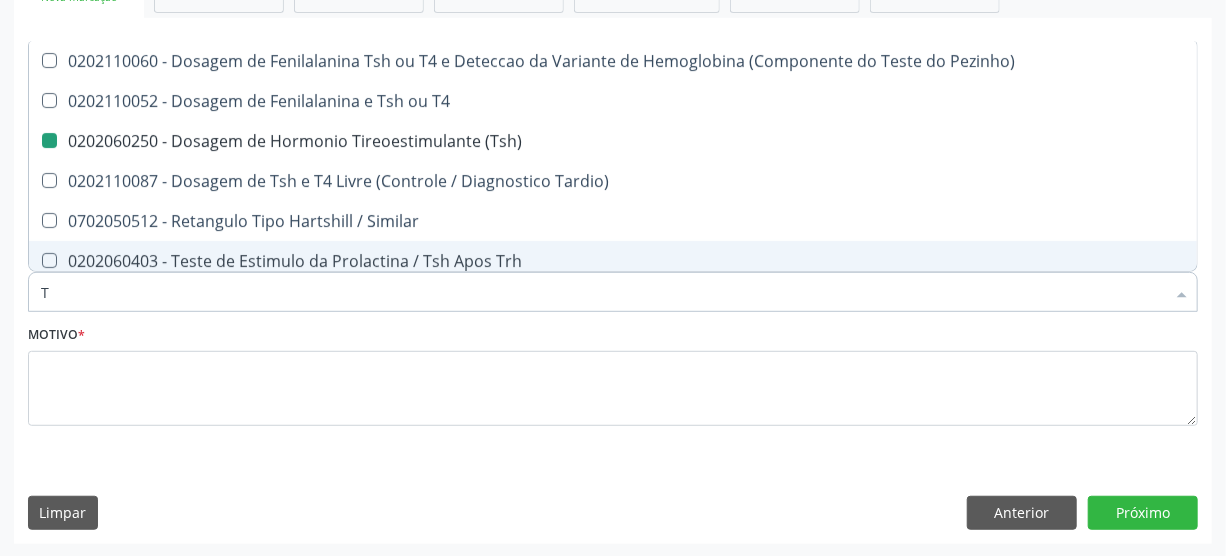 type 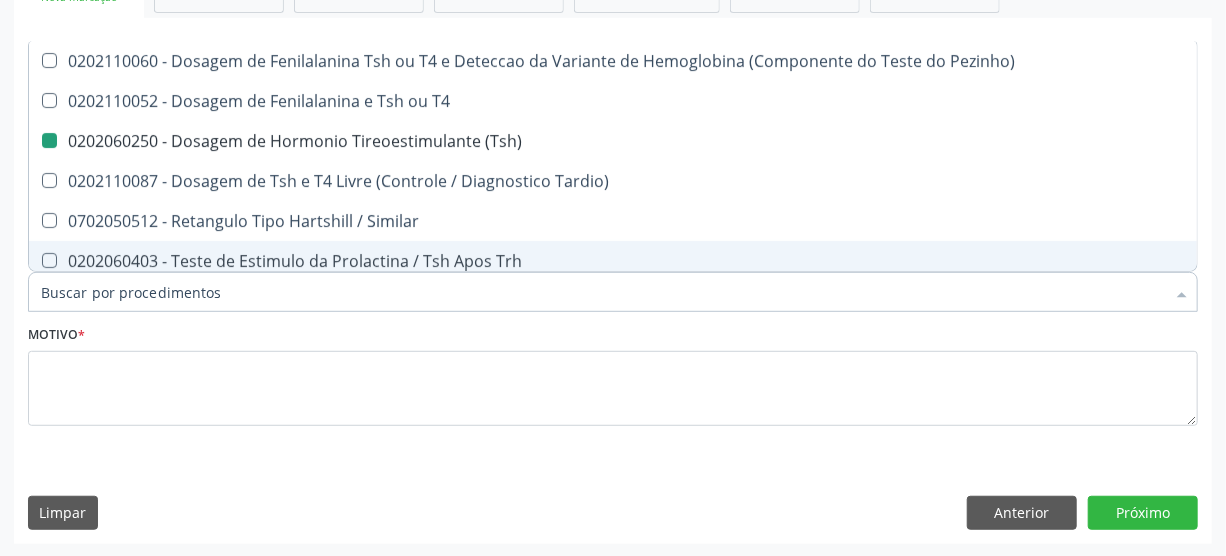 checkbox on "false" 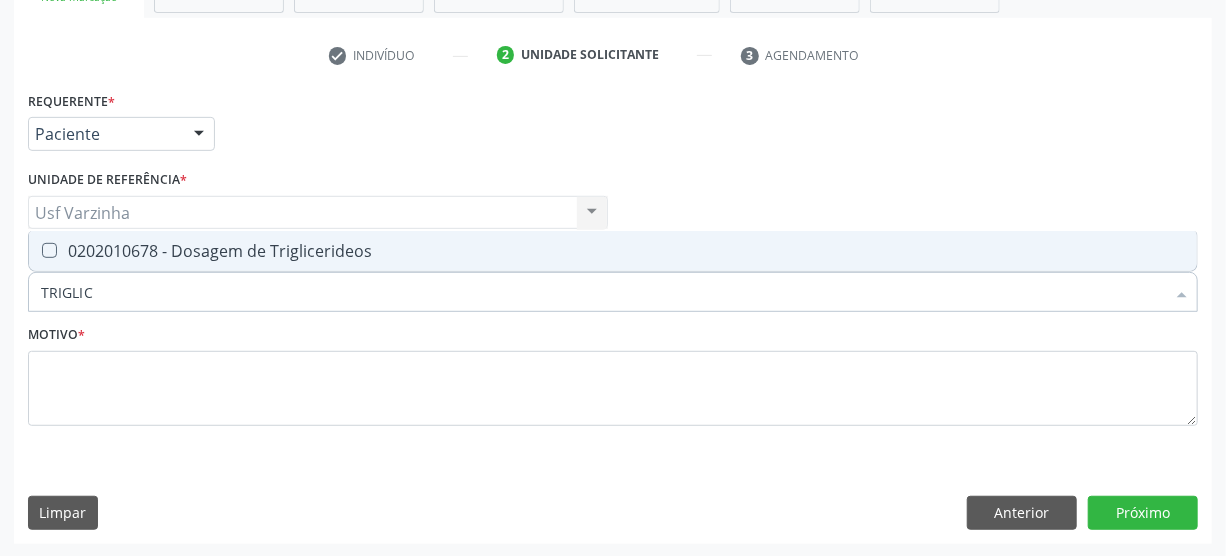 type on "TRIGLICE" 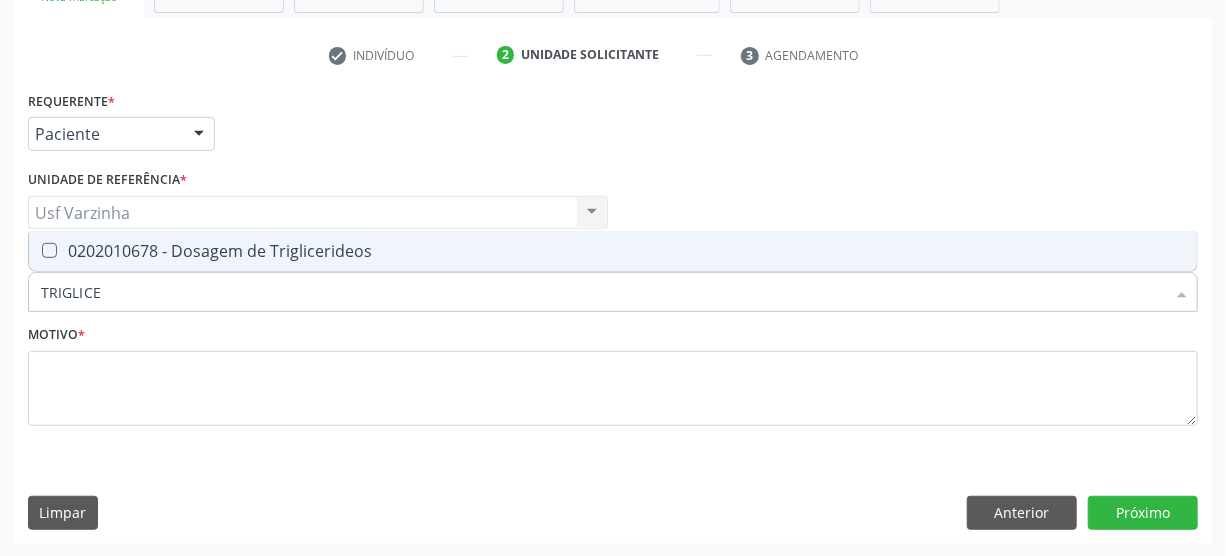 click on "0202010678 - Dosagem de Triglicerideos" at bounding box center [613, 251] 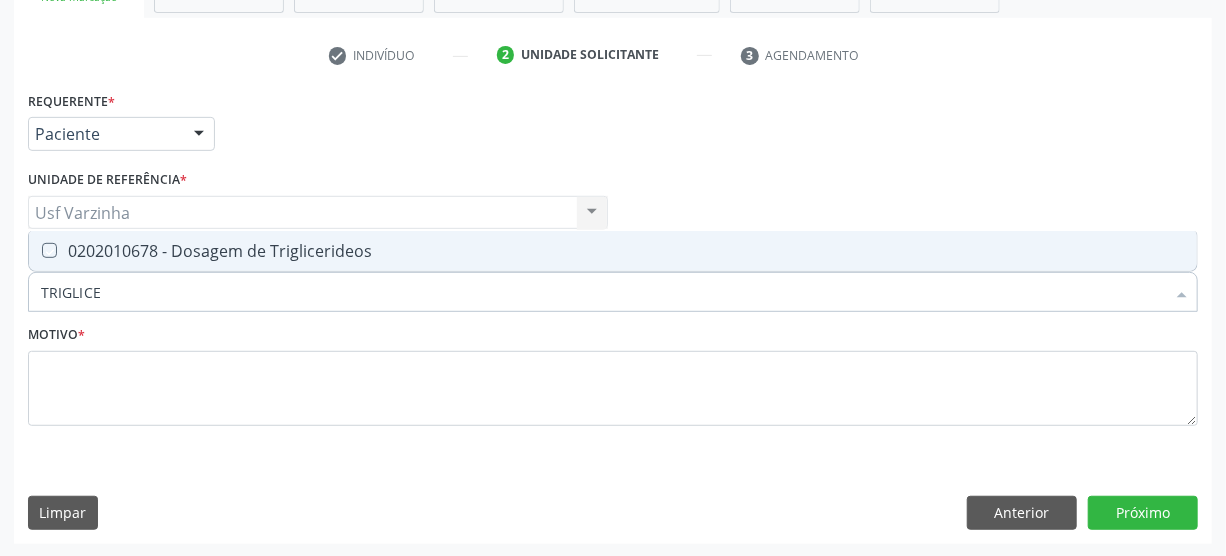 checkbox on "true" 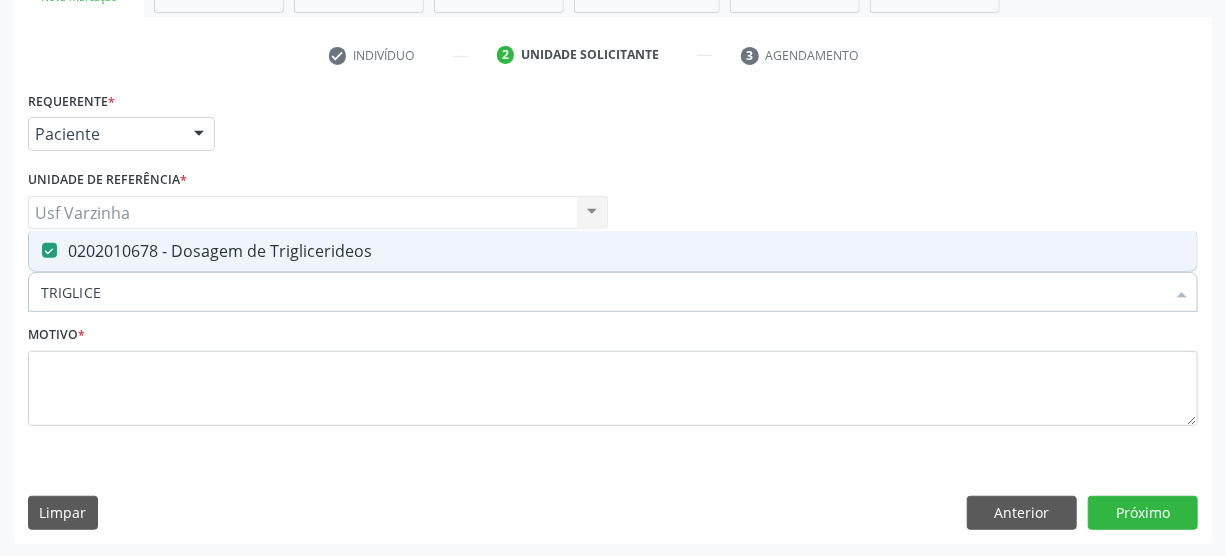 click on "TRIGLICE" at bounding box center [603, 292] 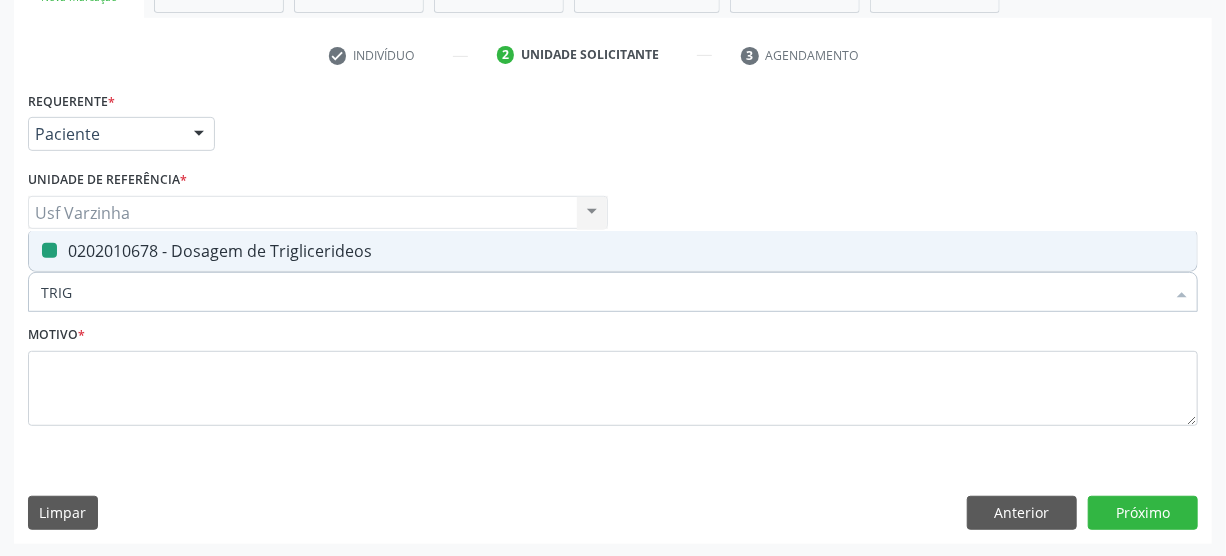 type on "TRI" 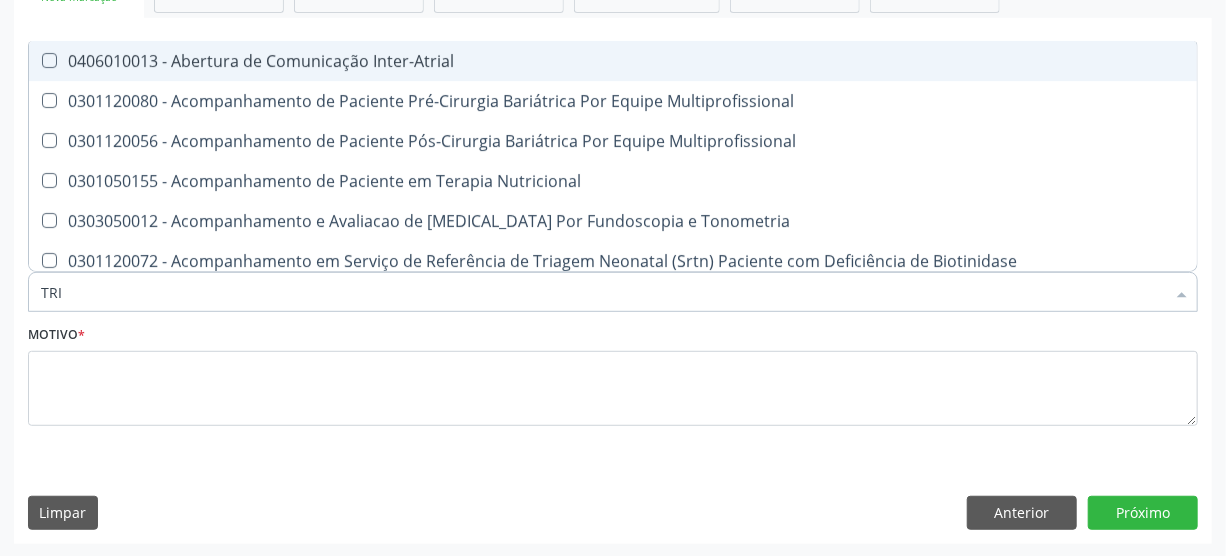 checkbox on "false" 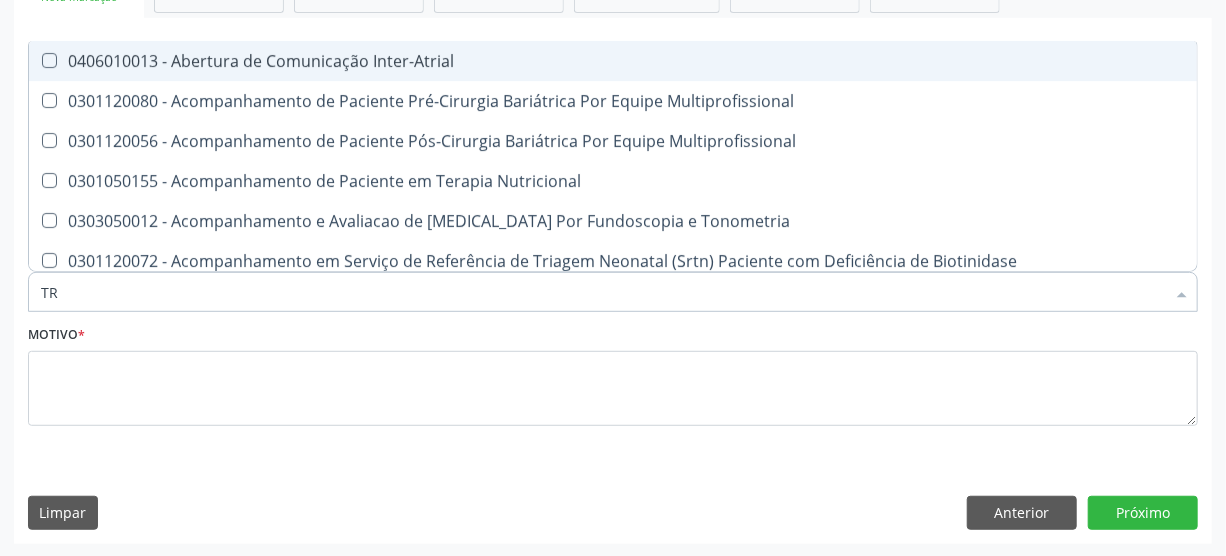 type on "T" 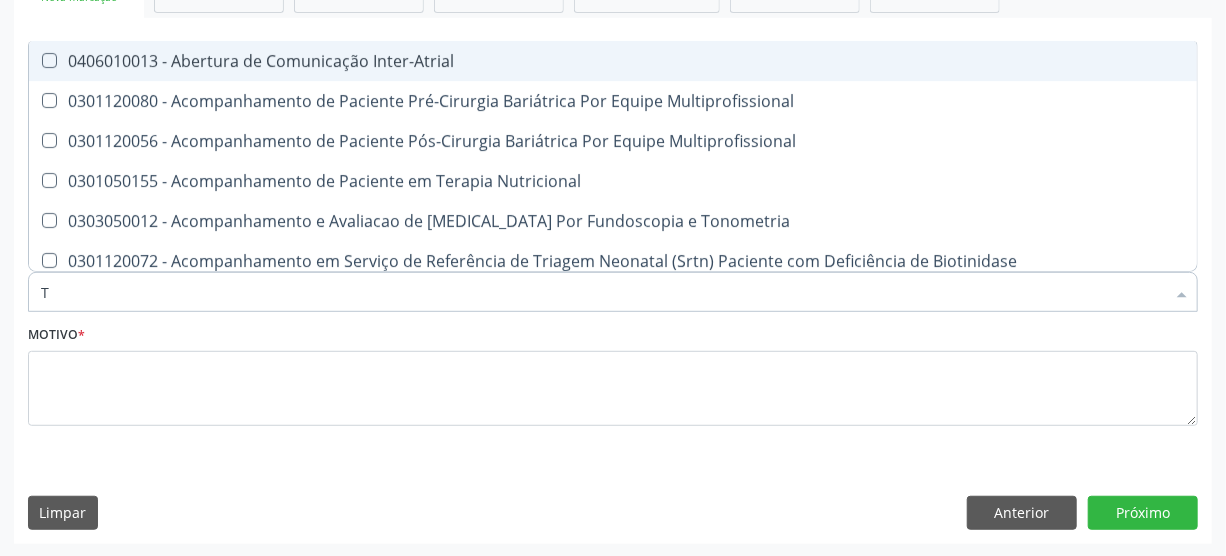 type 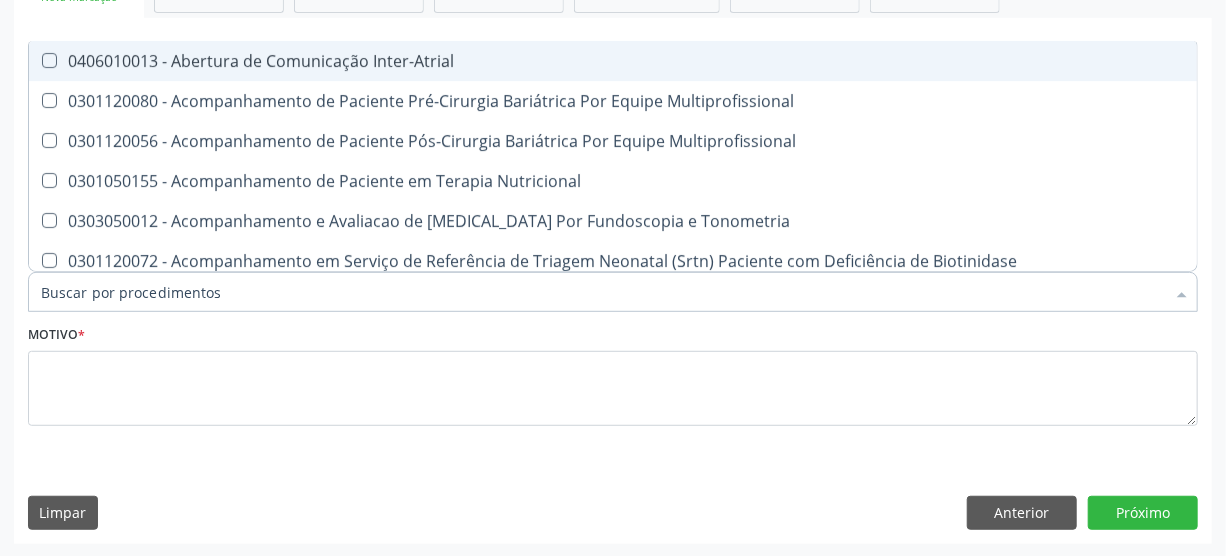 checkbox on "false" 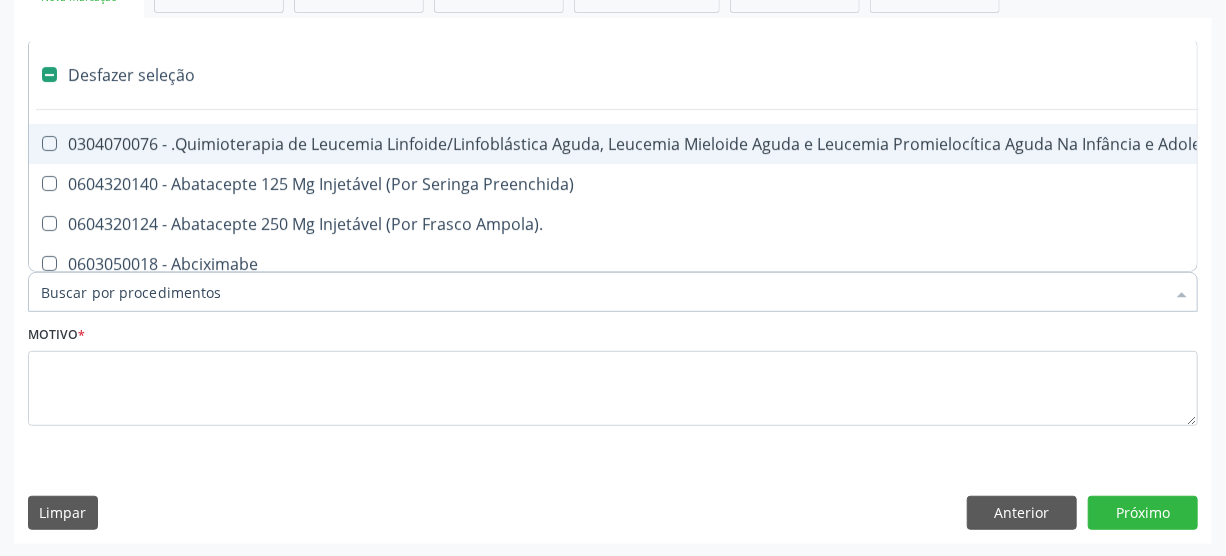type on "H" 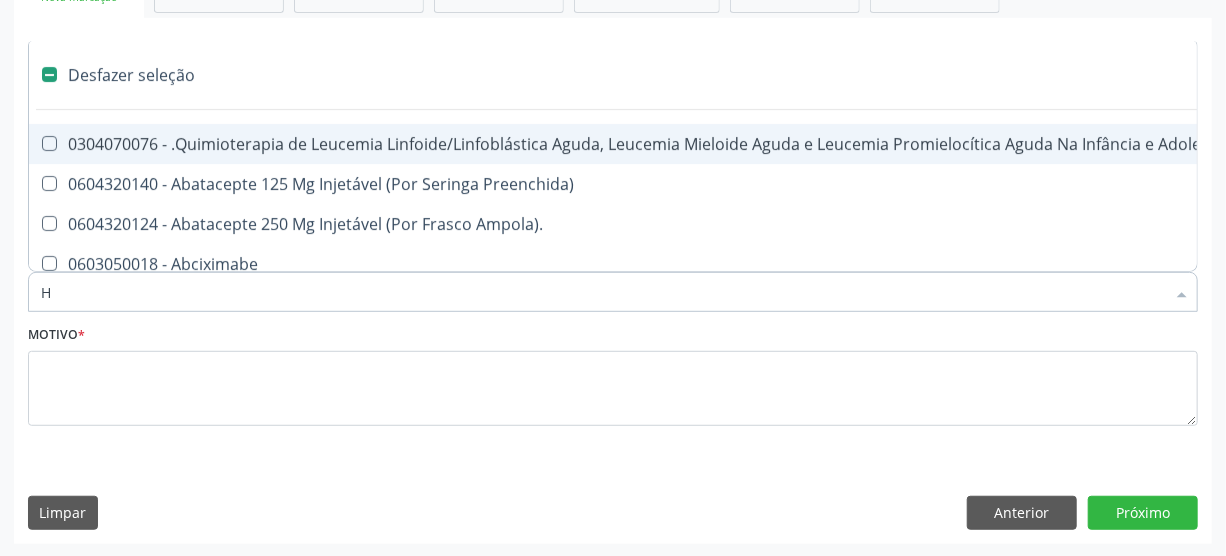 checkbox on "true" 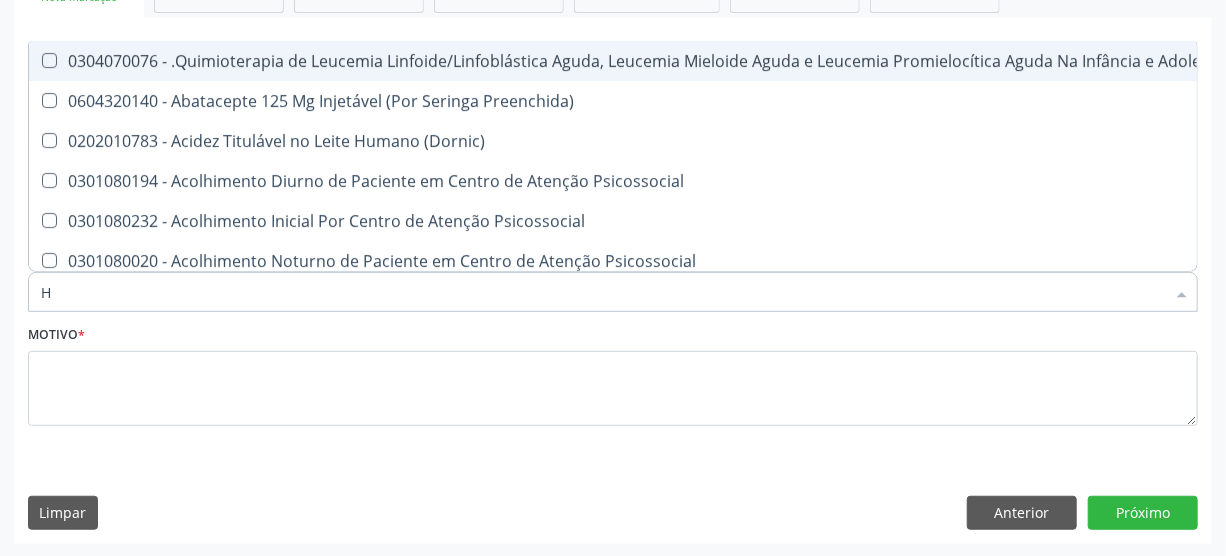 type on "HE" 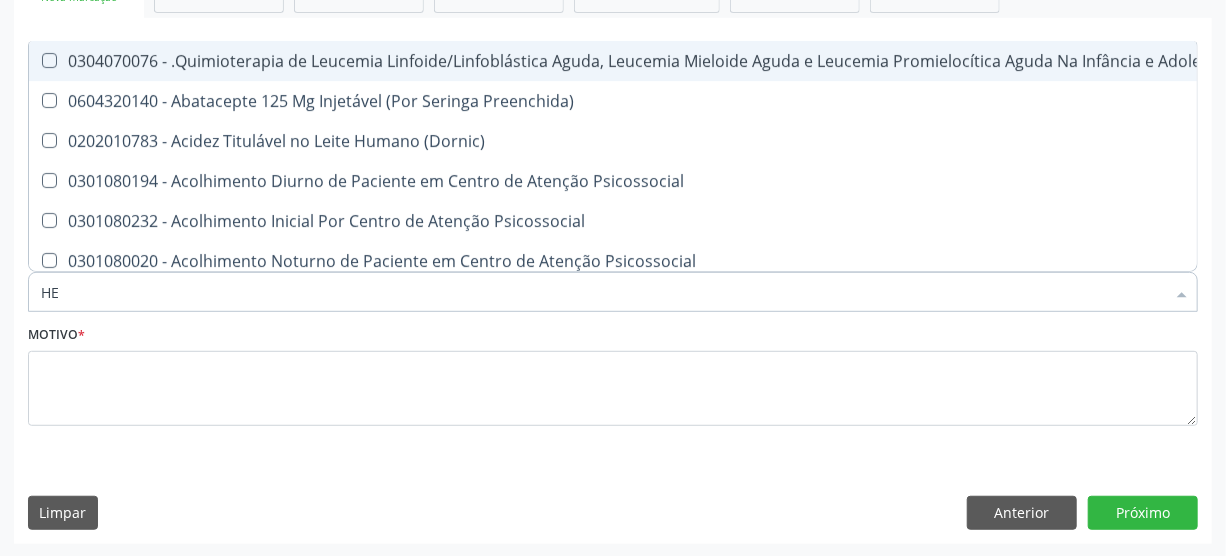 checkbox on "true" 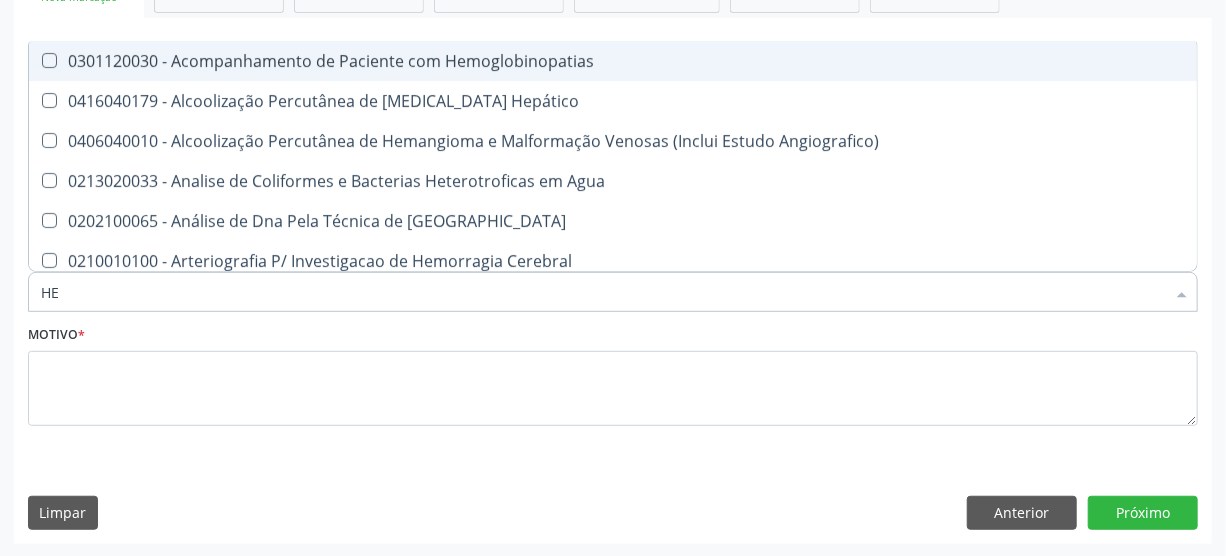 type on "HEM" 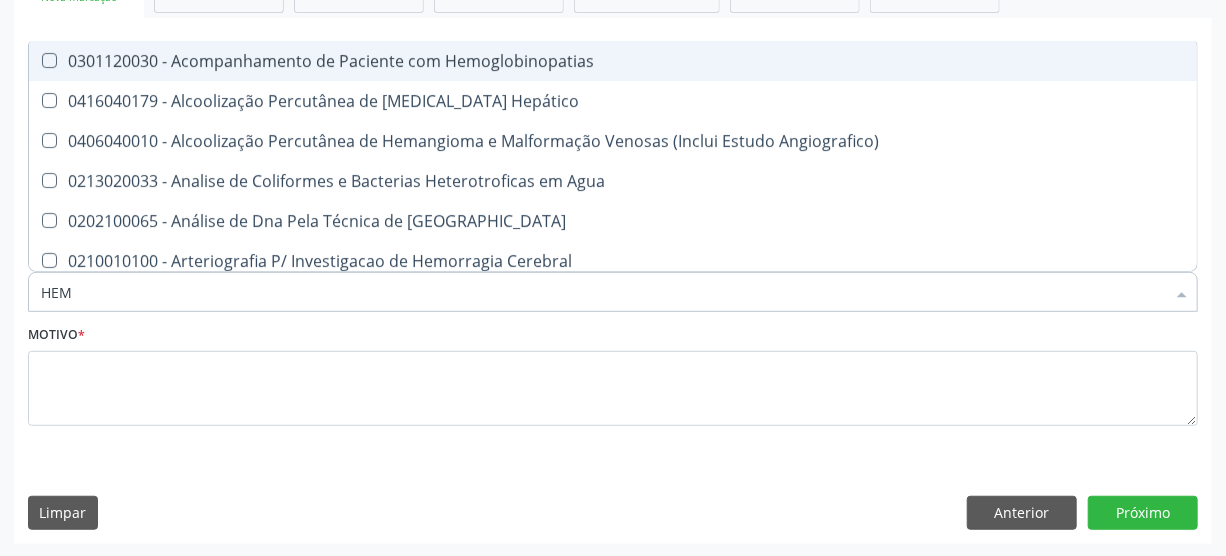 checkbox on "true" 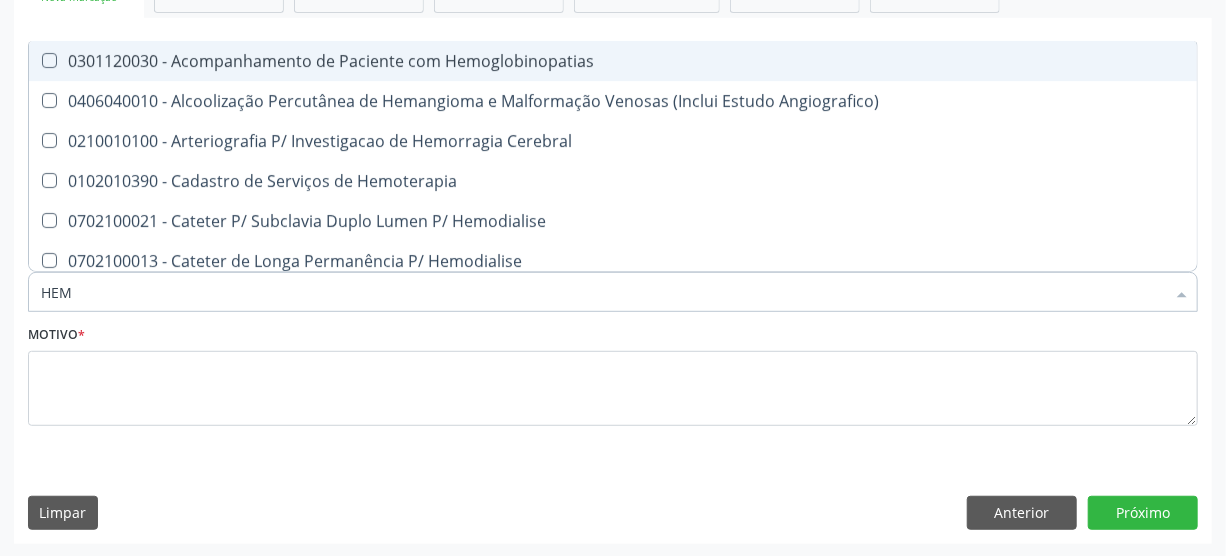 type on "HEMO" 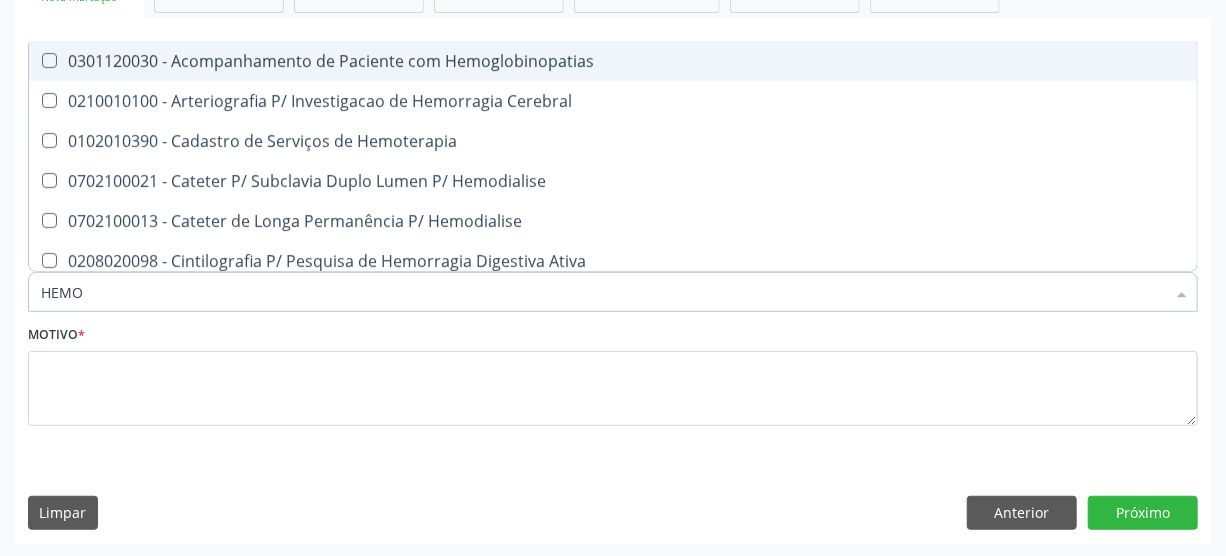 type on "HEMOG" 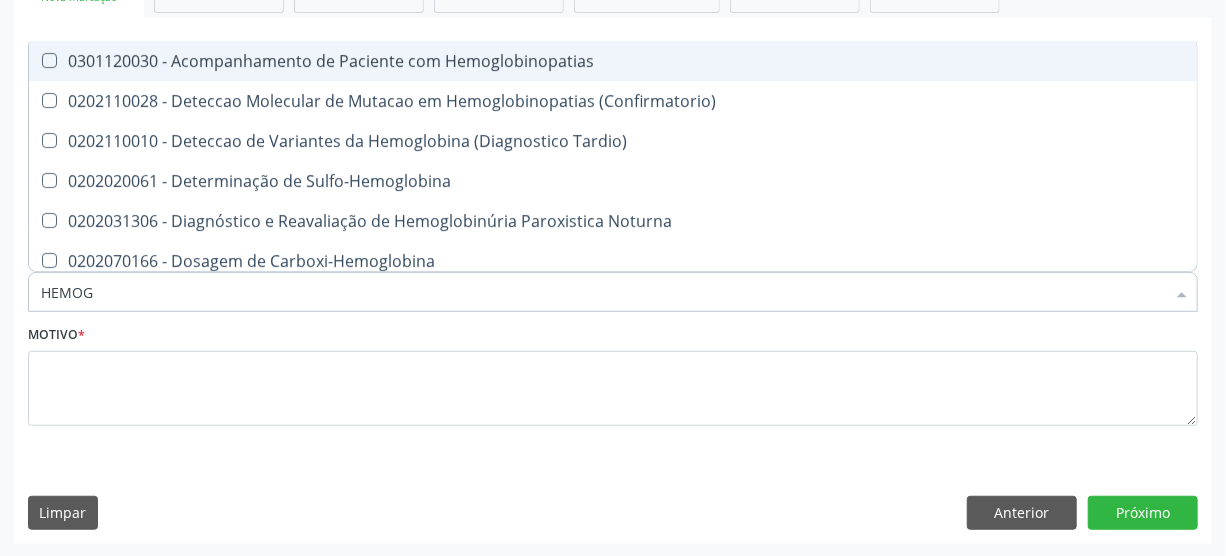 type on "HEMOGL" 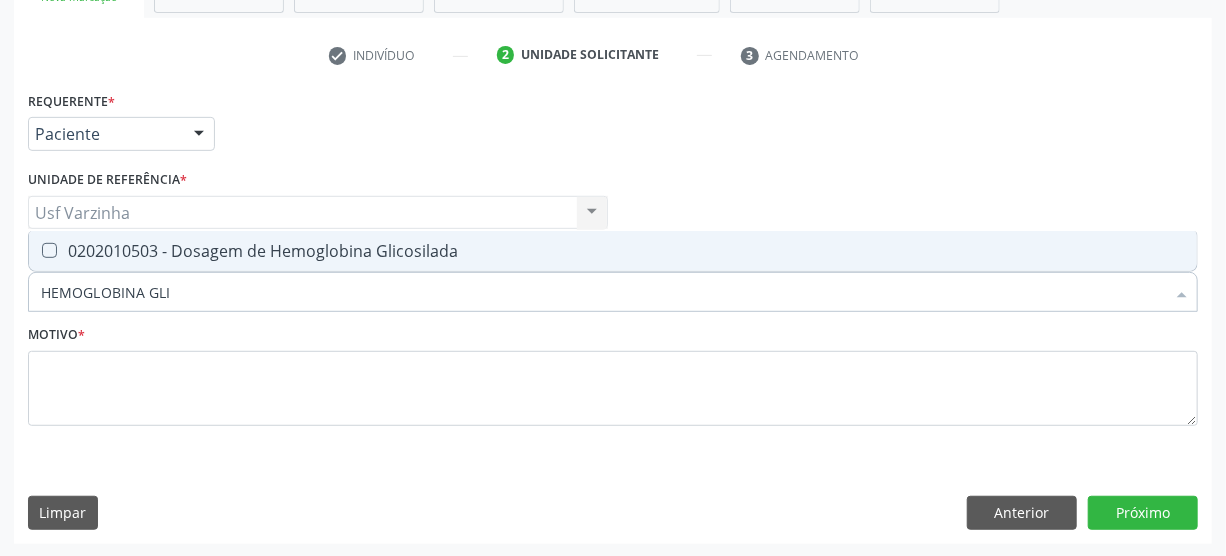 type on "HEMOGLOBINA GLIC" 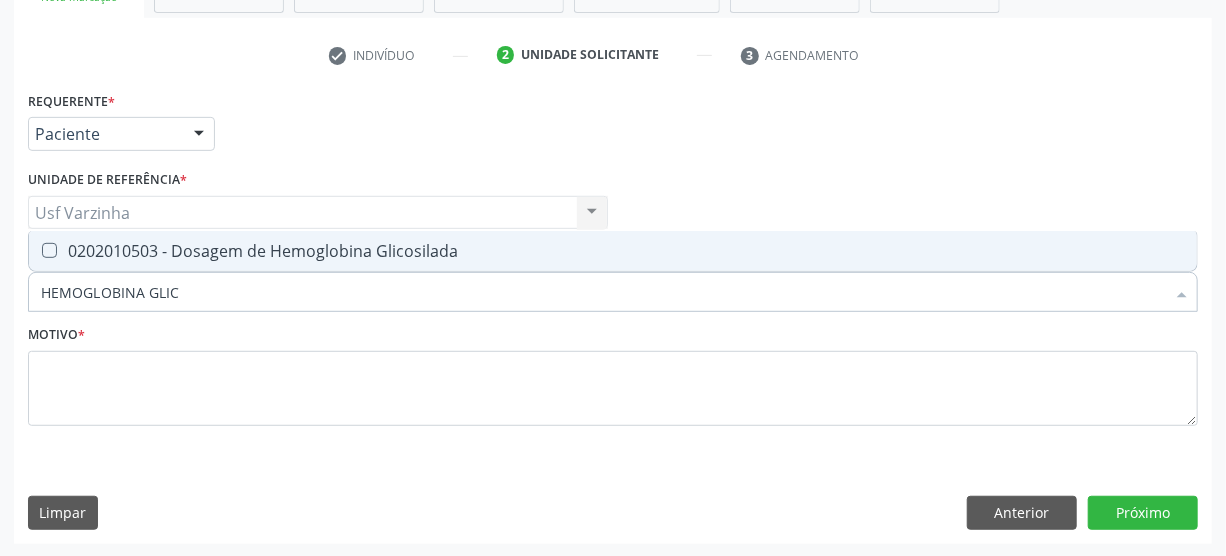 drag, startPoint x: 110, startPoint y: 255, endPoint x: 139, endPoint y: 256, distance: 29.017237 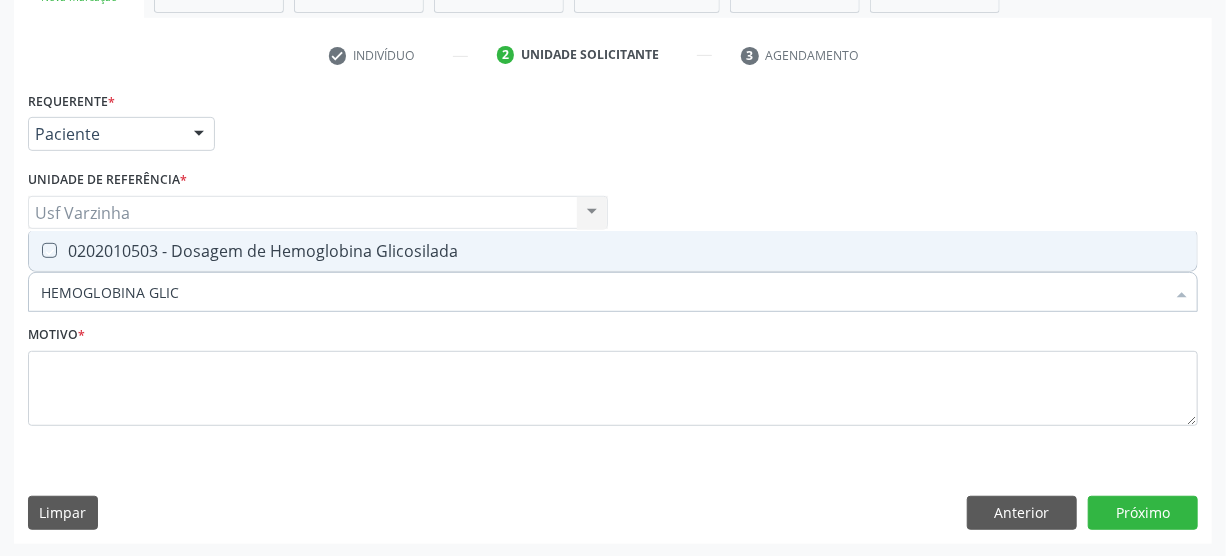 checkbox on "true" 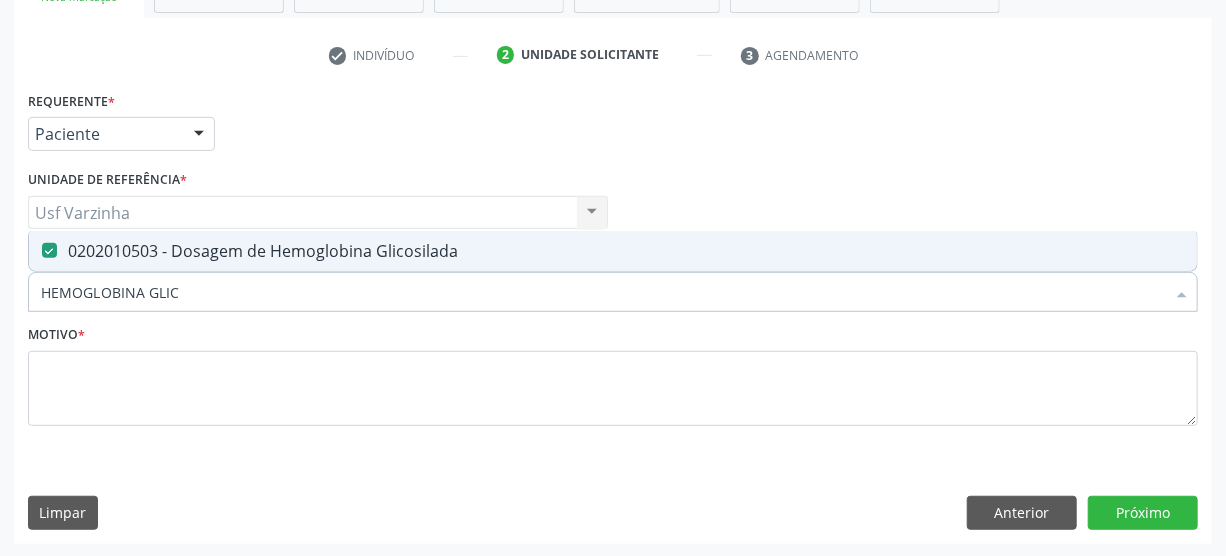 click on "HEMOGLOBINA GLIC" at bounding box center (603, 292) 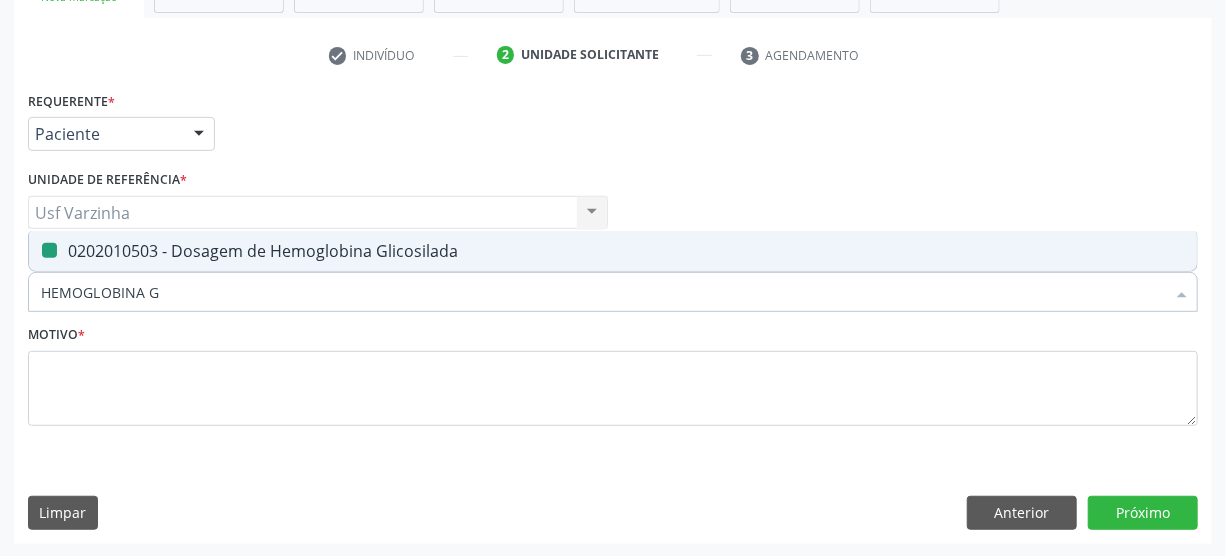 type on "HEMOGLOBINA" 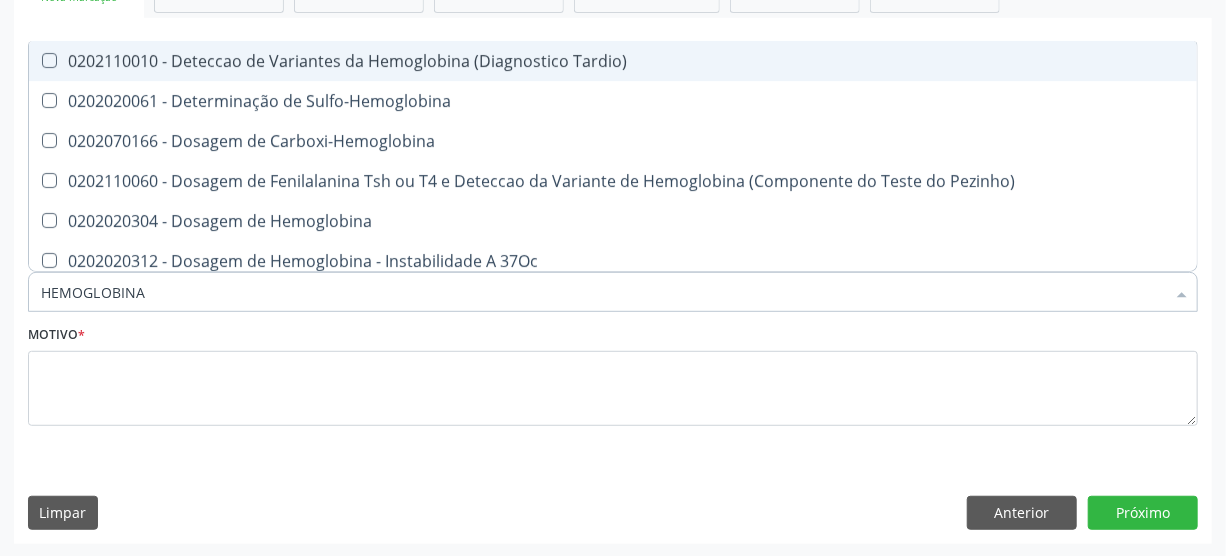 type on "HEMOGLOBIN" 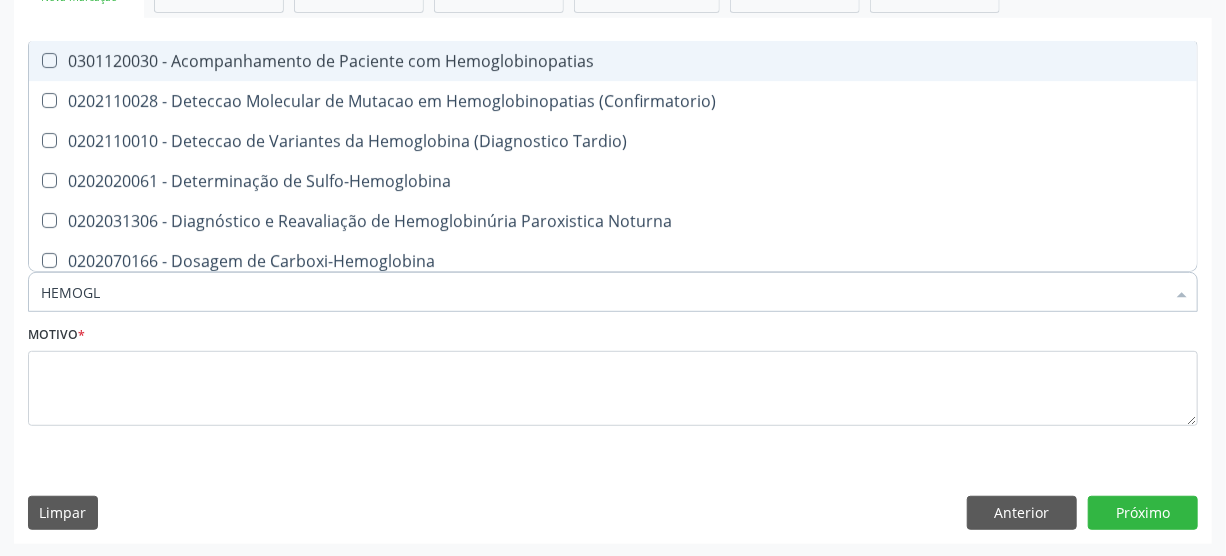 type on "HEMOG" 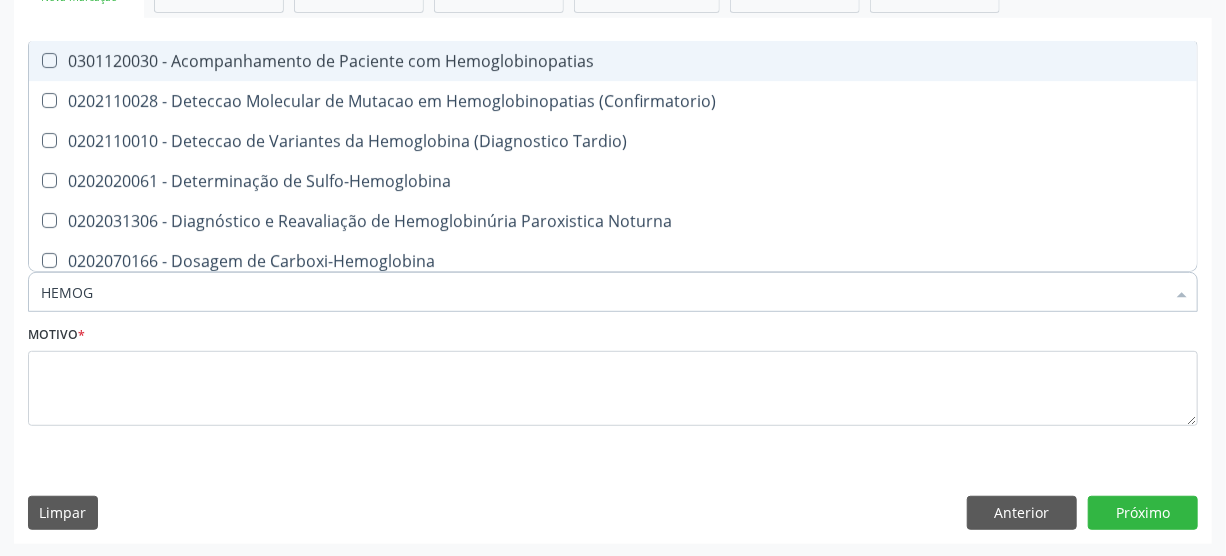 type on "HEMO" 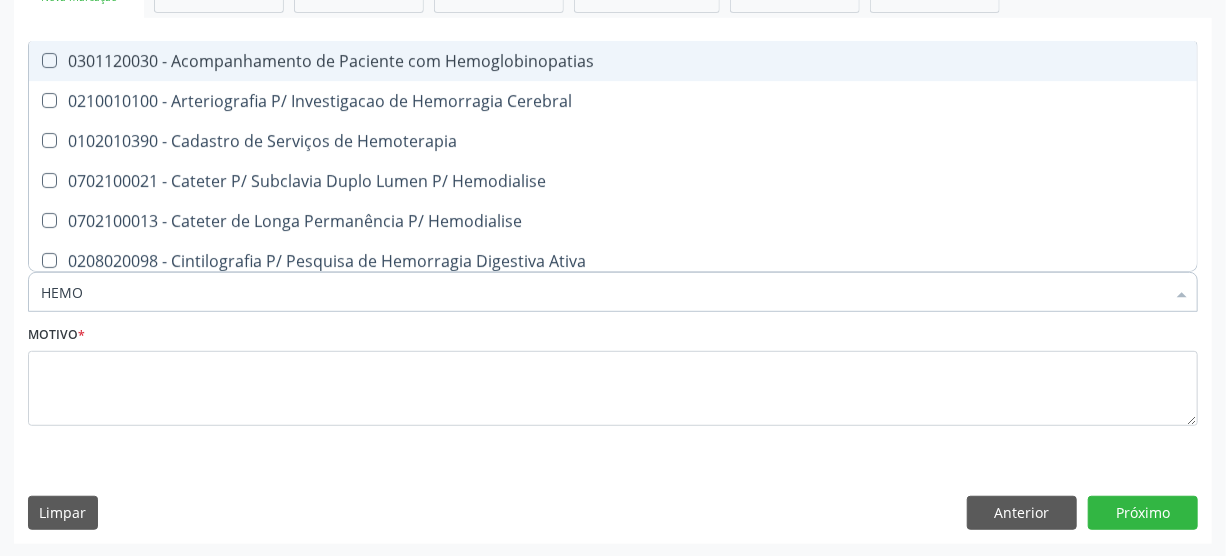 type on "HEM" 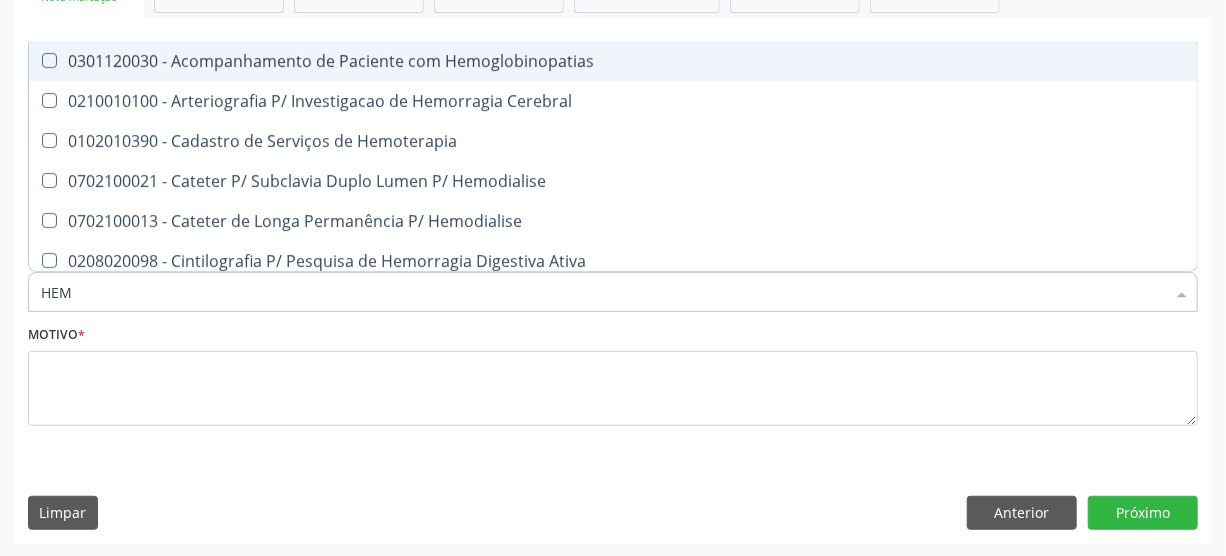 checkbox on "false" 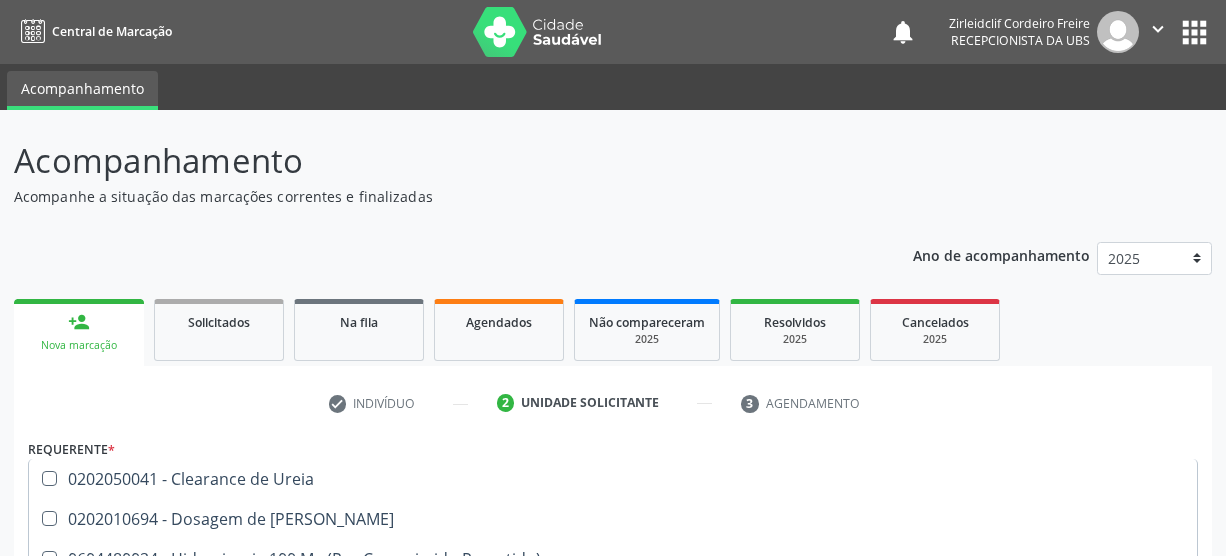 scroll, scrollTop: 348, scrollLeft: 0, axis: vertical 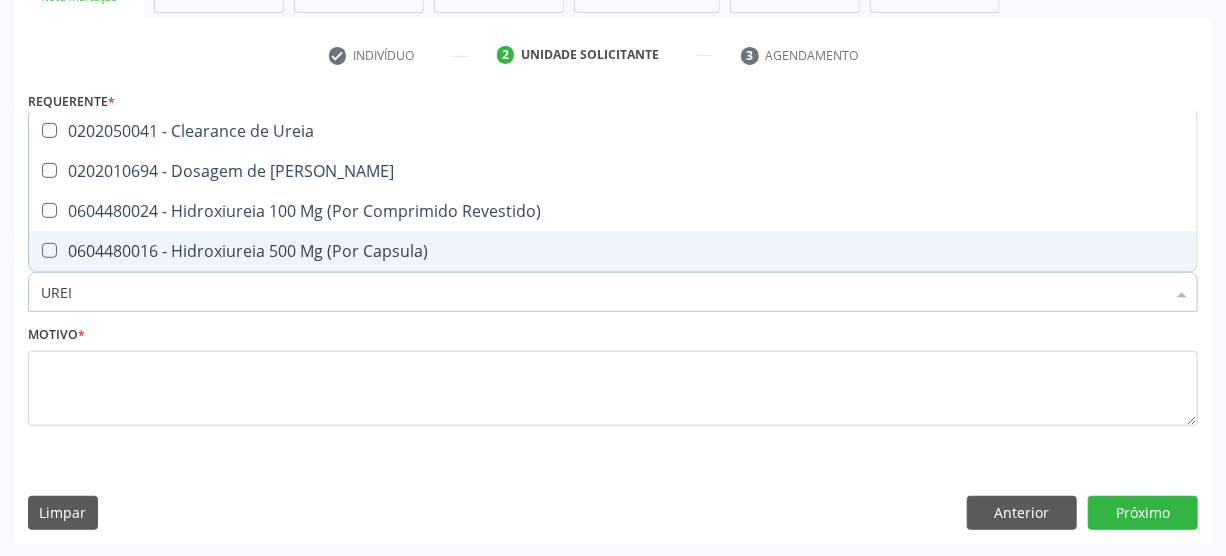 type on "UREIA" 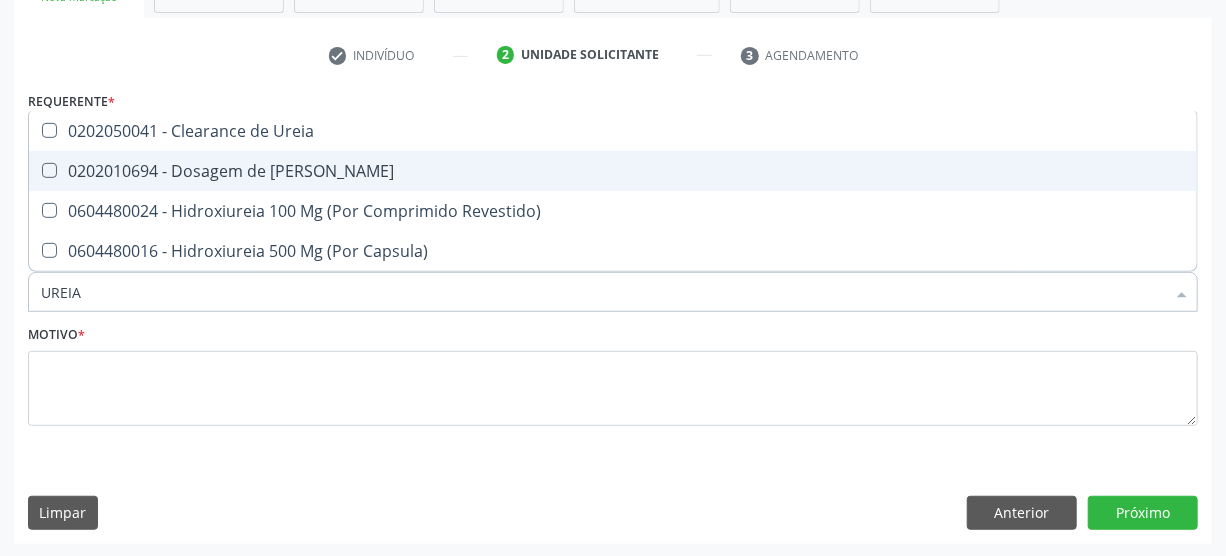 click on "0202010694 - Dosagem de [PERSON_NAME]" at bounding box center [613, 171] 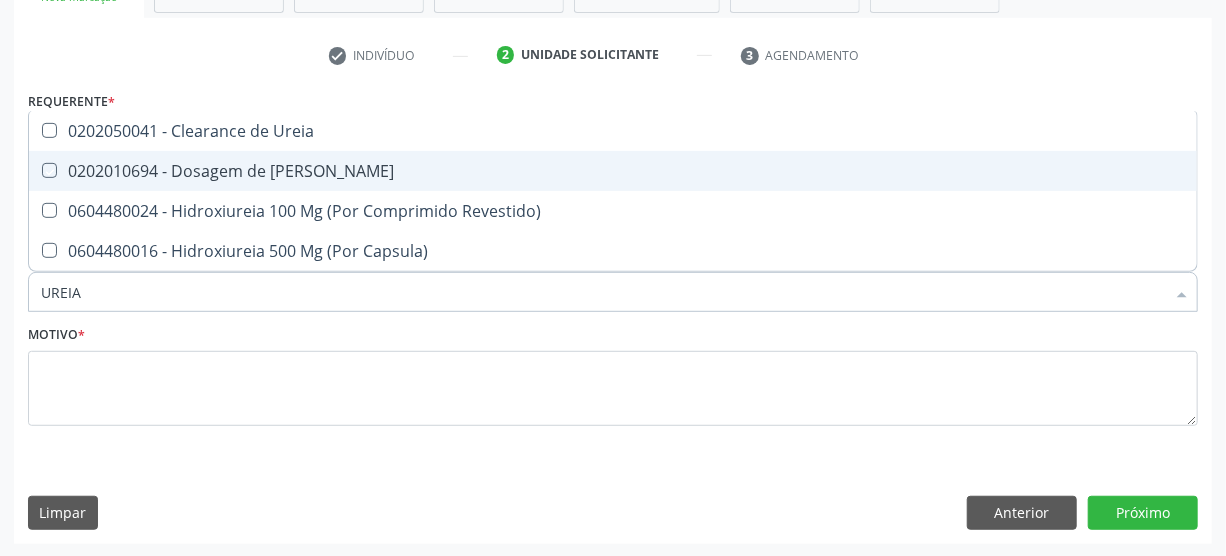 checkbox on "true" 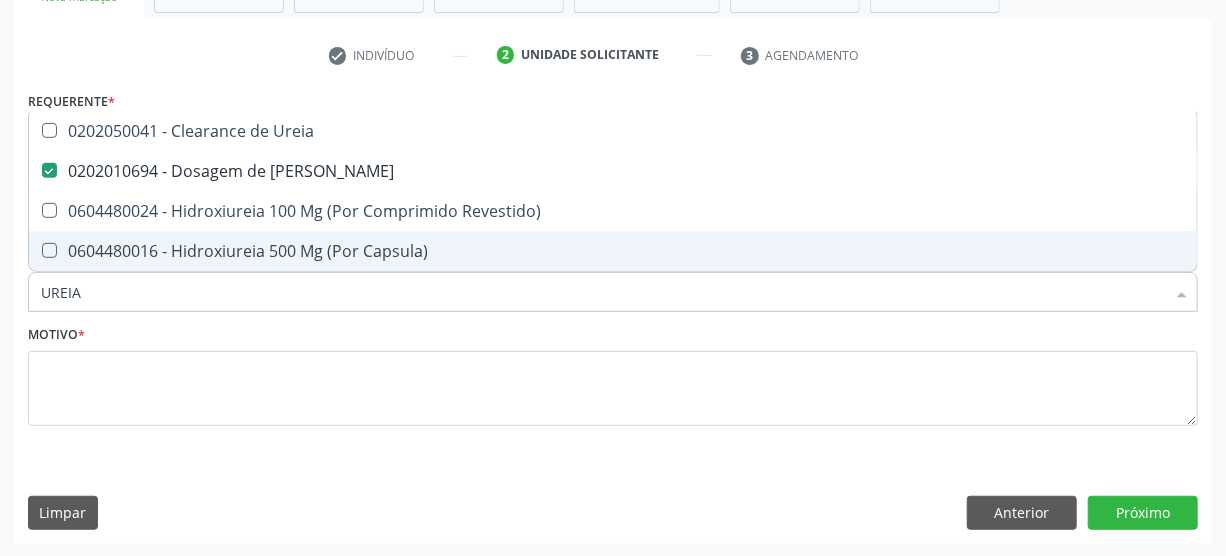 click on "UREIA" at bounding box center [603, 292] 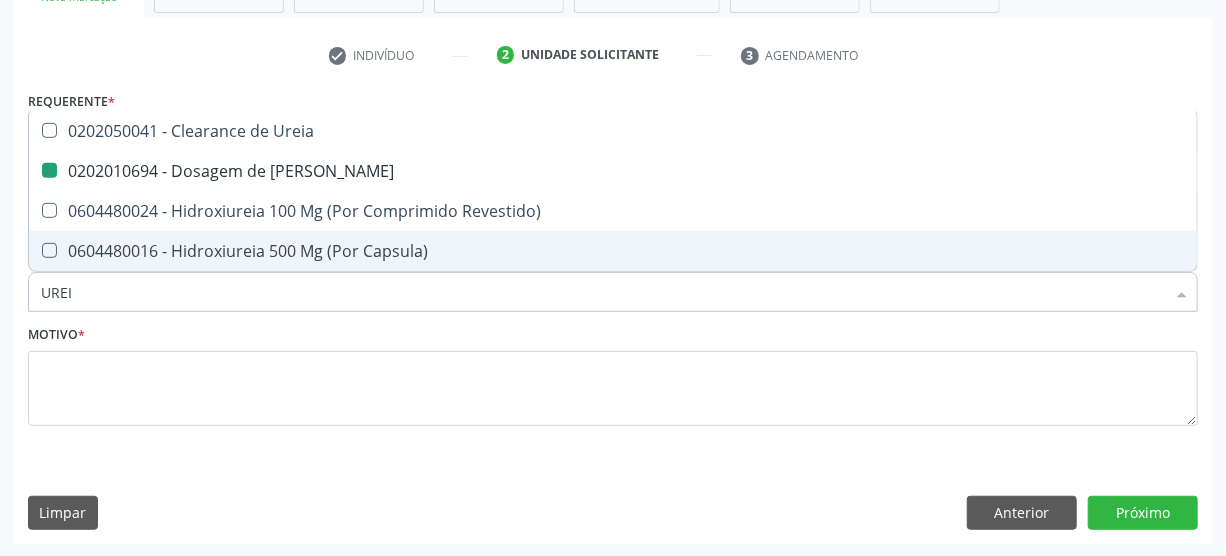 type on "URE" 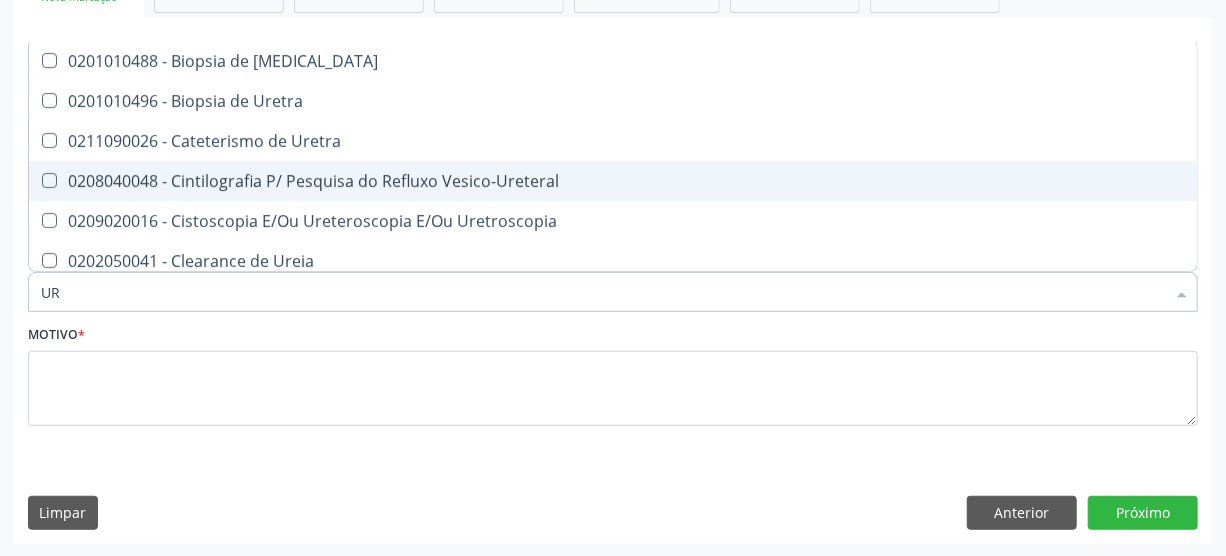 type on "U" 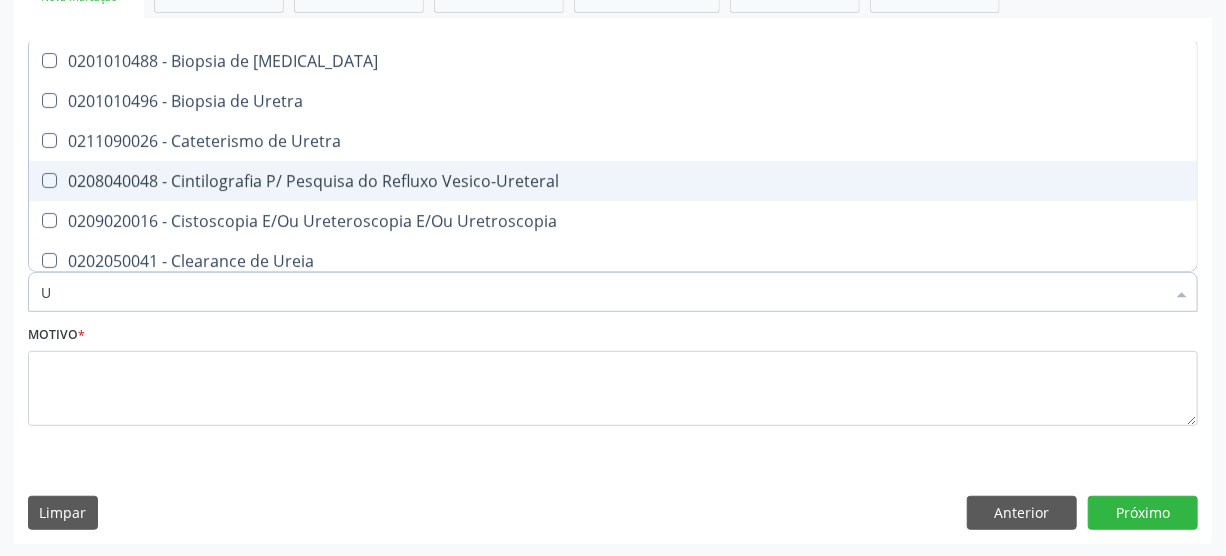 type 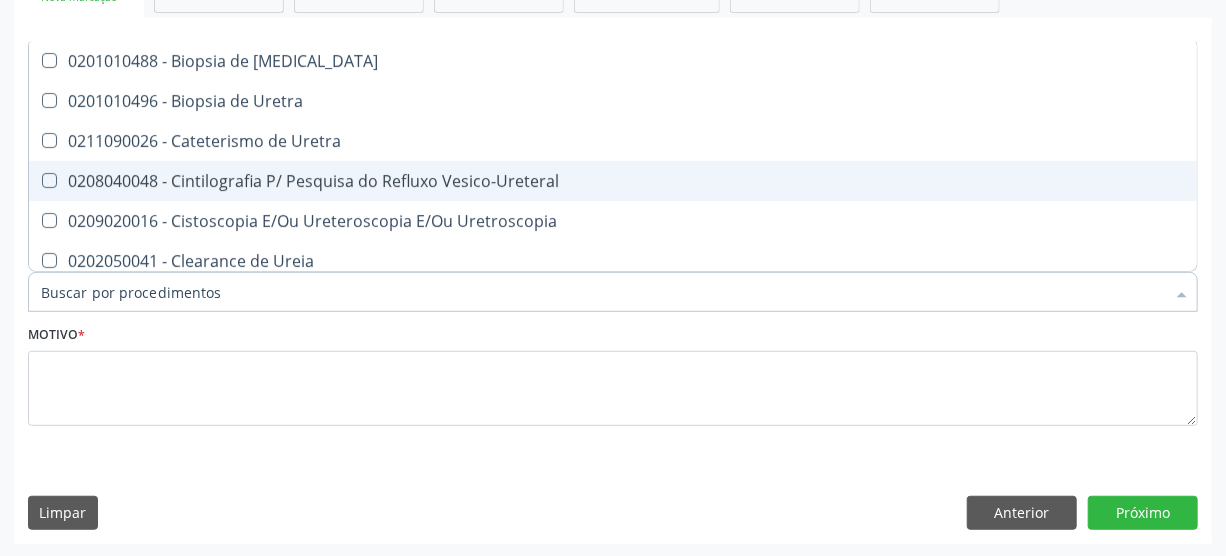 checkbox on "false" 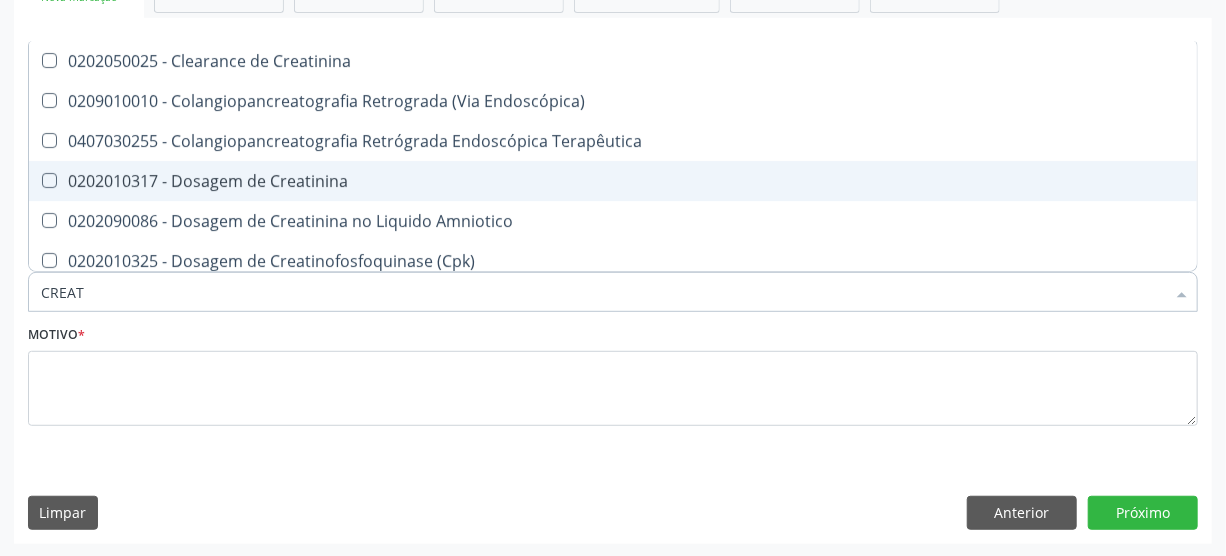 type on "CREATI" 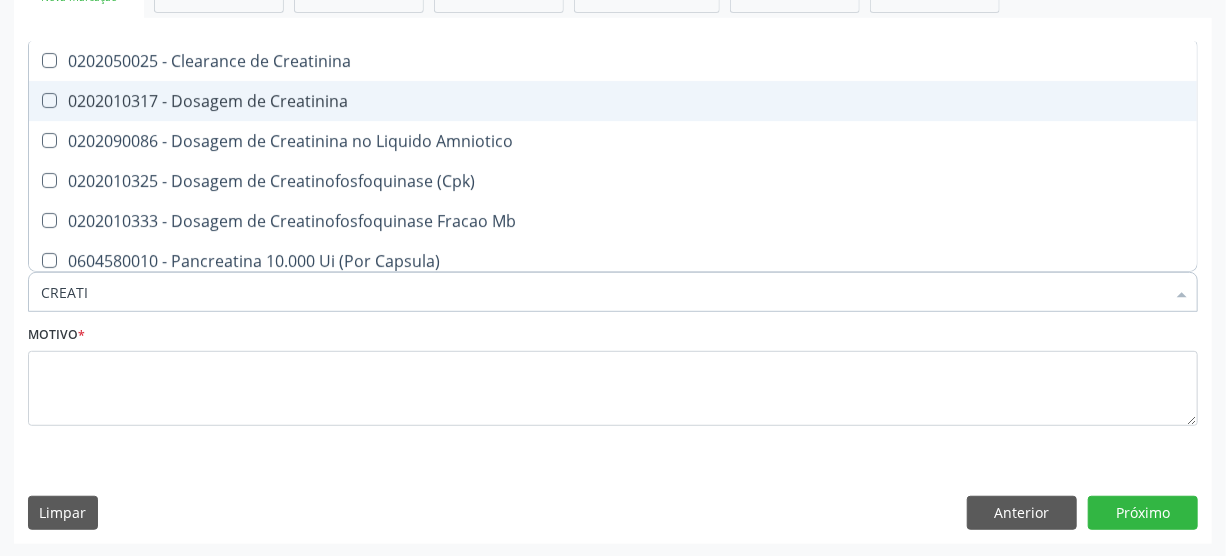 click on "0202010317 - Dosagem de Creatinina" at bounding box center (613, 101) 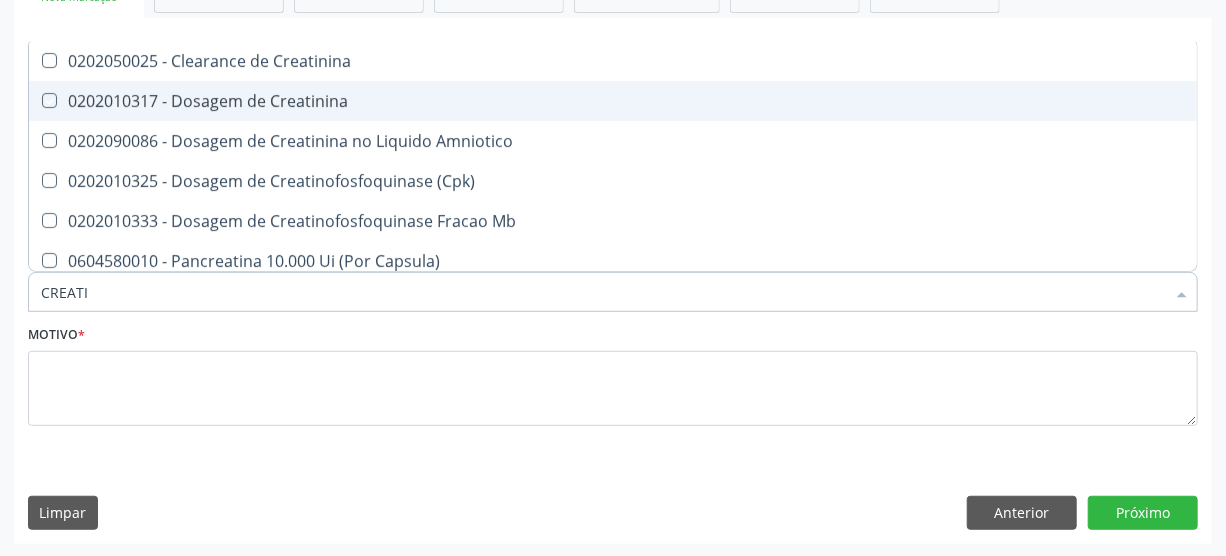 checkbox on "true" 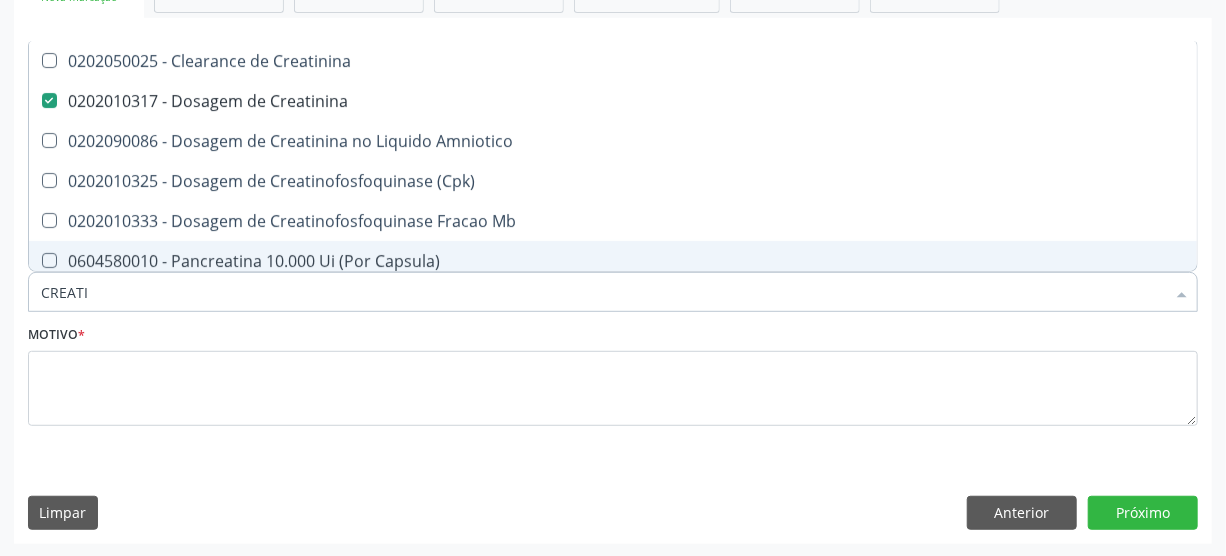 click on "CREATI" at bounding box center (603, 292) 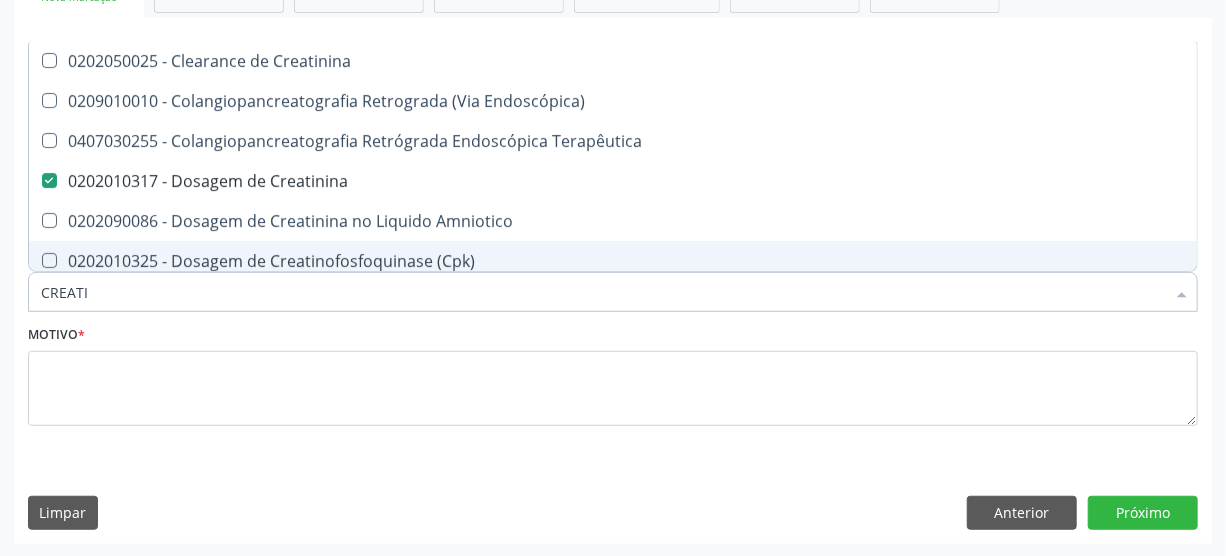 type on "CREAT" 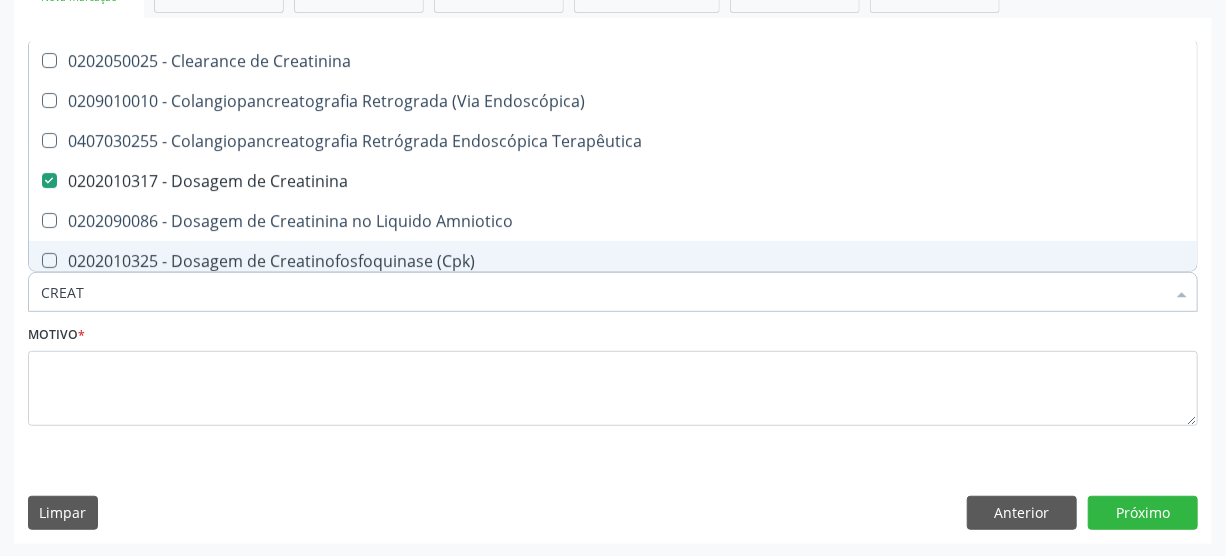 type on "CREA" 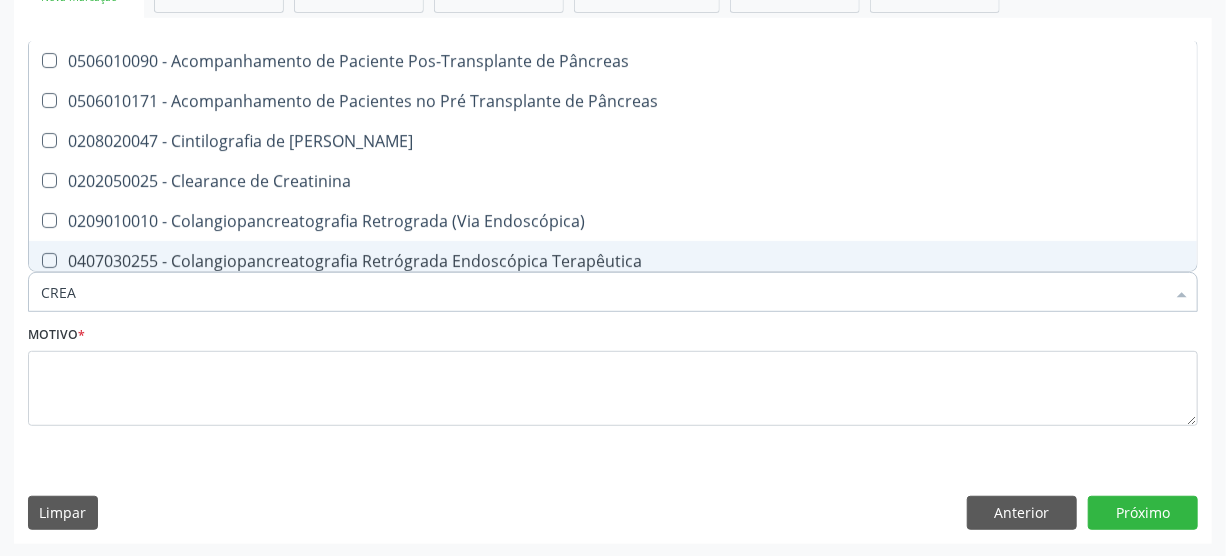 type on "CRE" 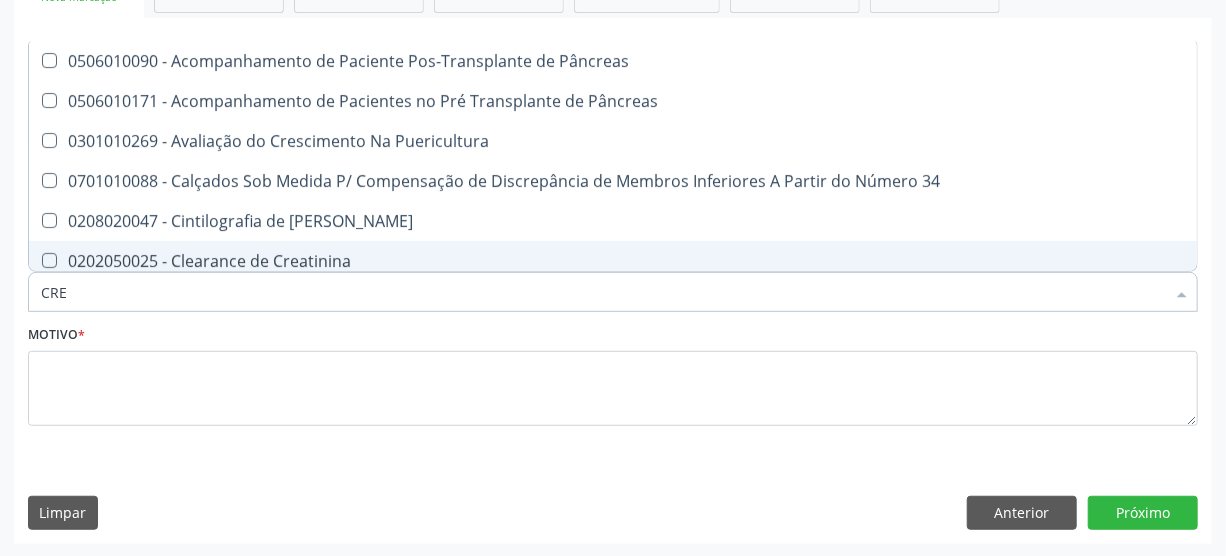type on "CR" 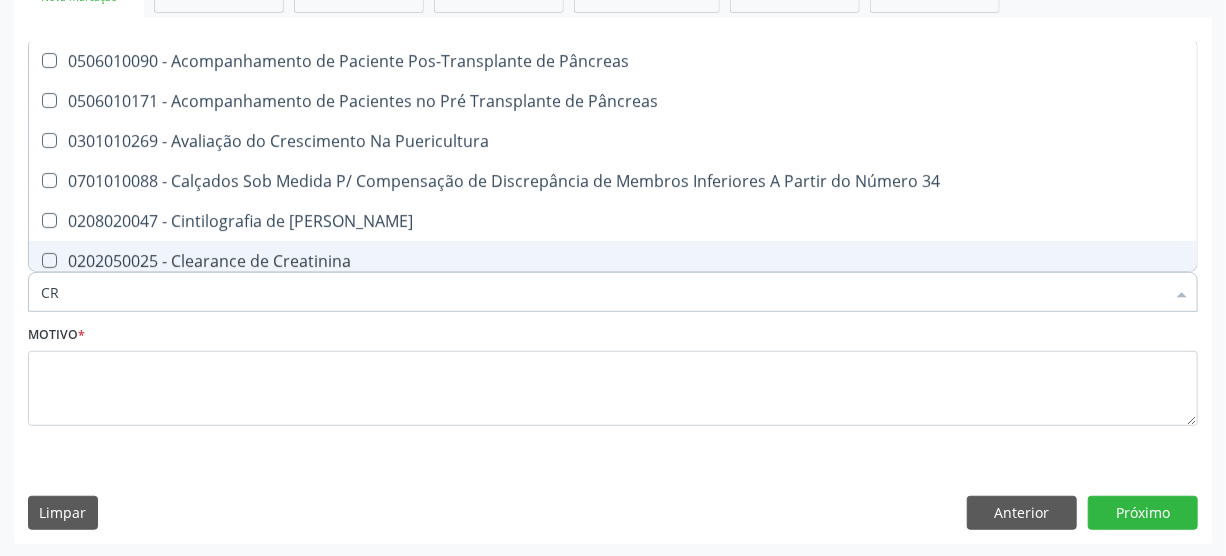 checkbox on "false" 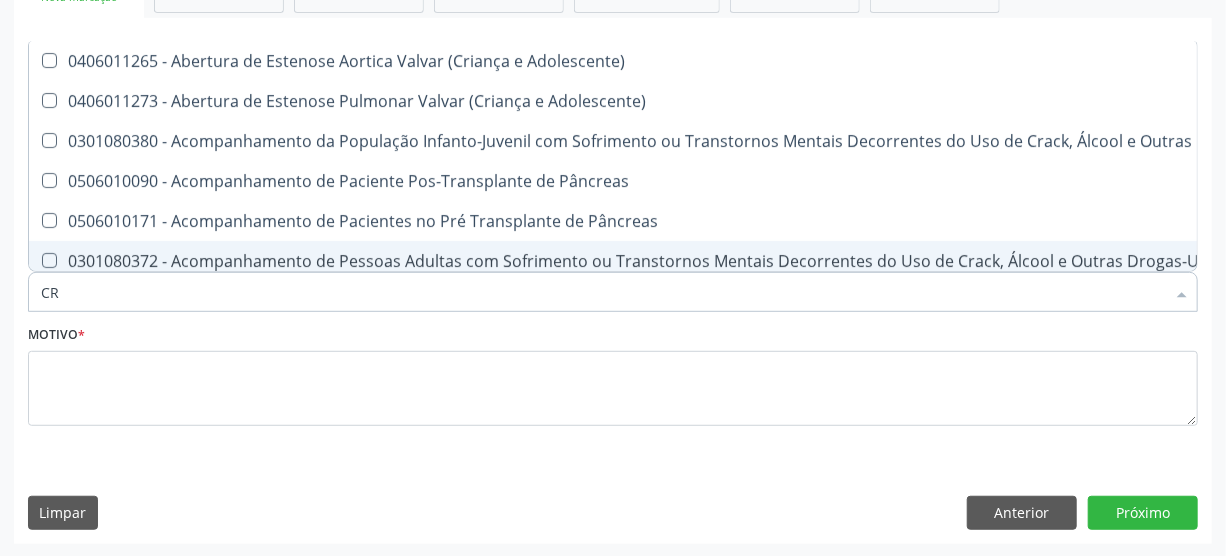 type on "C" 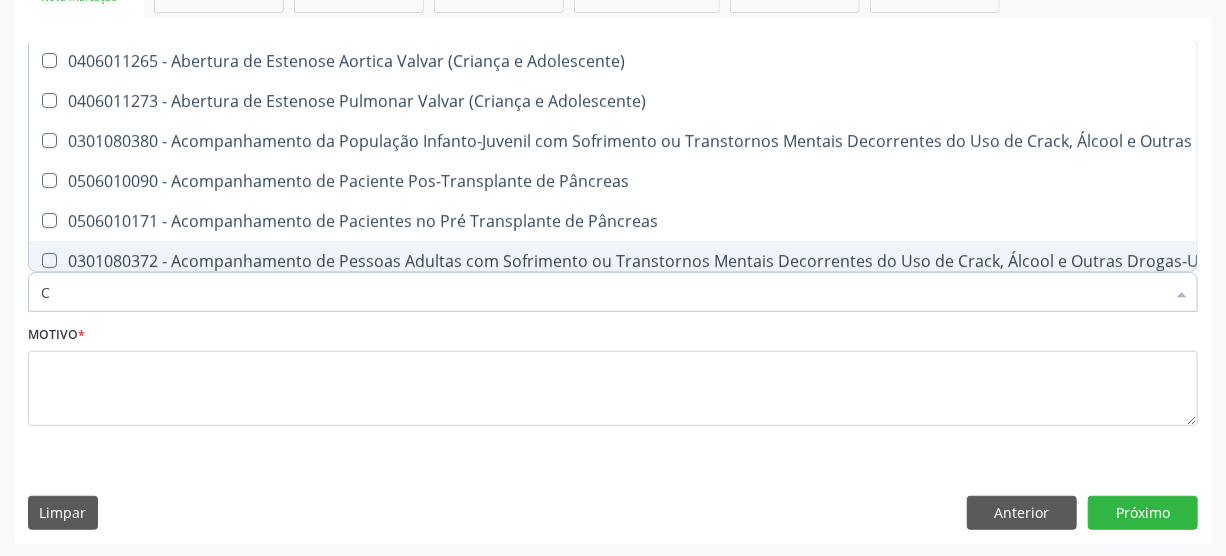 checkbox on "false" 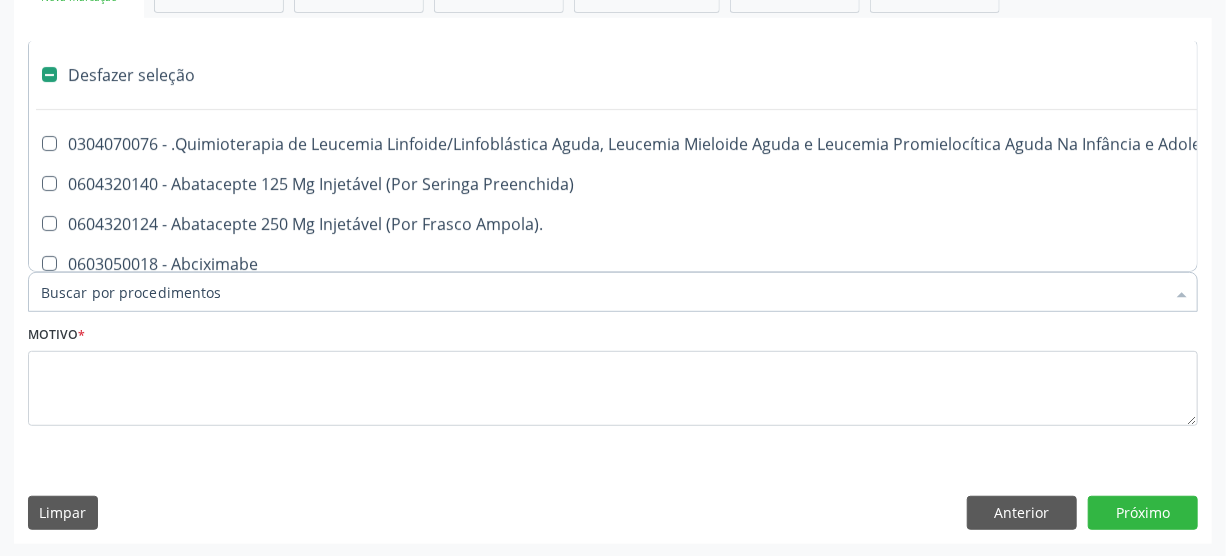 type on "B" 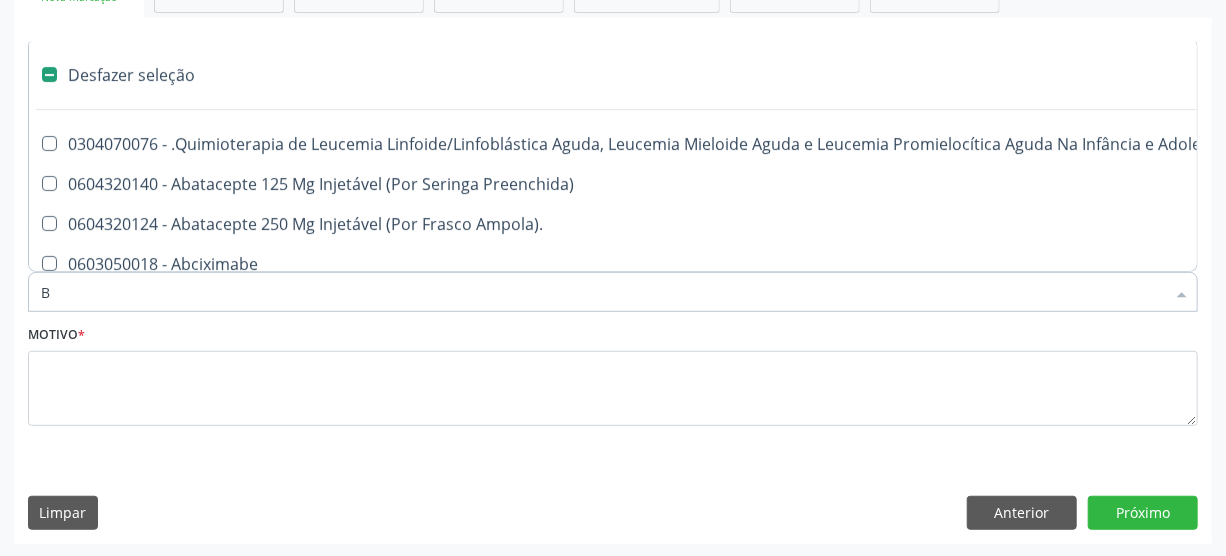 checkbox on "true" 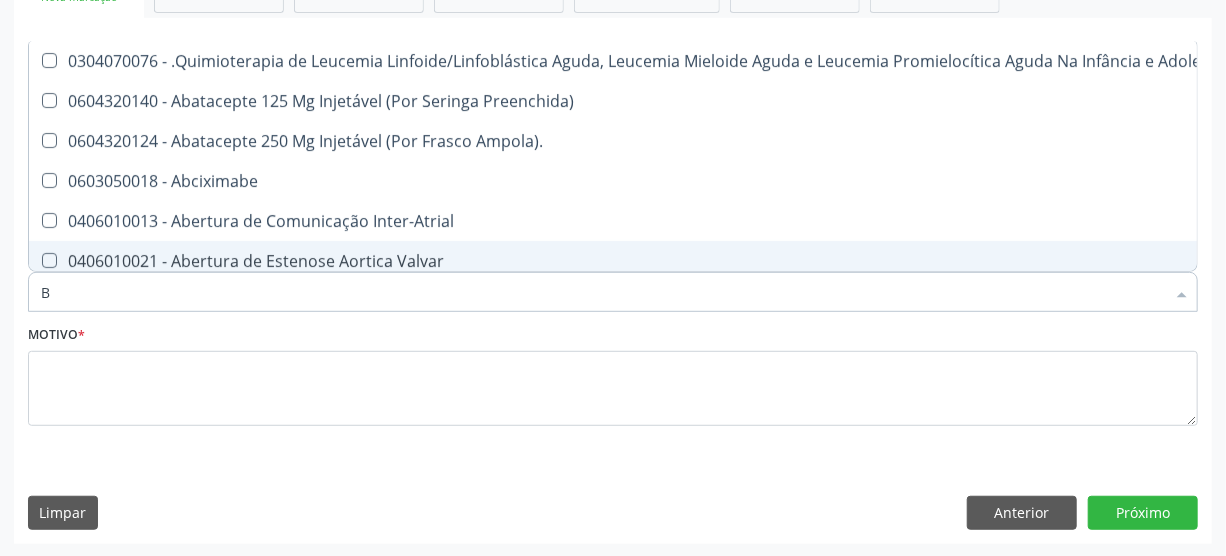 type on "BI" 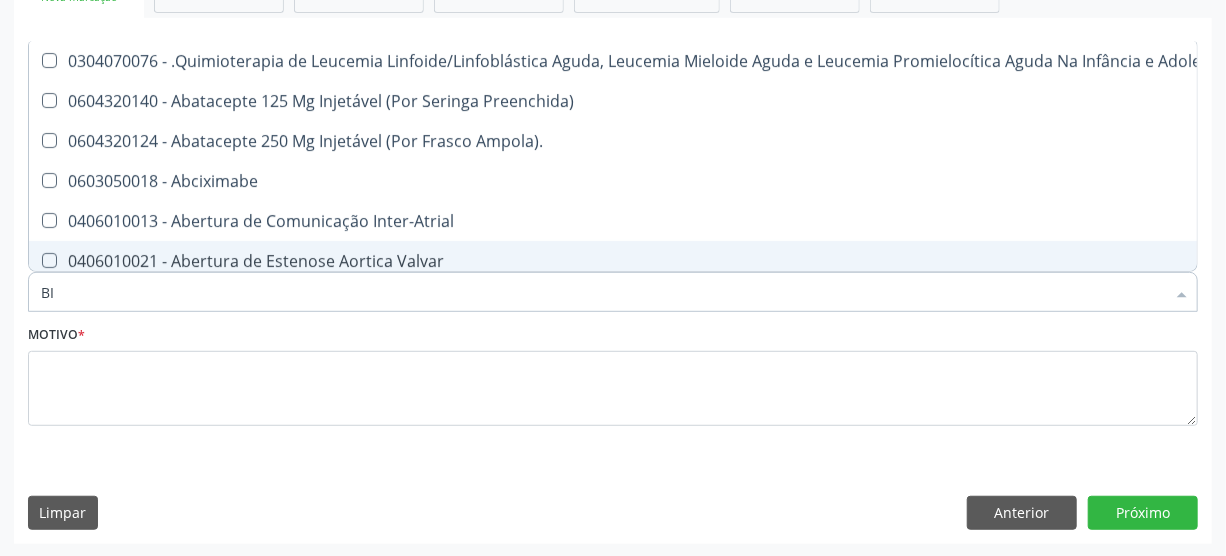 checkbox on "true" 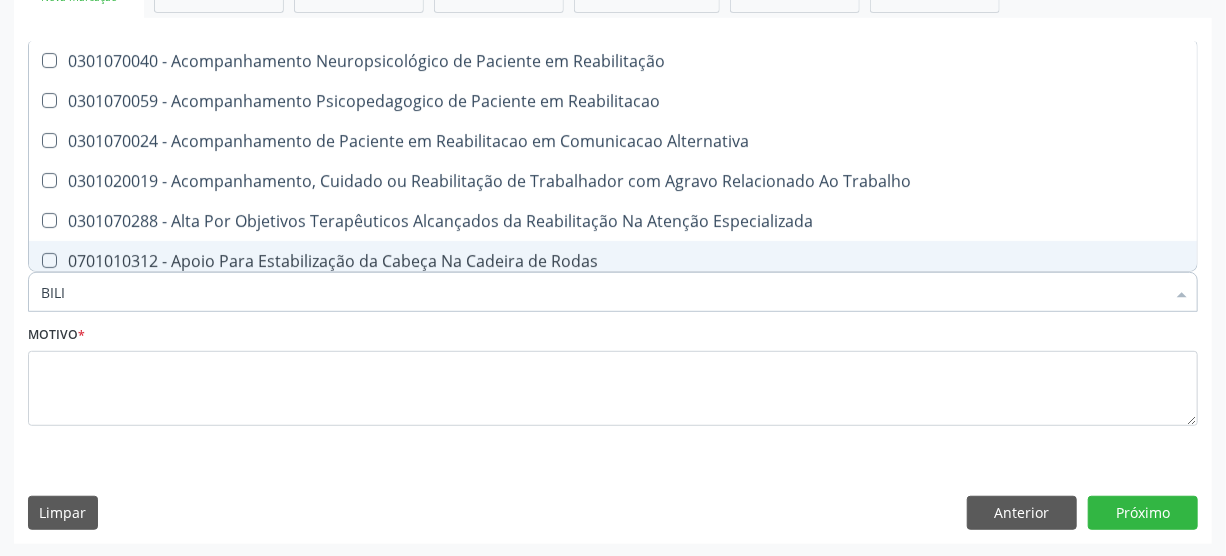 type on "BILIR" 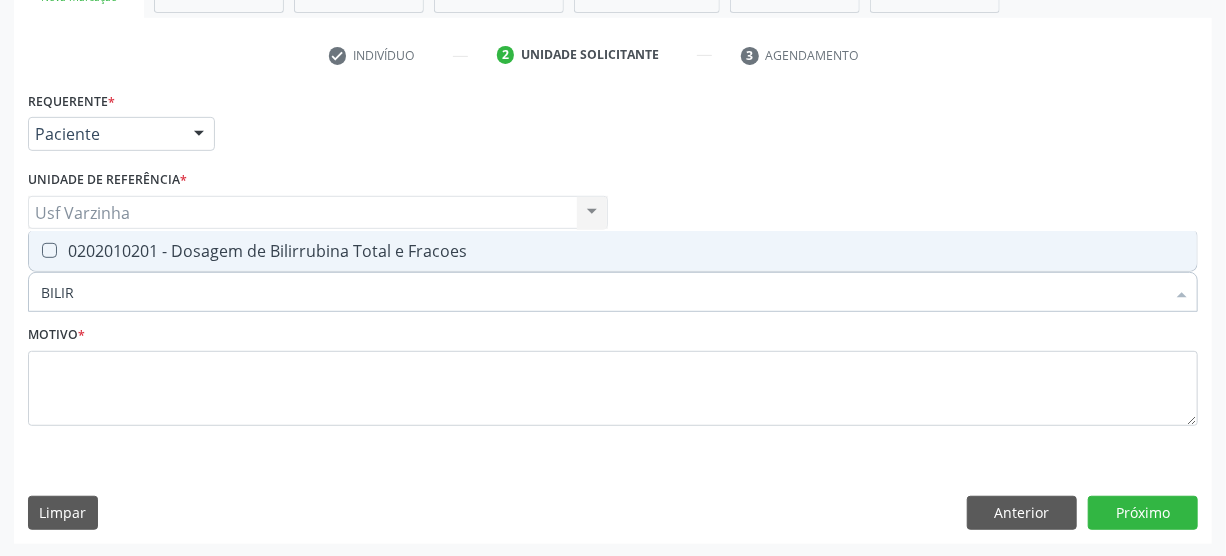 click on "0202010201 - Dosagem de Bilirrubina Total e Fracoes" at bounding box center [613, 251] 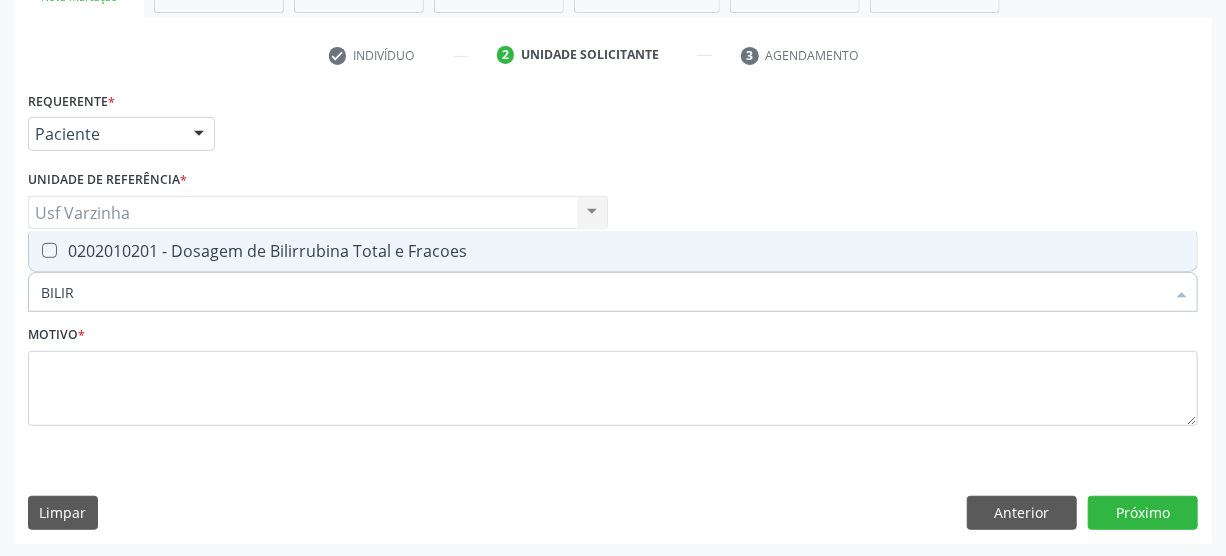 checkbox on "true" 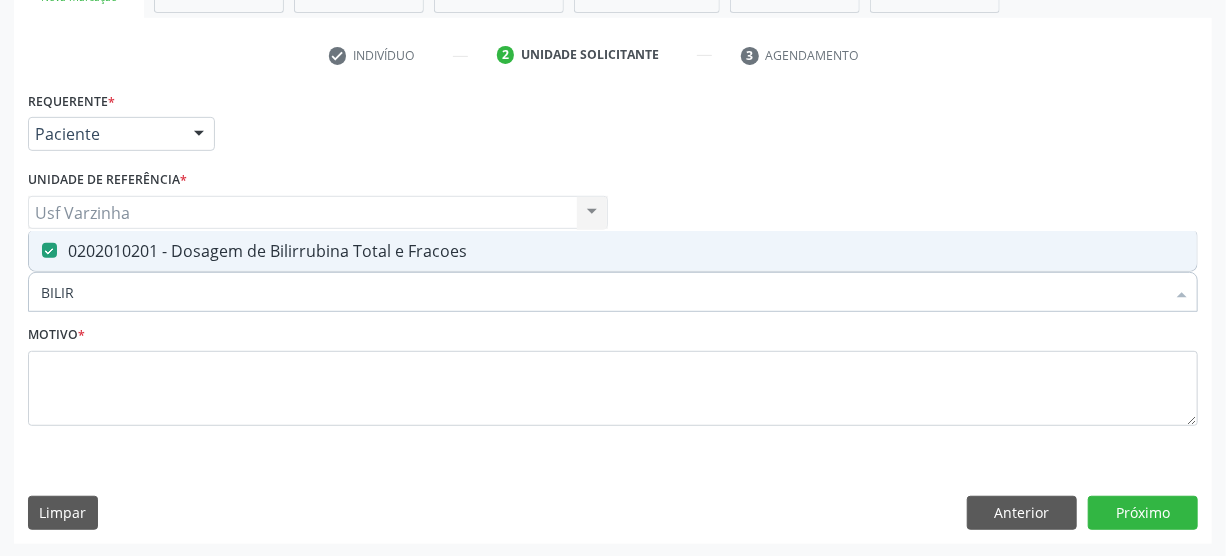 click on "BILIR" at bounding box center (603, 292) 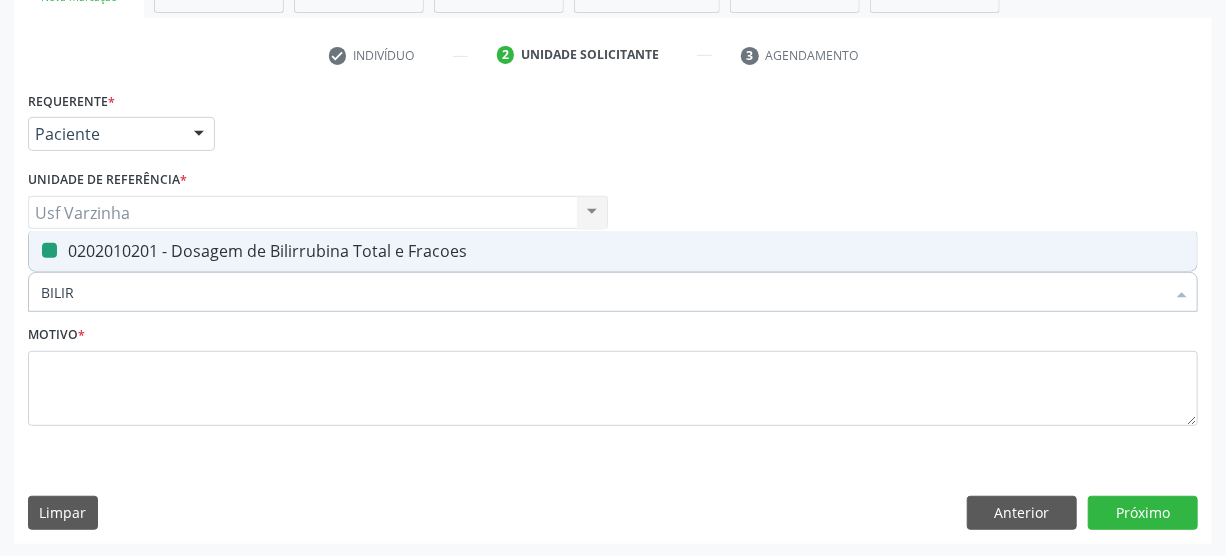 type on "BILI" 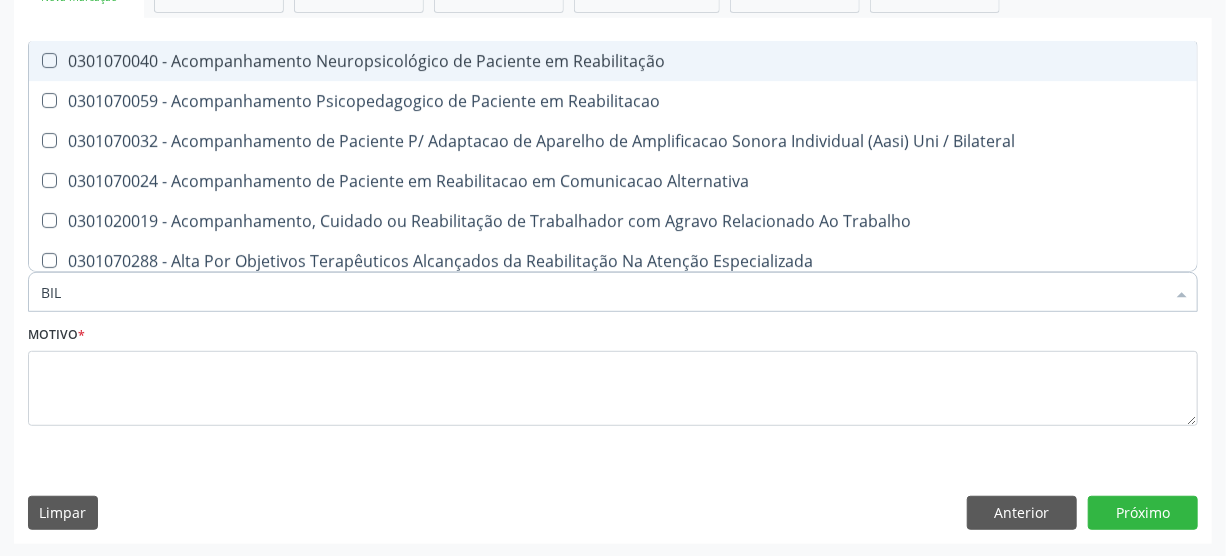 type on "BI" 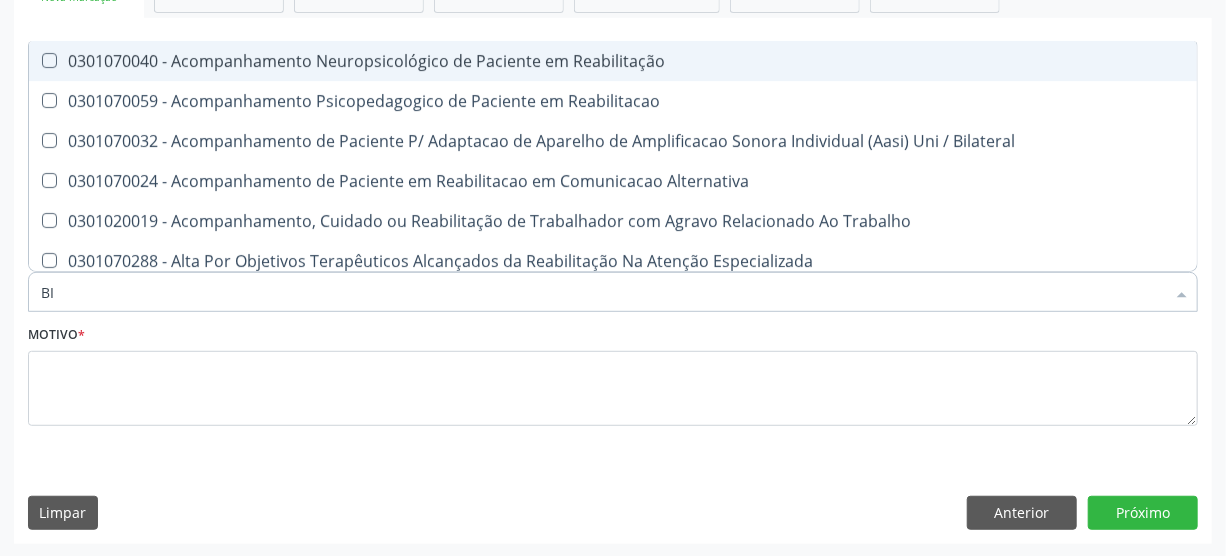 checkbox on "false" 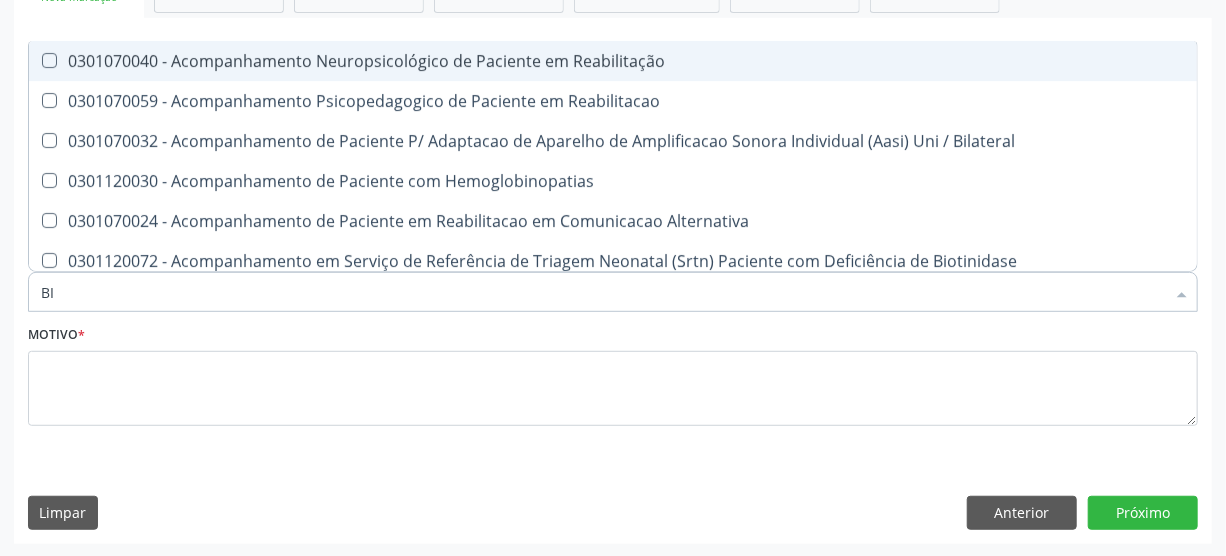 type on "B" 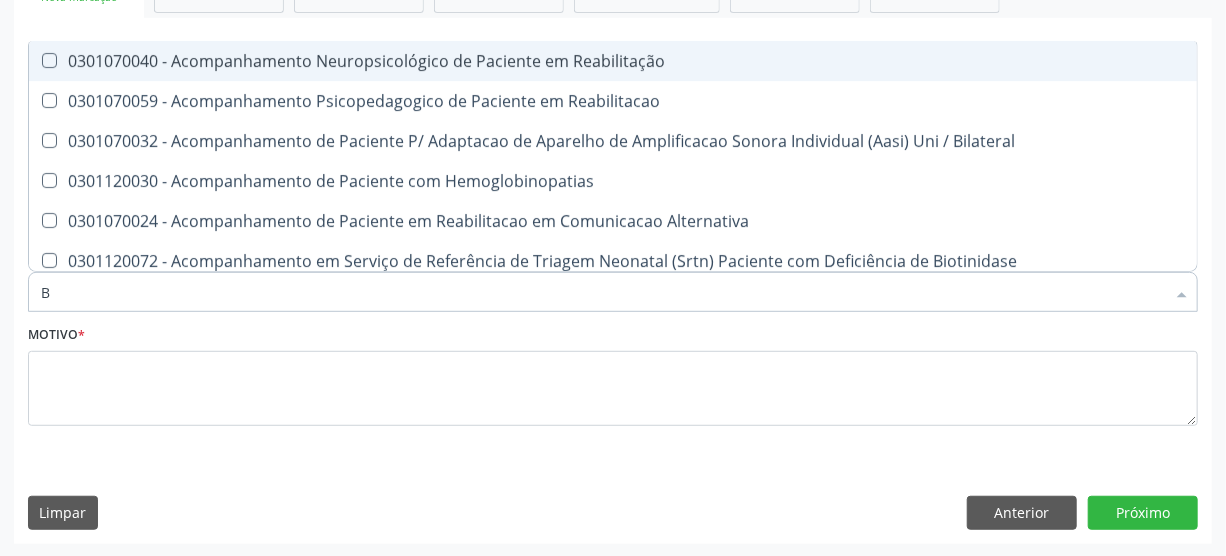 type 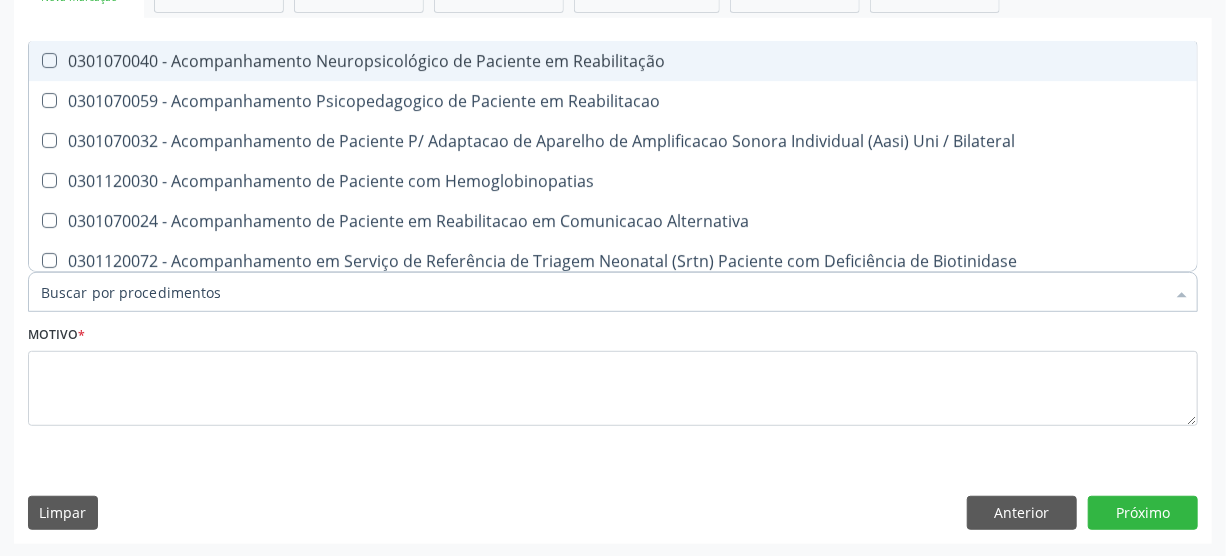 checkbox on "false" 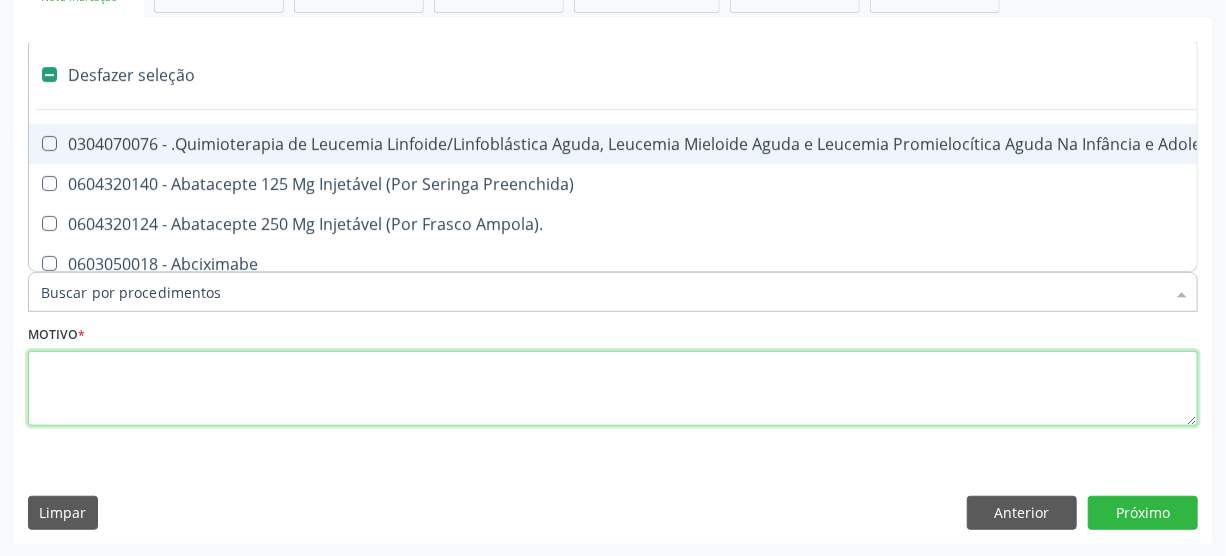 click at bounding box center (613, 389) 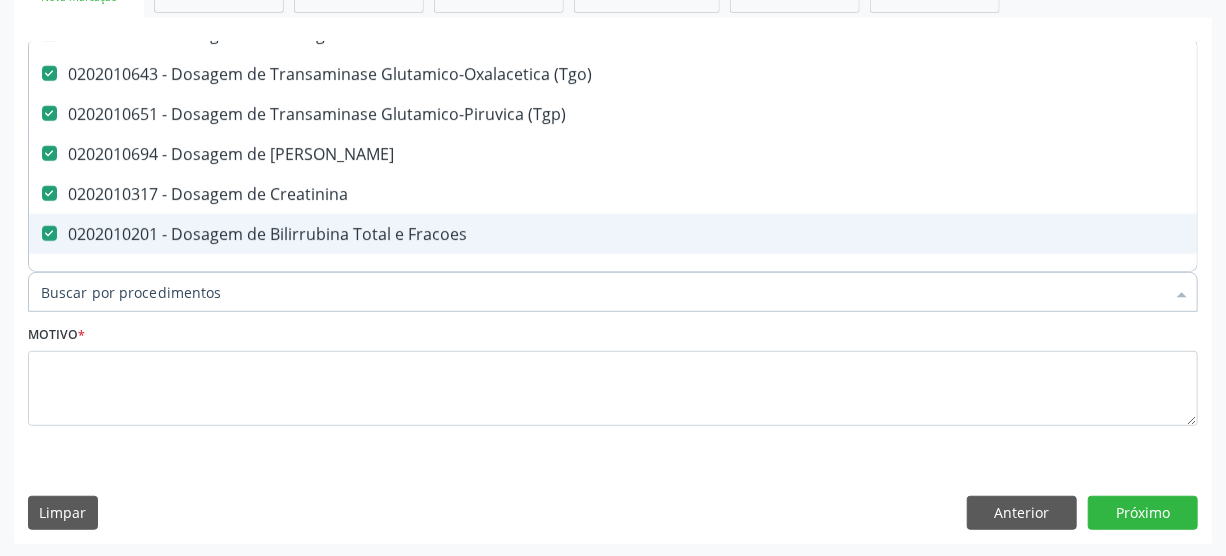 scroll, scrollTop: 545, scrollLeft: 0, axis: vertical 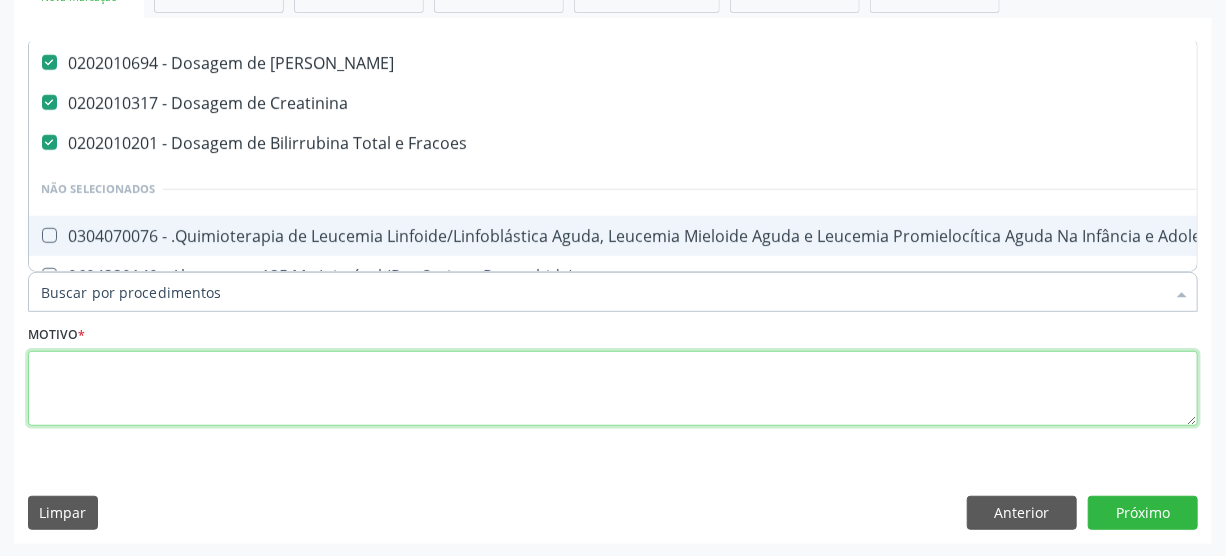 click at bounding box center (613, 389) 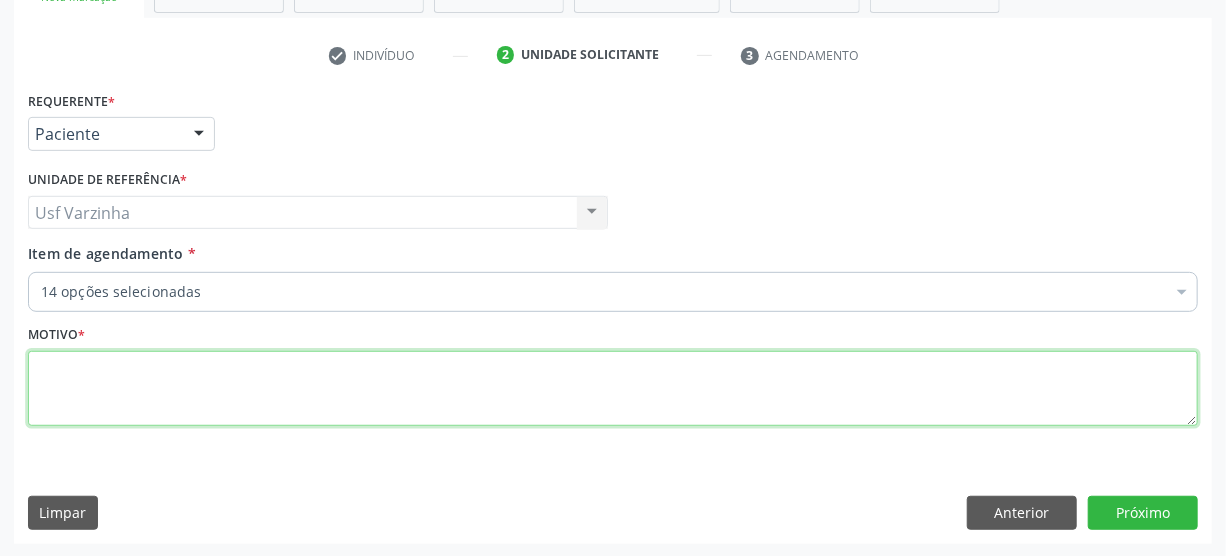 scroll, scrollTop: 0, scrollLeft: 0, axis: both 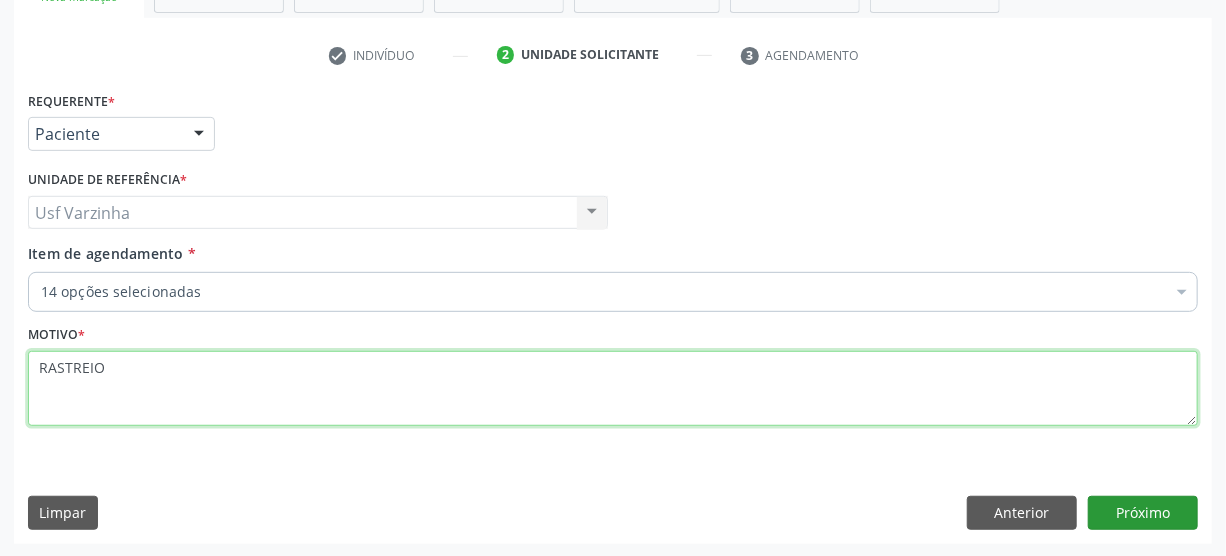 type on "RASTREIO" 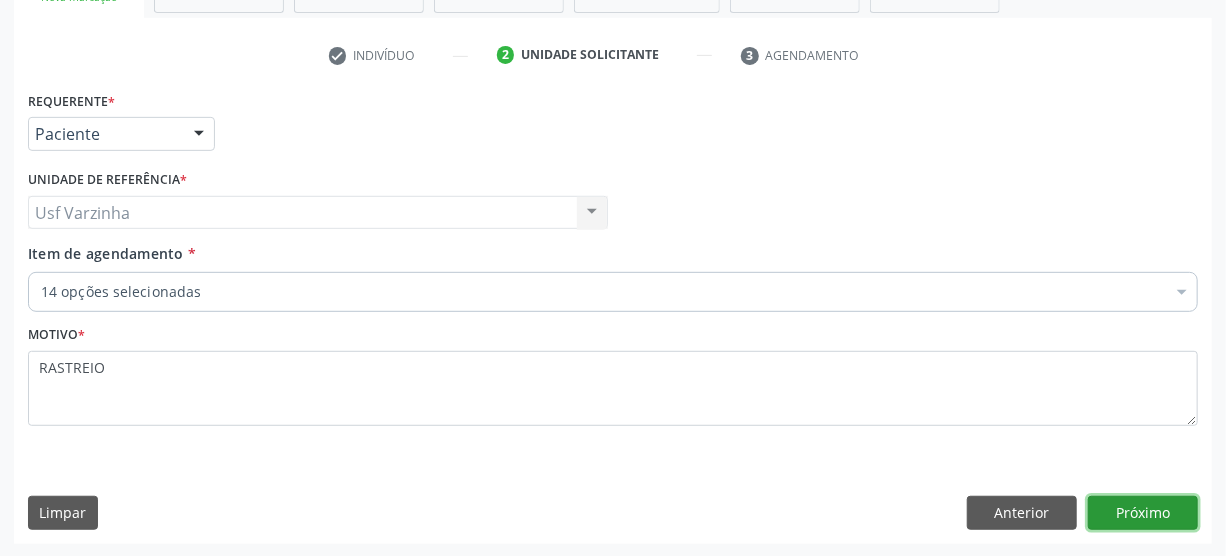 click on "Próximo" at bounding box center (1143, 513) 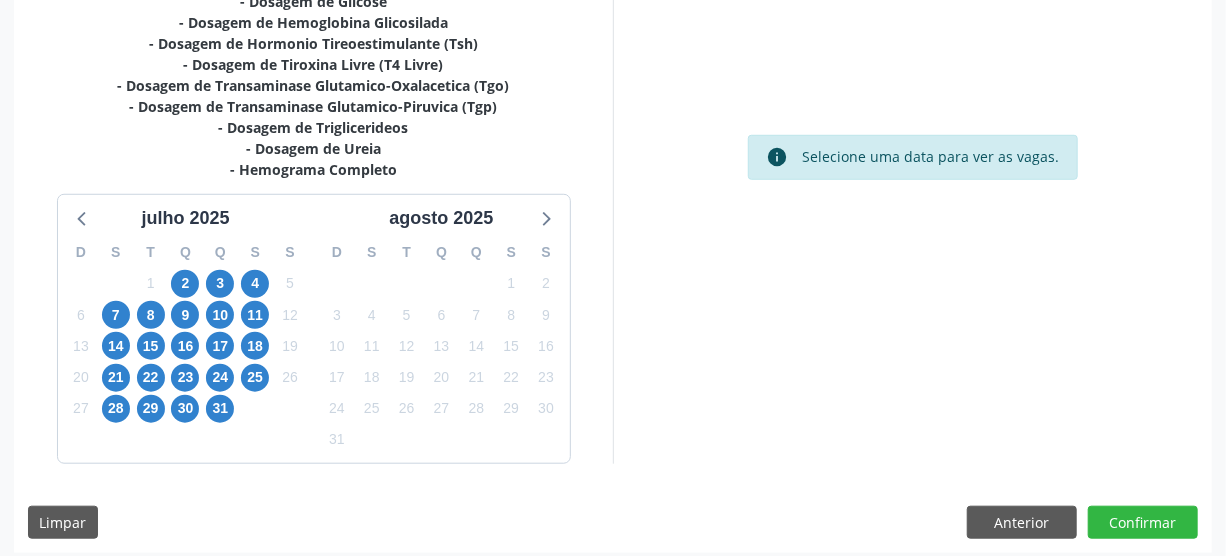 scroll, scrollTop: 585, scrollLeft: 0, axis: vertical 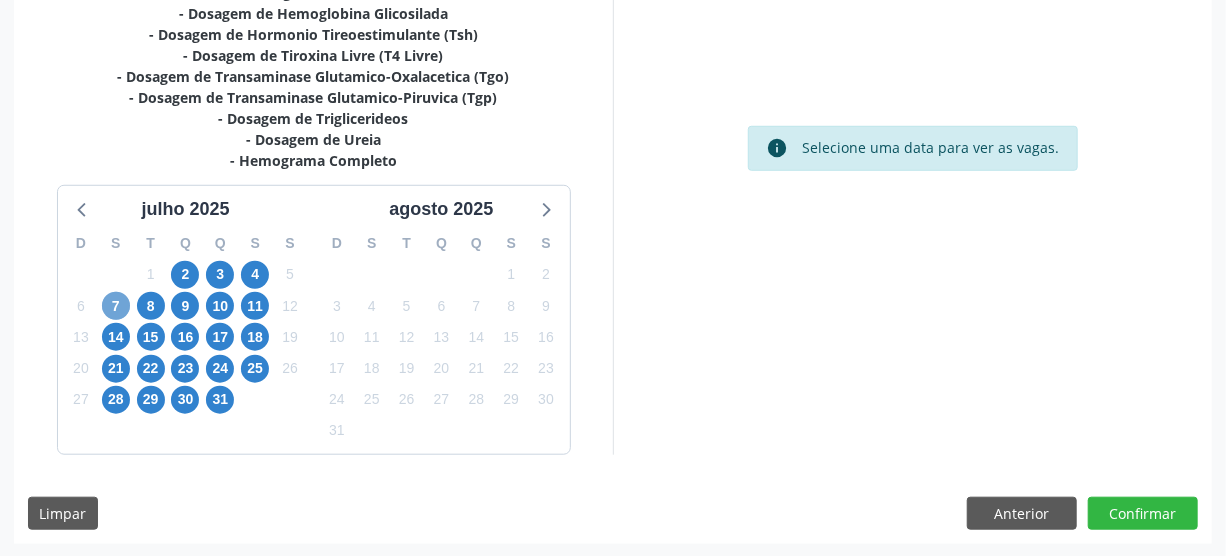 click on "7" at bounding box center (116, 306) 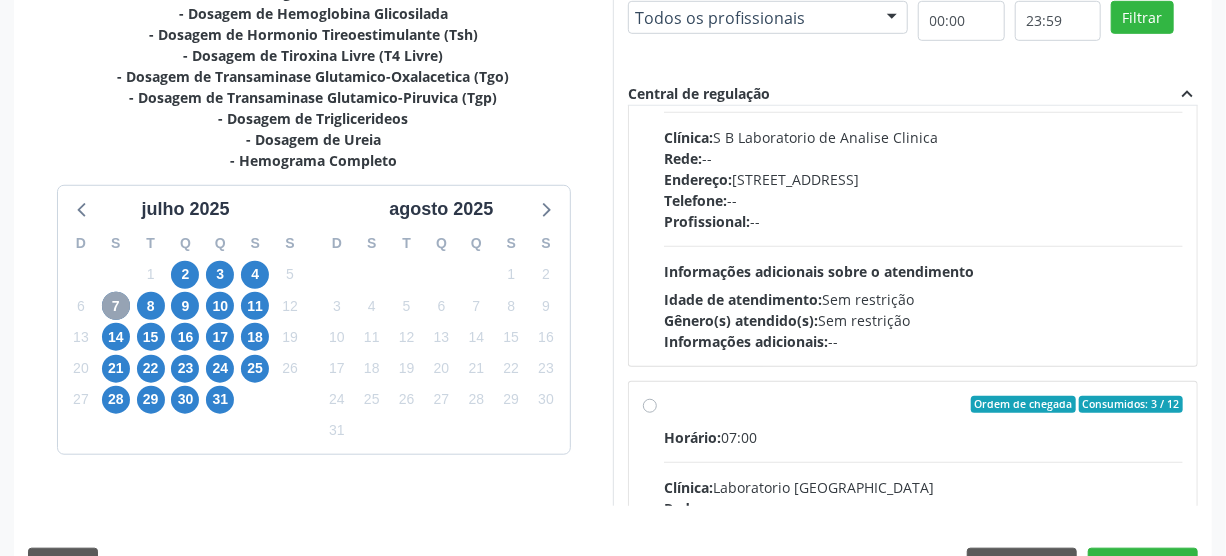 scroll, scrollTop: 0, scrollLeft: 0, axis: both 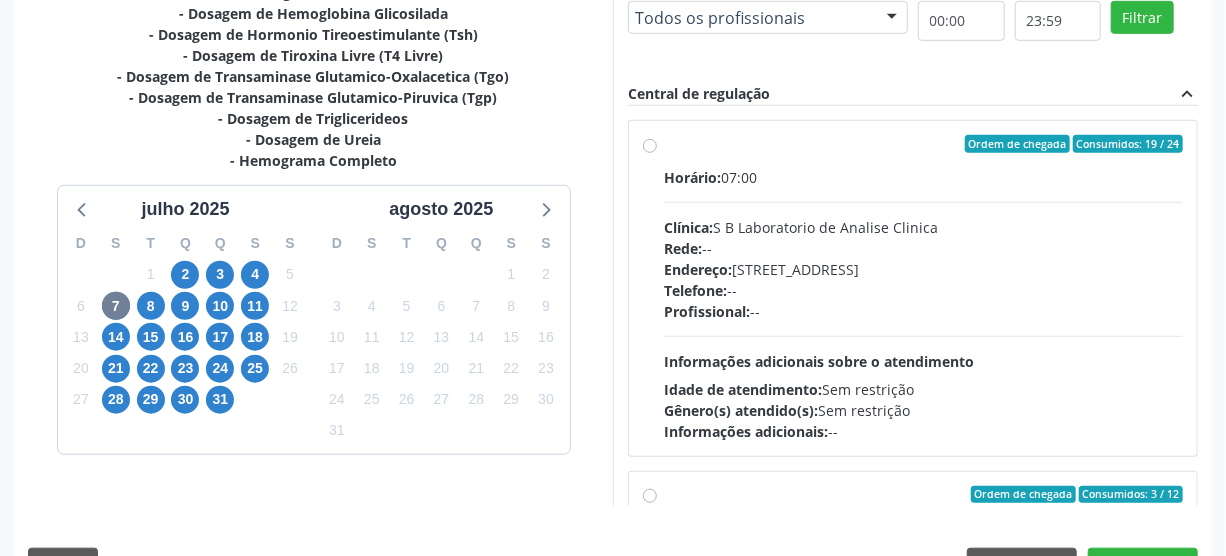 click on "Ordem de chegada
Consumidos: 19 / 24
Horário:   07:00
Clínica:  S B Laboratorio de Analise Clinica
Rede:
--
Endereço:   Casa, nº 679, Centro, Serra Talhada - PE
Telefone:   --
Profissional:
--
Informações adicionais sobre o atendimento
Idade de atendimento:
Sem restrição
Gênero(s) atendido(s):
Sem restrição
Informações adicionais:
--" at bounding box center (923, 288) 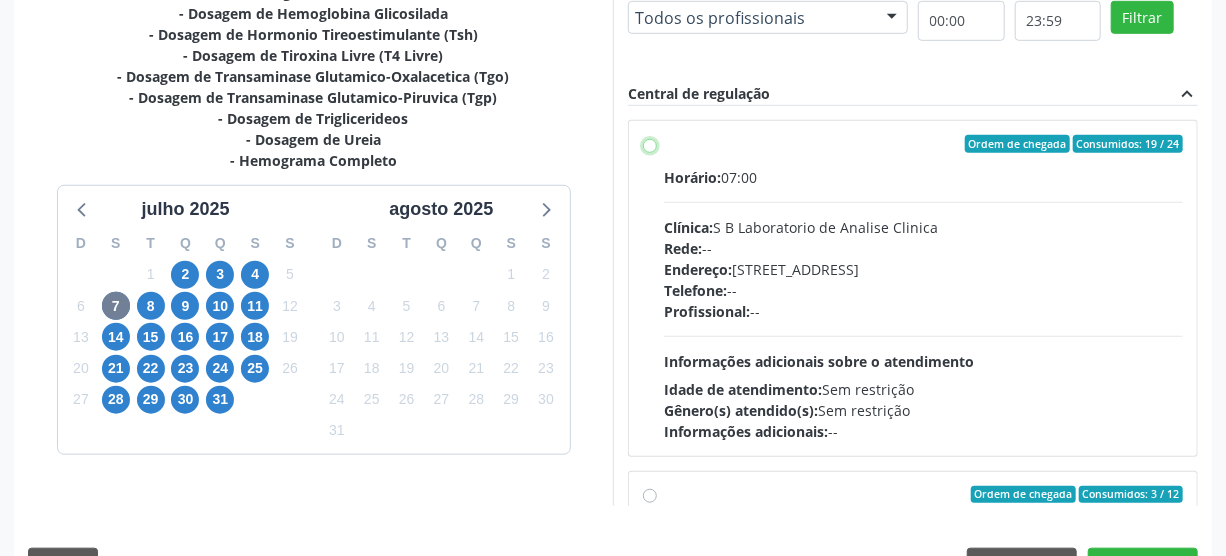 click on "Ordem de chegada
Consumidos: 19 / 24
Horário:   07:00
Clínica:  S B Laboratorio de Analise Clinica
Rede:
--
Endereço:   Casa, nº 679, Centro, Serra Talhada - PE
Telefone:   --
Profissional:
--
Informações adicionais sobre o atendimento
Idade de atendimento:
Sem restrição
Gênero(s) atendido(s):
Sem restrição
Informações adicionais:
--" at bounding box center [650, 144] 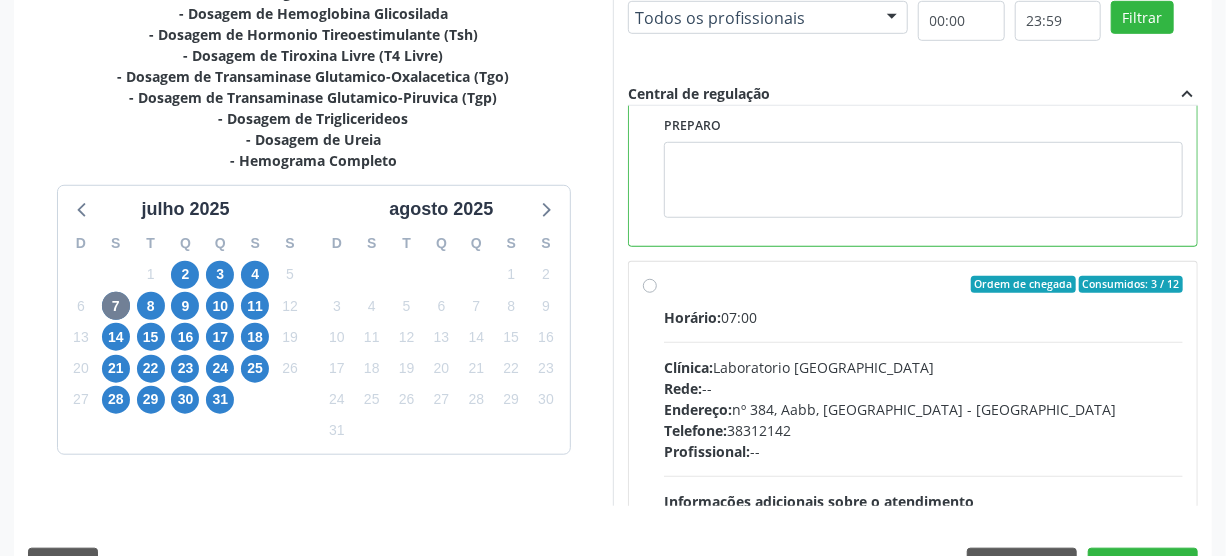 scroll, scrollTop: 454, scrollLeft: 0, axis: vertical 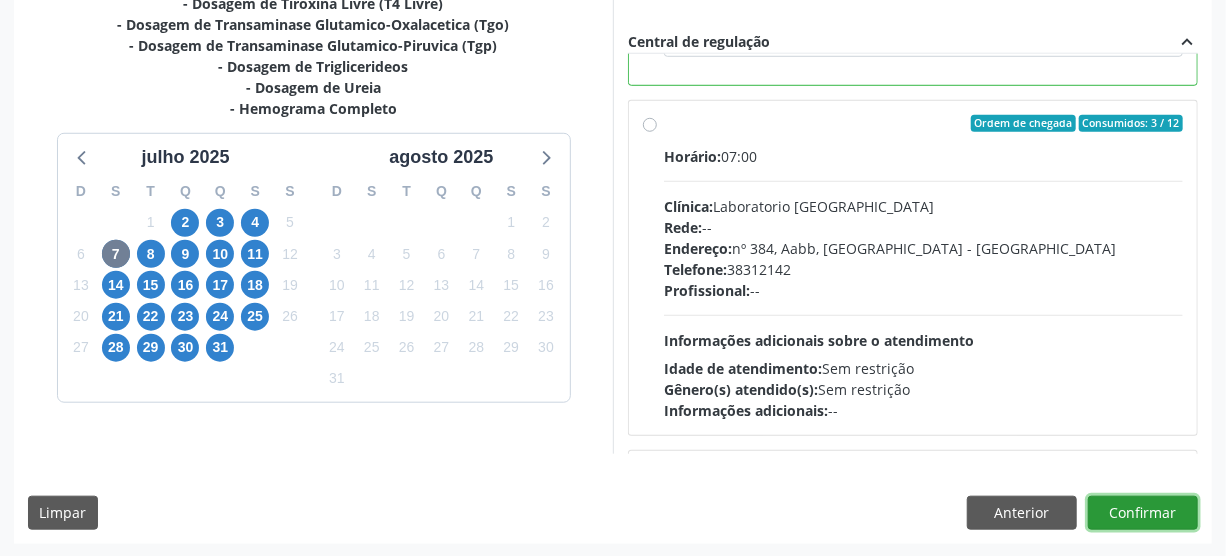 click on "Confirmar" at bounding box center [1143, 513] 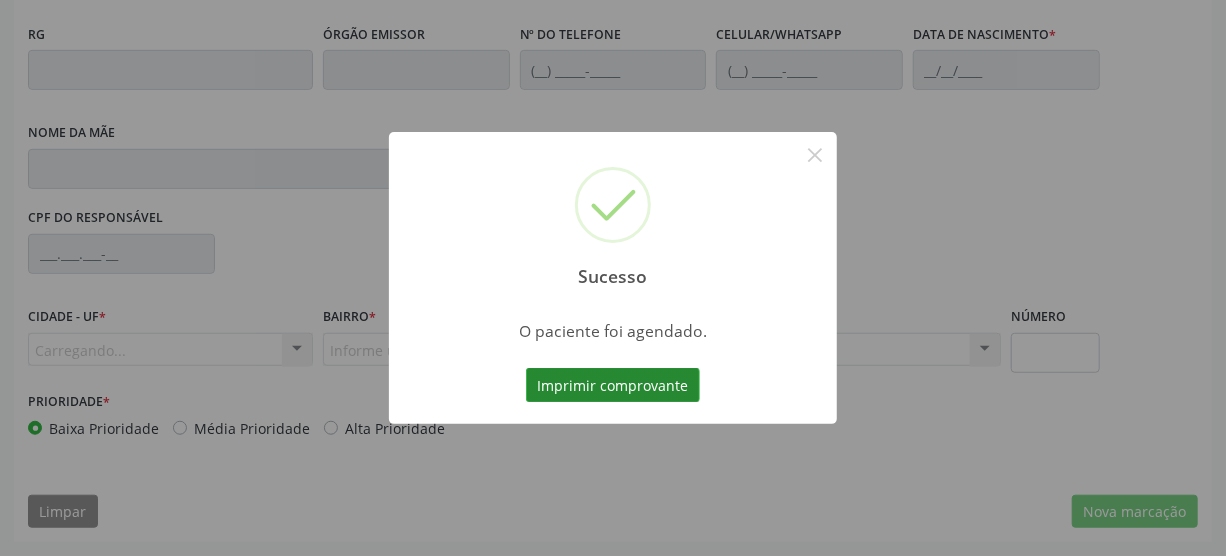 scroll, scrollTop: 512, scrollLeft: 0, axis: vertical 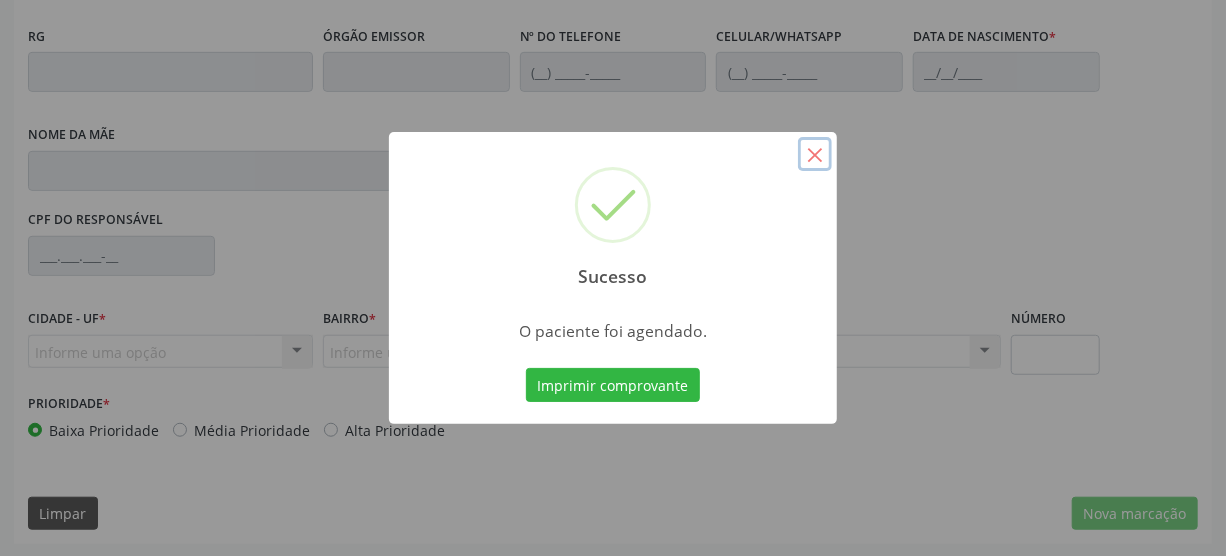 click on "×" at bounding box center (815, 154) 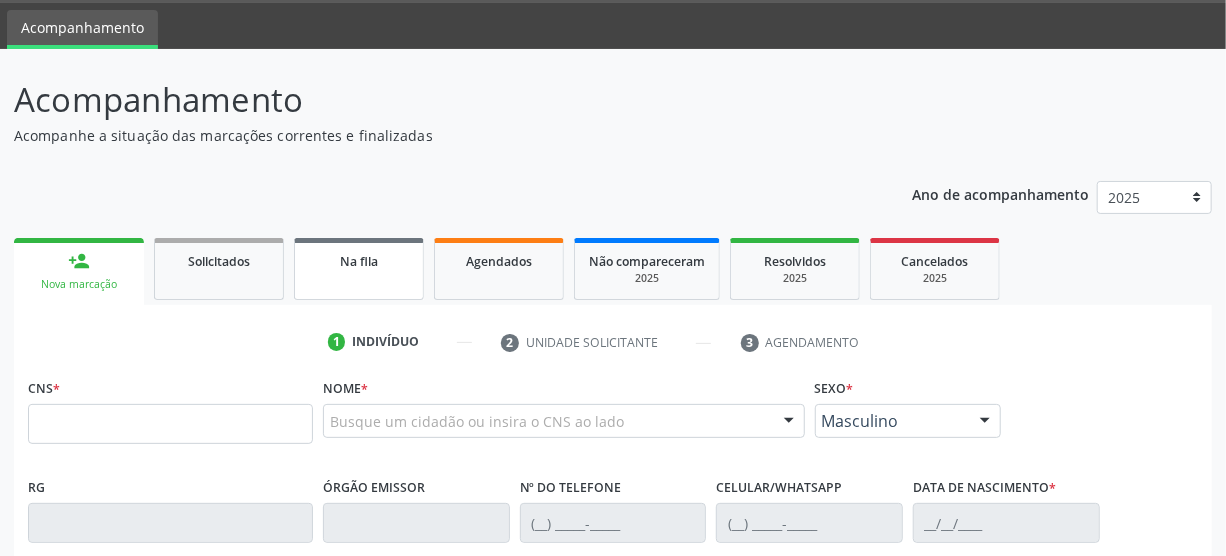 scroll, scrollTop: 58, scrollLeft: 0, axis: vertical 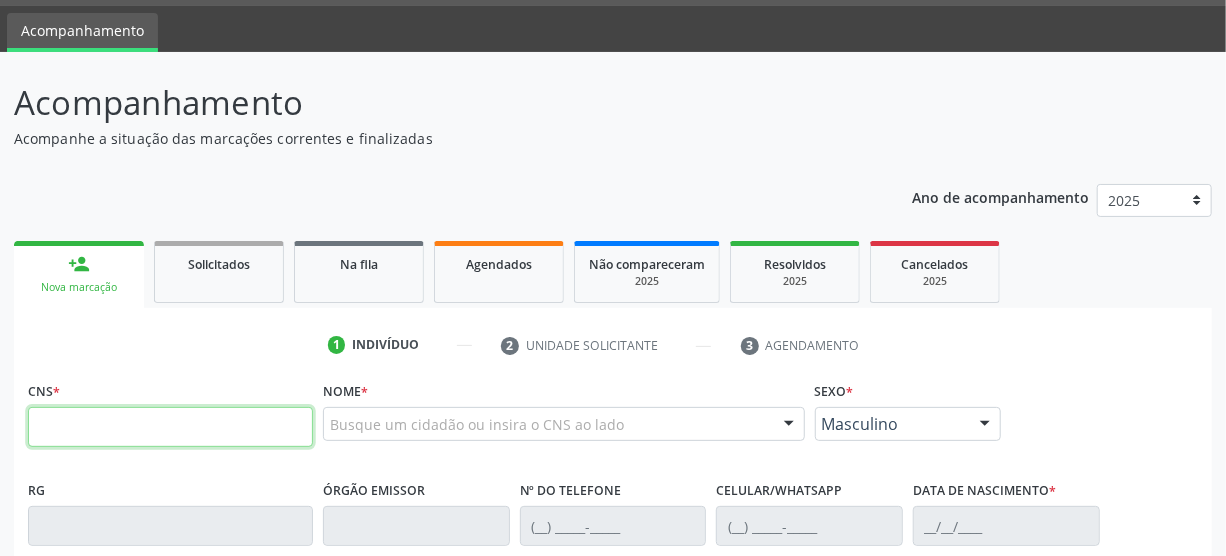 click at bounding box center [170, 427] 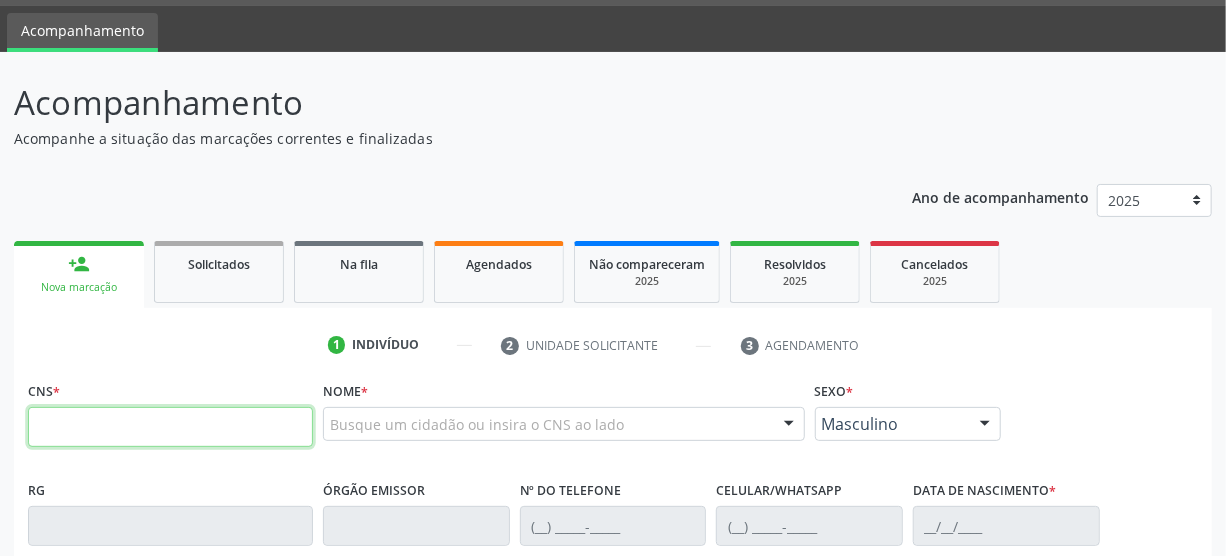 click at bounding box center [170, 427] 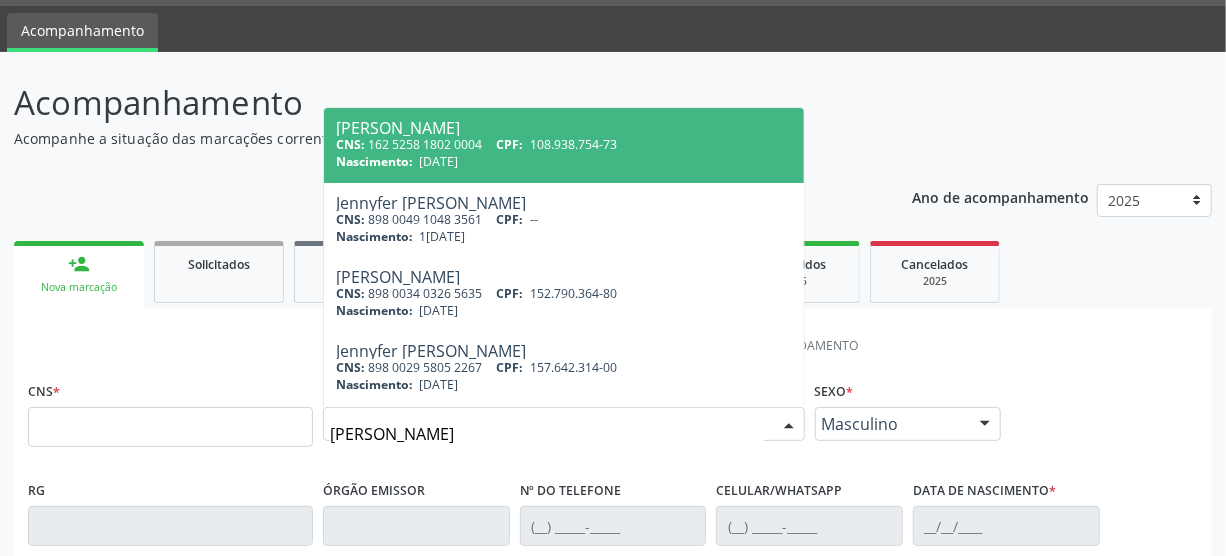 type on "JENNYFER MAYARA" 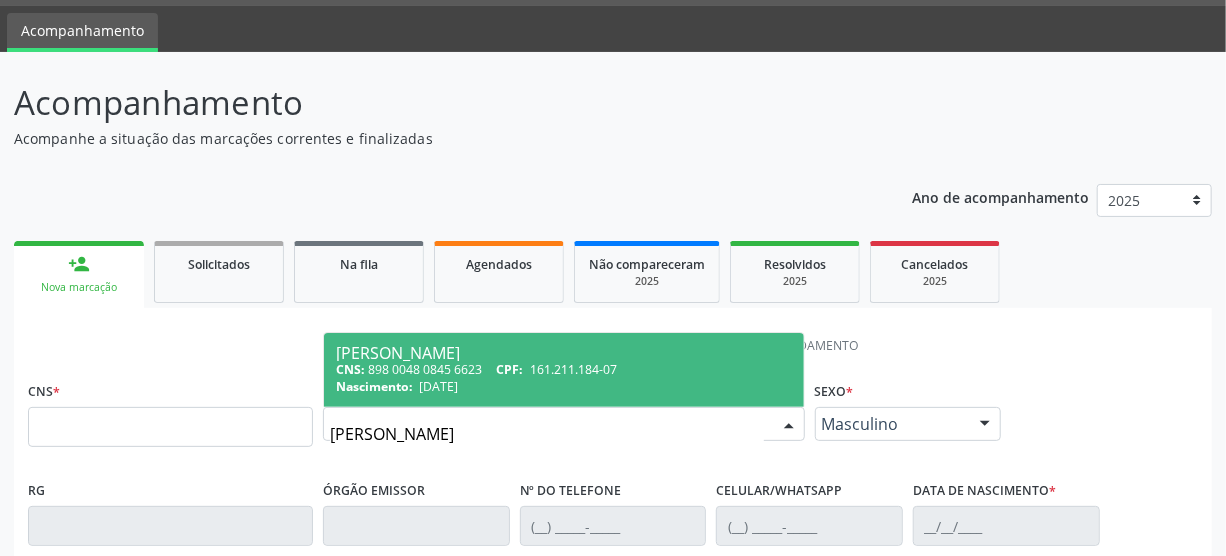click on "161.211.184-07" at bounding box center (573, 369) 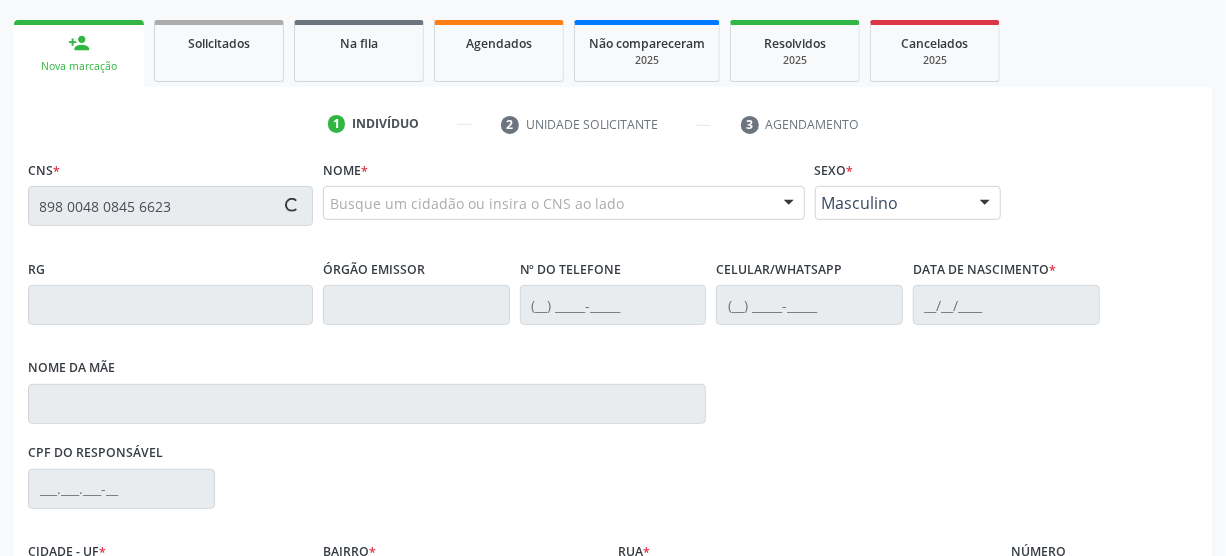 type on "898 0048 0845 6623" 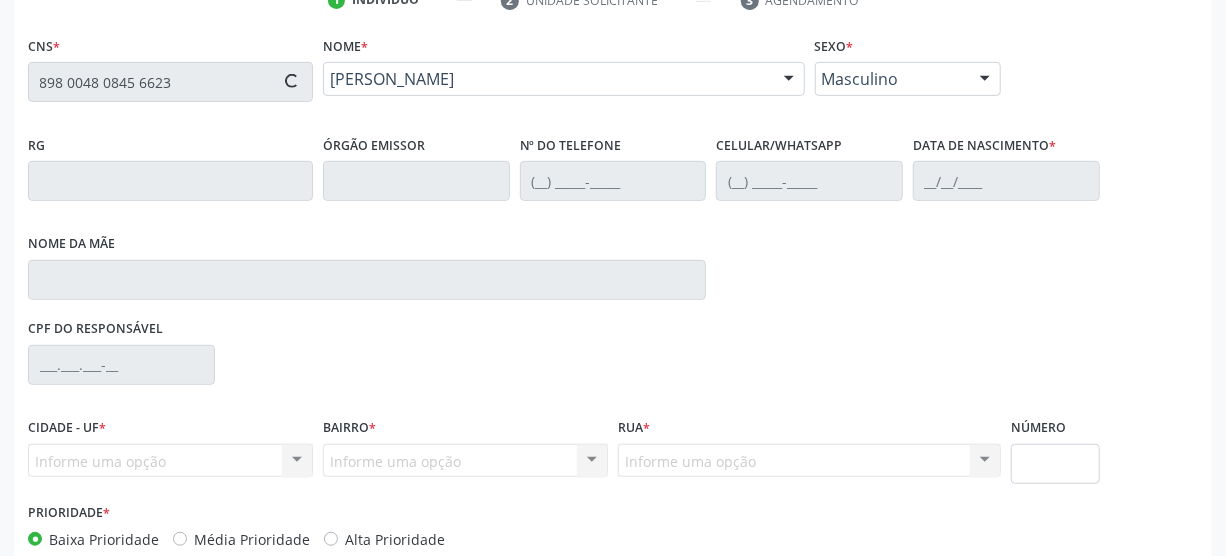 scroll, scrollTop: 512, scrollLeft: 0, axis: vertical 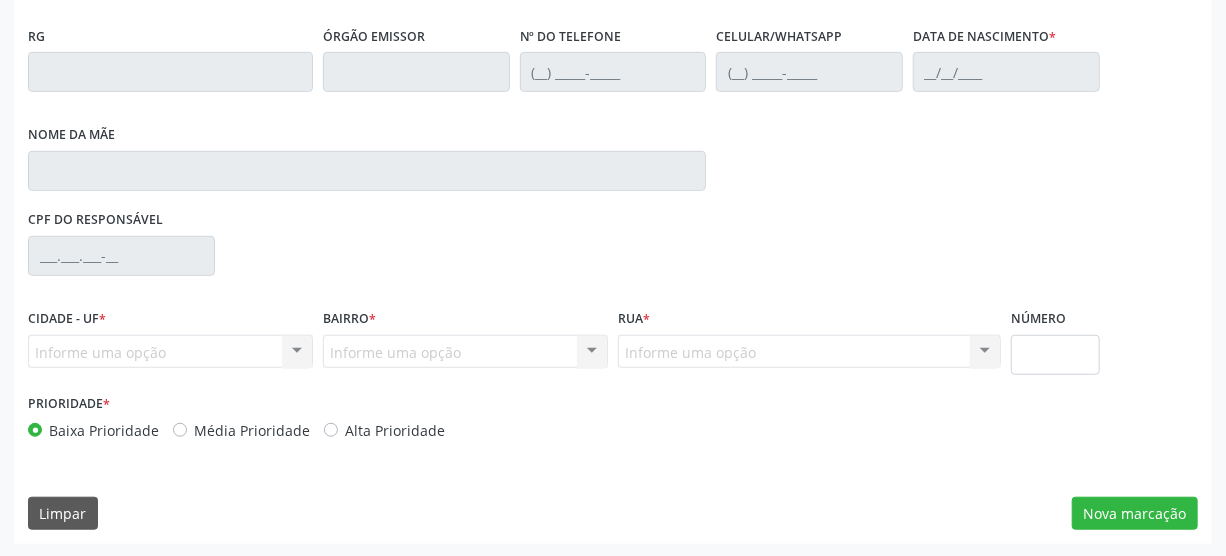 type on "(87) 98131-9564" 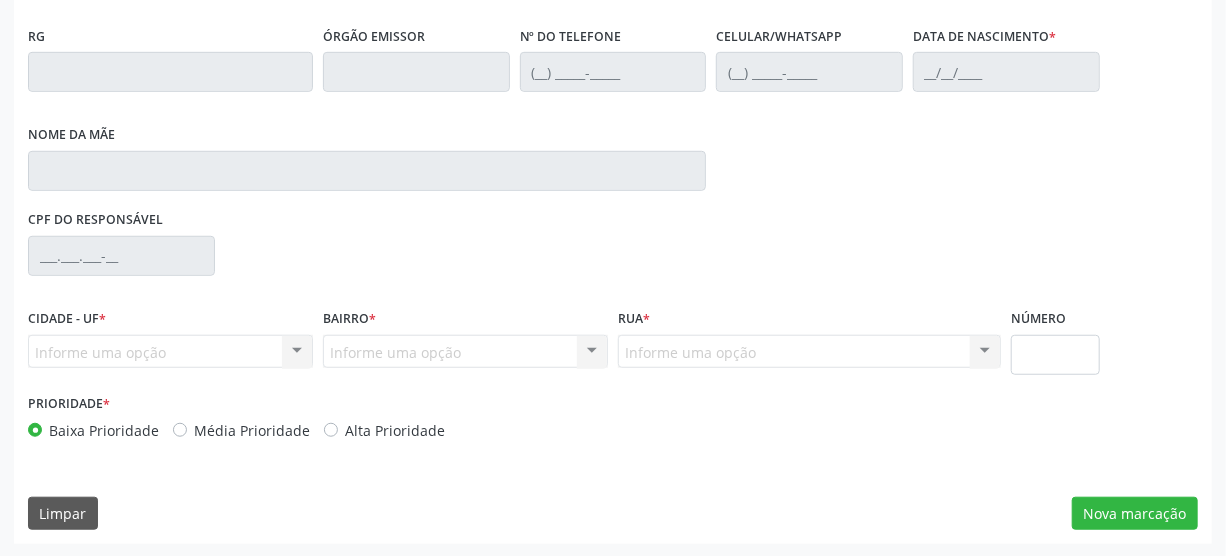 type on "(87) 98131-9564" 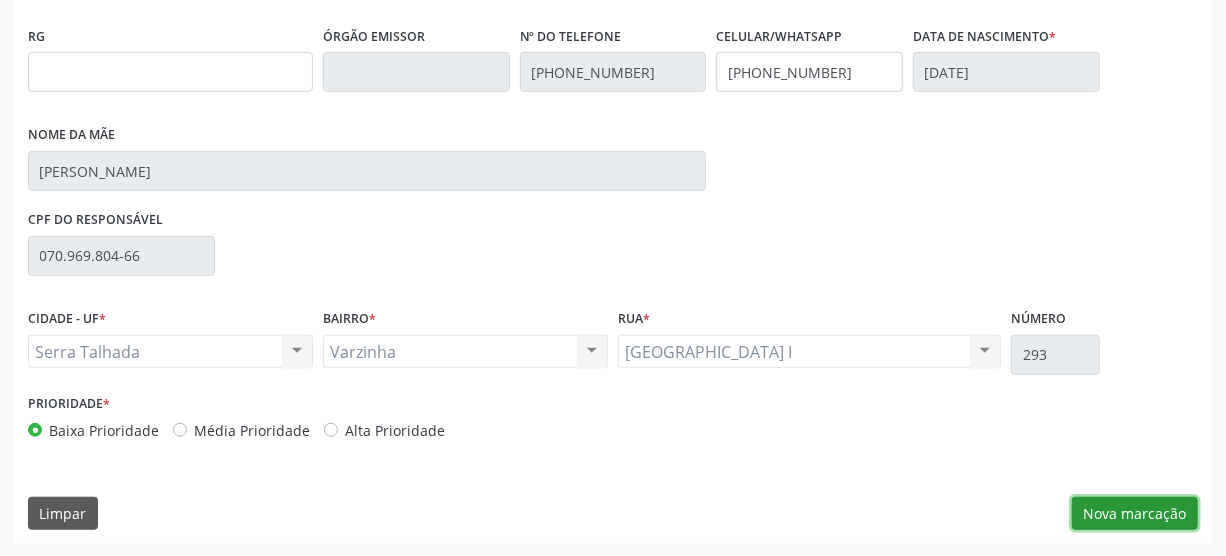 click on "Nova marcação" at bounding box center [1135, 514] 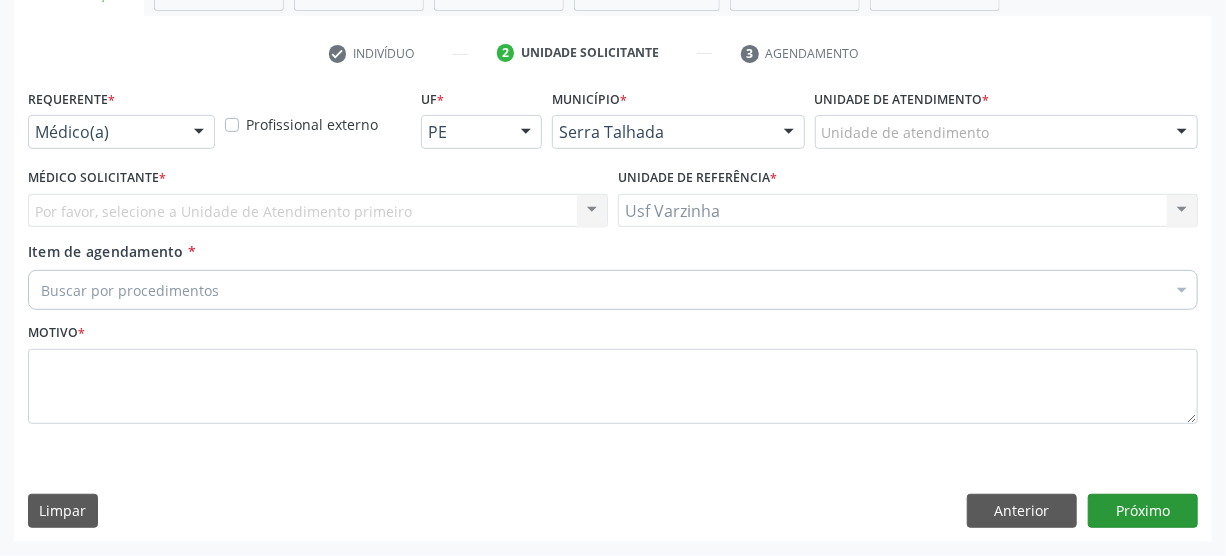 scroll, scrollTop: 348, scrollLeft: 0, axis: vertical 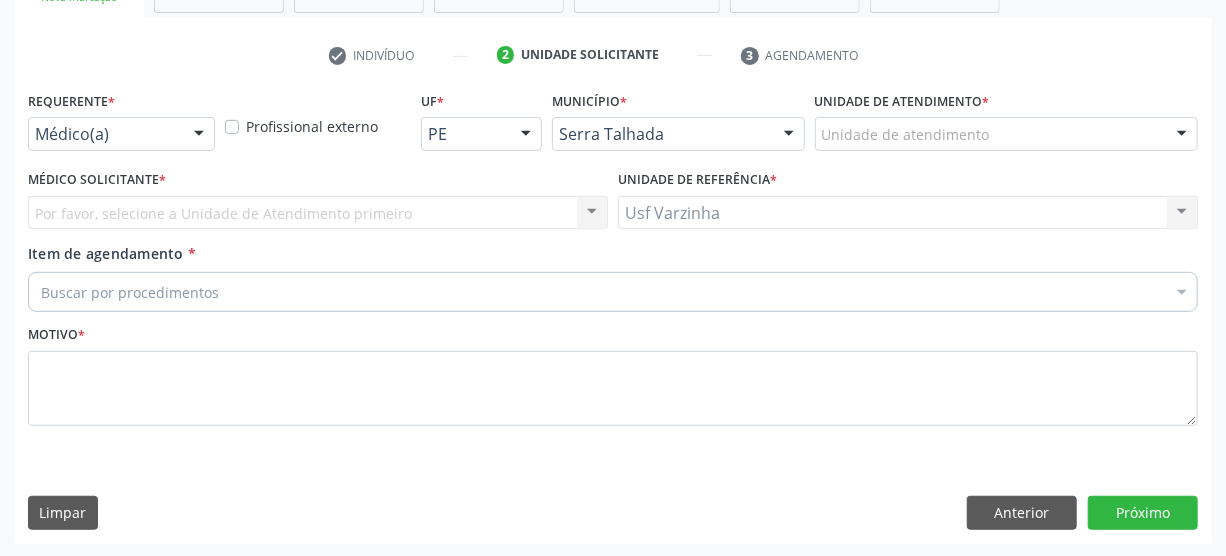click at bounding box center [199, 135] 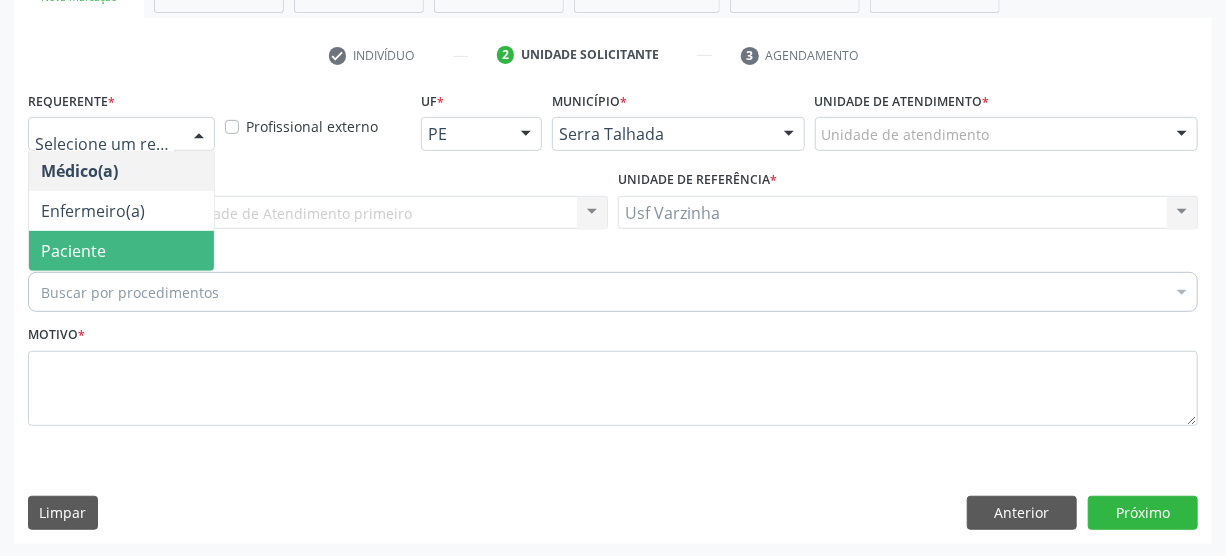 click on "Paciente" at bounding box center (121, 251) 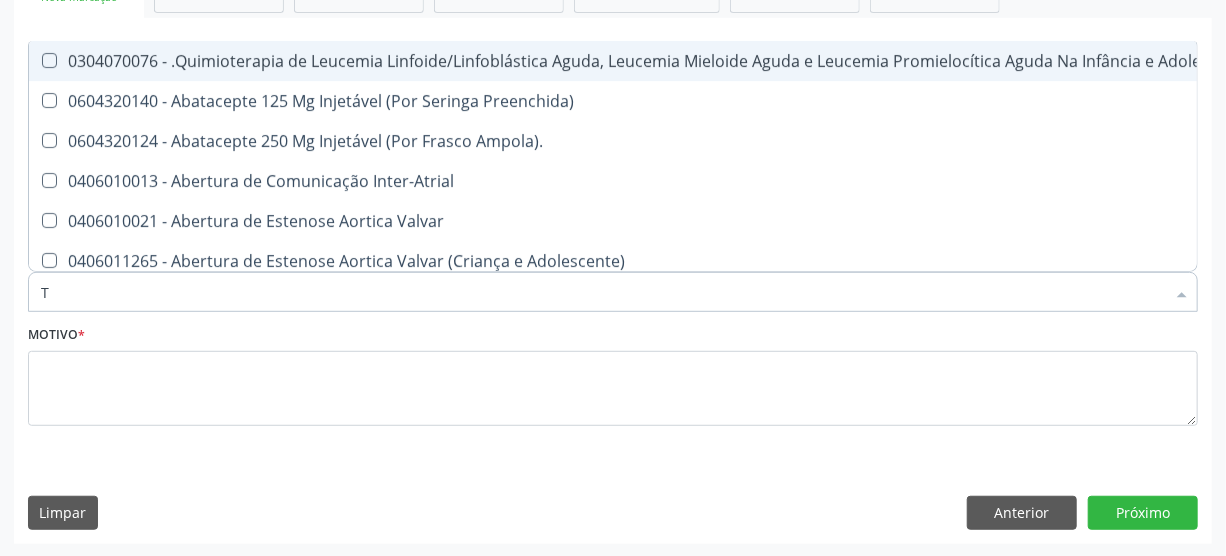 type on "T3" 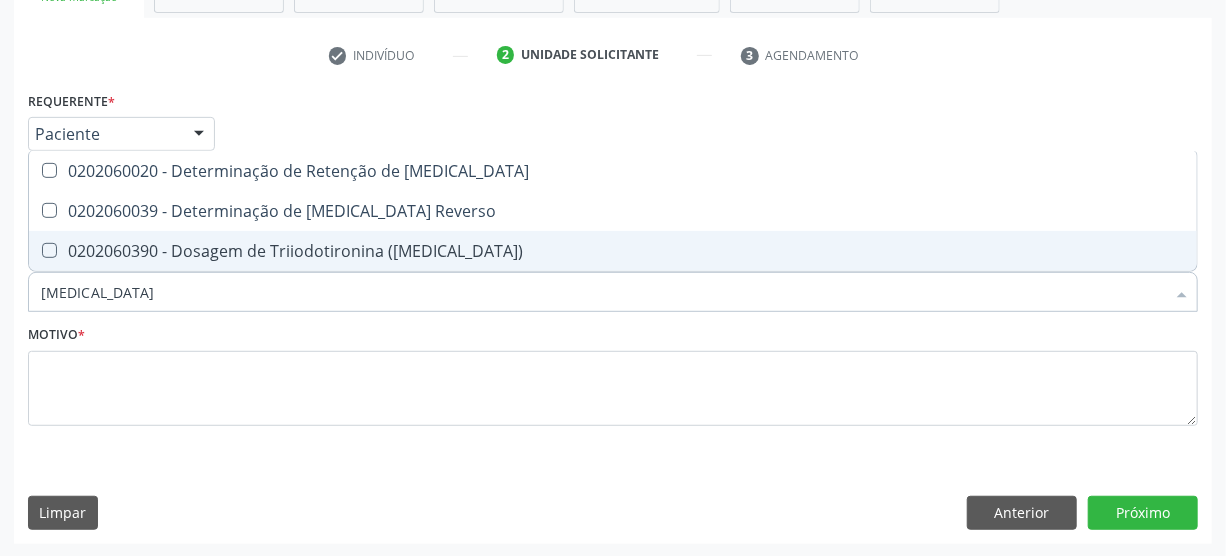 click on "0202060390 - Dosagem de Triiodotironina ([MEDICAL_DATA])" at bounding box center [613, 251] 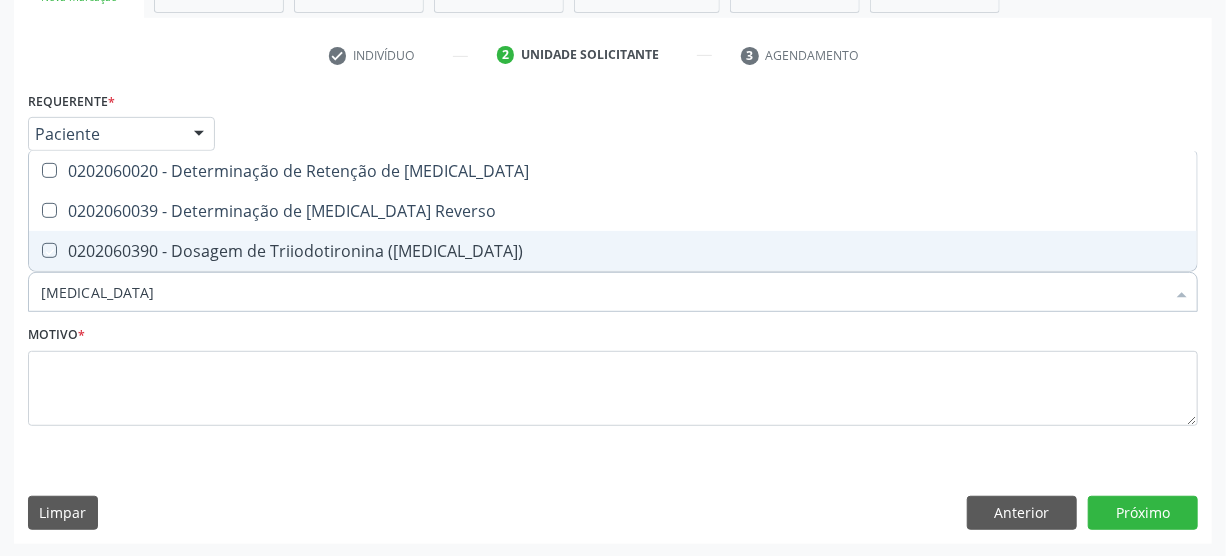 checkbox on "true" 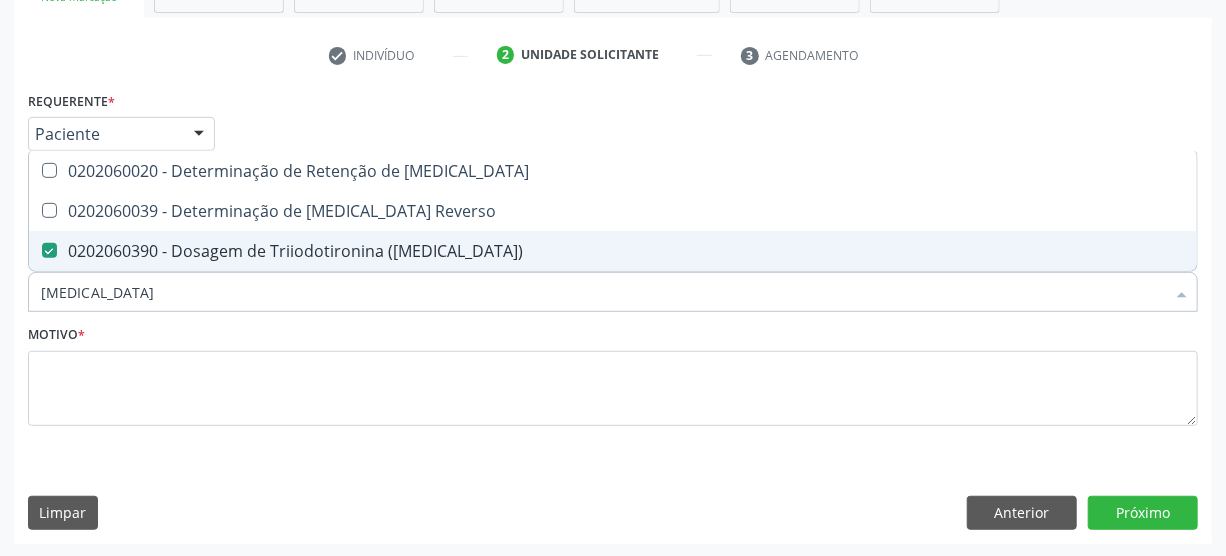 click on "T3" at bounding box center [603, 292] 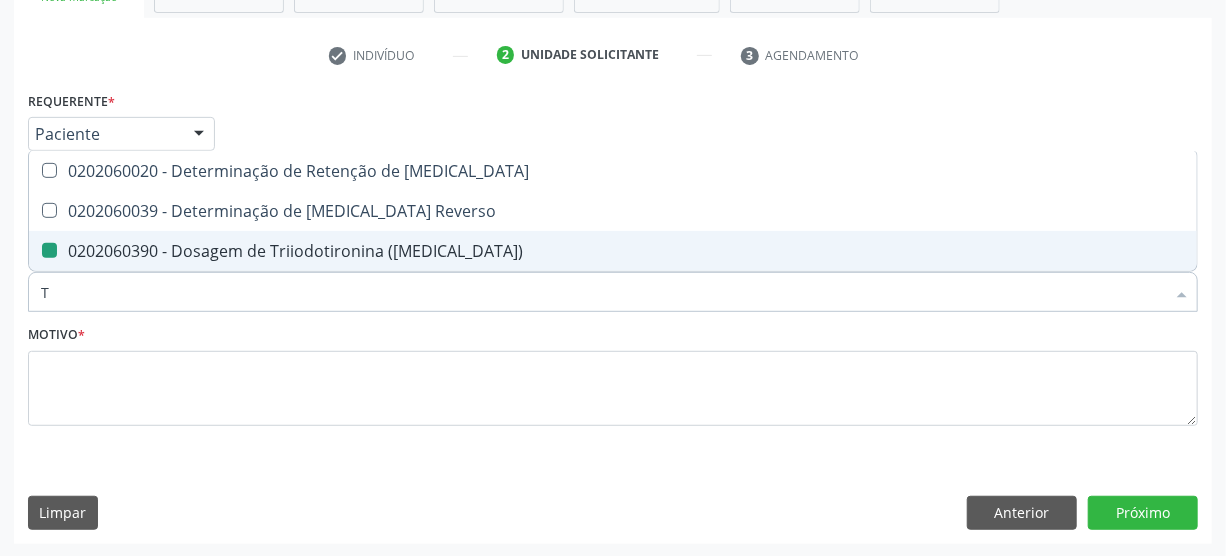 type on "T4" 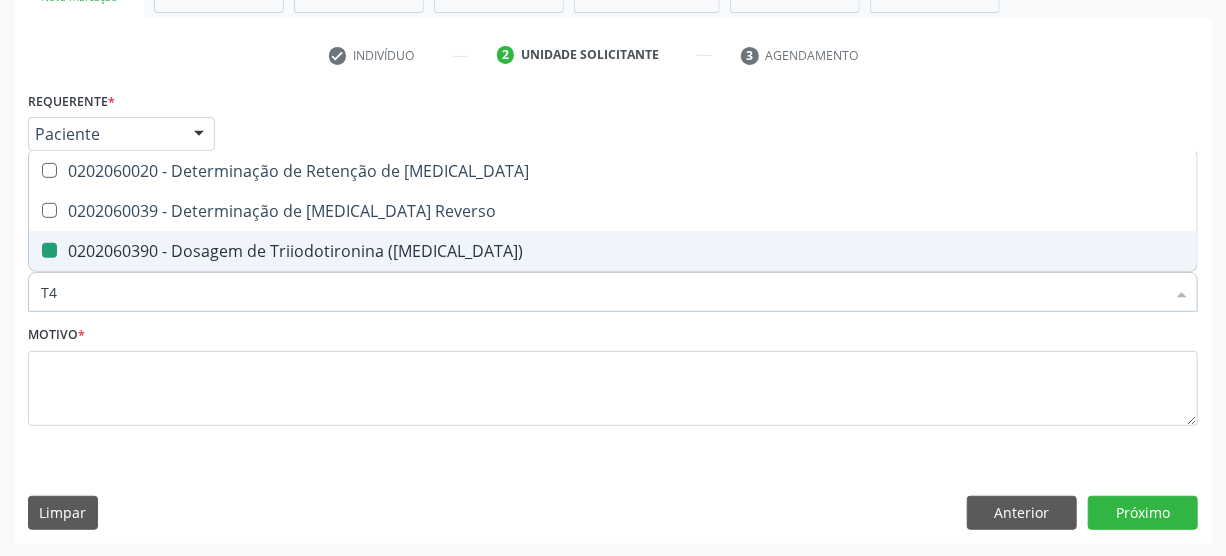 checkbox on "false" 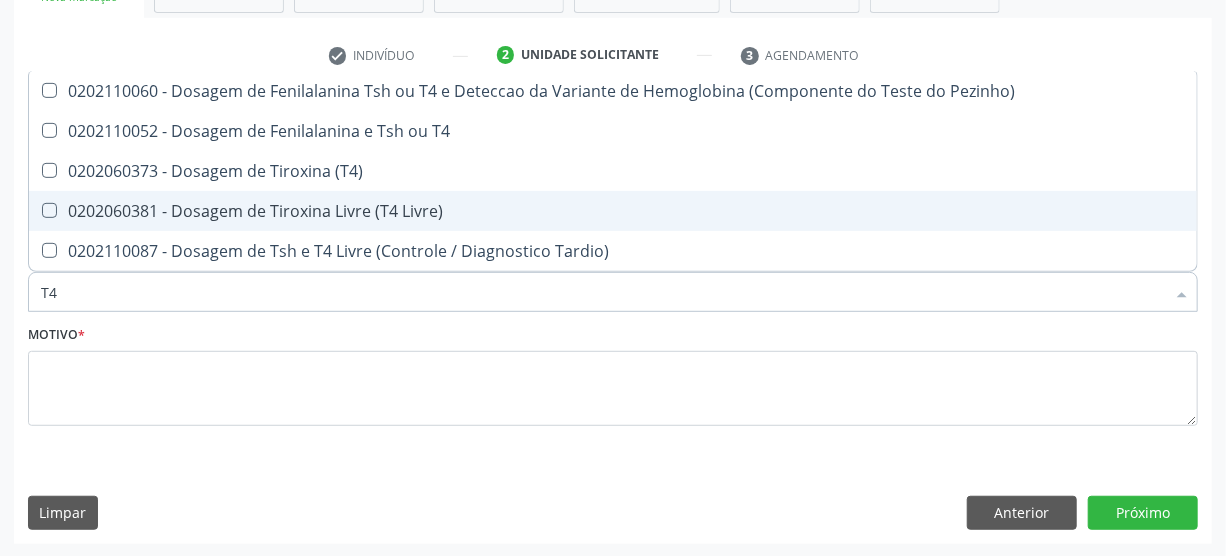 click on "0202060381 - Dosagem de Tiroxina Livre (T4 Livre)" at bounding box center (613, 211) 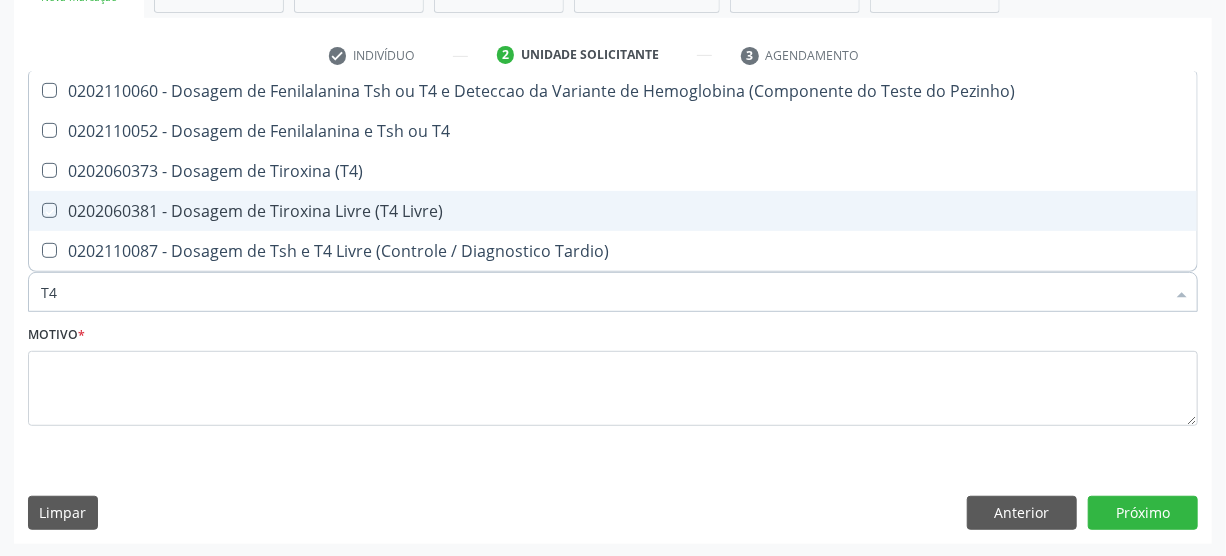 checkbox on "true" 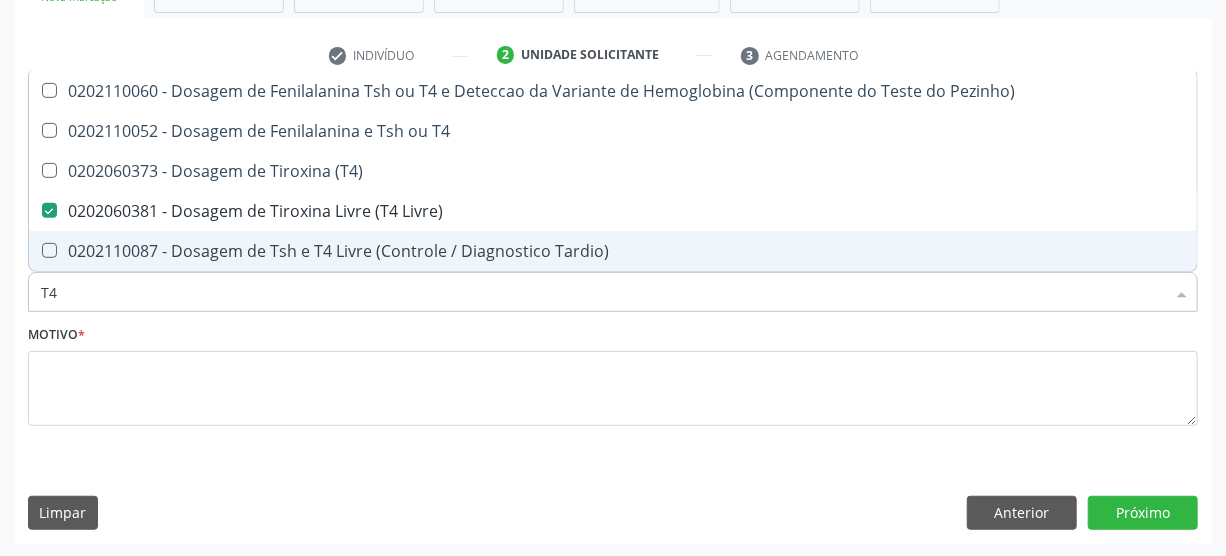 click on "T4" at bounding box center (603, 292) 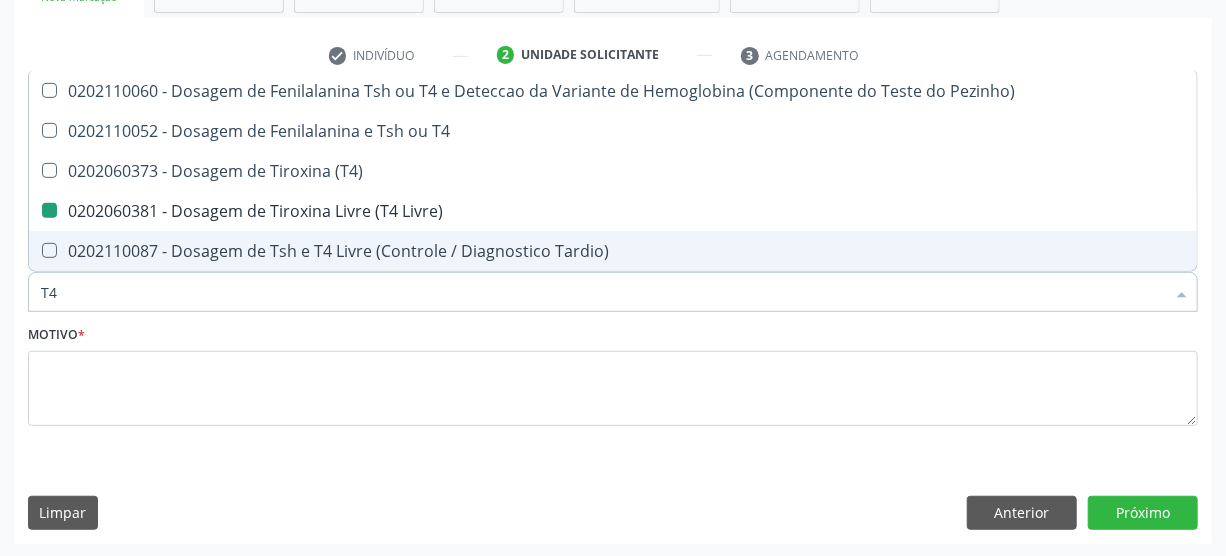 type on "T" 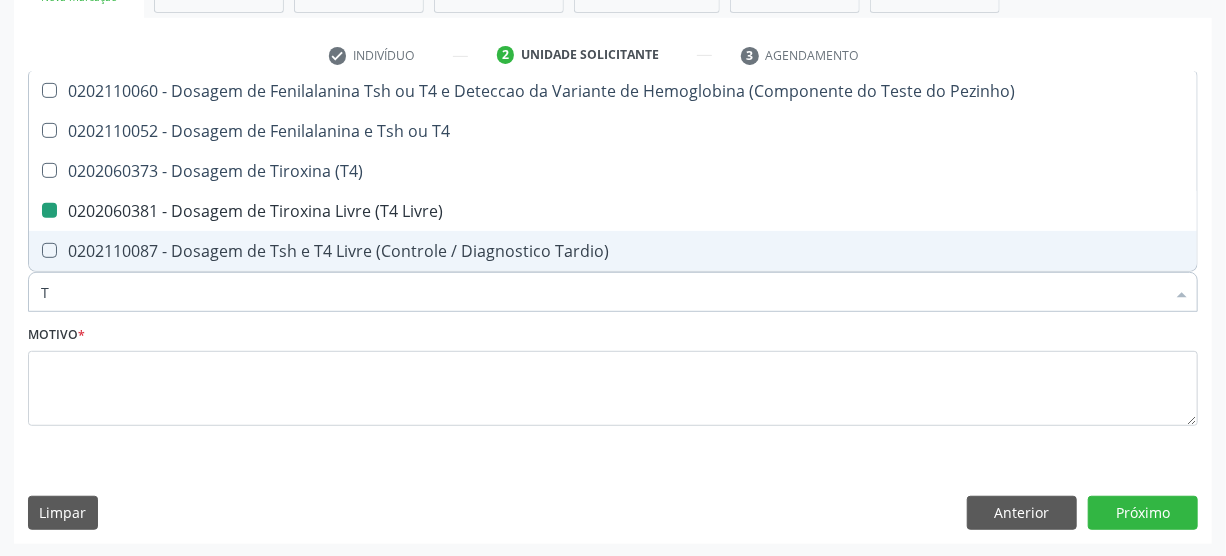 checkbox on "false" 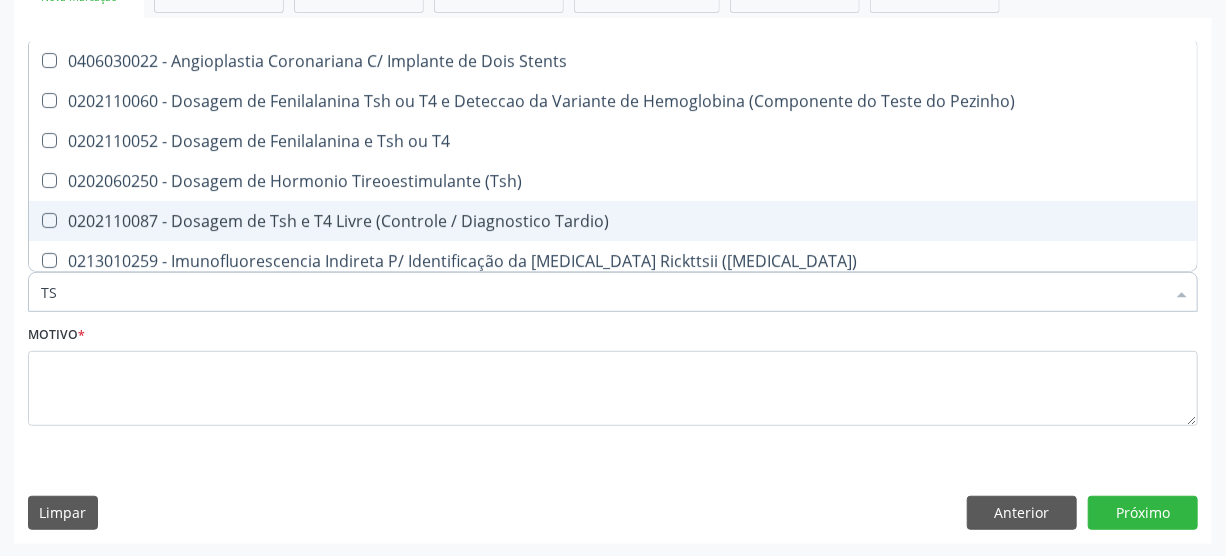 type on "TSH" 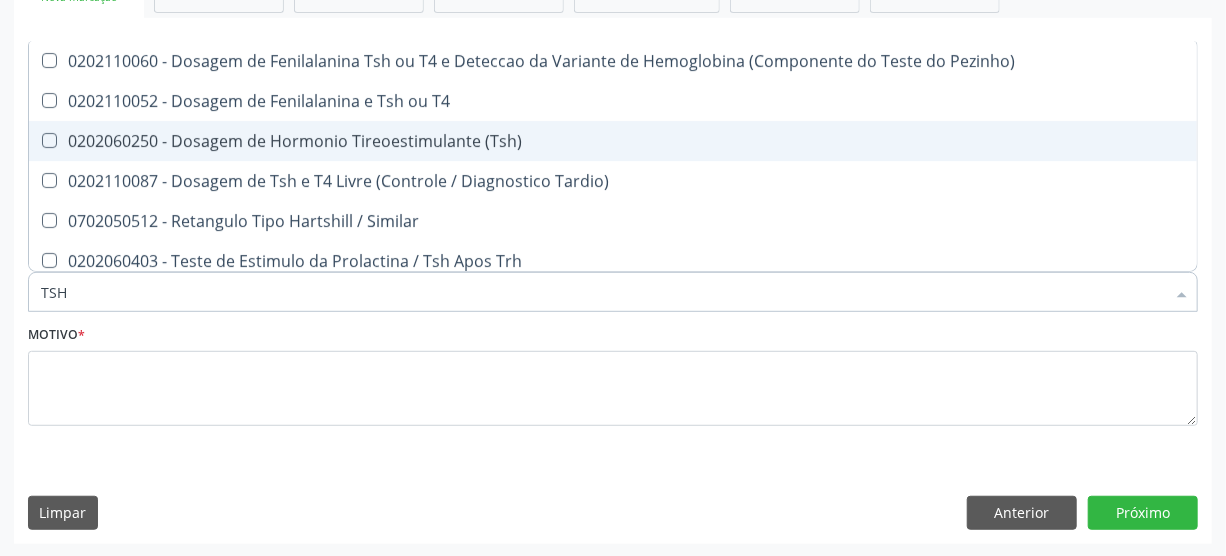 click on "0202060250 - Dosagem de Hormonio Tireoestimulante (Tsh)" at bounding box center [613, 141] 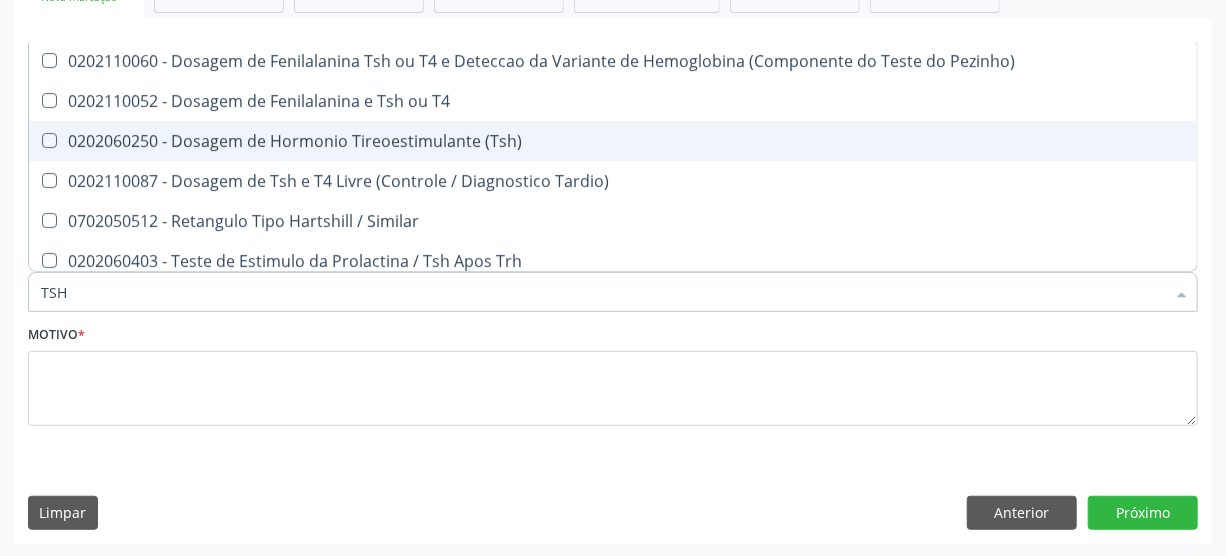 checkbox on "true" 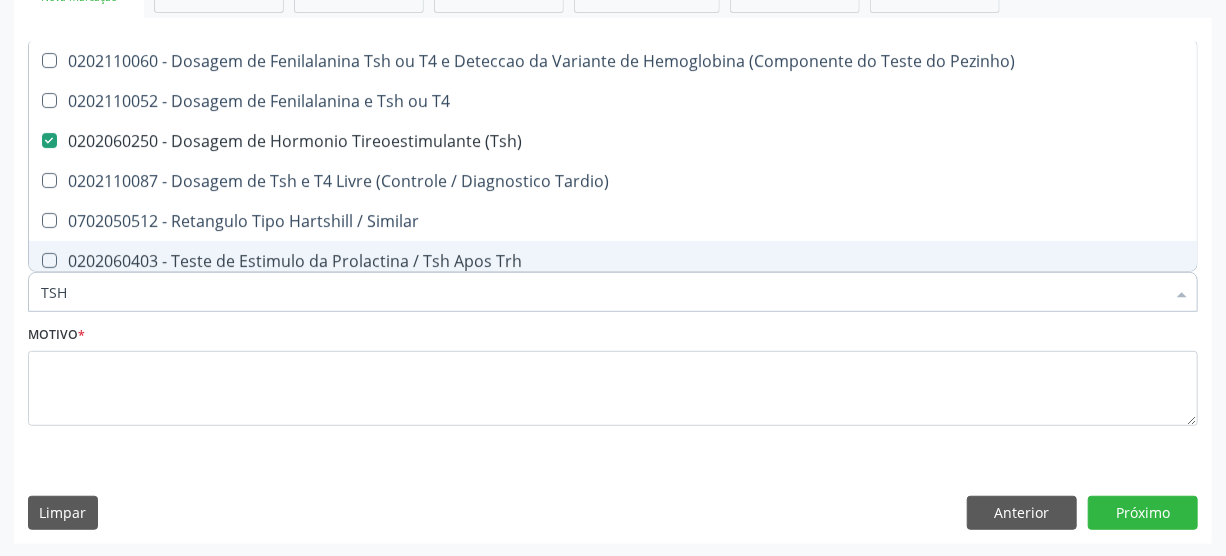 click on "TSH" at bounding box center [603, 292] 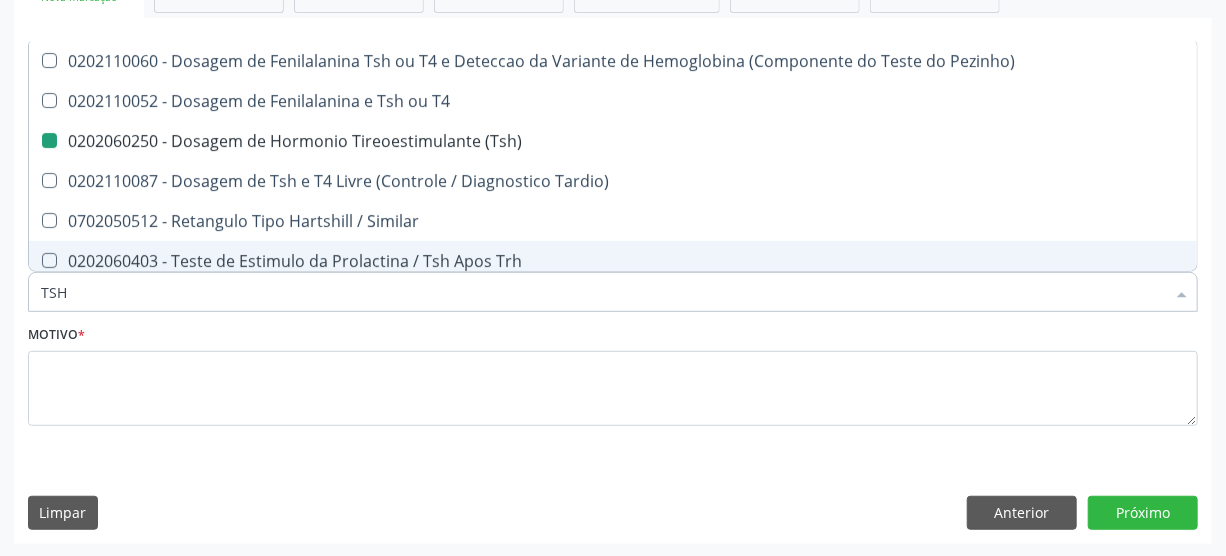 type on "TS" 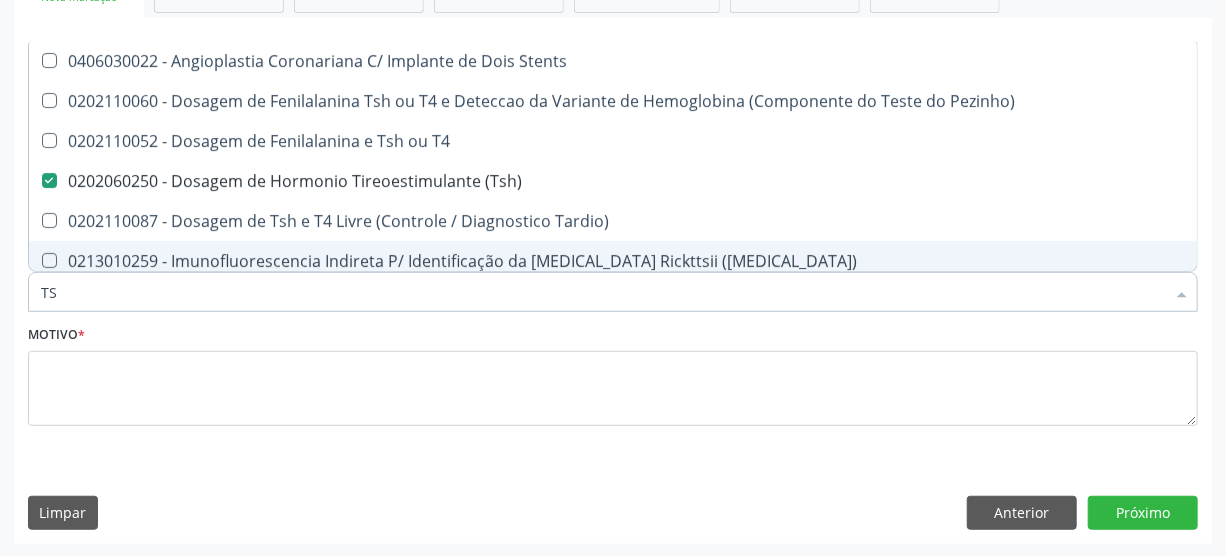 type on "T" 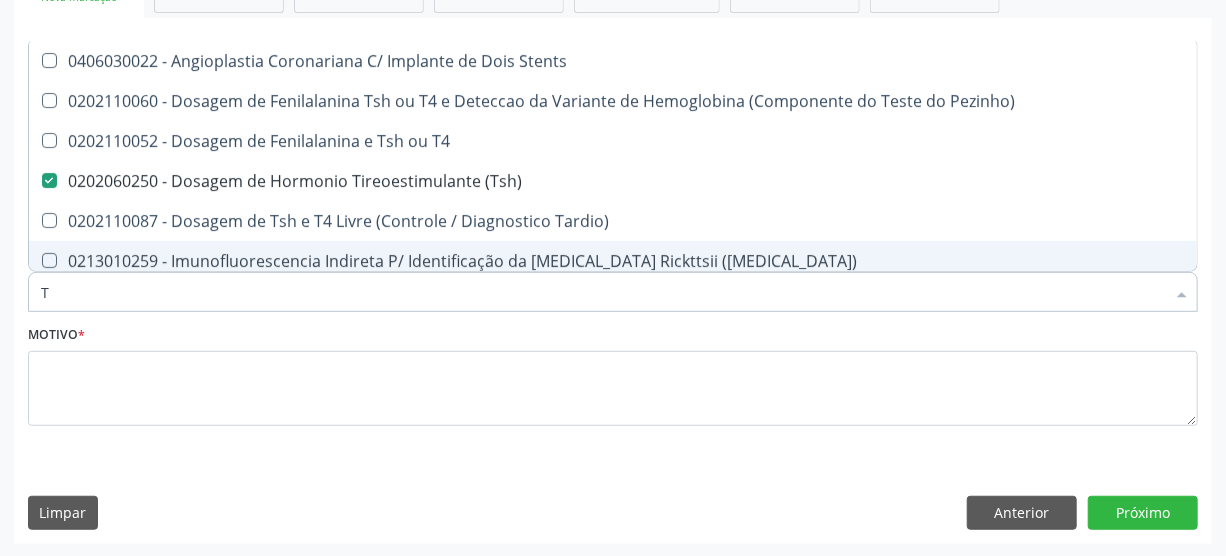 type 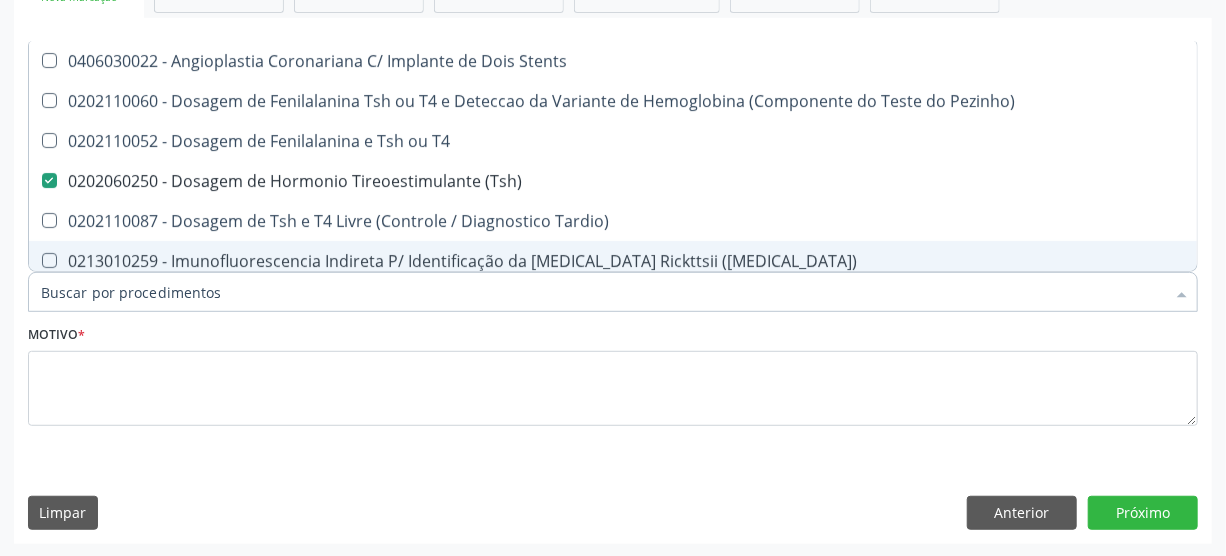 checkbox on "false" 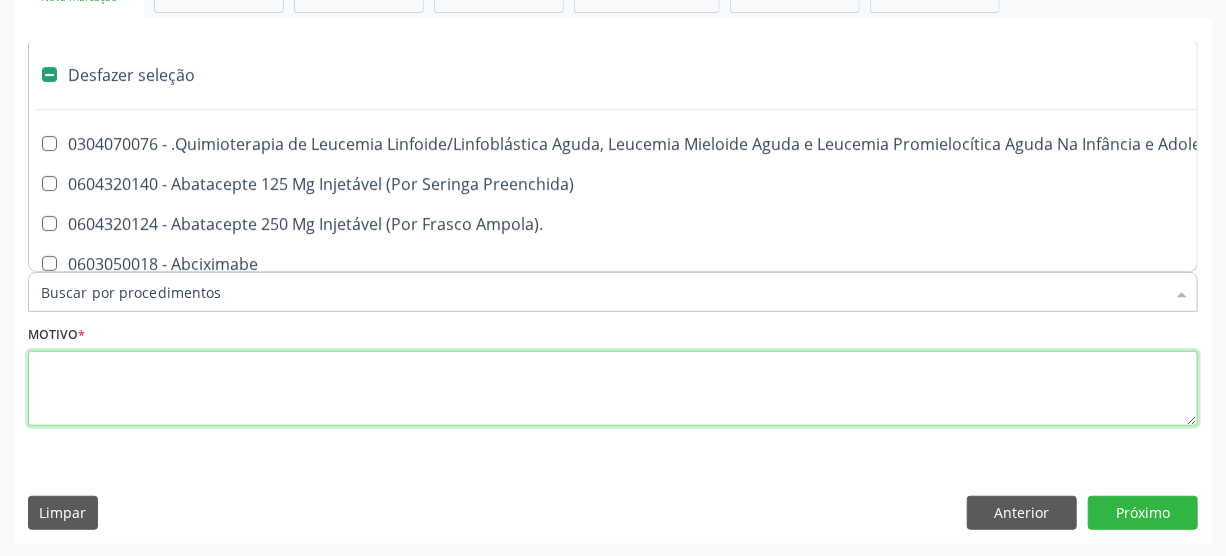click at bounding box center [613, 389] 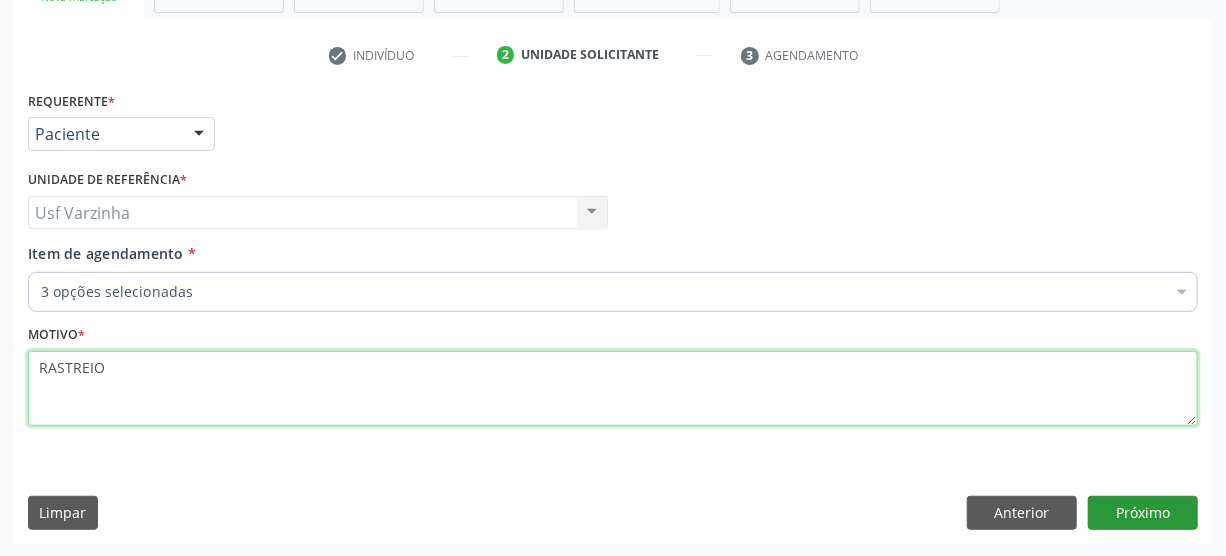 type on "RASTREIO" 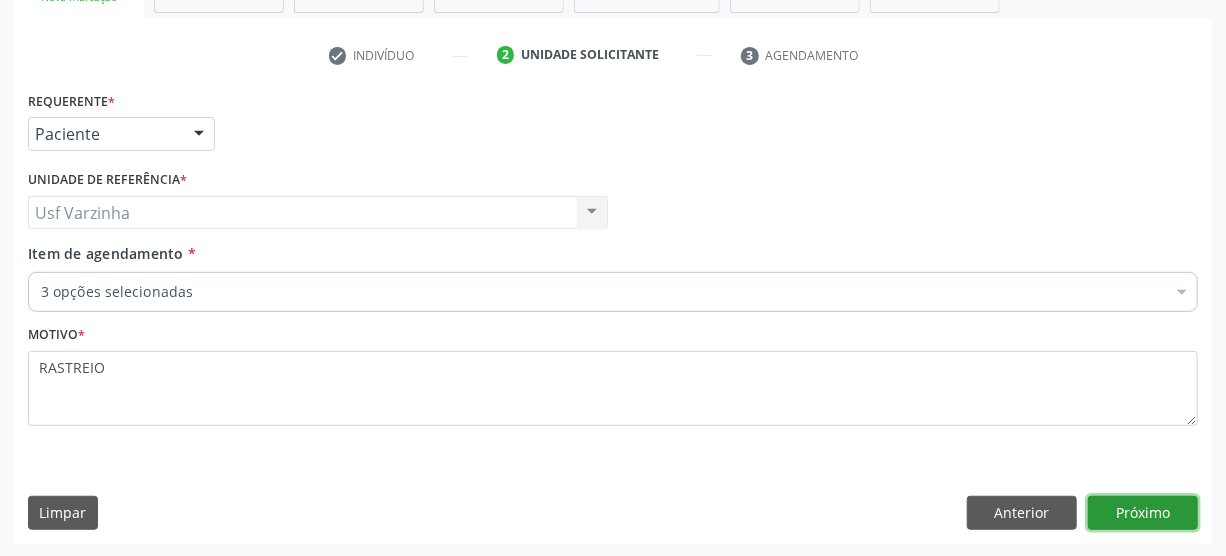 click on "Próximo" at bounding box center [1143, 513] 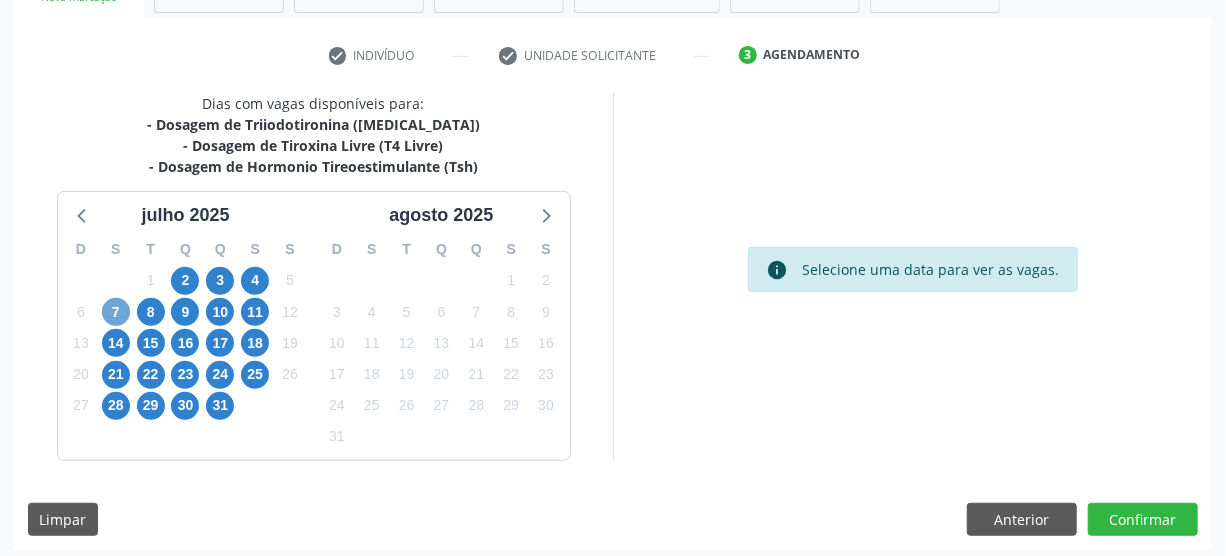 click on "7" at bounding box center [116, 312] 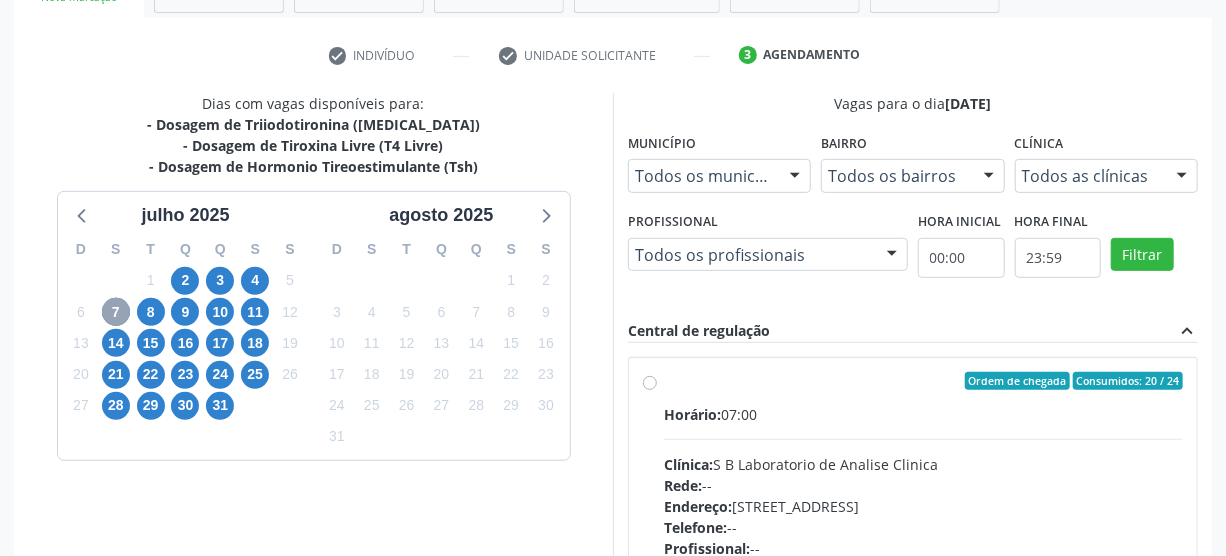 scroll, scrollTop: 439, scrollLeft: 0, axis: vertical 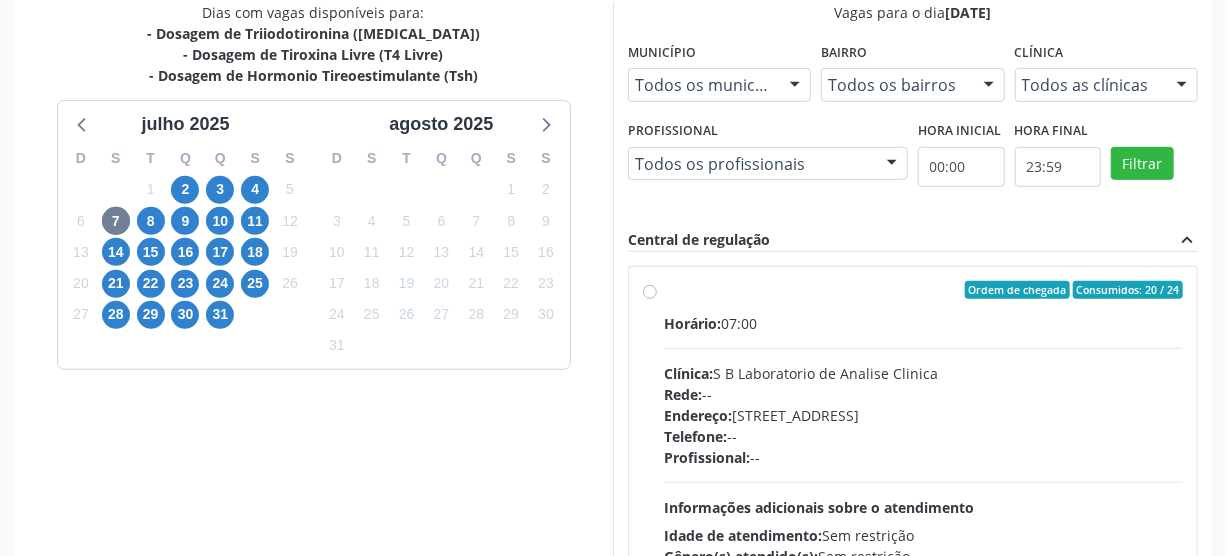 click on "Ordem de chegada
Consumidos: 20 / 24
Horário:   07:00
Clínica:  S B Laboratorio de Analise Clinica
Rede:
--
Endereço:   Casa, nº 679, Centro, Serra Talhada - PE
Telefone:   --
Profissional:
--
Informações adicionais sobre o atendimento
Idade de atendimento:
Sem restrição
Gênero(s) atendido(s):
Sem restrição
Informações adicionais:
--" at bounding box center (923, 434) 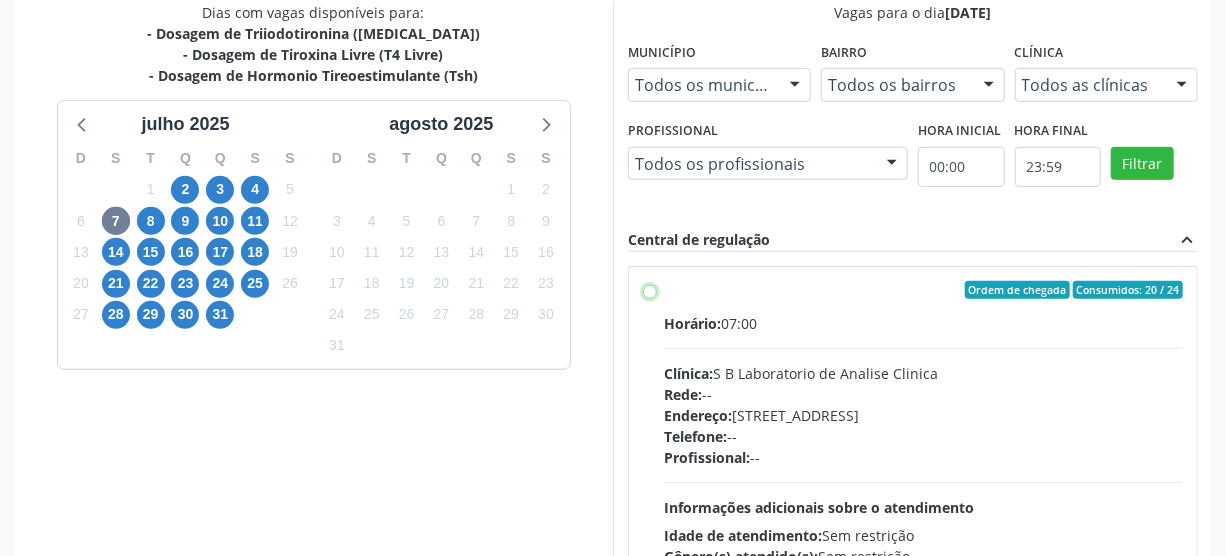 radio on "true" 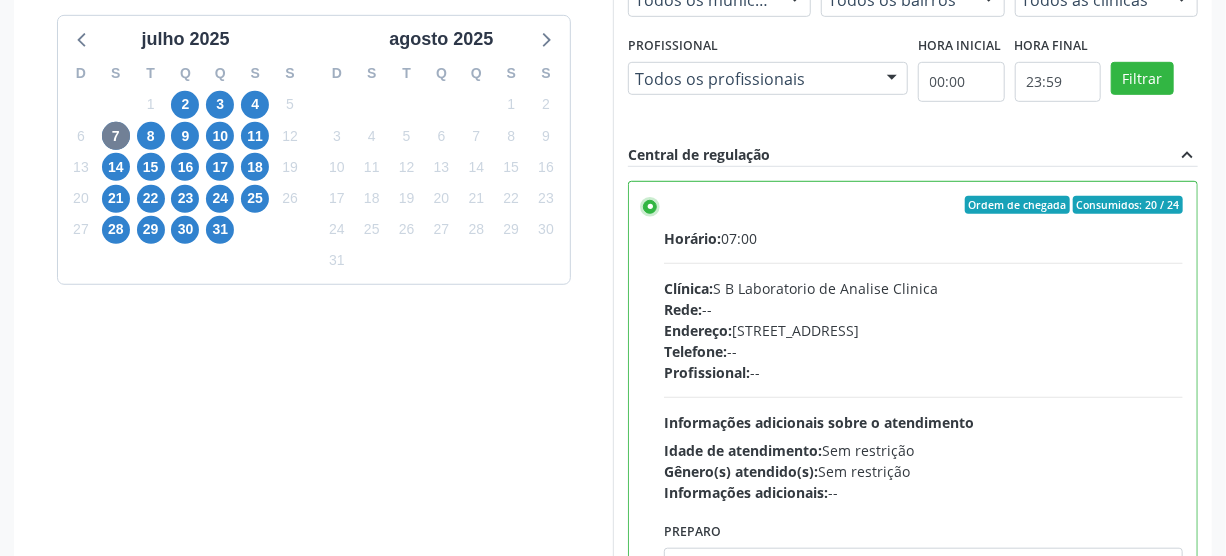 scroll, scrollTop: 620, scrollLeft: 0, axis: vertical 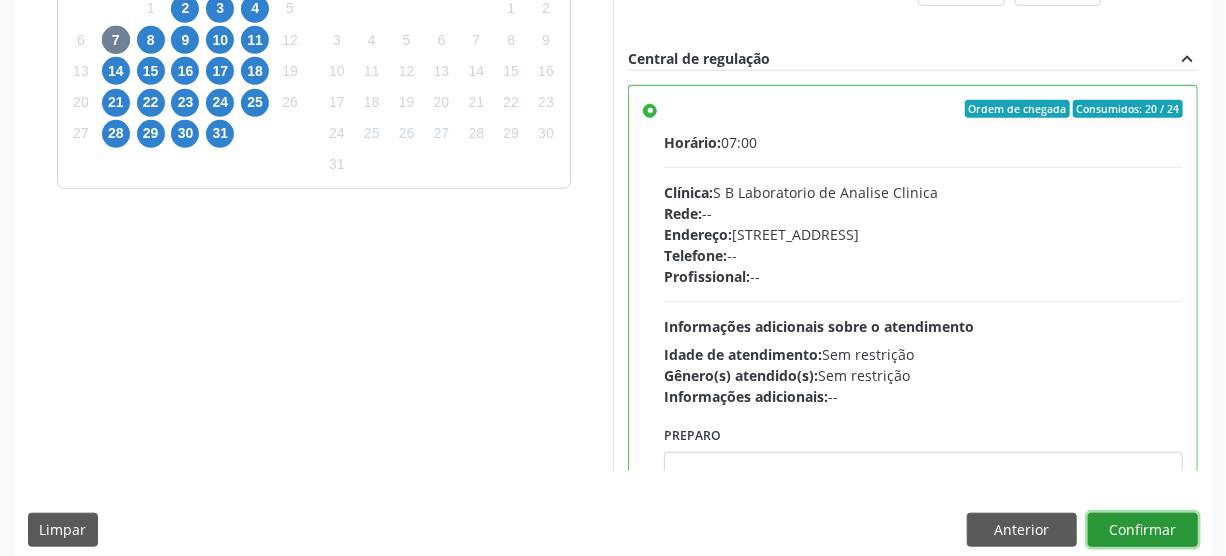 click on "Confirmar" at bounding box center [1143, 530] 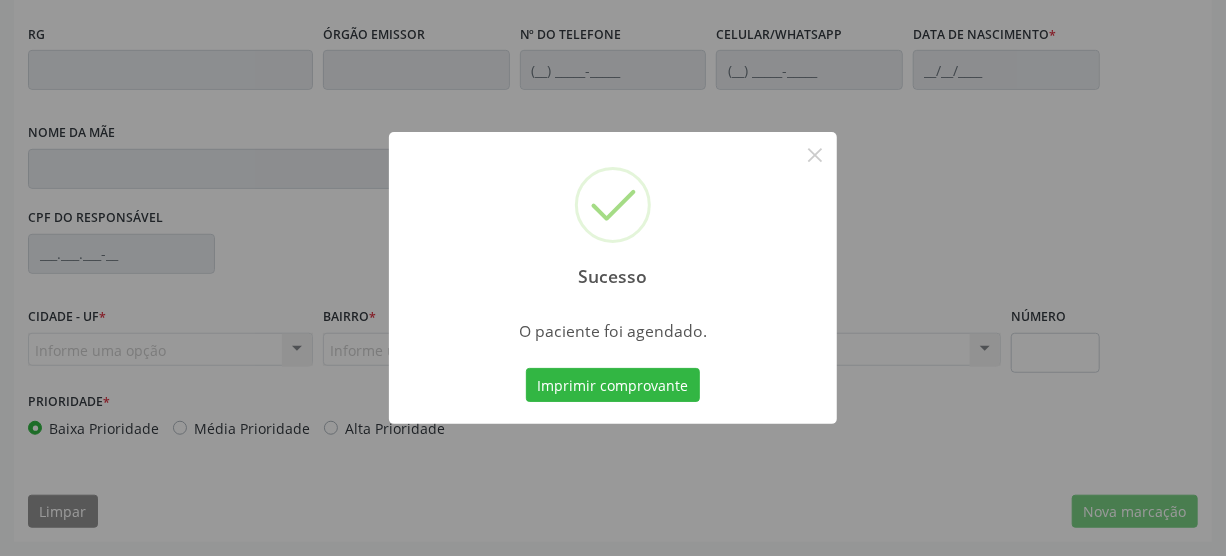 scroll, scrollTop: 512, scrollLeft: 0, axis: vertical 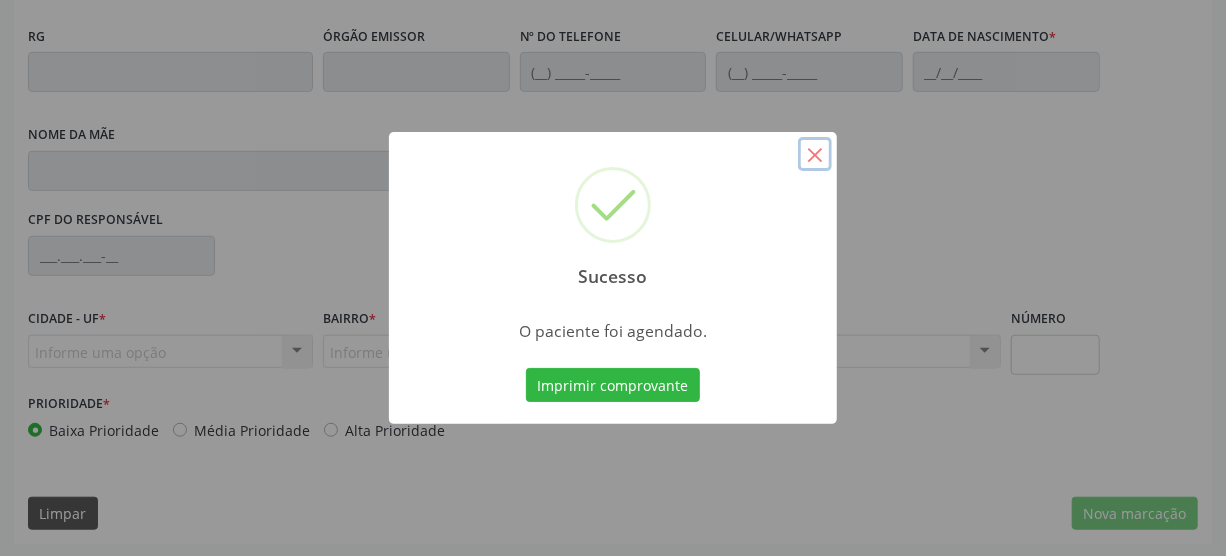 click on "×" at bounding box center [815, 154] 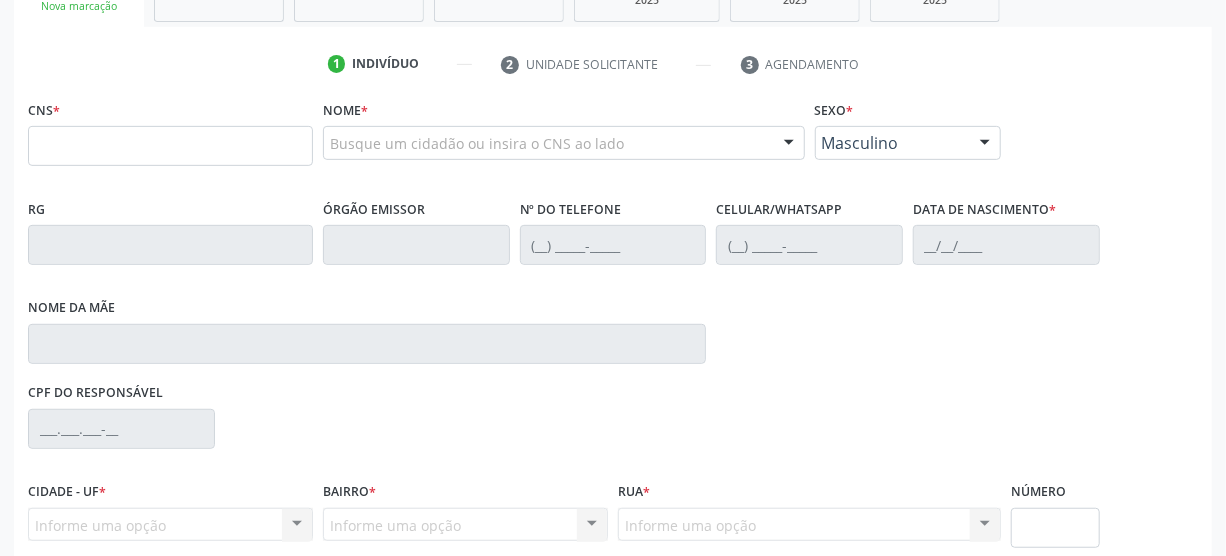 scroll, scrollTop: 330, scrollLeft: 0, axis: vertical 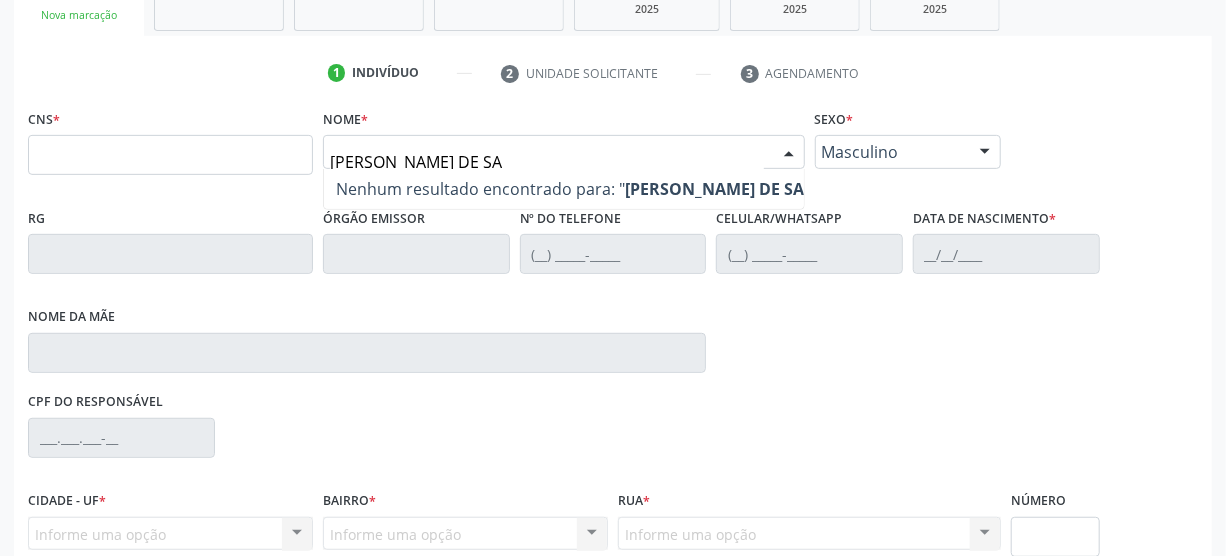 click on "ANTONIO FLORENTINO DE SA" at bounding box center [547, 162] 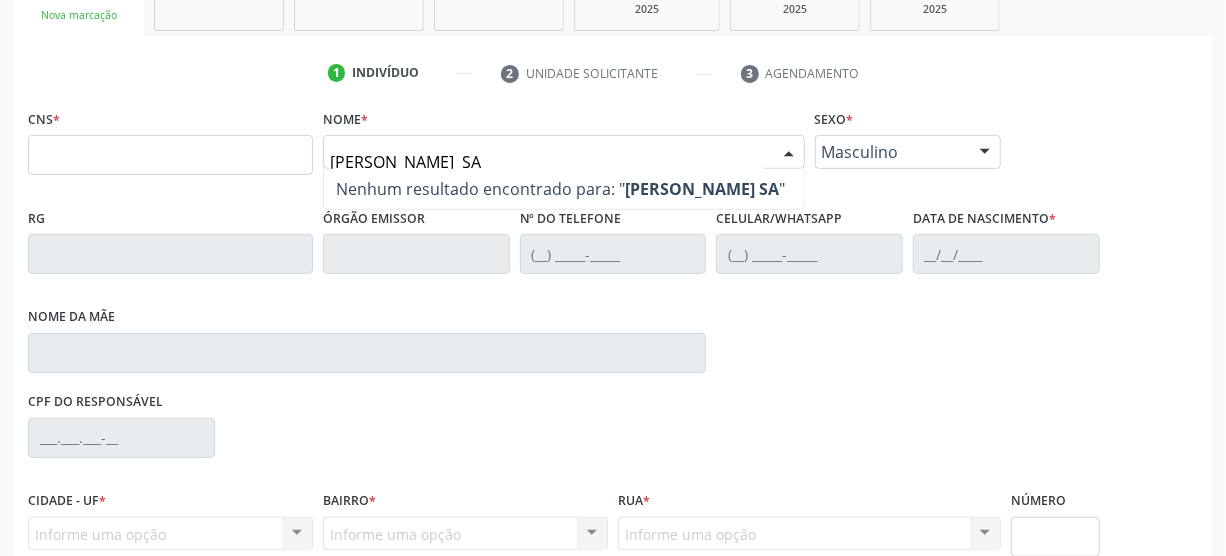 click on "ANTONIO FLORENTINO  SA" at bounding box center [547, 162] 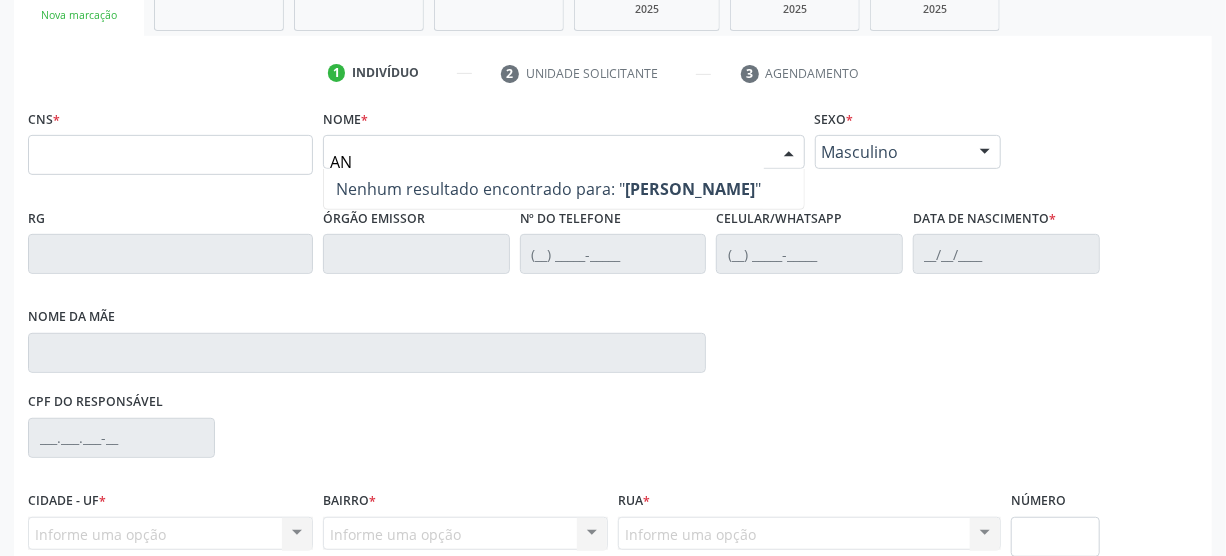 type on "A" 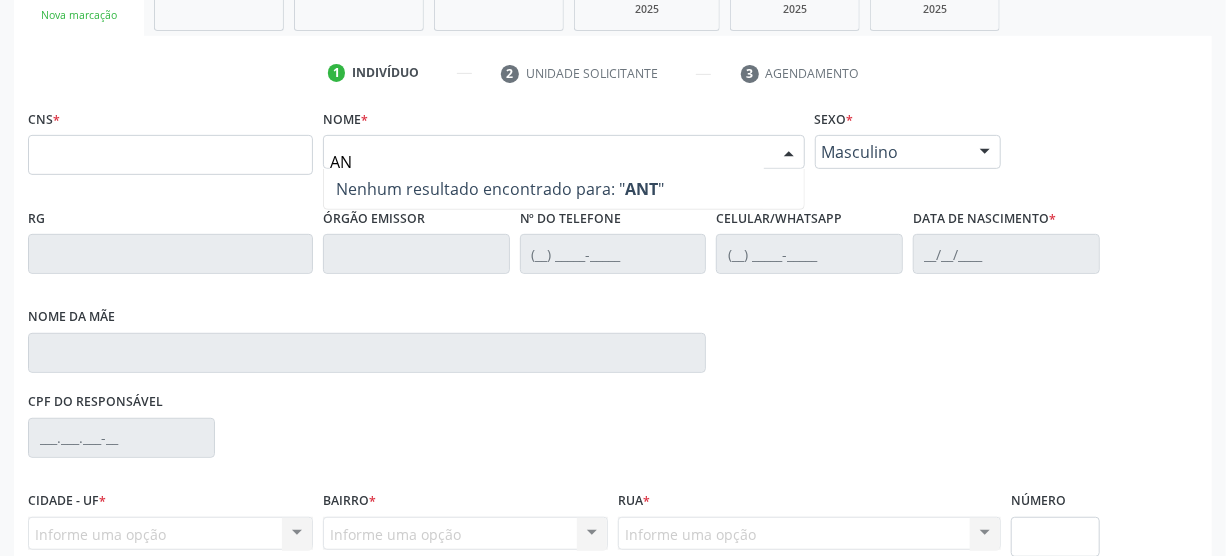 type on "A" 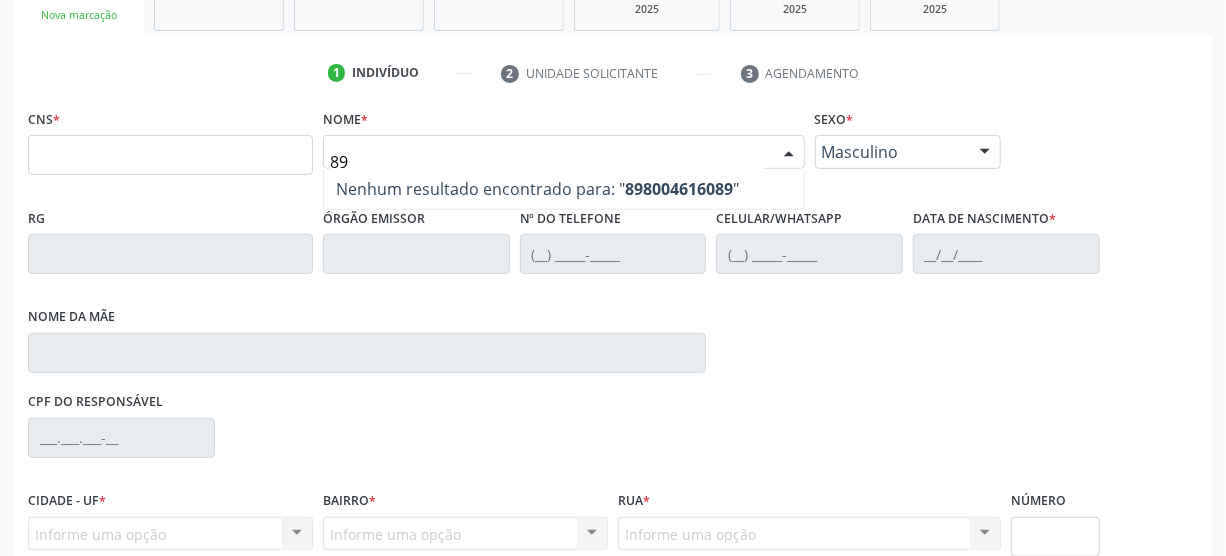 type on "8" 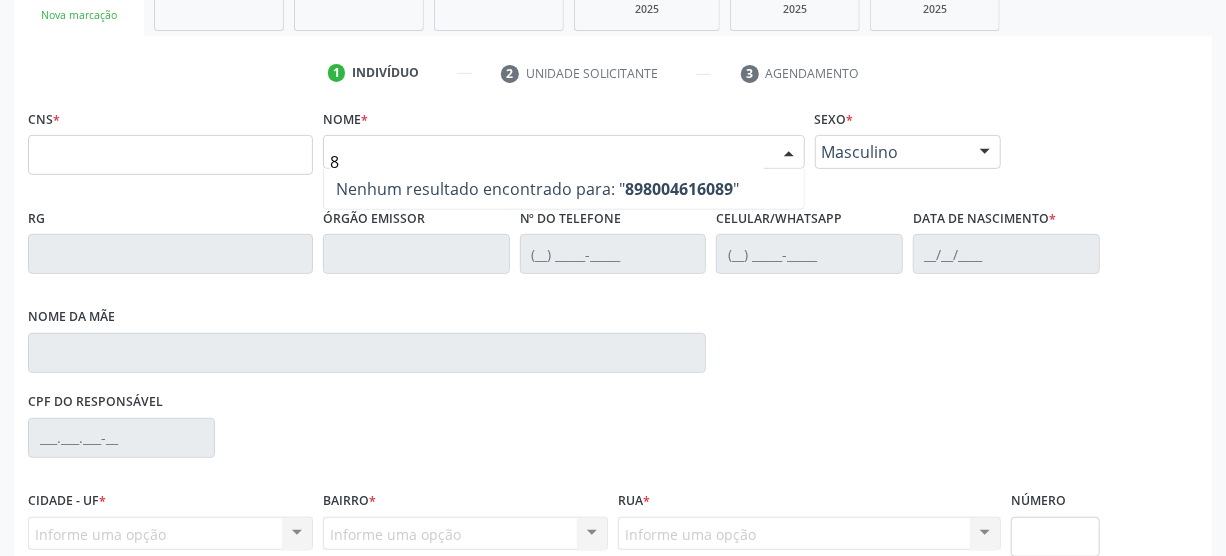 type 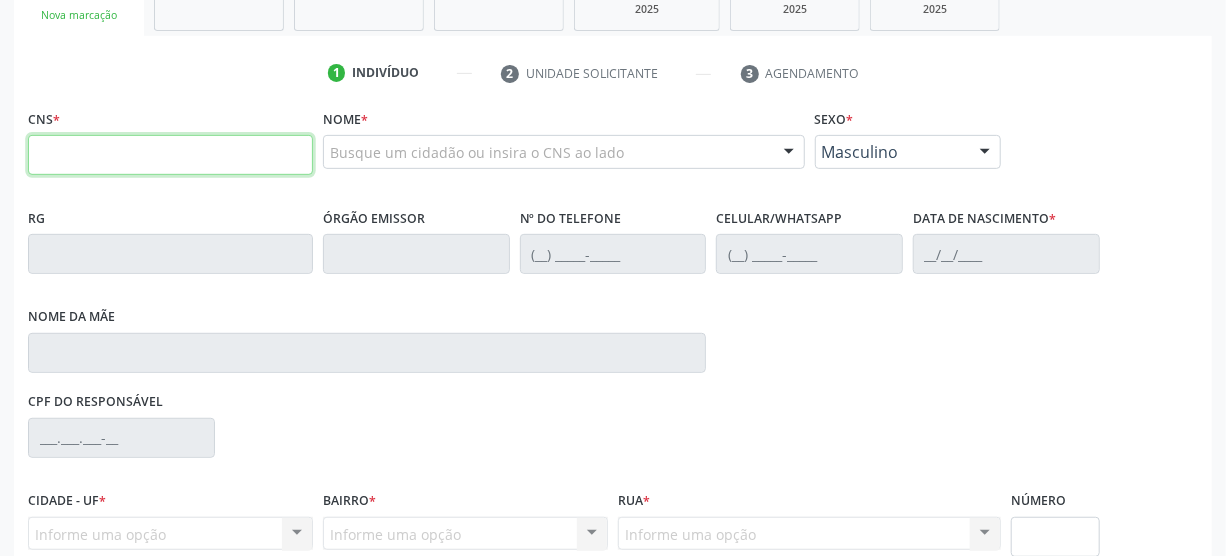 click at bounding box center (170, 155) 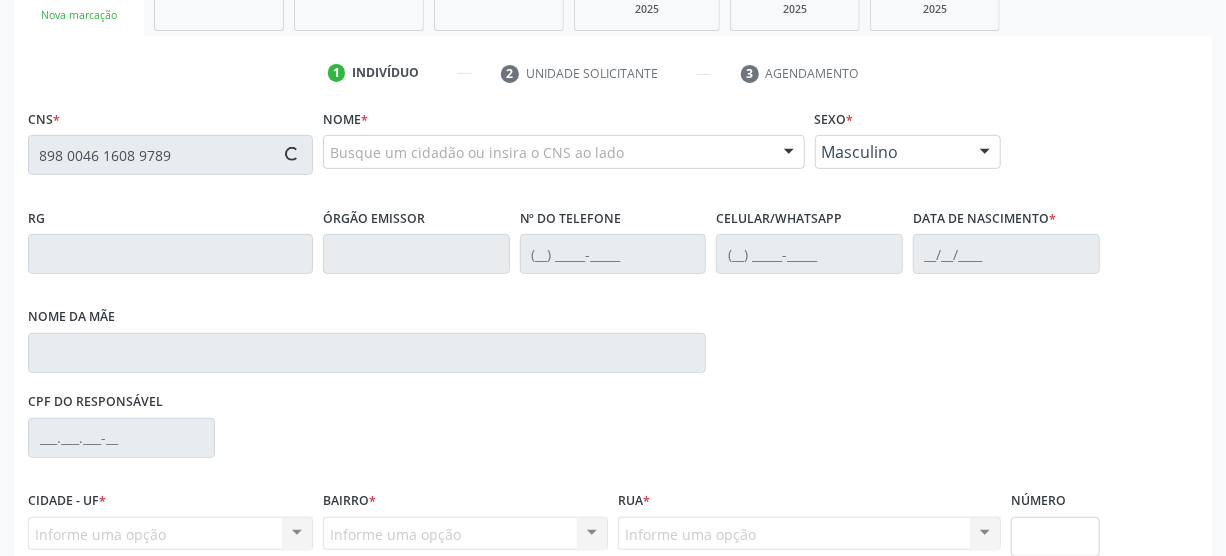 type on "898 0046 1608 9789" 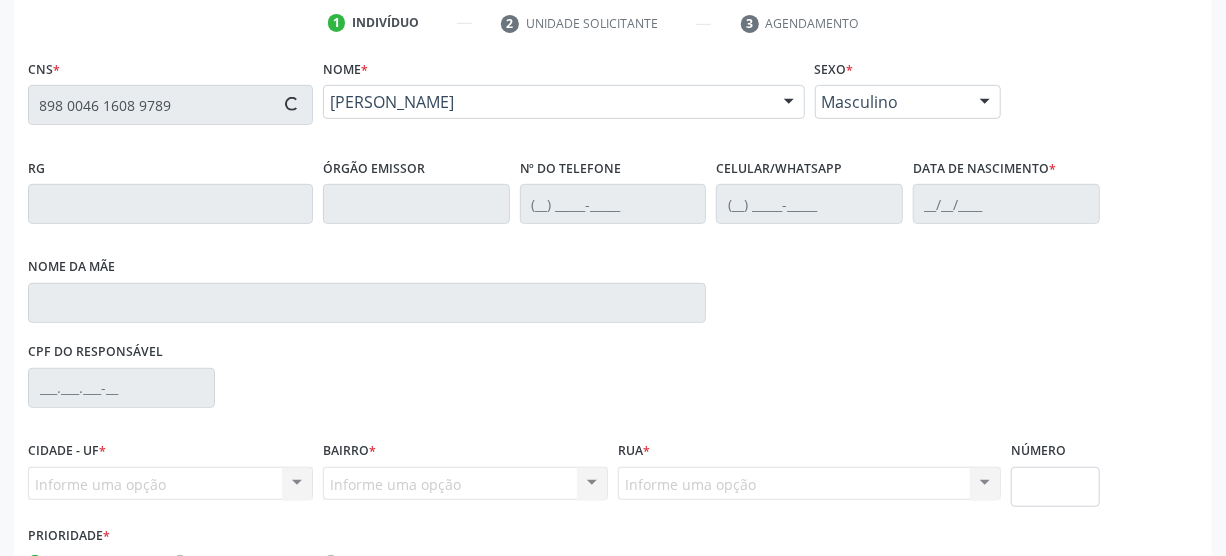 type on "(87) 98122-8147" 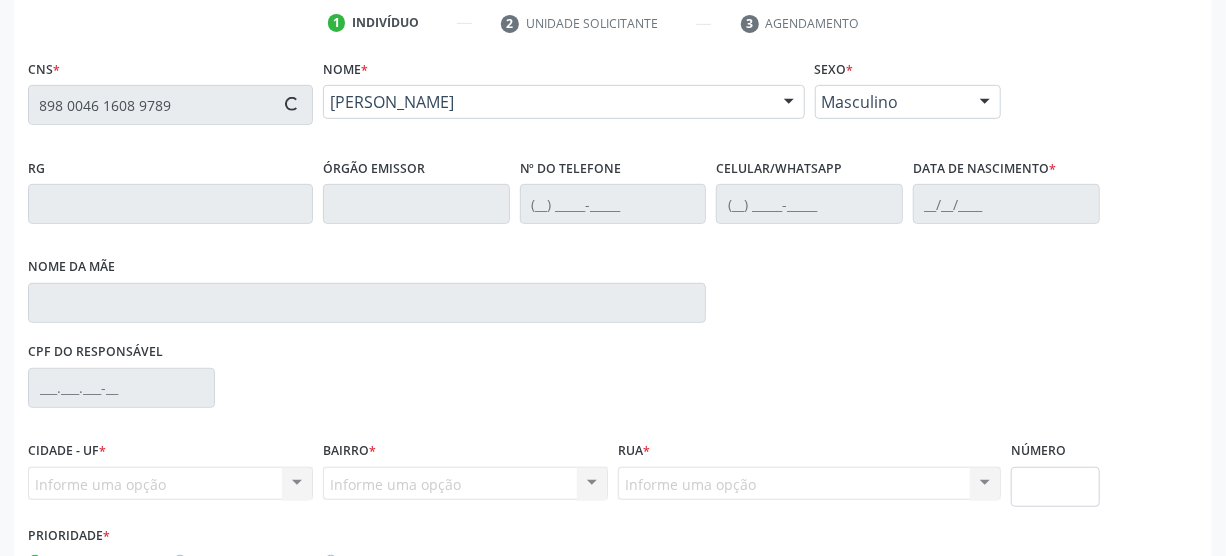 type on "13/02/2015" 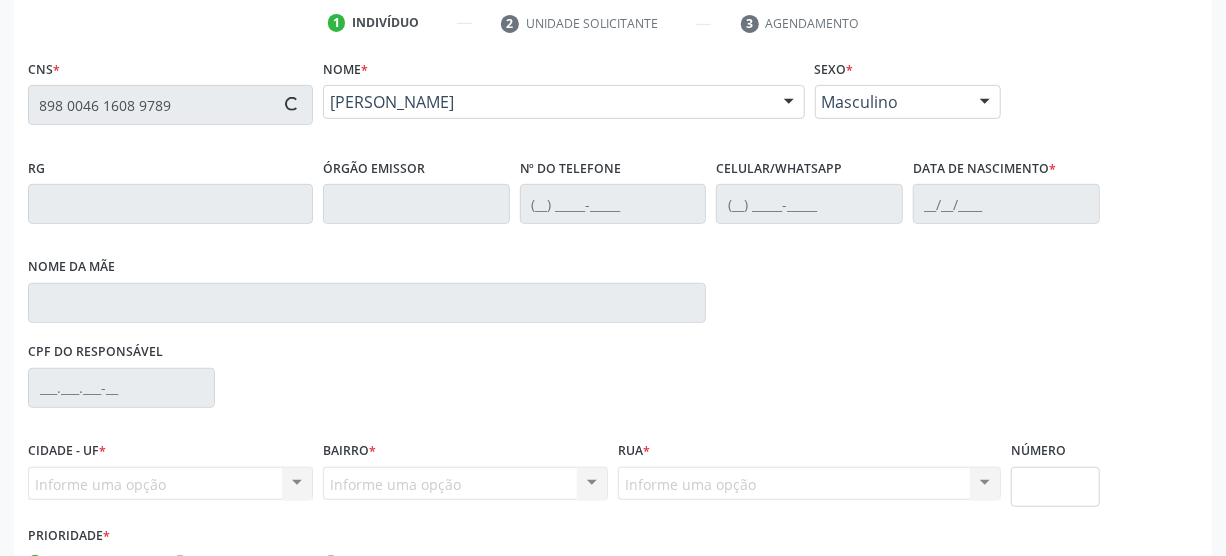 type on "Janaina da Silva Andrade" 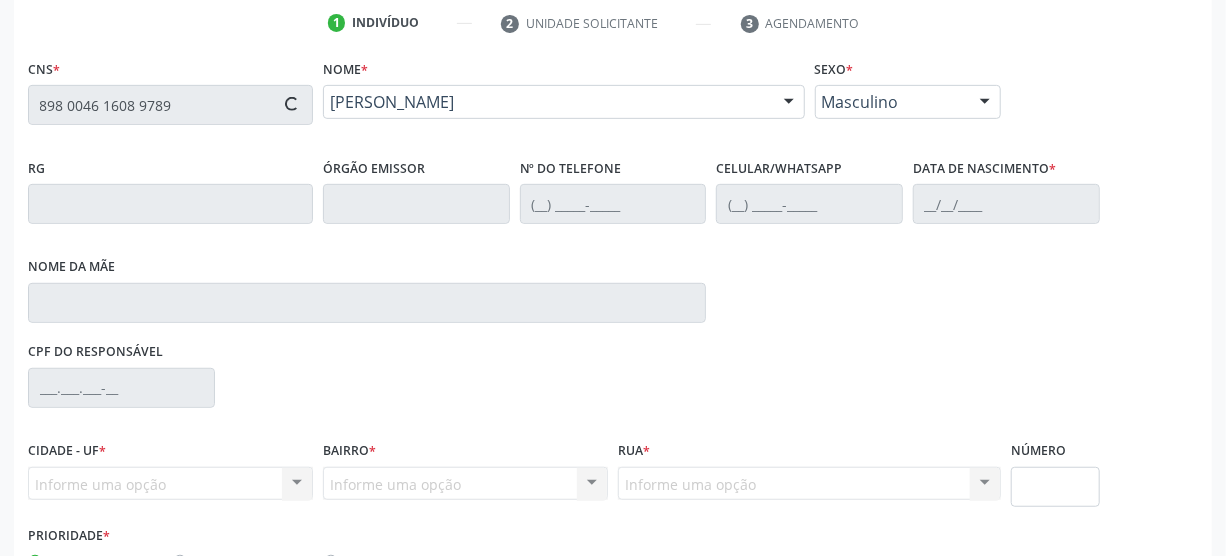 type on "S/N" 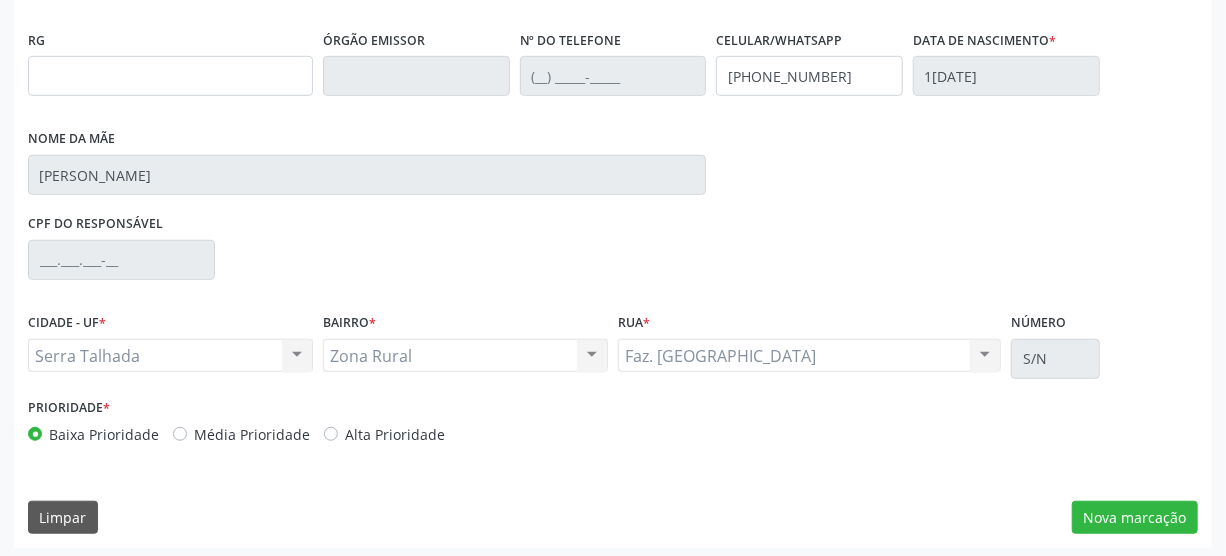 scroll, scrollTop: 512, scrollLeft: 0, axis: vertical 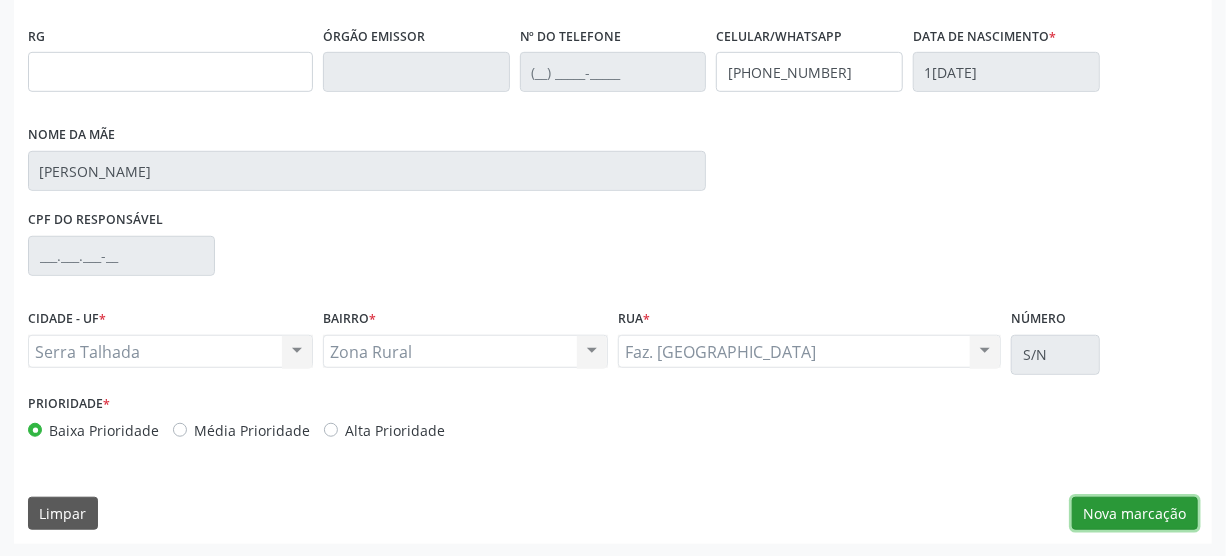 click on "Nova marcação" at bounding box center [1135, 514] 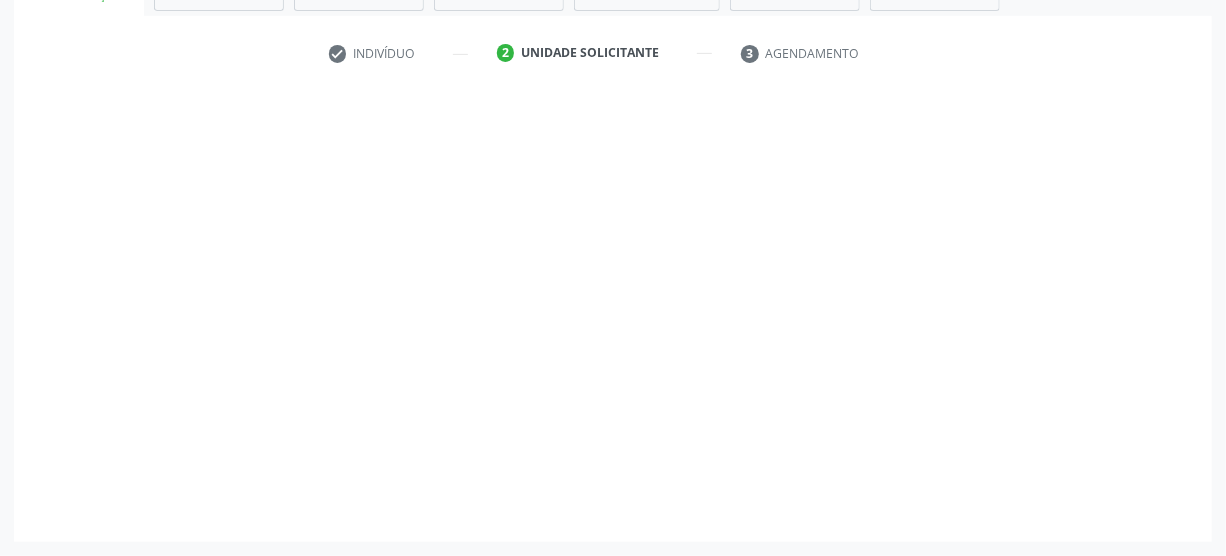 scroll, scrollTop: 348, scrollLeft: 0, axis: vertical 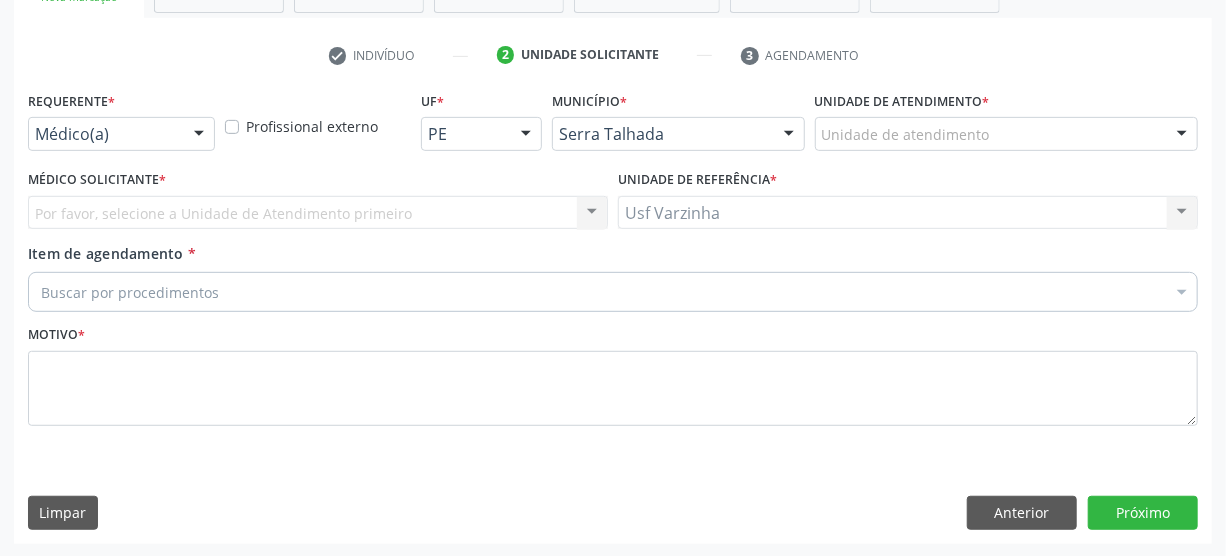 click at bounding box center (199, 135) 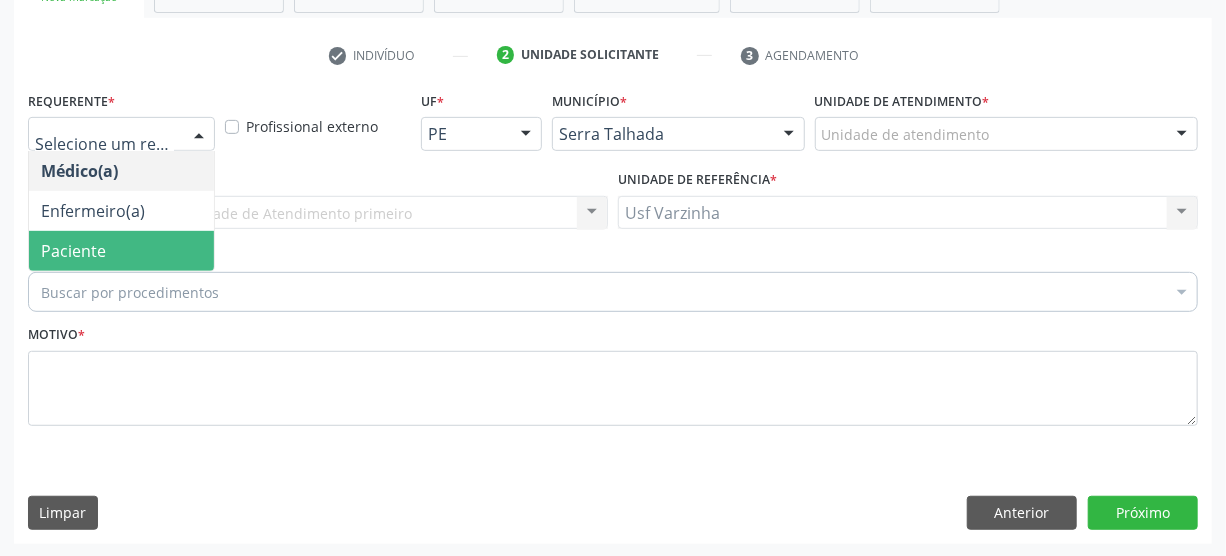 click on "Paciente" at bounding box center (121, 251) 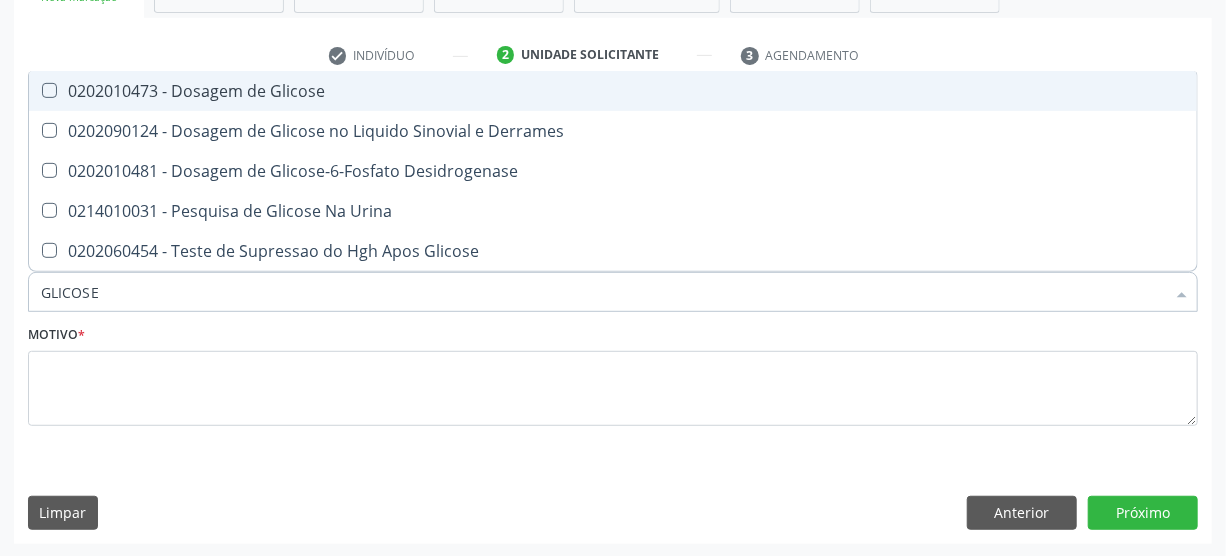 type on "GLICOSE" 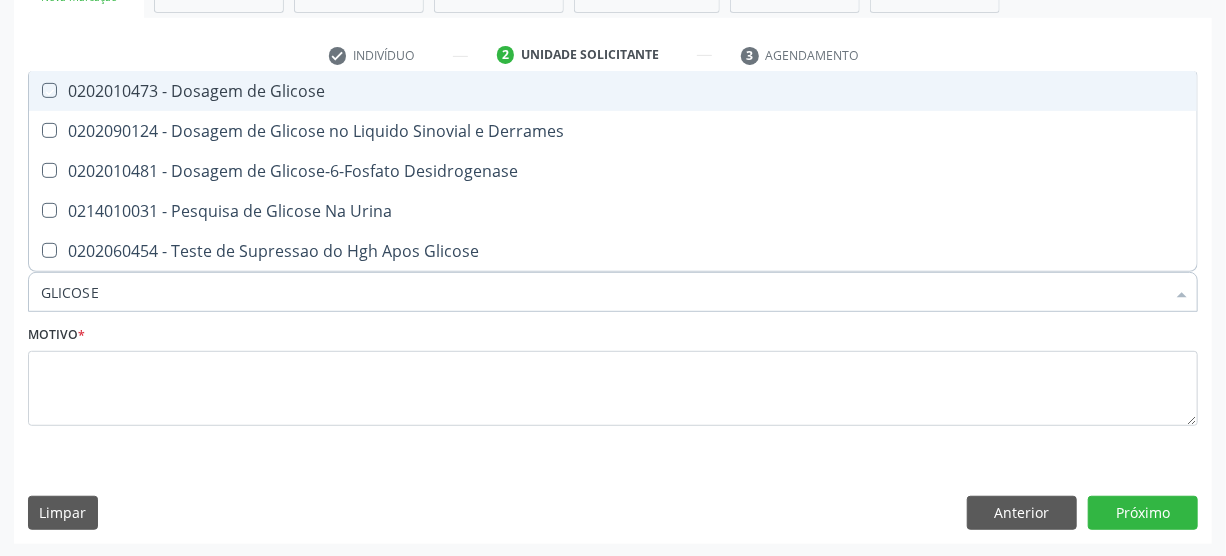 checkbox on "true" 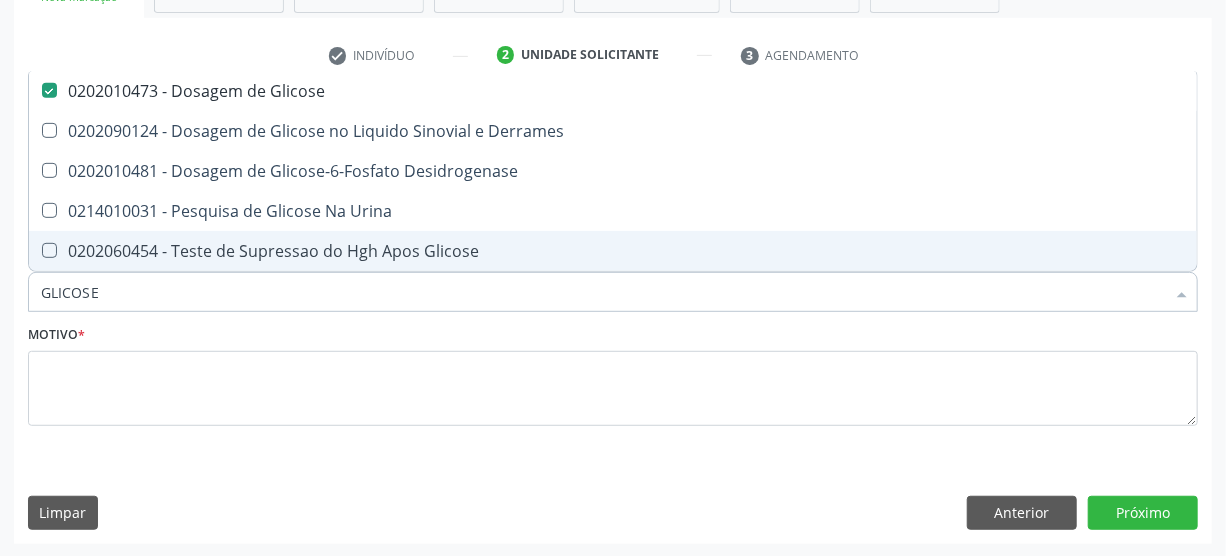 drag, startPoint x: 150, startPoint y: 293, endPoint x: 179, endPoint y: 290, distance: 29.15476 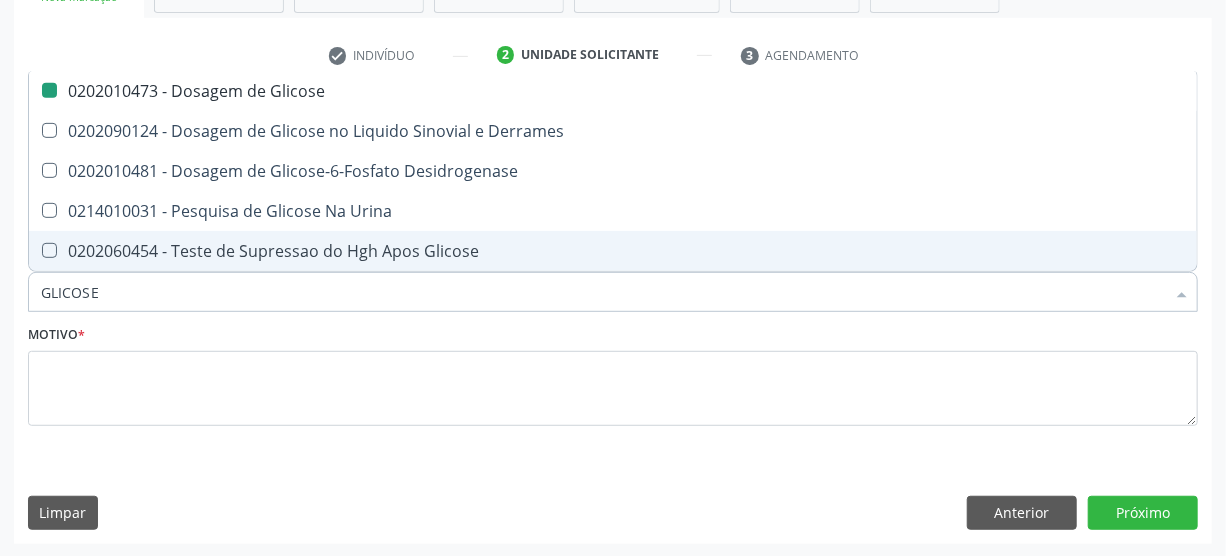 type on "GLICOS" 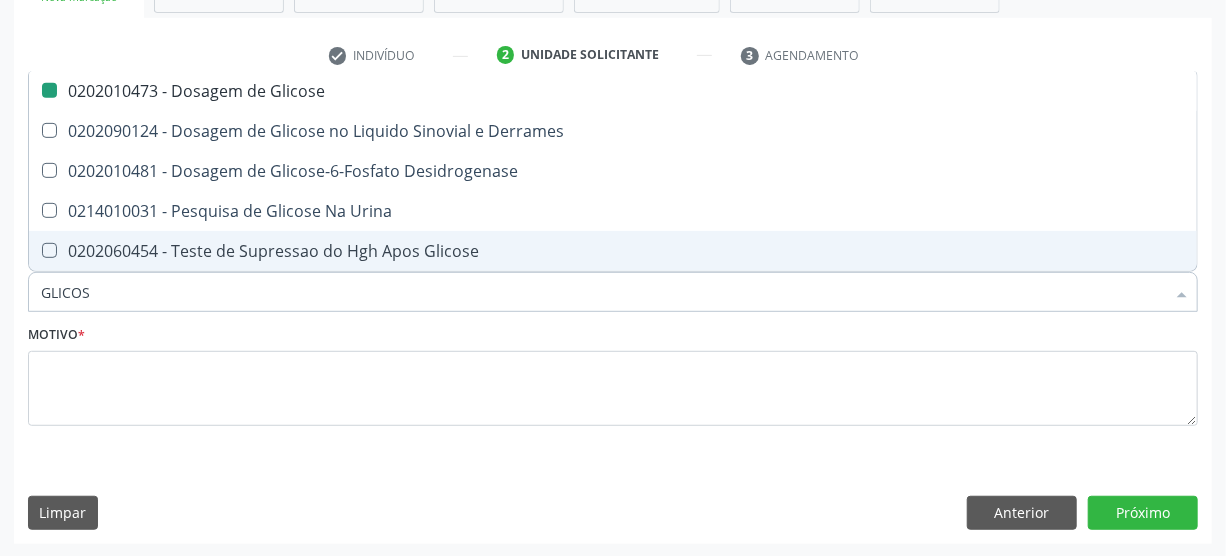 type on "GLICO" 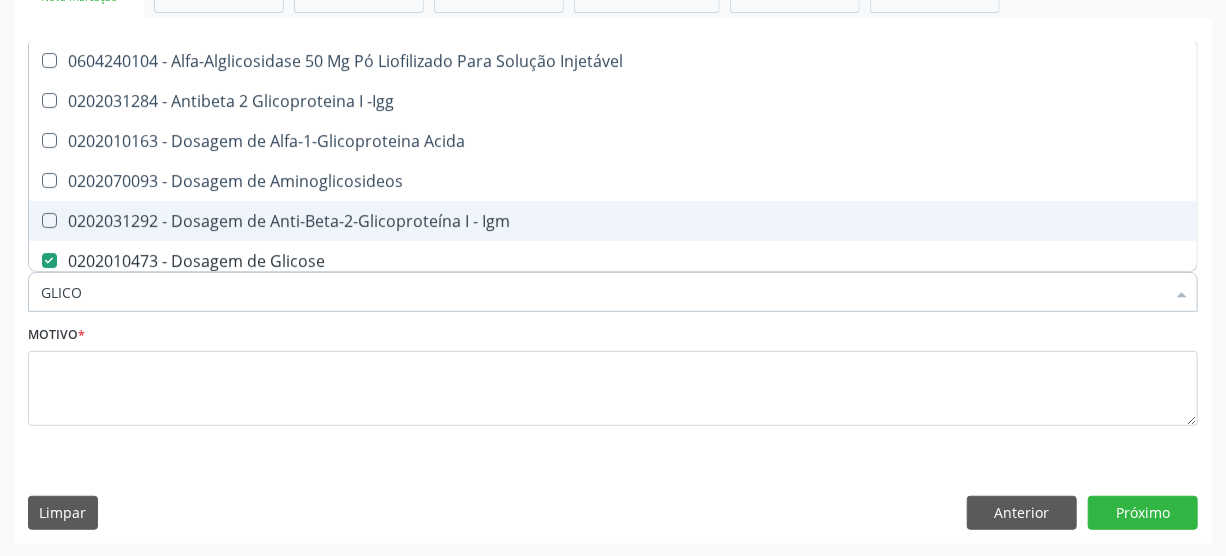 type on "GLIC" 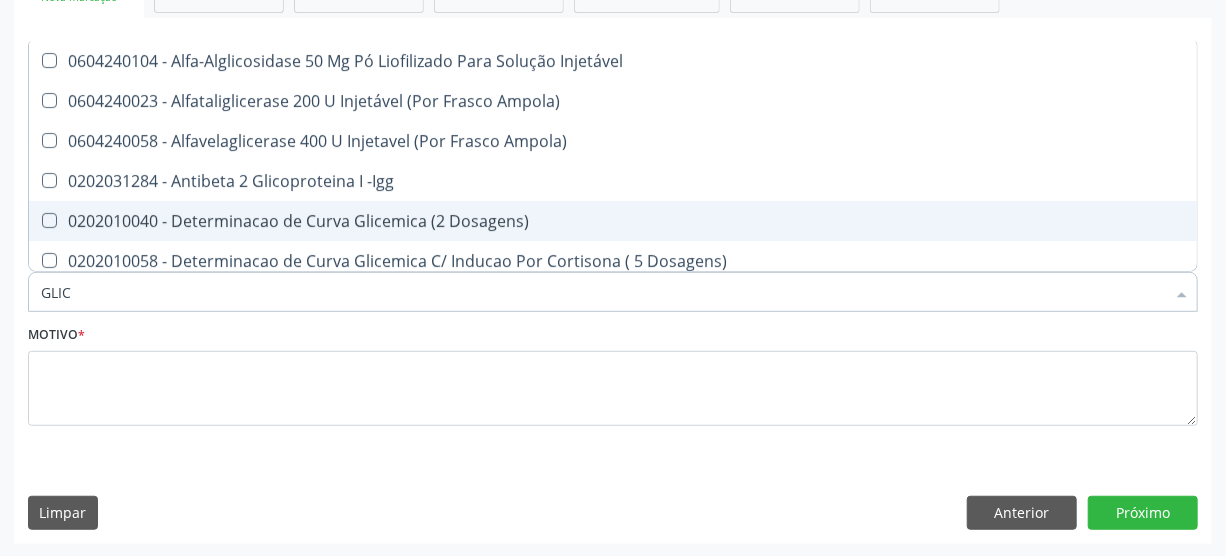 type on "GLI" 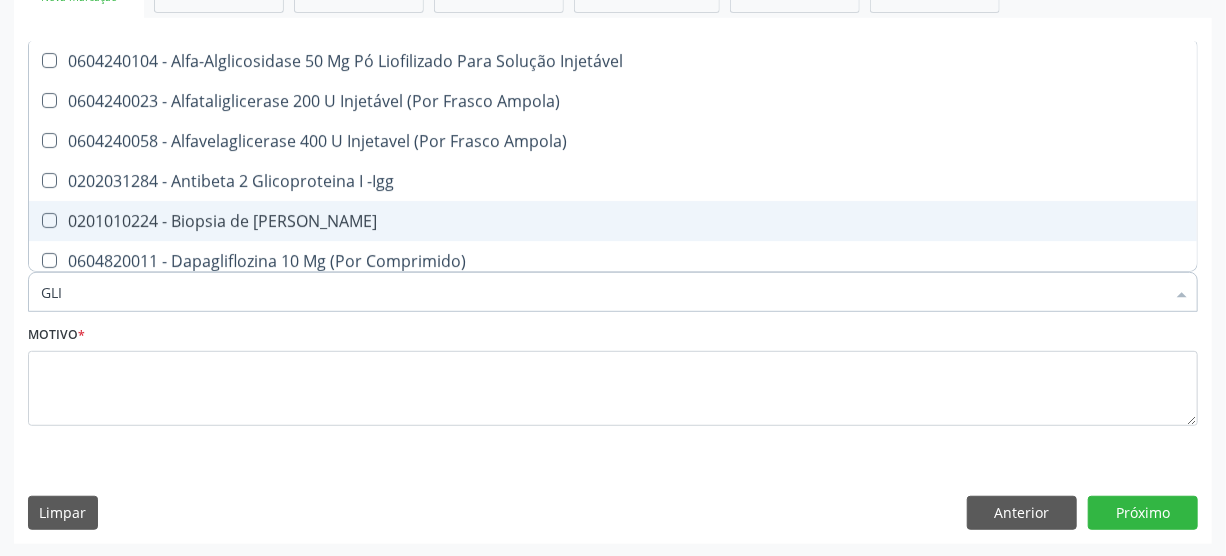 type on "GL" 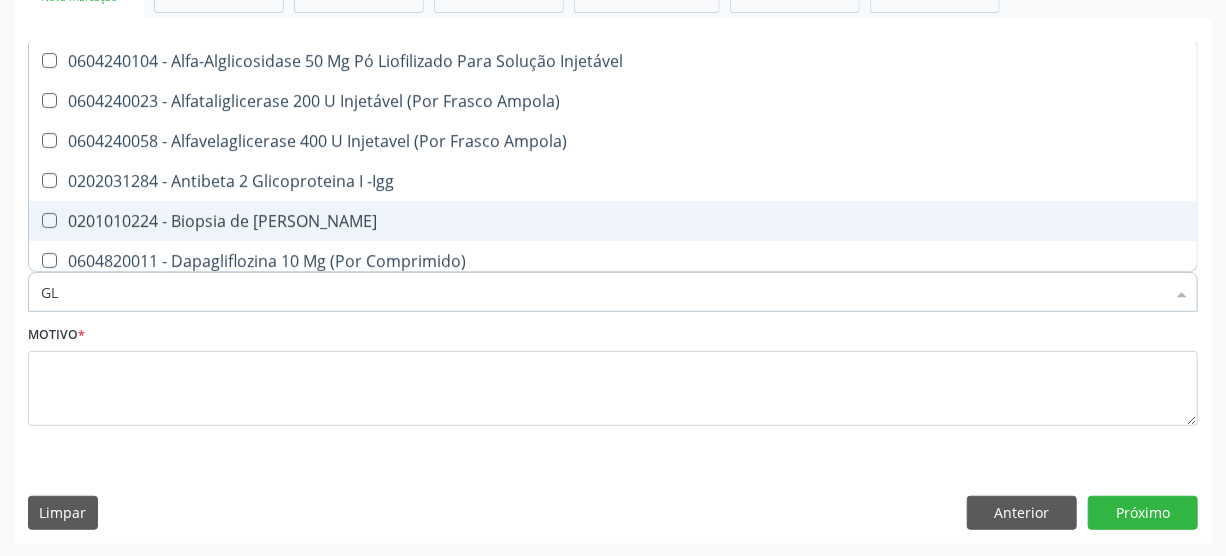 checkbox on "false" 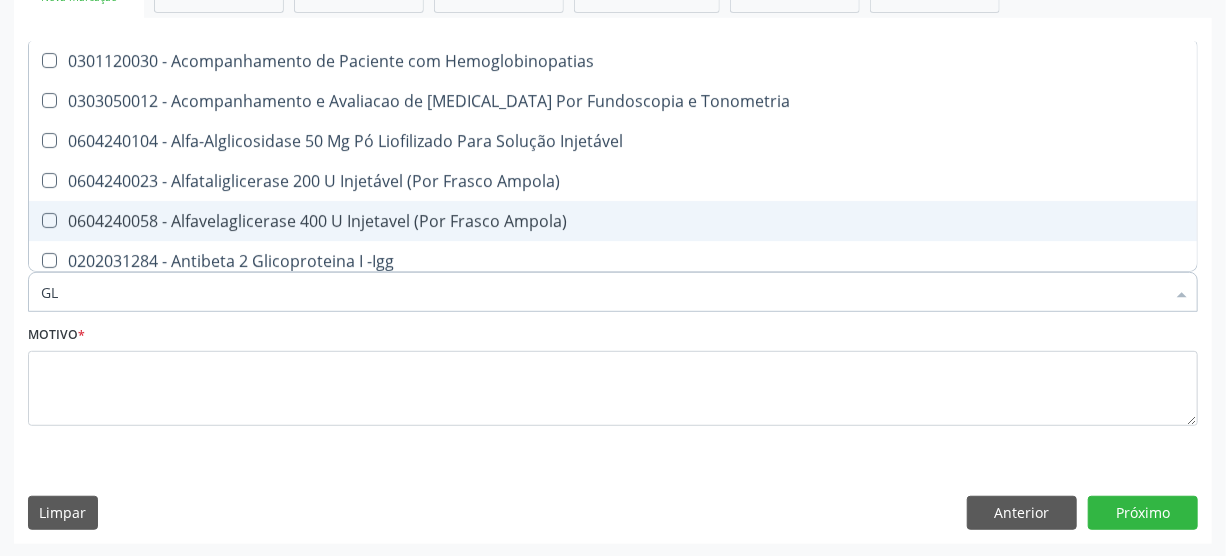 type on "G" 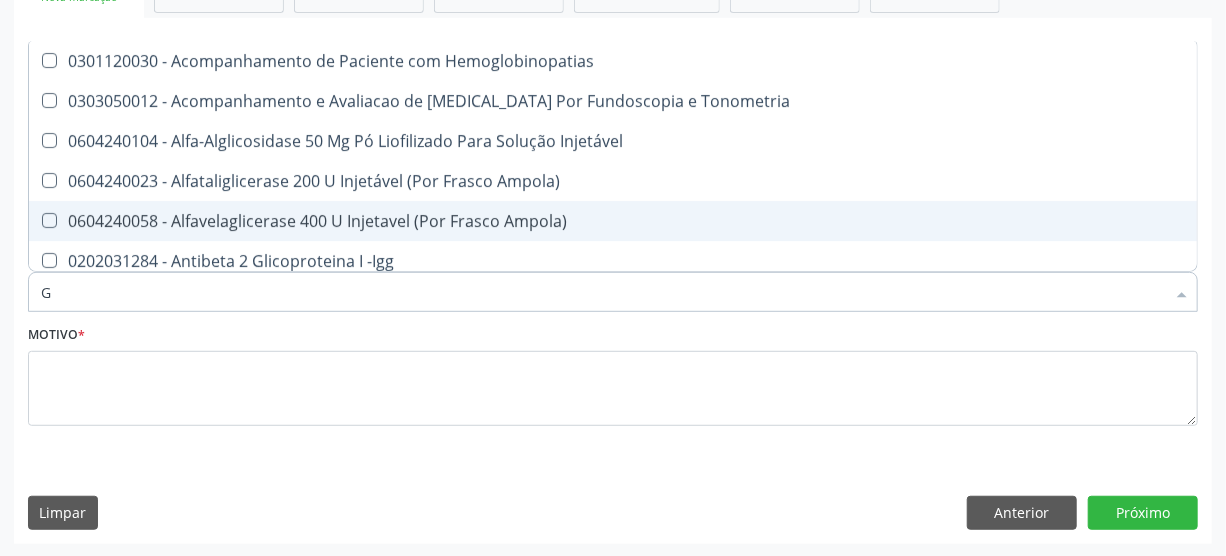 type 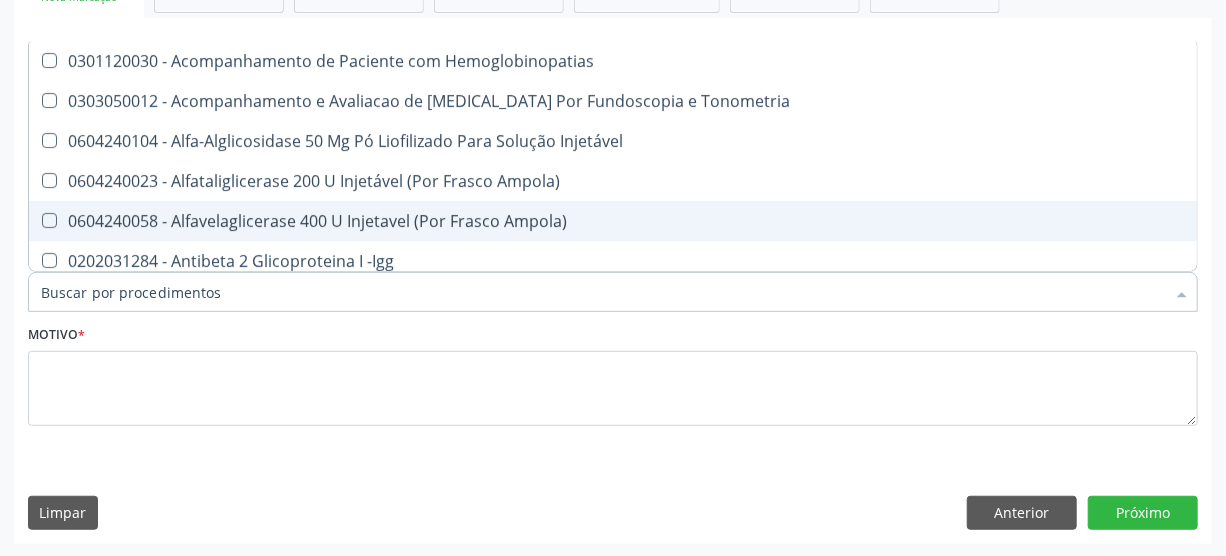 checkbox on "false" 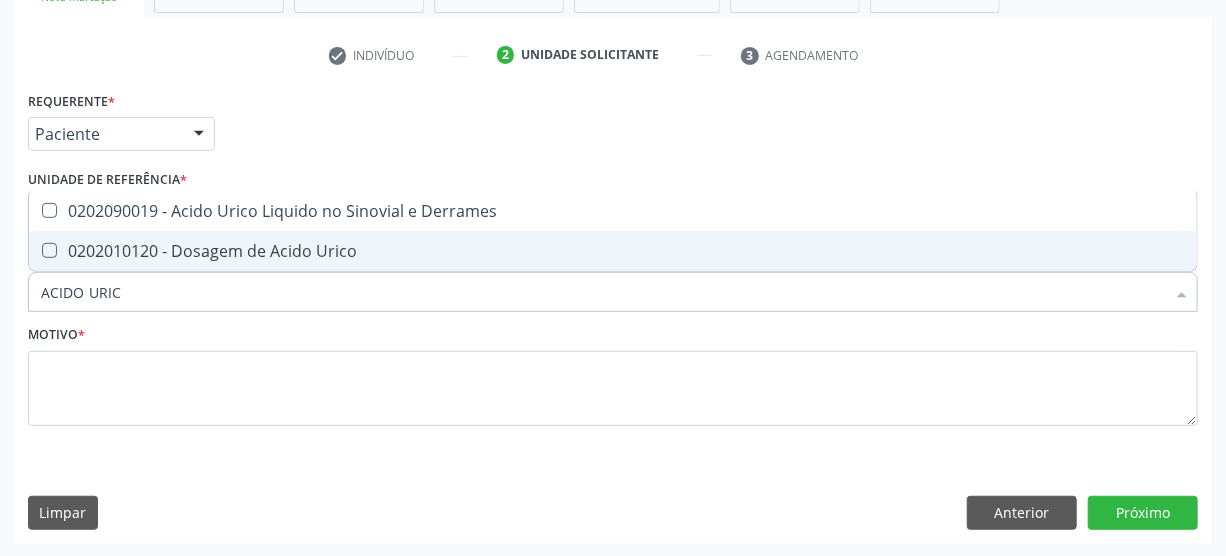 type on "ACIDO URICO" 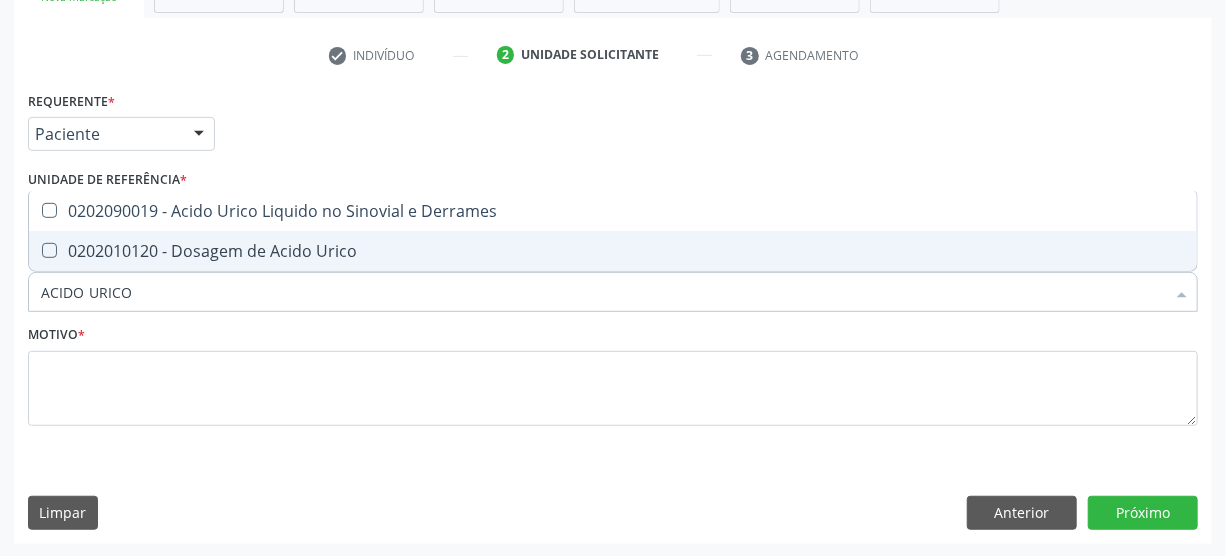 click on "0202010120 - Dosagem de Acido Urico" at bounding box center (613, 251) 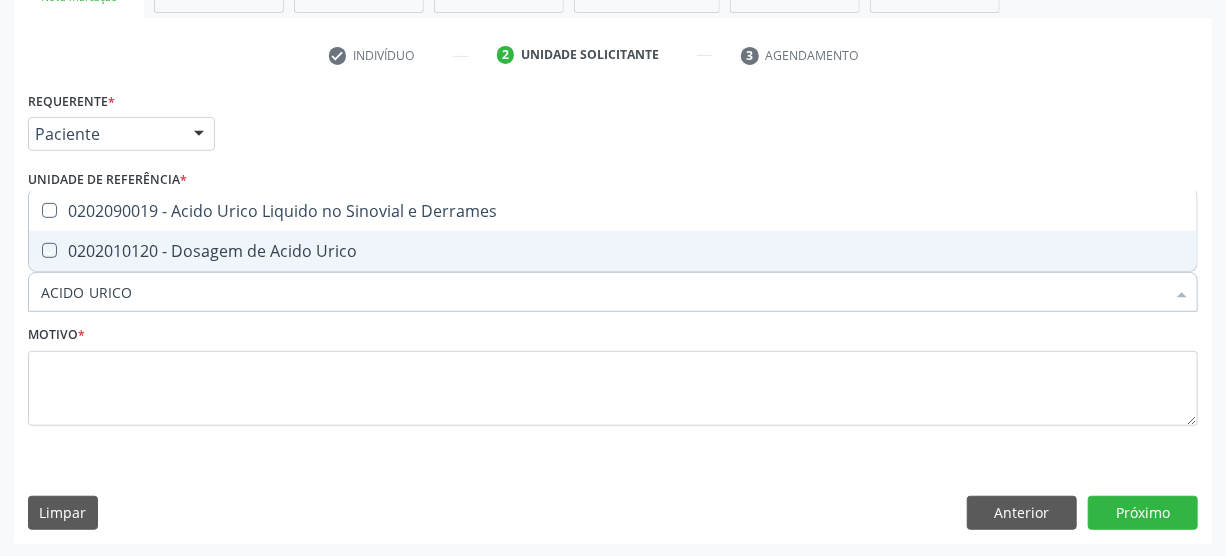 checkbox on "true" 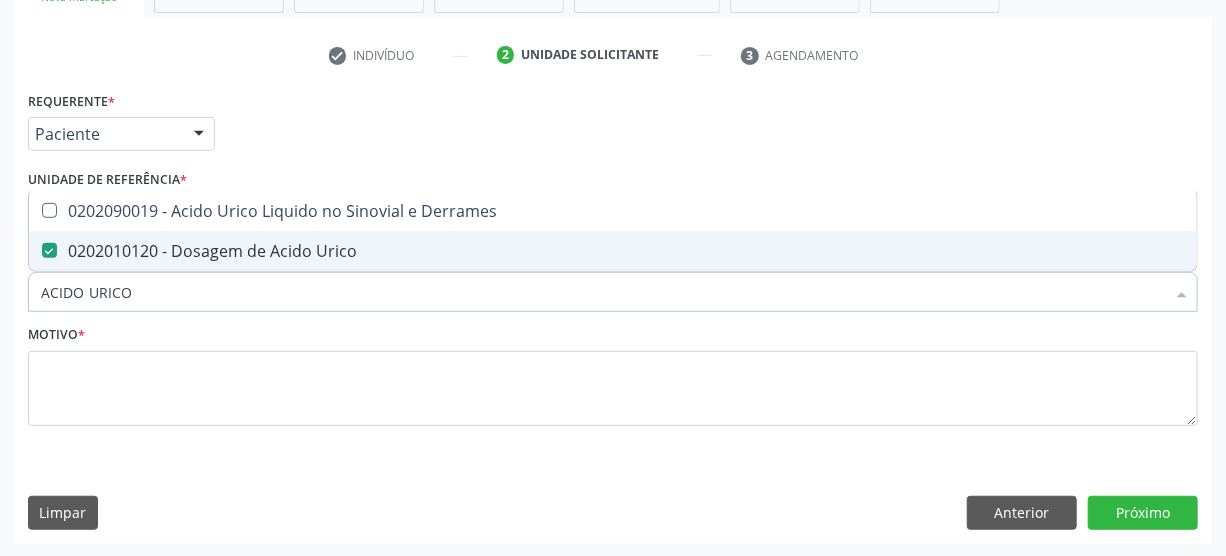 click on "ACIDO URICO" at bounding box center [603, 292] 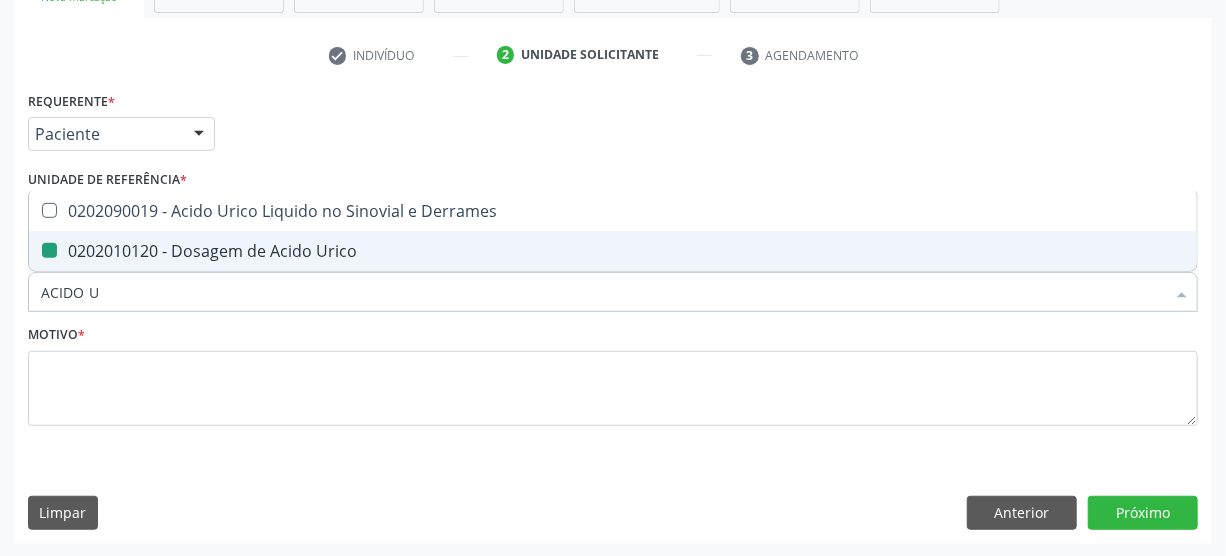 type on "ACIDO" 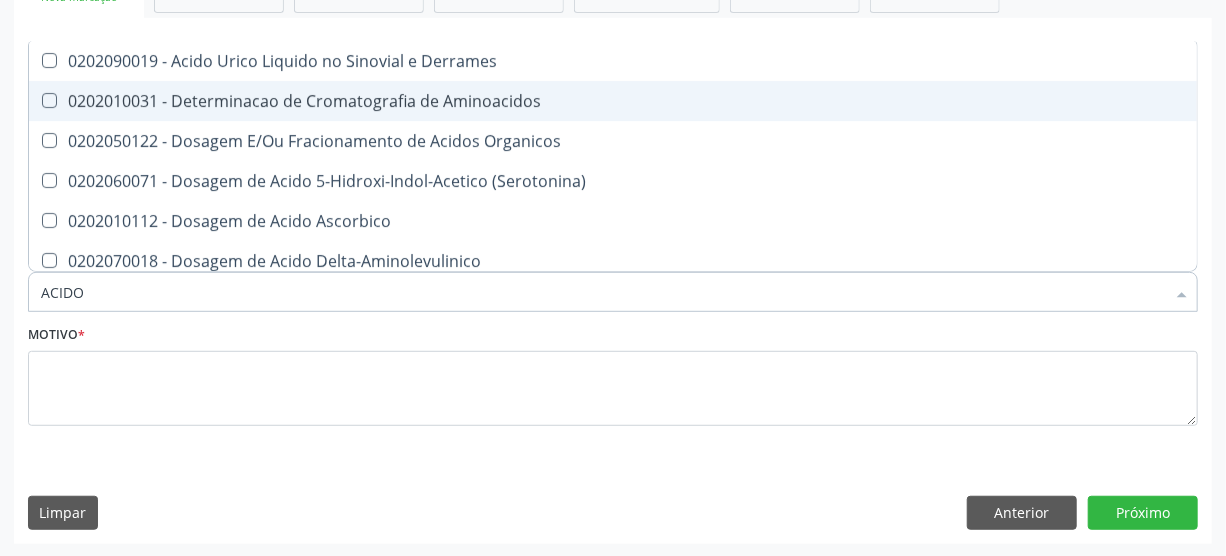type on "ACID" 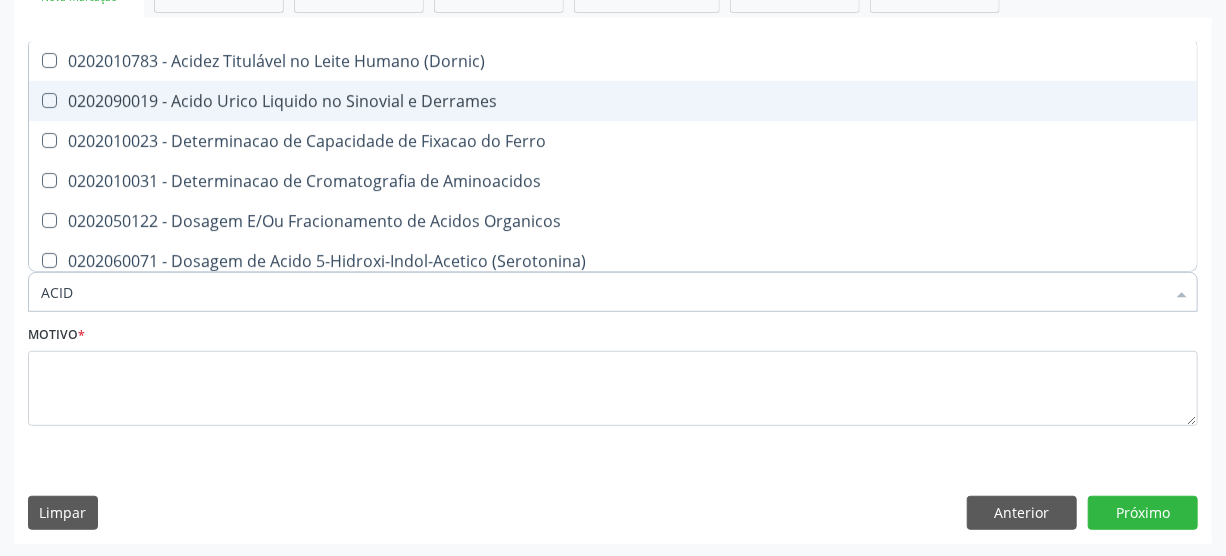 type on "ACI" 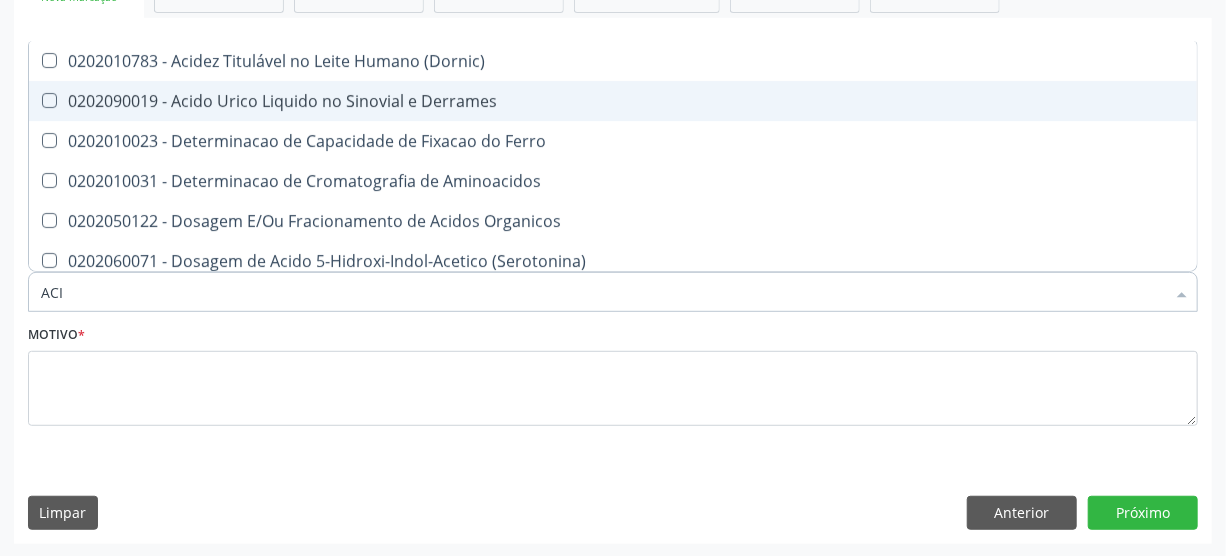 checkbox on "false" 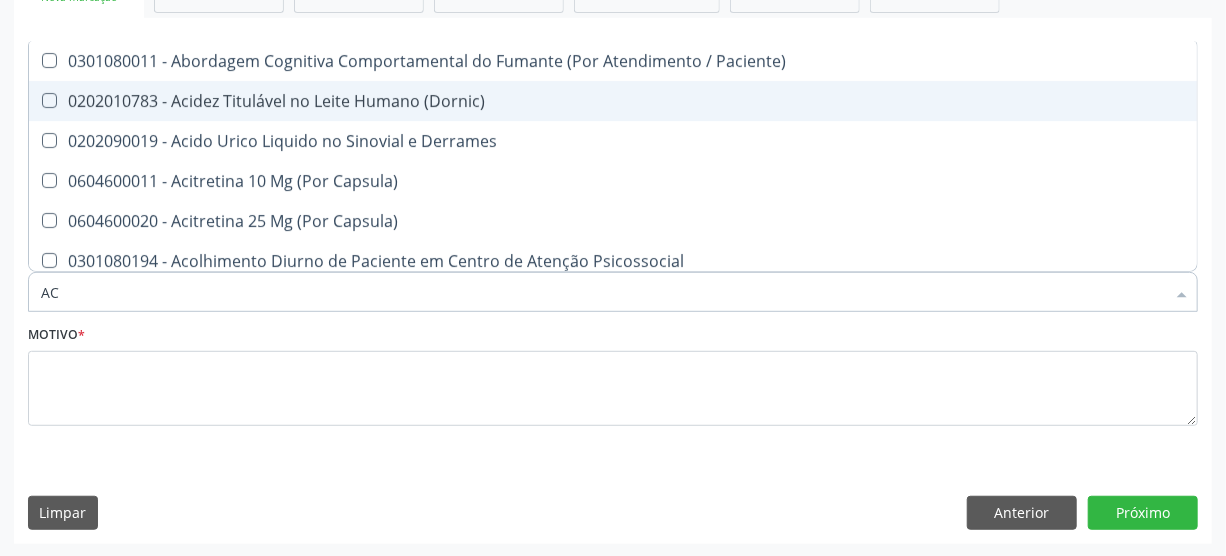 type on "A" 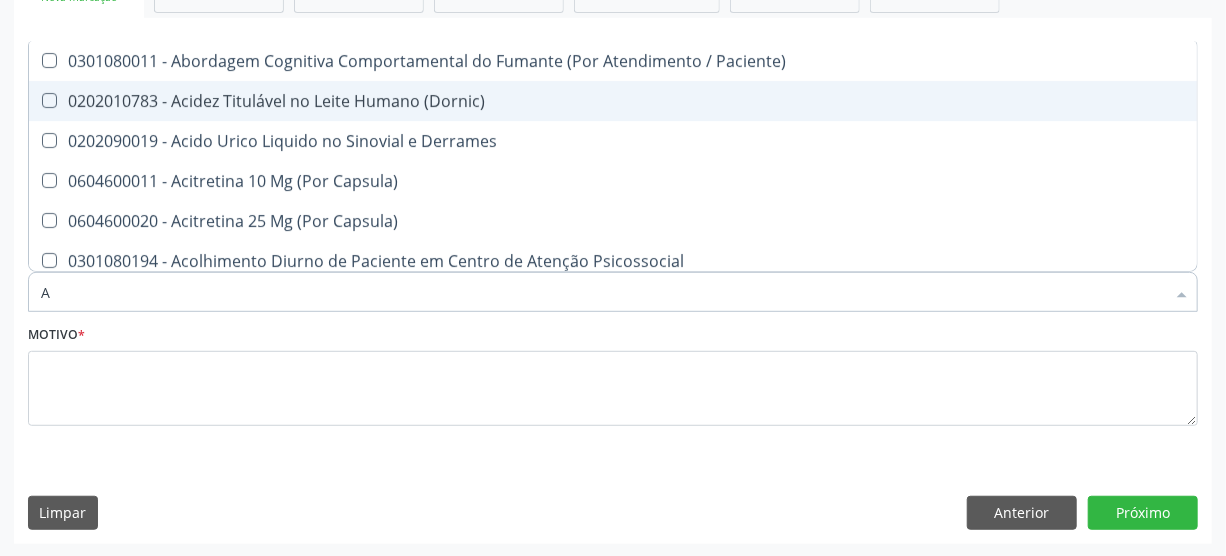 checkbox on "false" 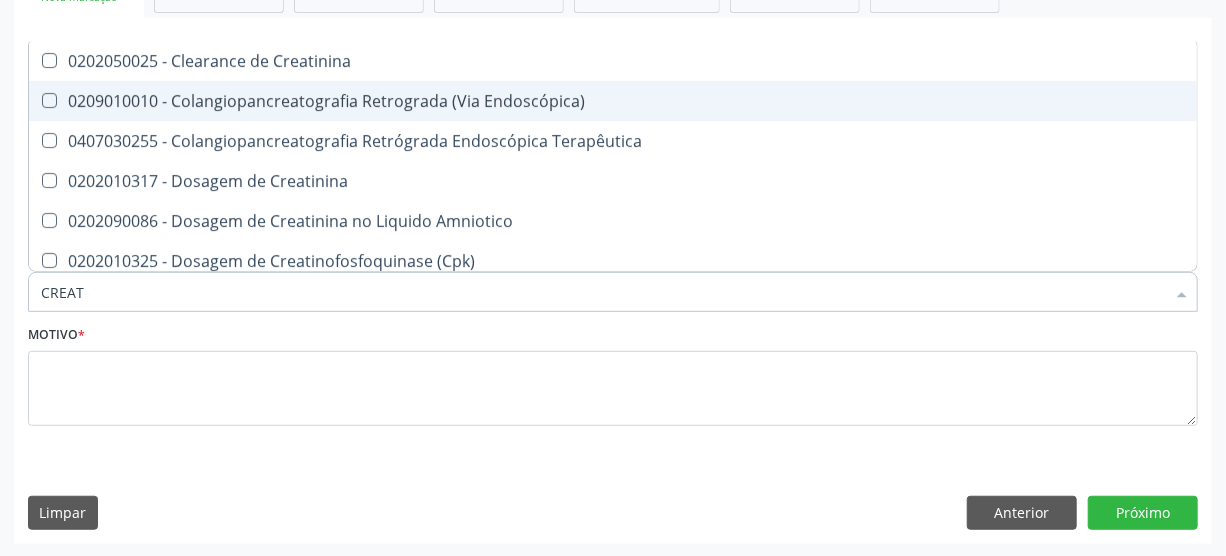 type on "CREATI" 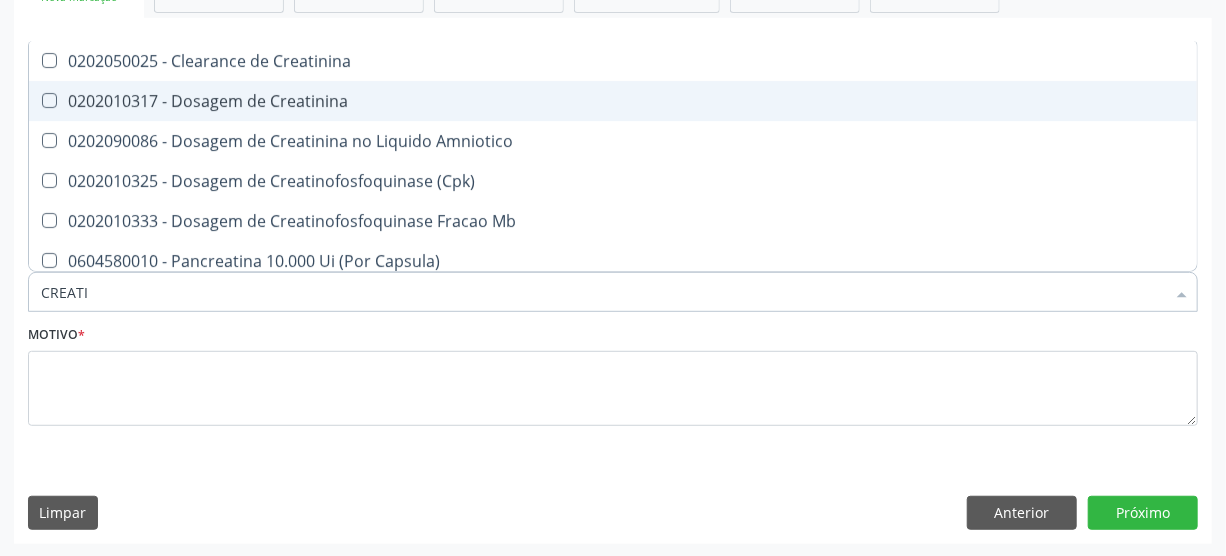 click on "0202010317 - Dosagem de Creatinina" at bounding box center (613, 101) 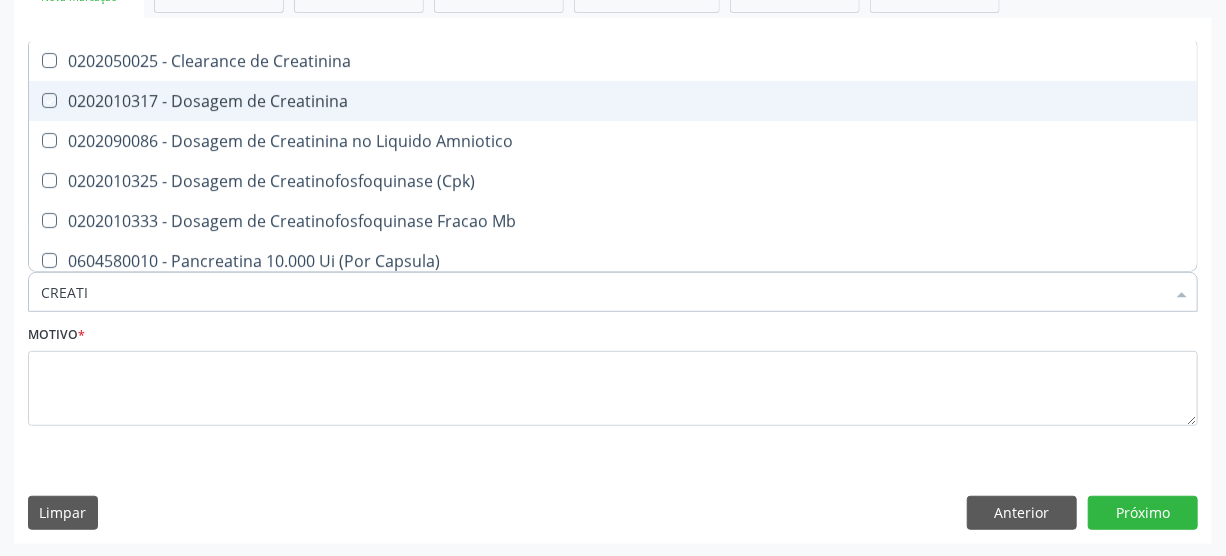 checkbox on "true" 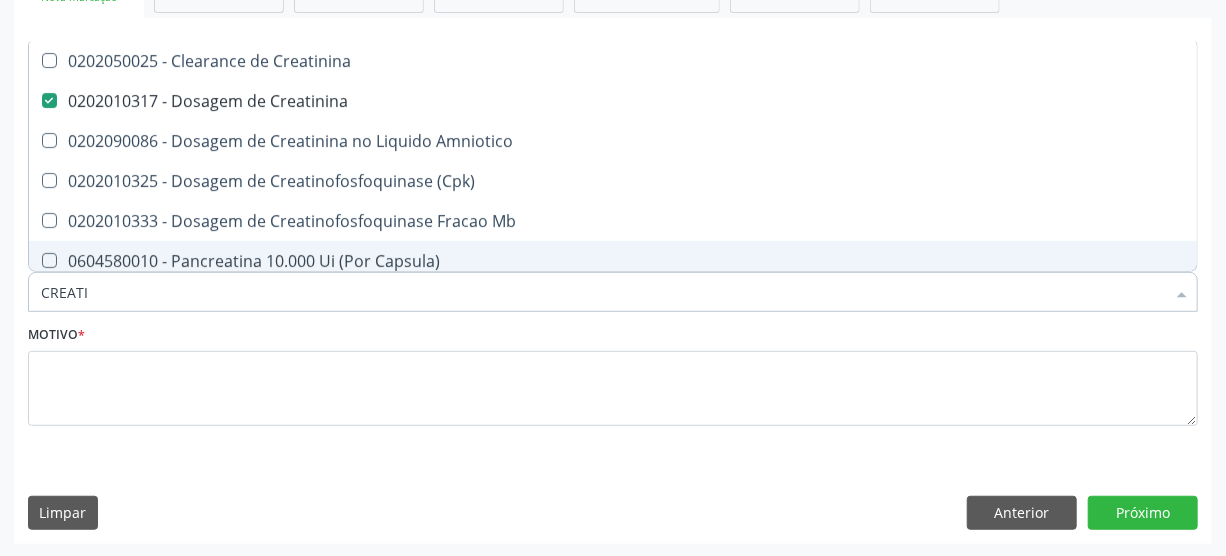 click on "CREATI" at bounding box center [603, 292] 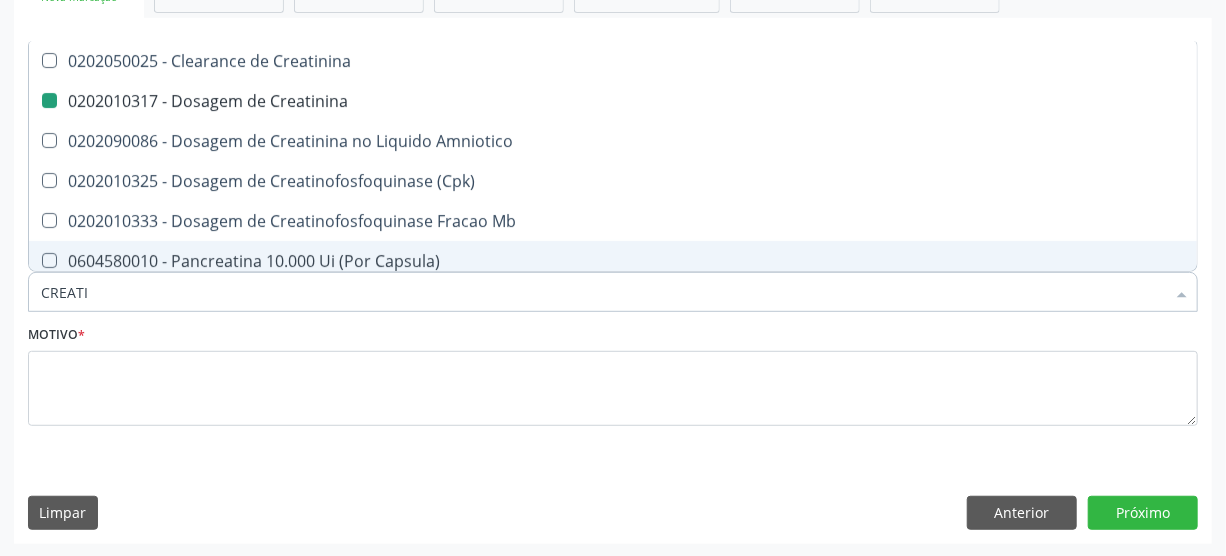 type on "CREAT" 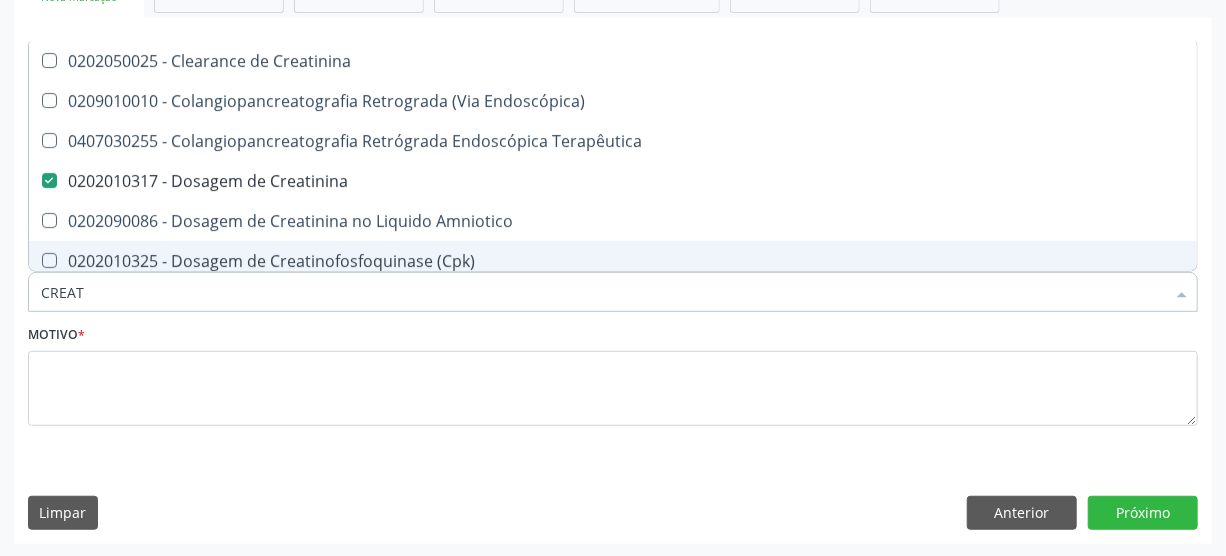 type on "CREA" 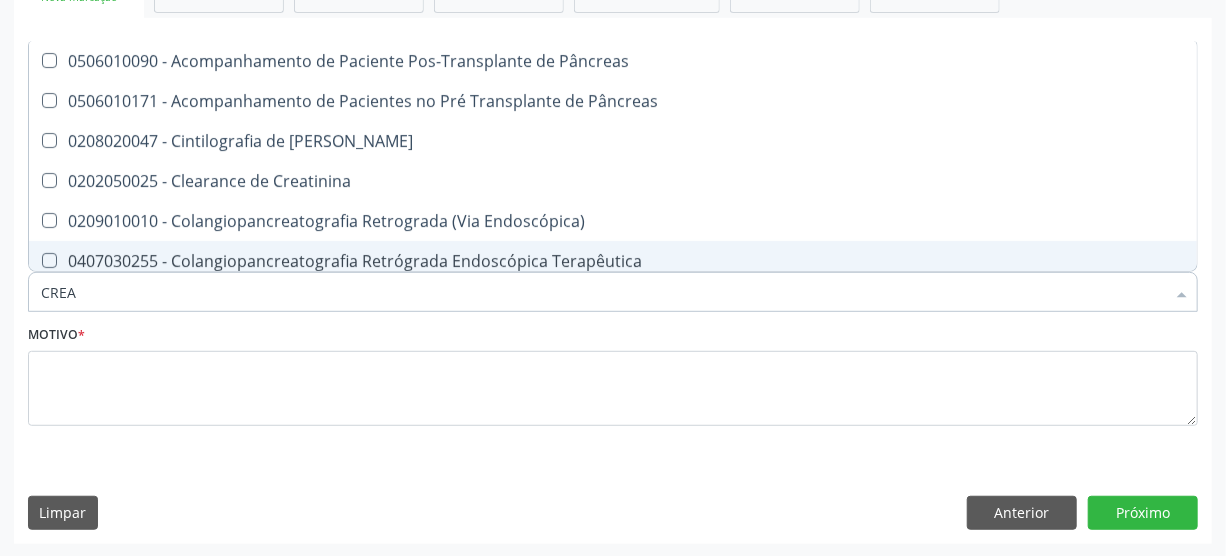 type on "CRE" 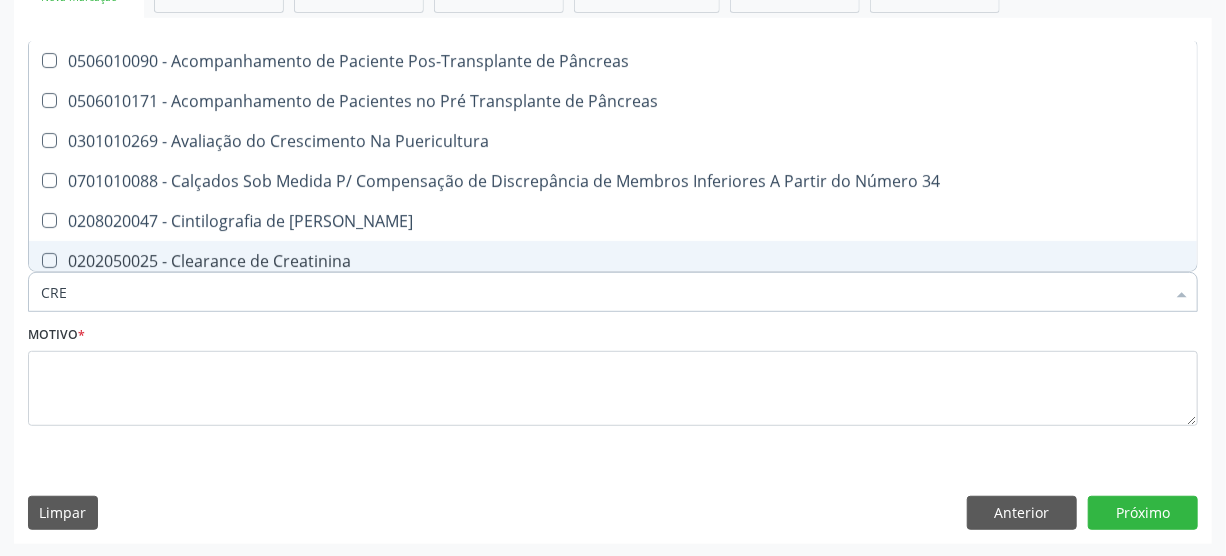 type on "CR" 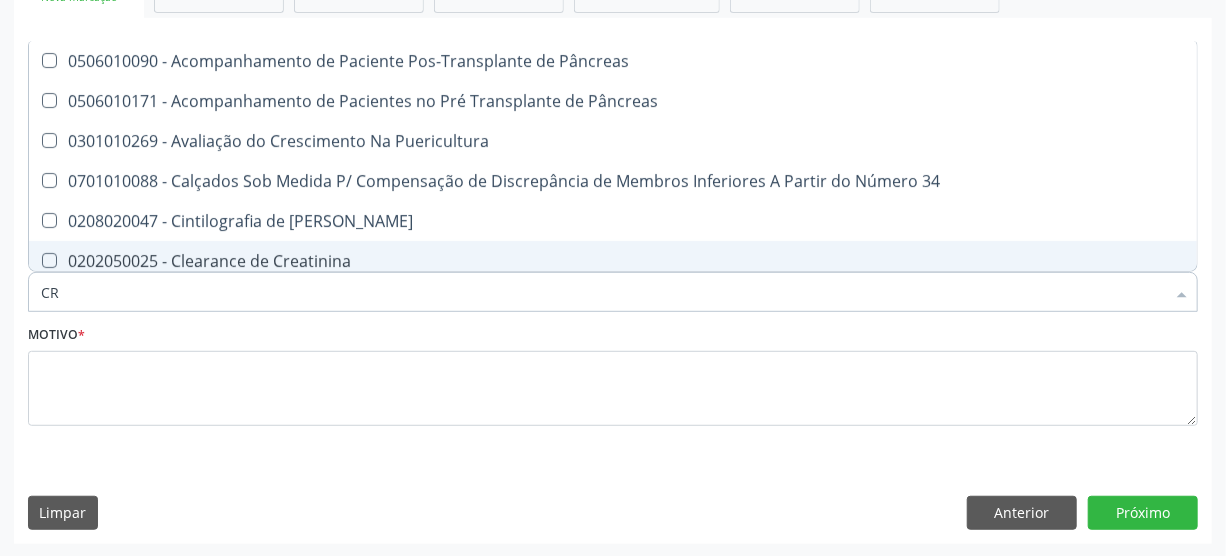 checkbox on "false" 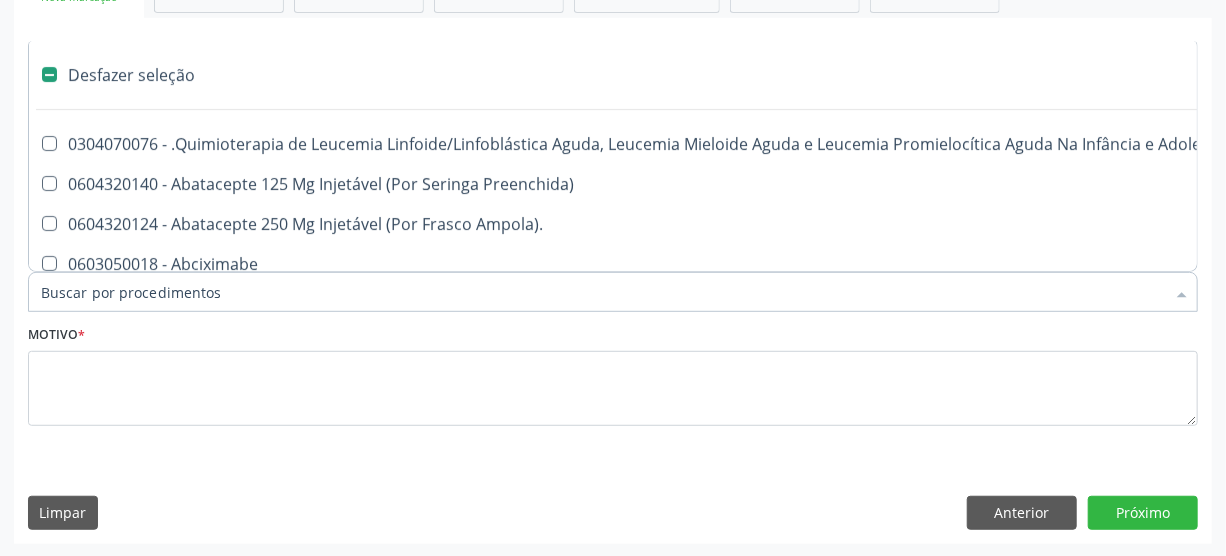 type on "U" 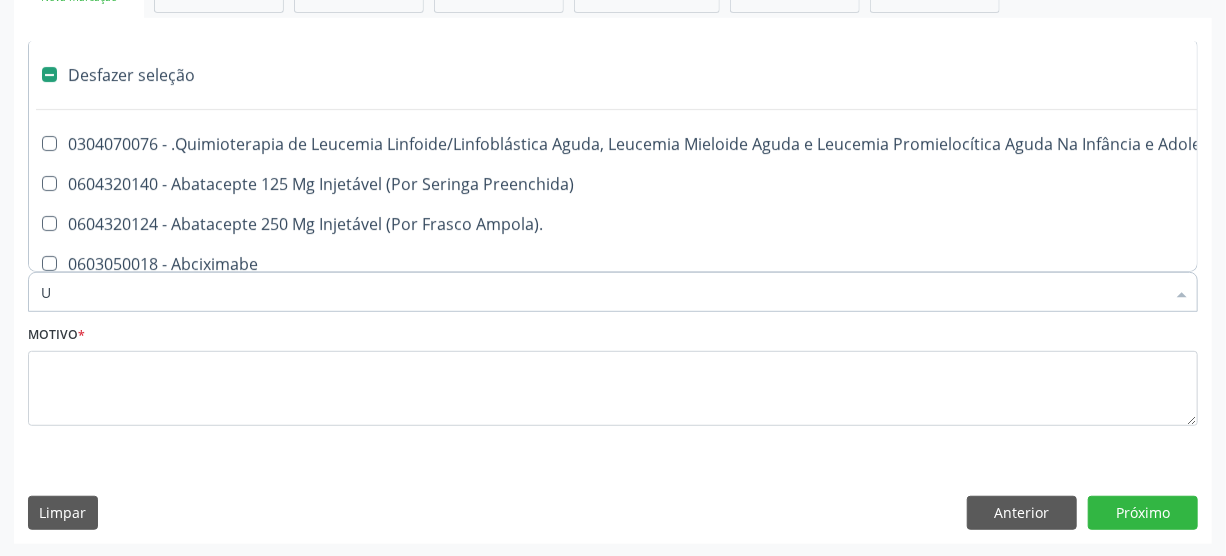checkbox on "true" 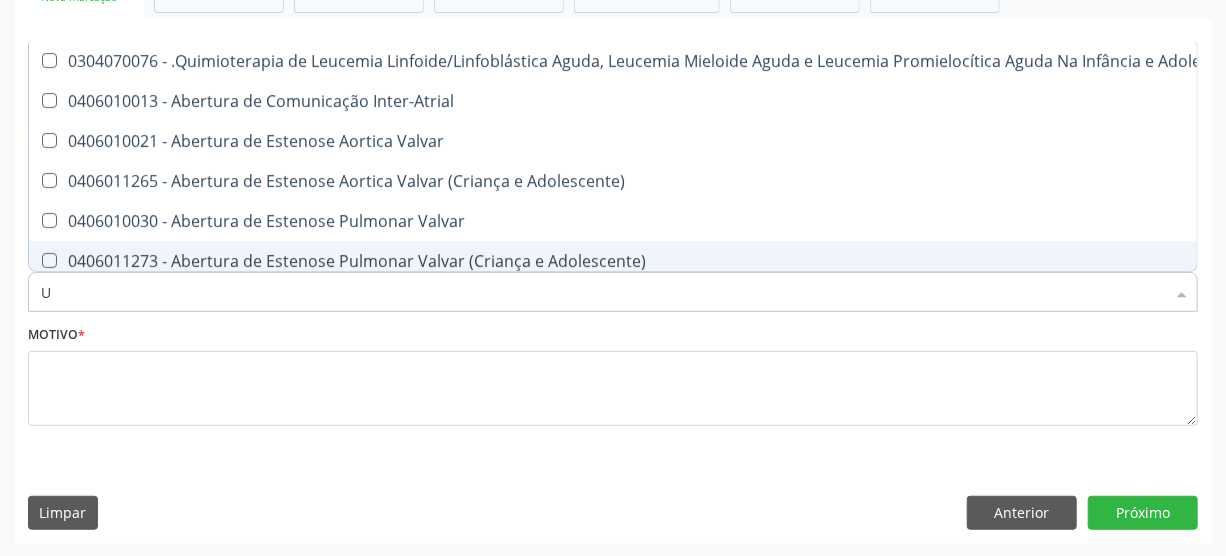 type on "UR" 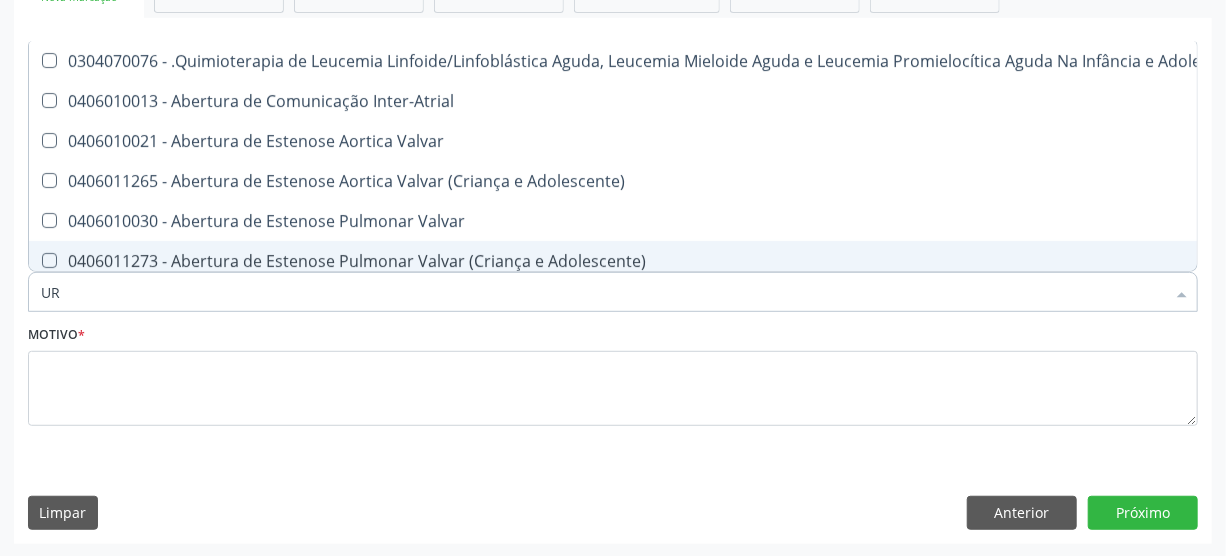 checkbox on "true" 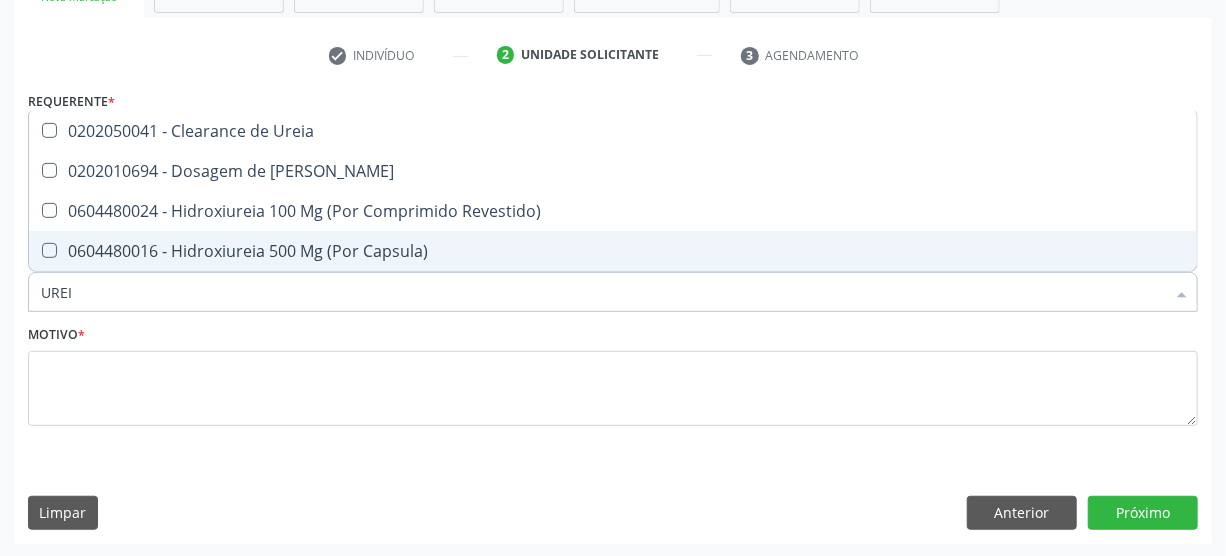 type on "UREIA" 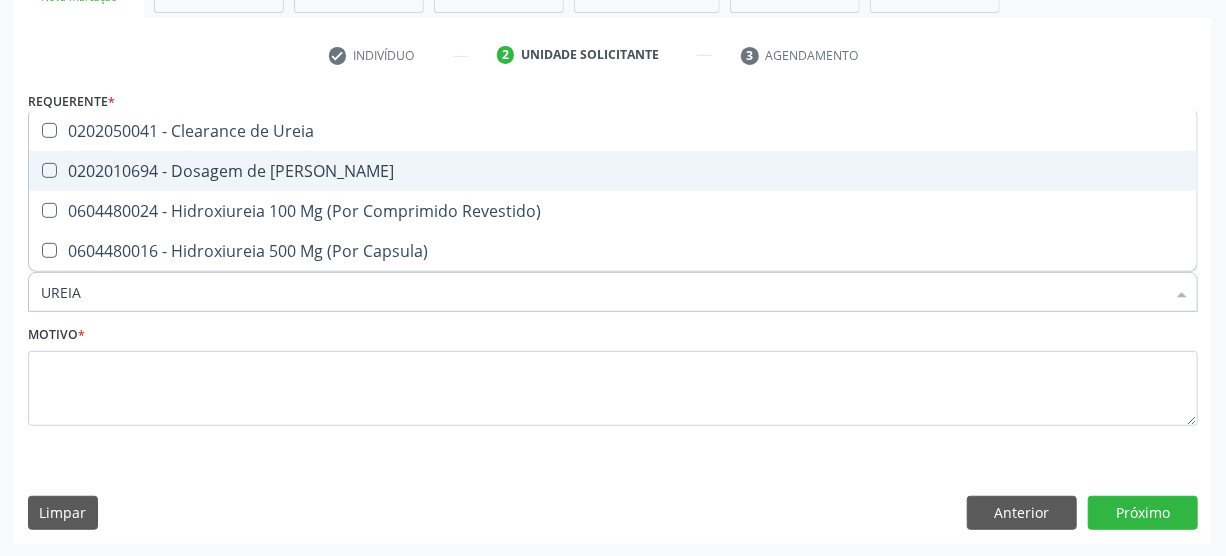 click on "0202010694 - Dosagem de Ureia" at bounding box center (613, 171) 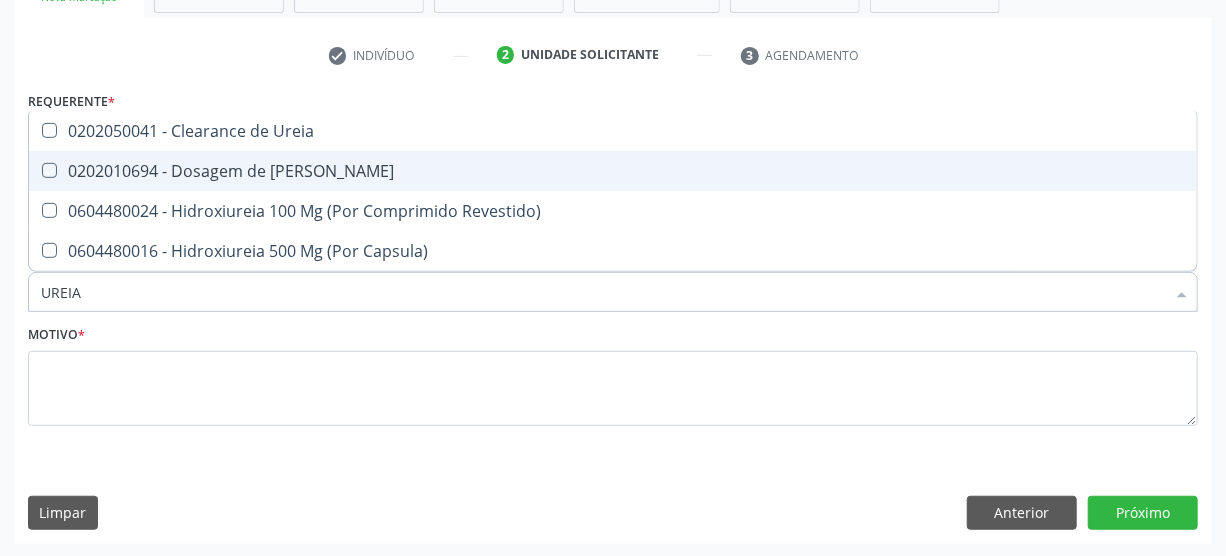 checkbox on "true" 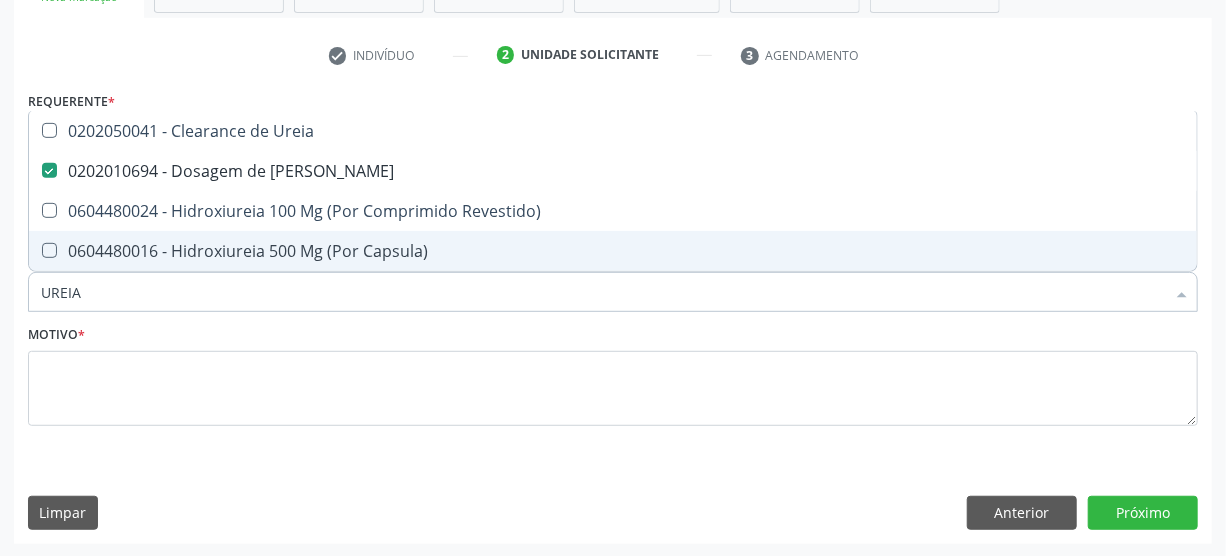 click on "UREIA" at bounding box center [603, 292] 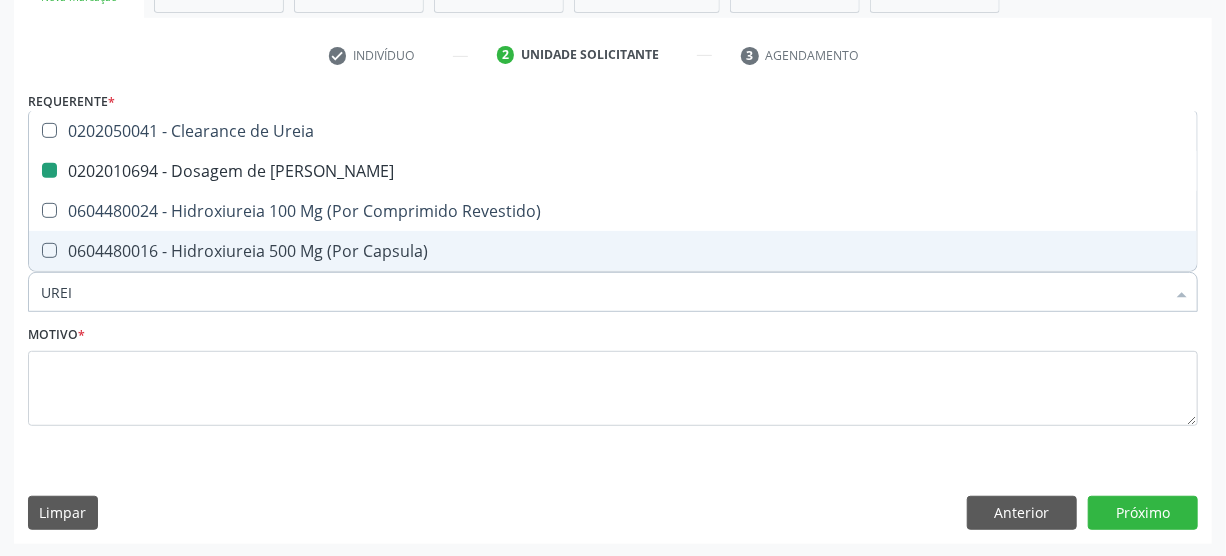 type on "URE" 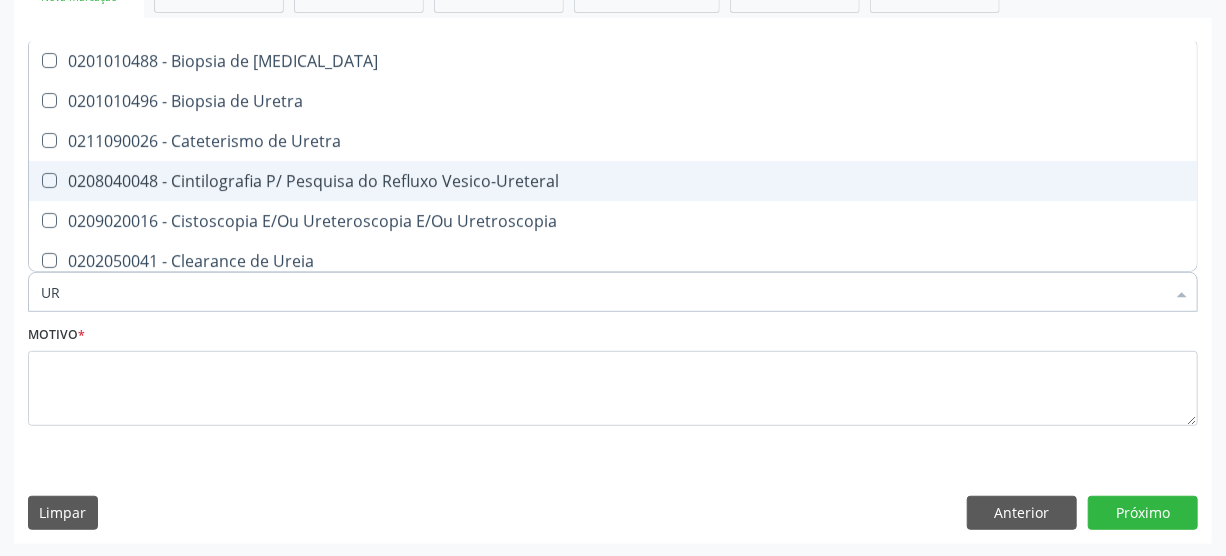 type on "U" 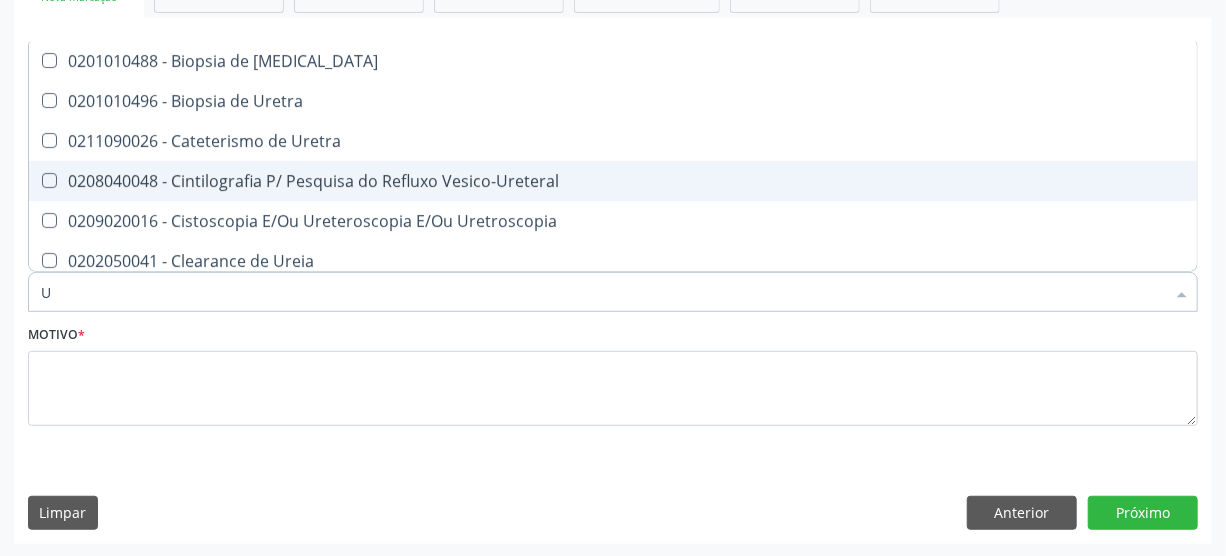 type 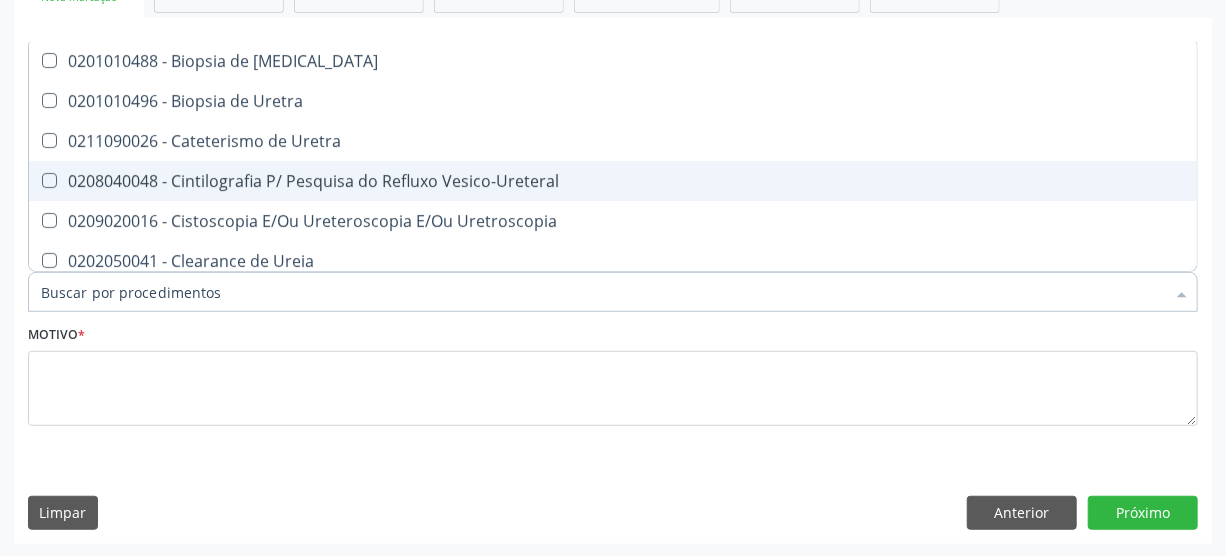 checkbox on "false" 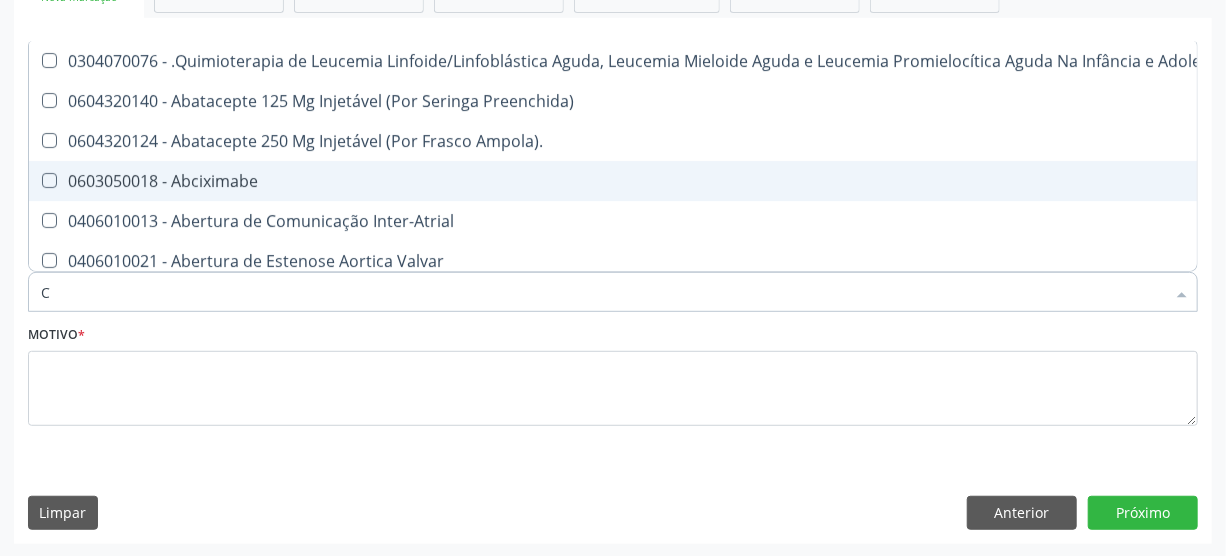 type on "CO" 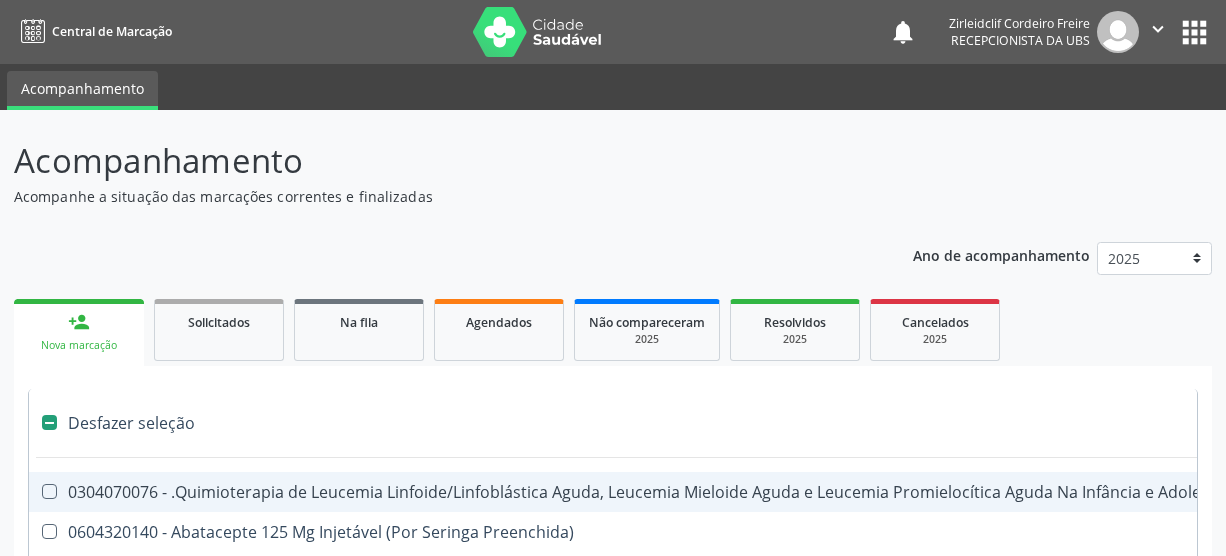 scroll, scrollTop: 348, scrollLeft: 0, axis: vertical 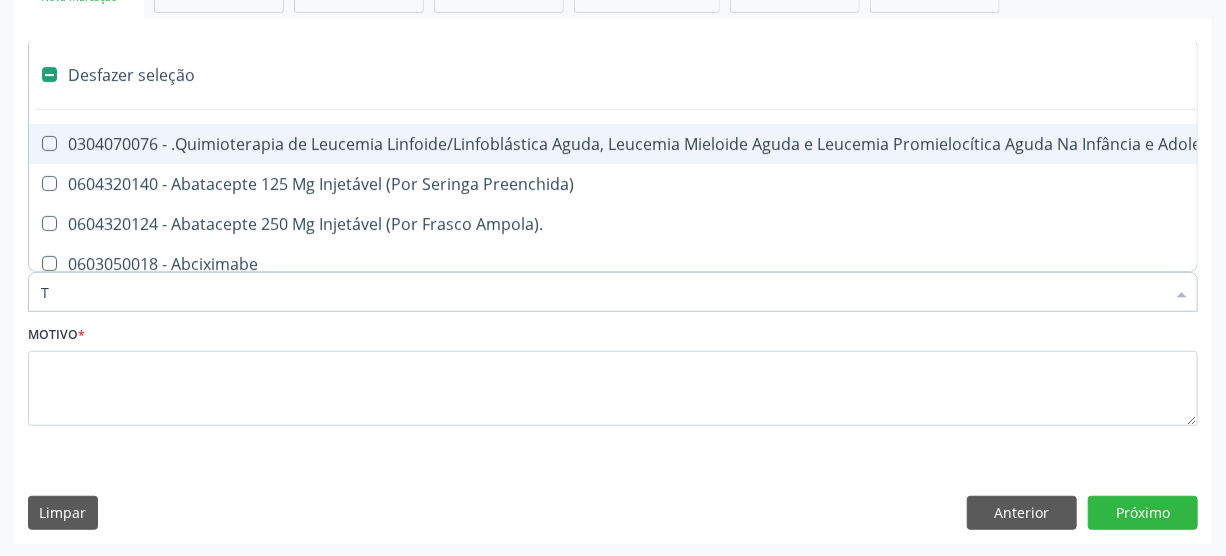 type on "TR" 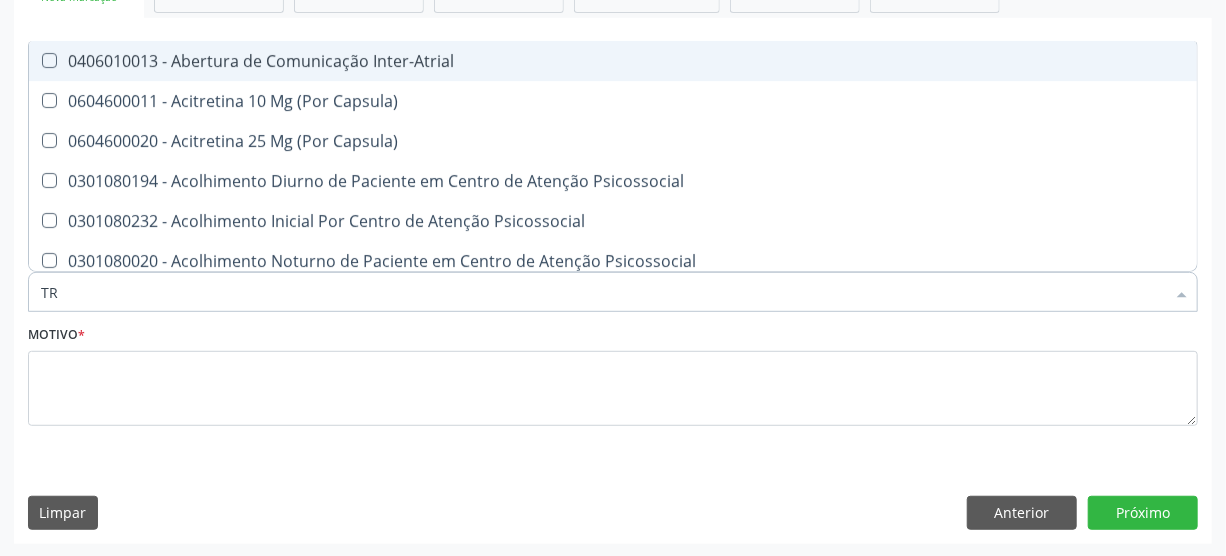 checkbox on "true" 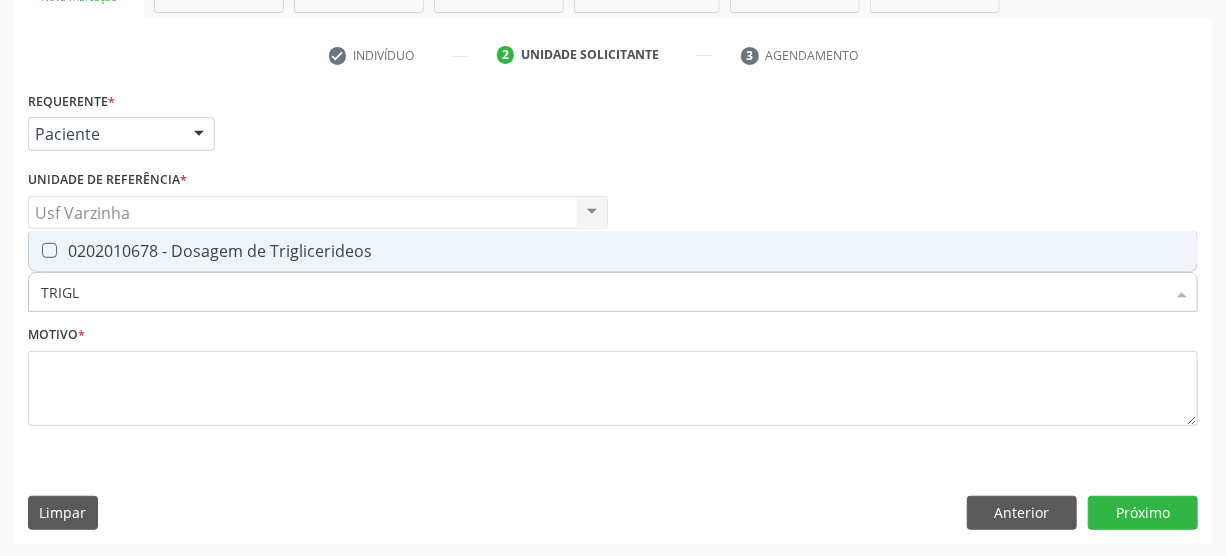 type on "TRIGLI" 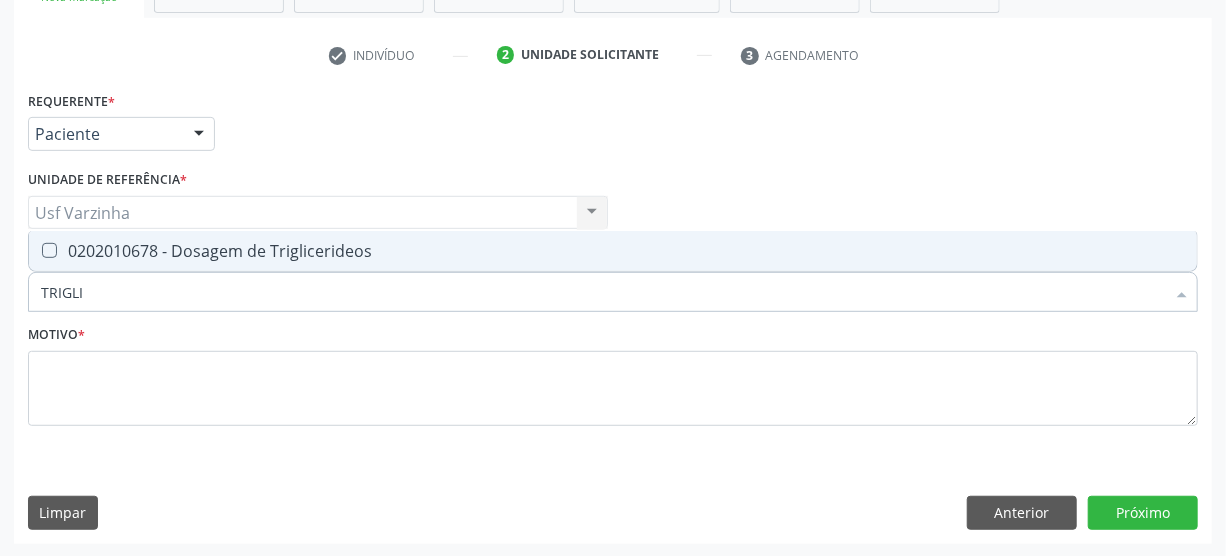 drag, startPoint x: 93, startPoint y: 249, endPoint x: 93, endPoint y: 283, distance: 34 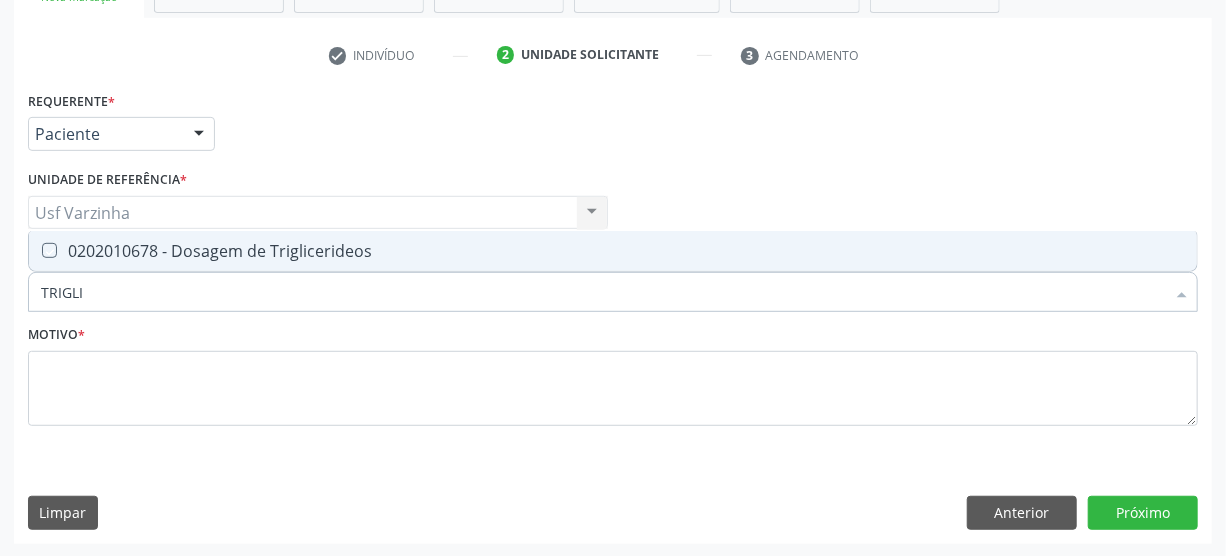 checkbox on "true" 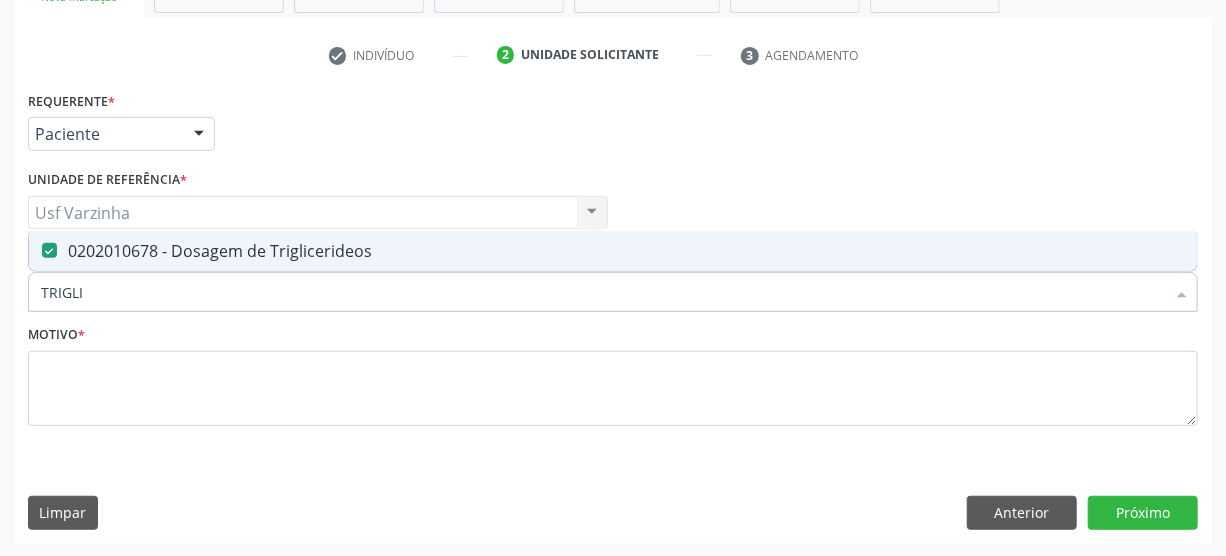 click on "TRIGLI" at bounding box center (603, 292) 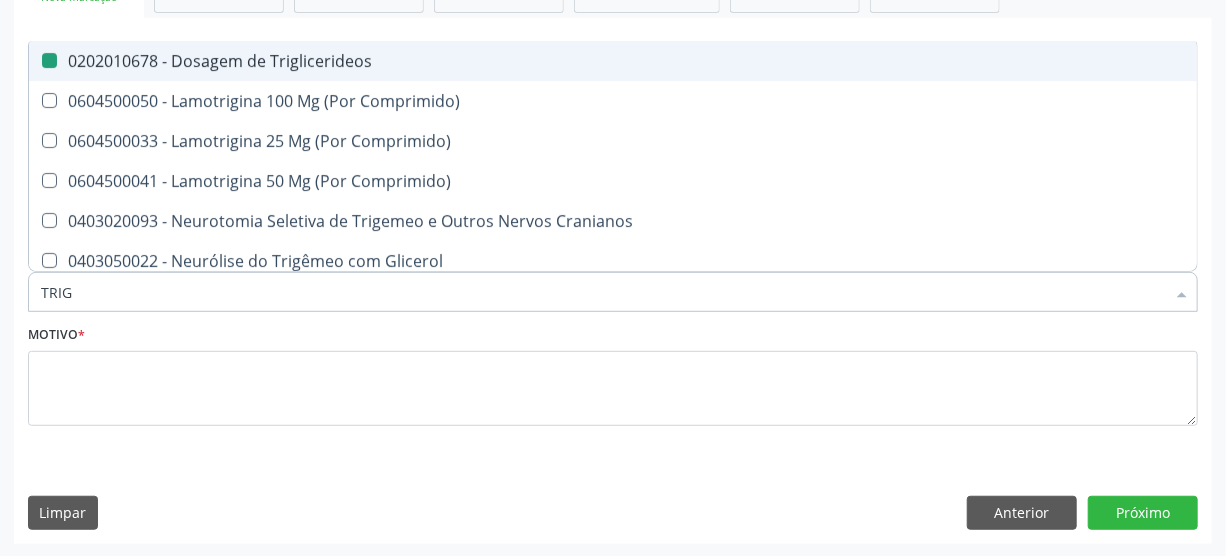 type on "TRI" 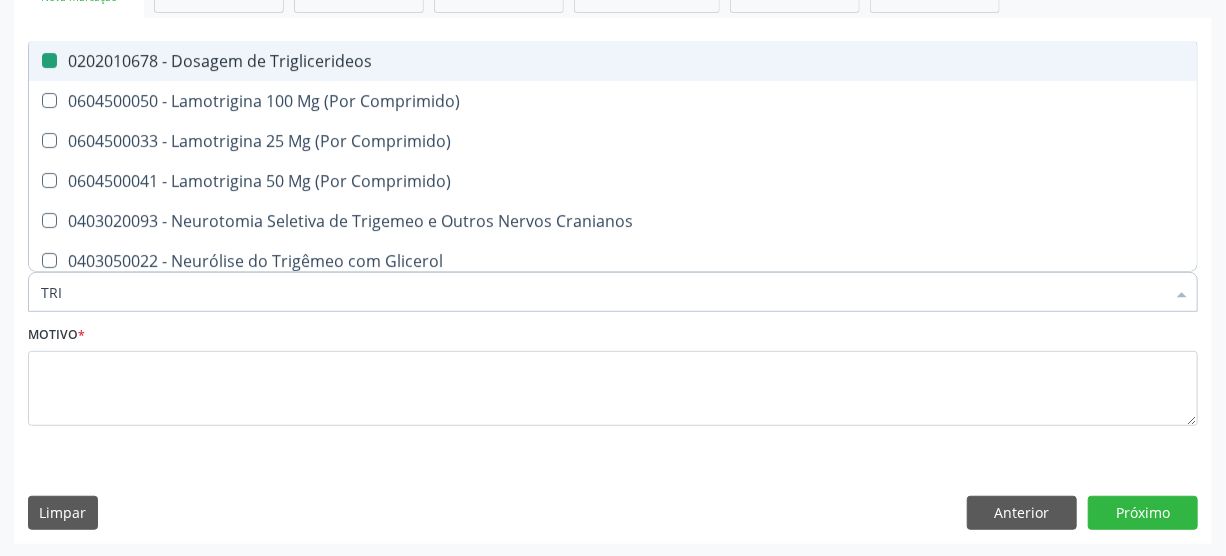 checkbox on "false" 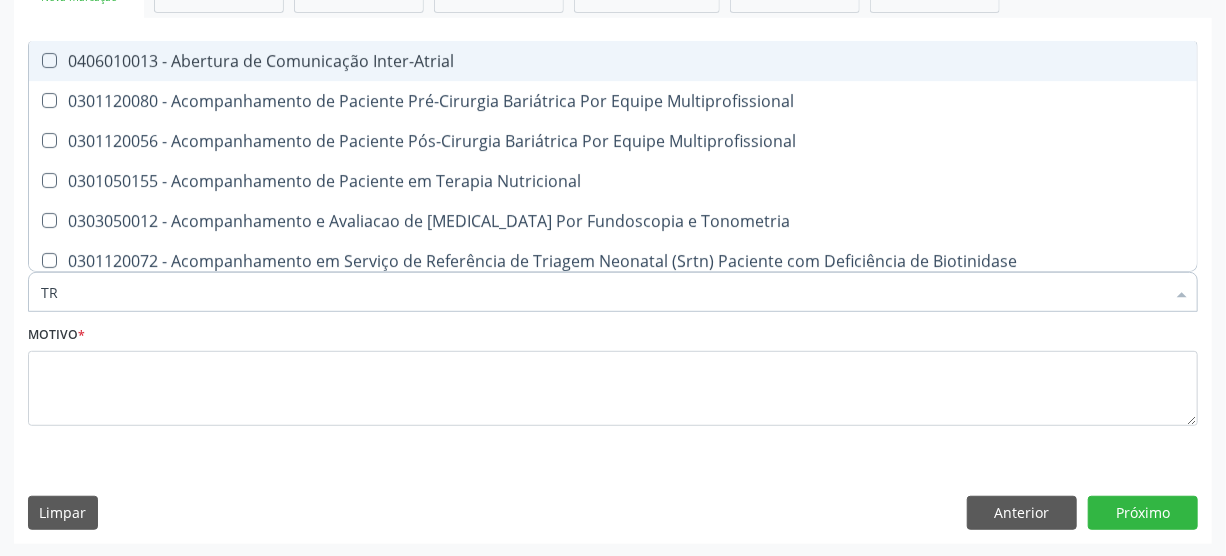 type on "T" 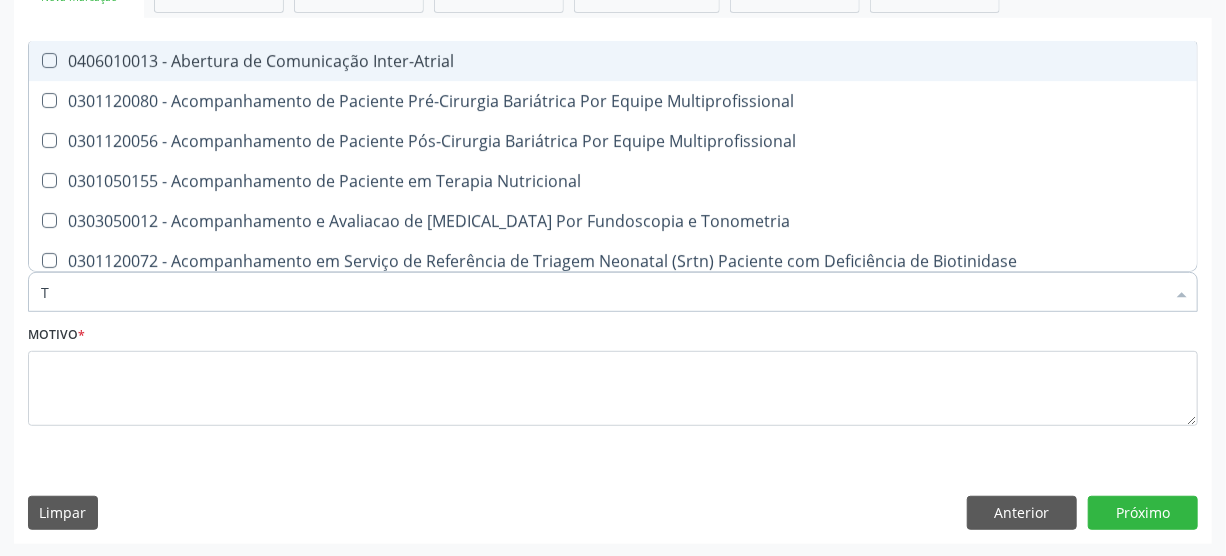 type 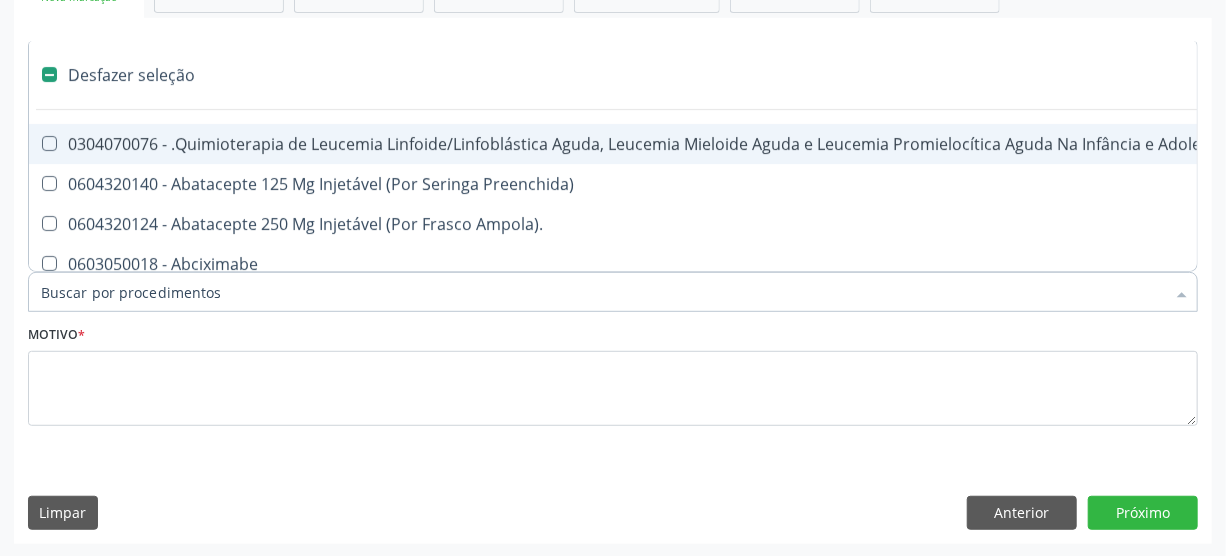 checkbox on "false" 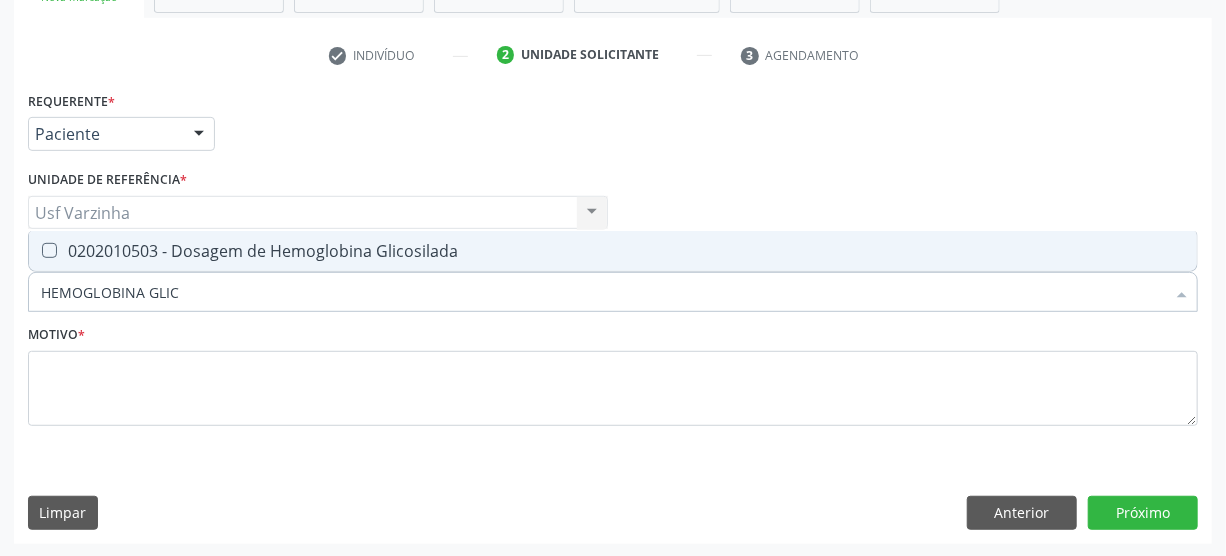 type on "HEMOGLOBINA GLICO" 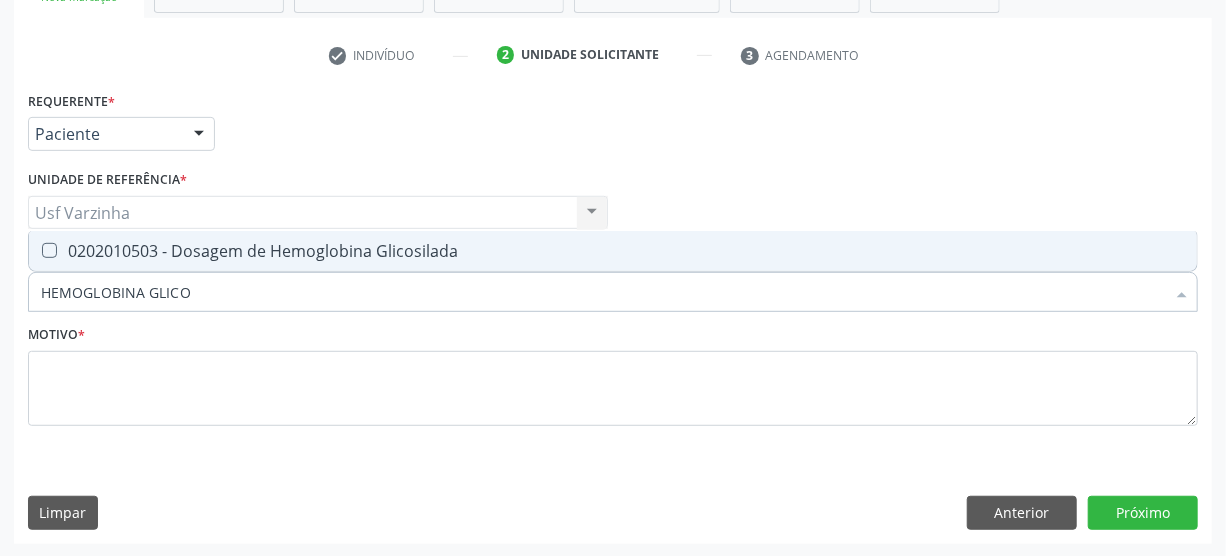 click on "0202010503 - Dosagem de Hemoglobina Glicosilada" at bounding box center [613, 251] 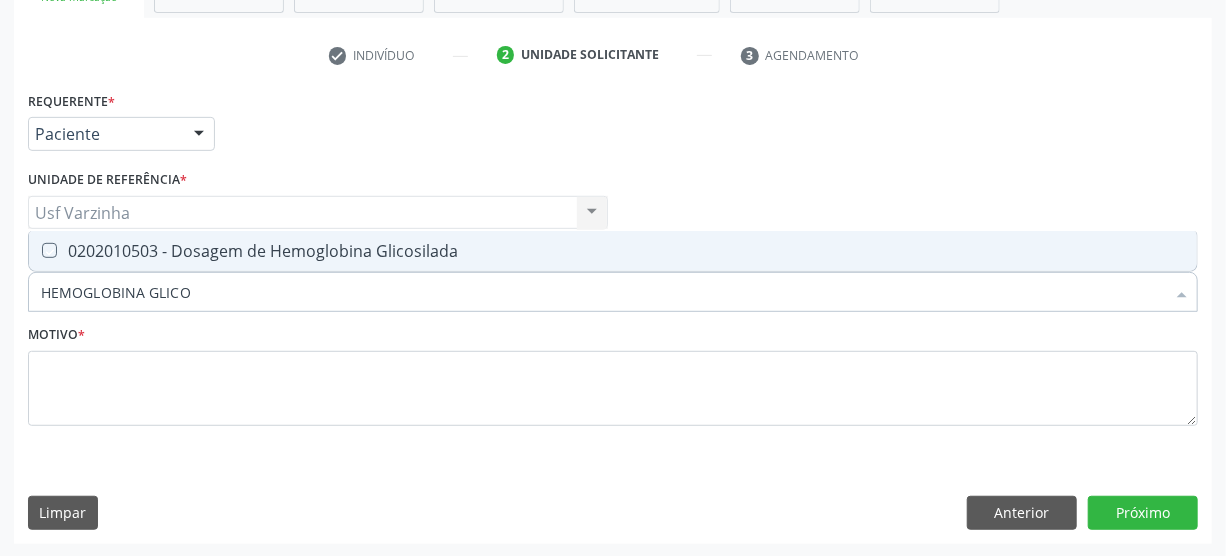checkbox on "true" 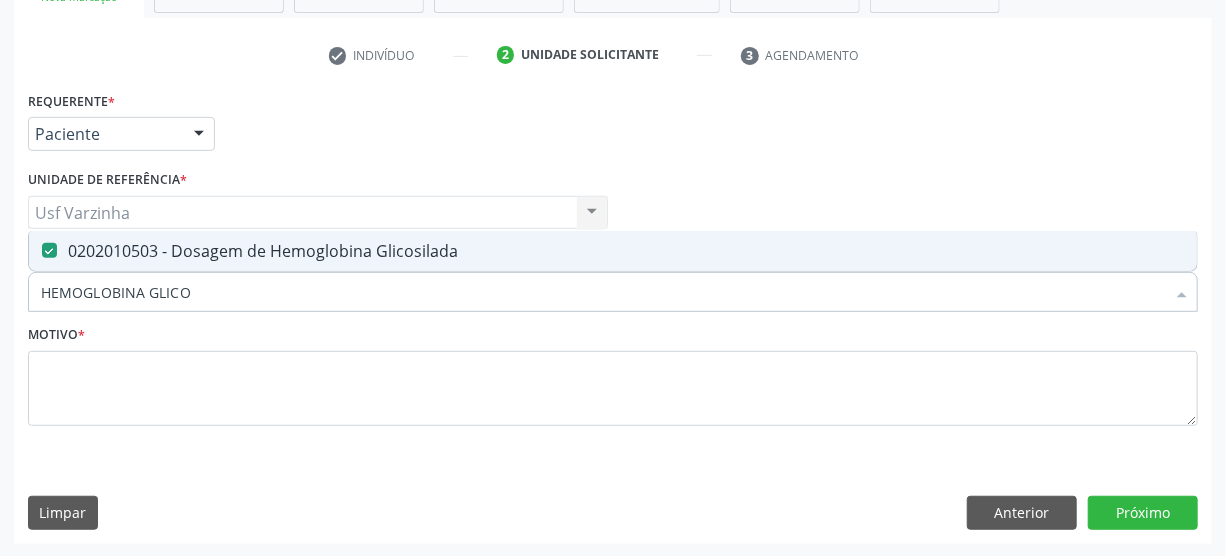click on "HEMOGLOBINA GLICO" at bounding box center (603, 292) 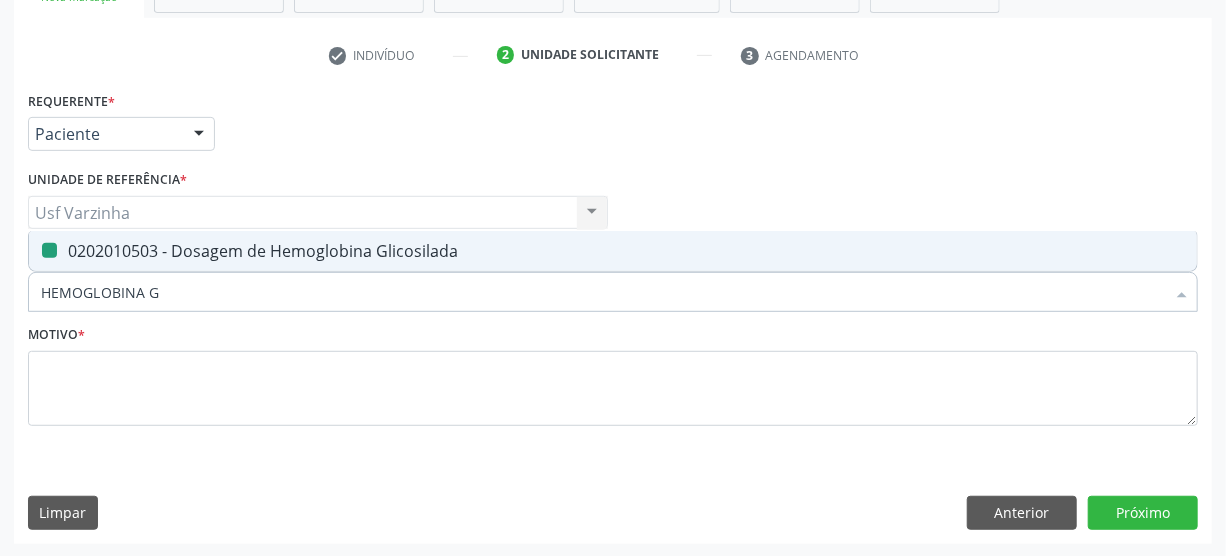 type on "HEMOGLOBINA" 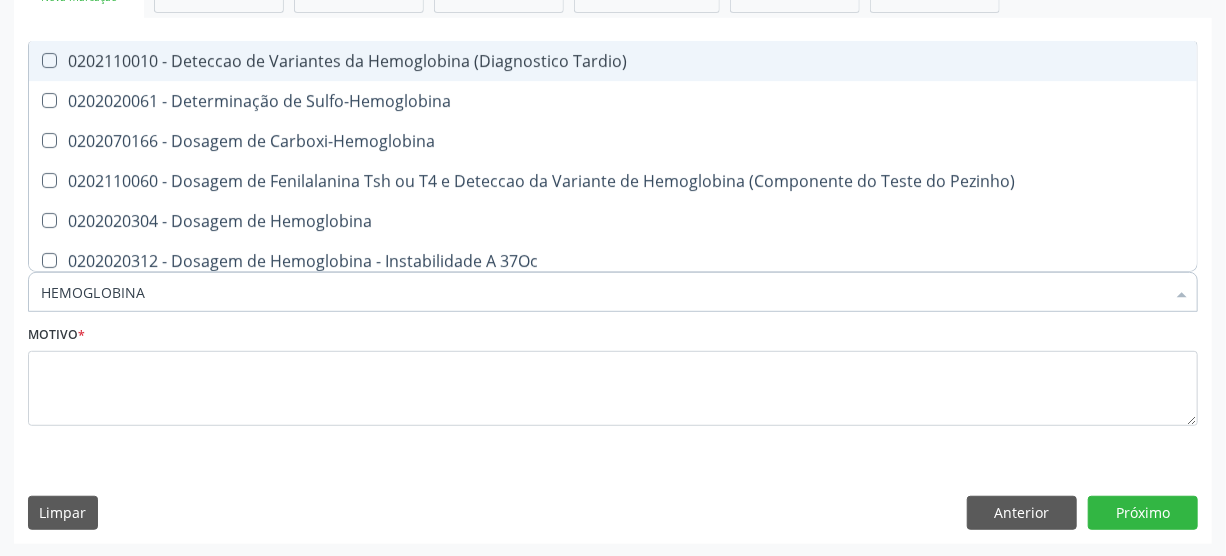 type on "HEMOGLOBIN" 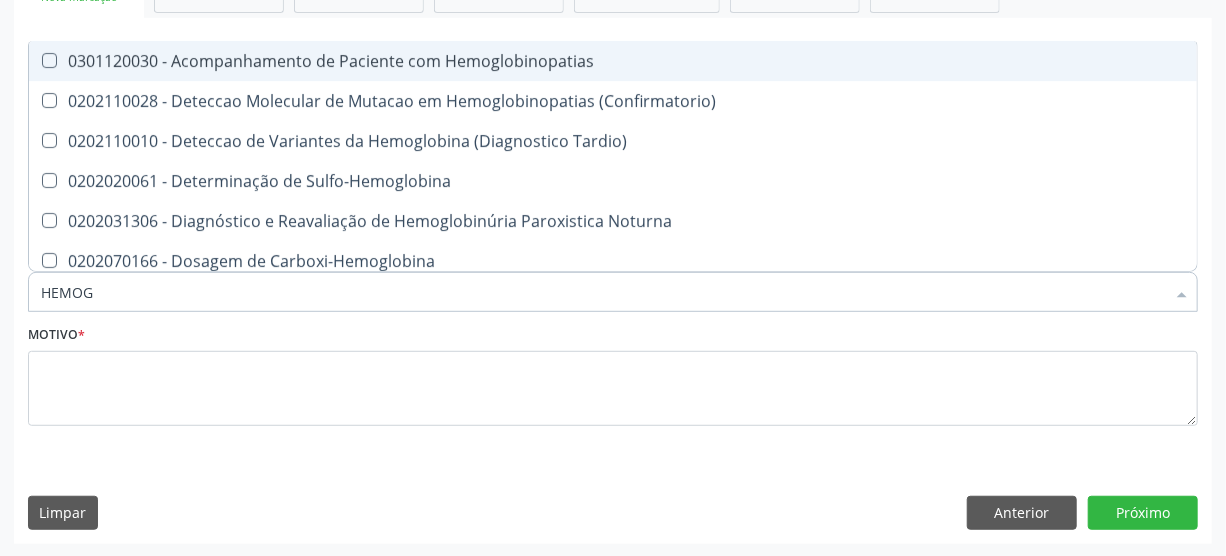 type on "HEMO" 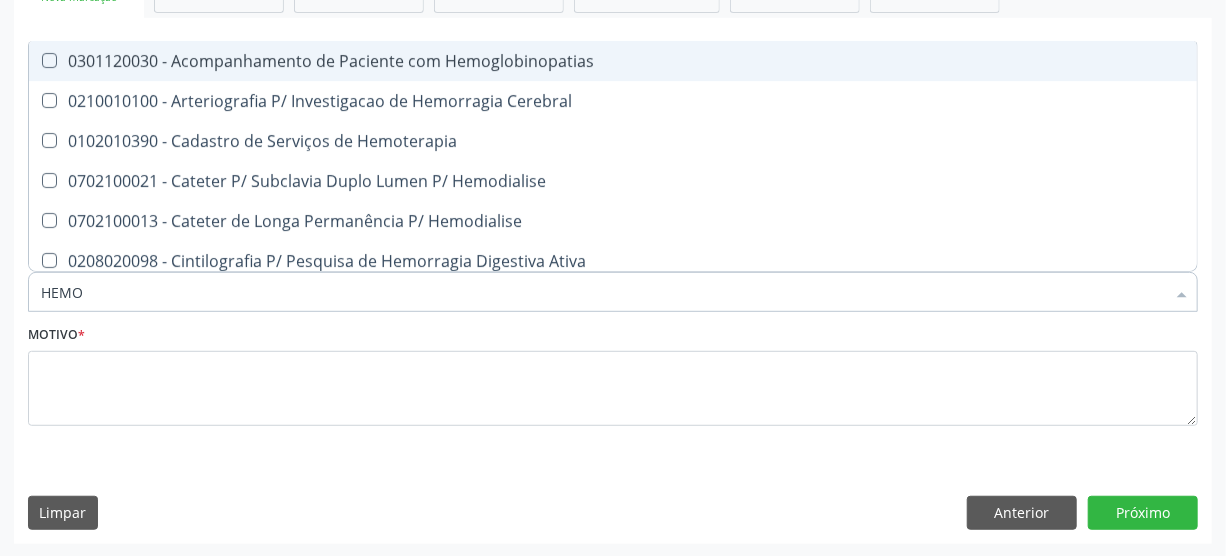 checkbox on "false" 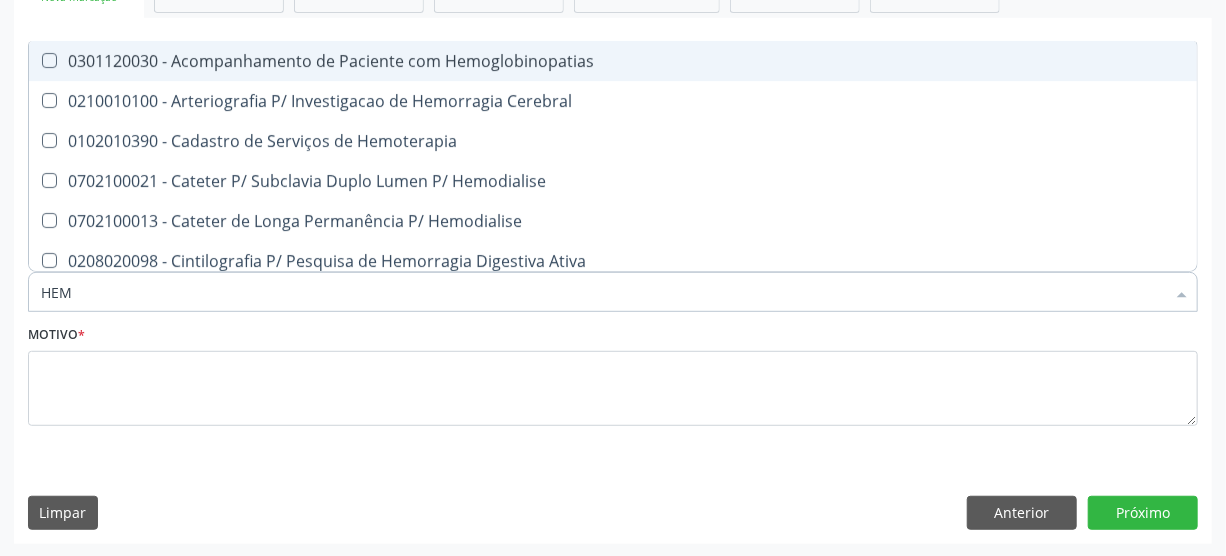checkbox on "false" 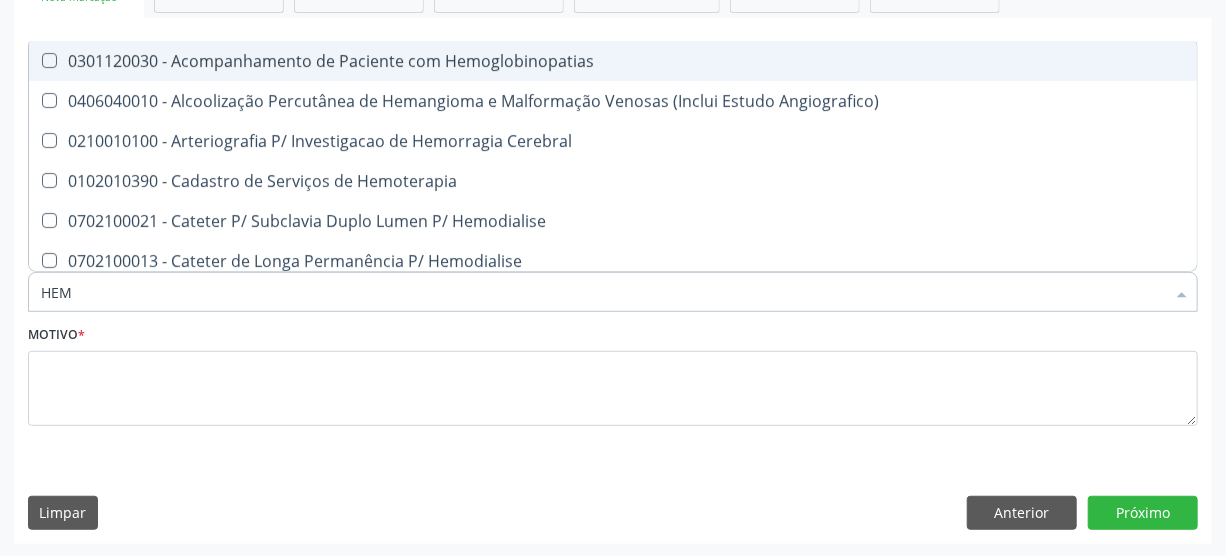type on "HE" 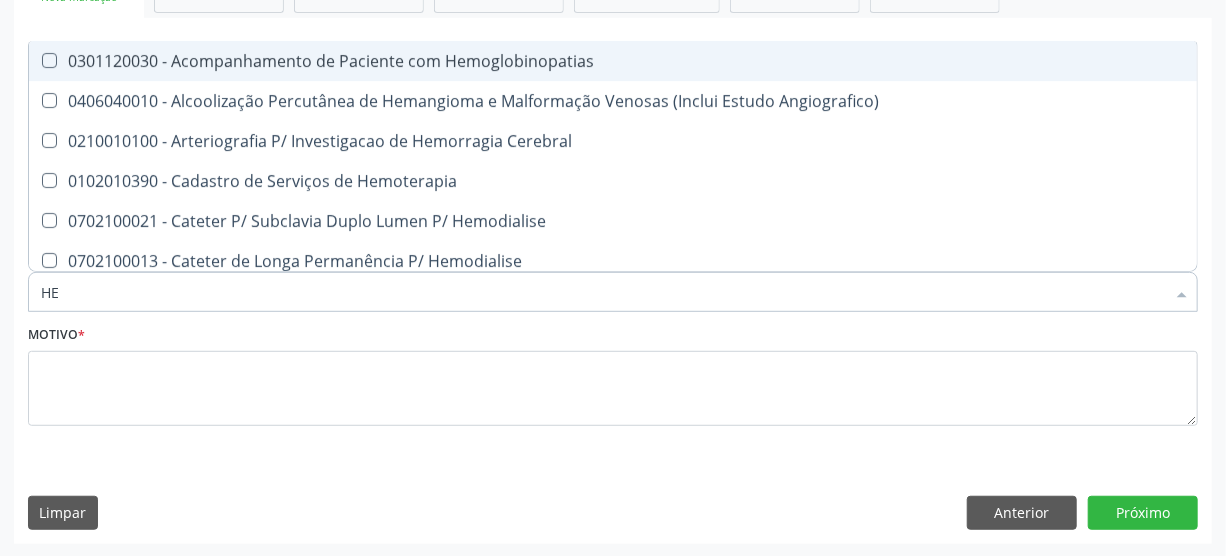 checkbox on "false" 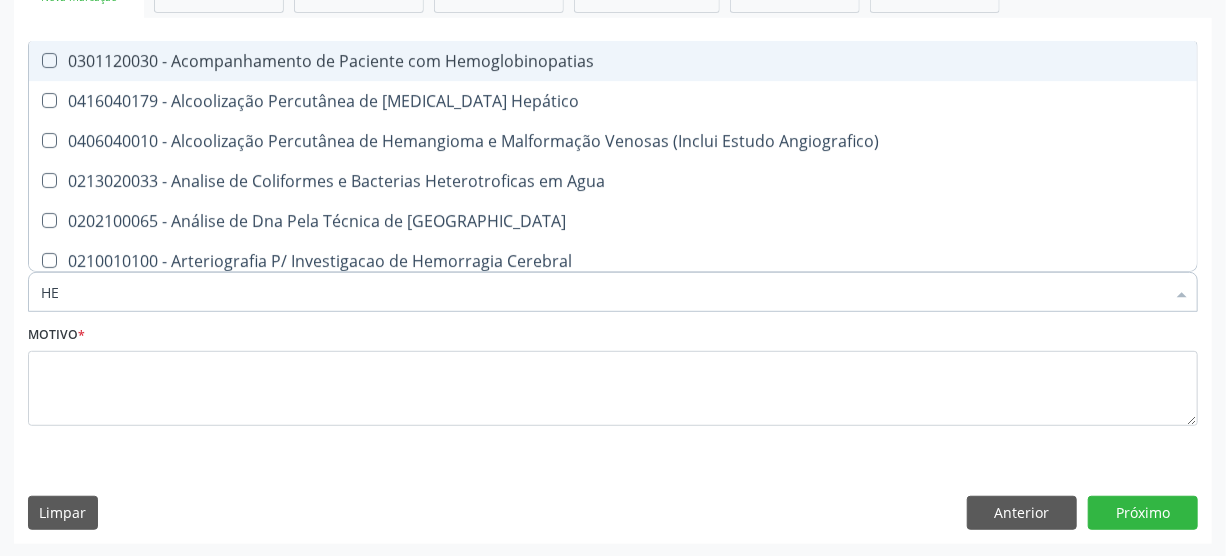 type on "H" 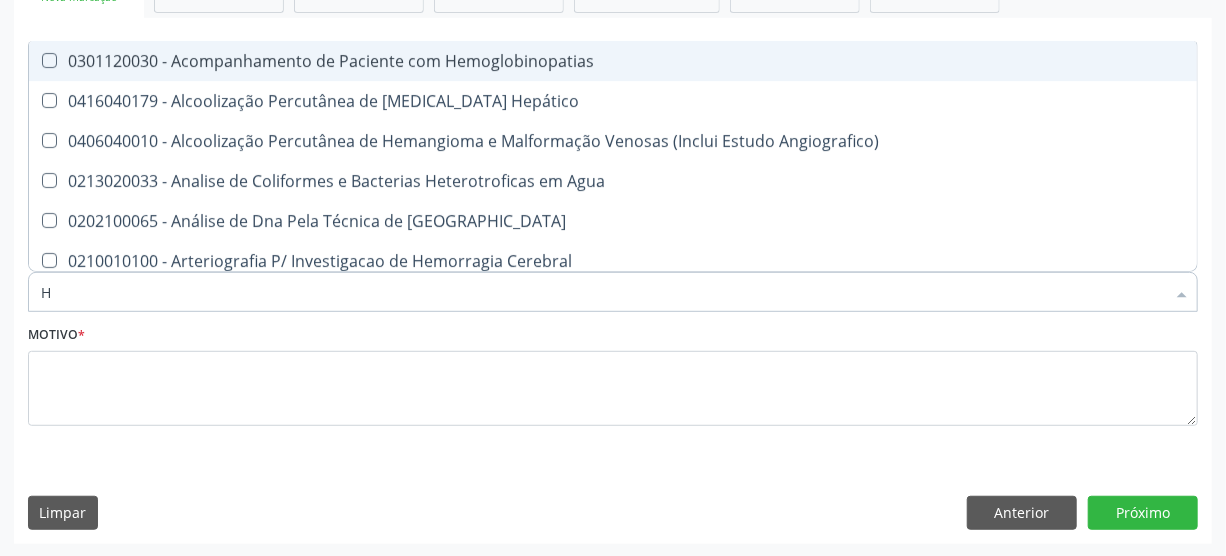 type 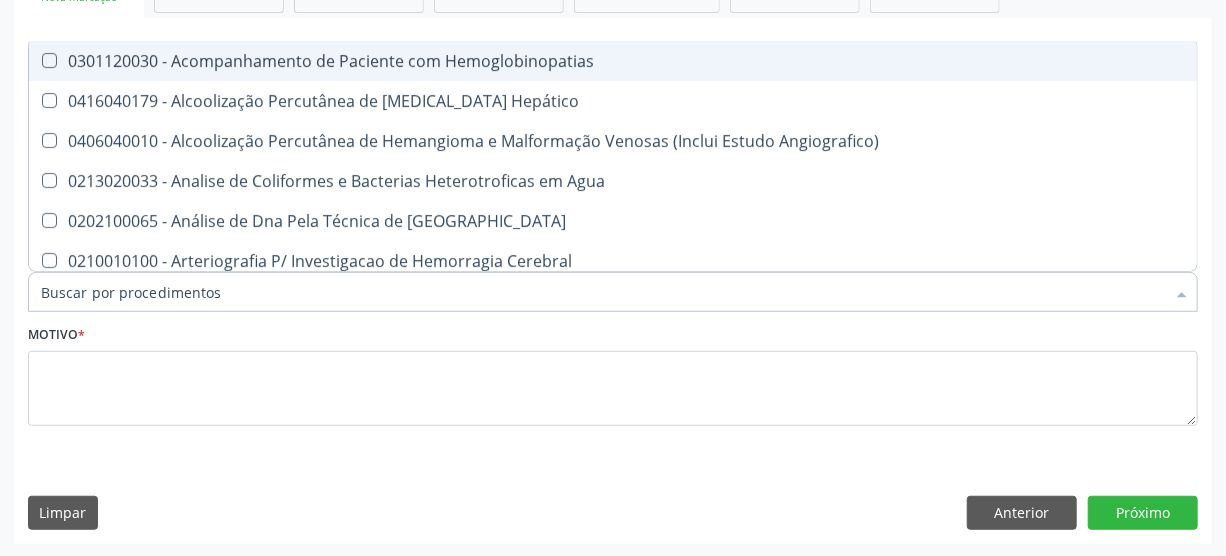checkbox on "false" 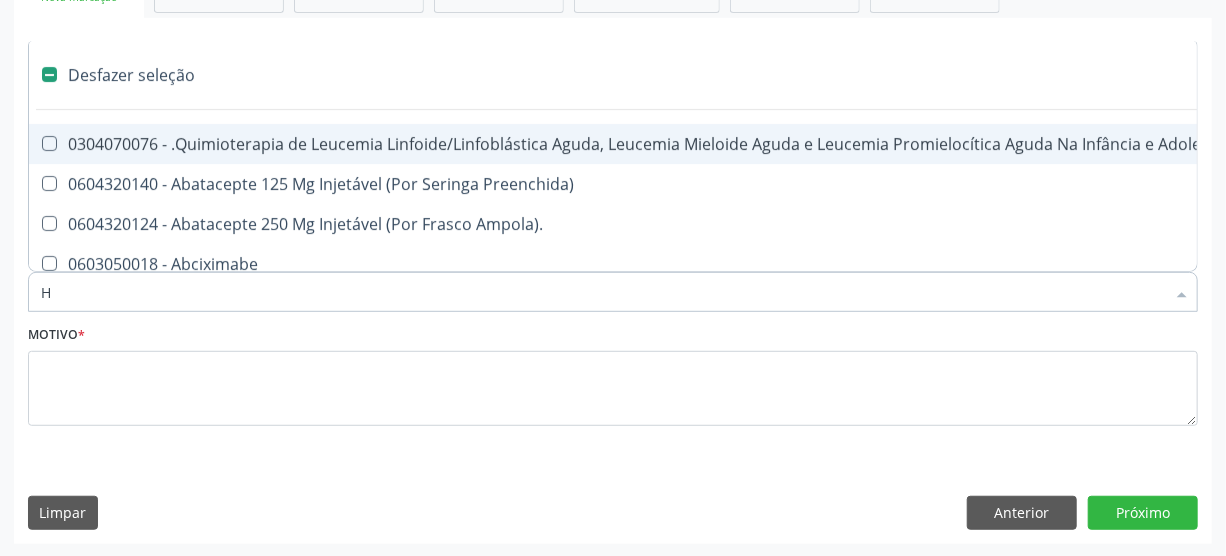 type on "HE" 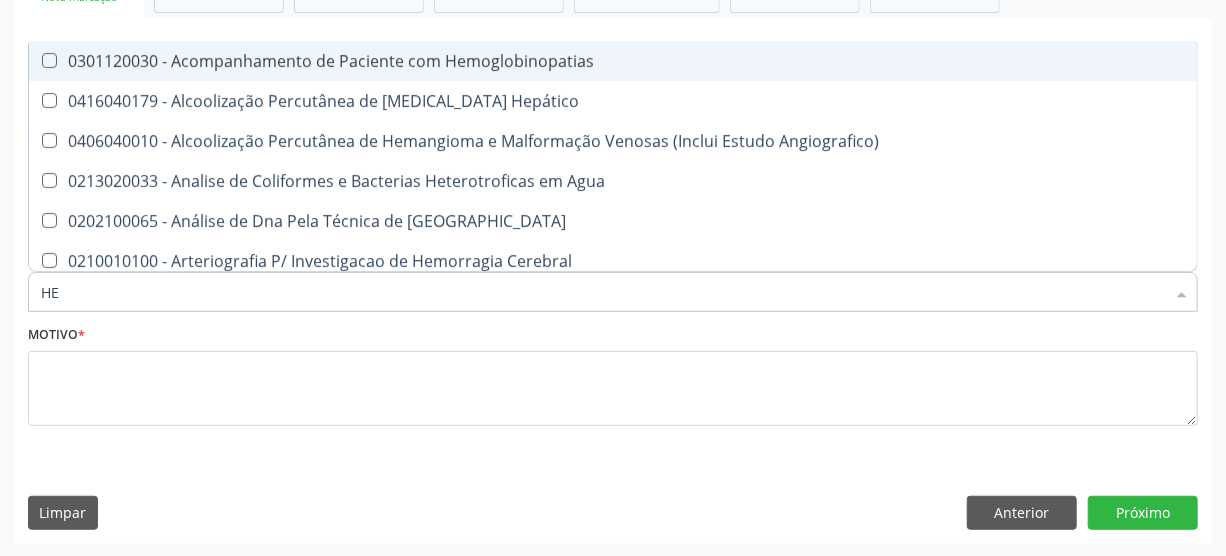 type on "HEM" 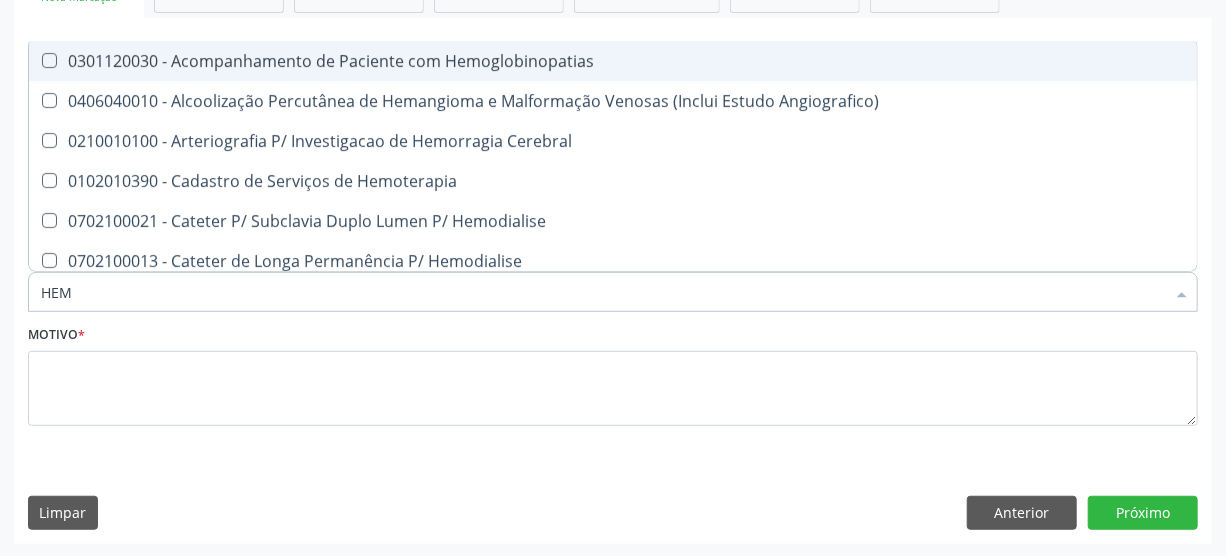 type on "HEMO" 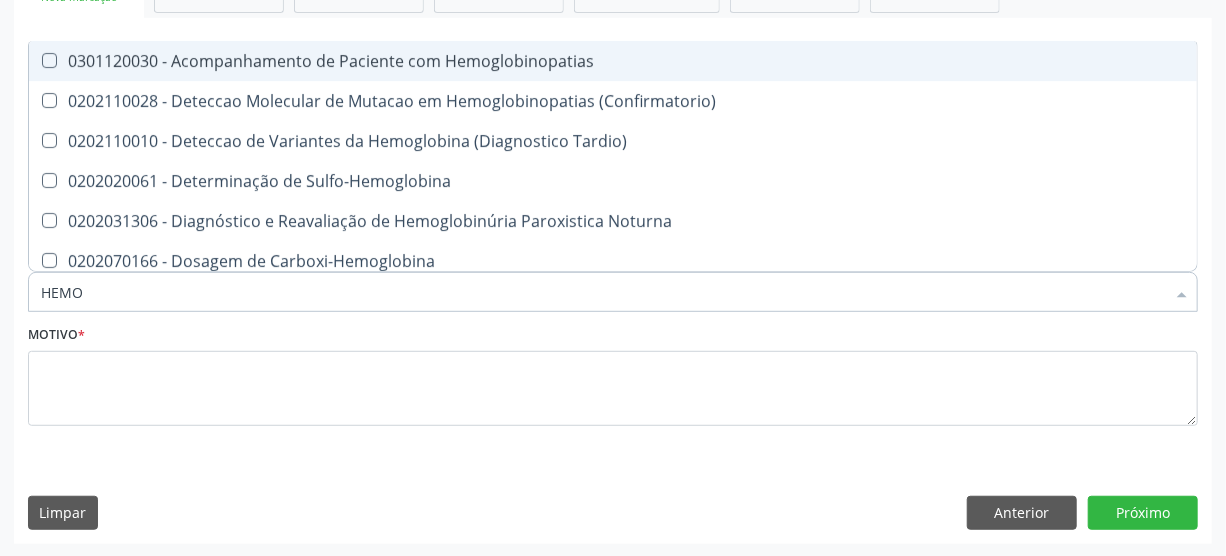 type on "HEMOG" 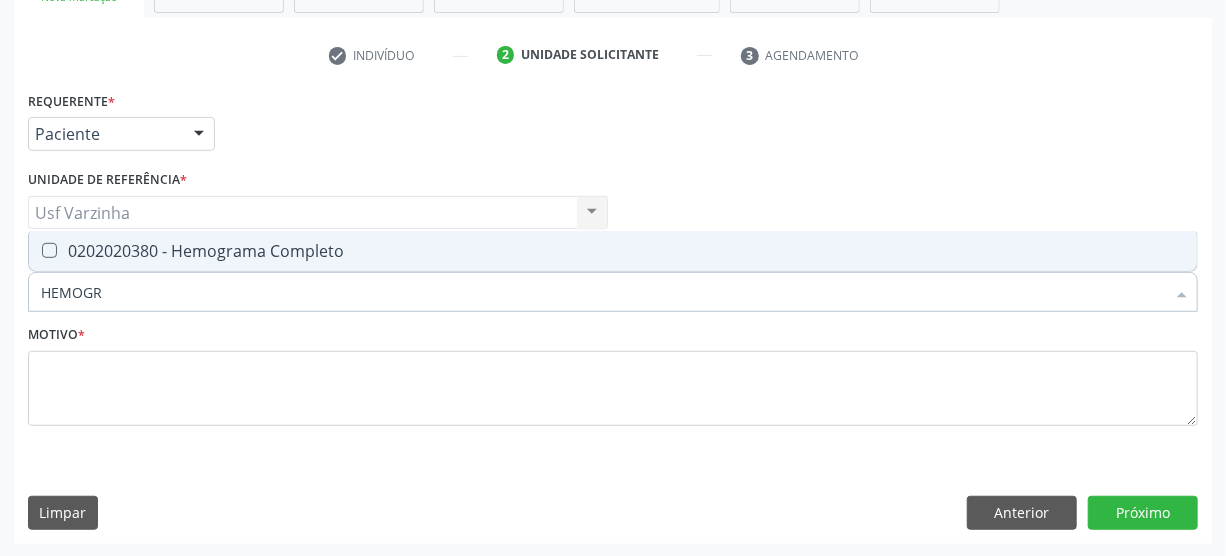 type on "HEMOGRA" 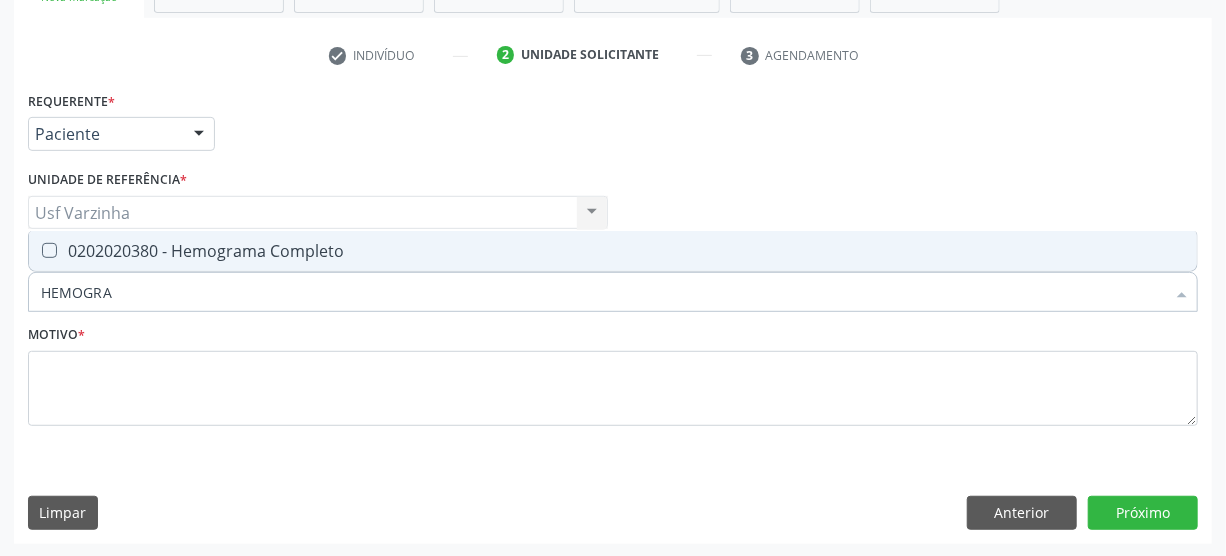 click on "0202020380 - Hemograma Completo" at bounding box center [613, 251] 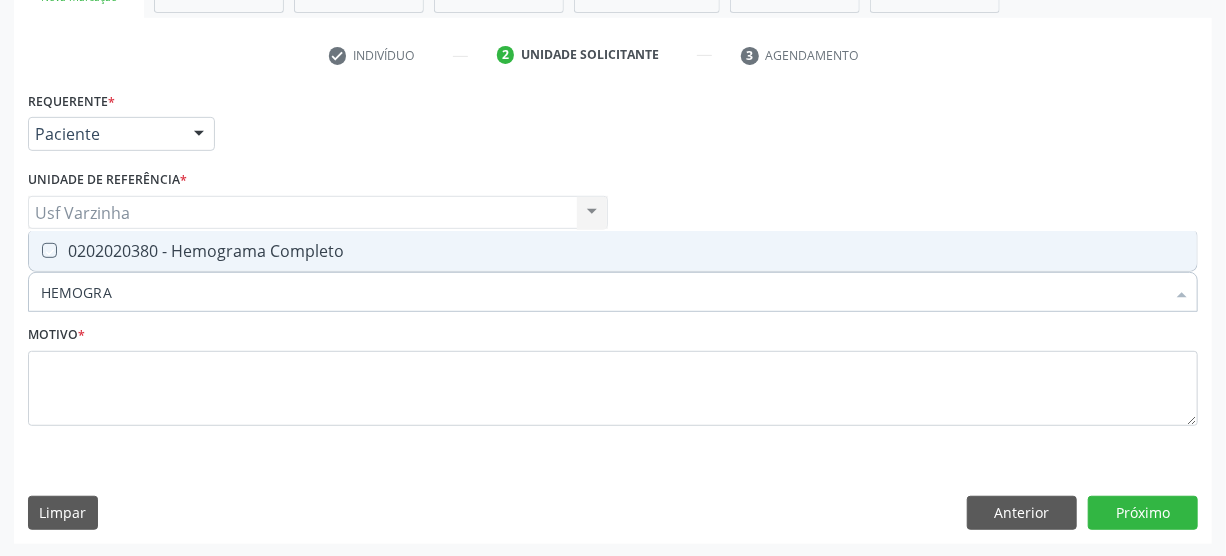 checkbox on "true" 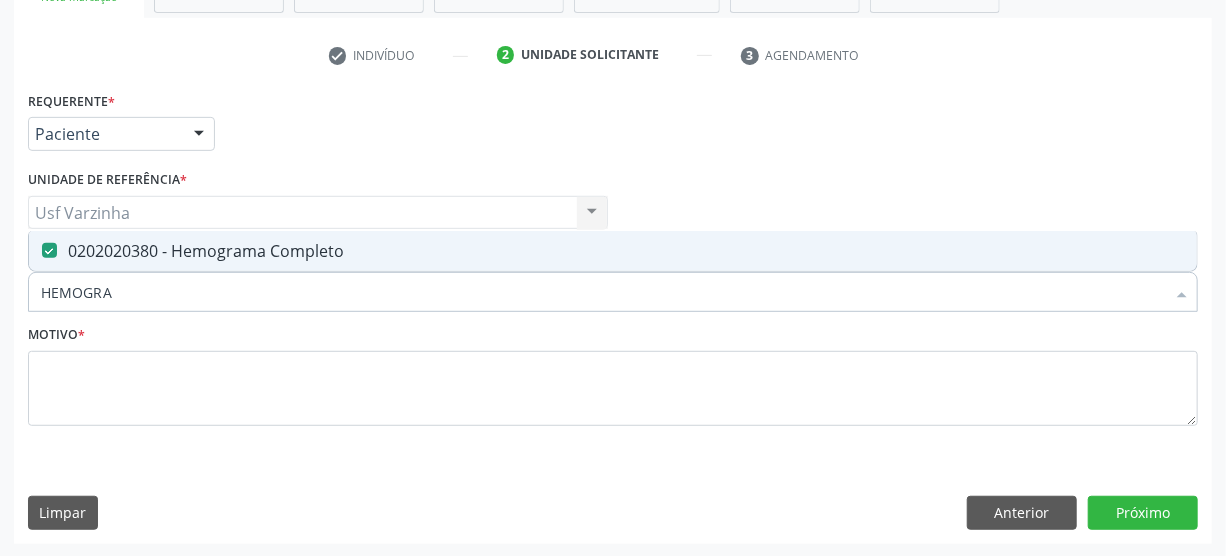 click on "HEMOGRA" at bounding box center [603, 292] 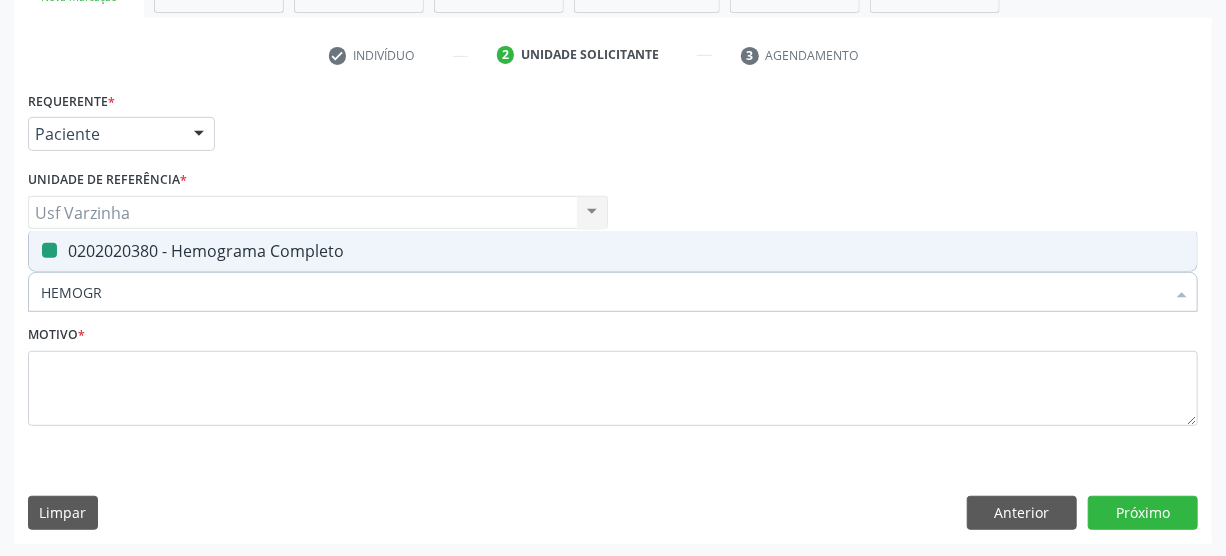 type on "HEMOG" 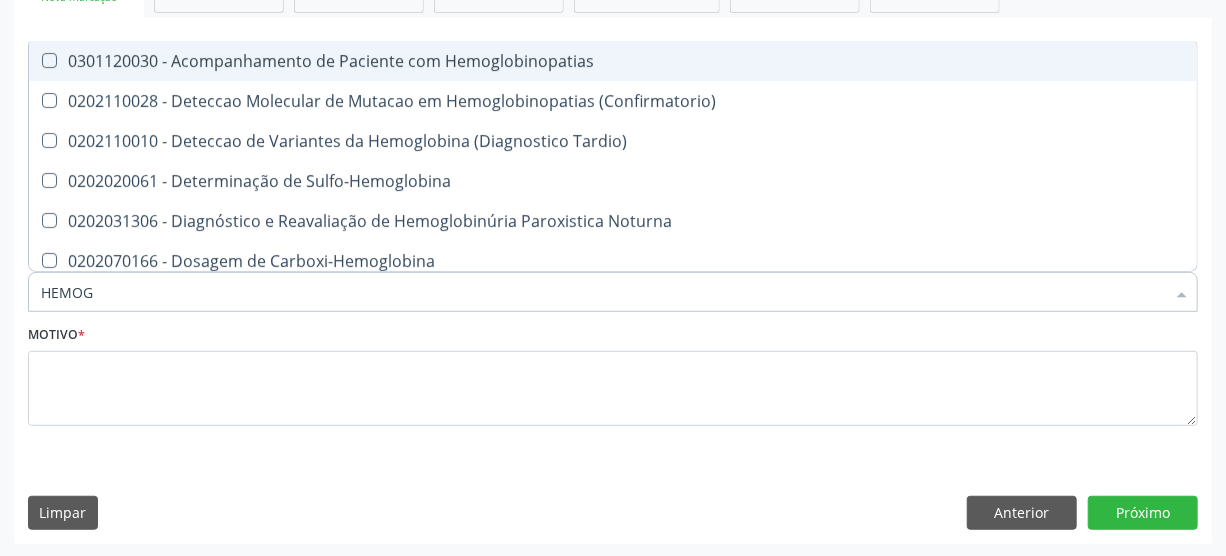type on "HEMO" 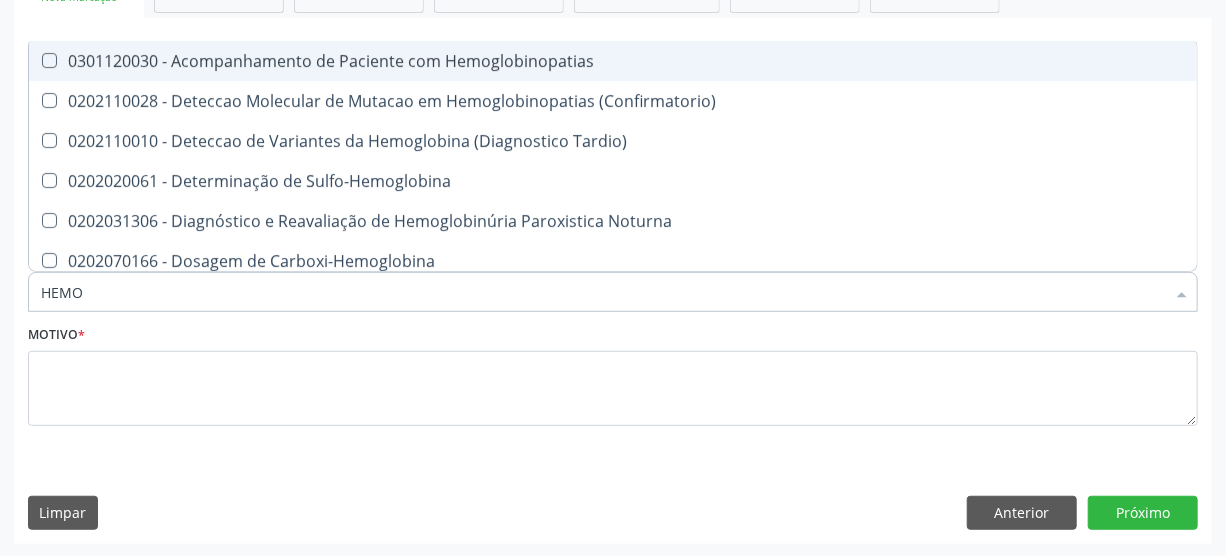checkbox on "false" 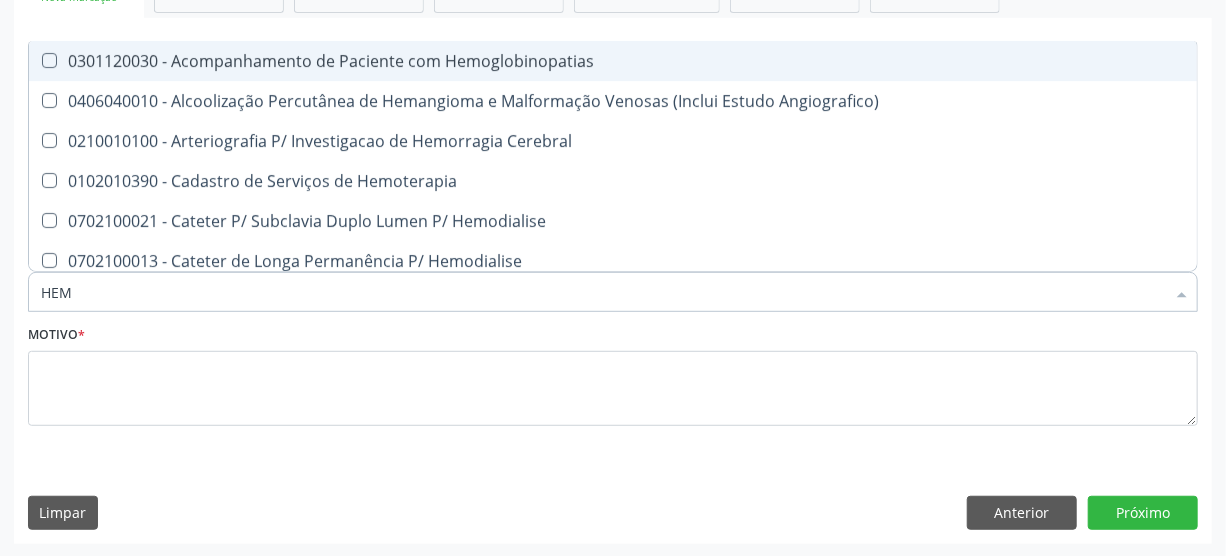 type on "HE" 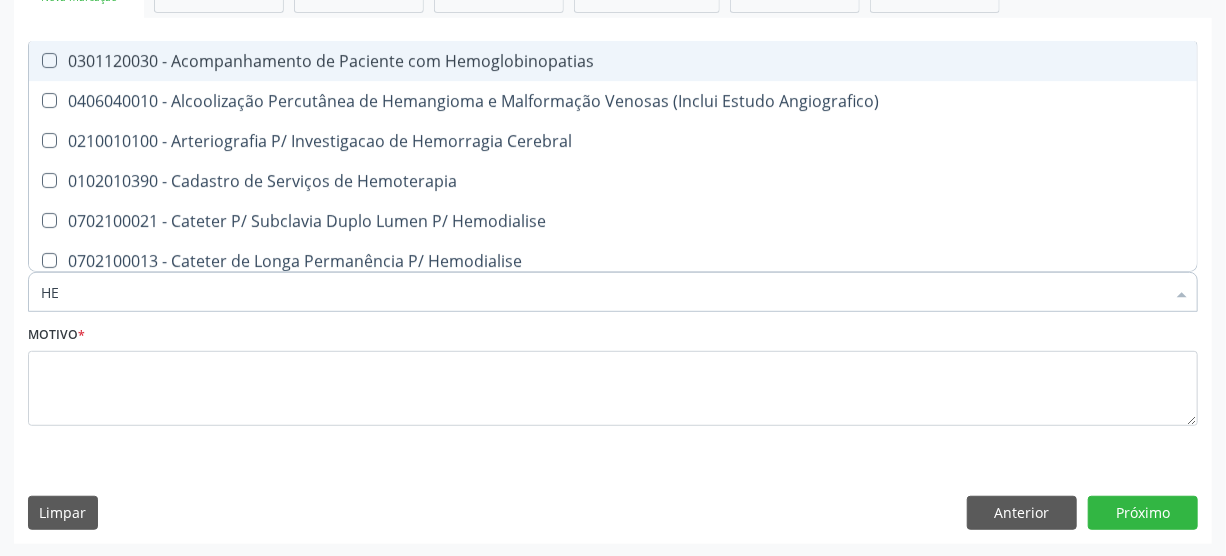 checkbox on "false" 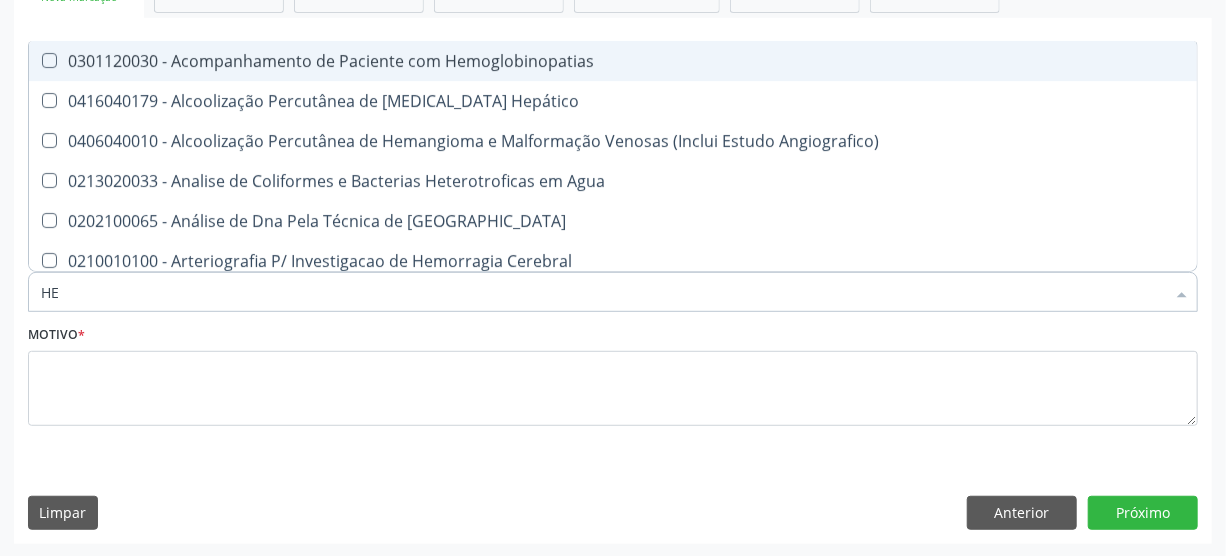 type on "H" 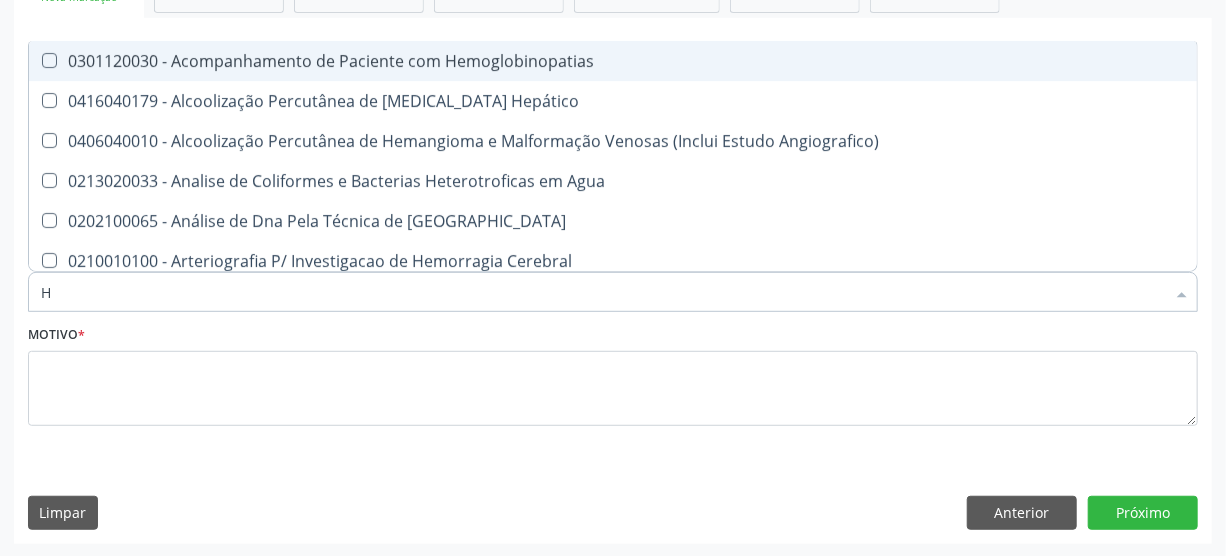 type 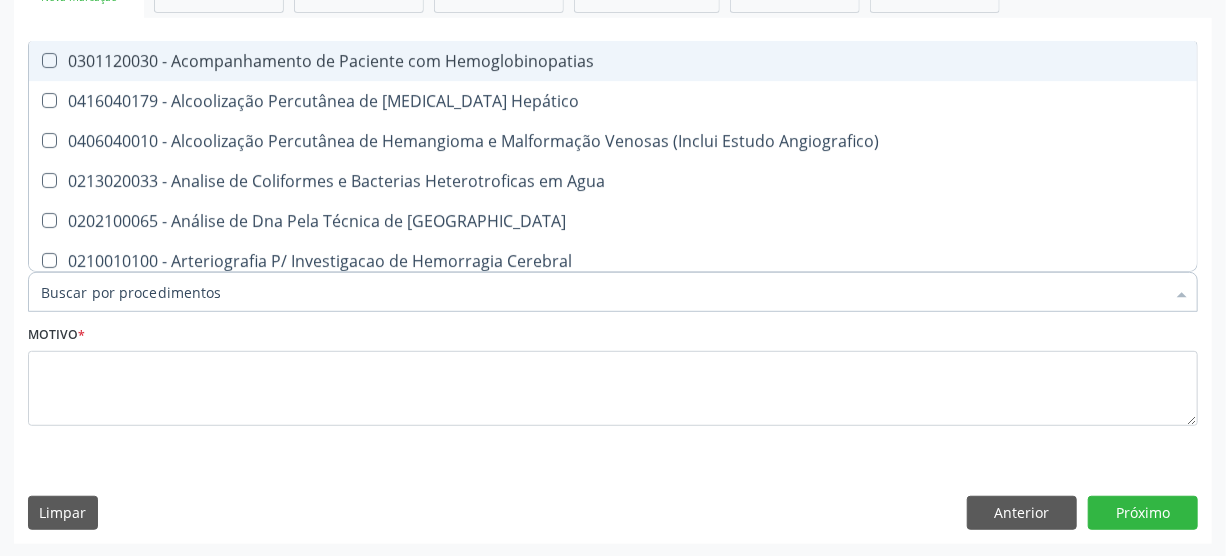 checkbox on "false" 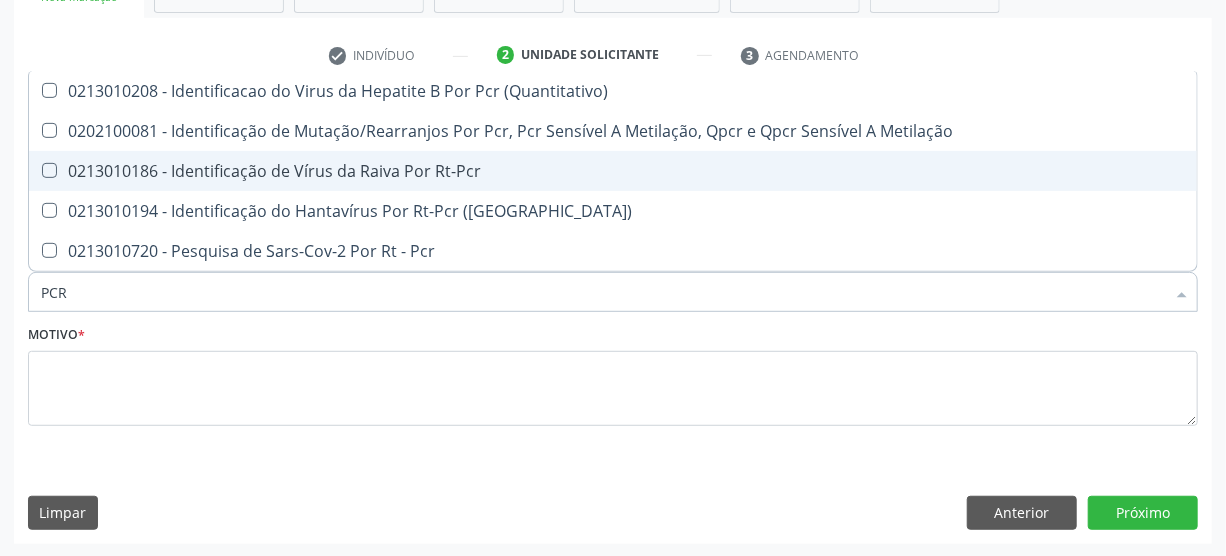 scroll, scrollTop: 257, scrollLeft: 0, axis: vertical 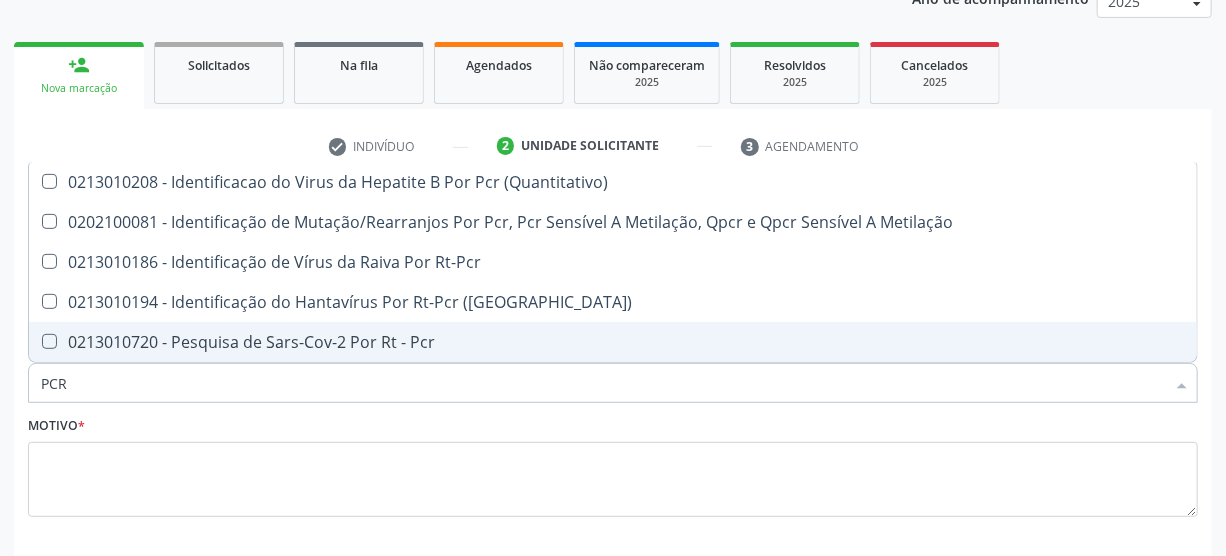 click on "PCR" at bounding box center [603, 383] 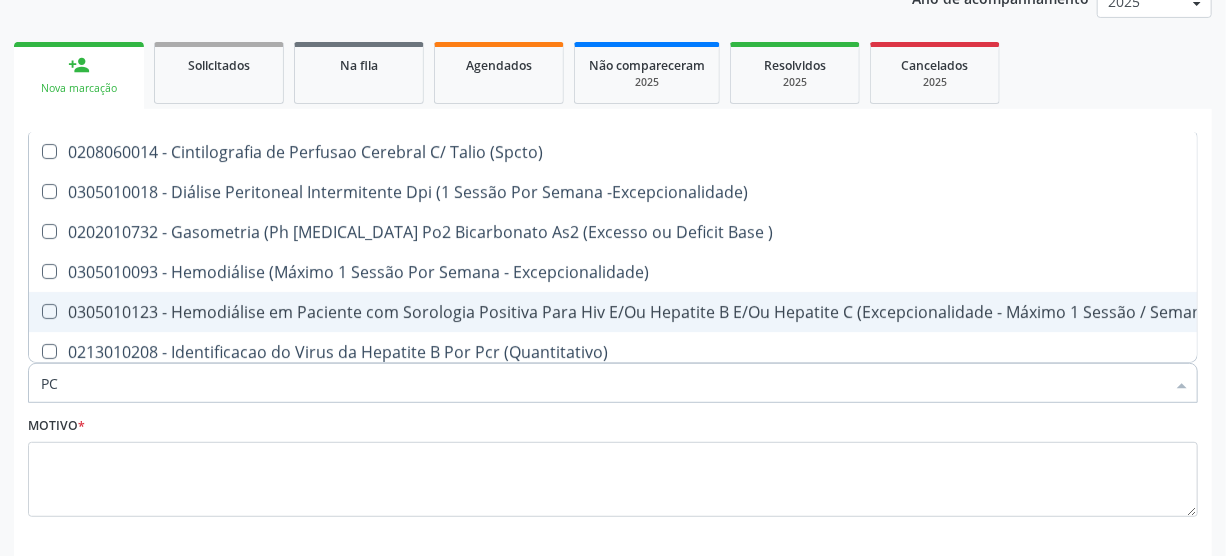 type on "P" 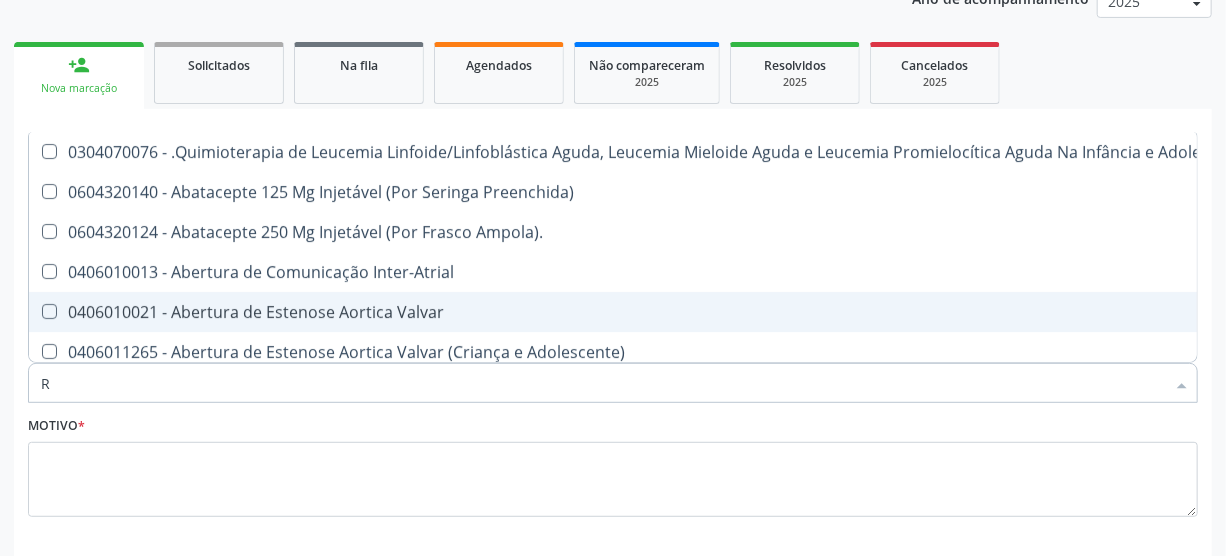 type on "RO" 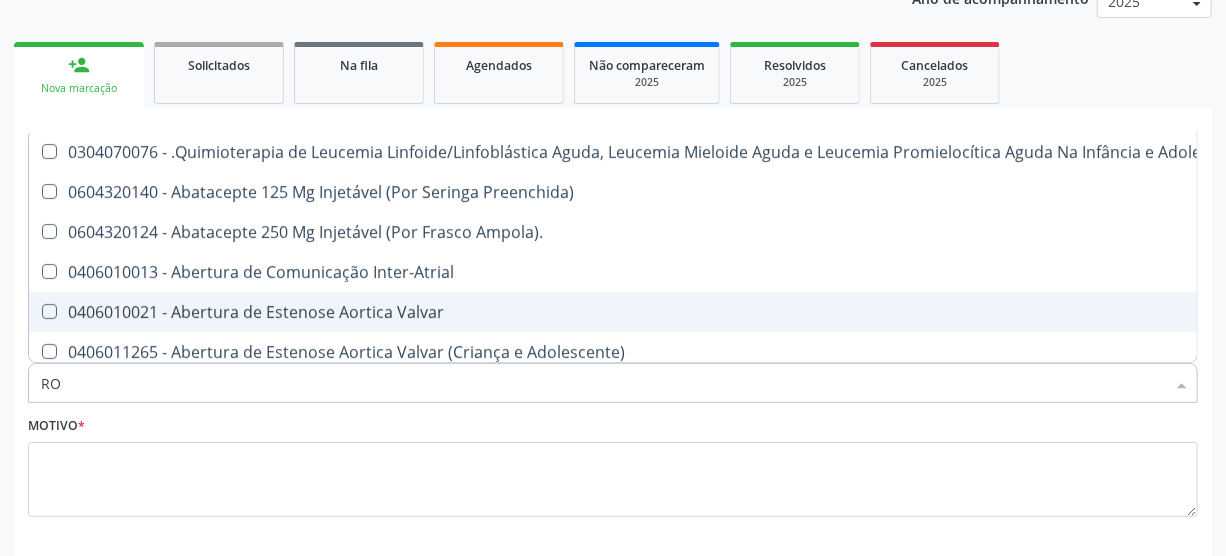 checkbox on "true" 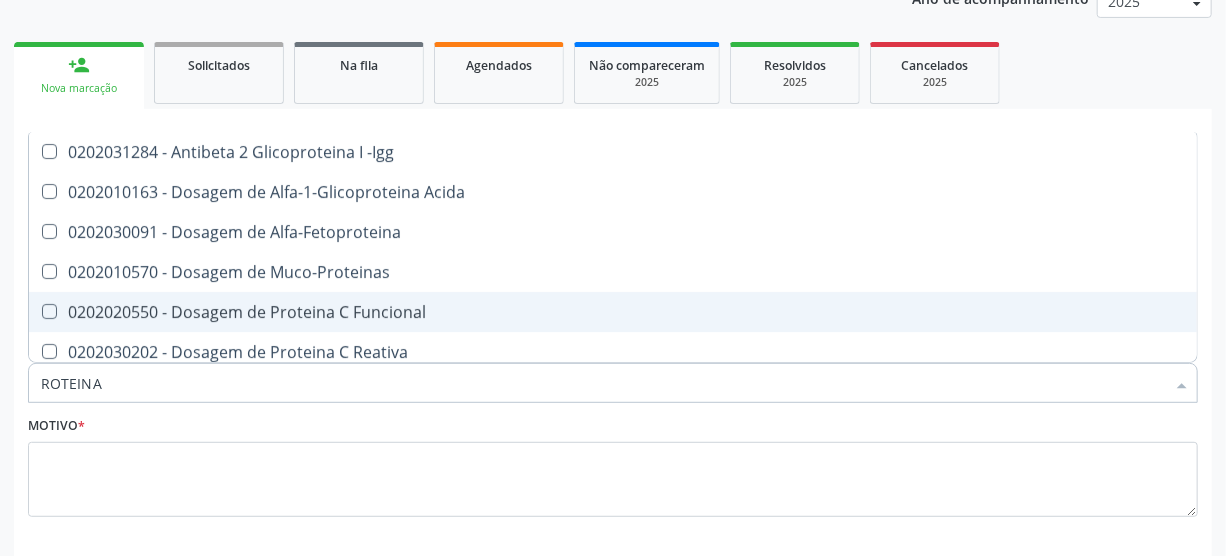 type on "ROTEINA" 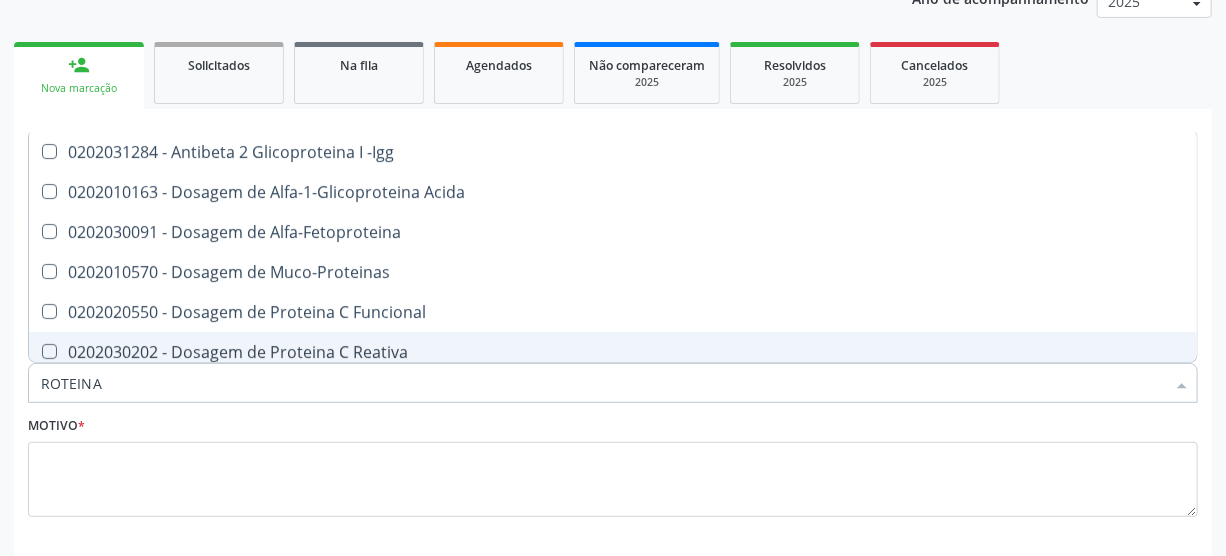 click on "0202030202 - Dosagem de Proteina C Reativa" at bounding box center (613, 352) 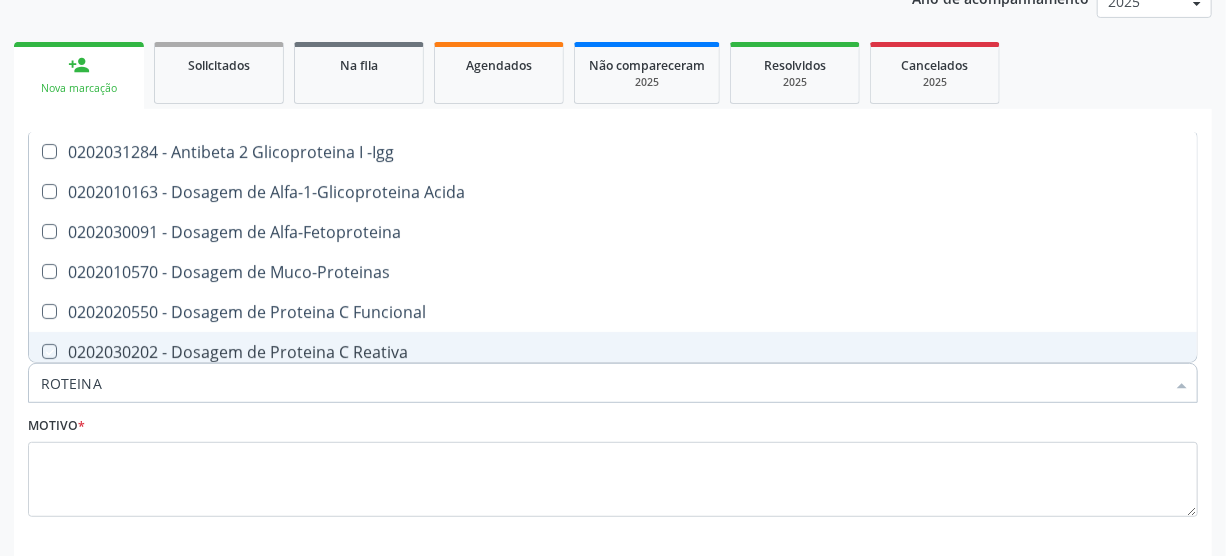 checkbox on "true" 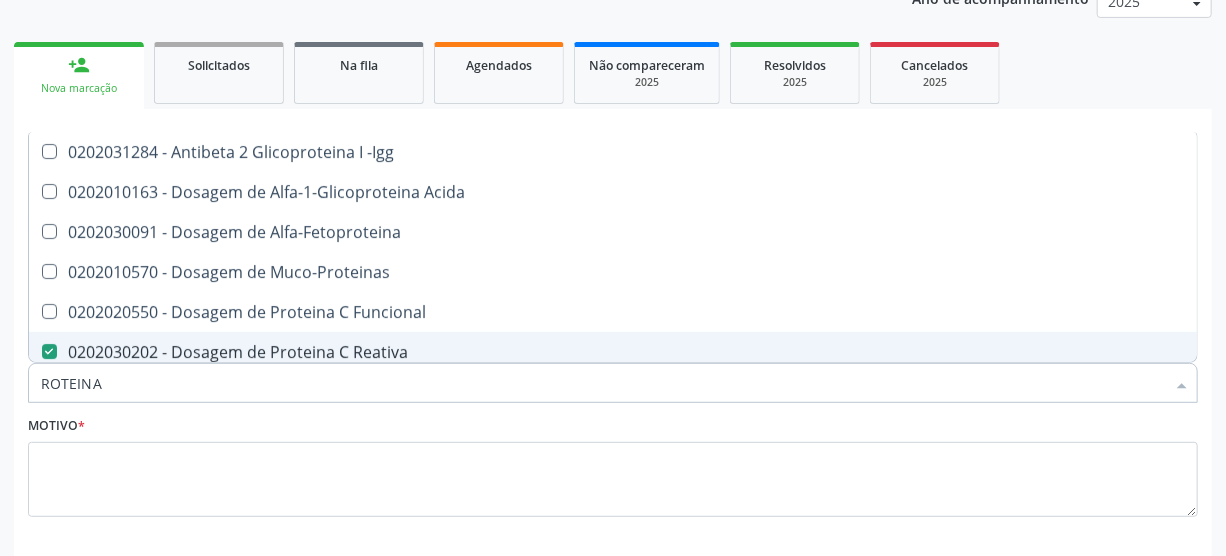 click on "ROTEINA" at bounding box center (603, 383) 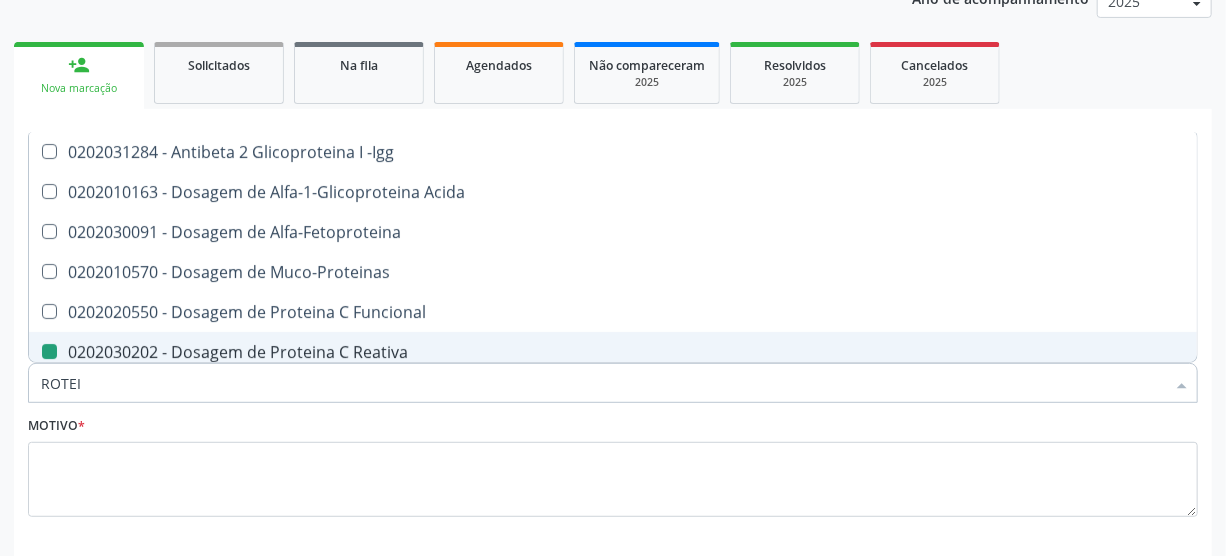 type on "ROTE" 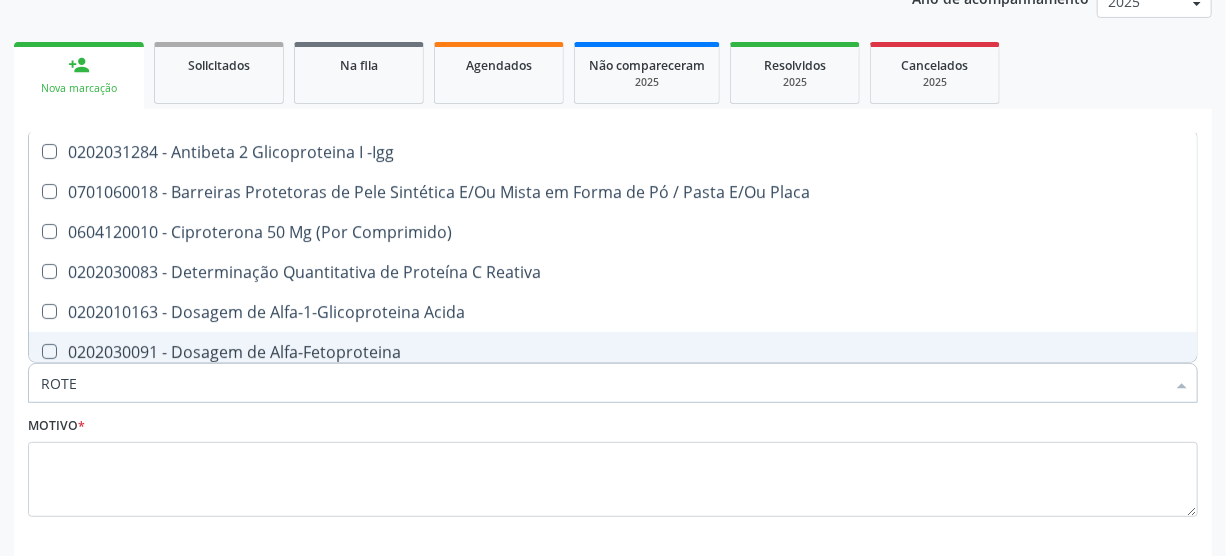 type on "ROT" 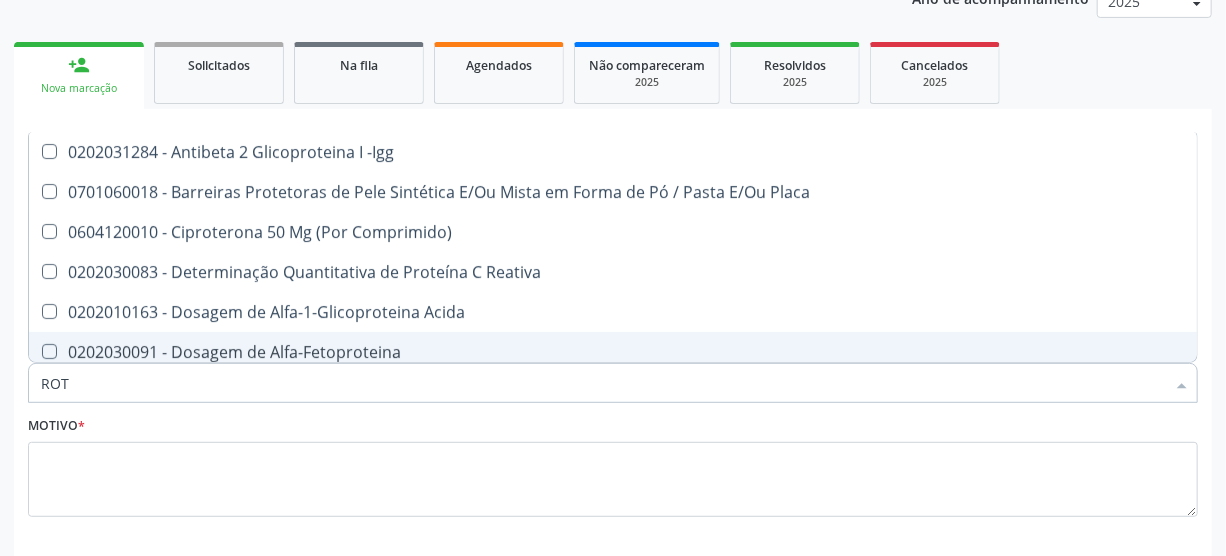 checkbox on "false" 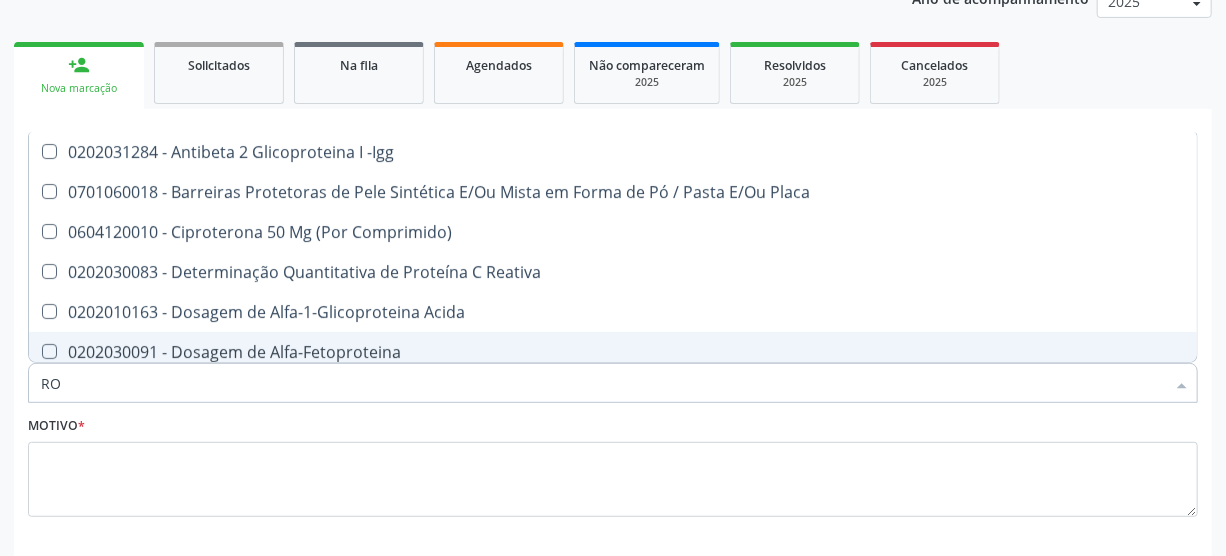 type on "R" 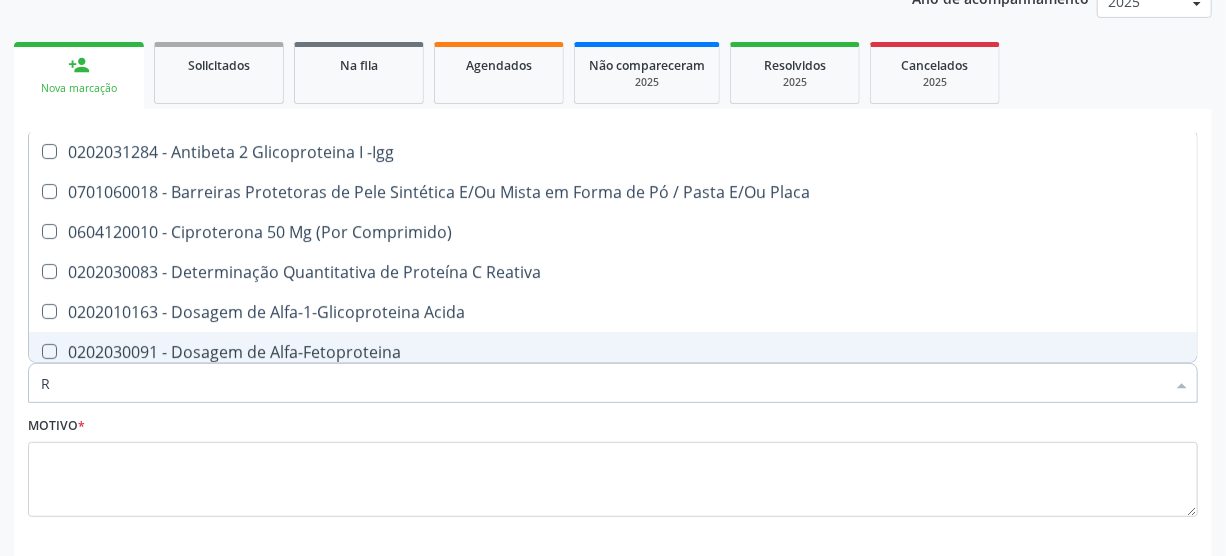 type 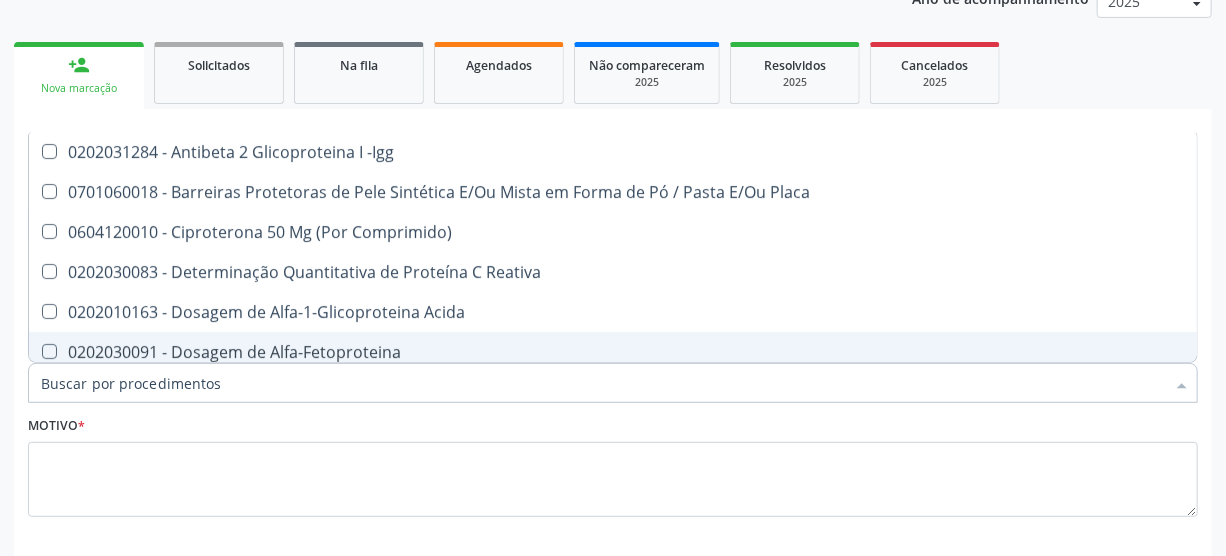 checkbox on "false" 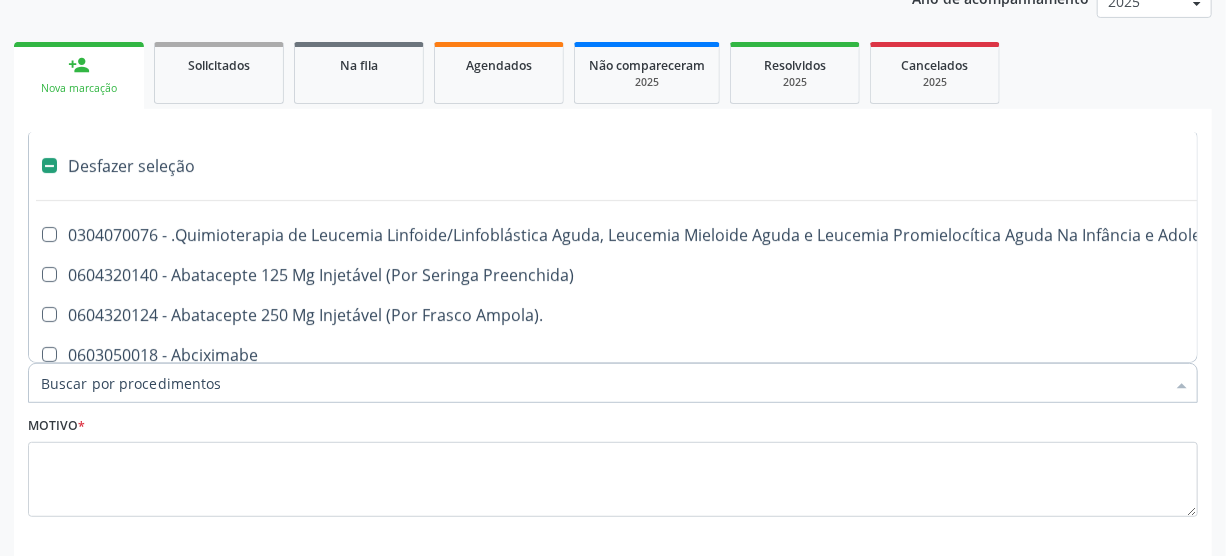 type on "U" 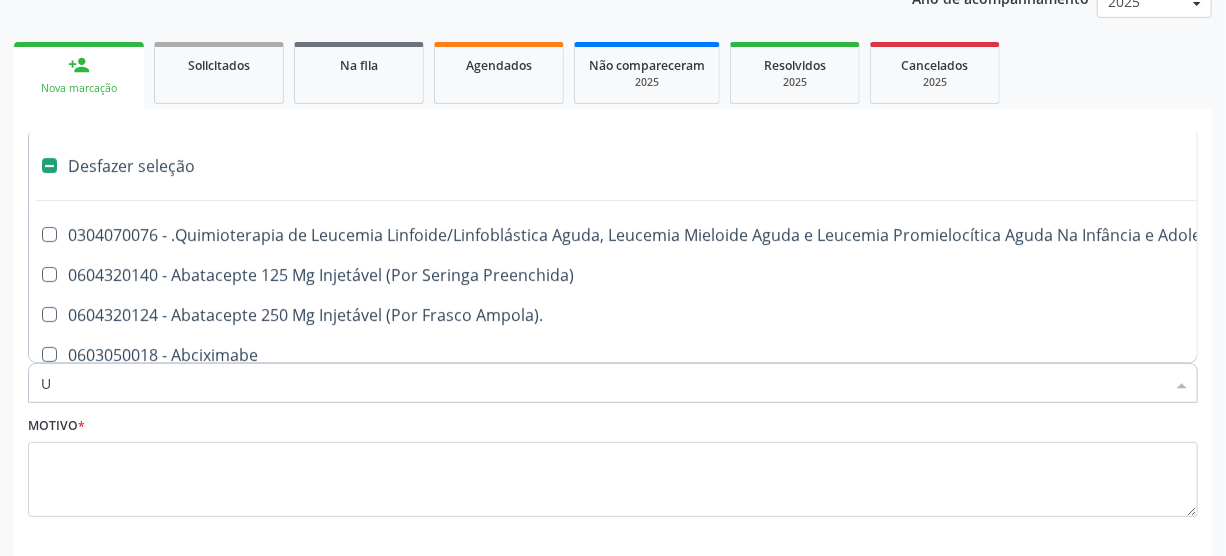 checkbox on "true" 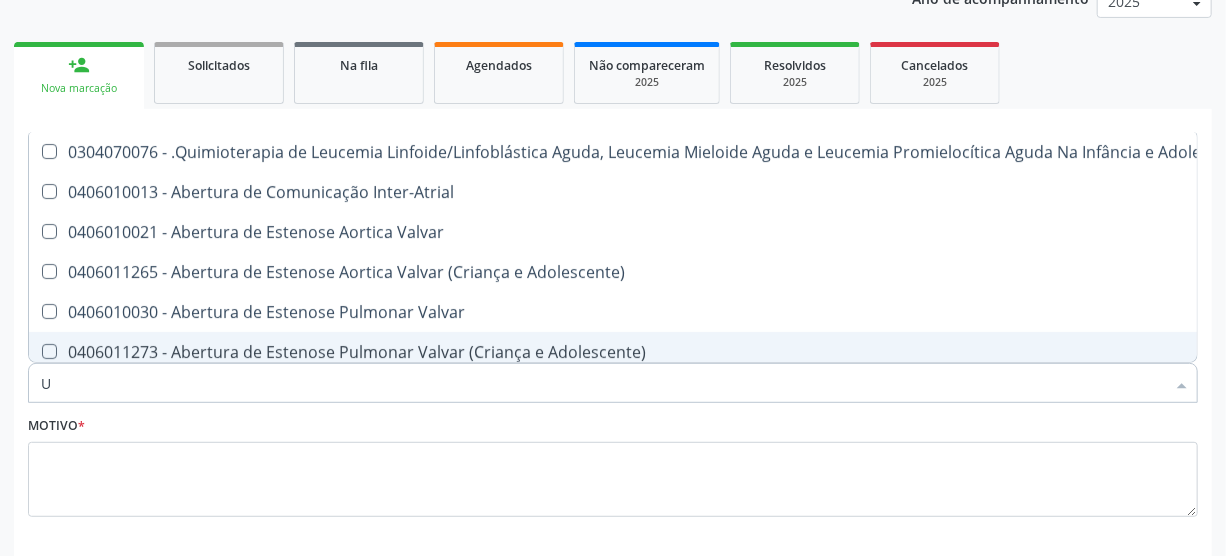 type on "UR" 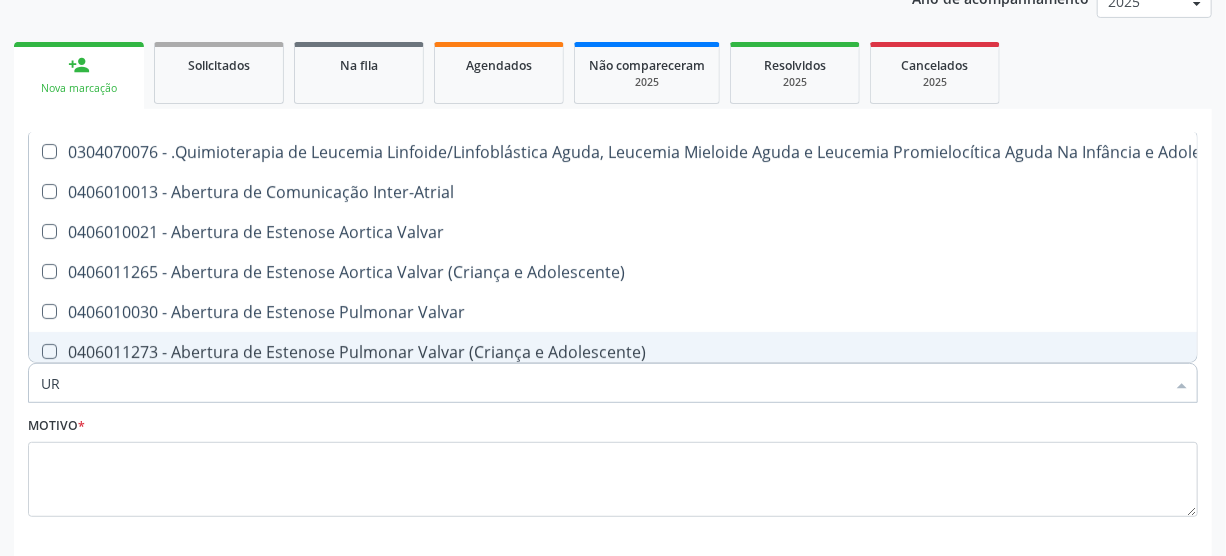 checkbox on "true" 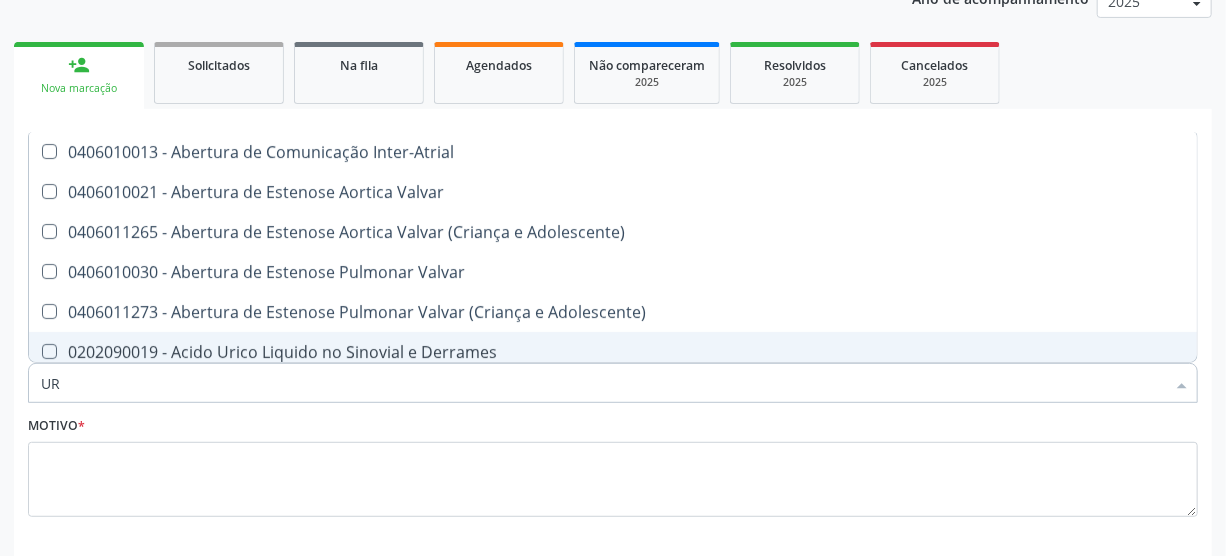 type on "URI" 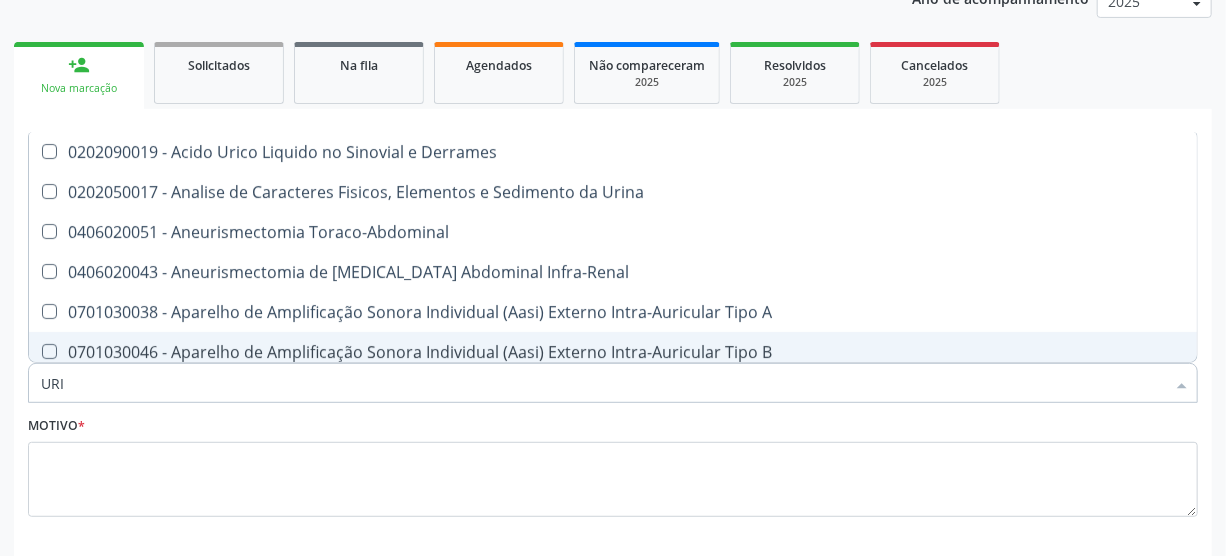type on "URIN" 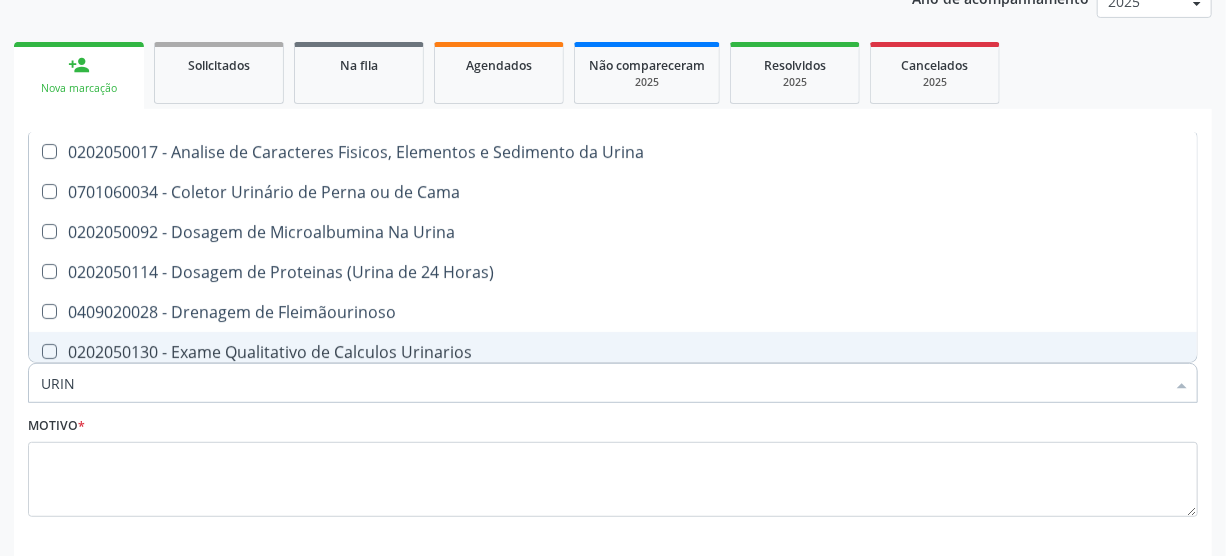 type on "URINA" 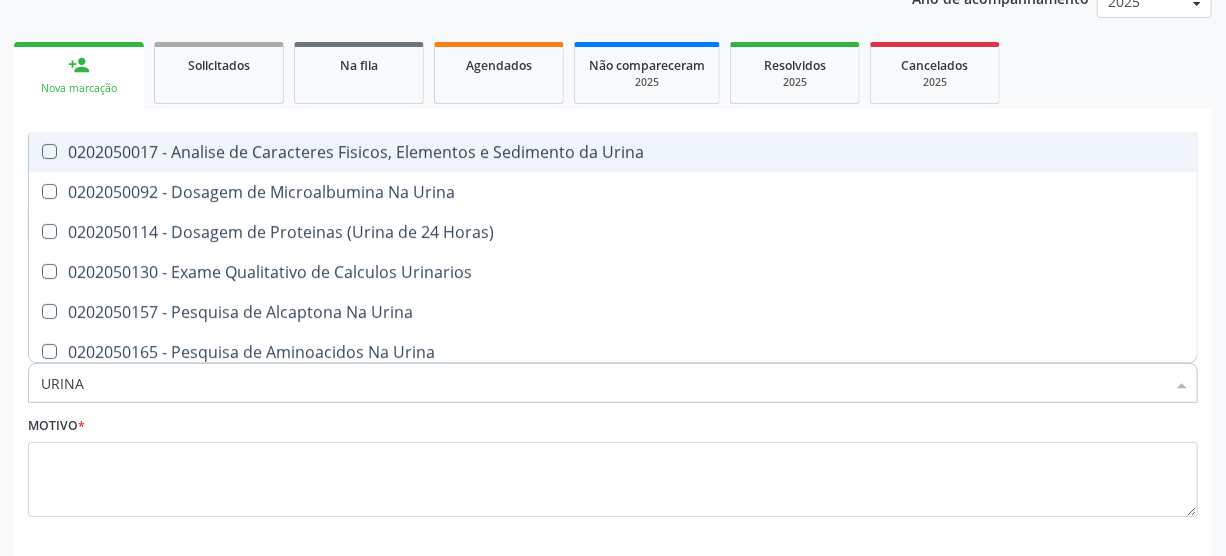 click on "0202050017 - Analise de Caracteres Fisicos, Elementos e Sedimento da Urina" at bounding box center (613, 152) 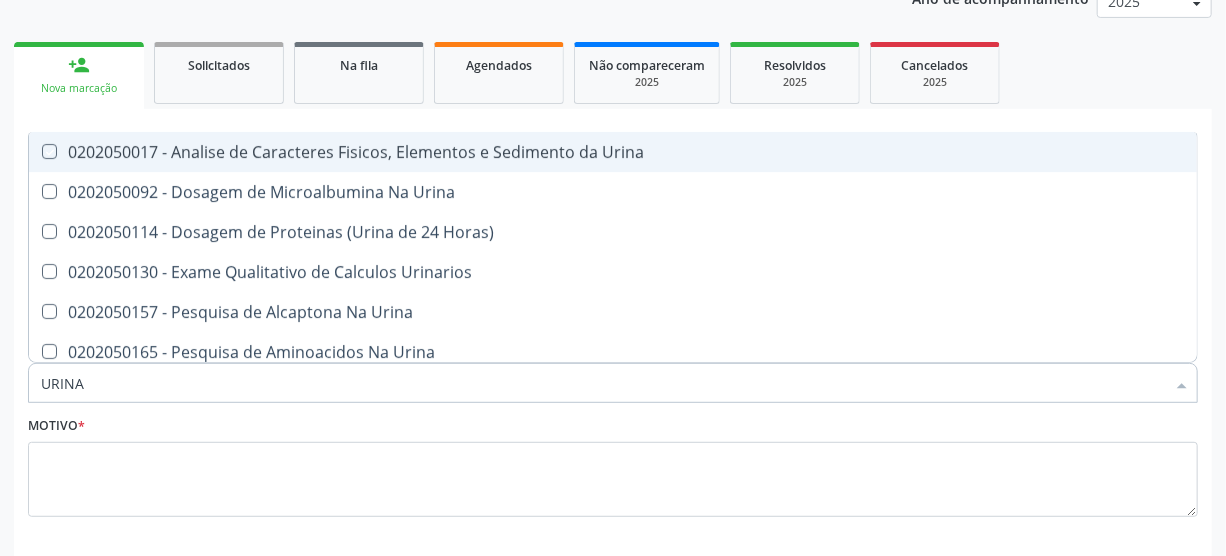 checkbox on "true" 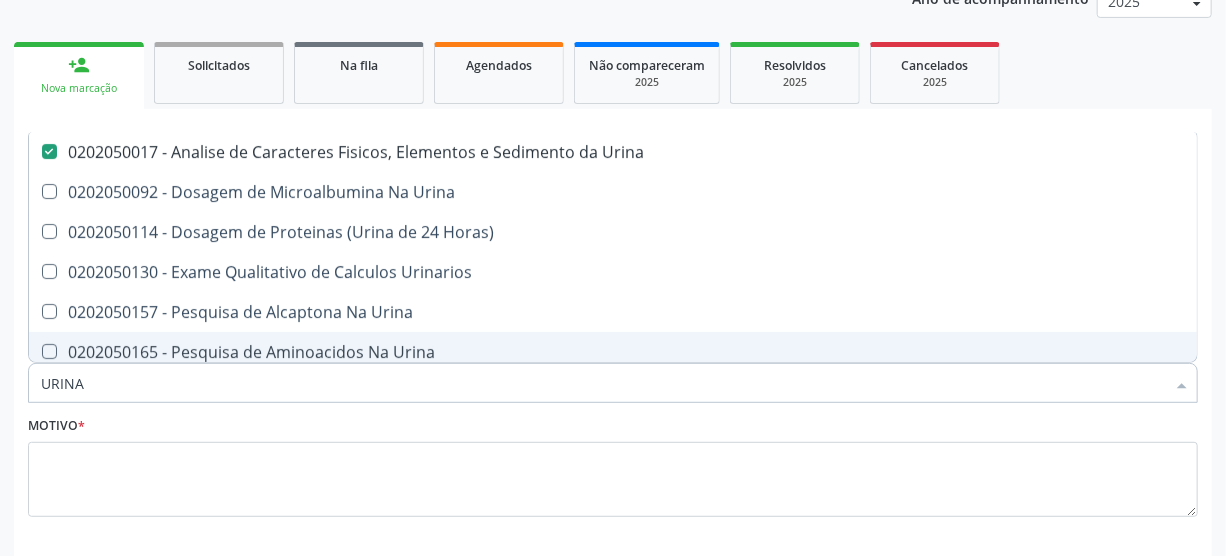click on "URINA" at bounding box center [603, 383] 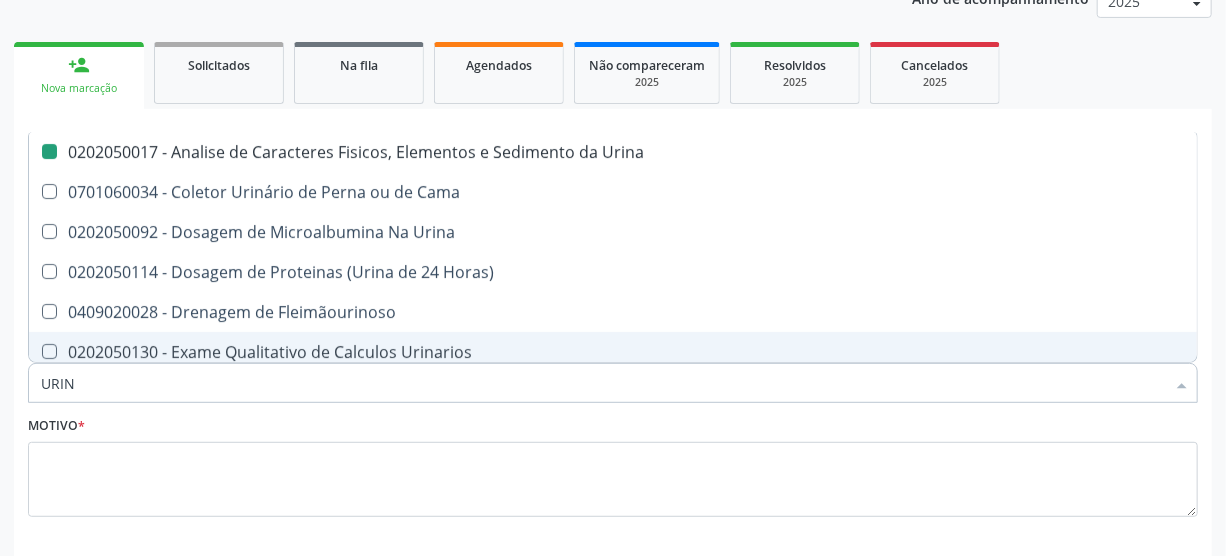 type on "URI" 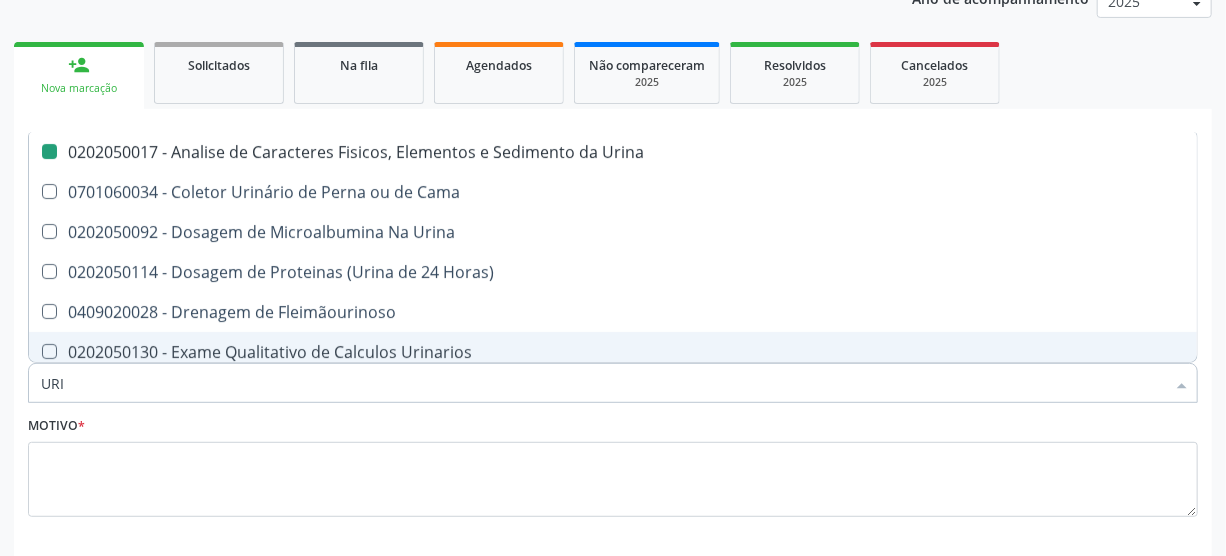 checkbox on "false" 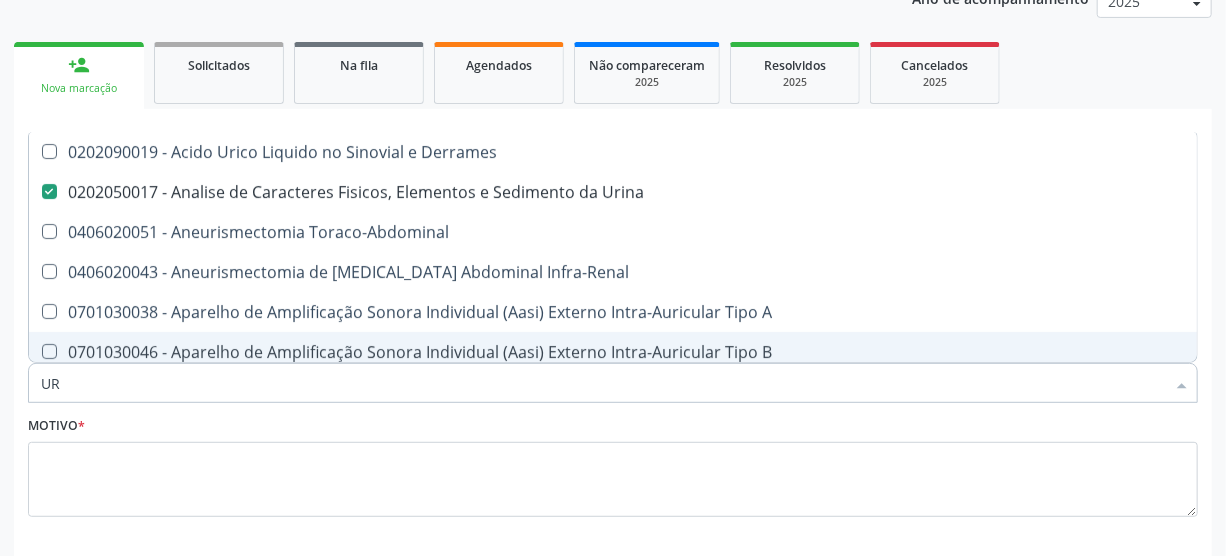 type on "U" 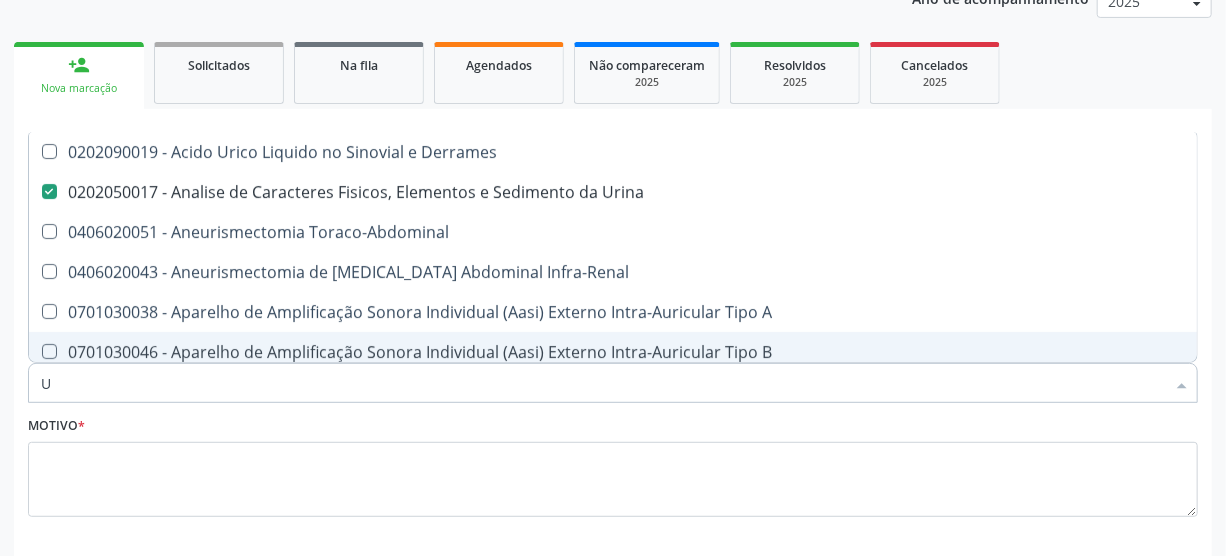 type 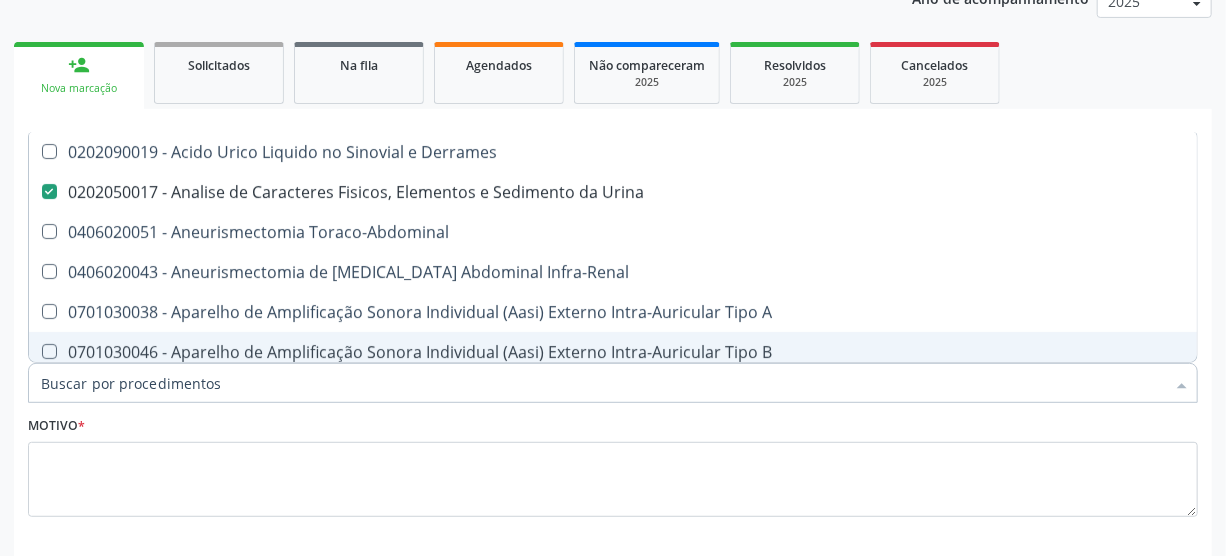 checkbox on "false" 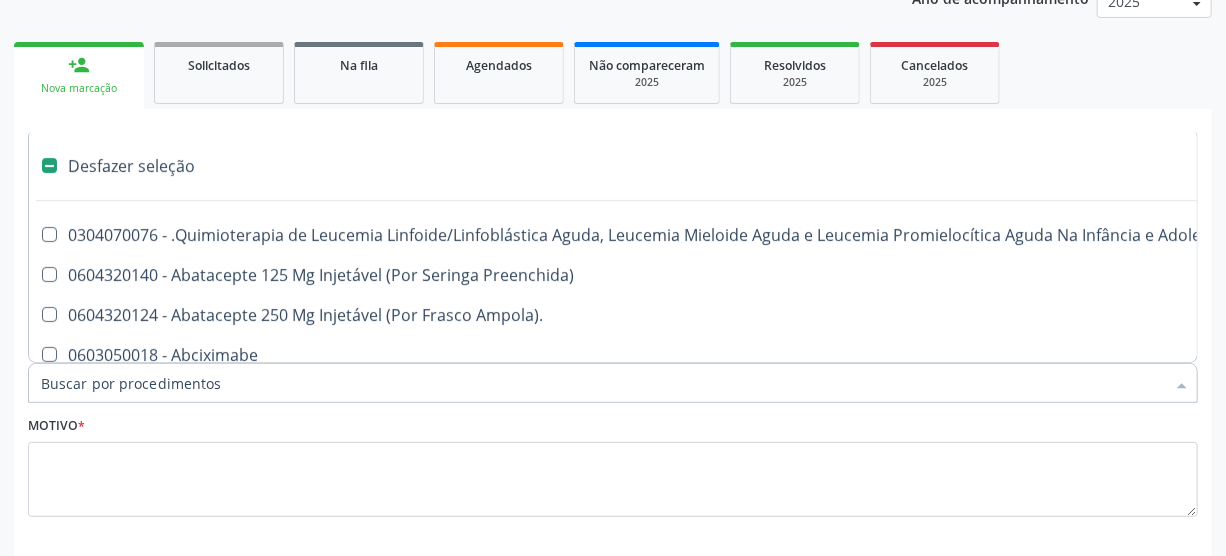 type on "P" 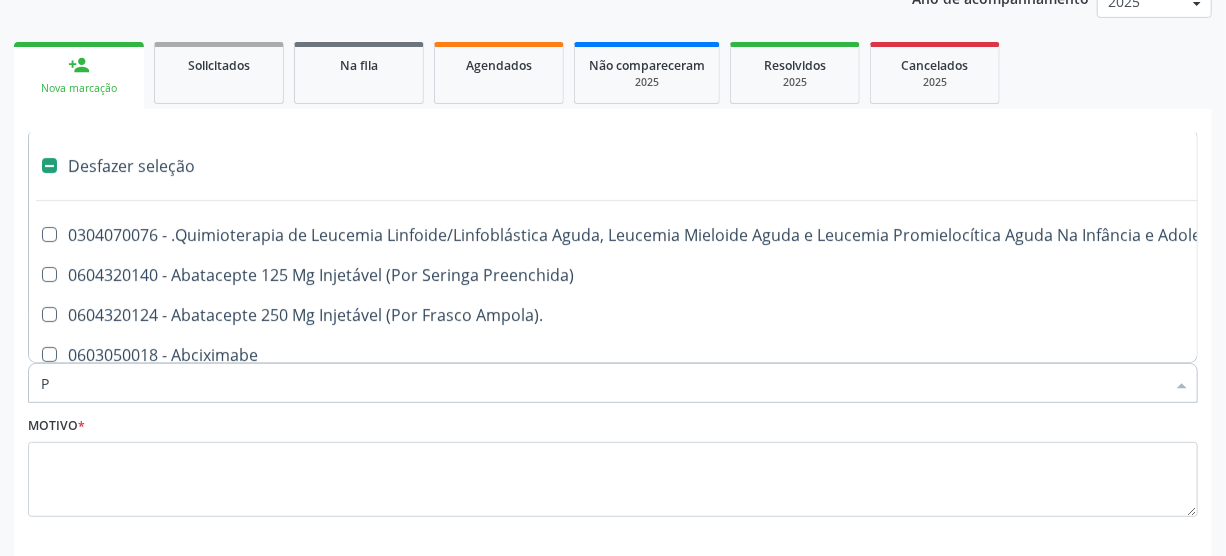 checkbox on "false" 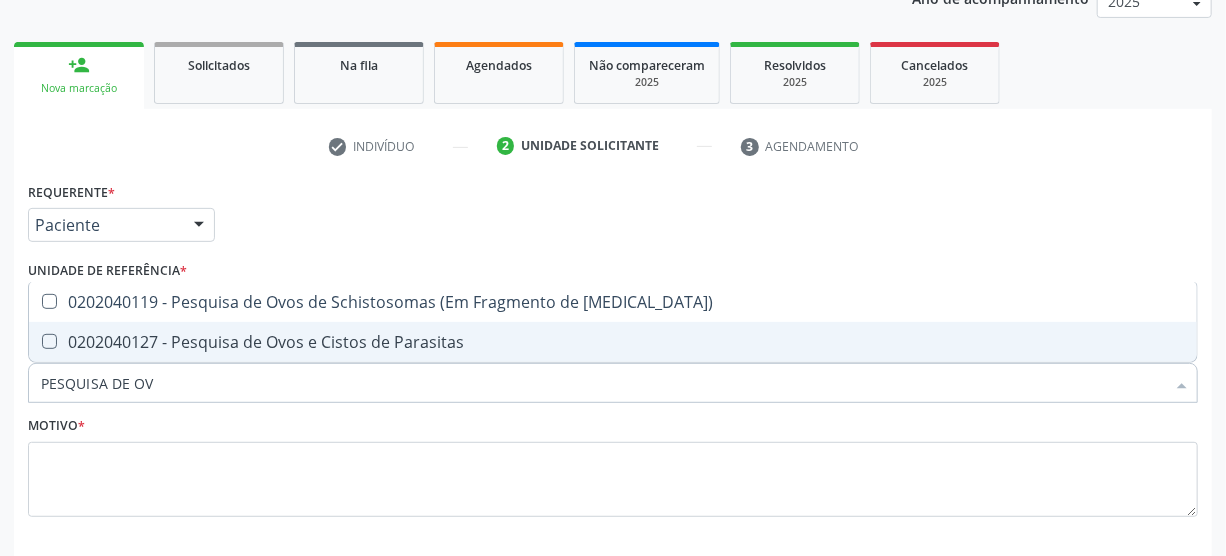 type on "PESQUISA DE OVO" 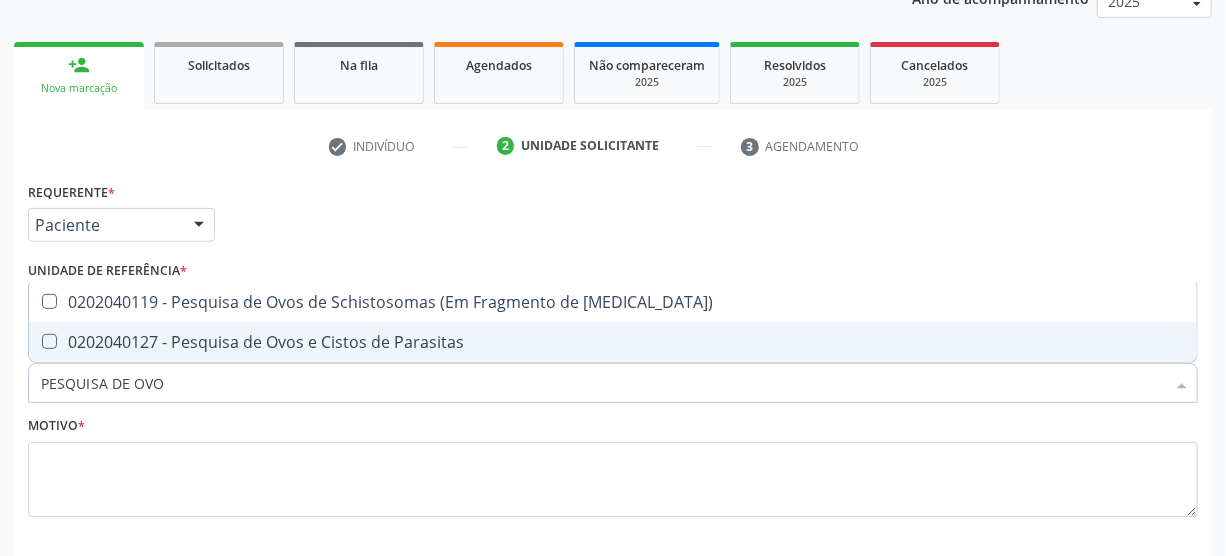 click on "0202040127 - Pesquisa de Ovos e Cistos de Parasitas" at bounding box center (613, 342) 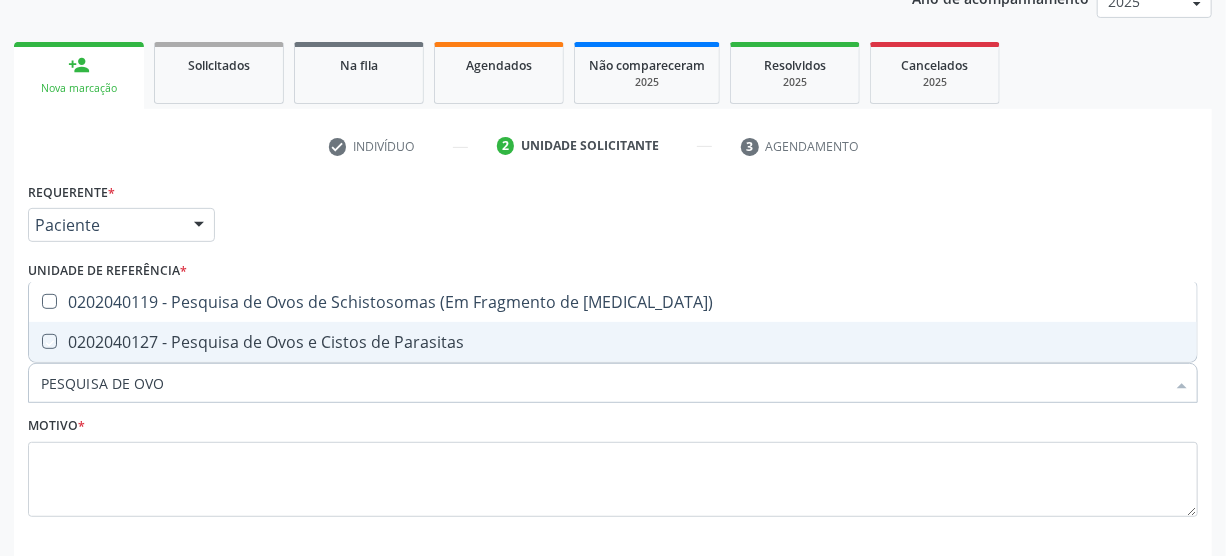checkbox on "true" 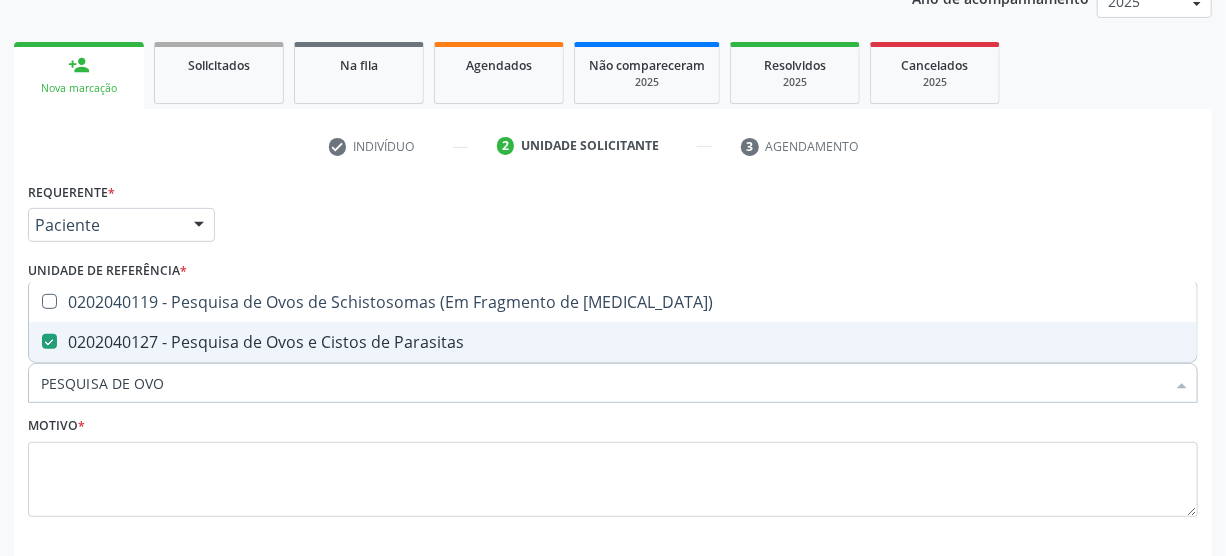 click on "PESQUISA DE OVO" at bounding box center (603, 383) 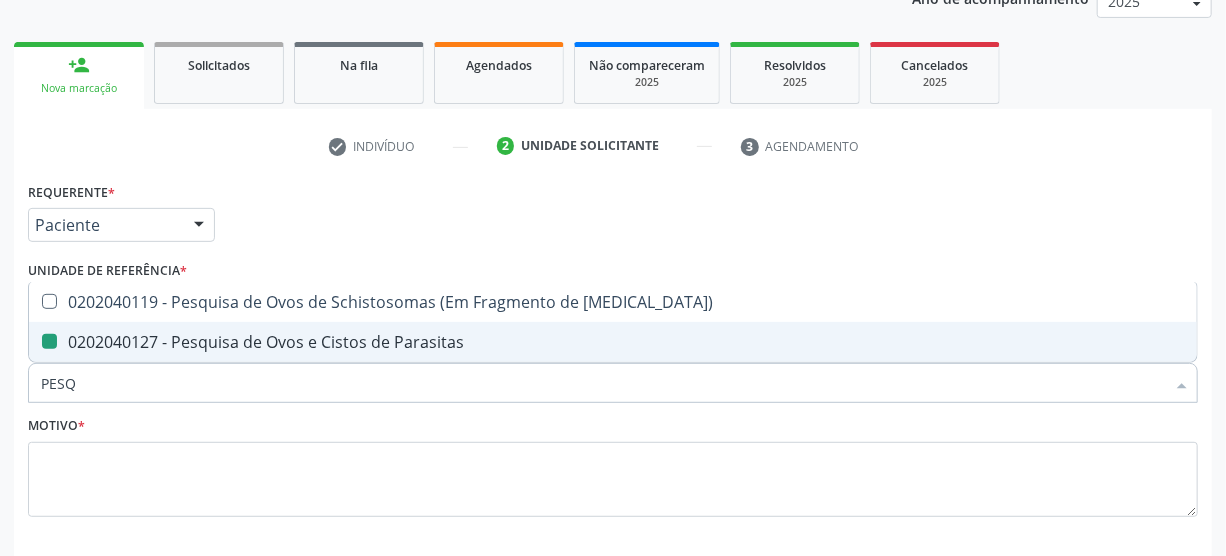 type on "PES" 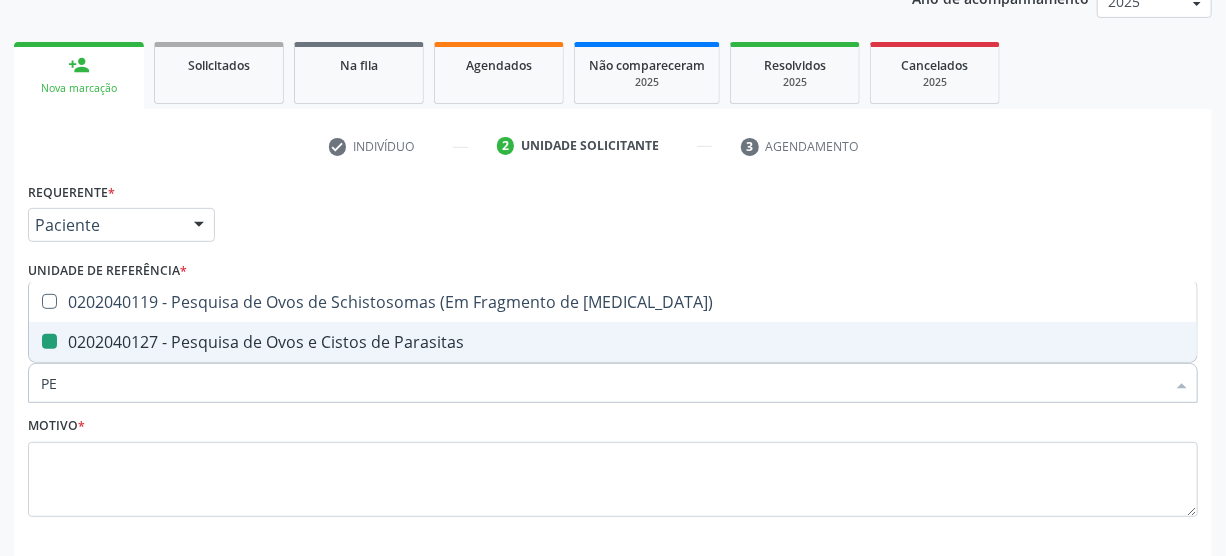 type on "P" 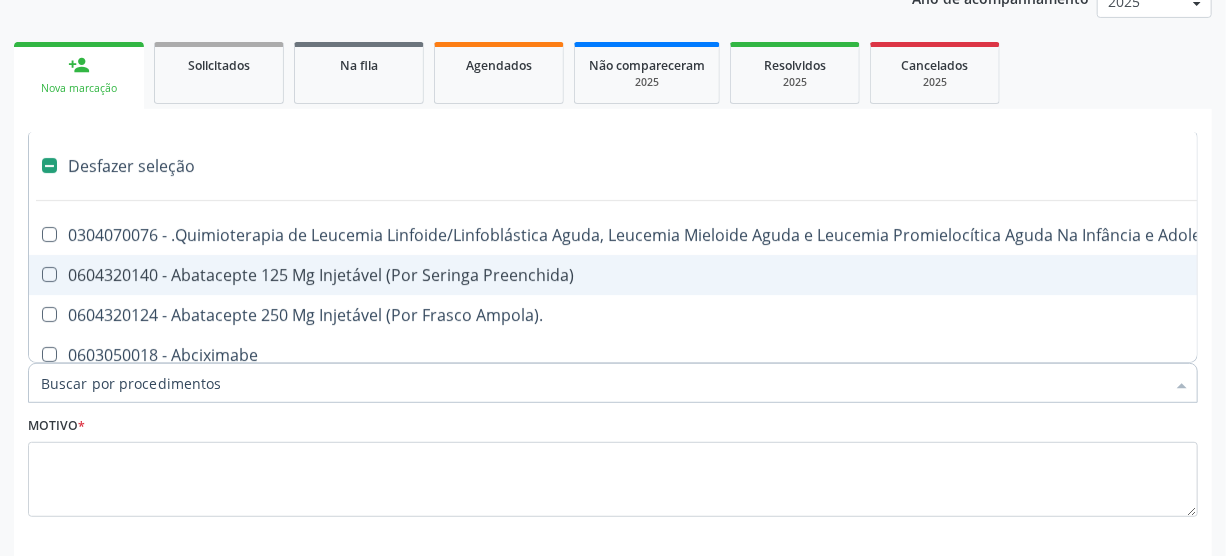 type on "T" 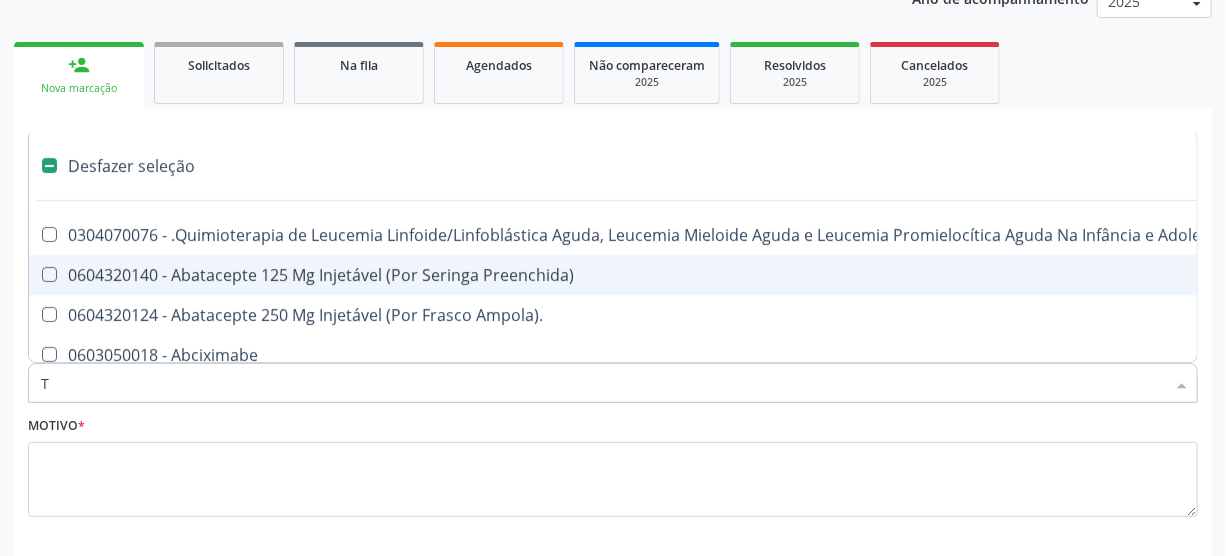 checkbox on "true" 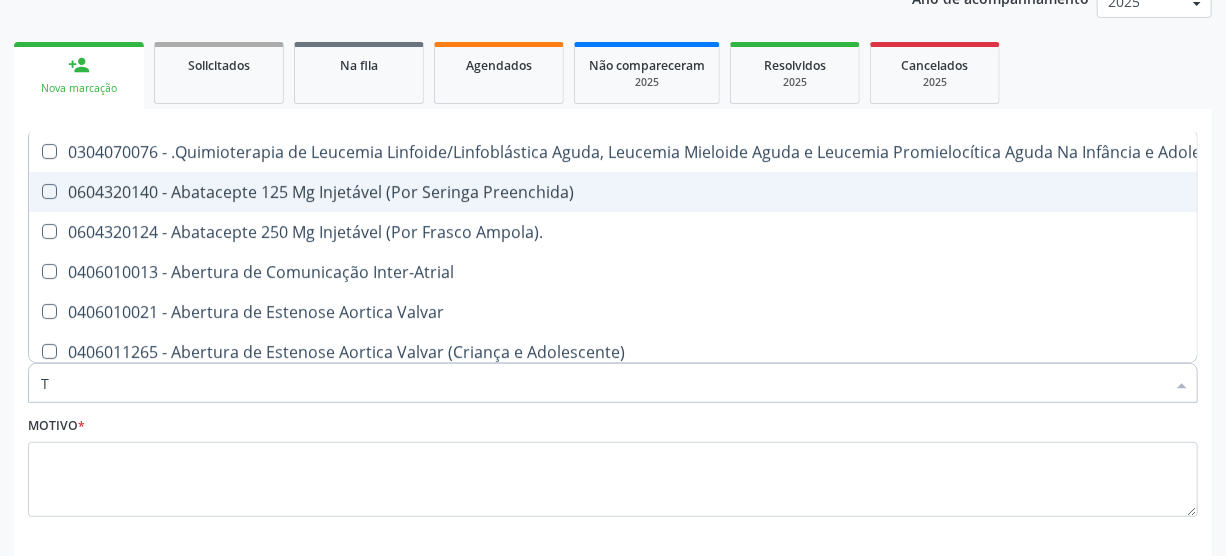 type on "T4" 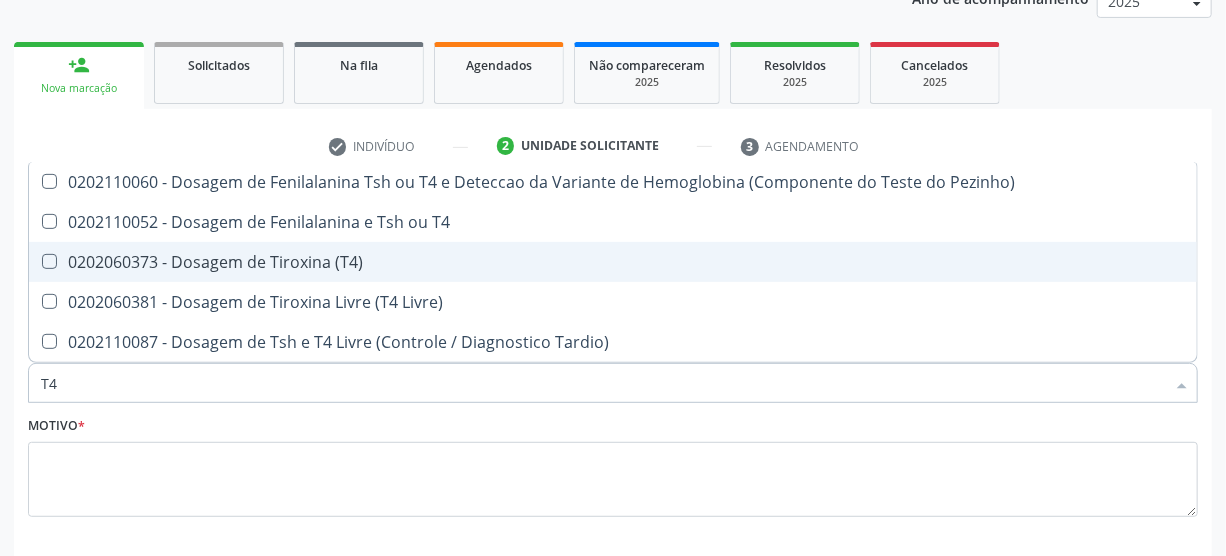 click on "0202060373 - Dosagem de Tiroxina (T4)" at bounding box center [613, 262] 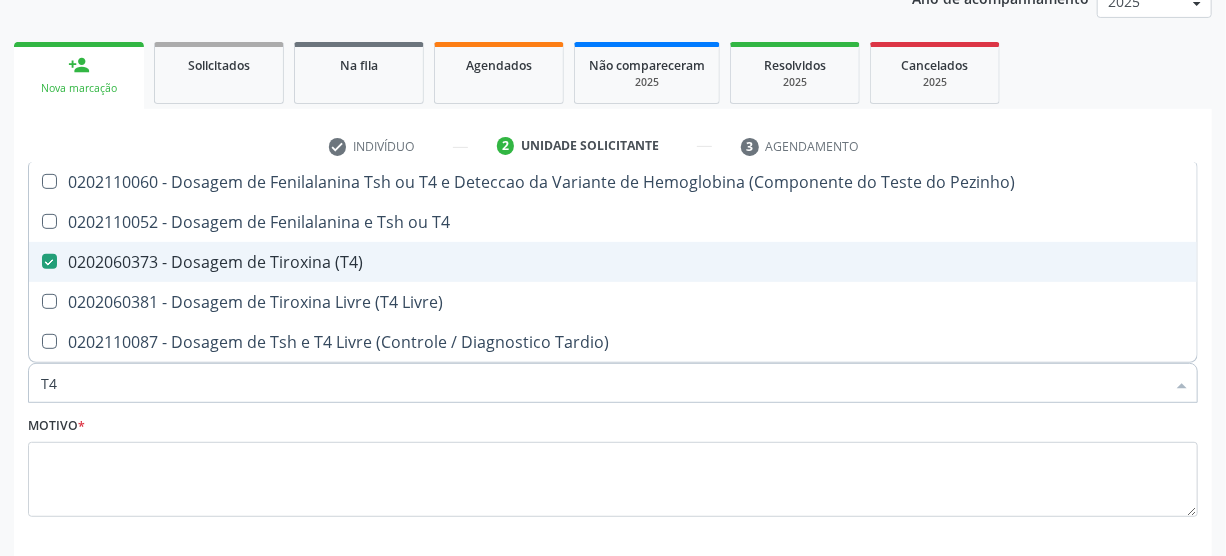 click on "0202060373 - Dosagem de Tiroxina (T4)" at bounding box center (613, 262) 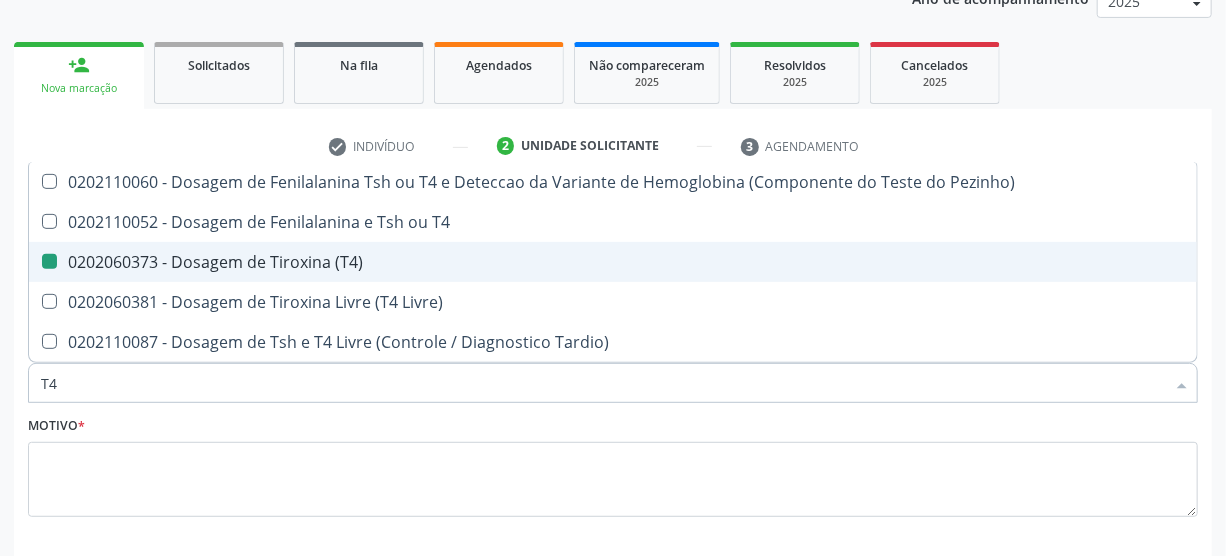 checkbox on "false" 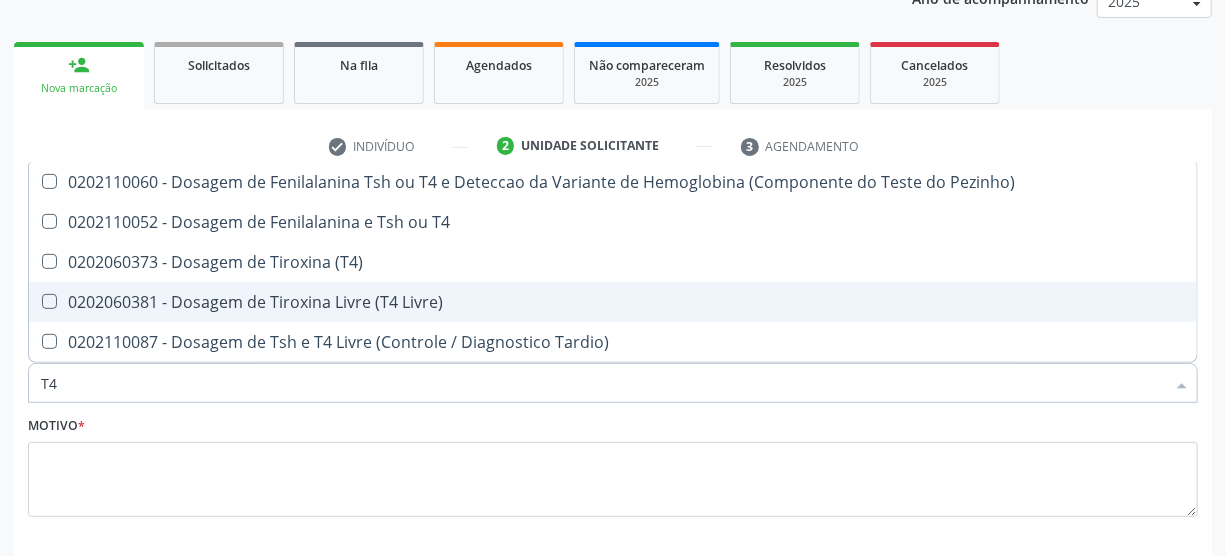 drag, startPoint x: 195, startPoint y: 295, endPoint x: 195, endPoint y: 312, distance: 17 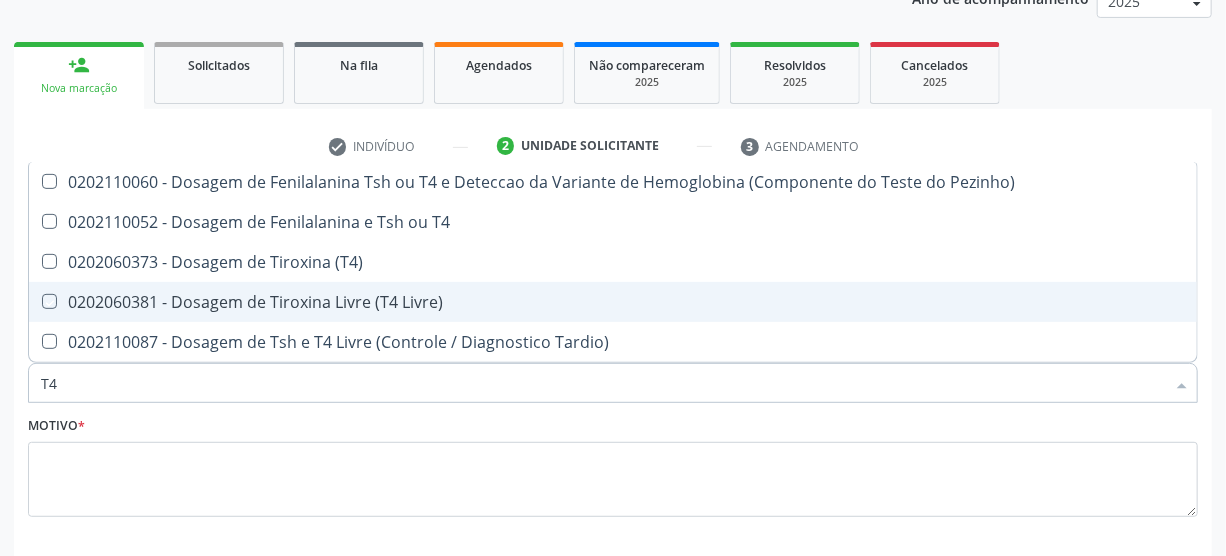 checkbox on "true" 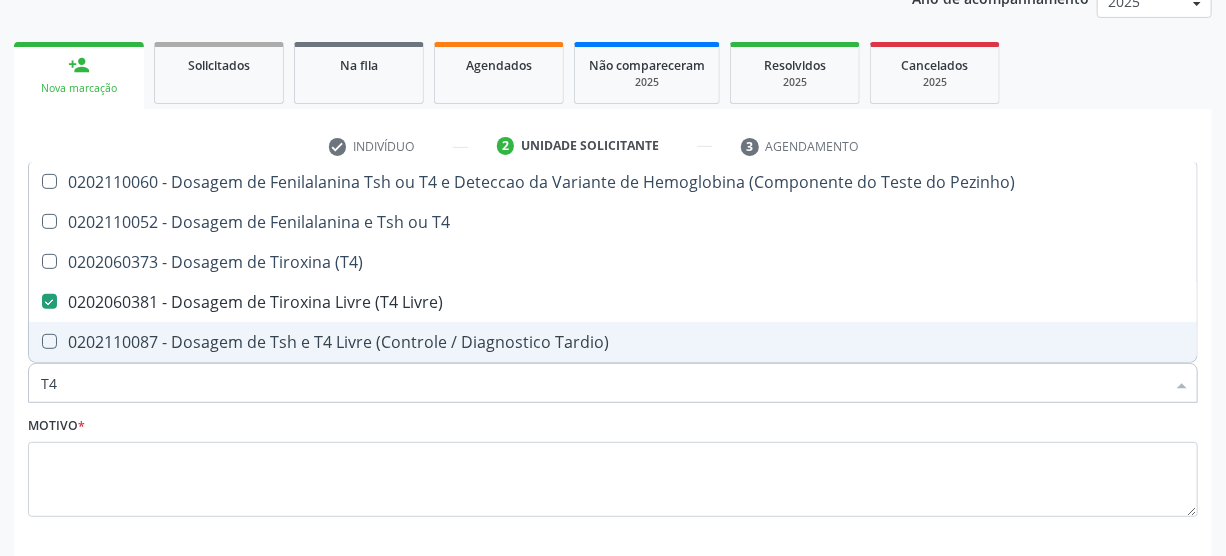 click on "T4" at bounding box center (603, 383) 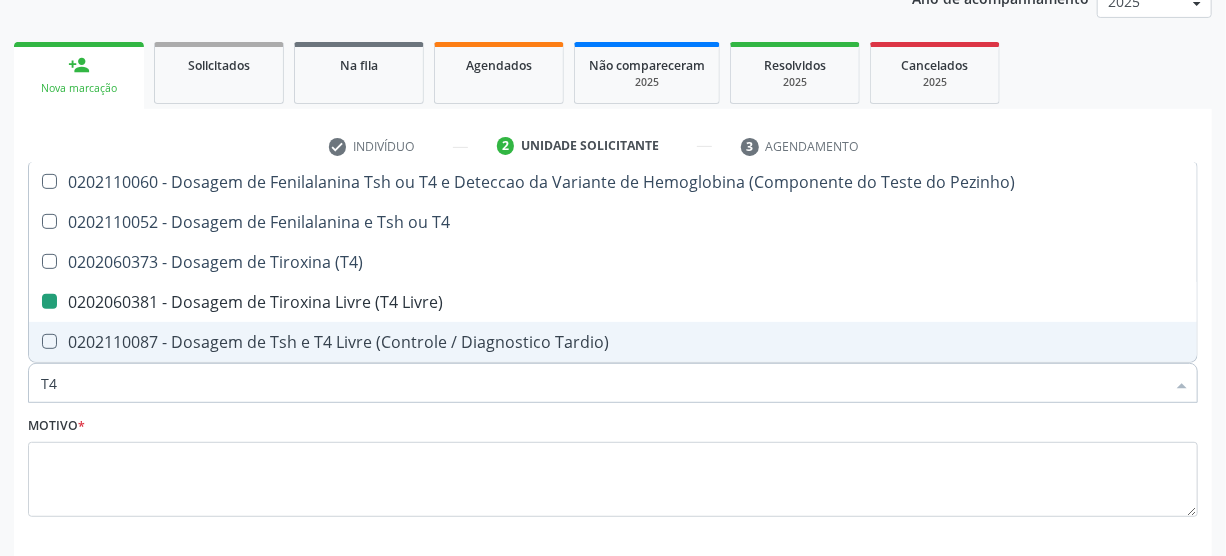 type on "T" 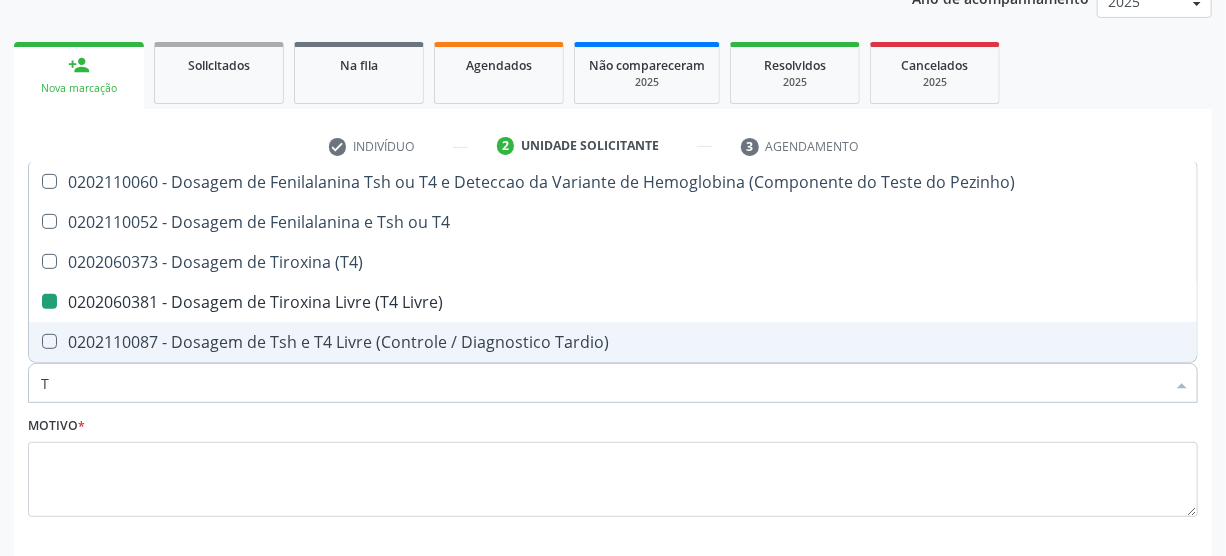 checkbox on "false" 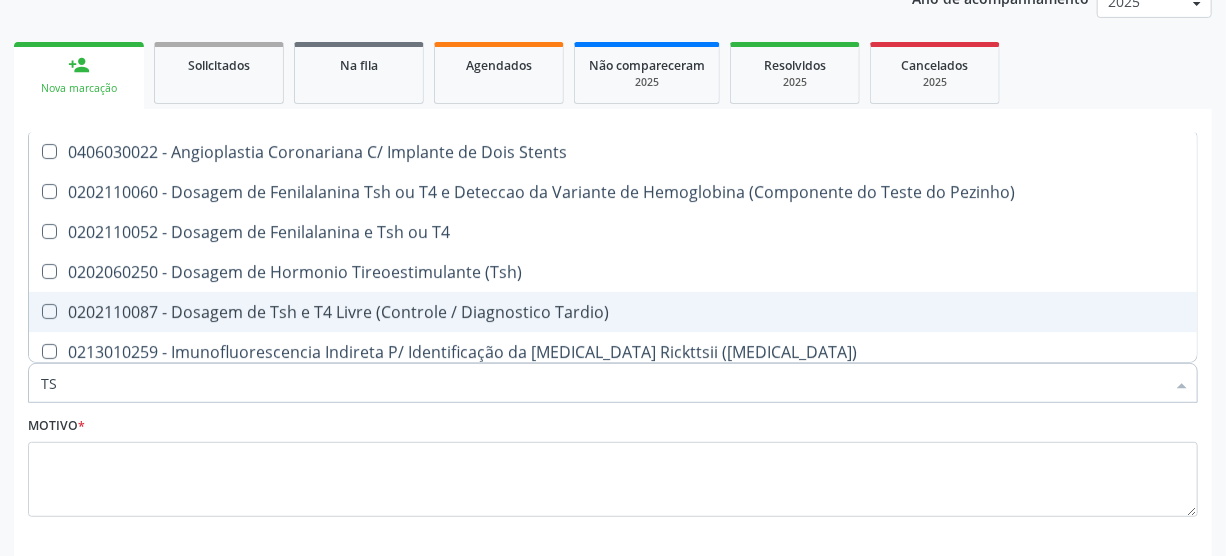 type on "TSH" 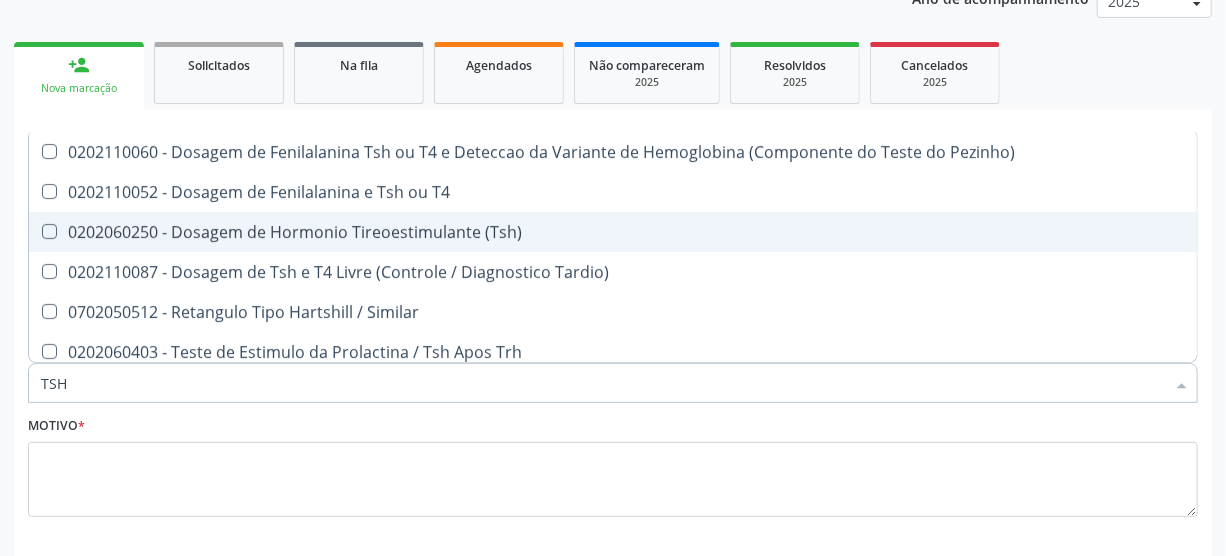 click on "0202060250 - Dosagem de Hormonio Tireoestimulante (Tsh)" at bounding box center (613, 232) 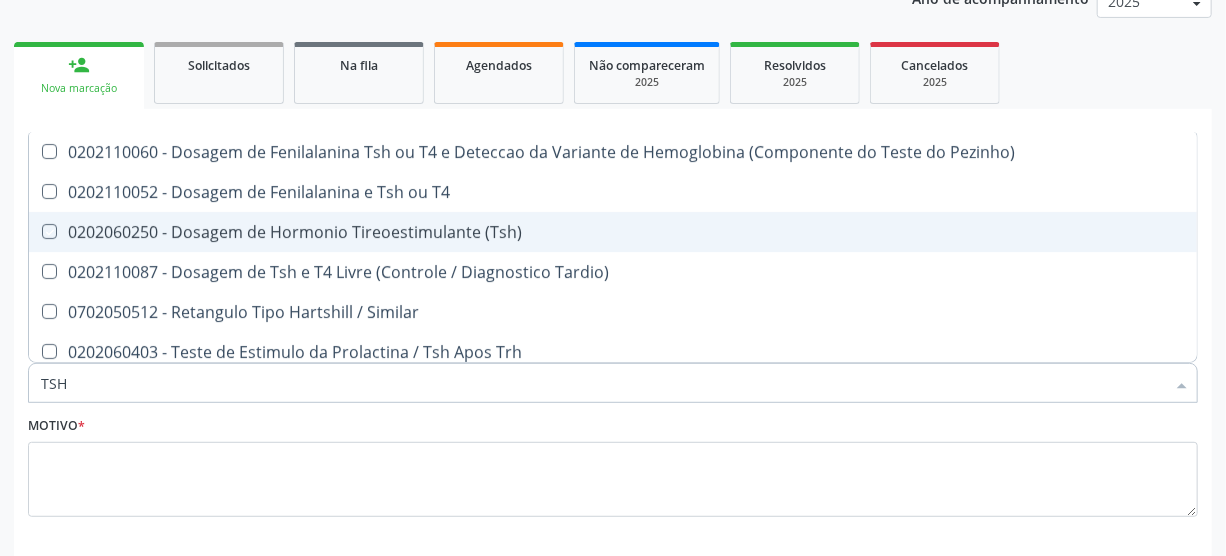 checkbox on "true" 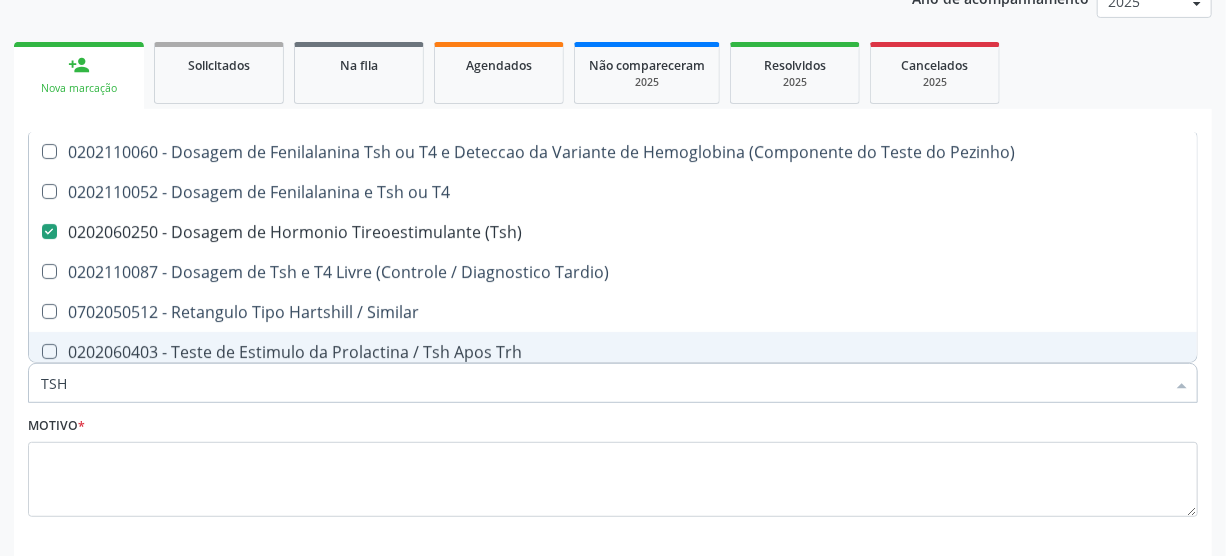 click on "TSH" at bounding box center [603, 383] 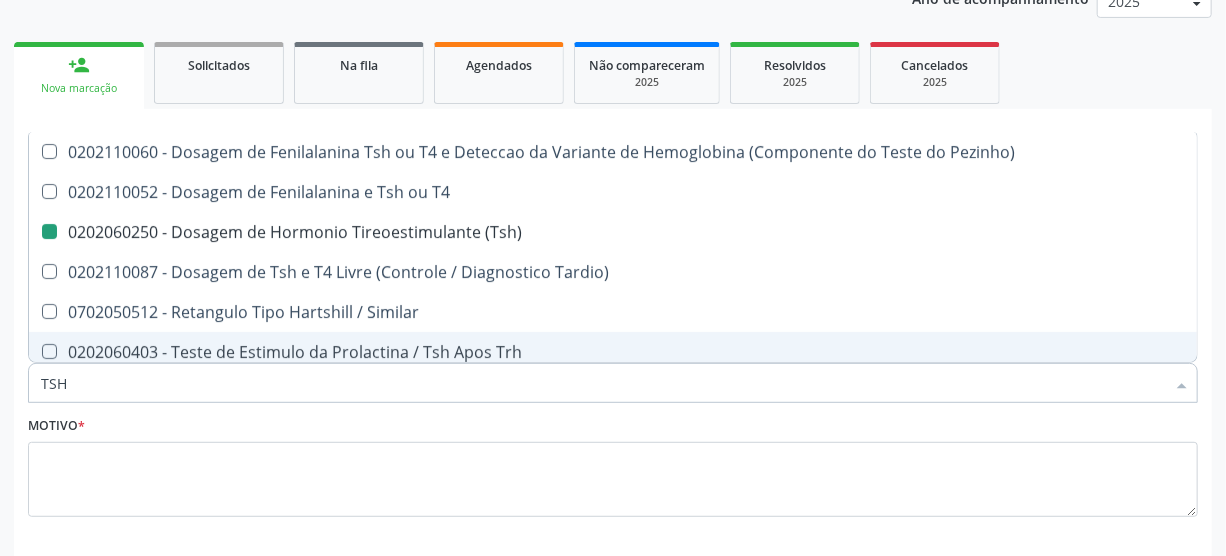 type on "TS" 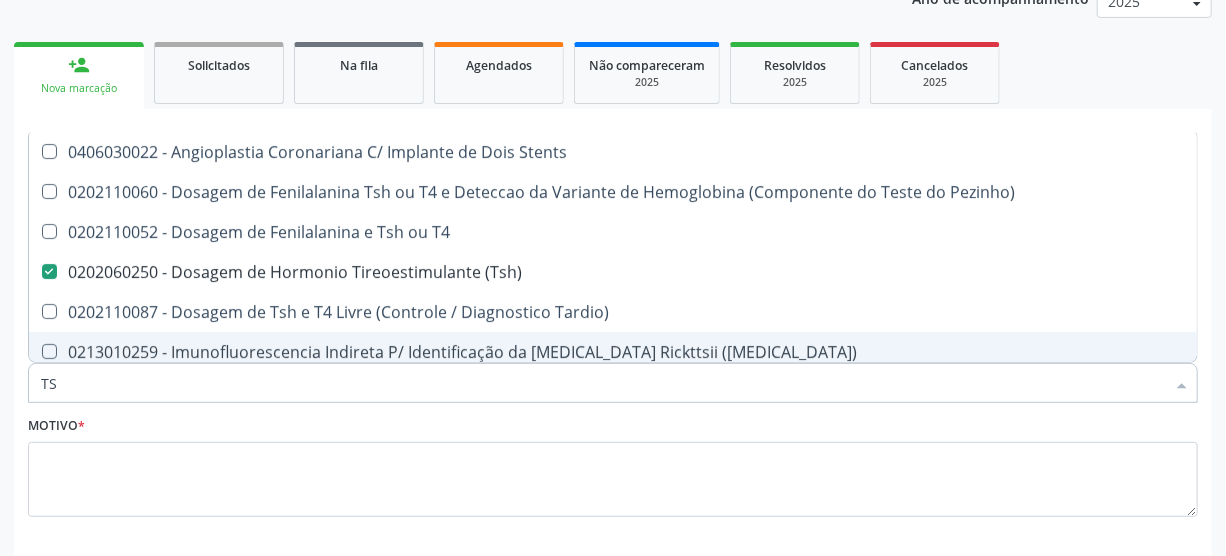 type on "T" 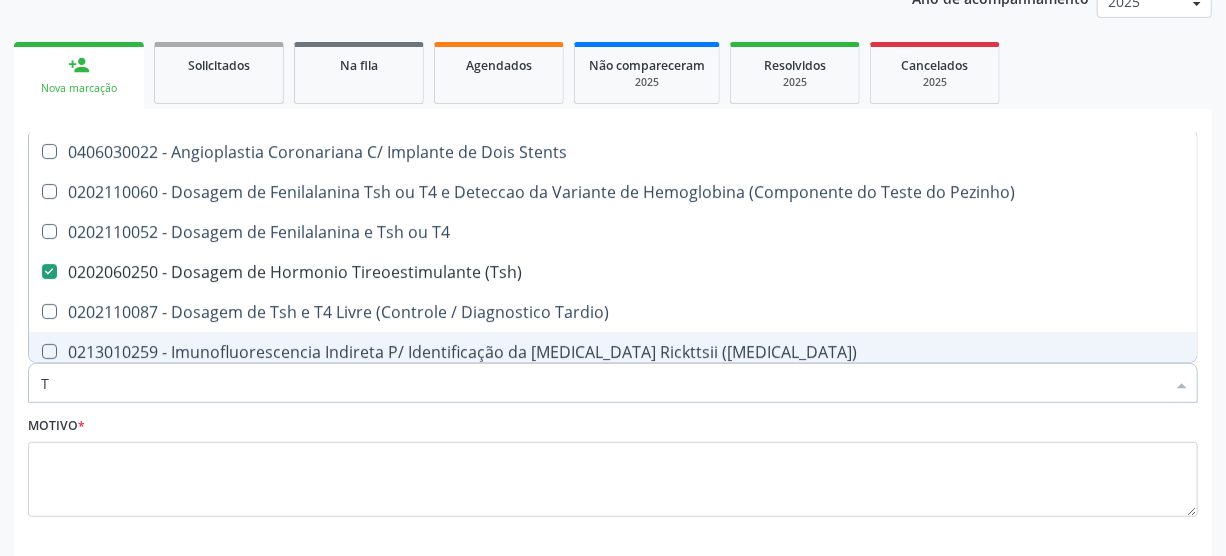 type 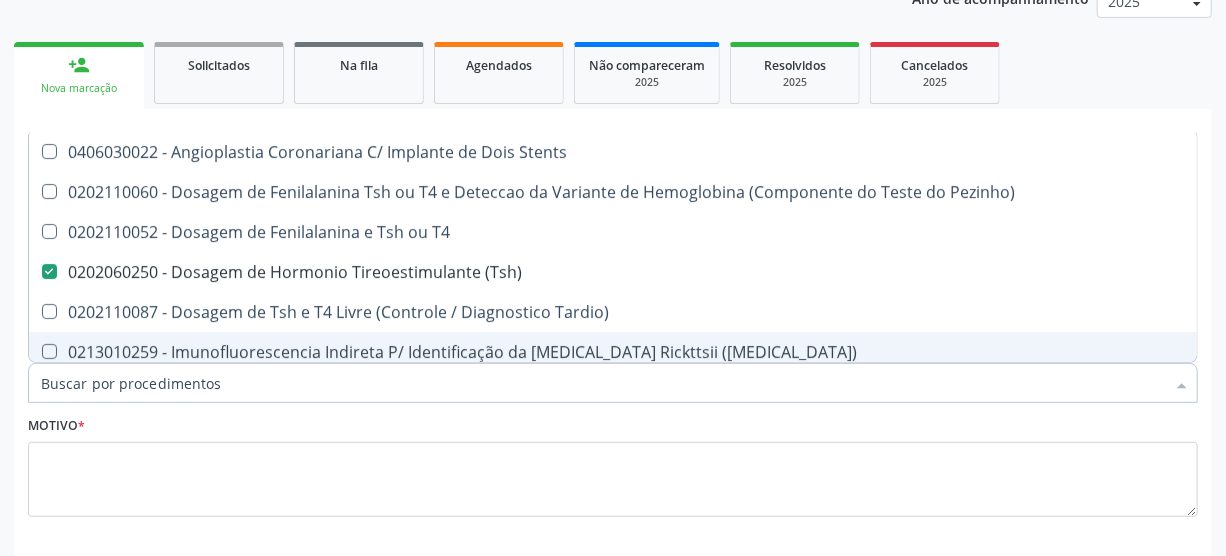 checkbox on "false" 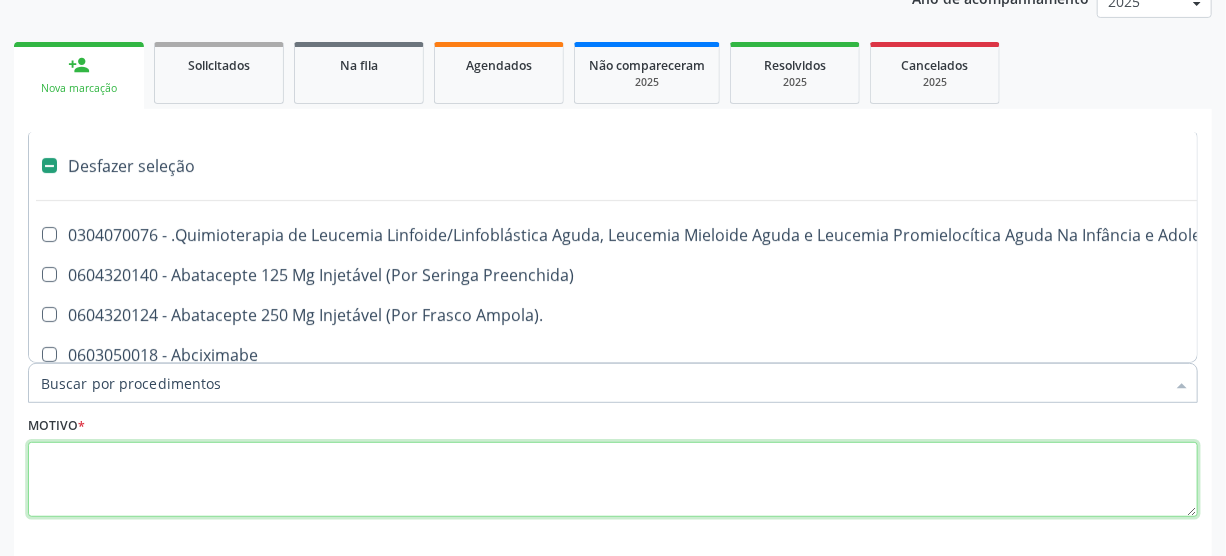 click at bounding box center (613, 480) 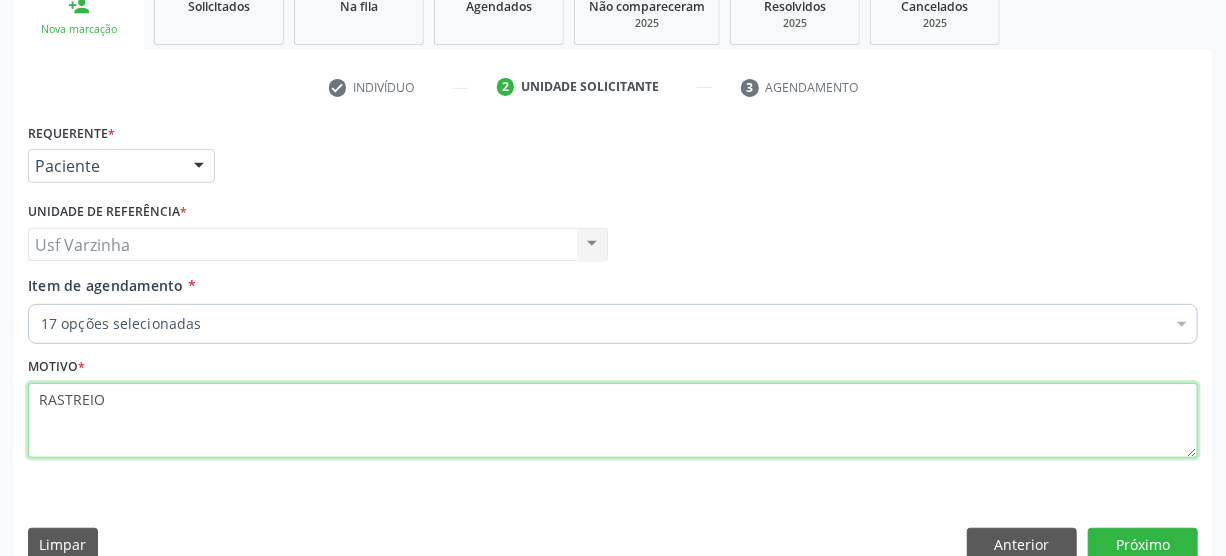 scroll, scrollTop: 348, scrollLeft: 0, axis: vertical 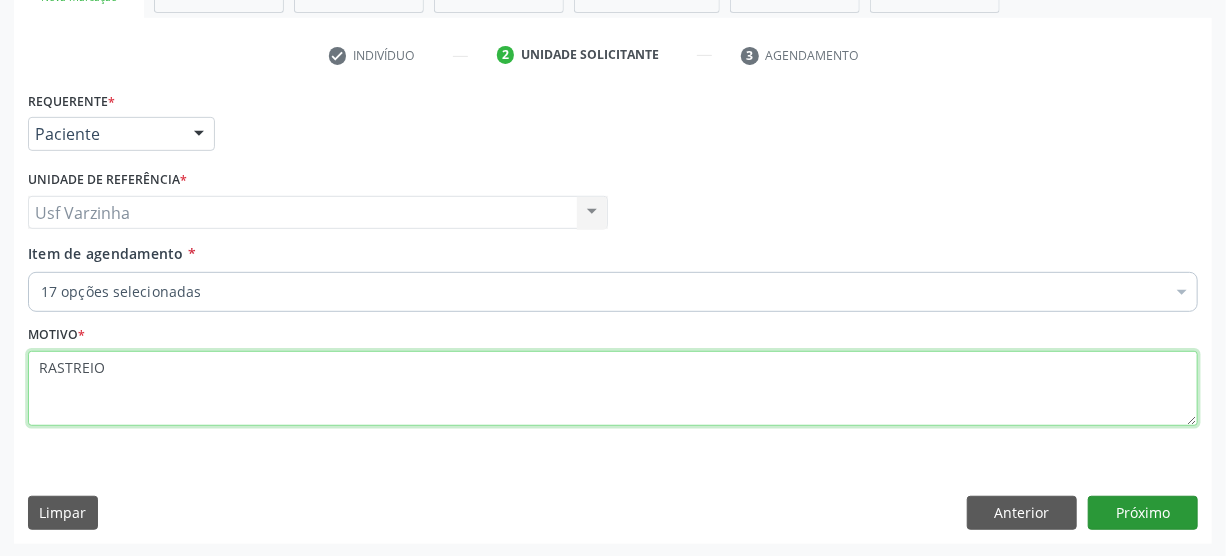 type on "RASTREIO" 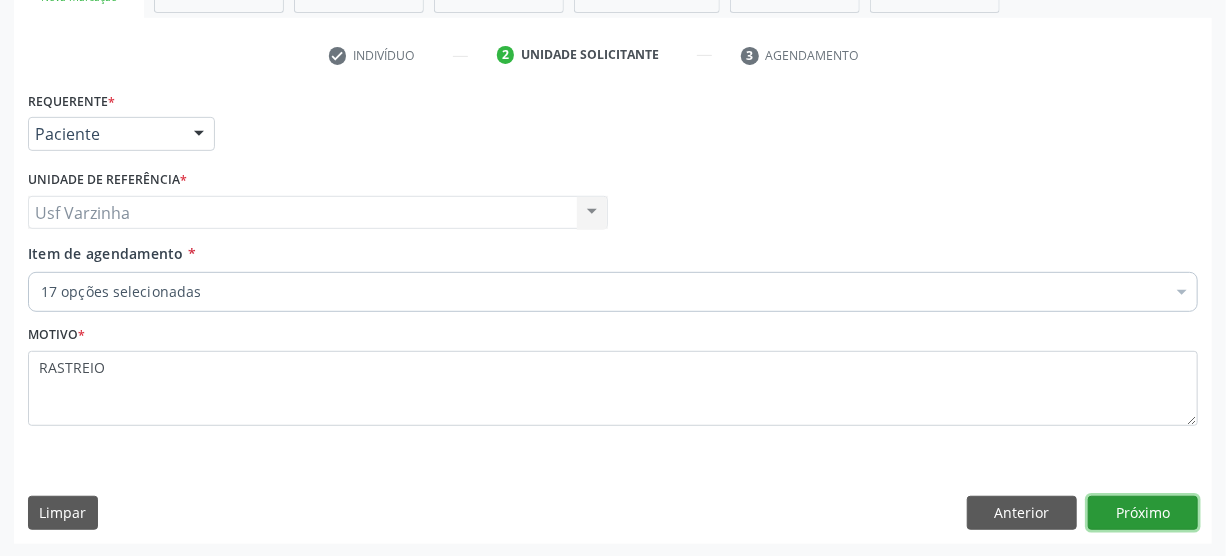 click on "Próximo" 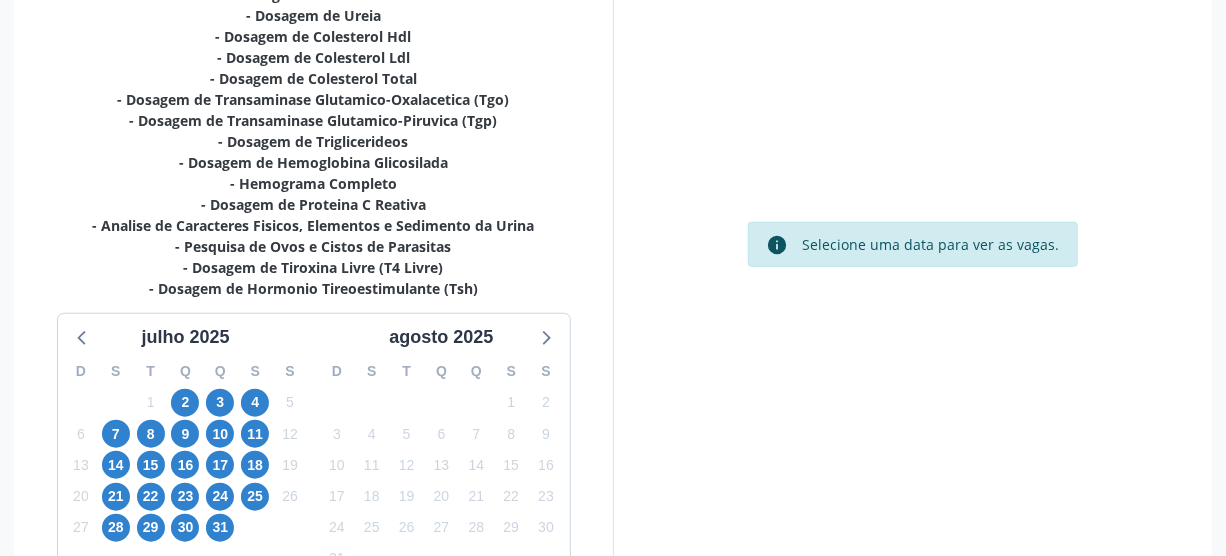 scroll, scrollTop: 530, scrollLeft: 0, axis: vertical 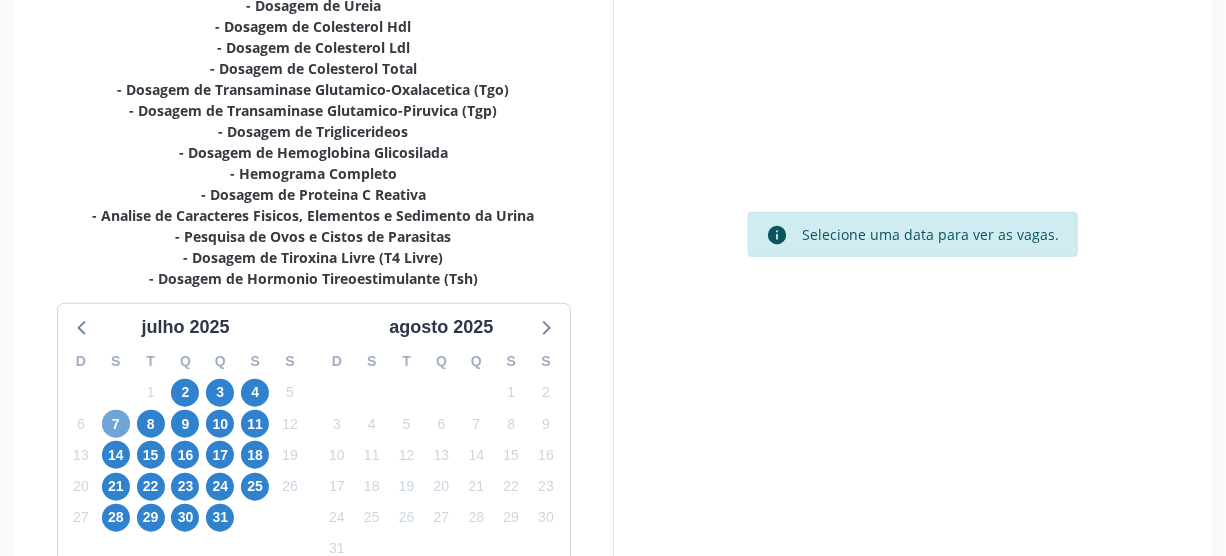 click on "7" 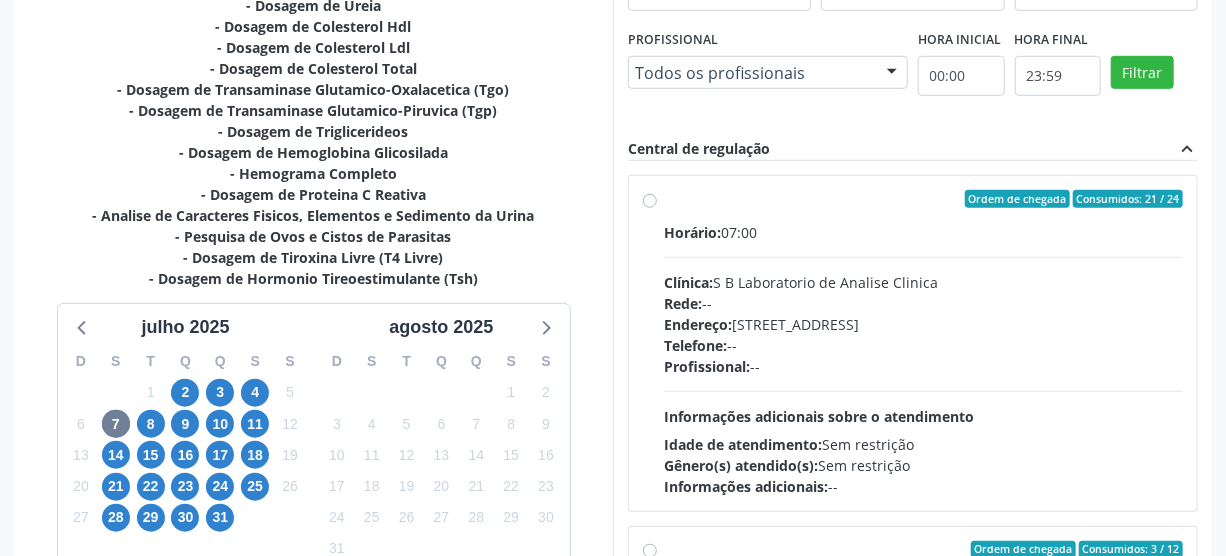 click on "Ordem de chegada
Consumidos: 21 / 24
Horário:   07:00
Clínica:  S B Laboratorio de Analise Clinica
Rede:
--
Endereço:   Casa, nº 679, Centro, Serra Talhada - PE
Telefone:   --
Profissional:
--
Informações adicionais sobre o atendimento
Idade de atendimento:
Sem restrição
Gênero(s) atendido(s):
Sem restrição
Informações adicionais:
--" 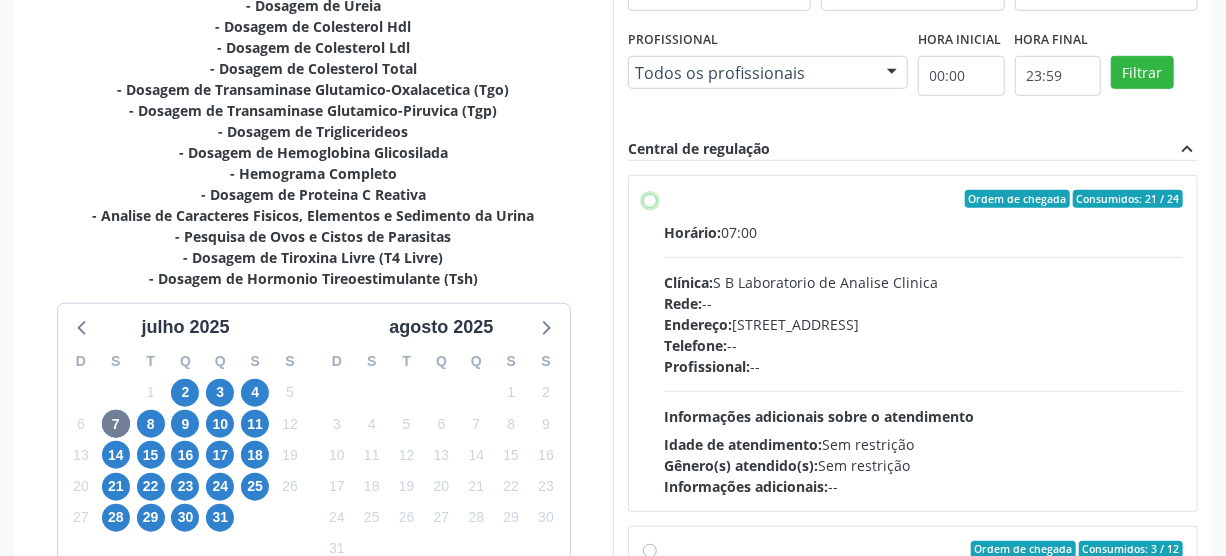 click on "Ordem de chegada
Consumidos: 21 / 24
Horário:   07:00
Clínica:  S B Laboratorio de Analise Clinica
Rede:
--
Endereço:   Casa, nº 679, Centro, Serra Talhada - PE
Telefone:   --
Profissional:
--
Informações adicionais sobre o atendimento
Idade de atendimento:
Sem restrição
Gênero(s) atendido(s):
Sem restrição
Informações adicionais:
--" 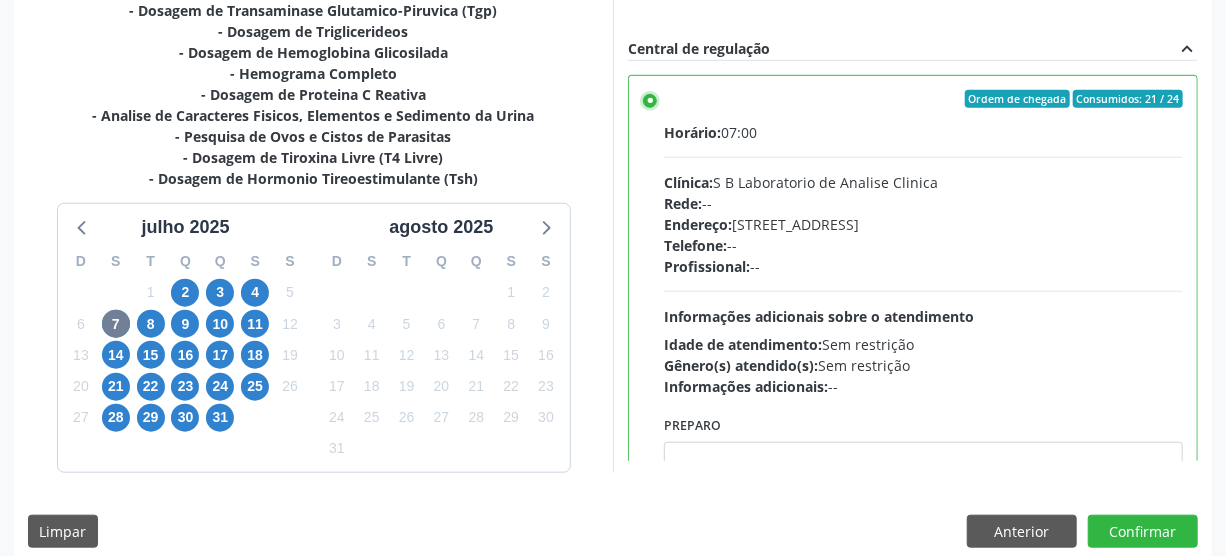 scroll, scrollTop: 649, scrollLeft: 0, axis: vertical 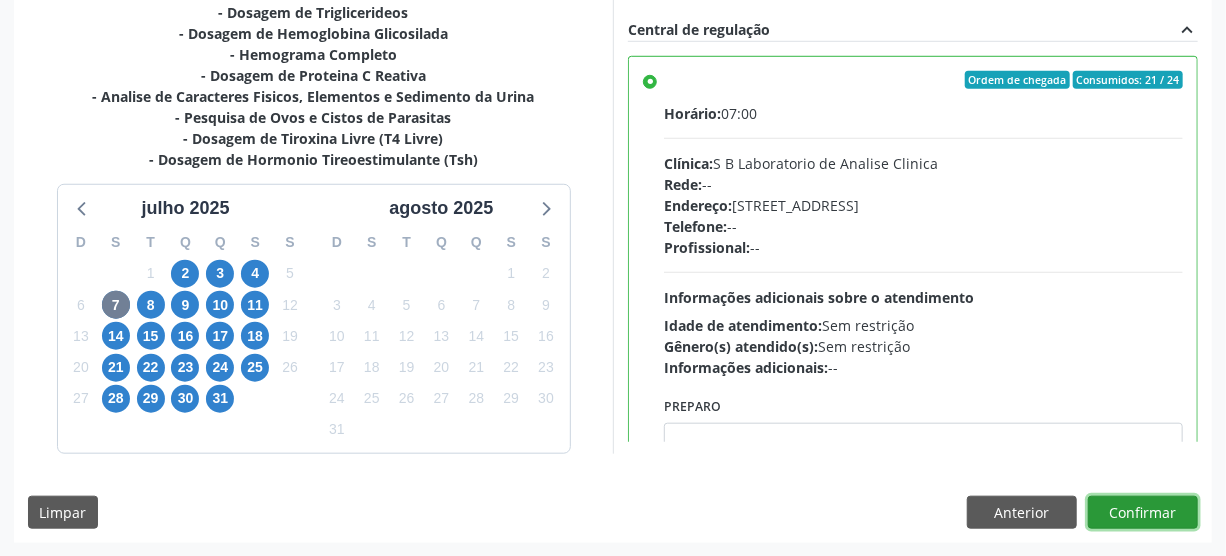 click on "Confirmar" 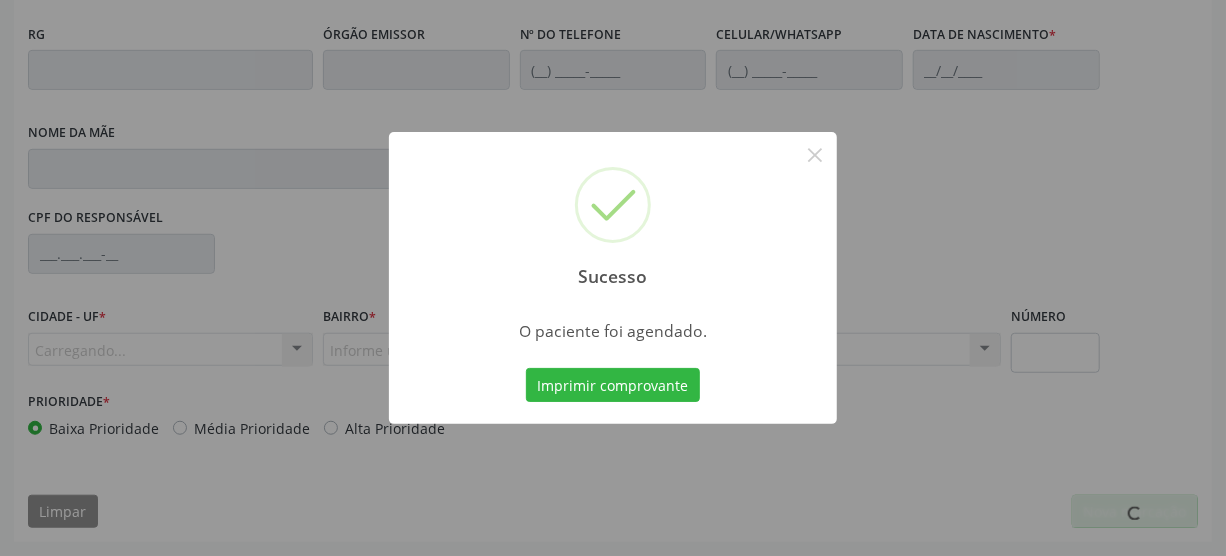 scroll, scrollTop: 512, scrollLeft: 0, axis: vertical 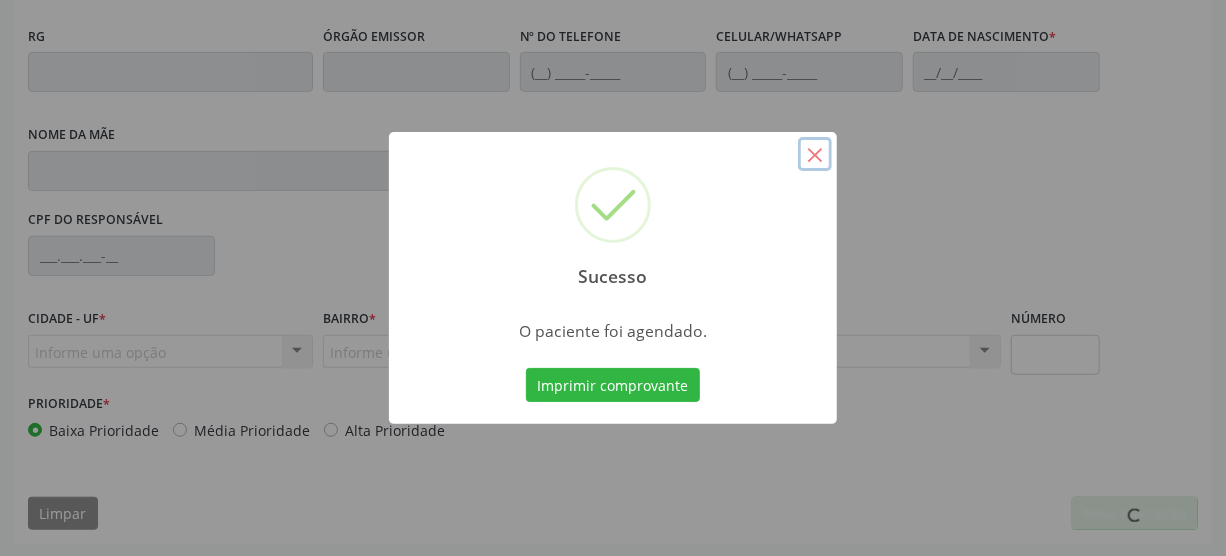 click on "×" 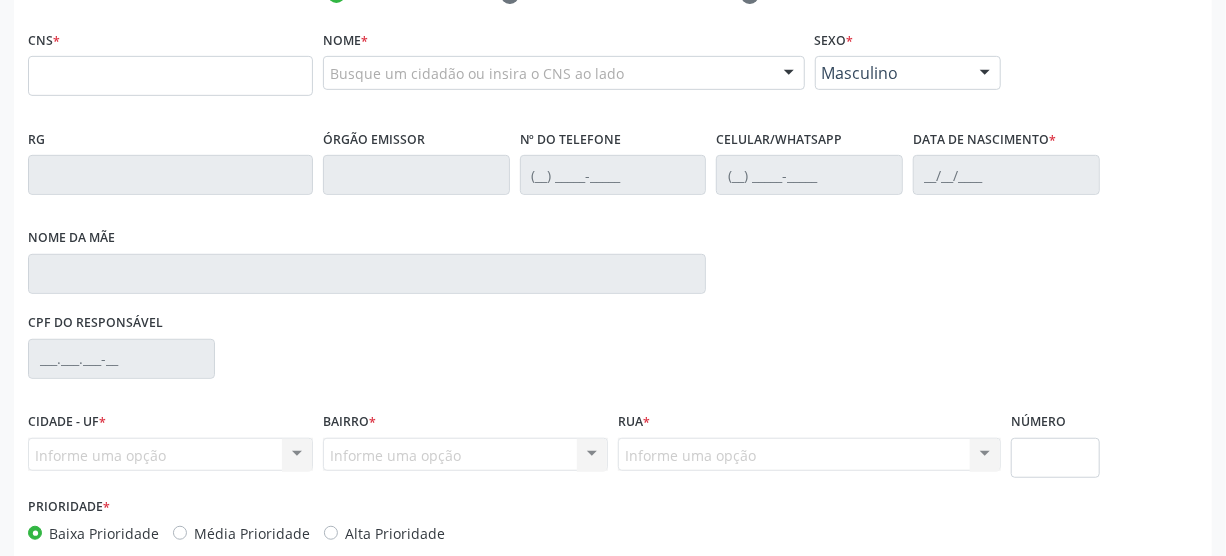 scroll, scrollTop: 240, scrollLeft: 0, axis: vertical 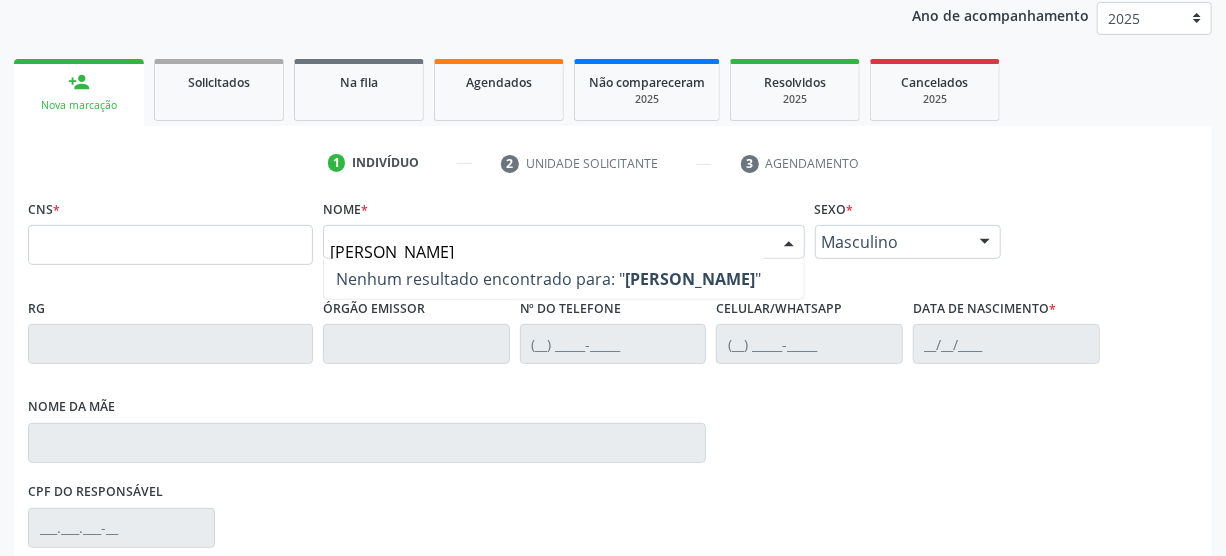 click on "MATEUS LIMA BEZERRA" 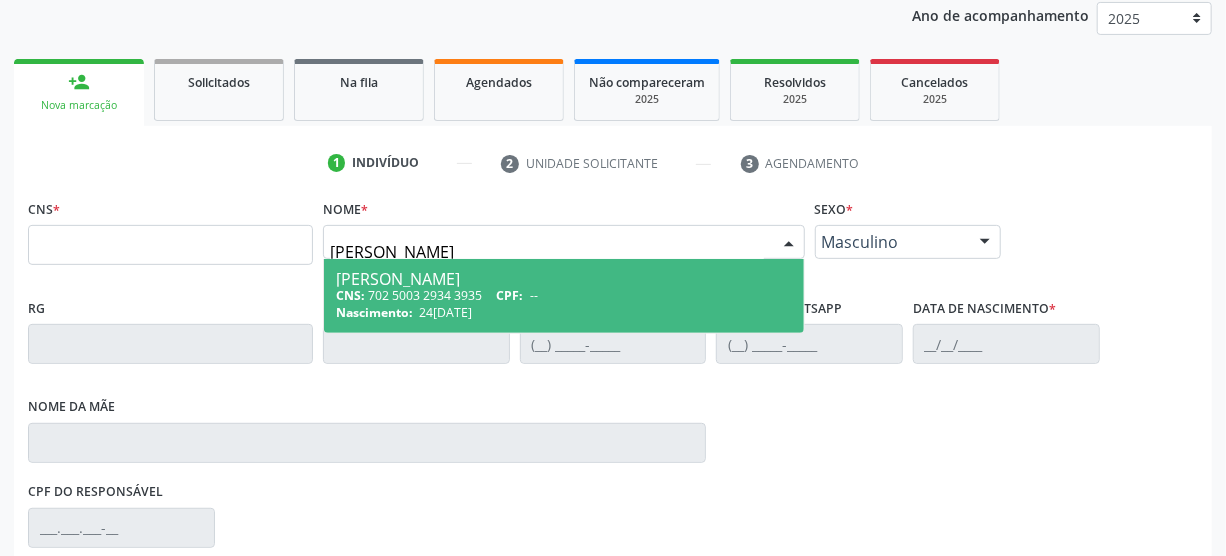 click on "Matheus Lima Bezerra" 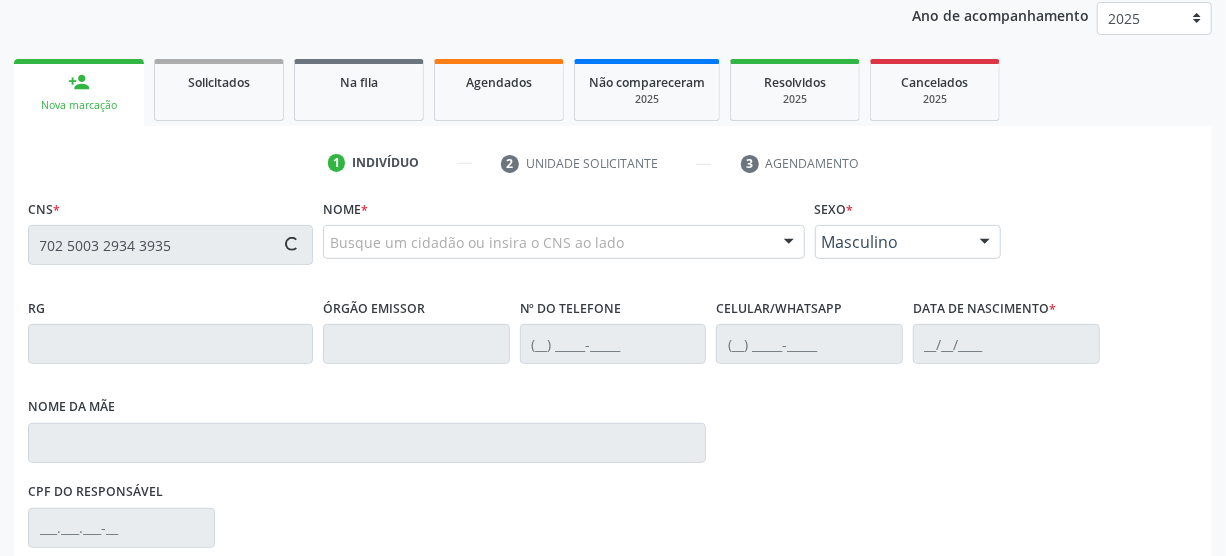 type on "702 5003 2934 3935" 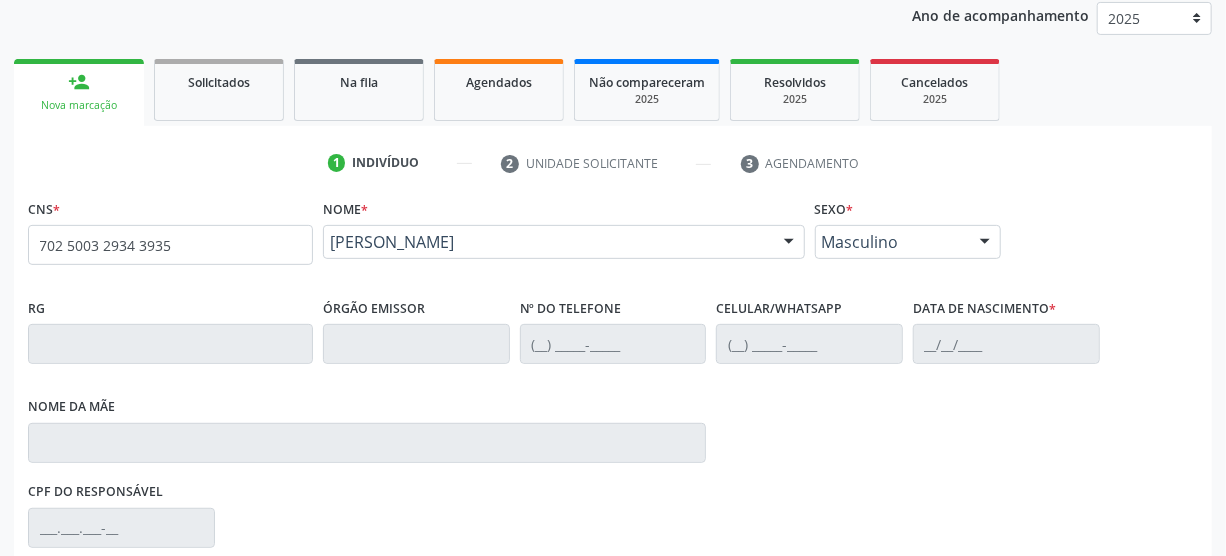 scroll, scrollTop: 421, scrollLeft: 0, axis: vertical 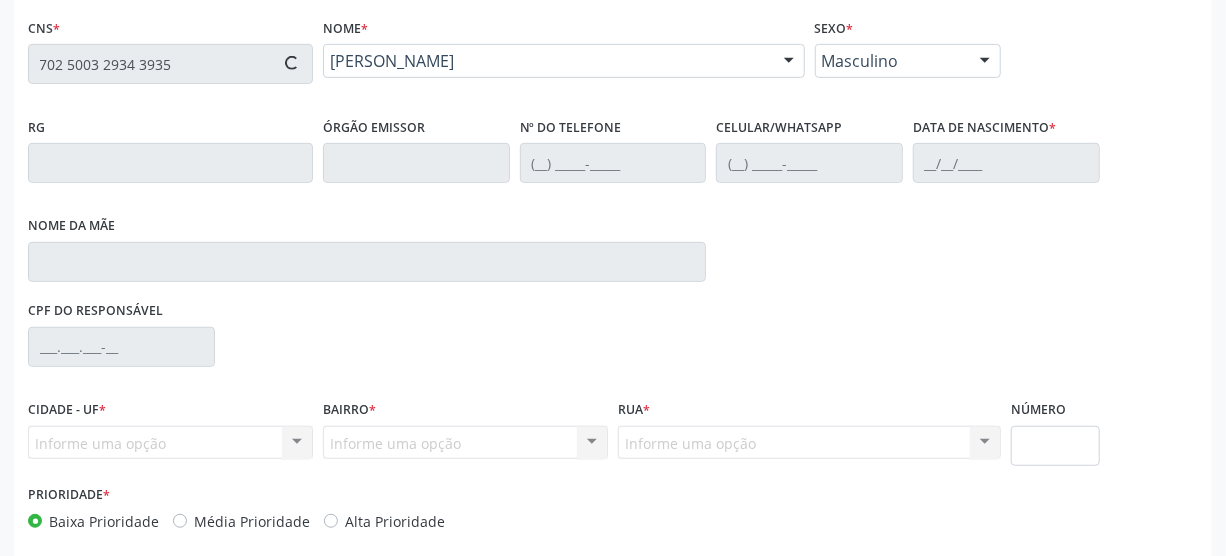 type on "(99) 99999-9999" 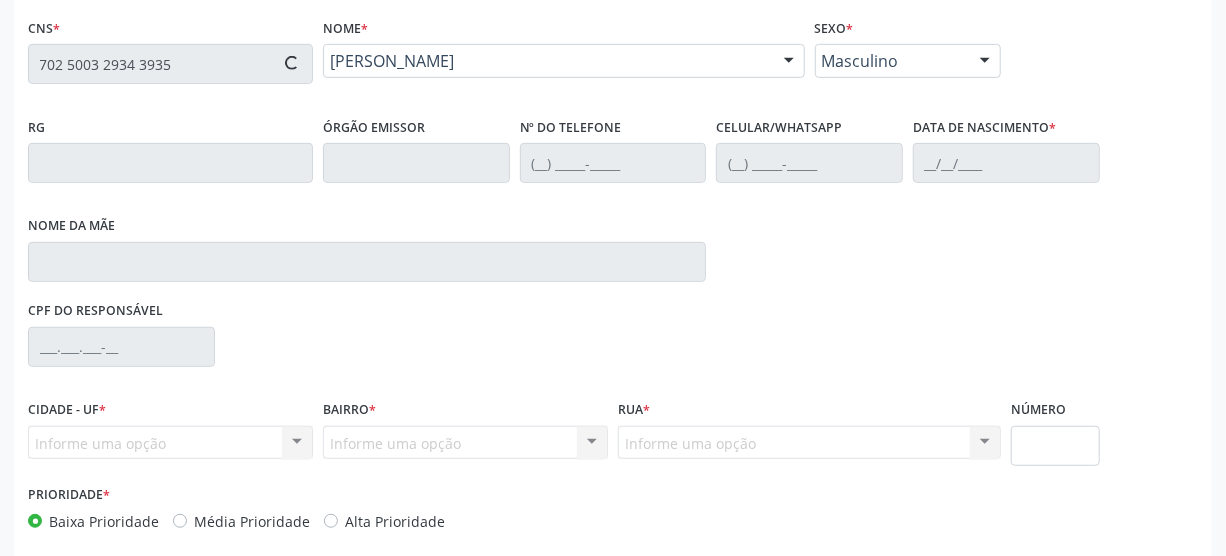 type on "(87) 8173-9578" 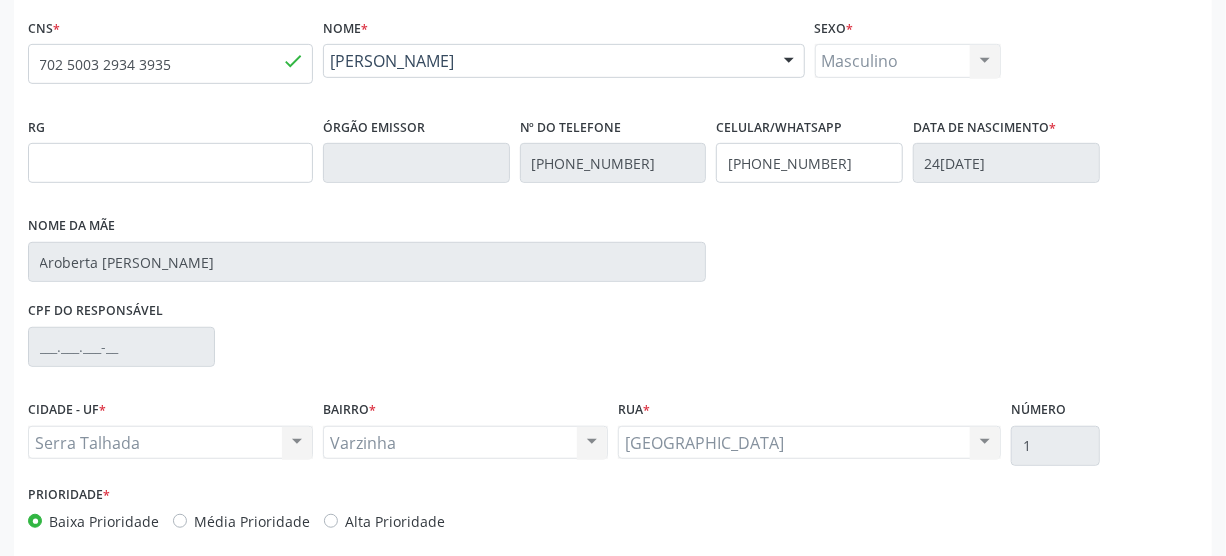 scroll, scrollTop: 512, scrollLeft: 0, axis: vertical 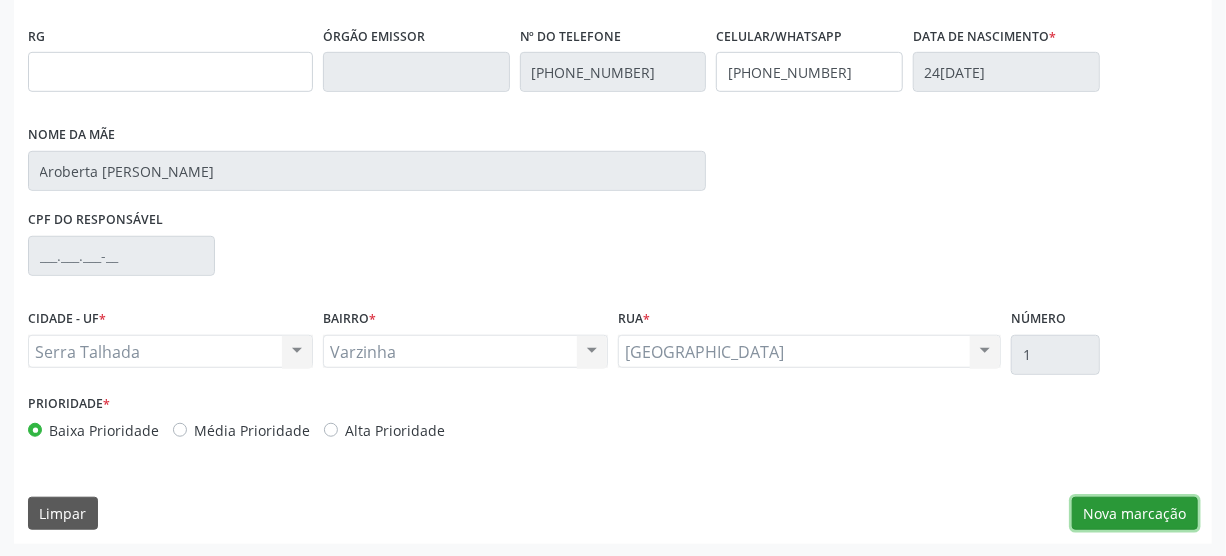 click on "Nova marcação" 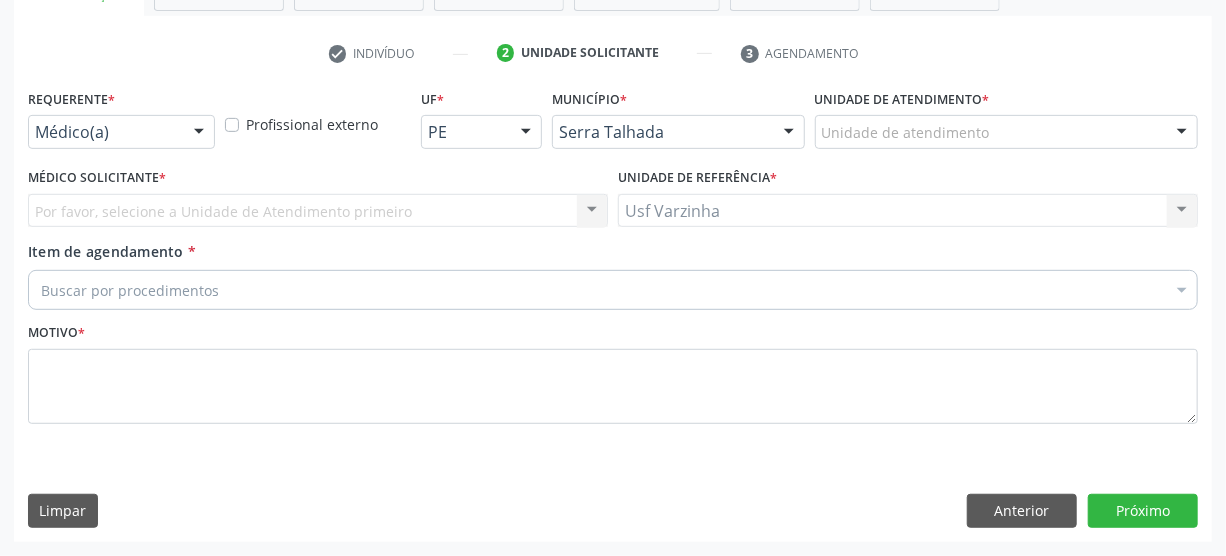 scroll, scrollTop: 348, scrollLeft: 0, axis: vertical 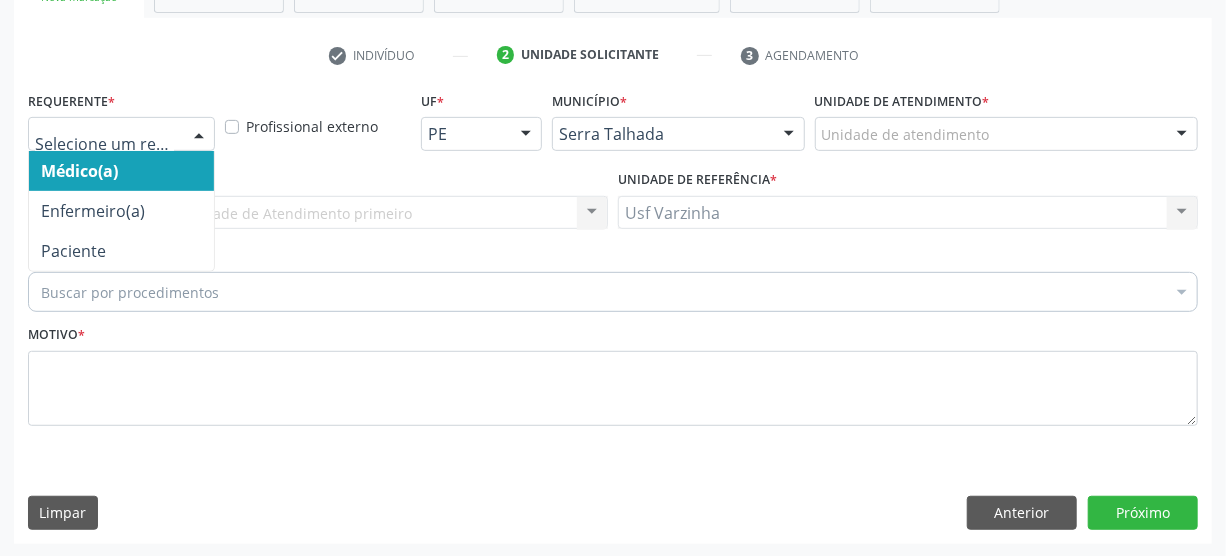 click 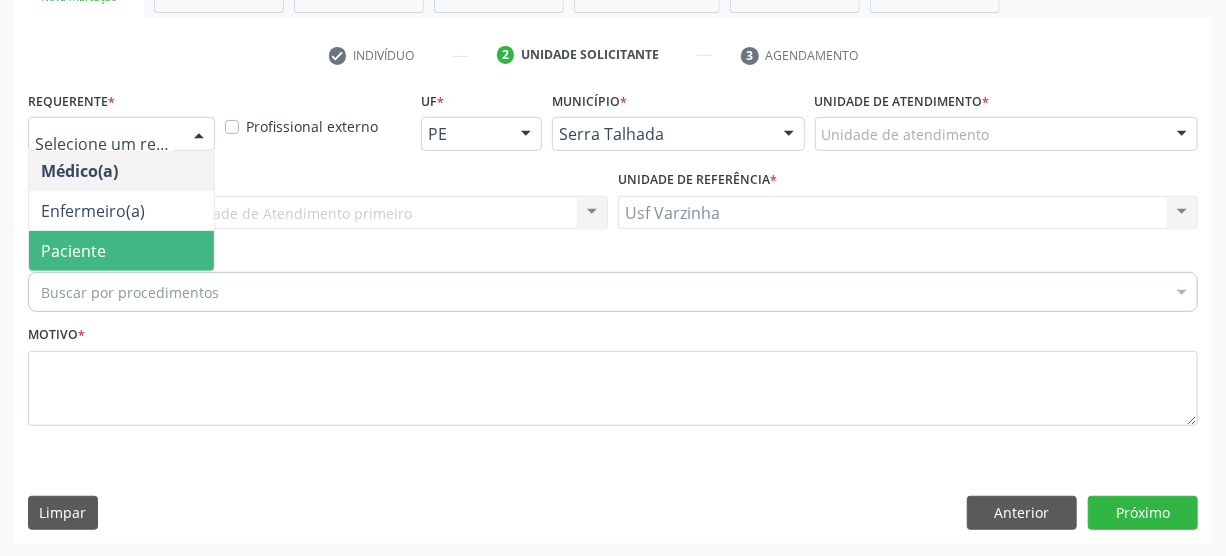 click on "Paciente" 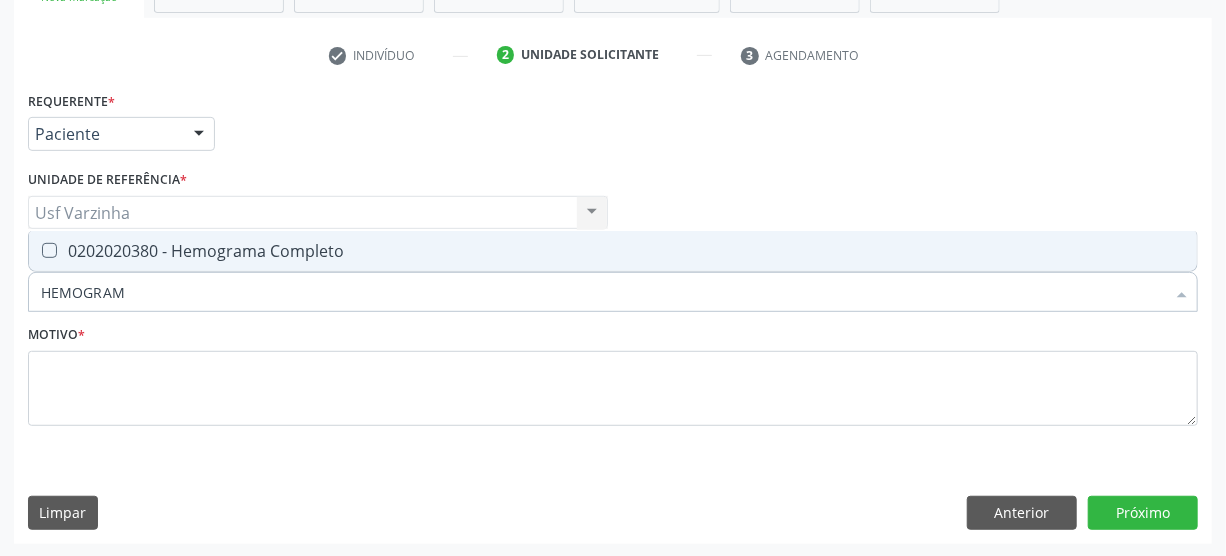 type on "HEMOGRAMA" 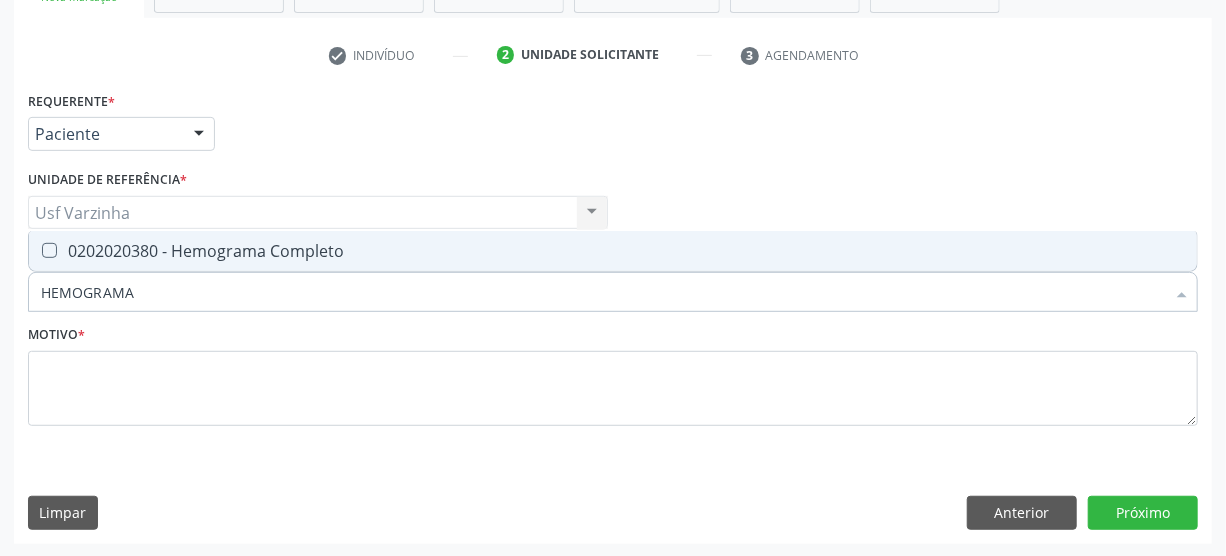 click on "0202020380 - Hemograma Completo" 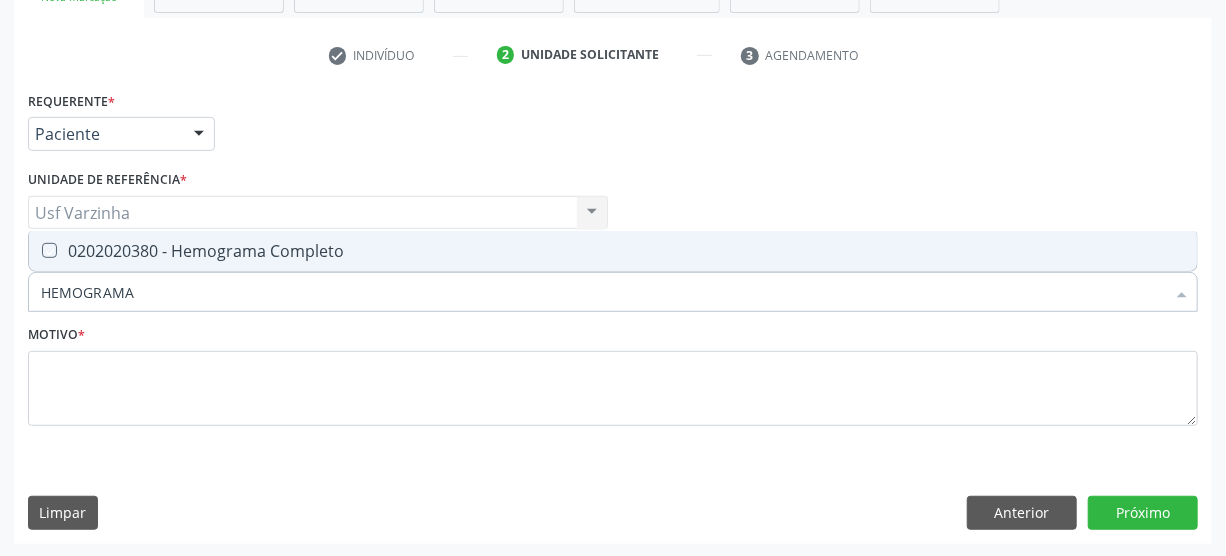 checkbox on "true" 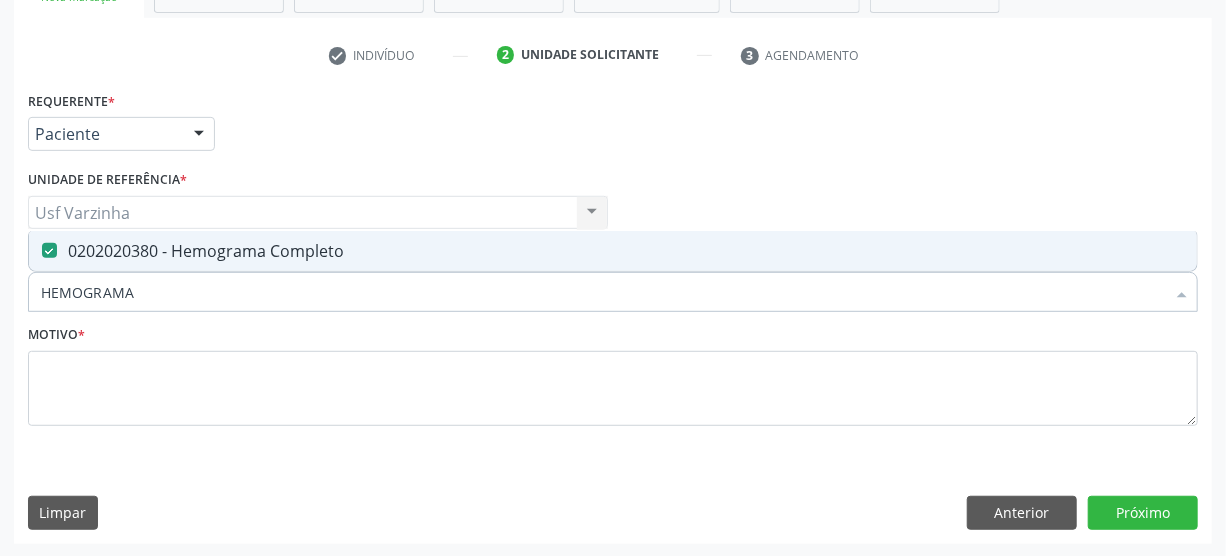 click on "HEMOGRAMA" 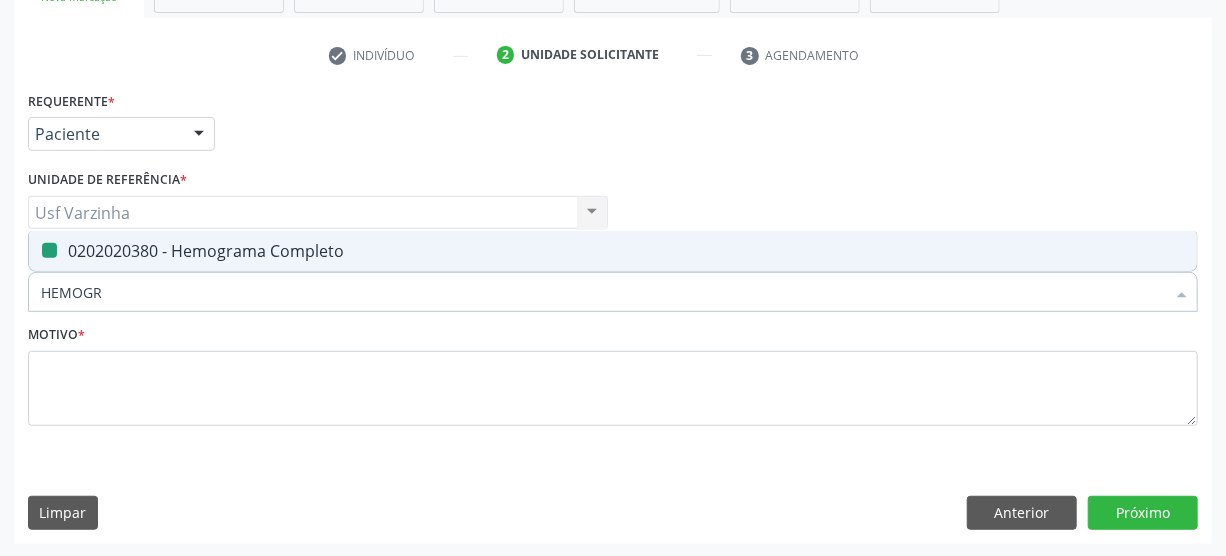 type on "HEMOG" 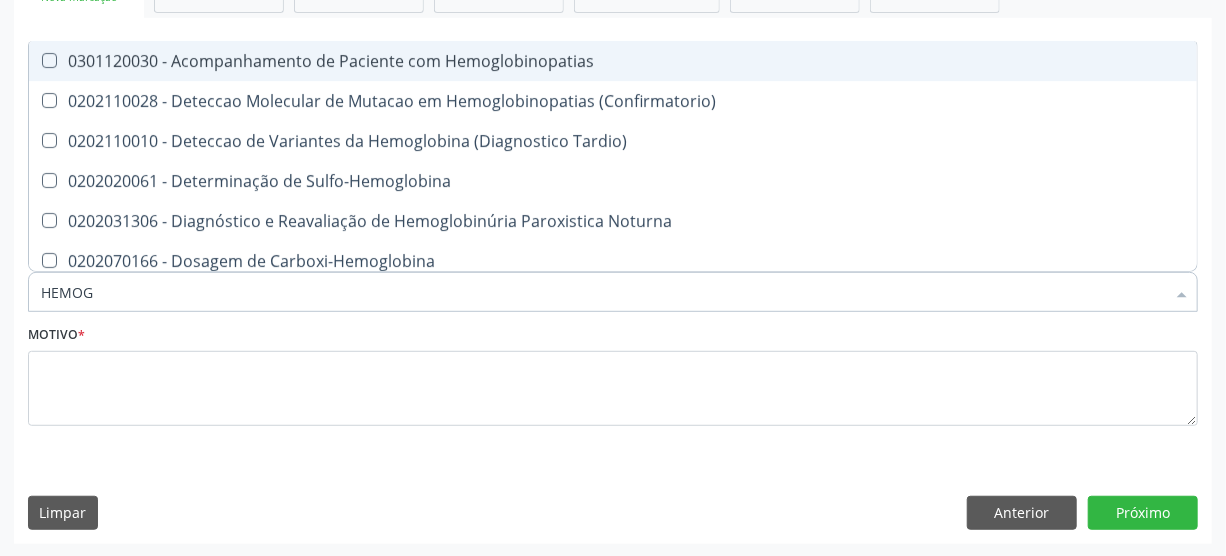 checkbox on "false" 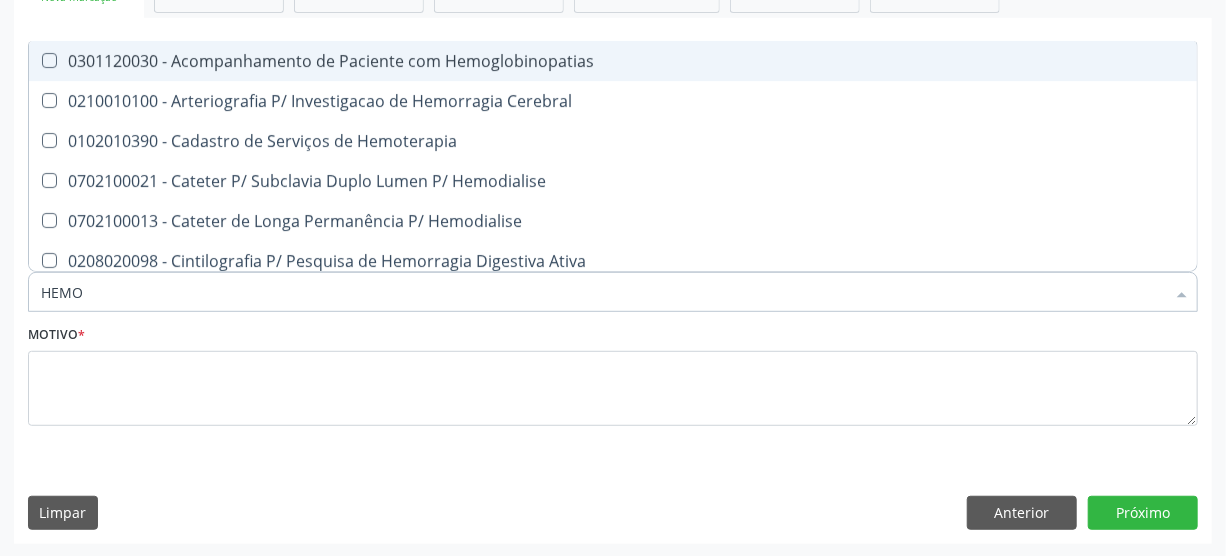 type on "HEM" 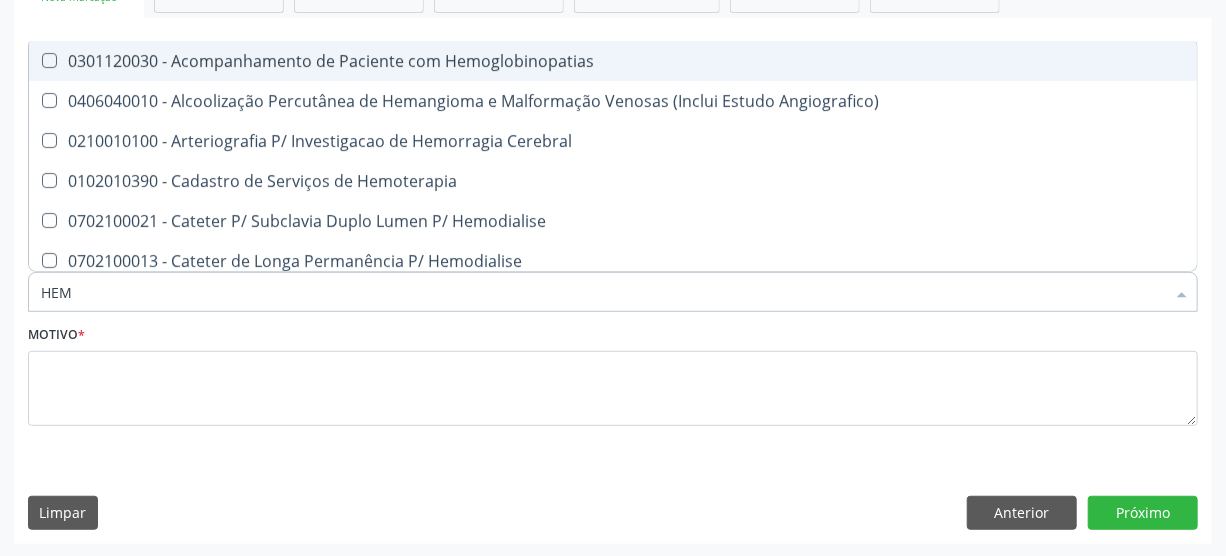 type on "HE" 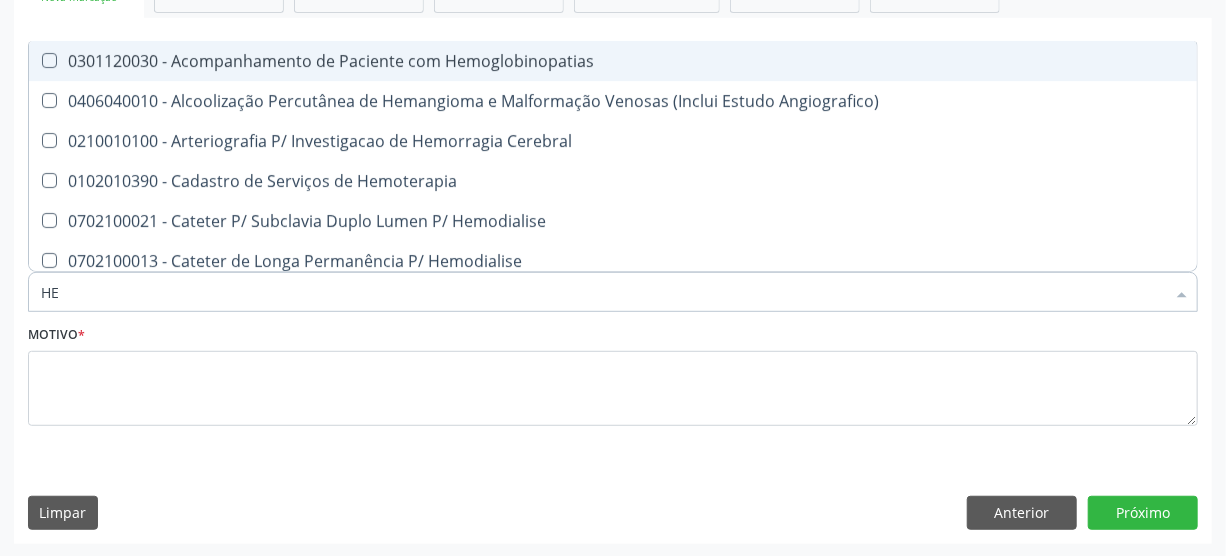 checkbox on "false" 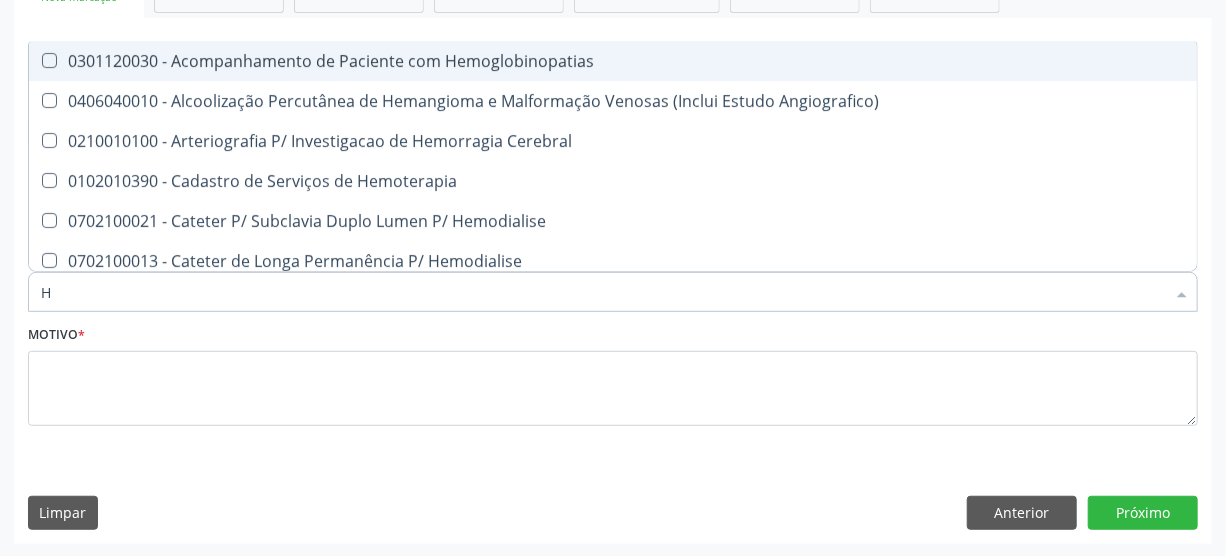 type 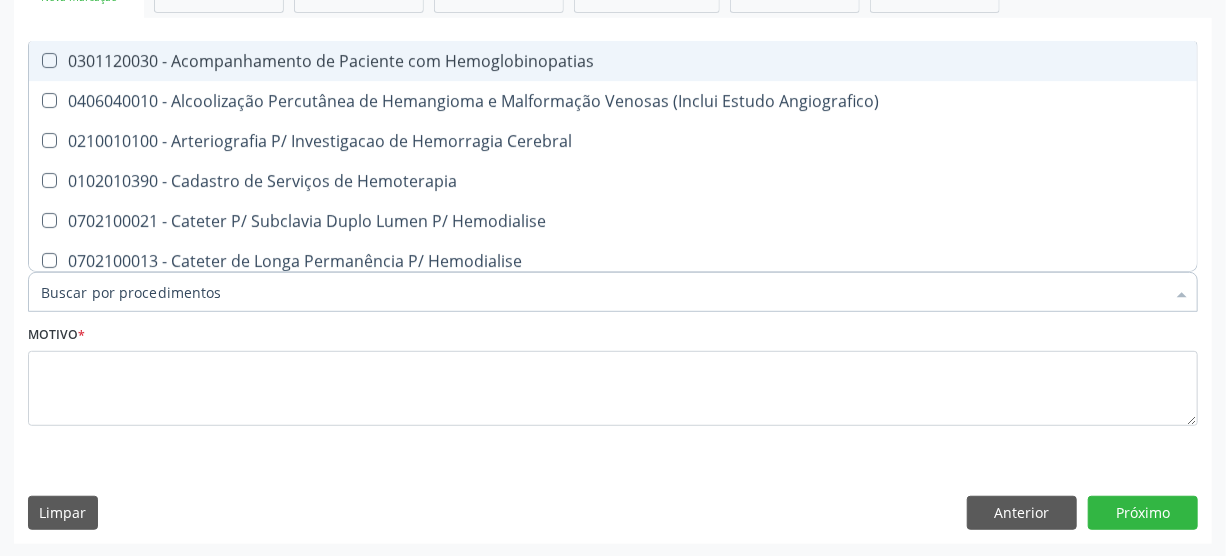 checkbox on "false" 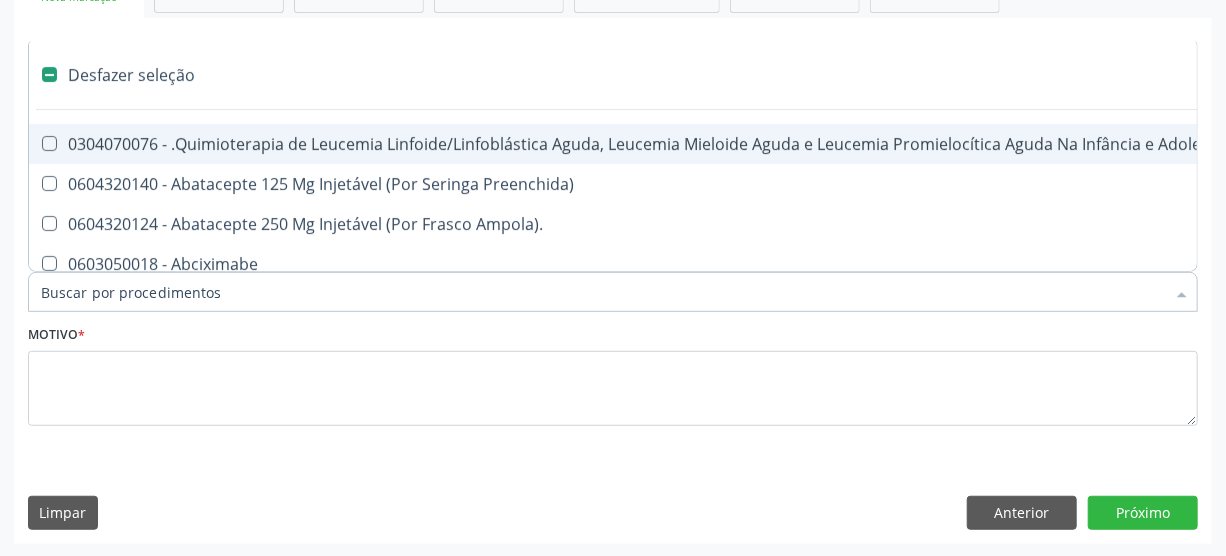 type on "P" 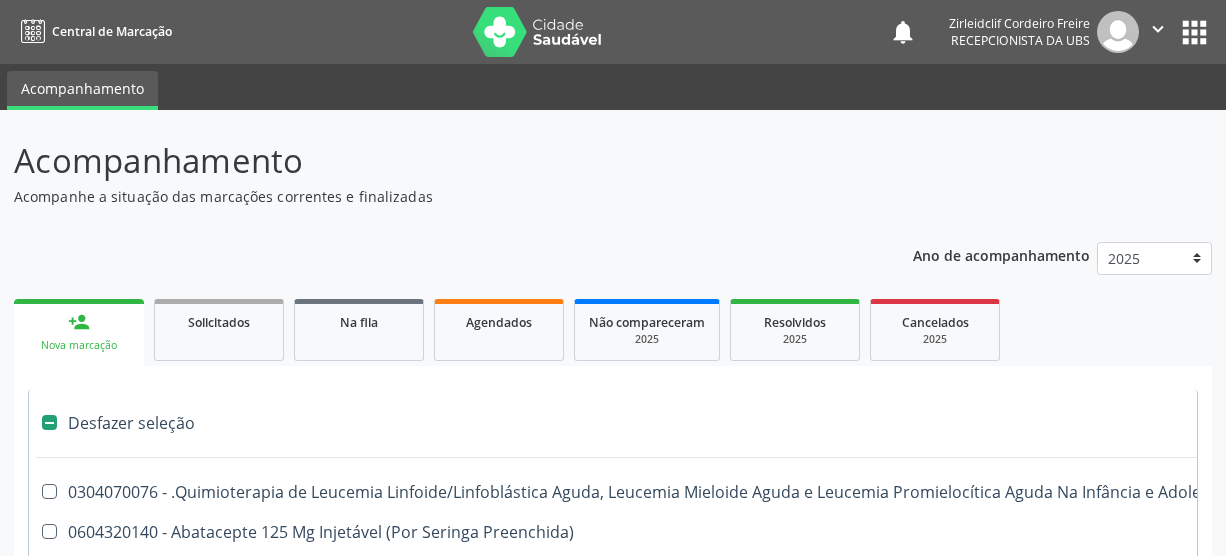 scroll, scrollTop: 348, scrollLeft: 0, axis: vertical 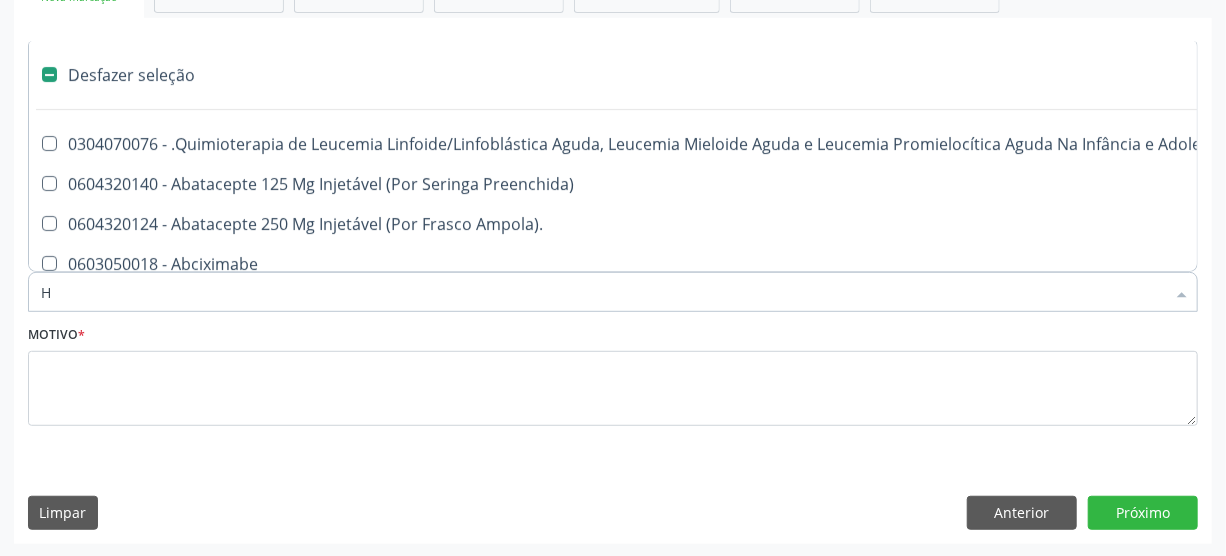 type on "HE" 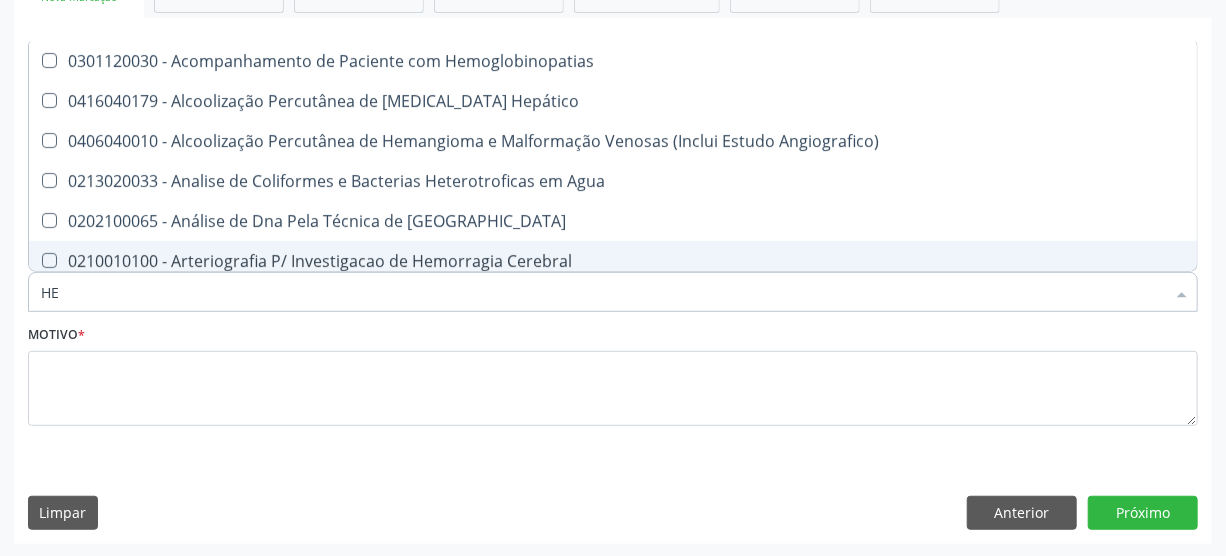 type on "HEM" 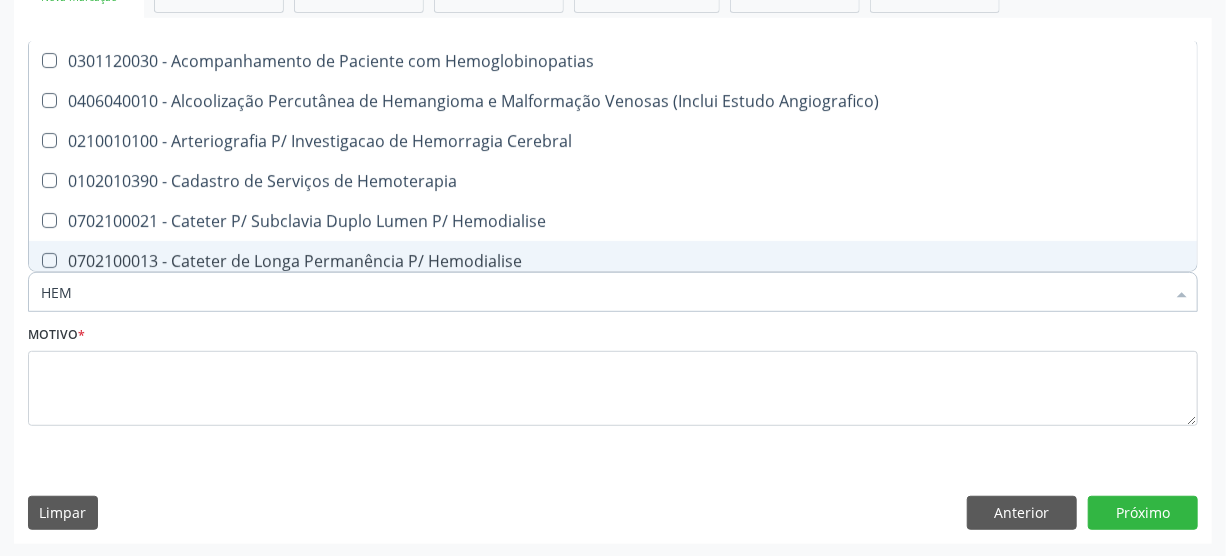 checkbox on "true" 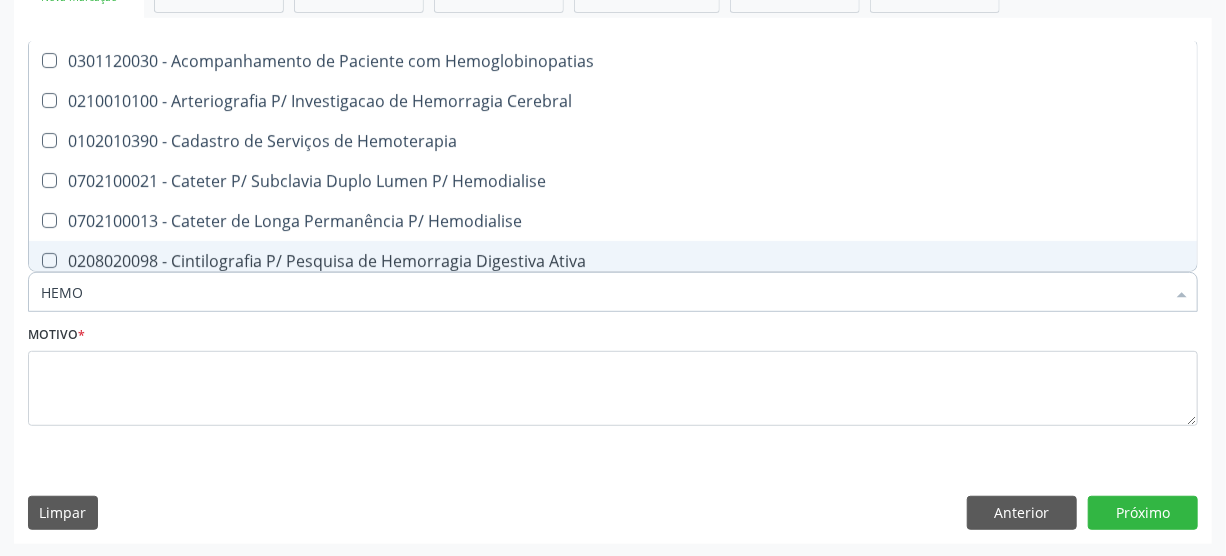 type on "HEMOG" 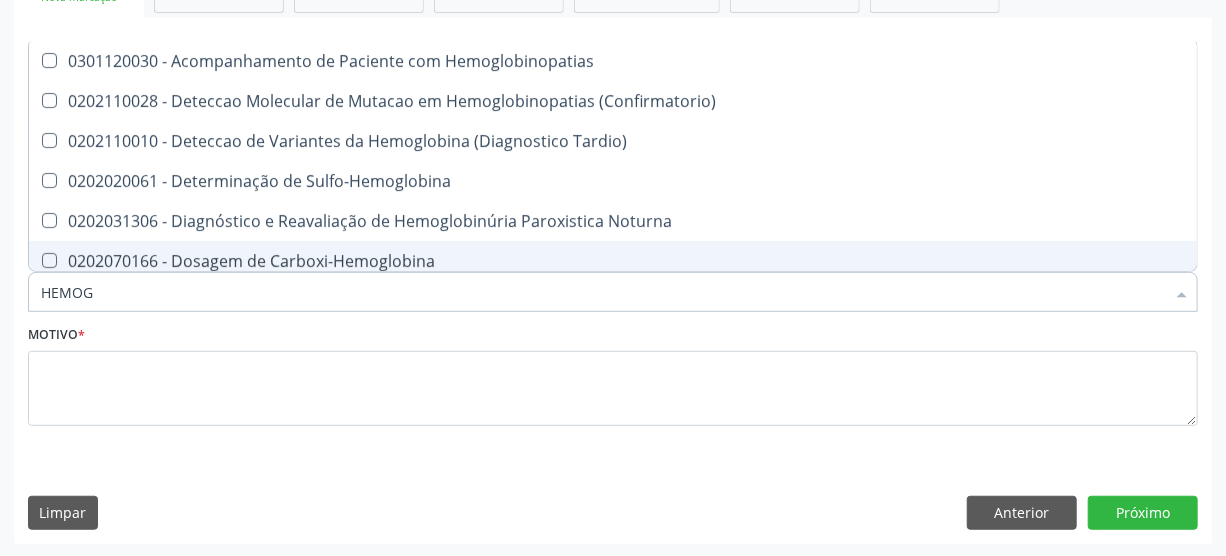 type on "HEMOGL" 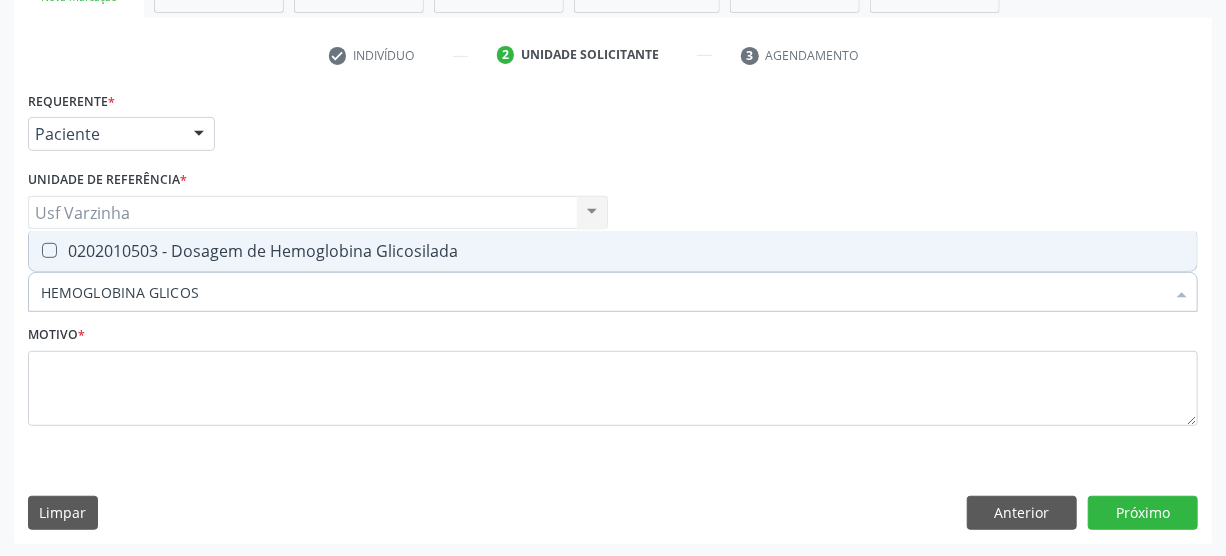 type on "HEMOGLOBINA GLICOSI" 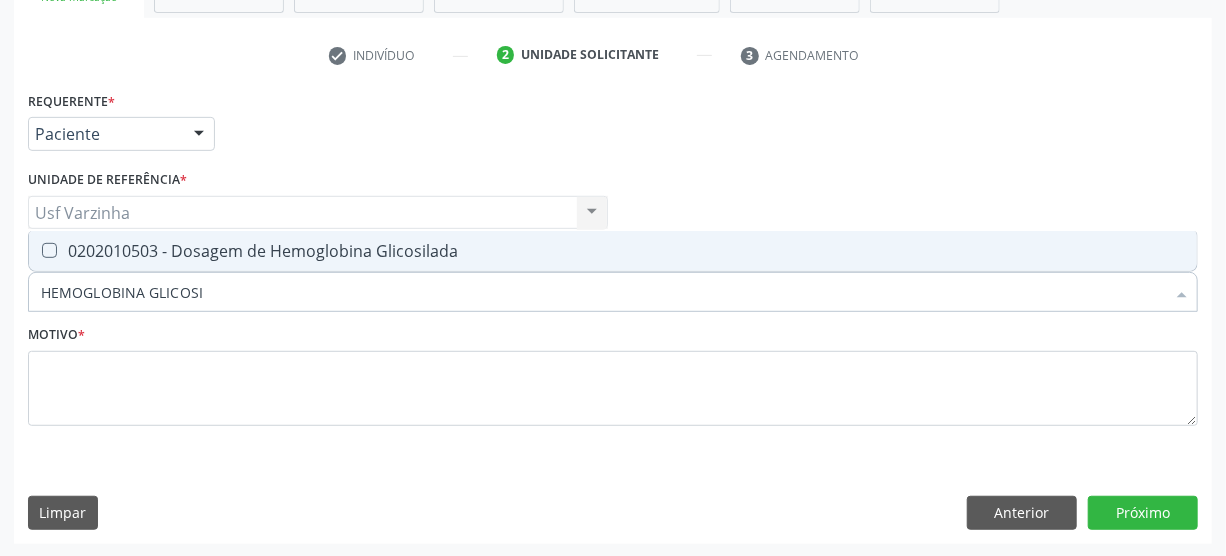 click on "0202010503 - Dosagem de Hemoglobina Glicosilada" at bounding box center (613, 251) 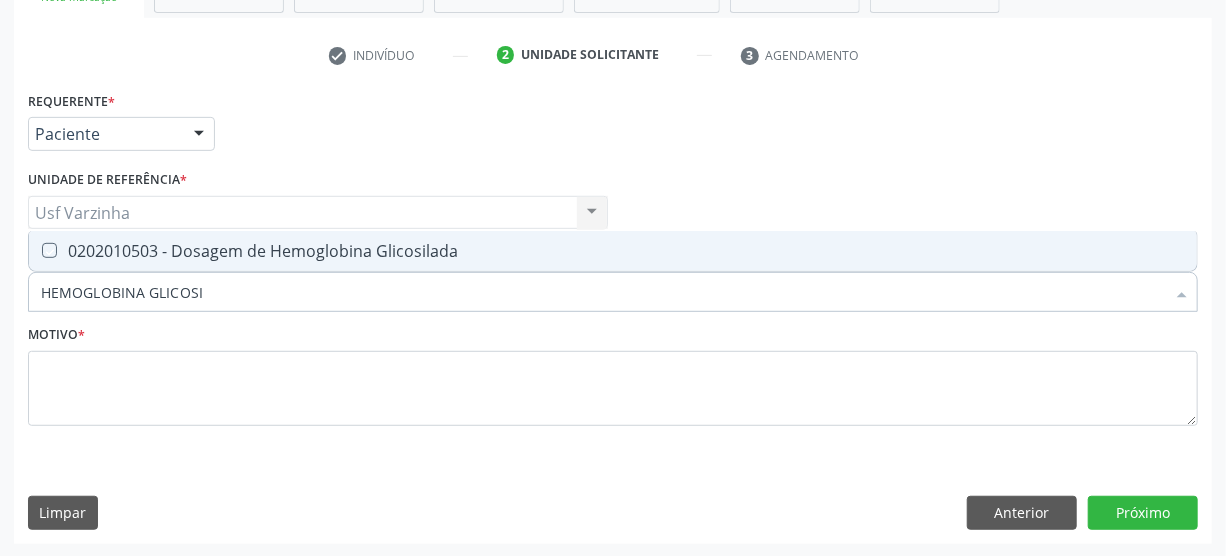 checkbox on "true" 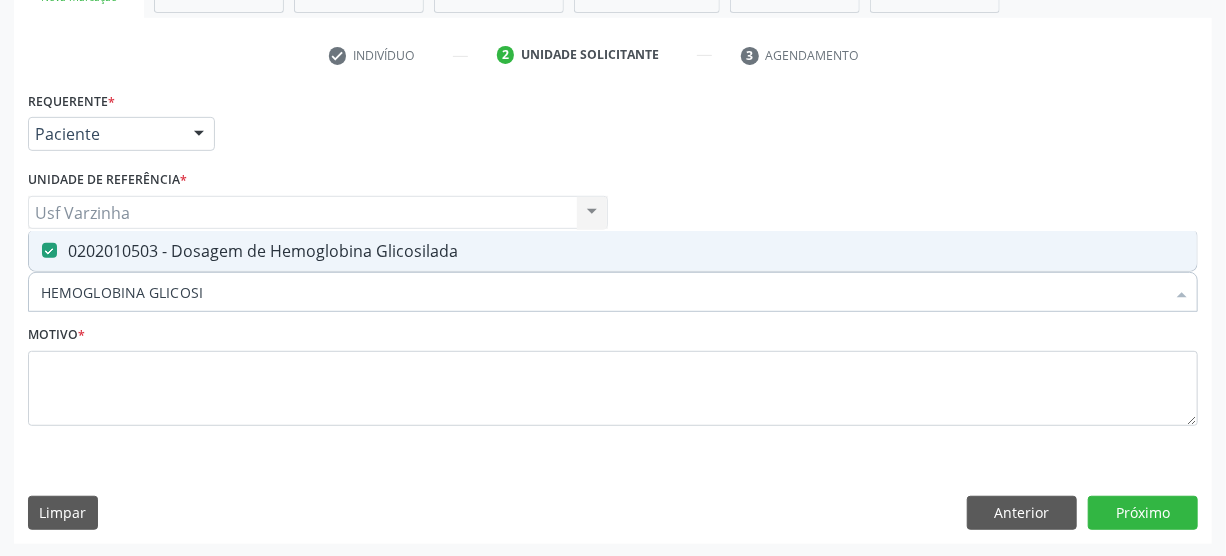 click on "HEMOGLOBINA GLICOSI" at bounding box center (603, 292) 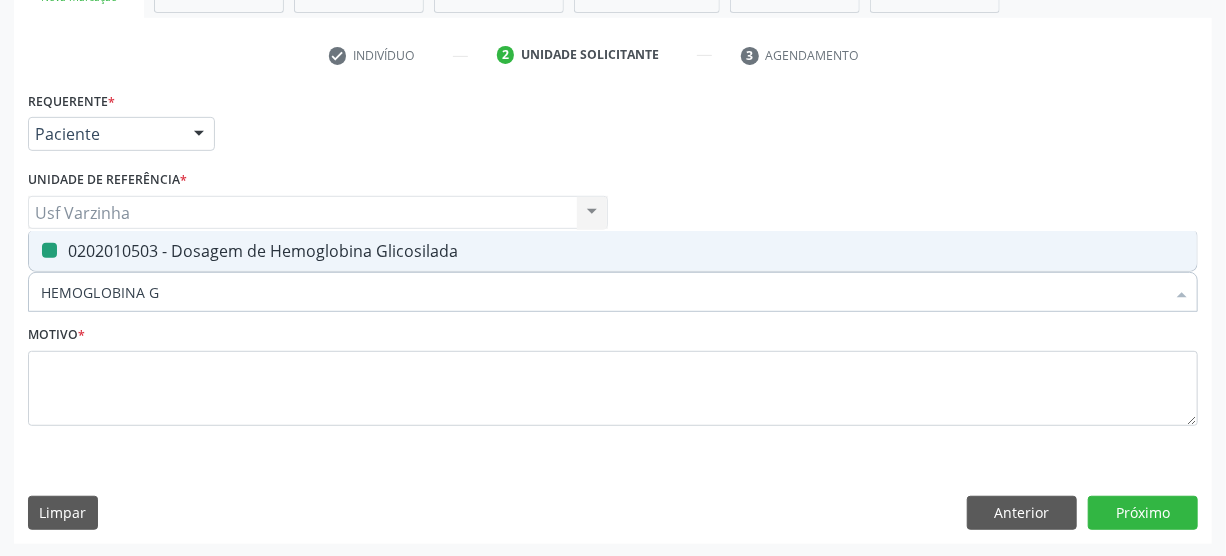 type on "HEMOGLOBINA" 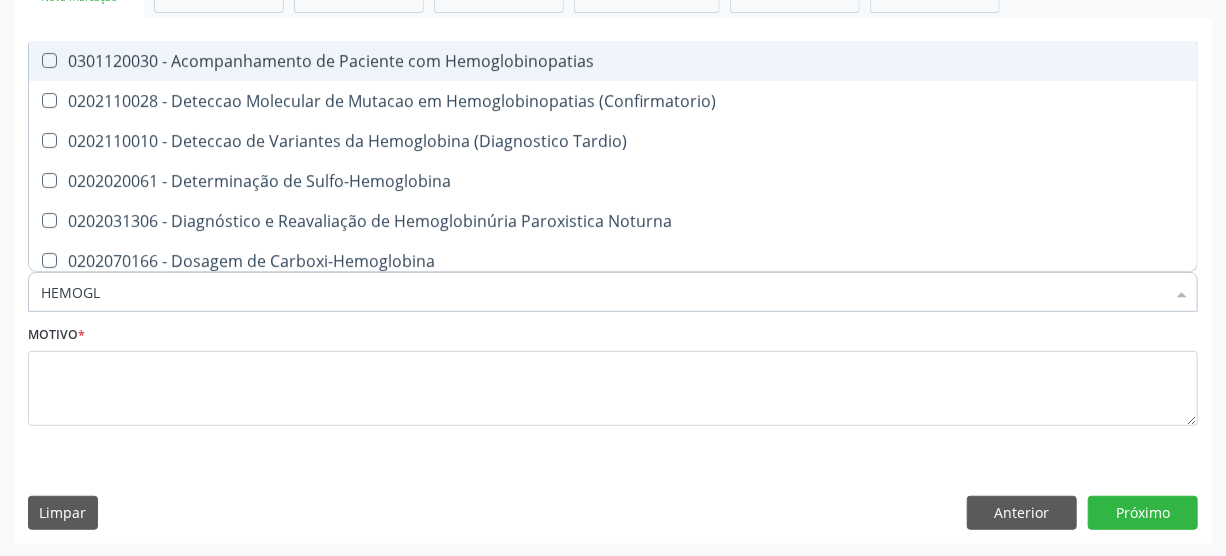 type on "HEMOG" 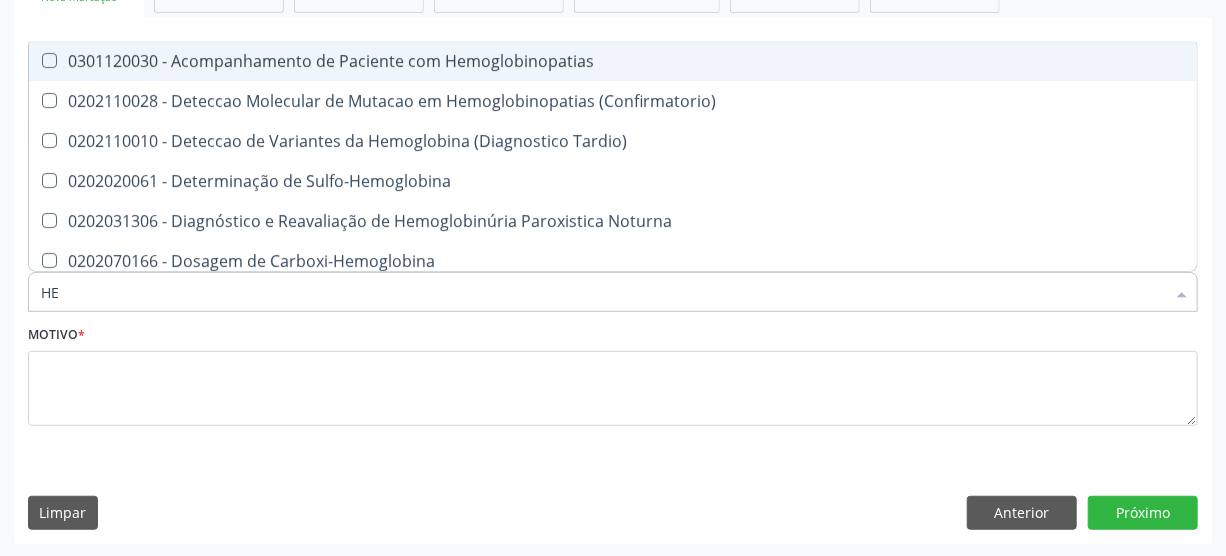 type on "H" 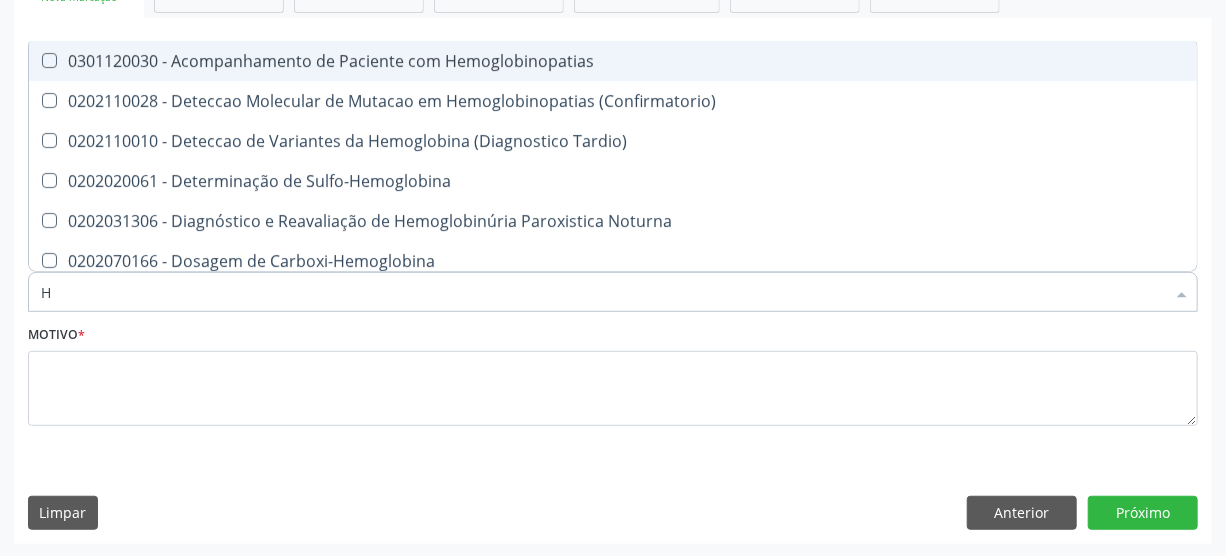 type 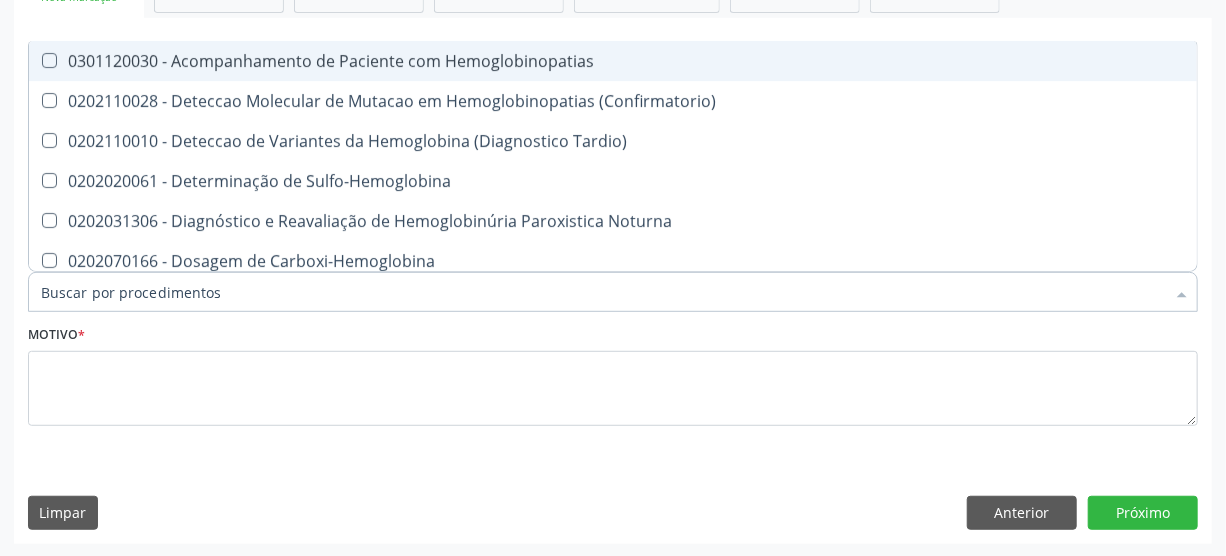checkbox on "false" 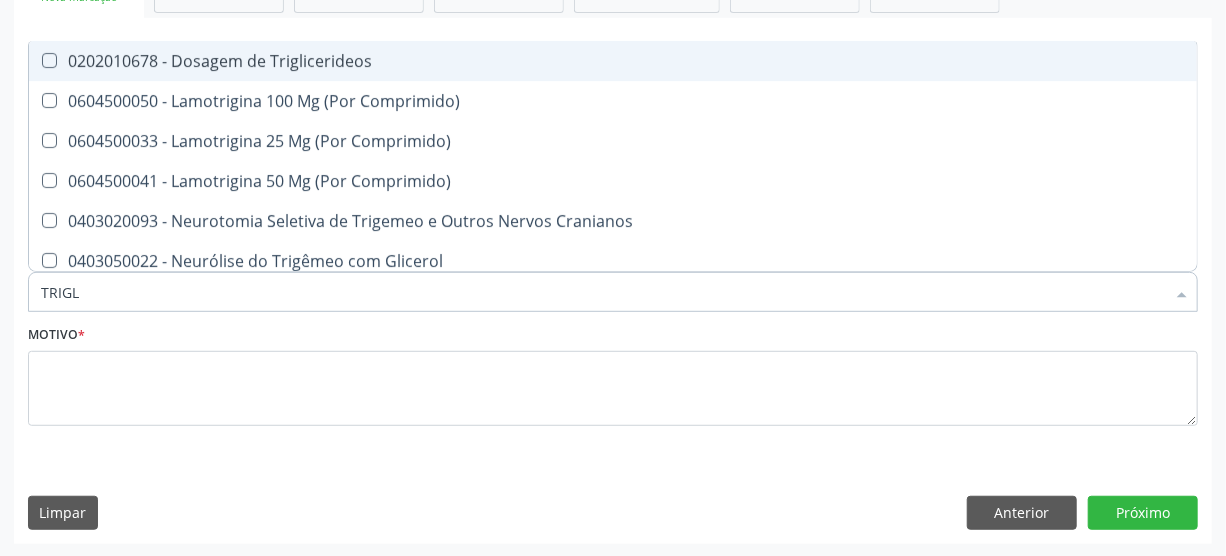 type on "TRIGLI" 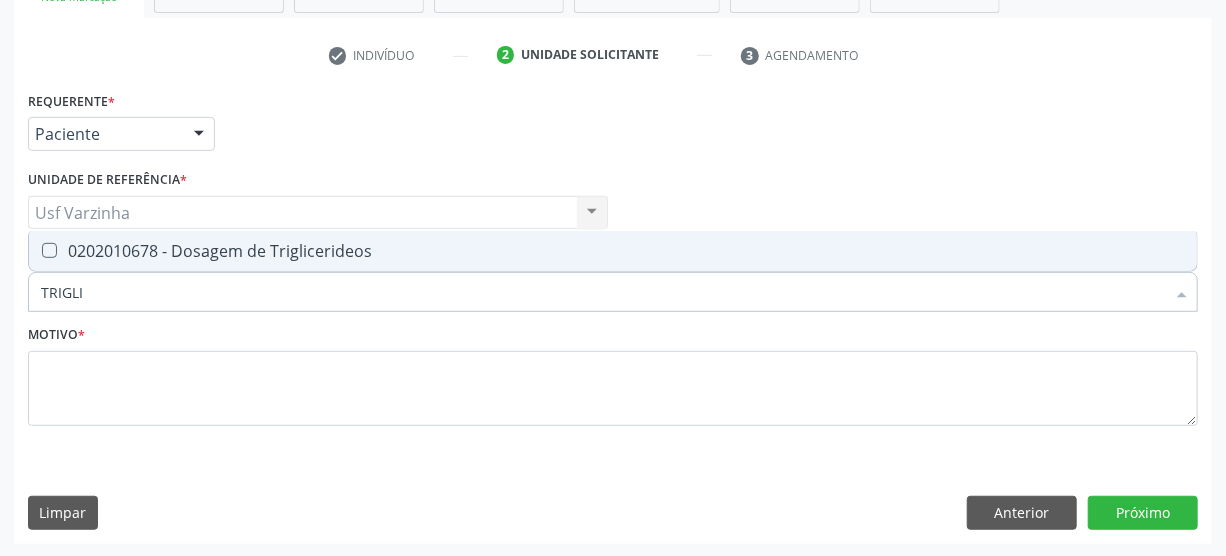 drag, startPoint x: 224, startPoint y: 248, endPoint x: 139, endPoint y: 268, distance: 87.32124 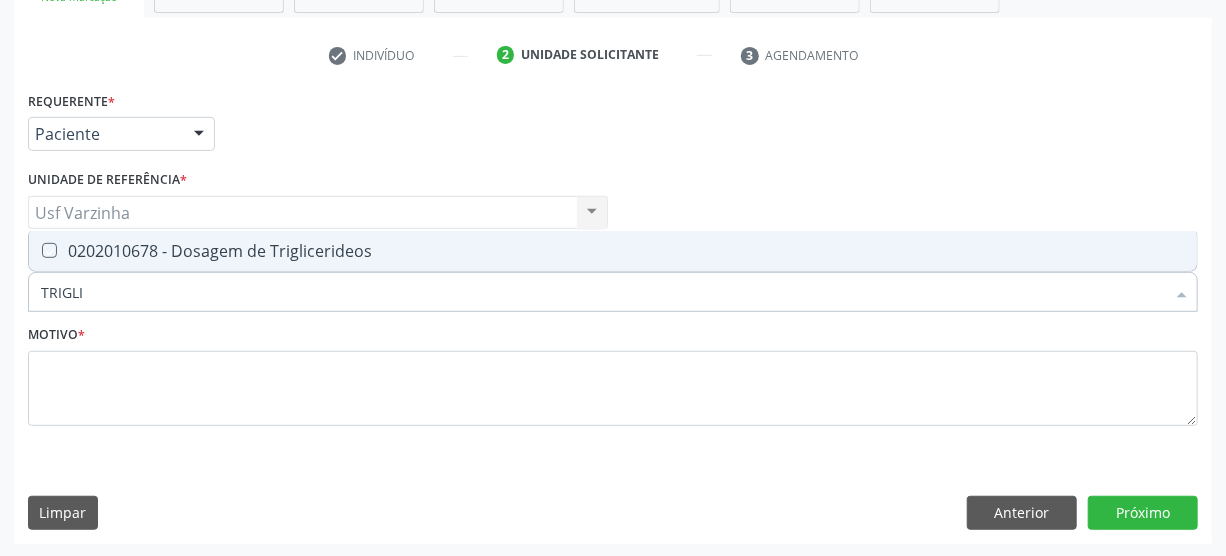checkbox on "true" 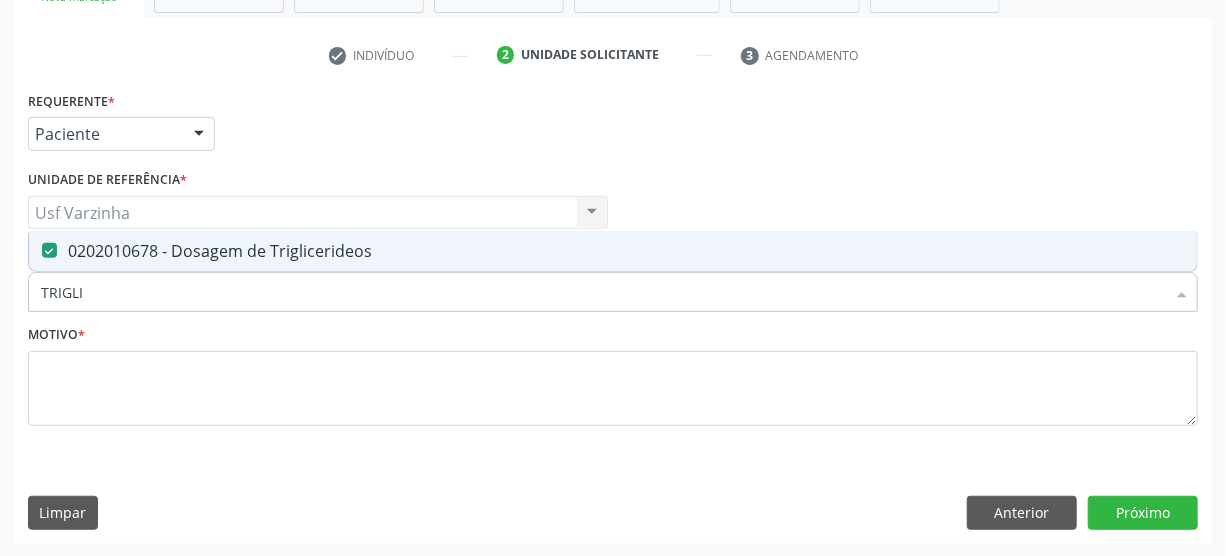 click on "TRIGLI" at bounding box center [603, 292] 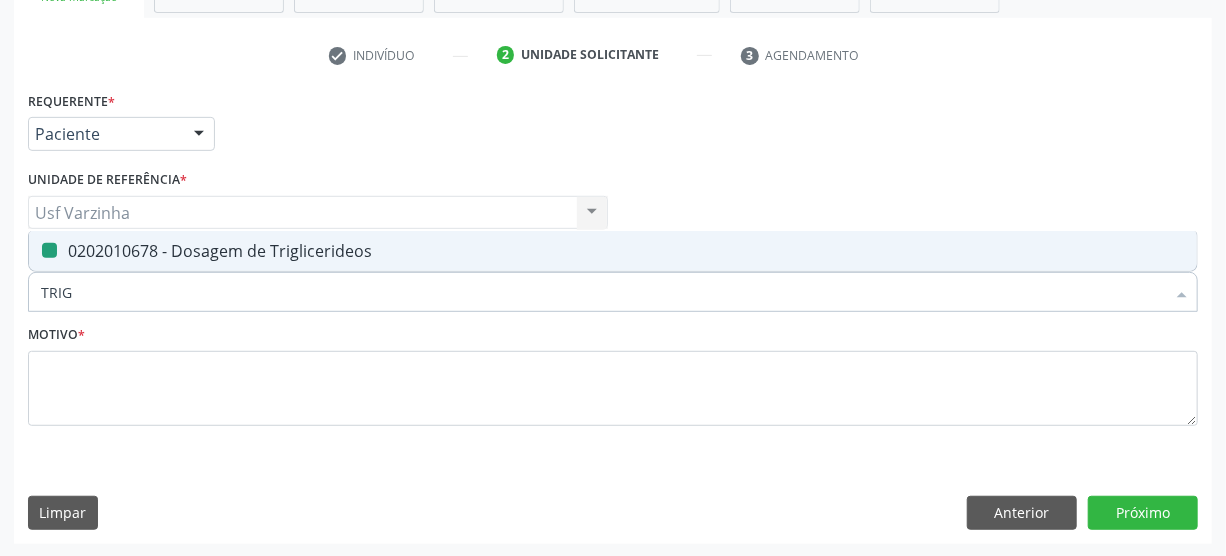 type on "TRI" 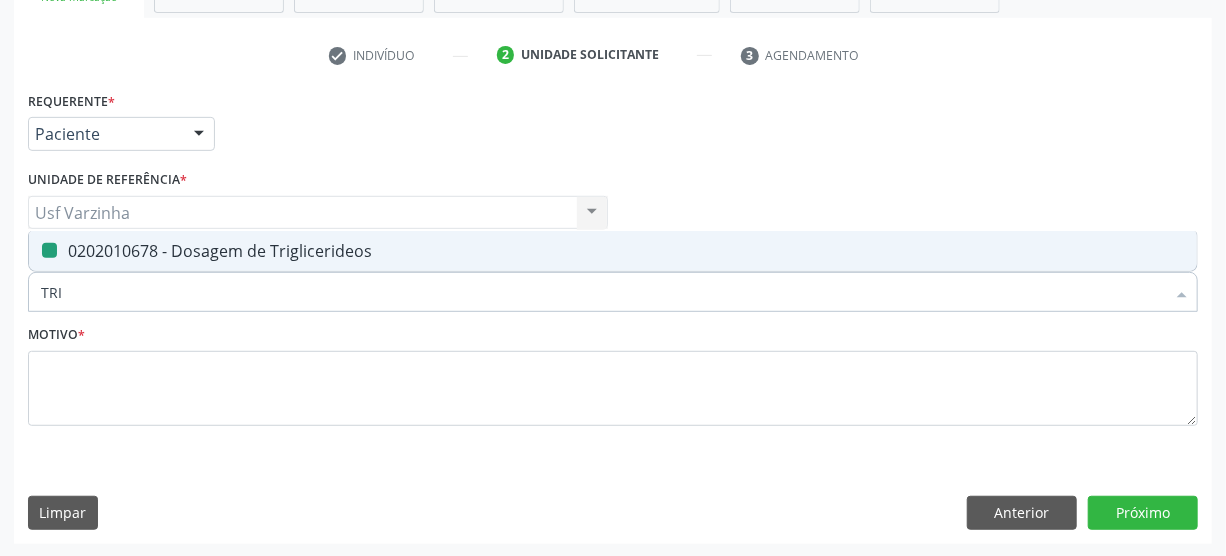 checkbox on "false" 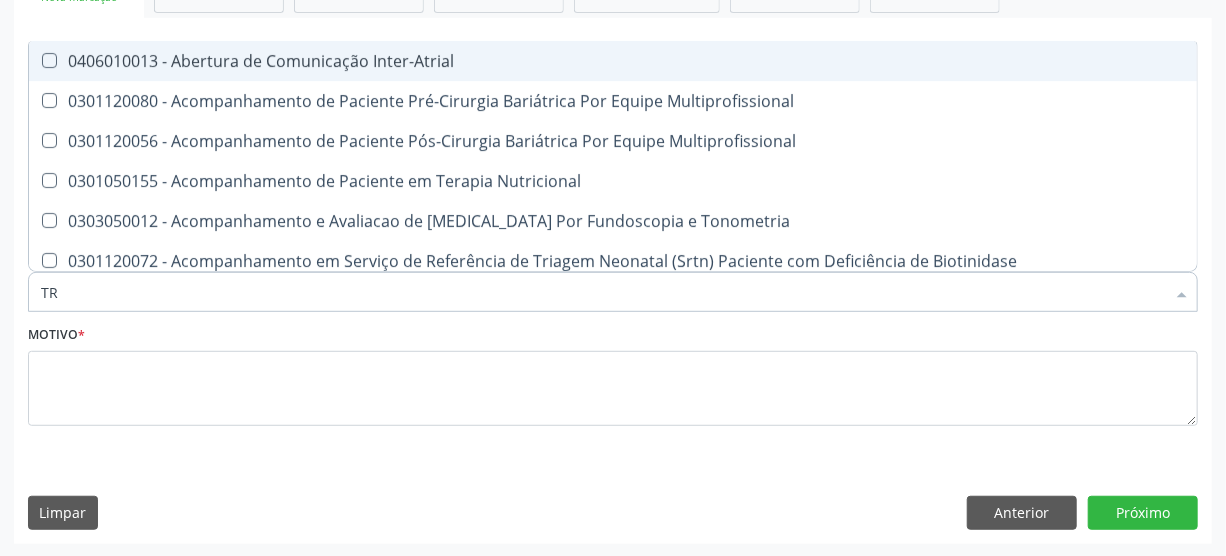 type on "T" 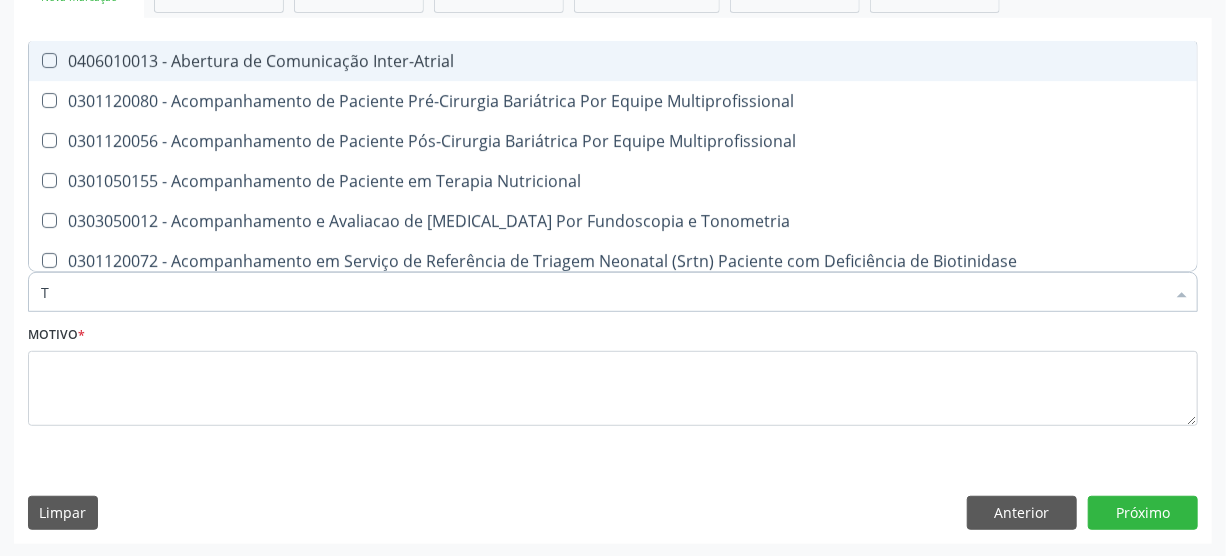 type 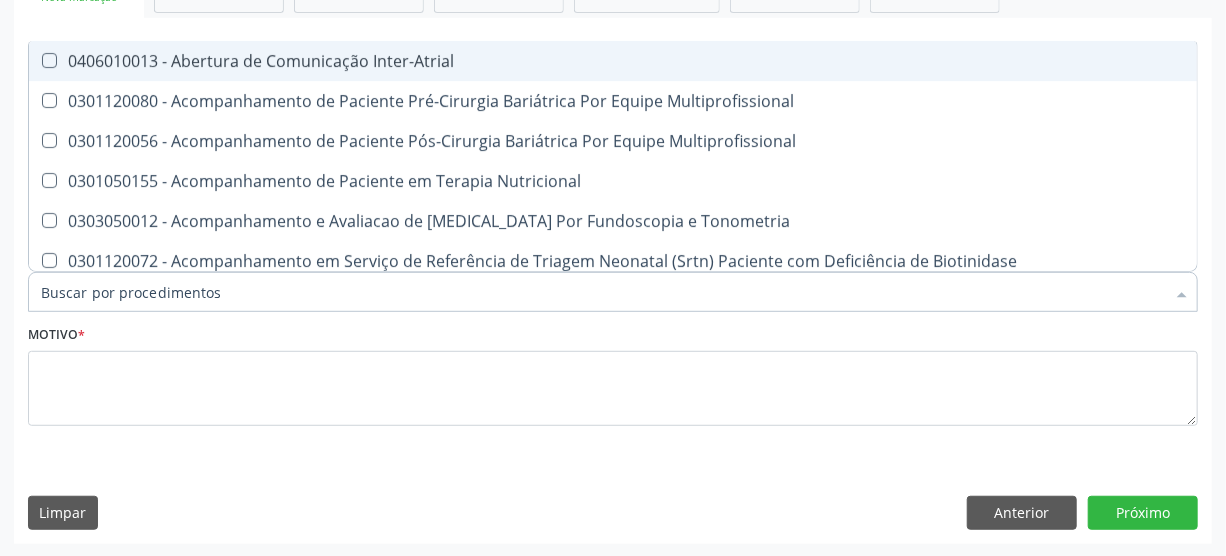 checkbox on "false" 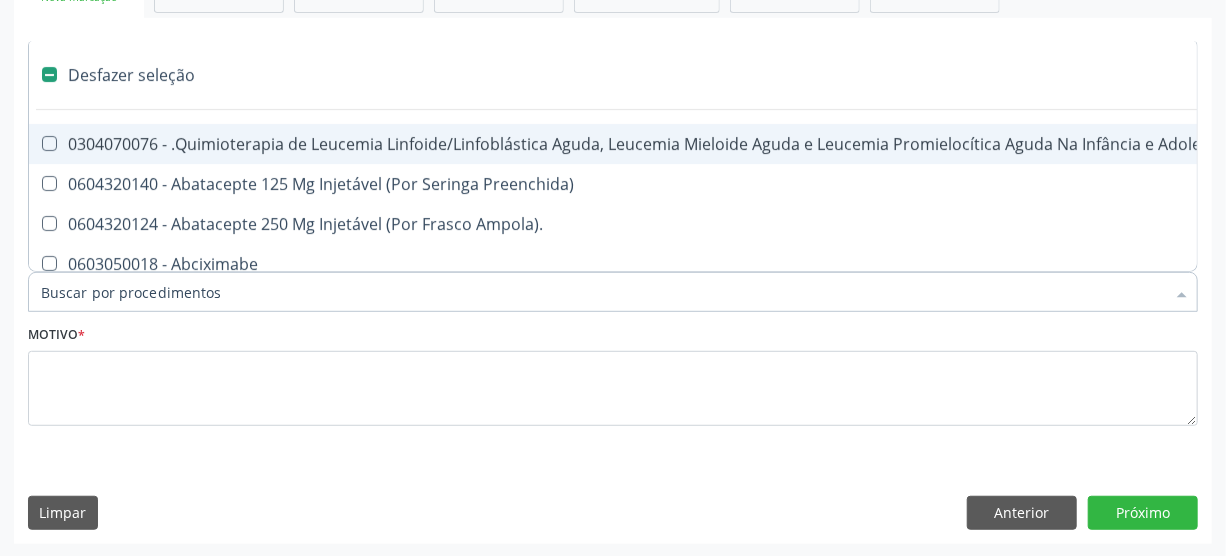 type on "T" 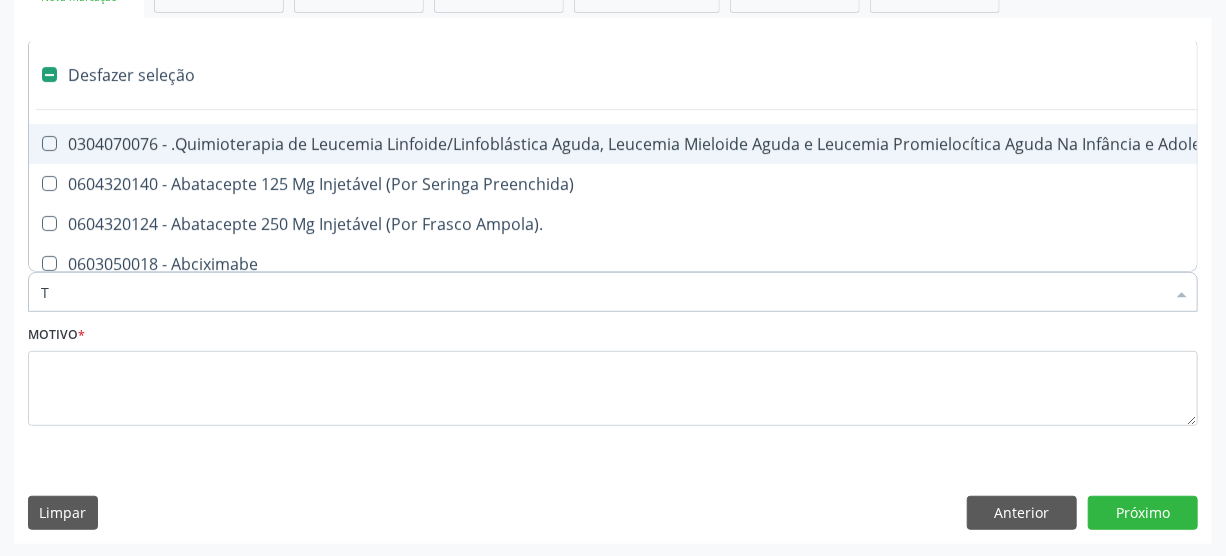 checkbox on "true" 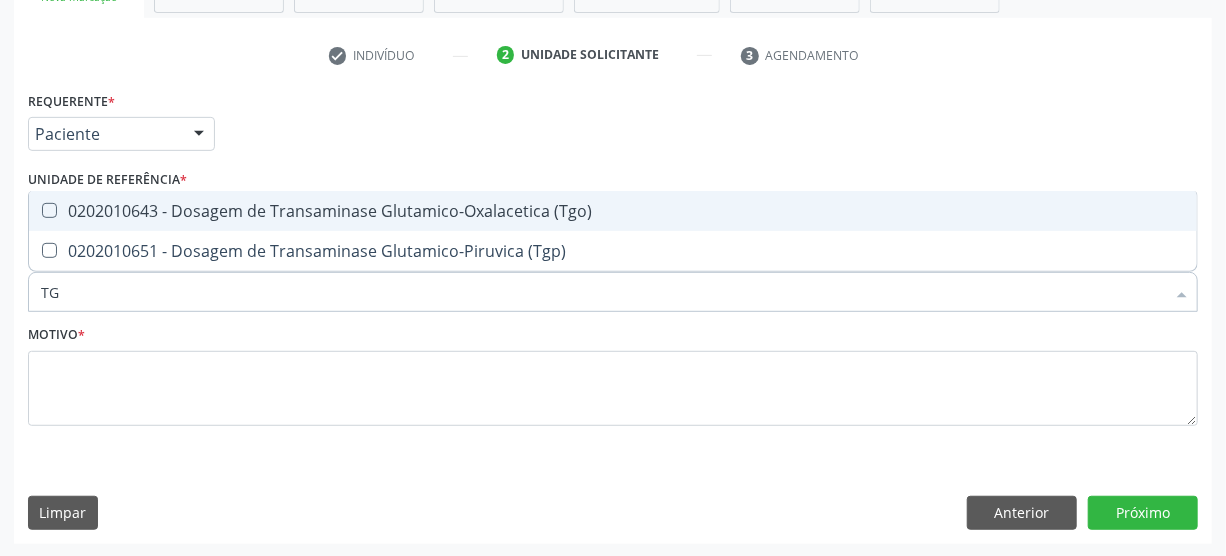 type on "TGO" 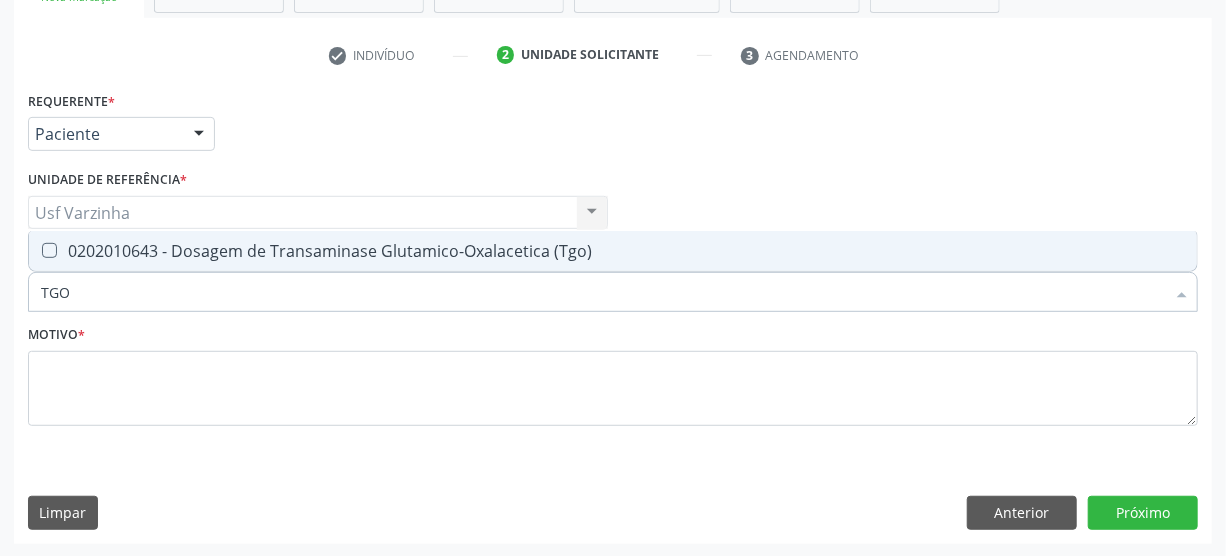 drag, startPoint x: 162, startPoint y: 259, endPoint x: 147, endPoint y: 264, distance: 15.811388 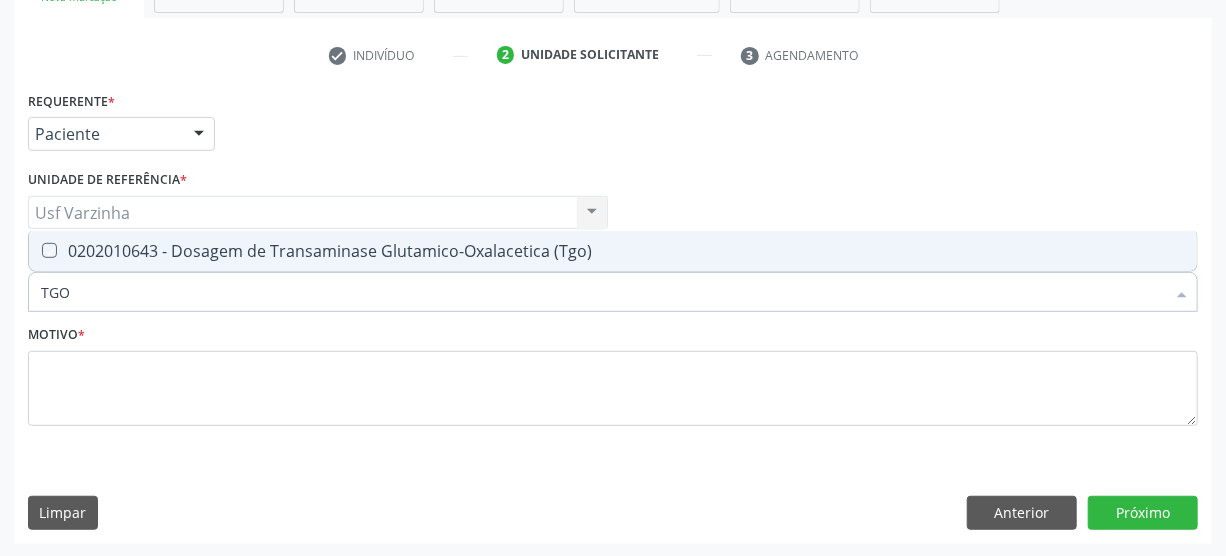 checkbox on "true" 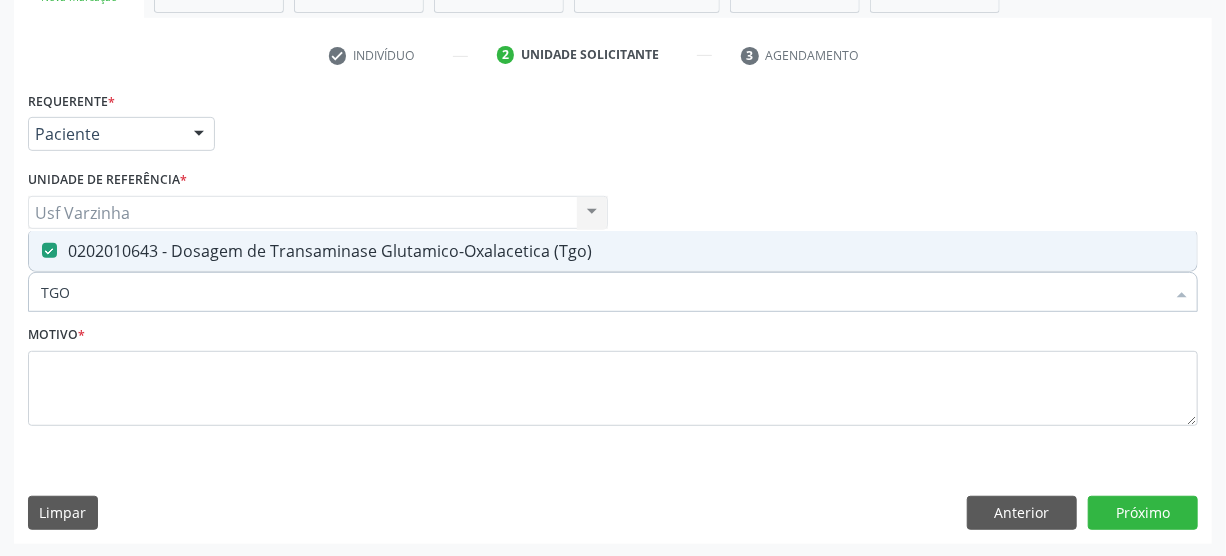 click on "TGO" at bounding box center (603, 292) 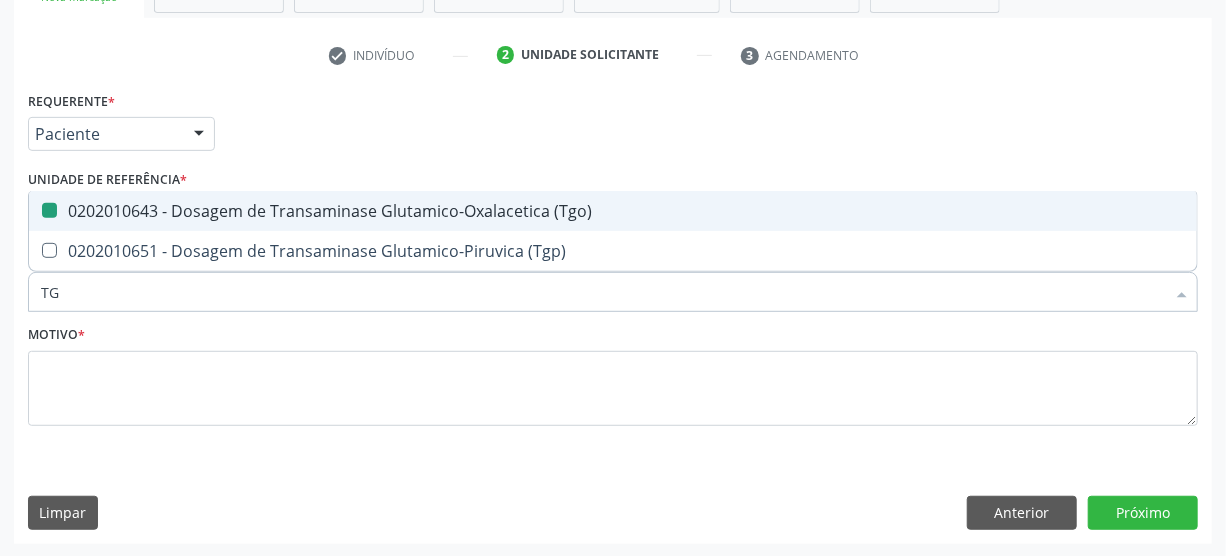 type on "TGP" 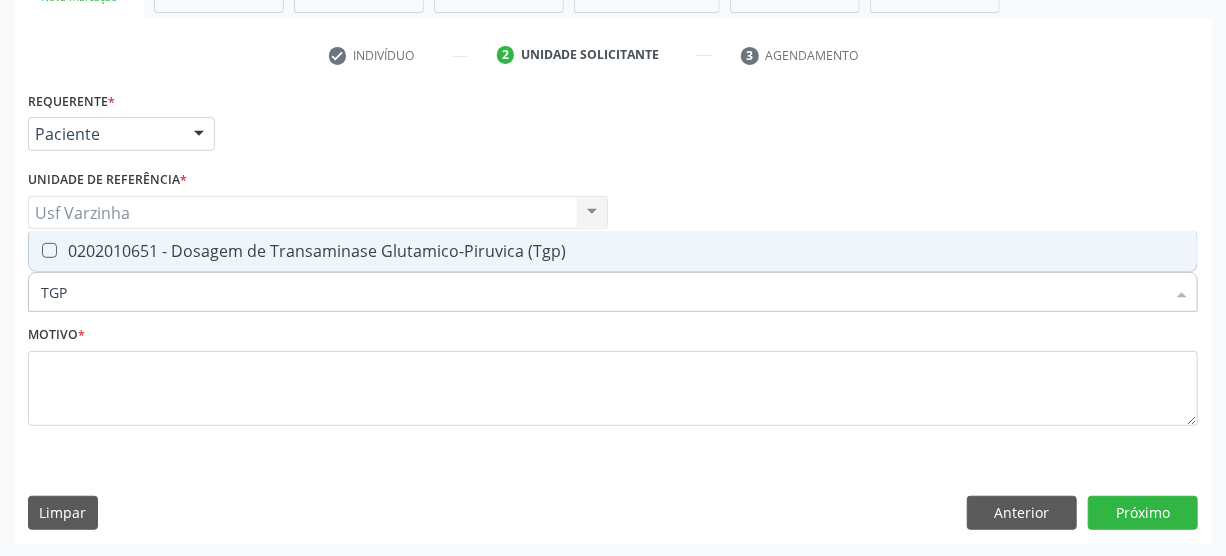 click on "0202010651 - Dosagem de Transaminase Glutamico-Piruvica (Tgp)" at bounding box center (613, 251) 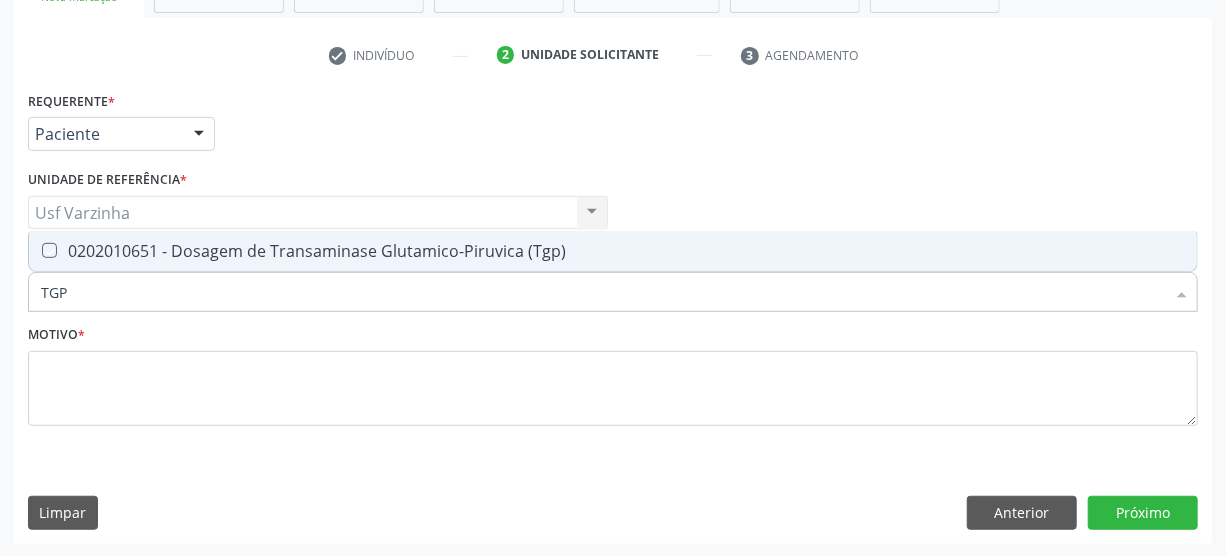 checkbox on "true" 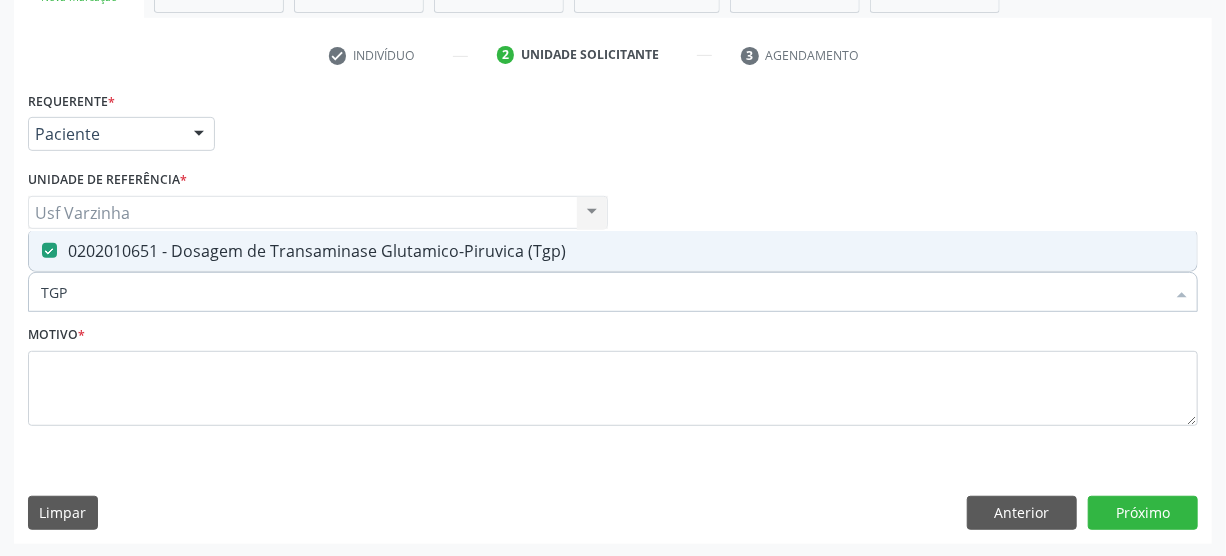 click on "TGP" at bounding box center [603, 292] 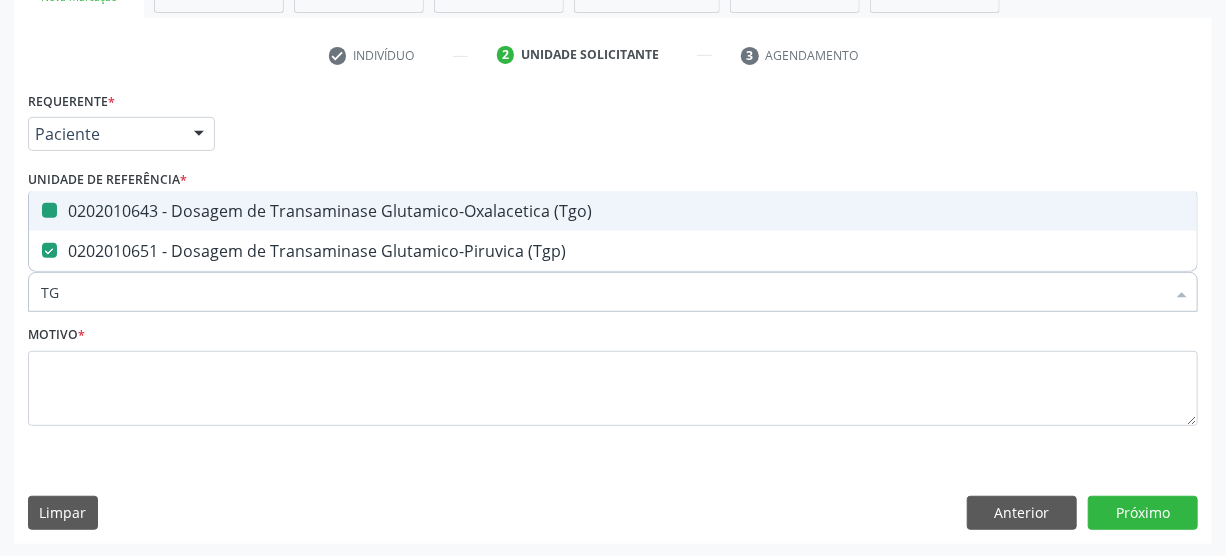 type on "T" 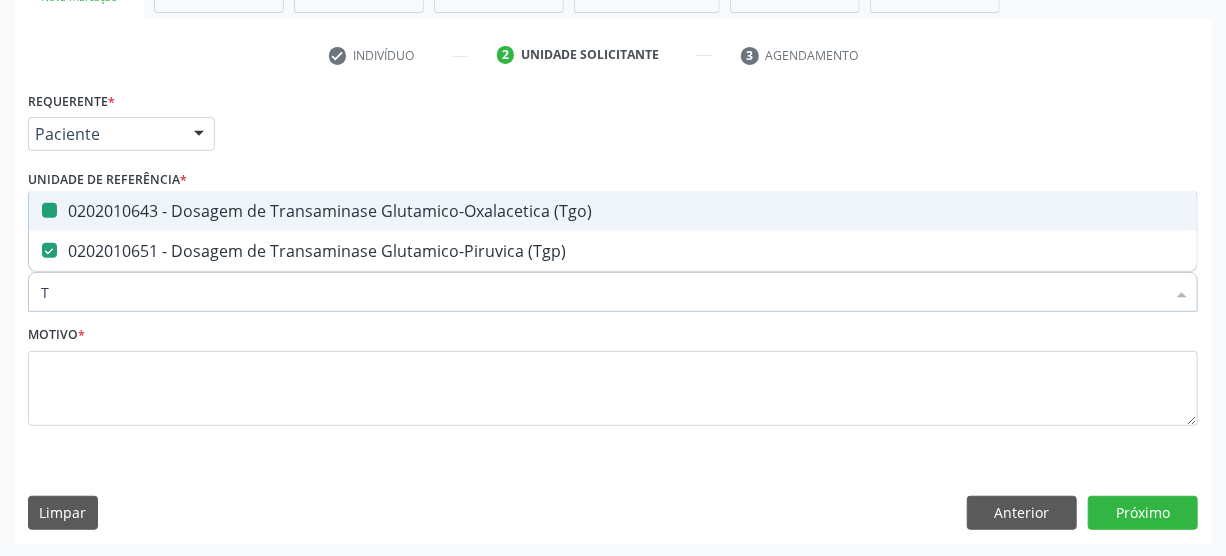 checkbox on "false" 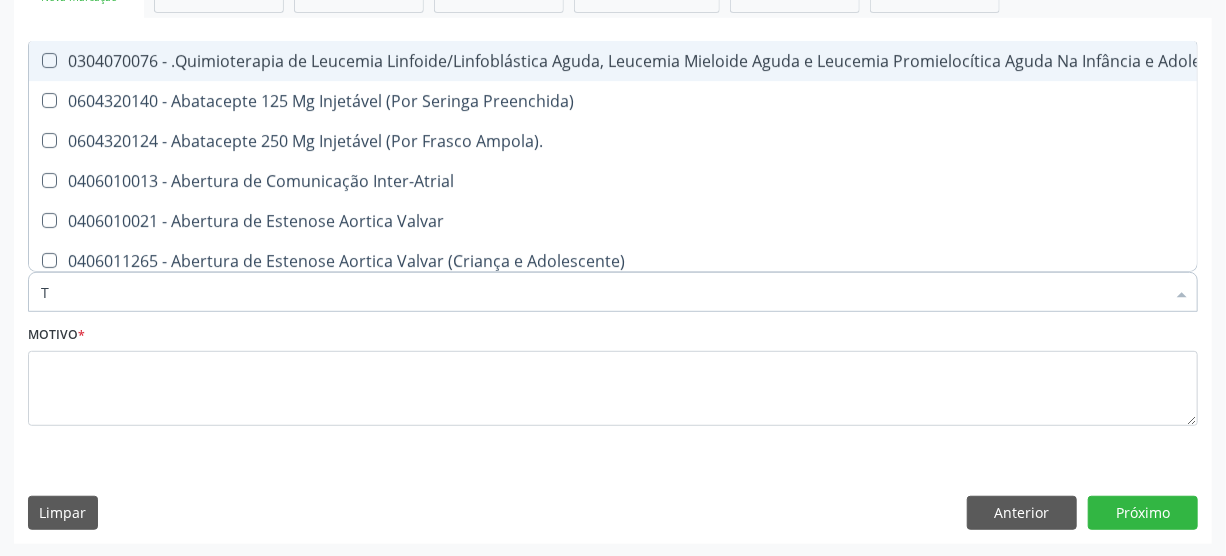 type 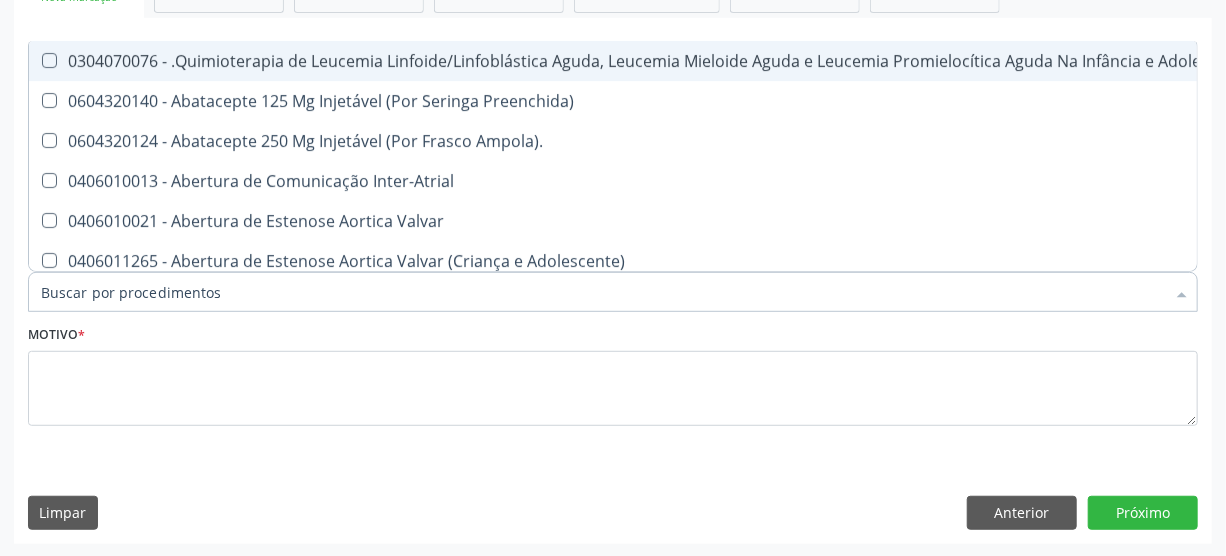 checkbox on "false" 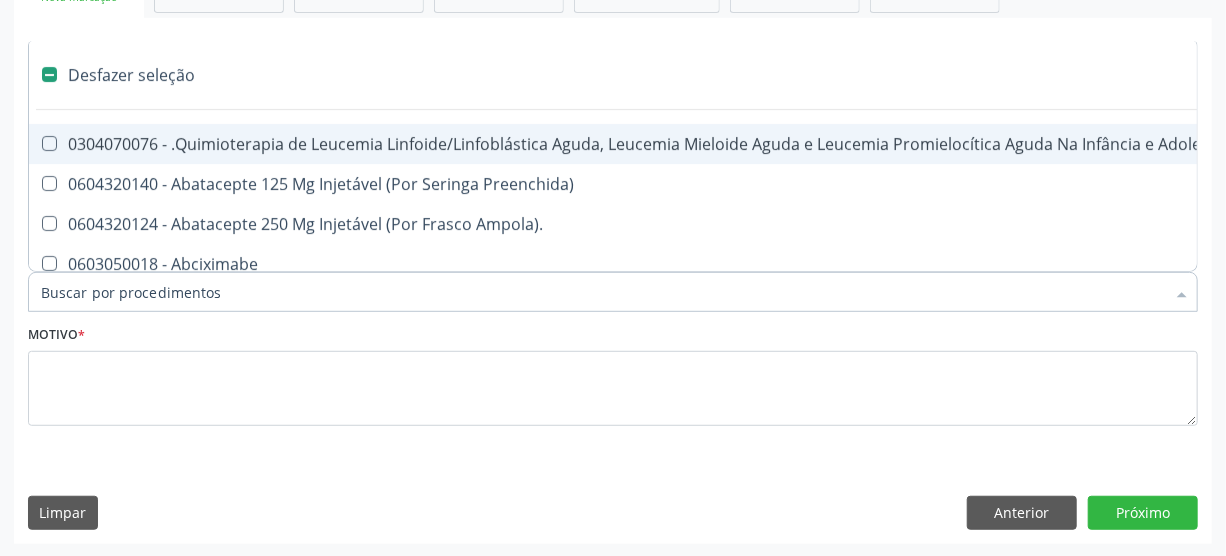 type on "C" 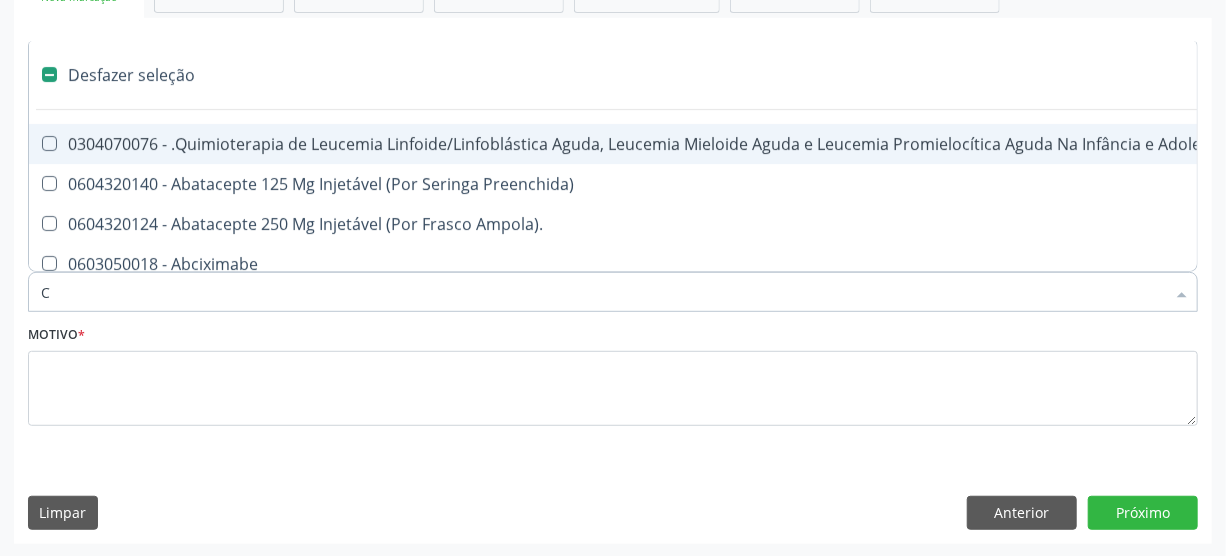 checkbox on "true" 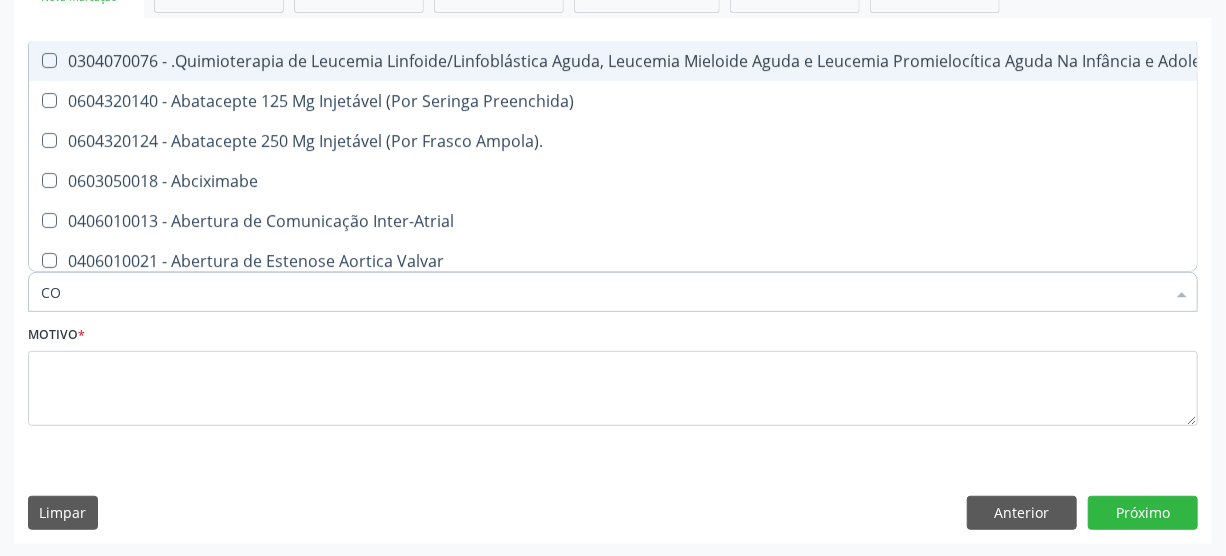 type on "COL" 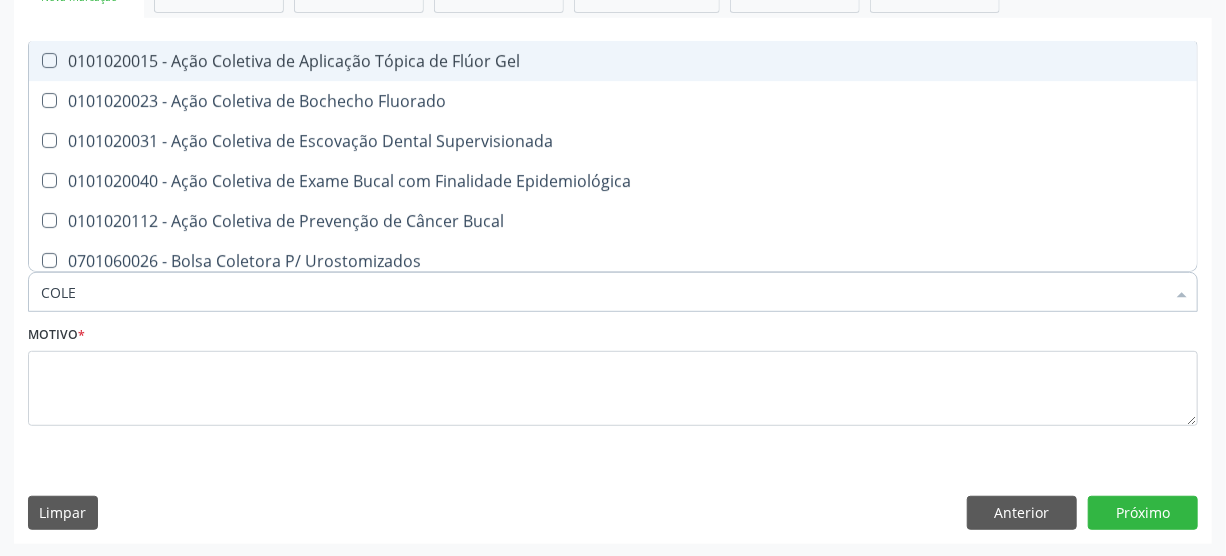 type on "COLES" 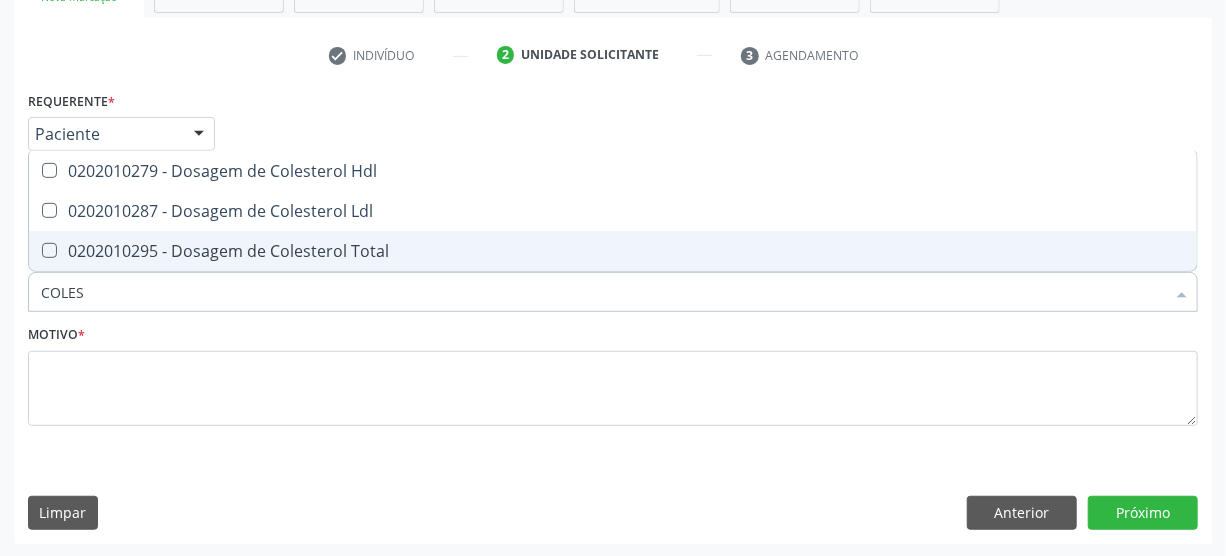 drag, startPoint x: 82, startPoint y: 254, endPoint x: 78, endPoint y: 220, distance: 34.234486 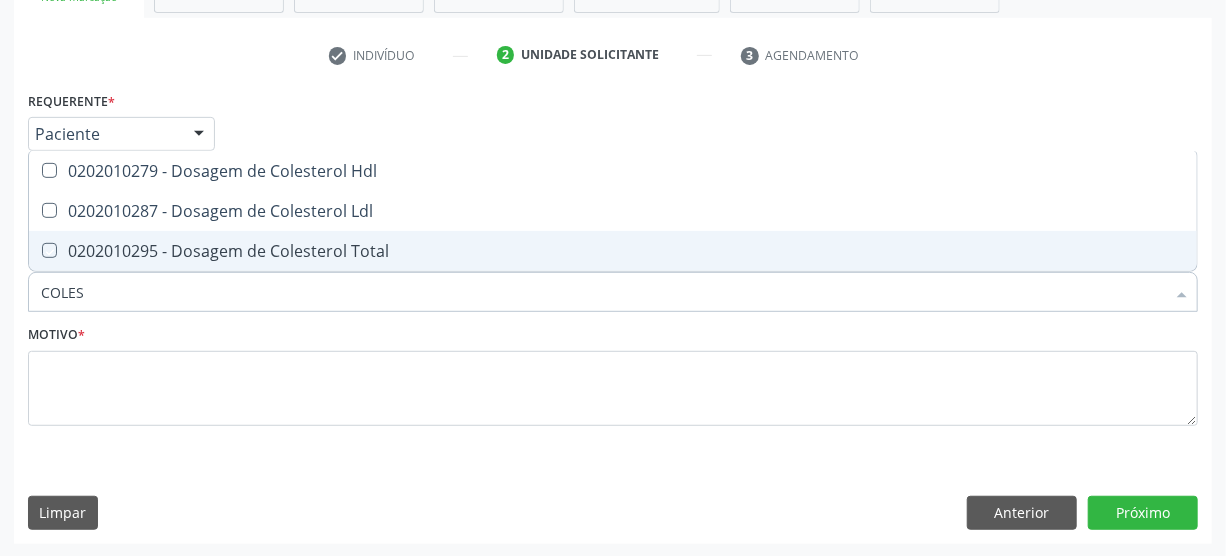 checkbox on "true" 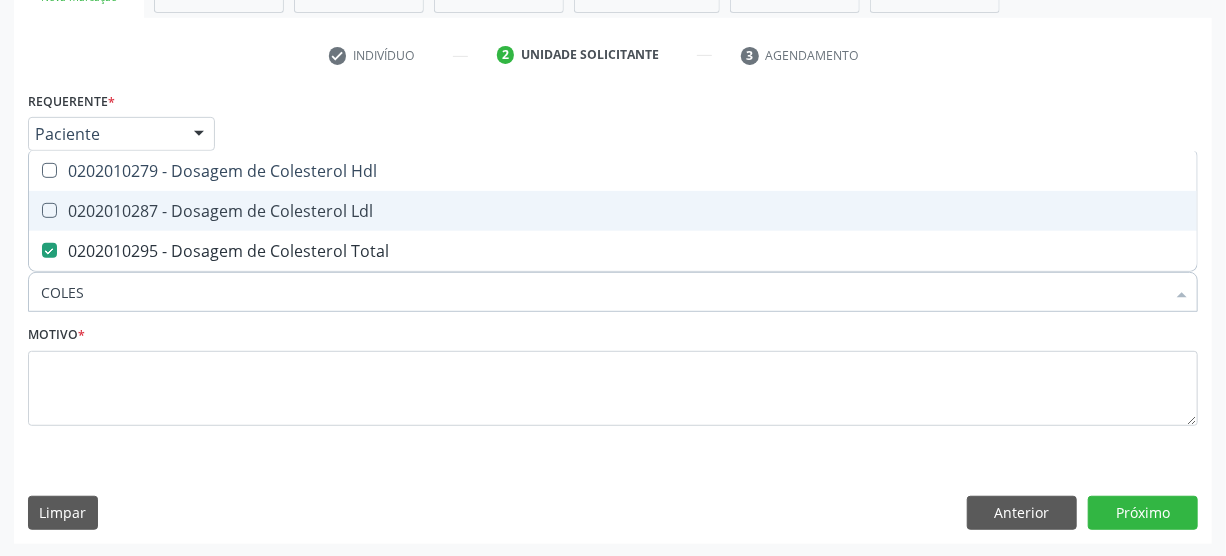 drag, startPoint x: 79, startPoint y: 211, endPoint x: 82, endPoint y: 195, distance: 16.27882 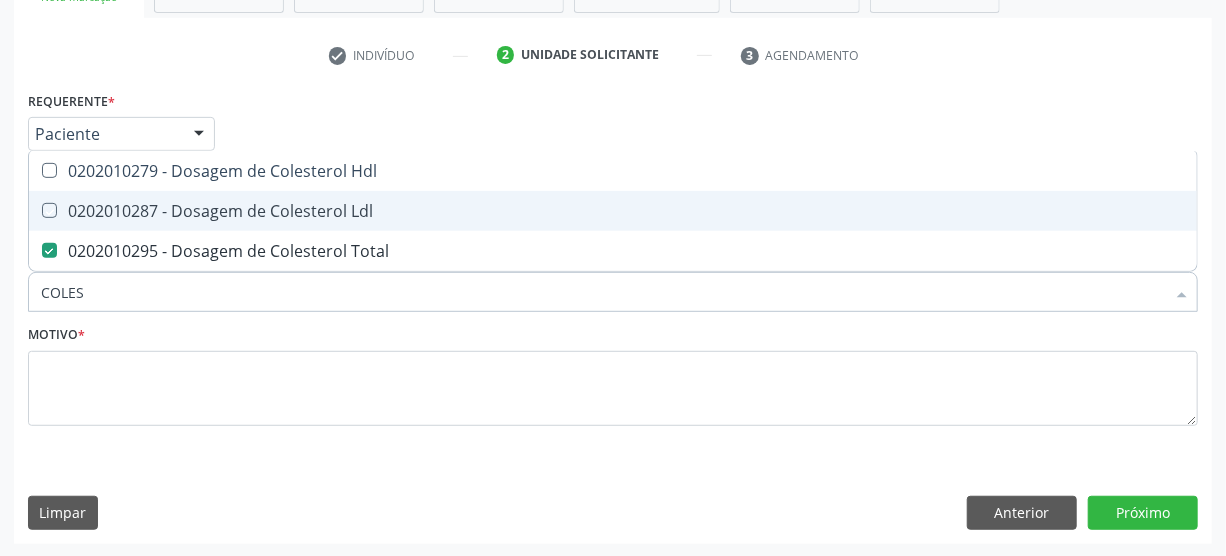 checkbox on "true" 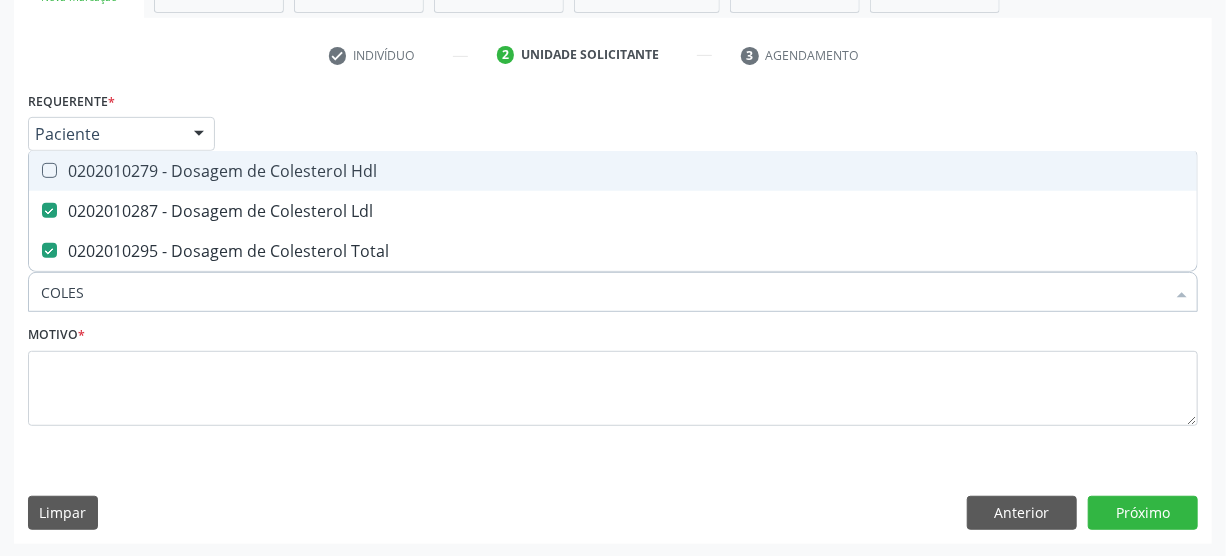click on "0202010279 - Dosagem de Colesterol Hdl" at bounding box center (613, 171) 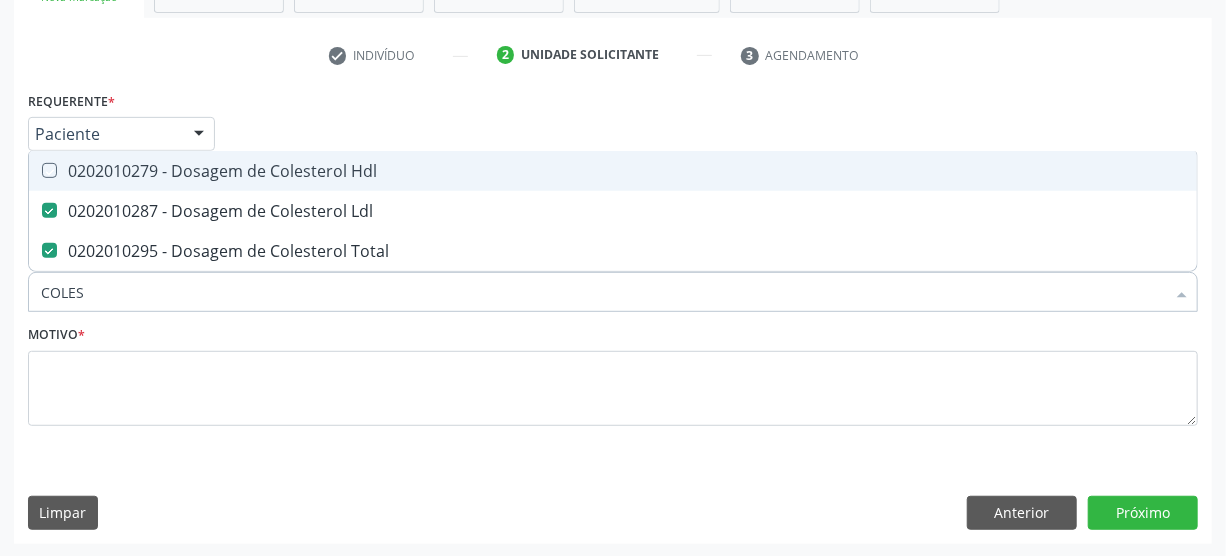 checkbox on "true" 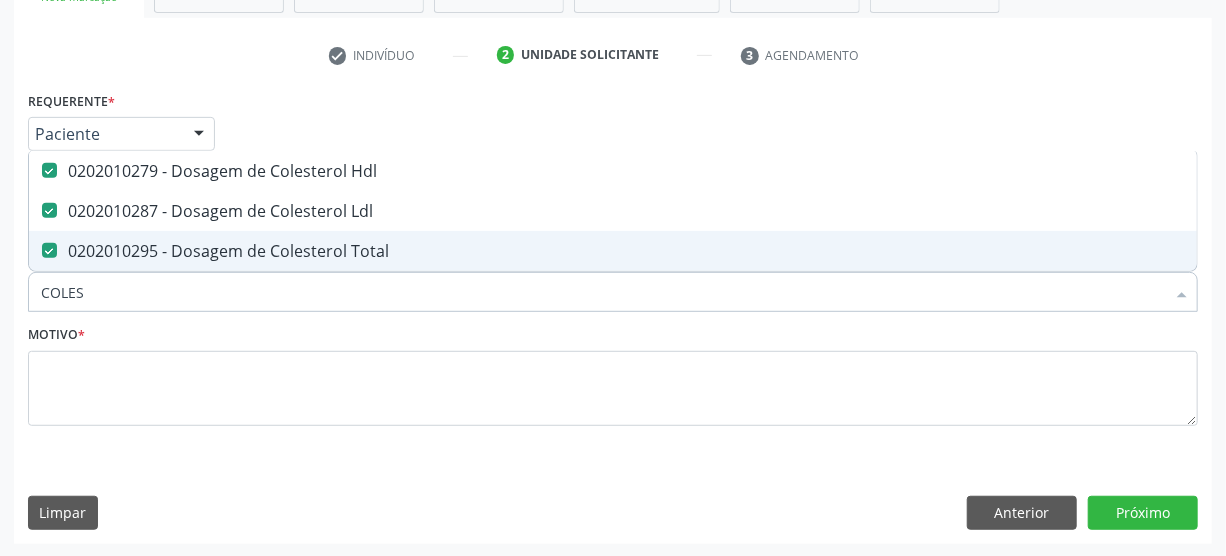 click on "COLES" at bounding box center [603, 292] 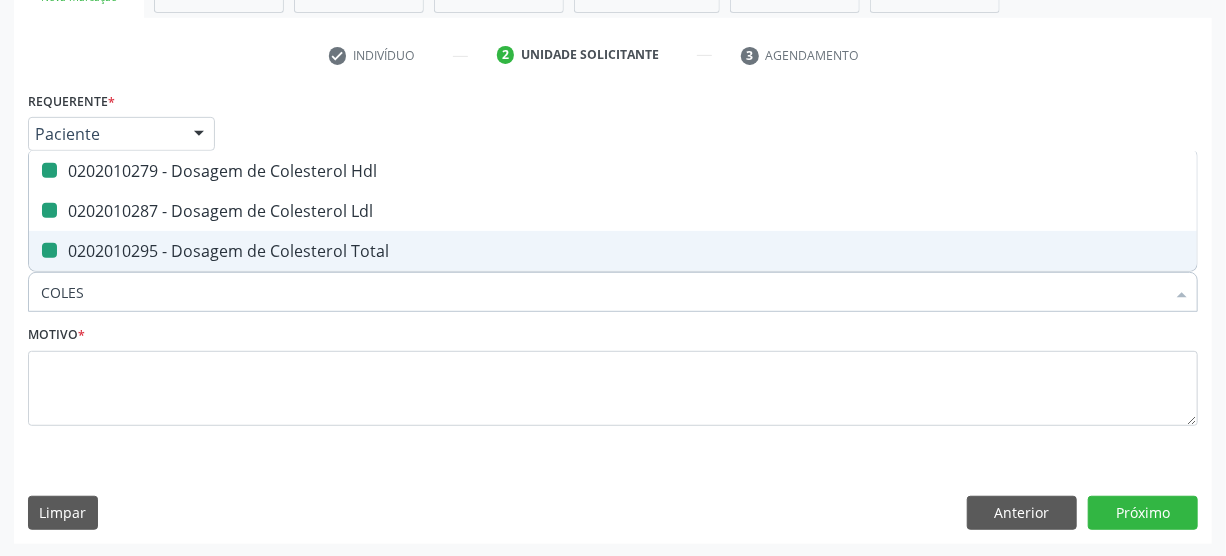 type on "COLE" 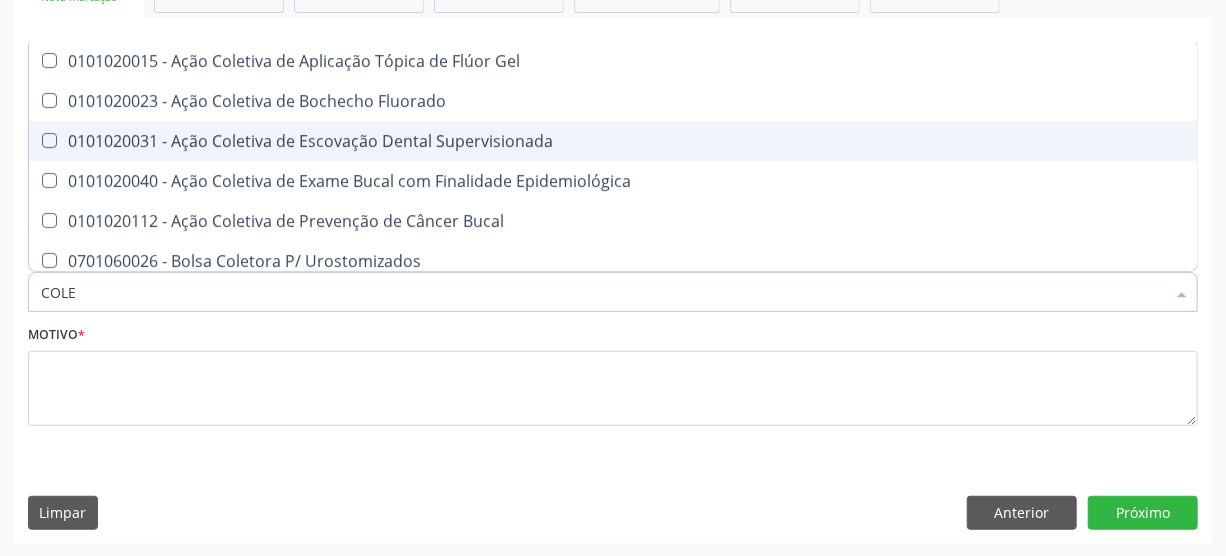 type on "COL" 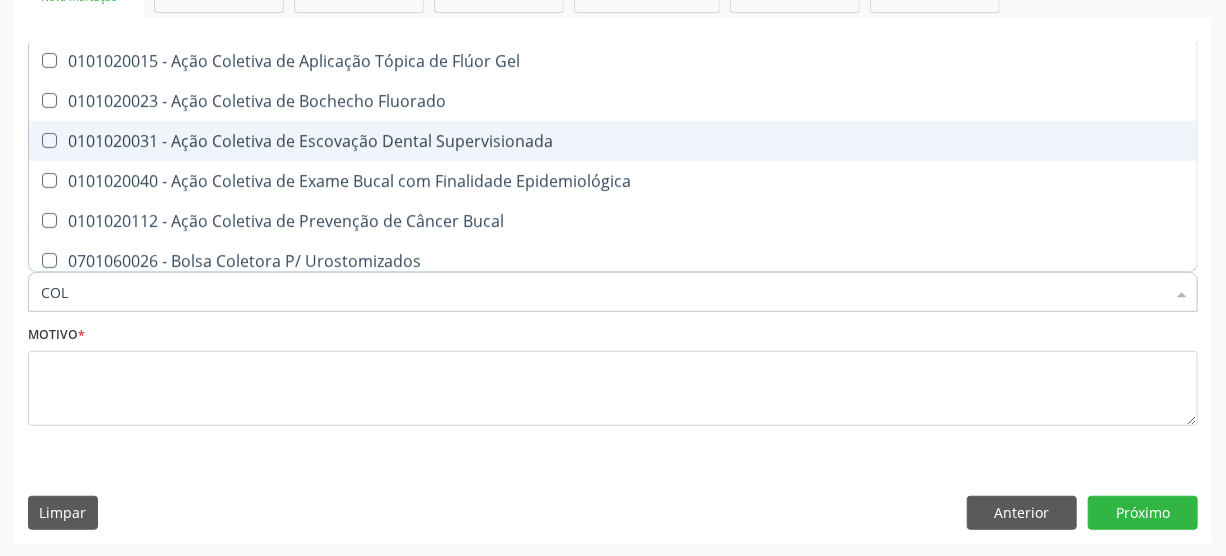 checkbox on "false" 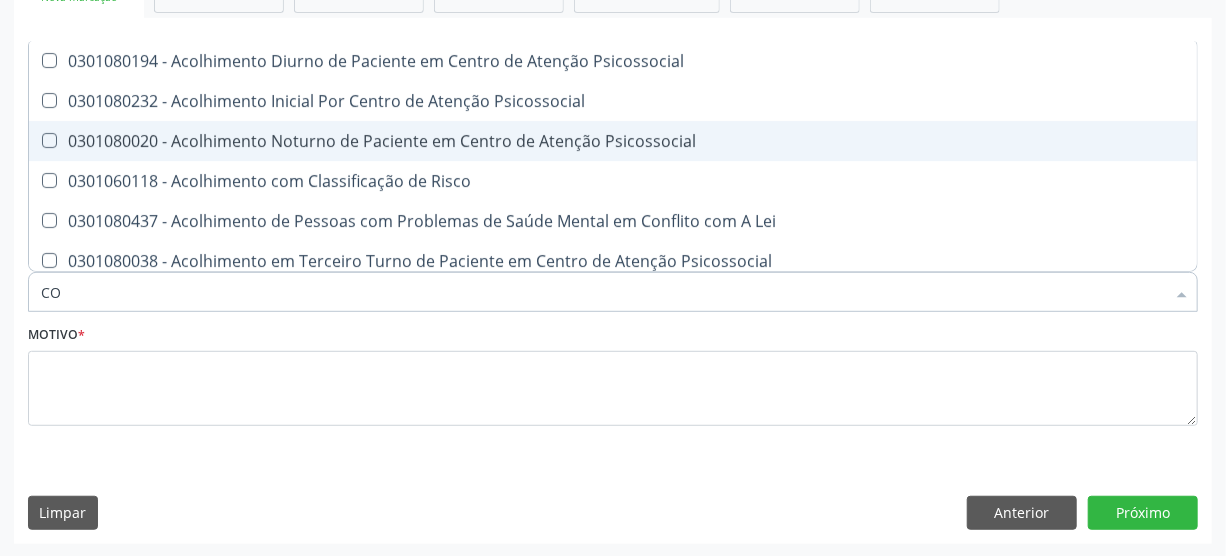 type on "C" 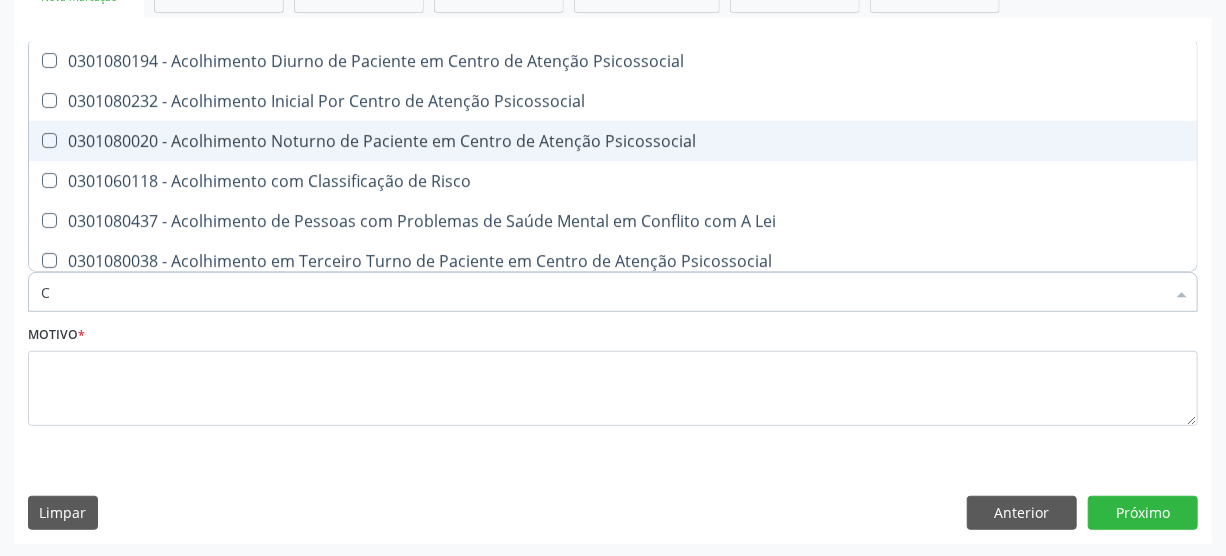 type 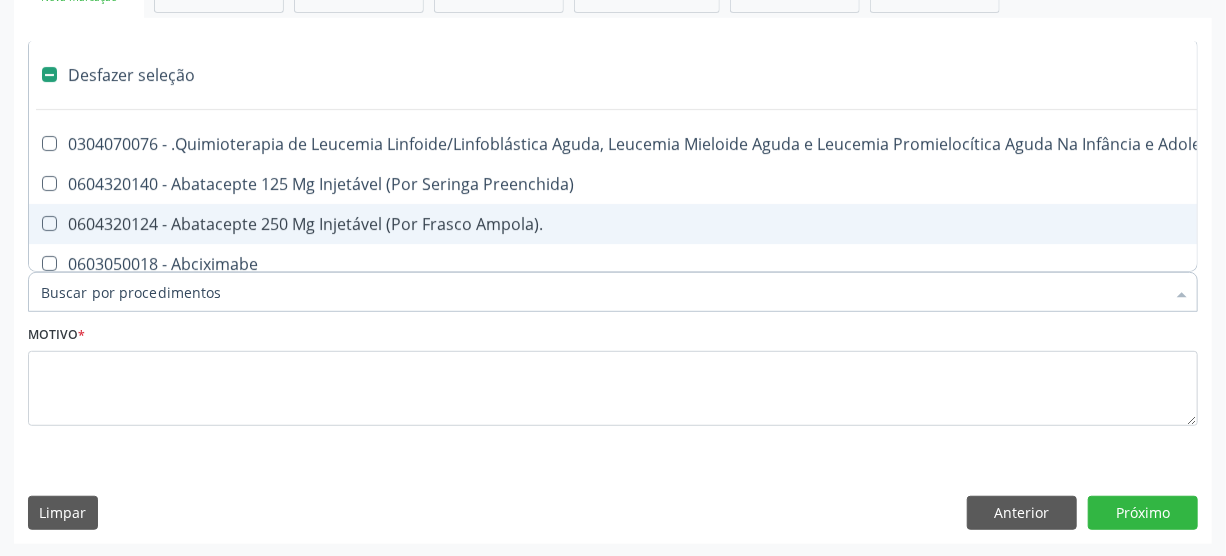 checkbox on "false" 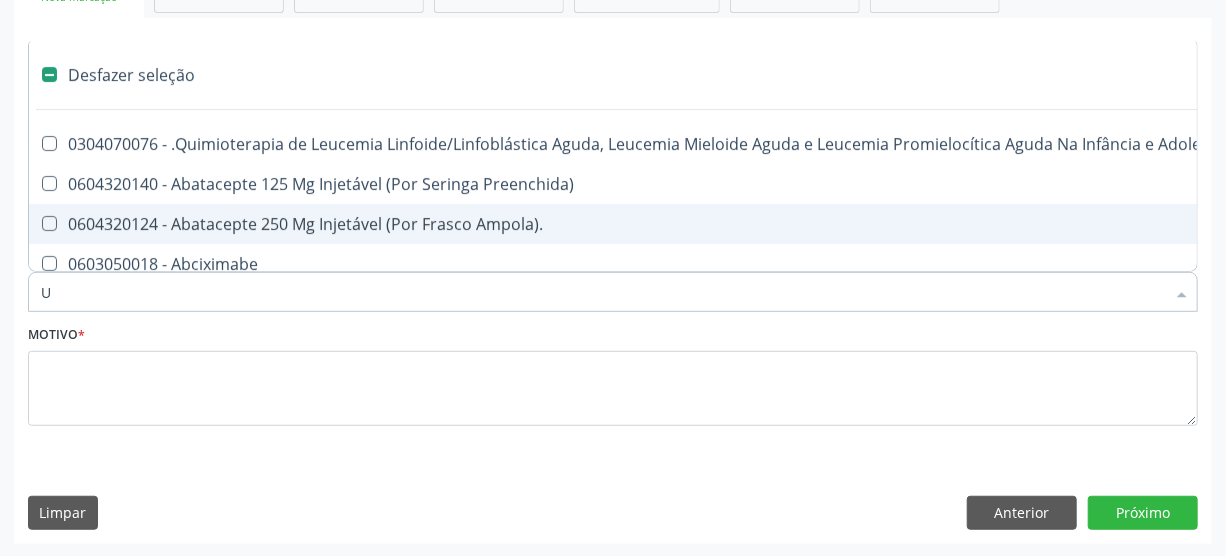 checkbox on "true" 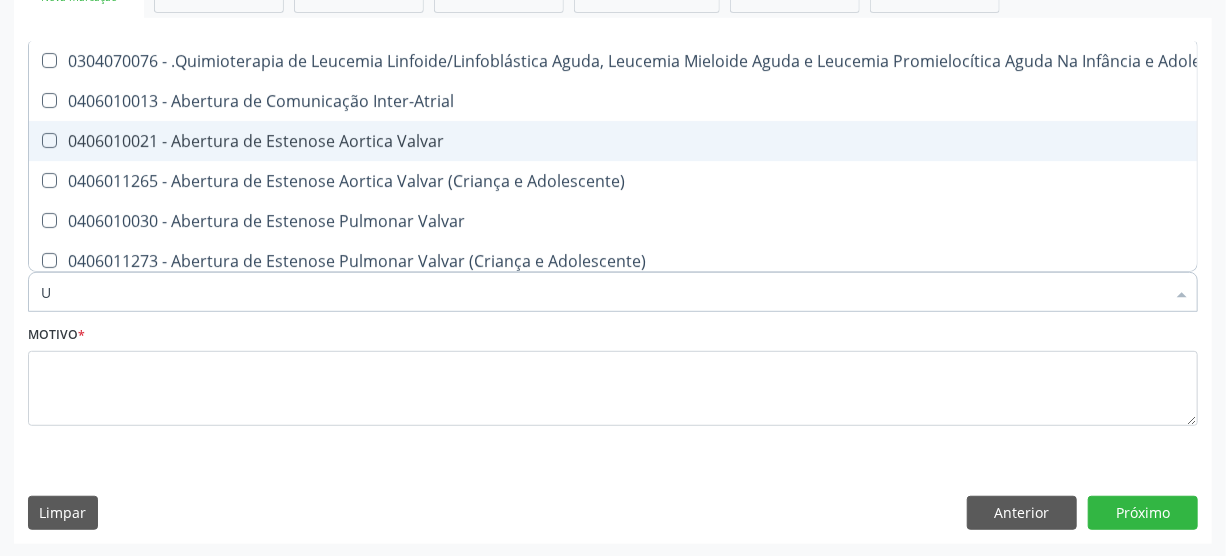 type on "UR" 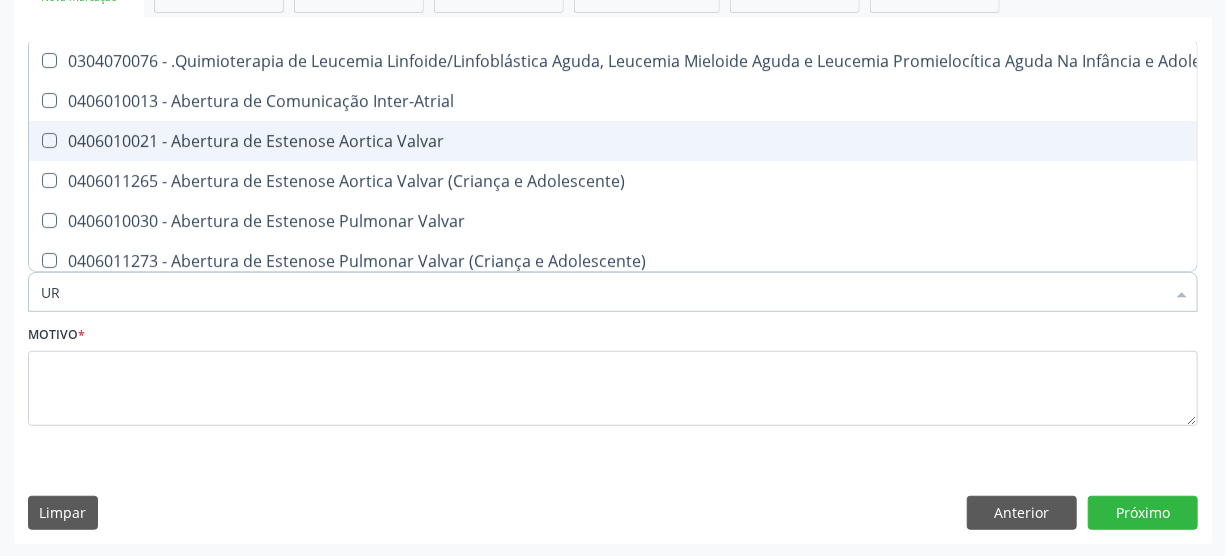 checkbox on "true" 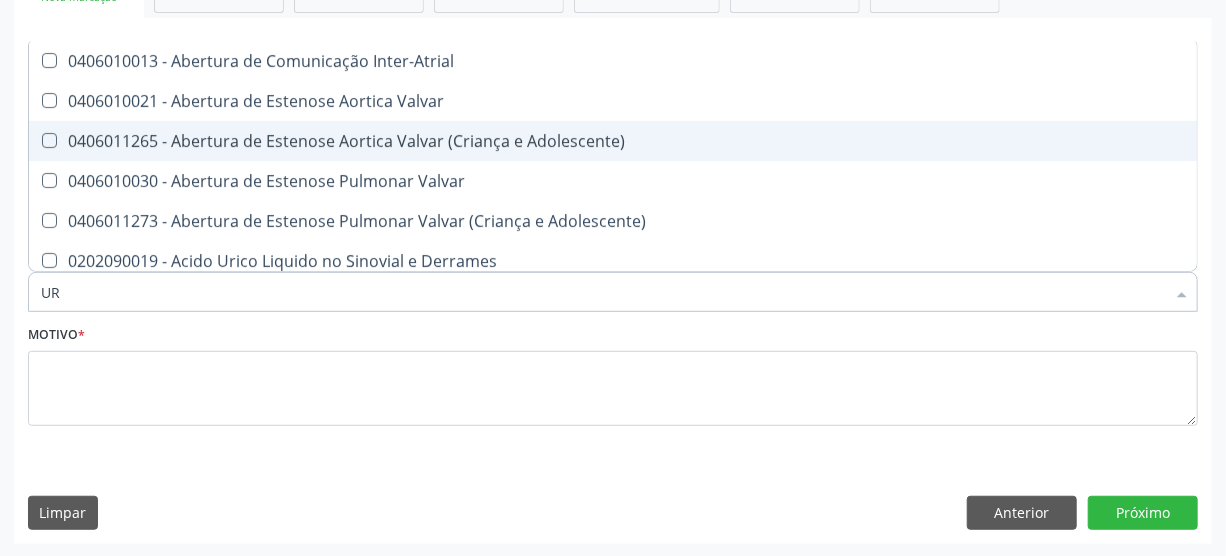 type on "URE" 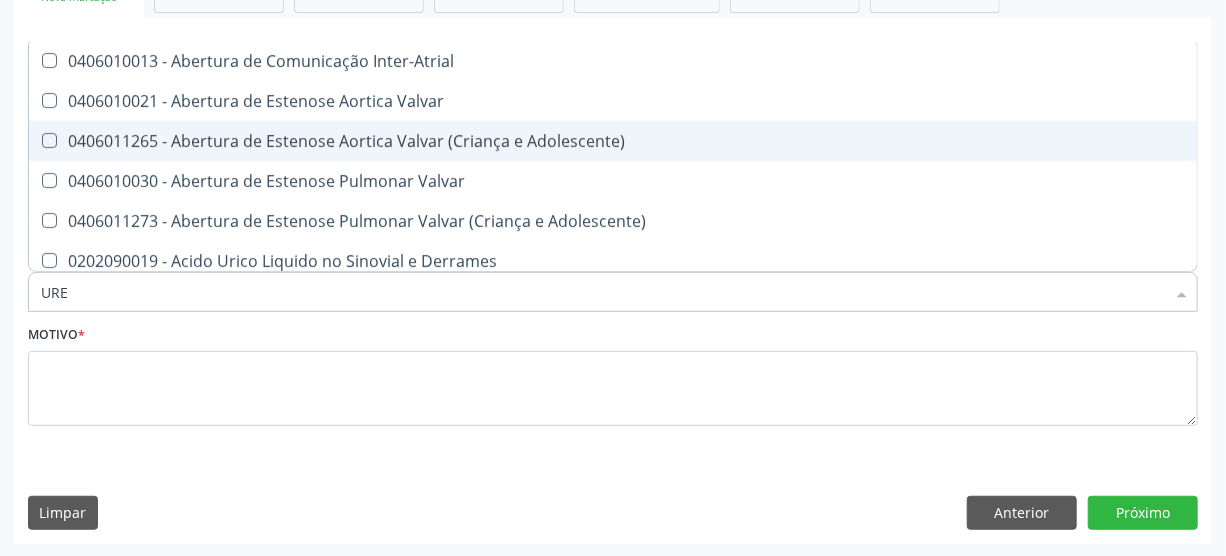 checkbox on "false" 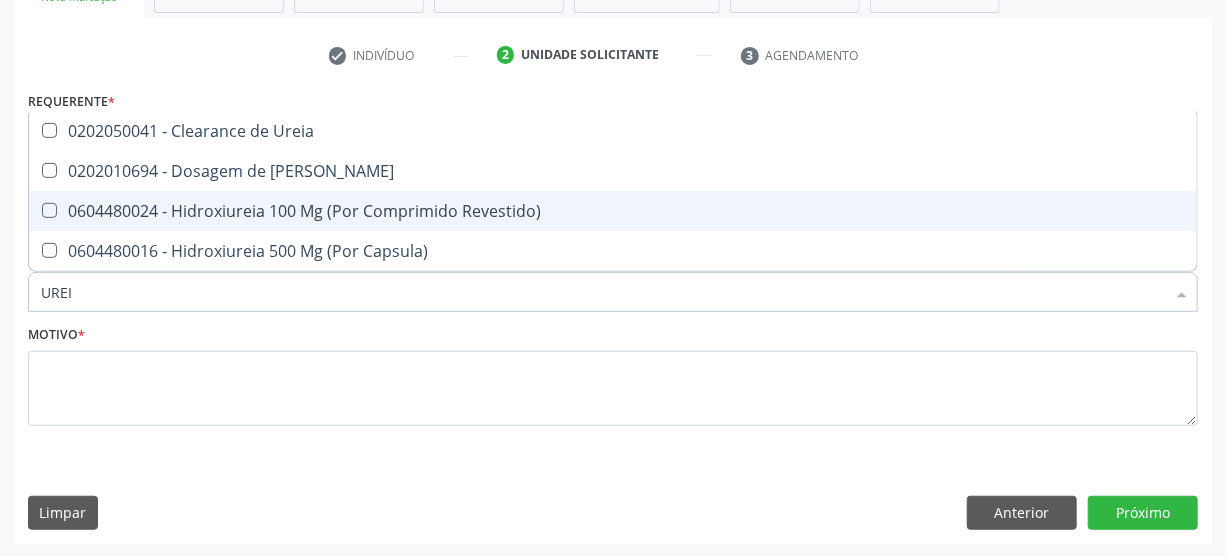 type on "UREIA" 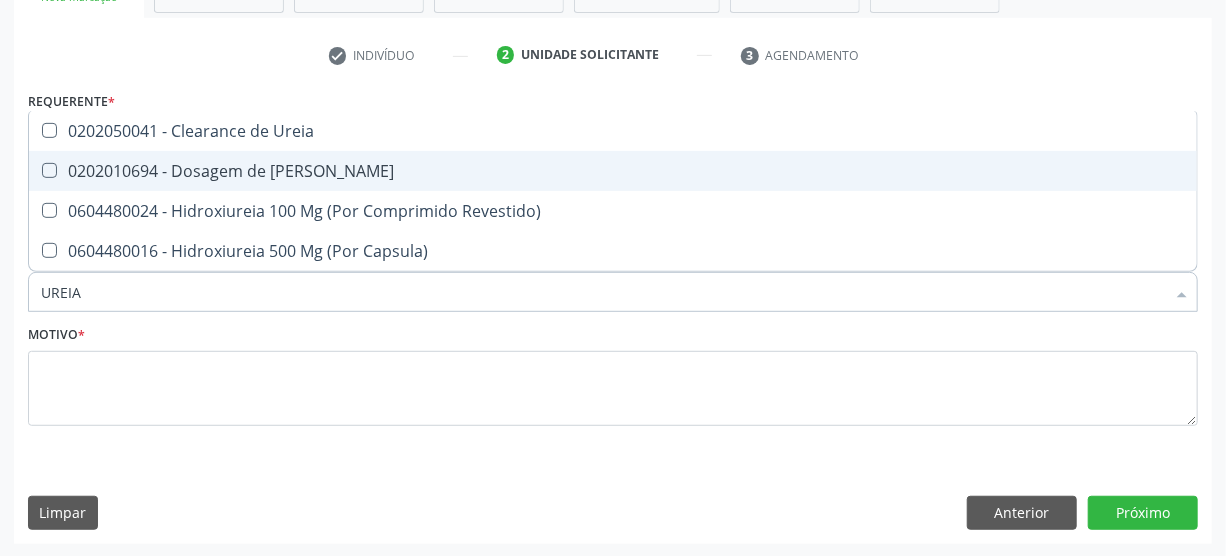 click on "0202010694 - Dosagem de [PERSON_NAME]" at bounding box center (613, 171) 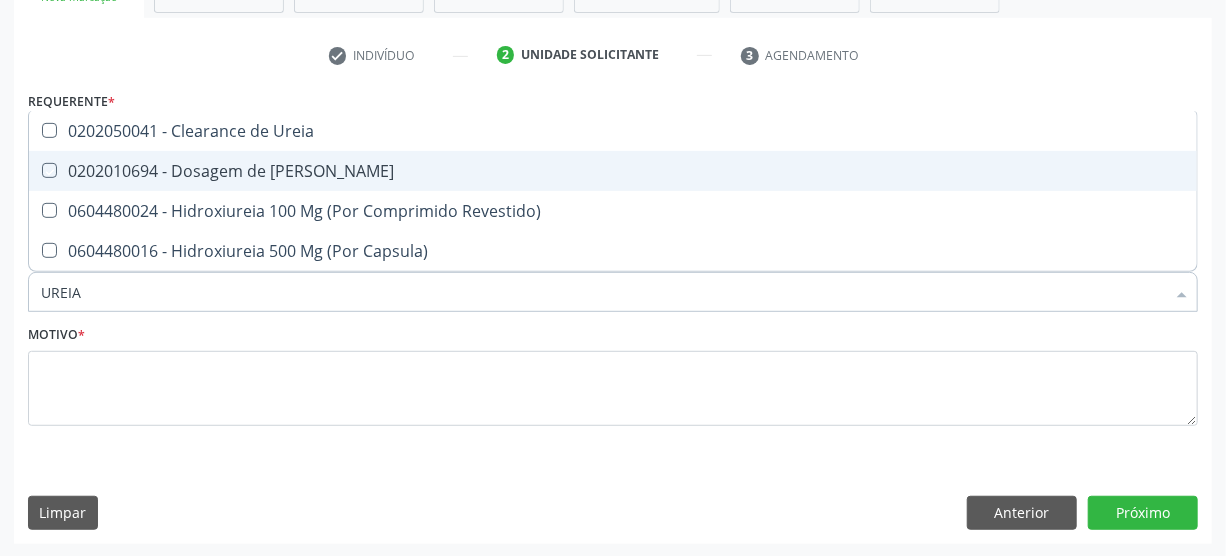 checkbox on "true" 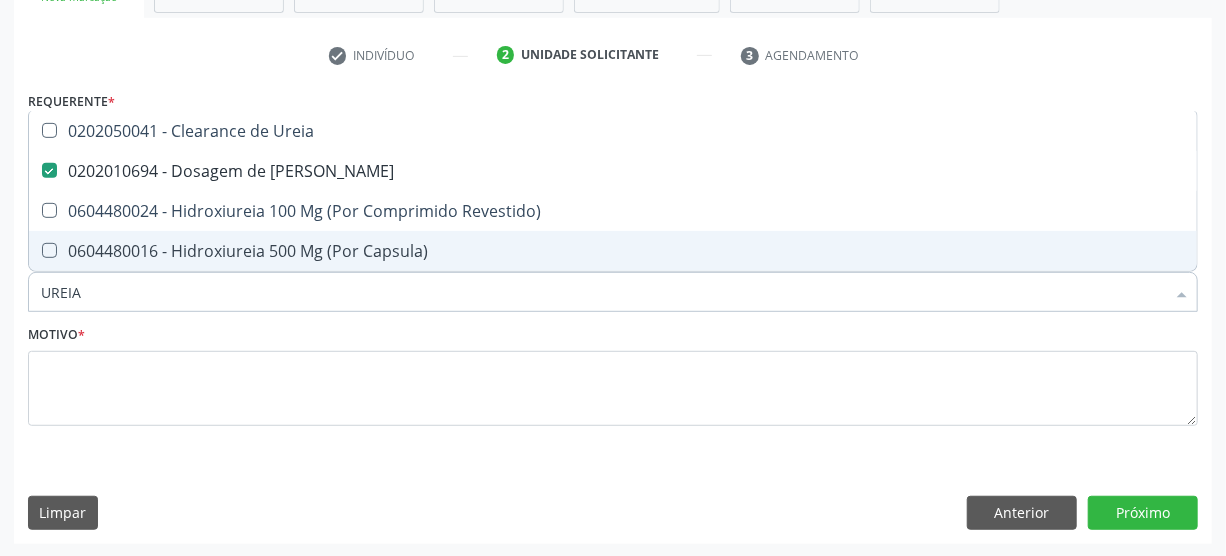 click on "UREIA" at bounding box center (603, 292) 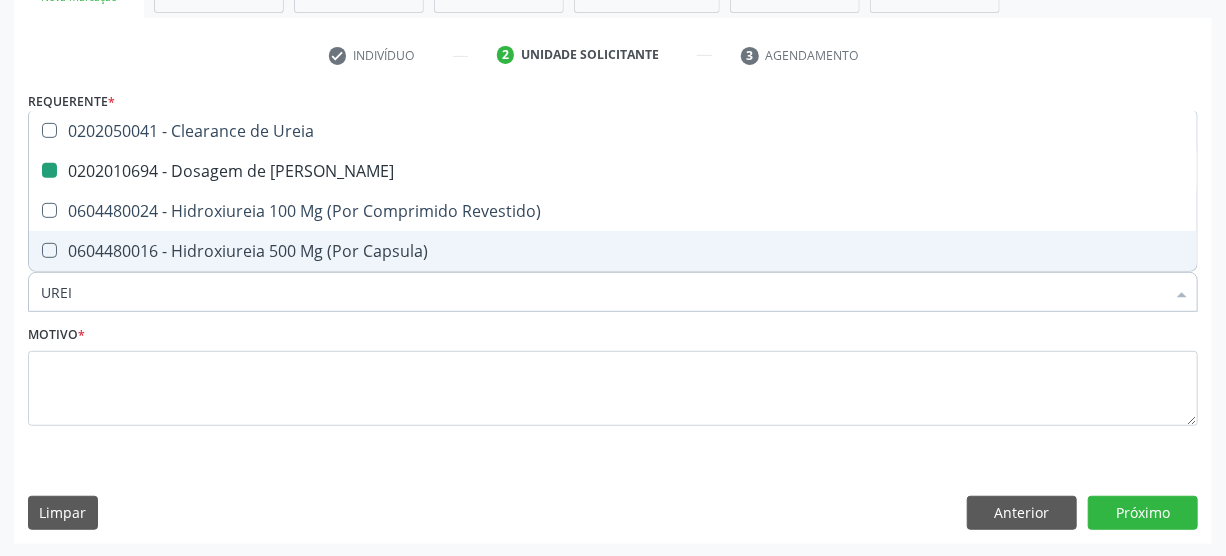 type on "URE" 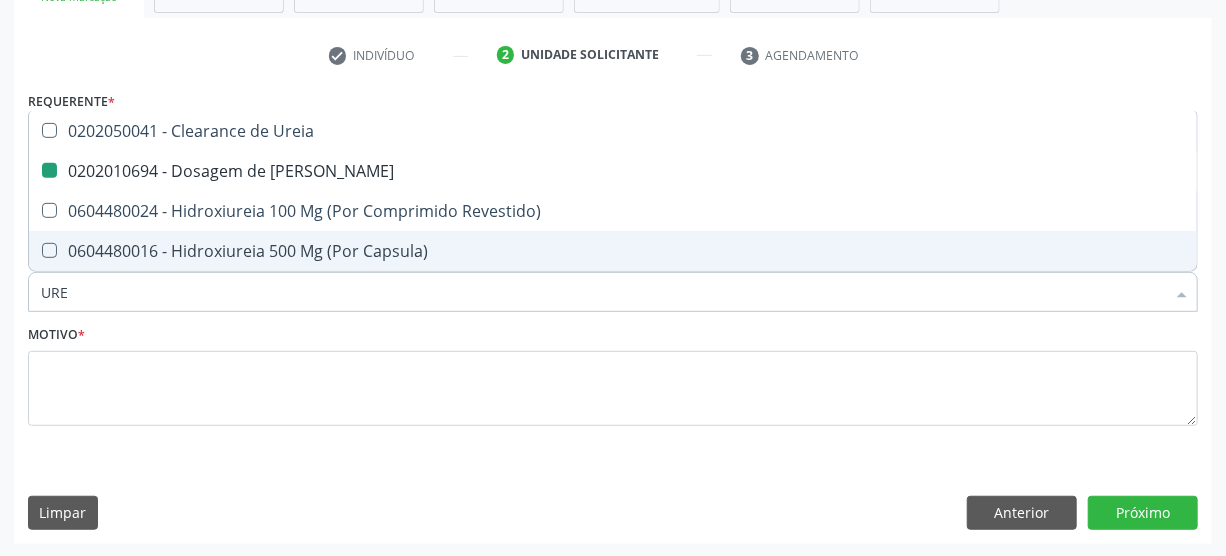 checkbox on "false" 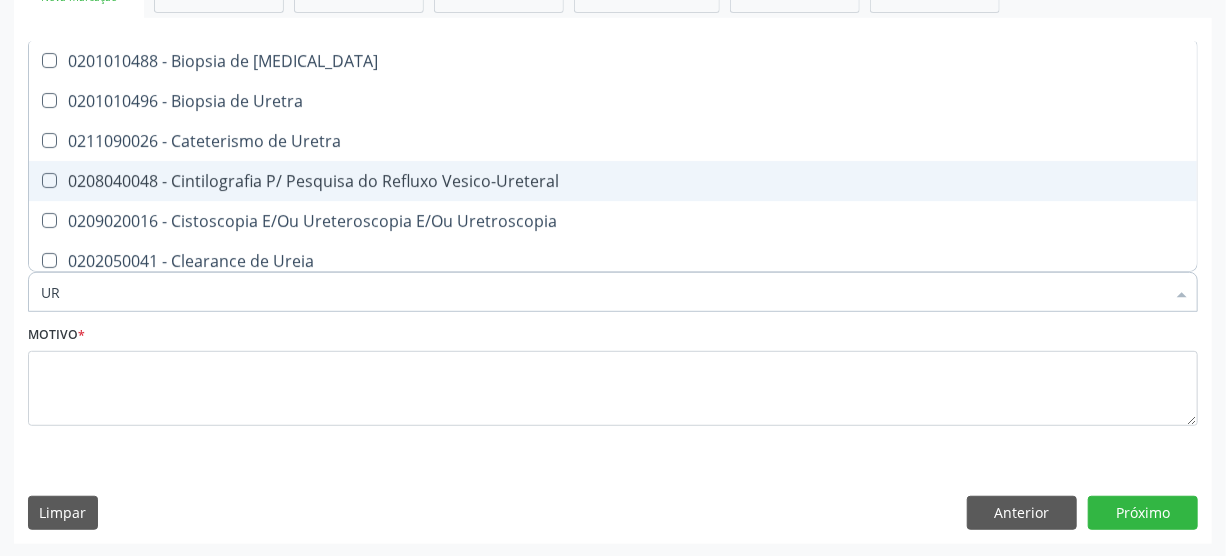 type on "U" 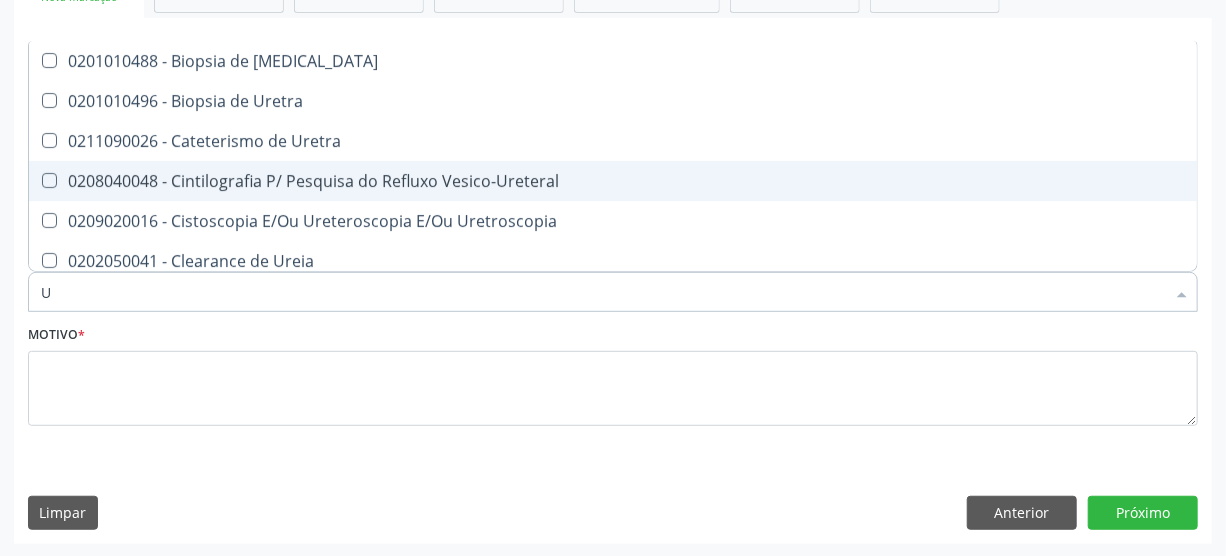 type 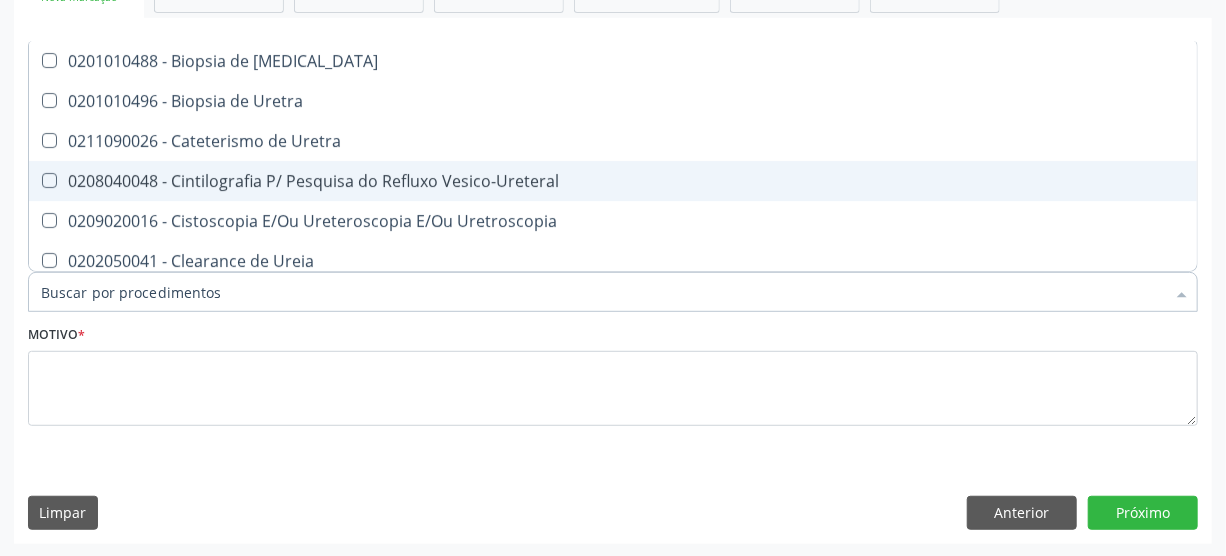 checkbox on "false" 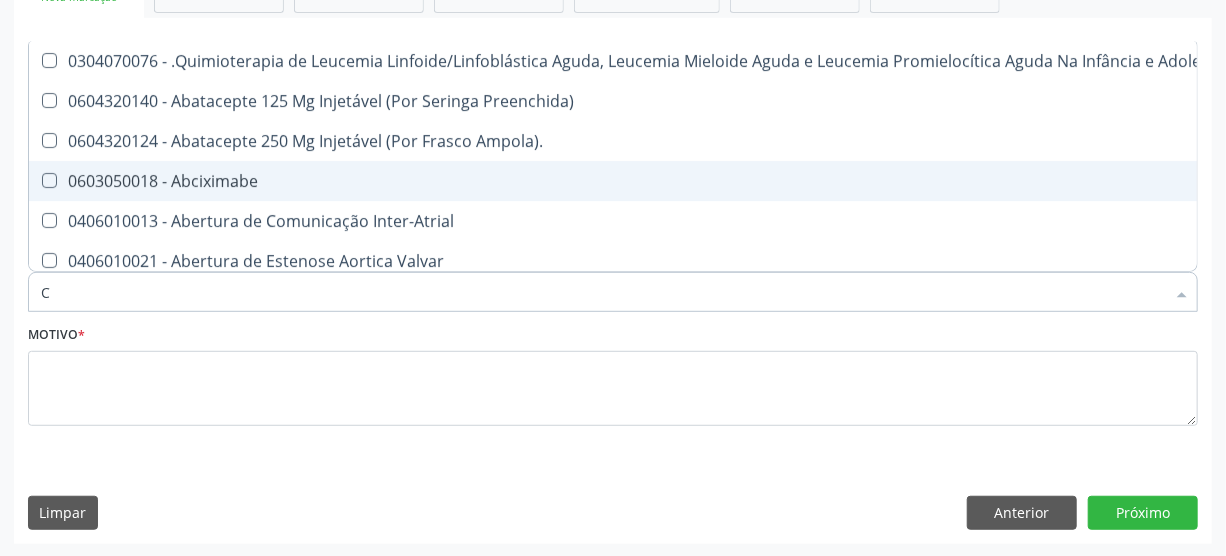 type on "CR" 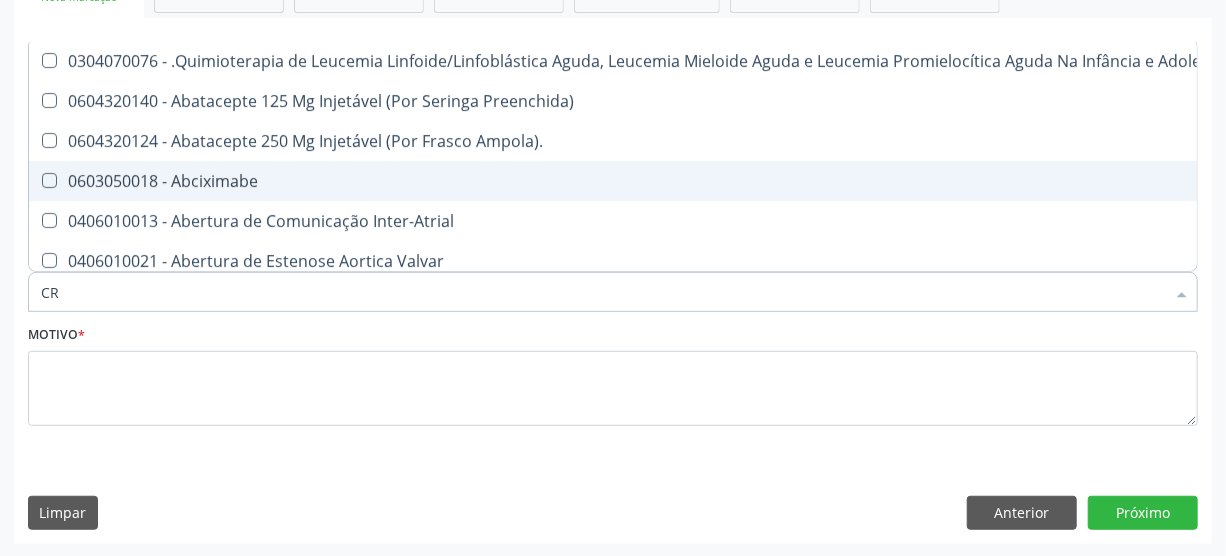 checkbox on "false" 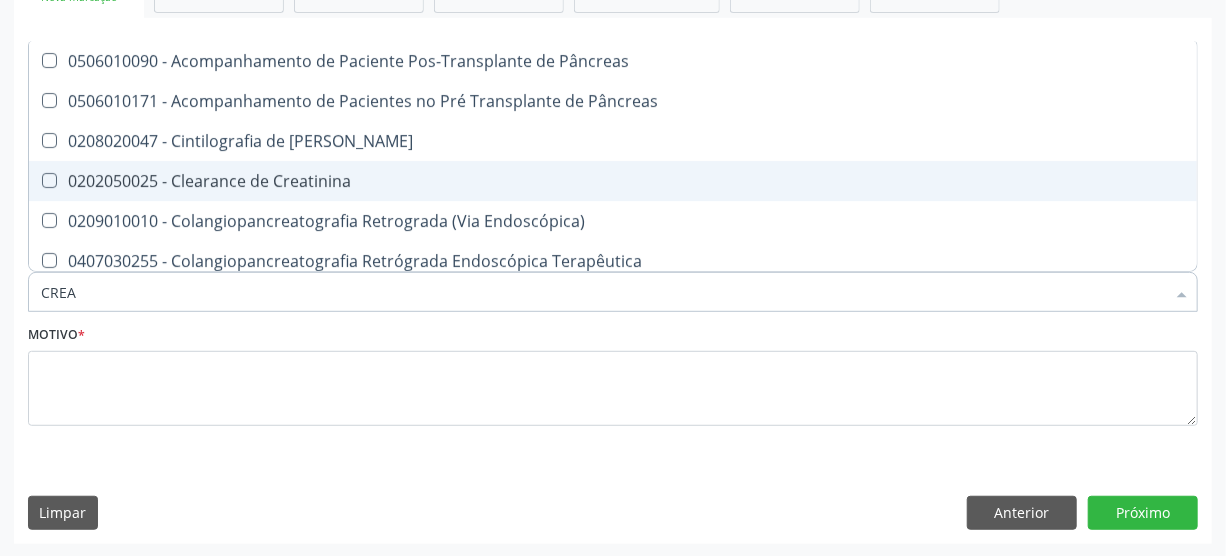 type on "CREAT" 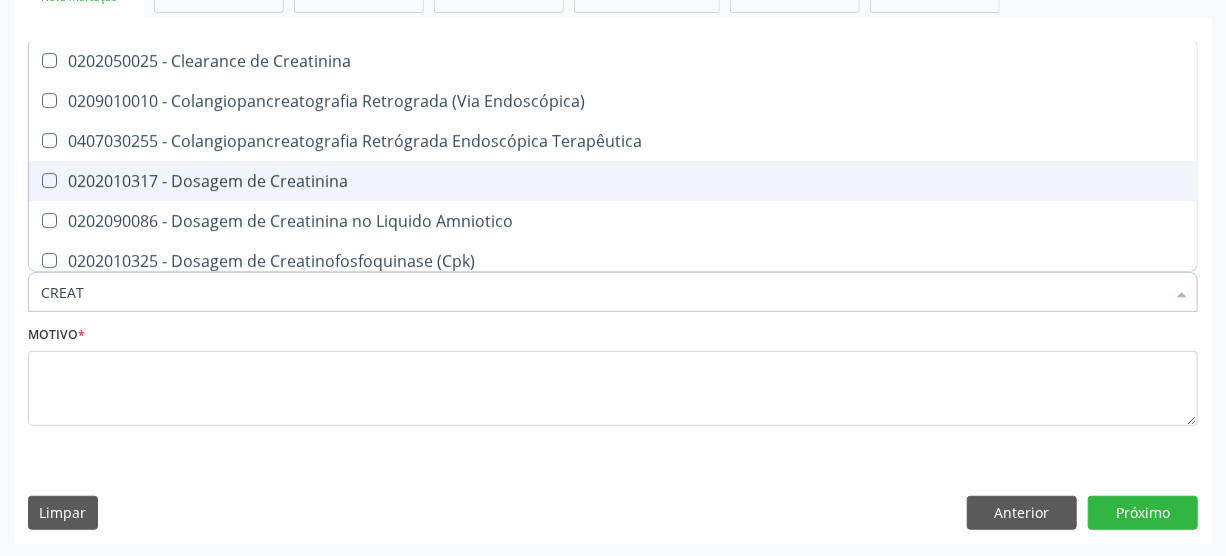 drag, startPoint x: 219, startPoint y: 173, endPoint x: 149, endPoint y: 238, distance: 95.524864 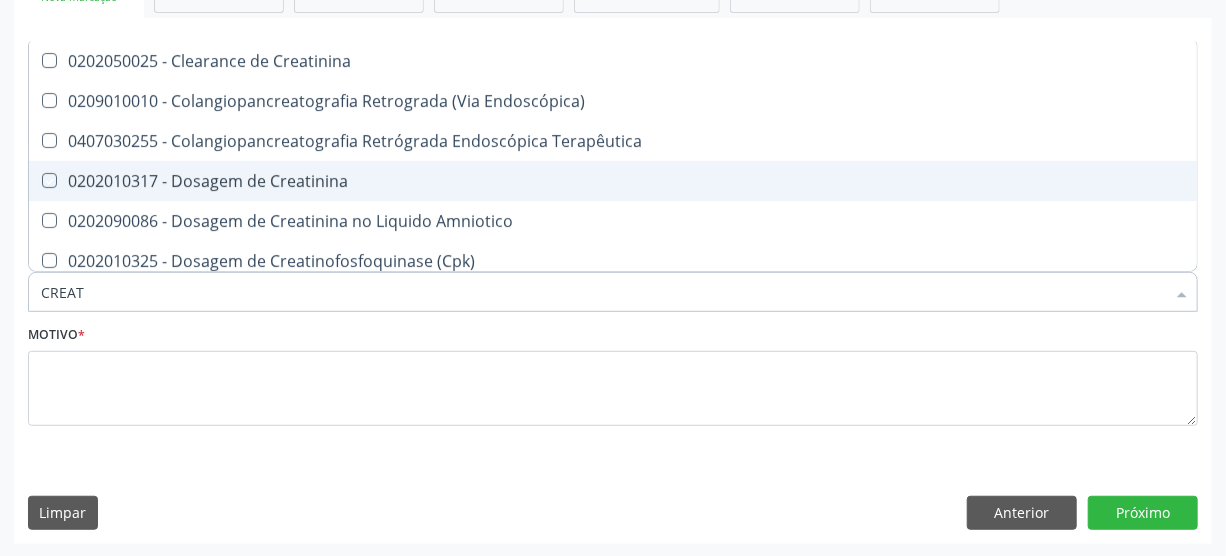 checkbox on "true" 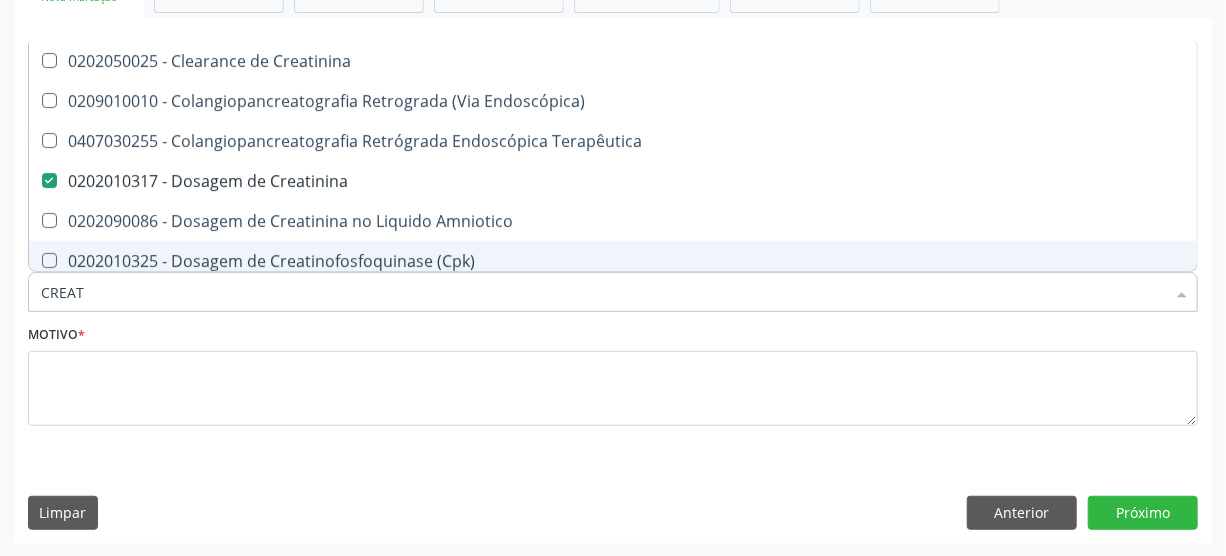 click on "CREAT" at bounding box center [603, 292] 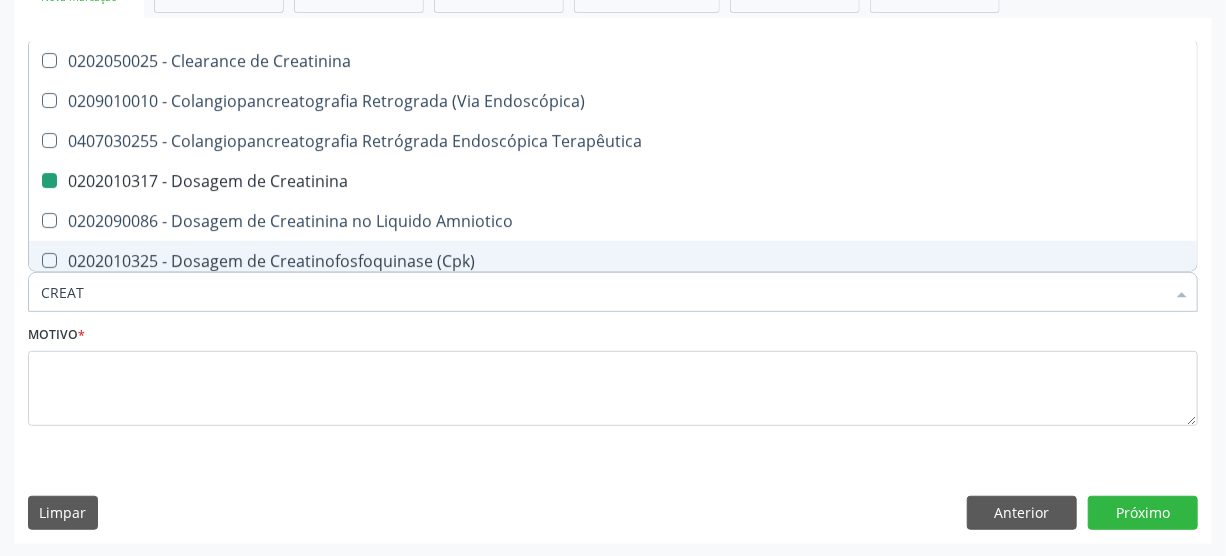 type on "CREA" 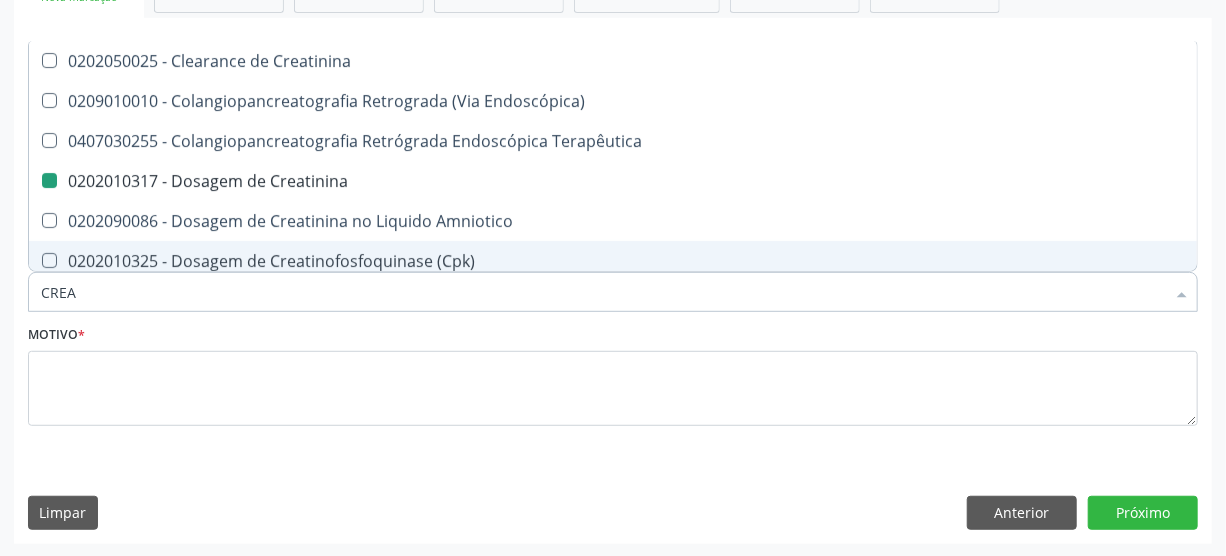 checkbox on "false" 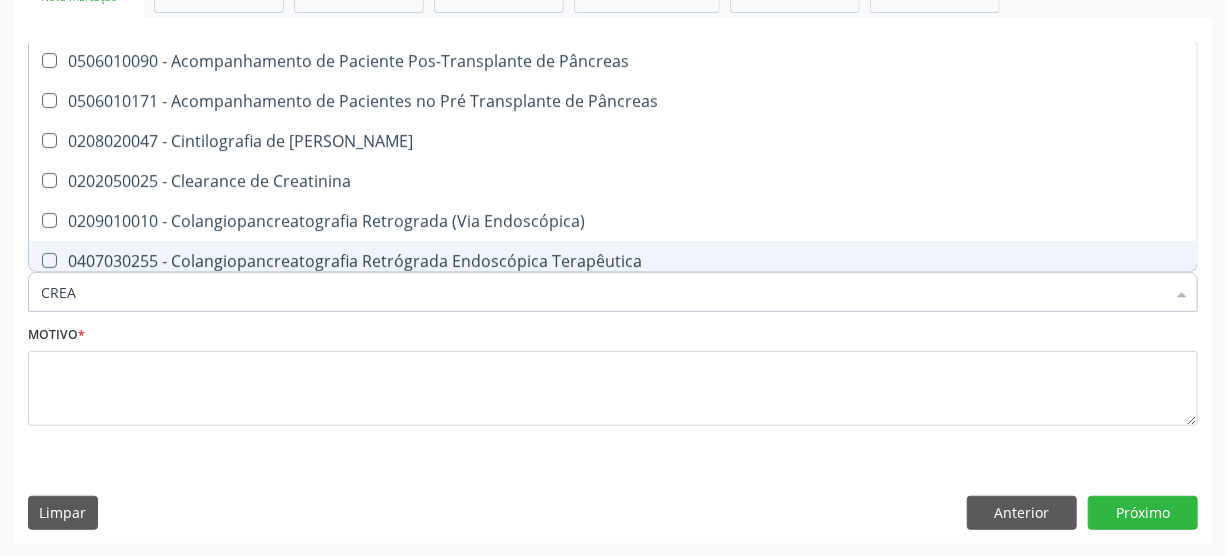 type on "CRE" 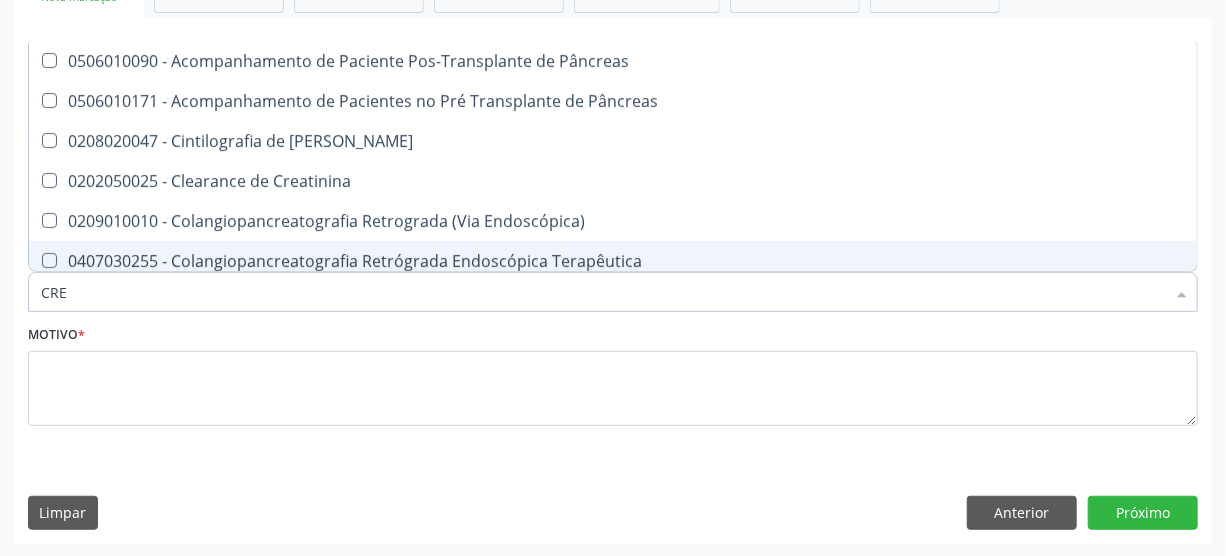 checkbox on "false" 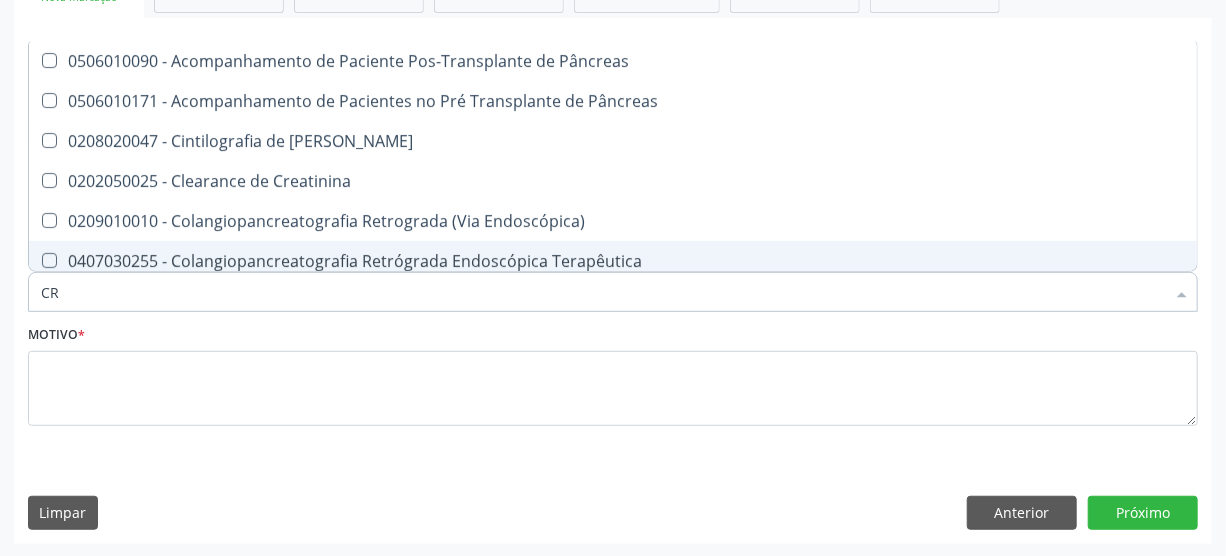 type on "C" 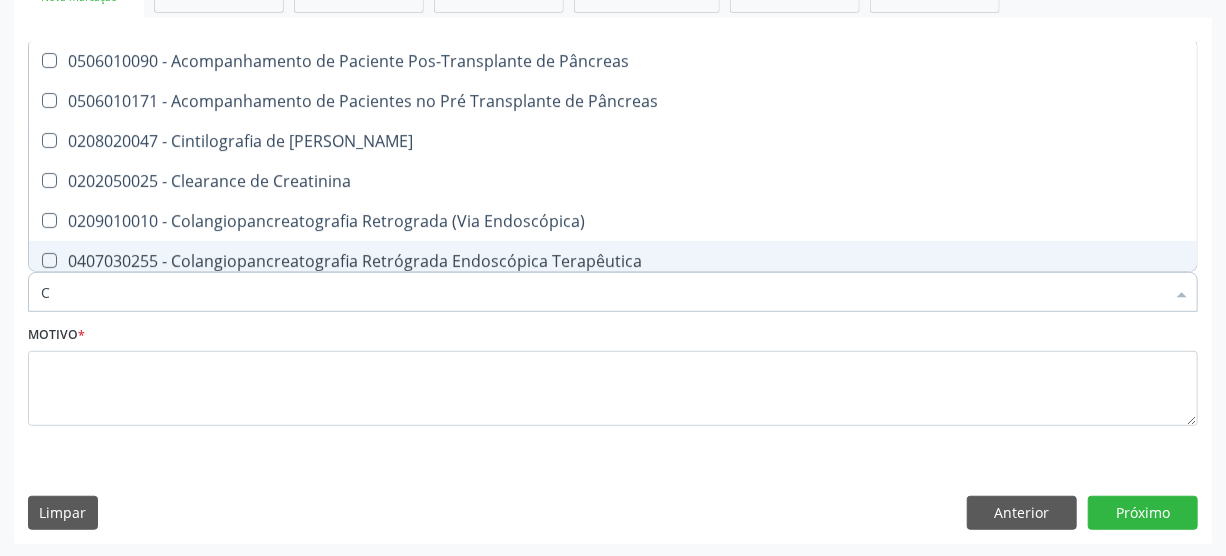 type 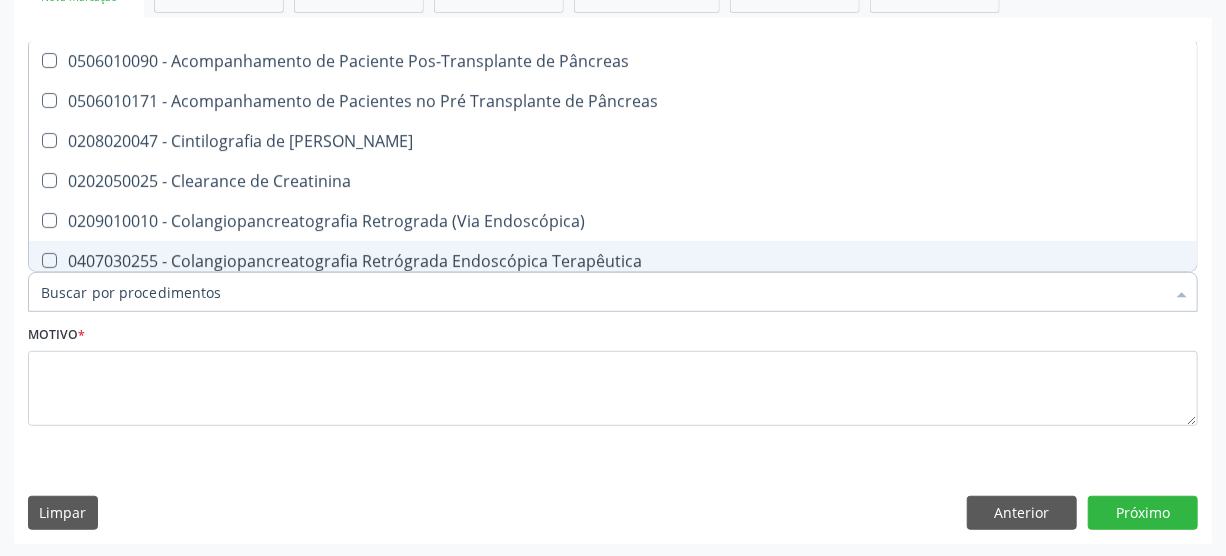 checkbox on "false" 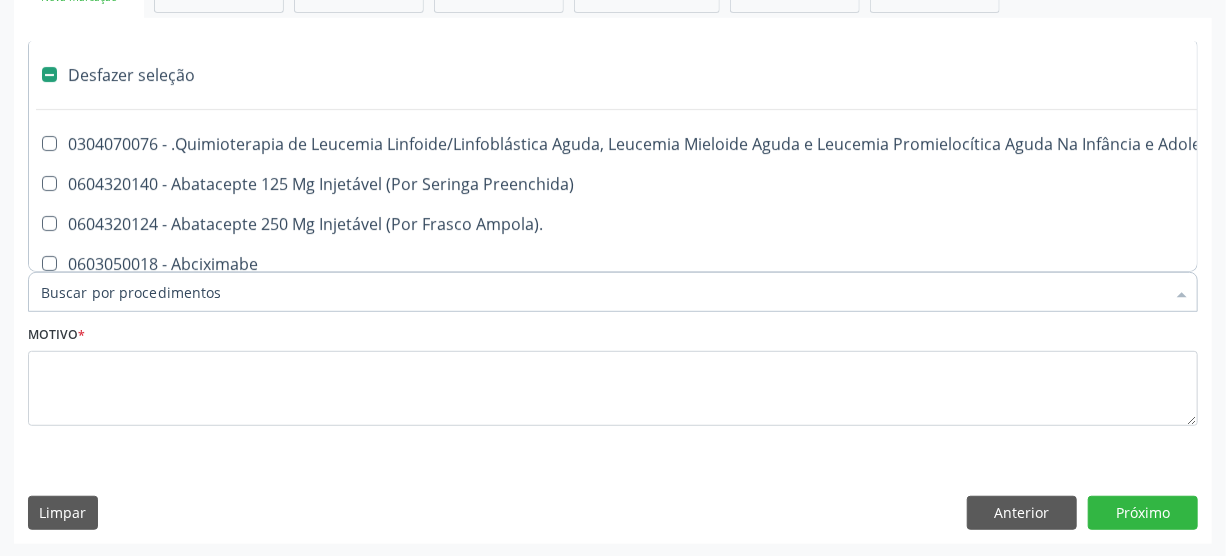 type on "G" 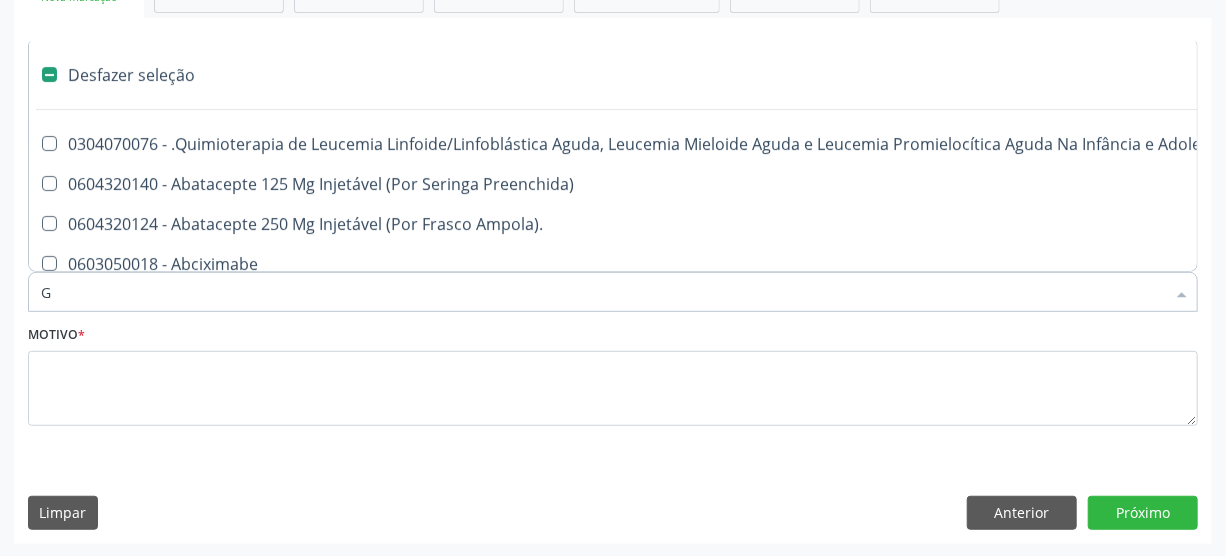 checkbox on "false" 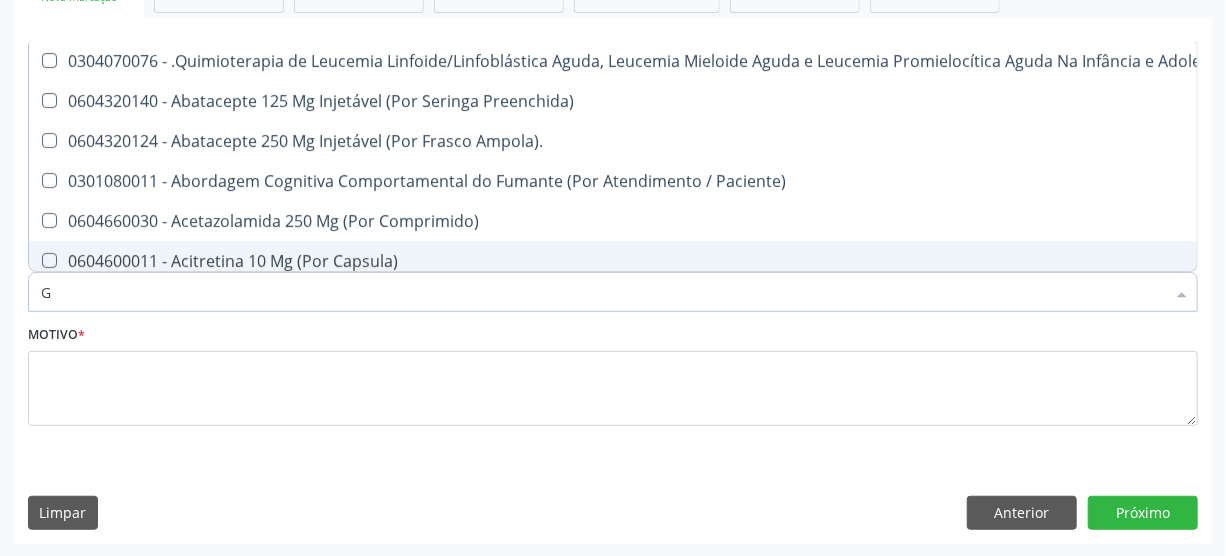 type on "GL" 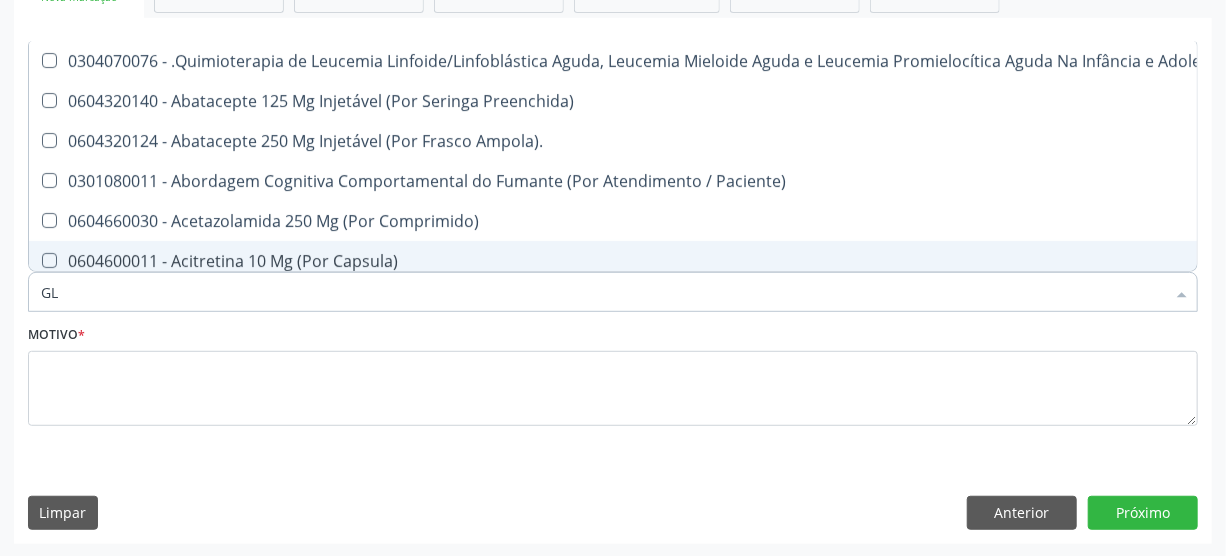 checkbox on "true" 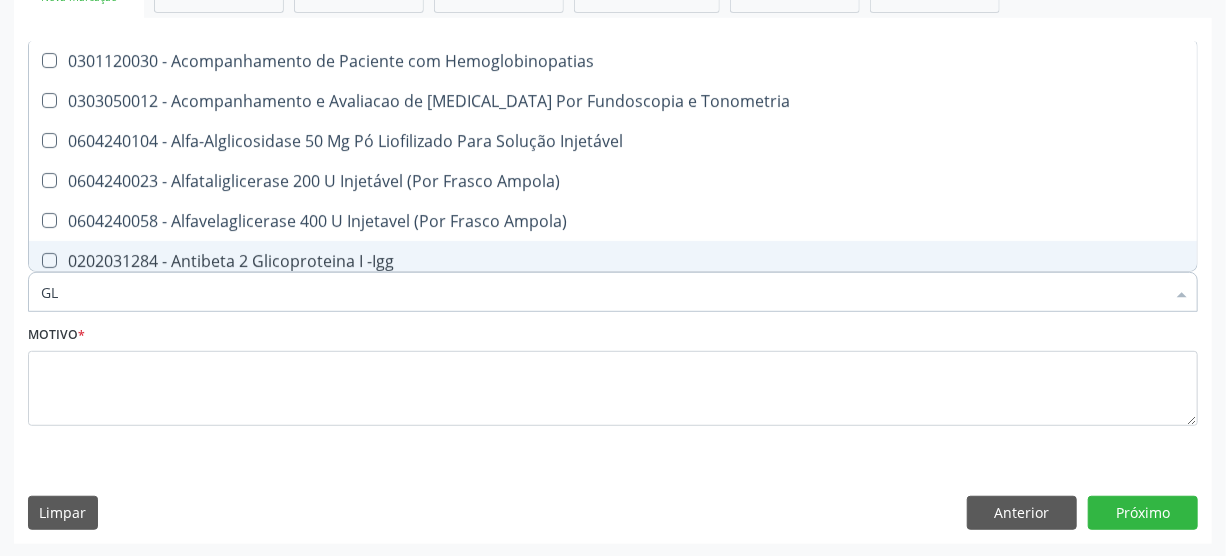 type on "GLI" 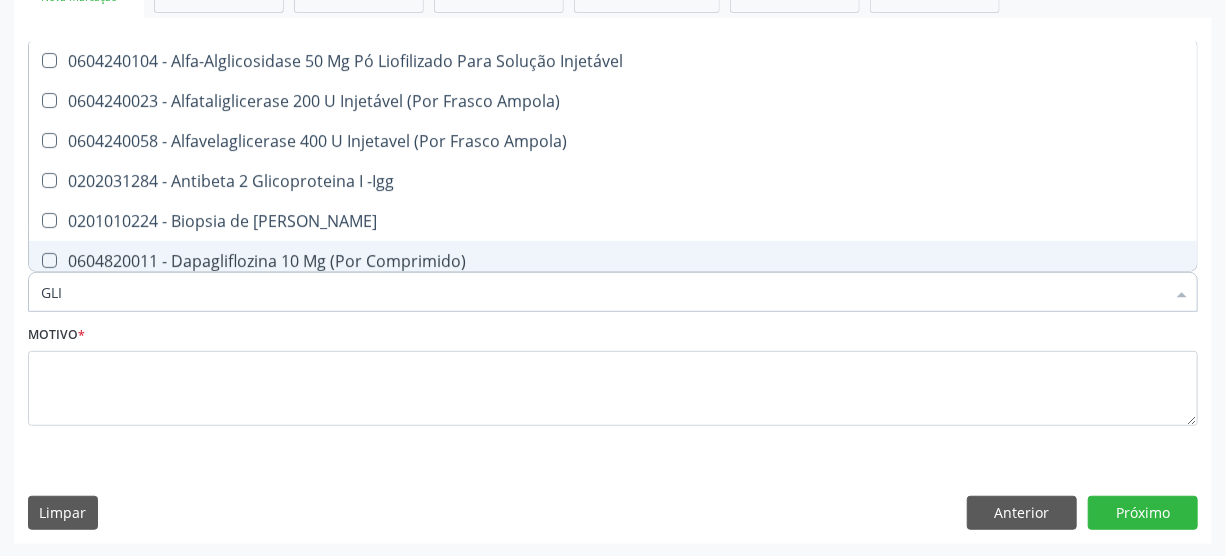 type on "GLIC" 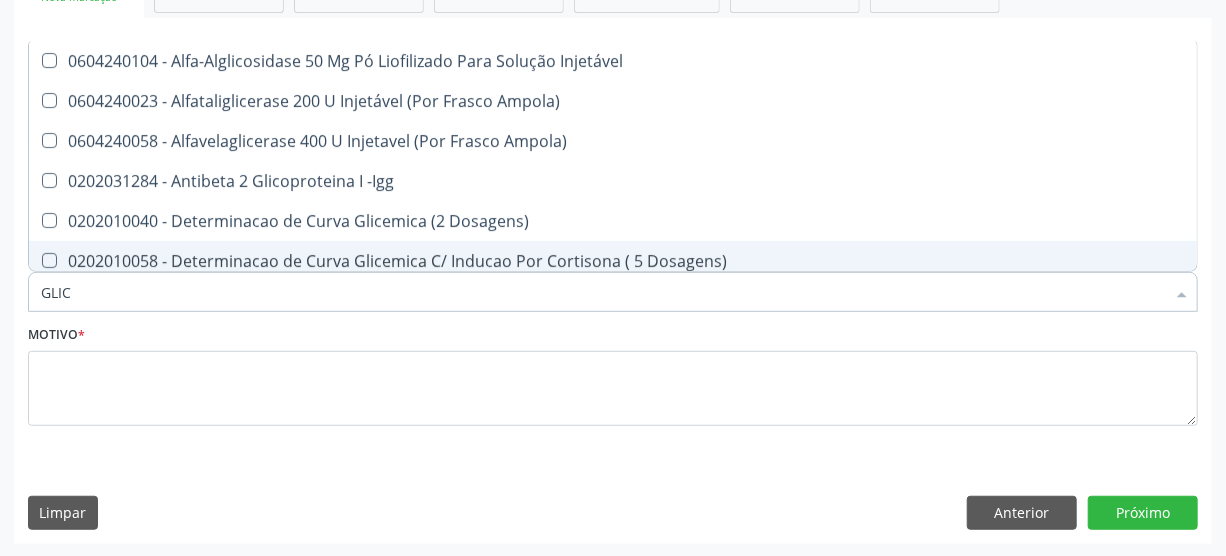 type on "GLICO" 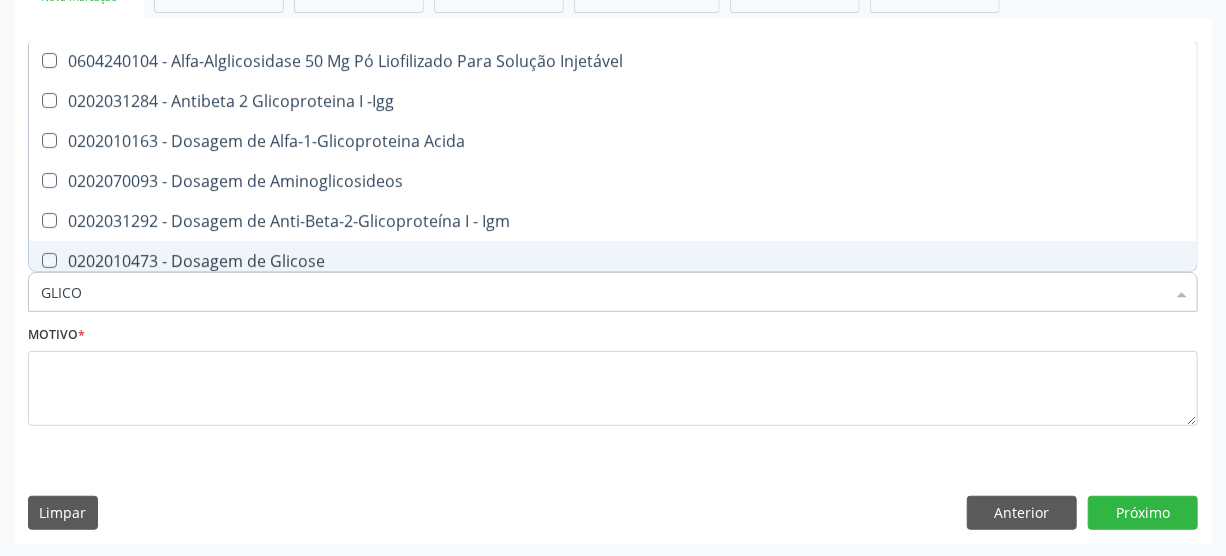 type on "GLICOS" 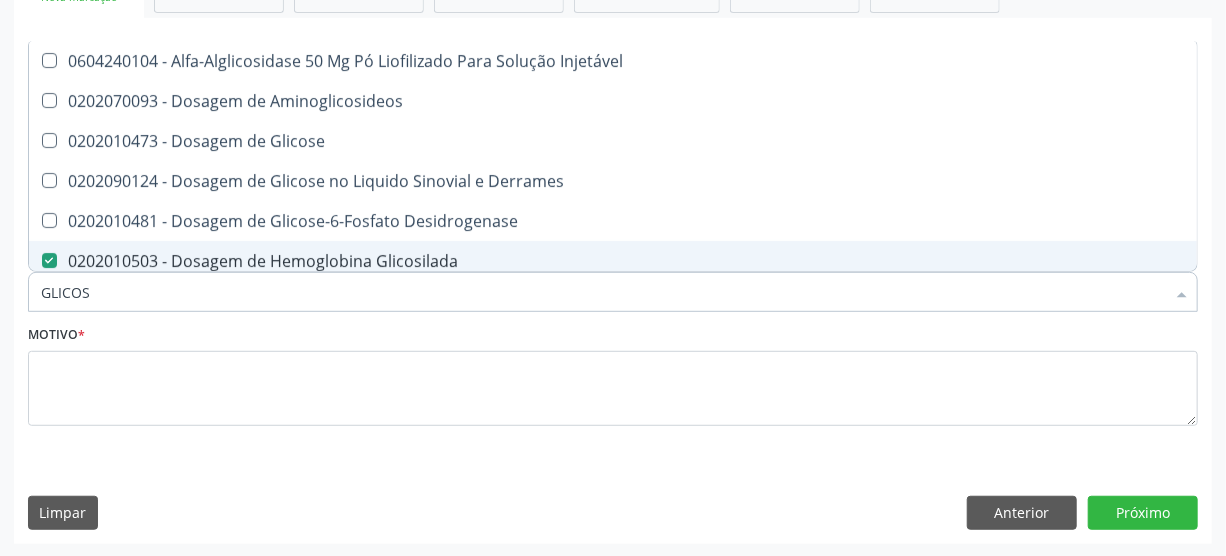 type on "GLICOSE" 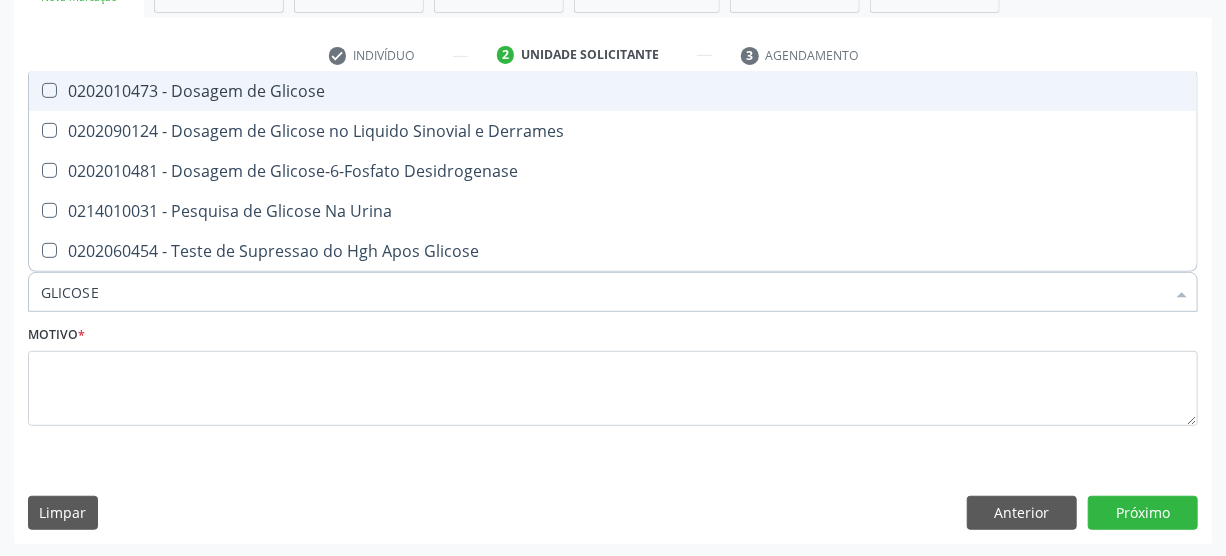 click on "0202010473 - Dosagem de Glicose" at bounding box center (613, 91) 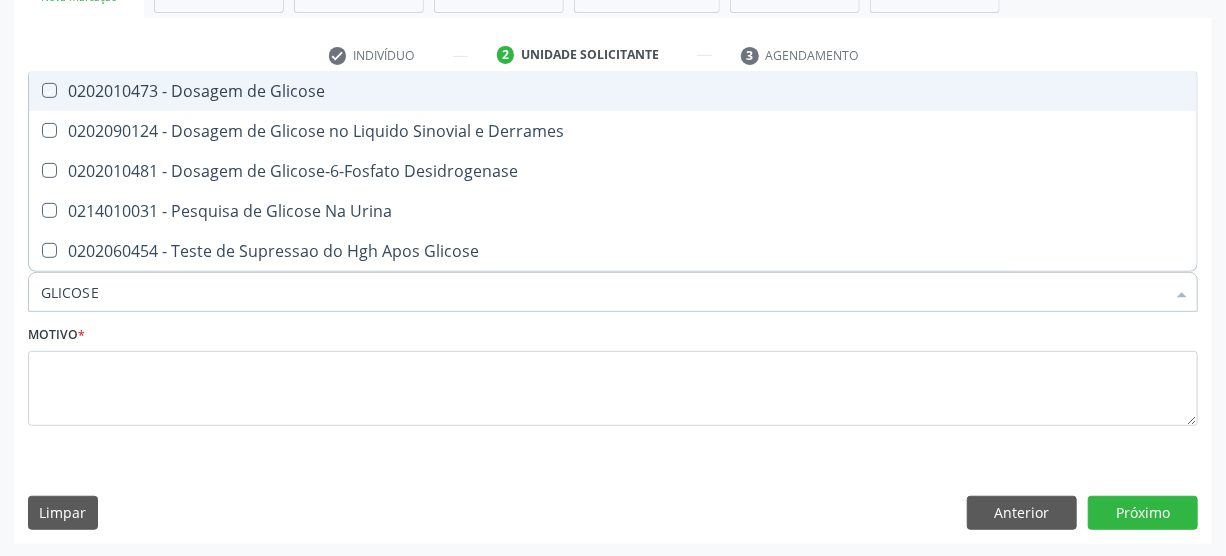 checkbox on "true" 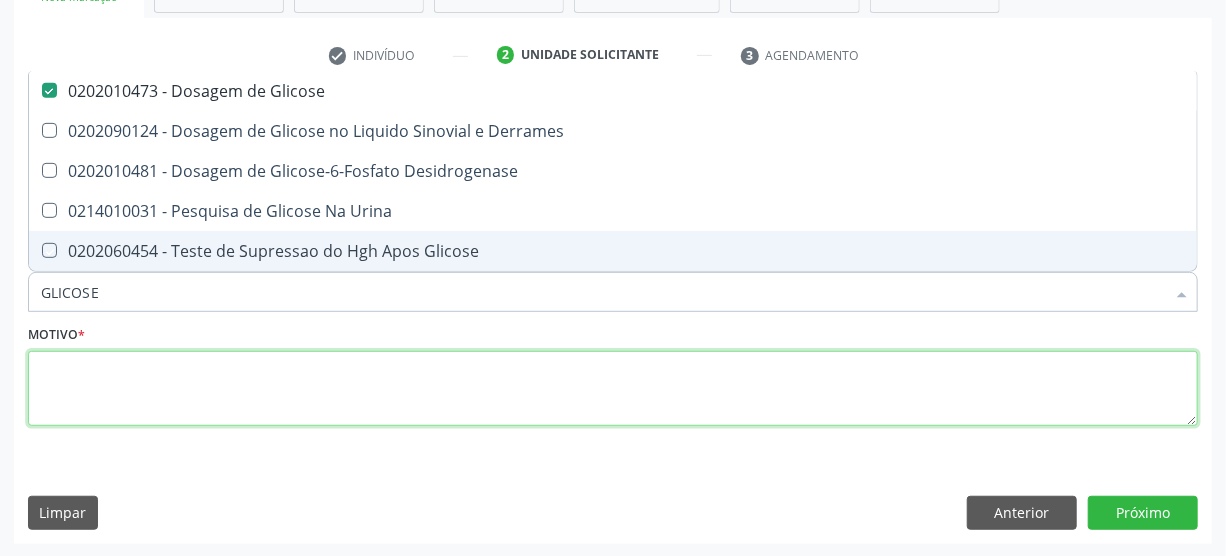 click at bounding box center (613, 389) 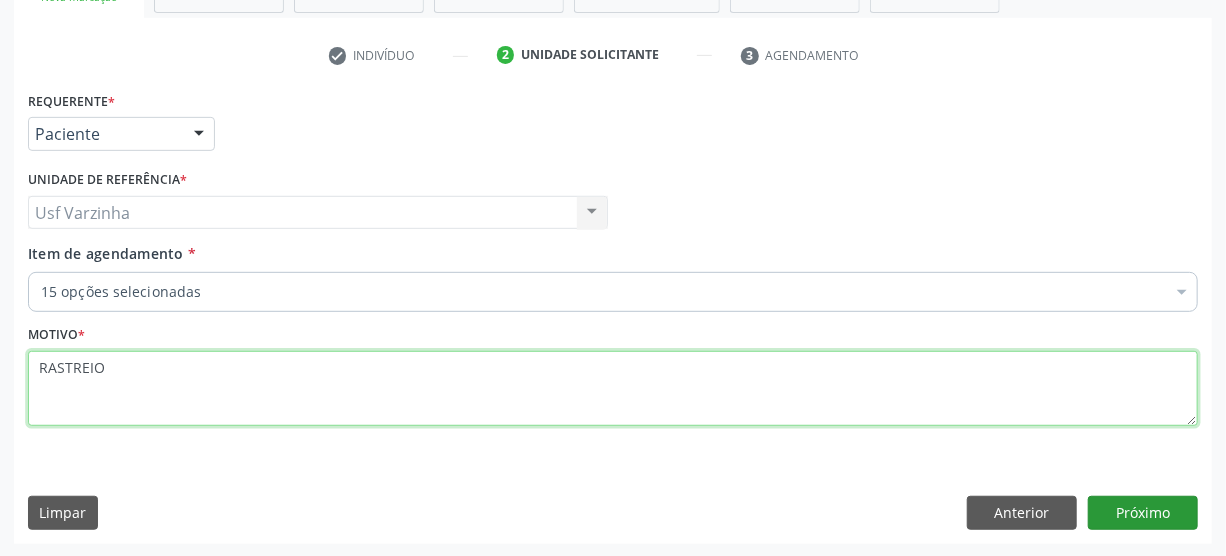 type on "RASTREIO" 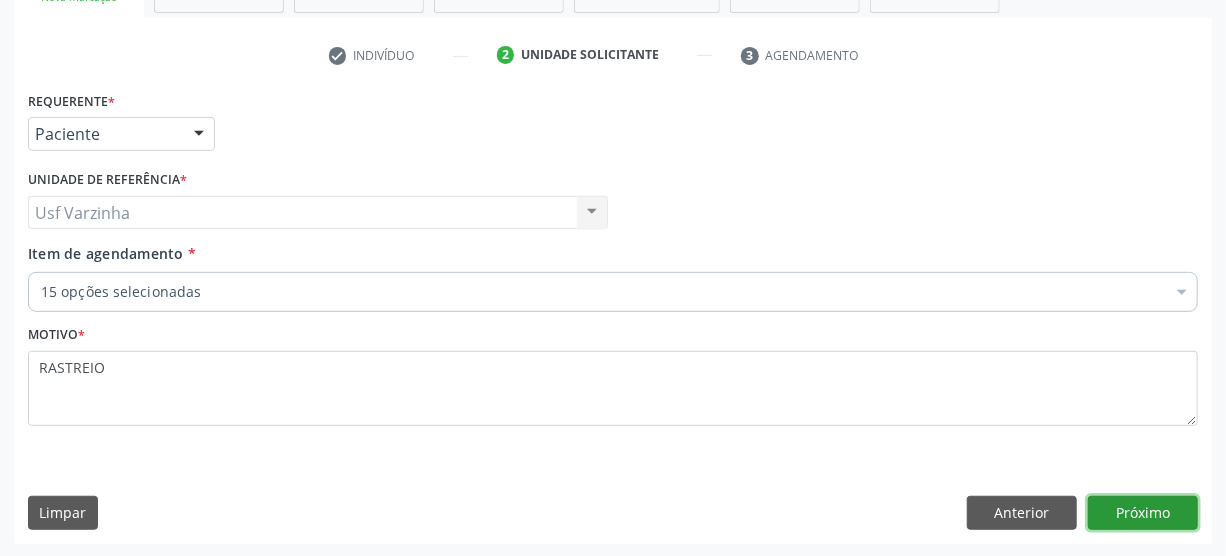 click on "Próximo" at bounding box center [1143, 513] 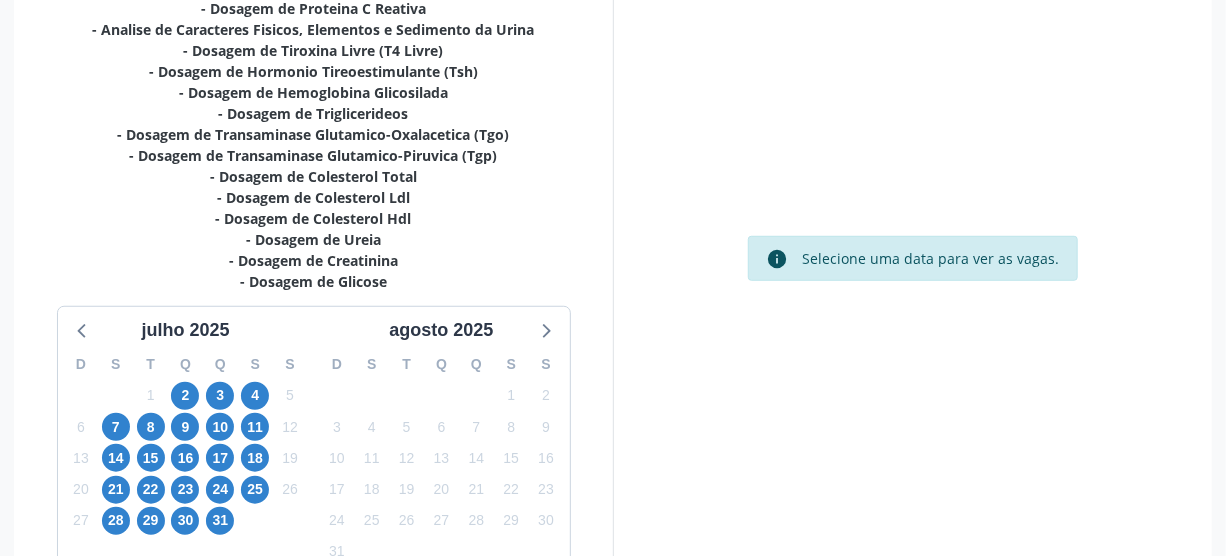 scroll, scrollTop: 530, scrollLeft: 0, axis: vertical 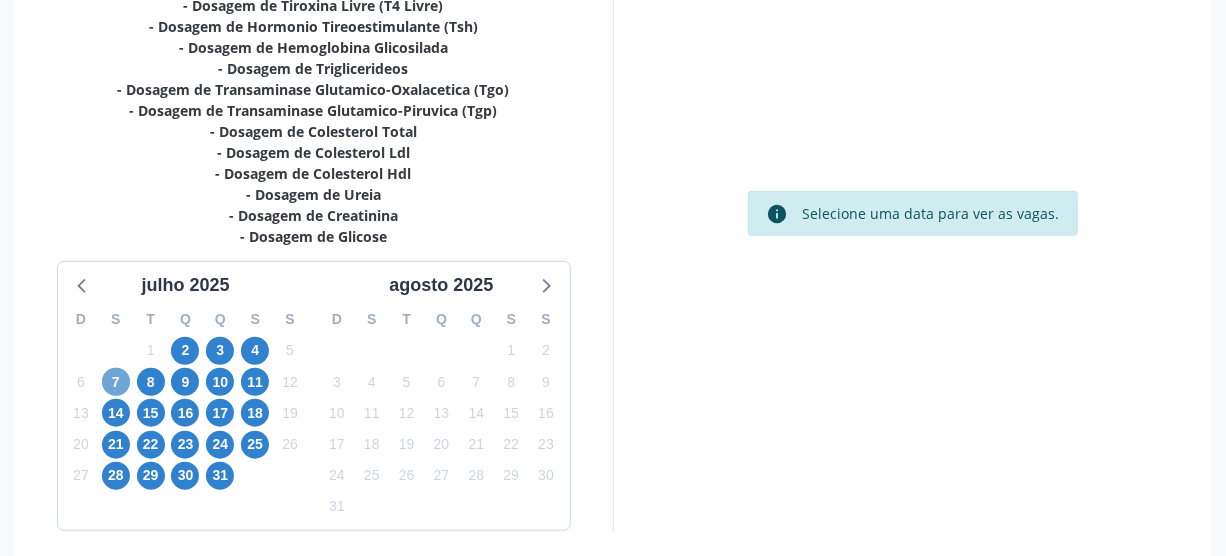 click on "7" at bounding box center [116, 382] 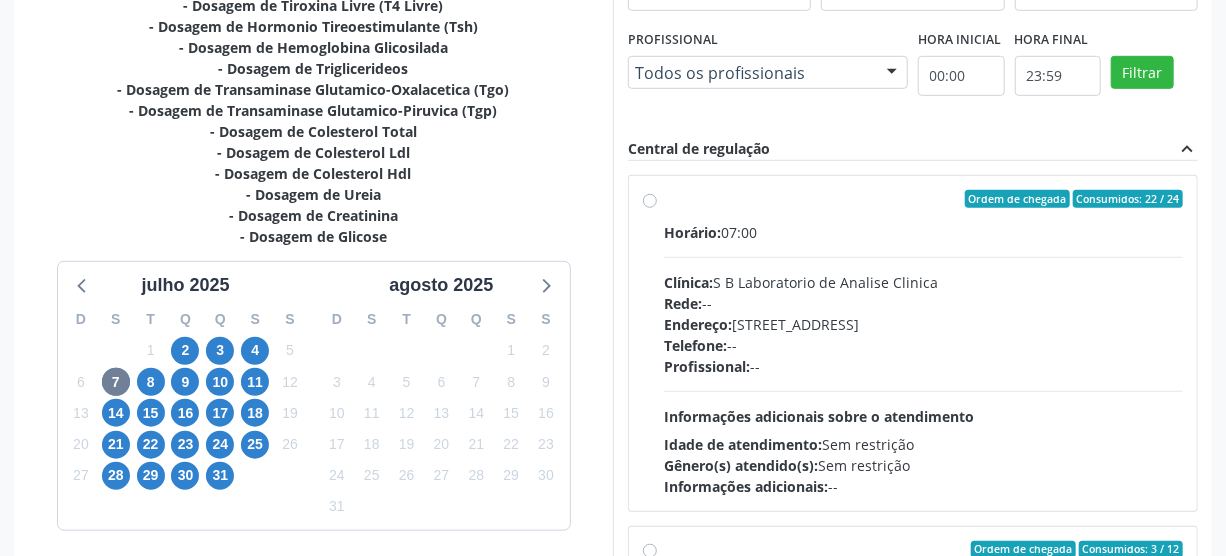 click on "Ordem de chegada
Consumidos: 22 / 24
Horário:   07:00
Clínica:  S B Laboratorio de Analise Clinica
Rede:
--
Endereço:   Casa, nº 679, Centro, Serra Talhada - PE
Telefone:   --
Profissional:
--
Informações adicionais sobre o atendimento
Idade de atendimento:
Sem restrição
Gênero(s) atendido(s):
Sem restrição
Informações adicionais:
--" at bounding box center [923, 343] 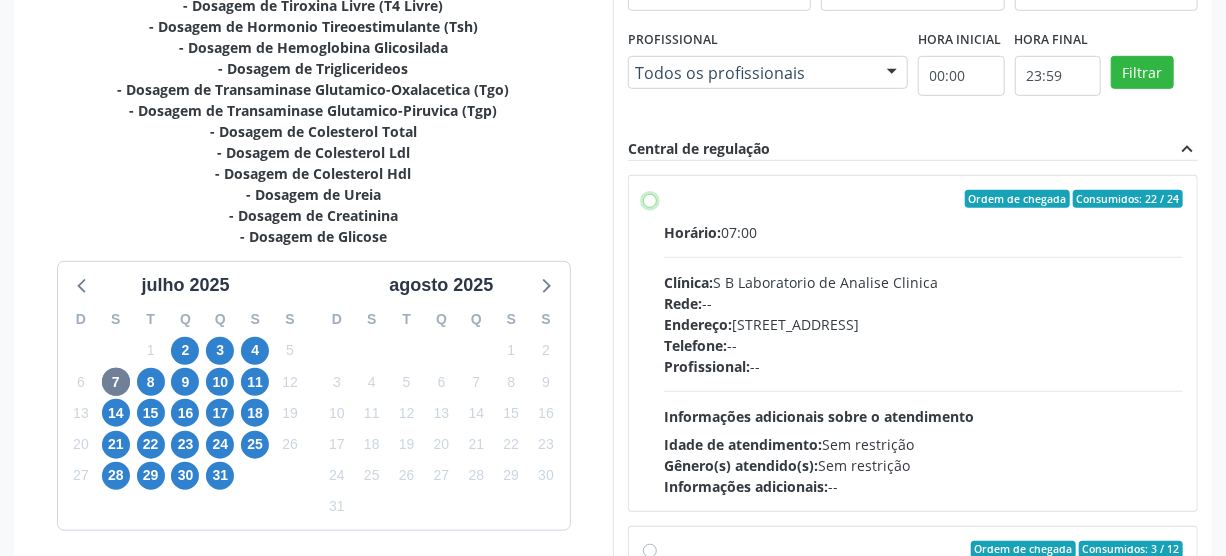 click on "Ordem de chegada
Consumidos: 22 / 24
Horário:   07:00
Clínica:  S B Laboratorio de Analise Clinica
Rede:
--
Endereço:   Casa, nº 679, Centro, Serra Talhada - PE
Telefone:   --
Profissional:
--
Informações adicionais sobre o atendimento
Idade de atendimento:
Sem restrição
Gênero(s) atendido(s):
Sem restrição
Informações adicionais:
--" at bounding box center (650, 199) 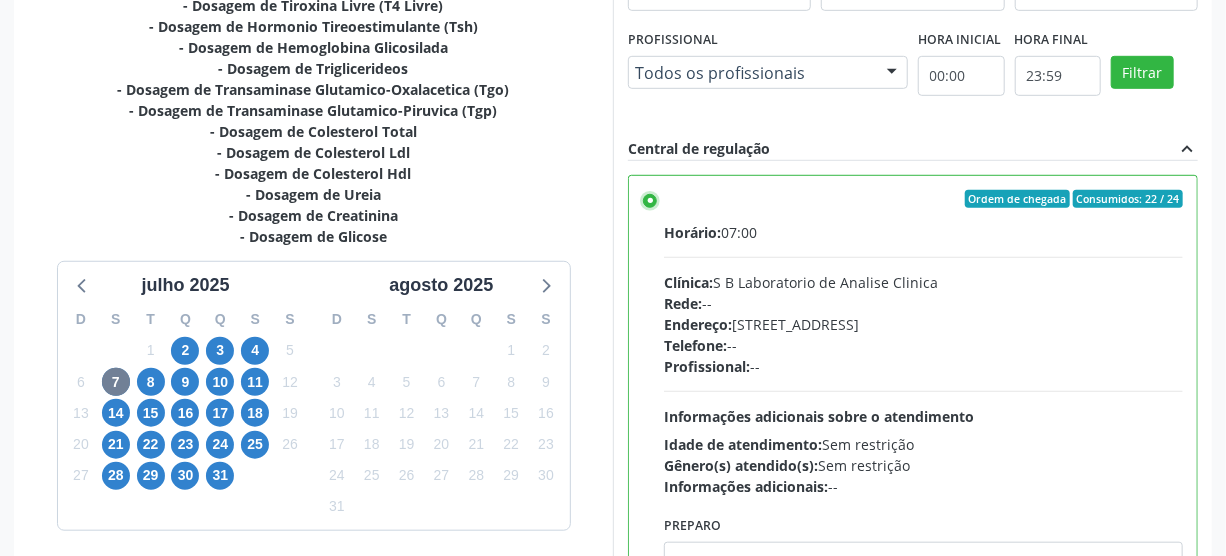 scroll, scrollTop: 637, scrollLeft: 0, axis: vertical 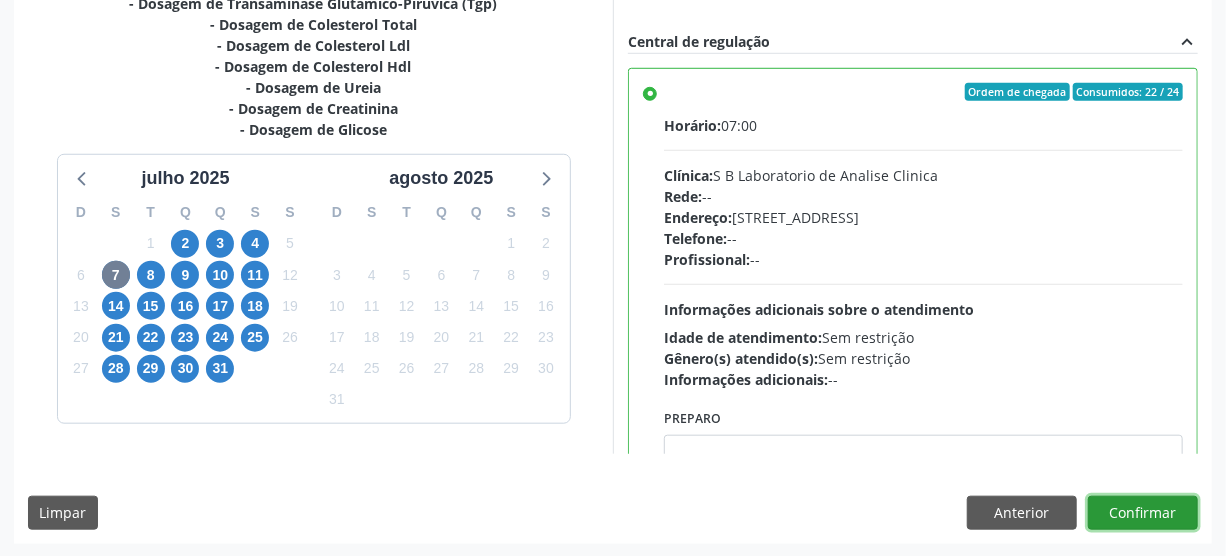 click on "Confirmar" at bounding box center (1143, 513) 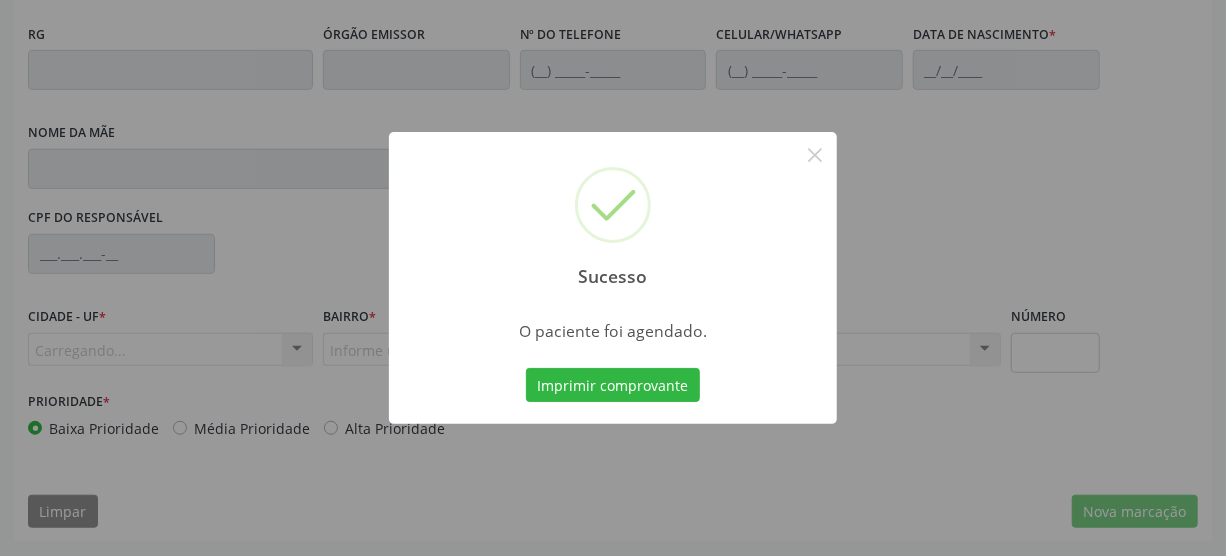 scroll, scrollTop: 512, scrollLeft: 0, axis: vertical 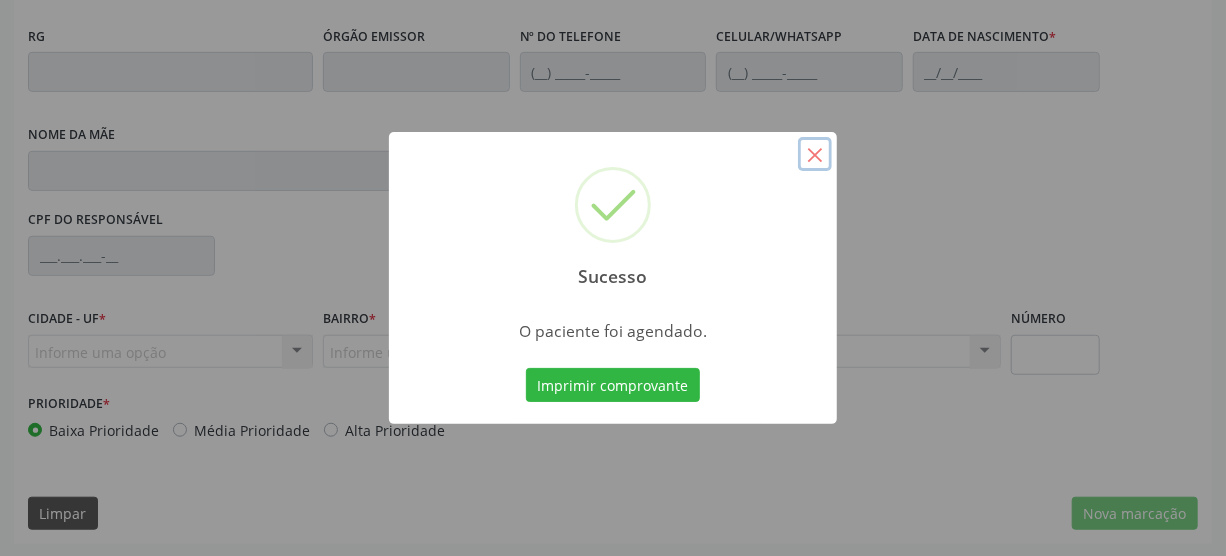 click on "×" at bounding box center (815, 154) 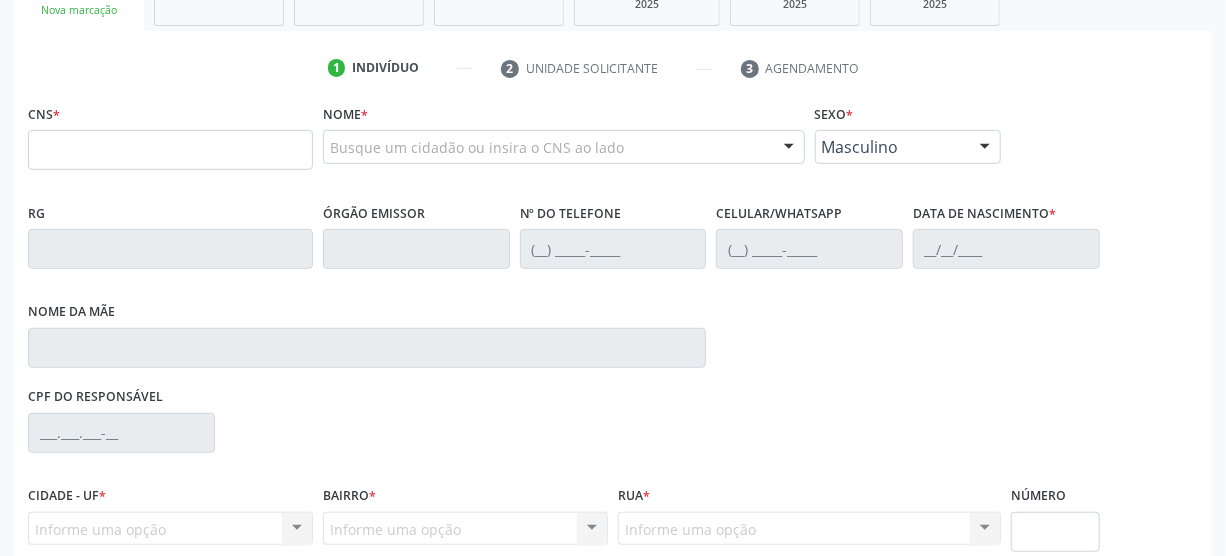 scroll, scrollTop: 330, scrollLeft: 0, axis: vertical 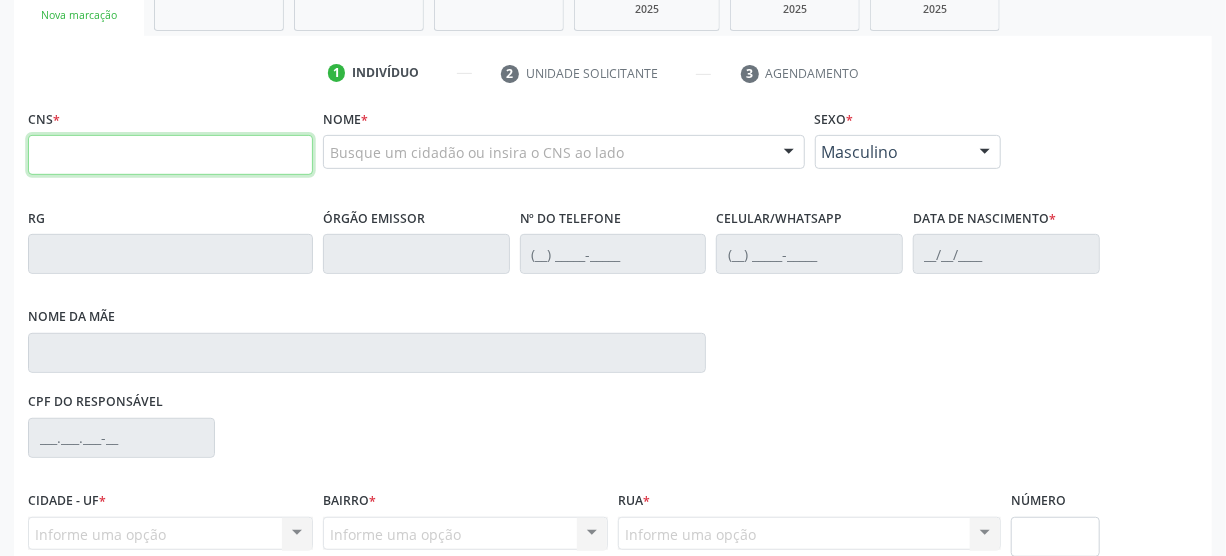 click at bounding box center (170, 155) 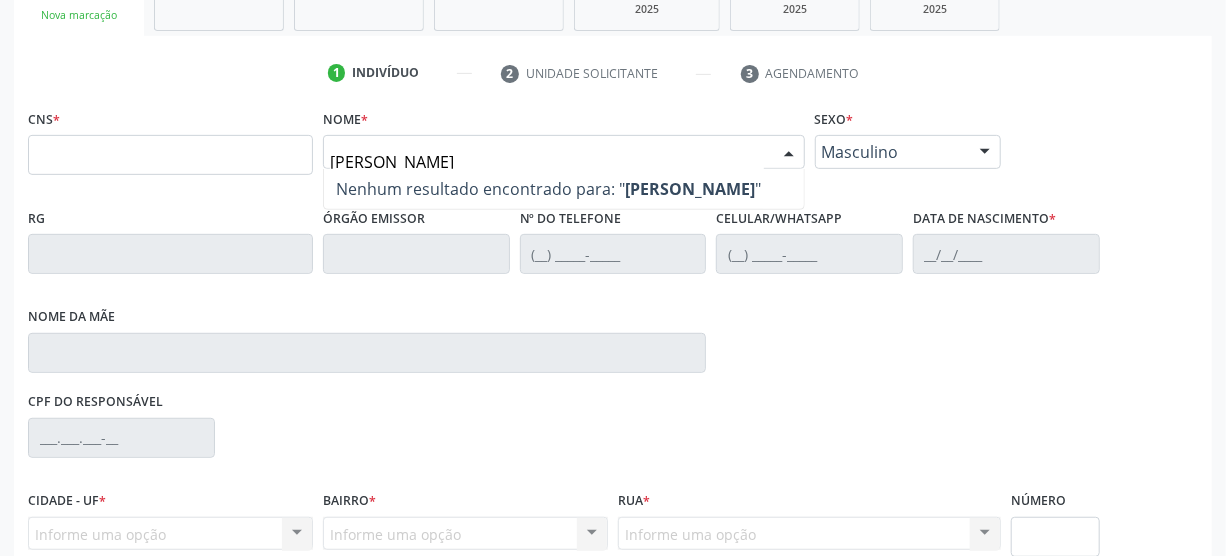 type on "LUENZO RAVI DOS SANTOS" 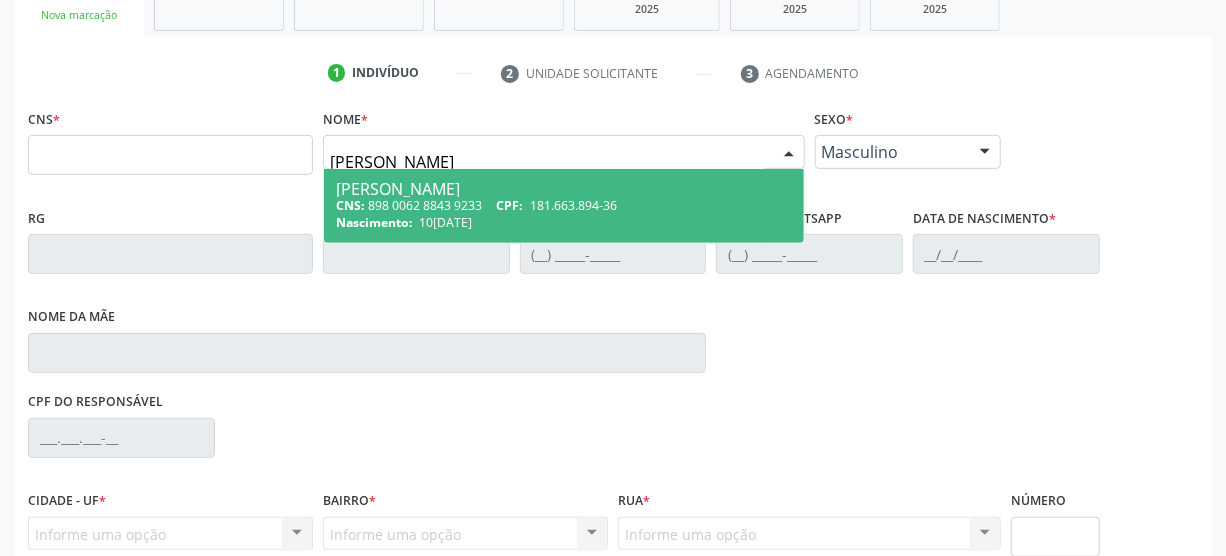 click on "181.663.894-36" at bounding box center (573, 205) 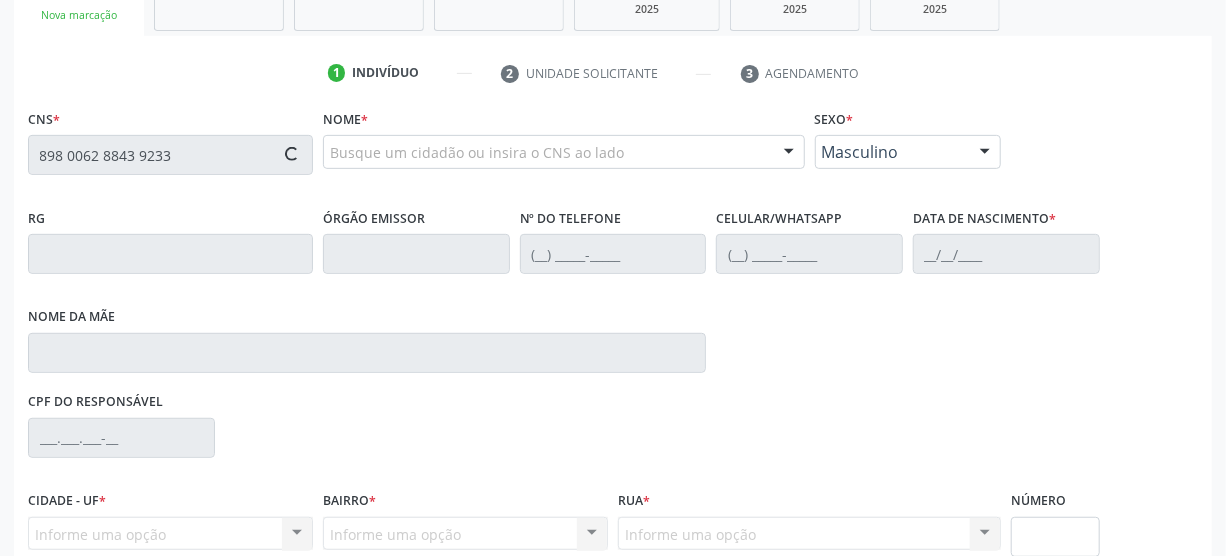 type on "898 0062 8843 9233" 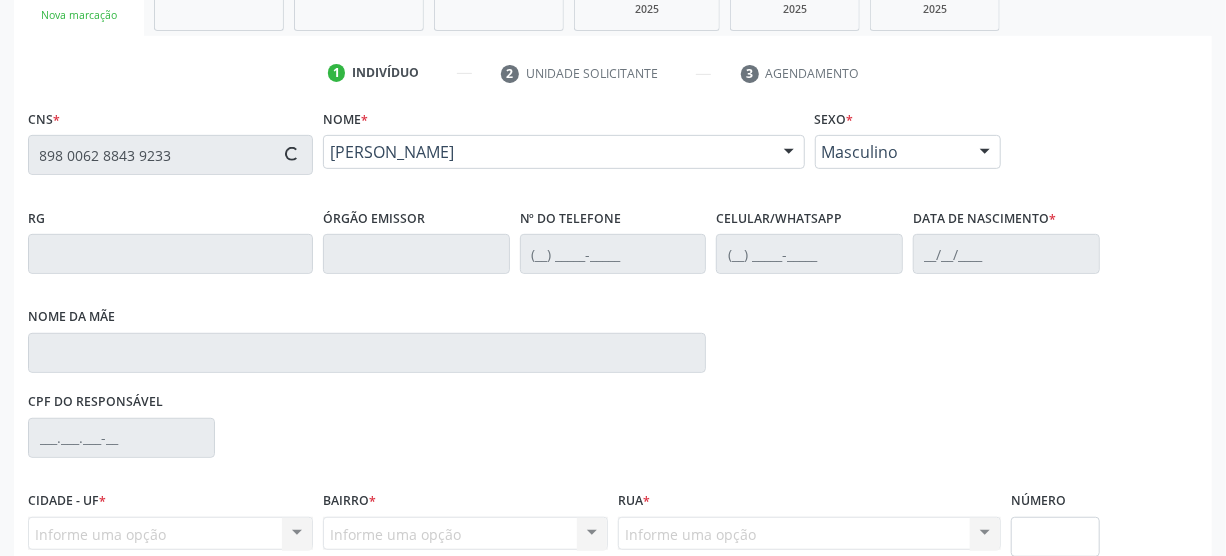 type on "(99) 99999-9999" 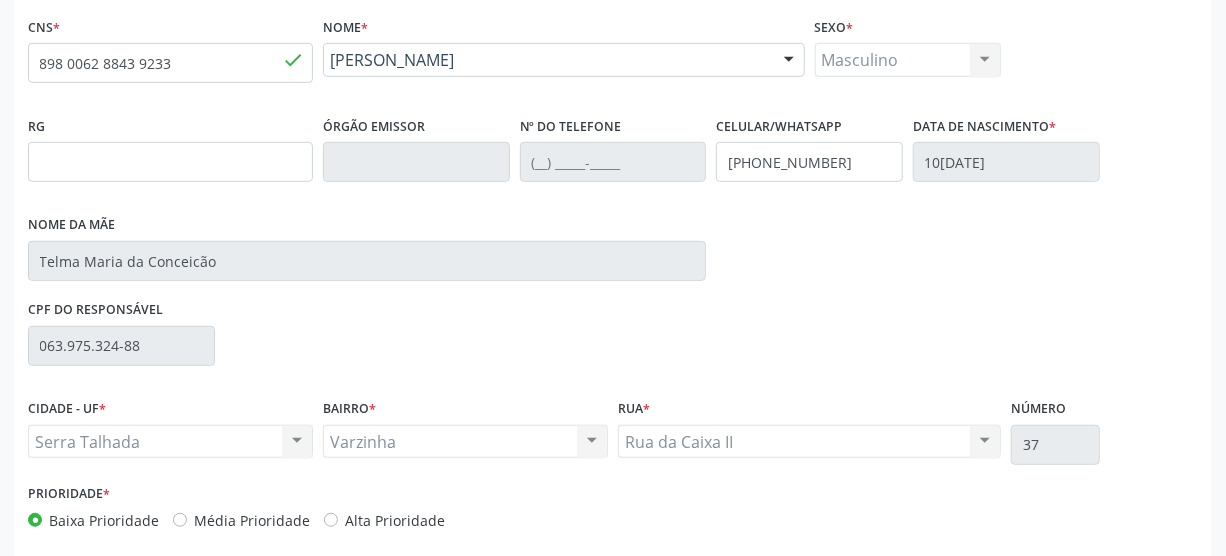 scroll, scrollTop: 512, scrollLeft: 0, axis: vertical 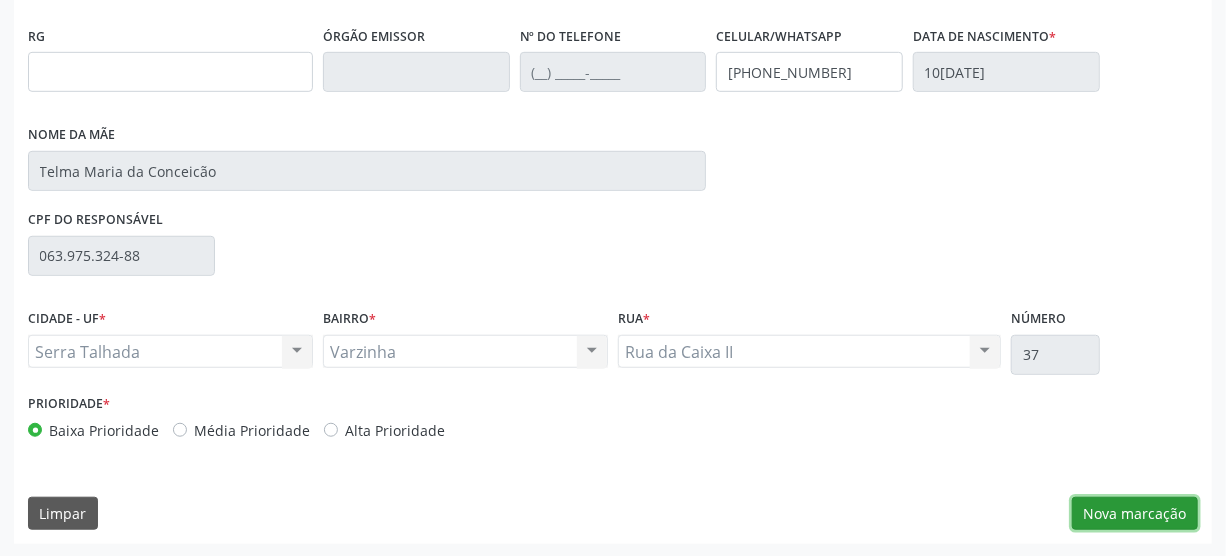 click on "Nova marcação" at bounding box center (1135, 514) 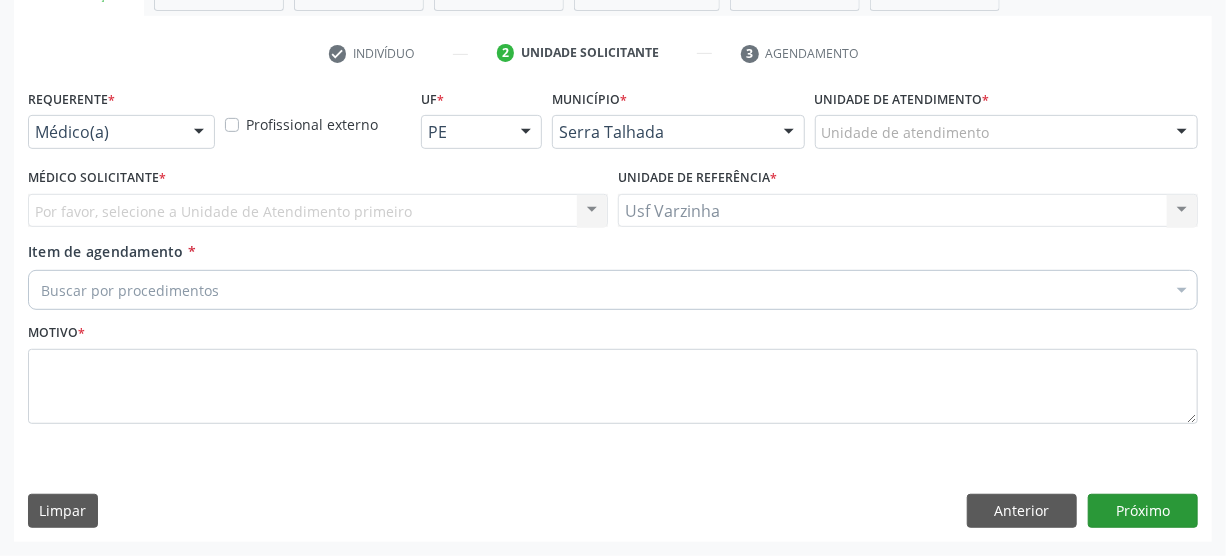 scroll, scrollTop: 348, scrollLeft: 0, axis: vertical 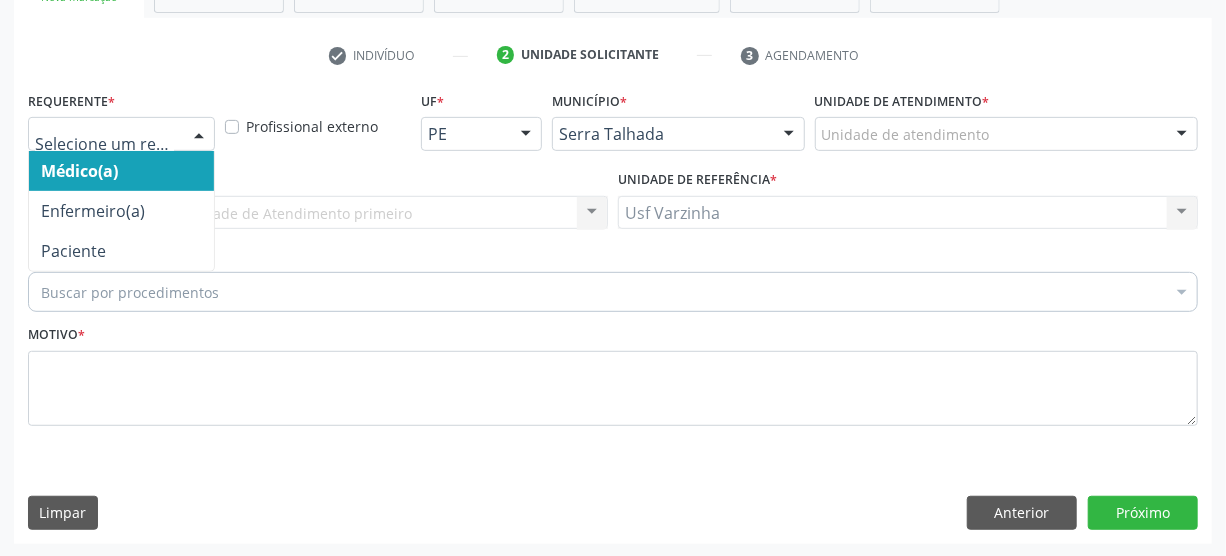 click at bounding box center (199, 135) 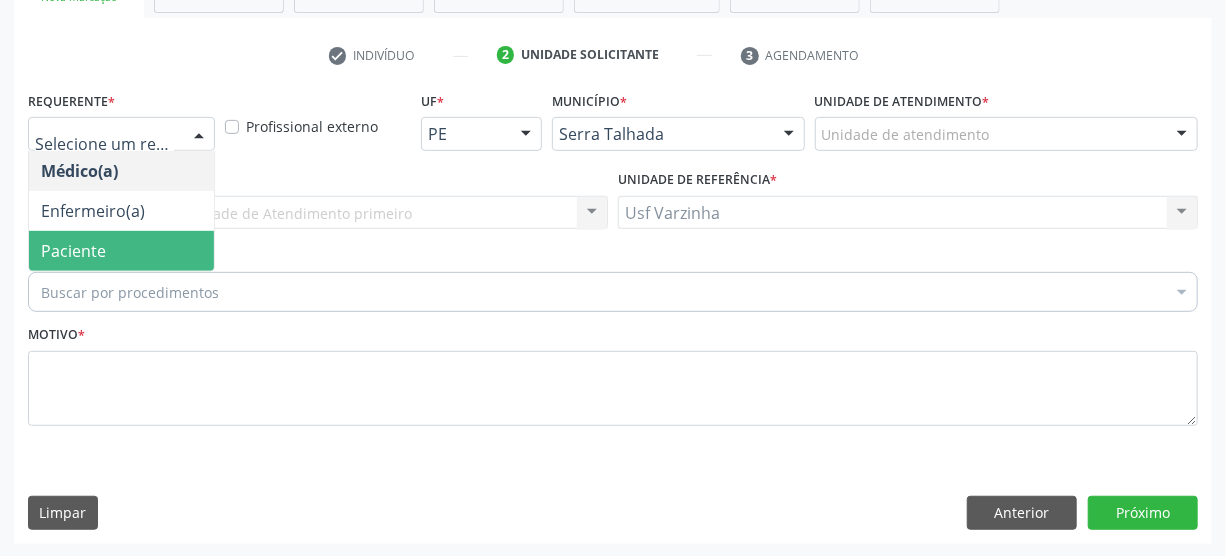 click on "Paciente" at bounding box center [121, 251] 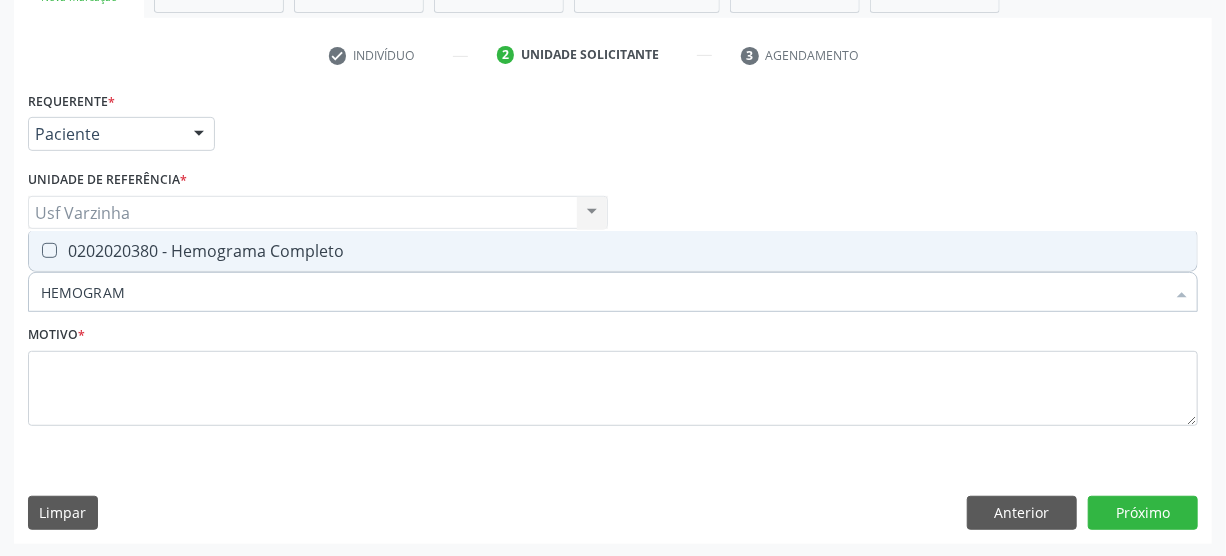 type on "HEMOGRAMA" 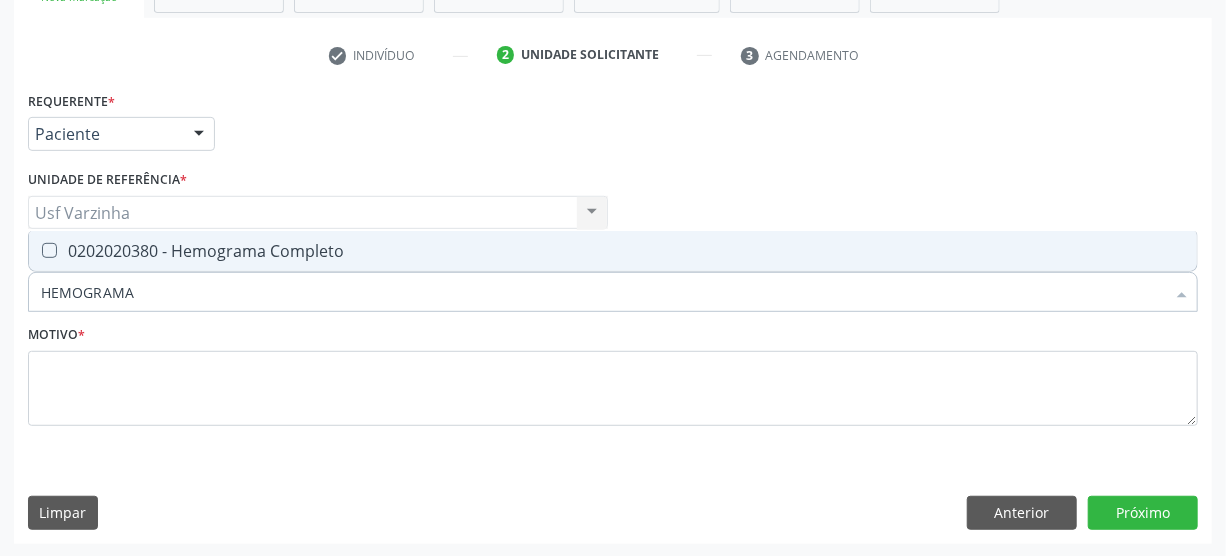 click on "0202020380 - Hemograma Completo" at bounding box center (613, 251) 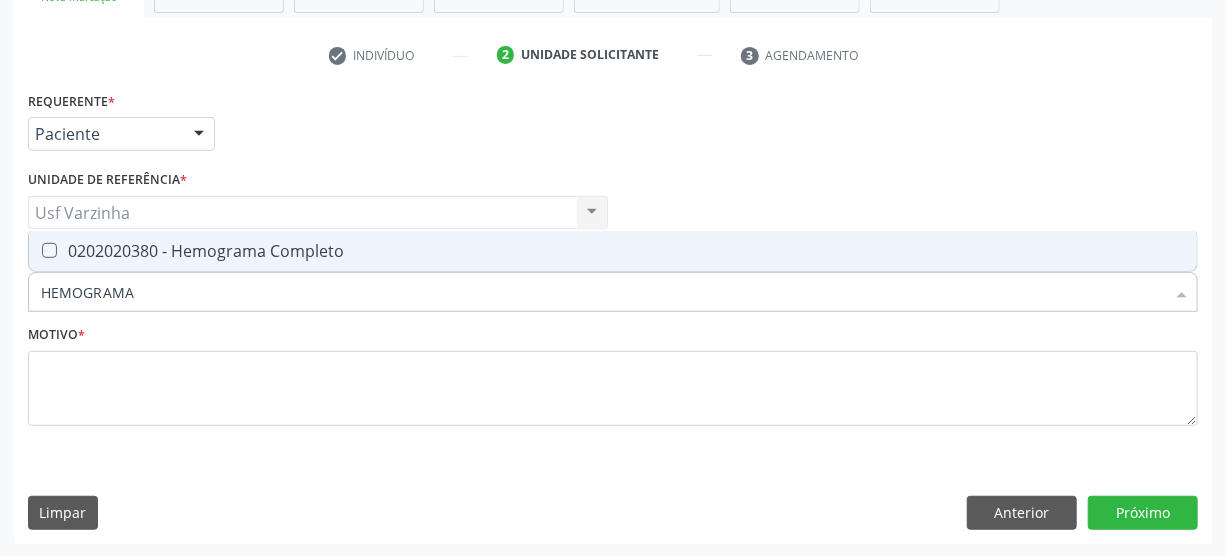 checkbox on "true" 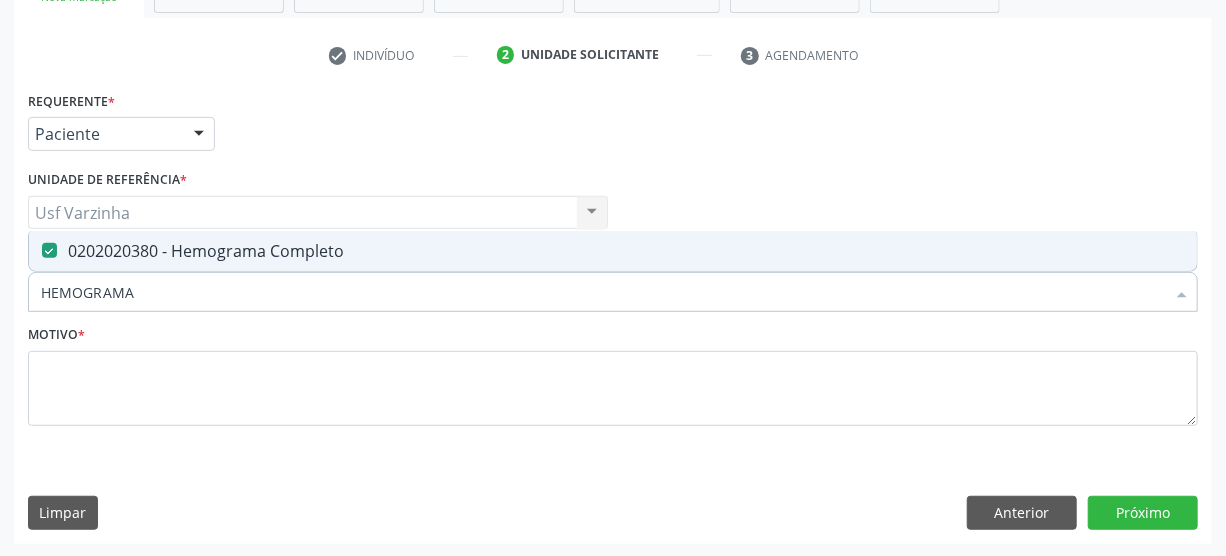 click on "HEMOGRAMA" at bounding box center (603, 292) 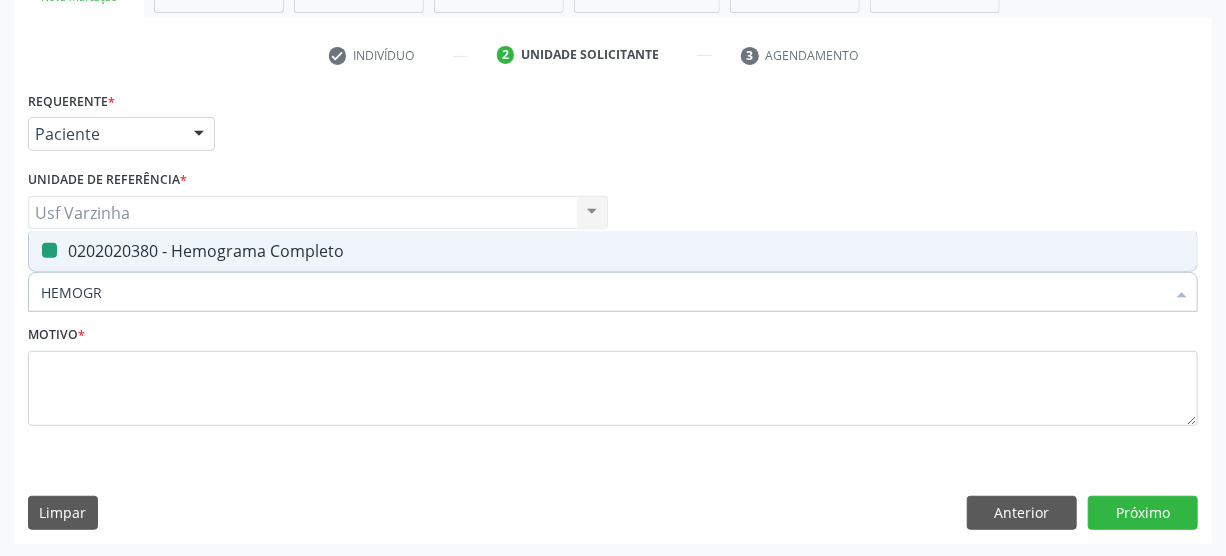 type on "HEMOG" 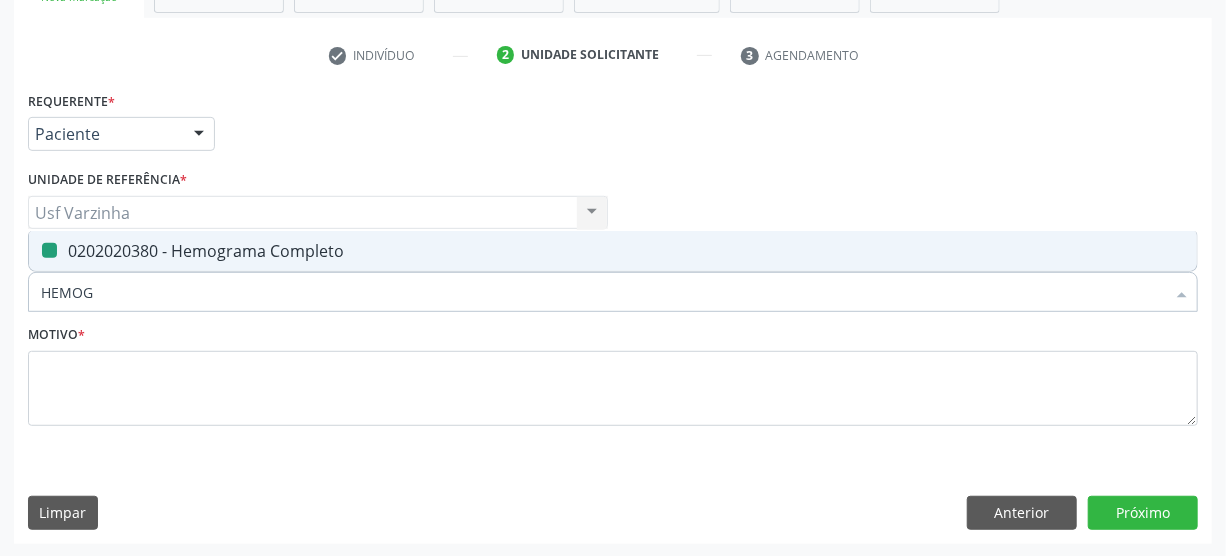 checkbox on "false" 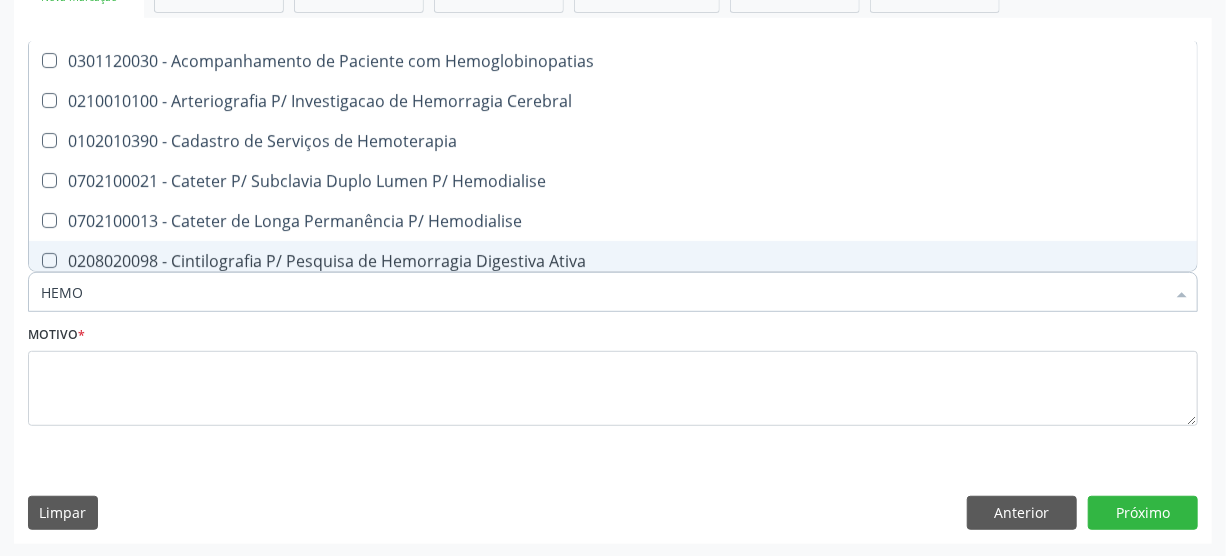 type on "HEM" 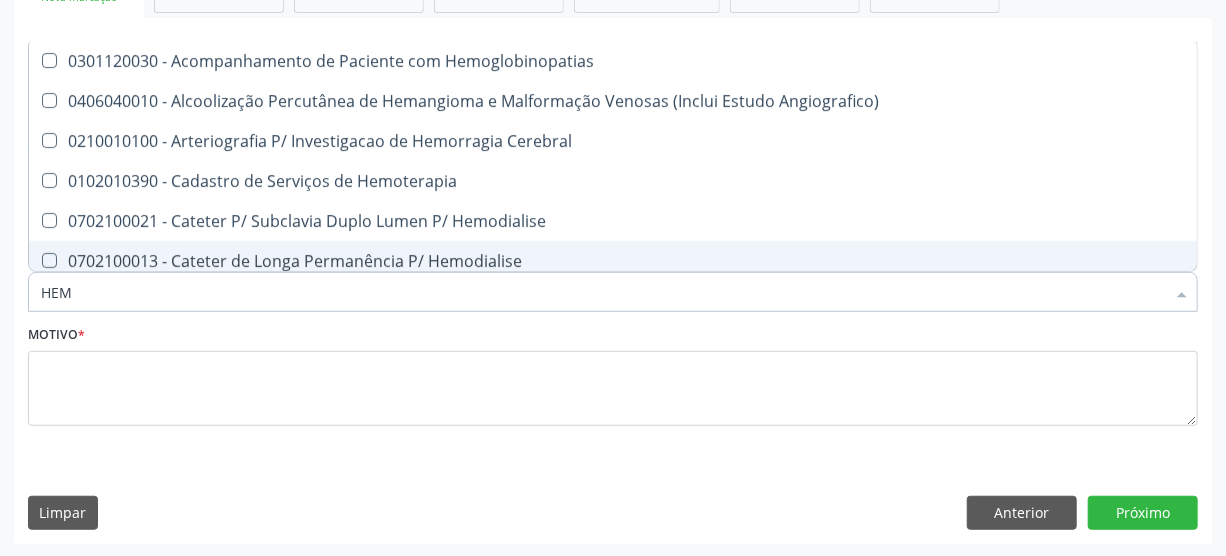 type on "HE" 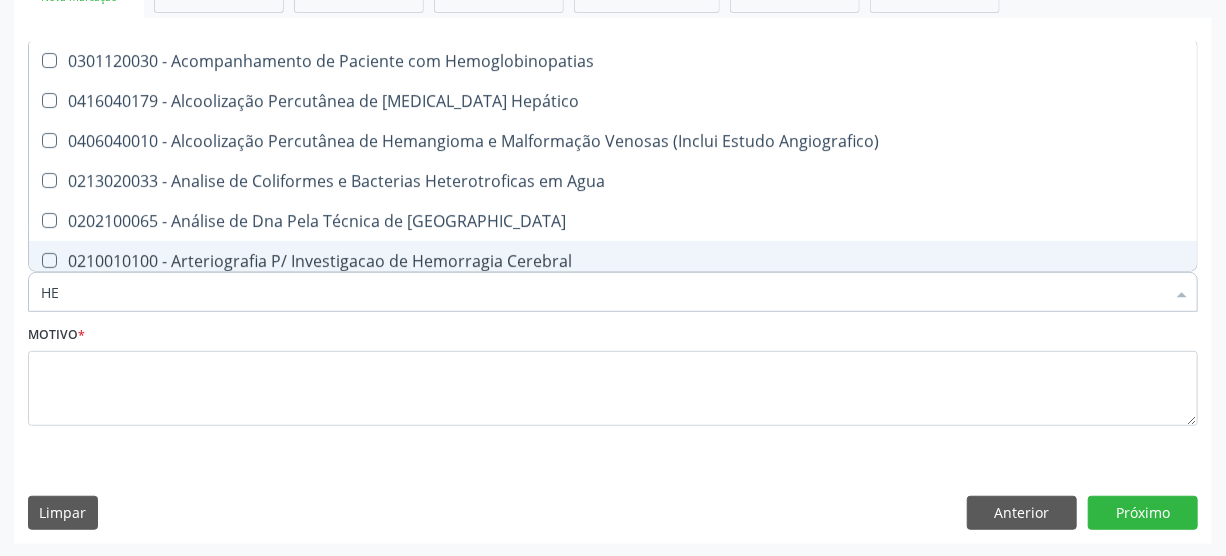 type on "H" 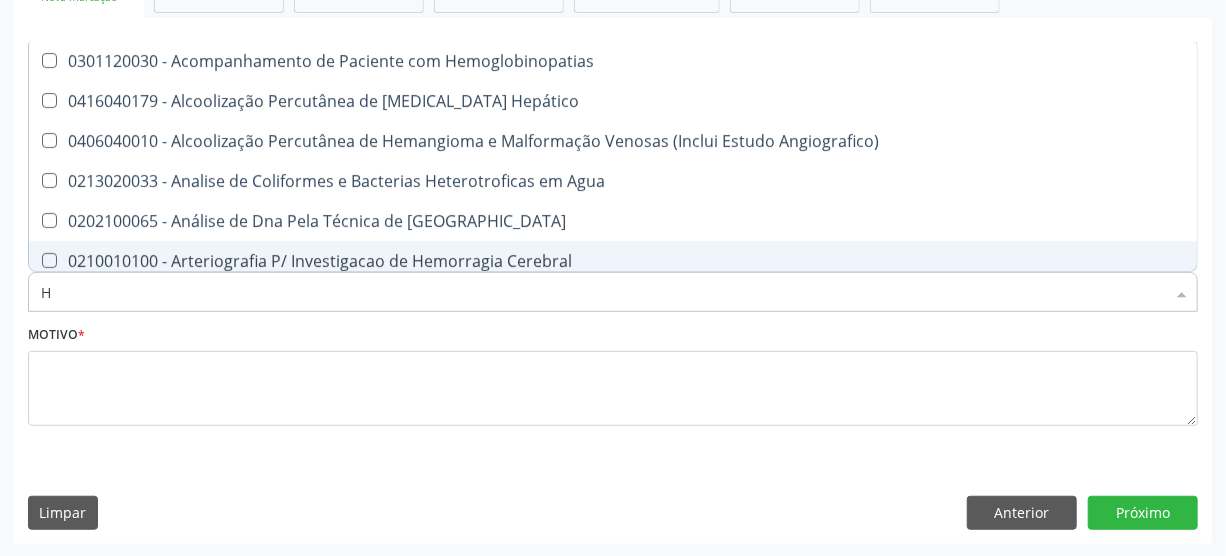 type 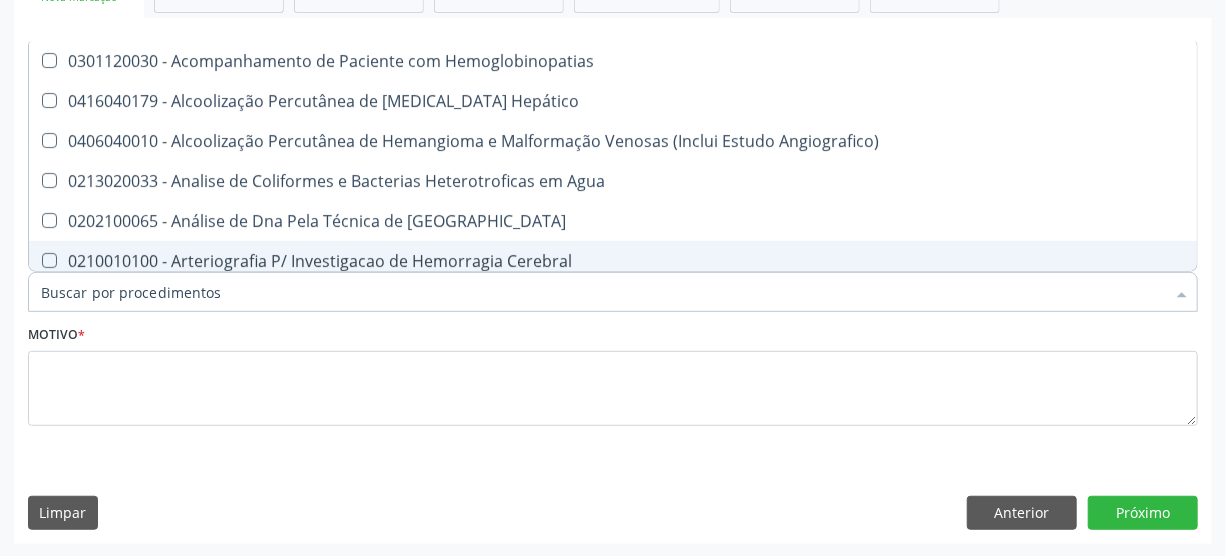 checkbox on "false" 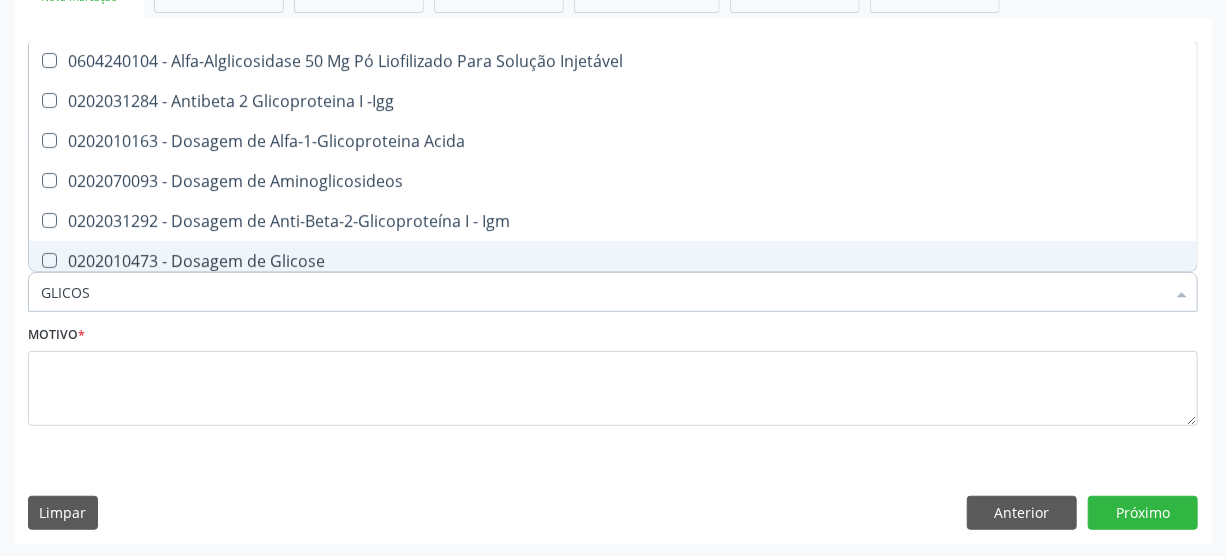 type on "GLICOSE" 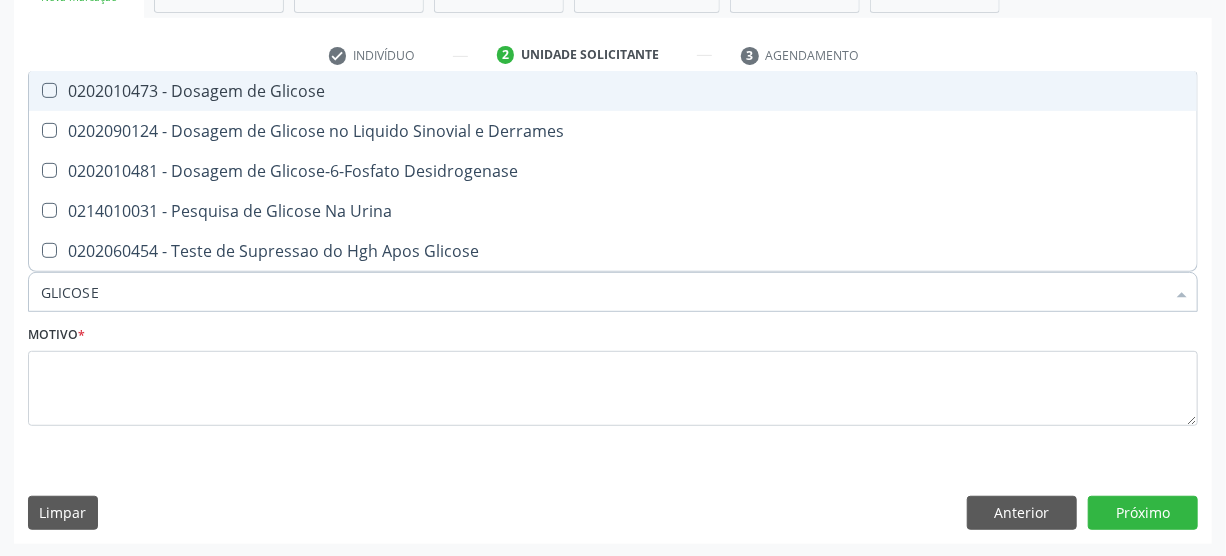 click on "0202010473 - Dosagem de Glicose" 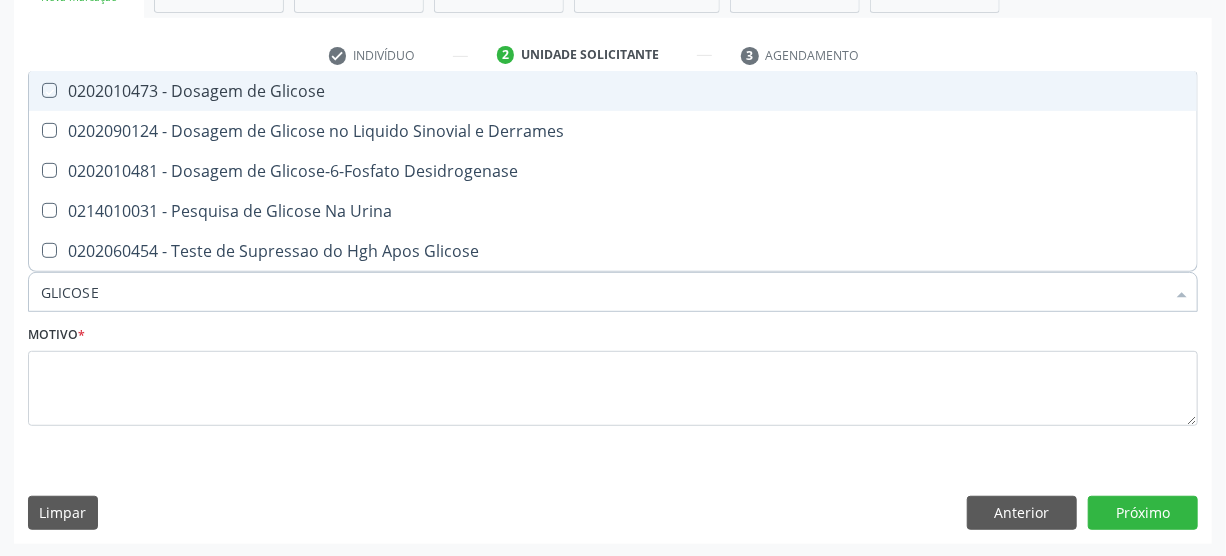 checkbox on "true" 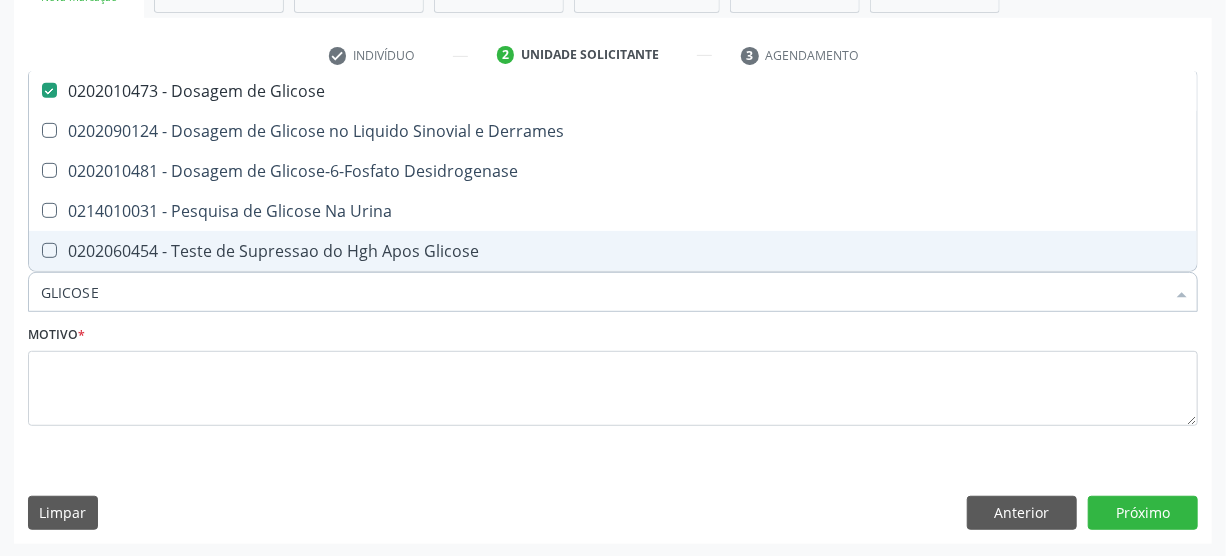 click on "GLICOSE" 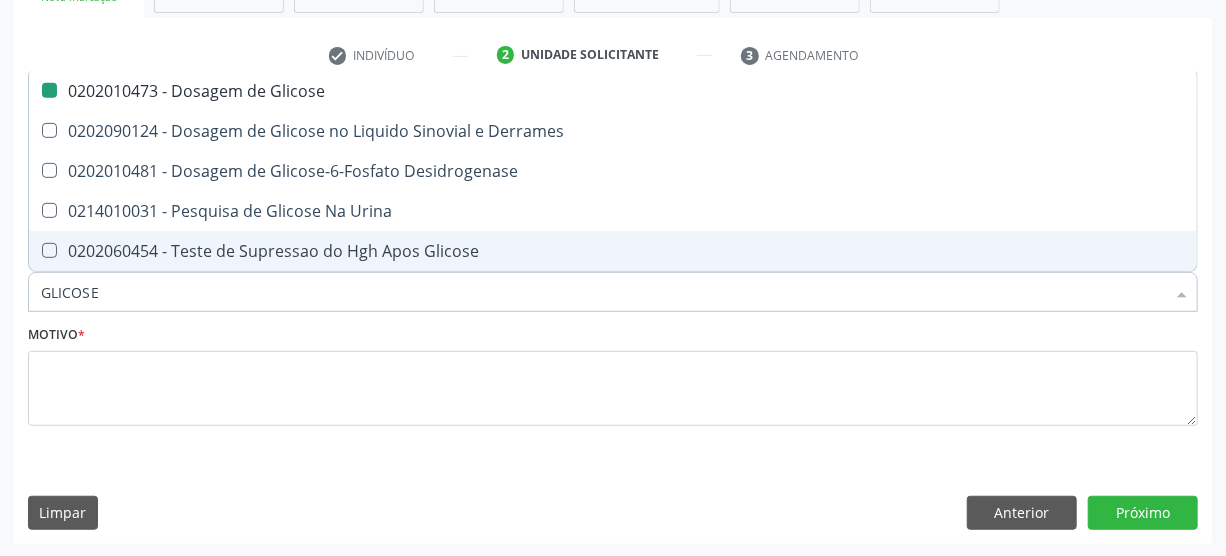 type on "GLICOS" 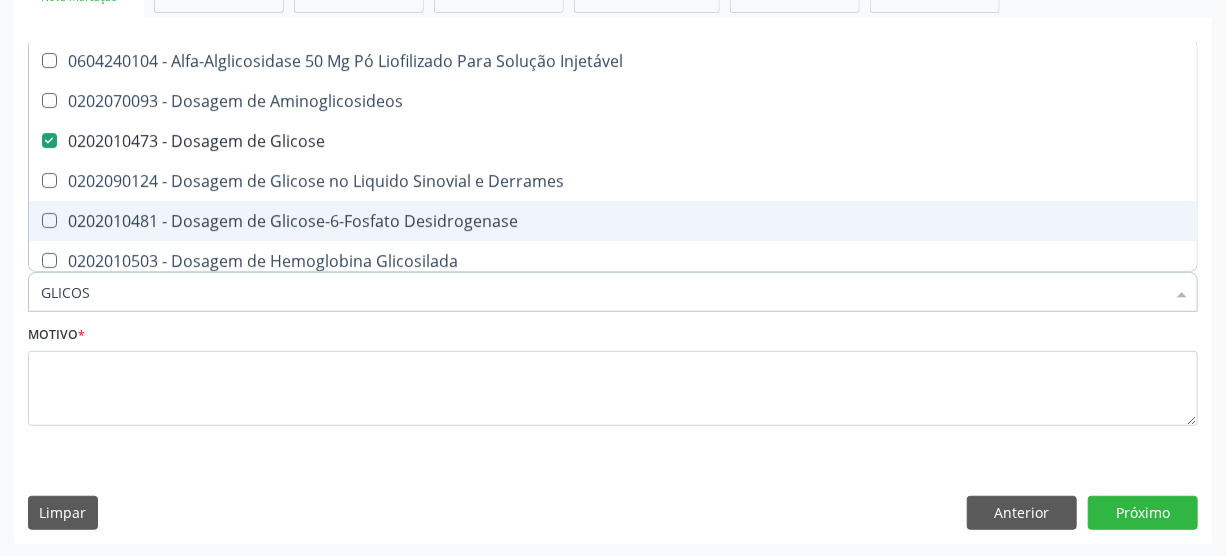 type on "GLICO" 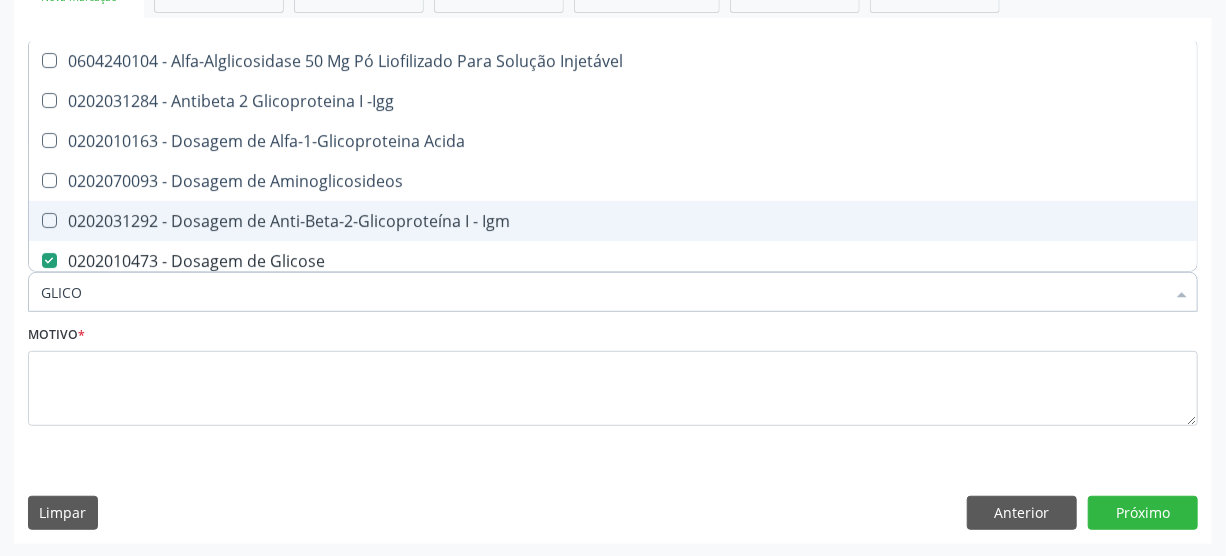 type on "GLIC" 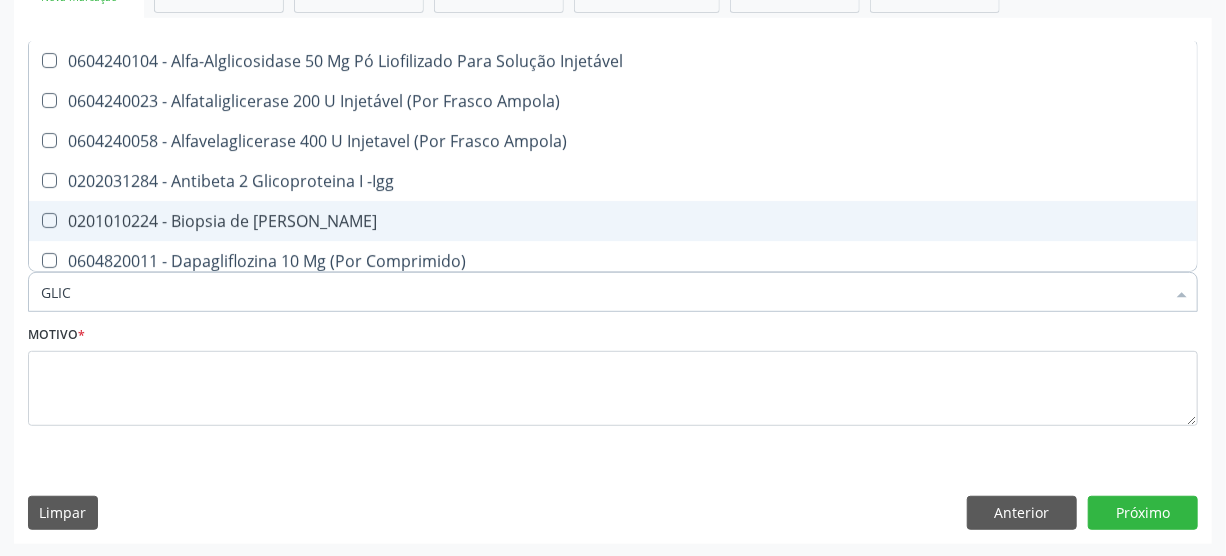 type on "GLI" 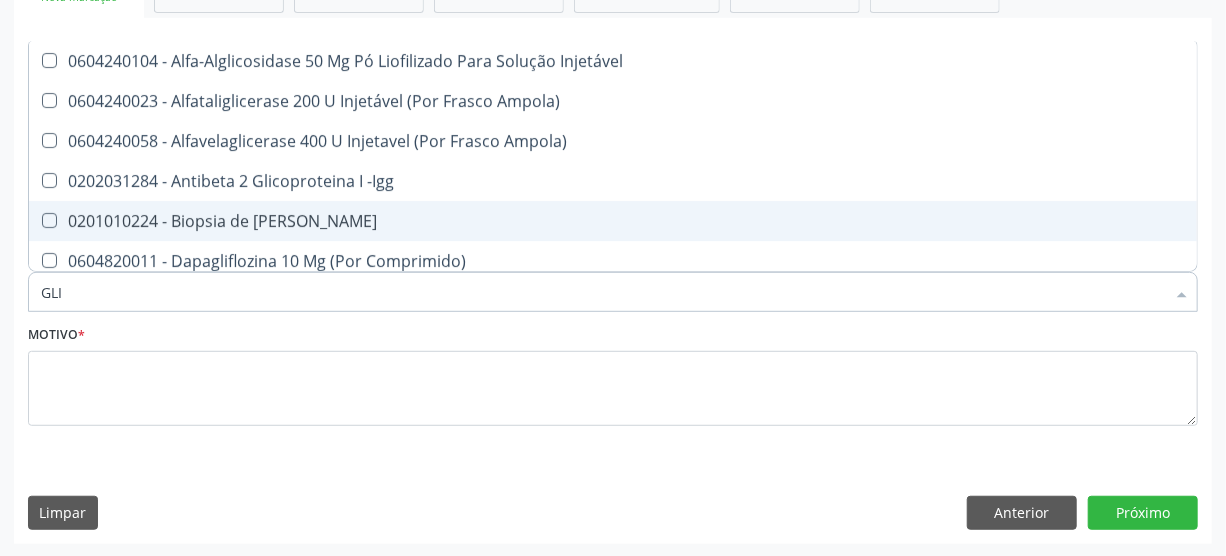 type on "GL" 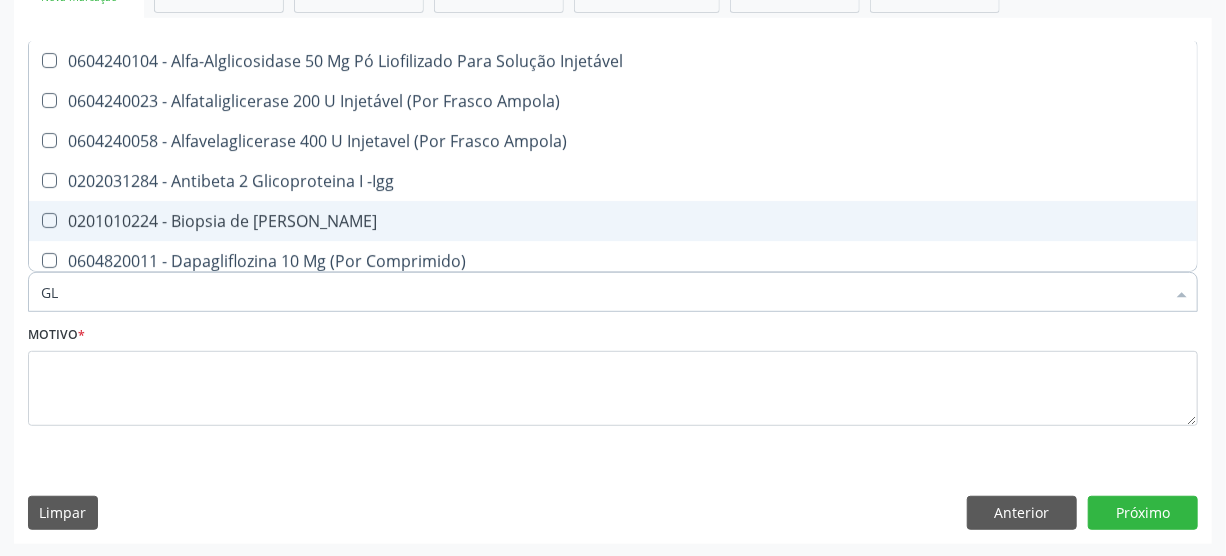 checkbox on "false" 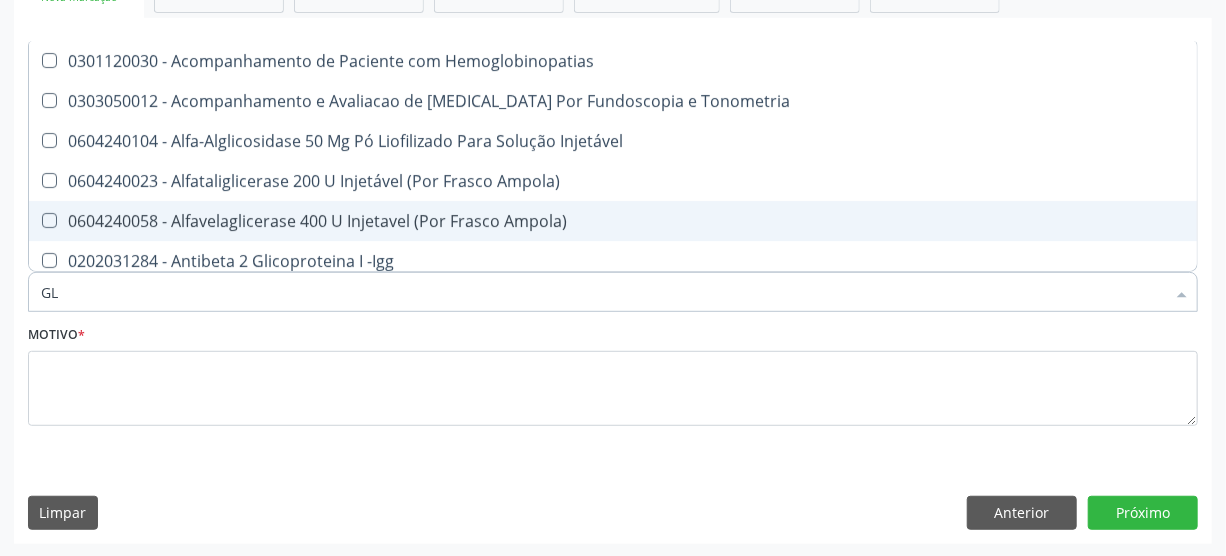 type on "G" 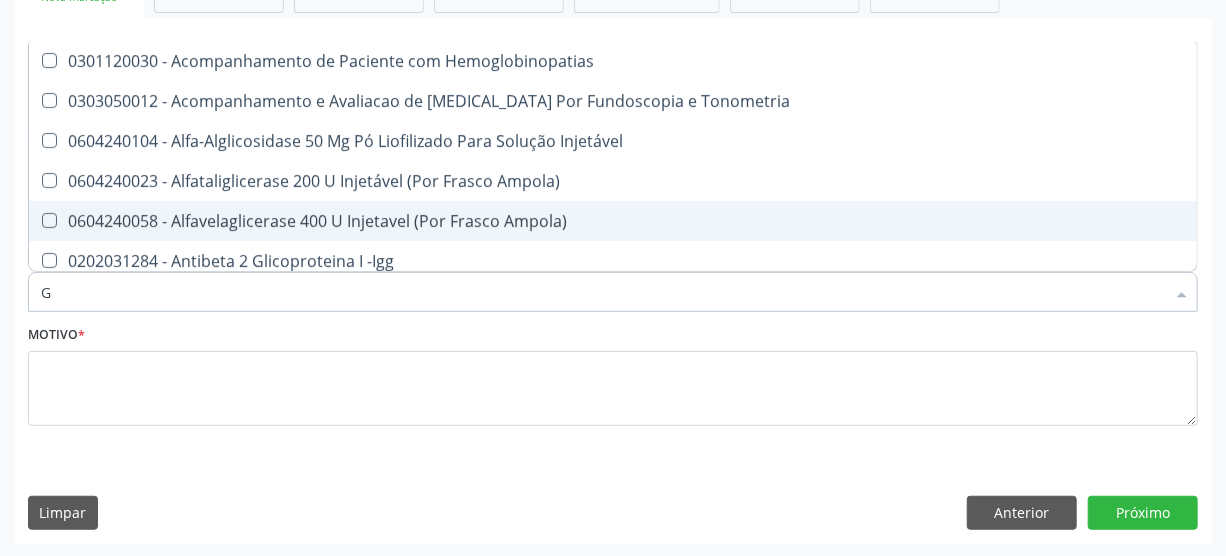 type 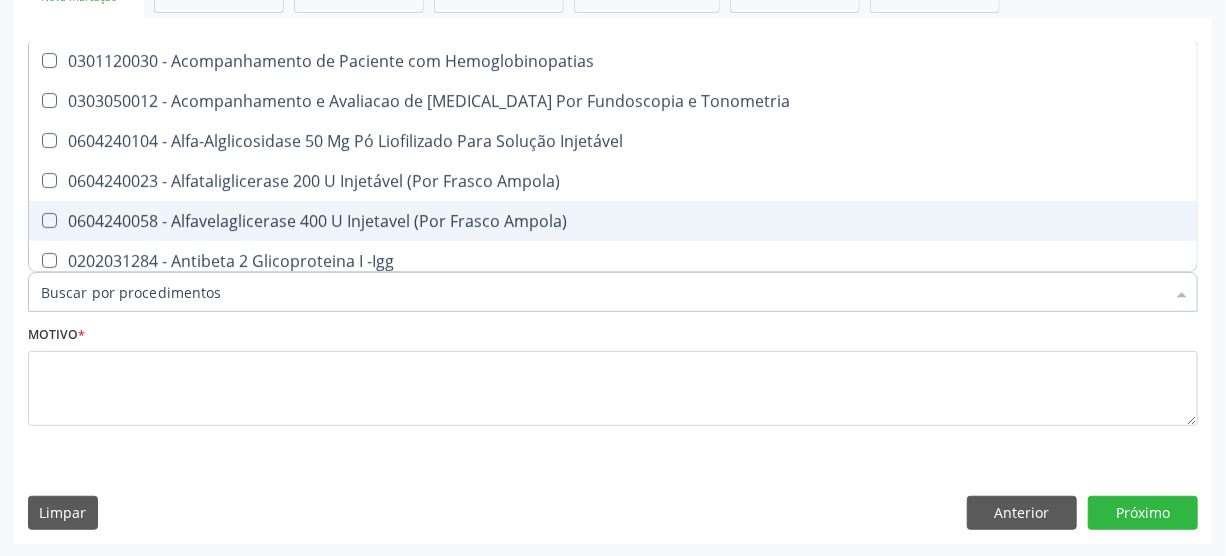 checkbox on "false" 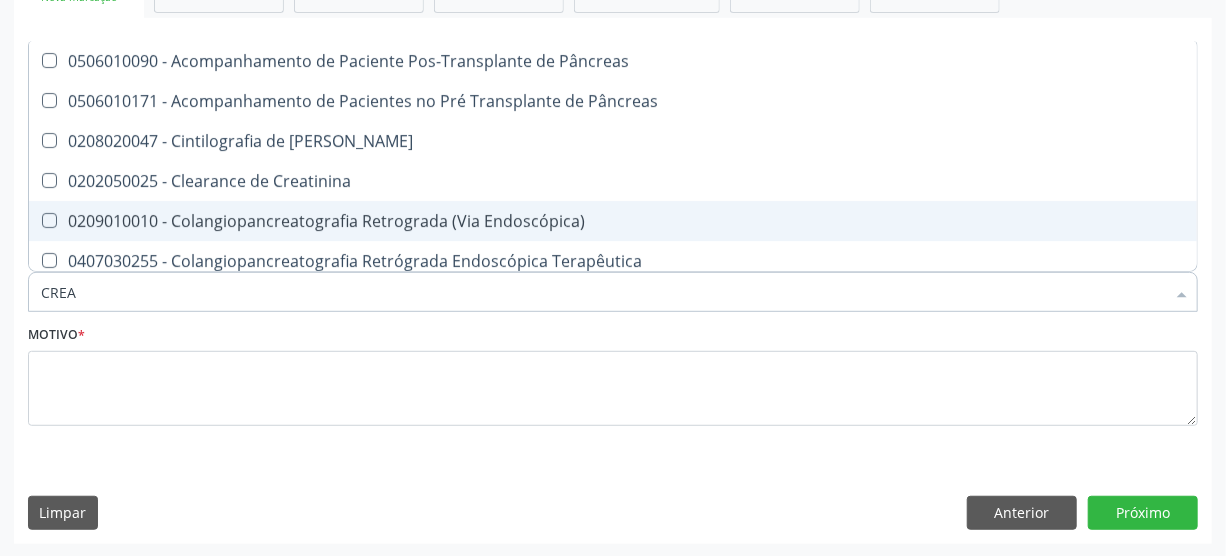 type on "CREAT" 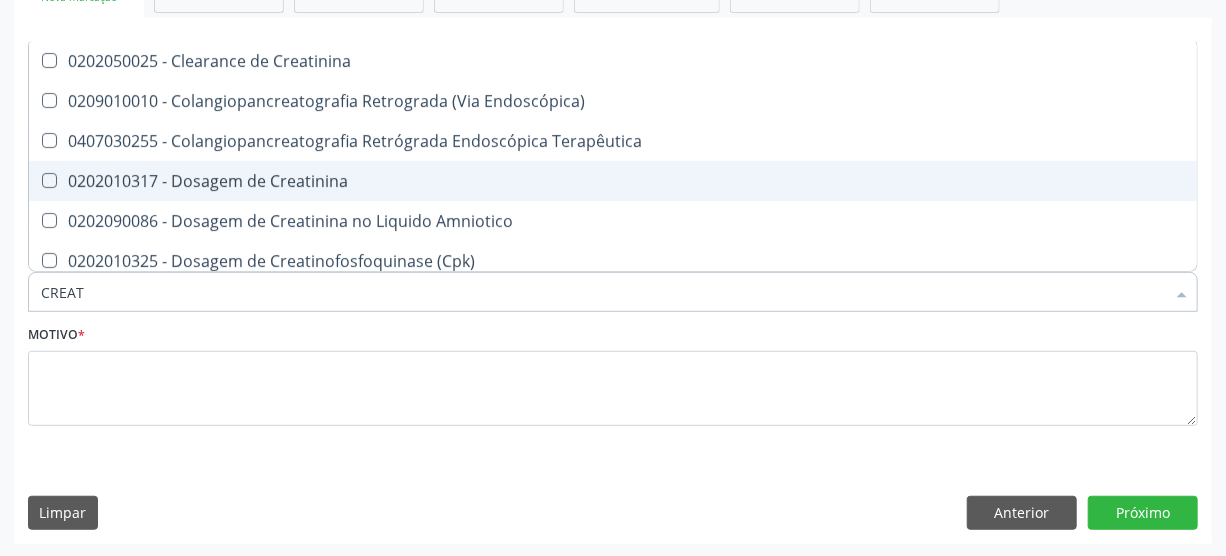 click on "0202010317 - Dosagem de Creatinina" 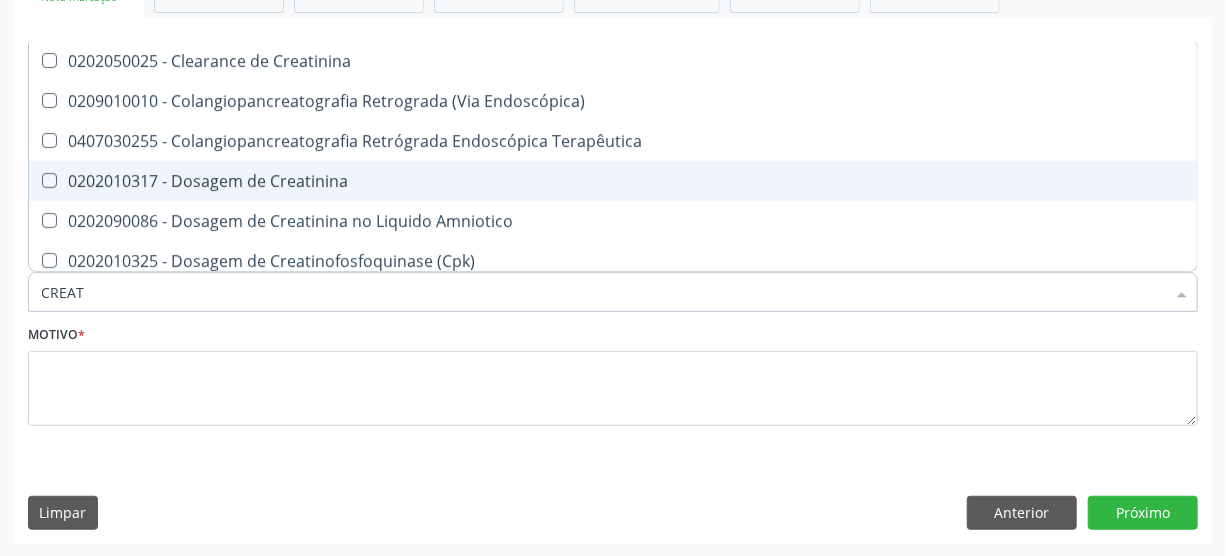 checkbox on "true" 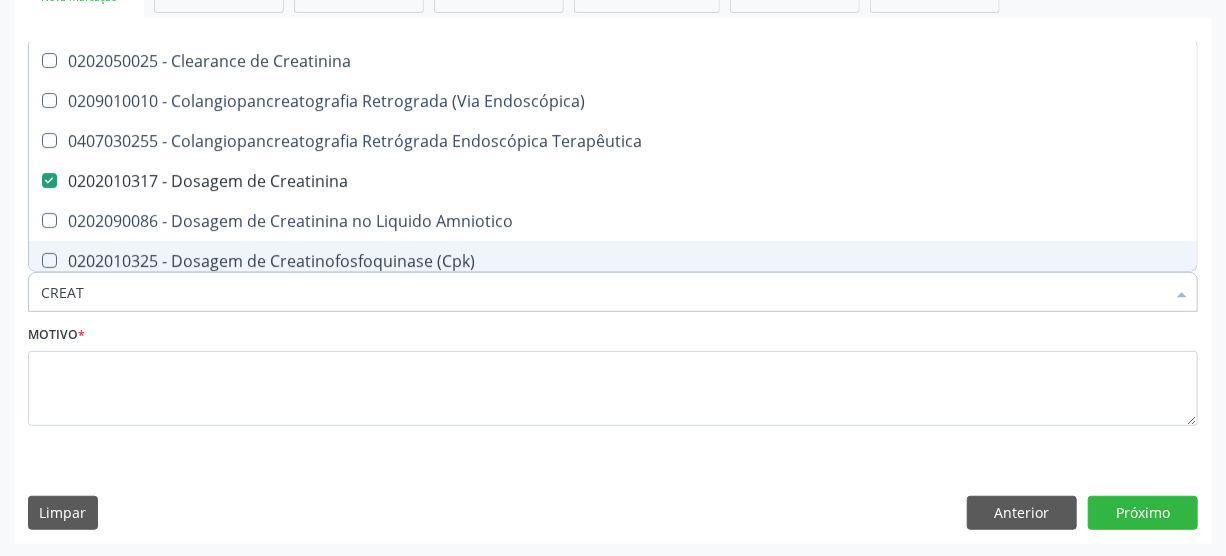 click on "CREAT" 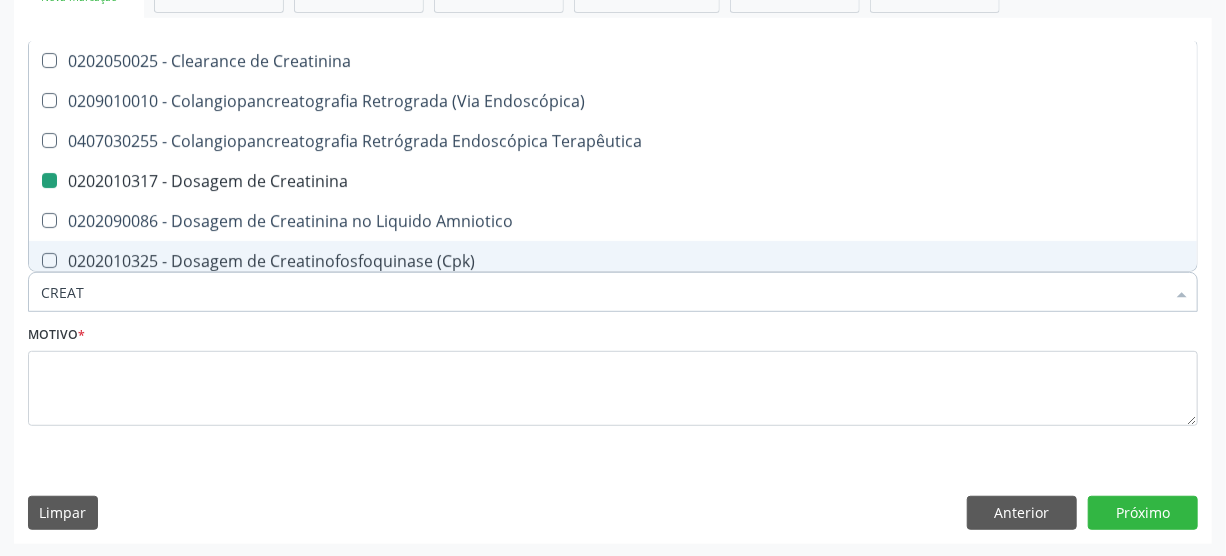 type on "CREA" 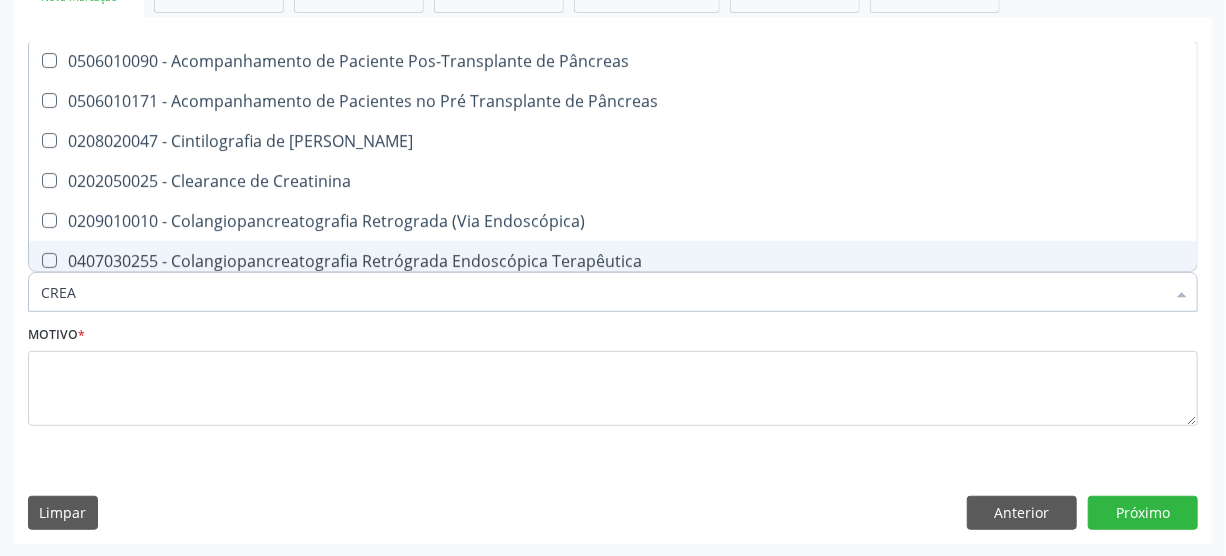 type on "CRE" 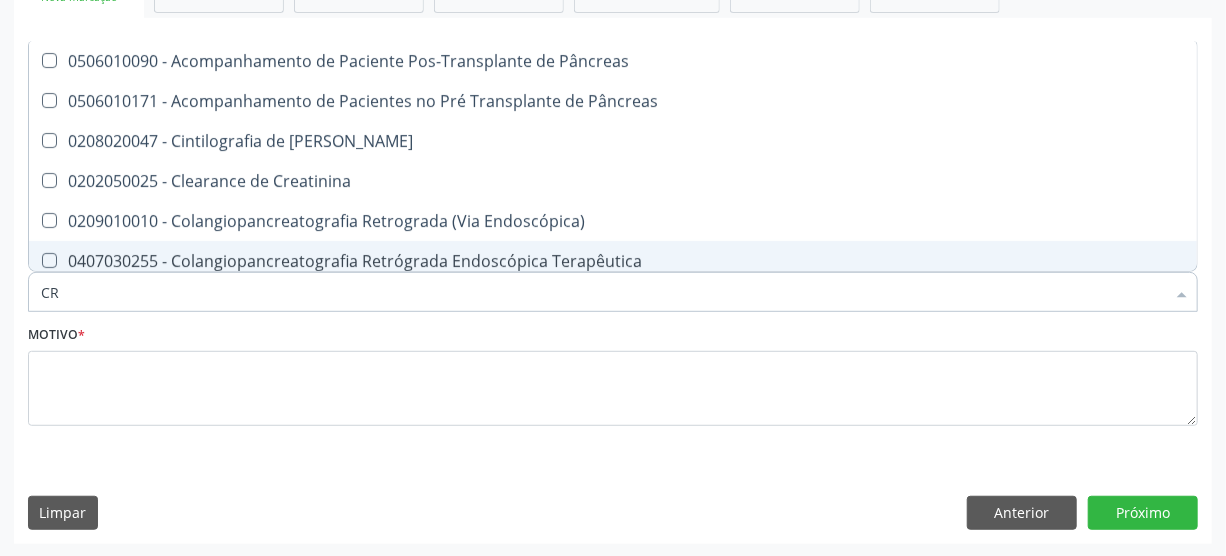 type on "C" 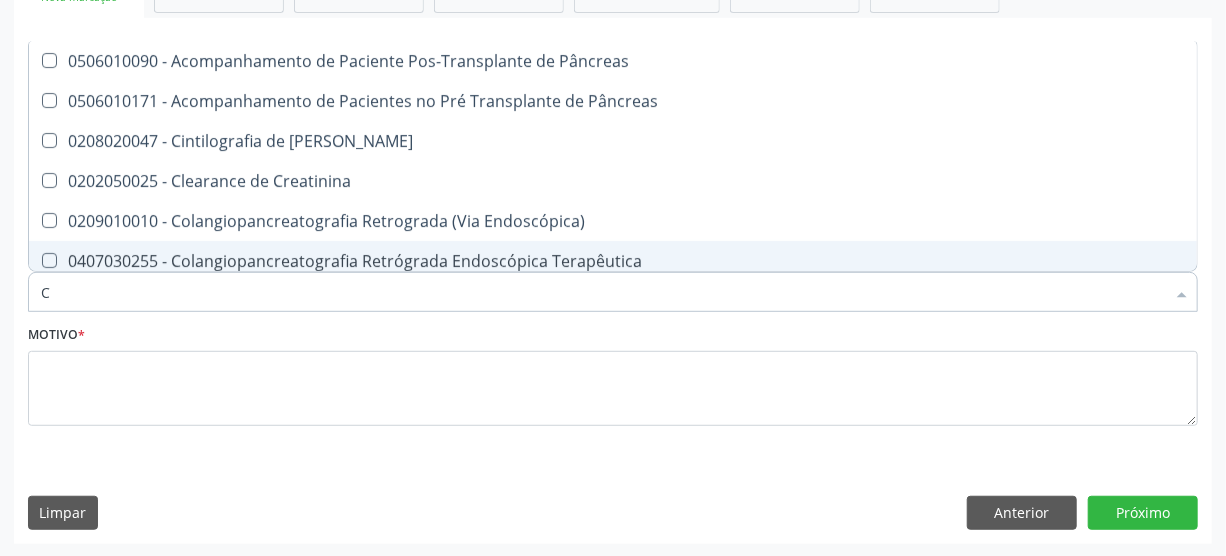 type 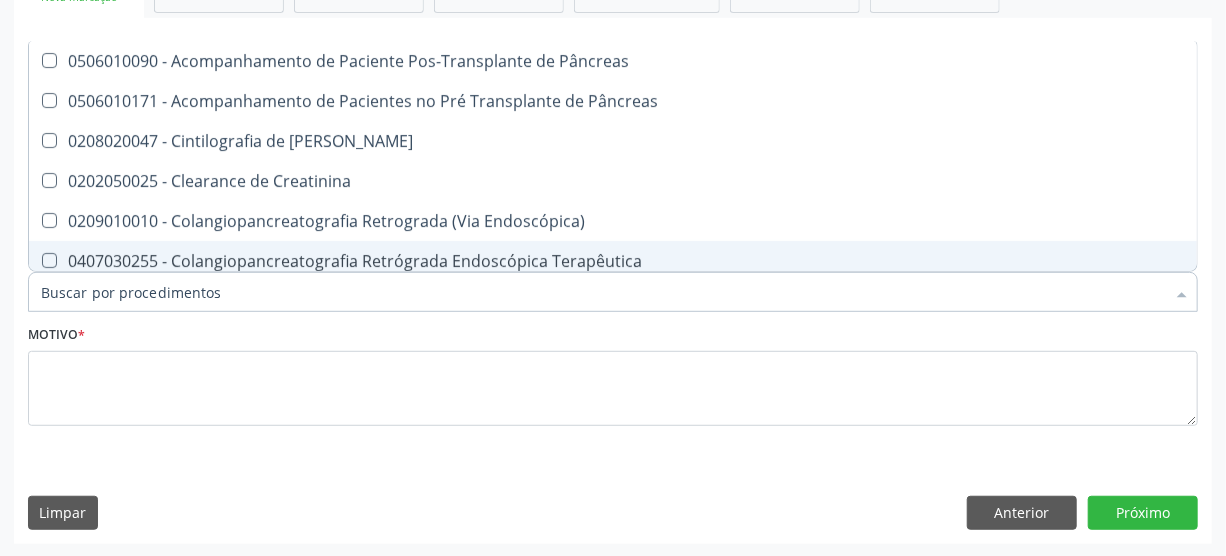 checkbox on "false" 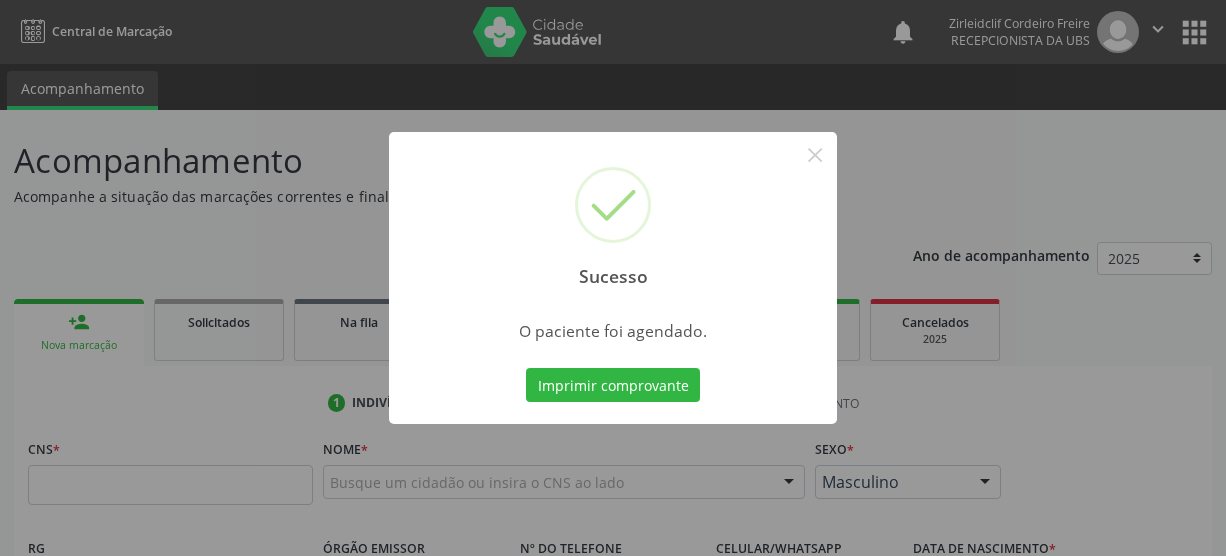 scroll, scrollTop: 512, scrollLeft: 0, axis: vertical 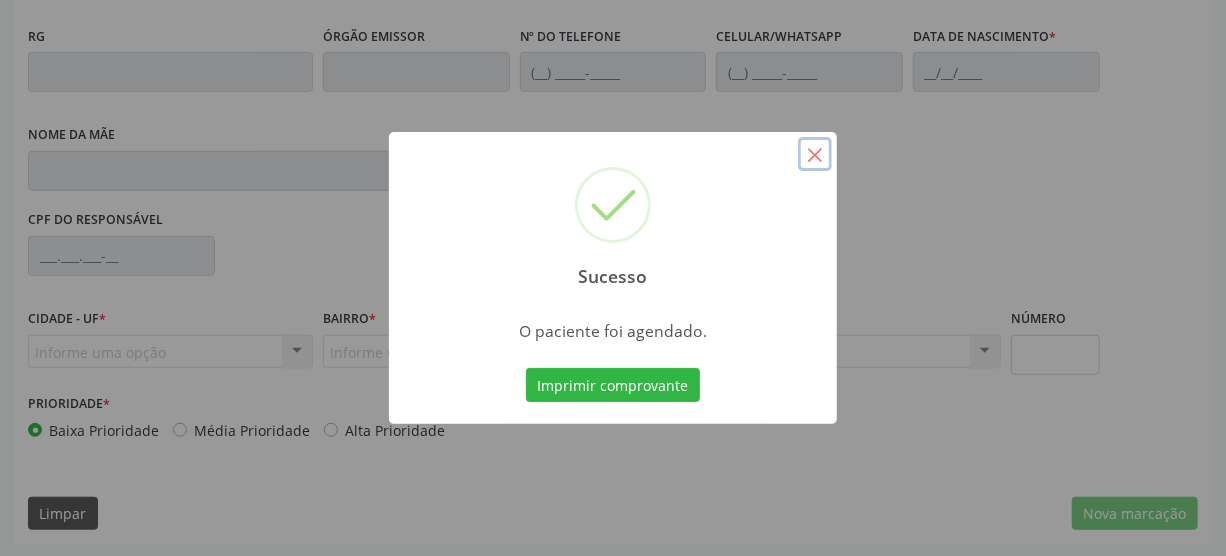 click on "×" at bounding box center (815, 154) 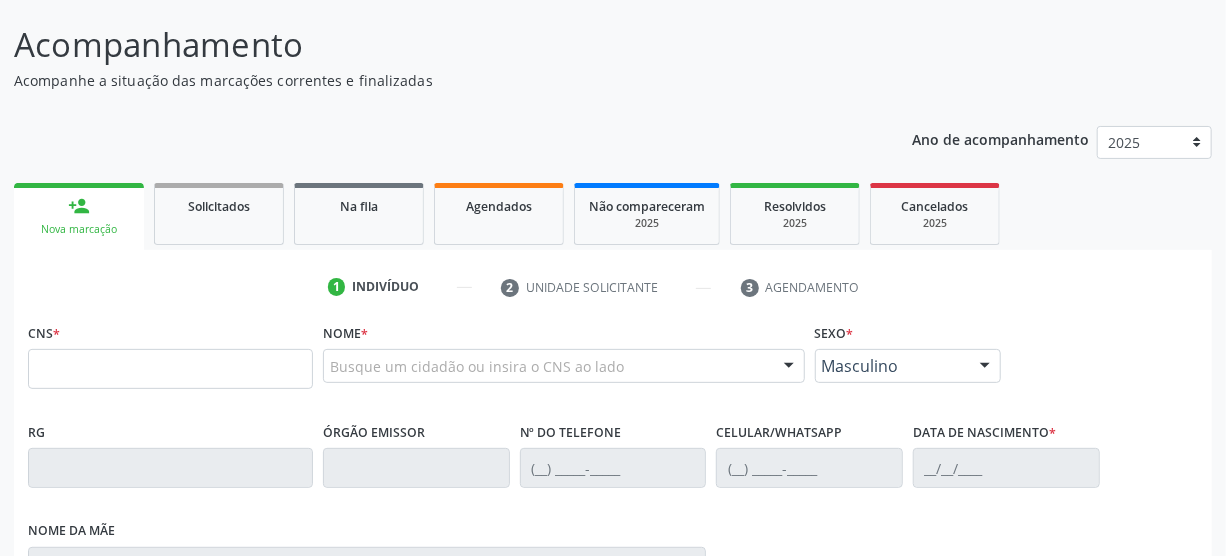 scroll, scrollTop: 58, scrollLeft: 0, axis: vertical 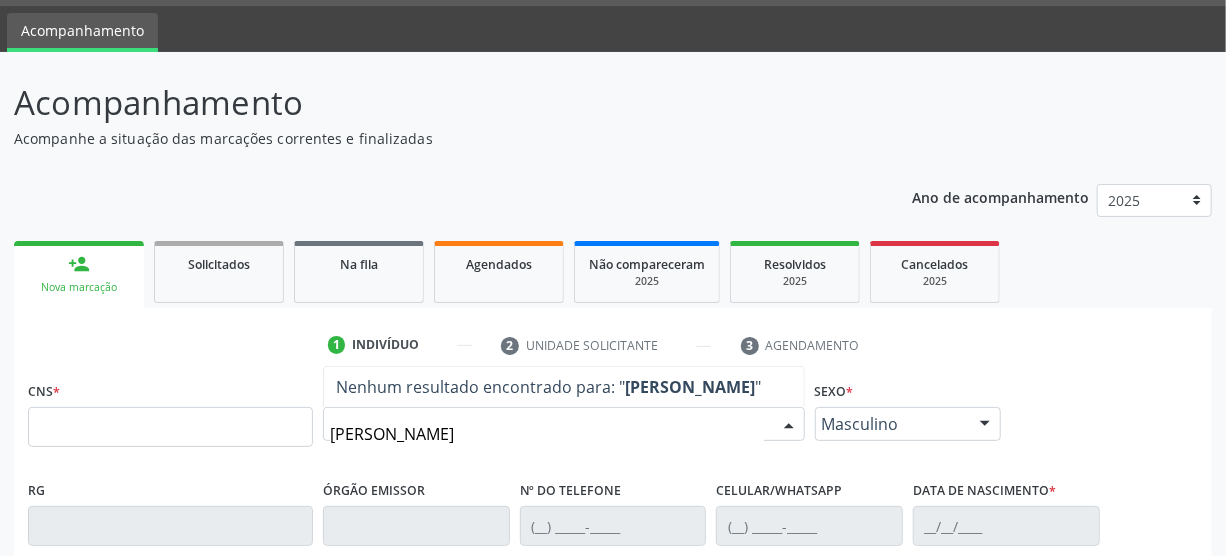 type on "[PERSON_NAME]" 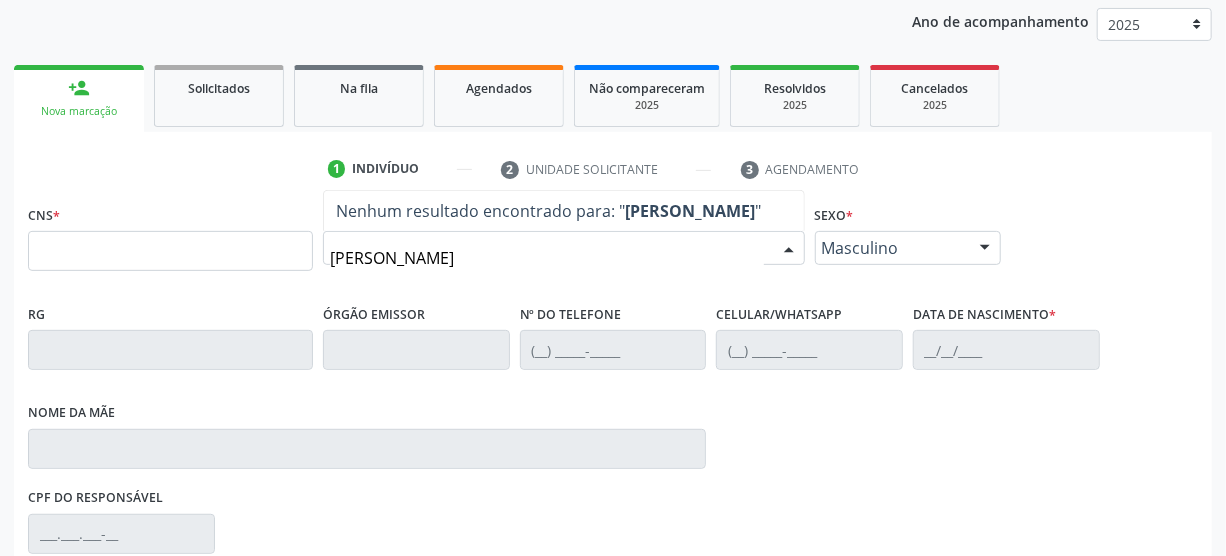 scroll, scrollTop: 240, scrollLeft: 0, axis: vertical 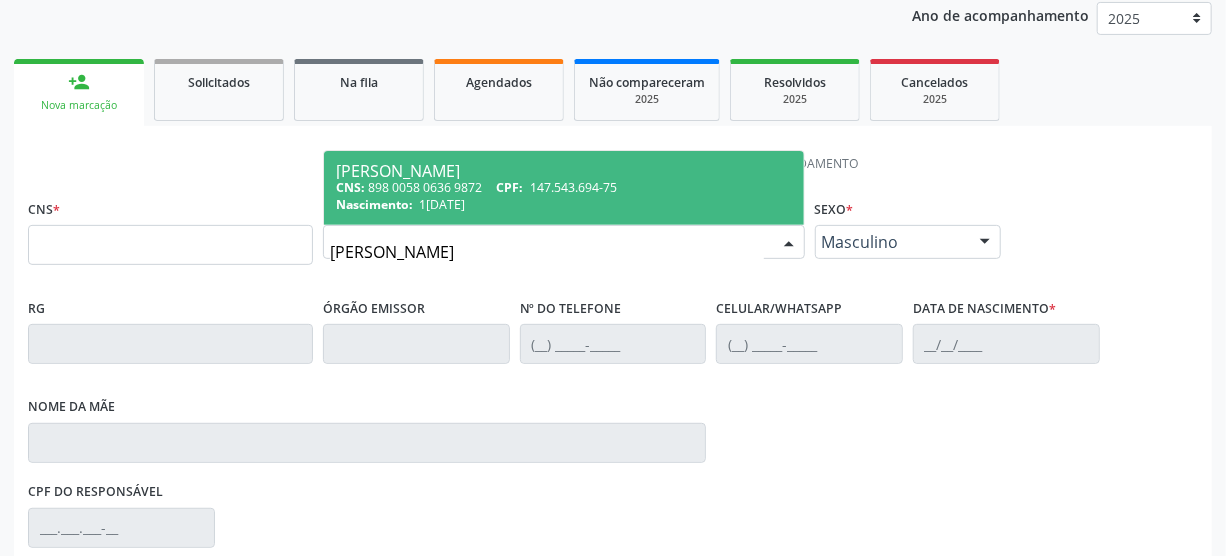 click on "147.543.694-75" at bounding box center (573, 187) 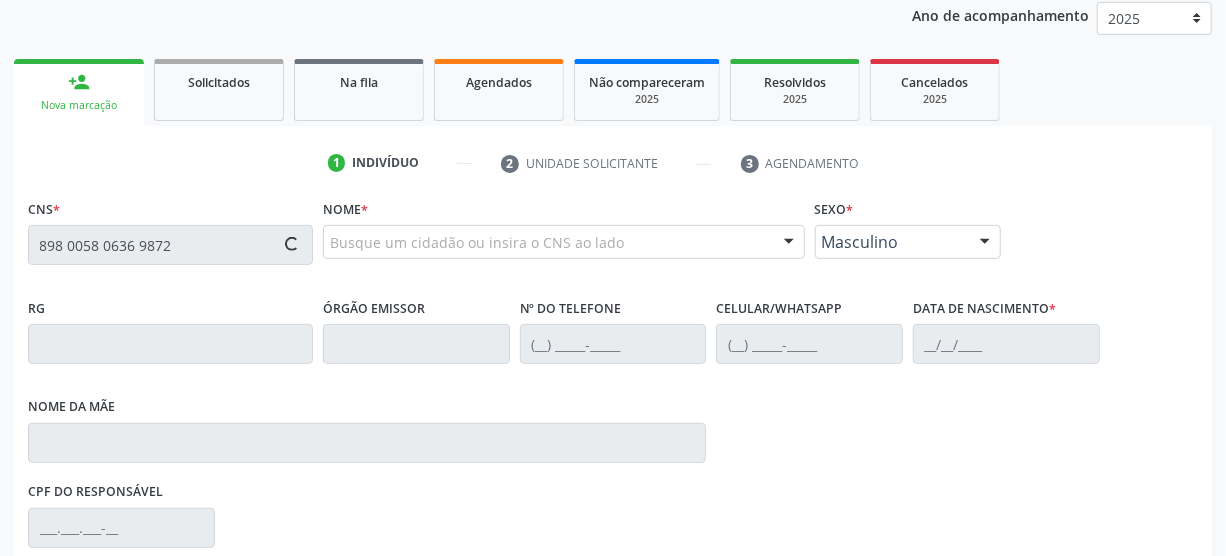 type on "898 0058 0636 9872" 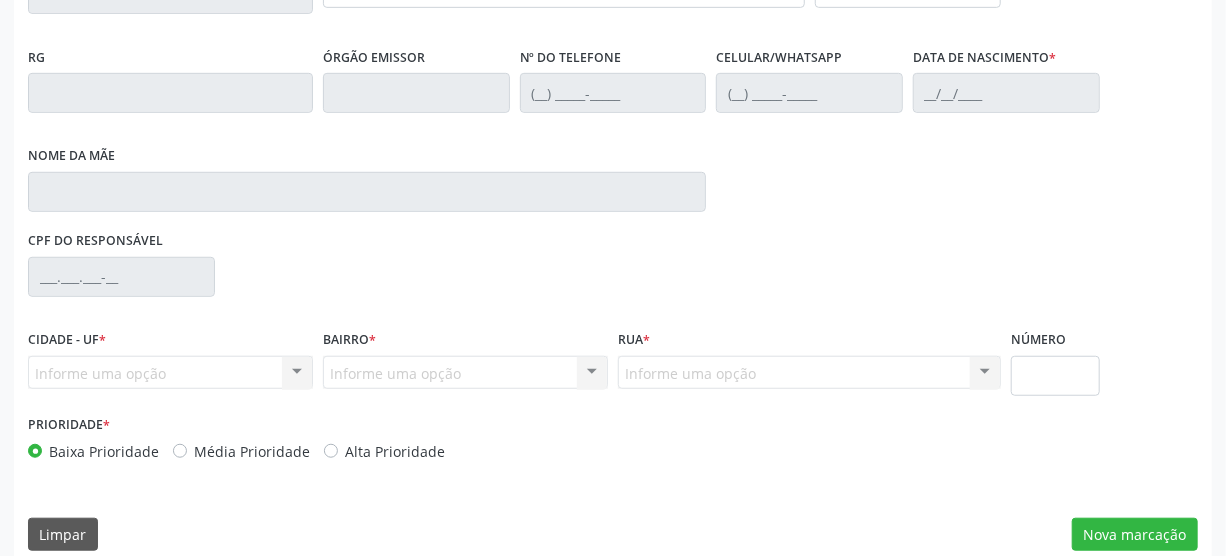 scroll, scrollTop: 512, scrollLeft: 0, axis: vertical 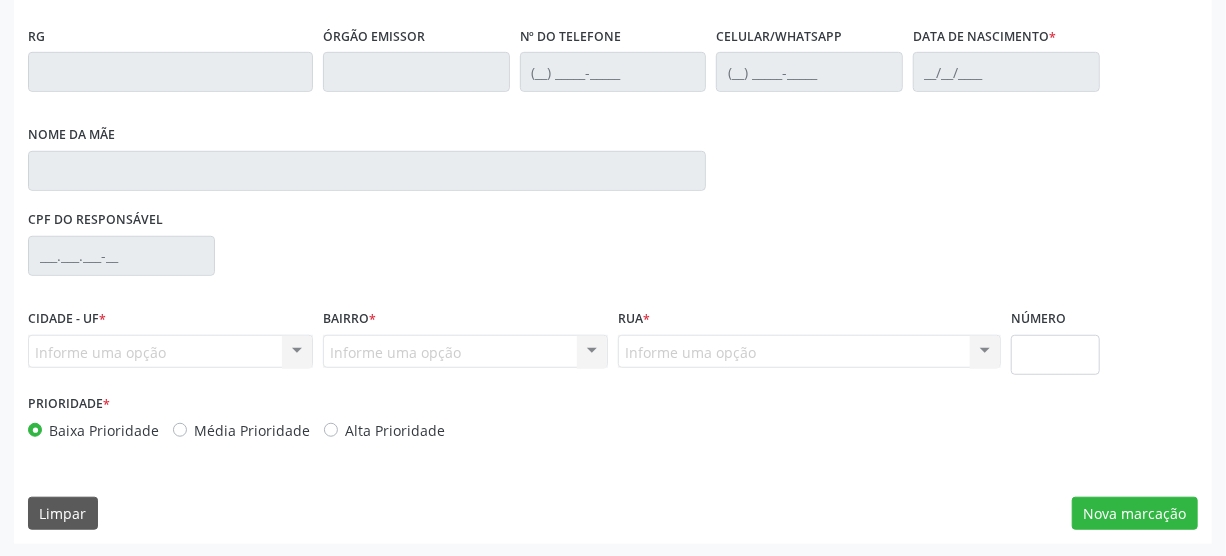 type on "[PHONE_NUMBER]" 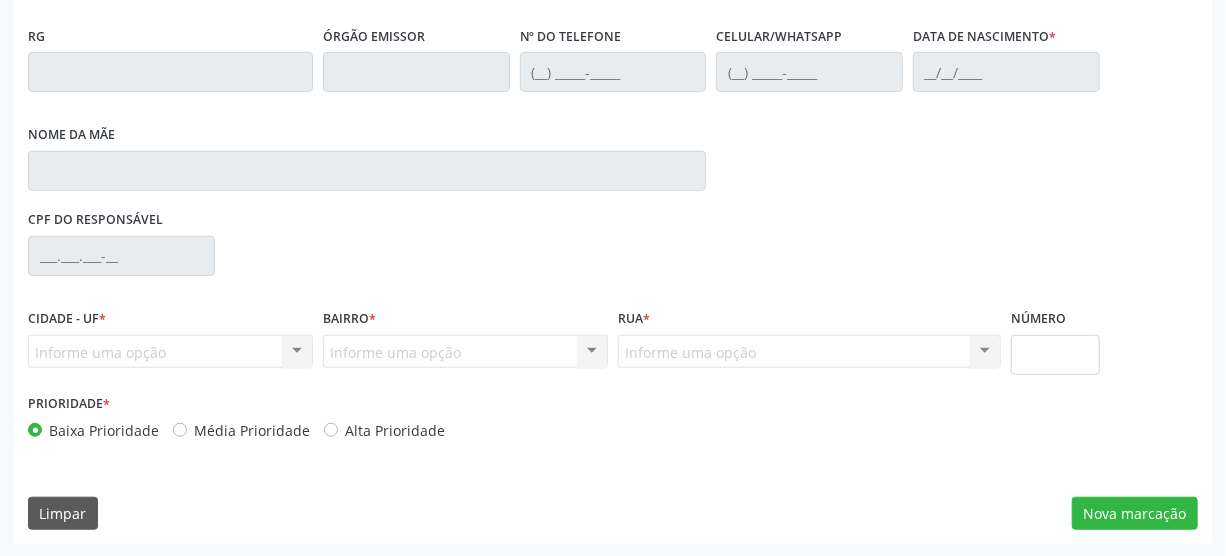 type on "[PERSON_NAME]" 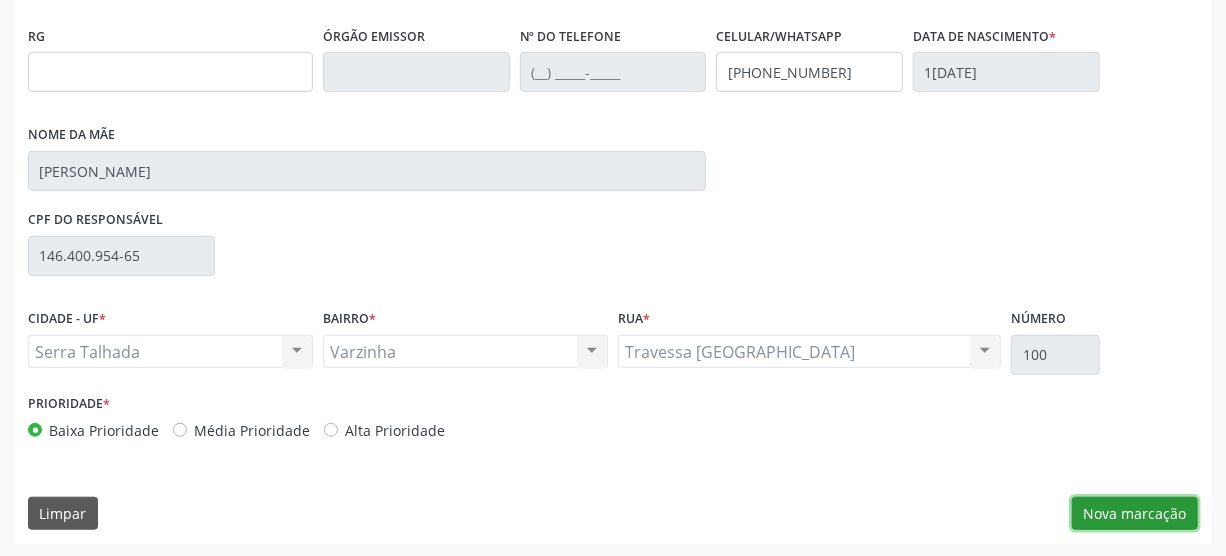 click on "Nova marcação" at bounding box center [1135, 514] 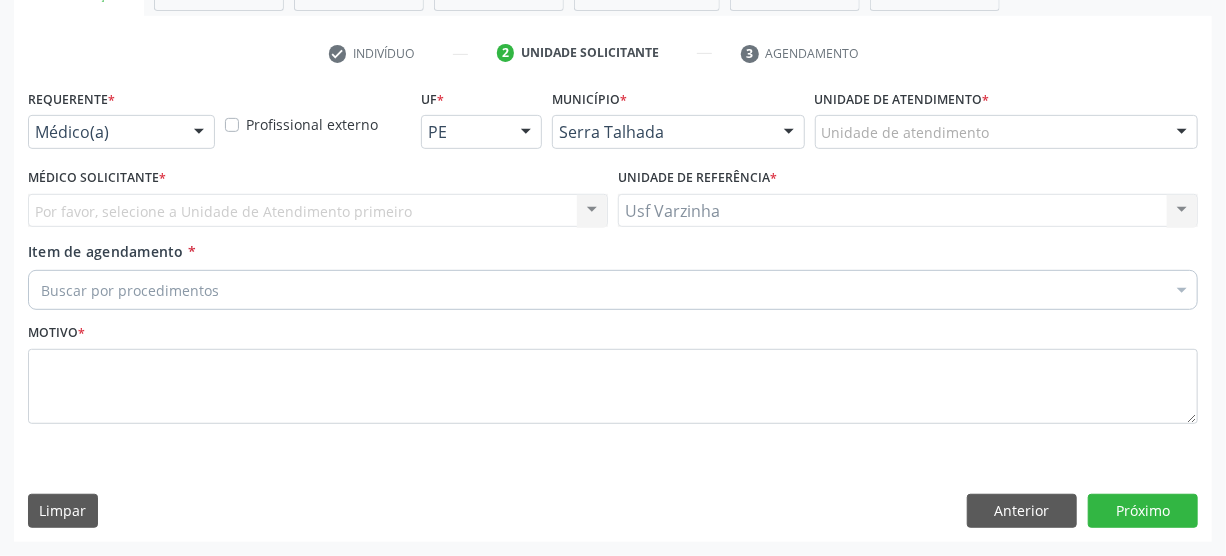 scroll, scrollTop: 348, scrollLeft: 0, axis: vertical 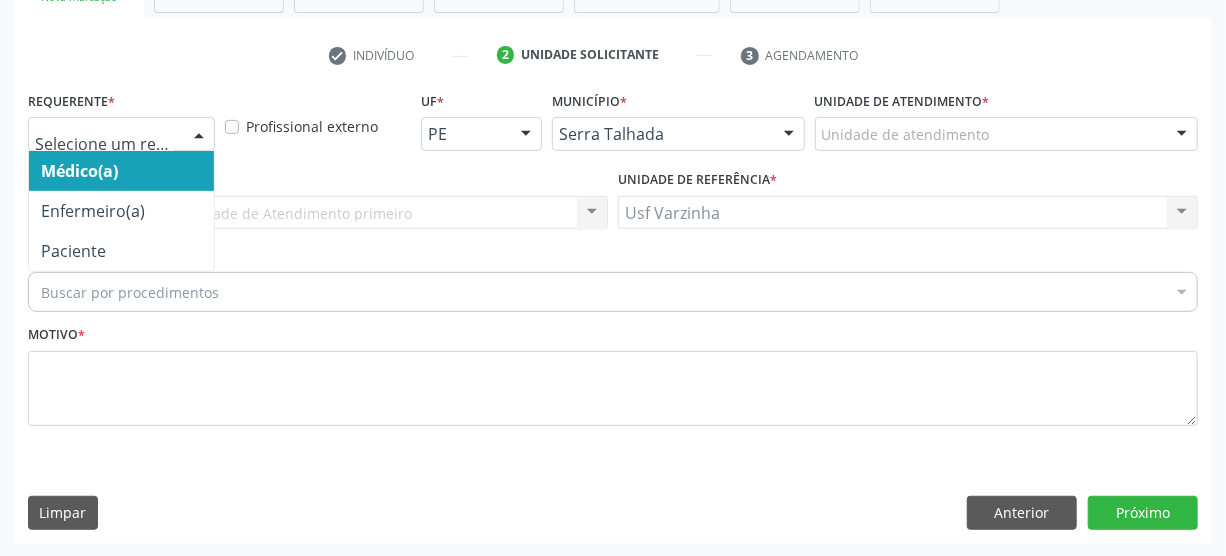 click at bounding box center (199, 135) 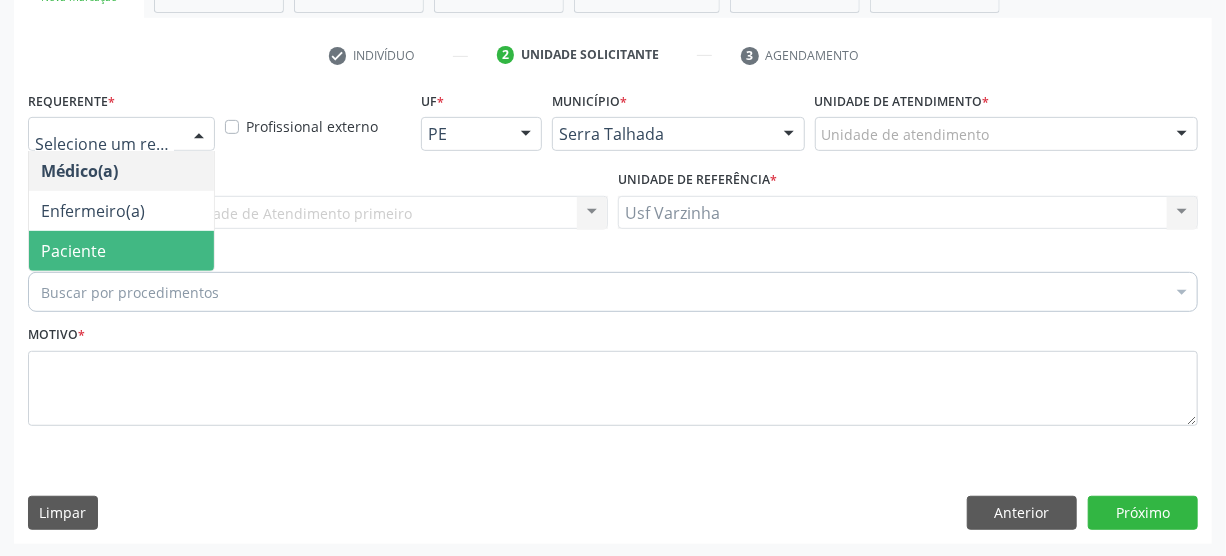 click on "Paciente" at bounding box center (121, 251) 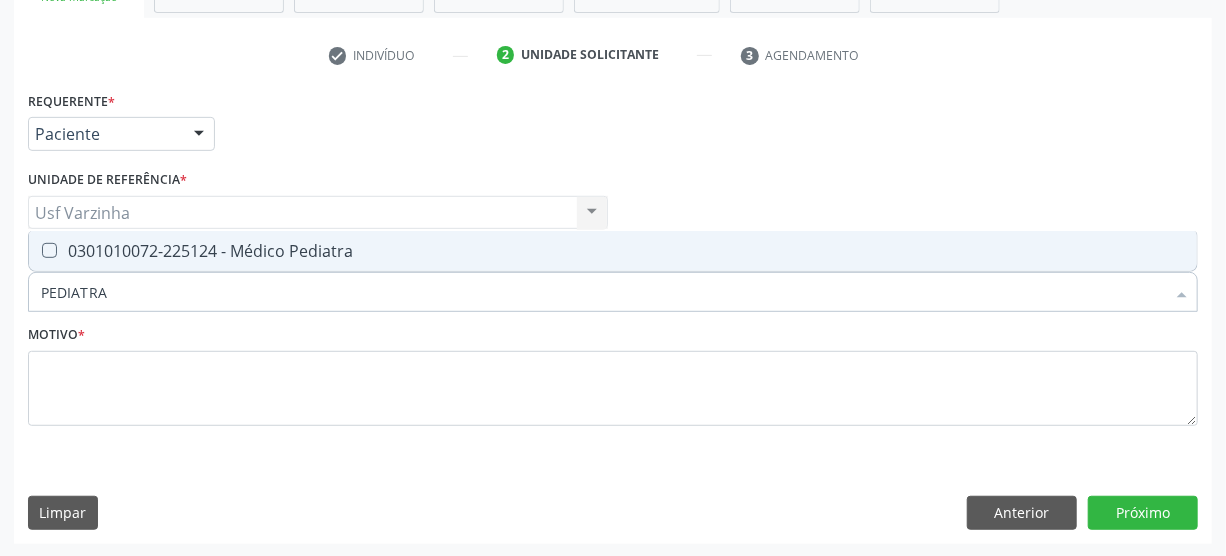 type on "PEDIATRA" 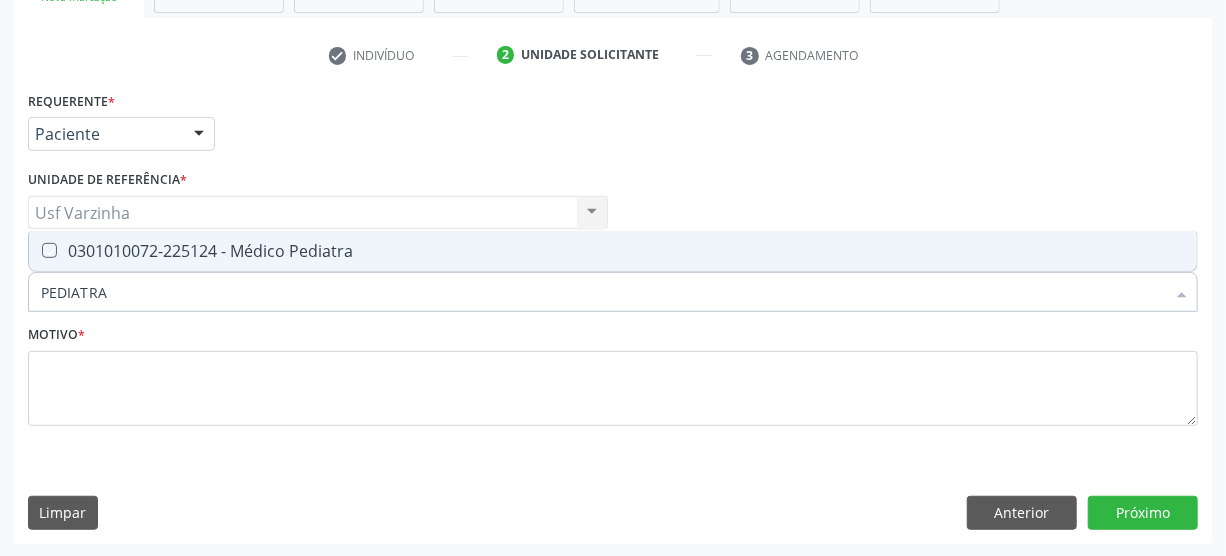 checkbox on "true" 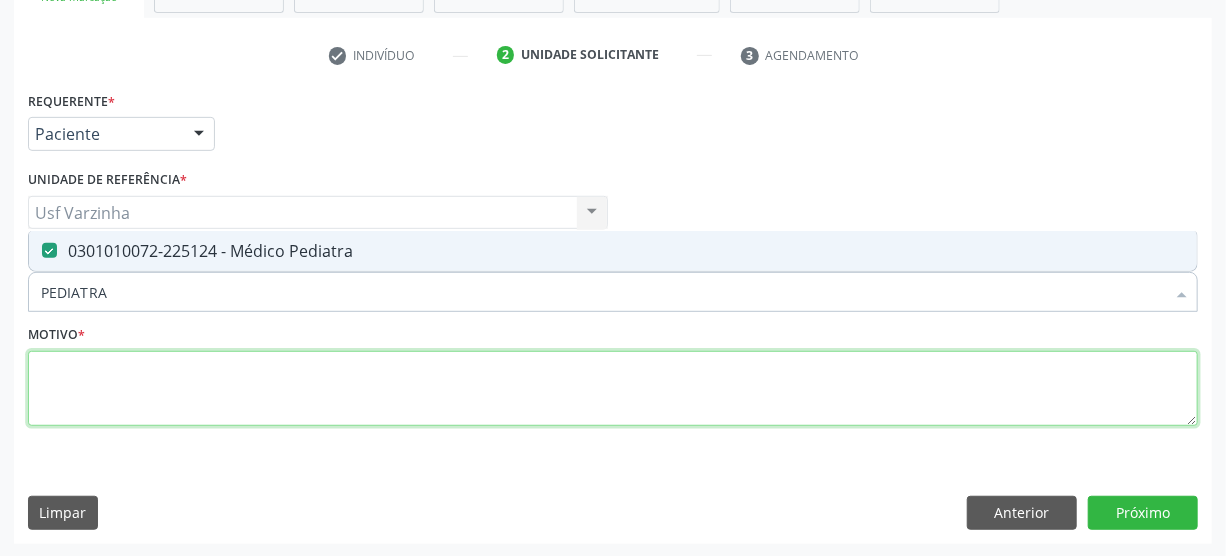 click at bounding box center [613, 389] 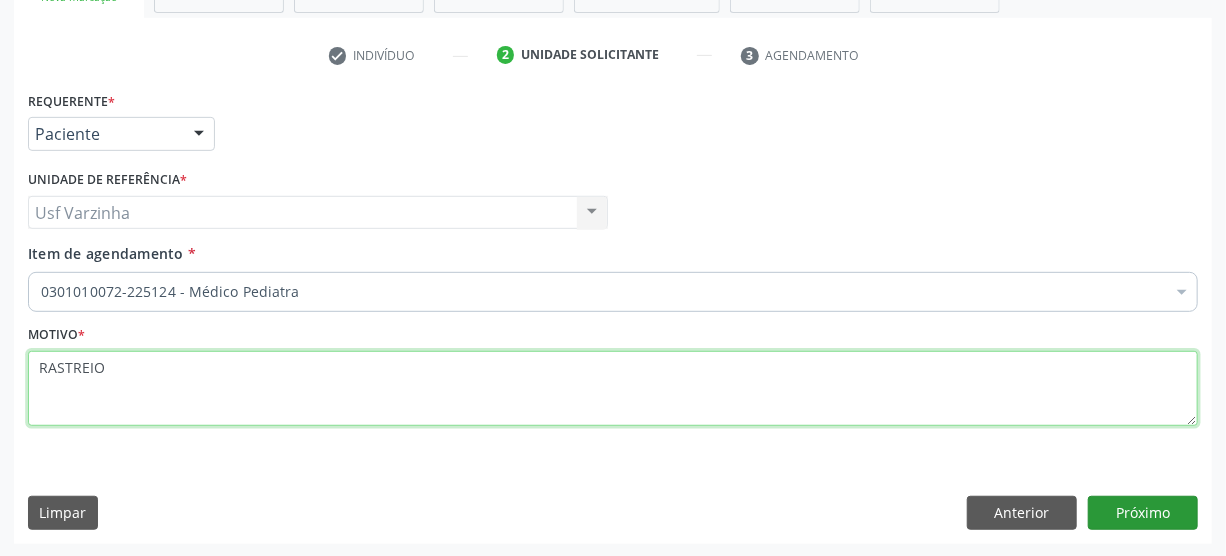 type on "RASTREIO" 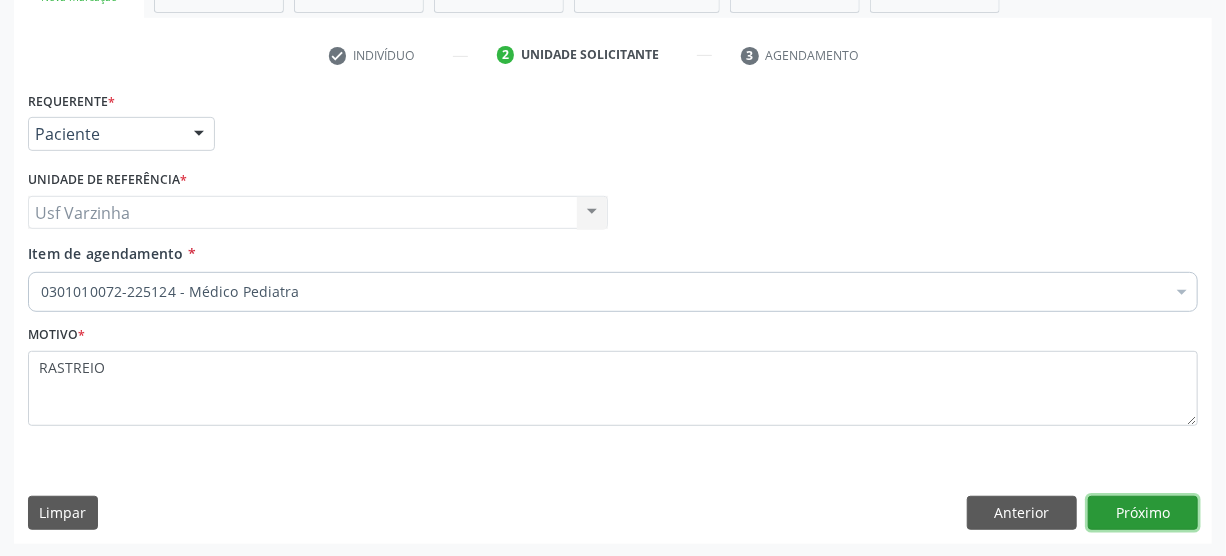 click on "Próximo" at bounding box center (1143, 513) 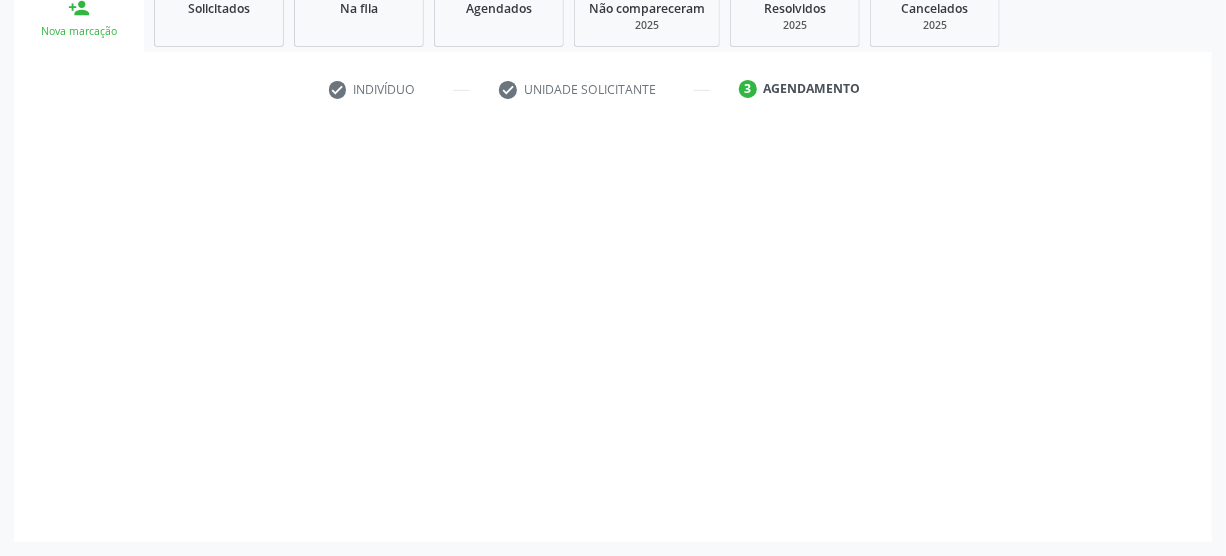 scroll, scrollTop: 312, scrollLeft: 0, axis: vertical 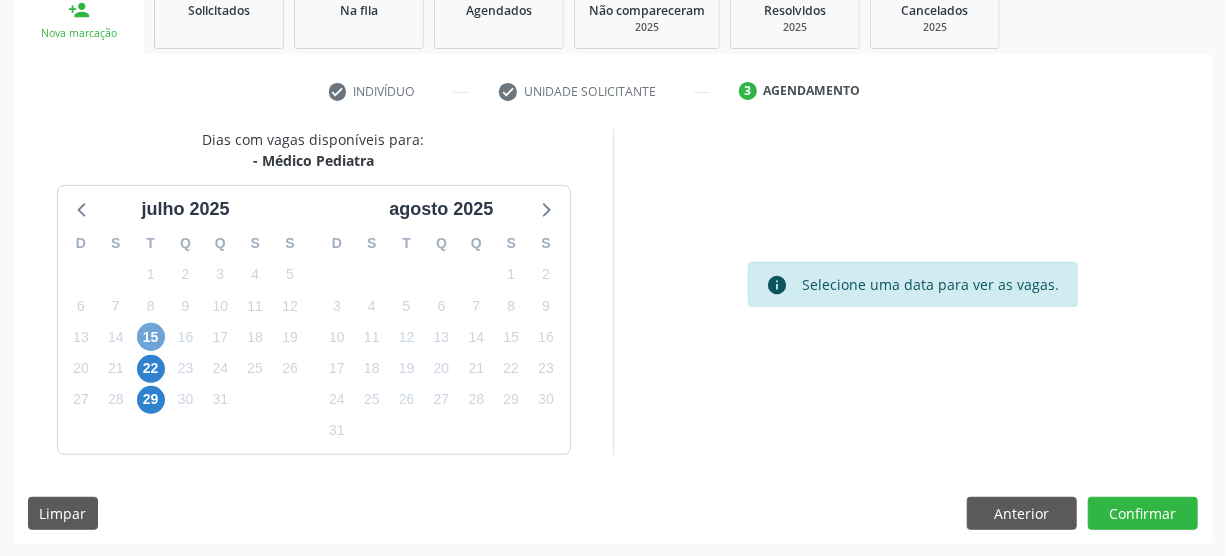 click on "15" at bounding box center [151, 337] 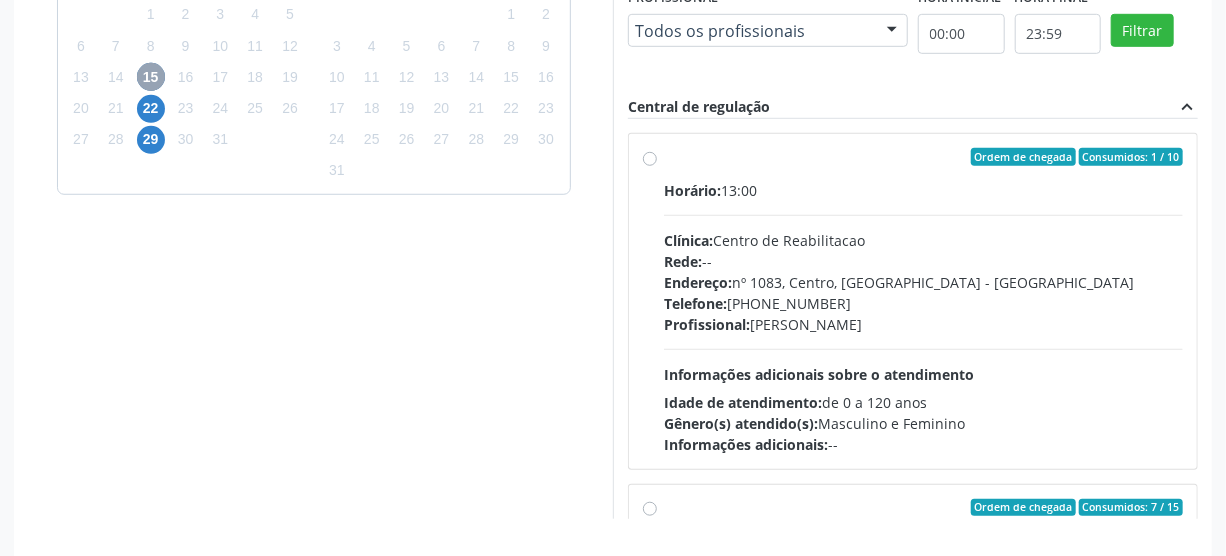 scroll, scrollTop: 585, scrollLeft: 0, axis: vertical 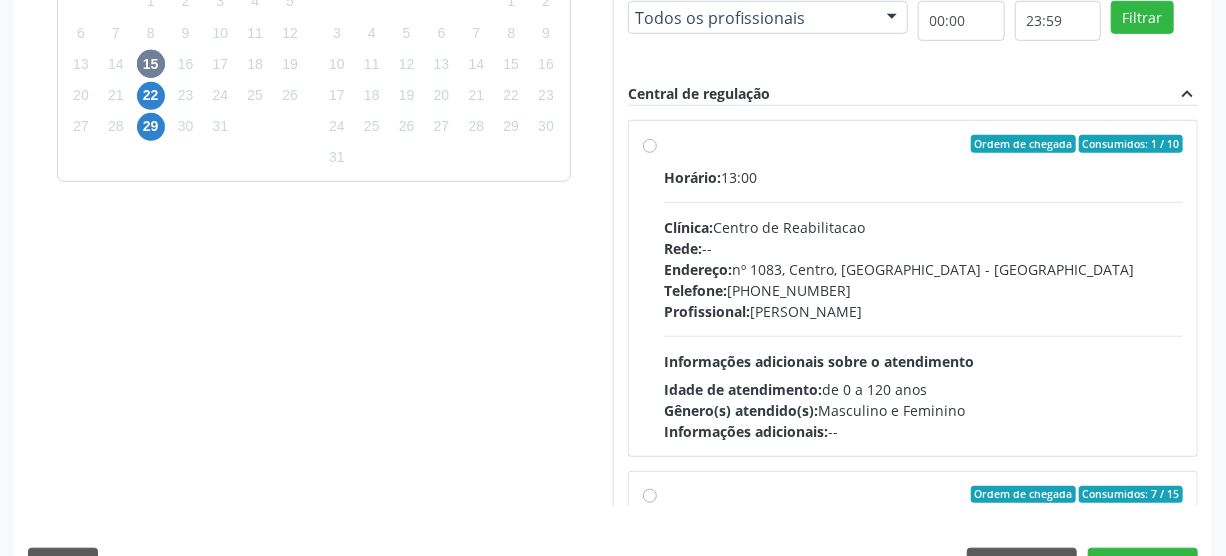 click on "Ordem de chegada
Consumidos: 1 / 10
Horário:   13:00
Clínica:  Centro de Reabilitacao
Rede:
--
Endereço:   nº 1083, Centro, Serra Talhada - PE
Telefone:   (81) 38313112
Profissional:
Joanice Goncalves dos Santos
Informações adicionais sobre o atendimento
Idade de atendimento:
de 0 a 120 anos
Gênero(s) atendido(s):
Masculino e Feminino
Informações adicionais:
--" at bounding box center (923, 288) 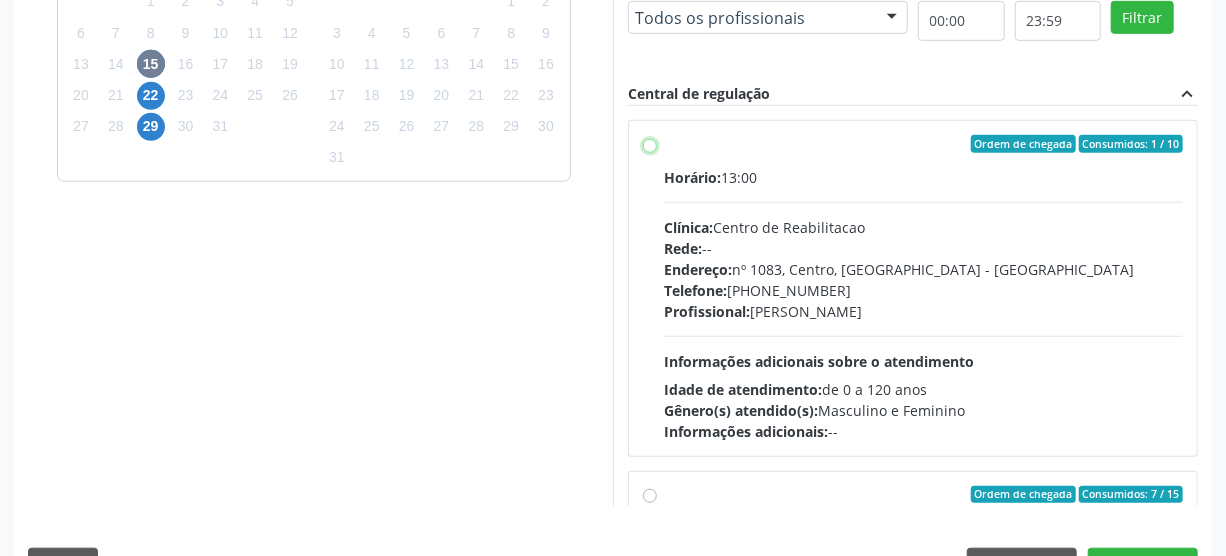 radio on "true" 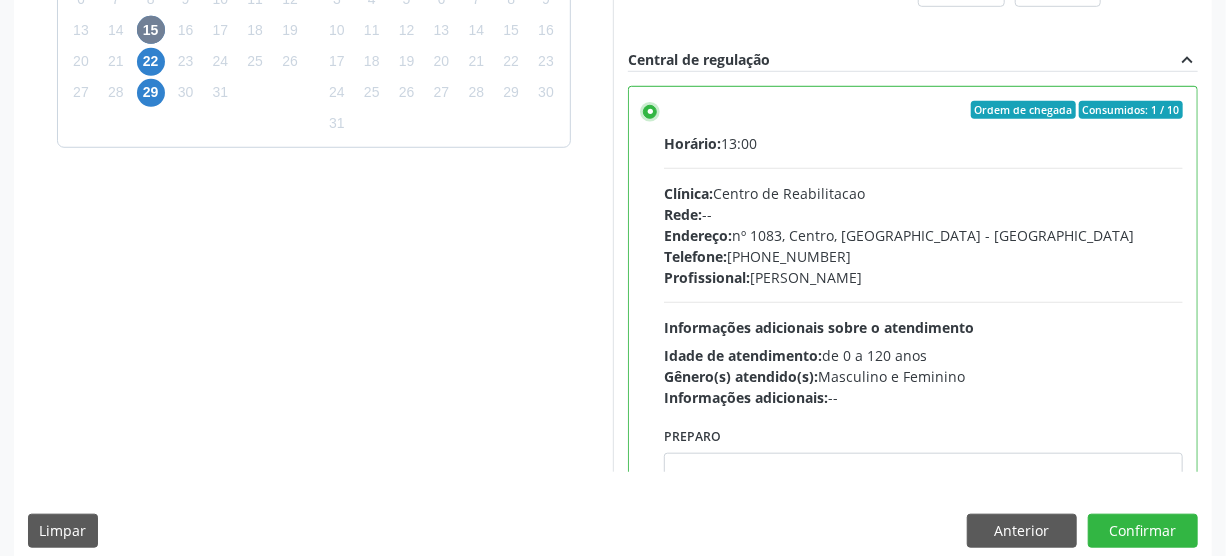 scroll, scrollTop: 637, scrollLeft: 0, axis: vertical 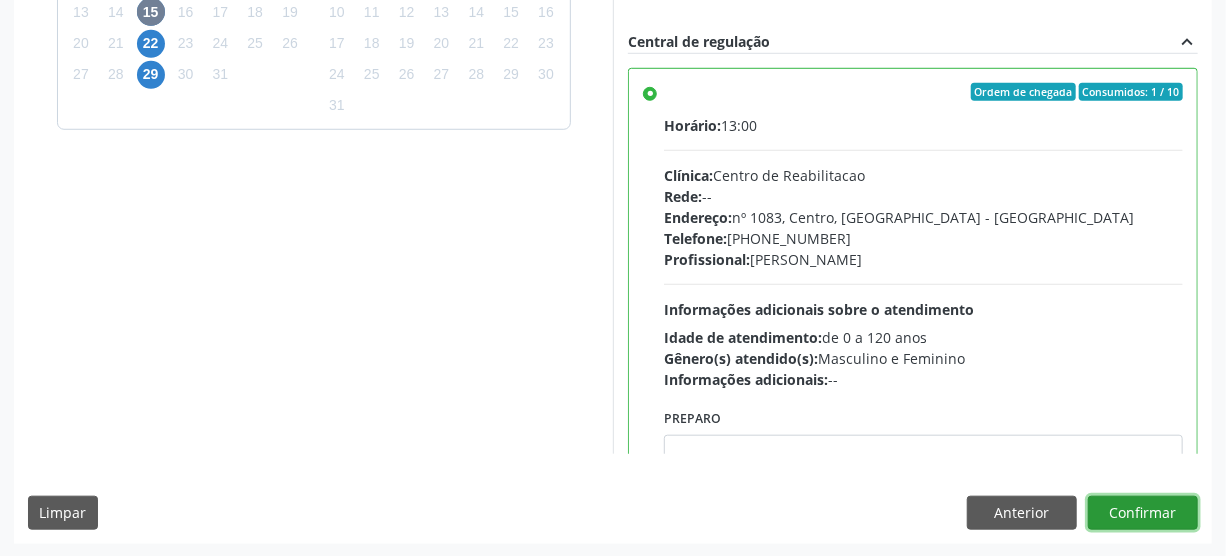 click on "Confirmar" at bounding box center [1143, 513] 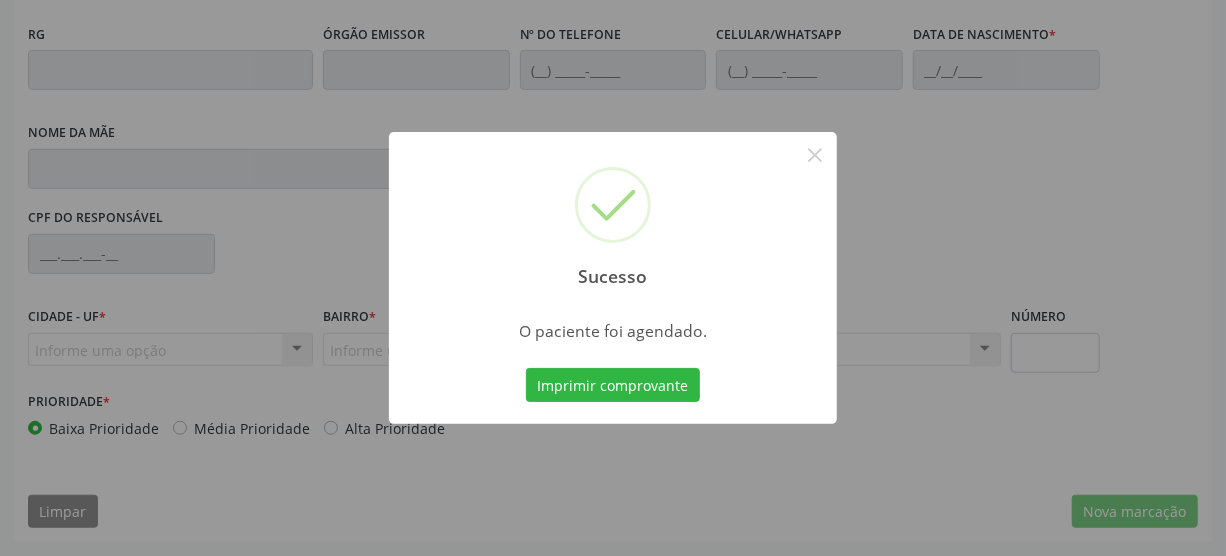 scroll, scrollTop: 512, scrollLeft: 0, axis: vertical 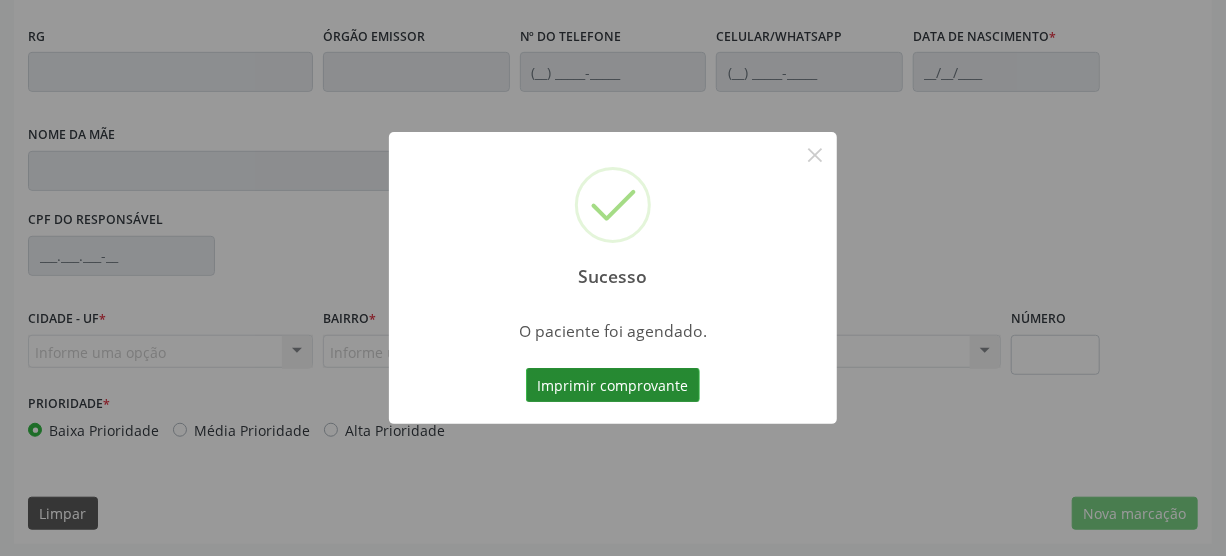click on "Imprimir comprovante" at bounding box center [613, 385] 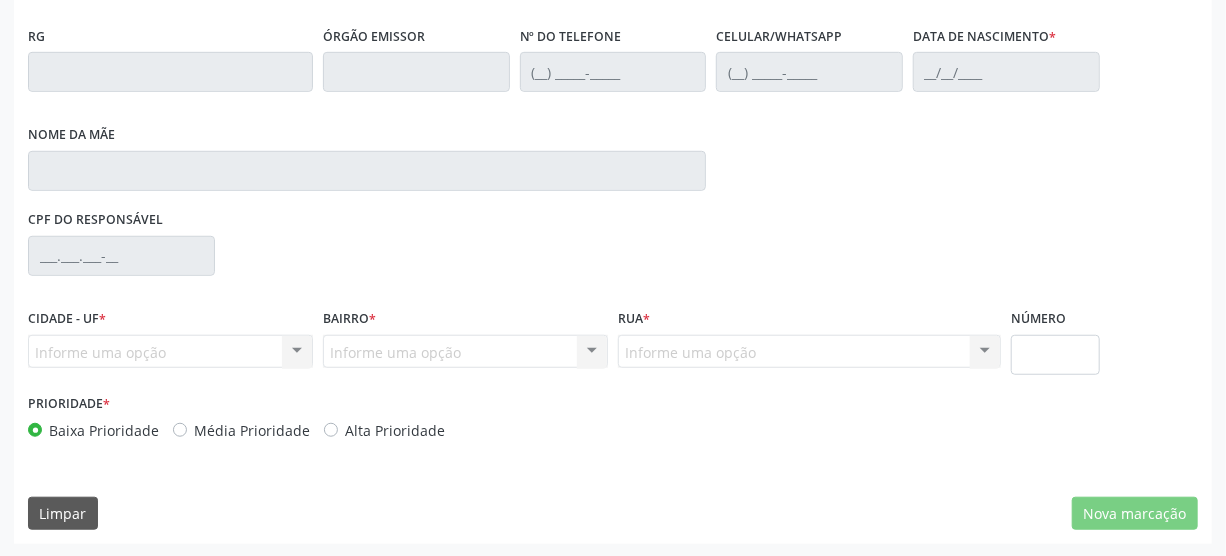 click on "Sucesso × O paciente foi agendado. Imprimir comprovante Cancel" at bounding box center [613, 278] 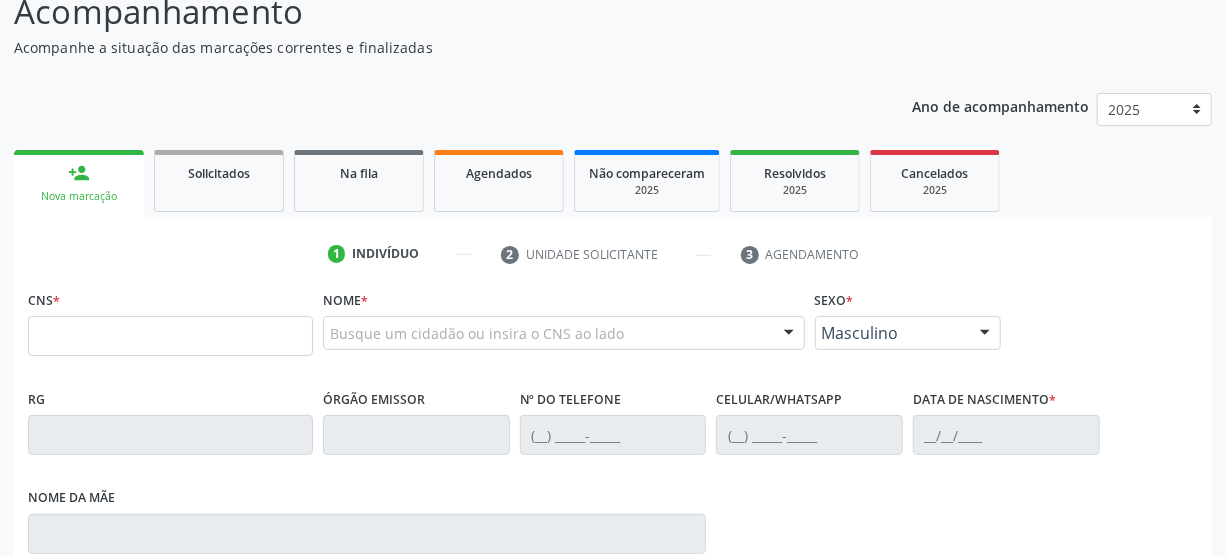 click on "Sucesso × O paciente foi agendado. Imprimir comprovante Cancel" at bounding box center (613, 278) 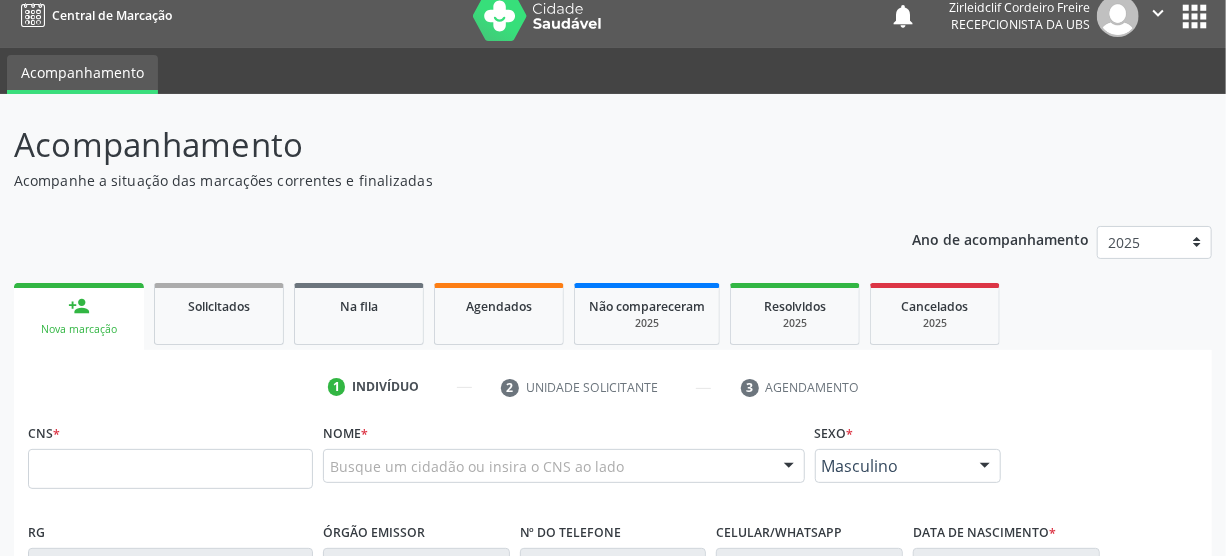 scroll, scrollTop: 0, scrollLeft: 0, axis: both 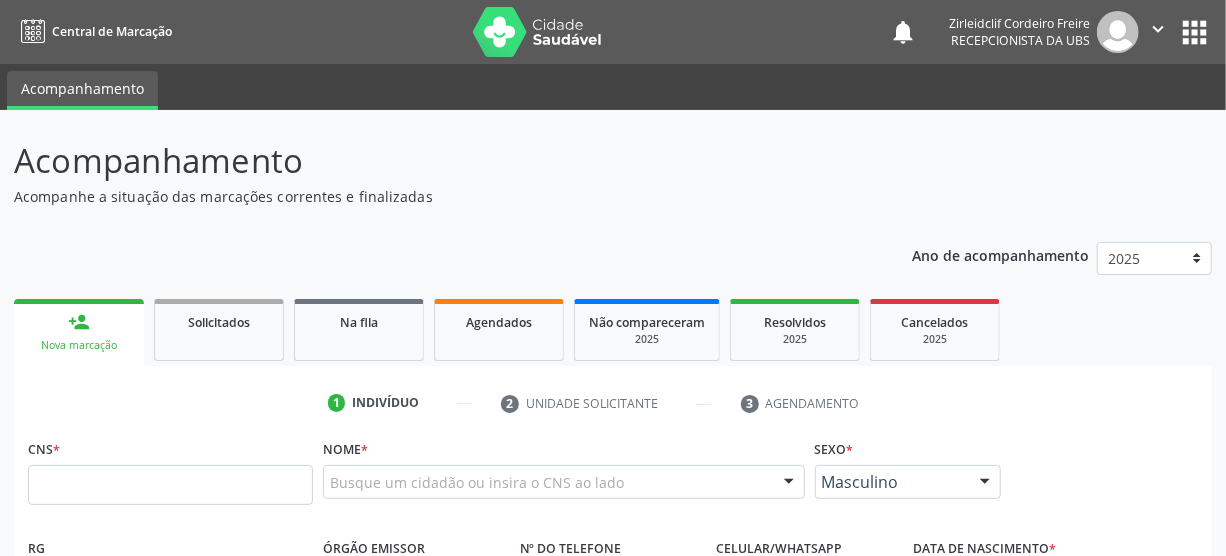 click on "Sucesso × O paciente foi agendado. Imprimir comprovante Cancel" at bounding box center (613, 278) 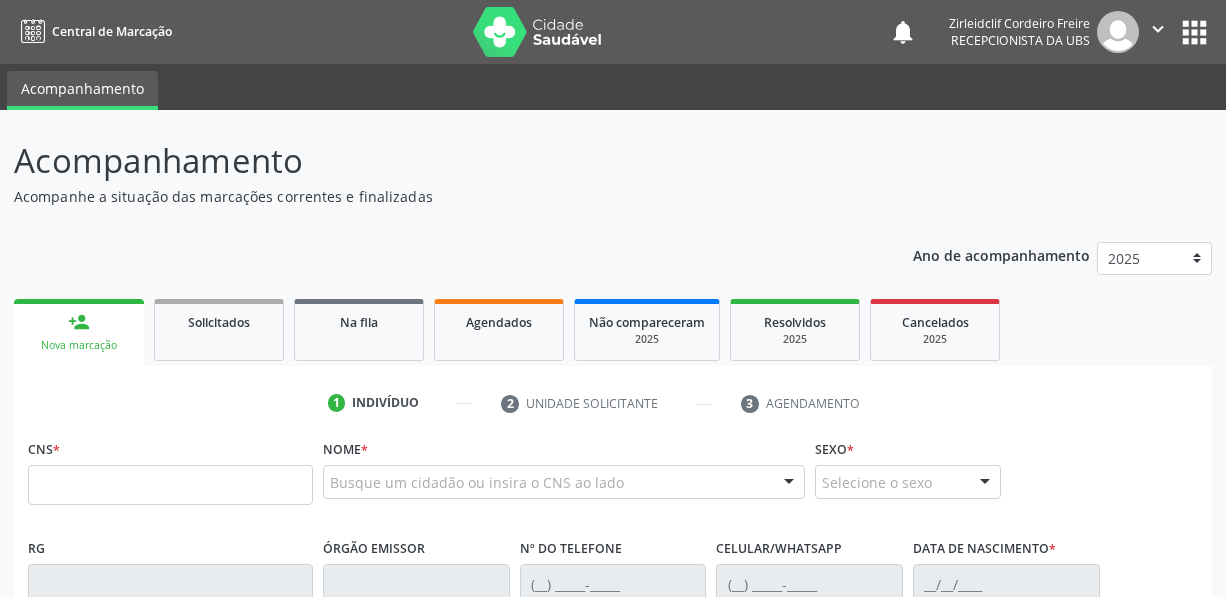 scroll, scrollTop: 0, scrollLeft: 0, axis: both 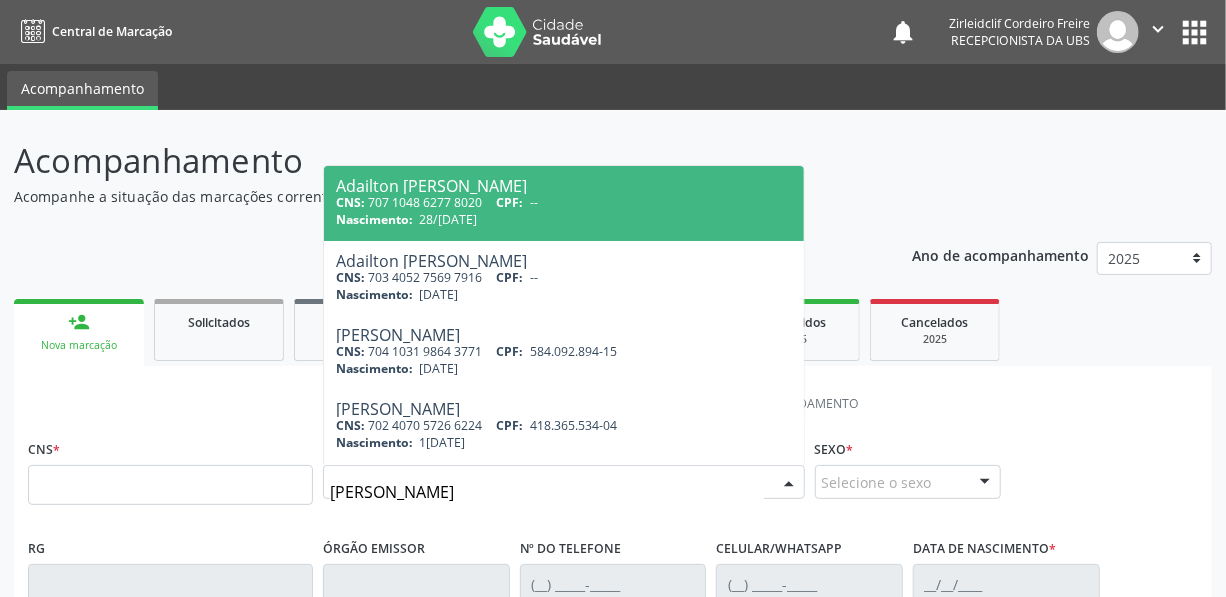 type on "[PERSON_NAME]" 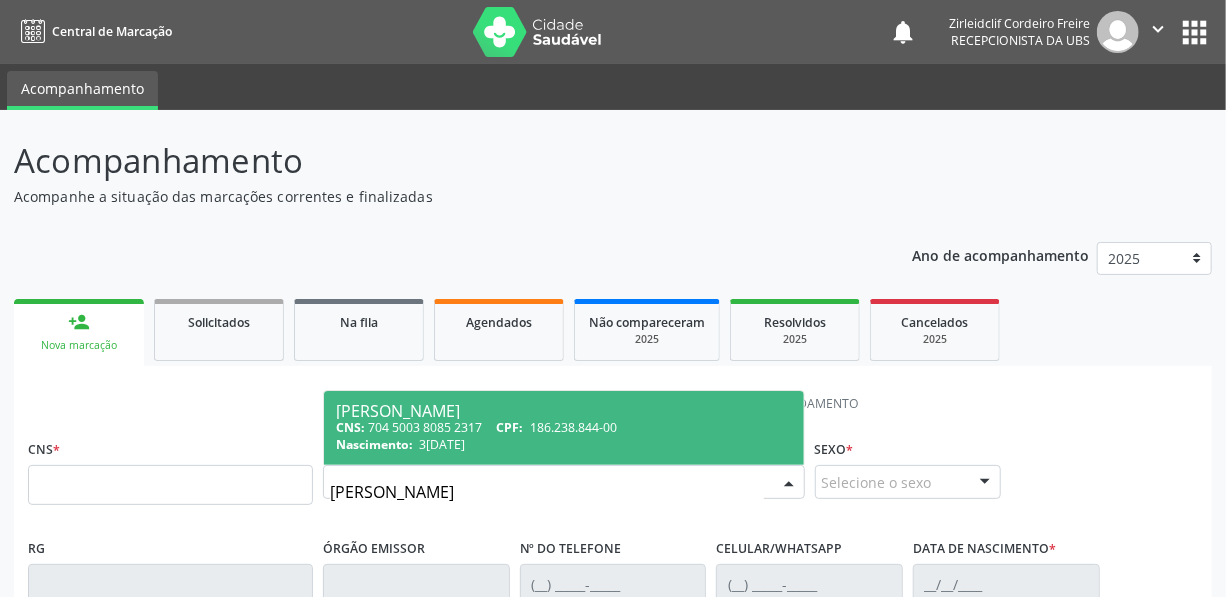 click on "186.238.844-00" at bounding box center [573, 427] 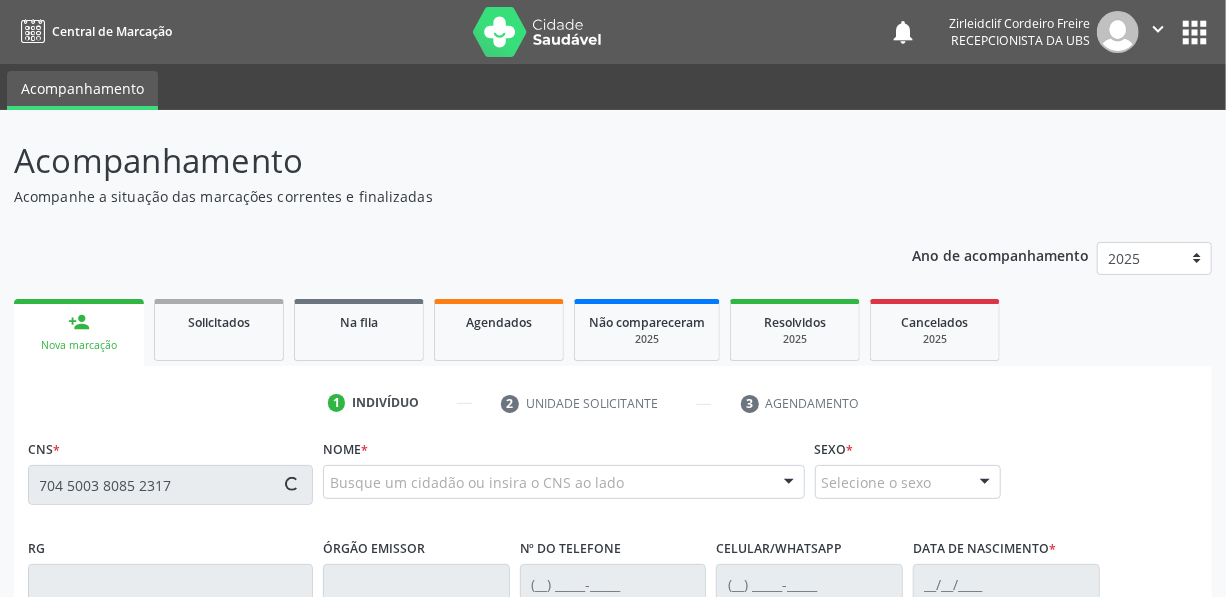 type on "704 5003 8085 2317" 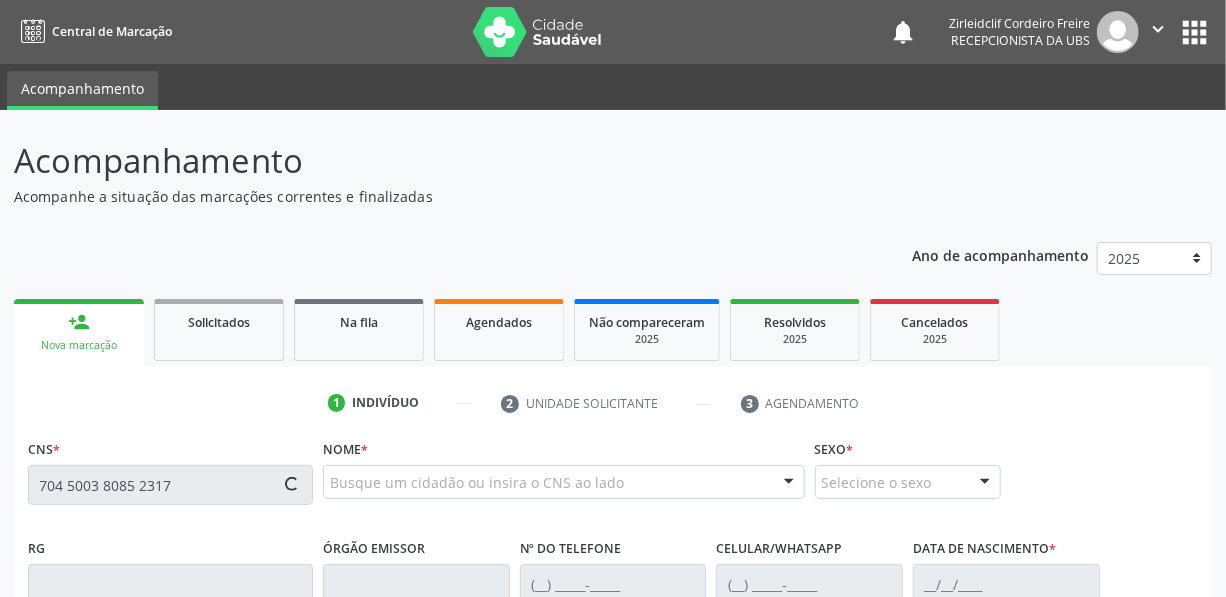 type 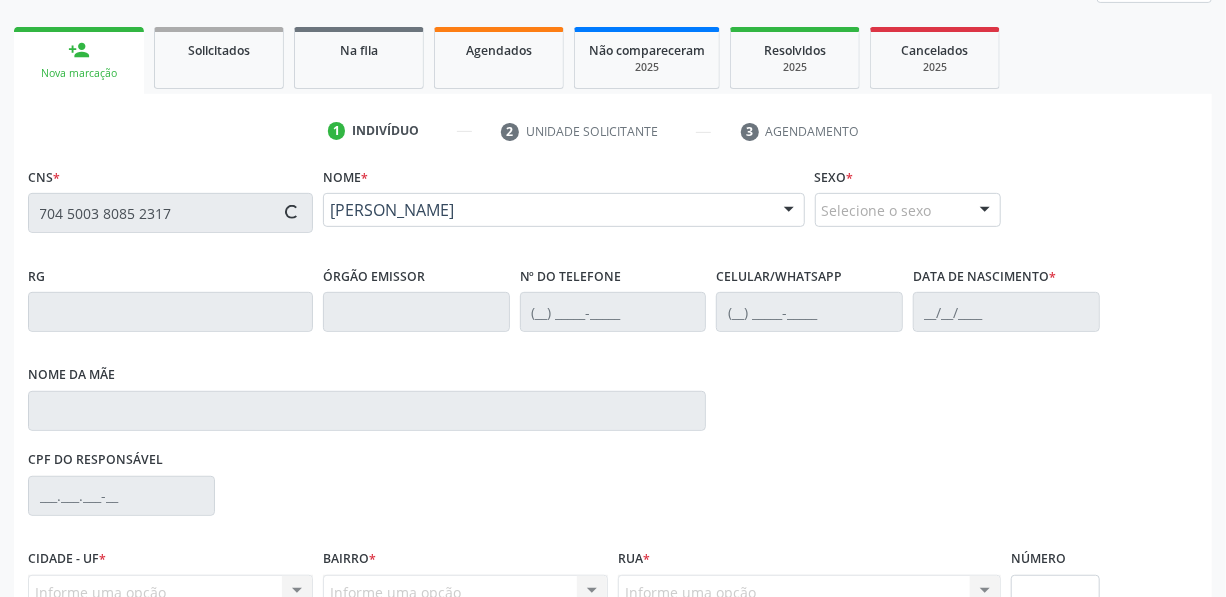 type on "(99) 99999-9999" 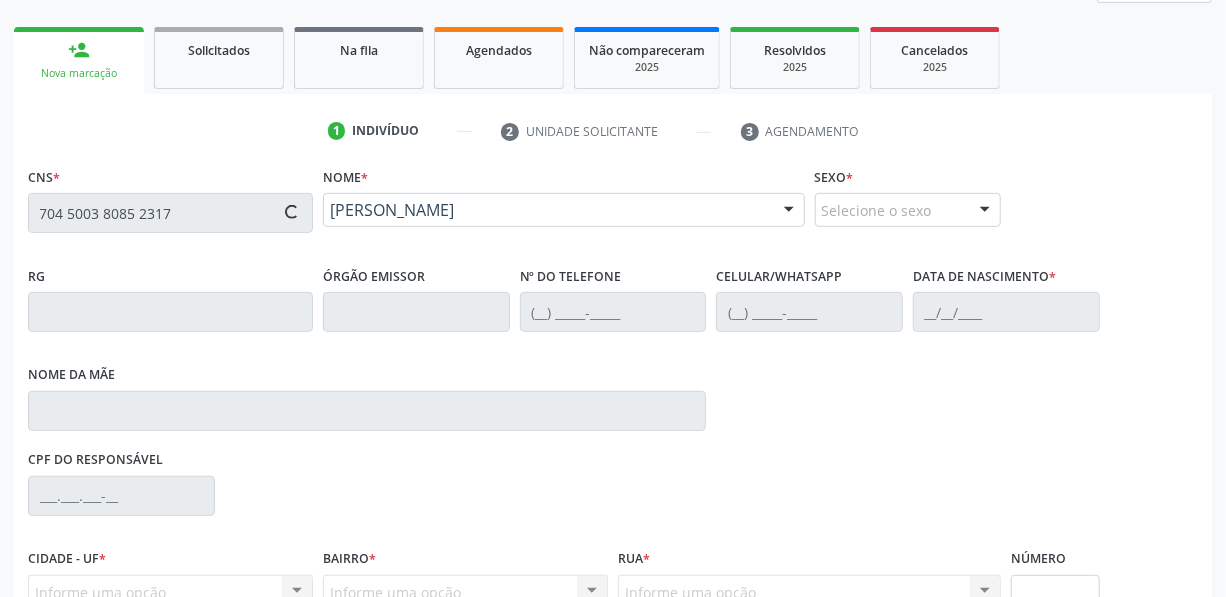 type on "(99) 99999-9999" 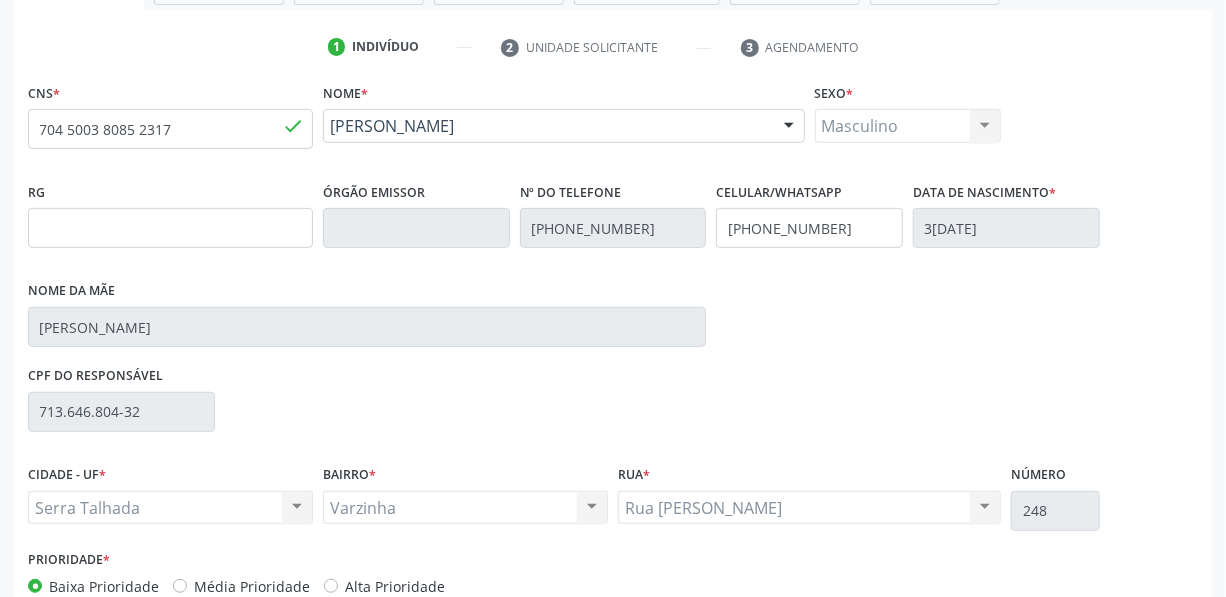 scroll, scrollTop: 454, scrollLeft: 0, axis: vertical 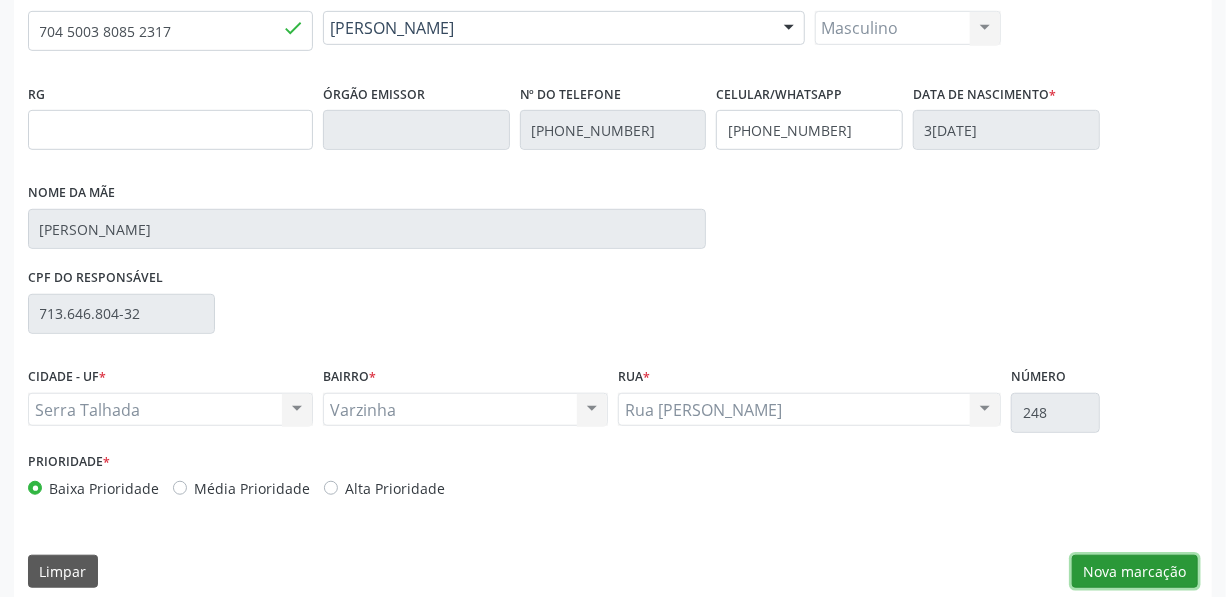 click on "Nova marcação" at bounding box center (1135, 572) 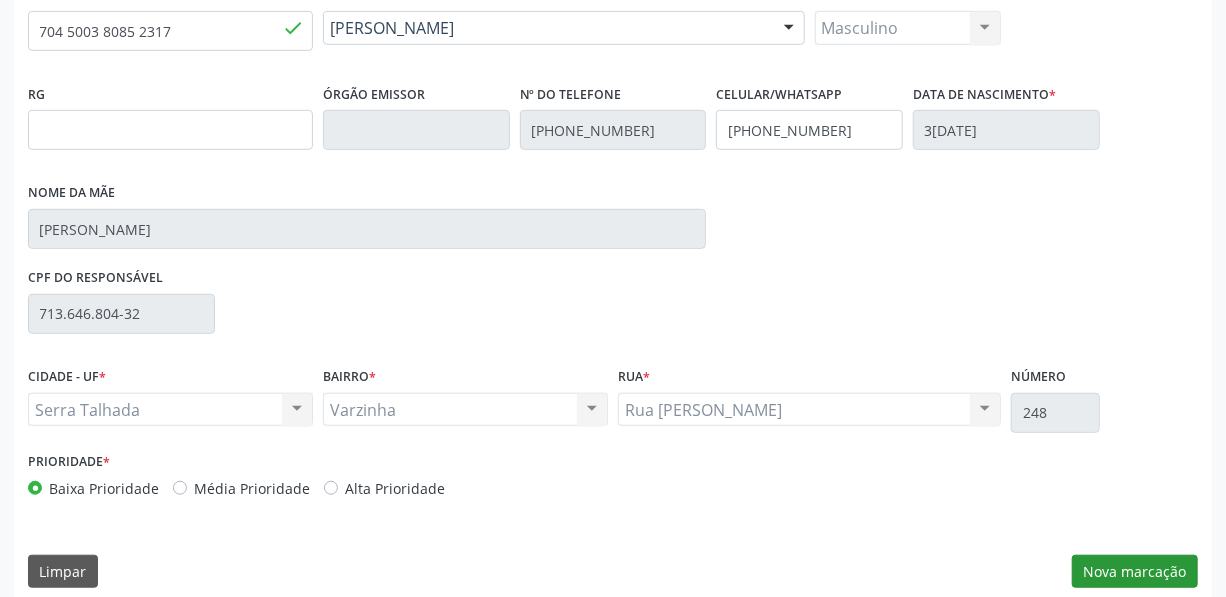 scroll, scrollTop: 307, scrollLeft: 0, axis: vertical 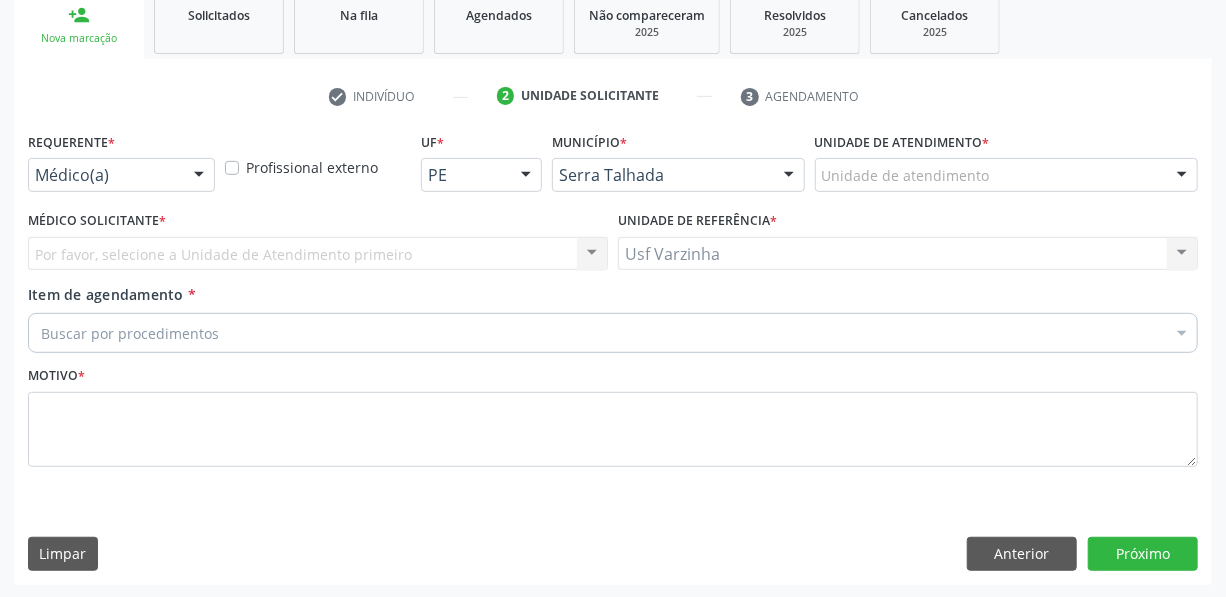 click at bounding box center (199, 176) 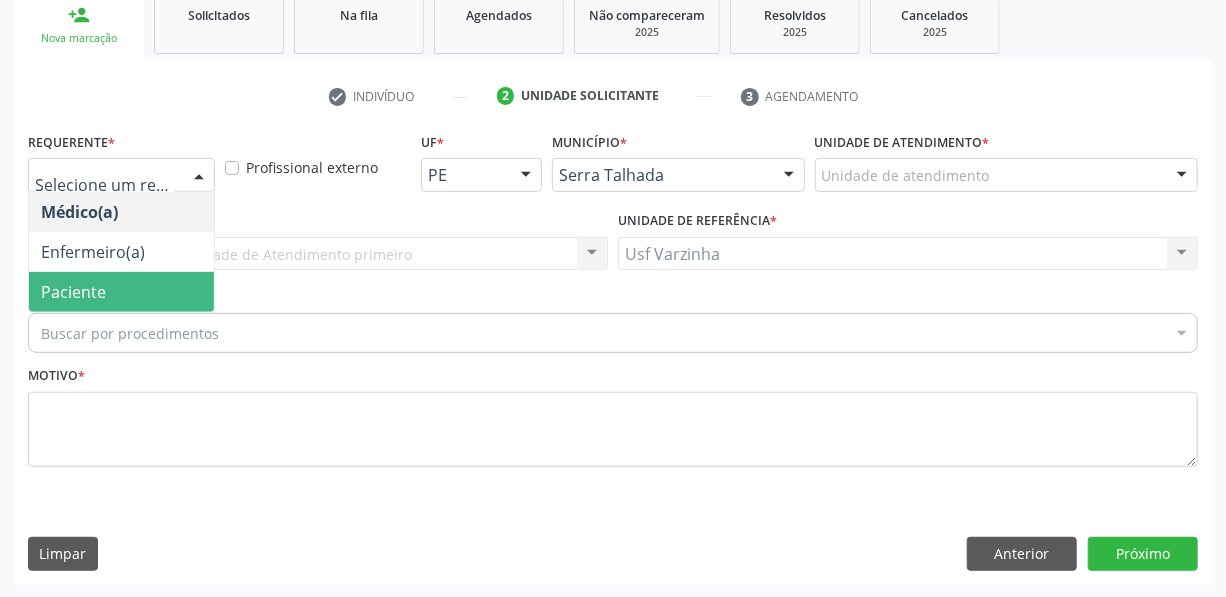 click on "Paciente" at bounding box center [121, 292] 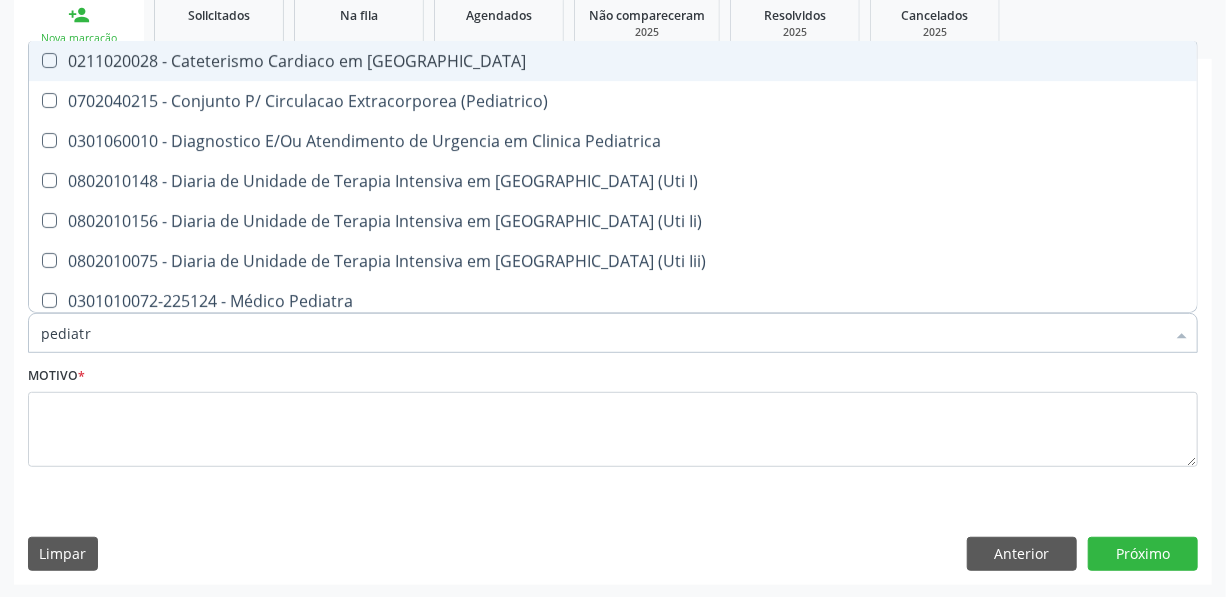 type on "pediatra" 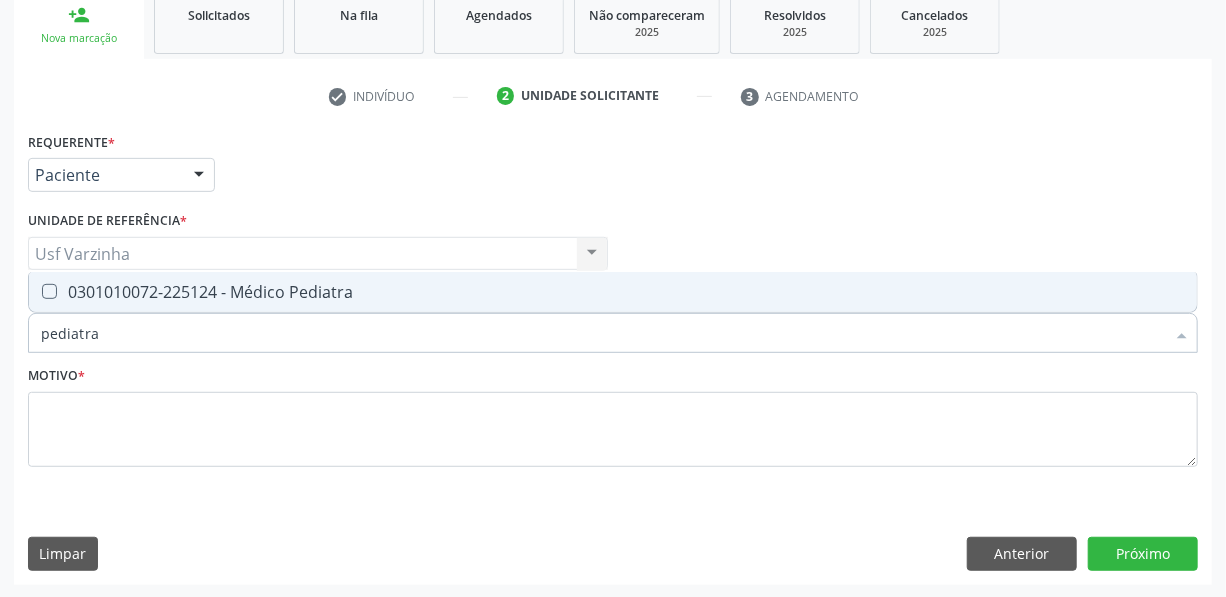 click on "0301010072-225124 - Médico Pediatra" at bounding box center [613, 292] 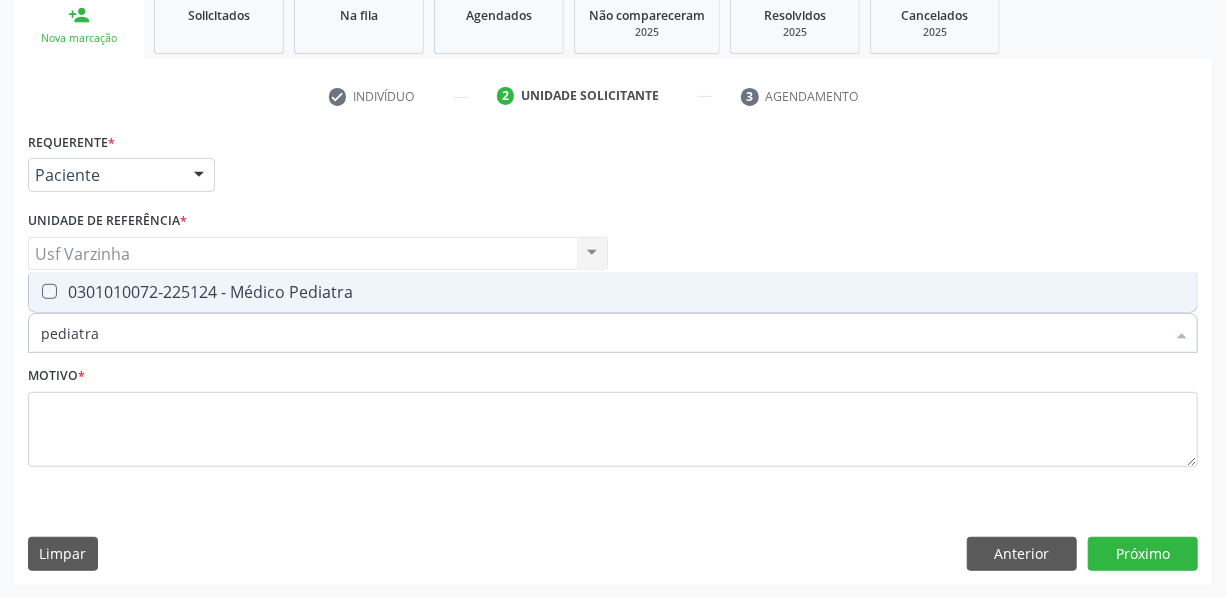 checkbox on "true" 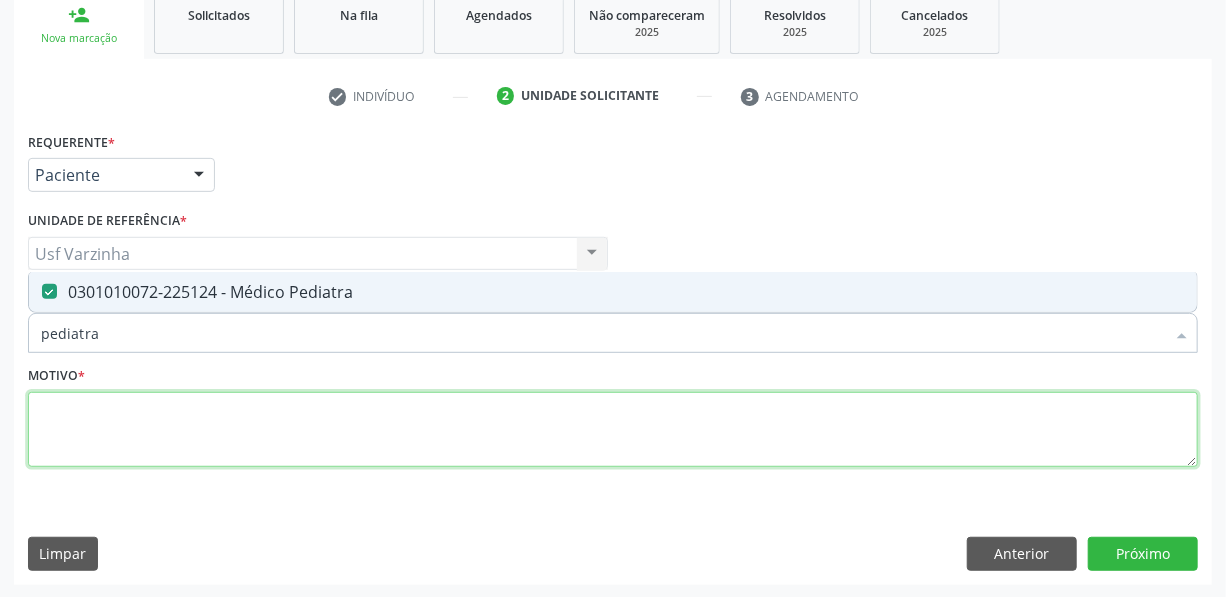 click at bounding box center [613, 430] 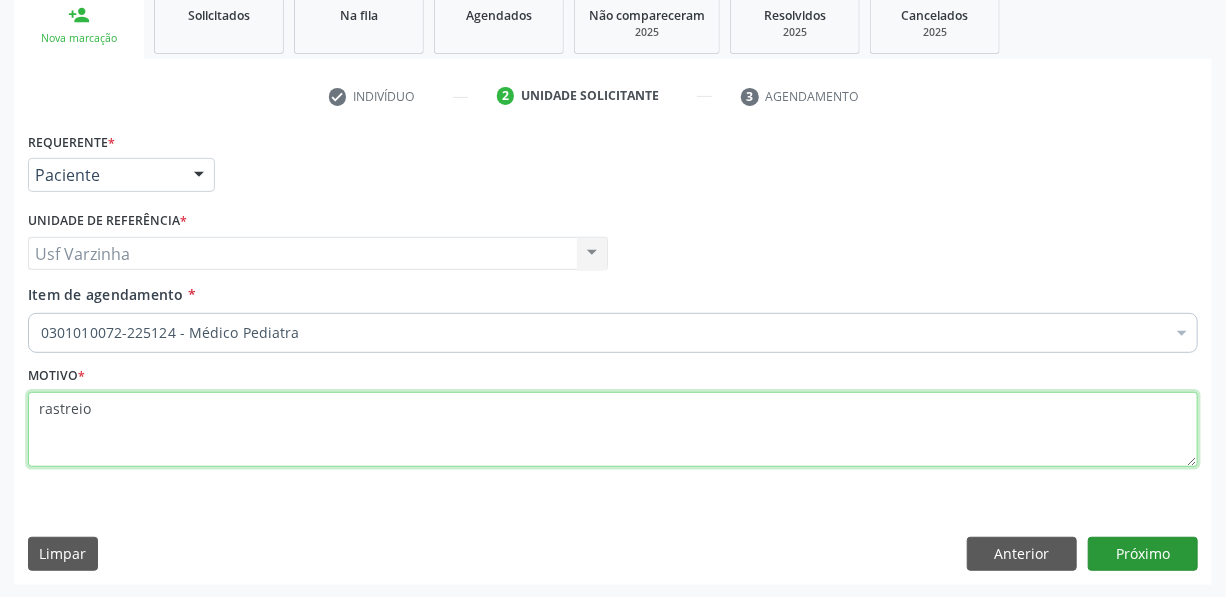 type on "rastreio" 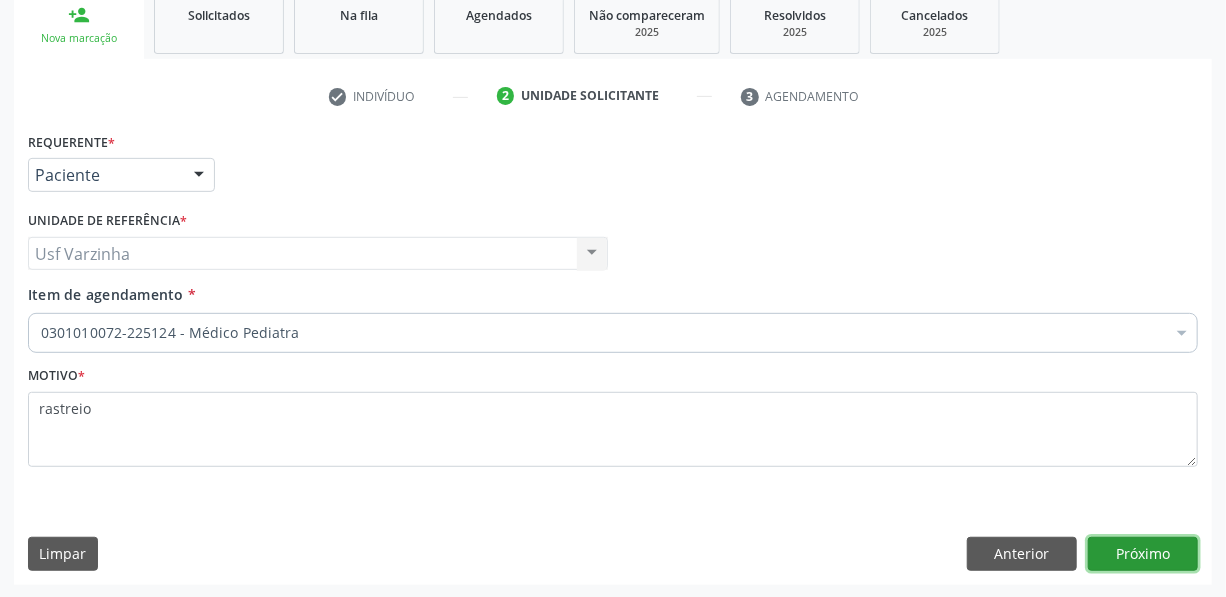 click on "Próximo" at bounding box center [1143, 554] 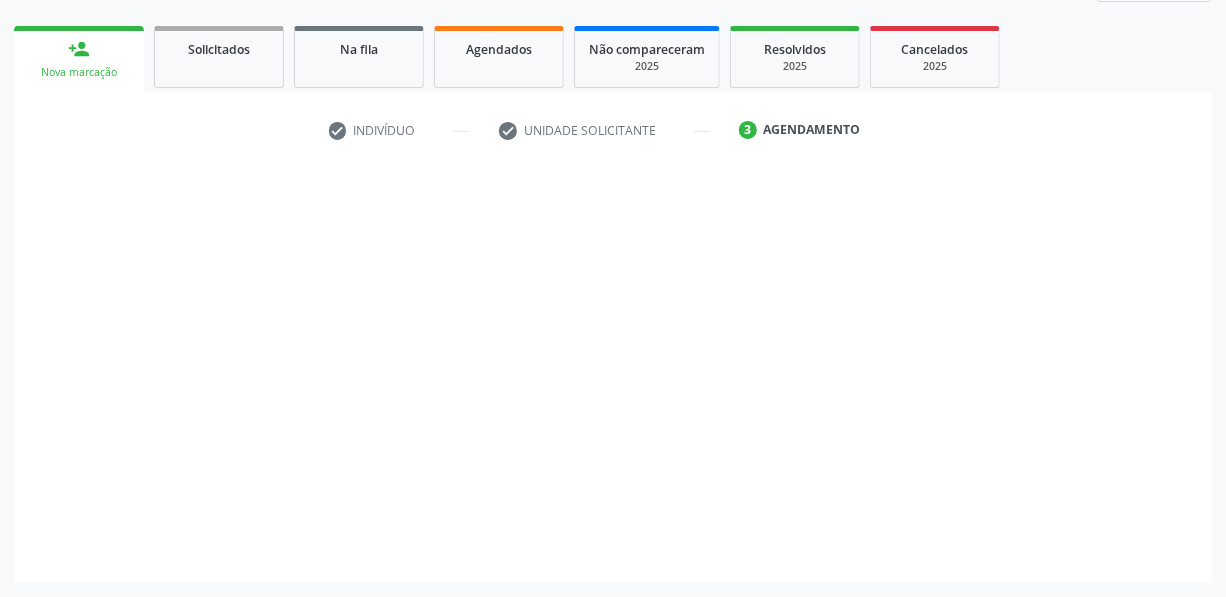 scroll, scrollTop: 271, scrollLeft: 0, axis: vertical 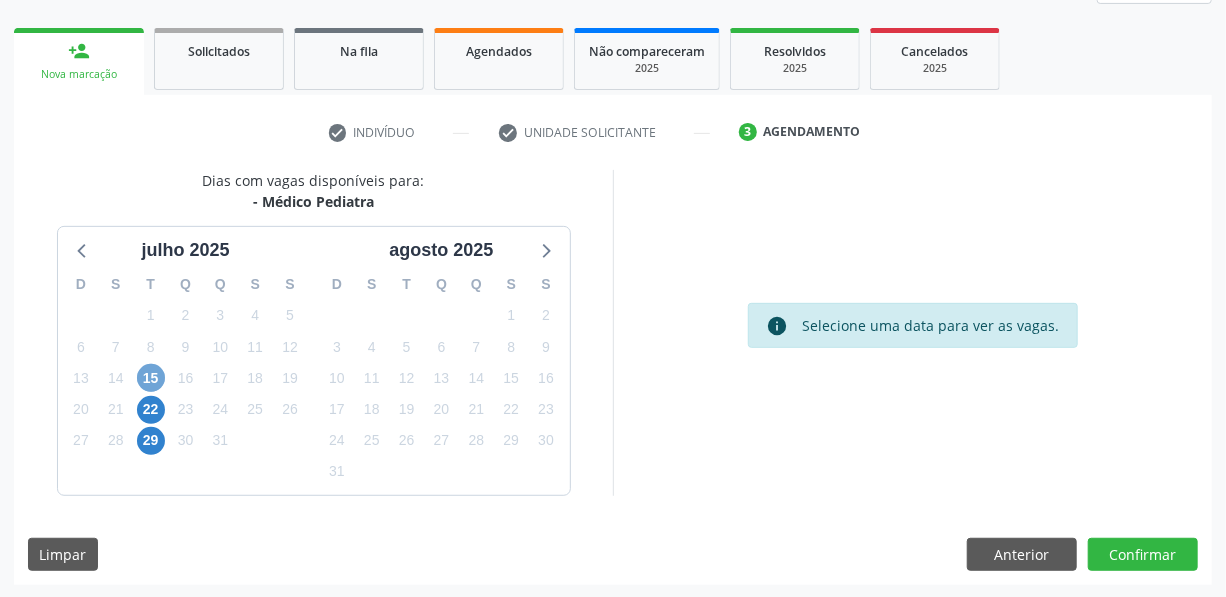click on "15" at bounding box center (151, 378) 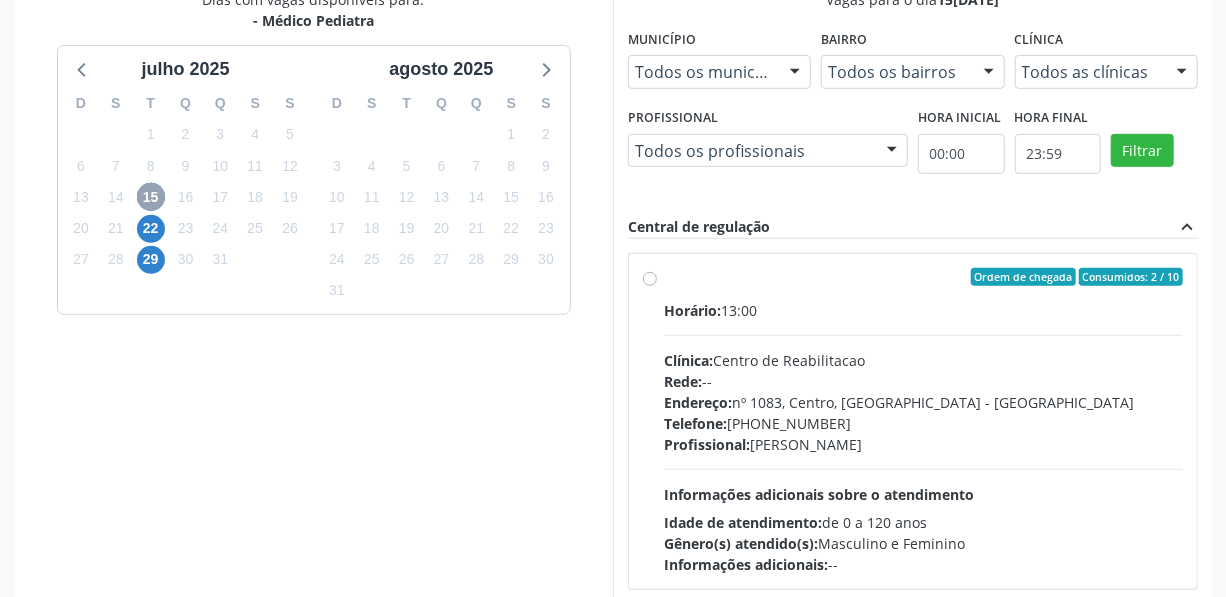 scroll, scrollTop: 453, scrollLeft: 0, axis: vertical 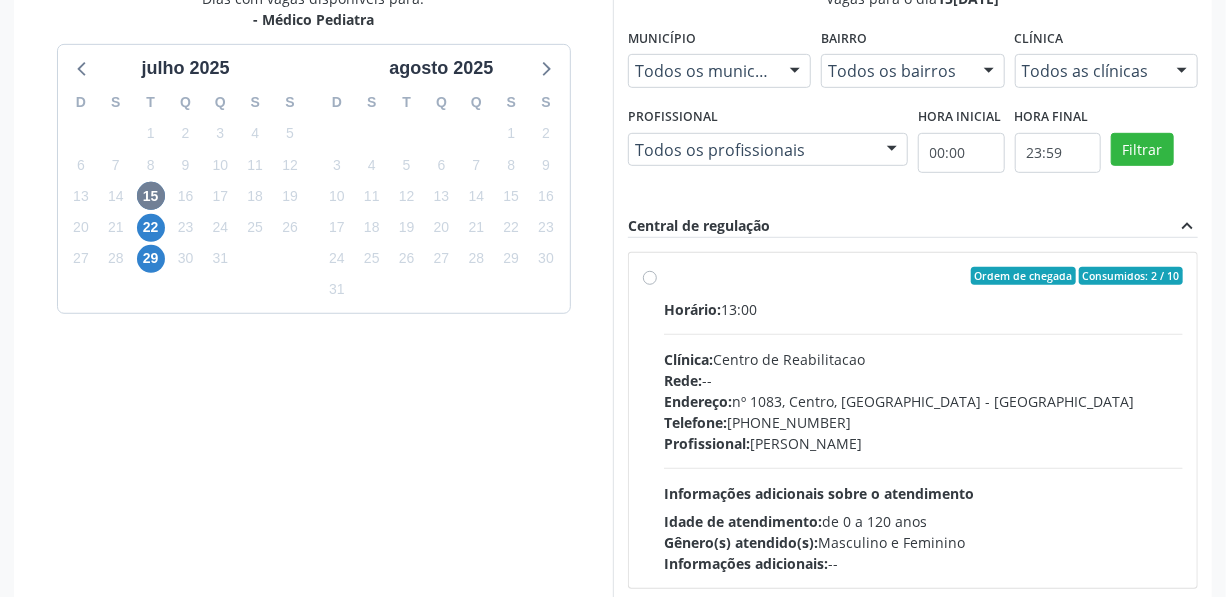 click on "Ordem de chegada
Consumidos: 2 / 10
Horário:   13:00
Clínica:  Centro de Reabilitacao
Rede:
--
Endereço:   nº 1083, Centro, Serra Talhada - PE
Telefone:   (81) 38313112
Profissional:
Joanice Goncalves dos Santos
Informações adicionais sobre o atendimento
Idade de atendimento:
de 0 a 120 anos
Gênero(s) atendido(s):
Masculino e Feminino
Informações adicionais:
--" at bounding box center (923, 420) 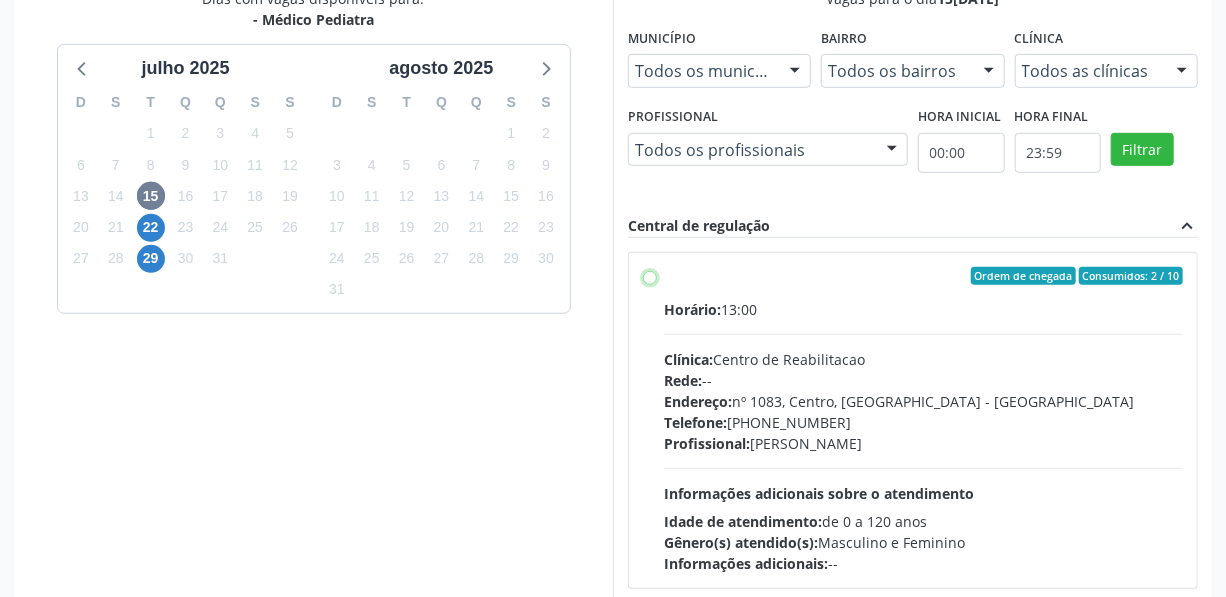 click on "Ordem de chegada
Consumidos: 2 / 10
Horário:   13:00
Clínica:  Centro de Reabilitacao
Rede:
--
Endereço:   nº 1083, Centro, Serra Talhada - PE
Telefone:   (81) 38313112
Profissional:
Joanice Goncalves dos Santos
Informações adicionais sobre o atendimento
Idade de atendimento:
de 0 a 120 anos
Gênero(s) atendido(s):
Masculino e Feminino
Informações adicionais:
--" at bounding box center (650, 276) 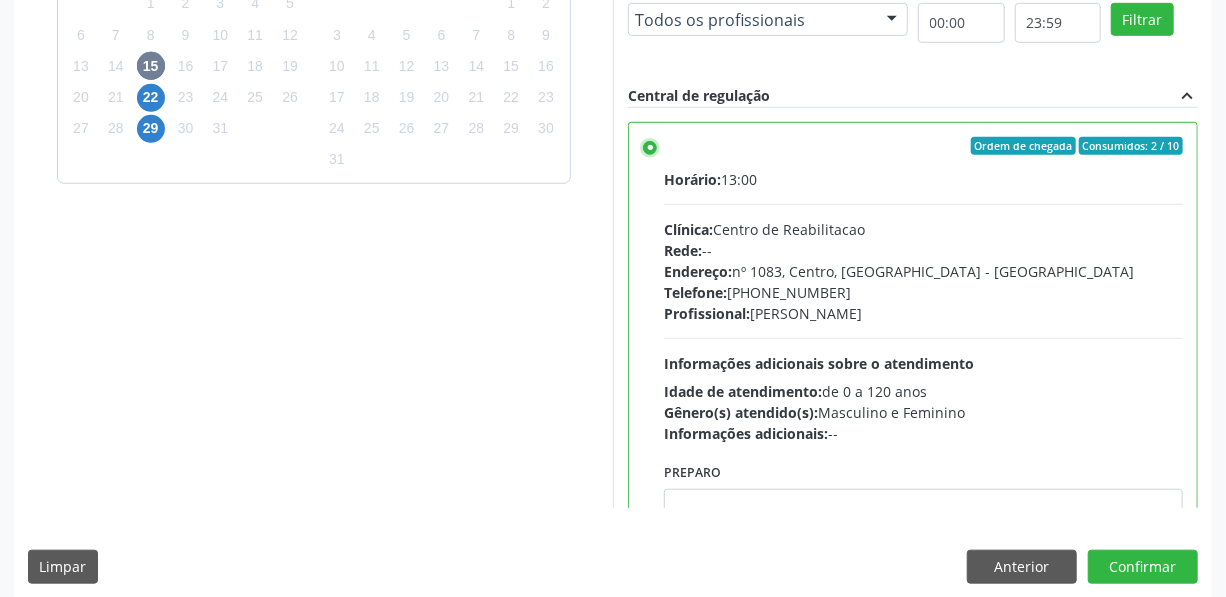 scroll, scrollTop: 596, scrollLeft: 0, axis: vertical 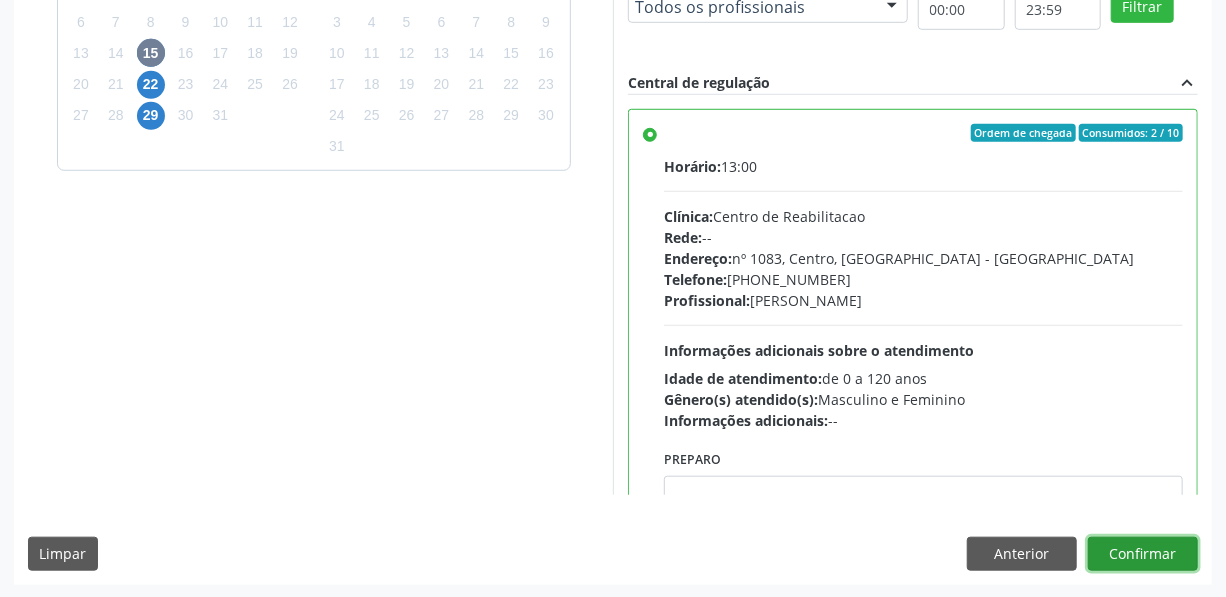 click on "Confirmar" at bounding box center [1143, 554] 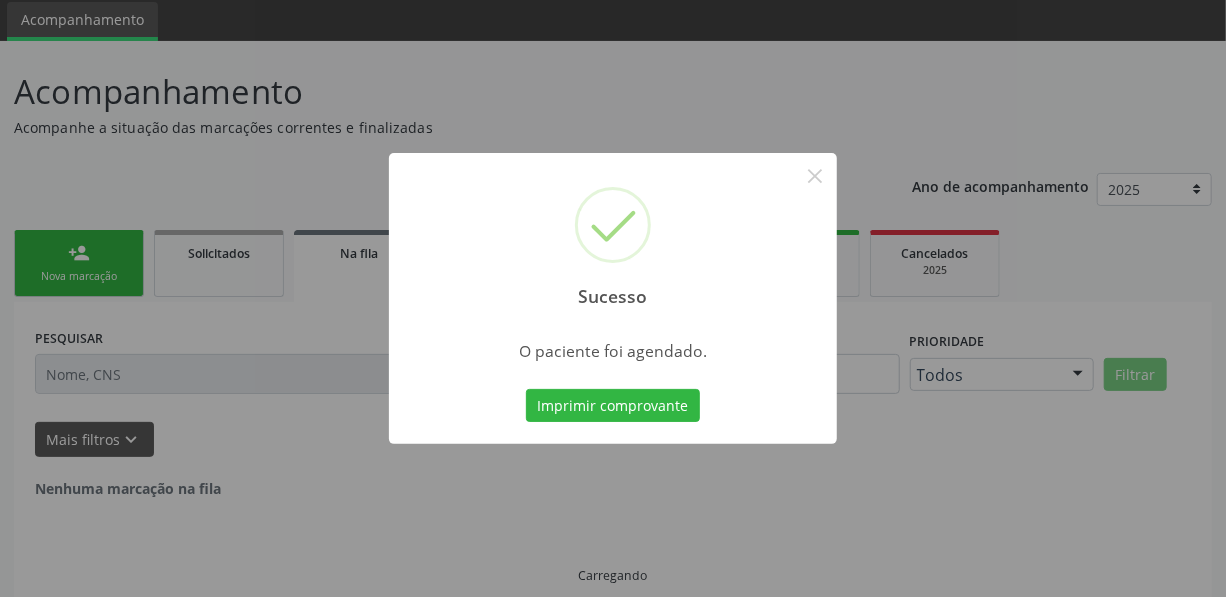 scroll, scrollTop: 4, scrollLeft: 0, axis: vertical 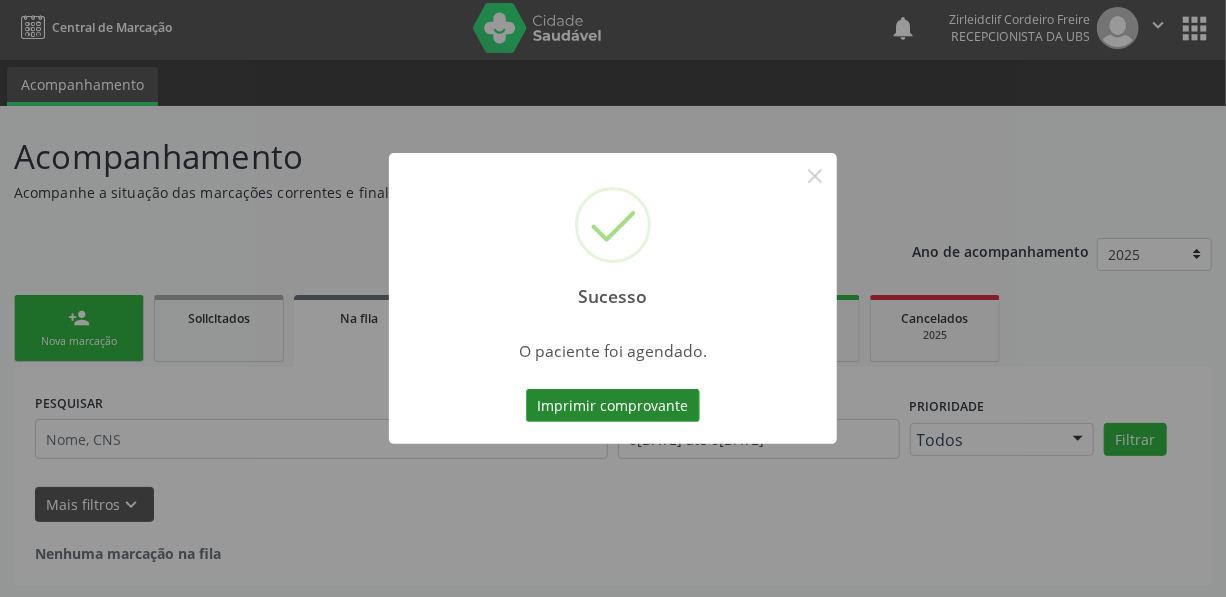 click on "Imprimir comprovante" at bounding box center (613, 406) 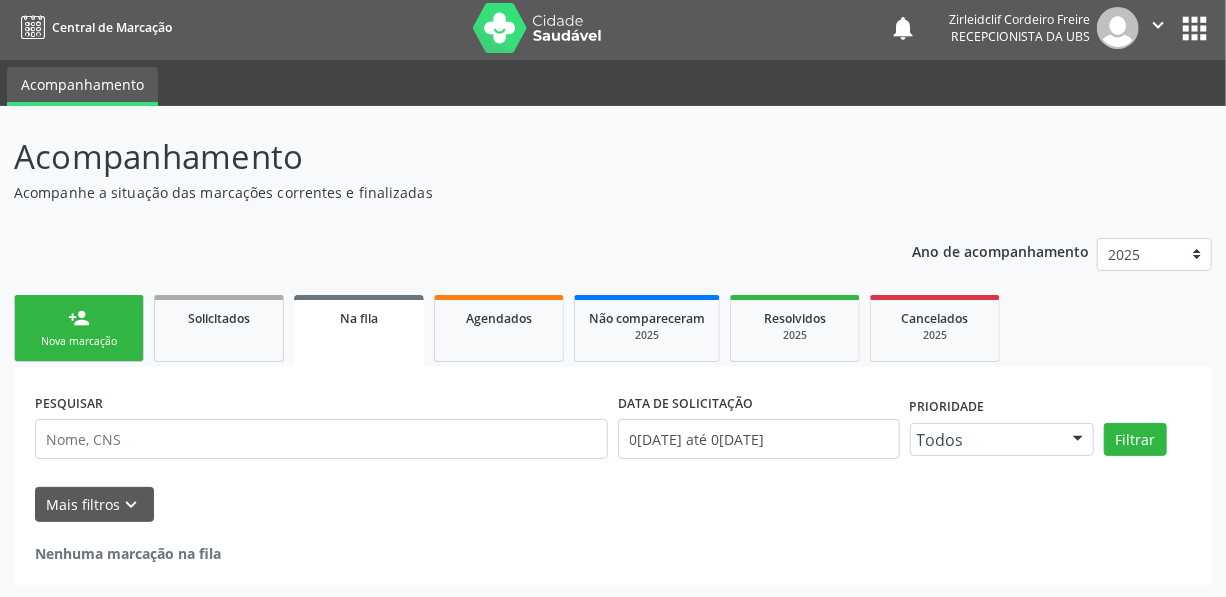 click on "Nova marcação" at bounding box center [79, 341] 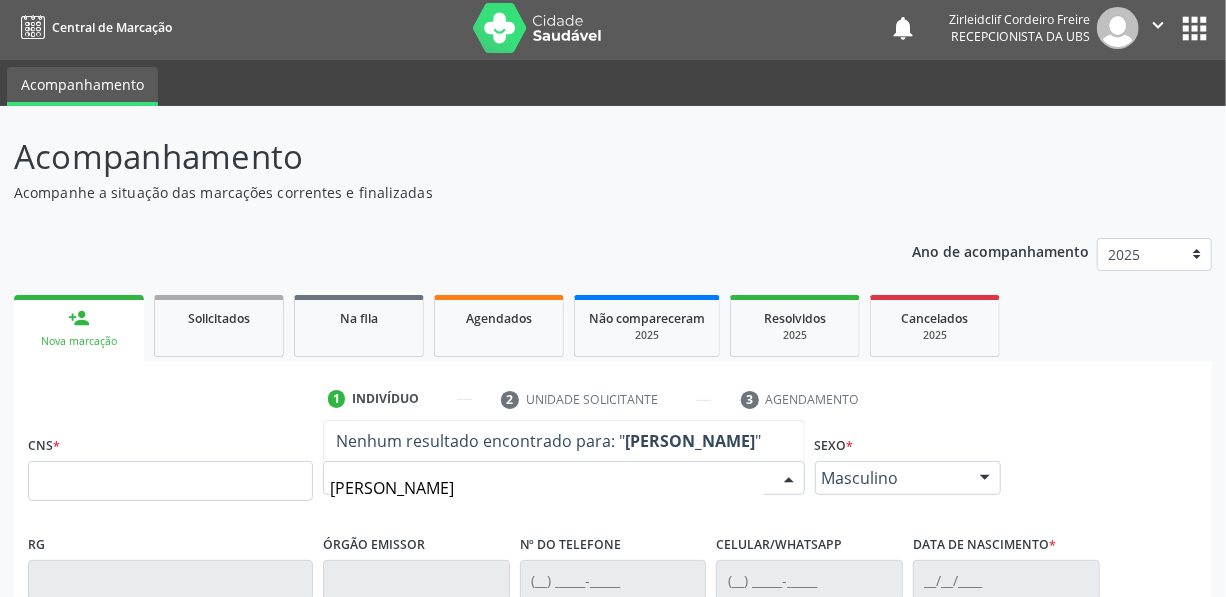 type on "sarah allana felix" 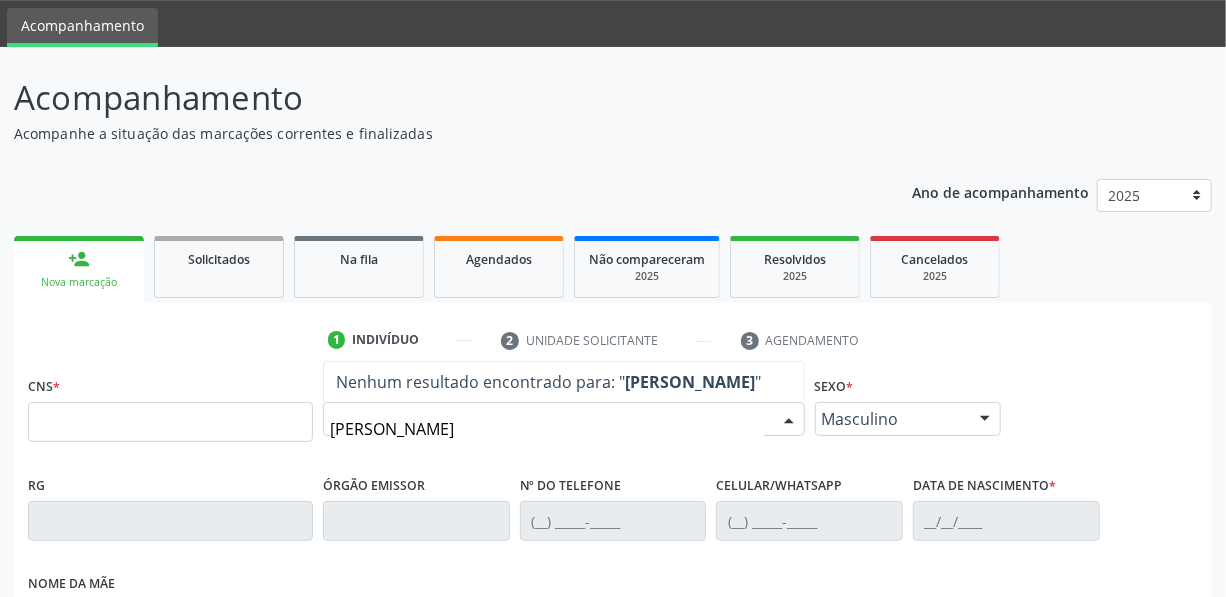 scroll, scrollTop: 95, scrollLeft: 0, axis: vertical 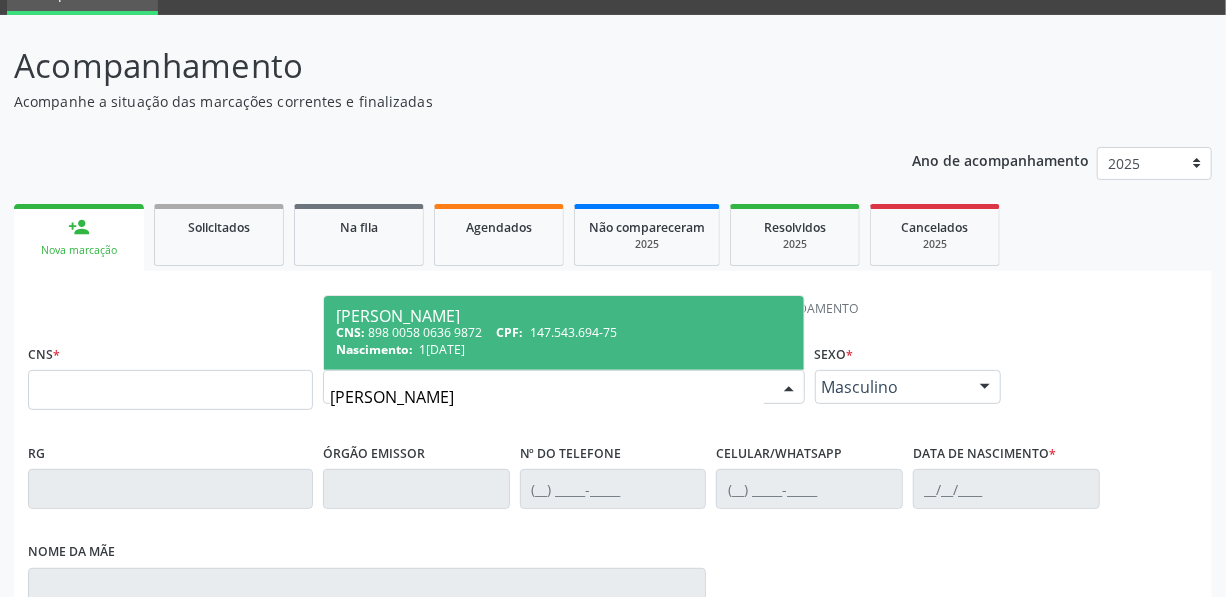 click on "147.543.694-75" at bounding box center (573, 332) 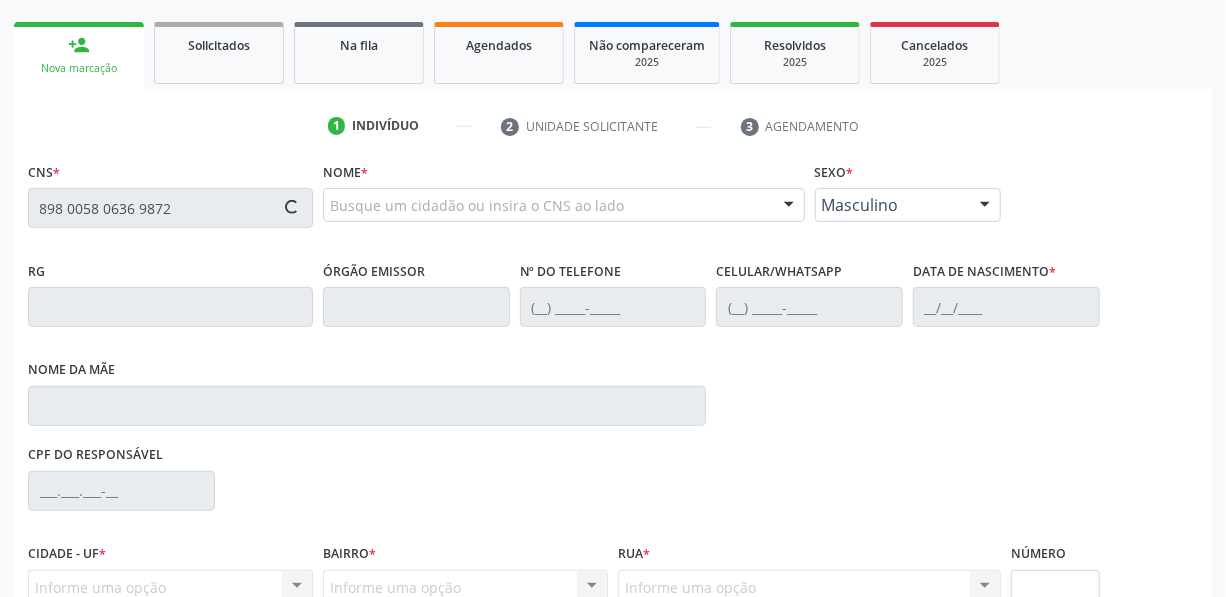 type on "898 0058 0636 9872" 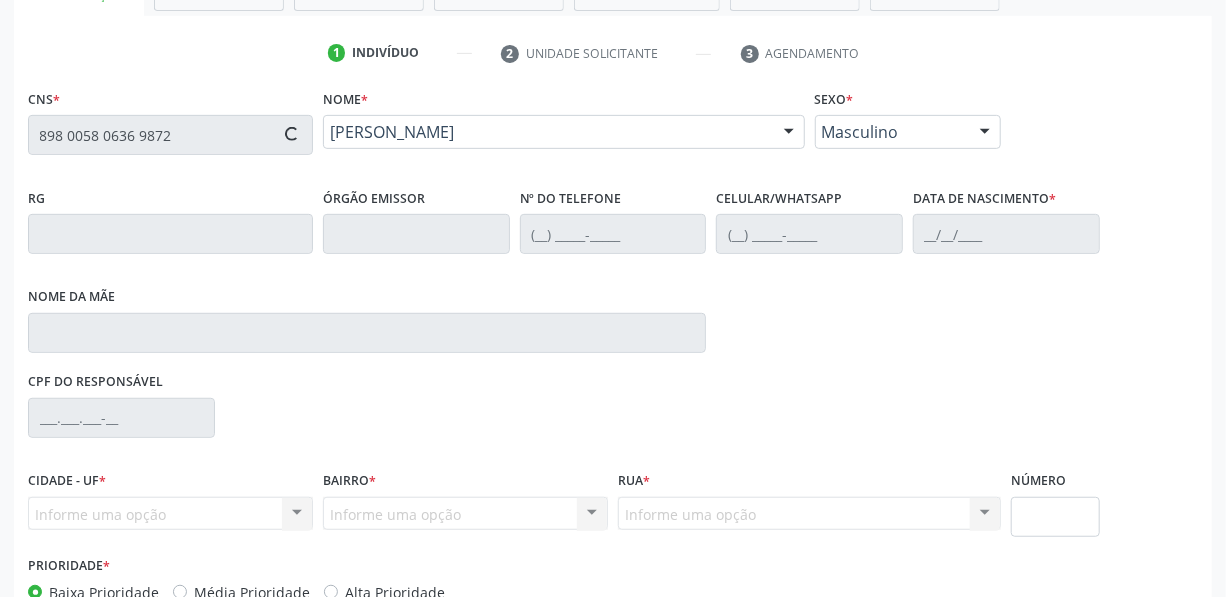 scroll, scrollTop: 459, scrollLeft: 0, axis: vertical 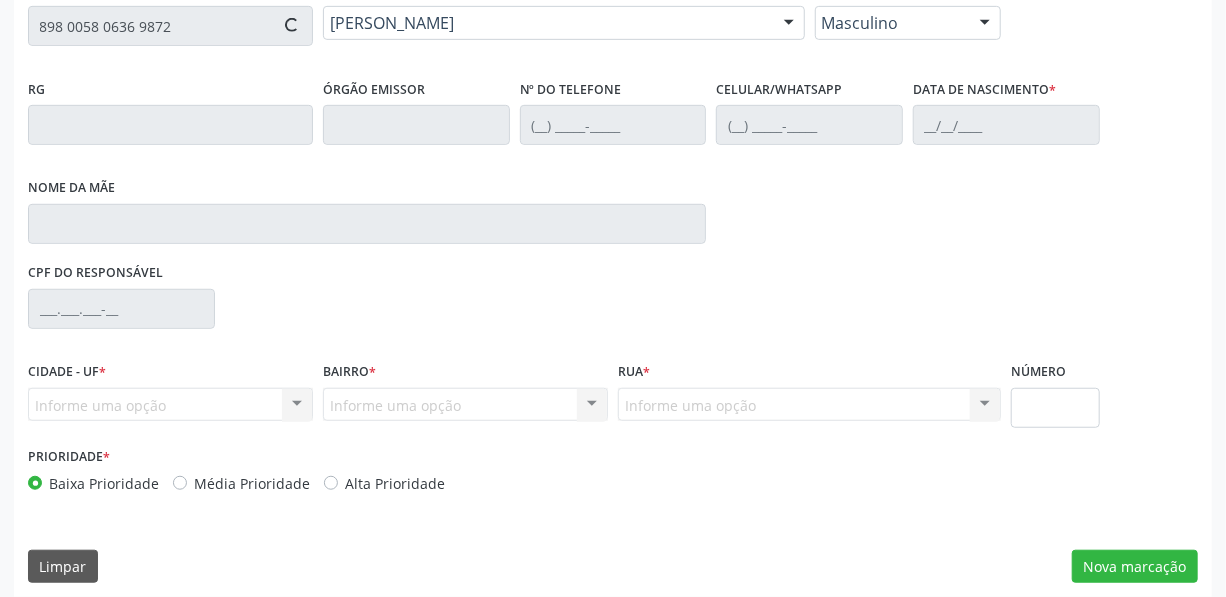 type on "(87) 3945-1069" 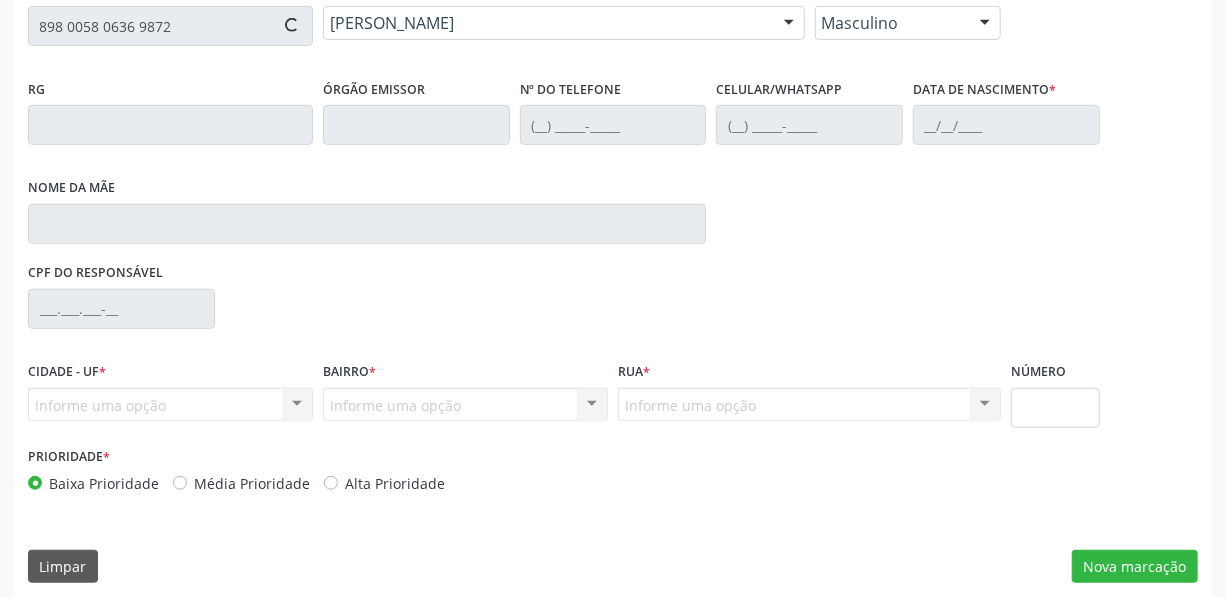 type on "(87) 3945-1069" 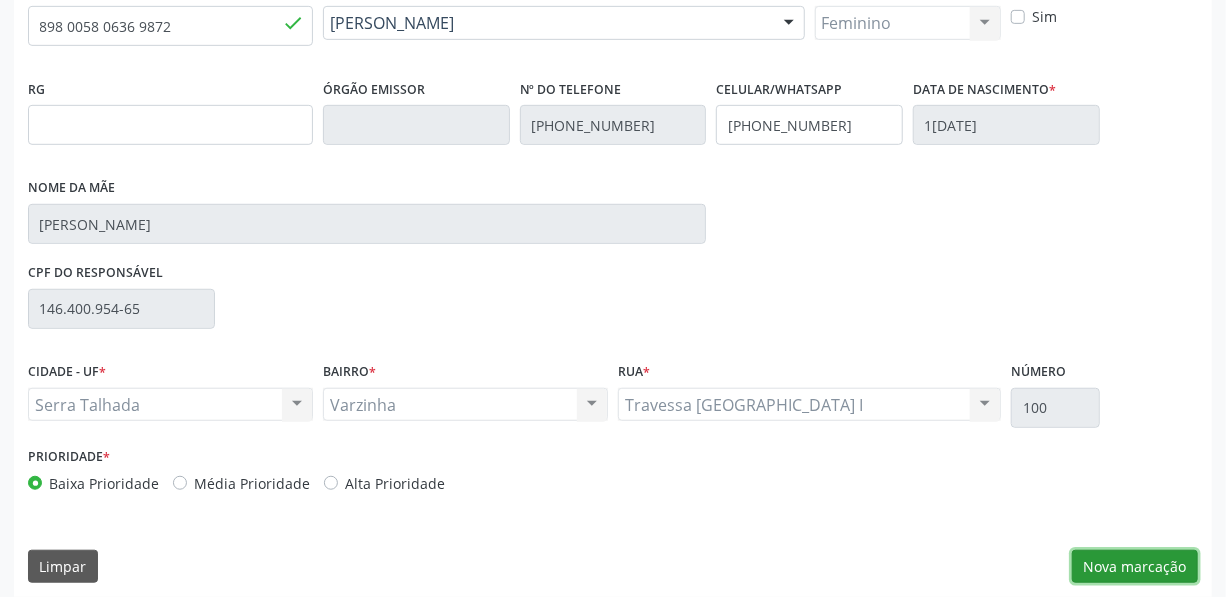 click on "Nova marcação" at bounding box center (1135, 567) 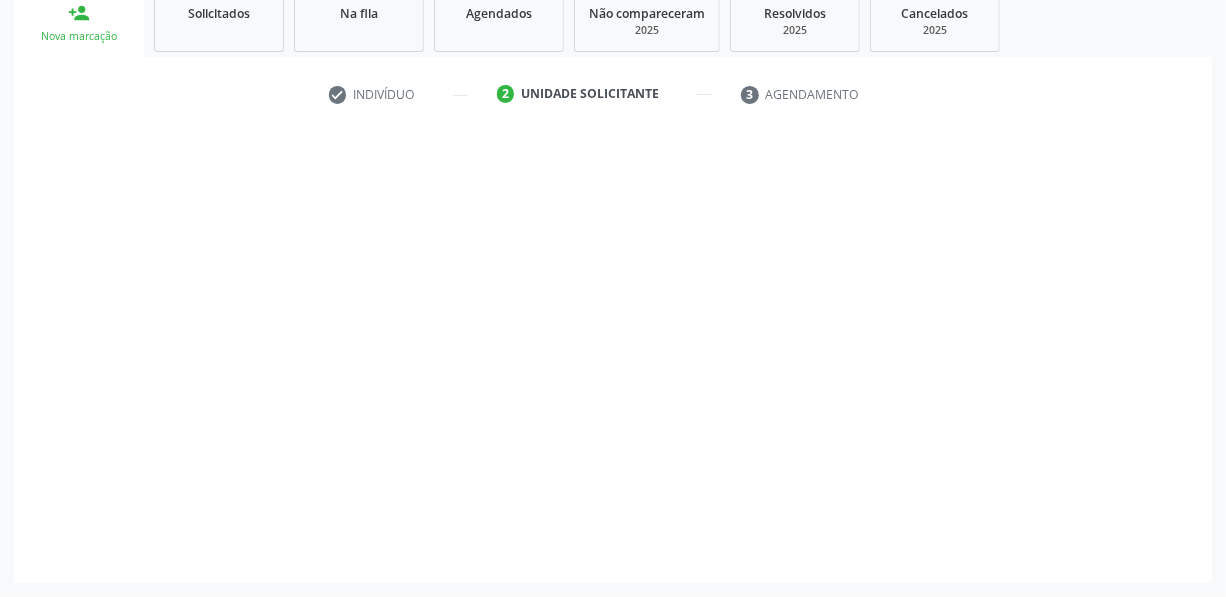 scroll, scrollTop: 307, scrollLeft: 0, axis: vertical 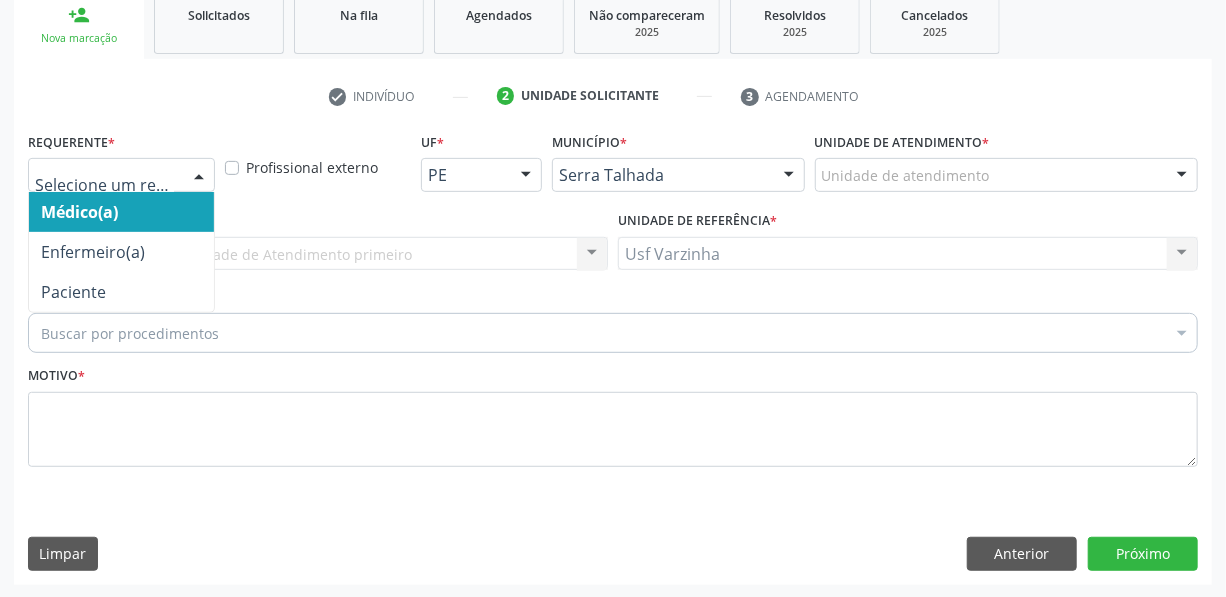 click on "Médico(a)   Enfermeiro(a)   Paciente
Nenhum resultado encontrado para: "   "
Não há nenhuma opção para ser exibida." at bounding box center (121, 175) 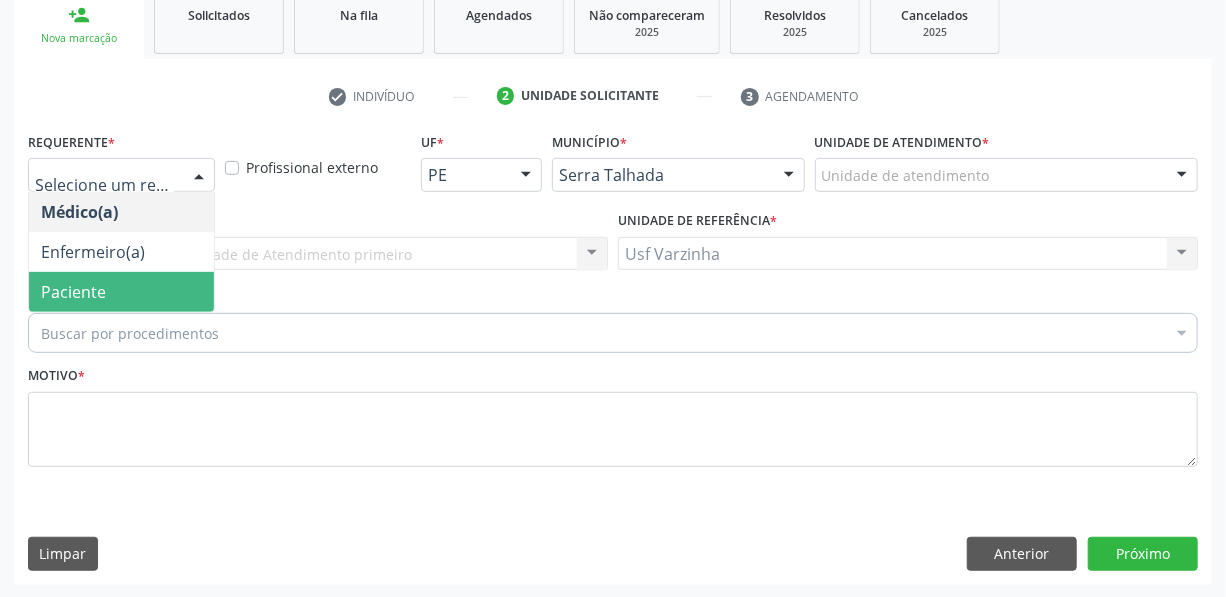 click on "Paciente" at bounding box center (121, 292) 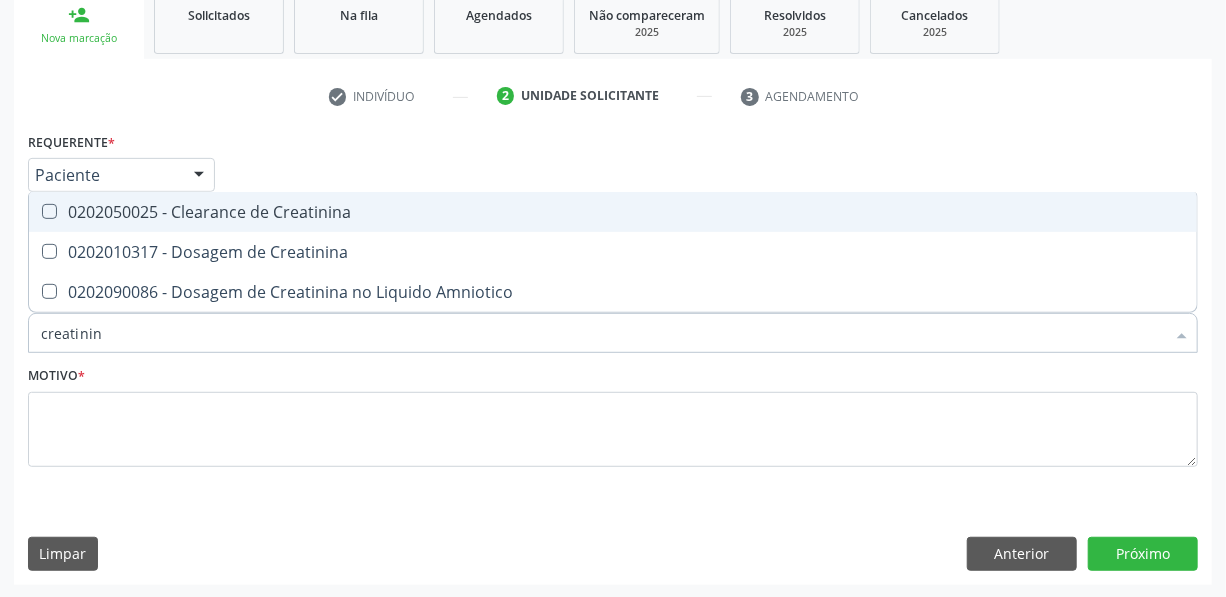 type on "creatinina" 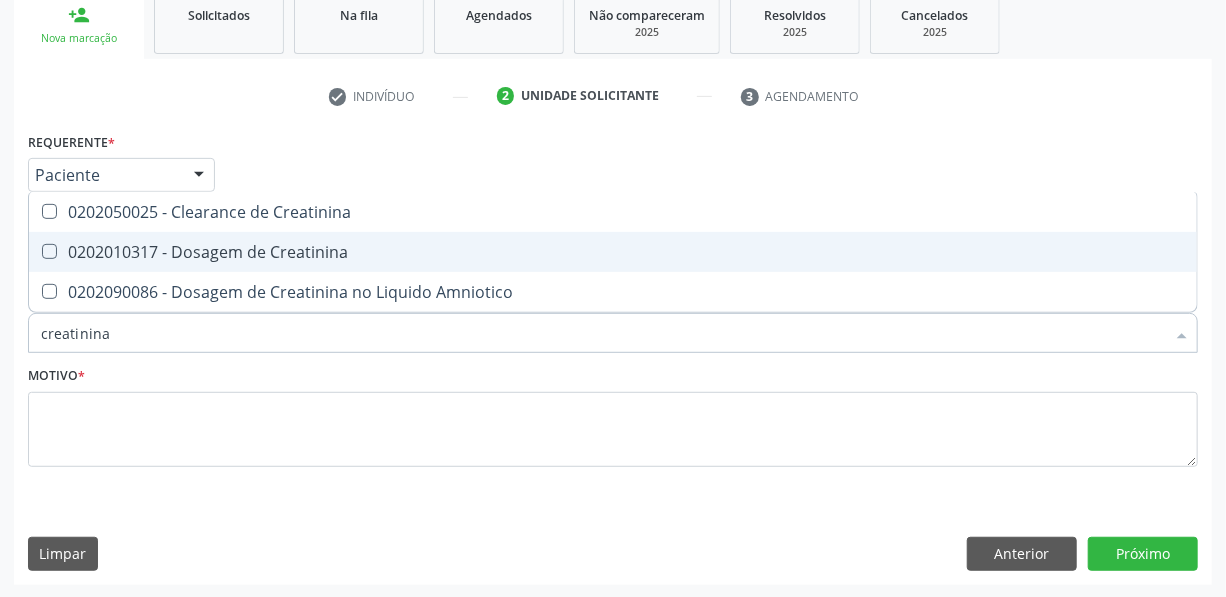 click on "0202010317 - Dosagem de Creatinina" at bounding box center (613, 252) 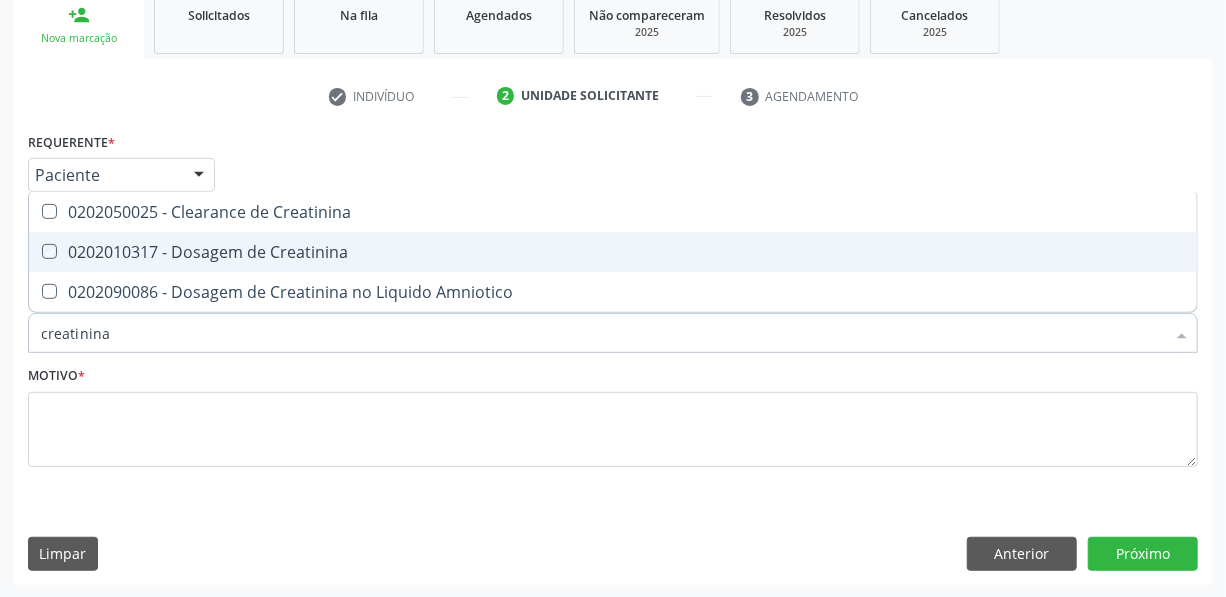 checkbox on "true" 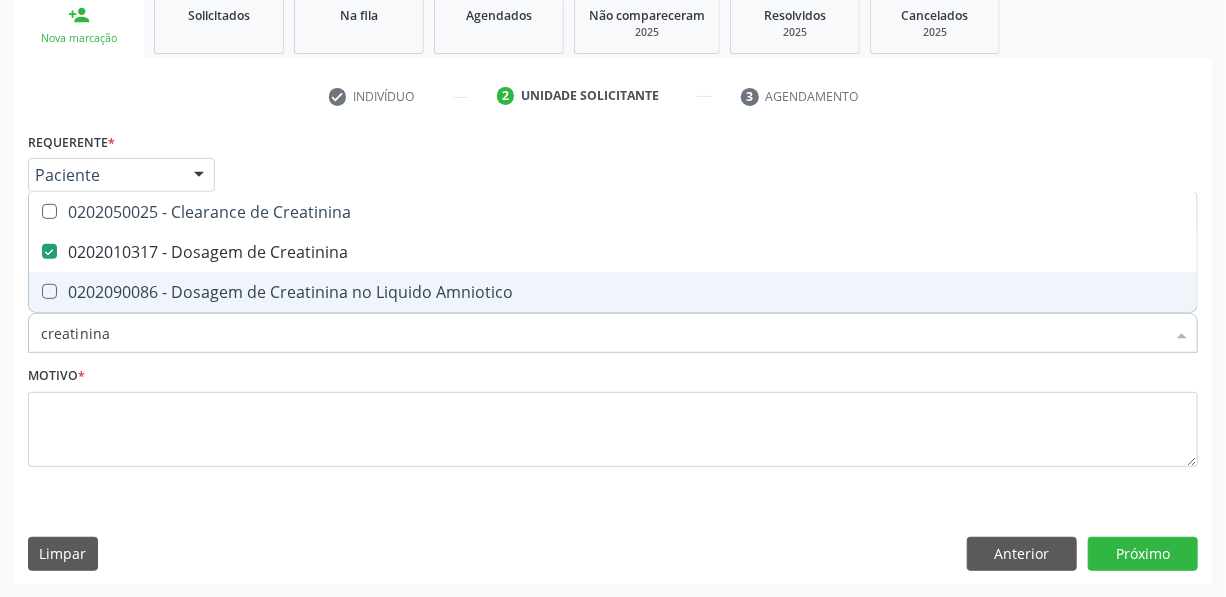 click on "creatinina" at bounding box center [603, 333] 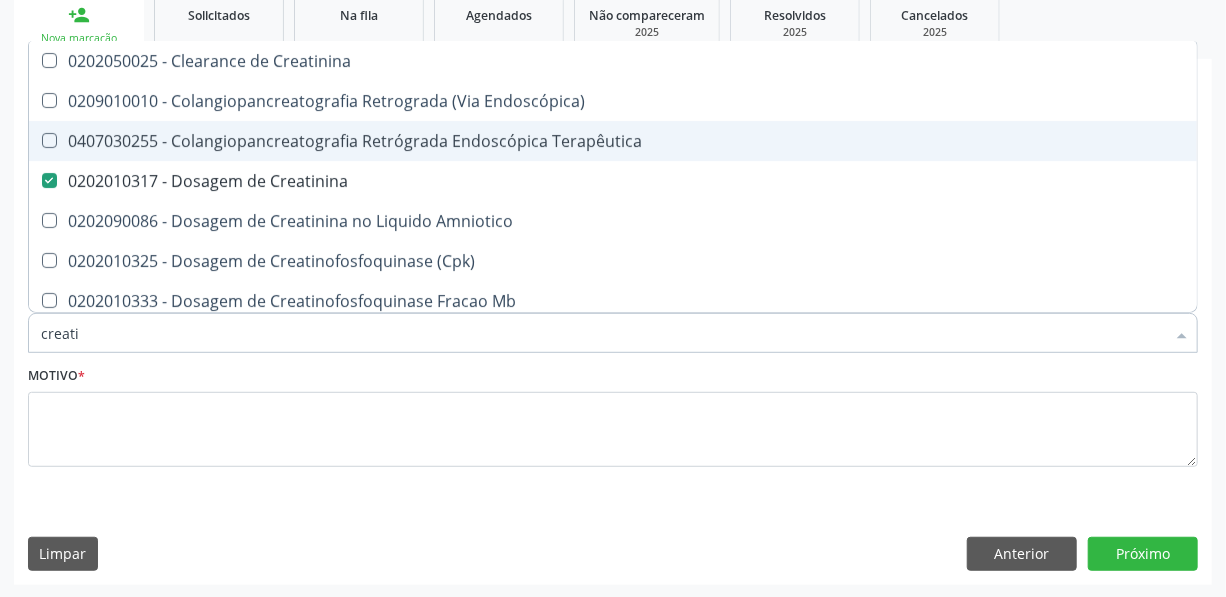 type on "creat" 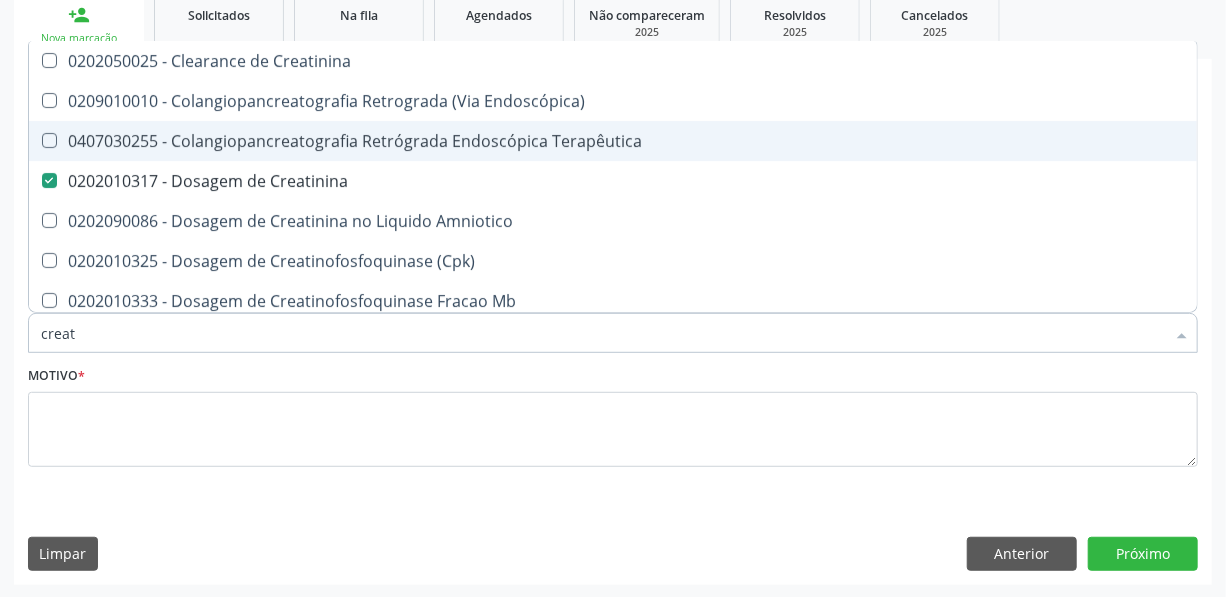 type on "crea" 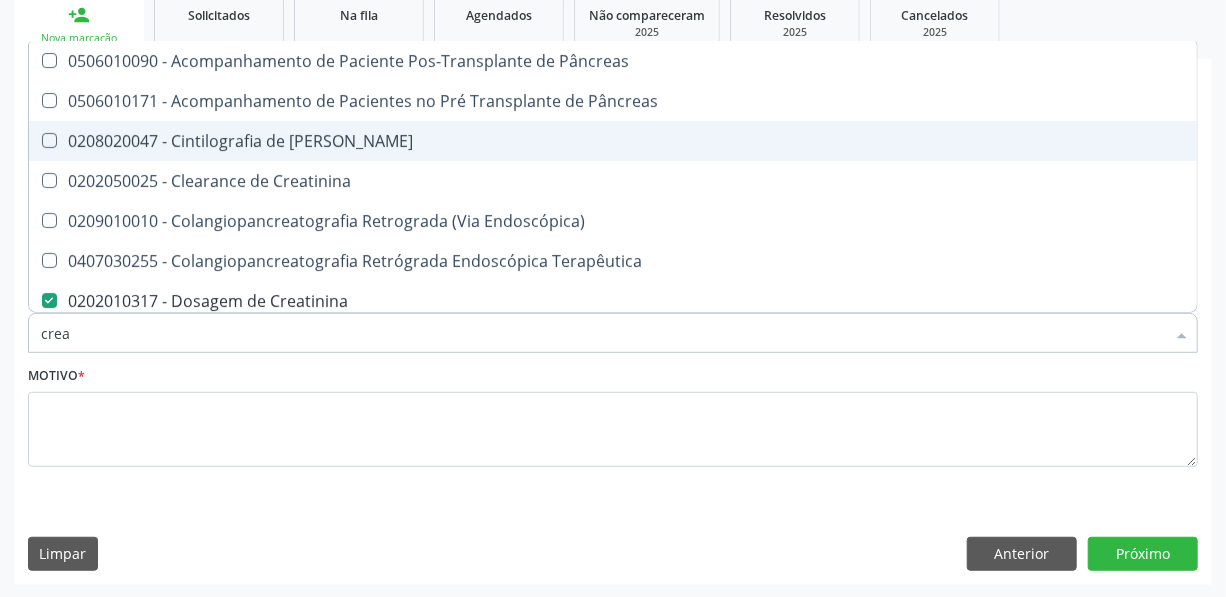 type on "cre" 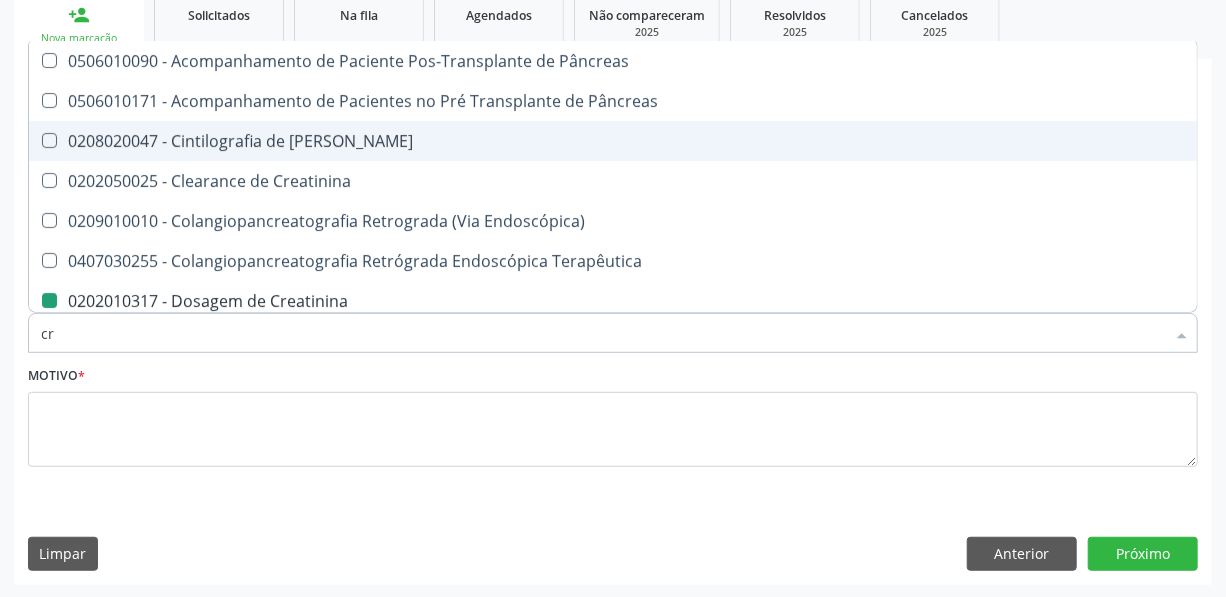 type on "c" 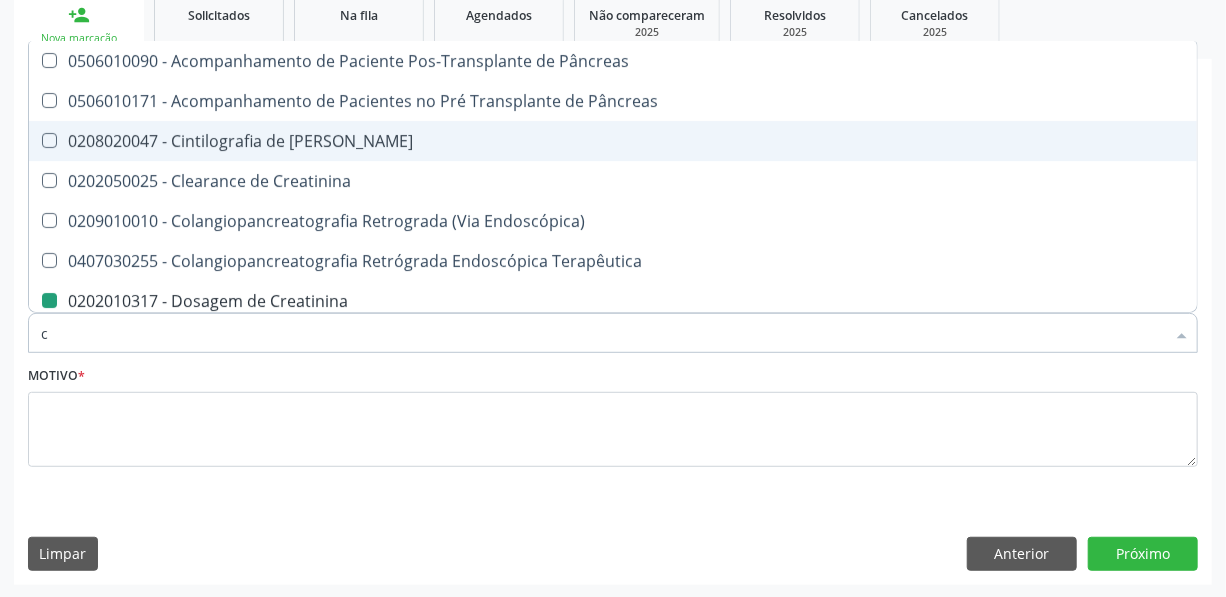 type 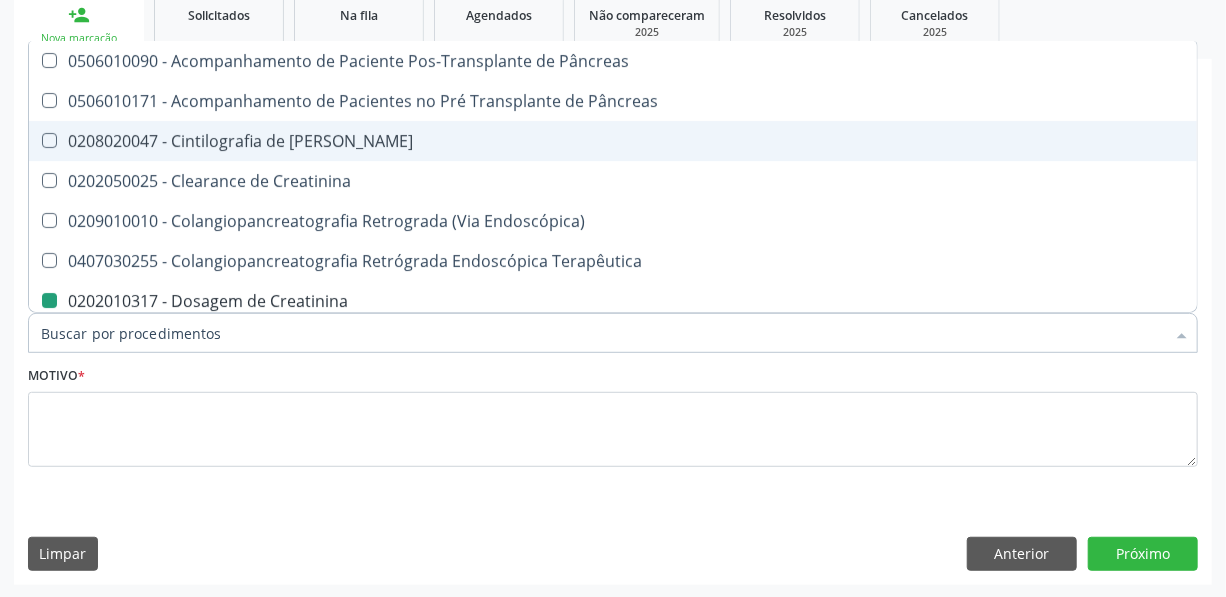 checkbox on "false" 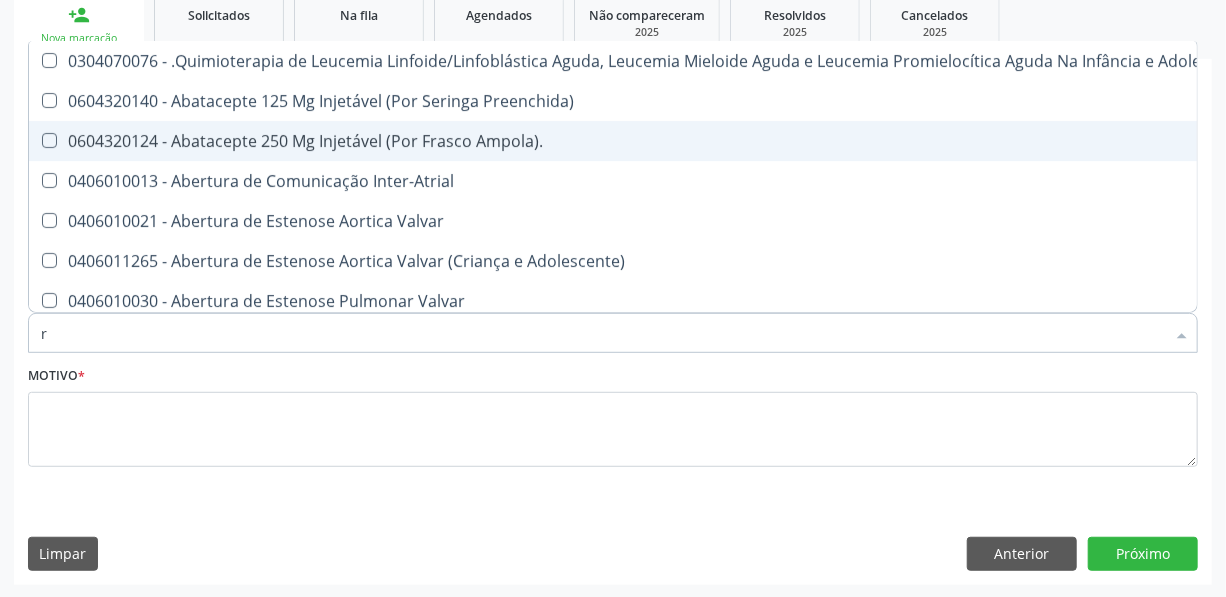 type on "re" 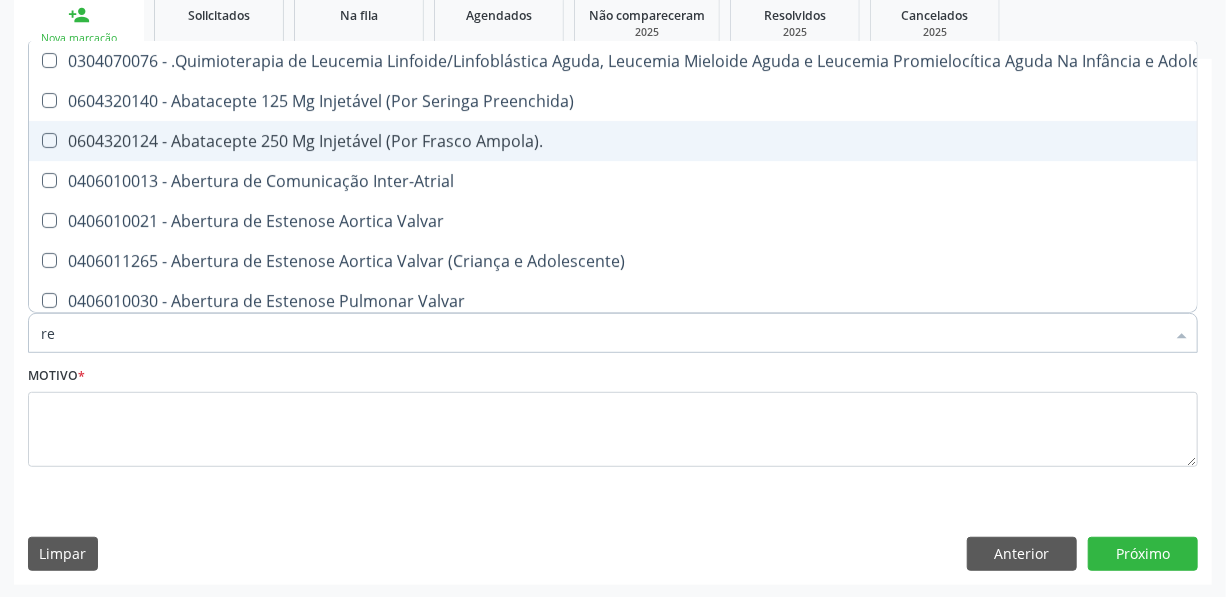 checkbox on "true" 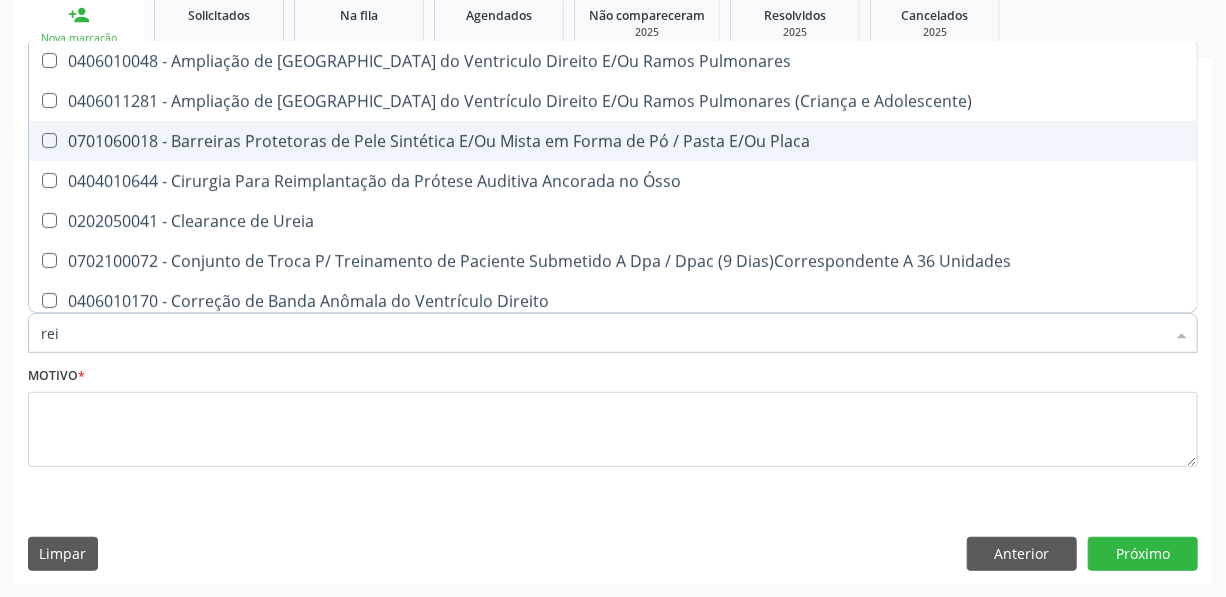 type on "reia" 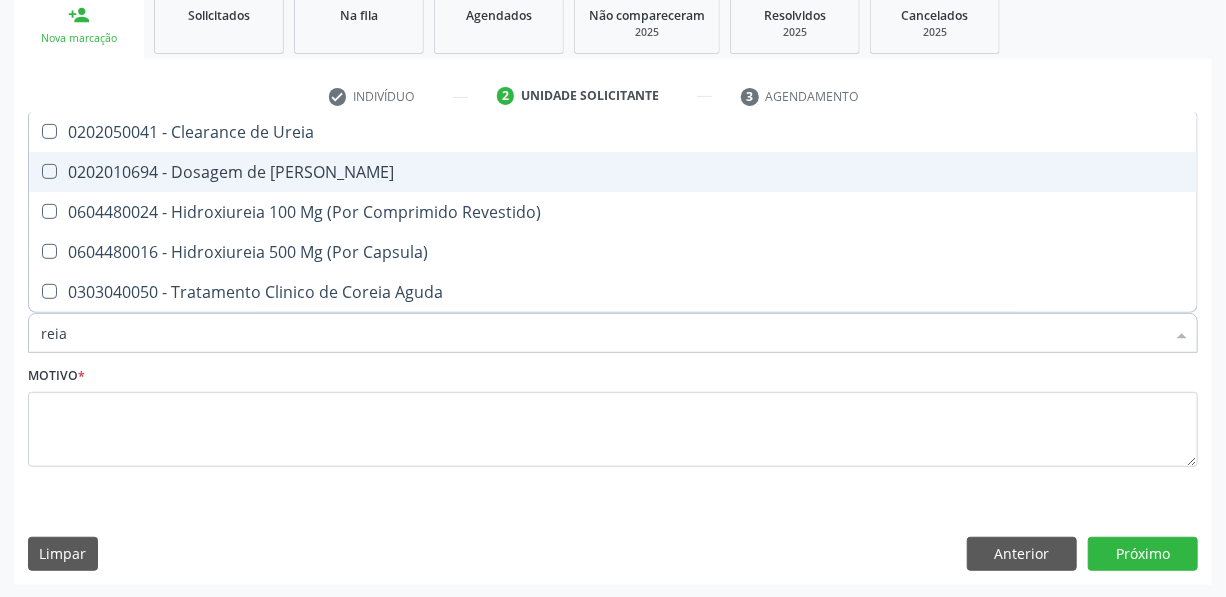 click on "0202010694 - Dosagem de [PERSON_NAME]" at bounding box center [613, 172] 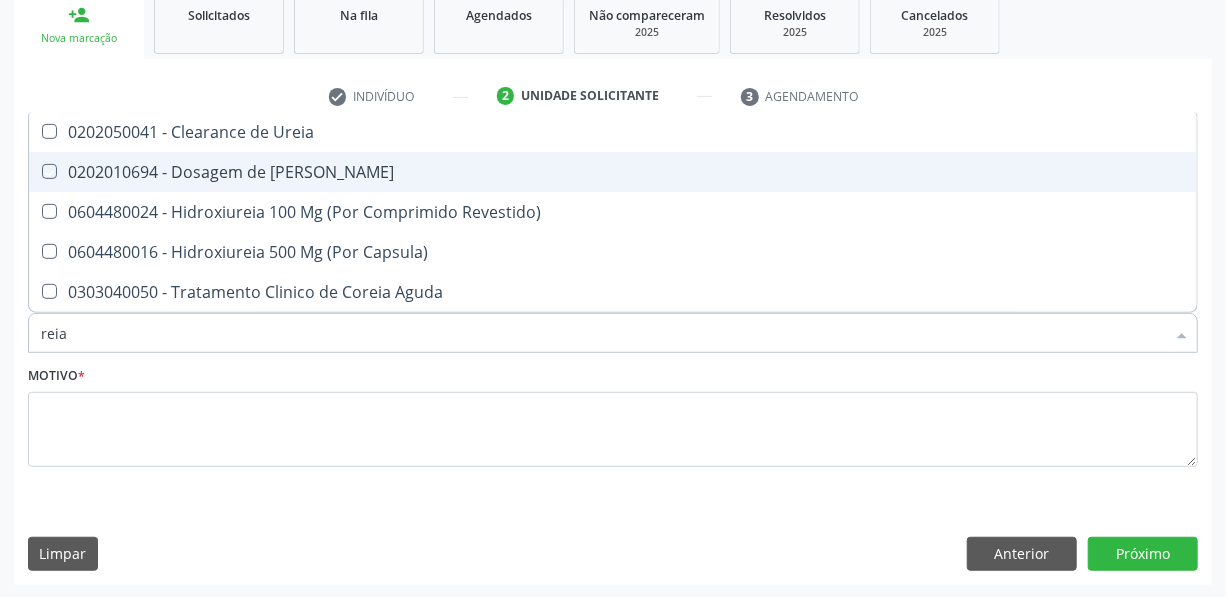 checkbox on "true" 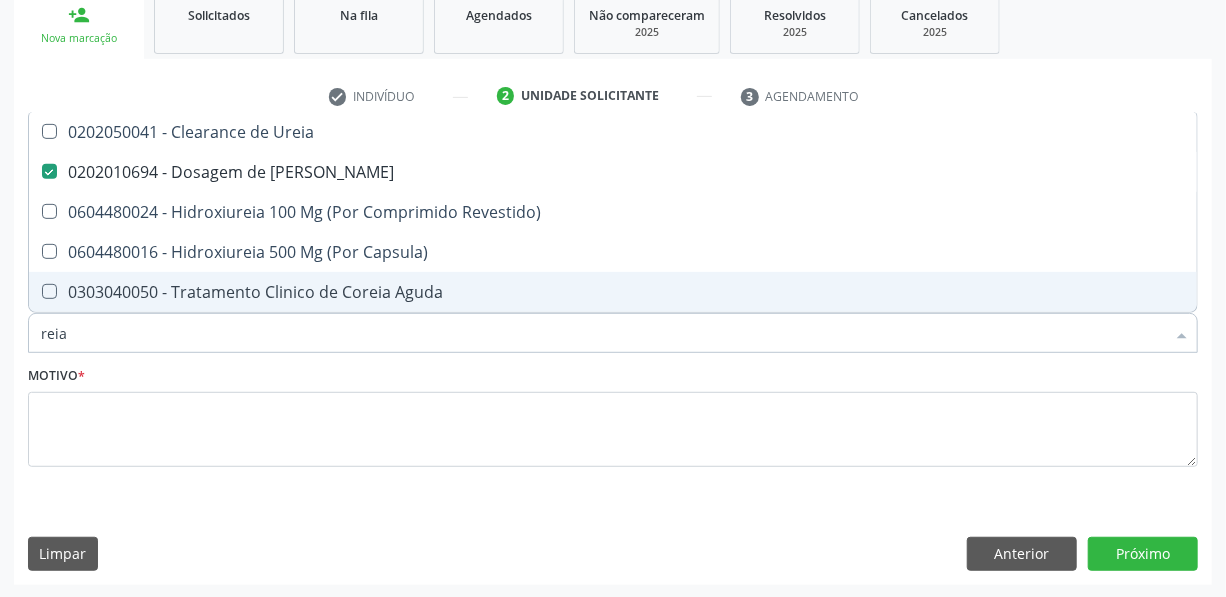 click on "reia" at bounding box center [603, 333] 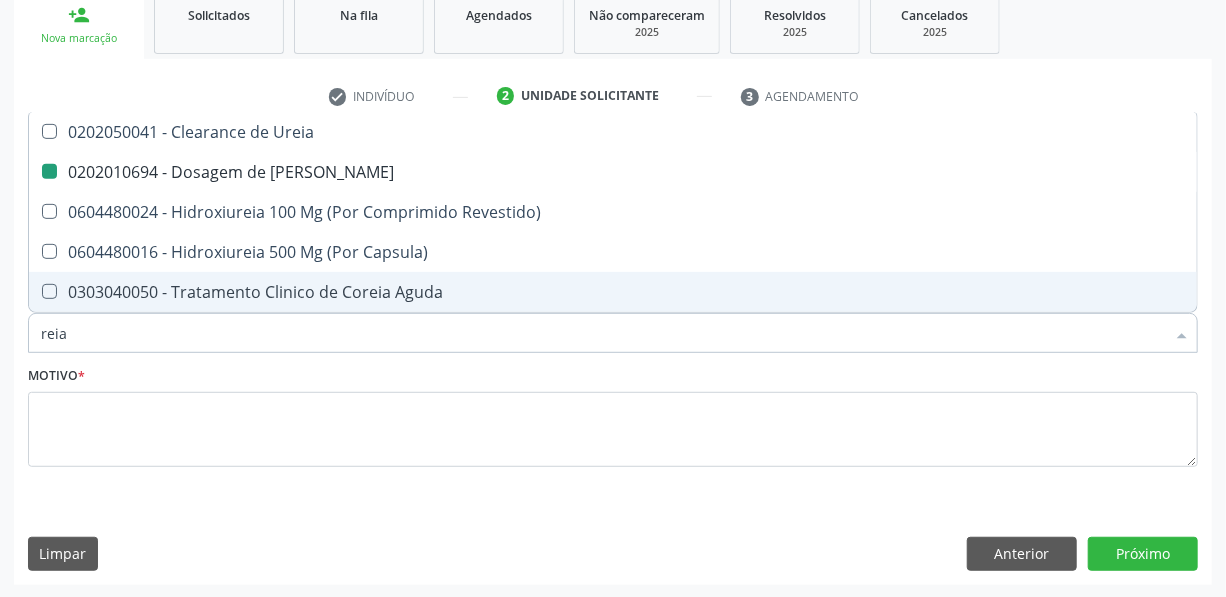 type on "rei" 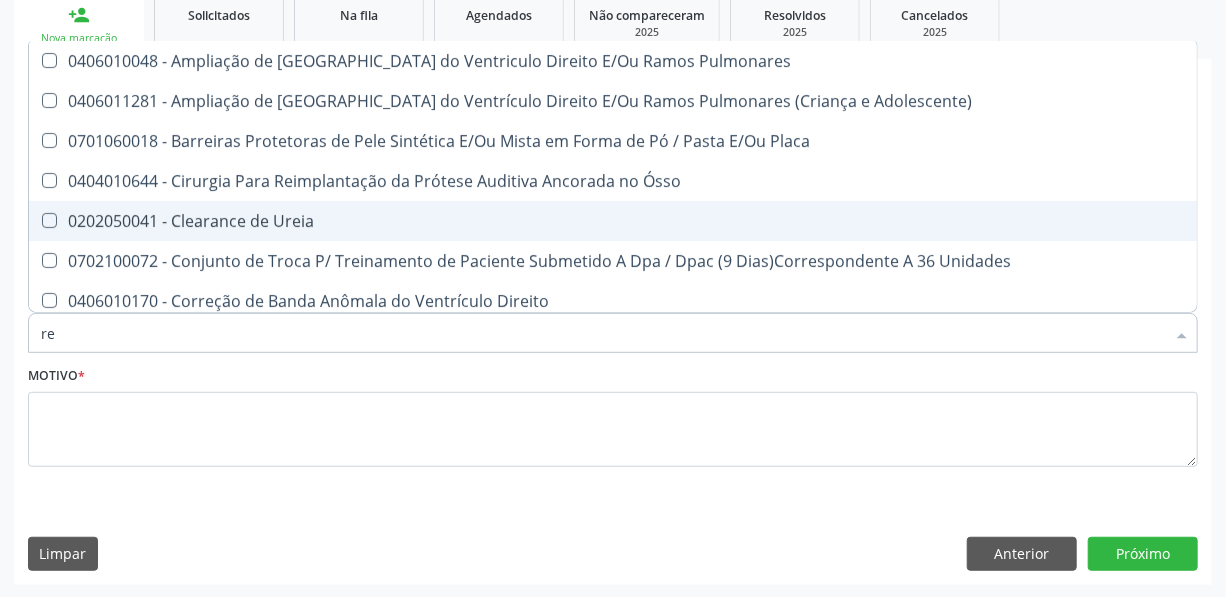 type on "r" 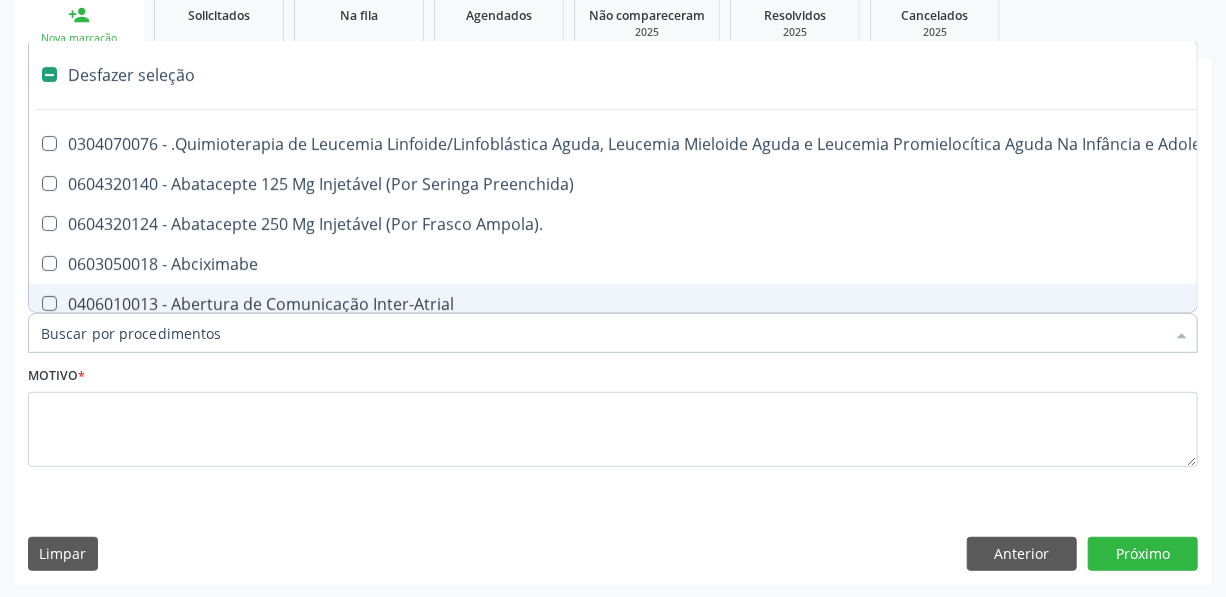 type on "g" 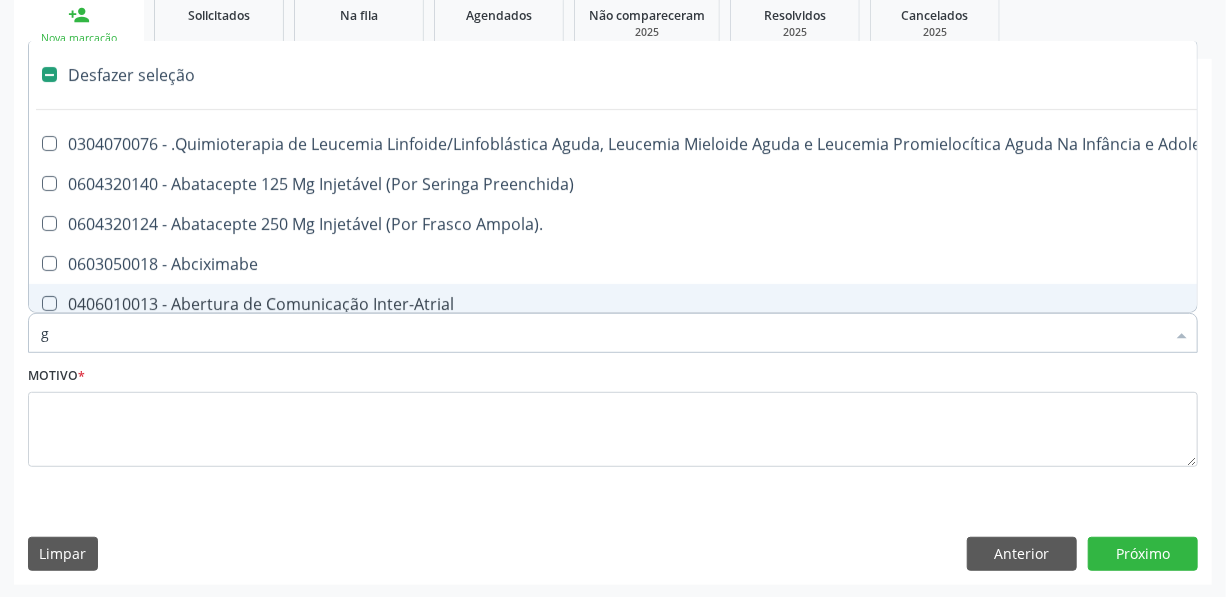 checkbox on "true" 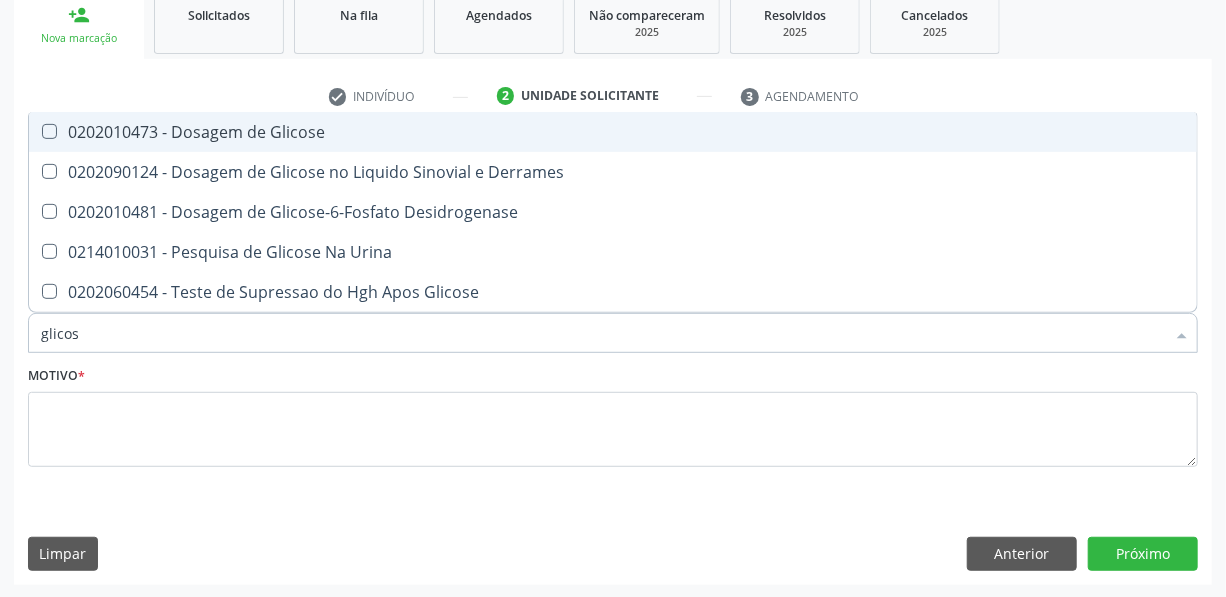 type on "glicose" 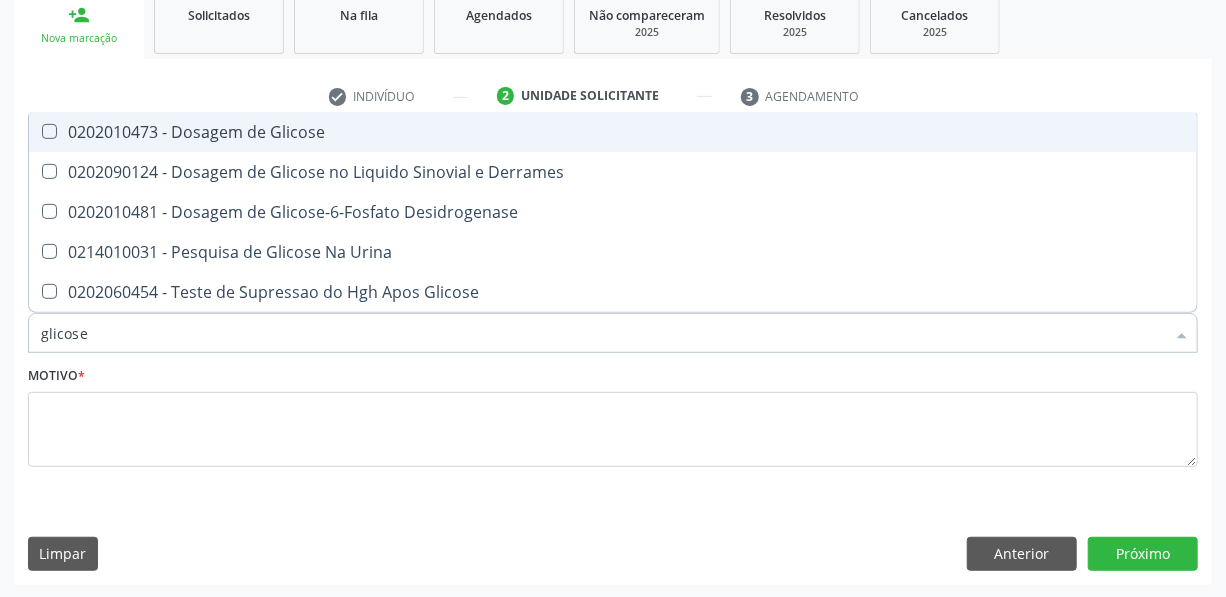 click on "0202010473 - Dosagem de Glicose" at bounding box center (613, 132) 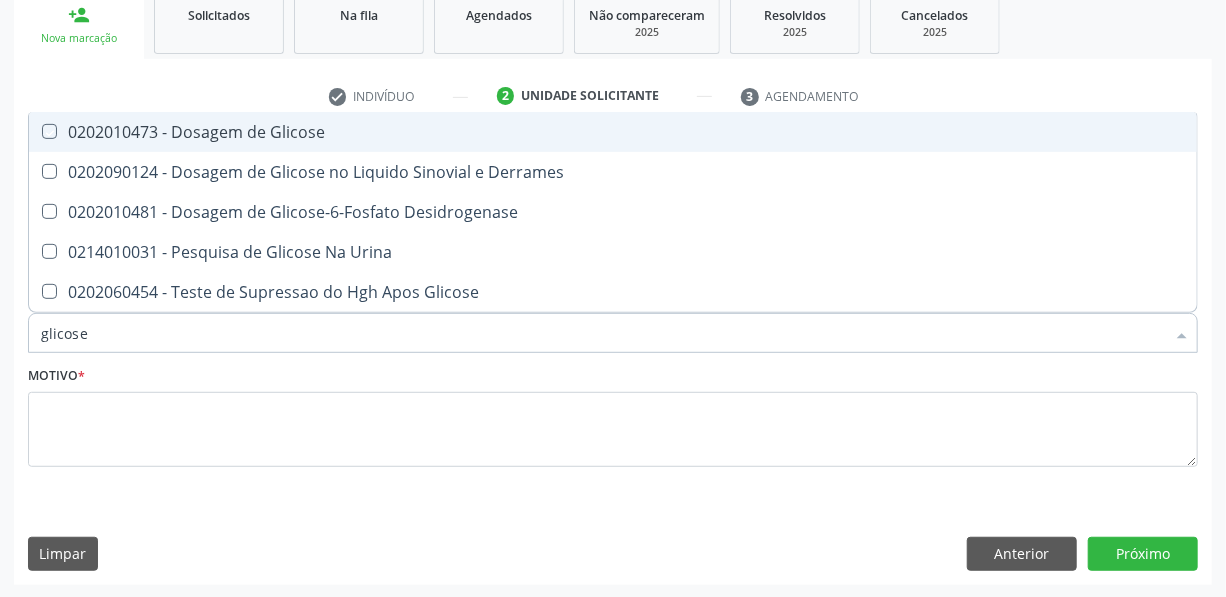 checkbox on "true" 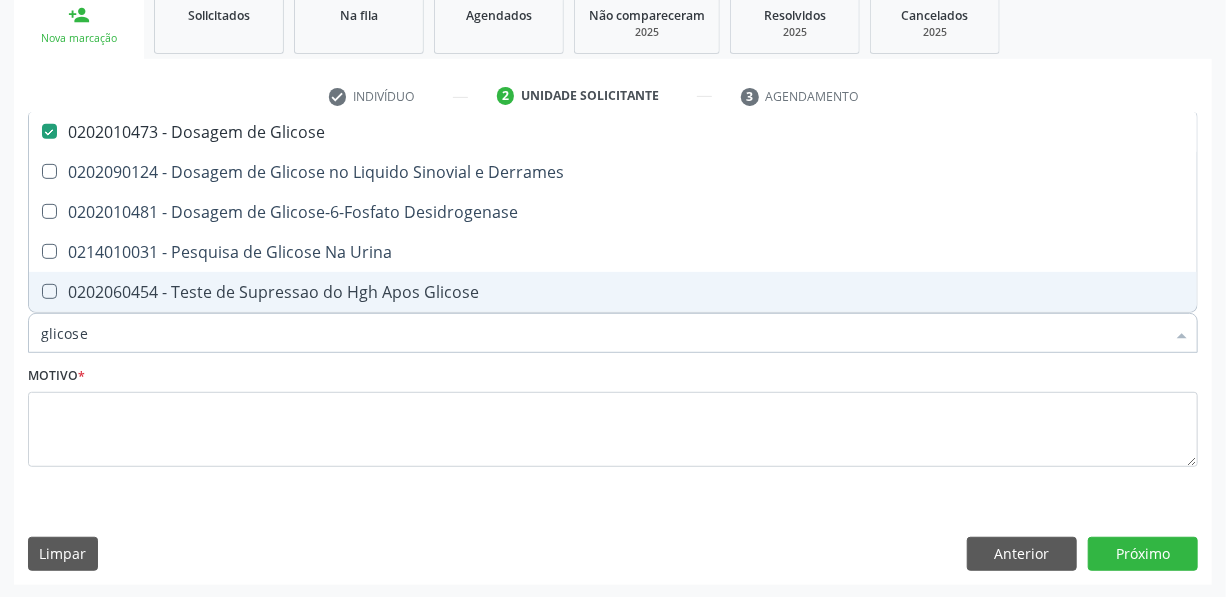 click on "glicose" at bounding box center (603, 333) 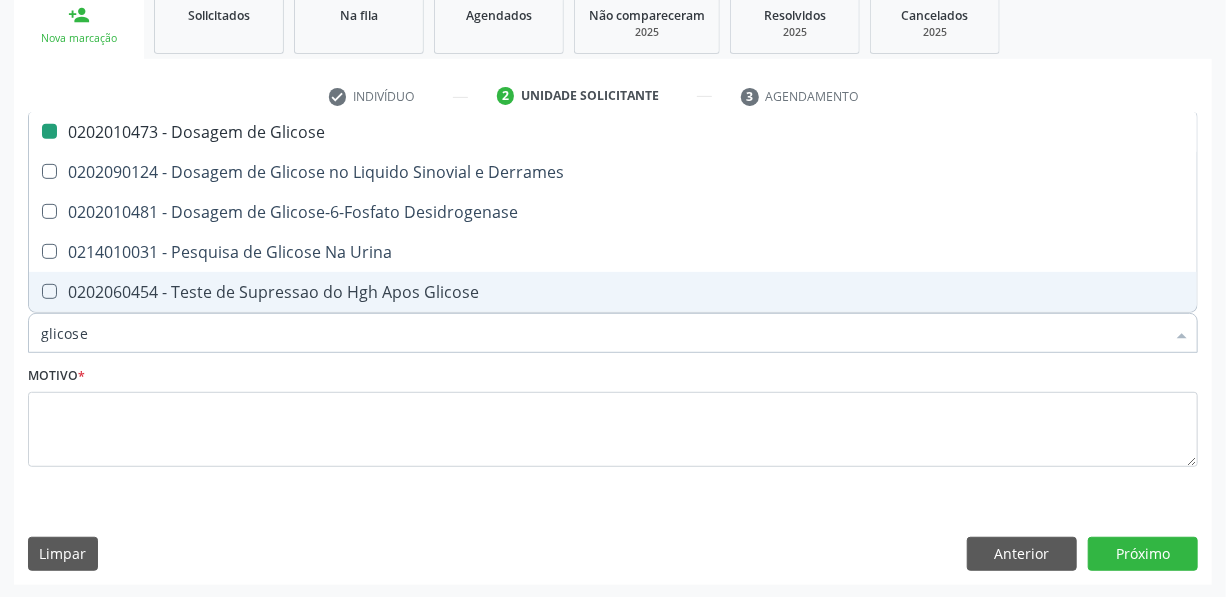 type on "glicos" 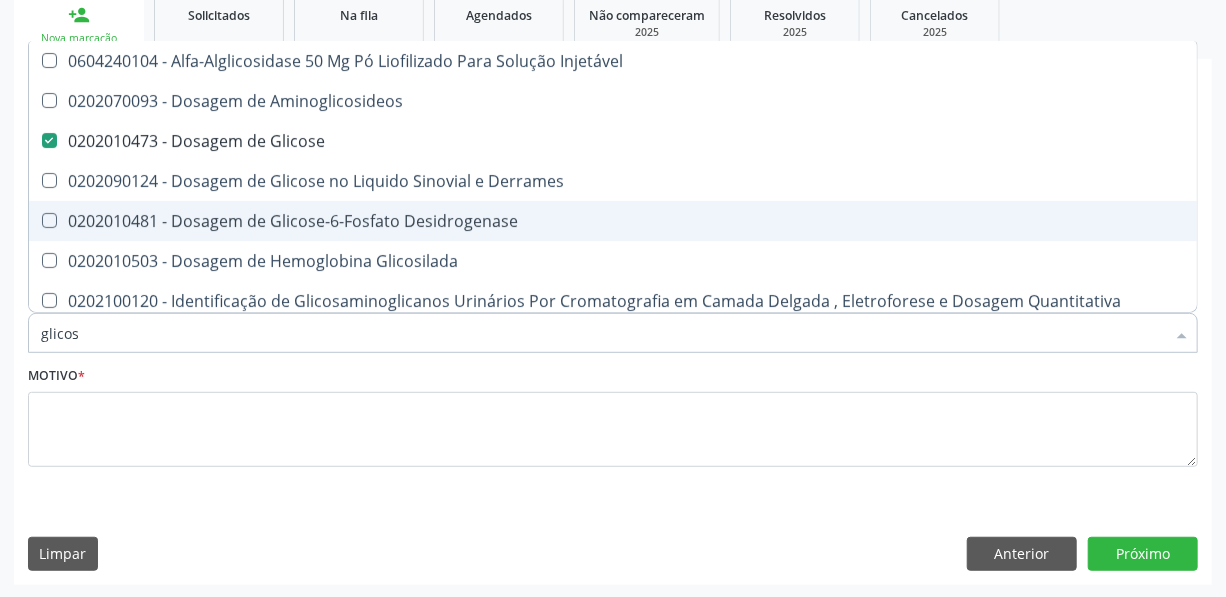 type on "glico" 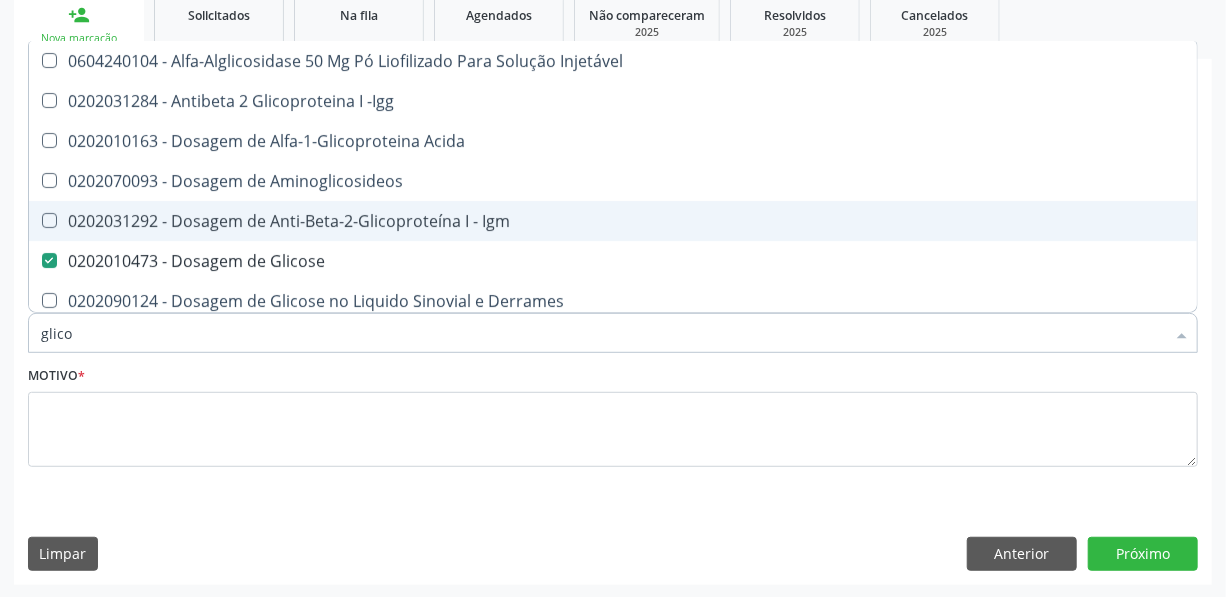 type on "glic" 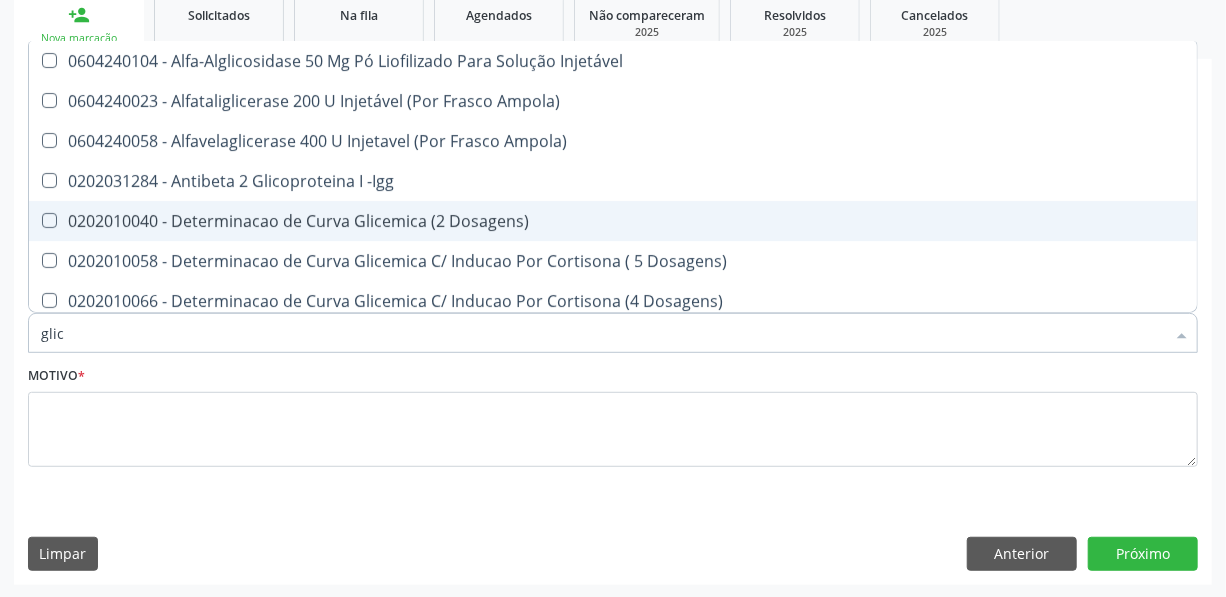 type on "gli" 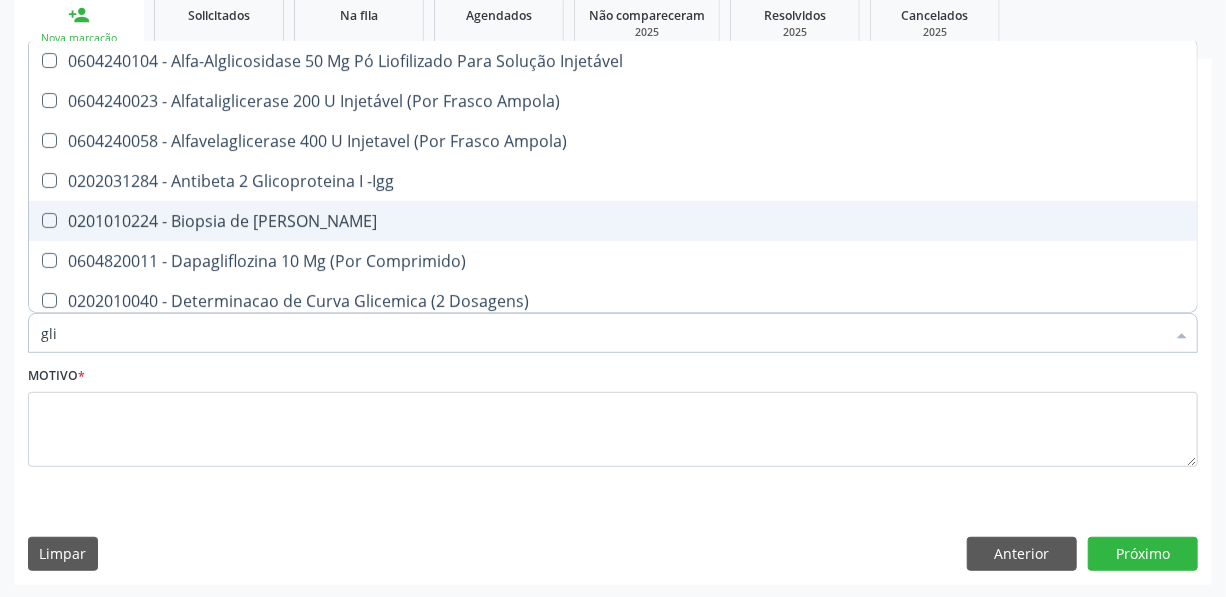 type on "gl" 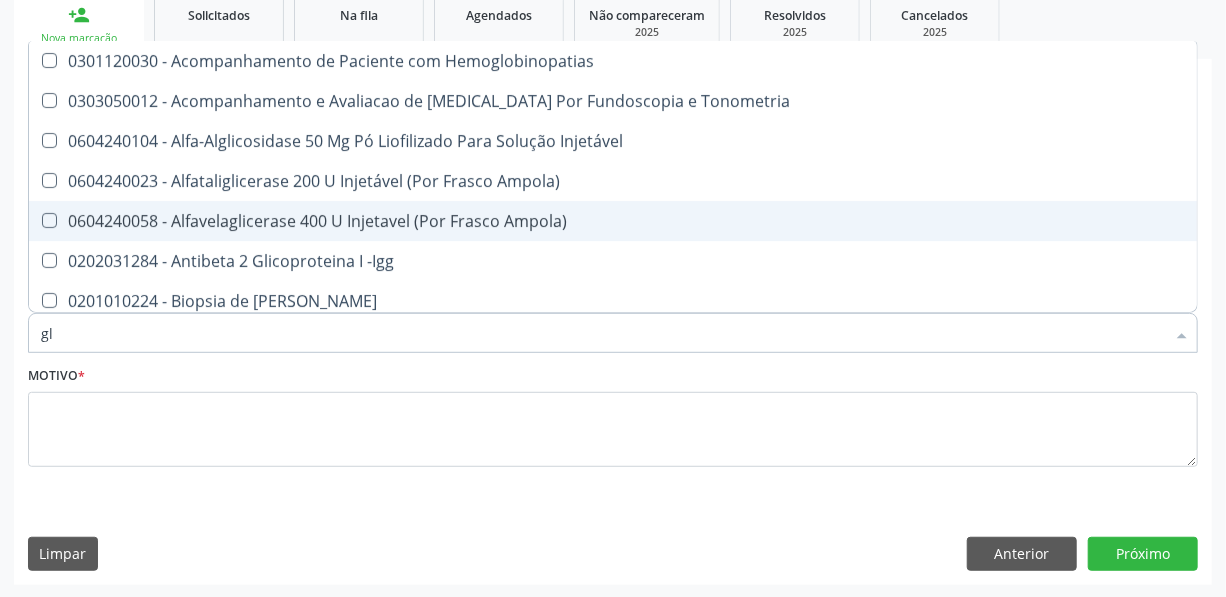 type on "g" 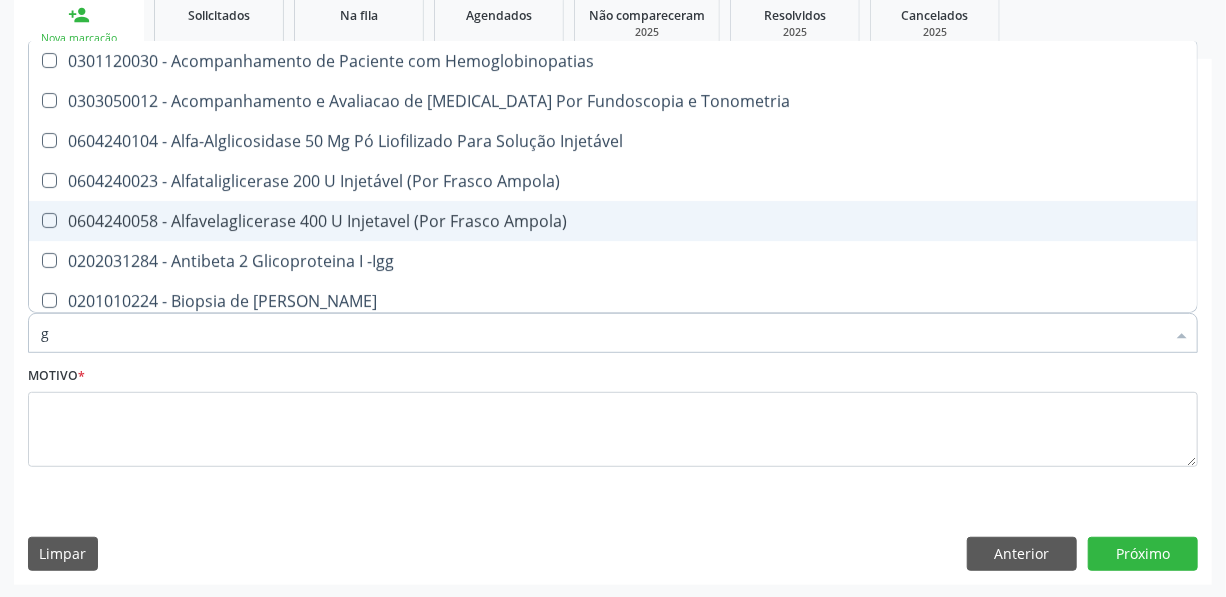 type 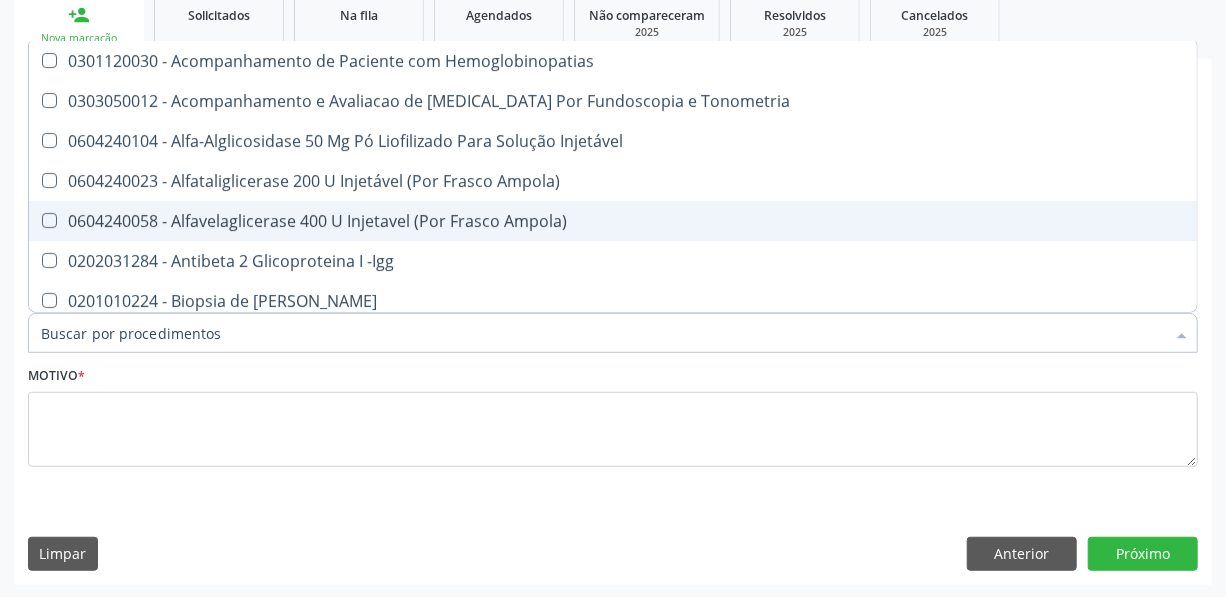 checkbox on "false" 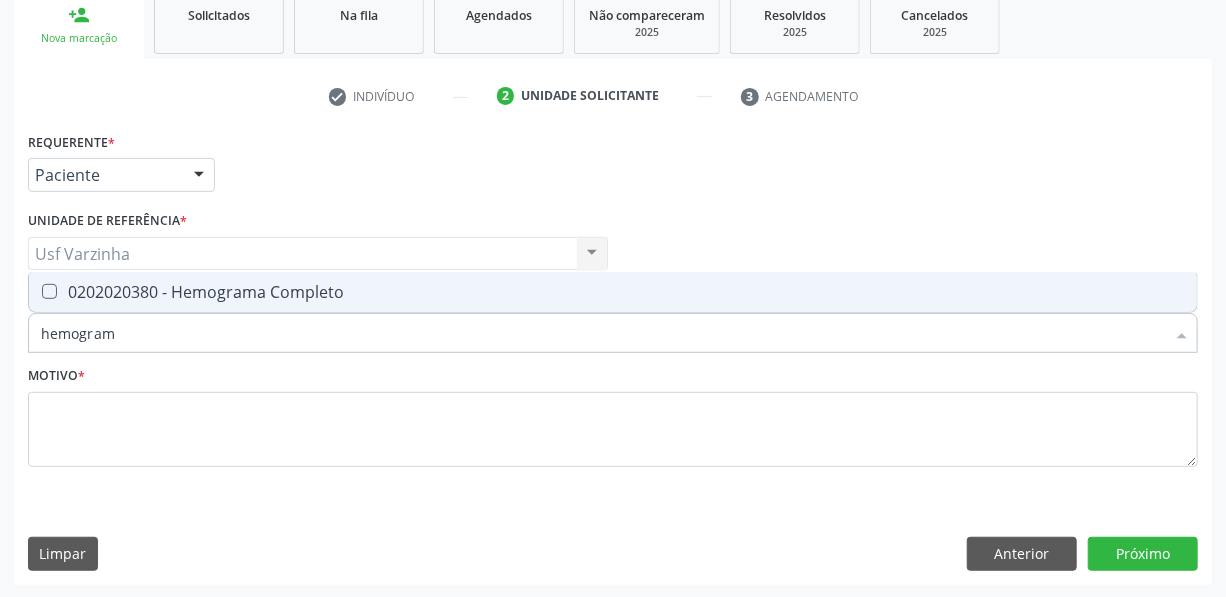 type on "hemograma" 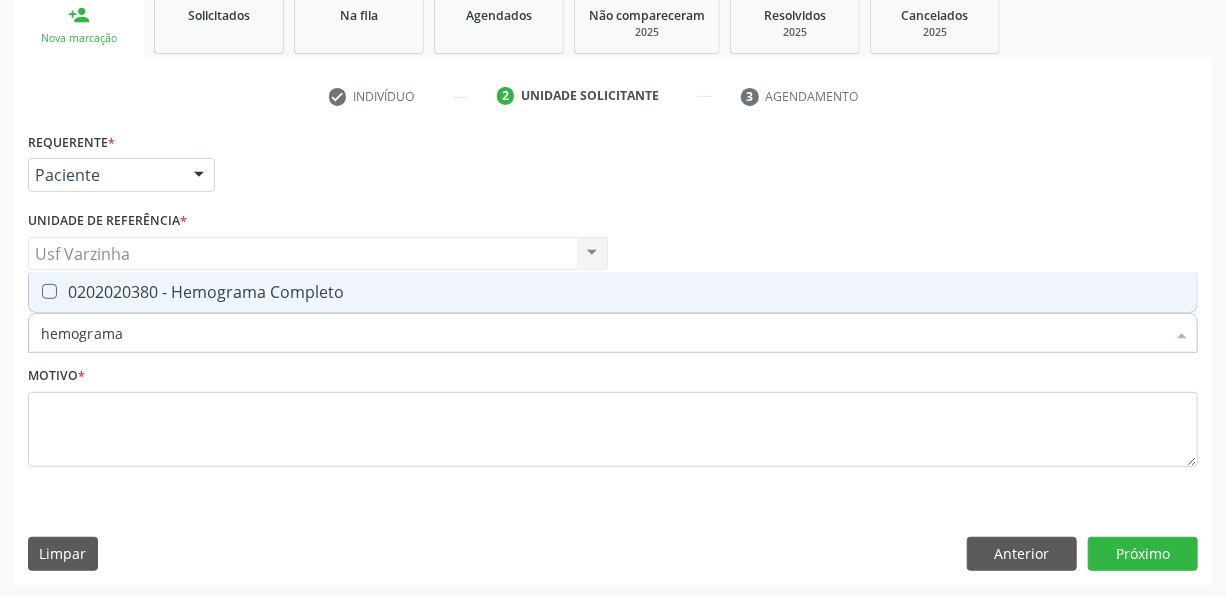 drag, startPoint x: 170, startPoint y: 286, endPoint x: 138, endPoint y: 292, distance: 32.55764 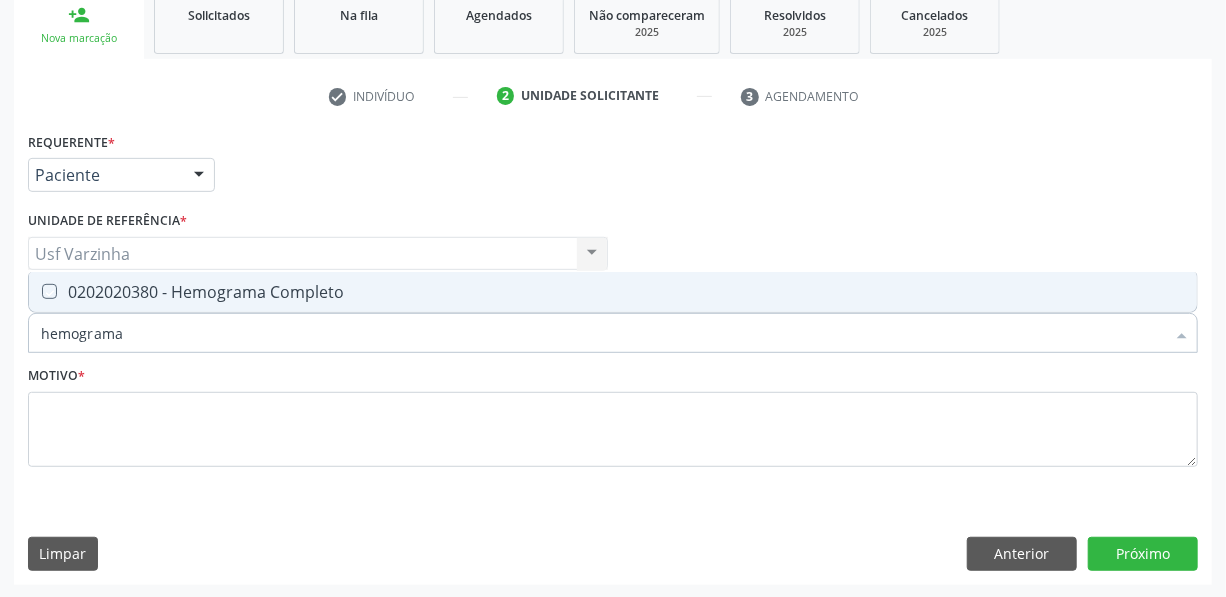 checkbox on "true" 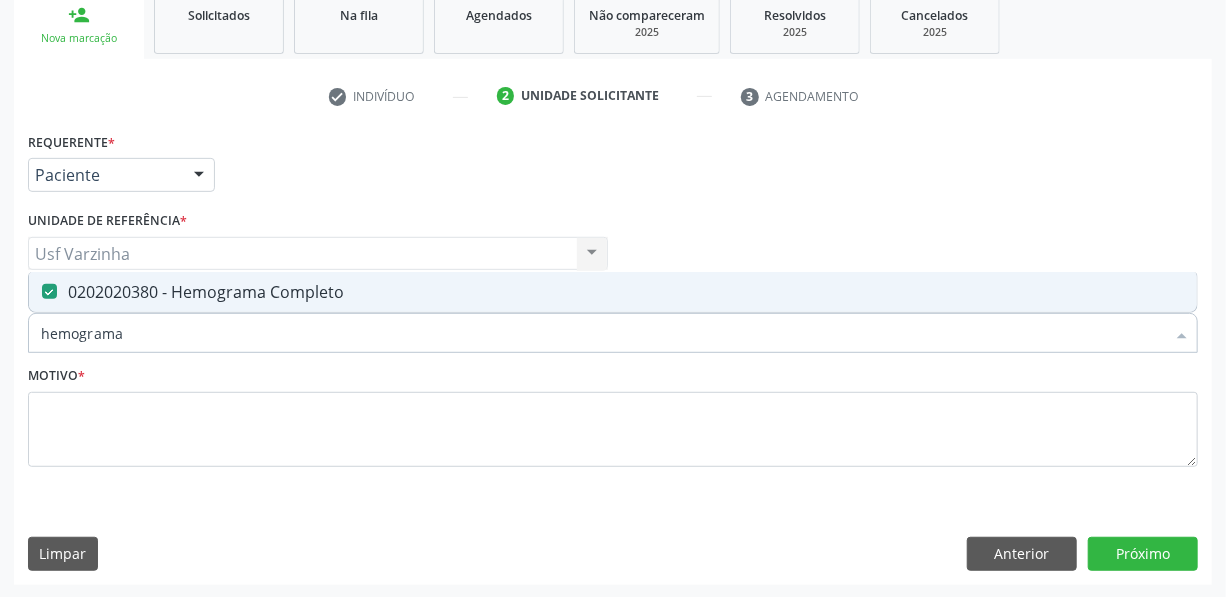 click on "hemograma" at bounding box center (603, 333) 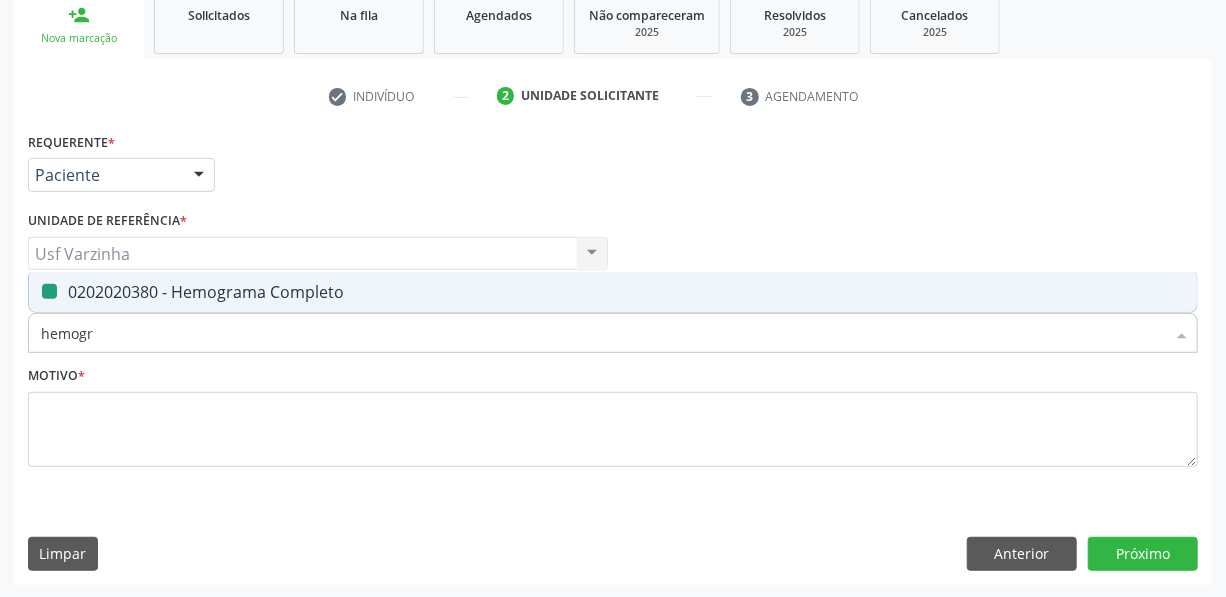 type on "hemog" 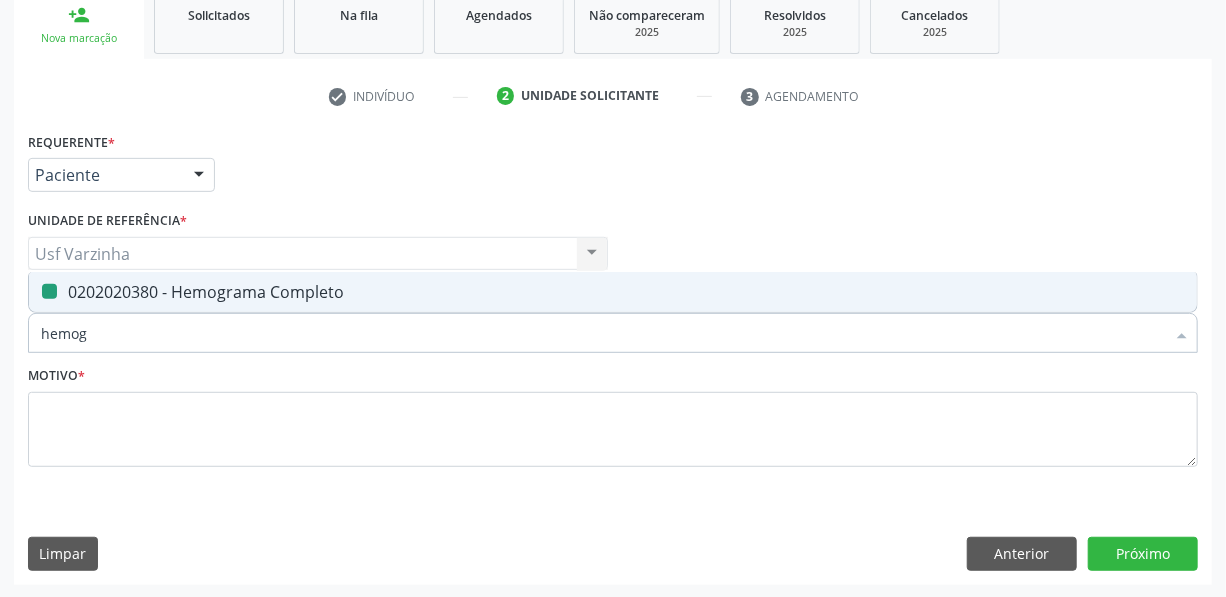 checkbox on "false" 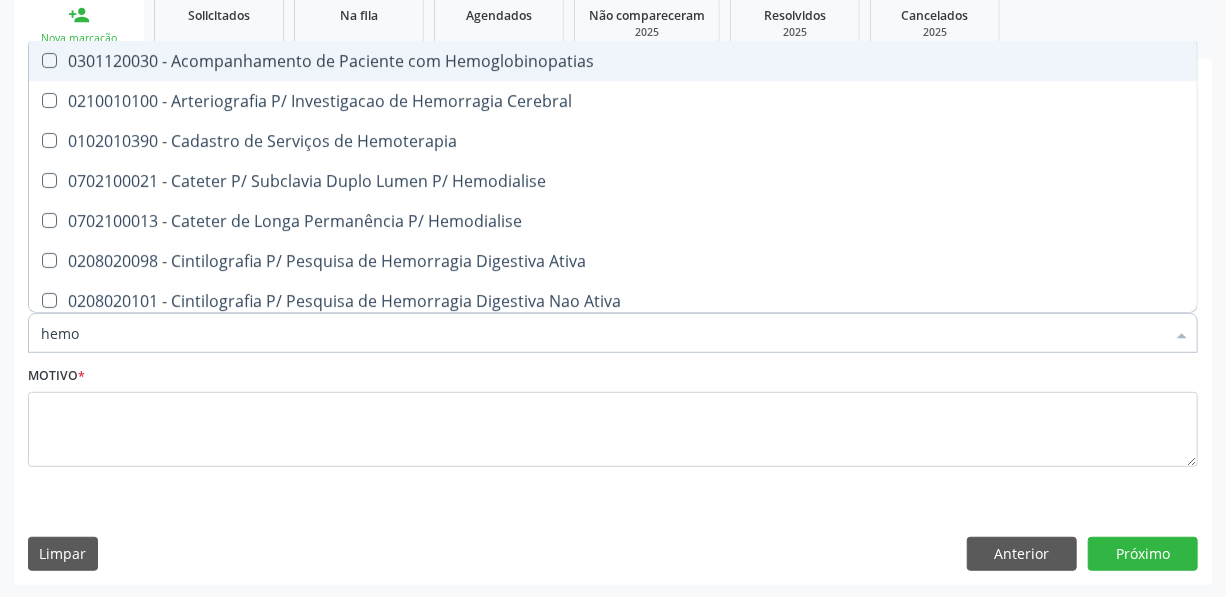 type on "hem" 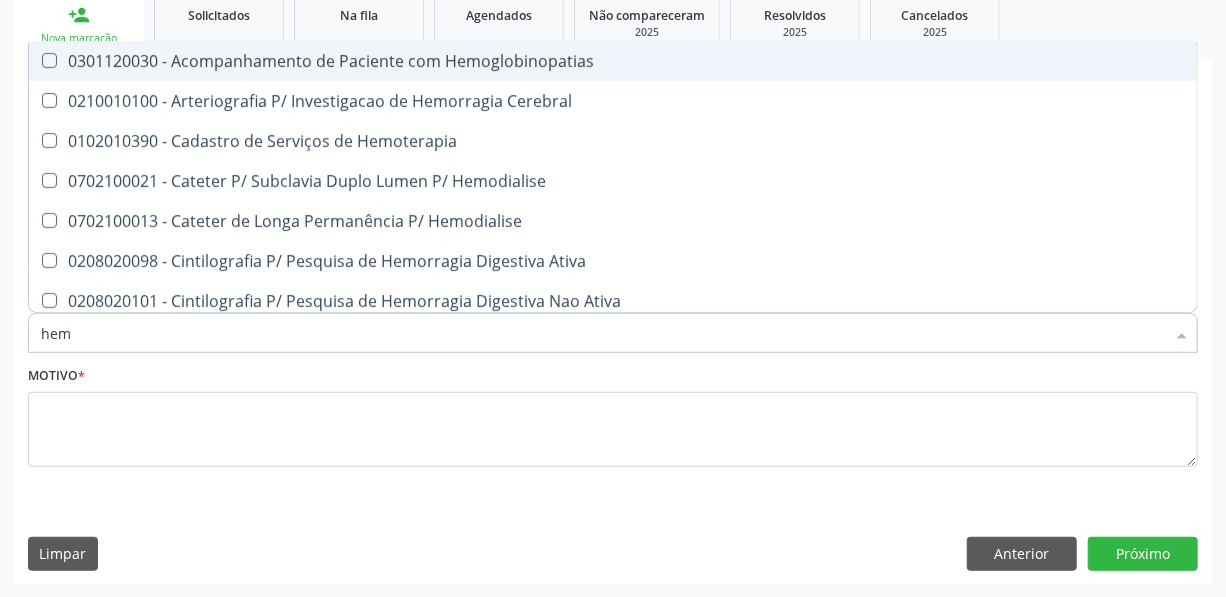 checkbox on "false" 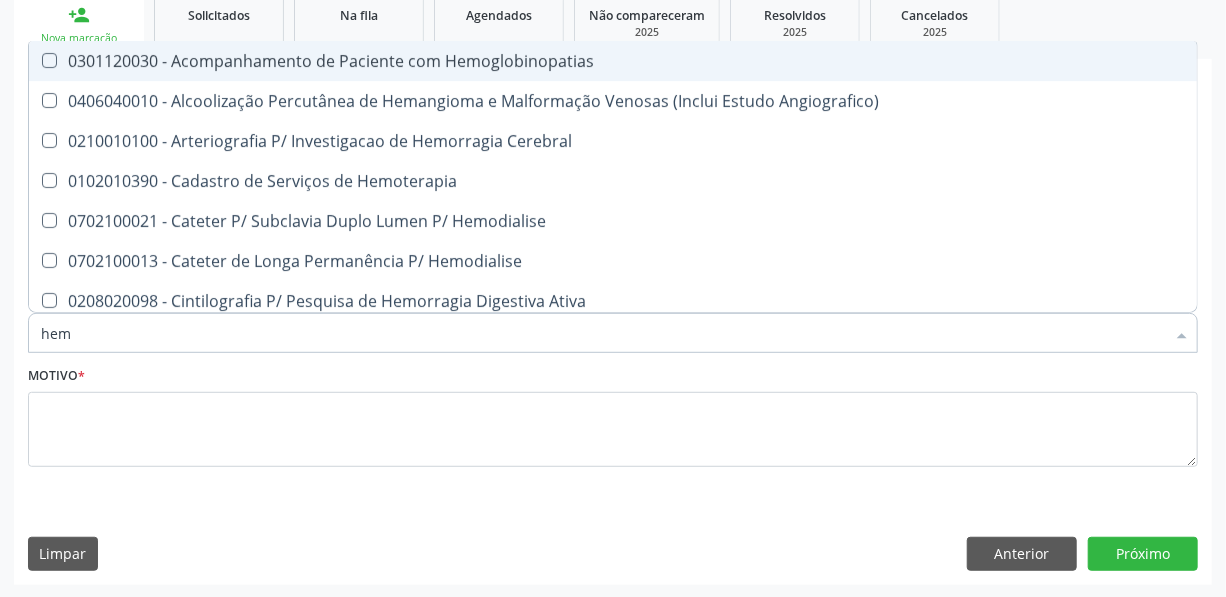 type on "he" 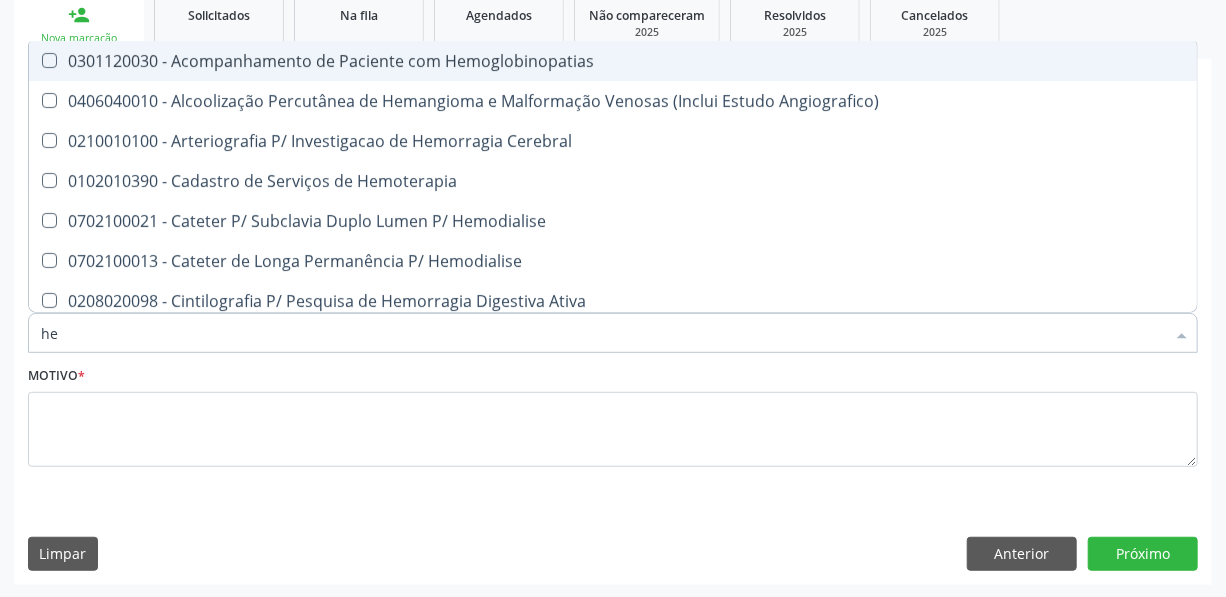checkbox on "false" 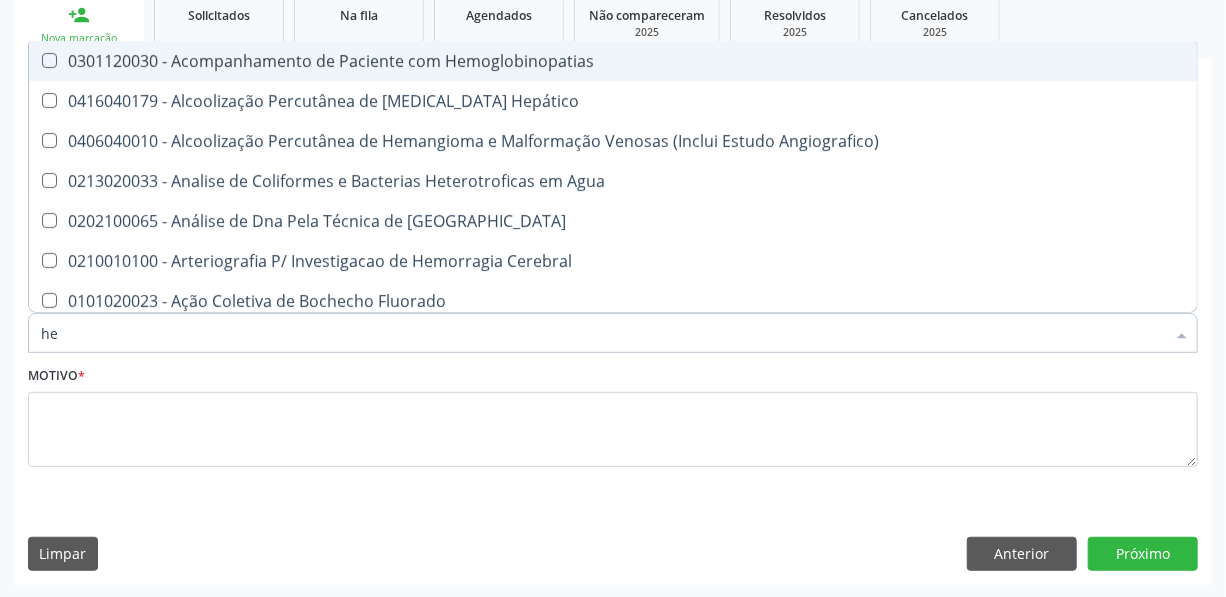 type on "h" 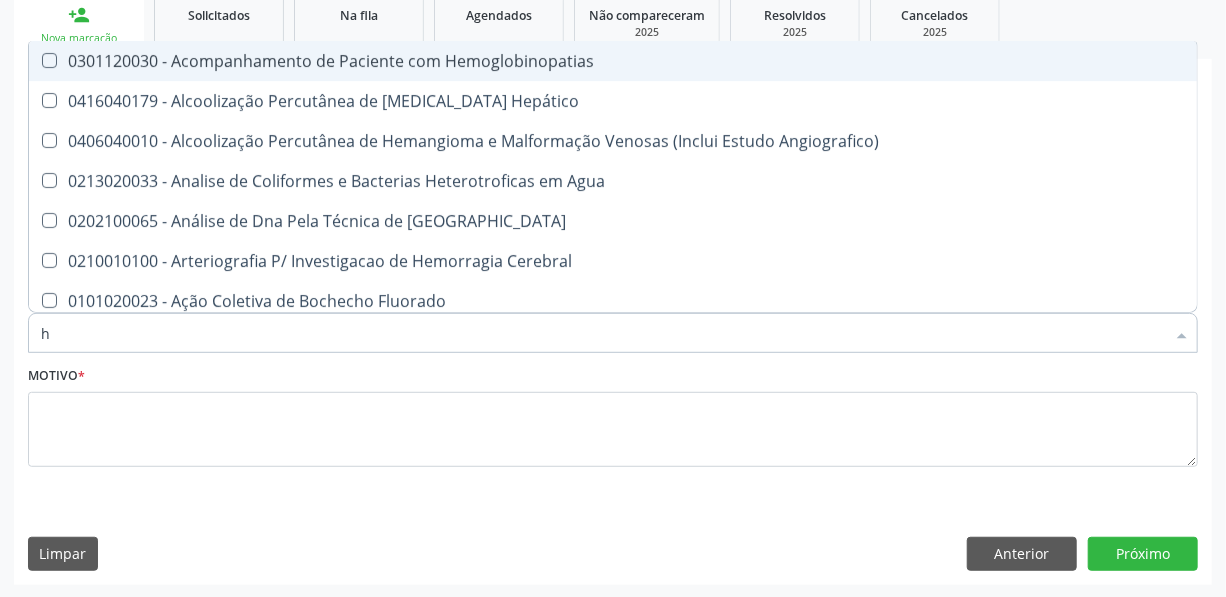 type 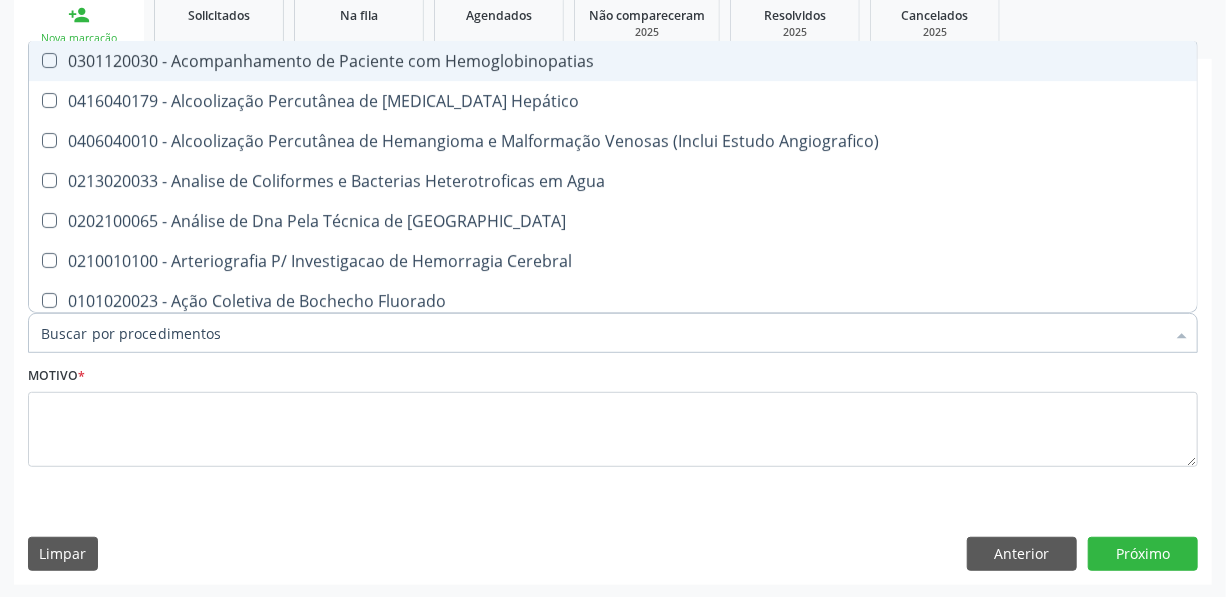 checkbox on "false" 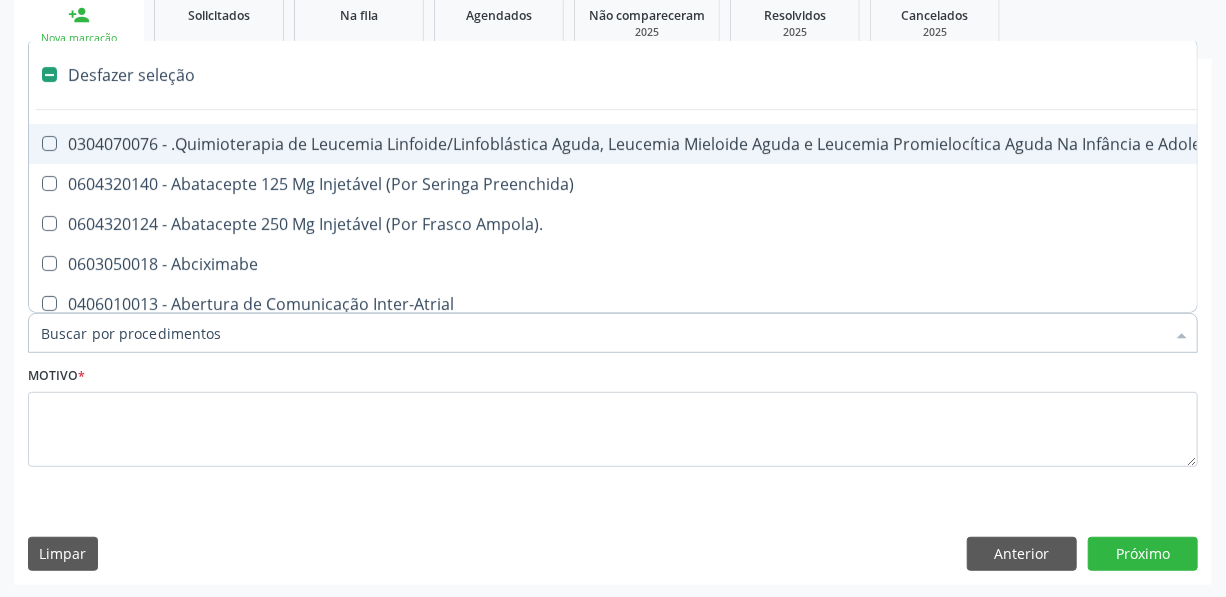 type on "s" 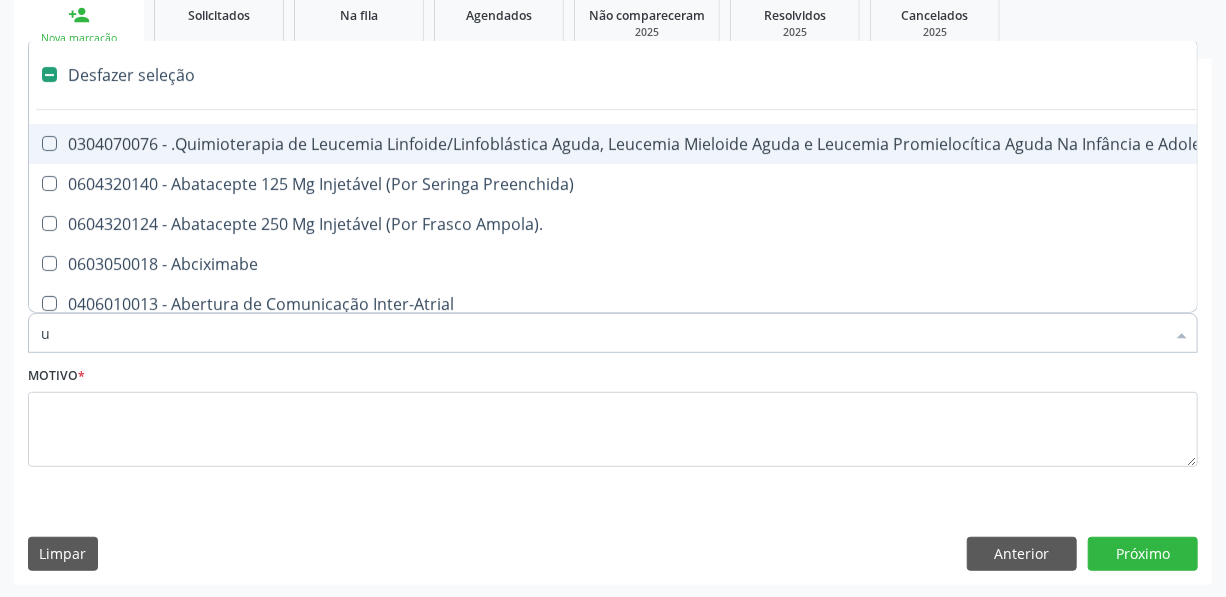 checkbox on "true" 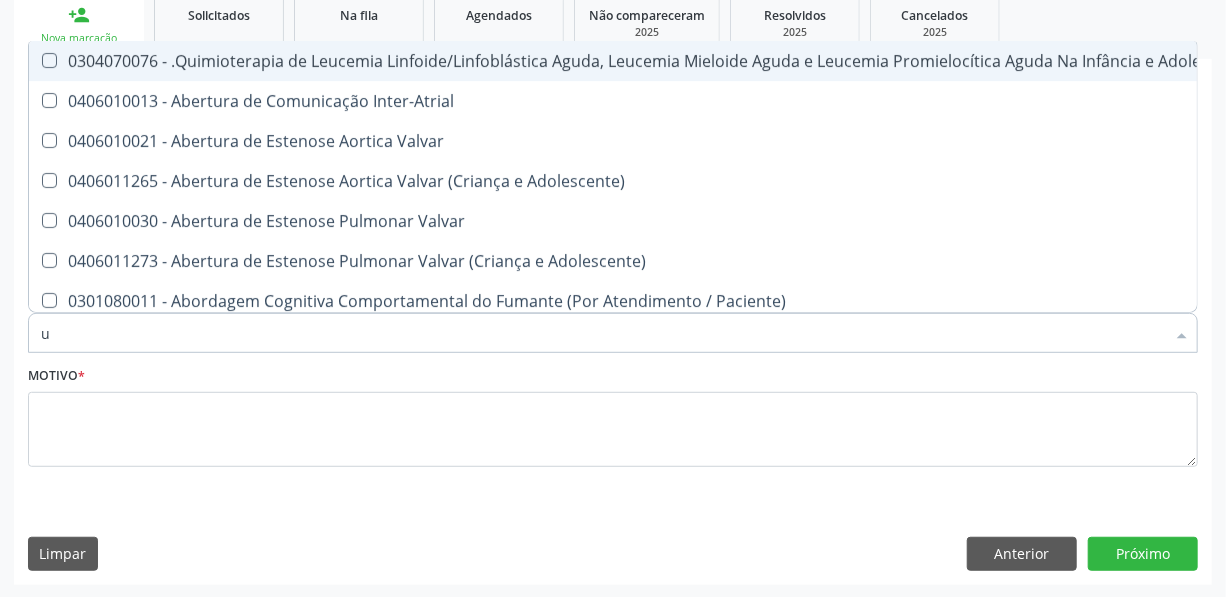 type on "ur" 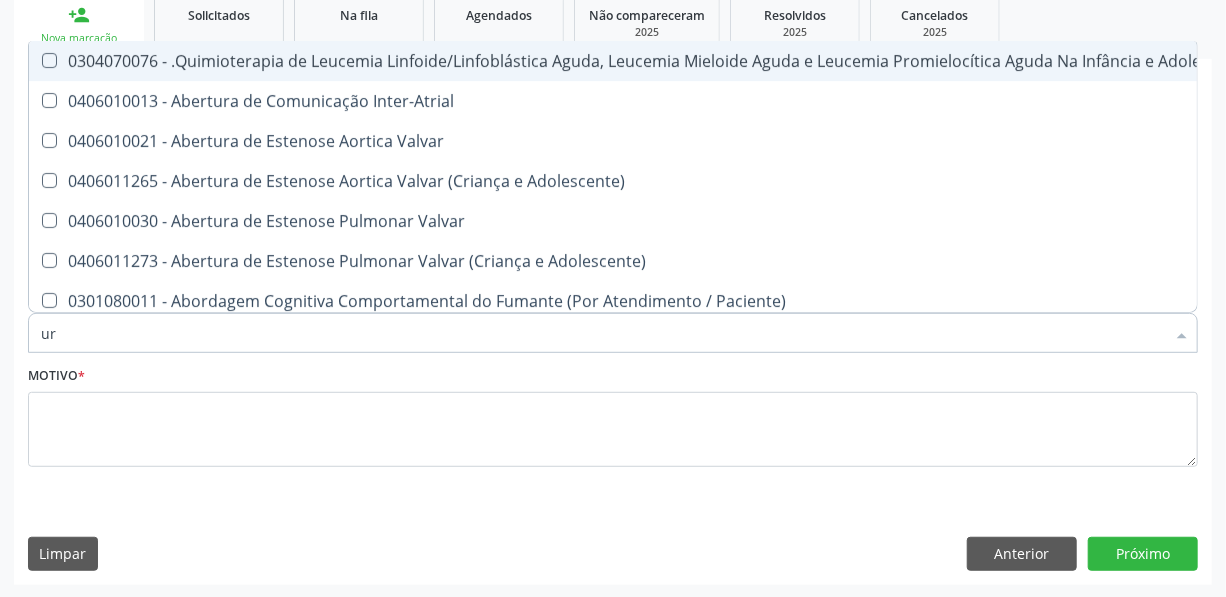 checkbox on "true" 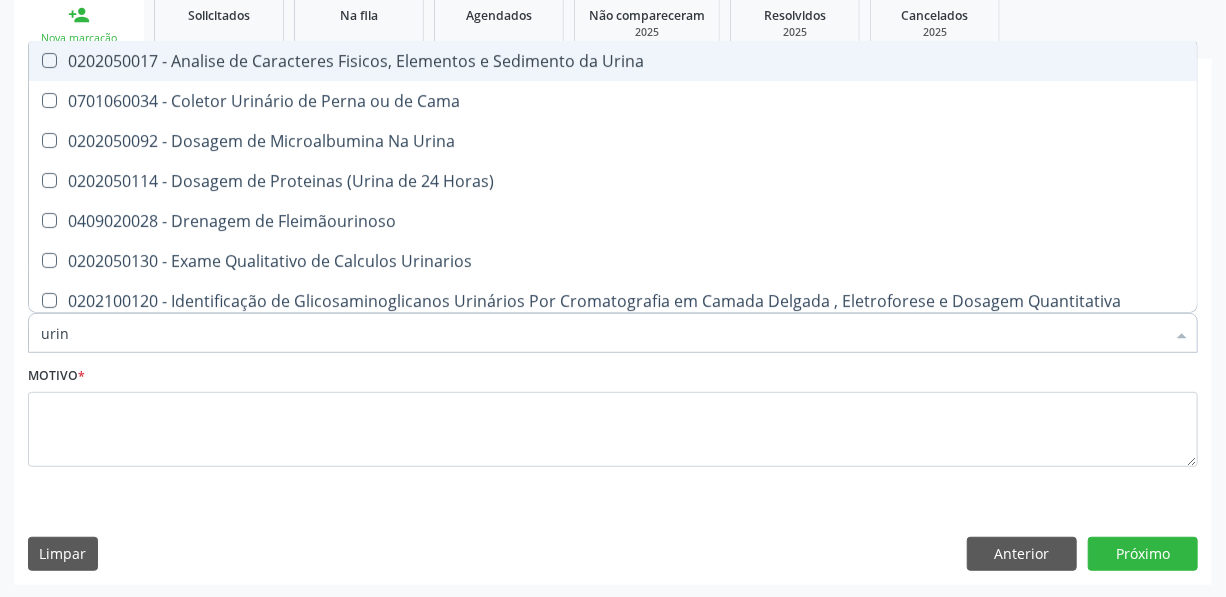 type on "urina" 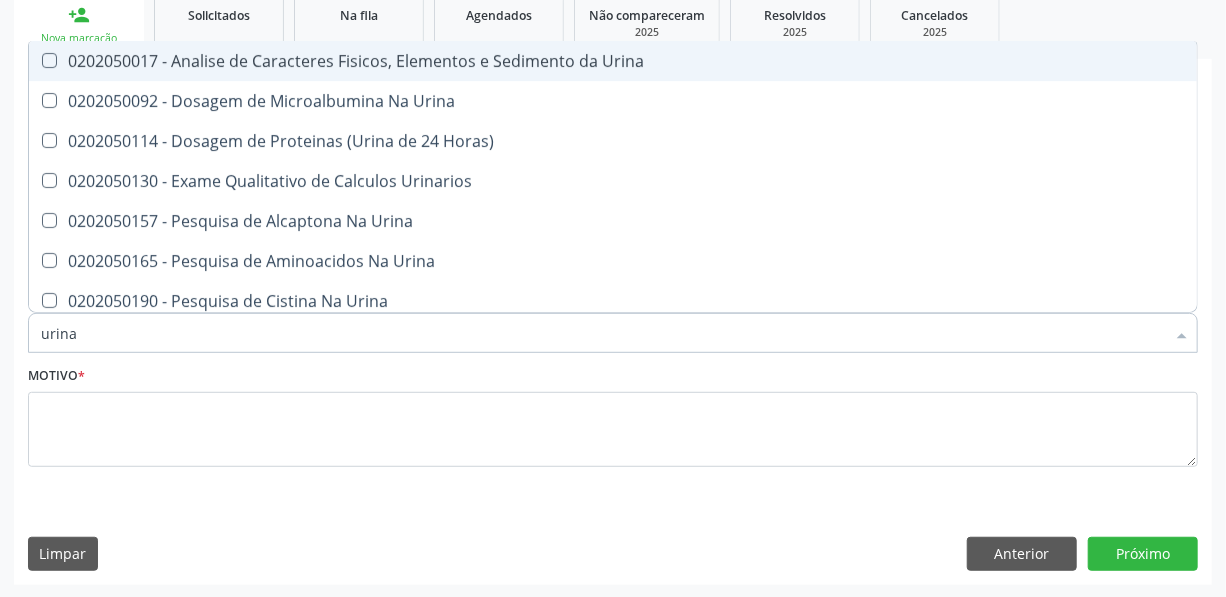 click on "0202050017 - Analise de Caracteres Fisicos, Elementos e Sedimento da Urina" at bounding box center [613, 61] 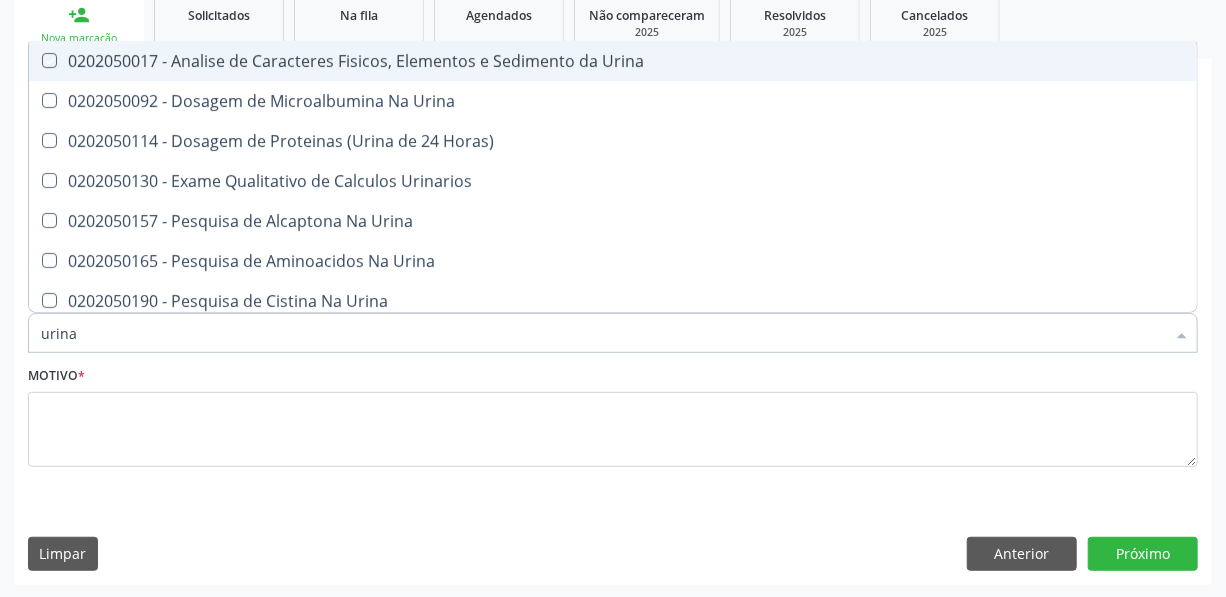 checkbox on "true" 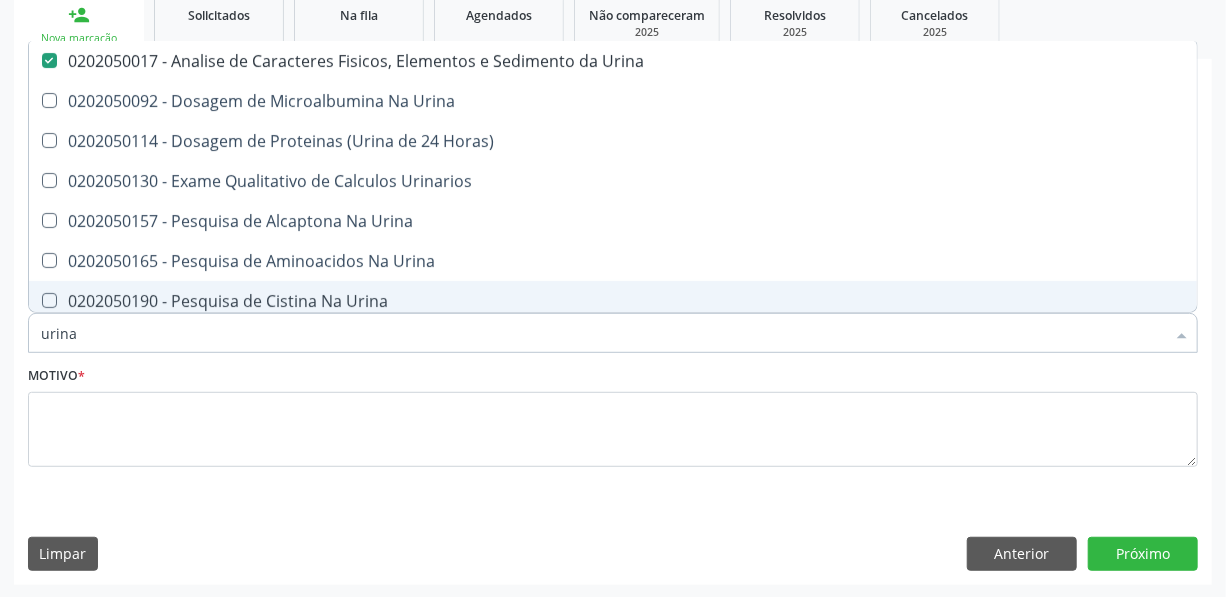 click on "urina" at bounding box center (603, 333) 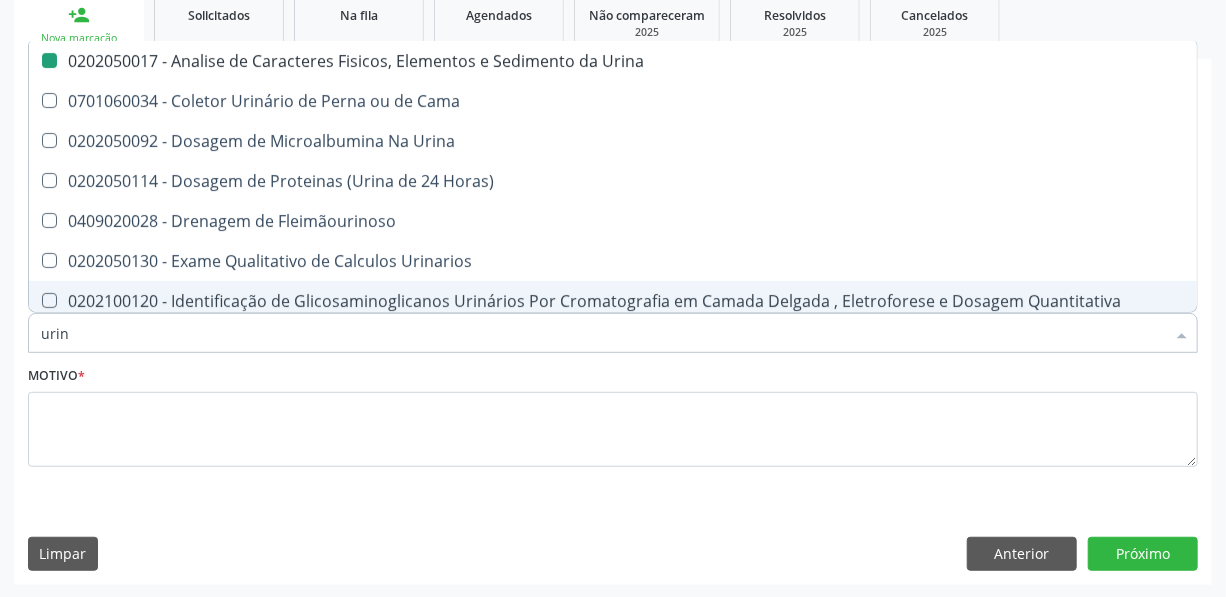 type on "uri" 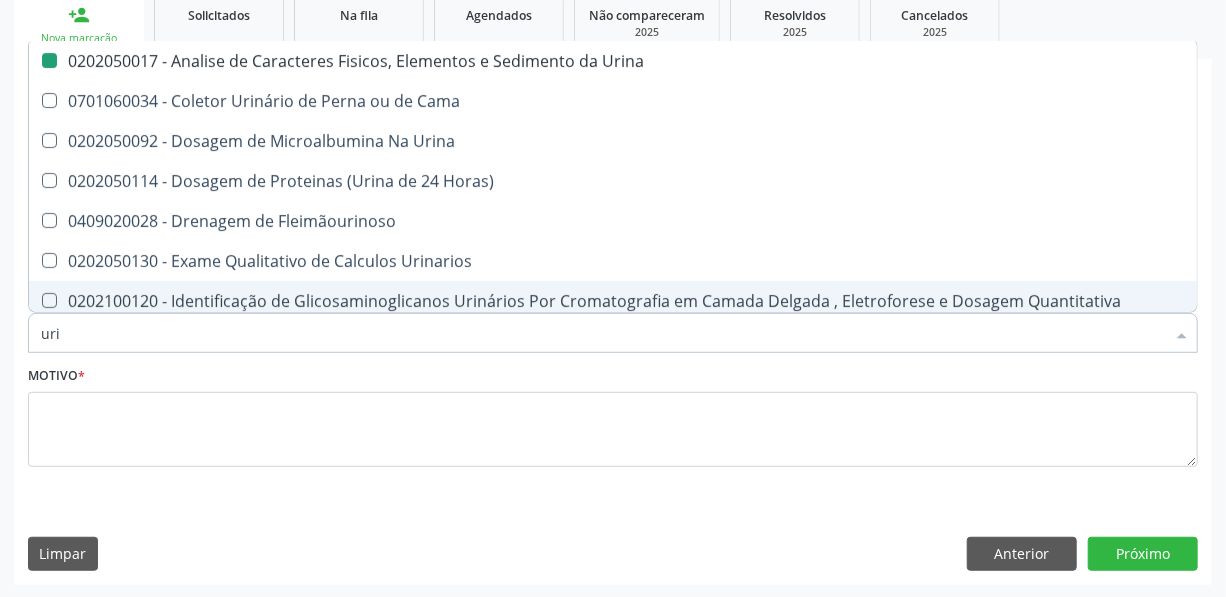 checkbox on "false" 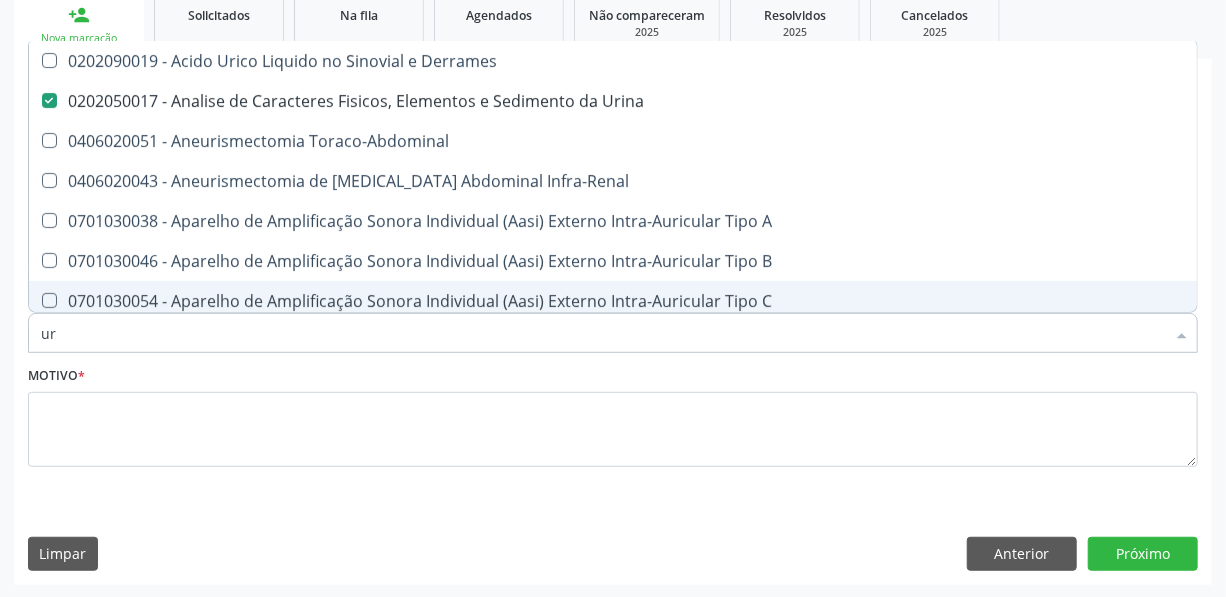 type on "u" 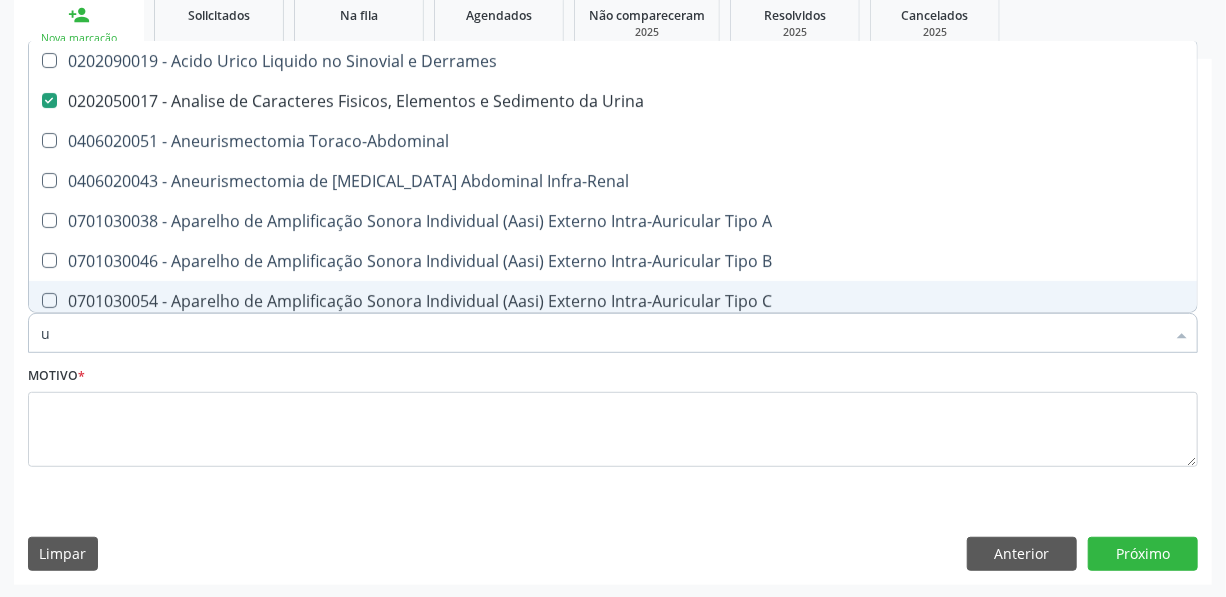 checkbox on "false" 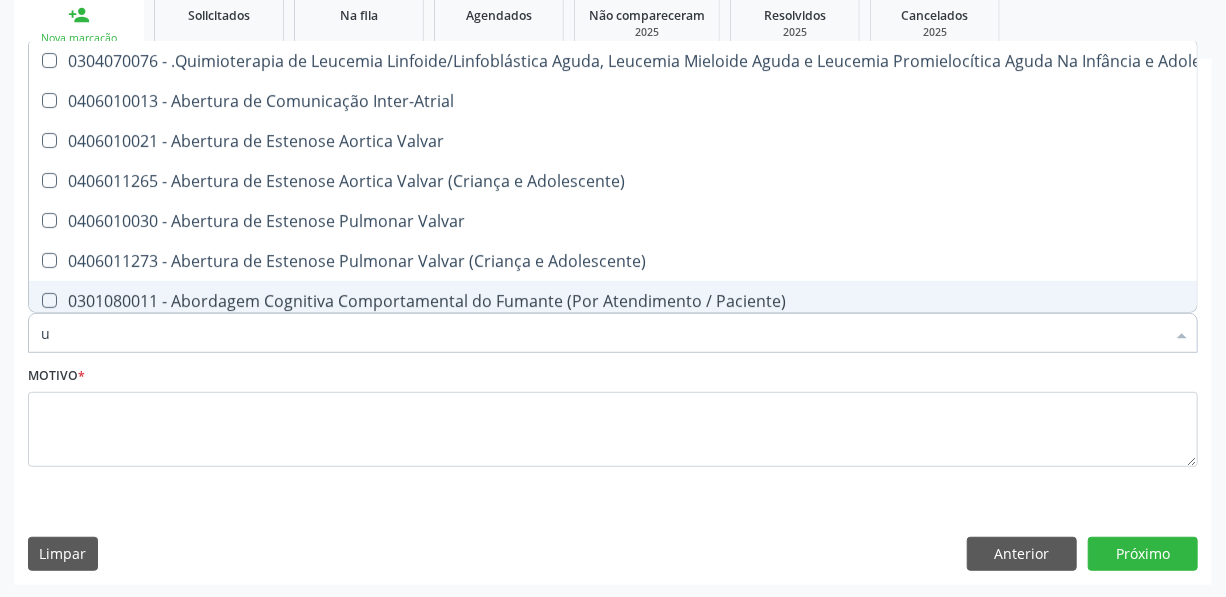 type 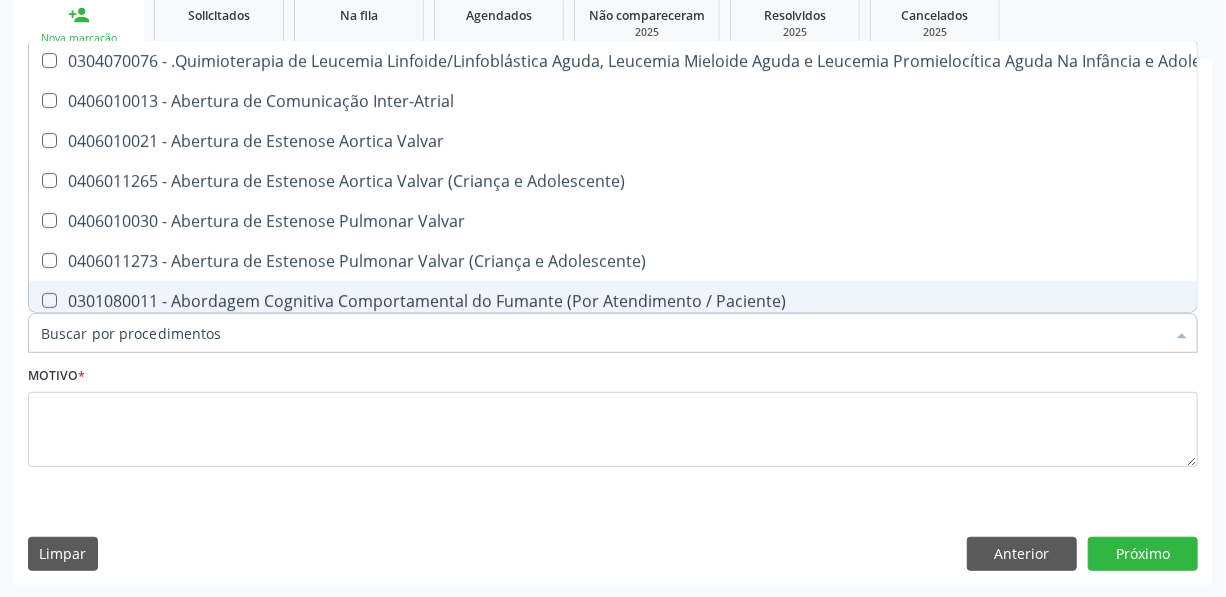 checkbox on "false" 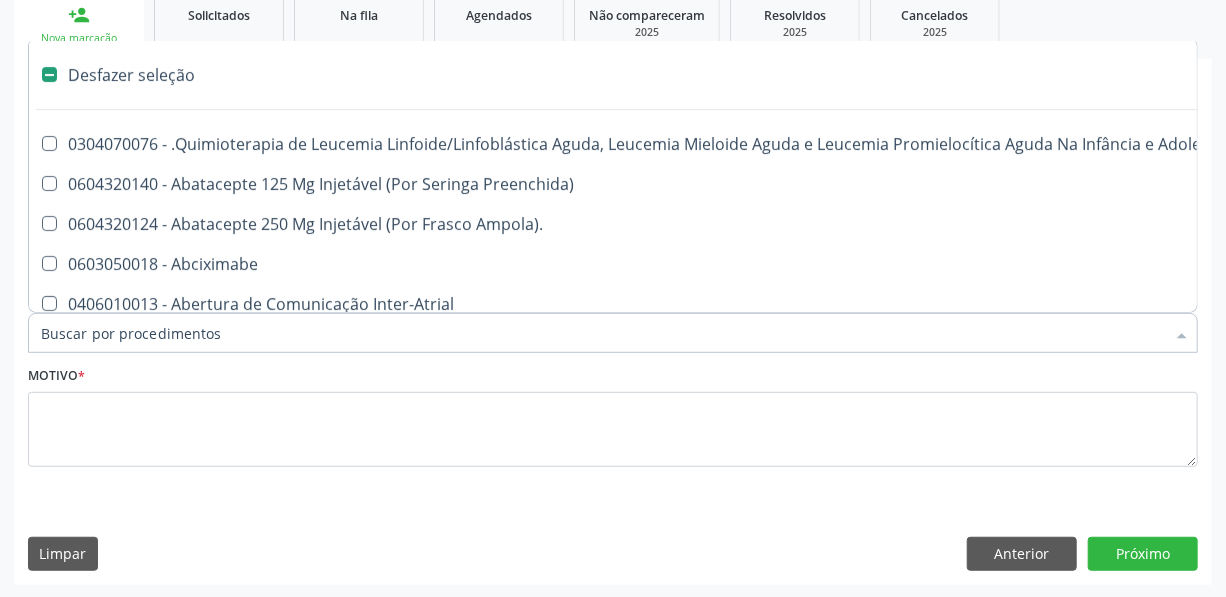 type on "t" 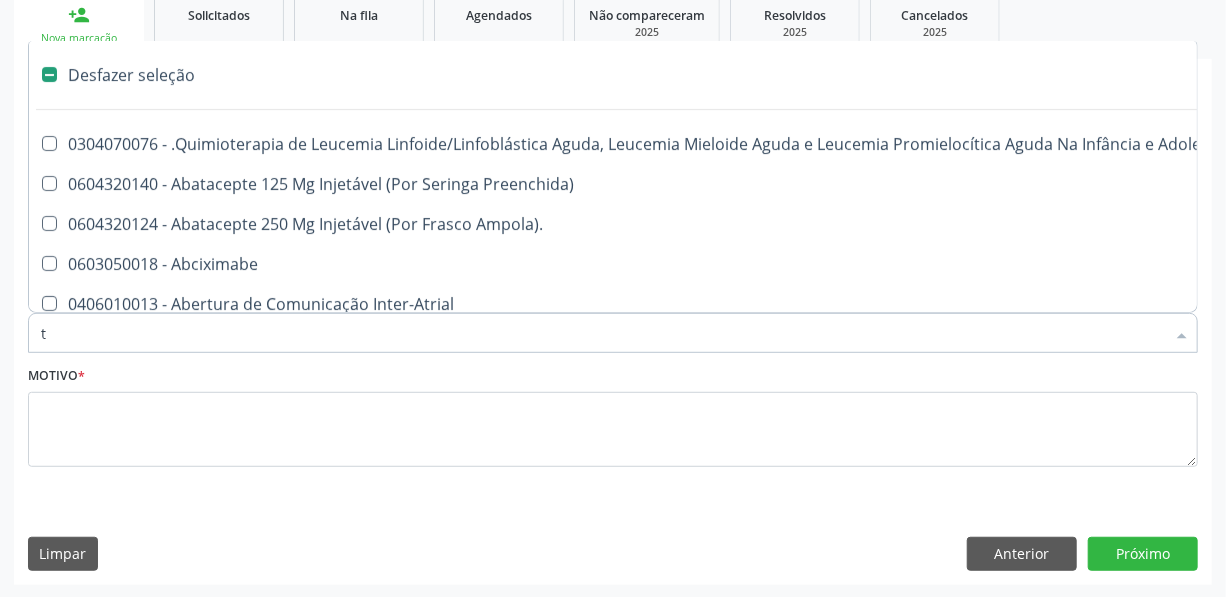 checkbox on "true" 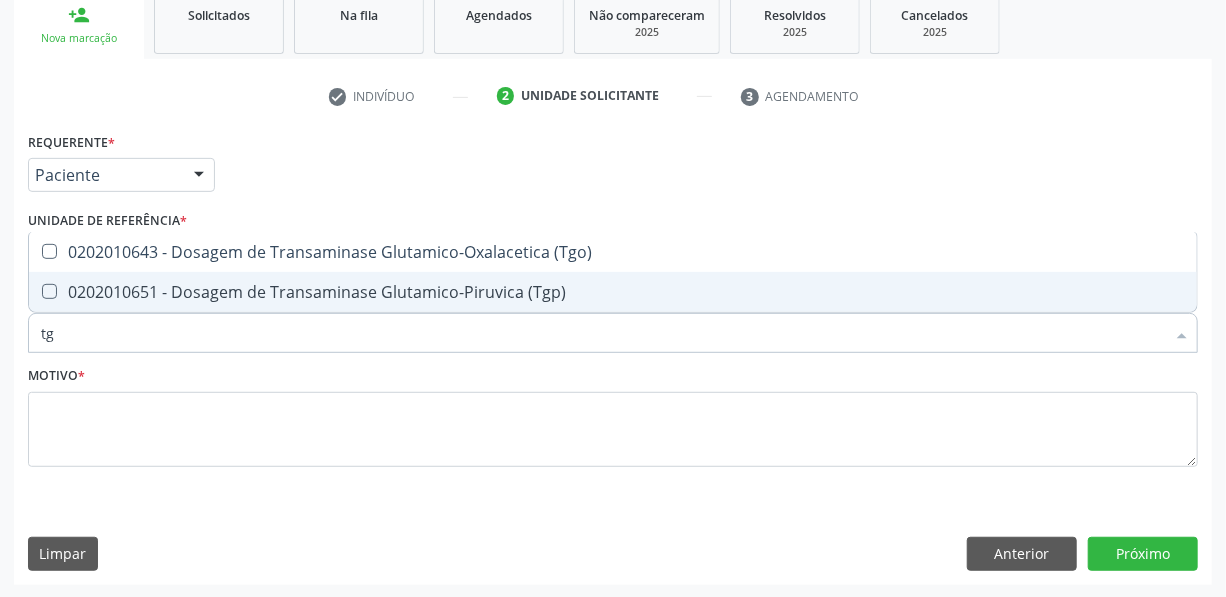 type on "tgo" 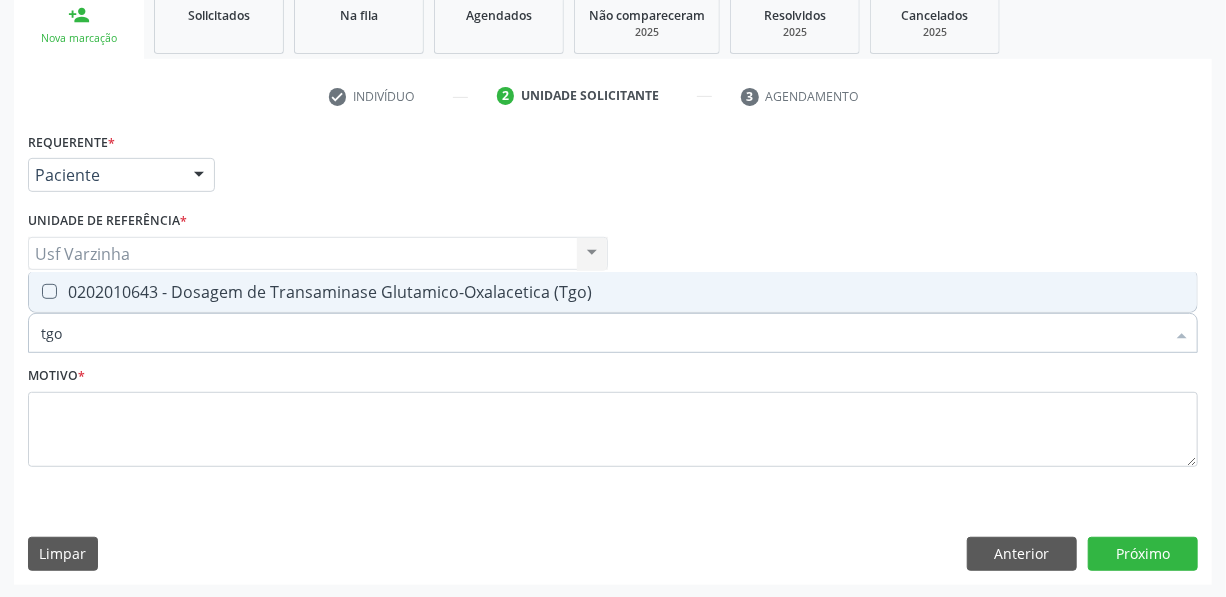 drag, startPoint x: 100, startPoint y: 283, endPoint x: 95, endPoint y: 296, distance: 13.928389 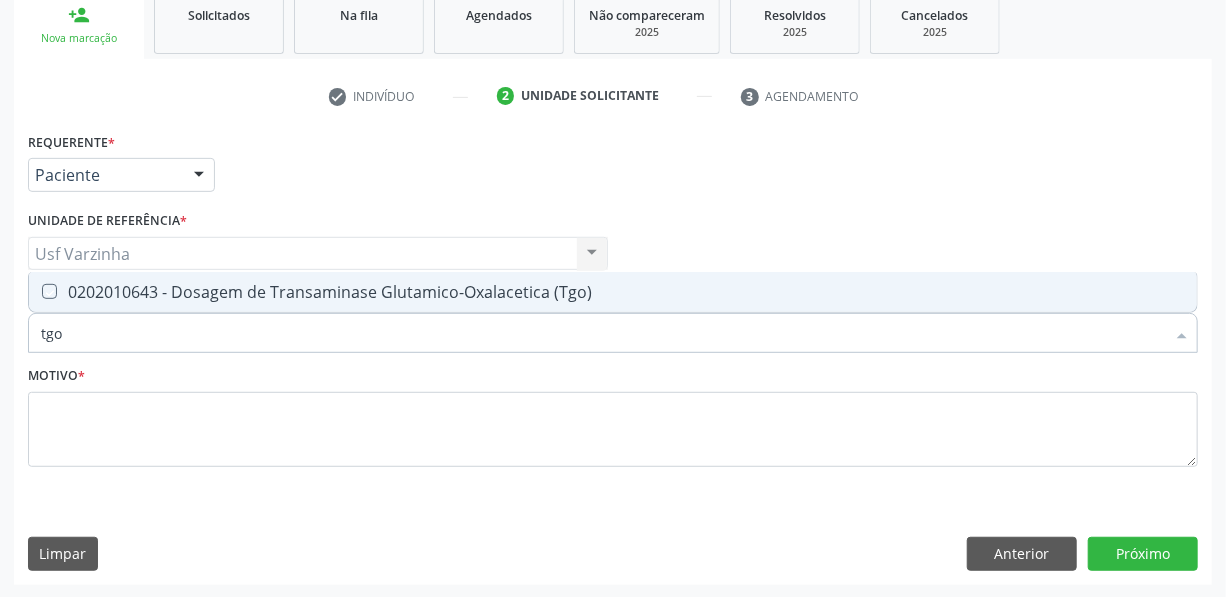 checkbox on "true" 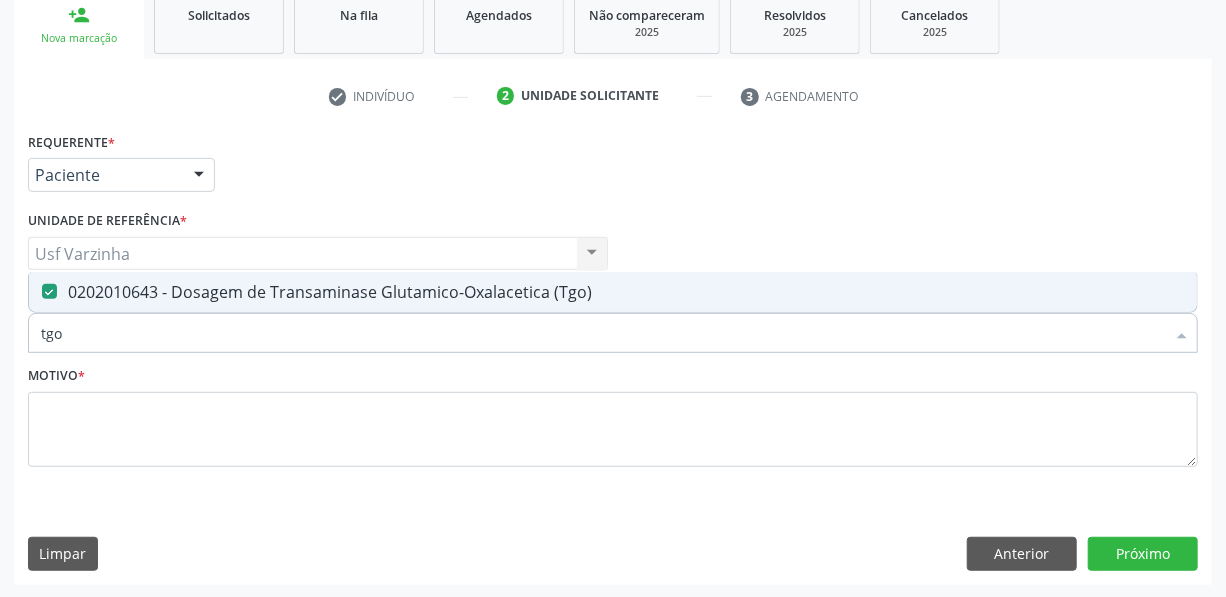 click on "tgo" at bounding box center (603, 333) 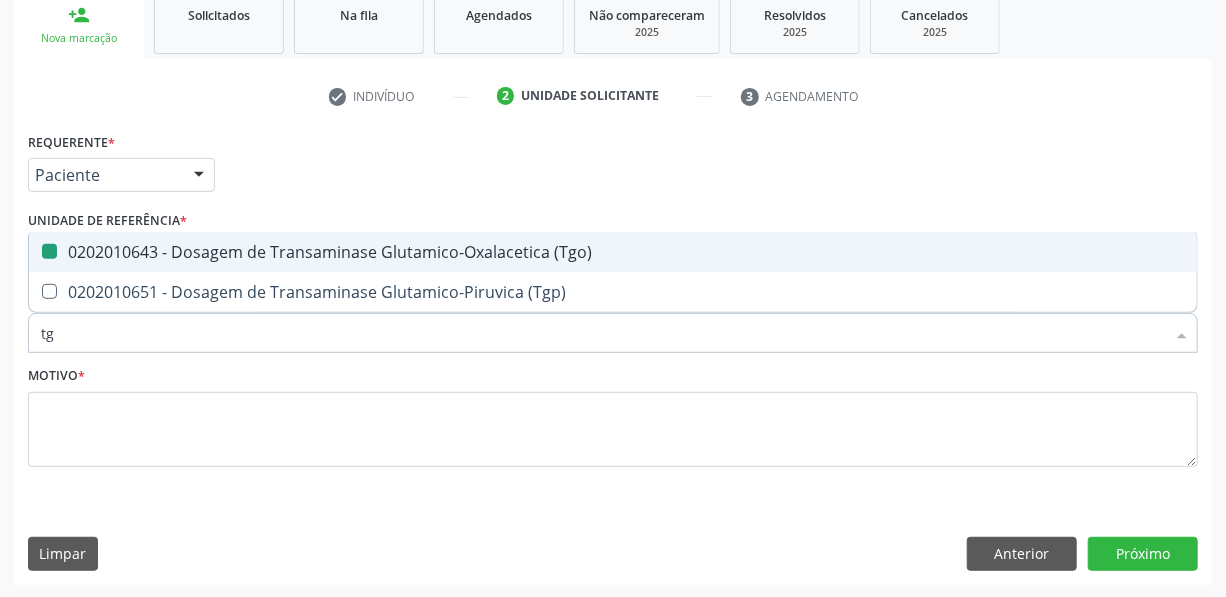 type on "tgp" 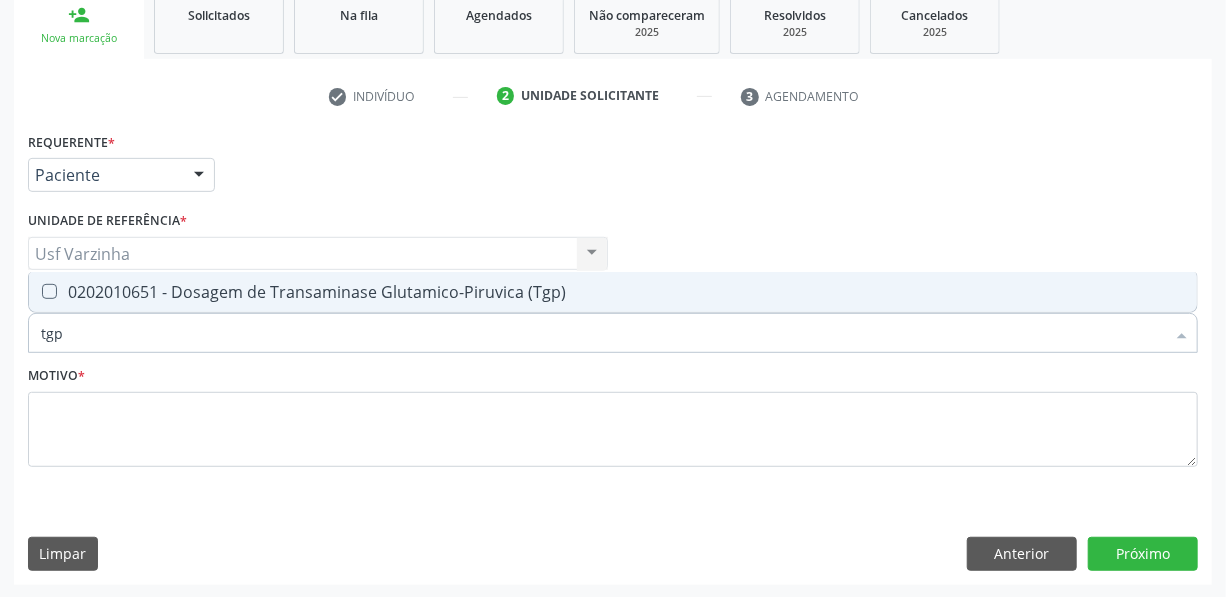 drag, startPoint x: 114, startPoint y: 296, endPoint x: 101, endPoint y: 316, distance: 23.853722 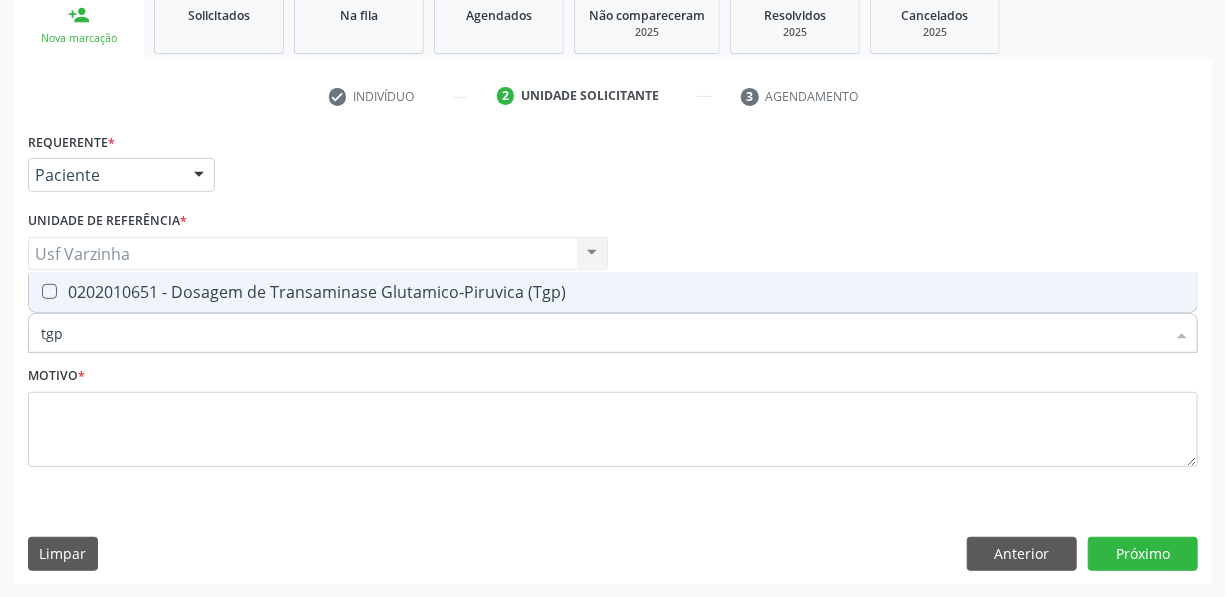 checkbox on "true" 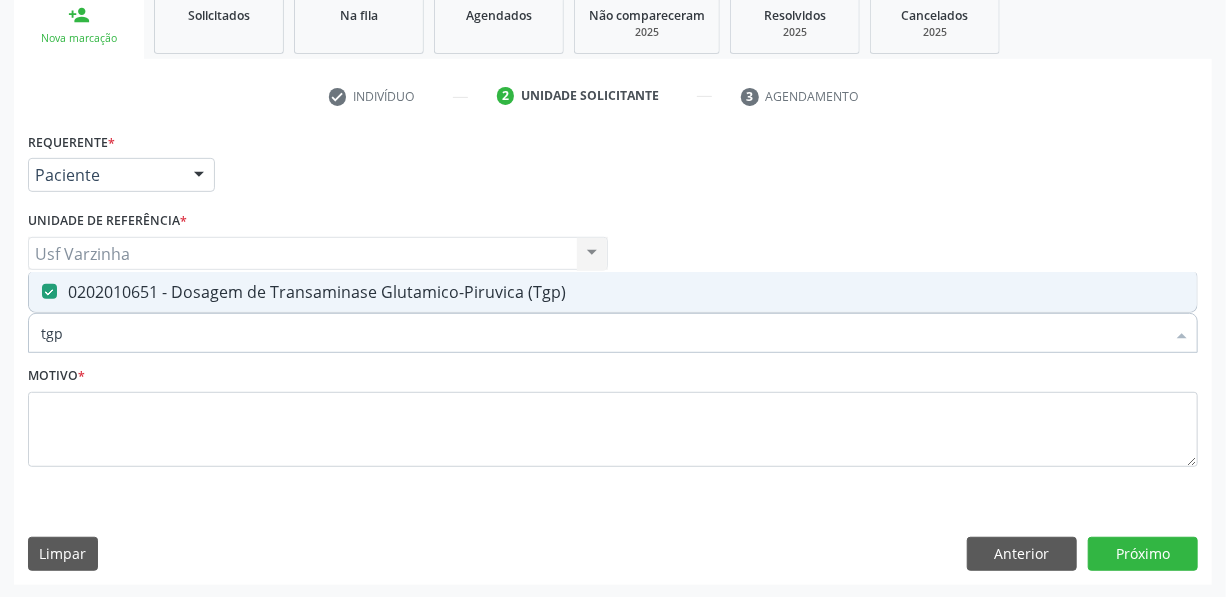 drag, startPoint x: 99, startPoint y: 336, endPoint x: 94, endPoint y: 347, distance: 12.083046 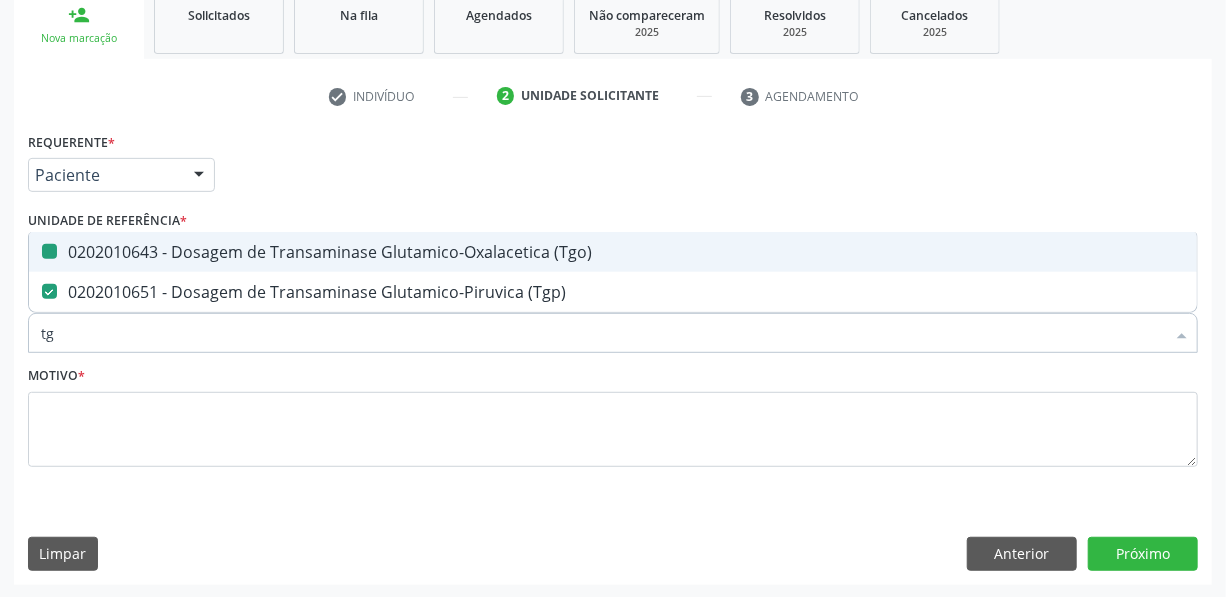 type on "t" 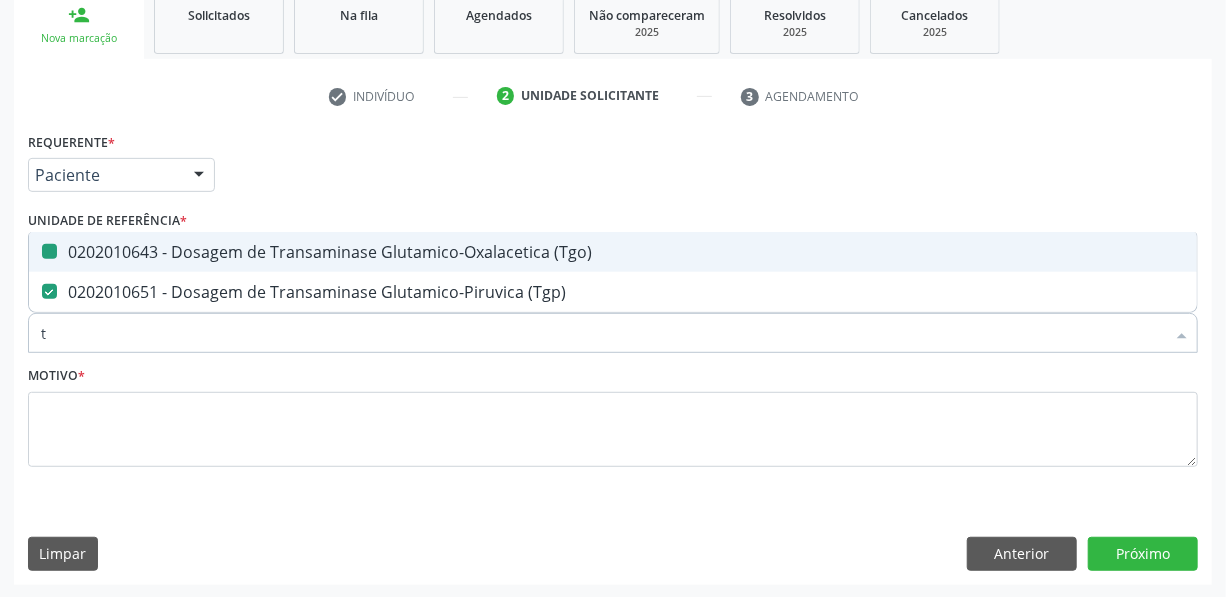 type 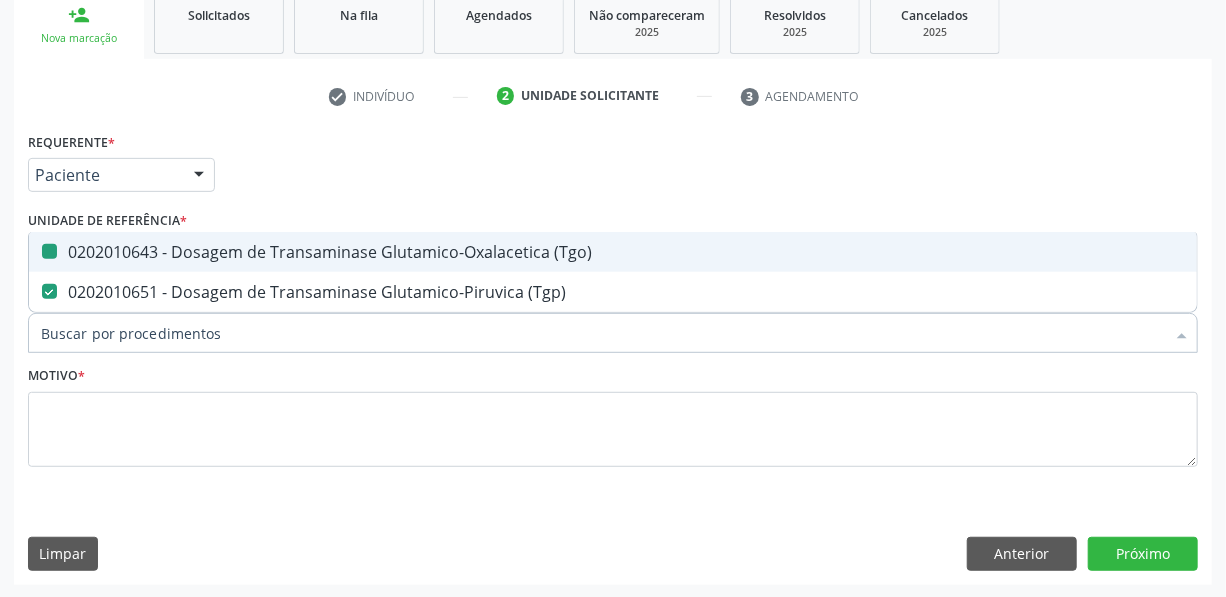 checkbox on "false" 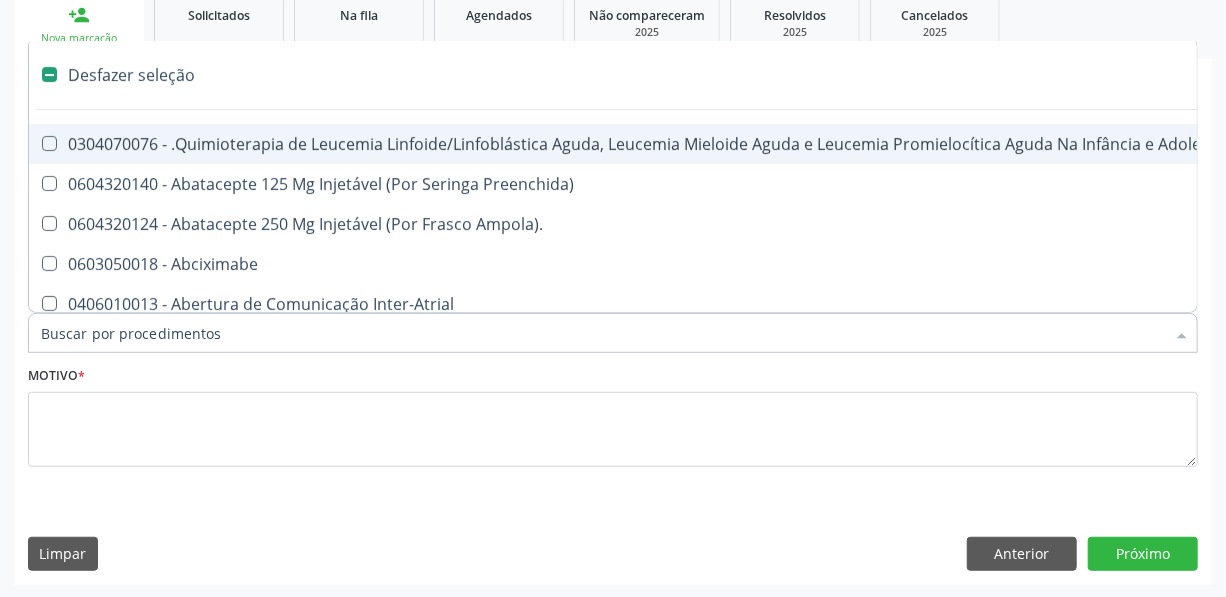 type on "p" 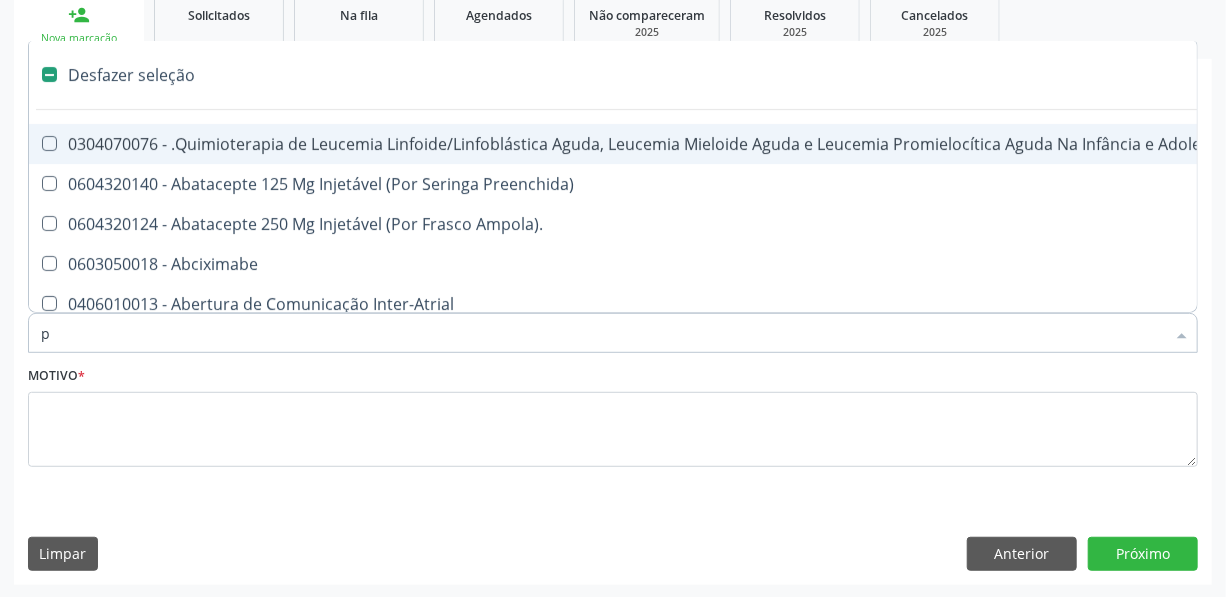 checkbox on "false" 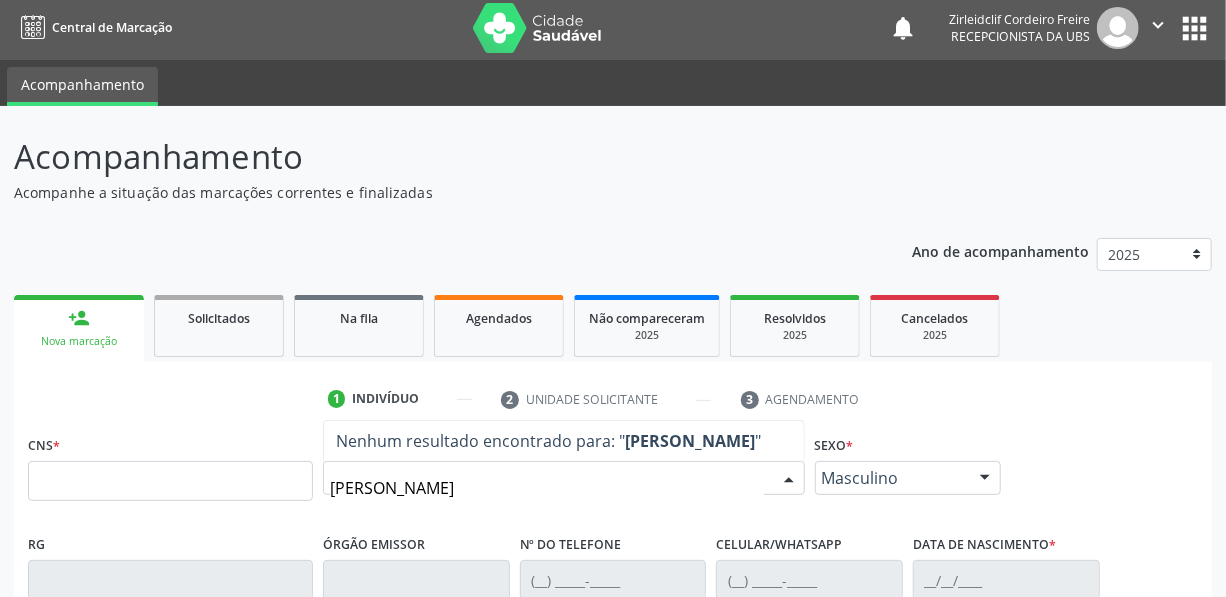 scroll, scrollTop: 4, scrollLeft: 0, axis: vertical 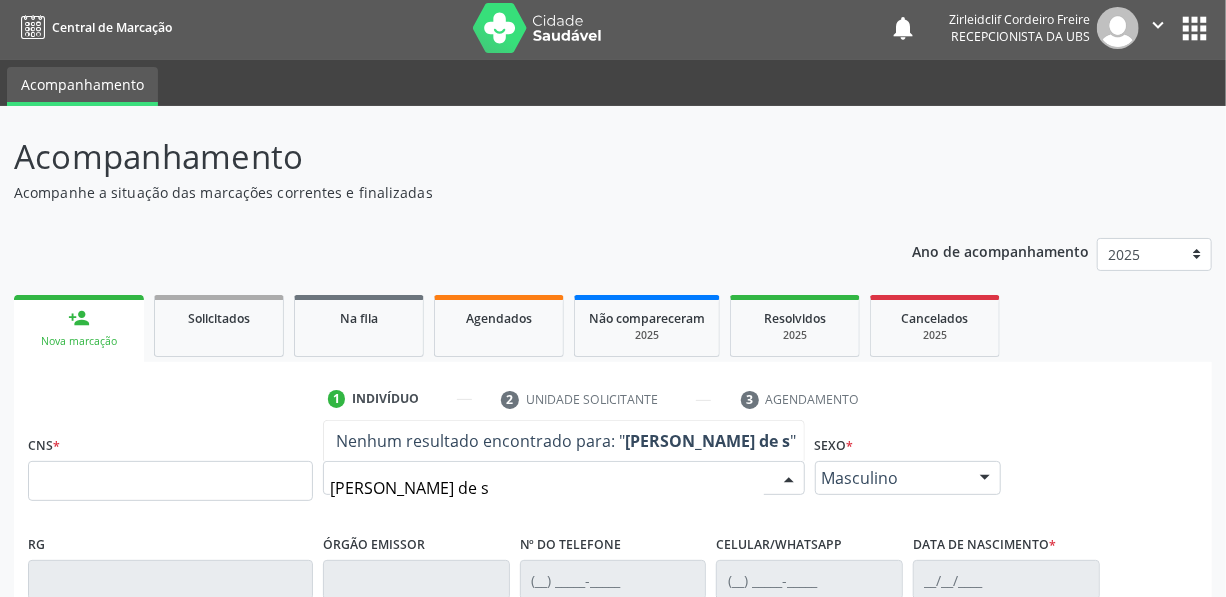 type on "[PERSON_NAME]" 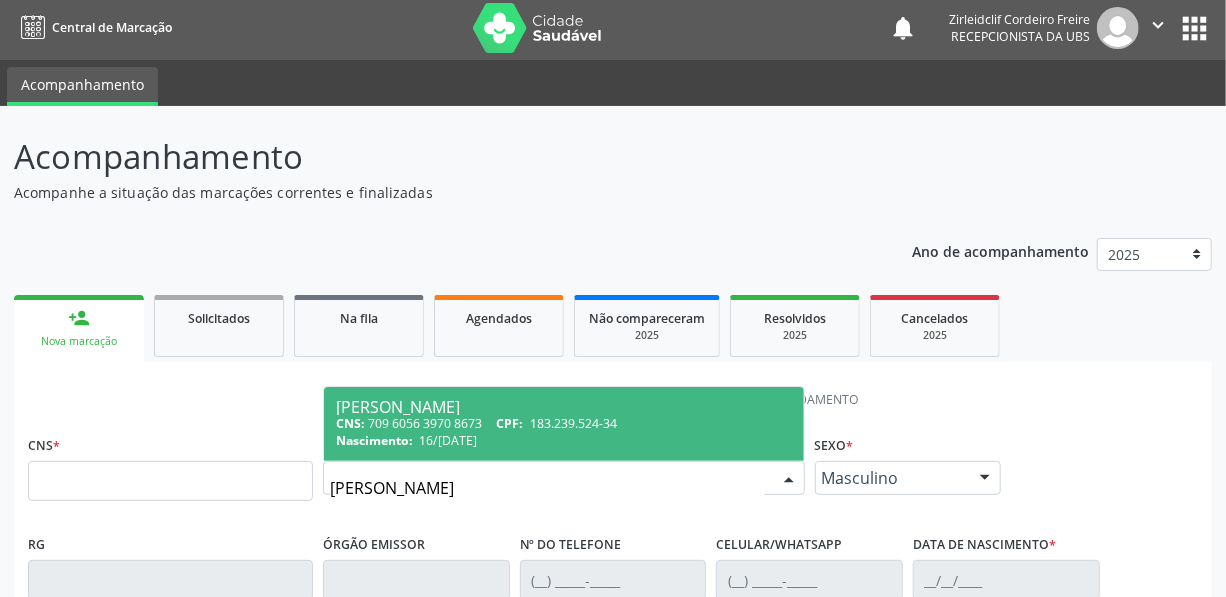 click on "CPF:" at bounding box center (510, 423) 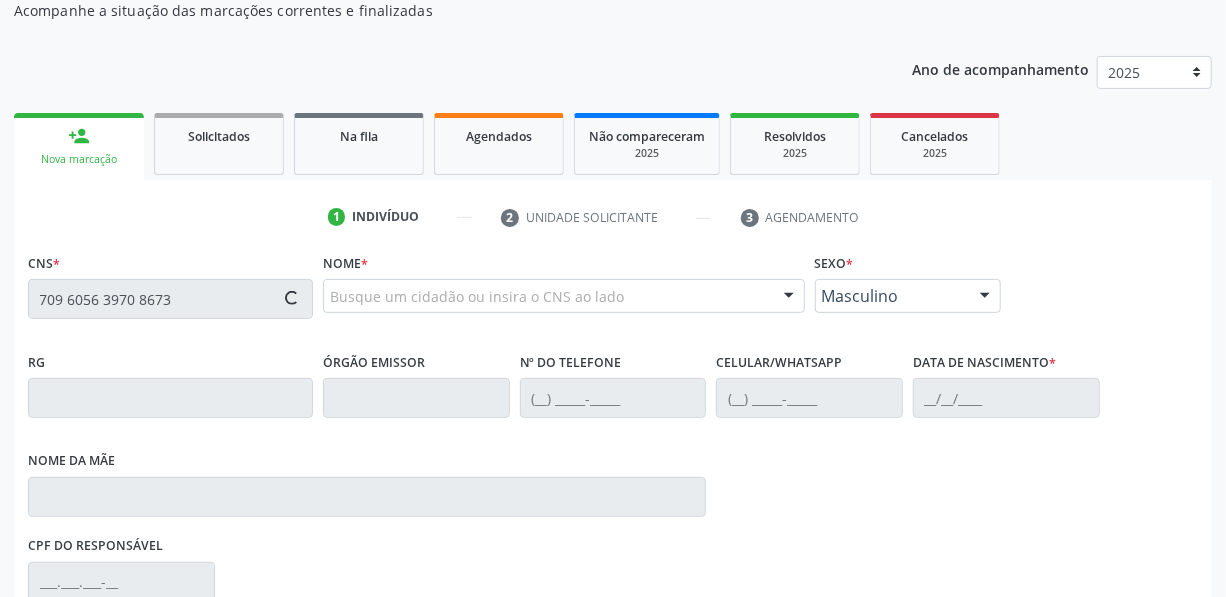 type on "709 6056 3970 8673" 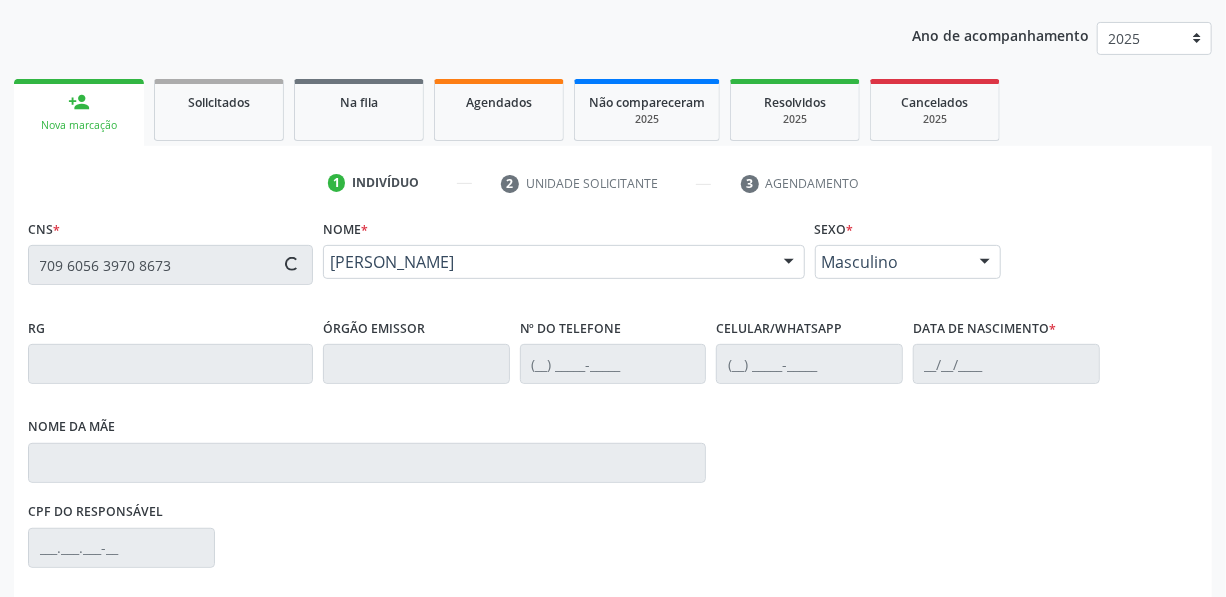 scroll, scrollTop: 459, scrollLeft: 0, axis: vertical 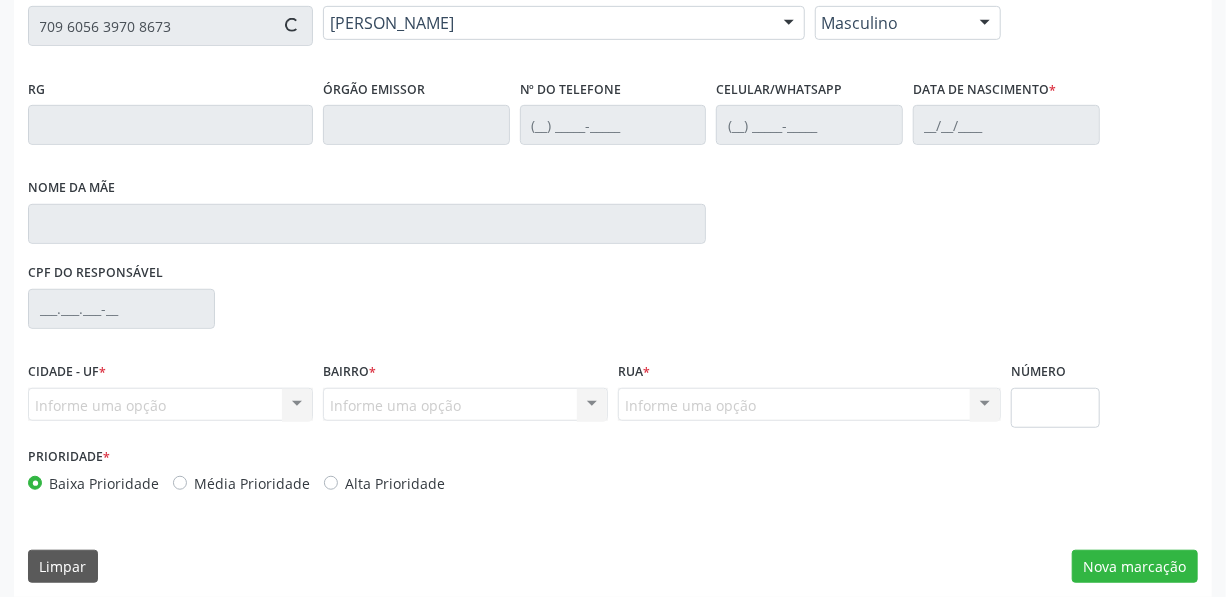 type on "[PHONE_NUMBER]" 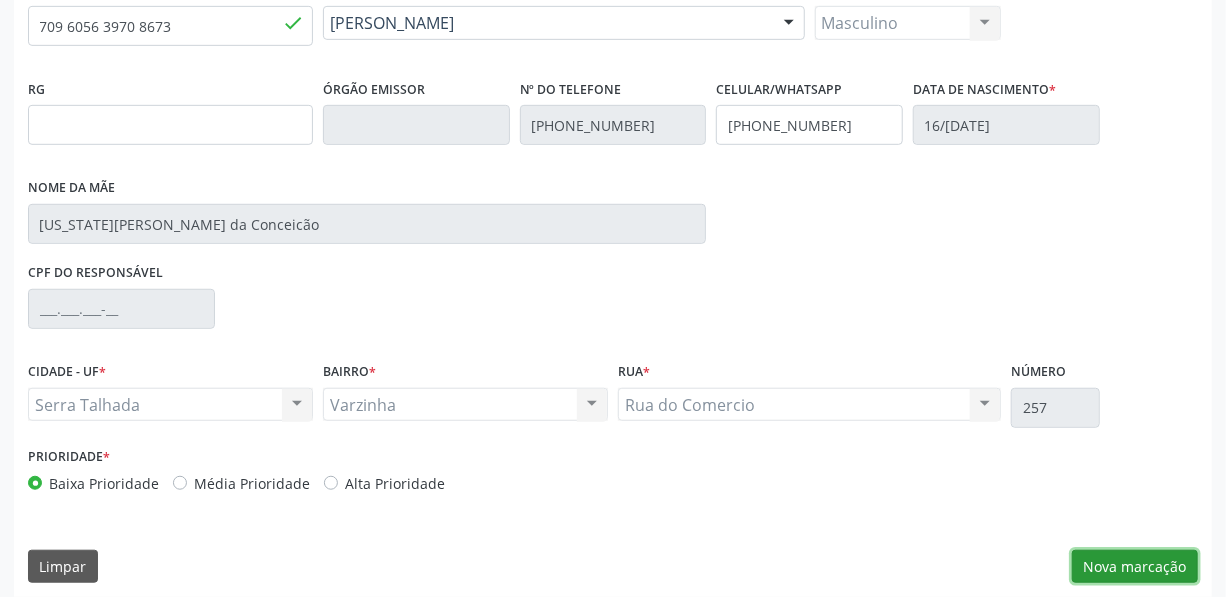 click on "Nova marcação" at bounding box center [1135, 567] 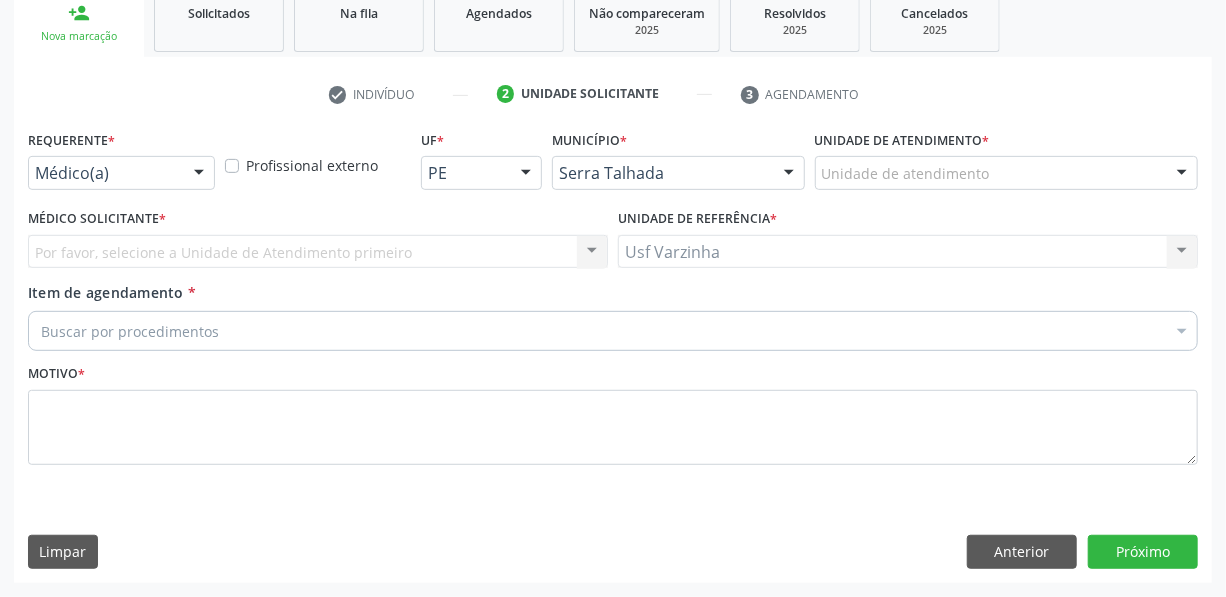 scroll, scrollTop: 307, scrollLeft: 0, axis: vertical 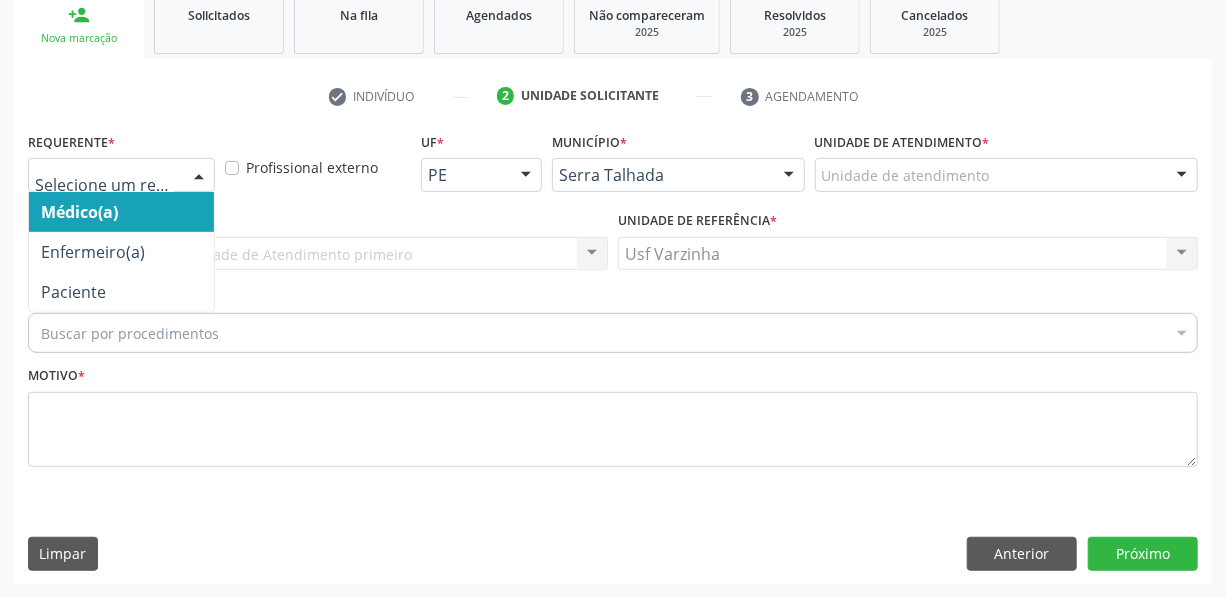 drag, startPoint x: 203, startPoint y: 176, endPoint x: 184, endPoint y: 198, distance: 29.068884 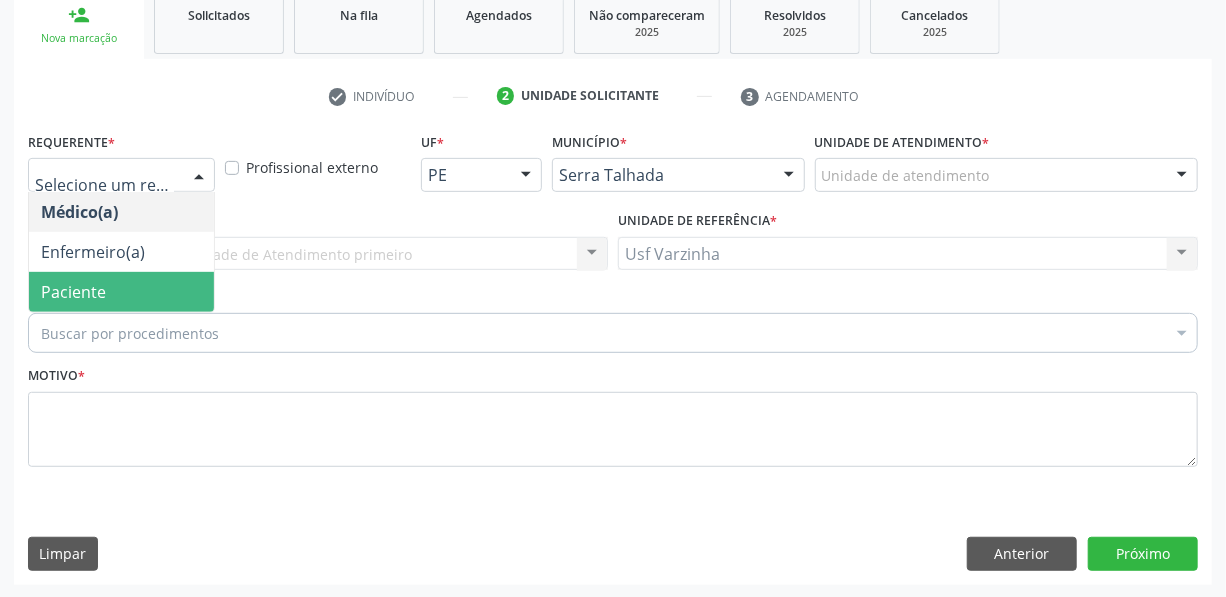 click on "Paciente" at bounding box center [121, 292] 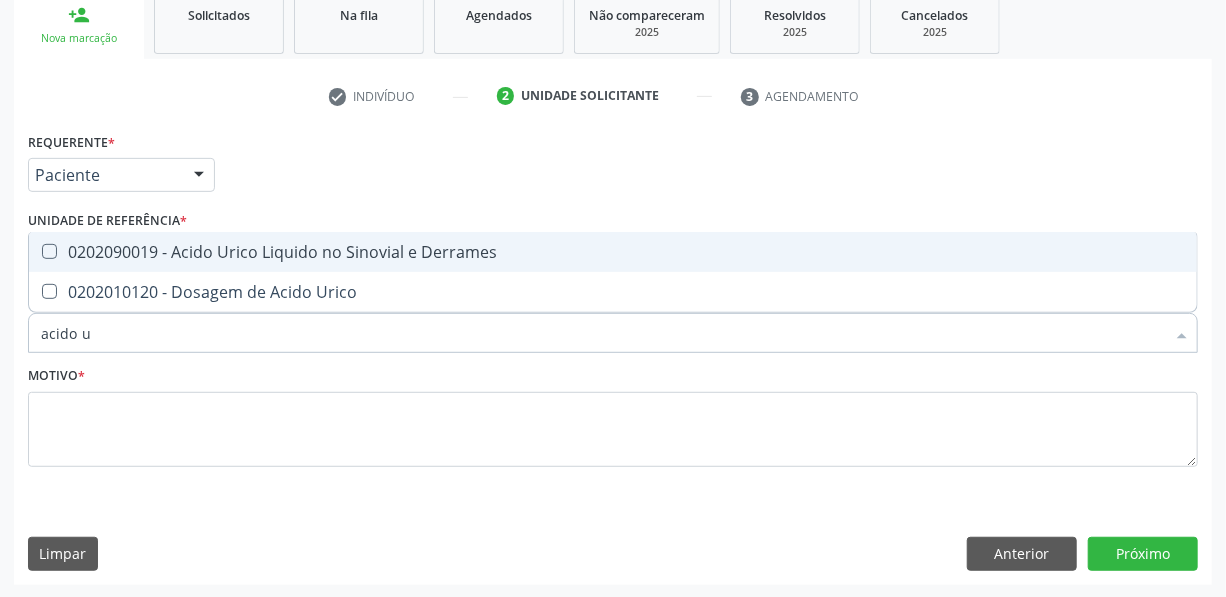 type on "acido ur" 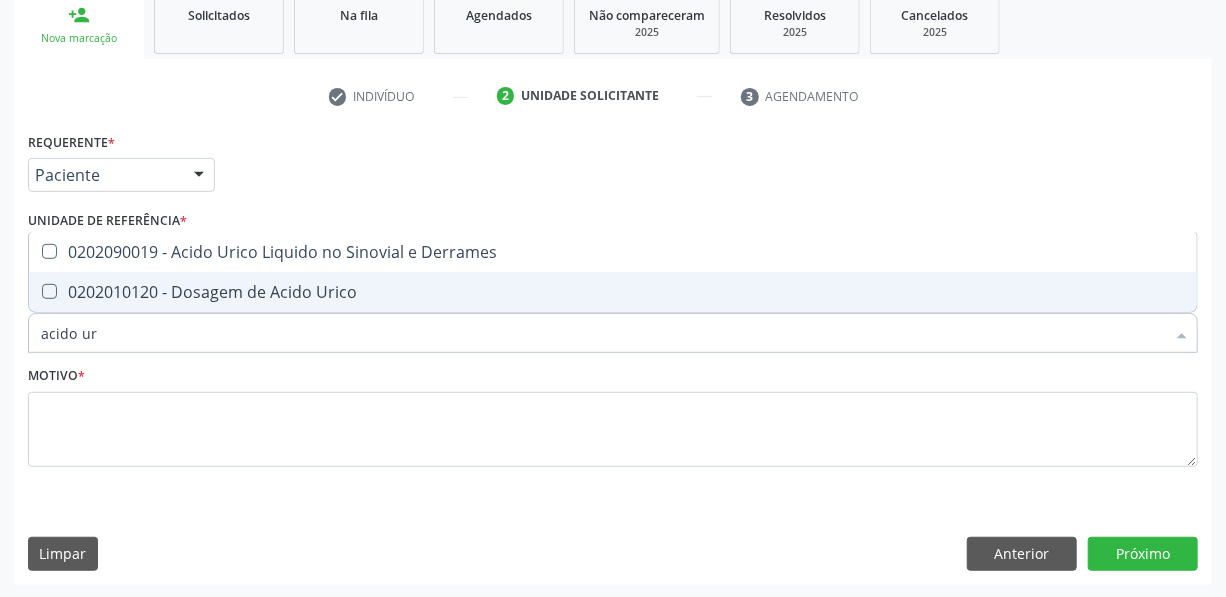click on "0202010120 - Dosagem de Acido Urico" at bounding box center (613, 292) 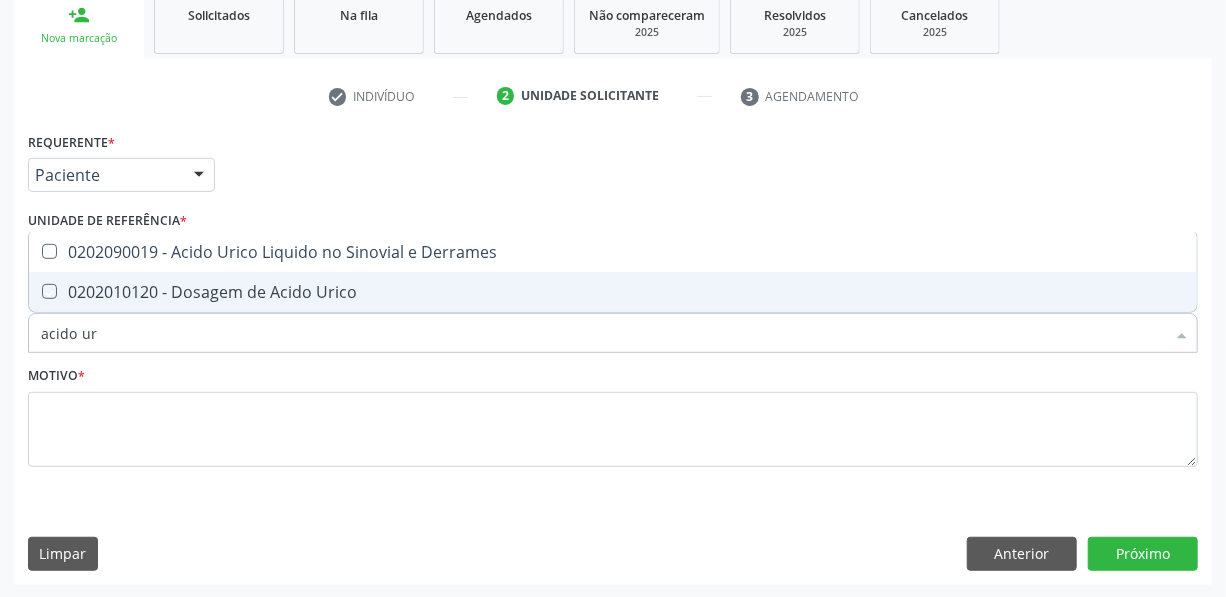 checkbox on "true" 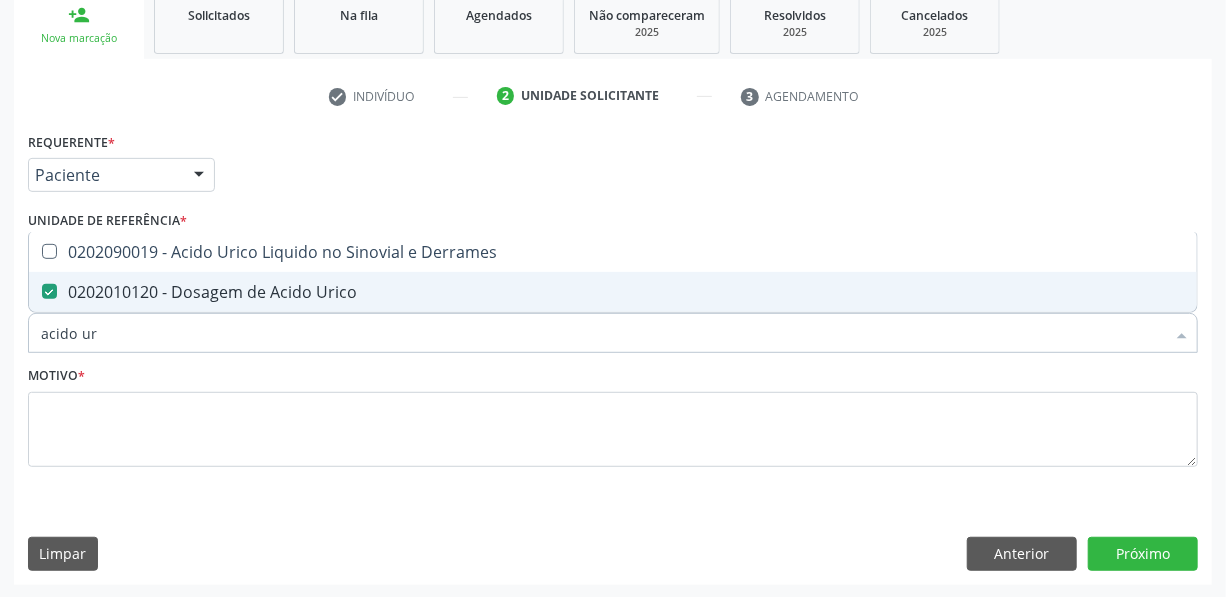 click on "acido ur" at bounding box center [603, 333] 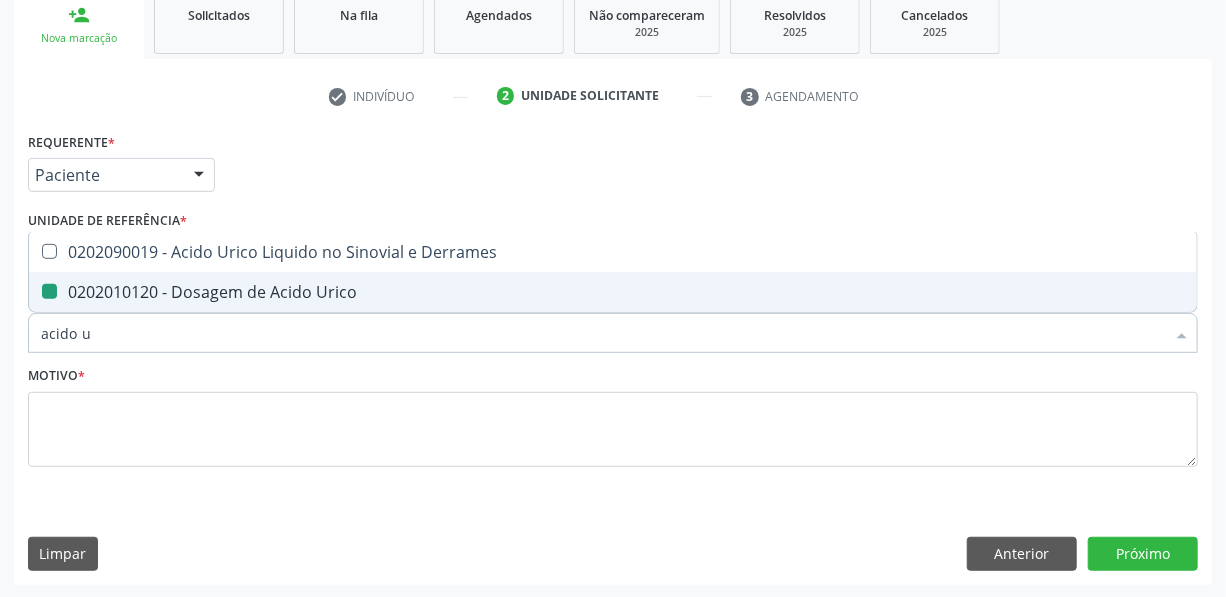 type on "acido" 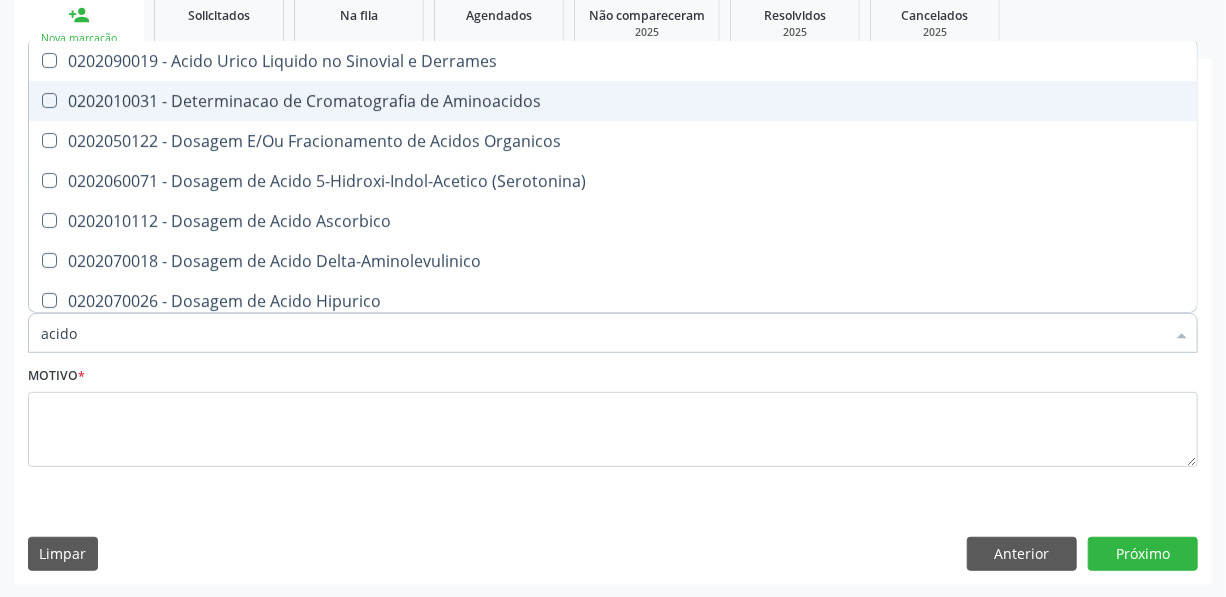 type on "acid" 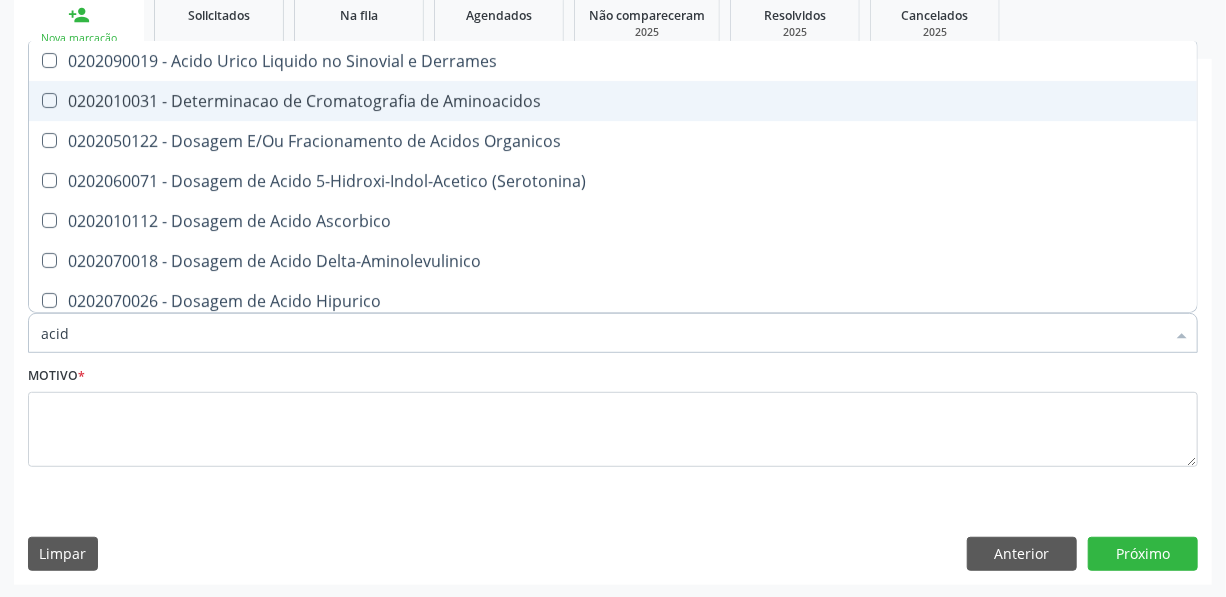 type on "aci" 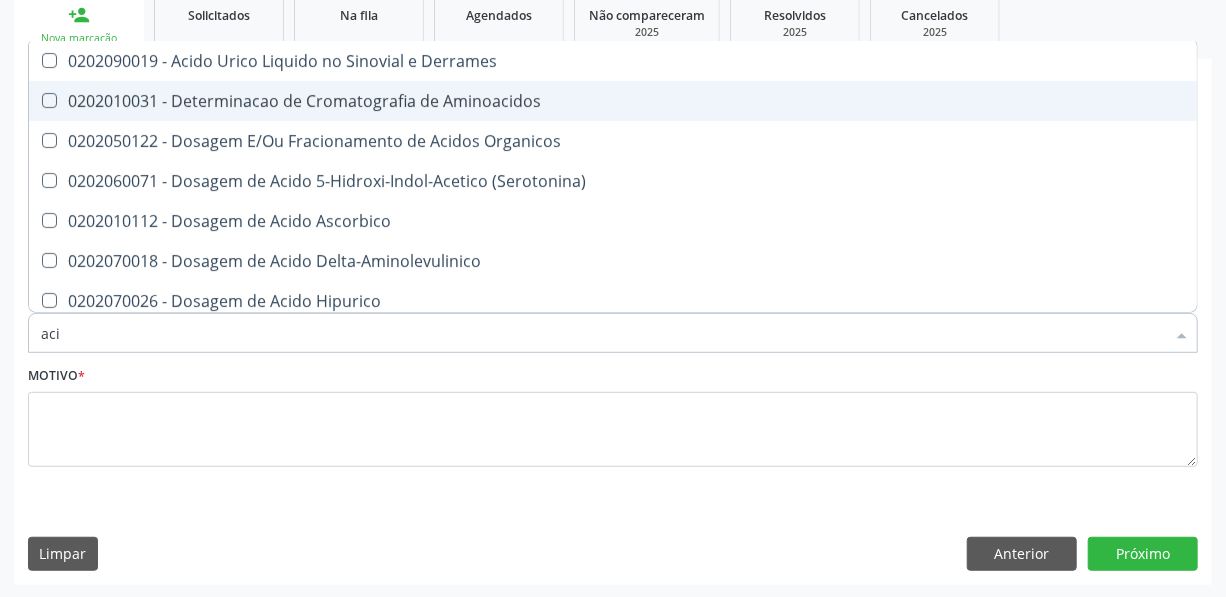 checkbox on "false" 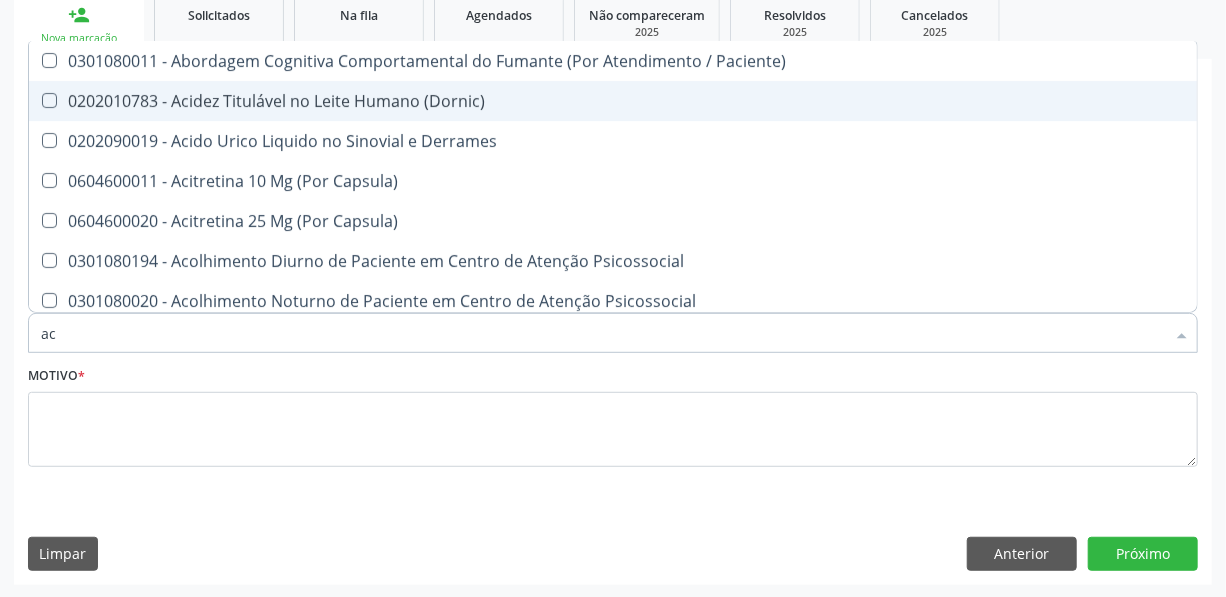 type on "a" 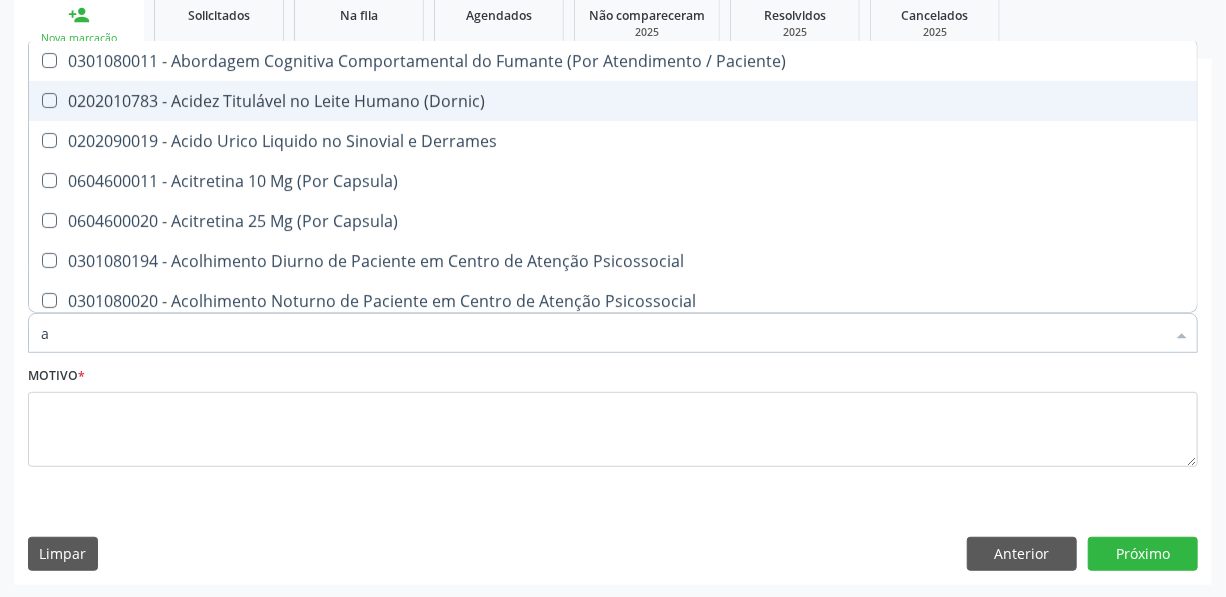 checkbox on "false" 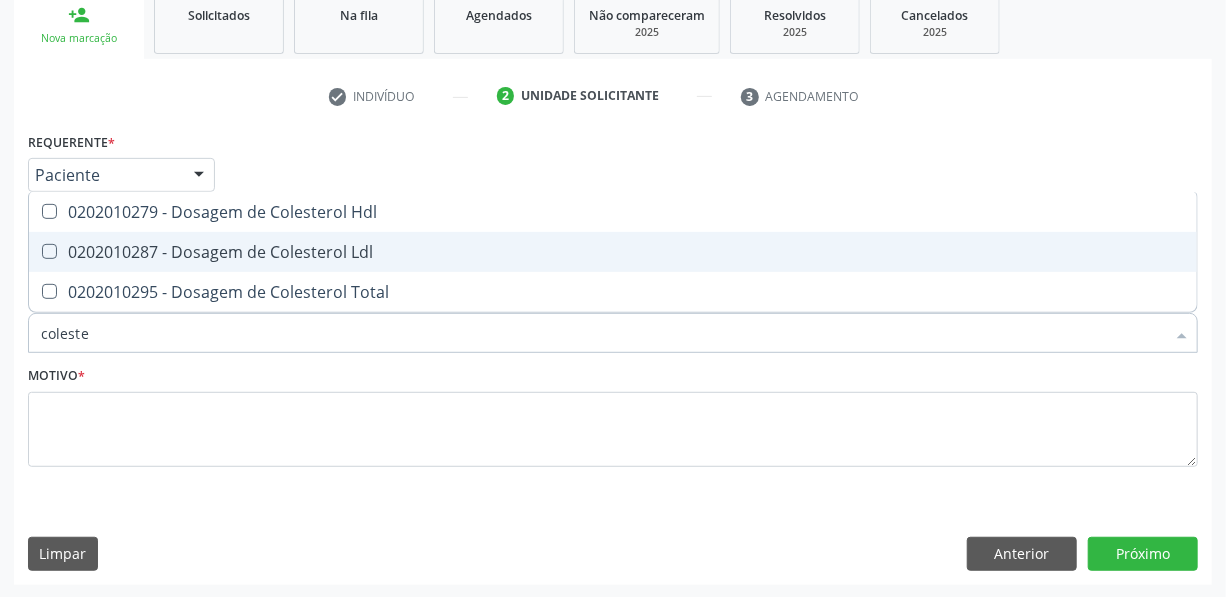 type on "colester" 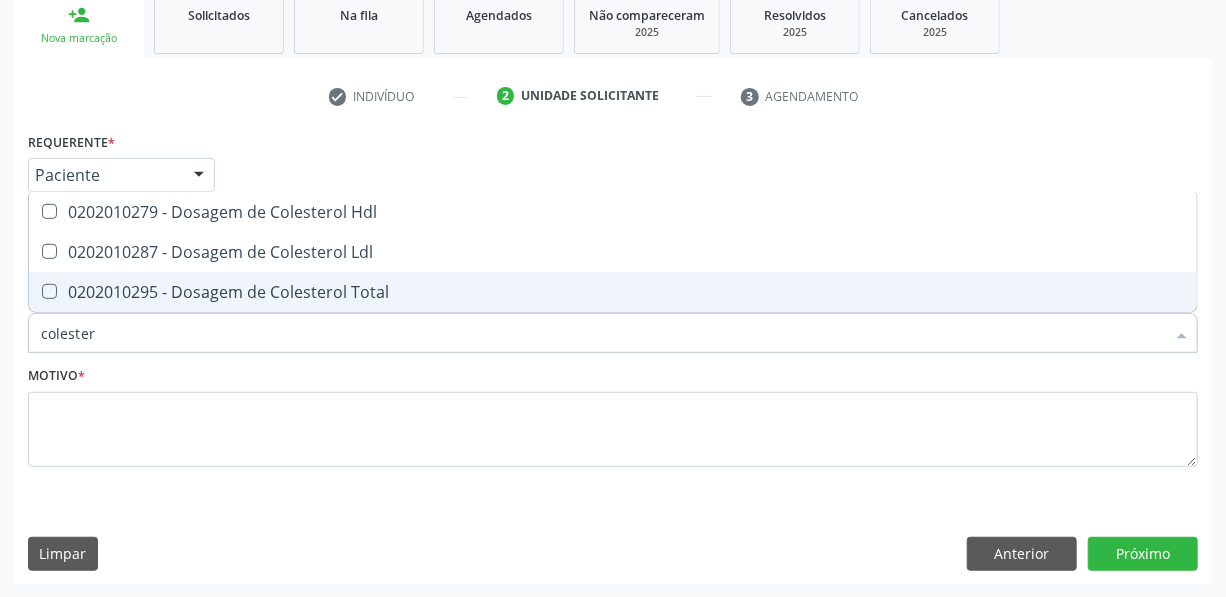 drag, startPoint x: 175, startPoint y: 297, endPoint x: 197, endPoint y: 262, distance: 41.340054 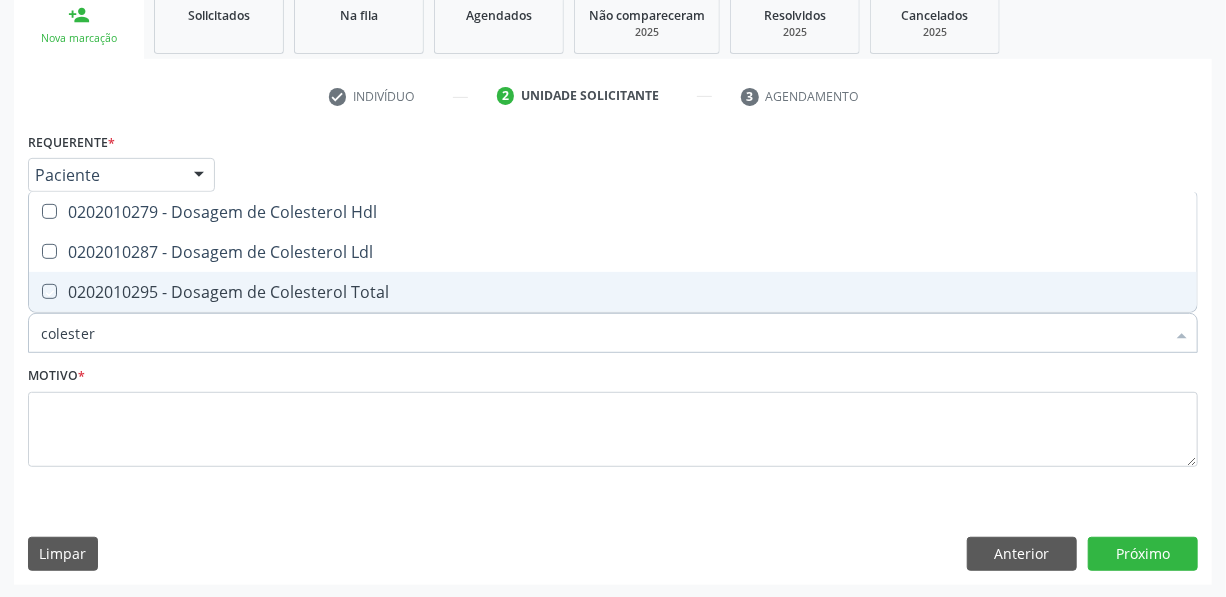 checkbox on "true" 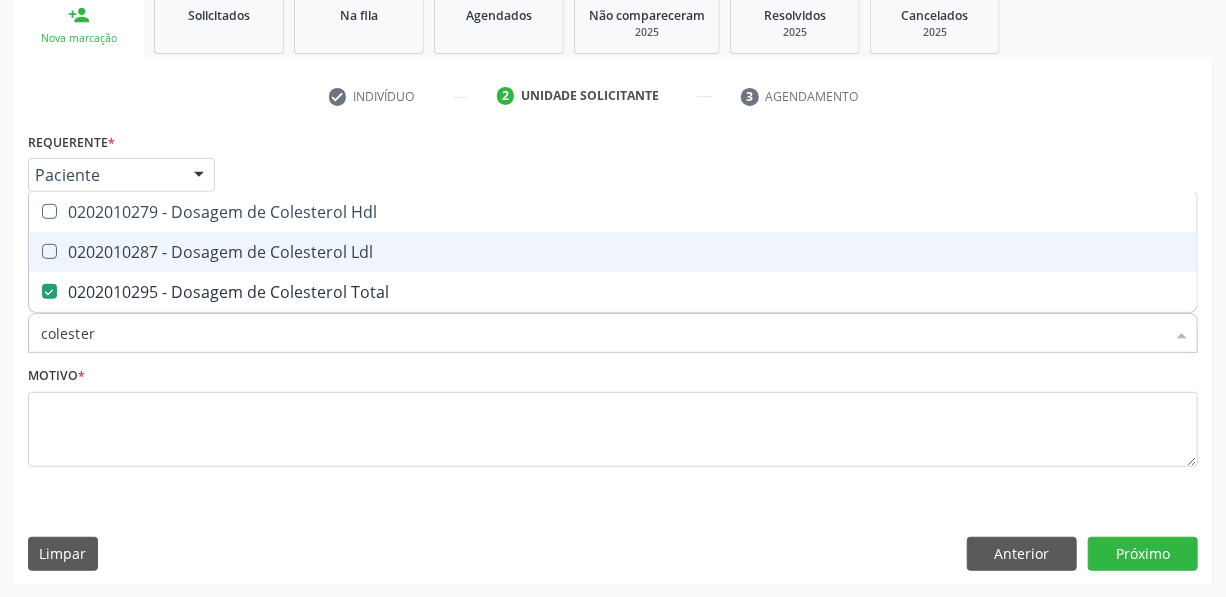 drag, startPoint x: 199, startPoint y: 256, endPoint x: 219, endPoint y: 237, distance: 27.58623 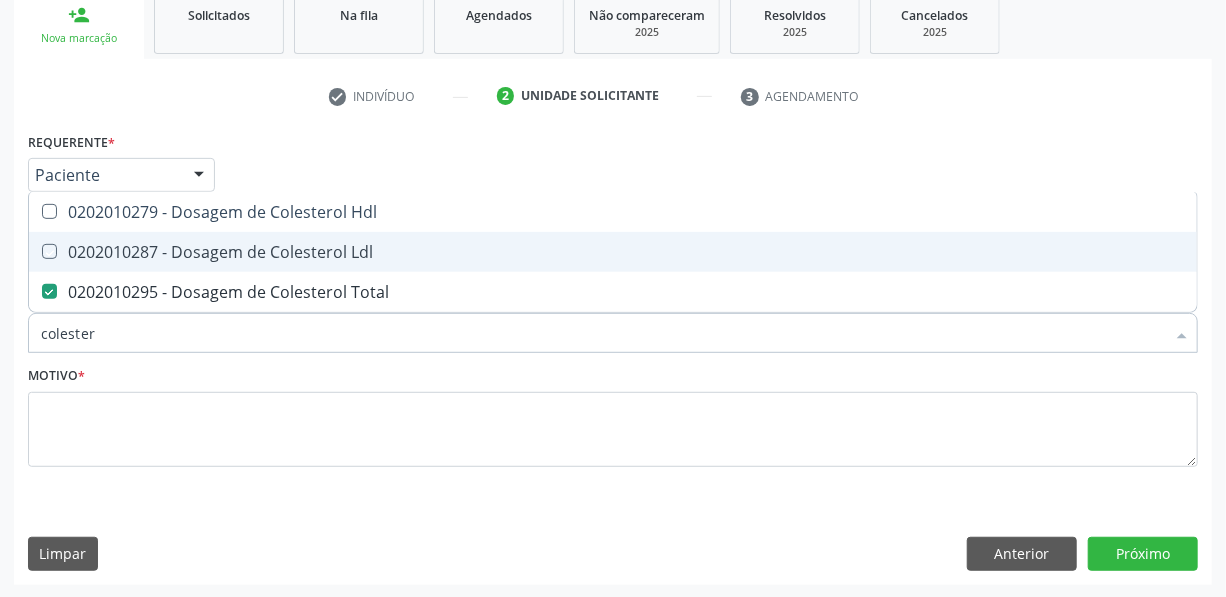 checkbox on "true" 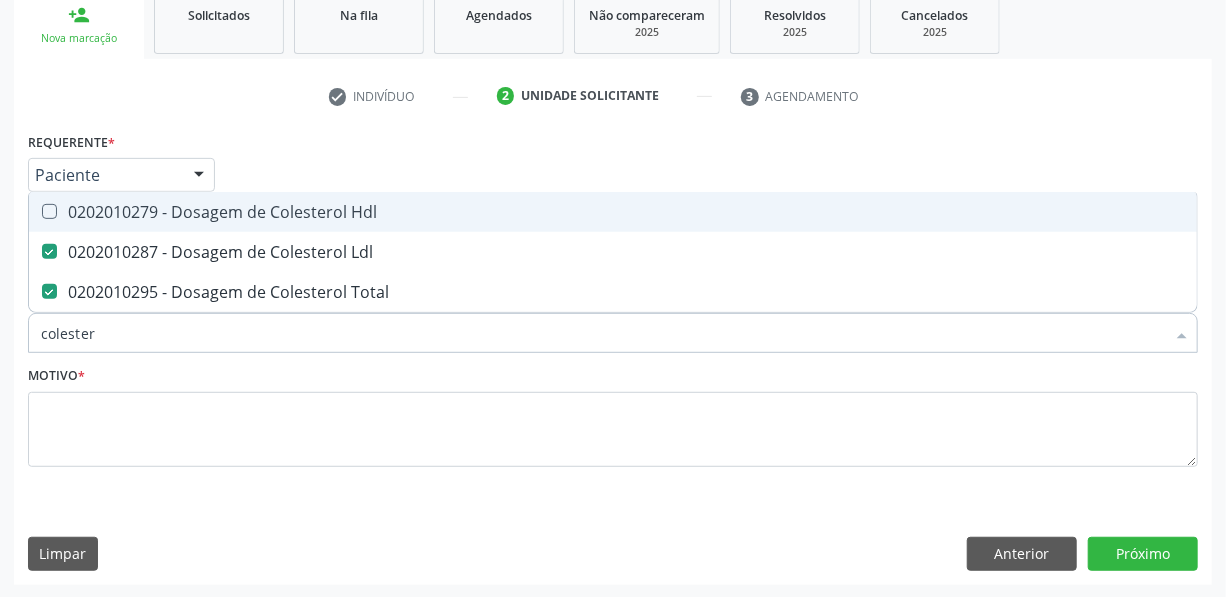 drag, startPoint x: 252, startPoint y: 206, endPoint x: 219, endPoint y: 248, distance: 53.413483 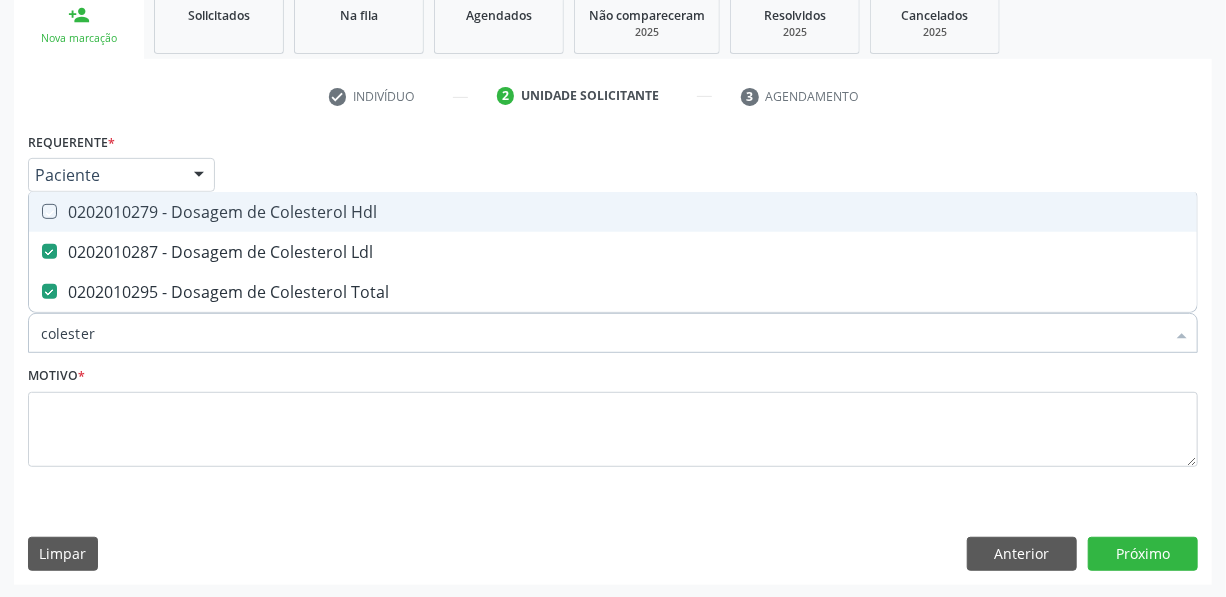 checkbox on "true" 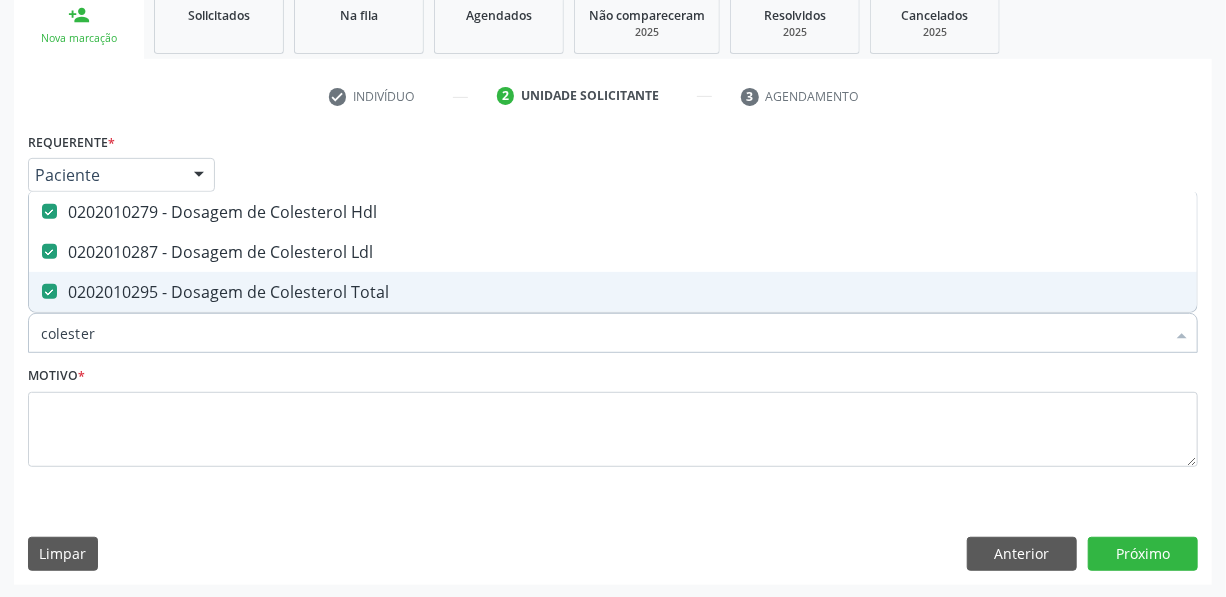 click on "colester" at bounding box center (603, 333) 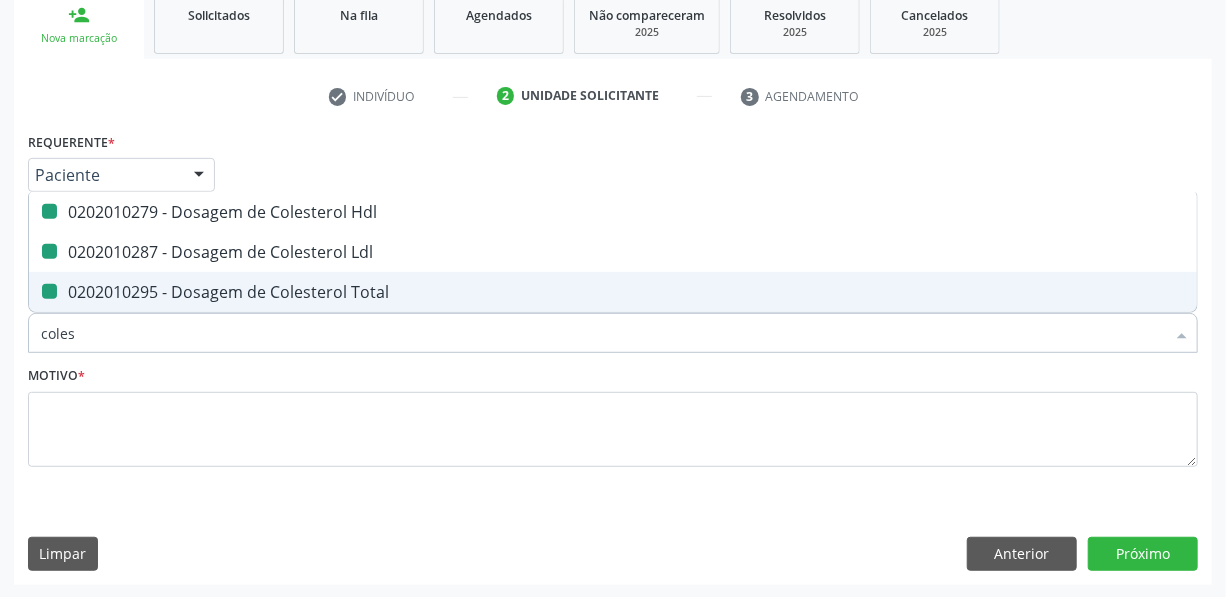type on "cole" 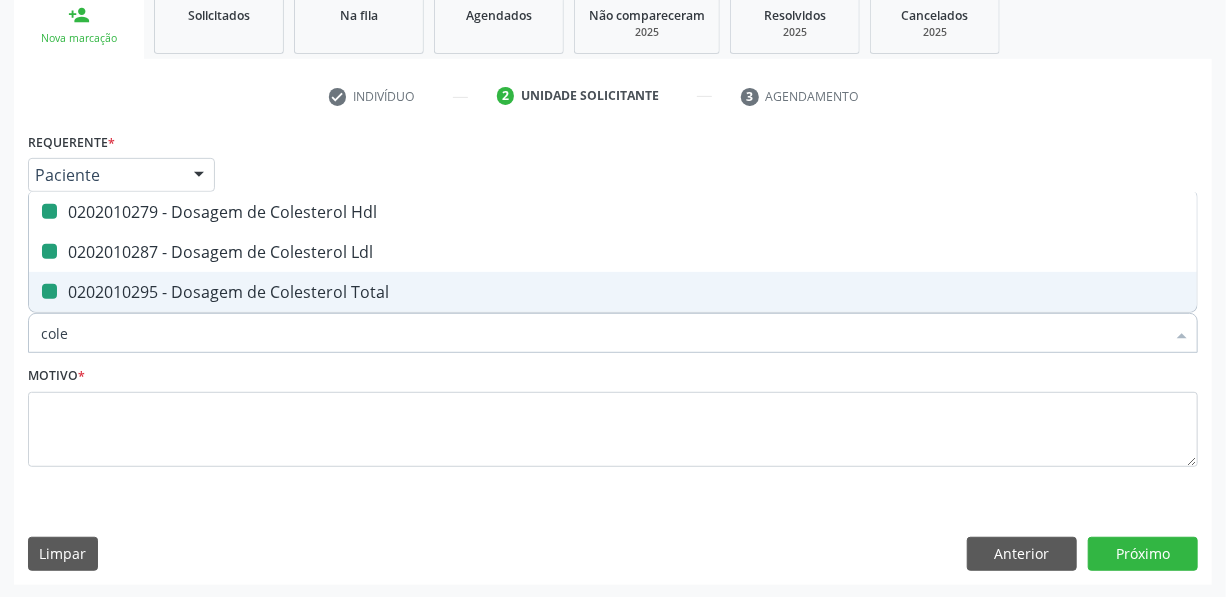 checkbox on "false" 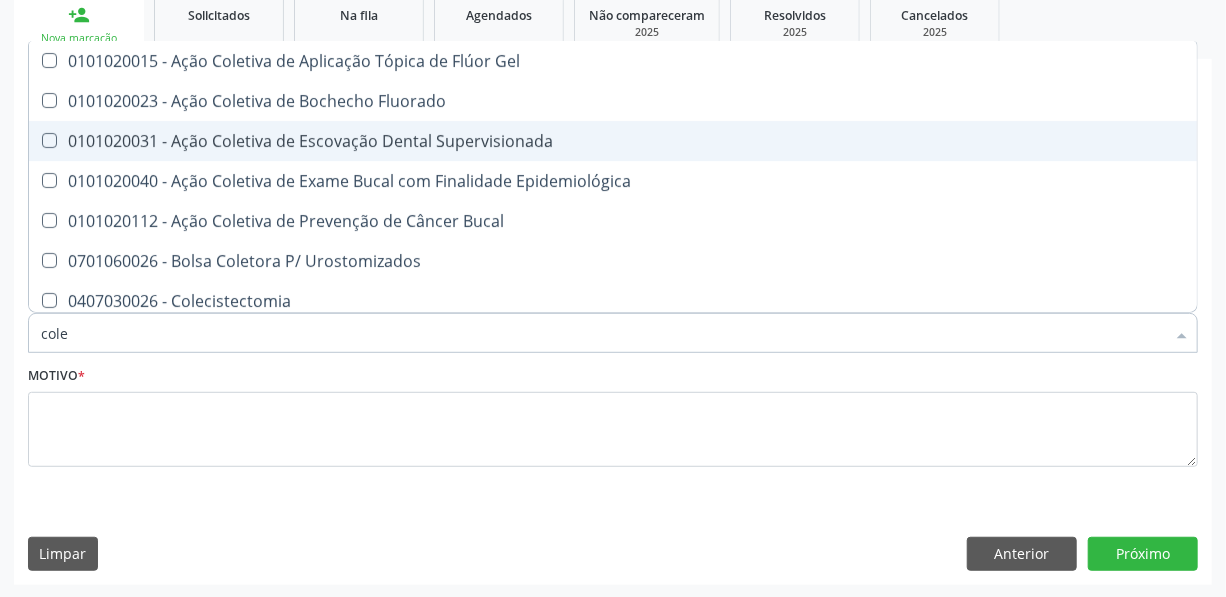 type on "col" 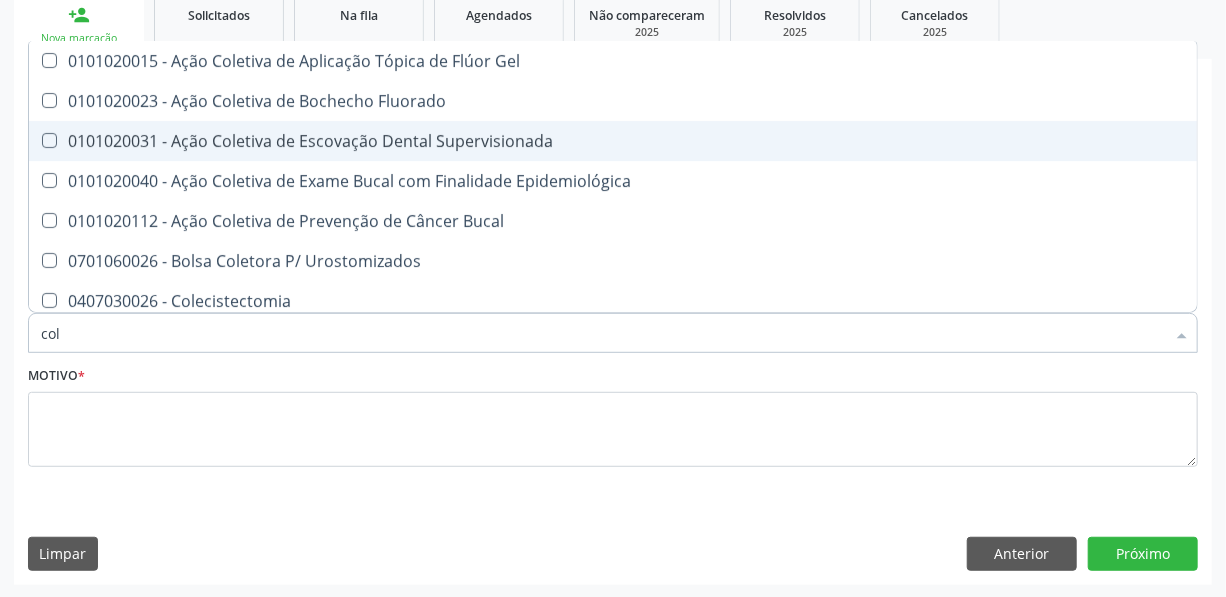 checkbox on "false" 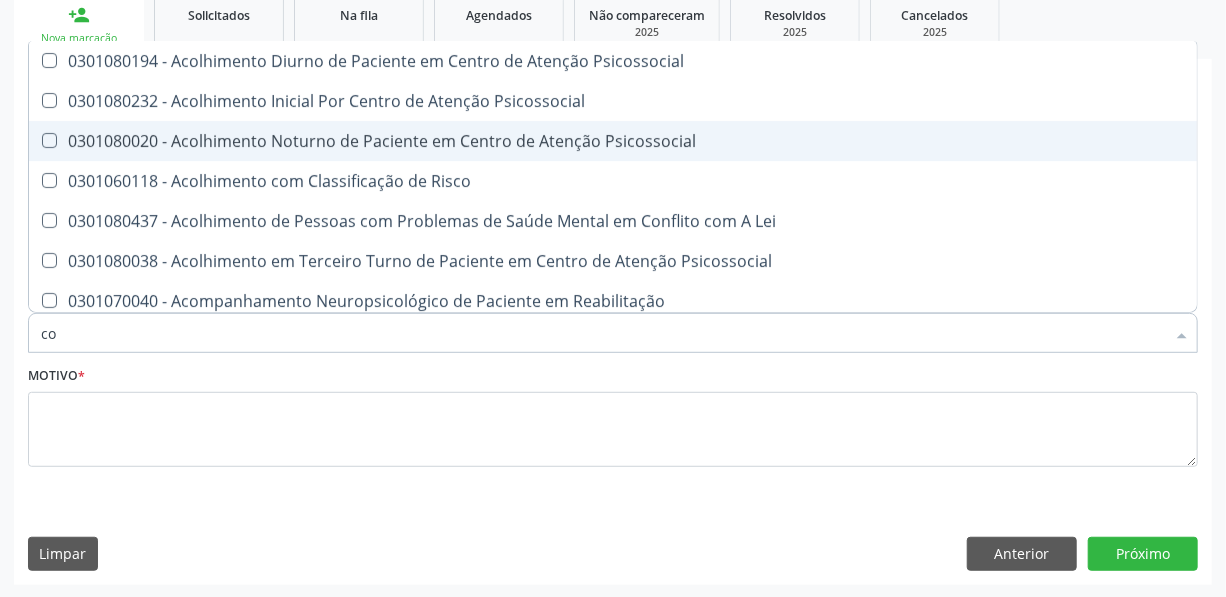 type on "c" 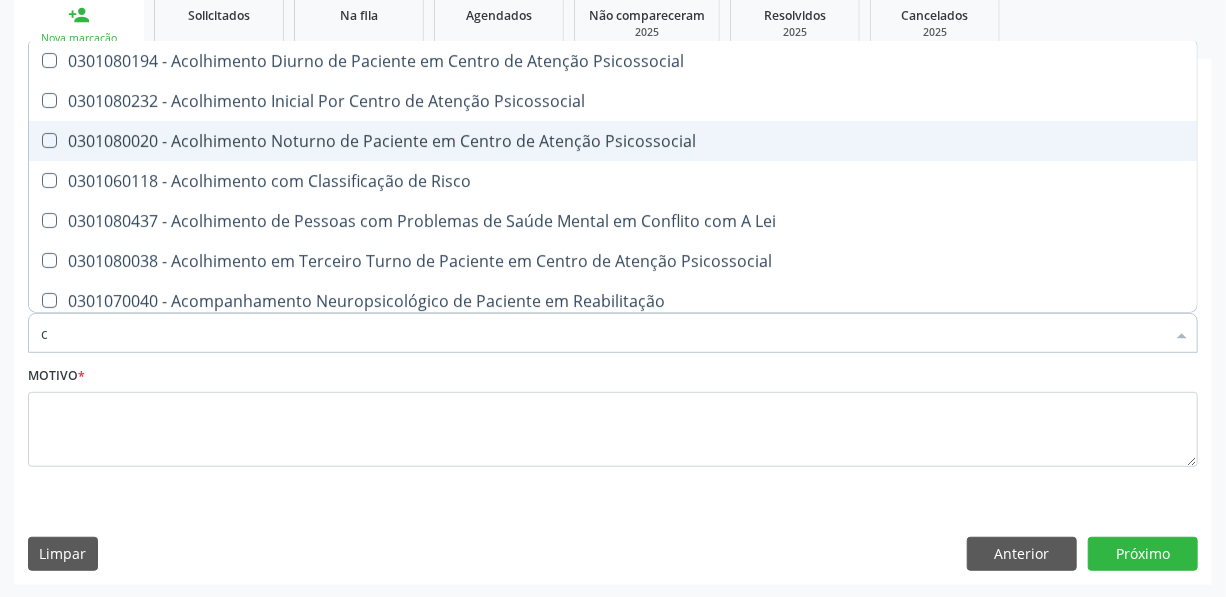 type 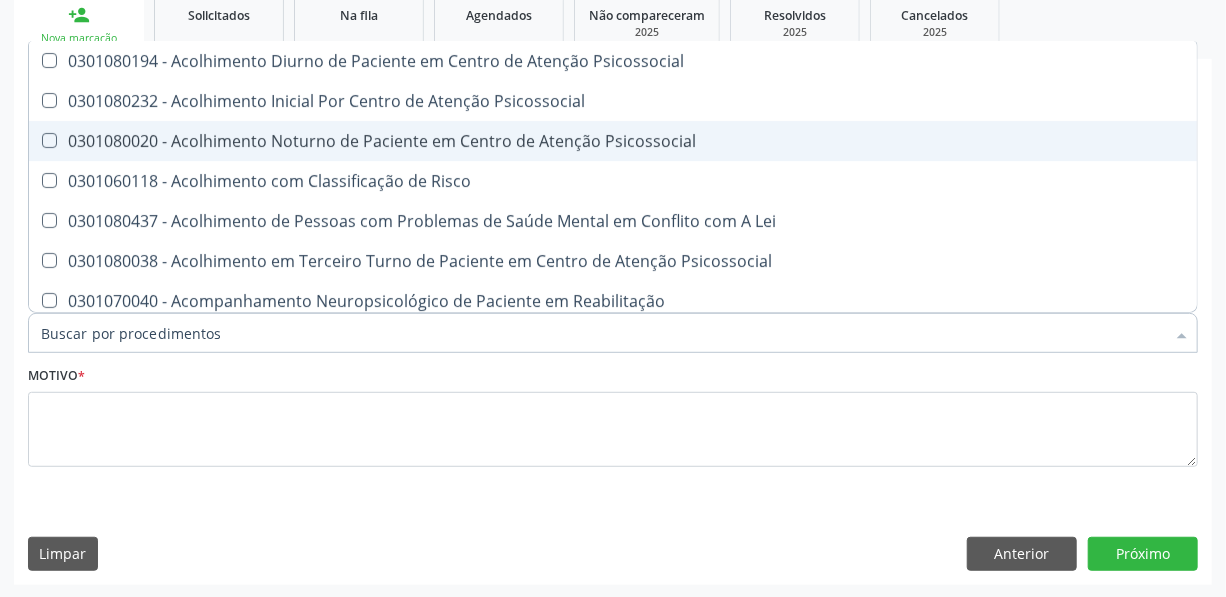 checkbox on "false" 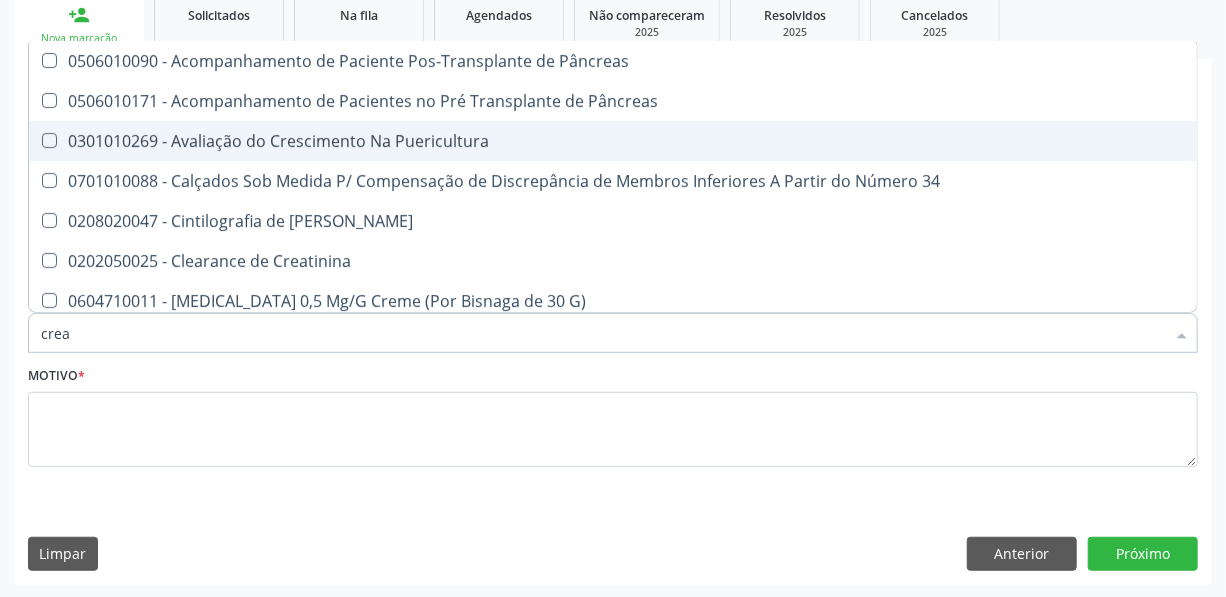 type on "creat" 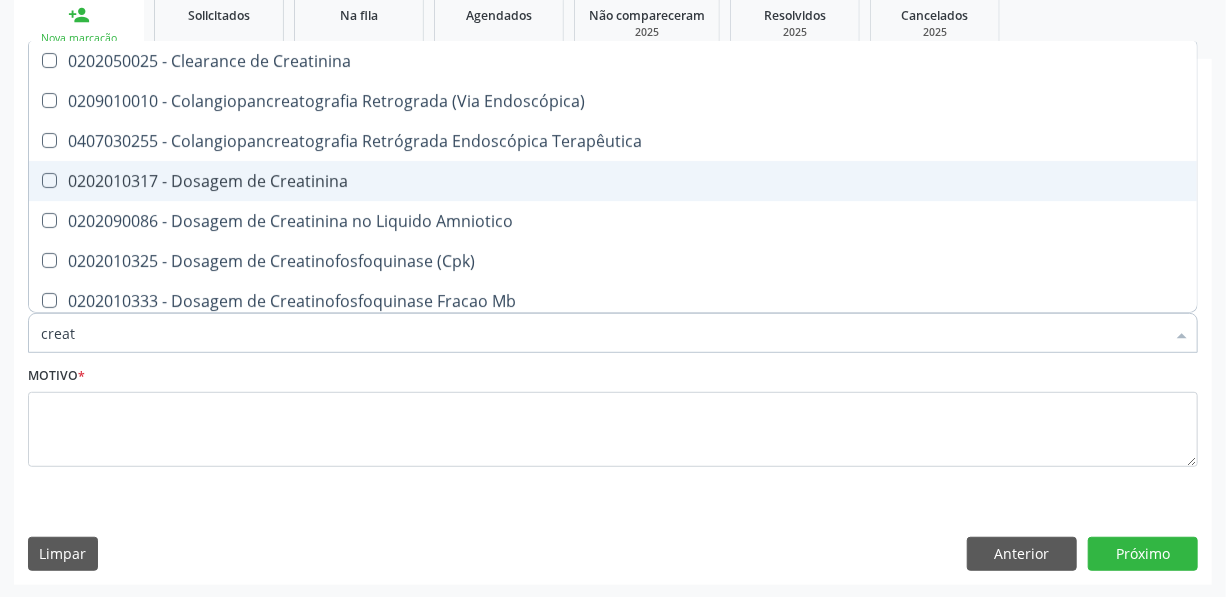 click on "0202010317 - Dosagem de Creatinina" at bounding box center [613, 181] 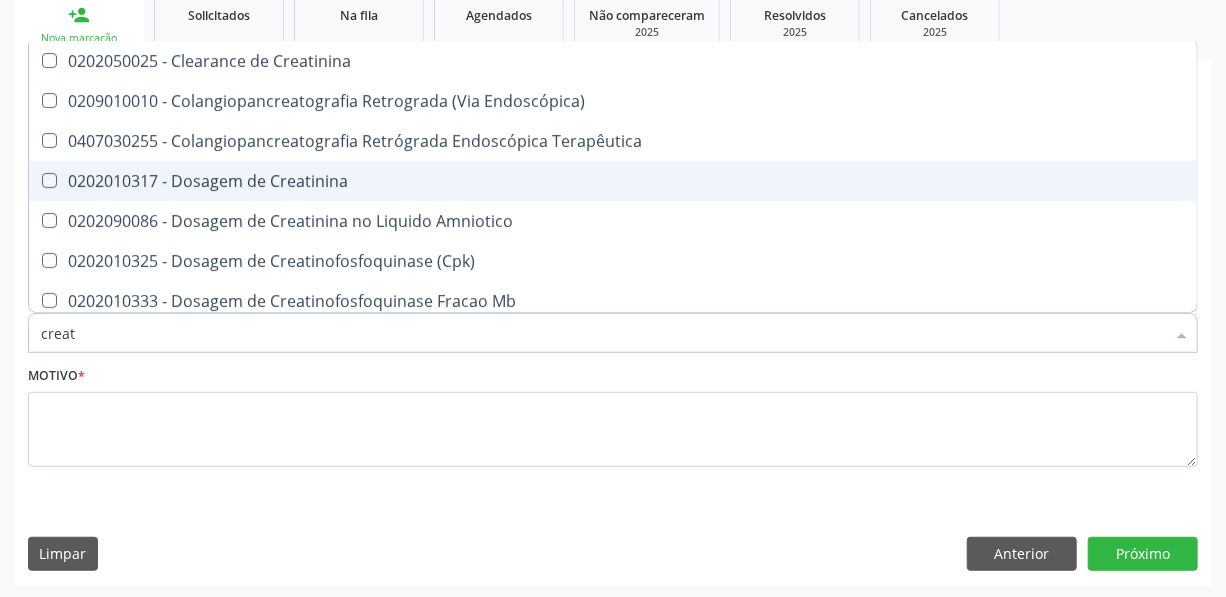 checkbox on "true" 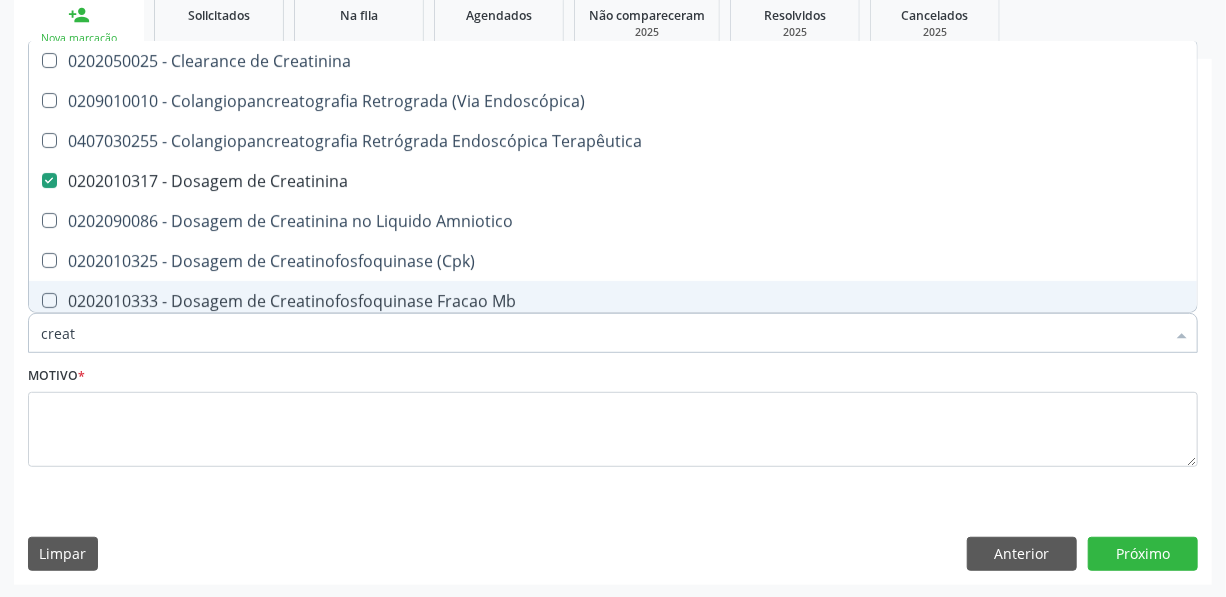 click on "creat" at bounding box center [603, 333] 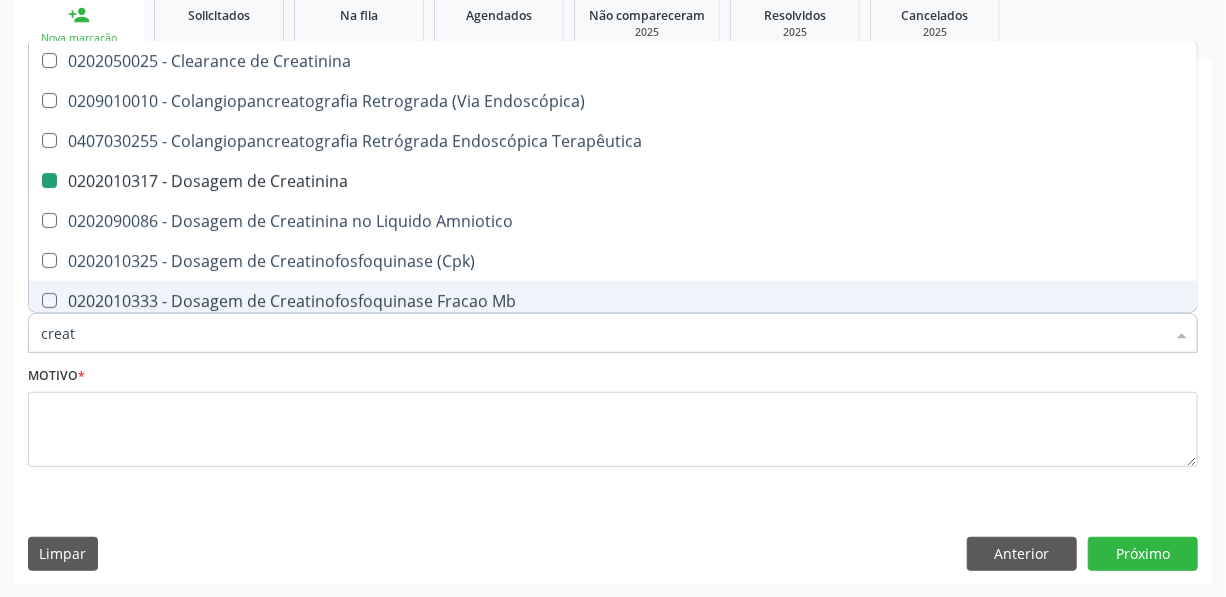 type on "crea" 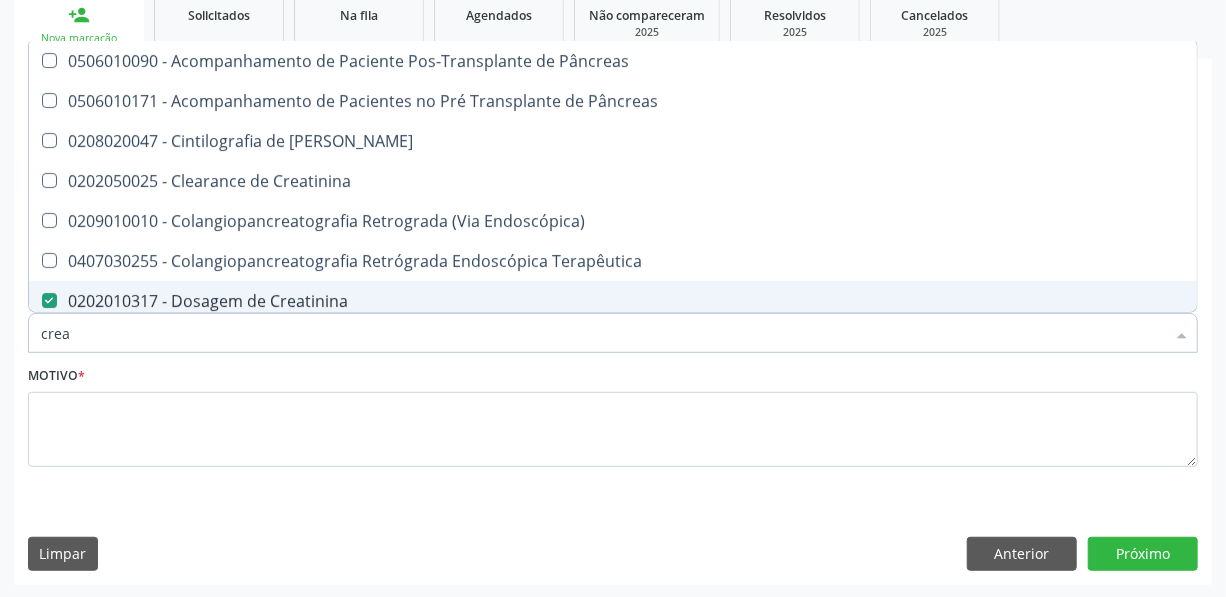 type on "cre" 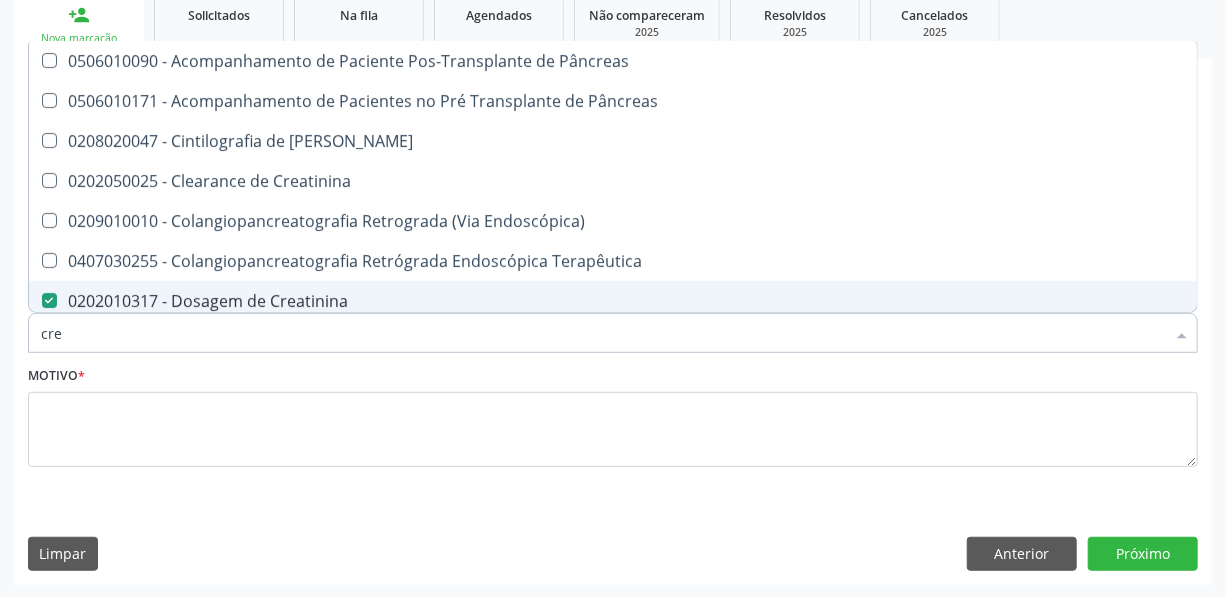 checkbox on "false" 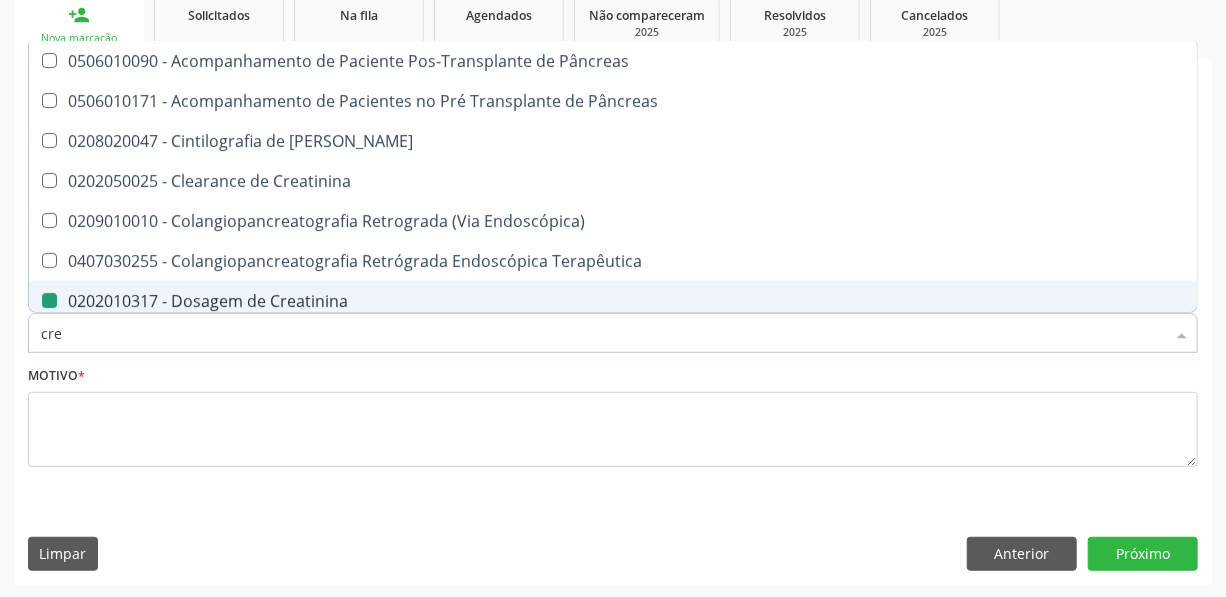 type on "cr" 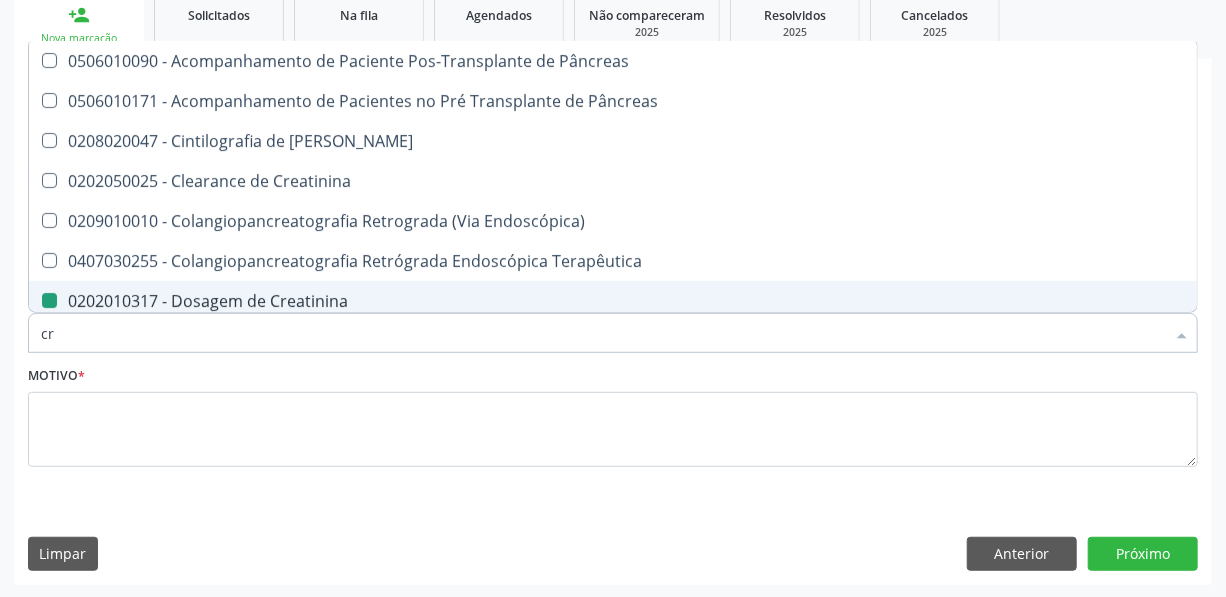 checkbox on "false" 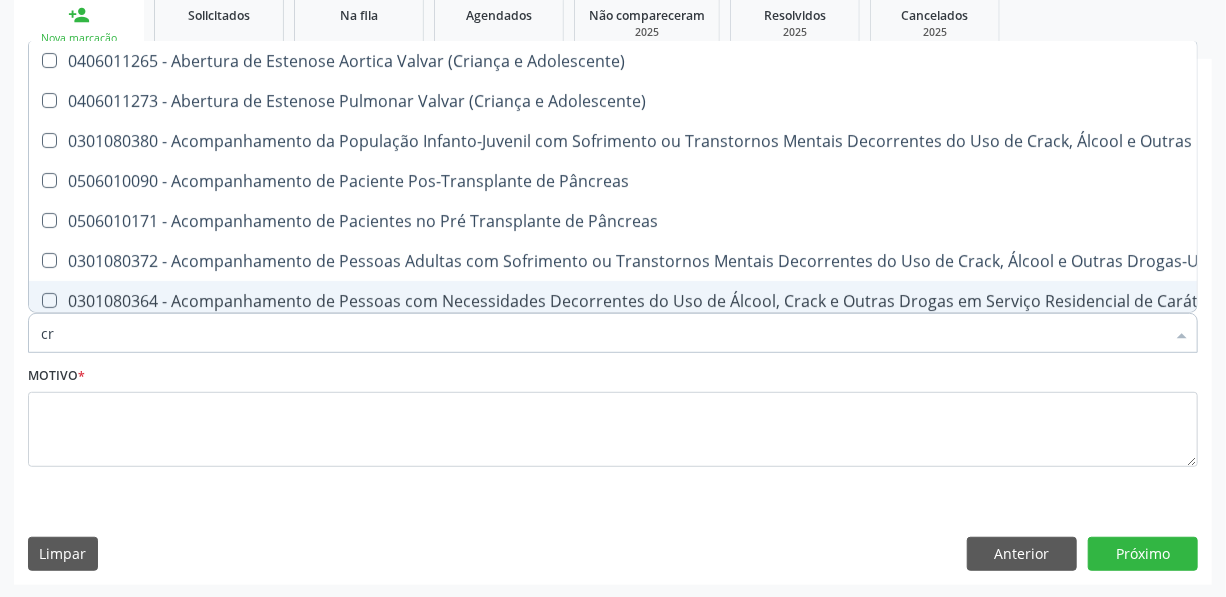 type on "c" 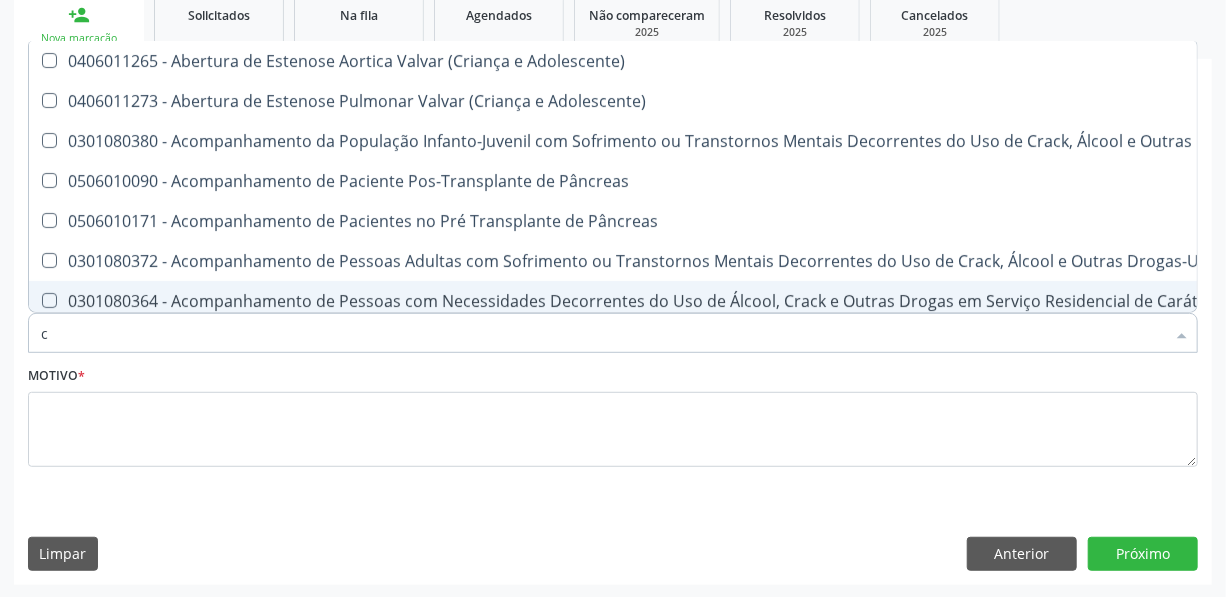 checkbox on "false" 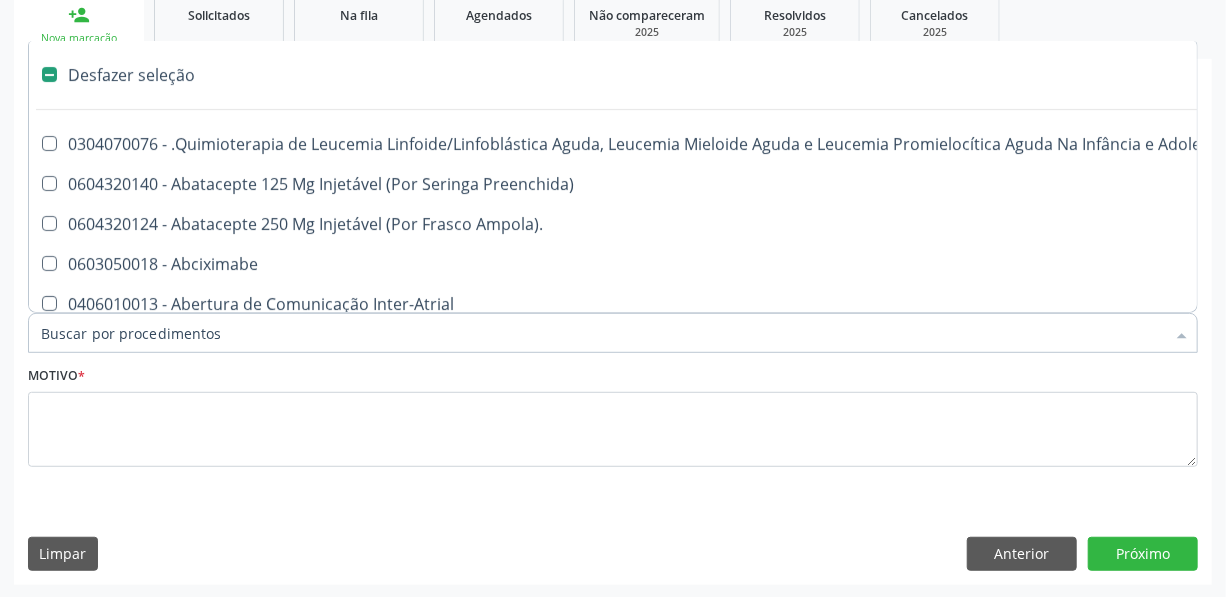 type on "g" 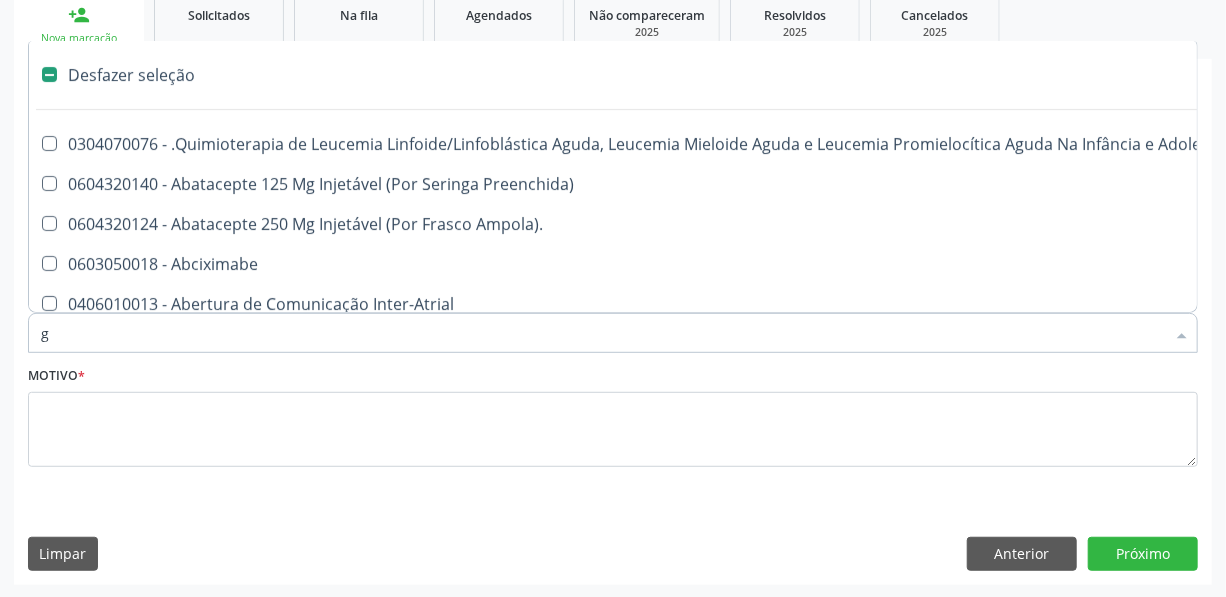 checkbox on "true" 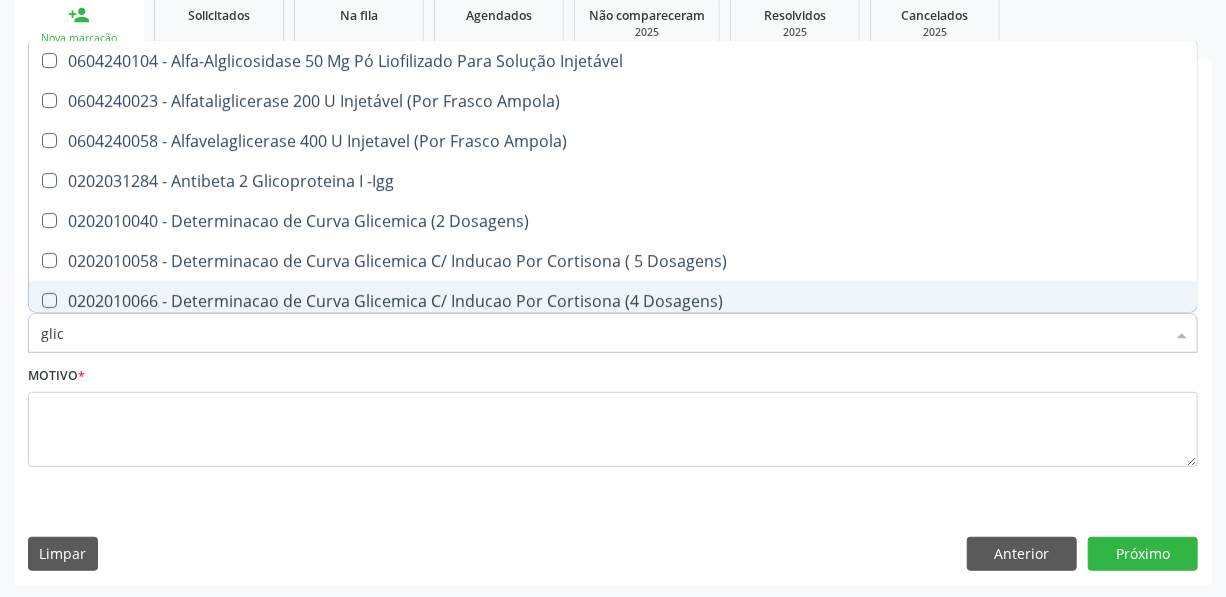 type on "glico" 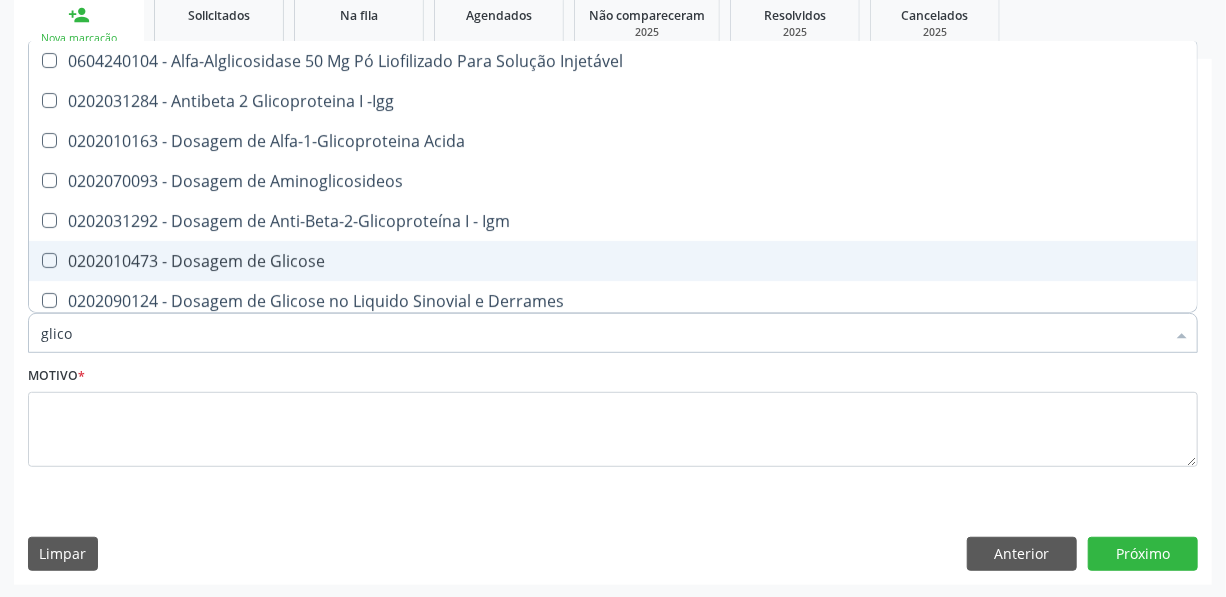 click on "0202010473 - Dosagem de Glicose" at bounding box center [613, 261] 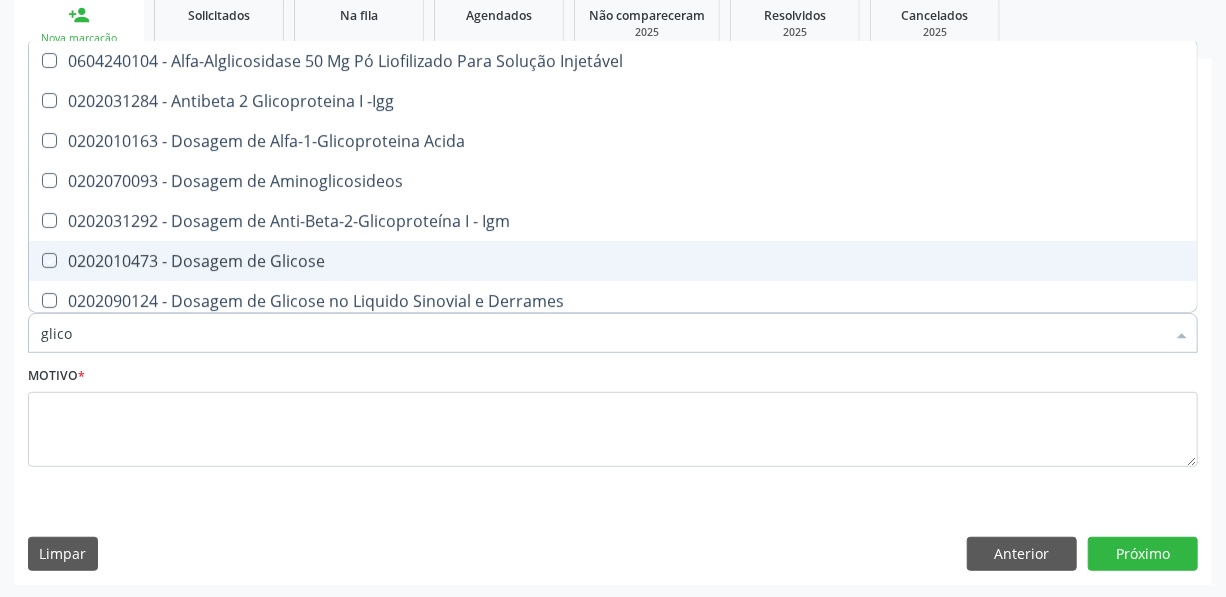 checkbox on "true" 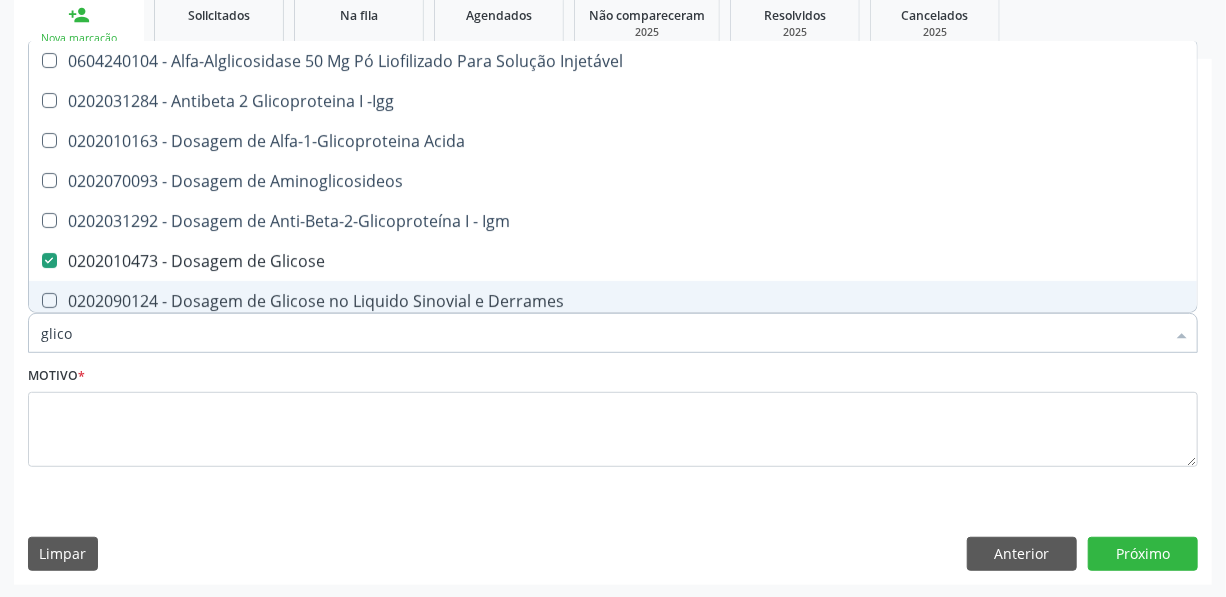 click on "glico" at bounding box center [603, 333] 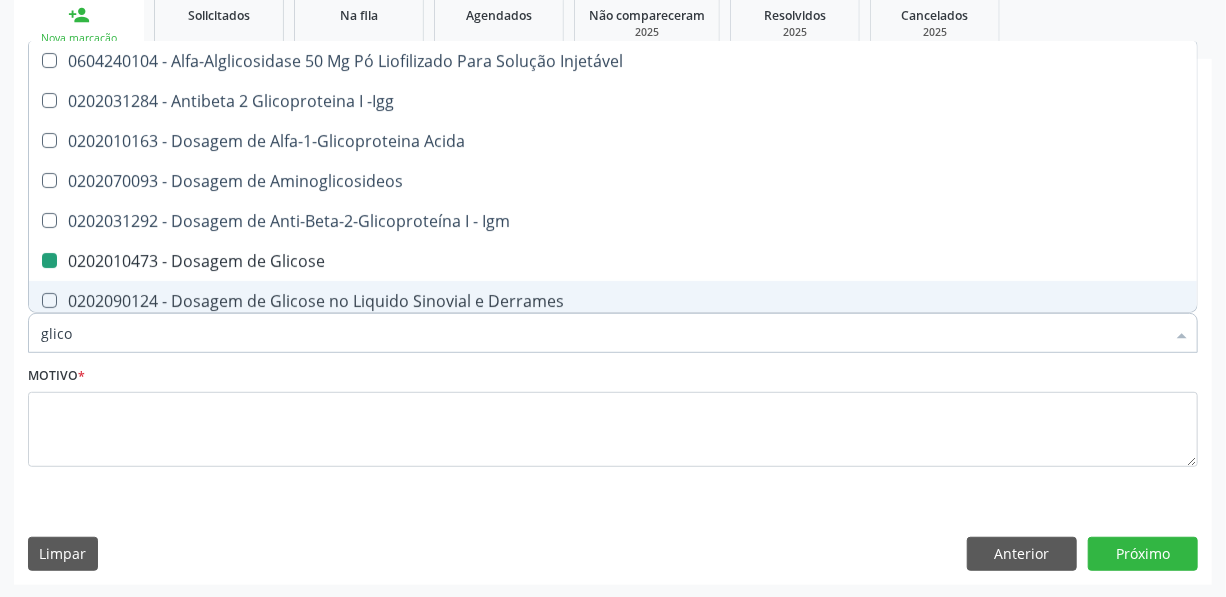 type on "glic" 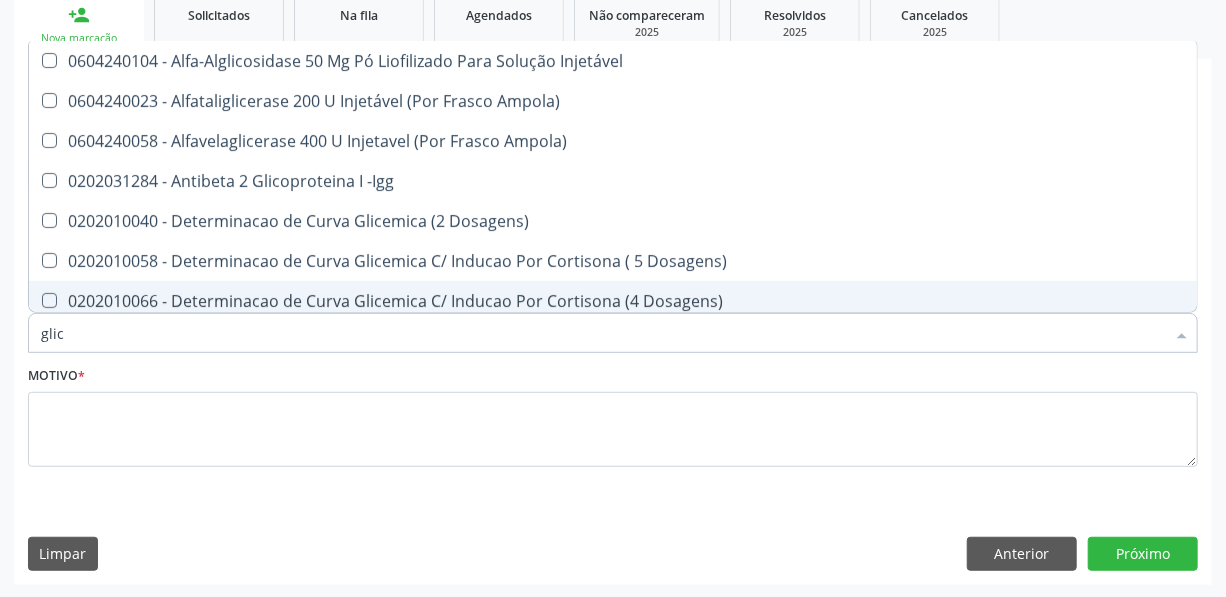 type on "gli" 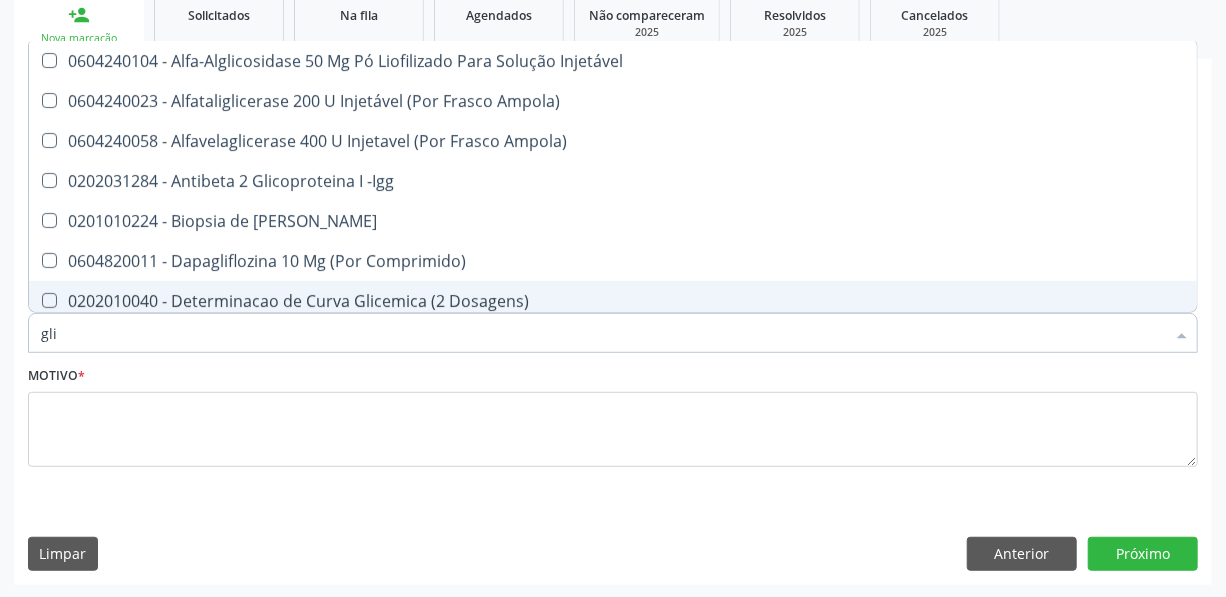 type on "gl" 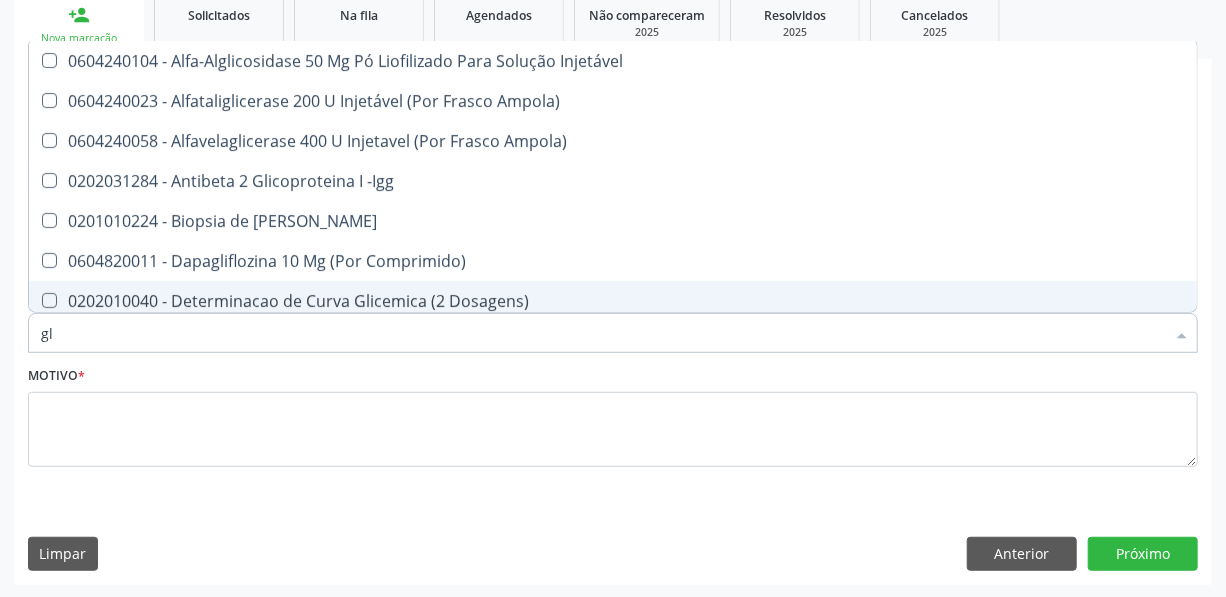 checkbox on "false" 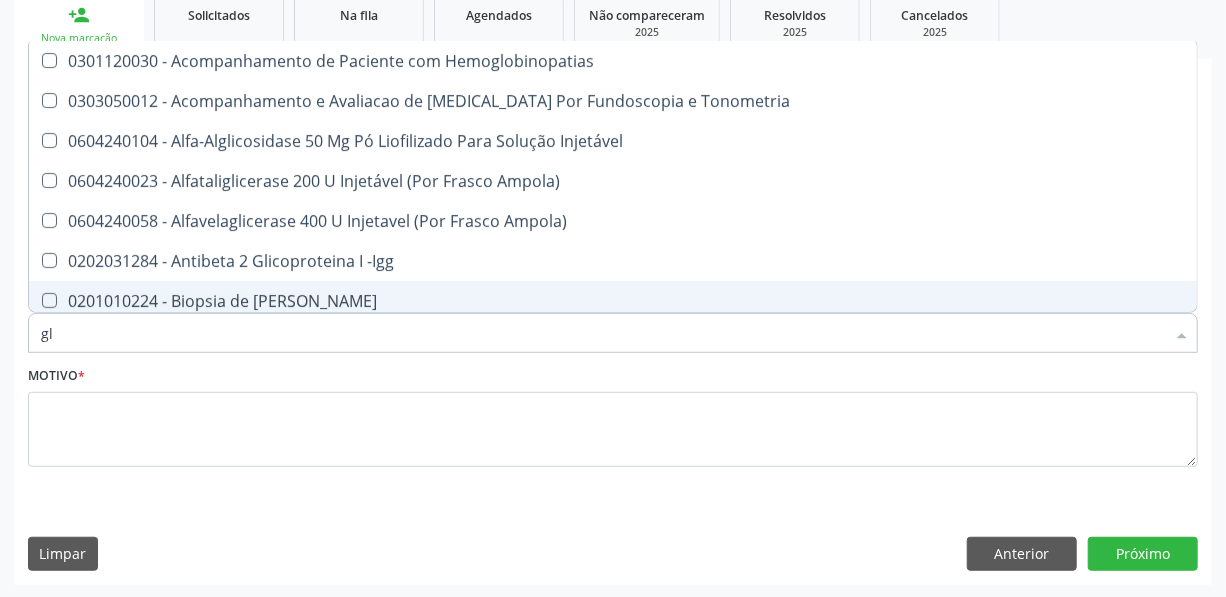 type on "g" 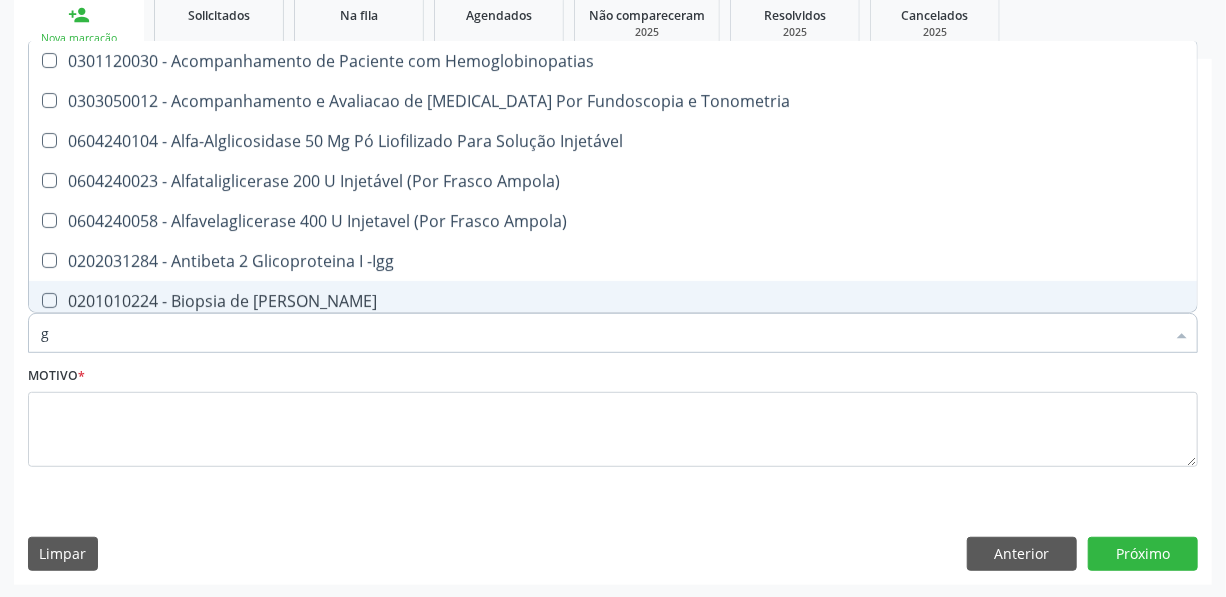 checkbox on "false" 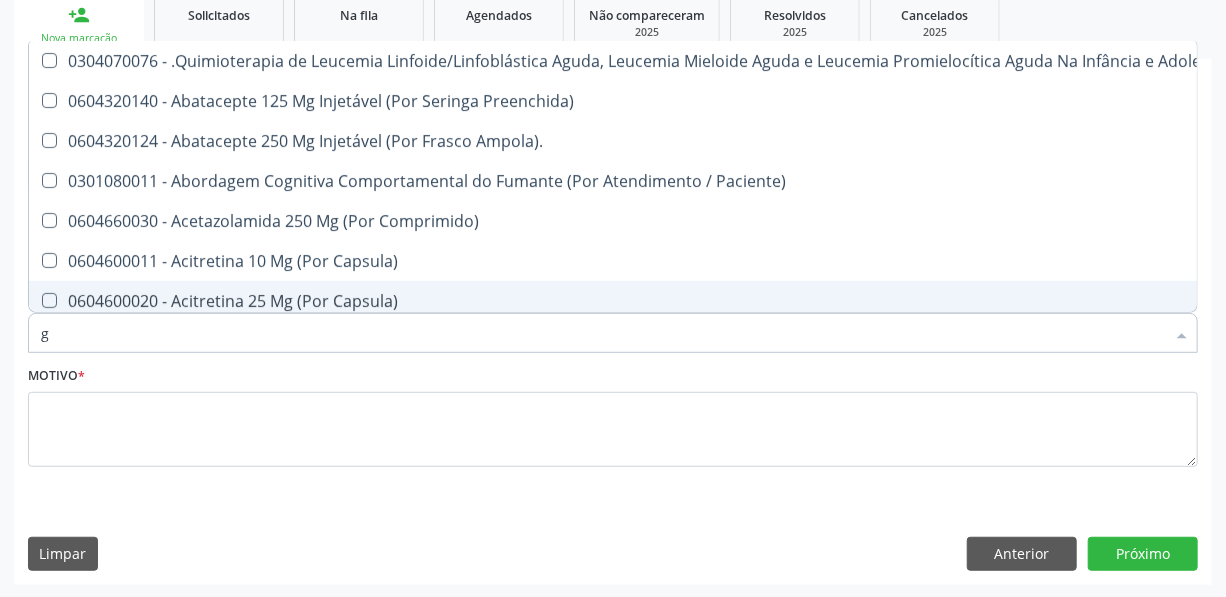 type 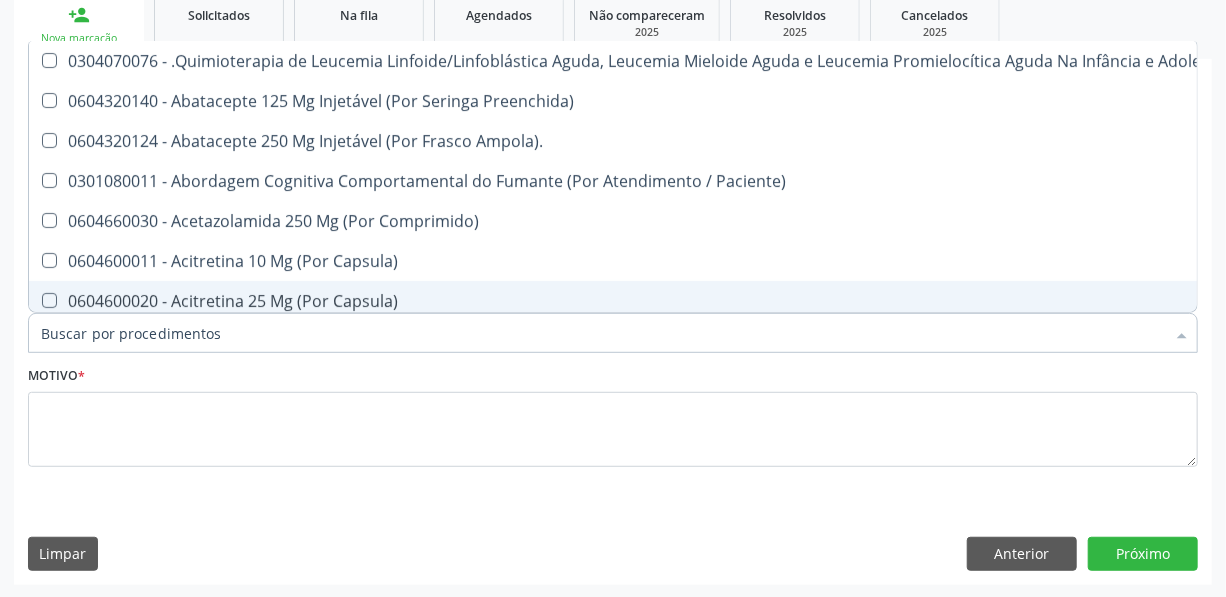 checkbox on "false" 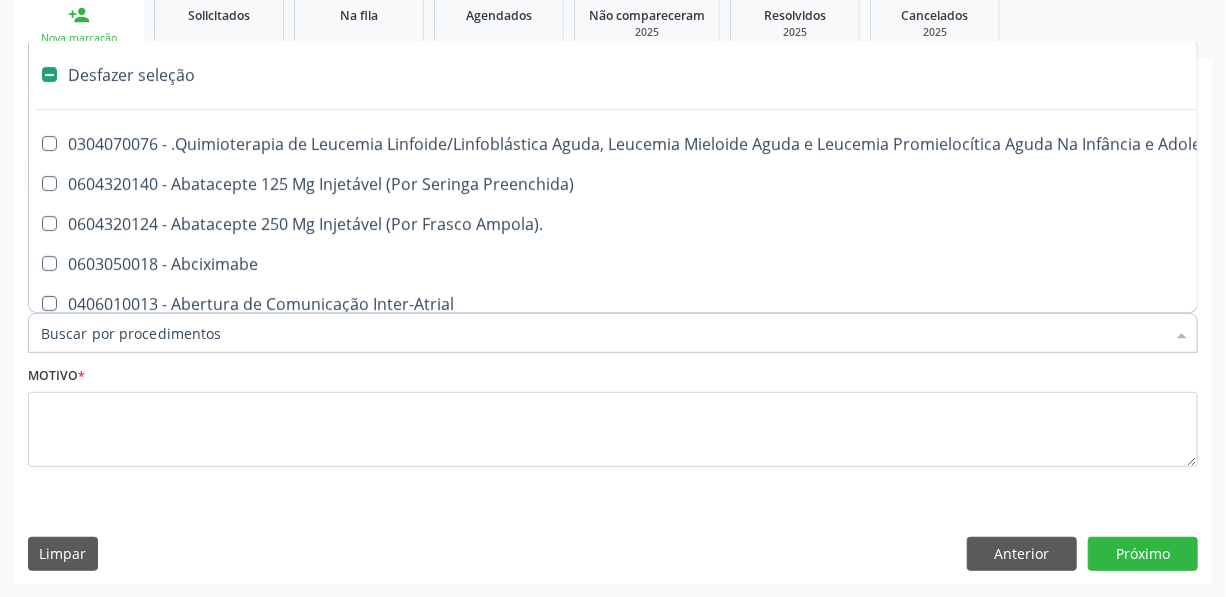 type on "h" 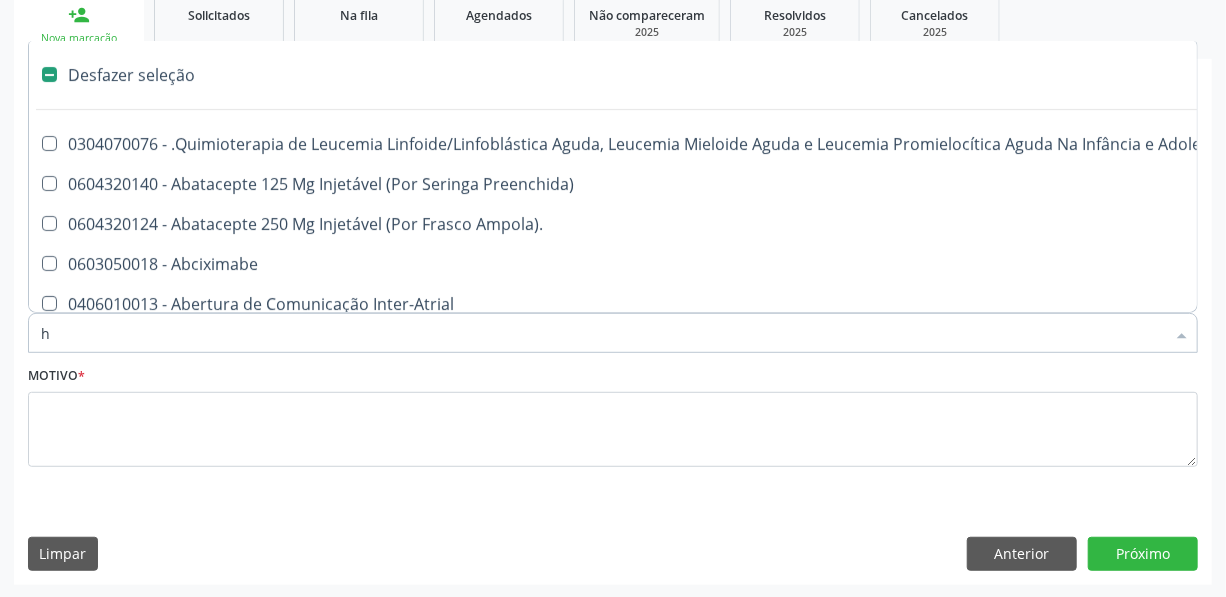 checkbox on "true" 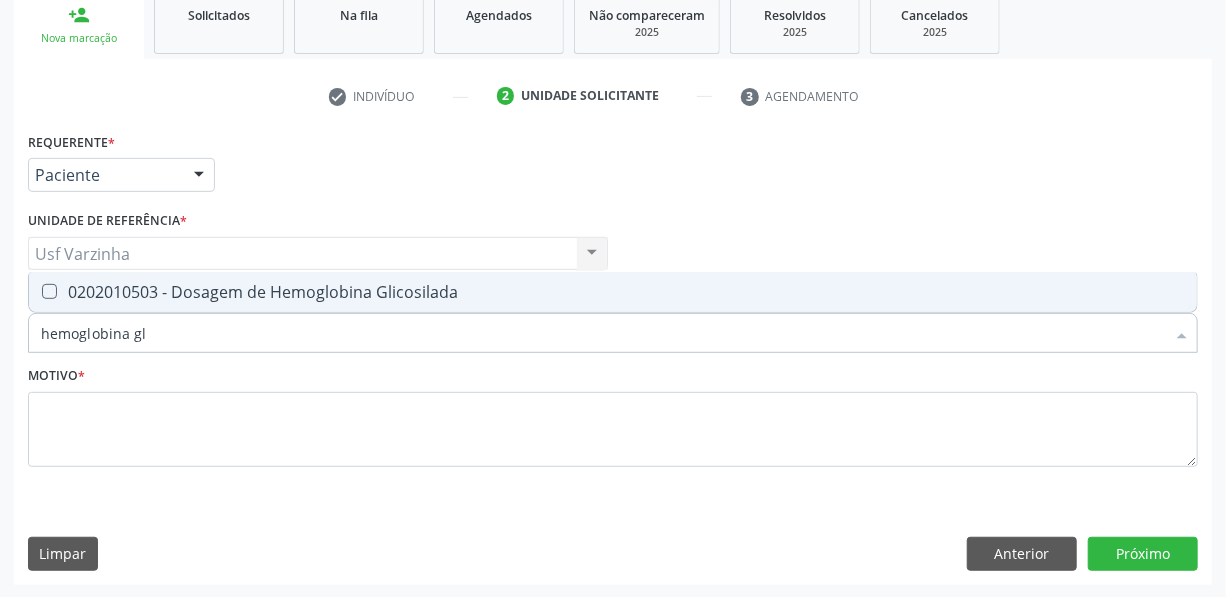 type on "hemoglobina gli" 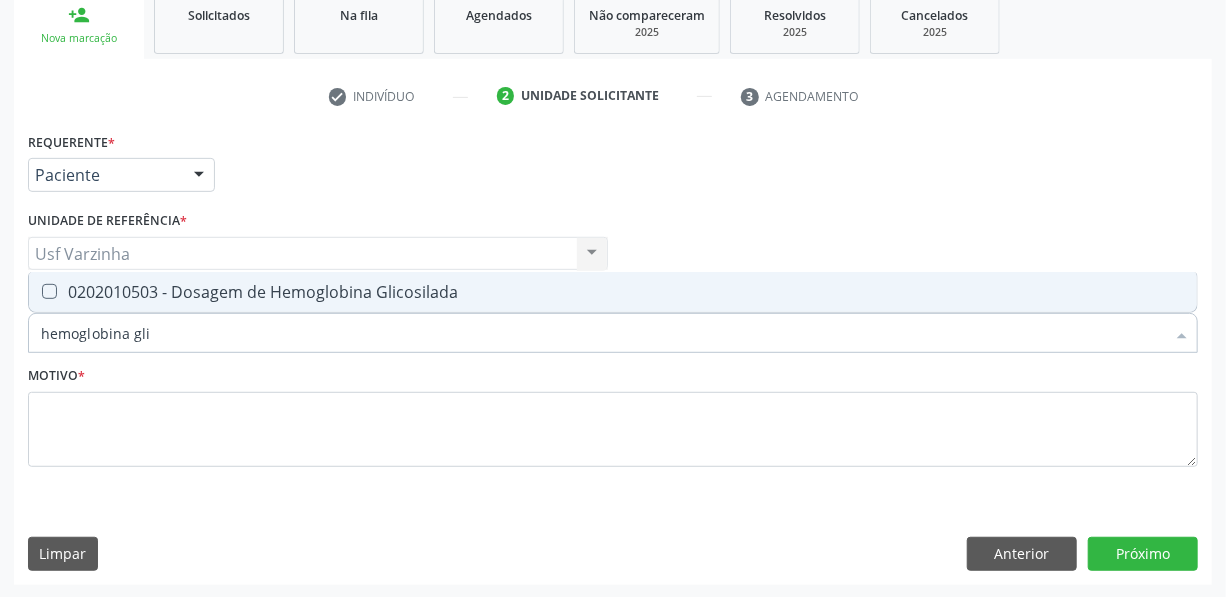 click on "0202010503 - Dosagem de Hemoglobina Glicosilada" at bounding box center [613, 292] 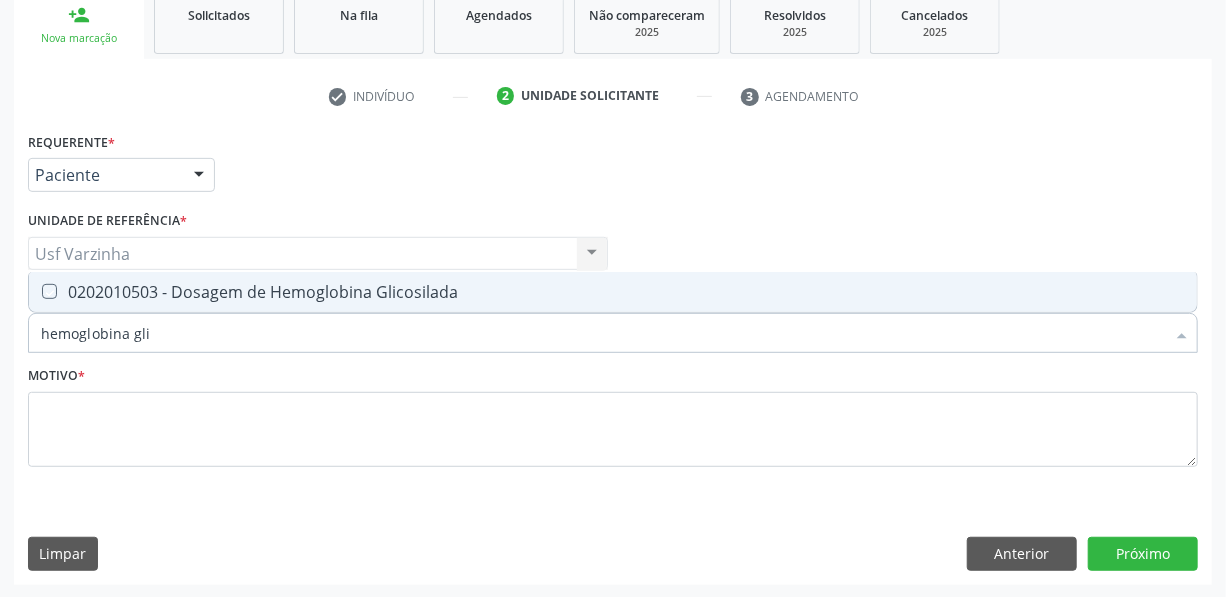 checkbox on "true" 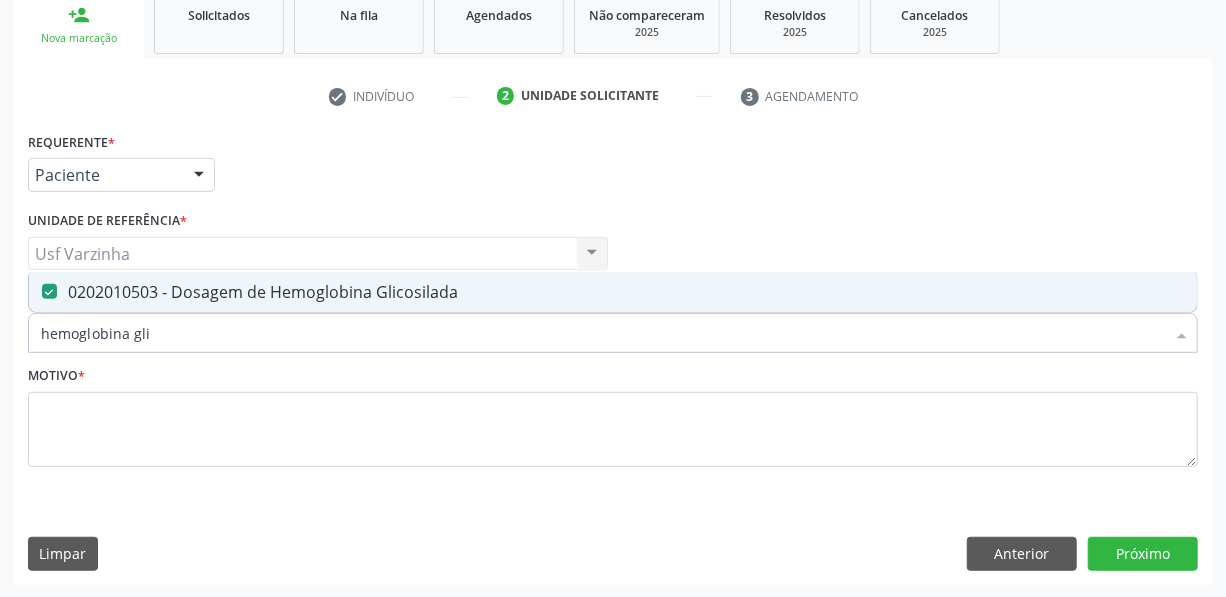click on "hemoglobina gli" at bounding box center (603, 333) 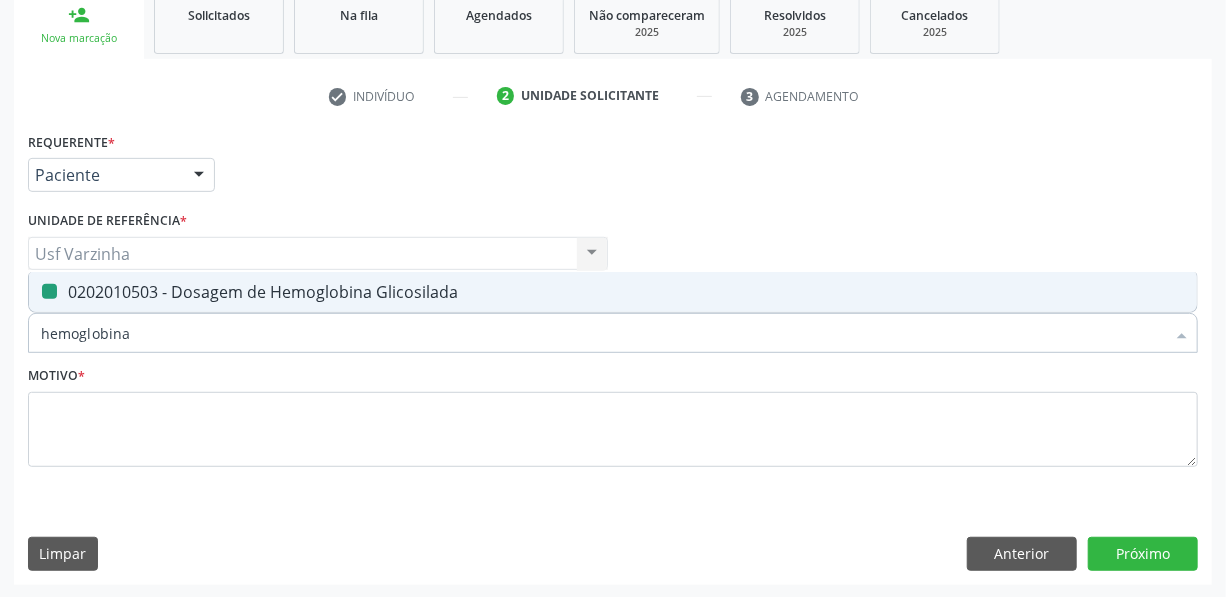 type on "hemoglobin" 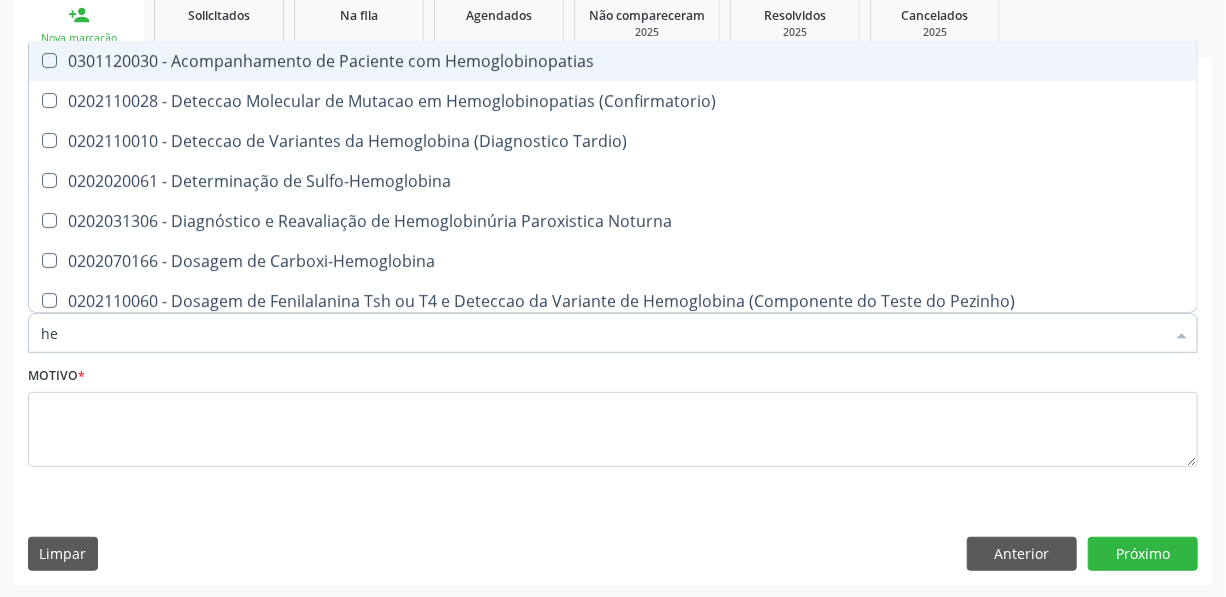 type on "h" 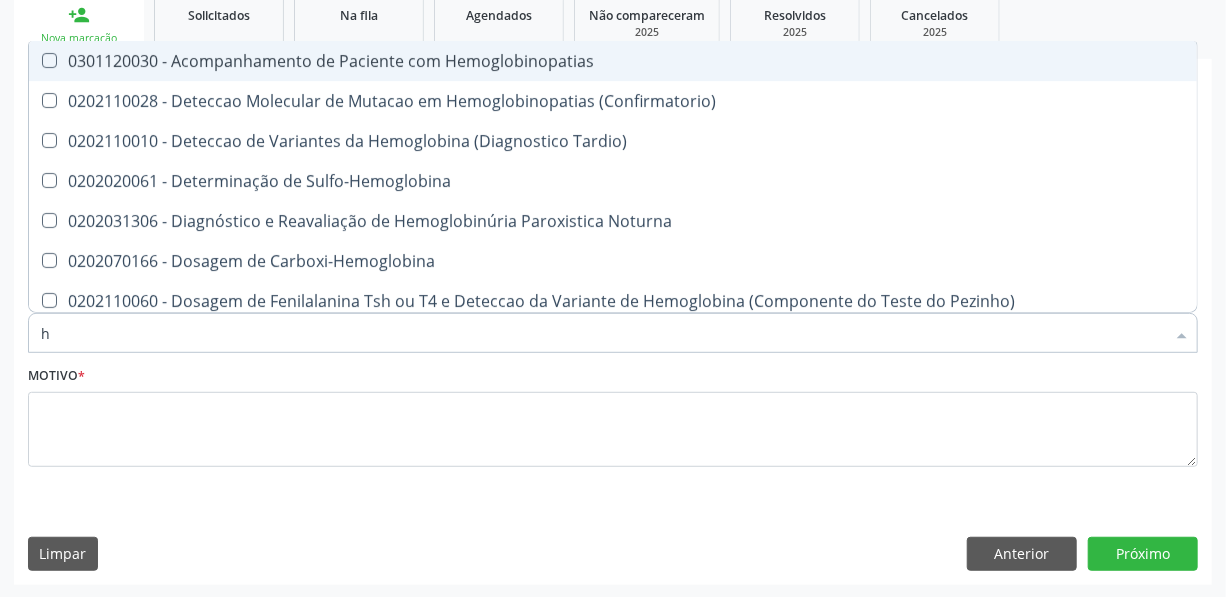 type 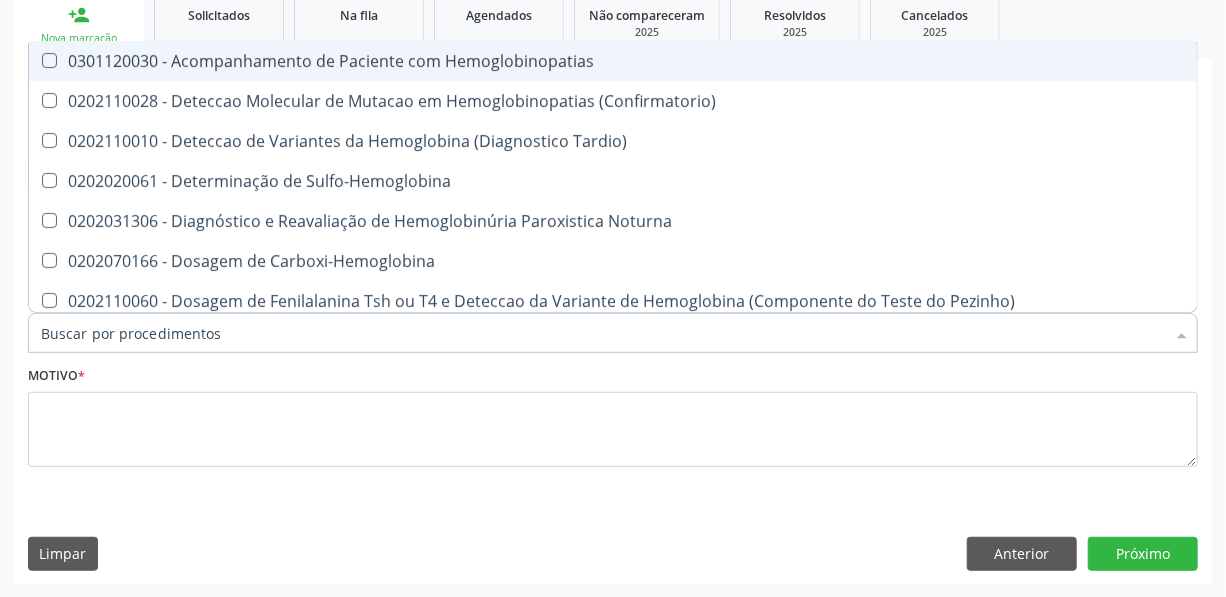 checkbox on "false" 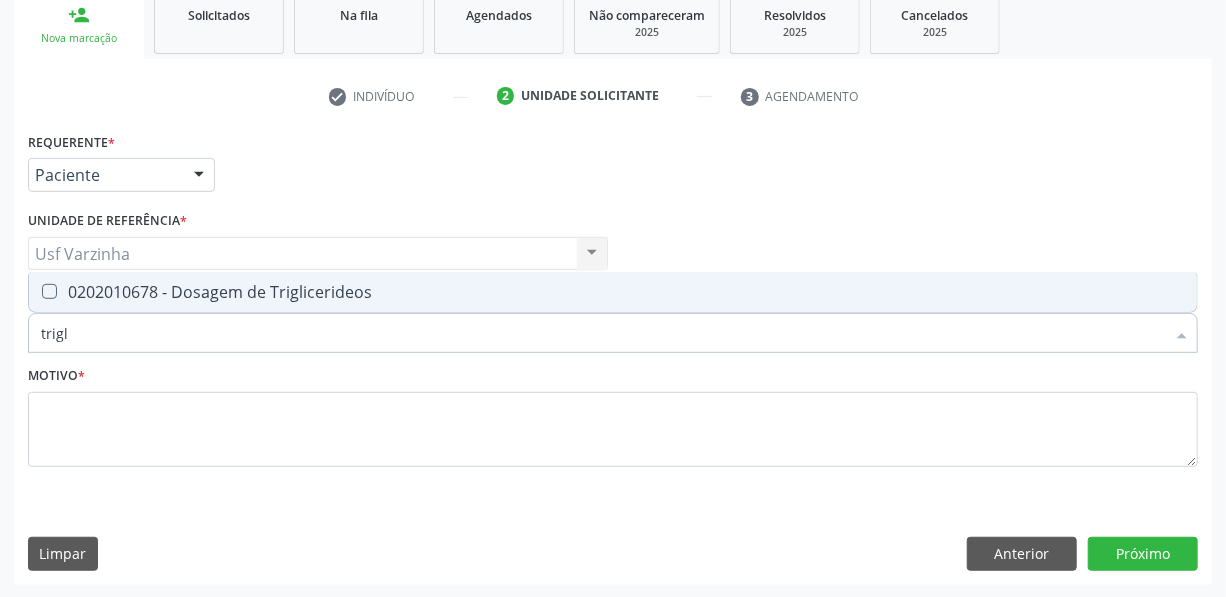 type on "trigli" 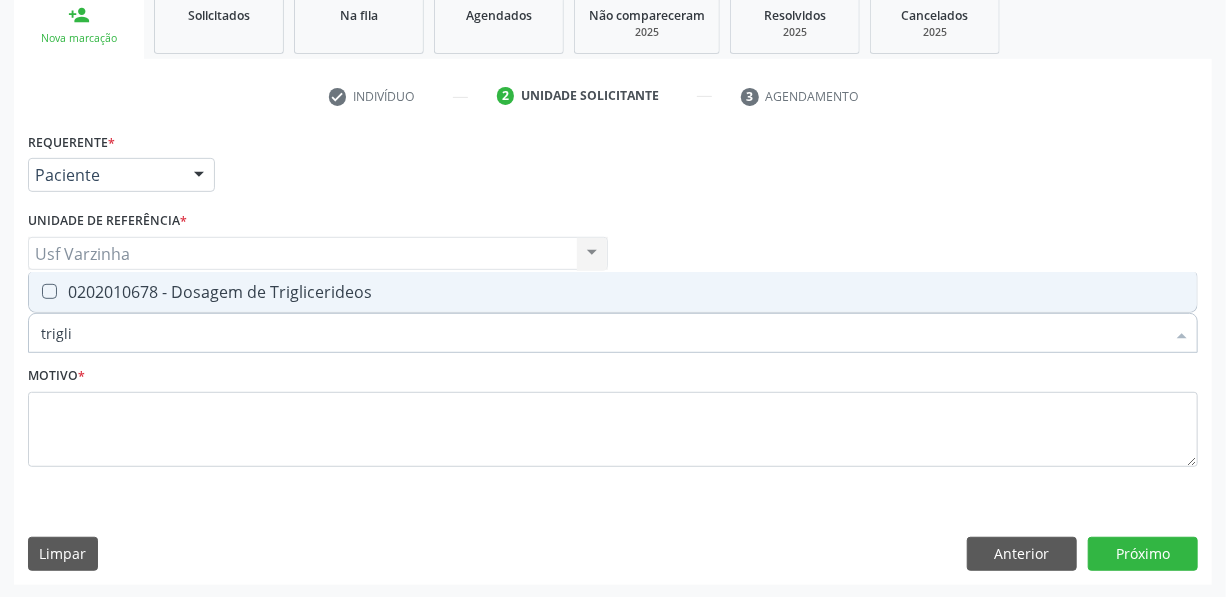 drag, startPoint x: 135, startPoint y: 299, endPoint x: 102, endPoint y: 326, distance: 42.638012 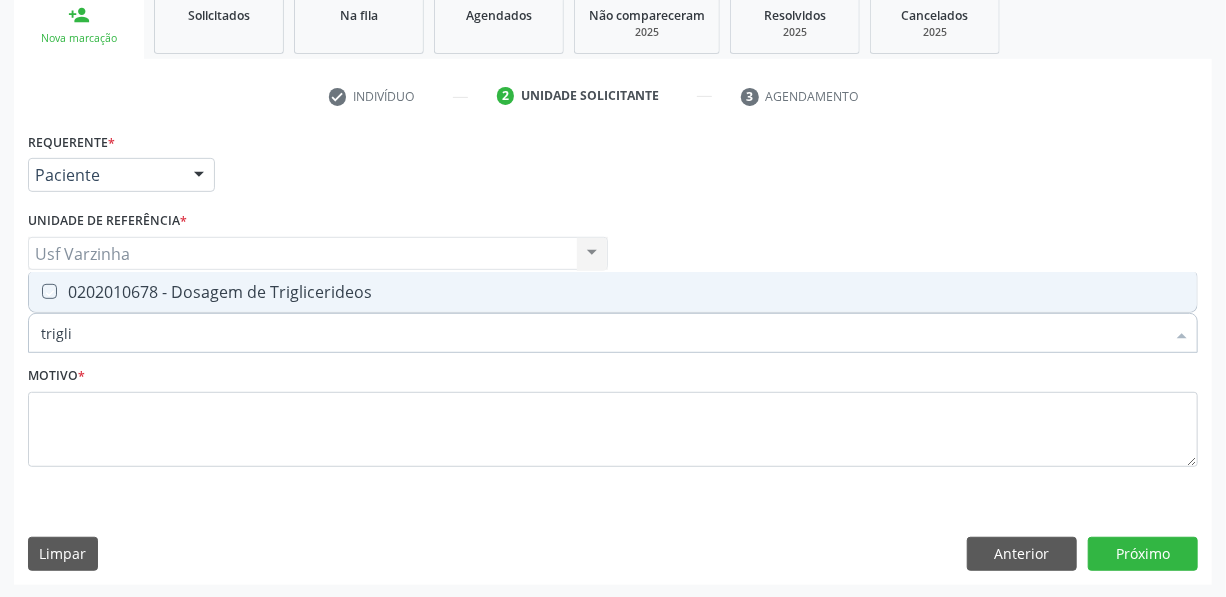 checkbox on "true" 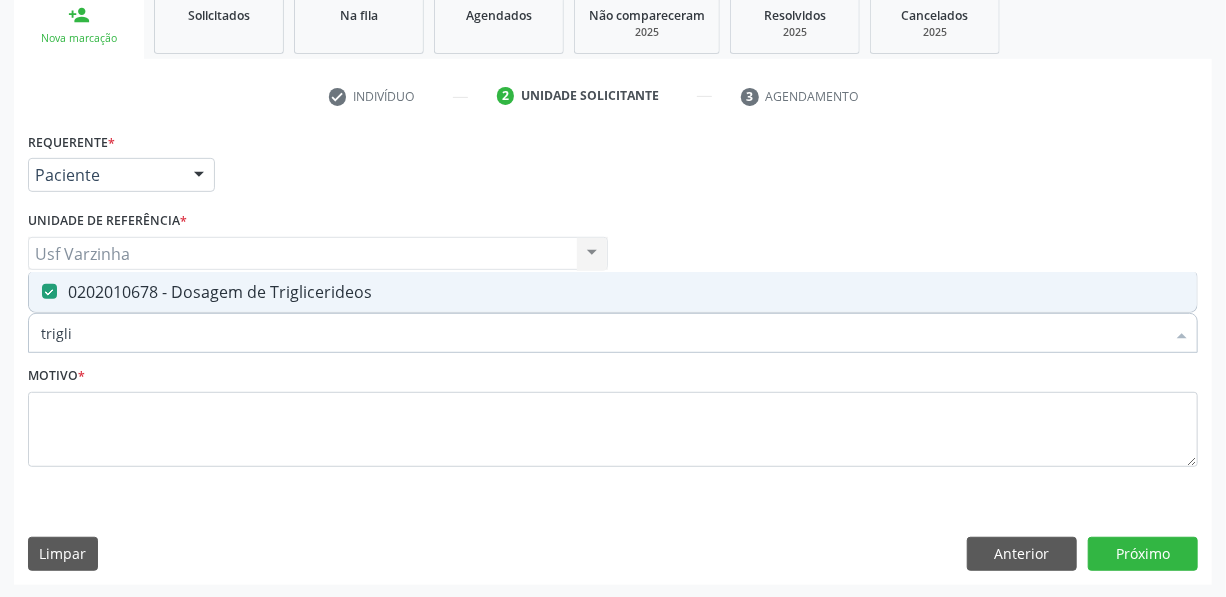 click on "trigli" at bounding box center (603, 333) 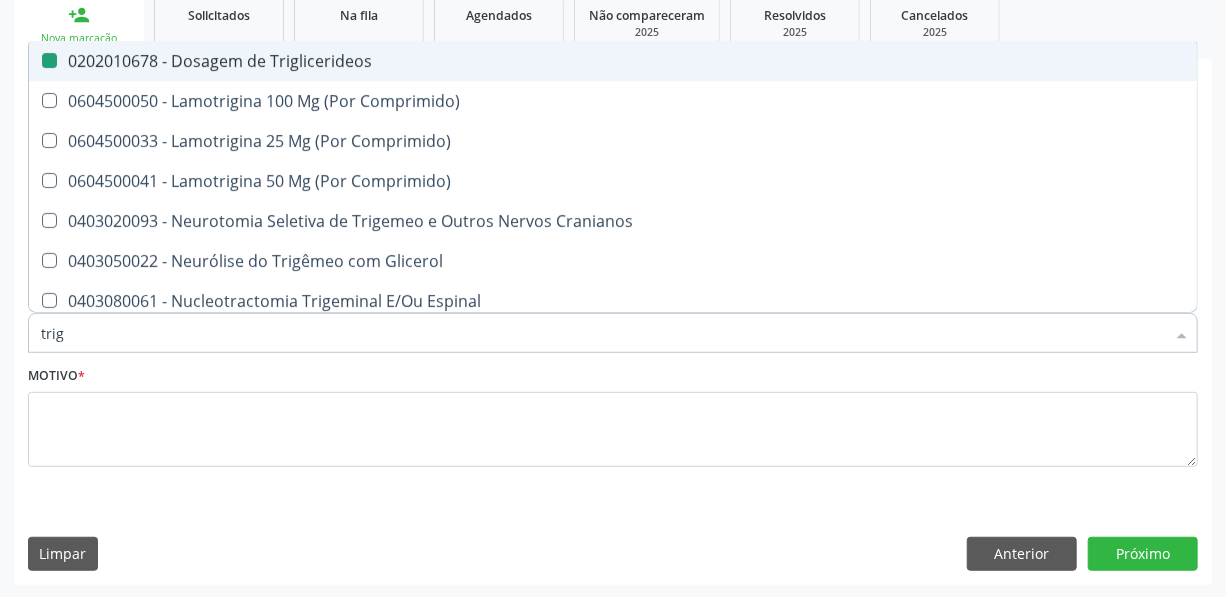 type on "tri" 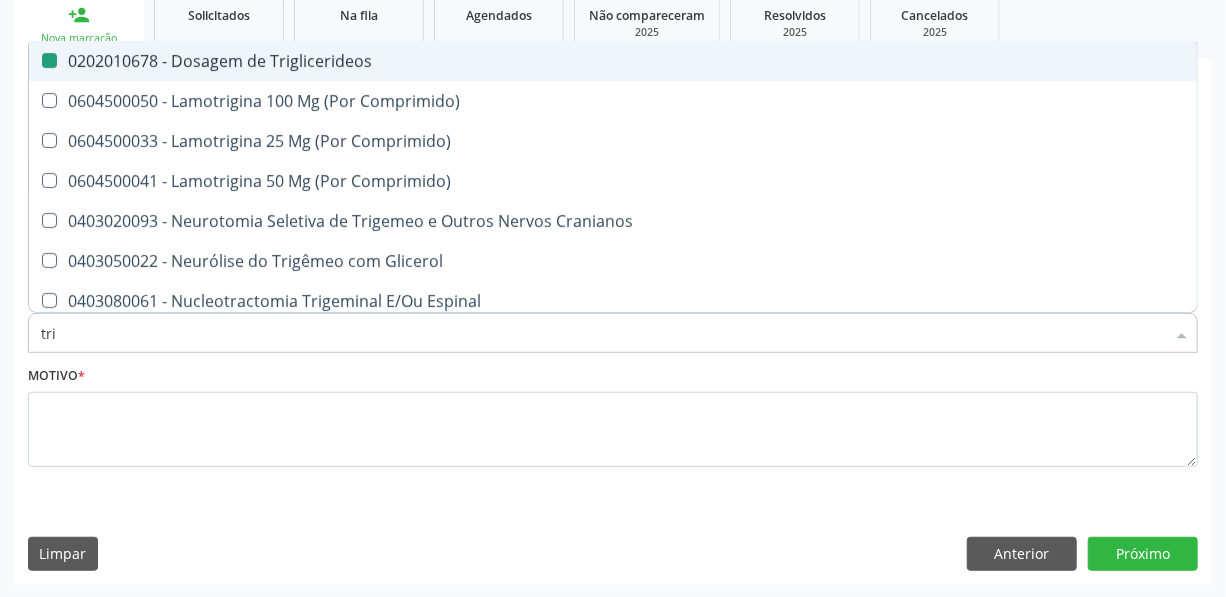 checkbox on "false" 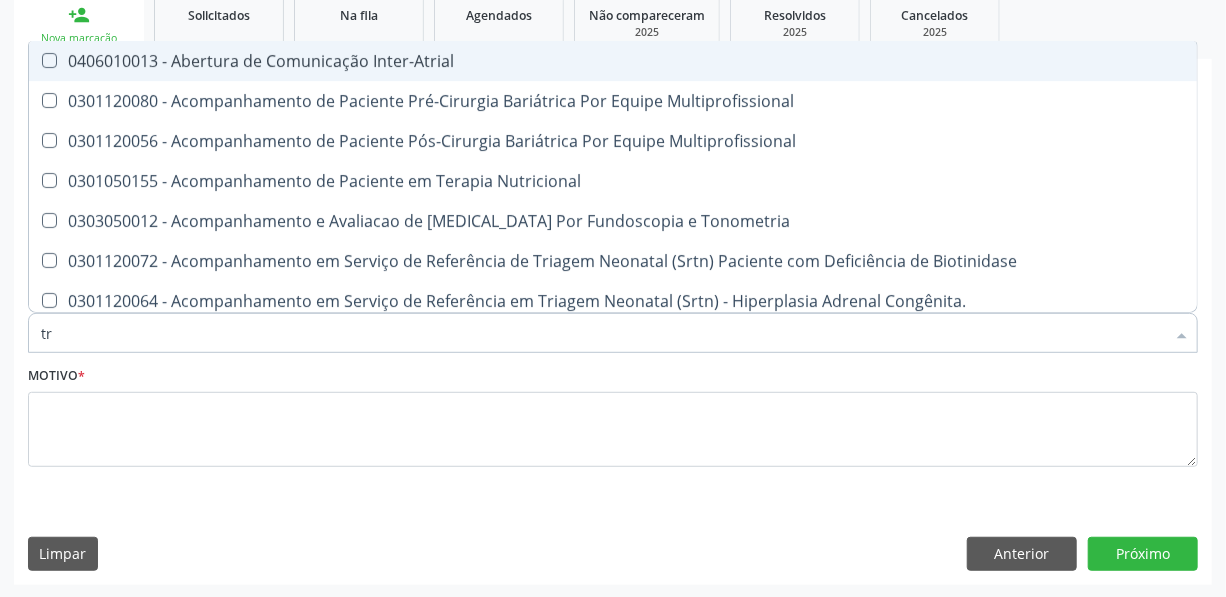 type on "t" 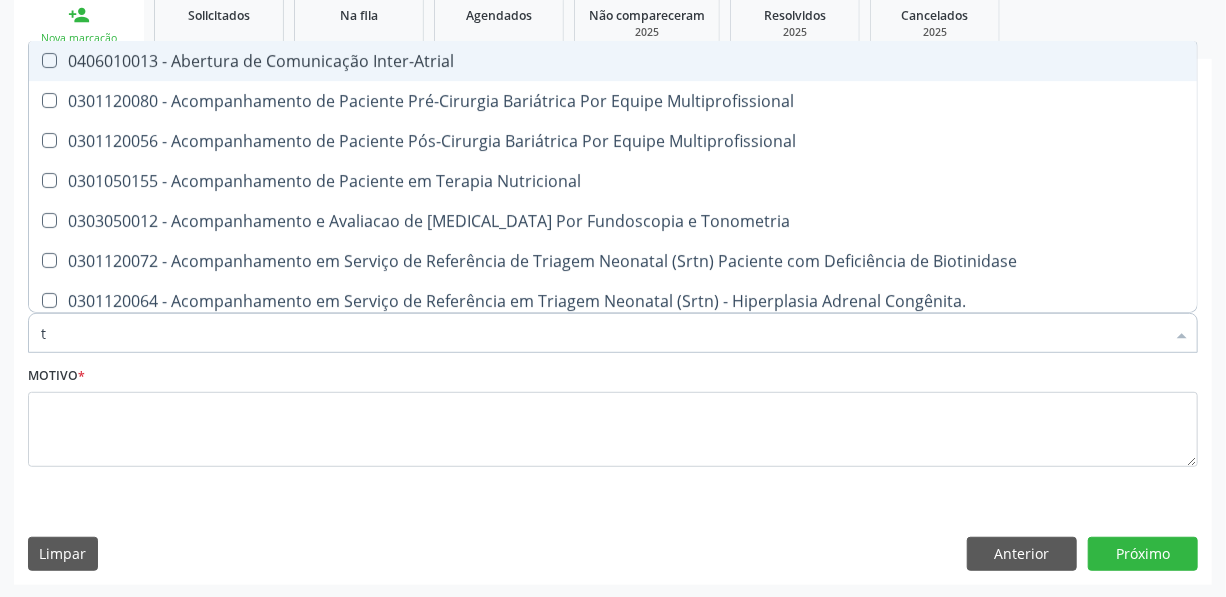 checkbox on "false" 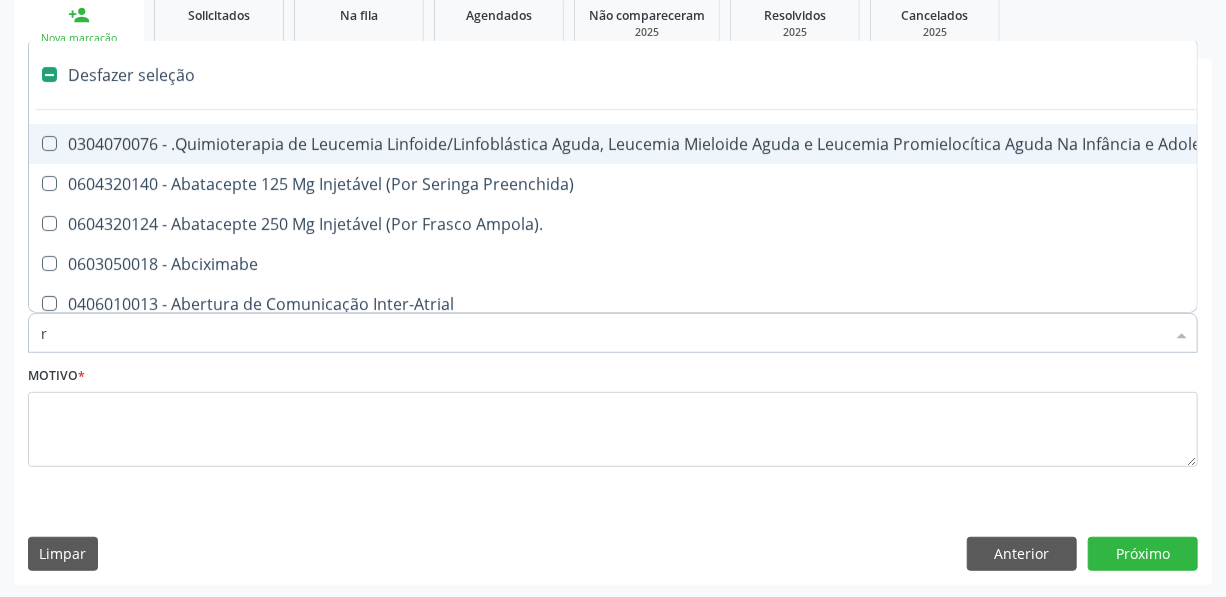type on "re" 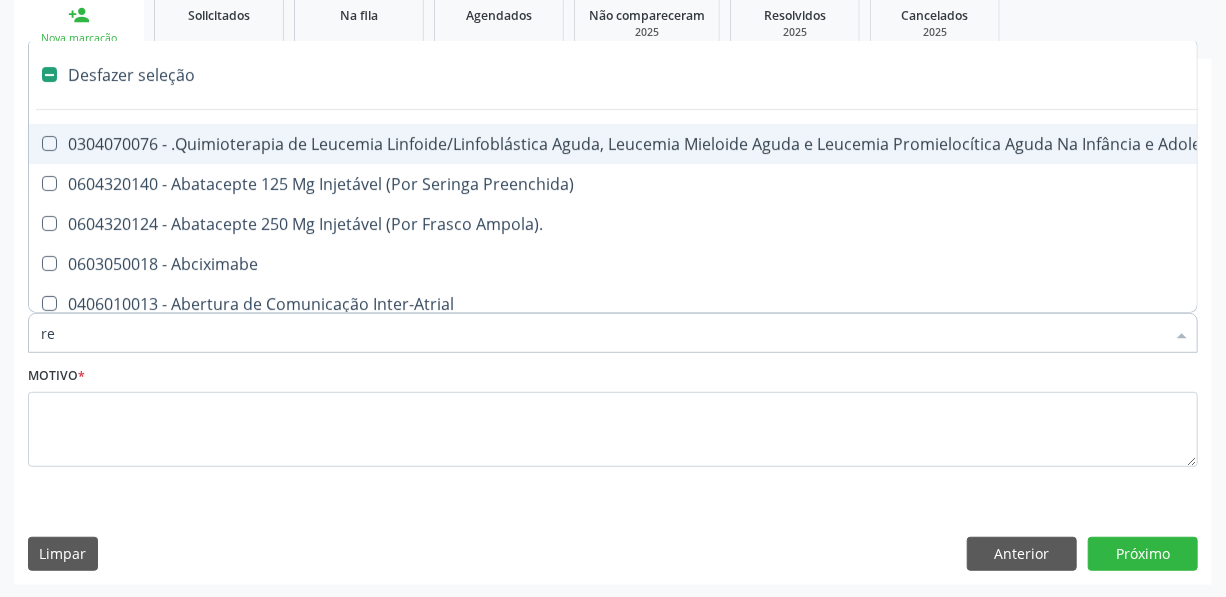 checkbox on "true" 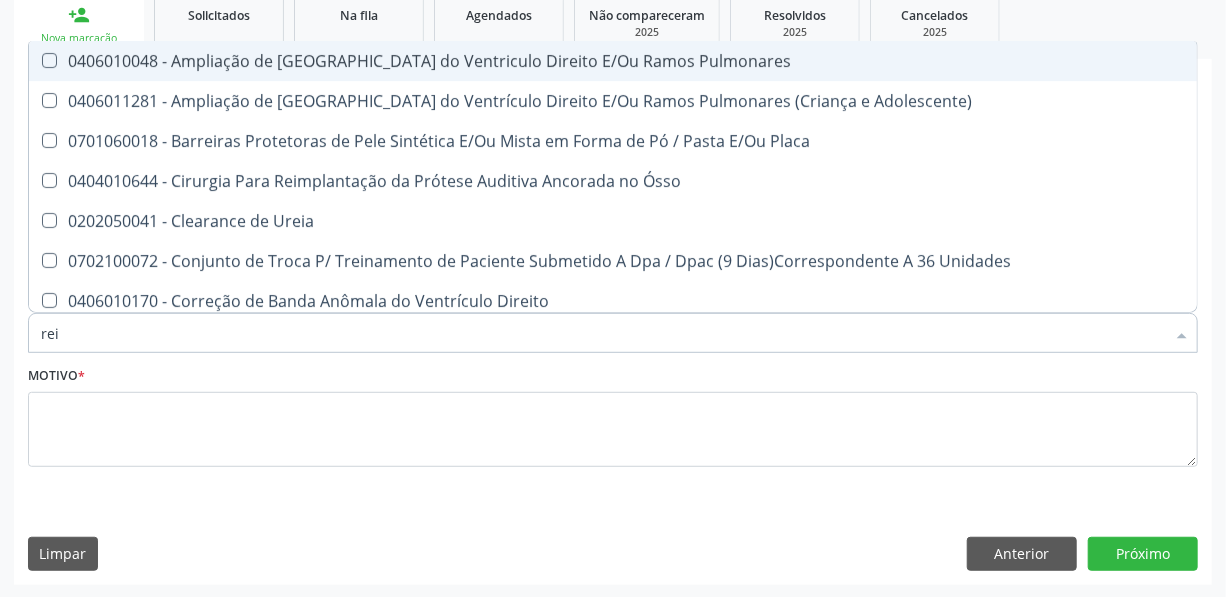 type on "reia" 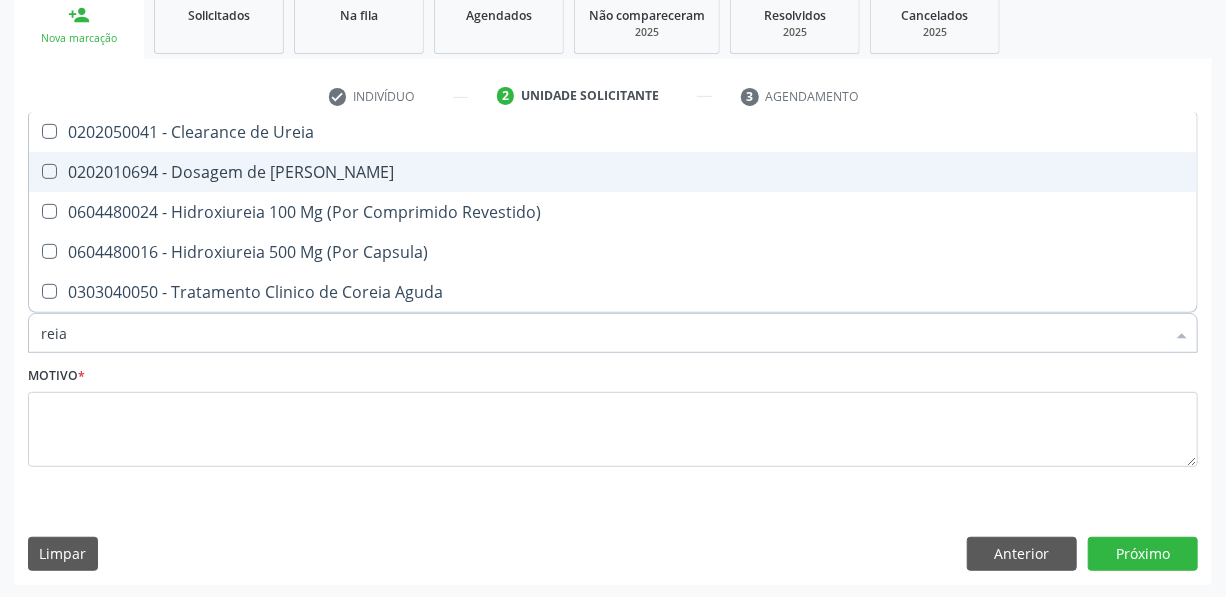 click on "0202010694 - Dosagem de [PERSON_NAME]" at bounding box center (613, 172) 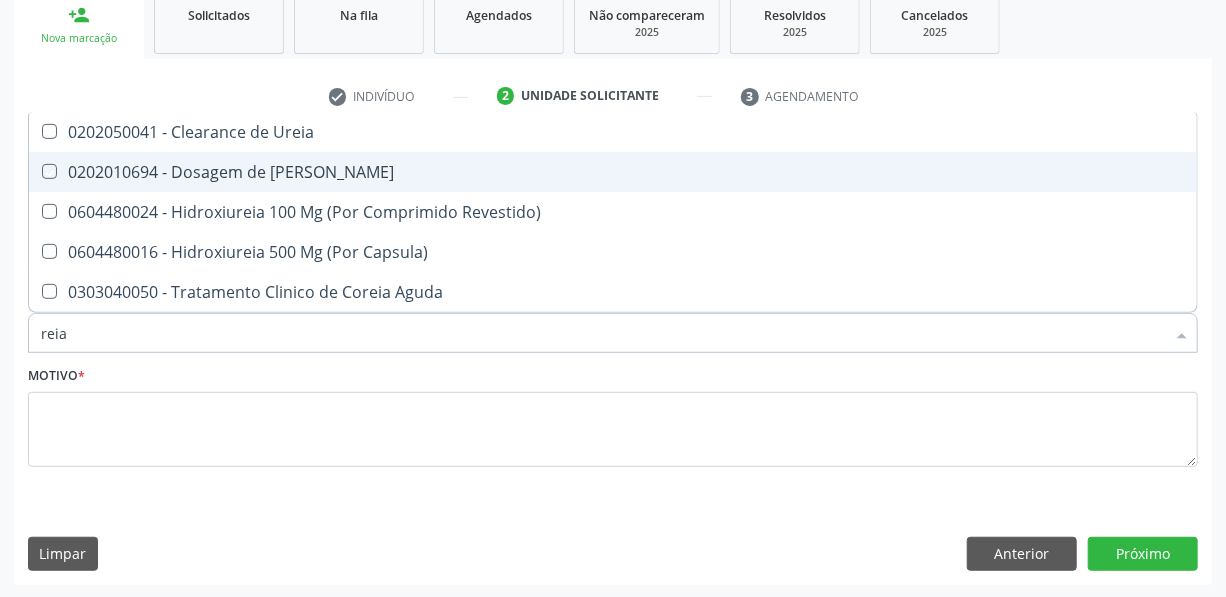checkbox on "true" 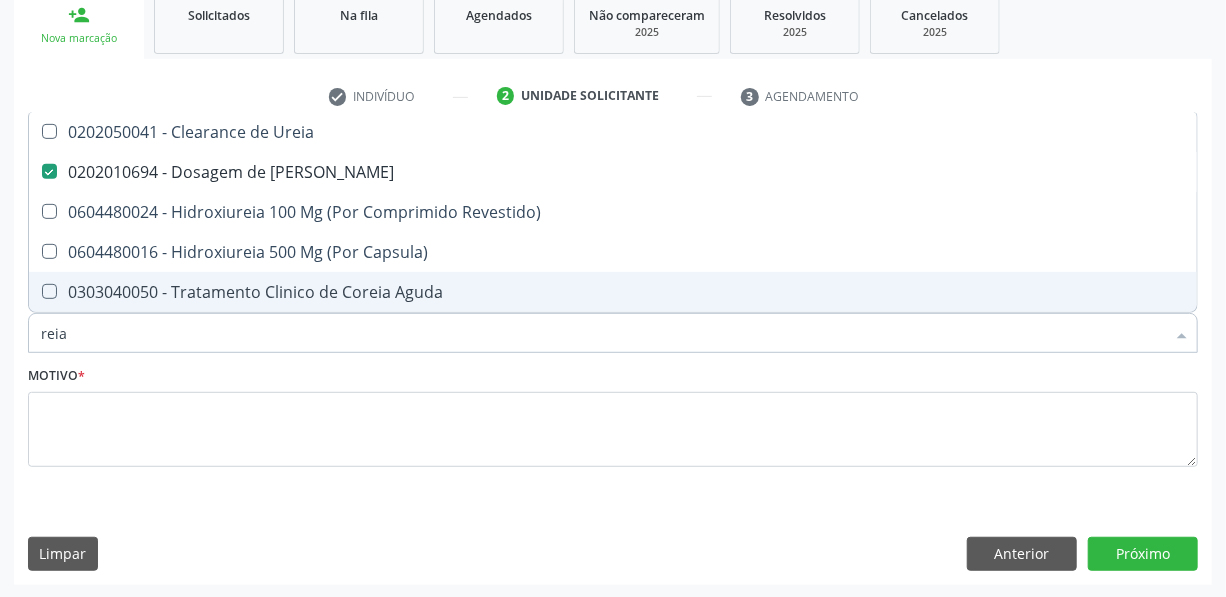 click on "reia" at bounding box center (603, 333) 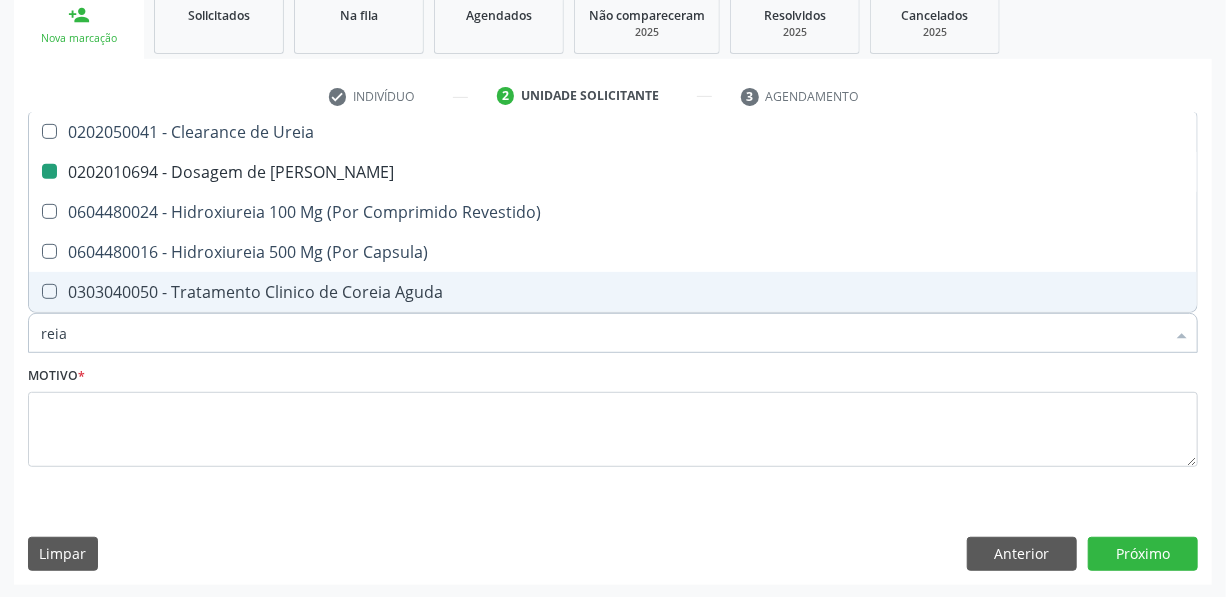 type on "rei" 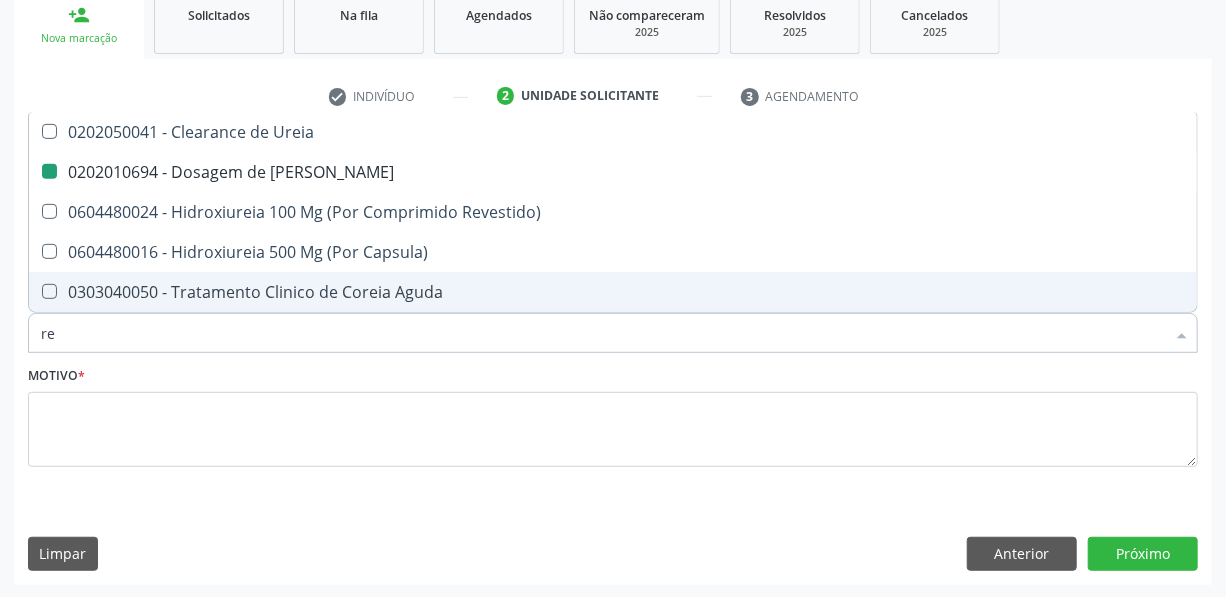 type on "r" 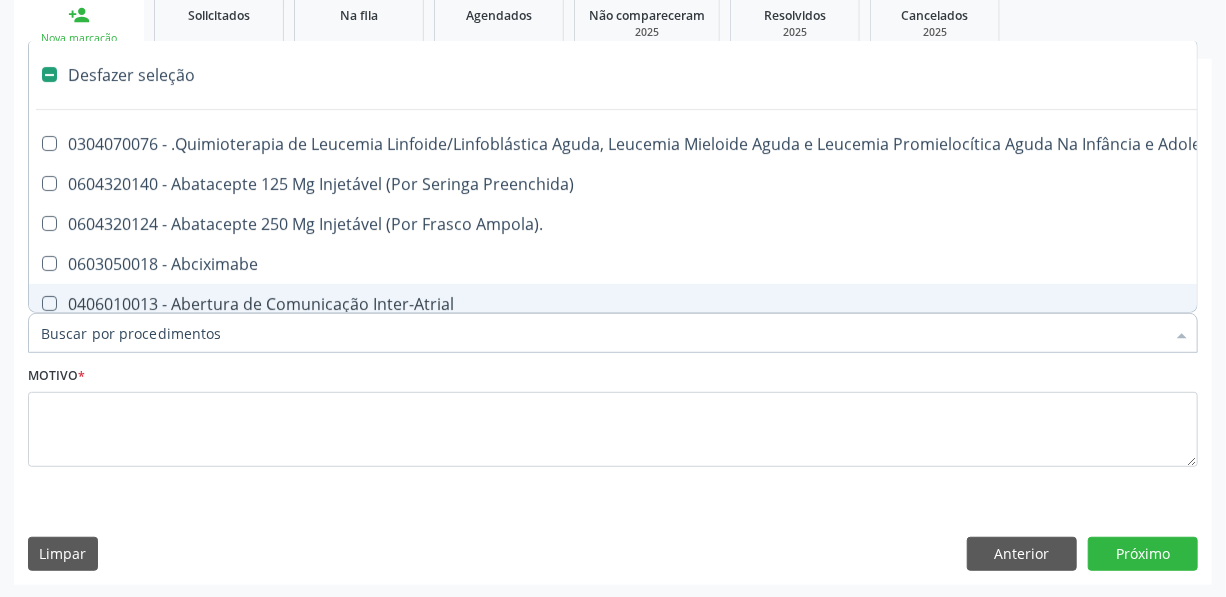 type on "h" 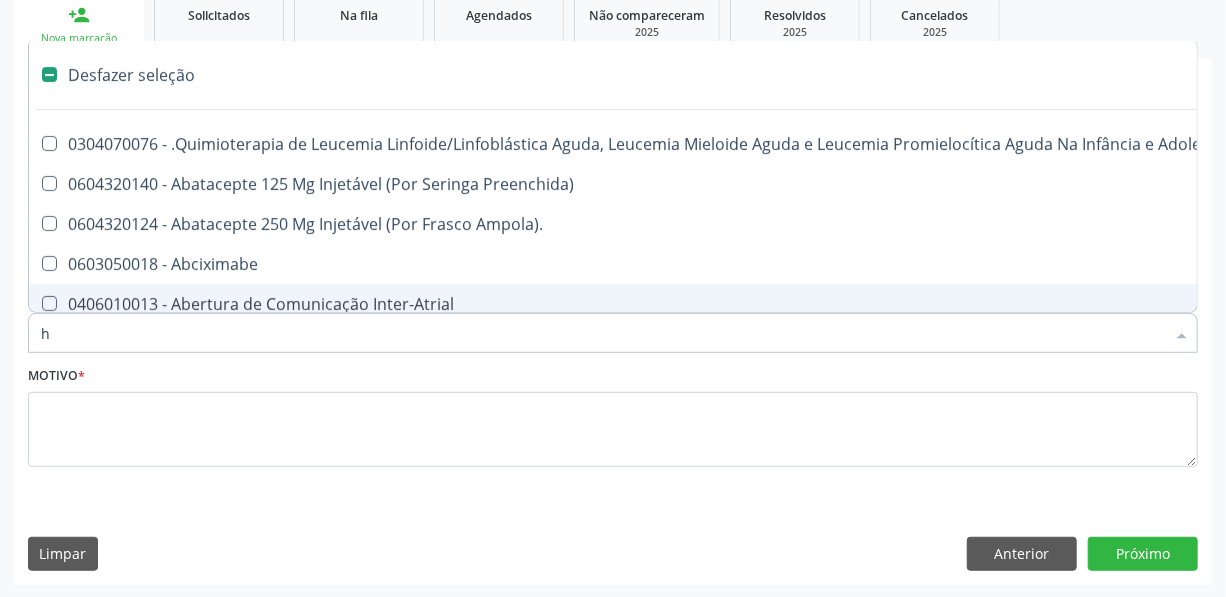 checkbox on "true" 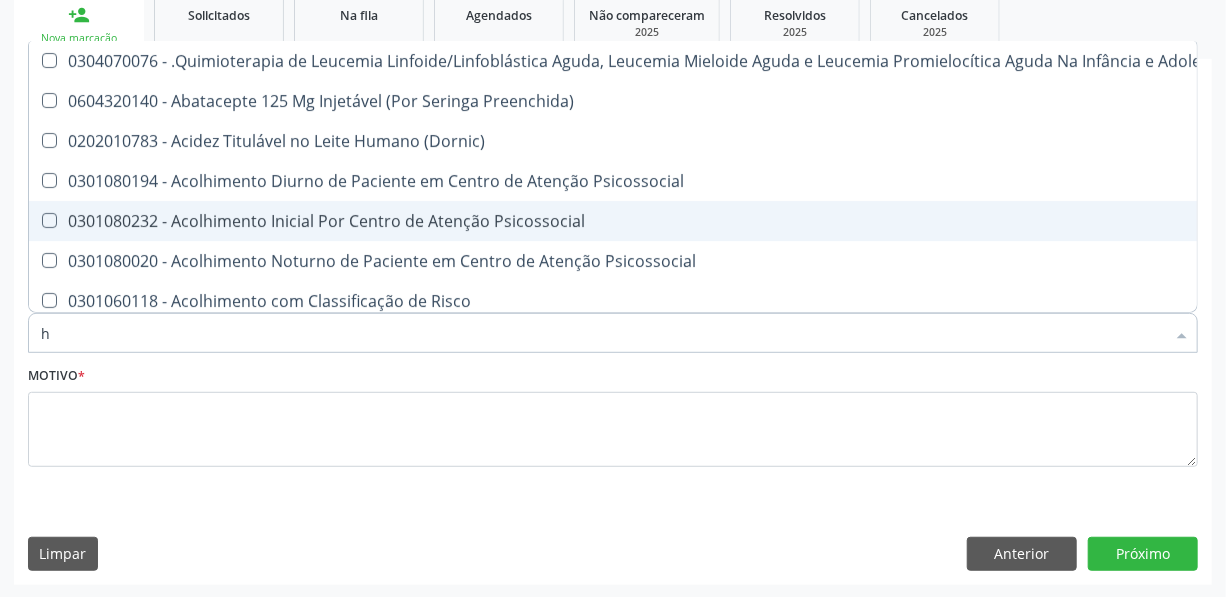 type on "he" 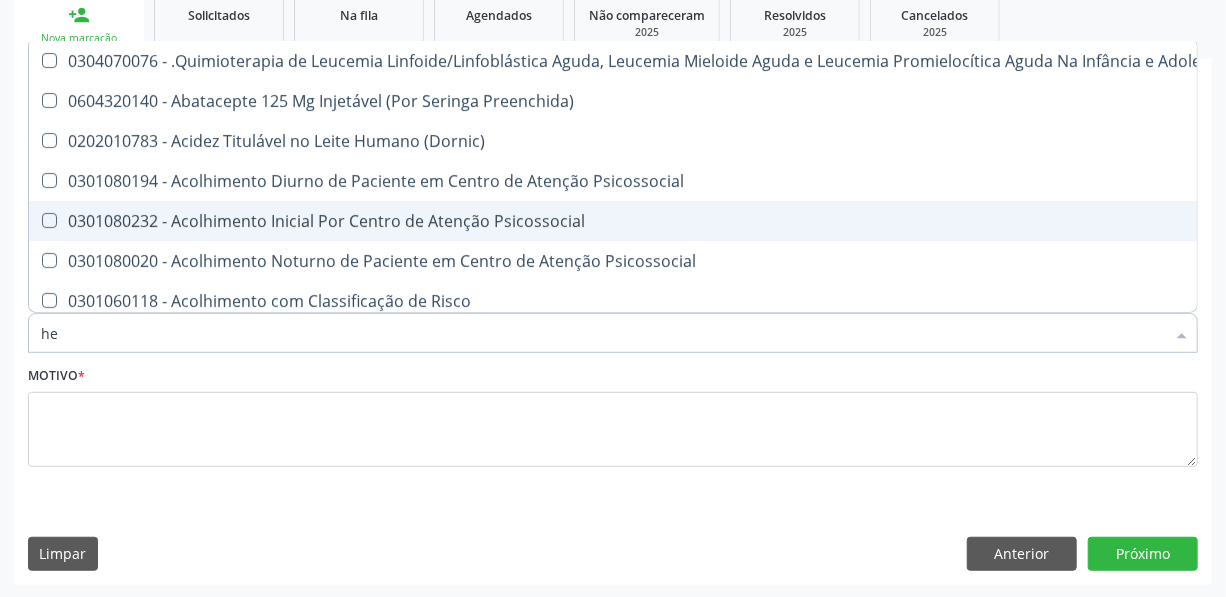 checkbox on "true" 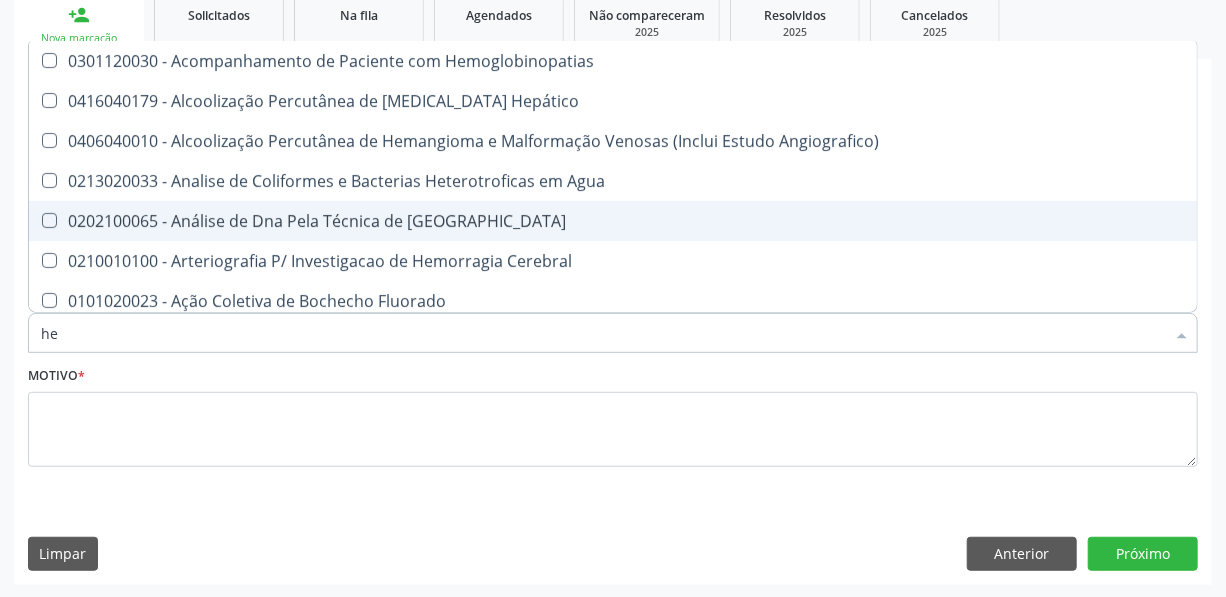 type on "hem" 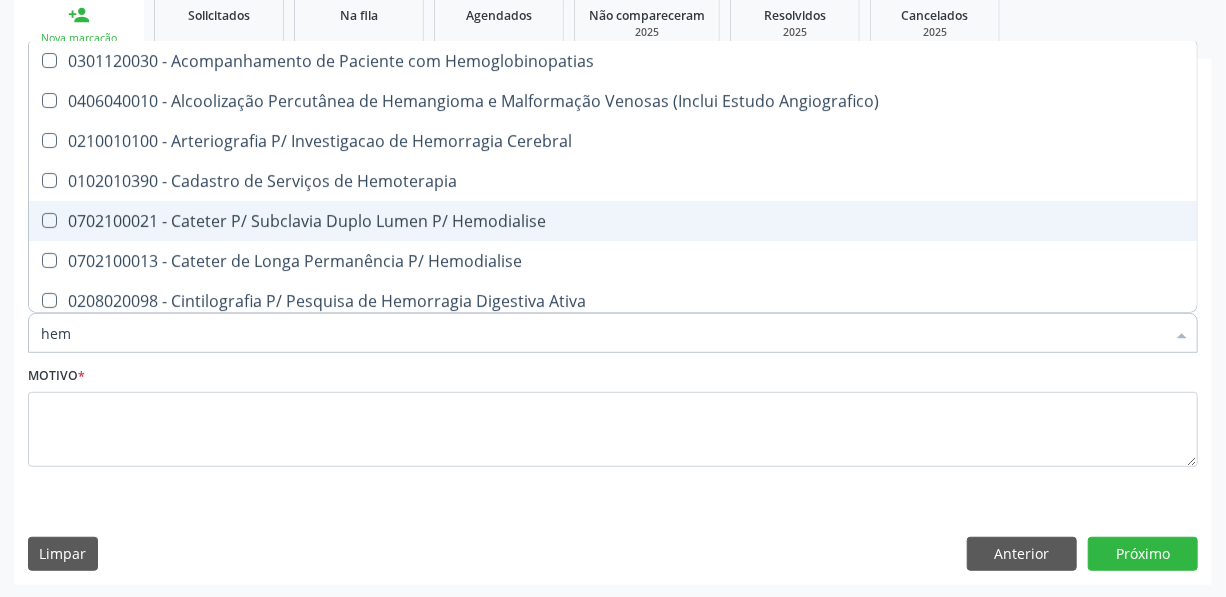 type on "hemo" 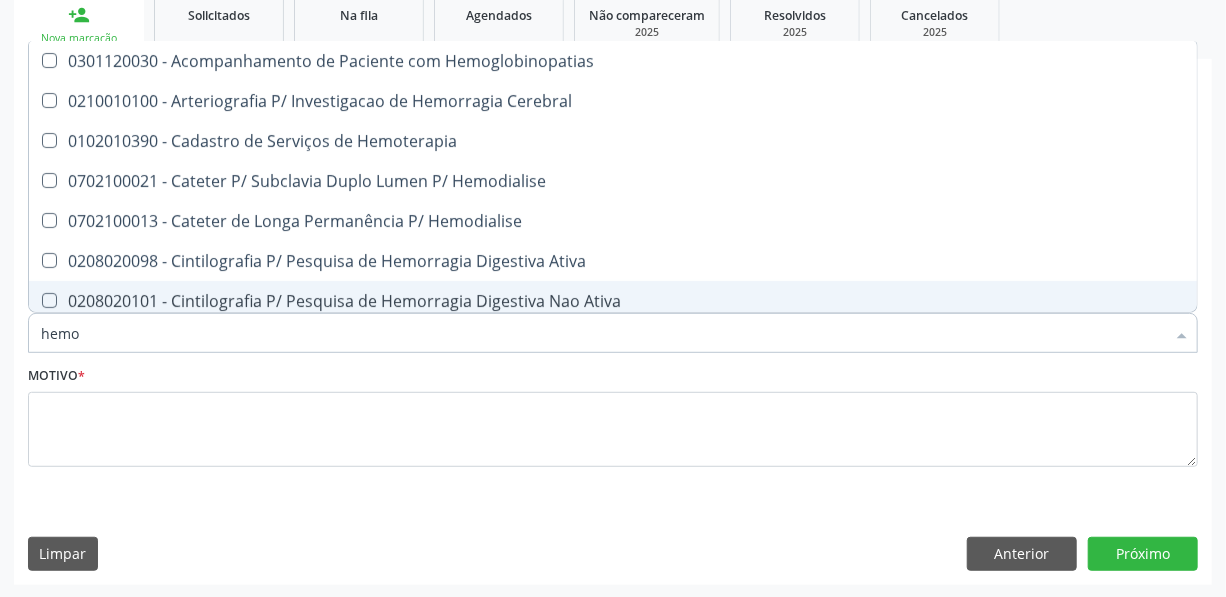 type on "hemog" 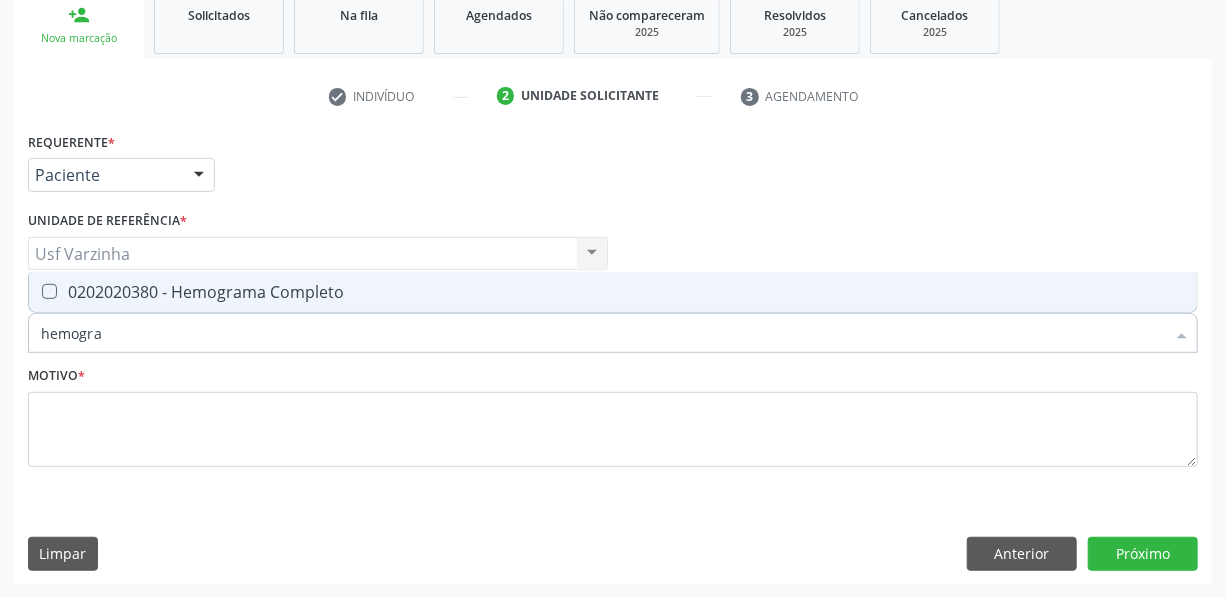 type on "hemogram" 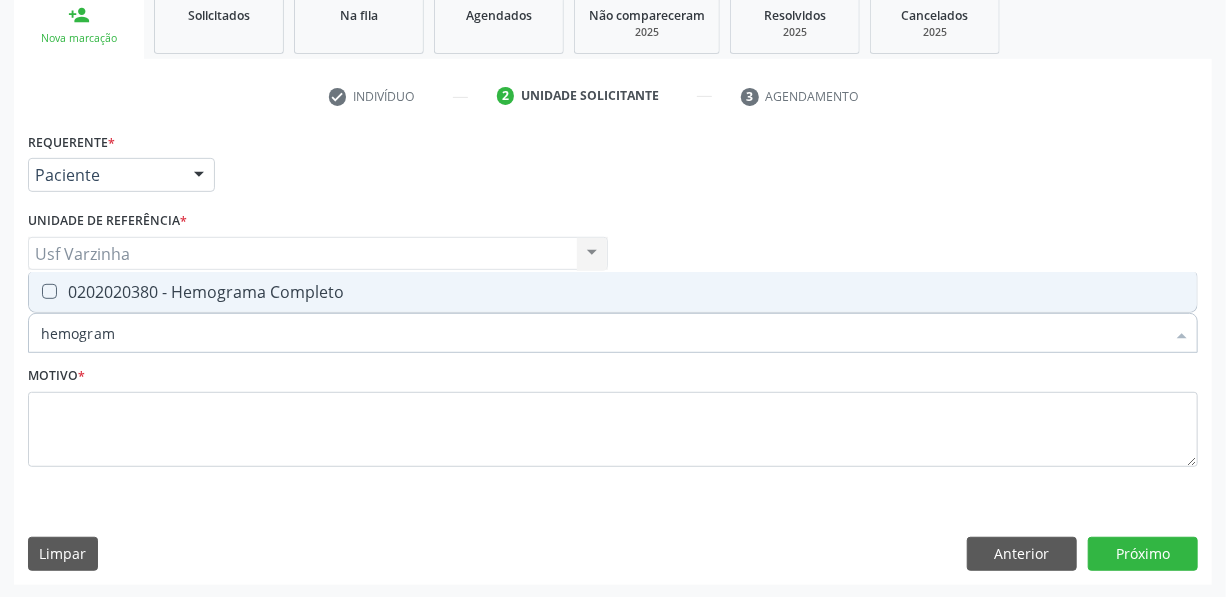 drag, startPoint x: 167, startPoint y: 303, endPoint x: 121, endPoint y: 321, distance: 49.396355 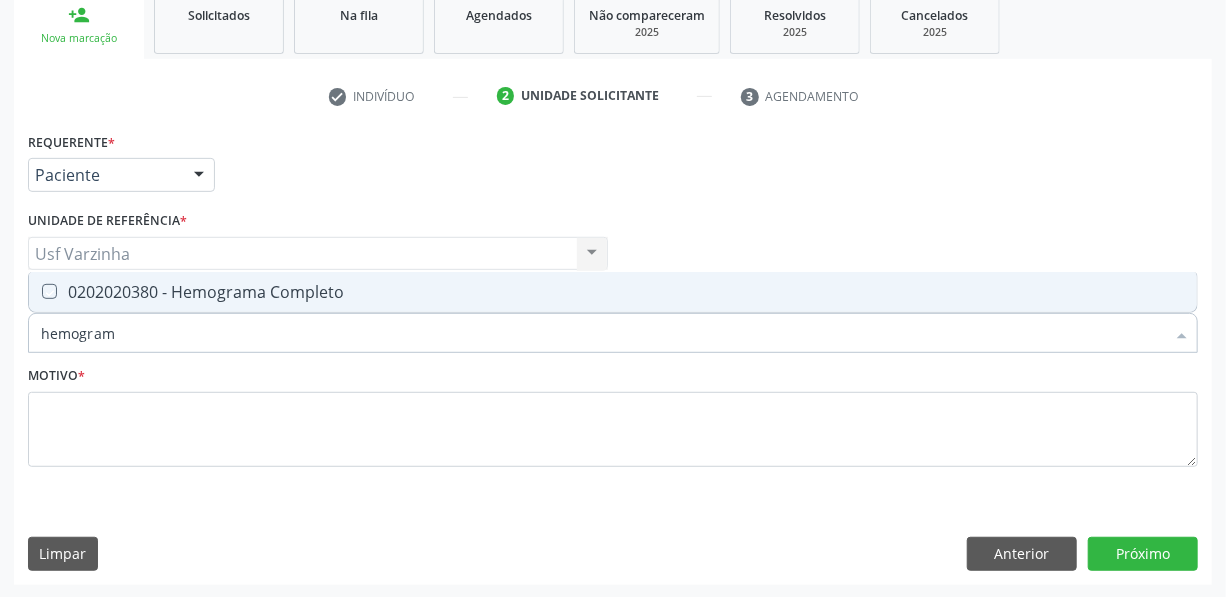 checkbox on "true" 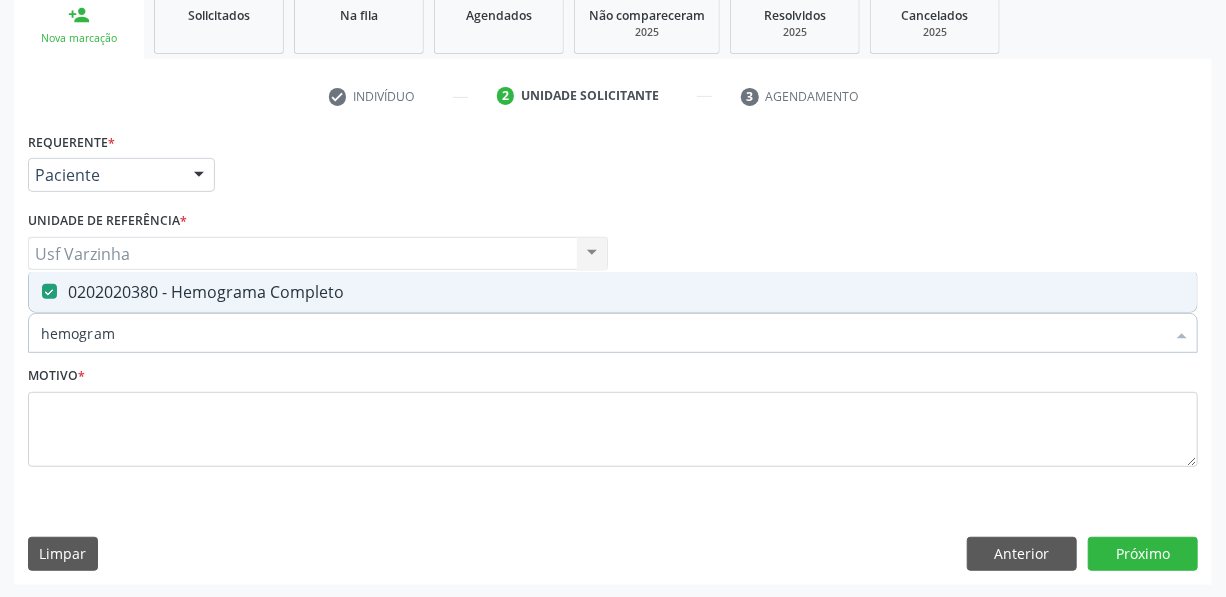 drag, startPoint x: 116, startPoint y: 329, endPoint x: 132, endPoint y: 345, distance: 22.627417 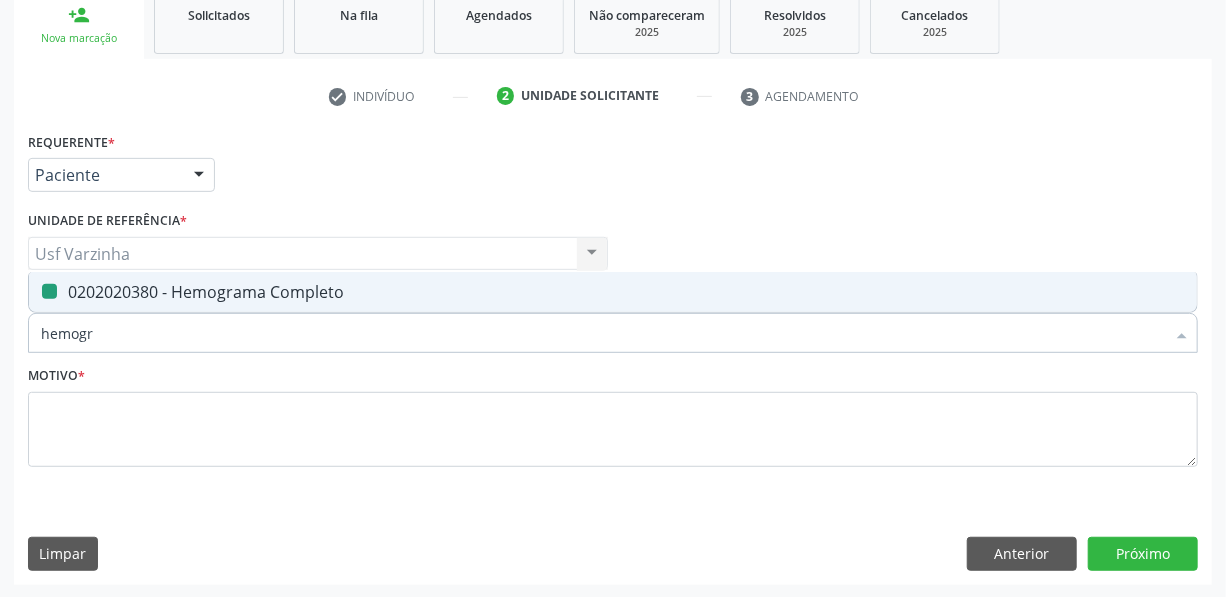 type on "hemog" 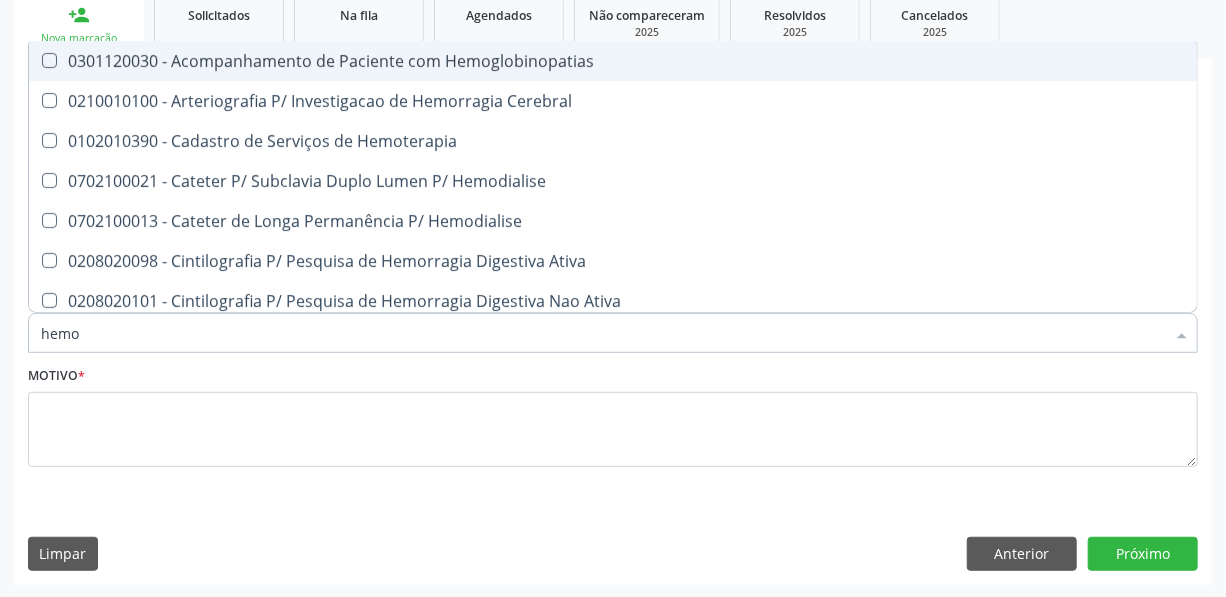 type on "hem" 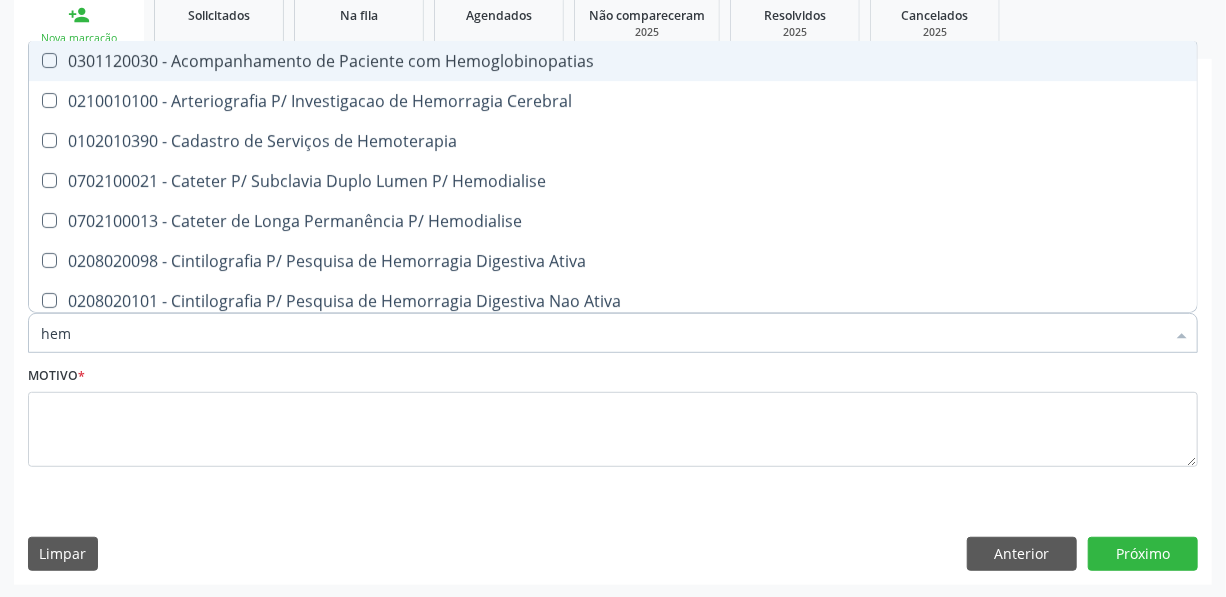 checkbox on "false" 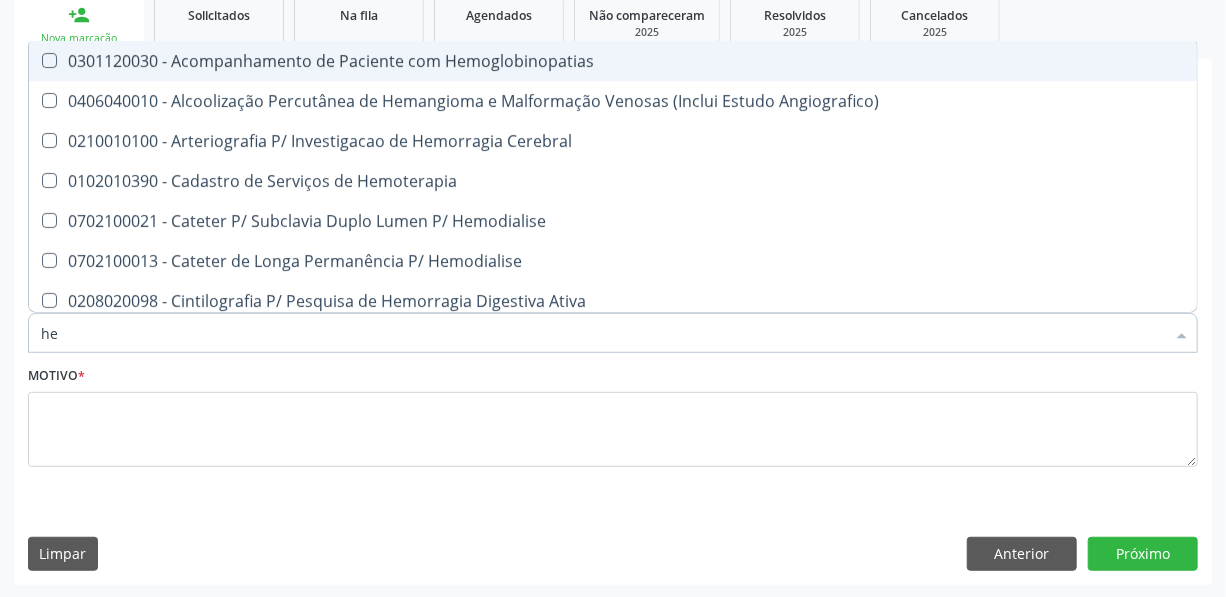 type on "h" 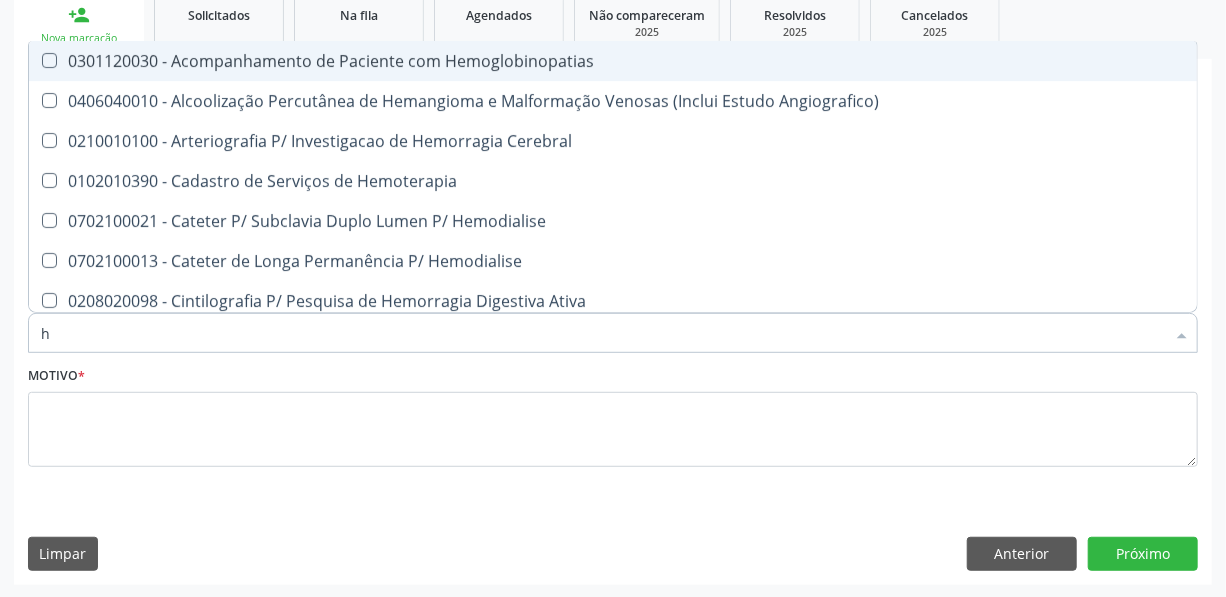 type 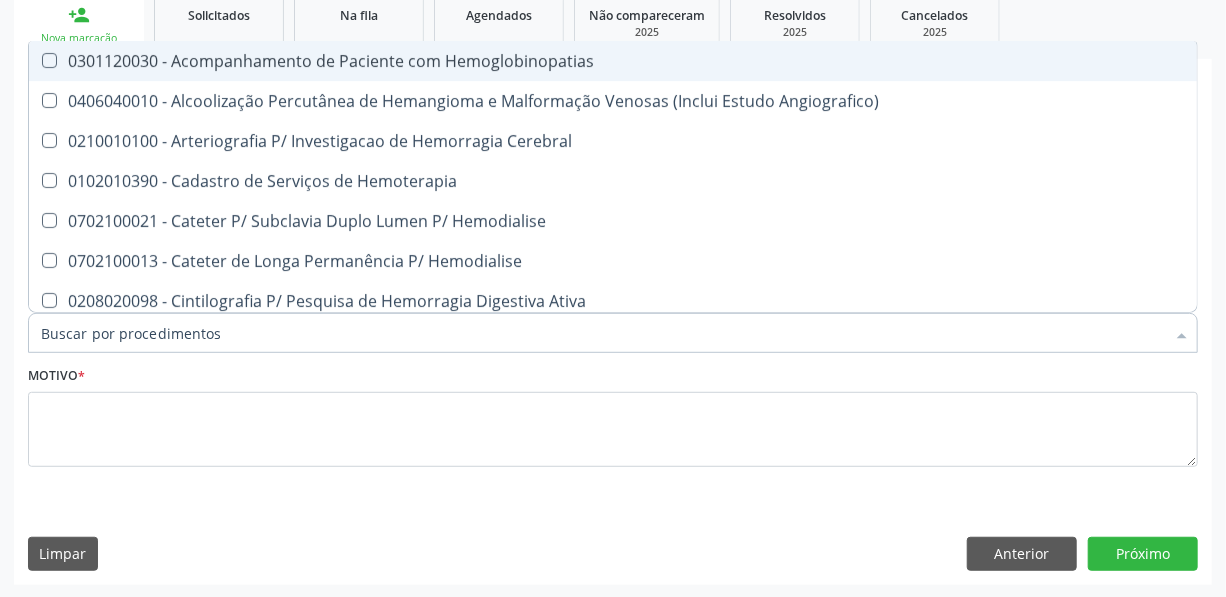 checkbox on "false" 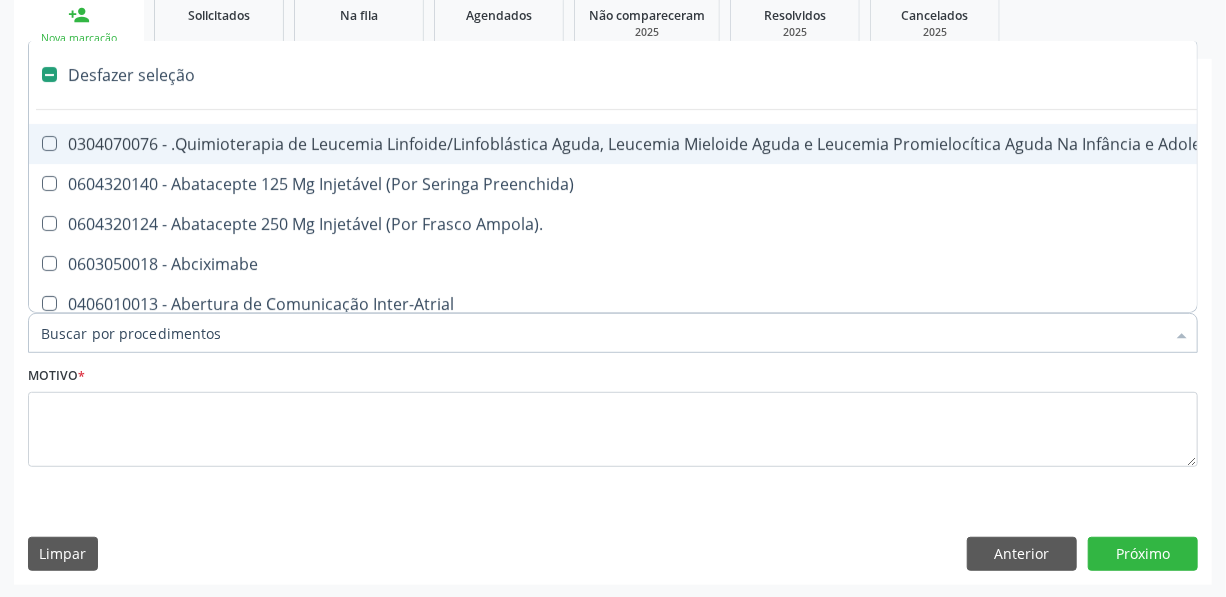 type on "p" 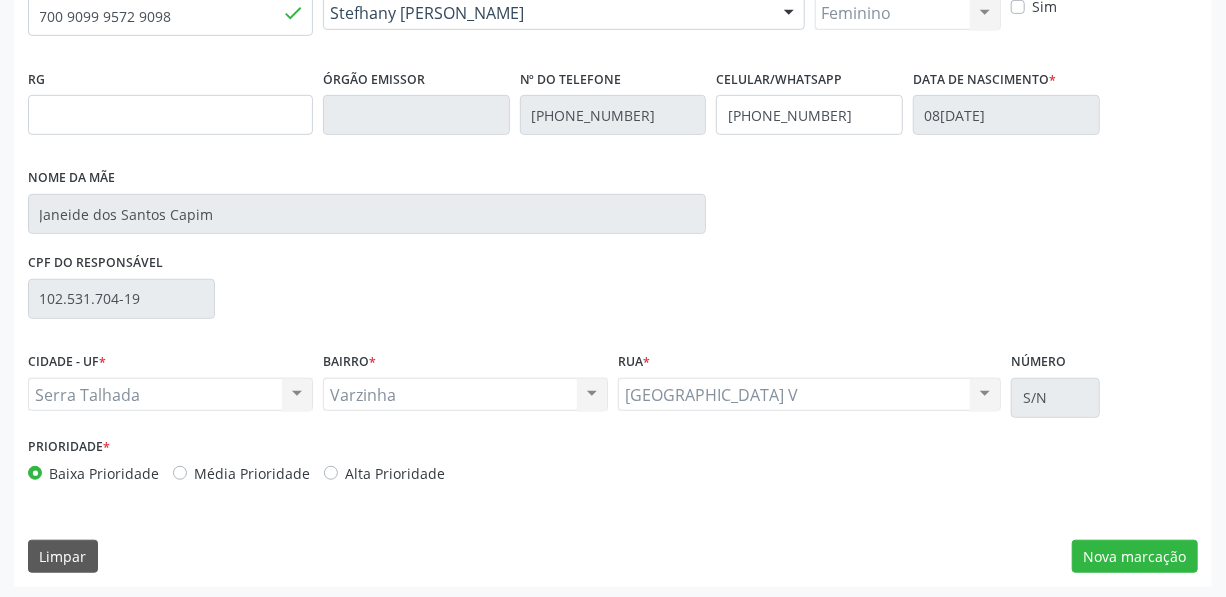 scroll, scrollTop: 471, scrollLeft: 0, axis: vertical 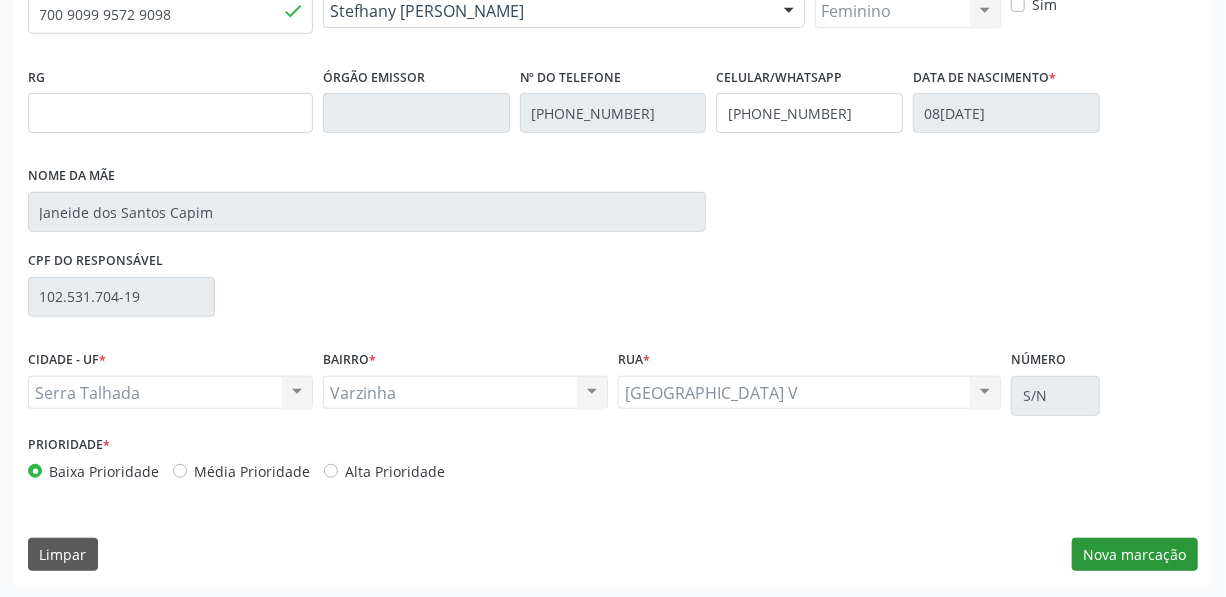 type on "[PHONE_NUMBER]" 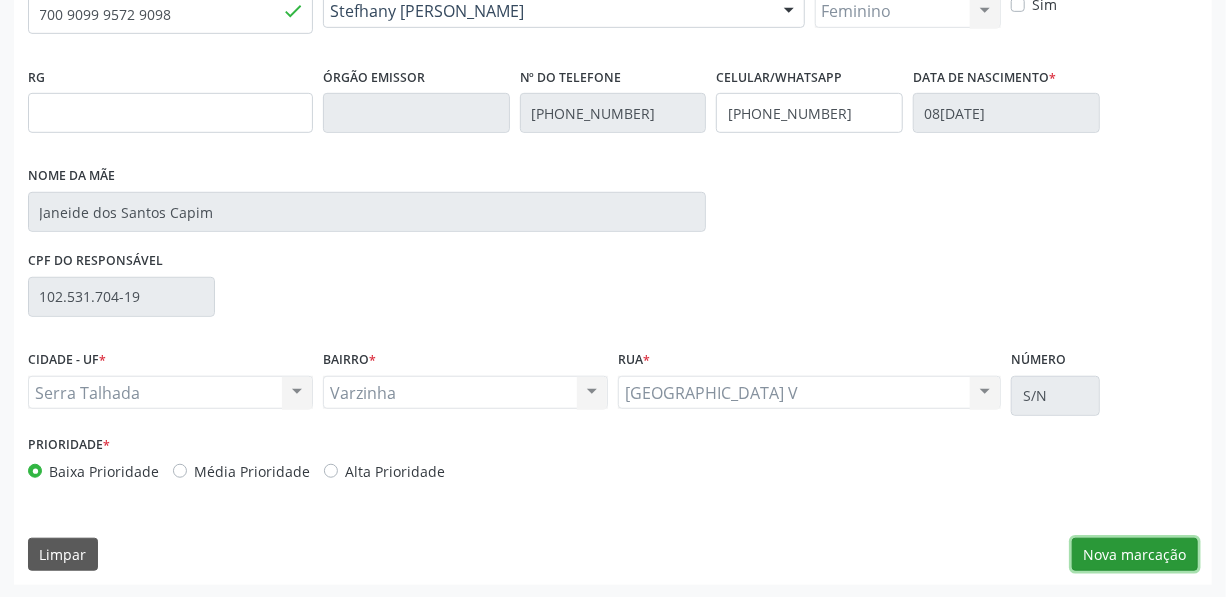 click on "Nova marcação" at bounding box center (1135, 555) 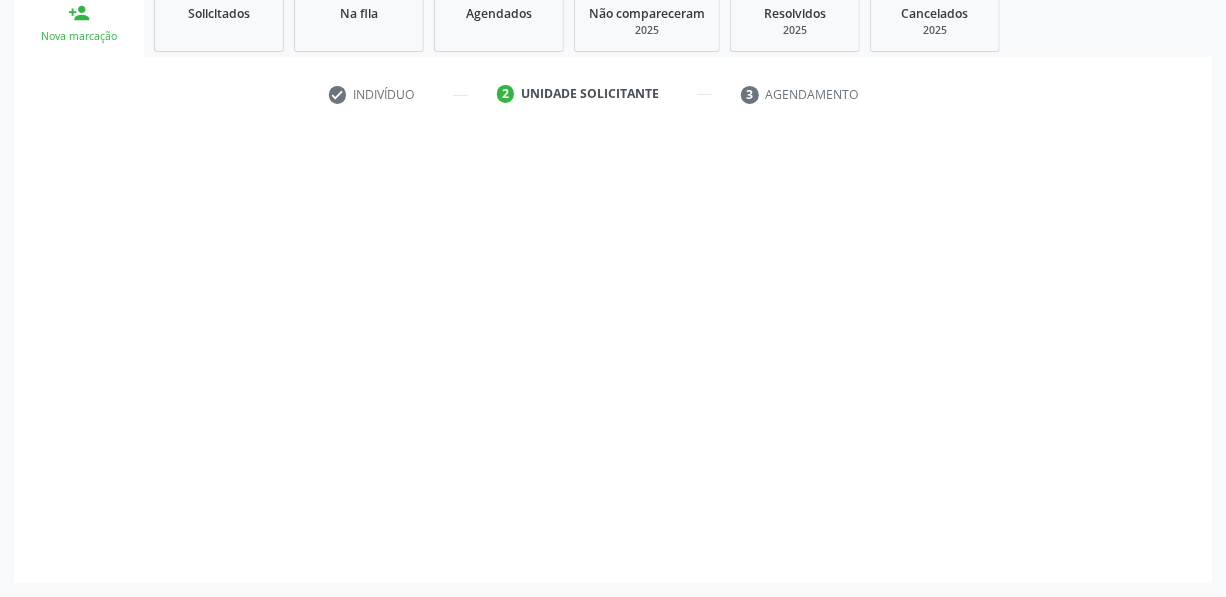 scroll, scrollTop: 307, scrollLeft: 0, axis: vertical 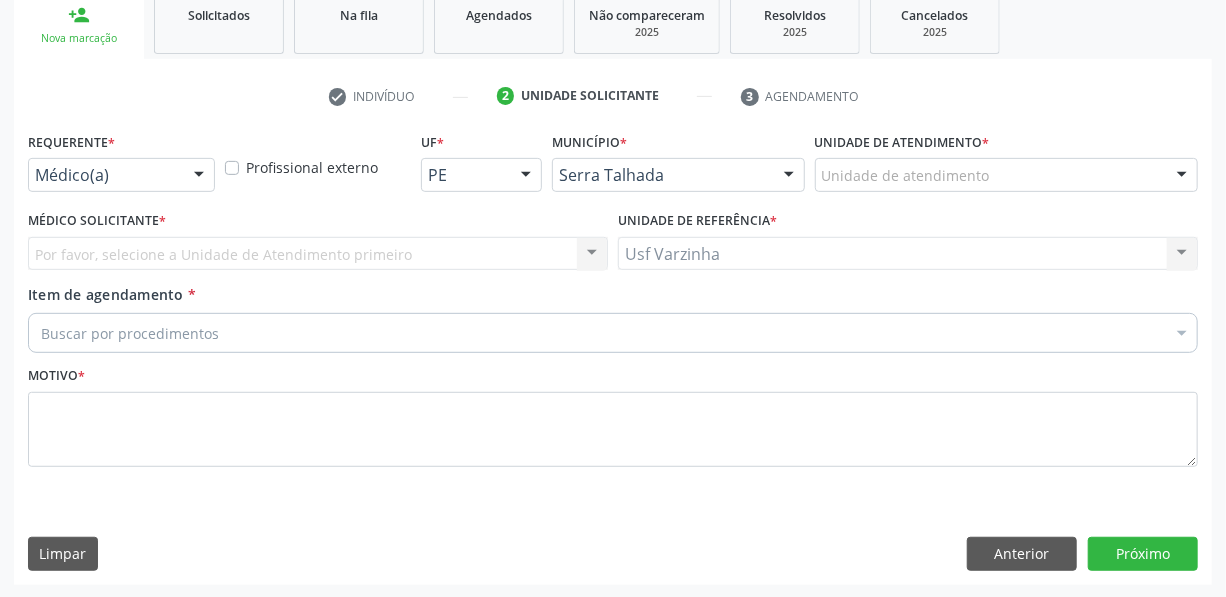 click at bounding box center [199, 176] 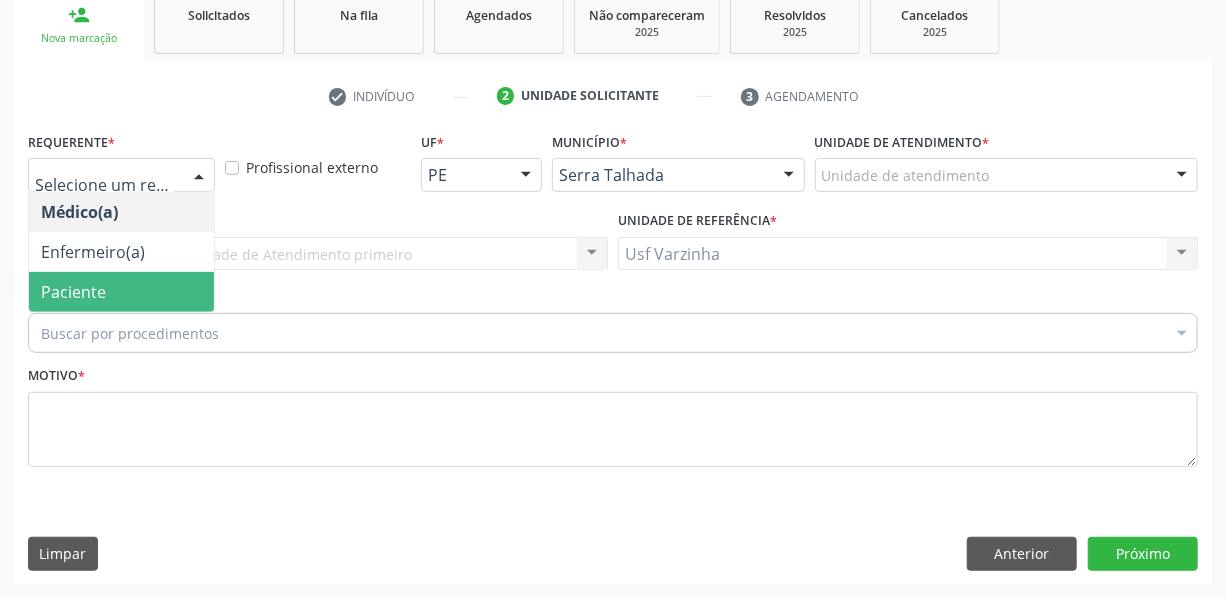 click on "Paciente" at bounding box center [121, 292] 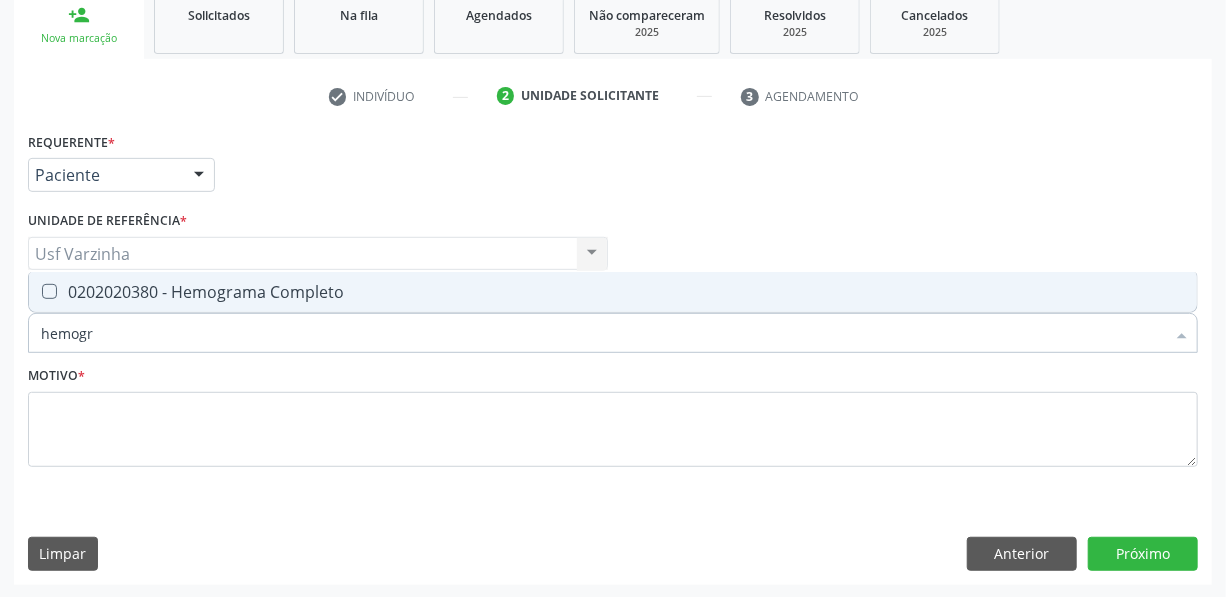 type on "hemogra" 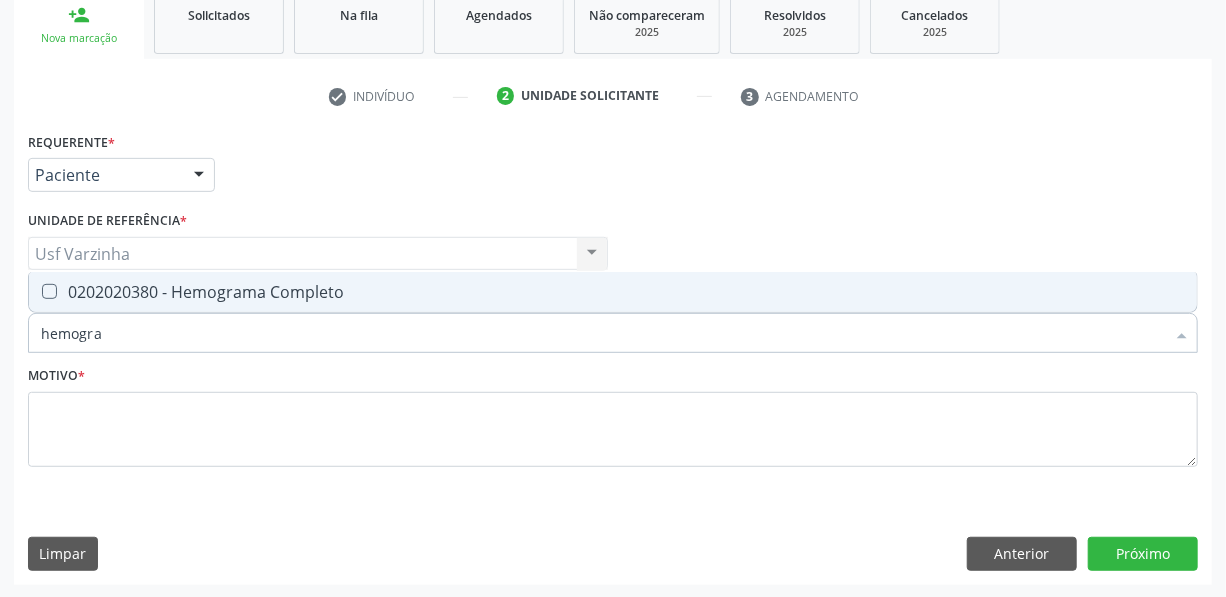 drag, startPoint x: 170, startPoint y: 290, endPoint x: 111, endPoint y: 311, distance: 62.625874 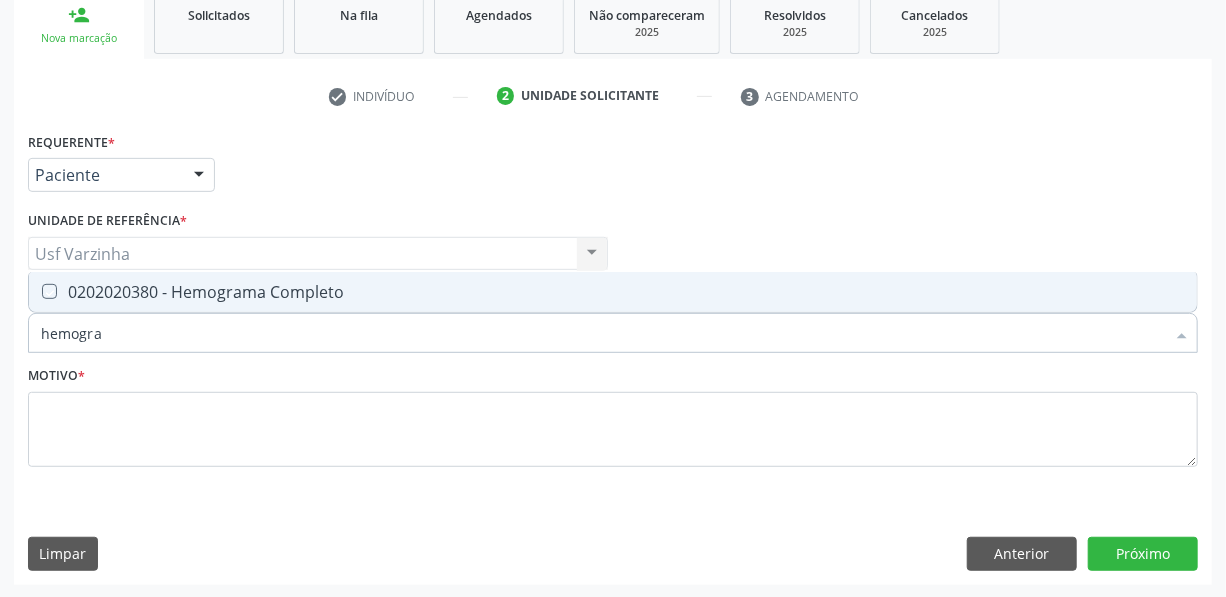 checkbox on "true" 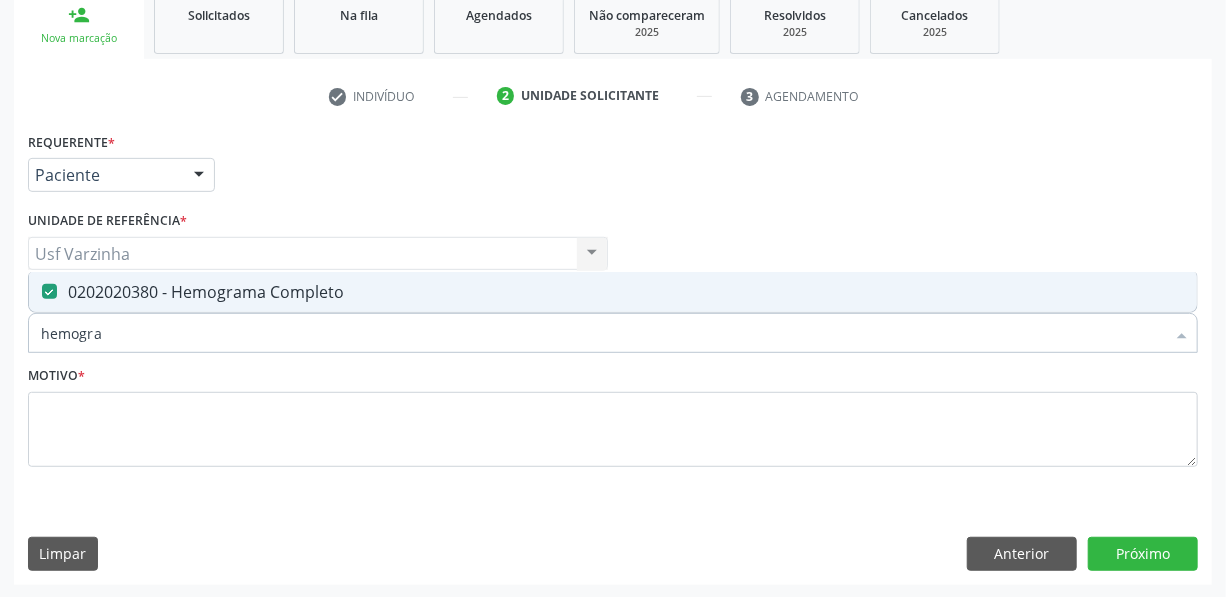 click on "hemogra" at bounding box center [603, 333] 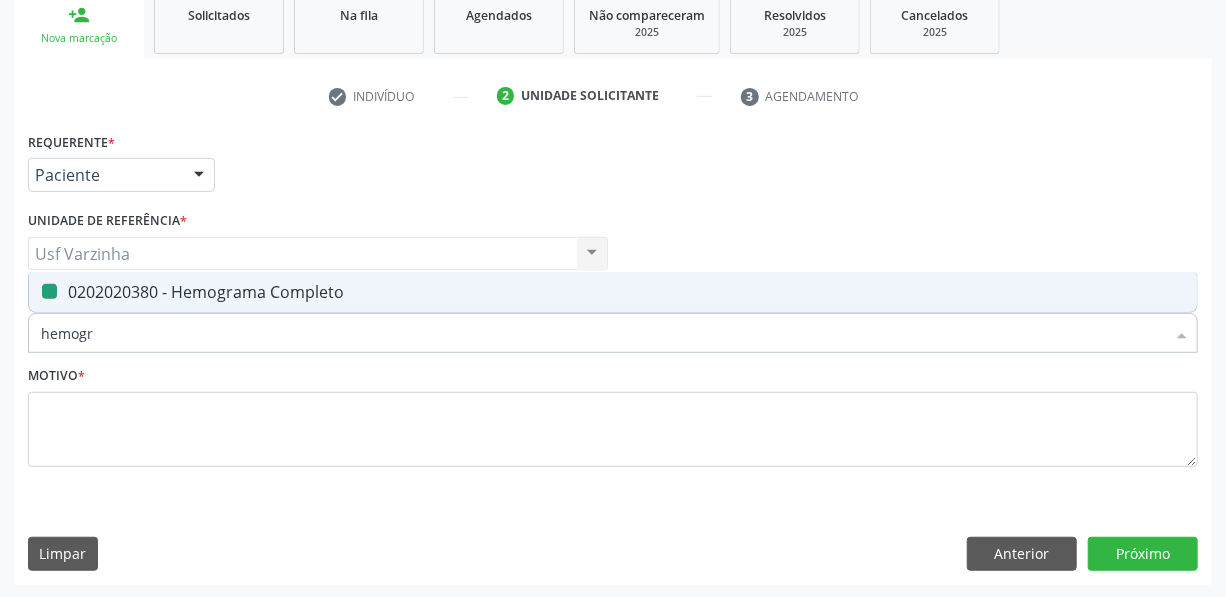 type on "hemog" 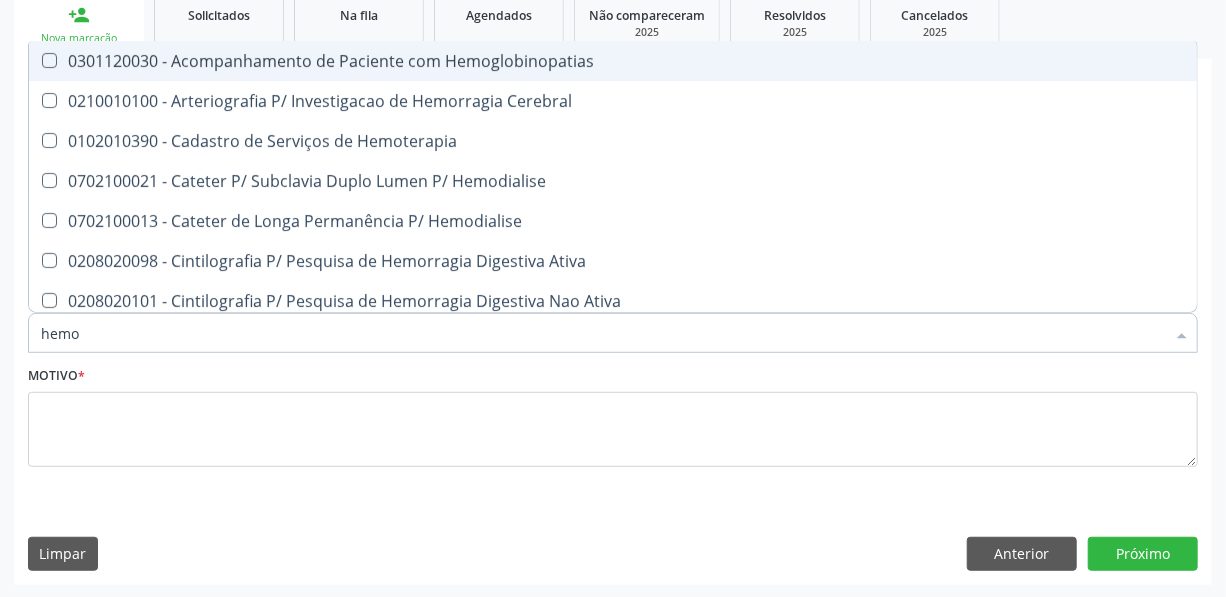 type on "hem" 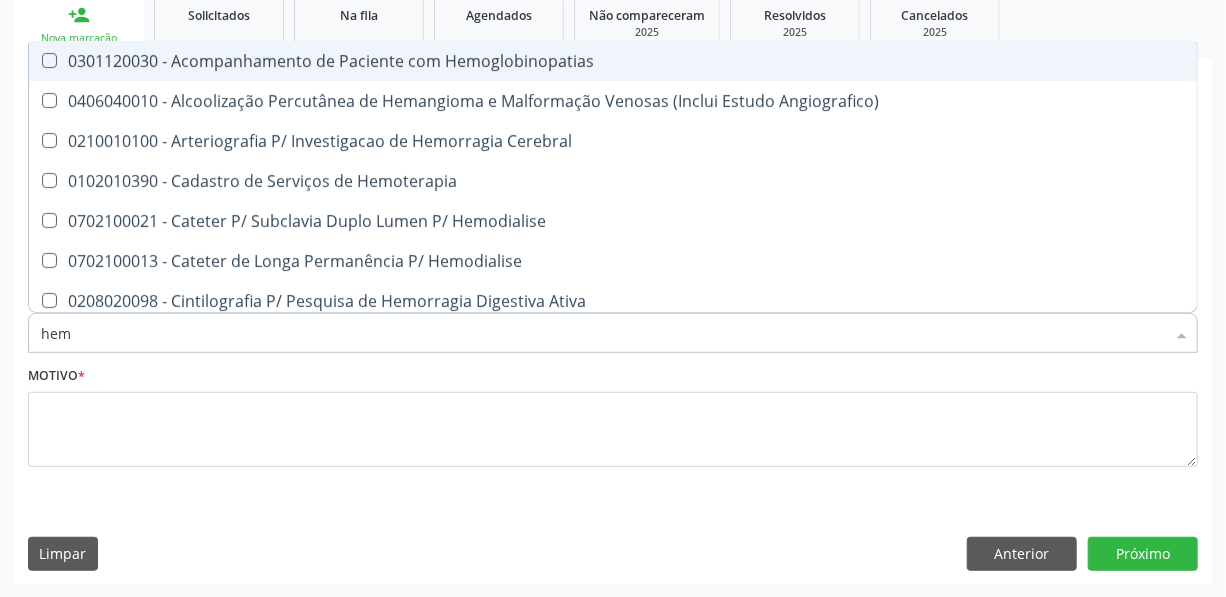 type on "he" 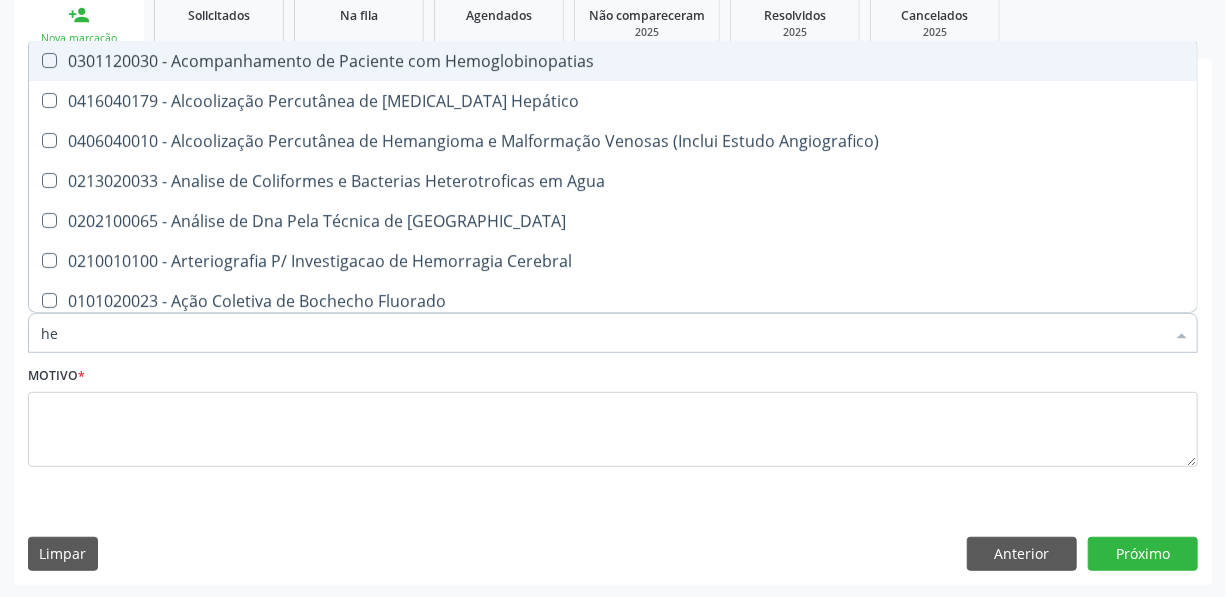 type on "h" 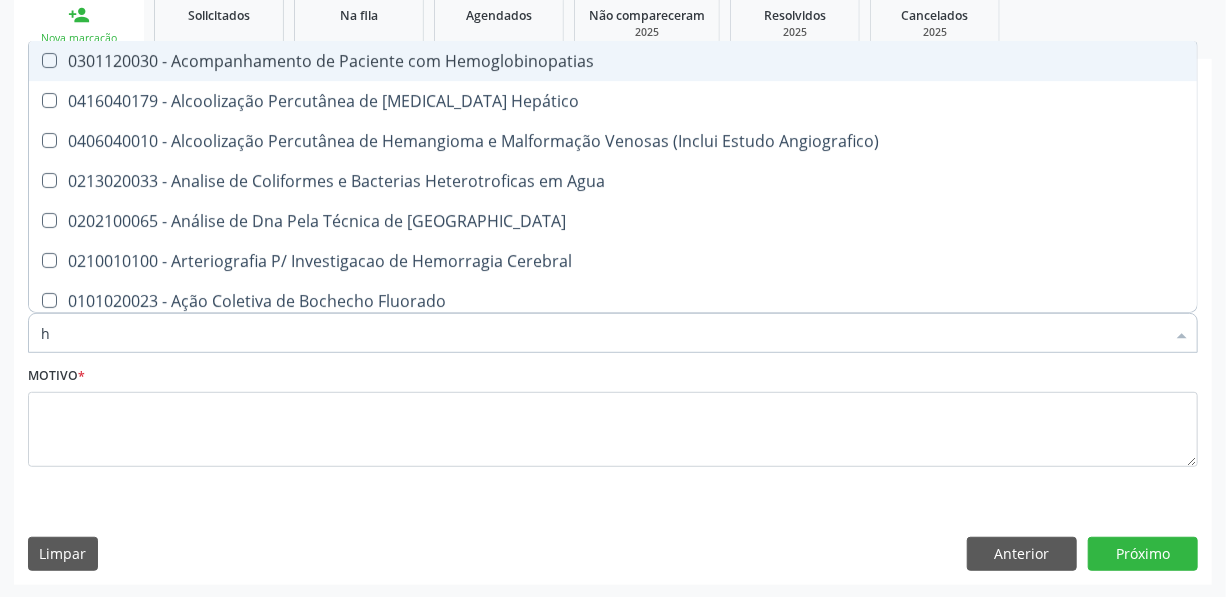 type 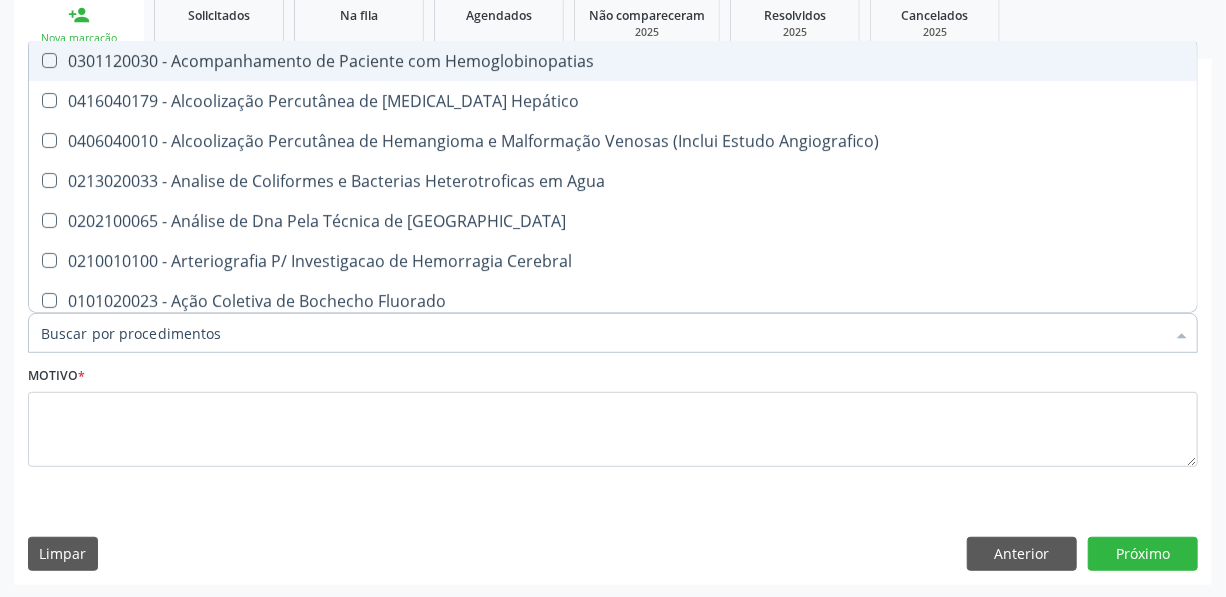 checkbox on "false" 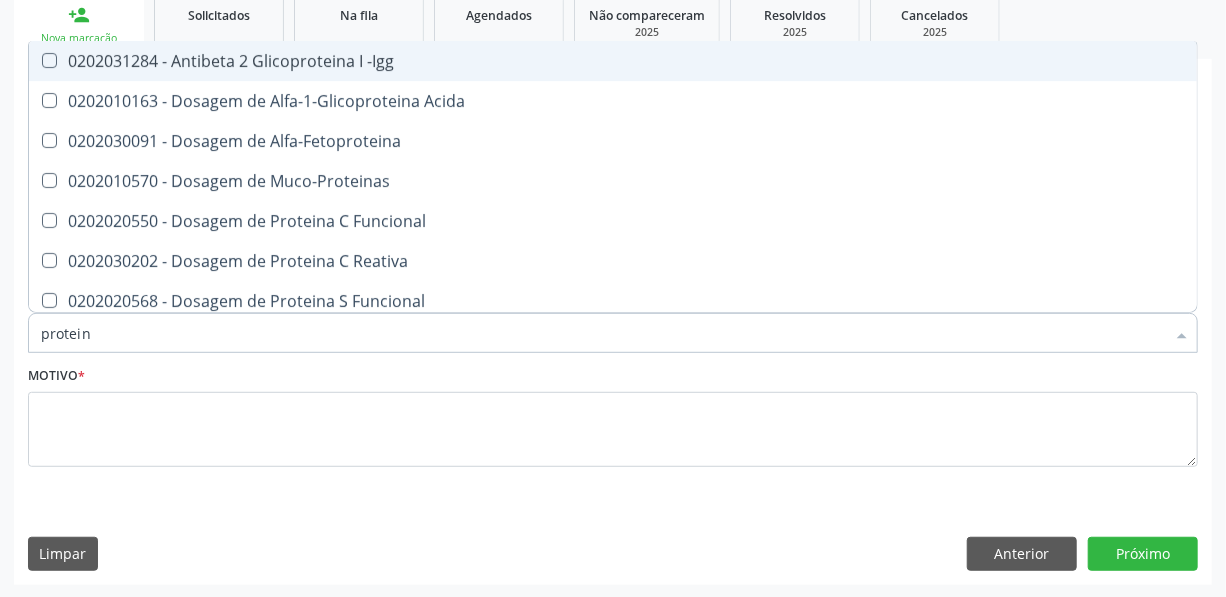 type on "proteina" 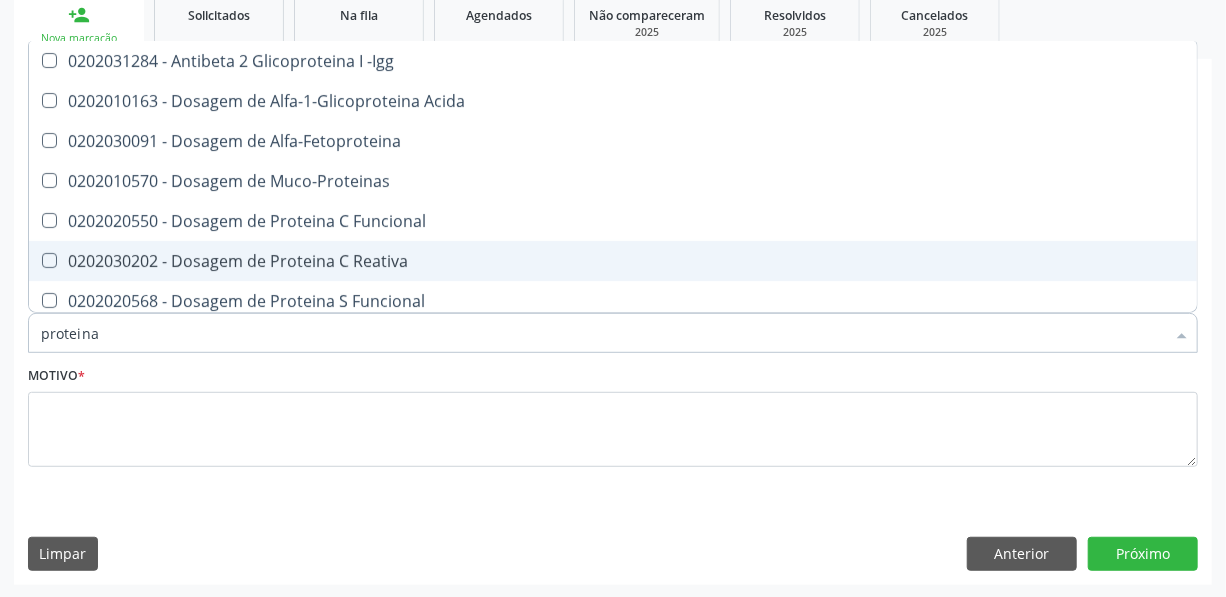 click on "0202030202 - Dosagem de Proteina C Reativa" at bounding box center (613, 261) 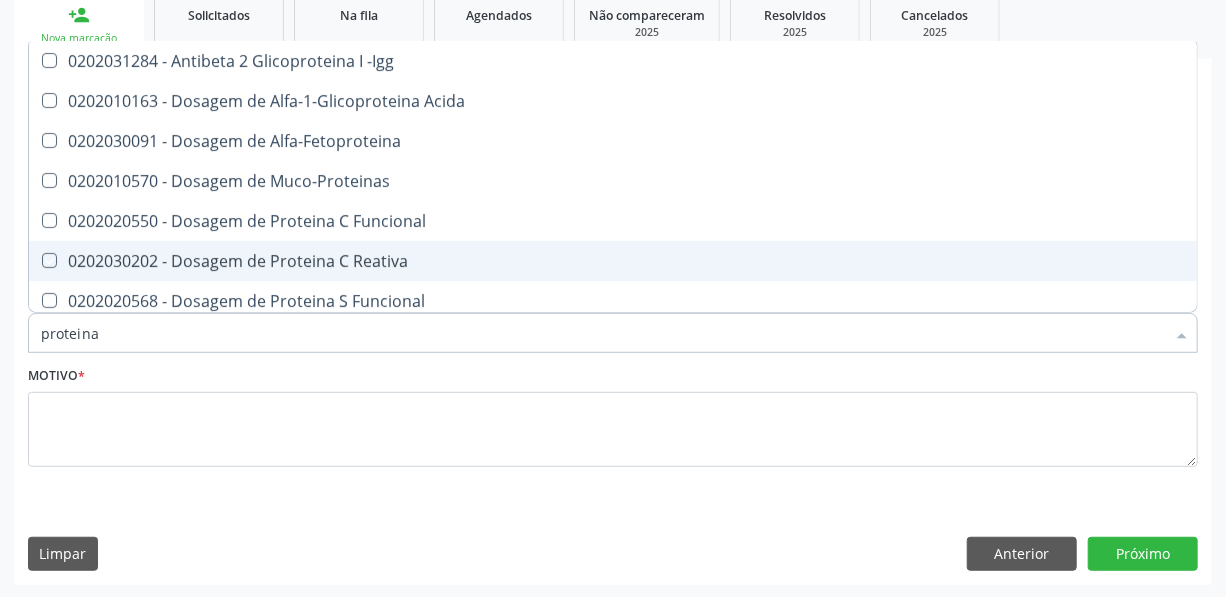 checkbox on "true" 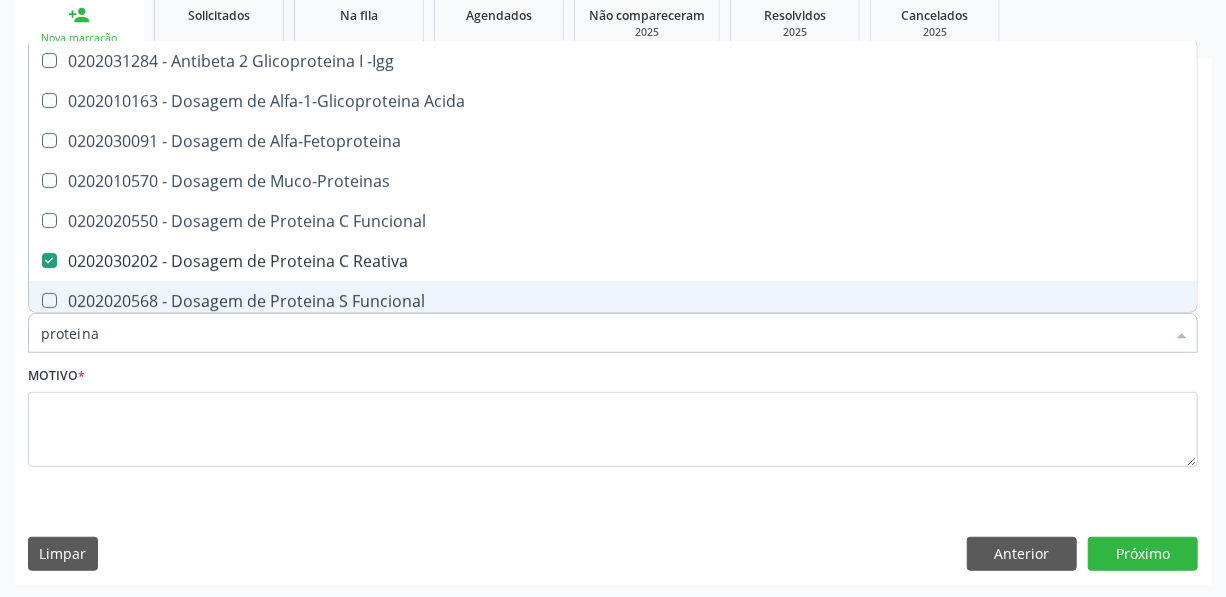 click on "proteina" at bounding box center [603, 333] 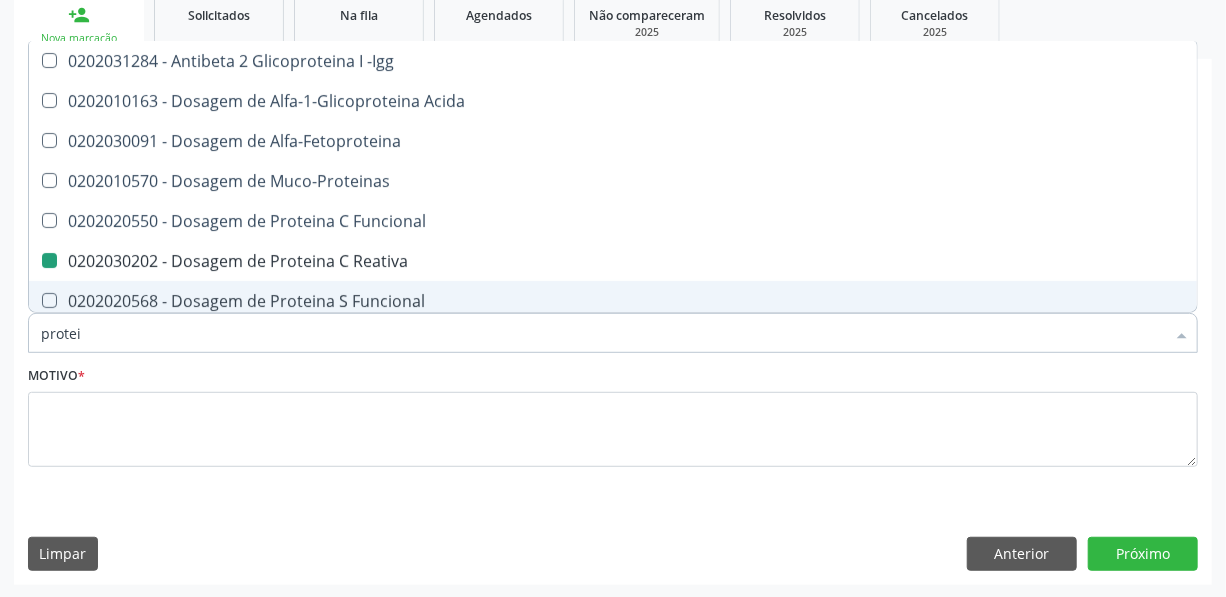 type on "prote" 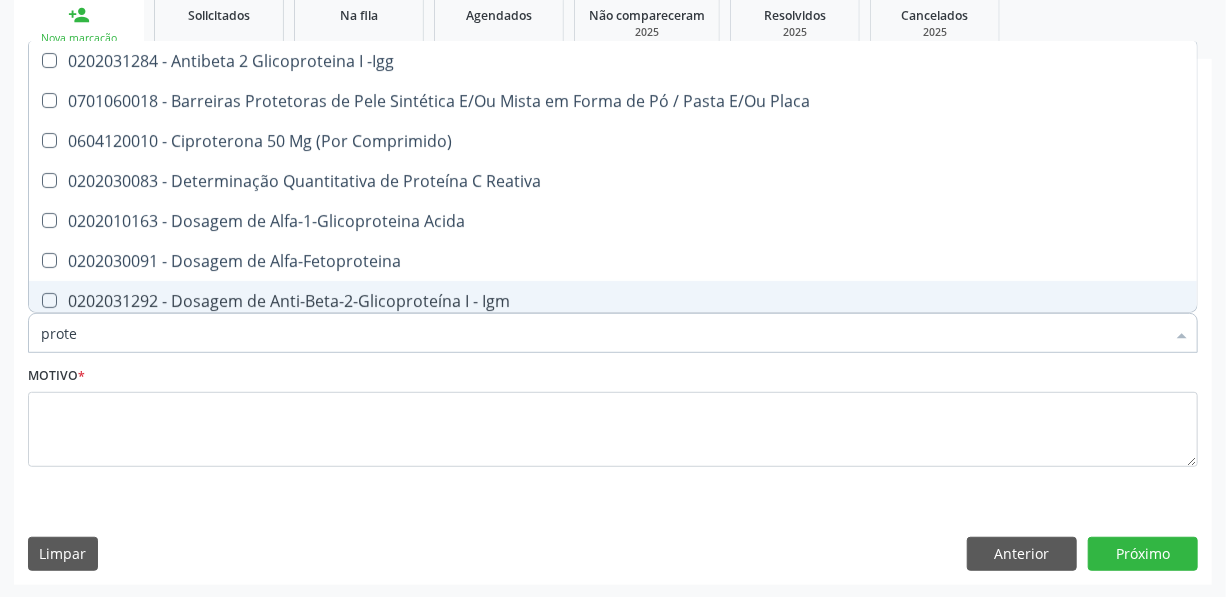 type on "prot" 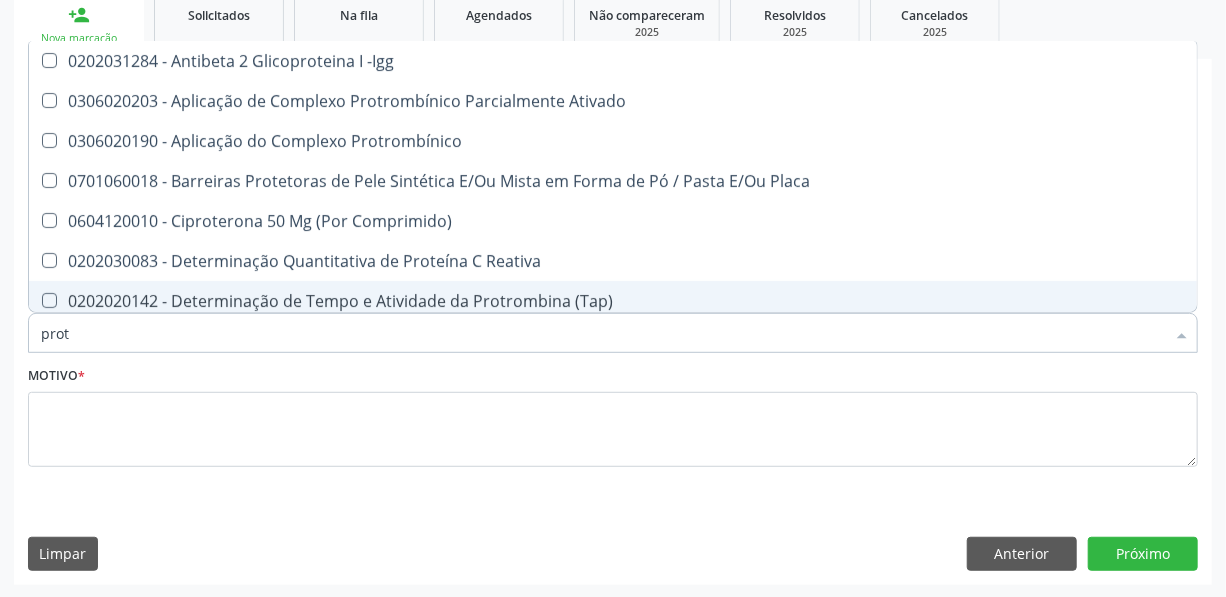 type on "pro" 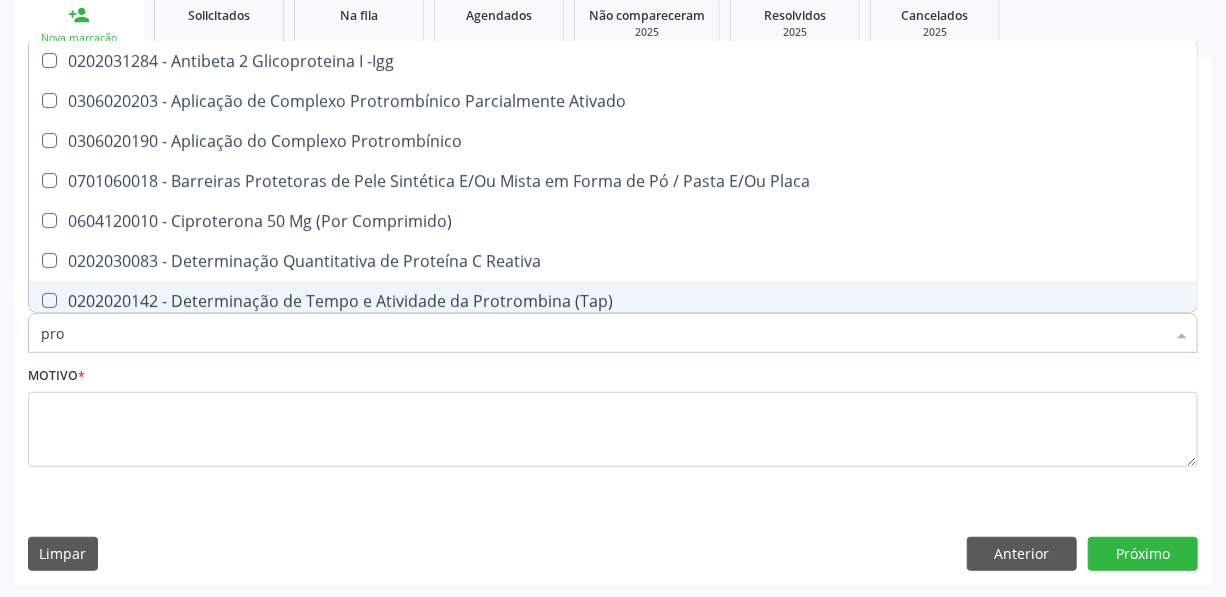 checkbox on "false" 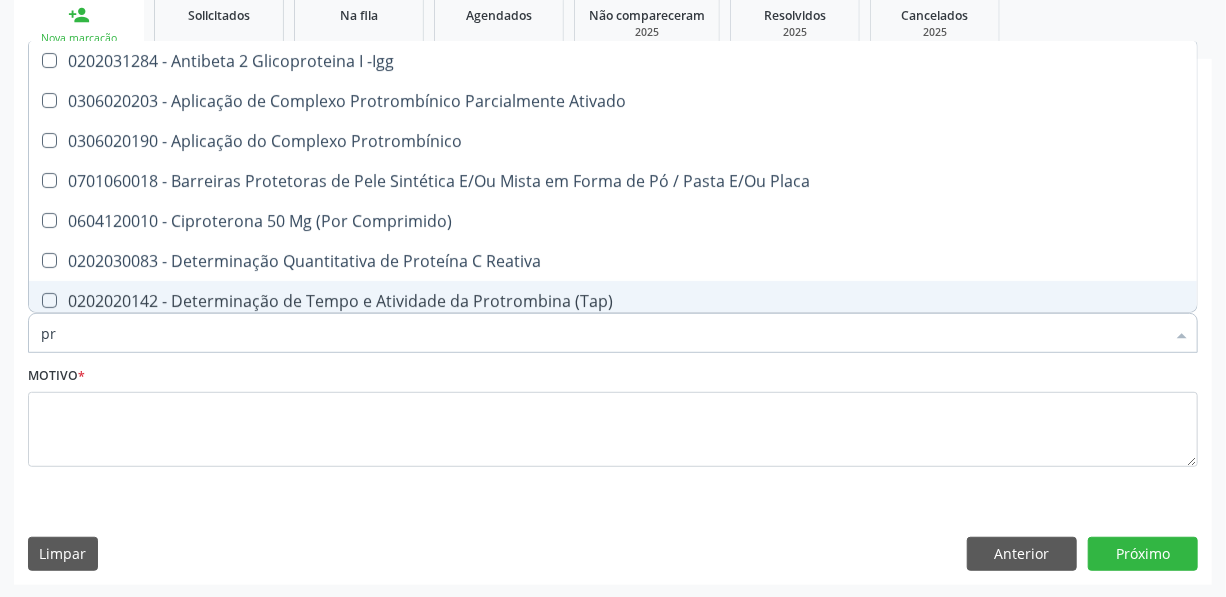 type on "p" 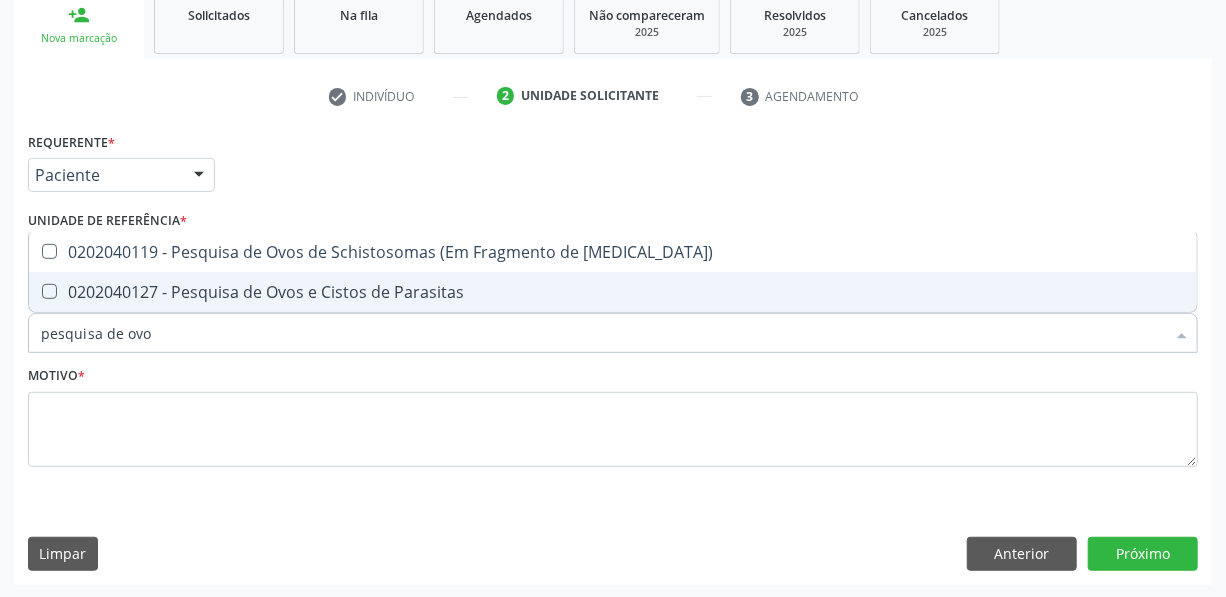 type on "pesquisa de ovos" 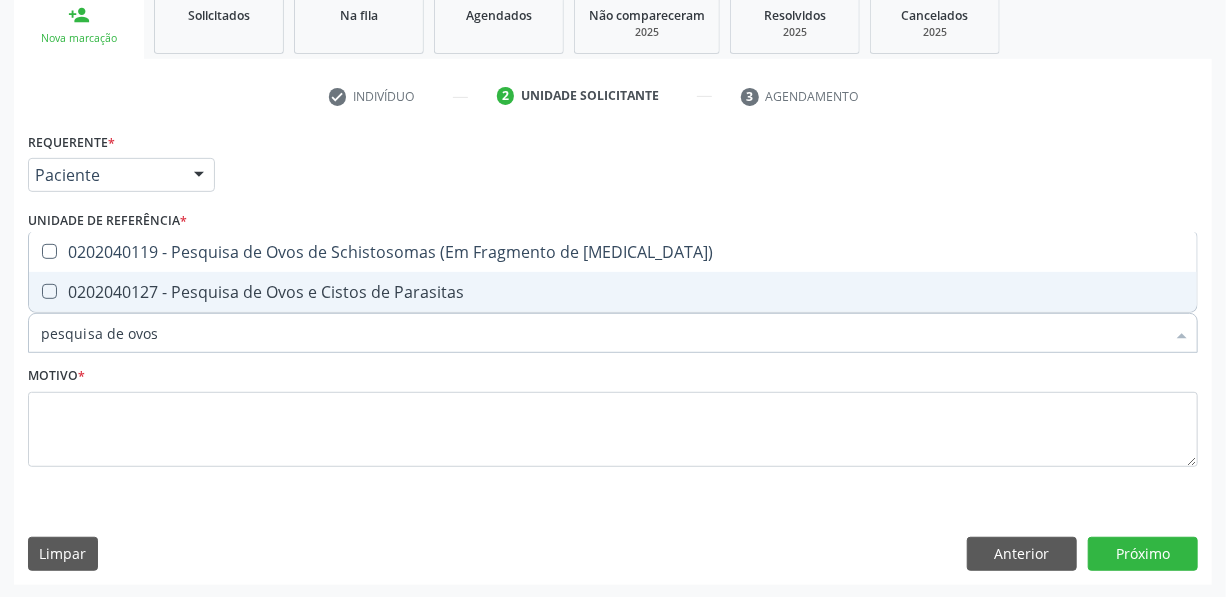 drag, startPoint x: 223, startPoint y: 287, endPoint x: 45, endPoint y: 310, distance: 179.4798 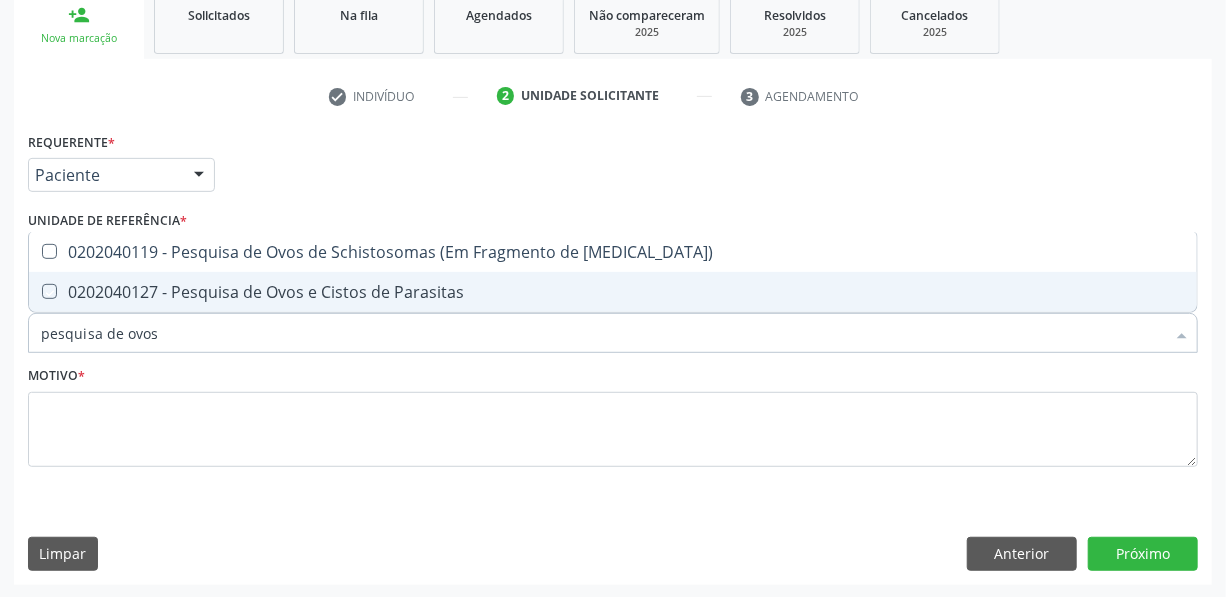 checkbox on "true" 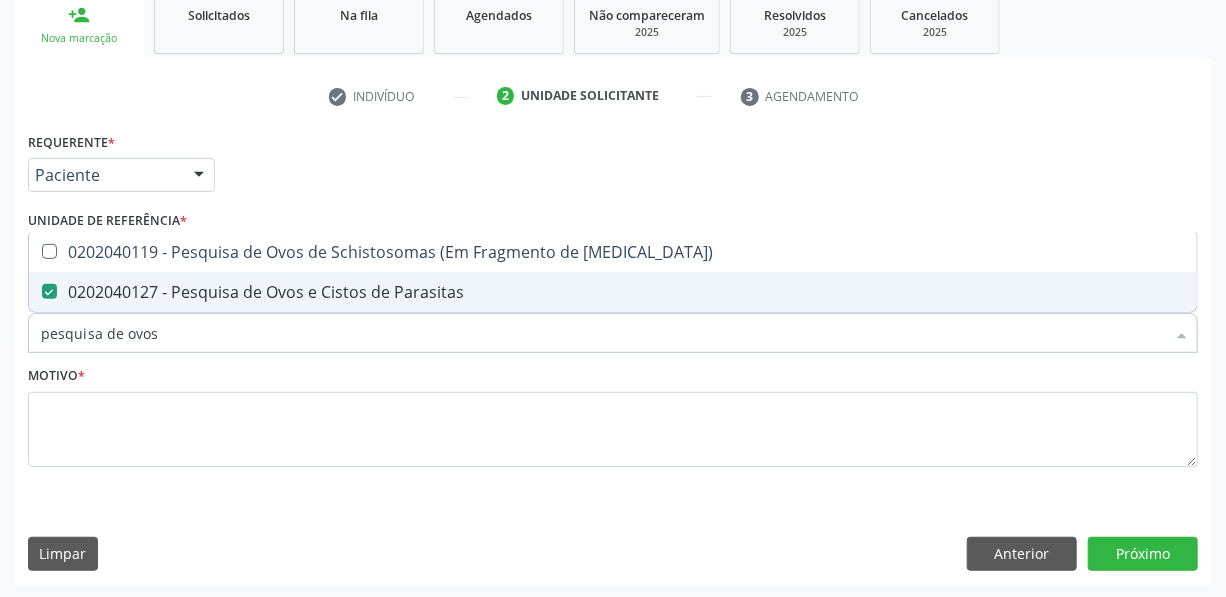 click on "pesquisa de ovos" at bounding box center (603, 333) 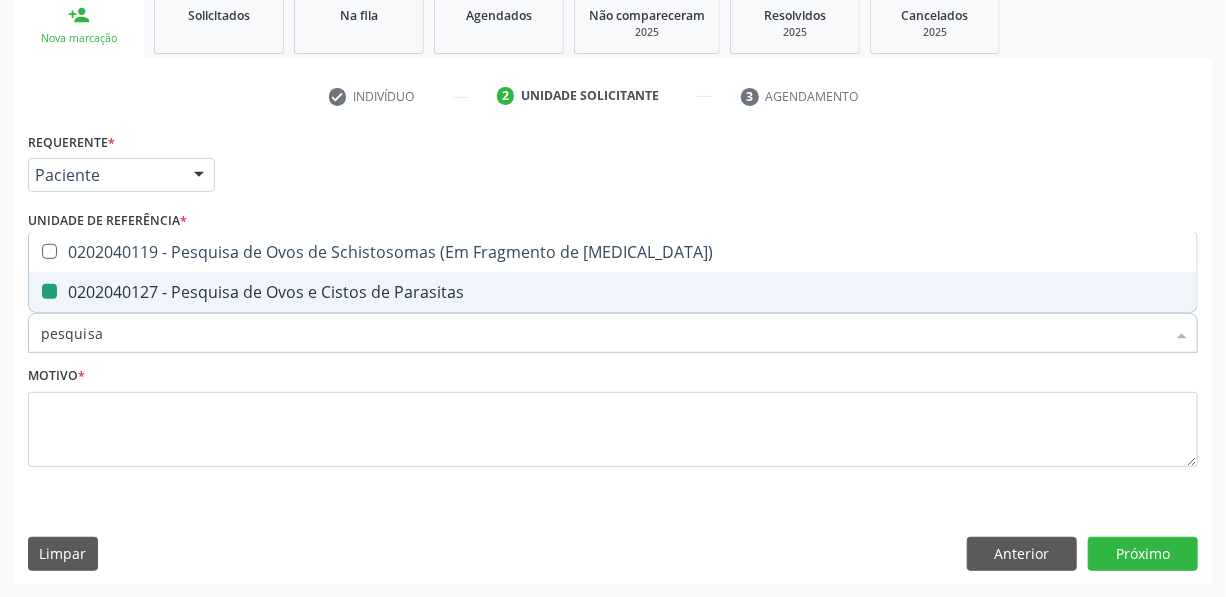 type on "pesquisa" 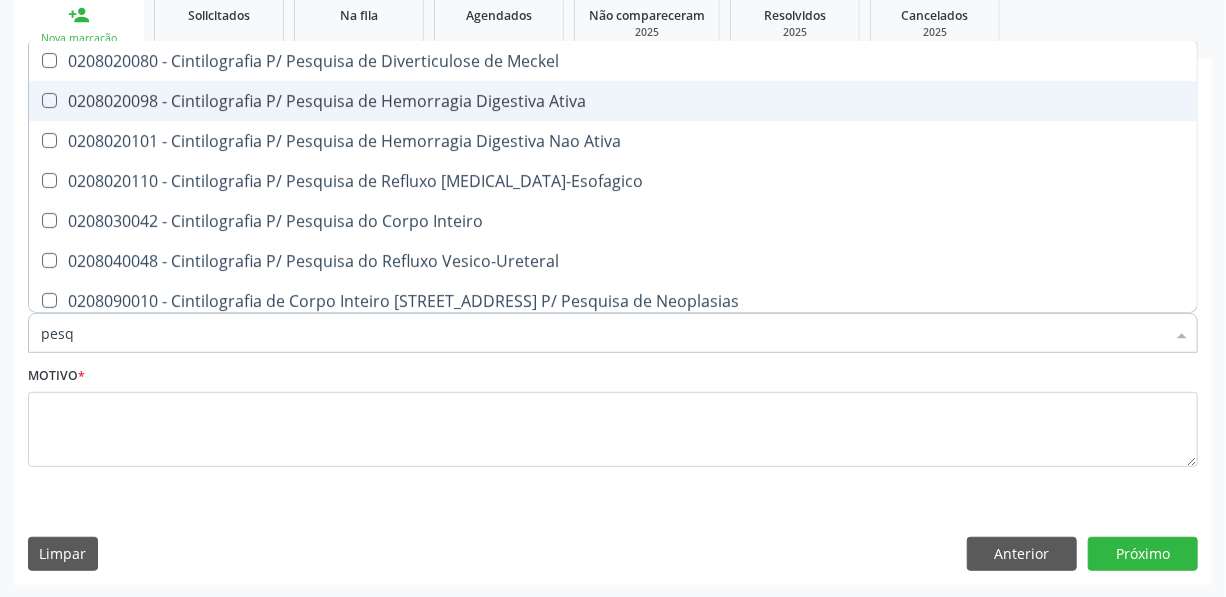 type on "pes" 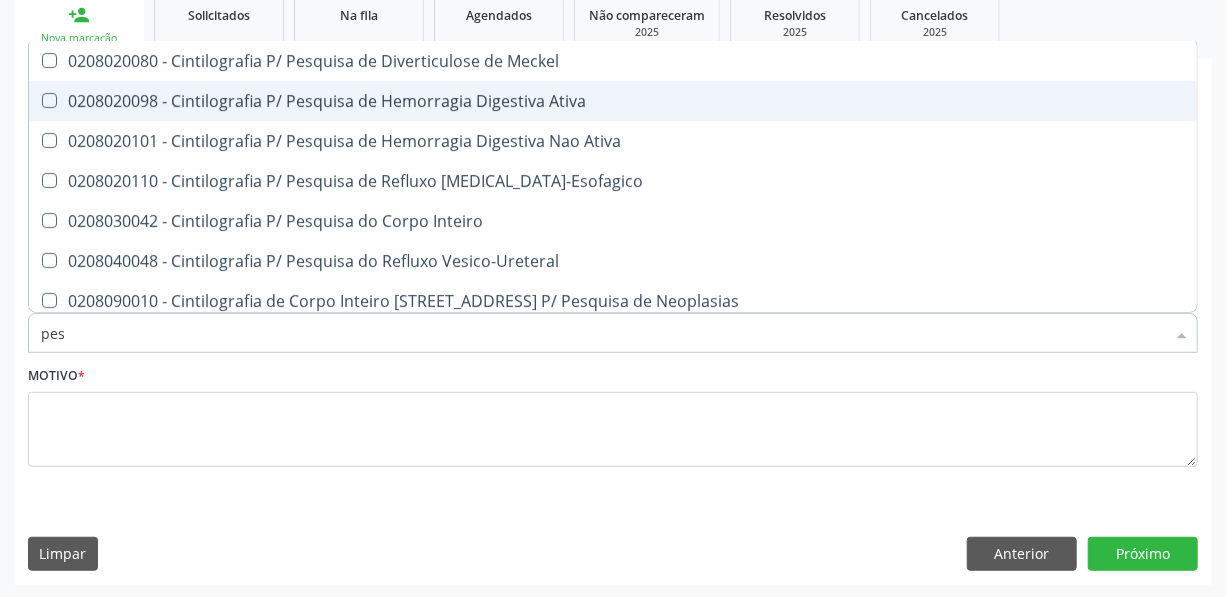 checkbox on "false" 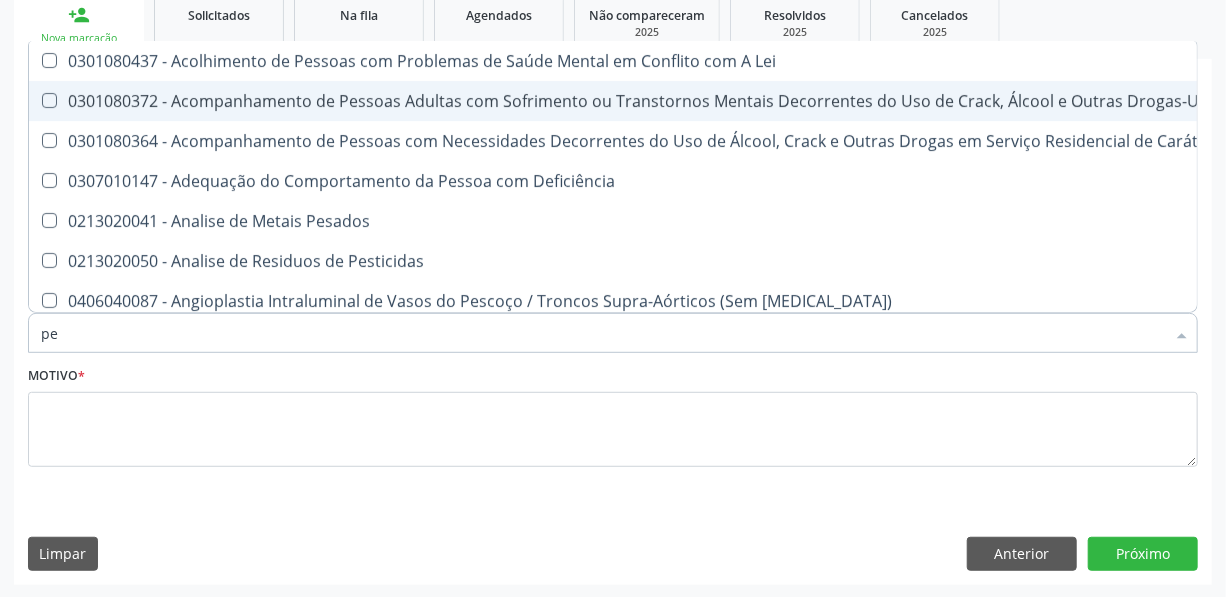type on "p" 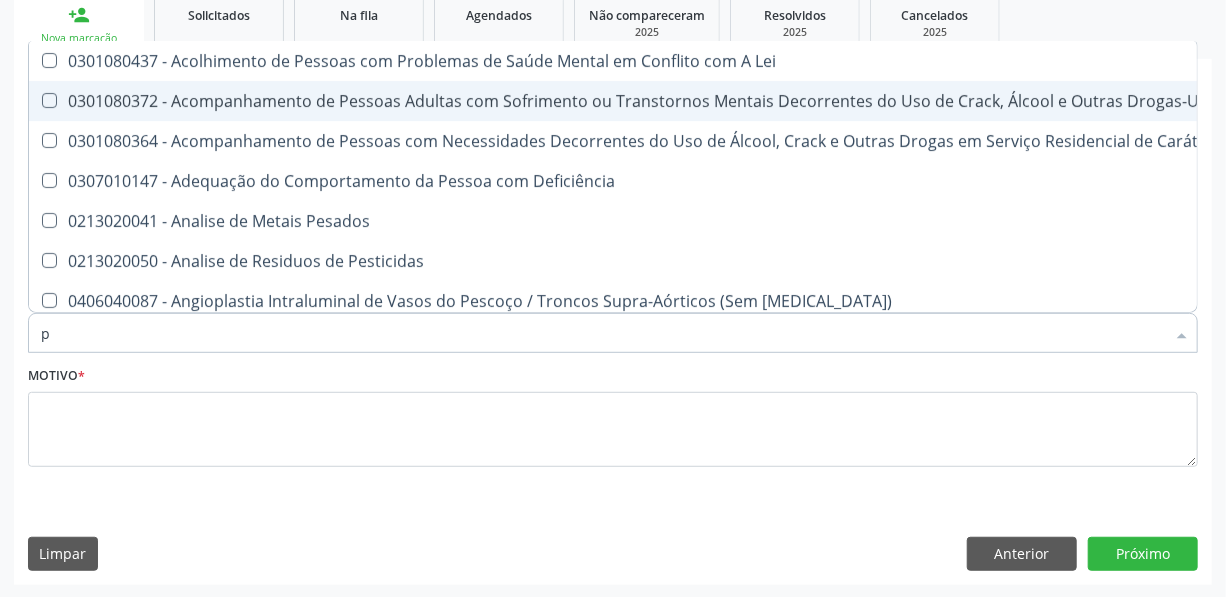 checkbox on "false" 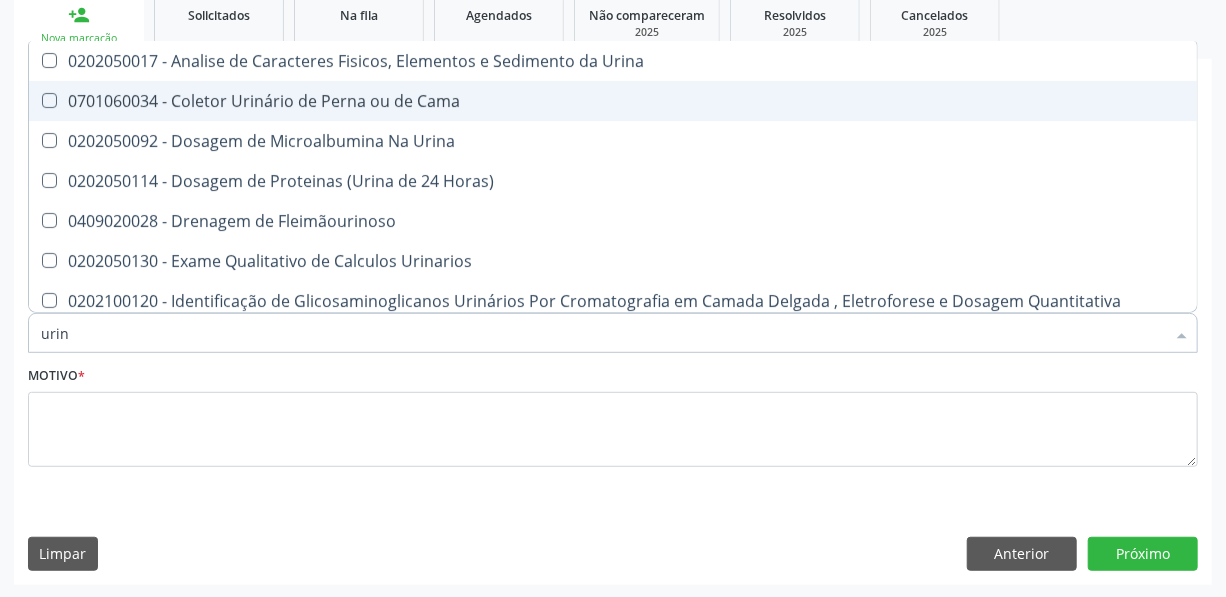 type on "urina" 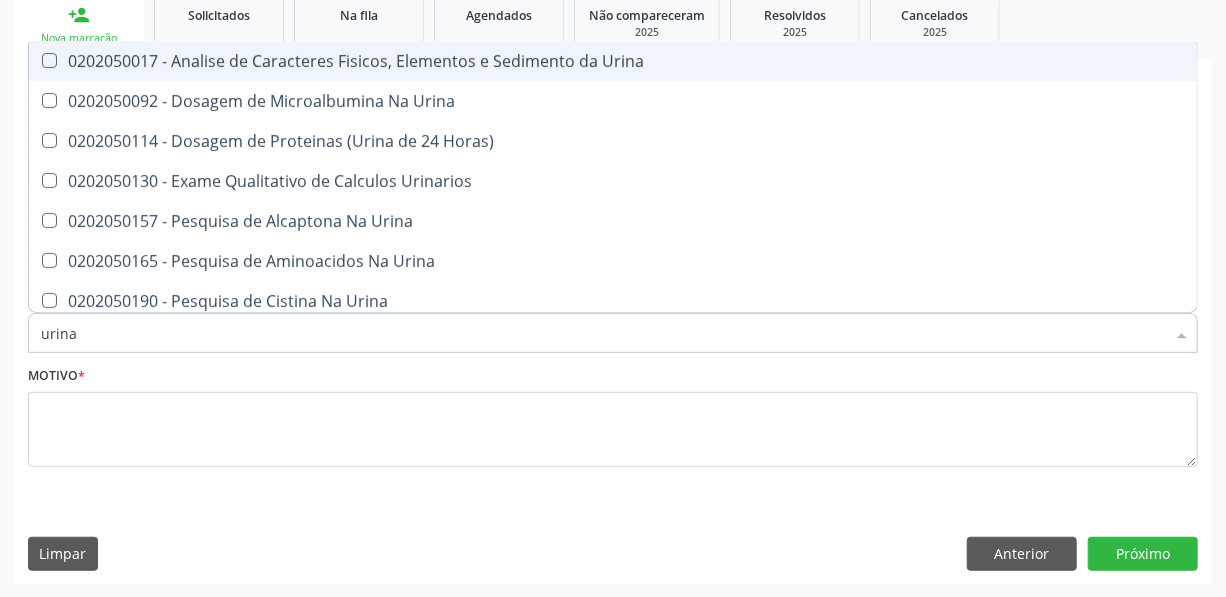 click on "0202050017 - Analise de Caracteres Fisicos, Elementos e Sedimento da Urina" at bounding box center (613, 61) 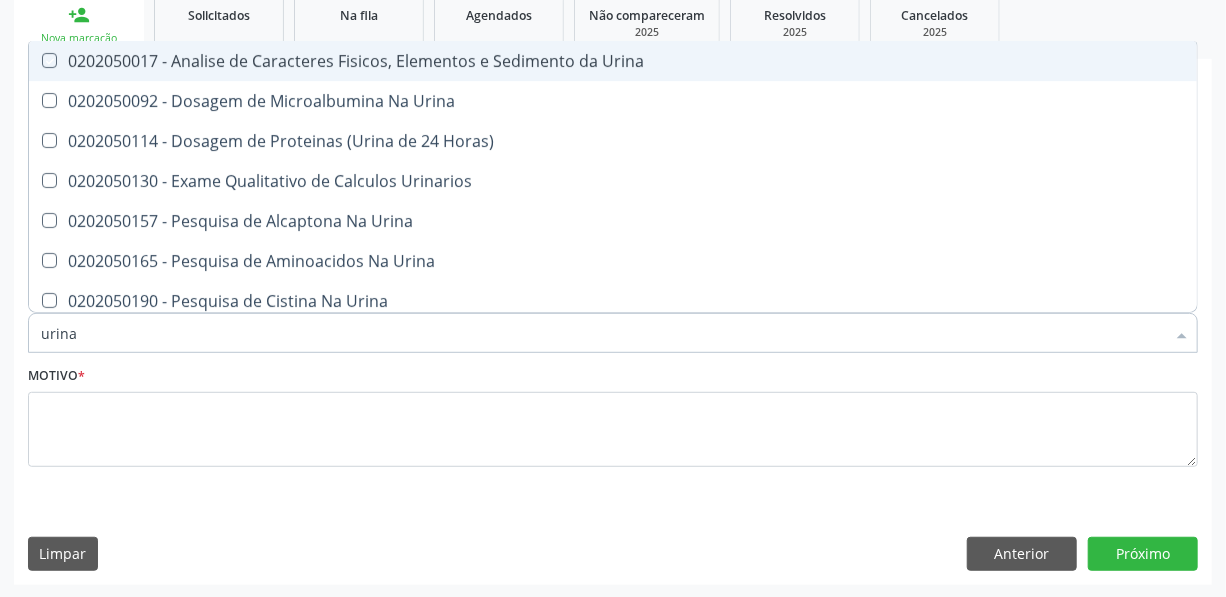 checkbox on "true" 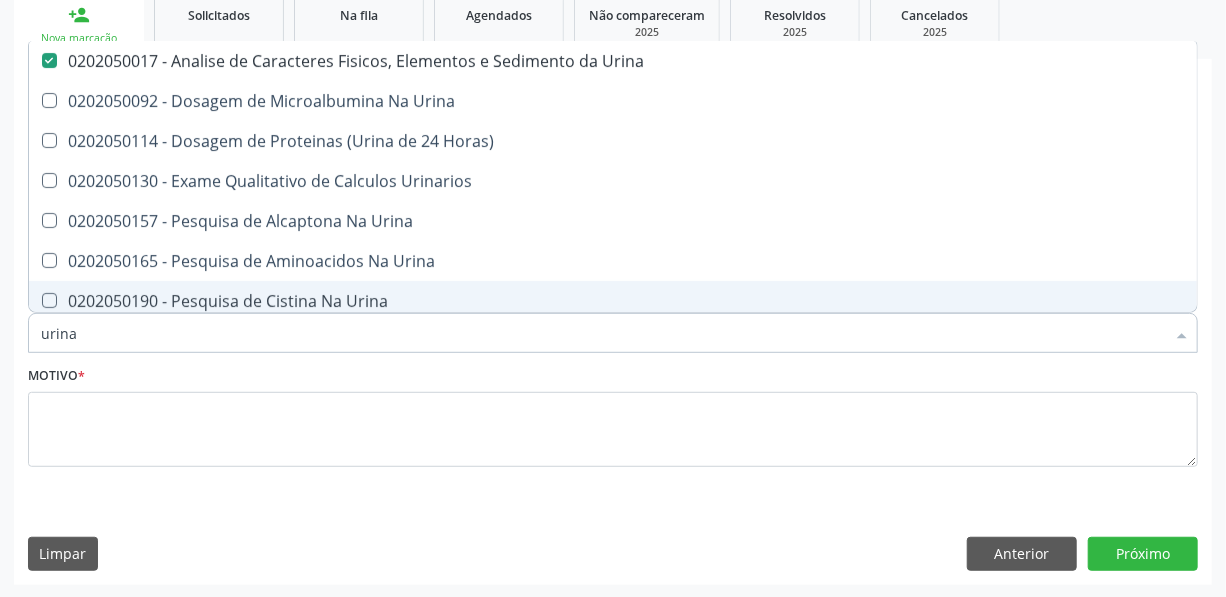 click on "urina" at bounding box center [603, 333] 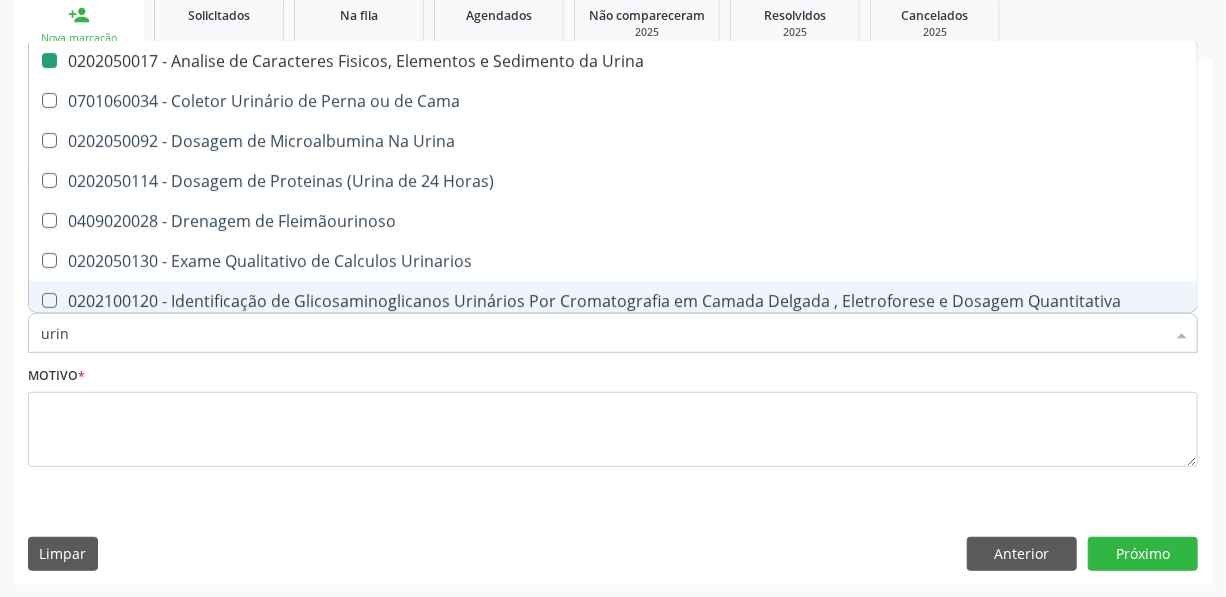 type on "uri" 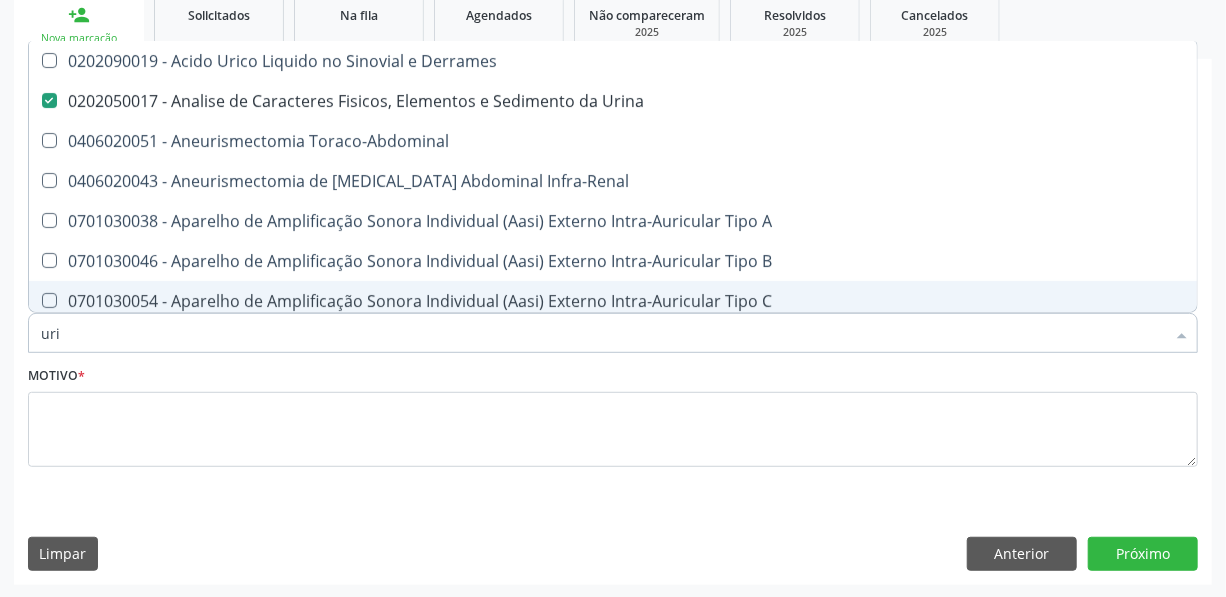 type on "ur" 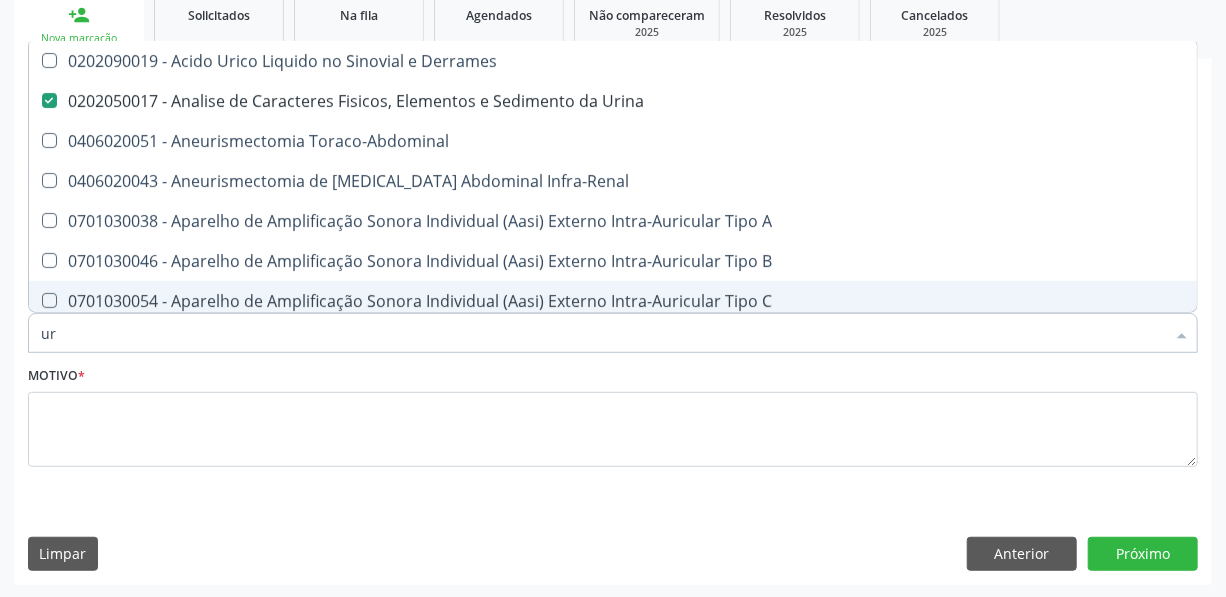 checkbox on "false" 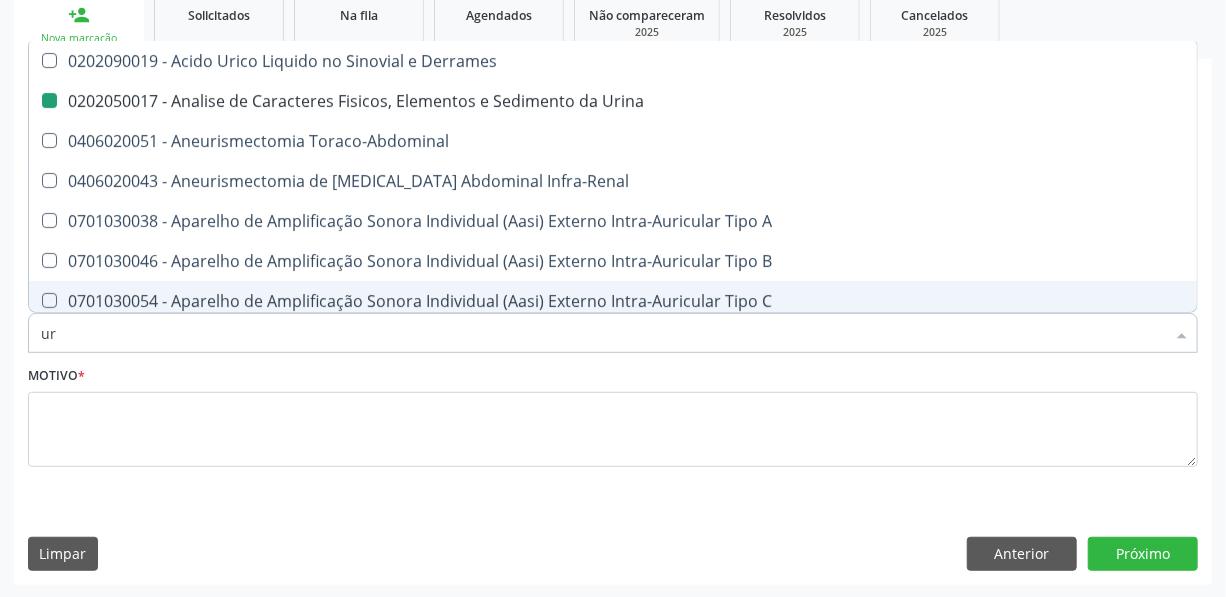 type on "u" 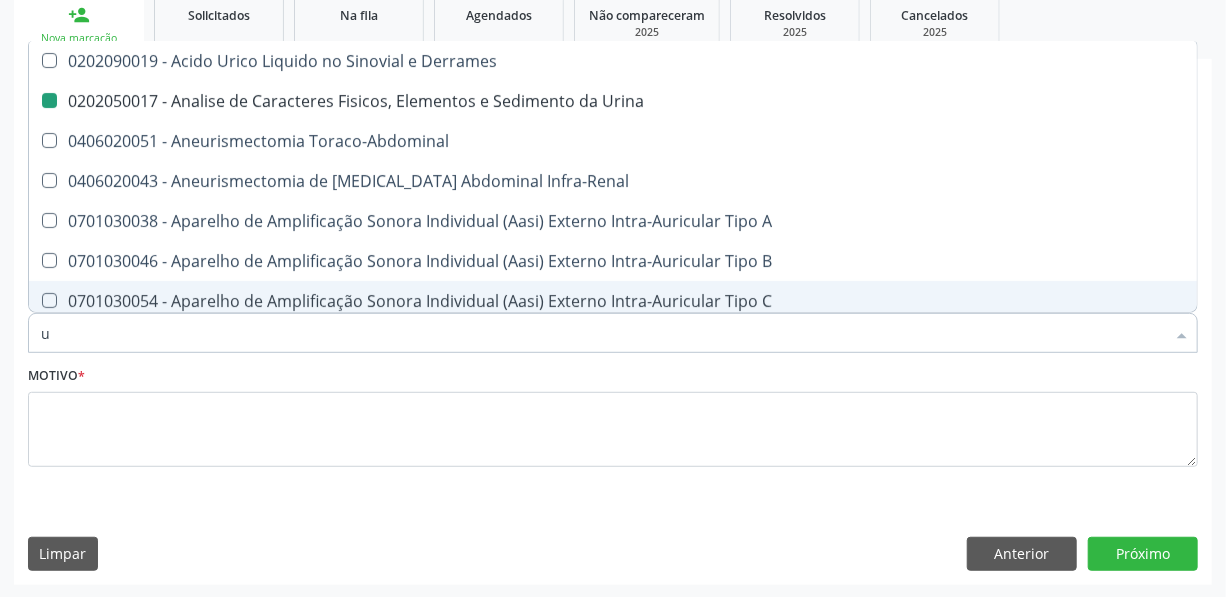 type 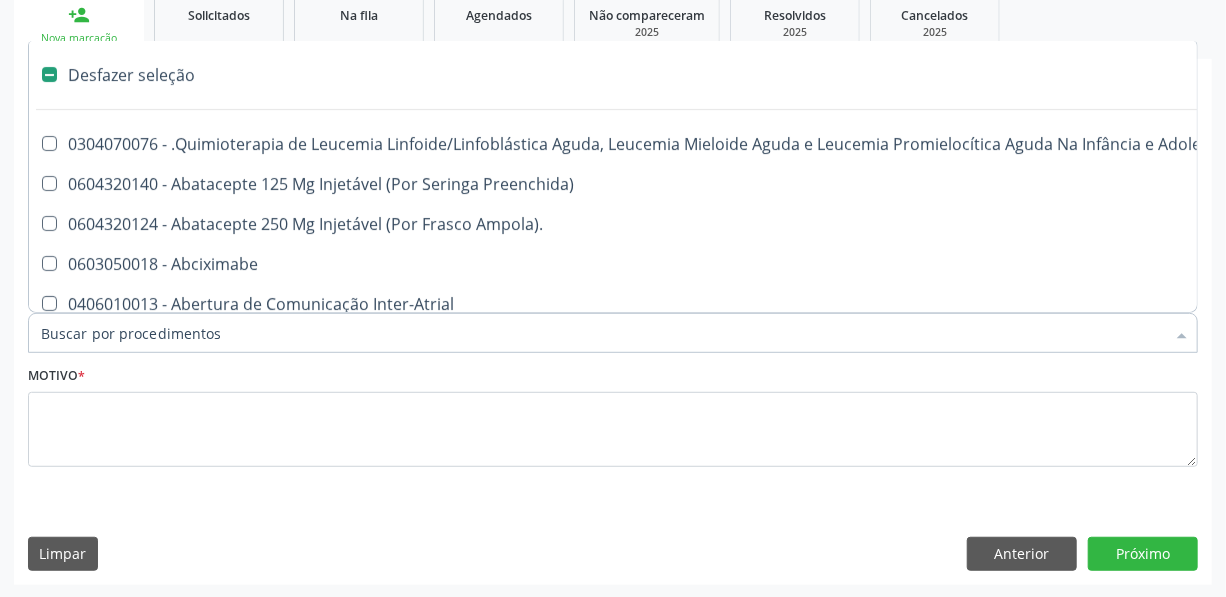 checkbox on "false" 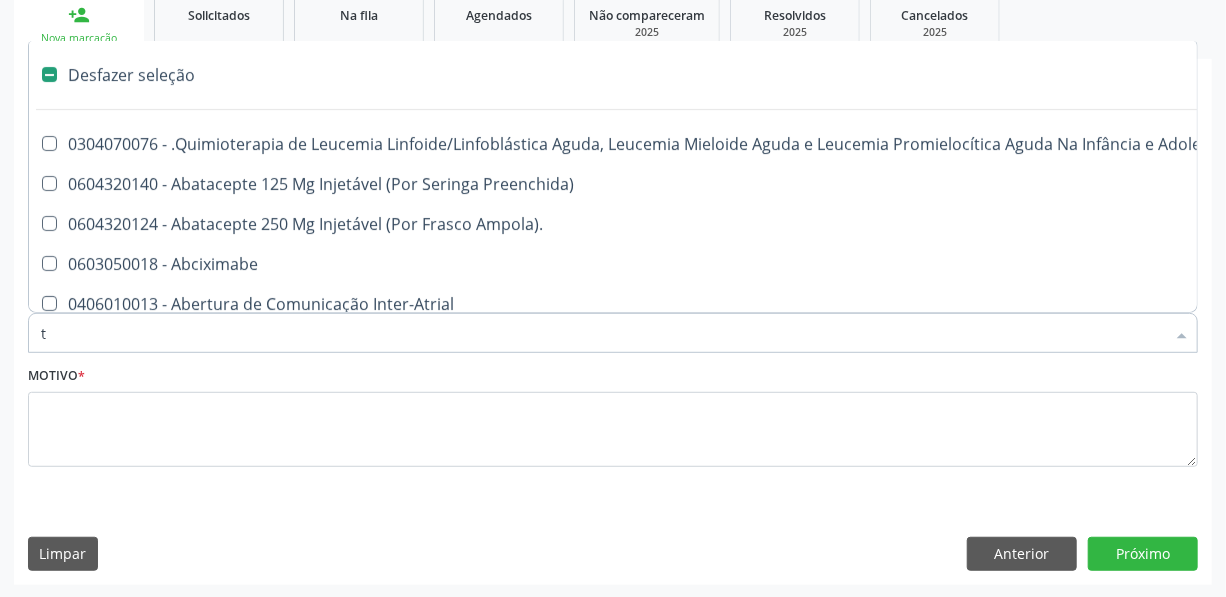 checkbox on "true" 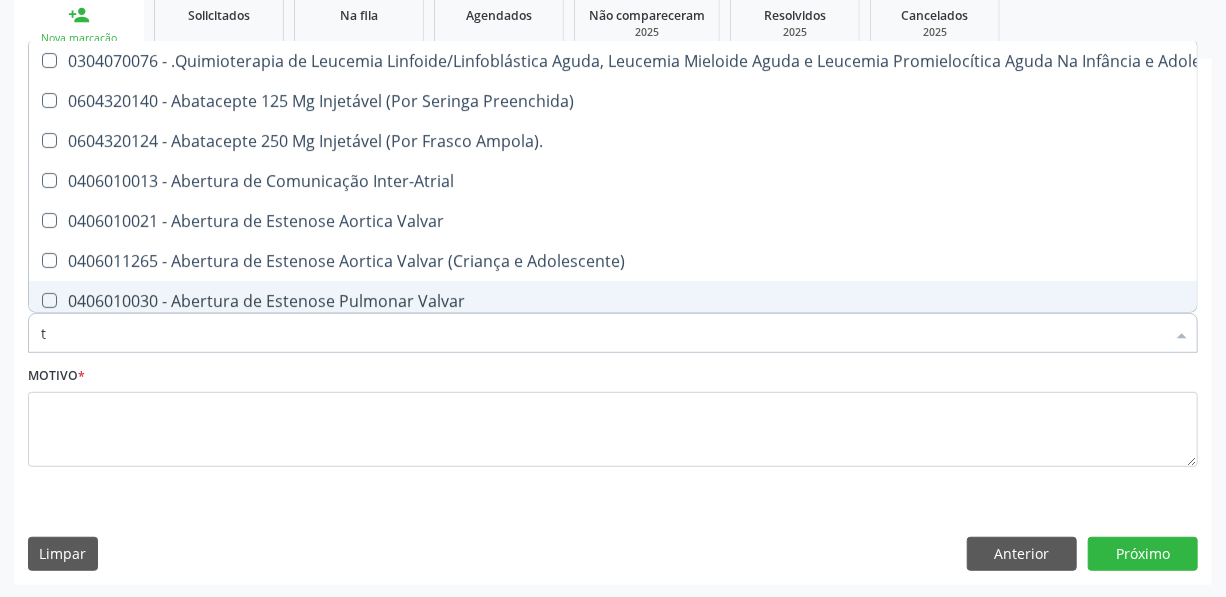 type on "t4" 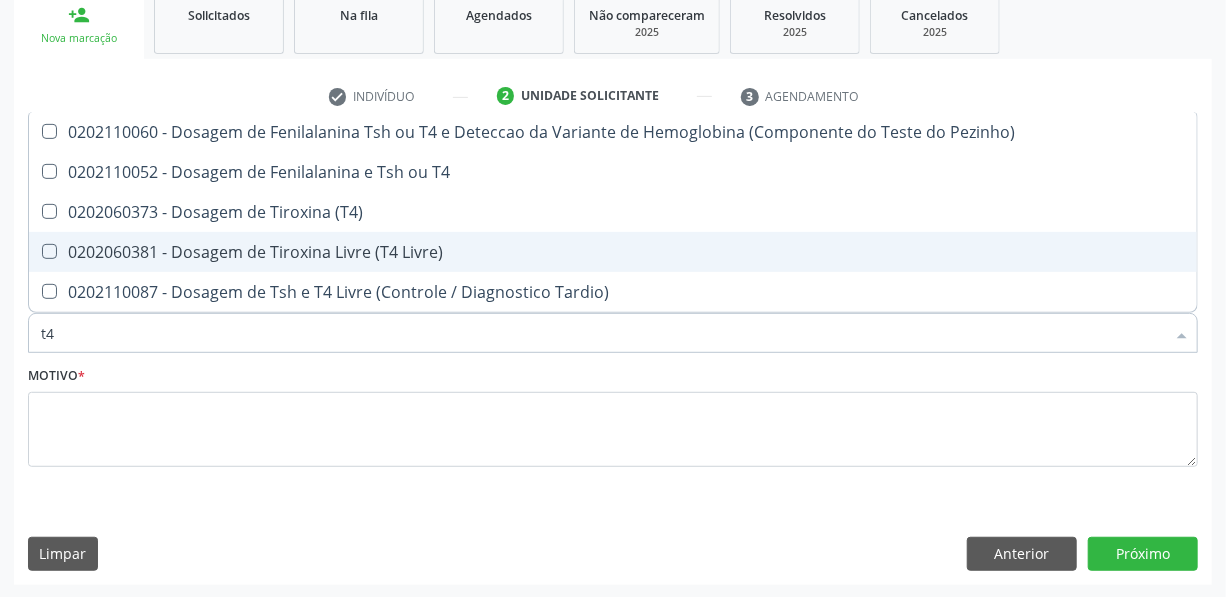 click on "0202060381 - Dosagem de Tiroxina Livre (T4 Livre)" at bounding box center (613, 252) 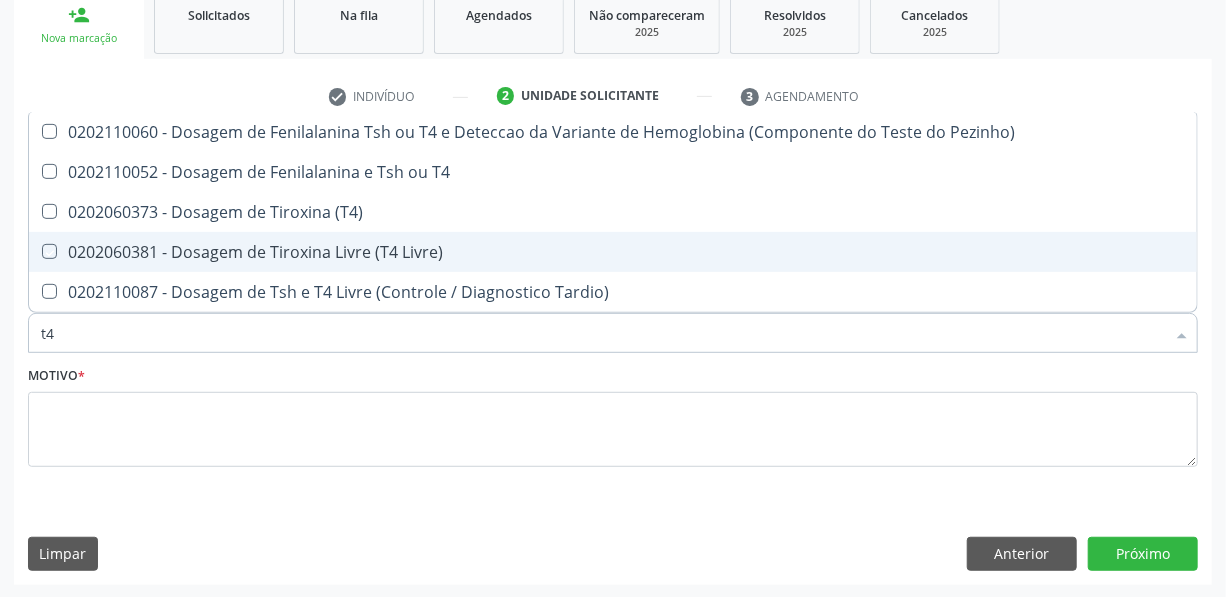 checkbox on "true" 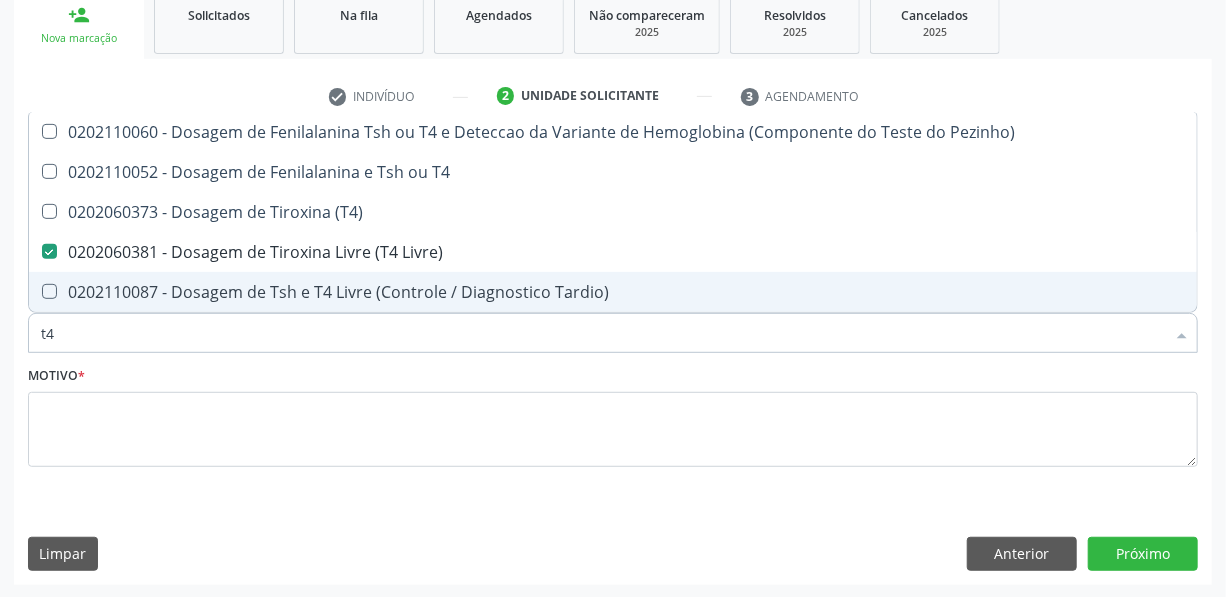 click on "t4" at bounding box center [603, 333] 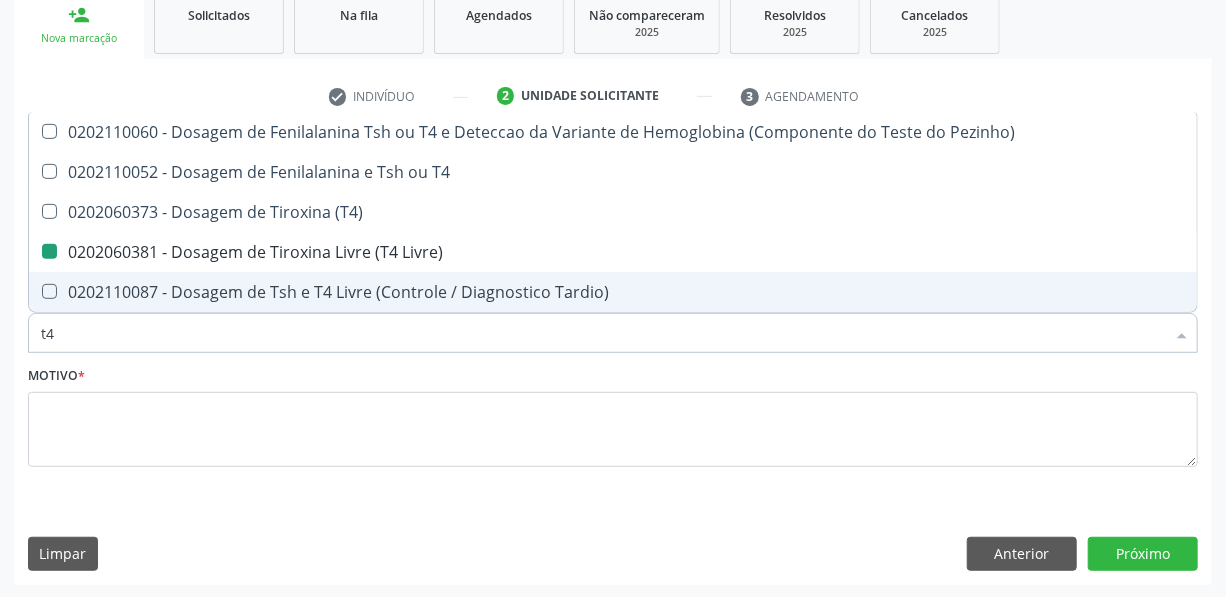 type on "t" 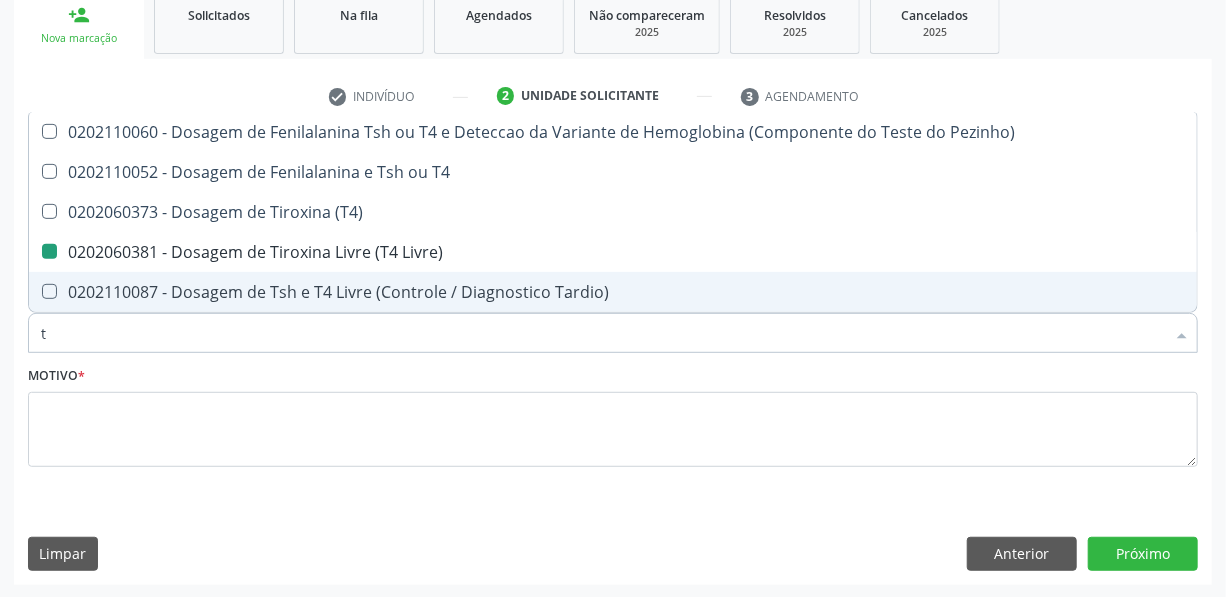 checkbox on "false" 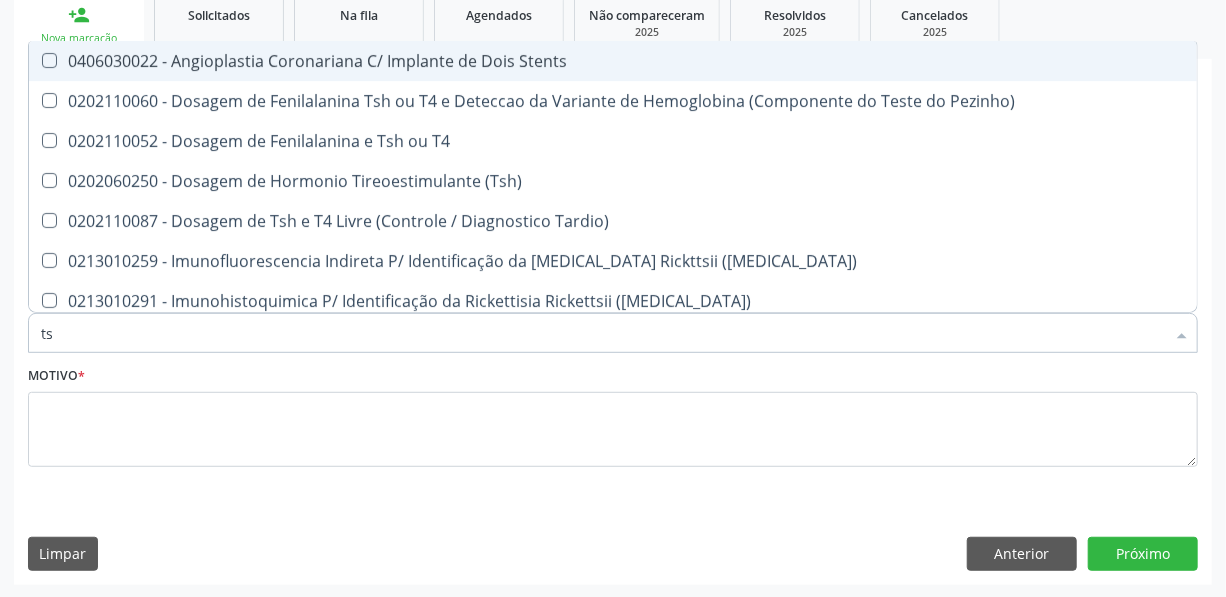 type on "tsh" 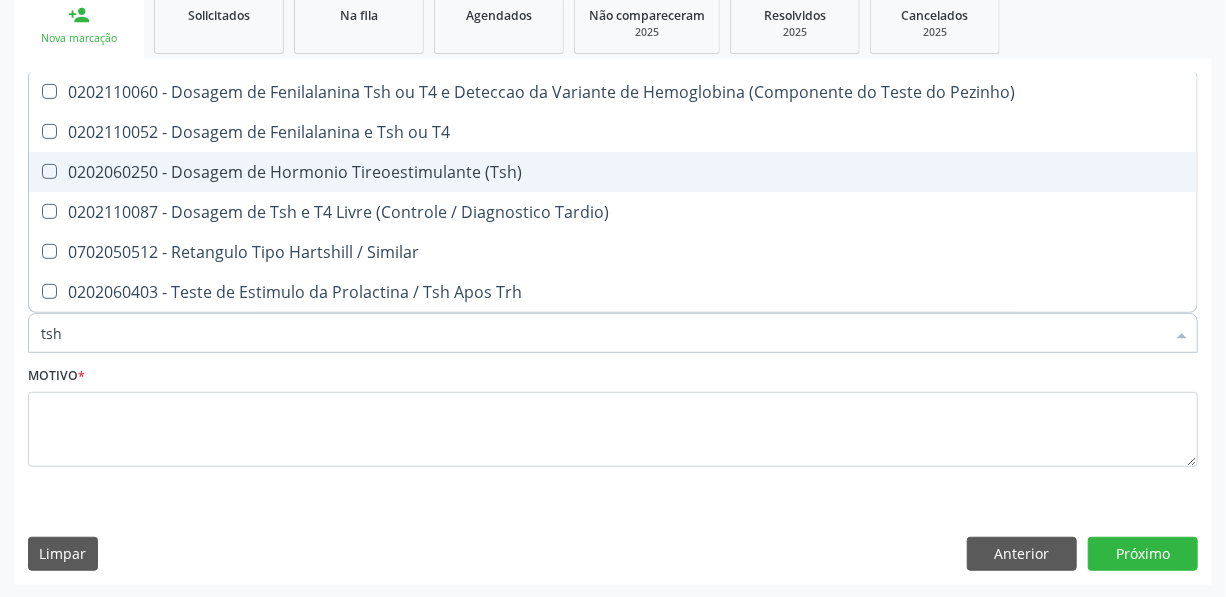 click on "0202060250 - Dosagem de Hormonio Tireoestimulante (Tsh)" at bounding box center [613, 172] 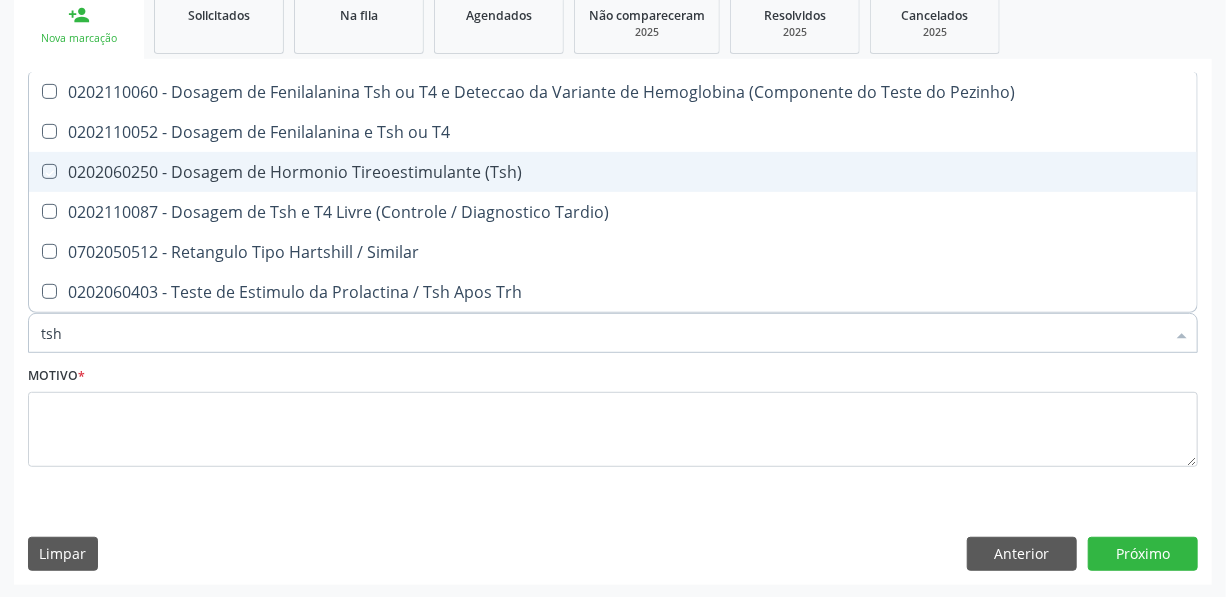 checkbox on "true" 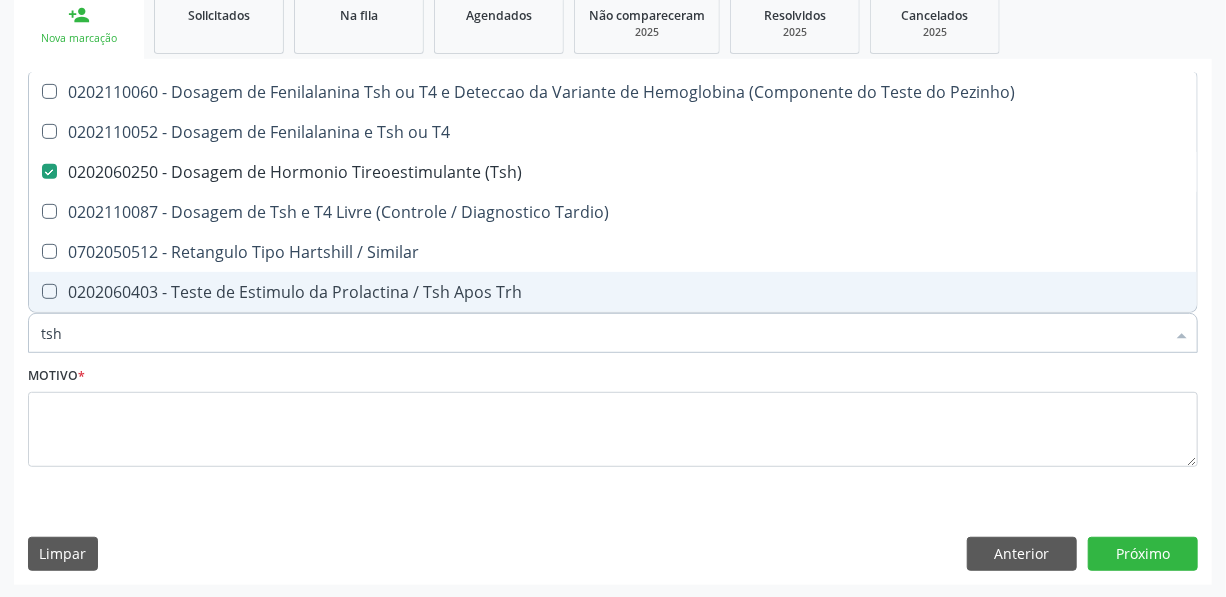 click on "tsh" at bounding box center (603, 333) 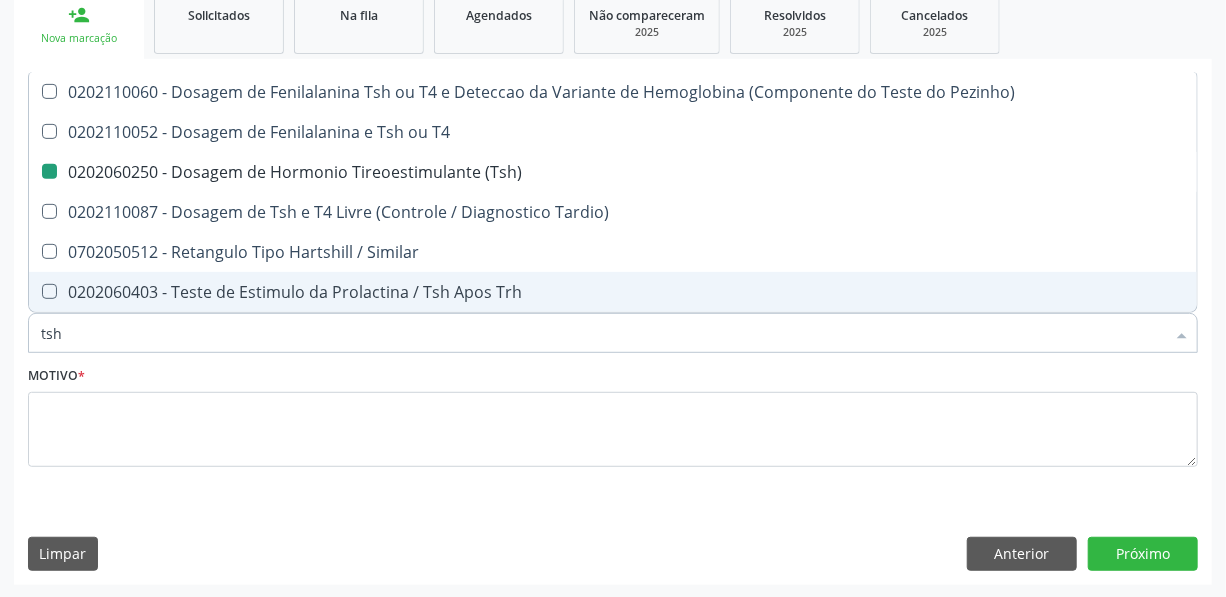 type on "ts" 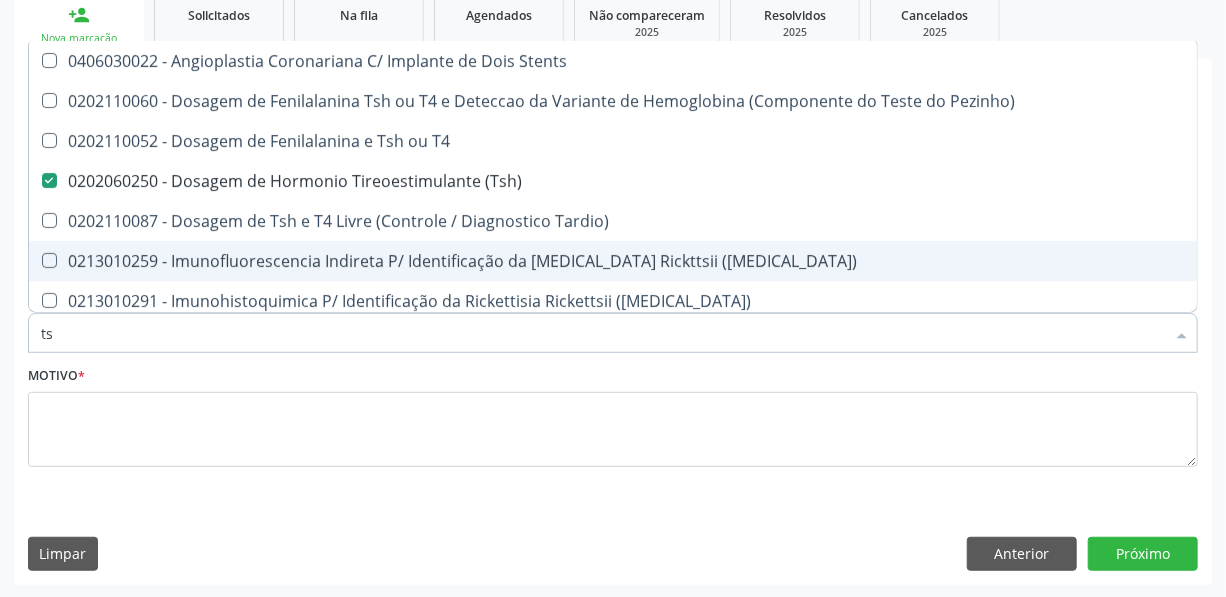 type on "t" 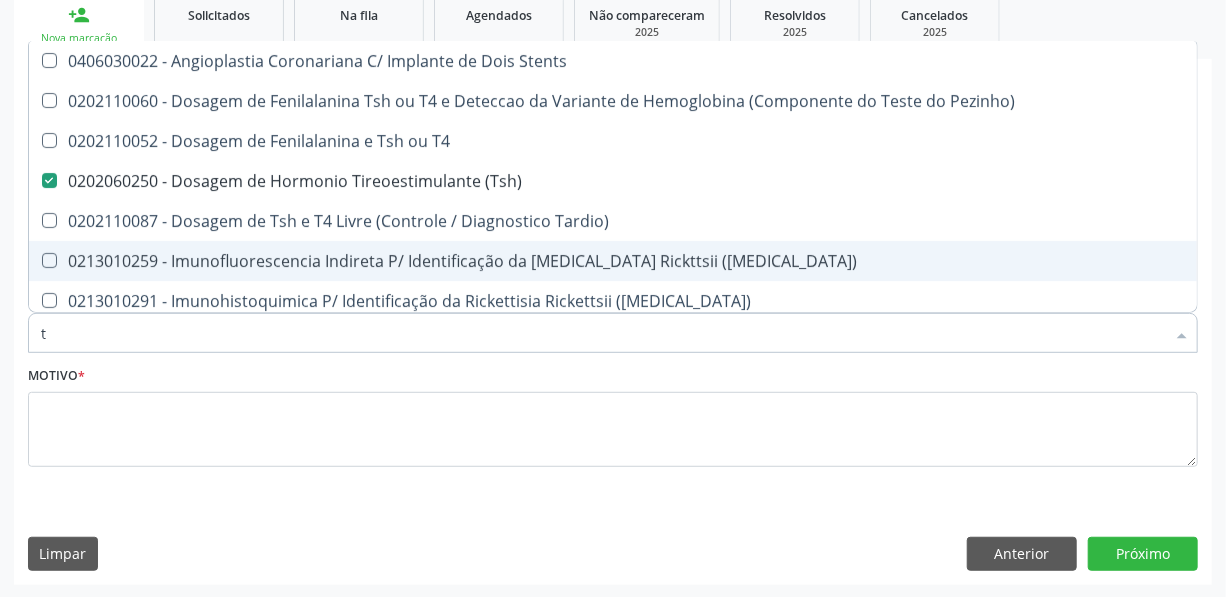 type 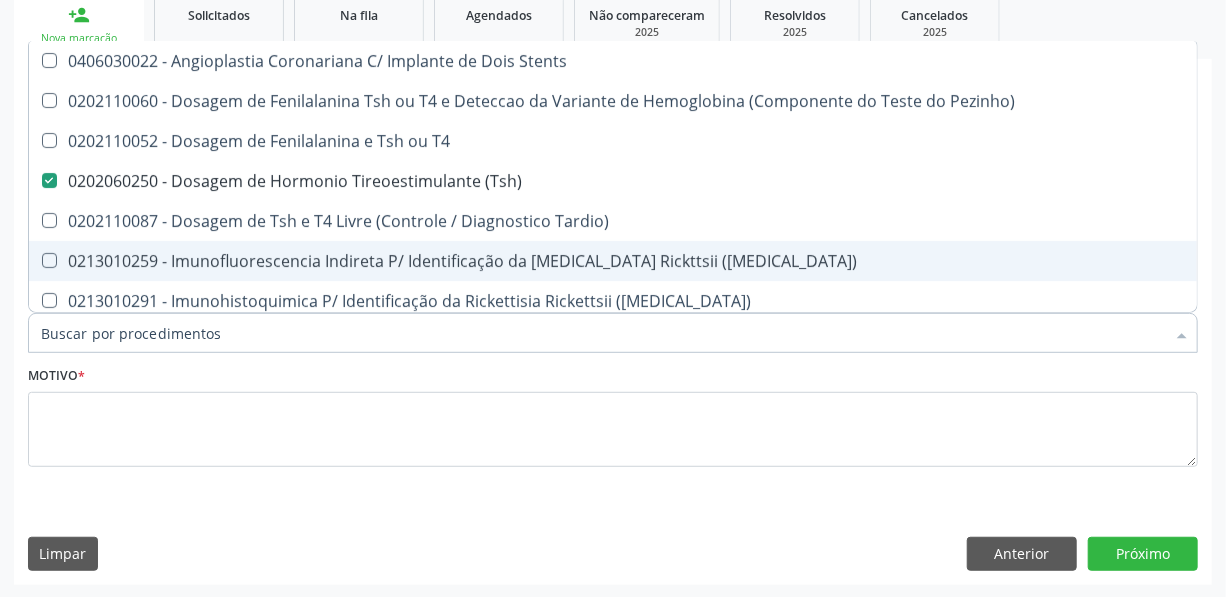 checkbox on "false" 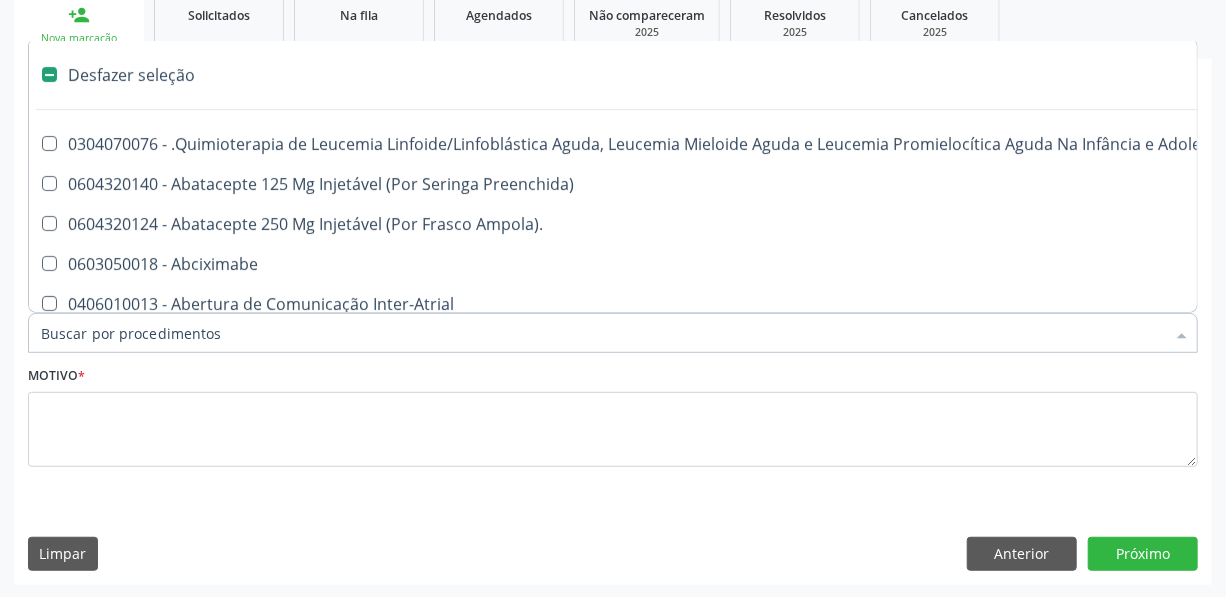 type on "h" 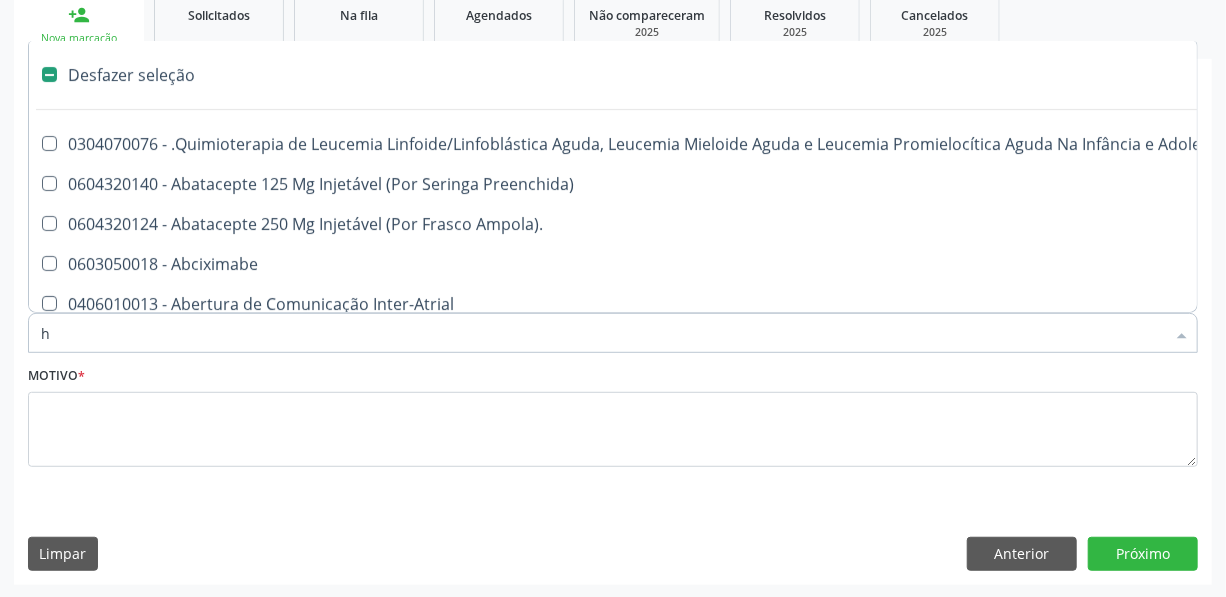 checkbox on "false" 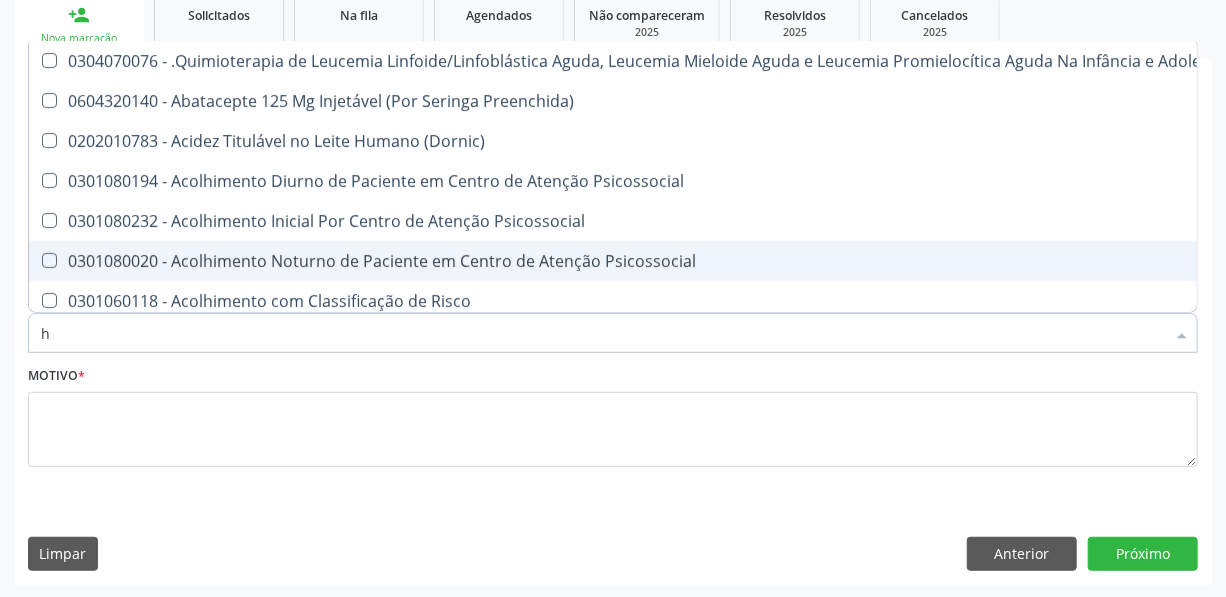 type on "he" 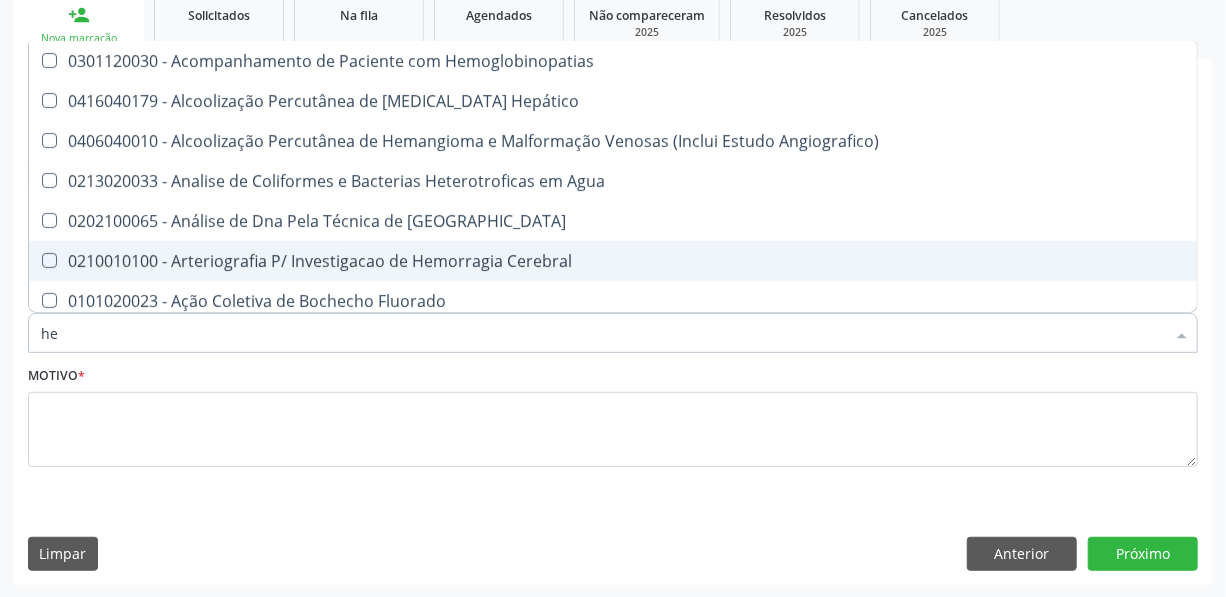 type on "hem" 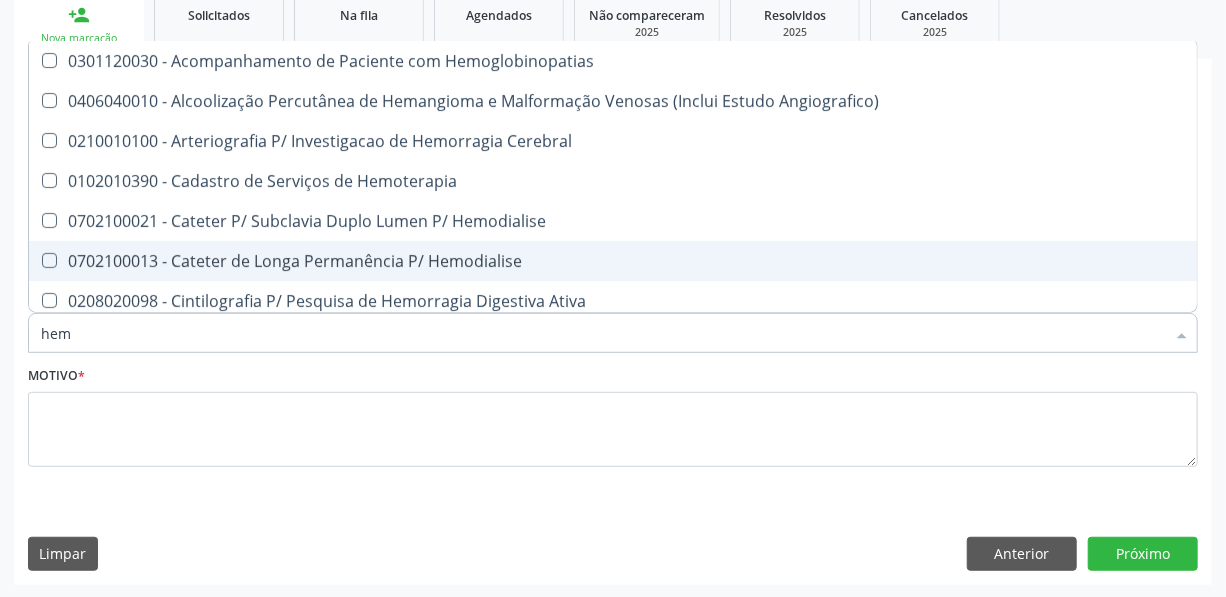 type on "hemo" 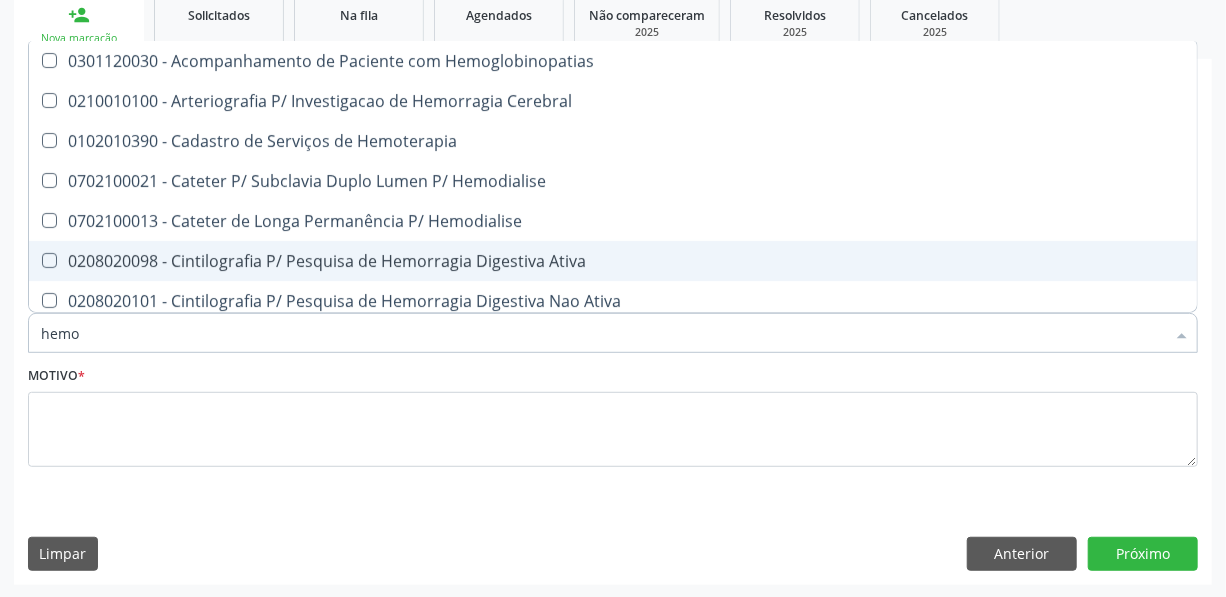 type on "hemog" 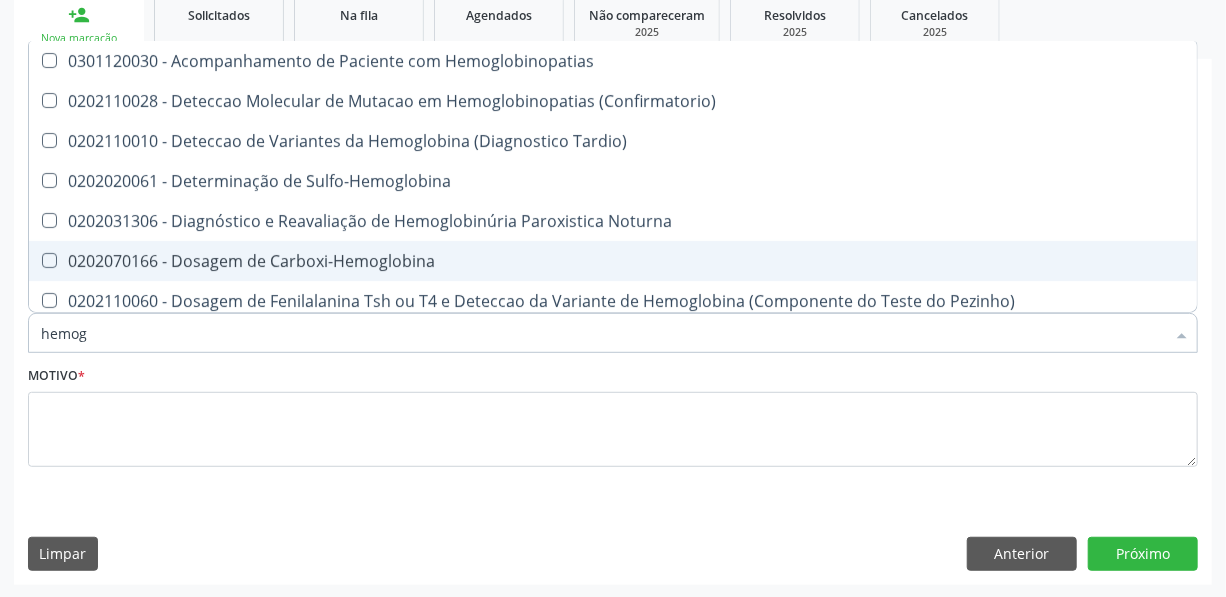 type on "hemogl" 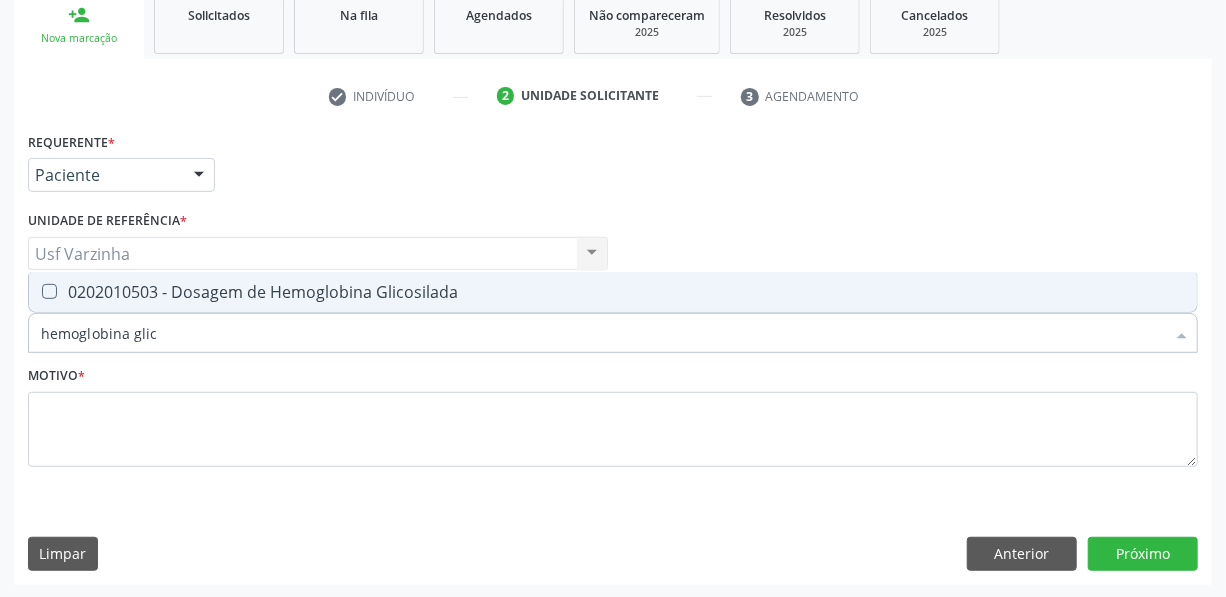 type on "hemoglobina glico" 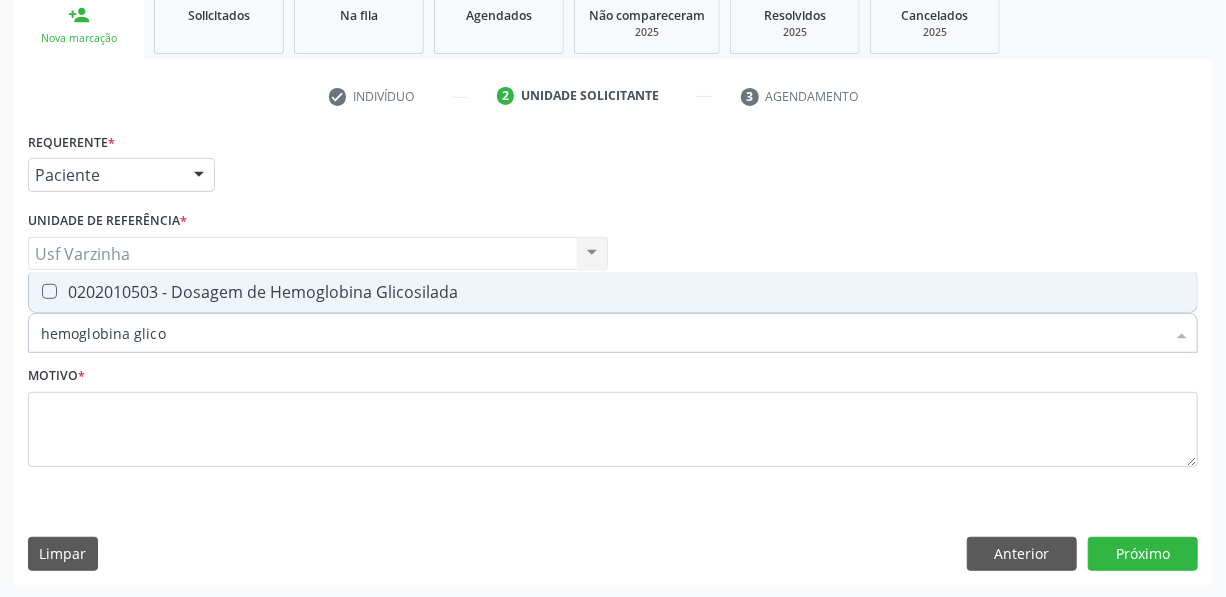drag, startPoint x: 173, startPoint y: 291, endPoint x: 156, endPoint y: 324, distance: 37.12142 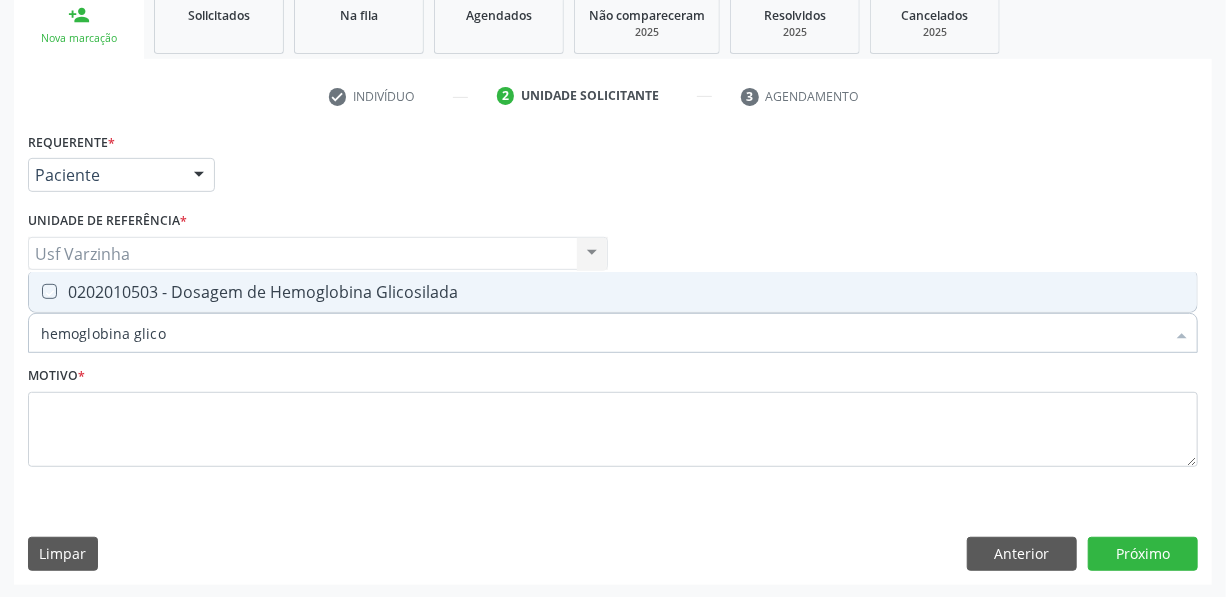 checkbox on "true" 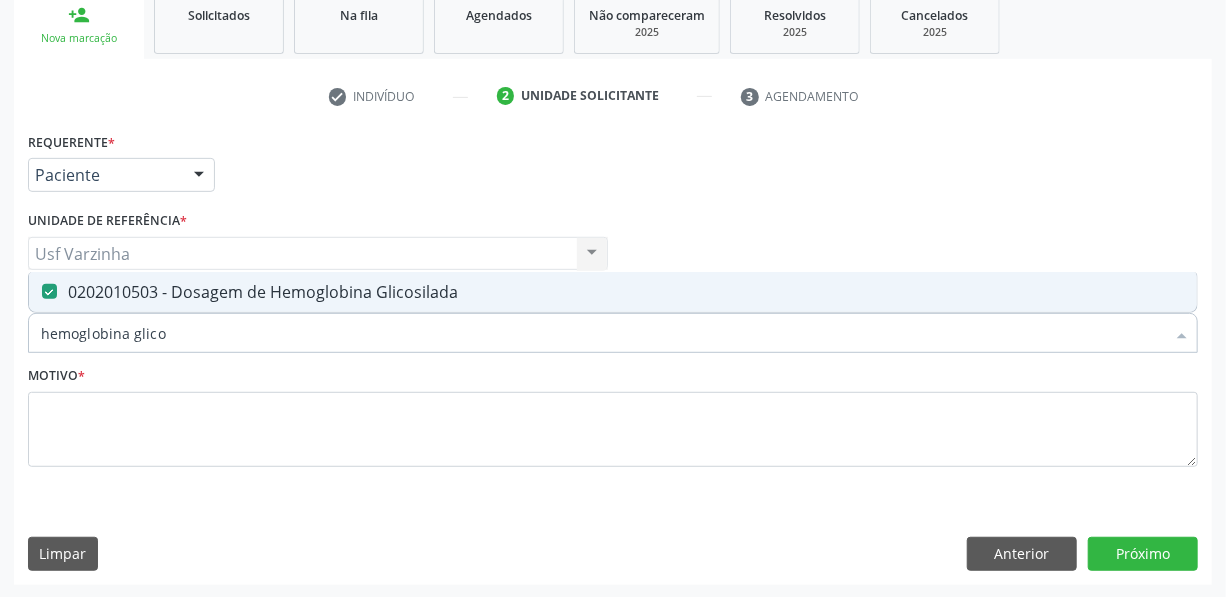 click on "hemoglobina glico" at bounding box center (603, 333) 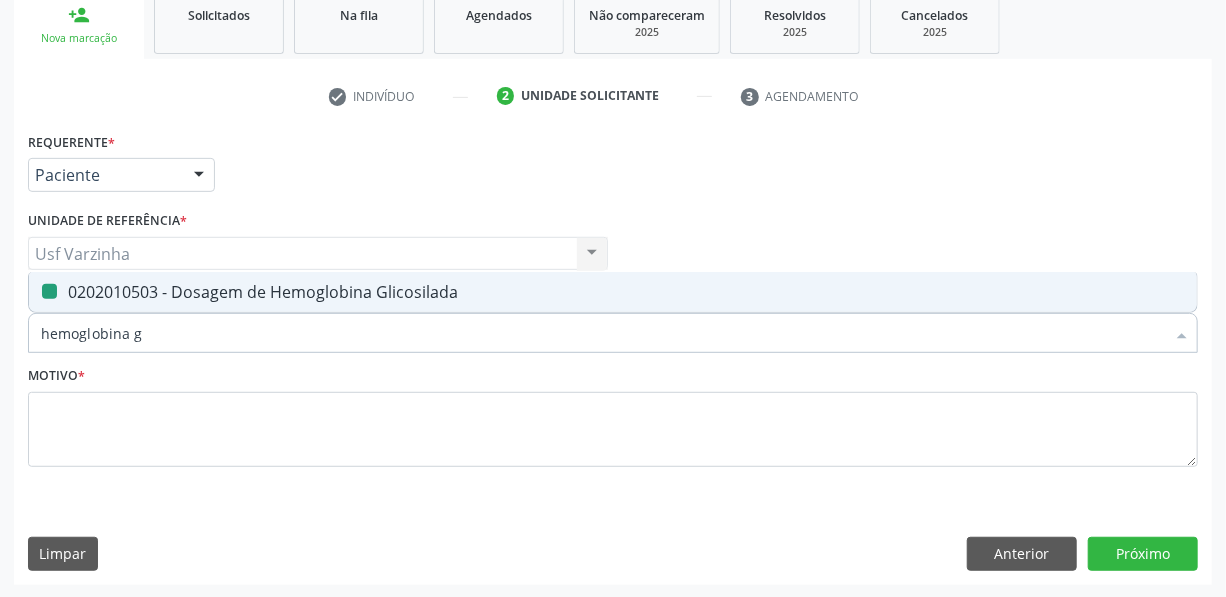 type on "hemoglobina" 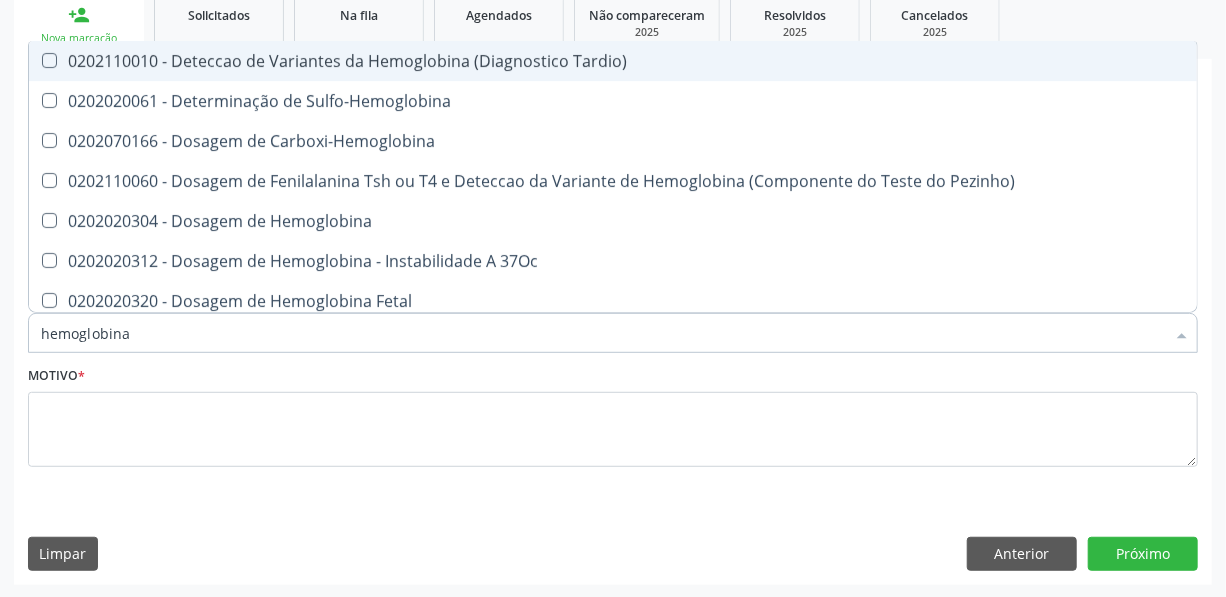 type on "hemoglobin" 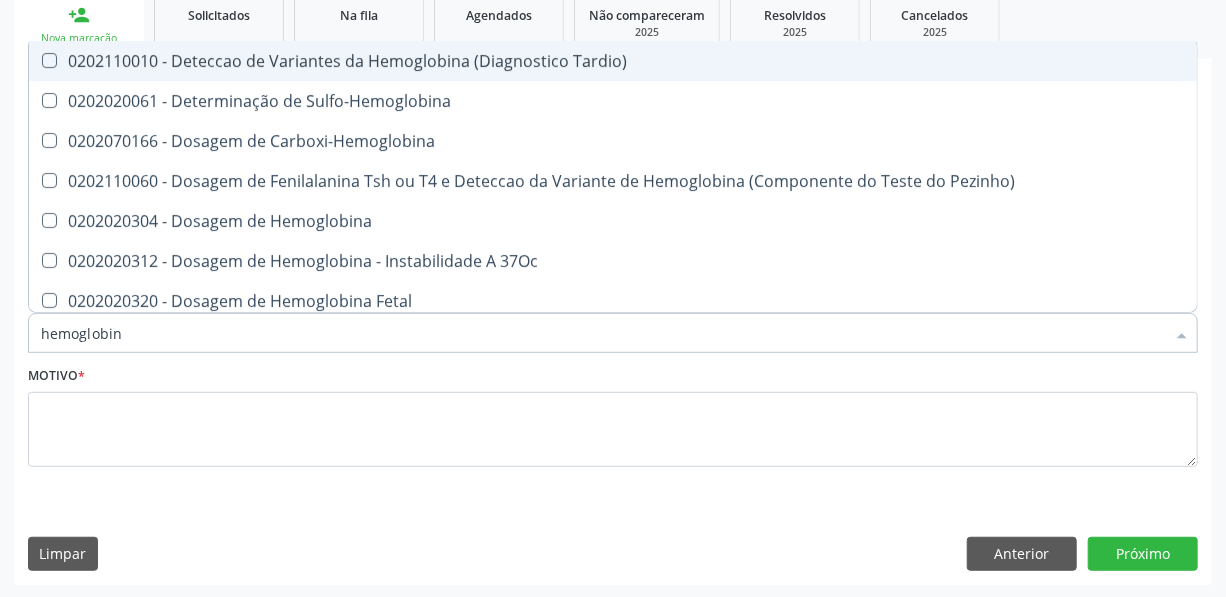checkbox on "false" 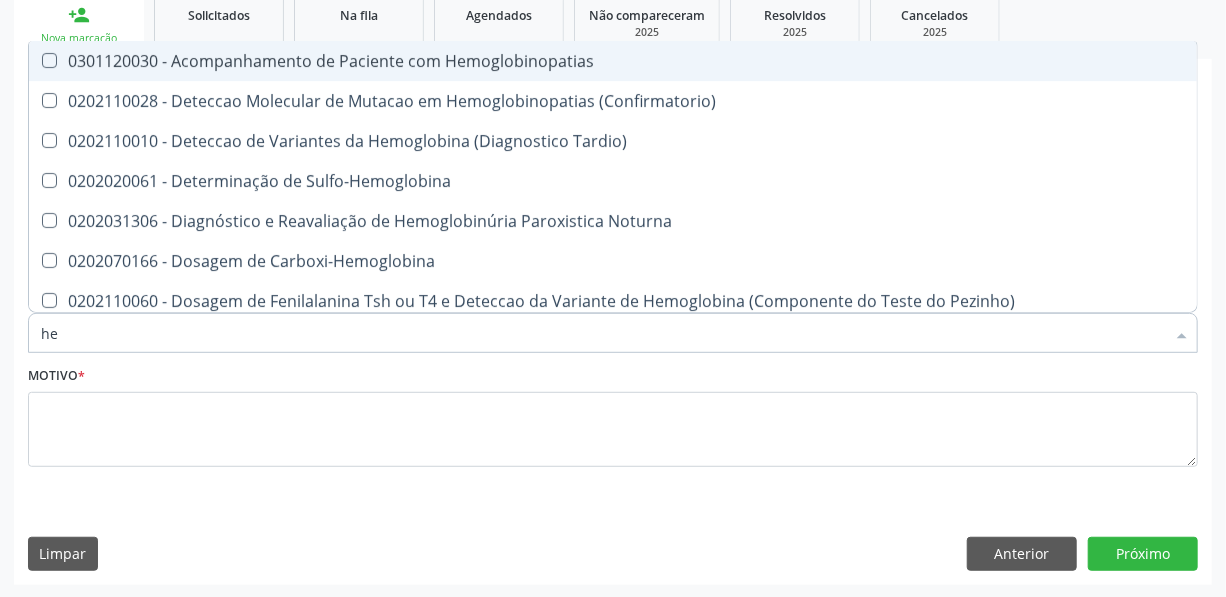 type on "h" 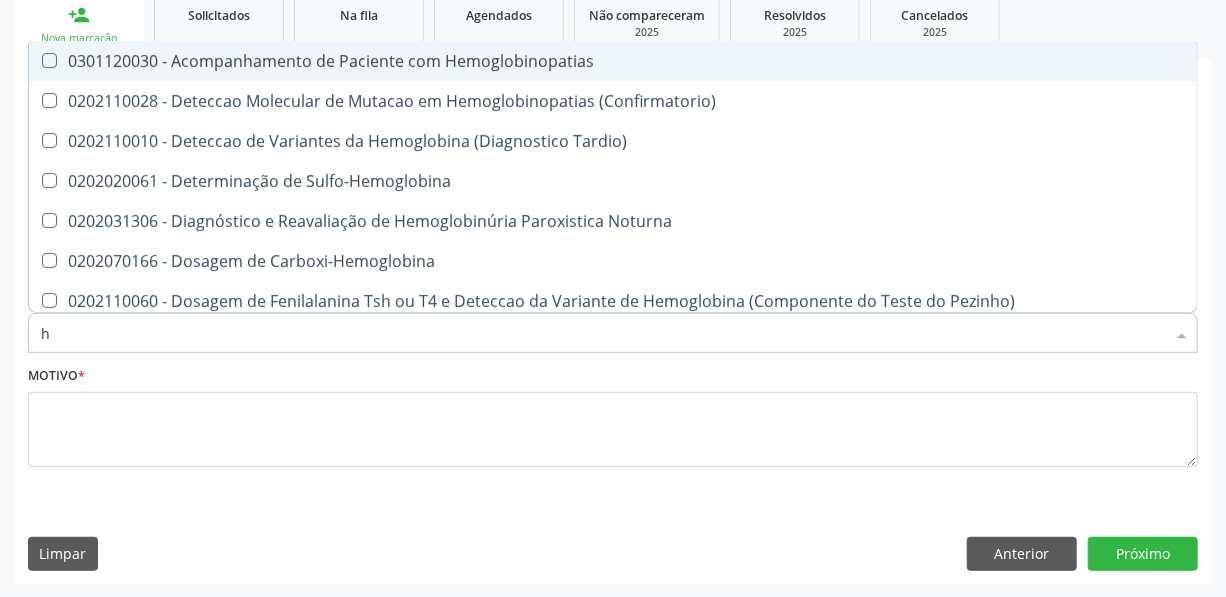 type 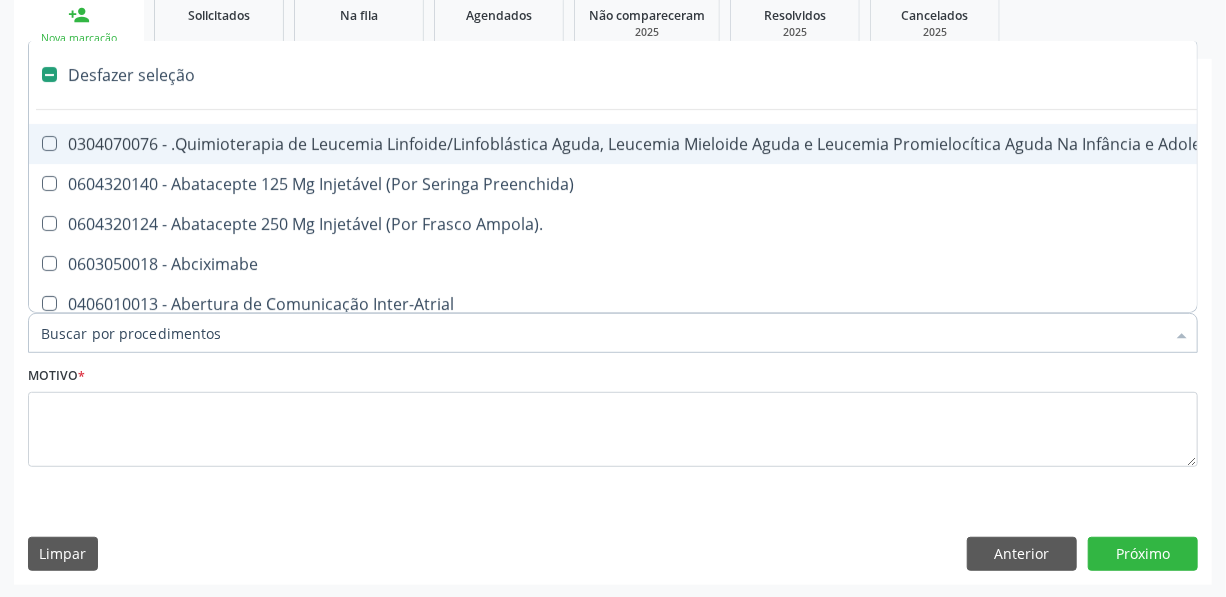 checkbox on "false" 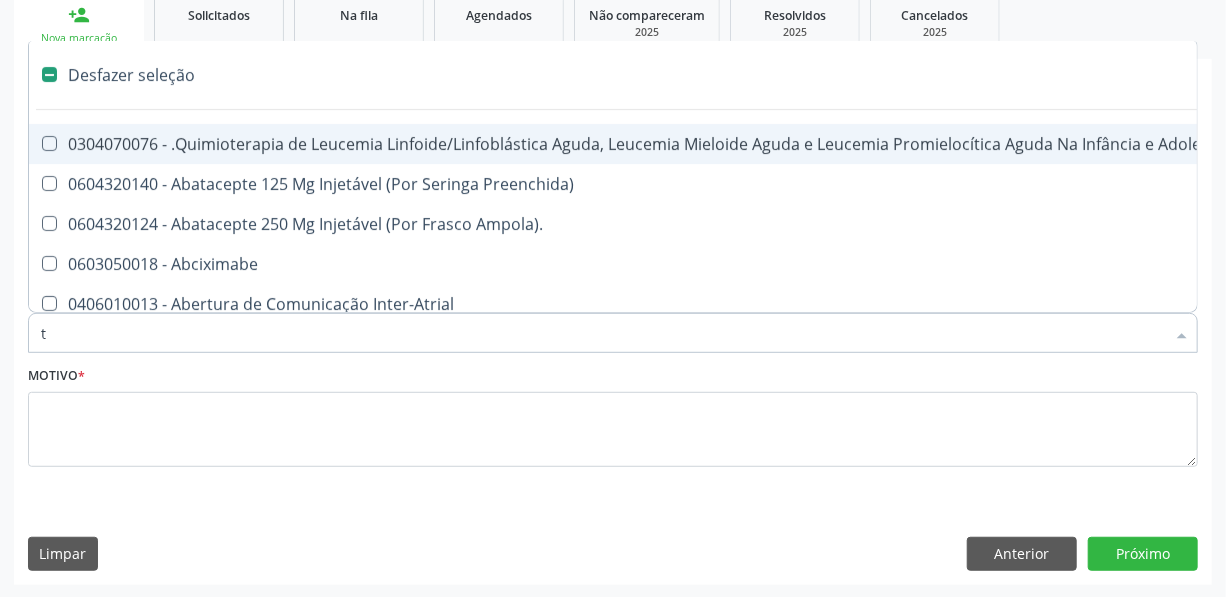 checkbox on "true" 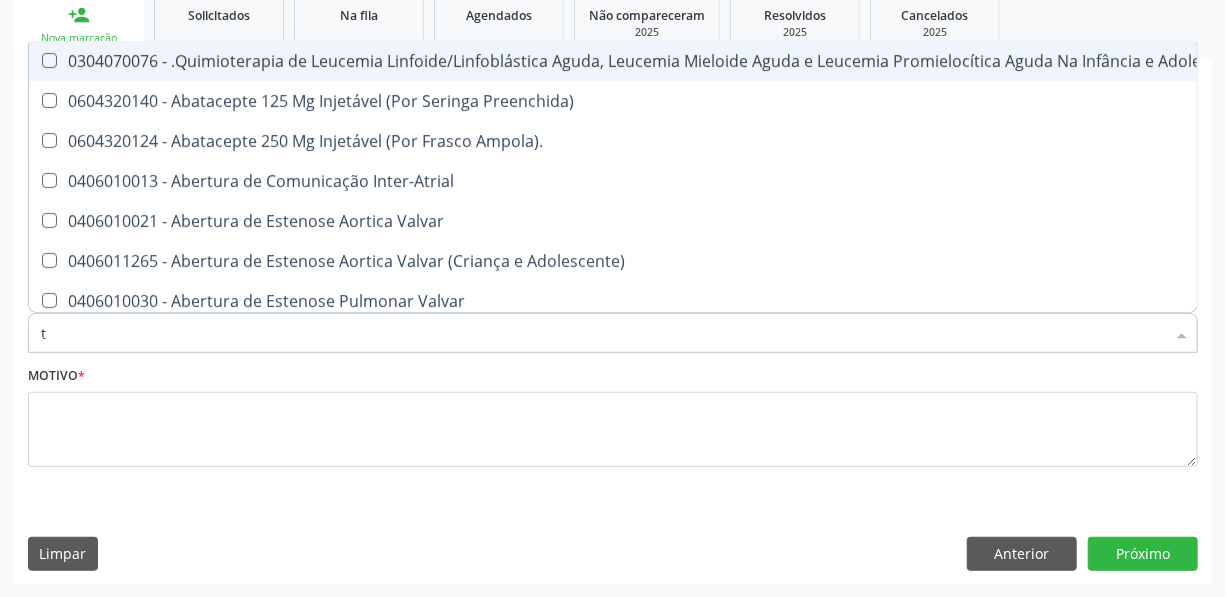 type on "ti" 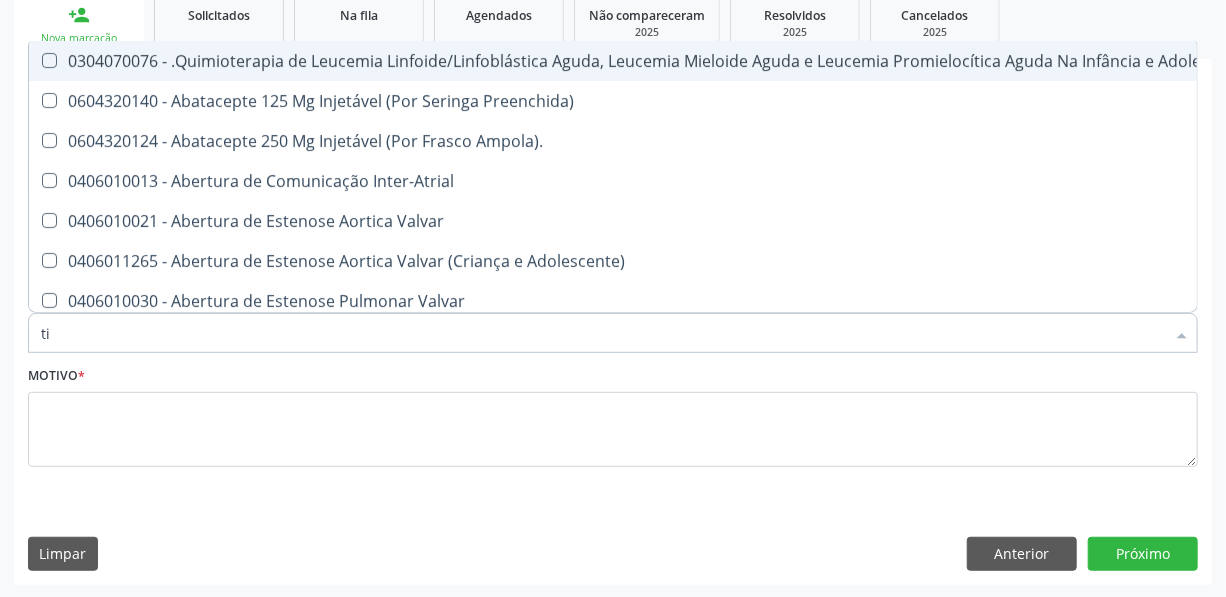 checkbox on "false" 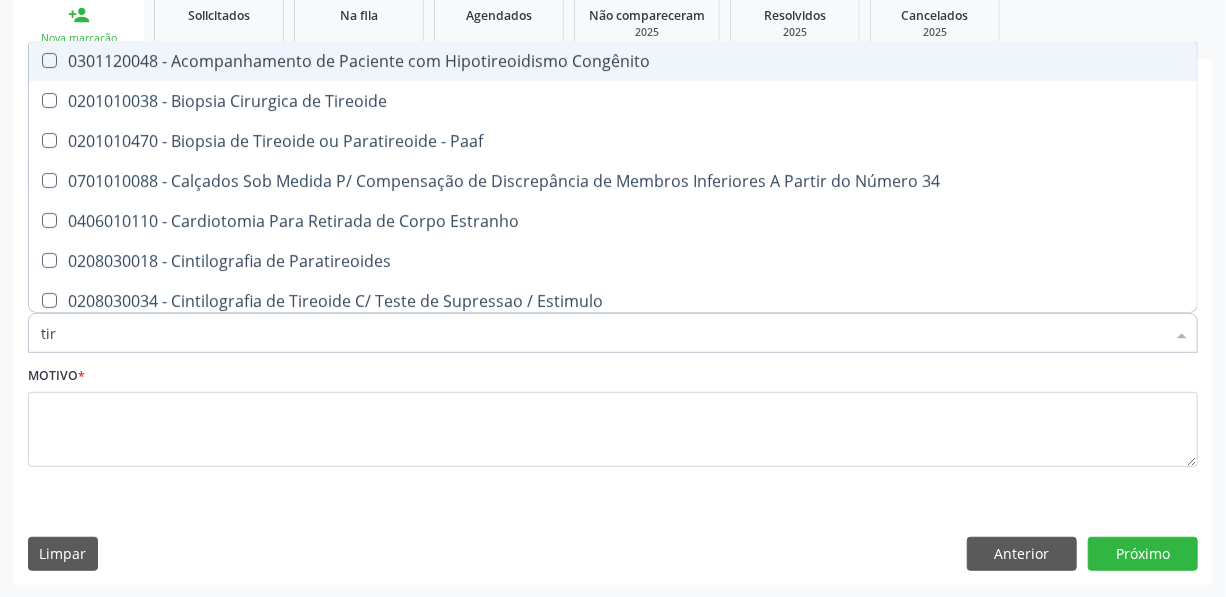 checkbox on "true" 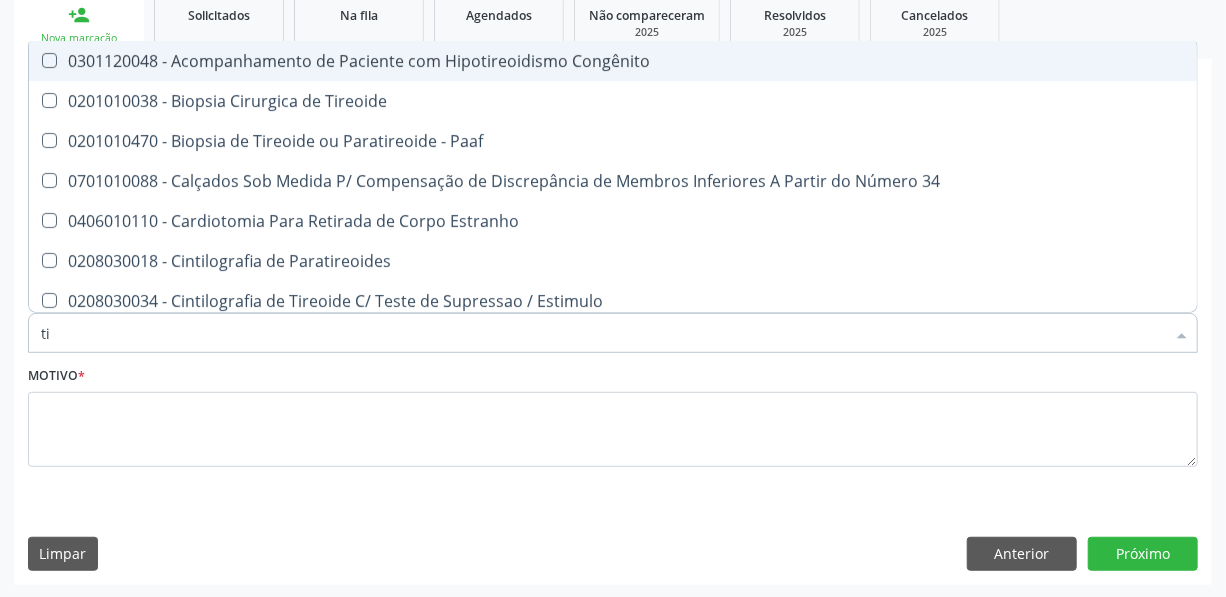 type on "t" 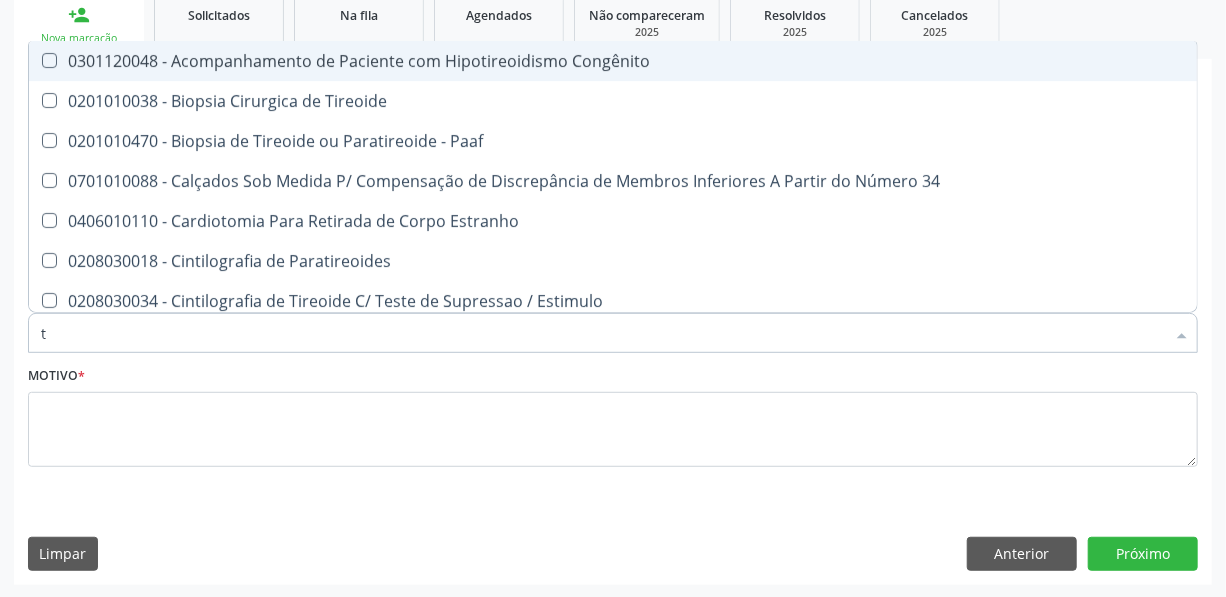 checkbox on "false" 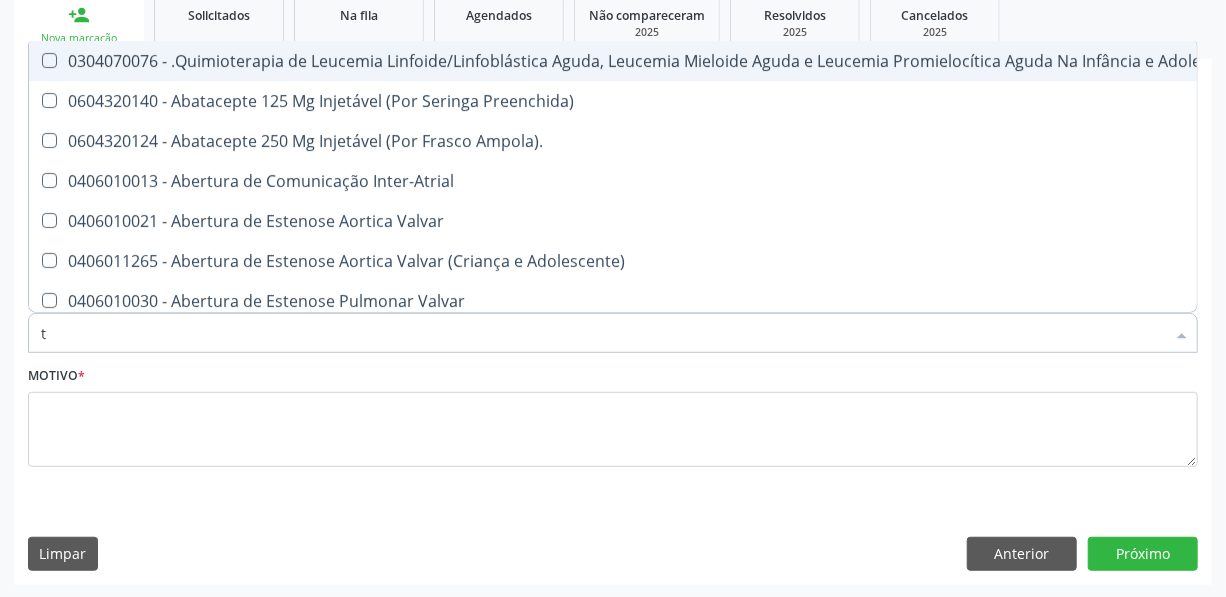 type on "tr" 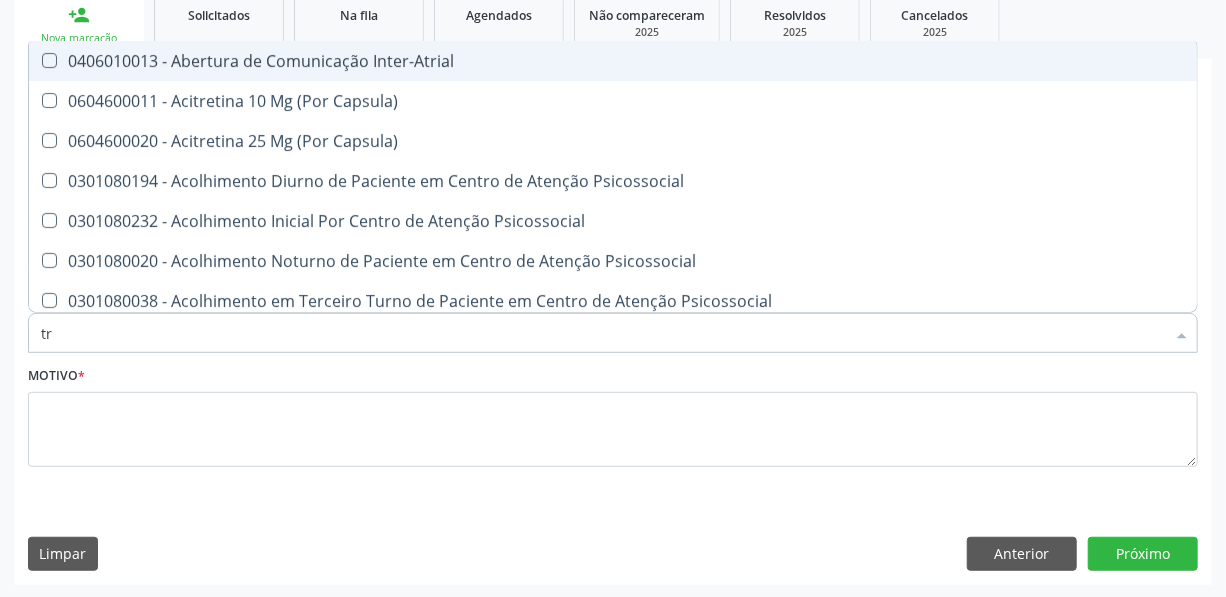 checkbox on "false" 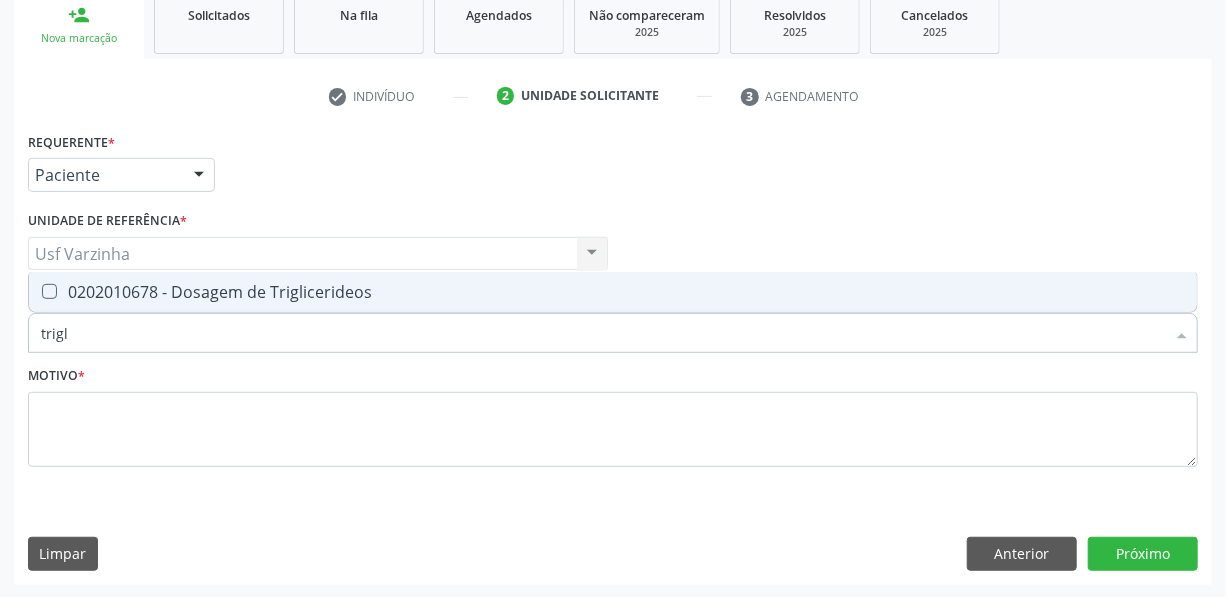 type on "trigli" 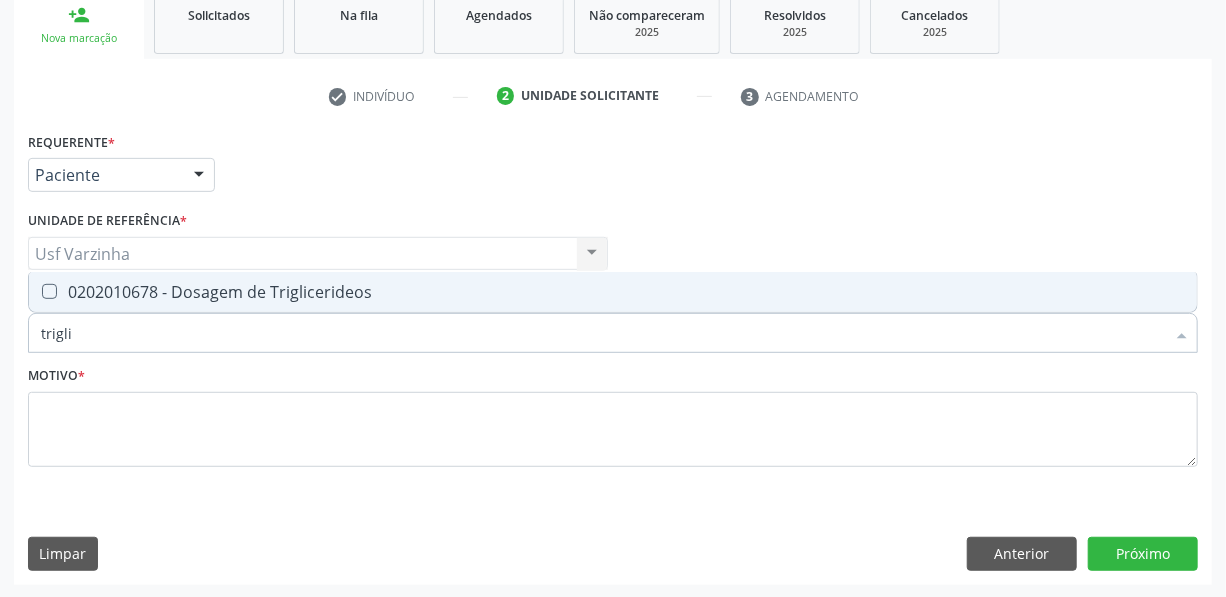 click on "0202010678 - Dosagem de Triglicerideos" at bounding box center [613, 292] 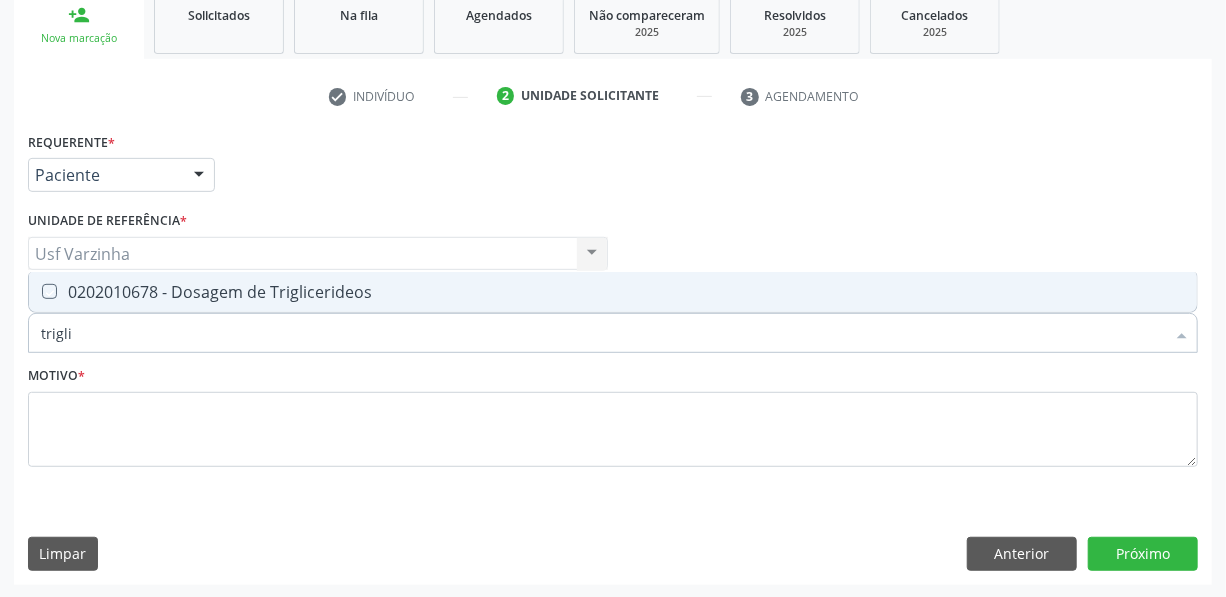 checkbox on "true" 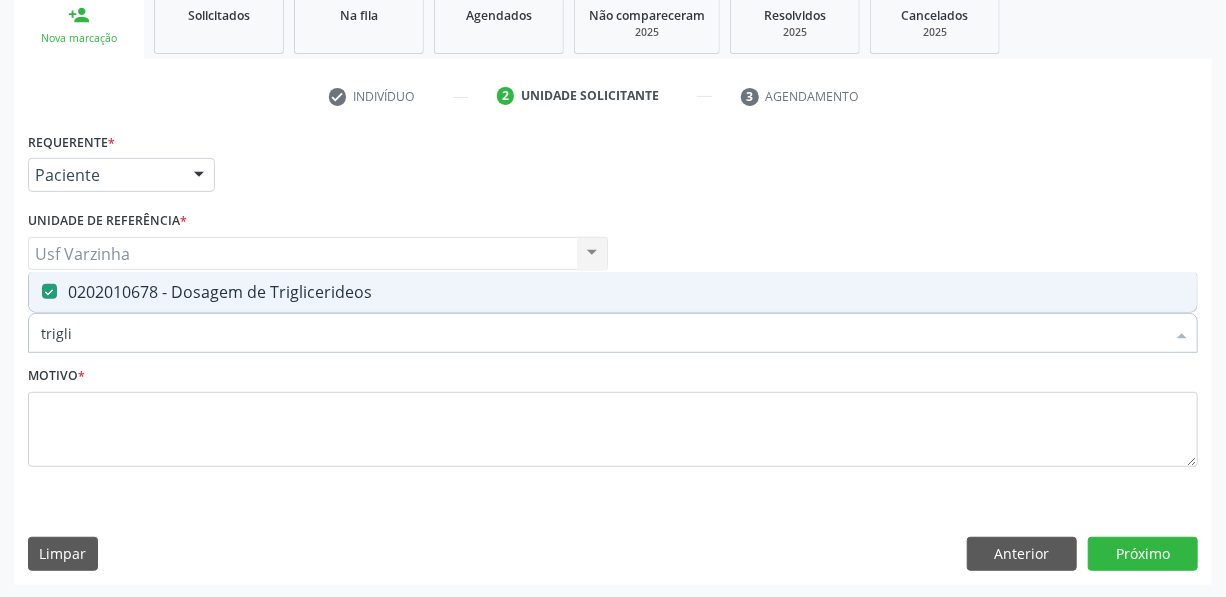 click on "trigli" at bounding box center (603, 333) 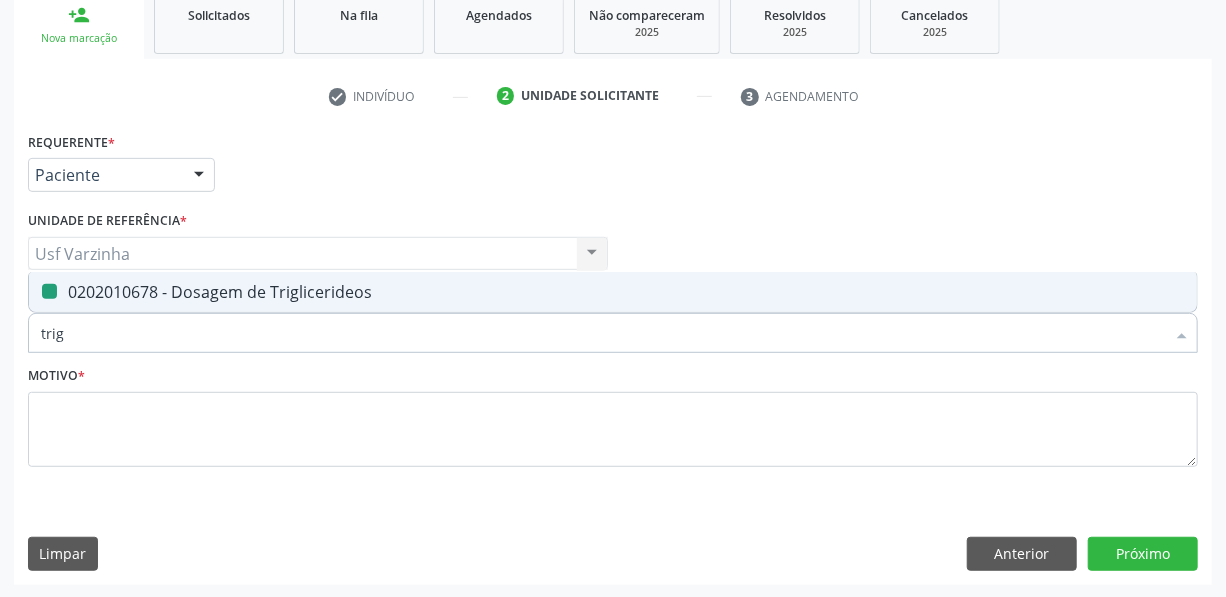 type on "tri" 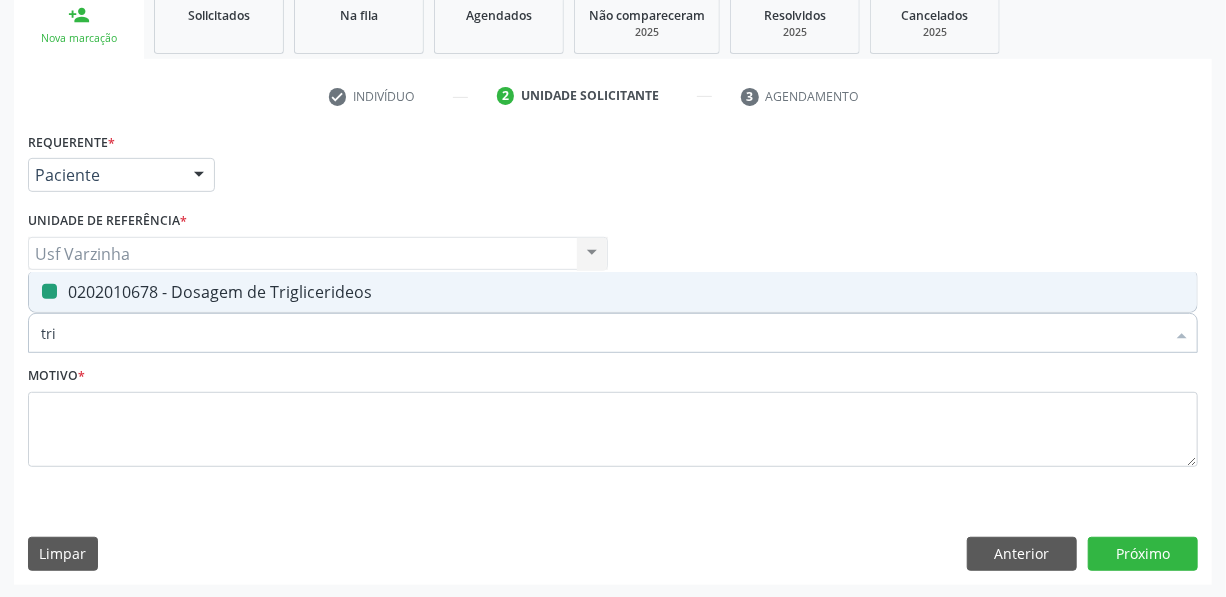 checkbox on "false" 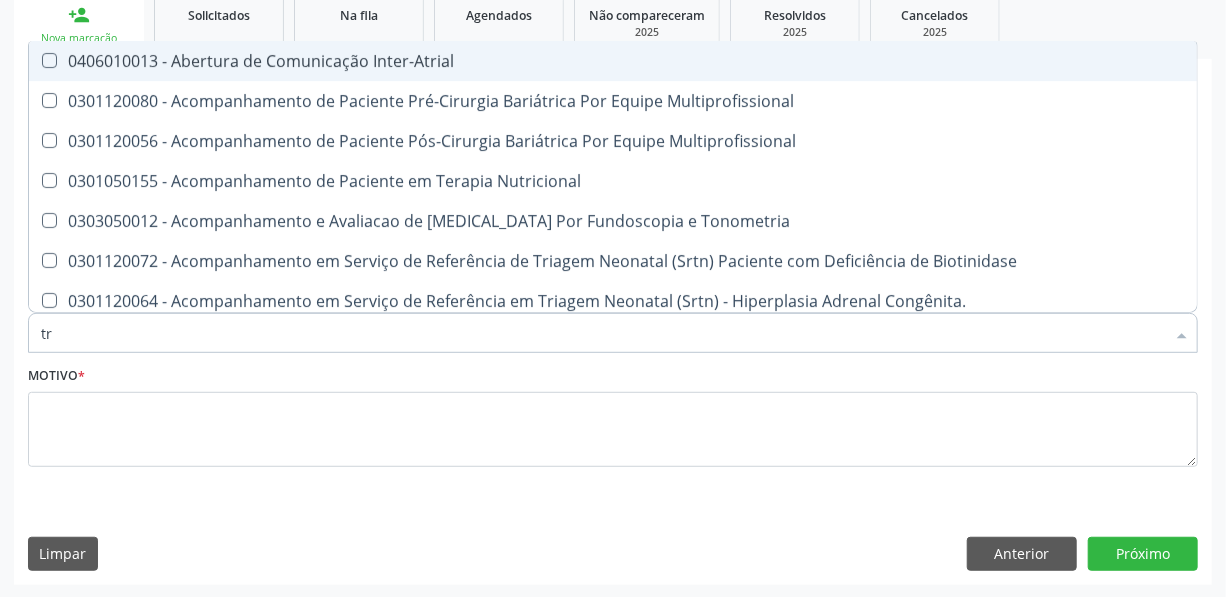 type on "t" 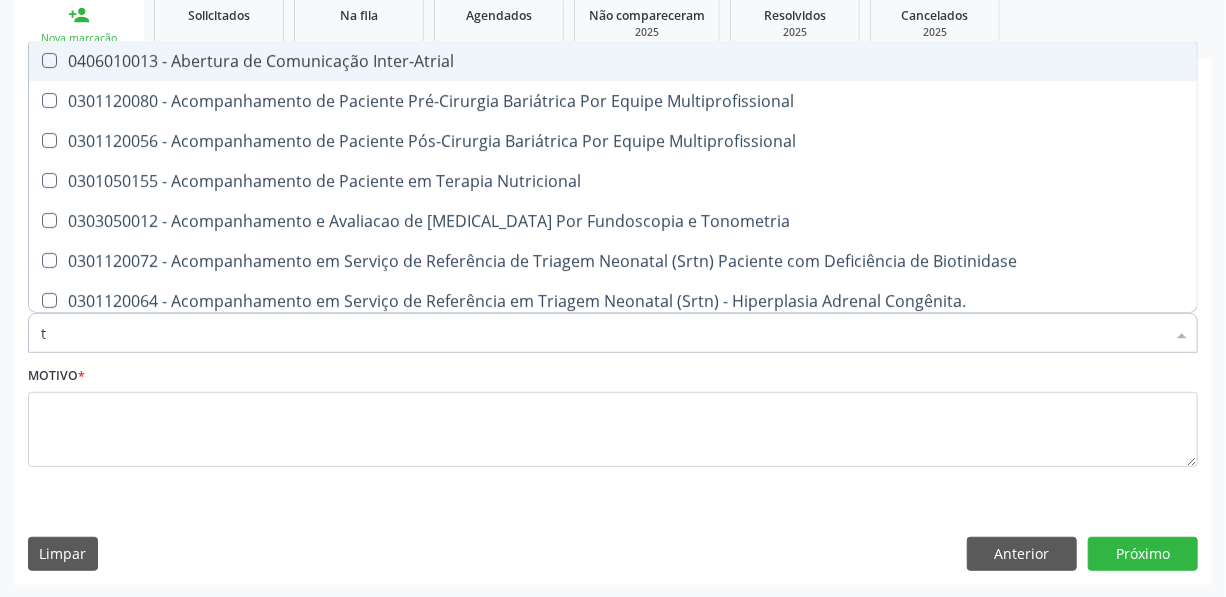 checkbox on "false" 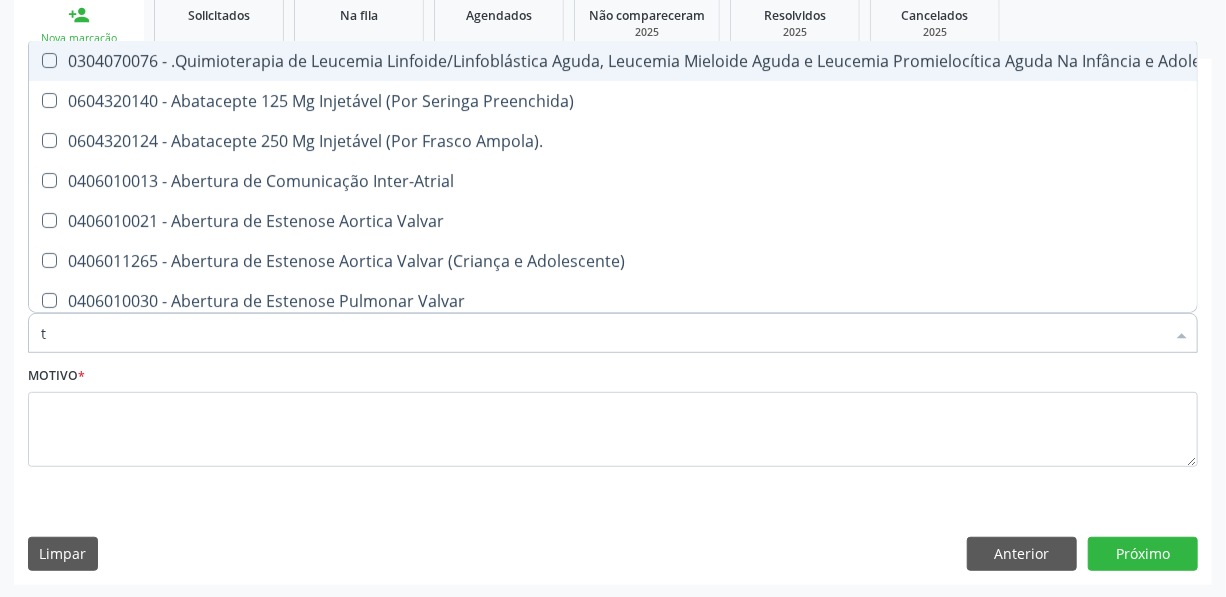type 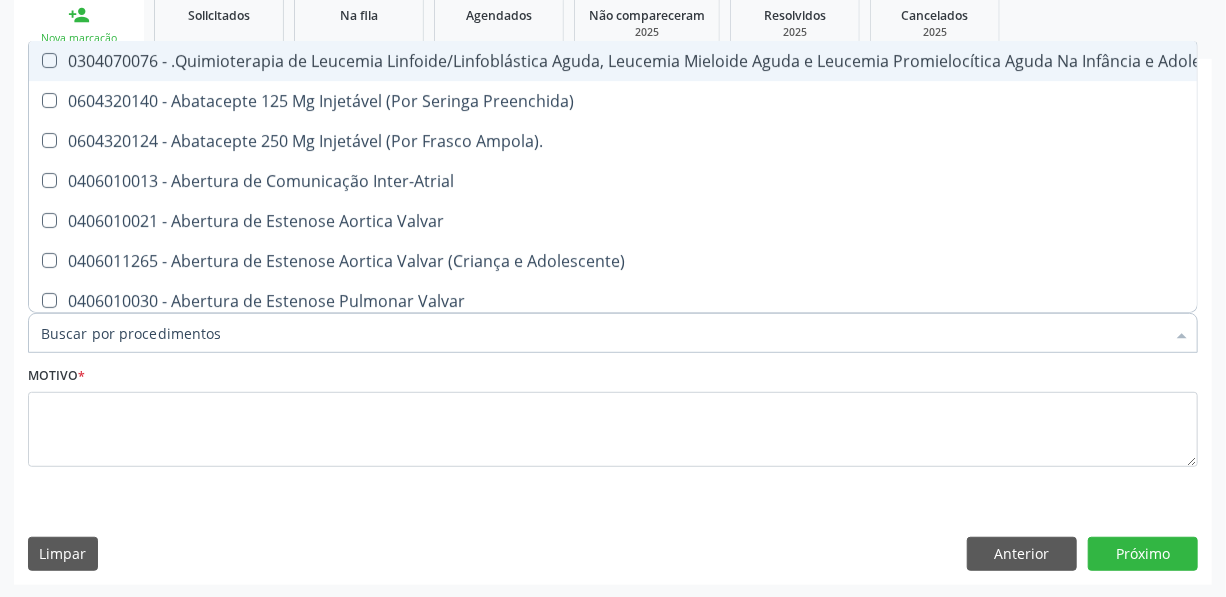 checkbox on "false" 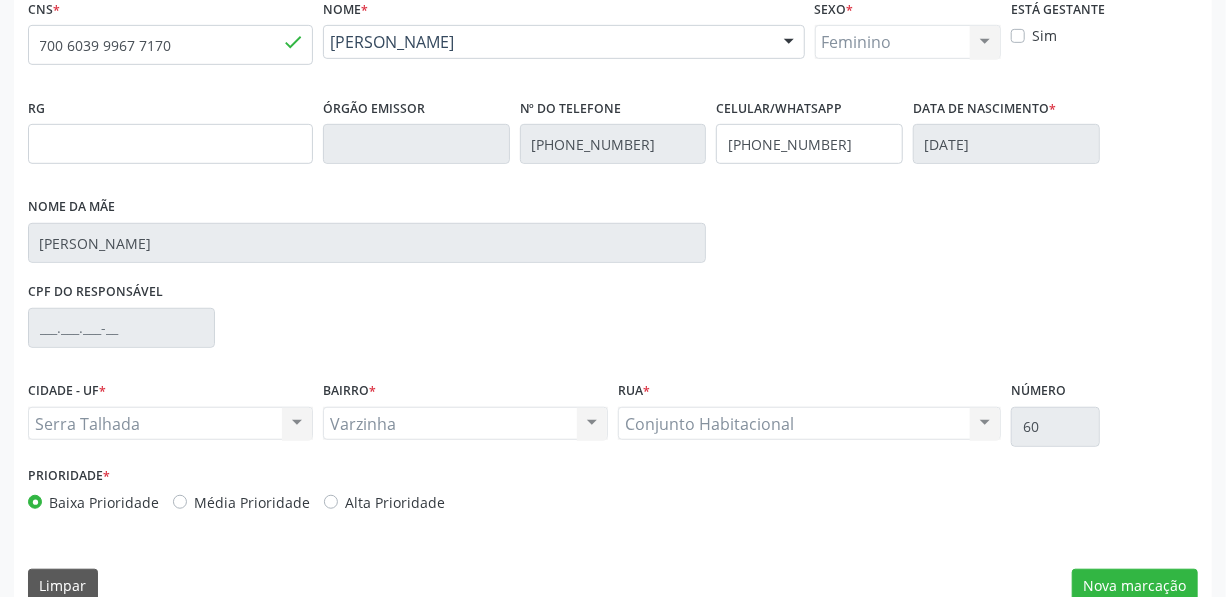 scroll, scrollTop: 471, scrollLeft: 0, axis: vertical 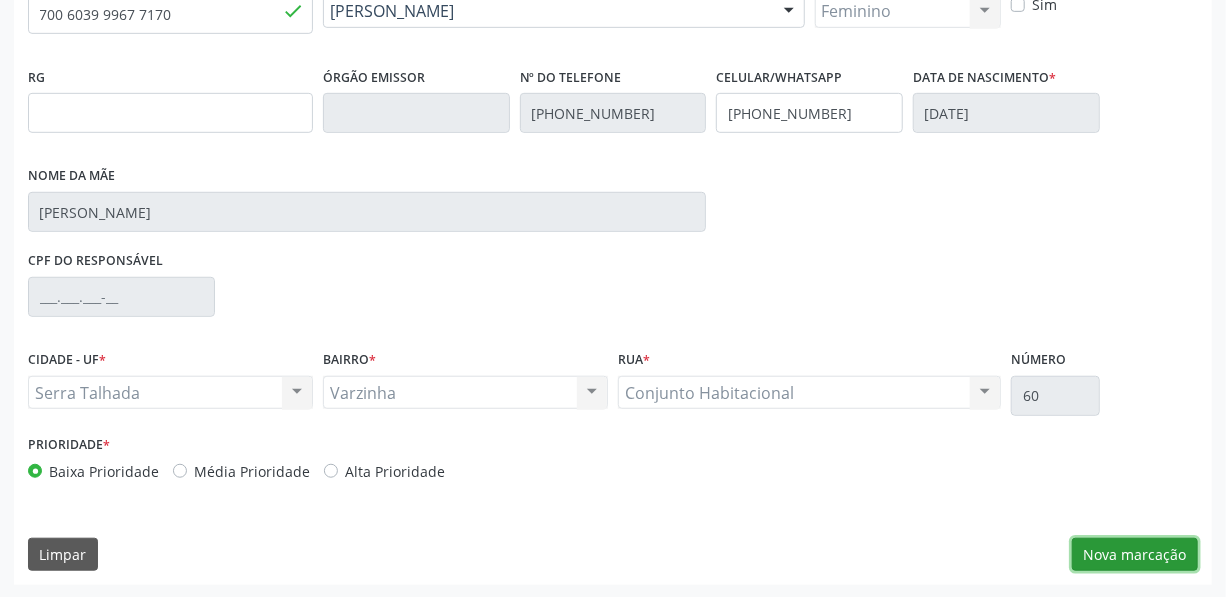 click on "Nova marcação" at bounding box center (1135, 555) 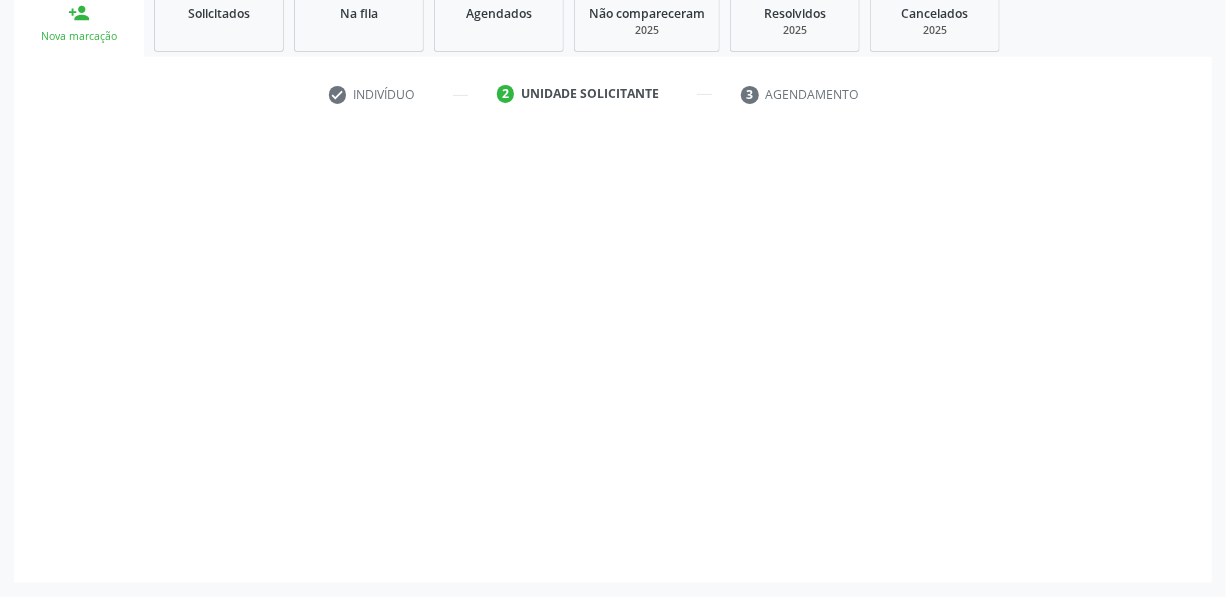scroll, scrollTop: 307, scrollLeft: 0, axis: vertical 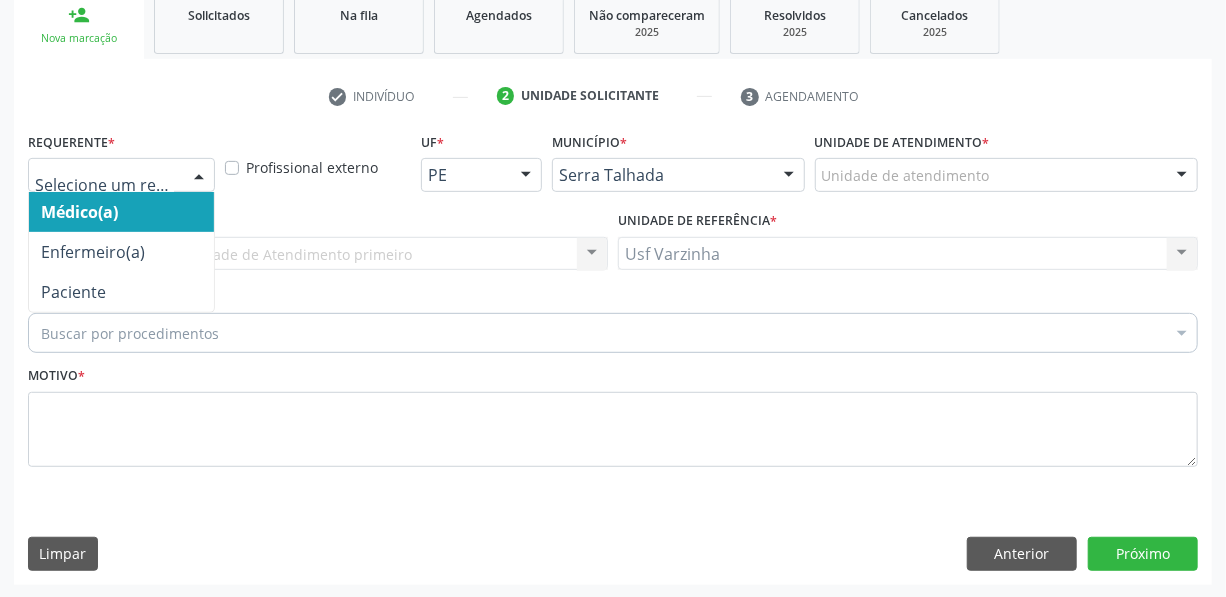 click at bounding box center [199, 176] 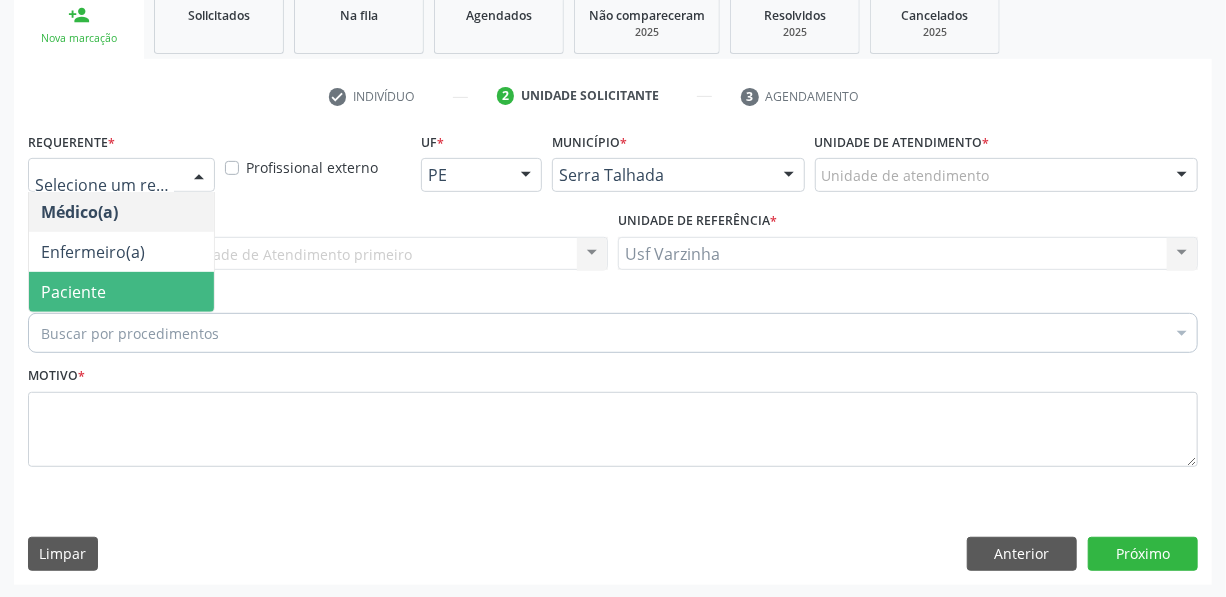 click on "Paciente" at bounding box center [121, 292] 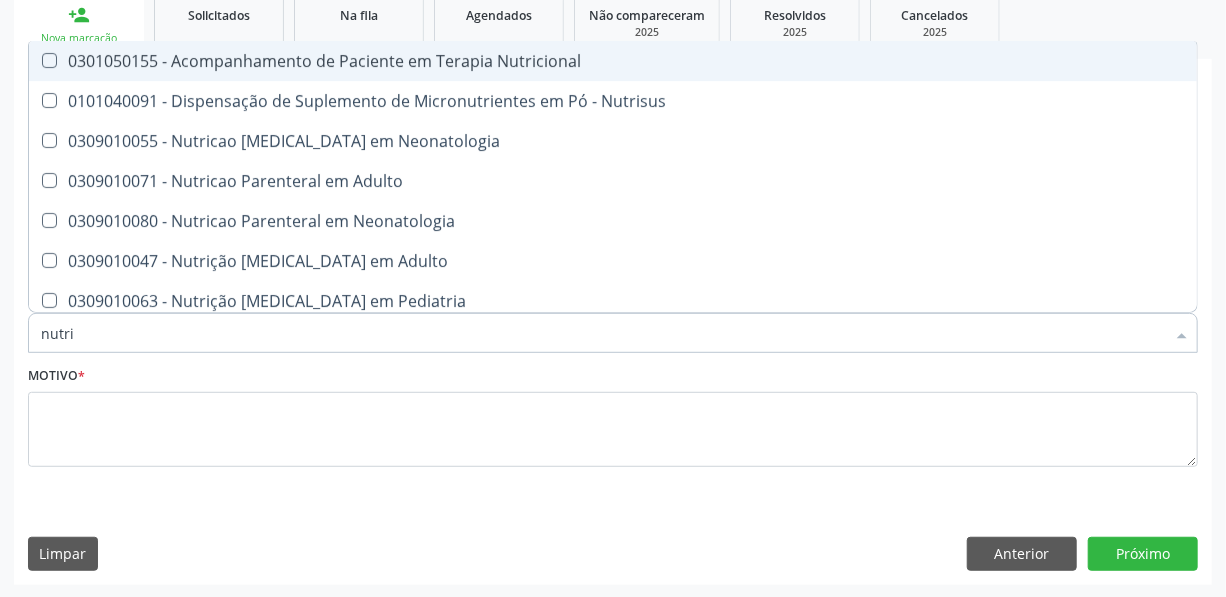 type on "nutric" 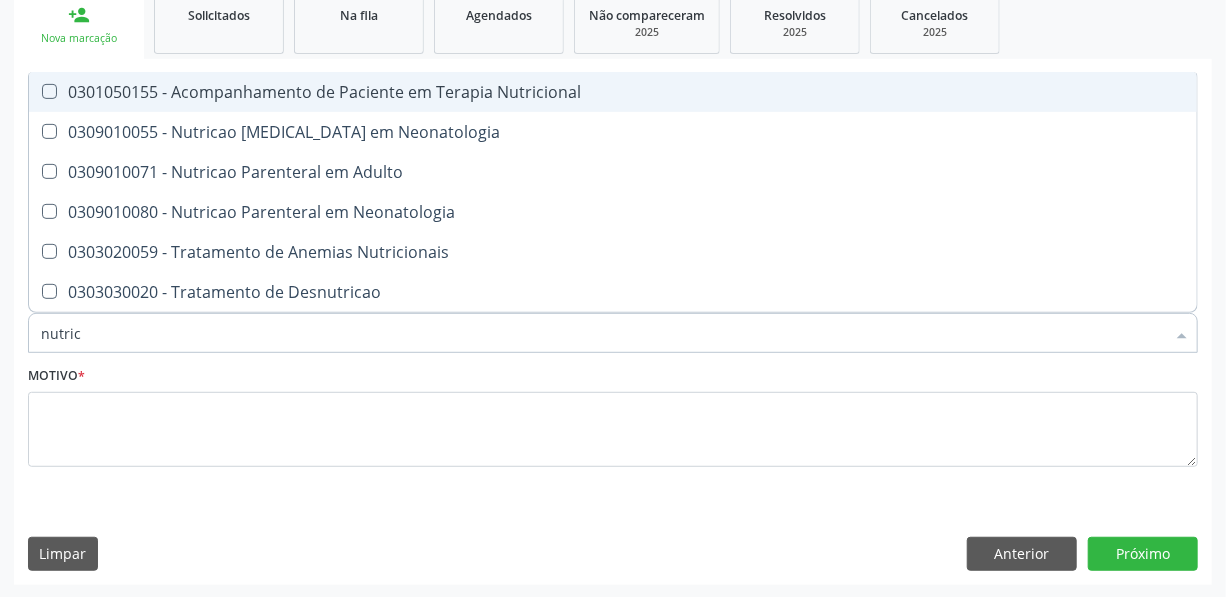 click on "0301050155 - Acompanhamento de Paciente em Terapia Nutricional" at bounding box center (613, 92) 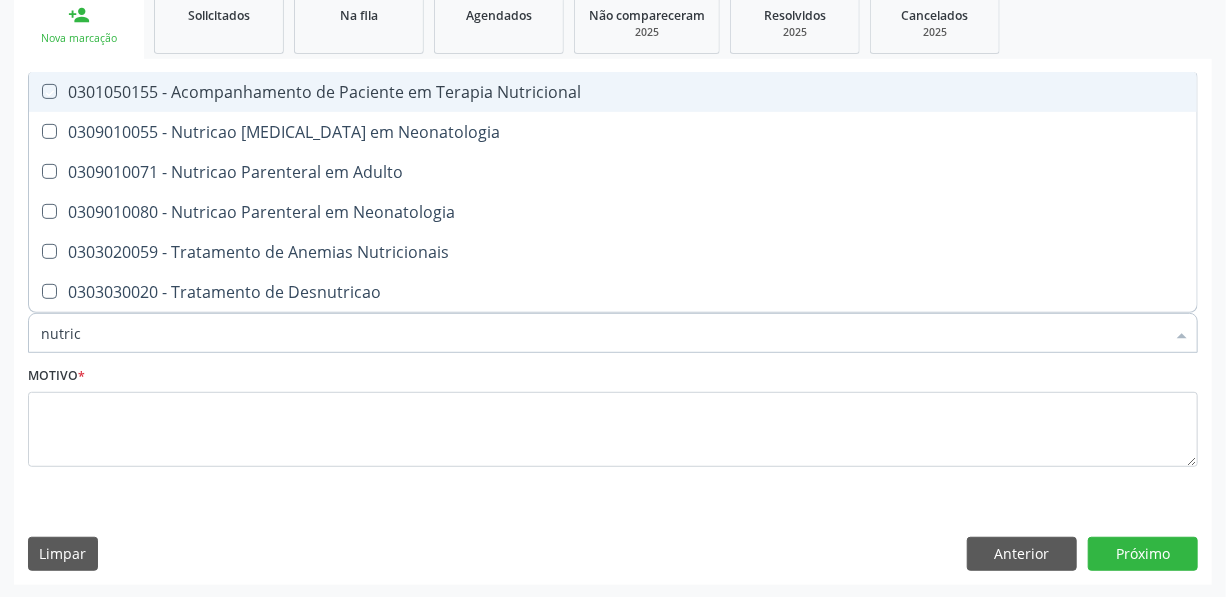 checkbox on "true" 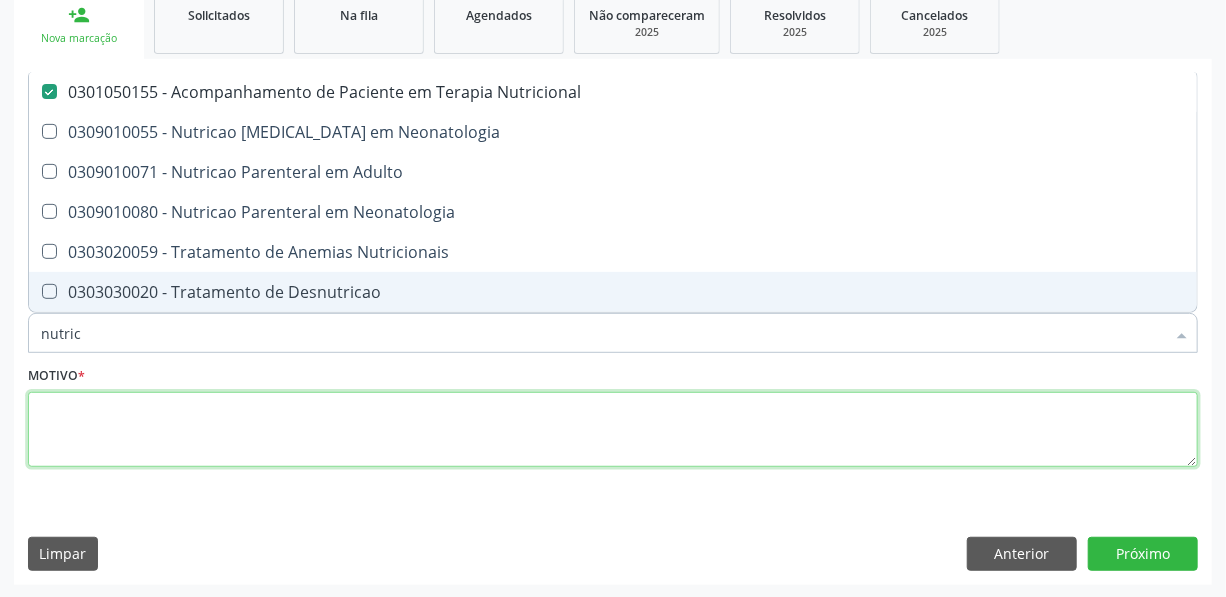click at bounding box center [613, 430] 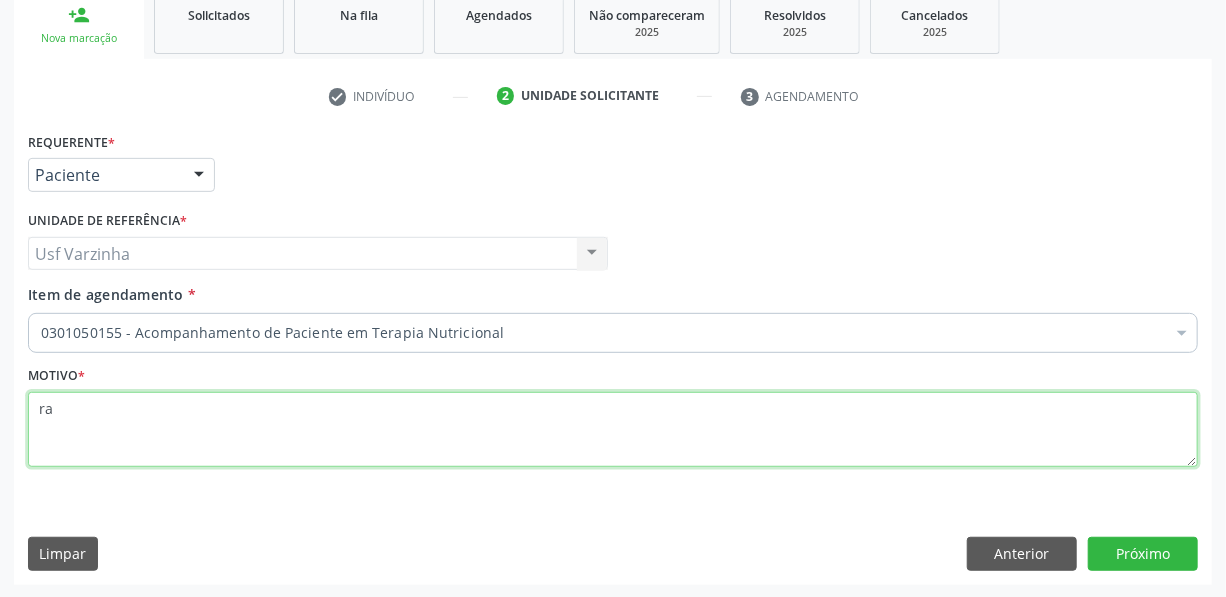 type on "r" 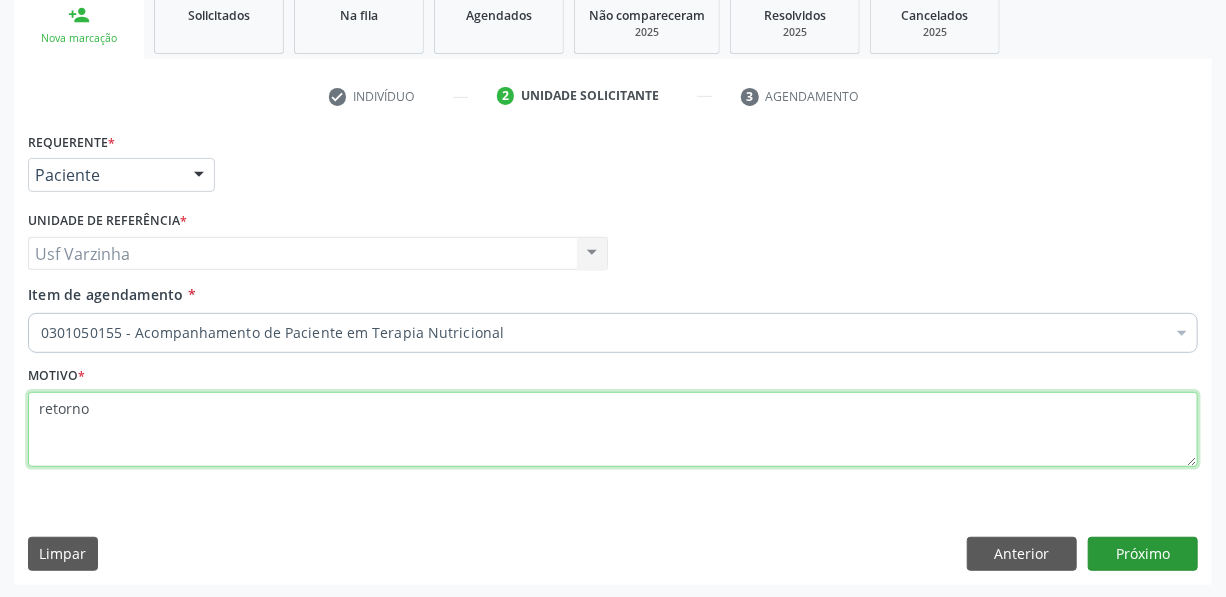 type on "retorno" 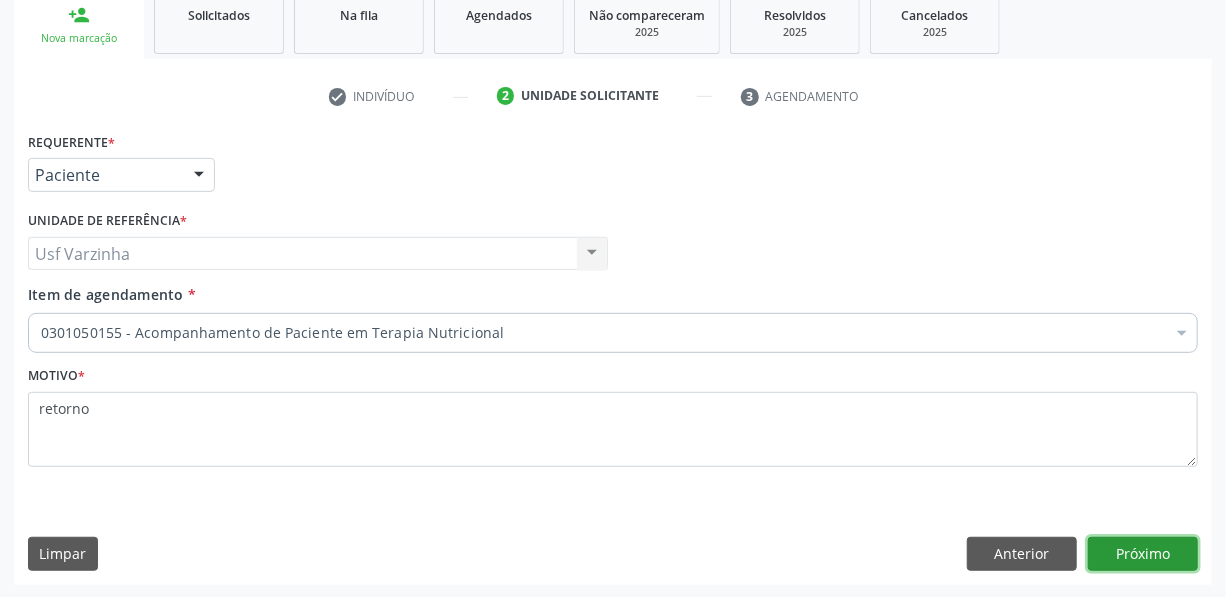click on "Próximo" at bounding box center (1143, 554) 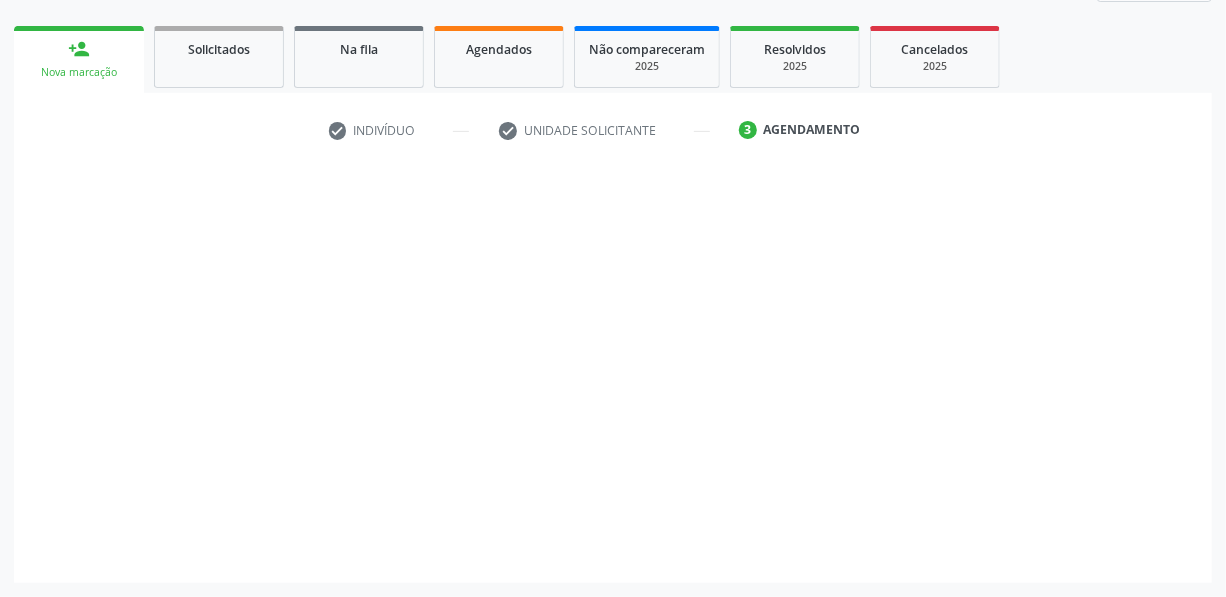 scroll, scrollTop: 271, scrollLeft: 0, axis: vertical 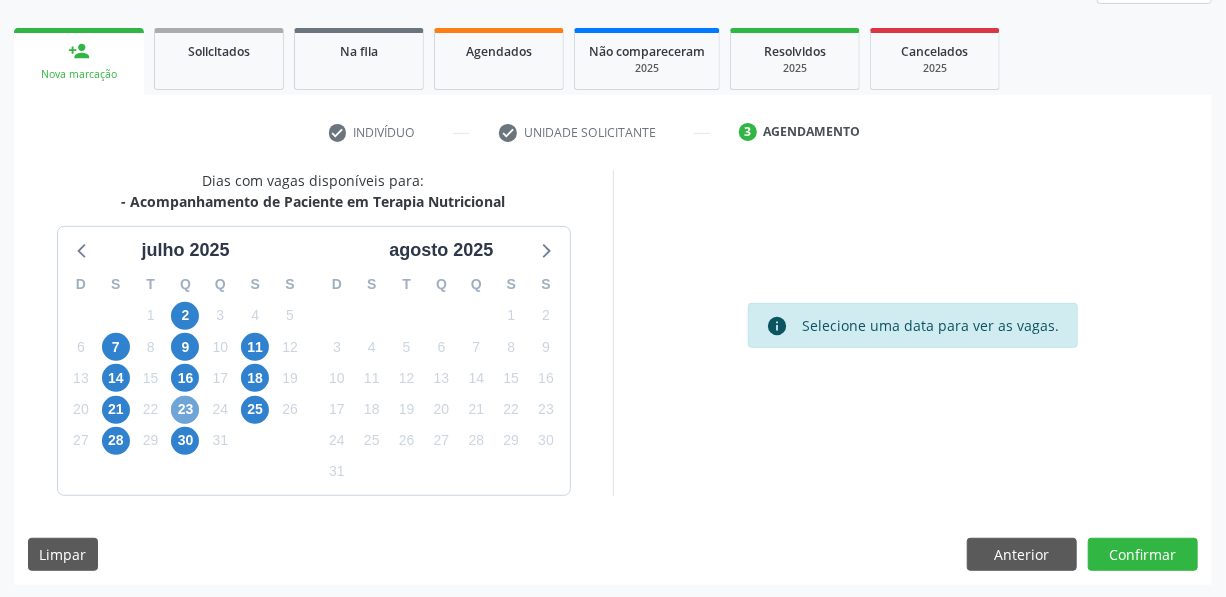 click on "23" at bounding box center (185, 410) 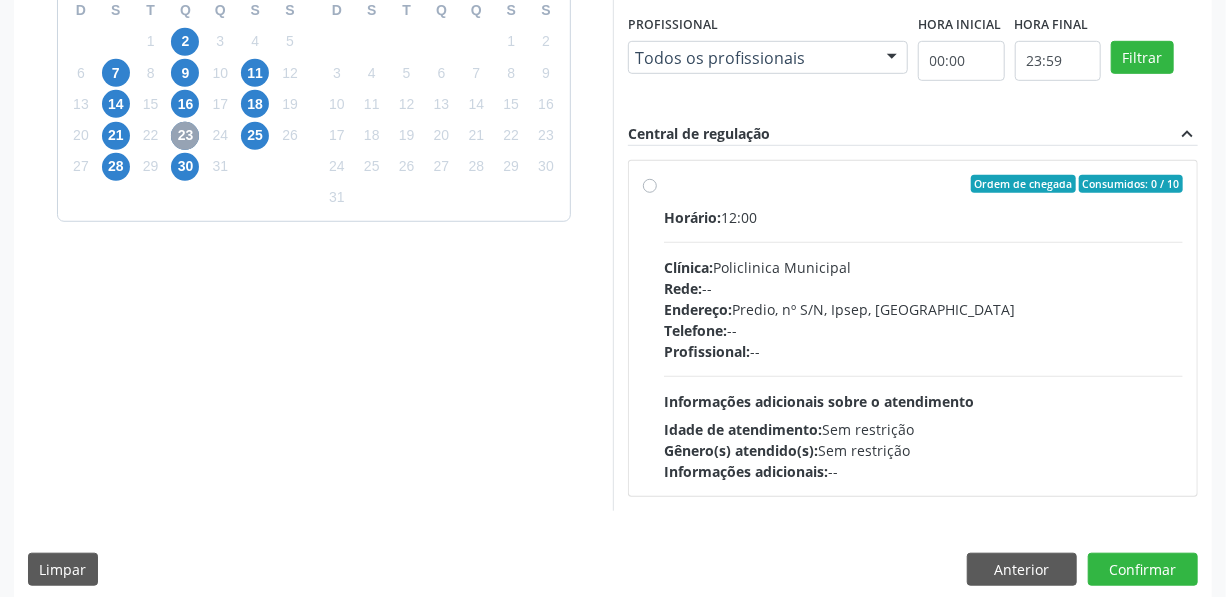 scroll, scrollTop: 560, scrollLeft: 0, axis: vertical 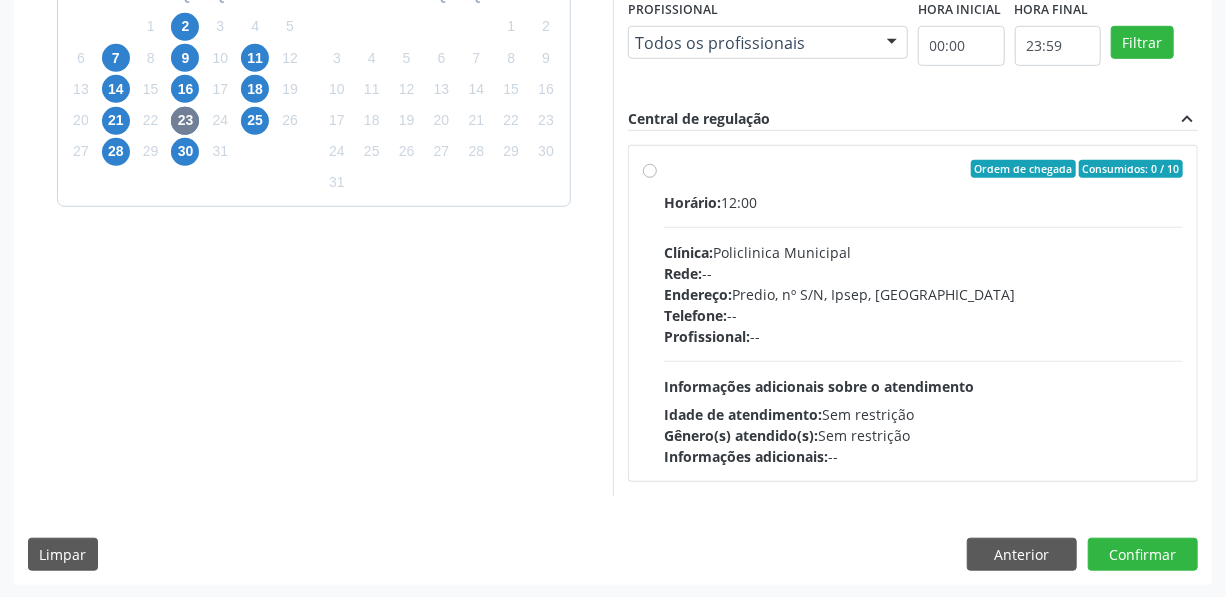 drag, startPoint x: 651, startPoint y: 167, endPoint x: 748, endPoint y: 151, distance: 98.31073 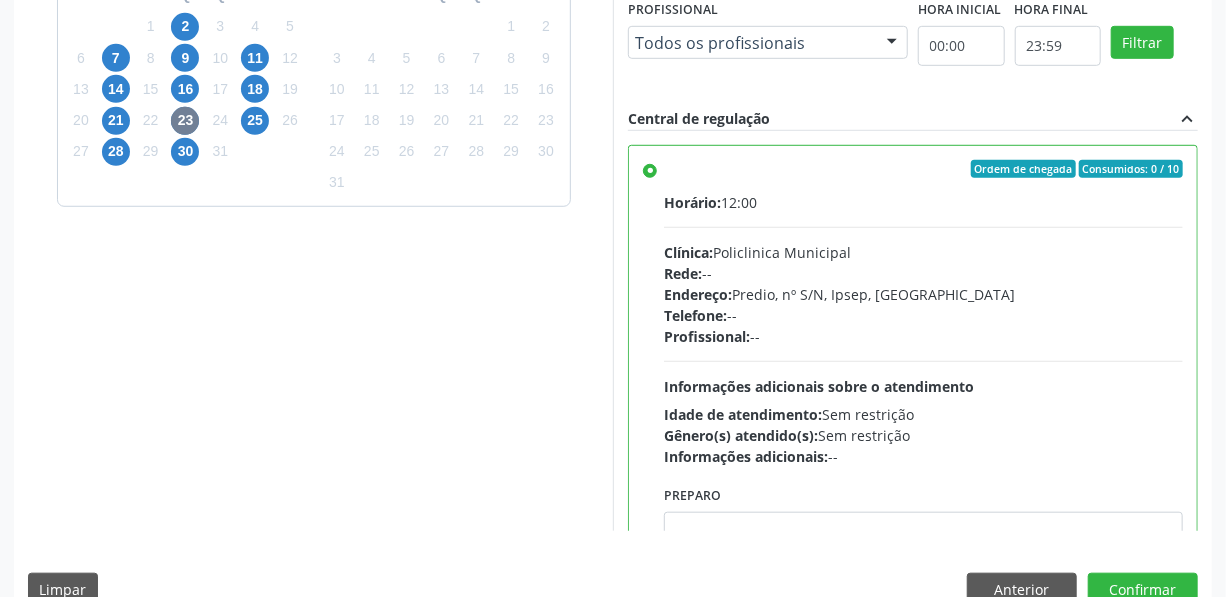 click on "Profissional:
--" at bounding box center [923, 336] 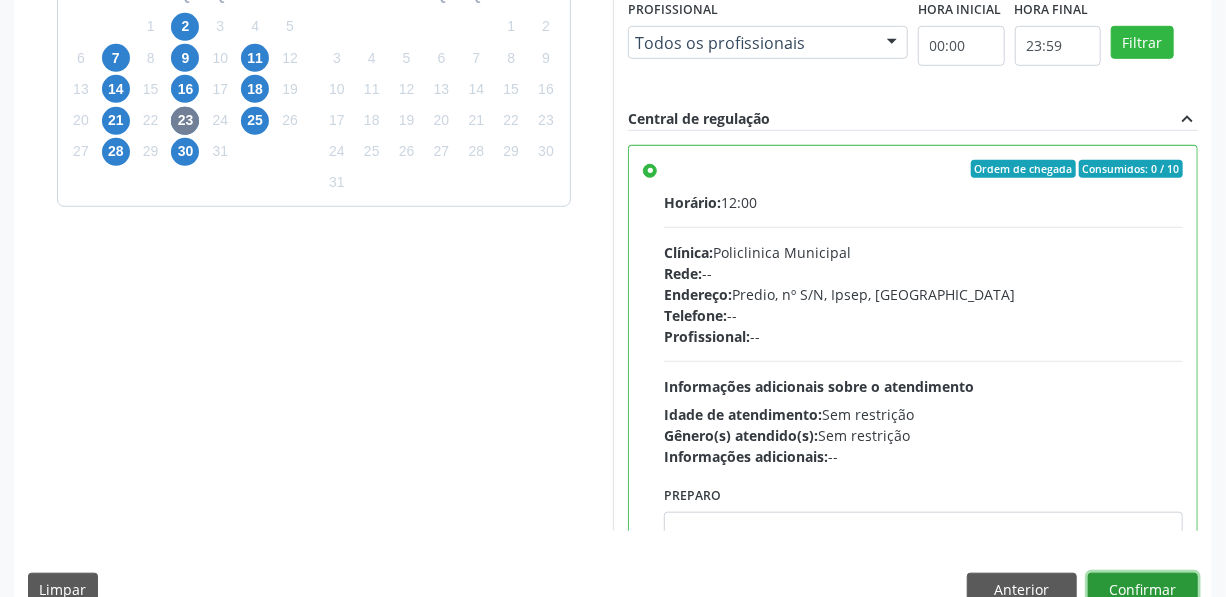 click on "Confirmar" at bounding box center [1143, 590] 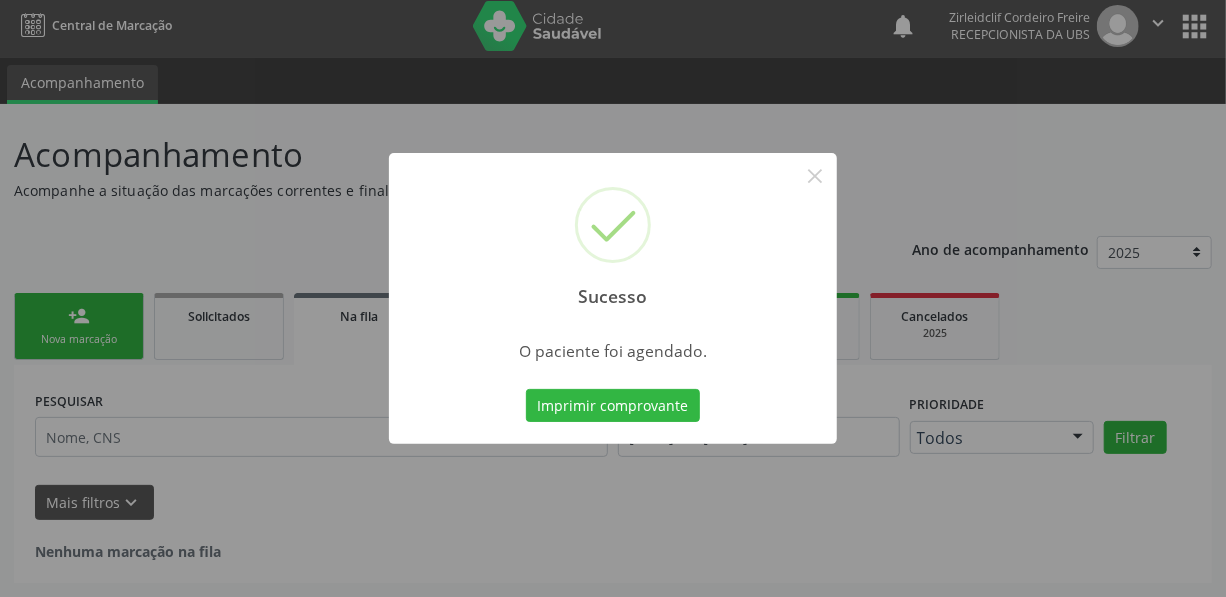 scroll, scrollTop: 4, scrollLeft: 0, axis: vertical 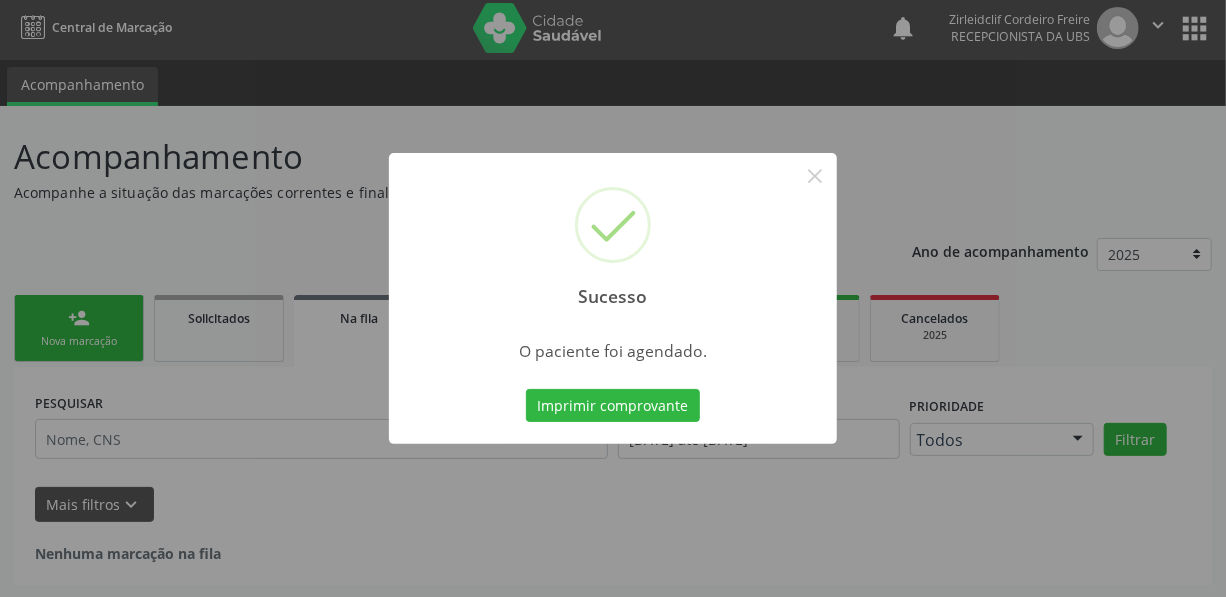 click on "Sucesso × O paciente foi agendado. Imprimir comprovante Cancel" at bounding box center (613, 298) 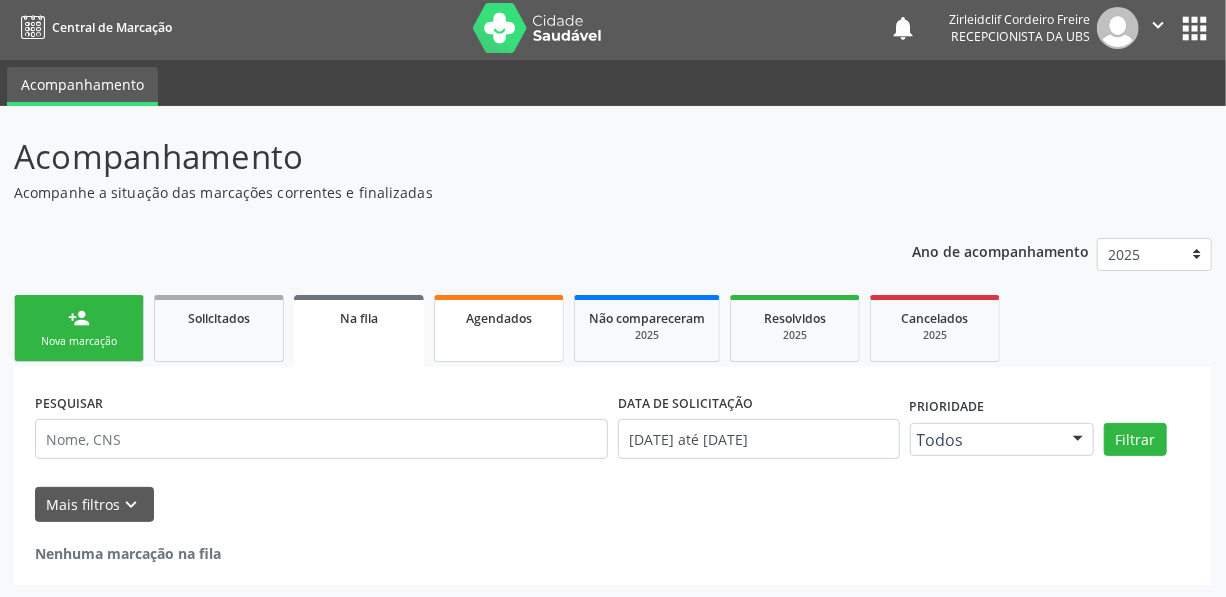 click on "Agendados" at bounding box center (499, 328) 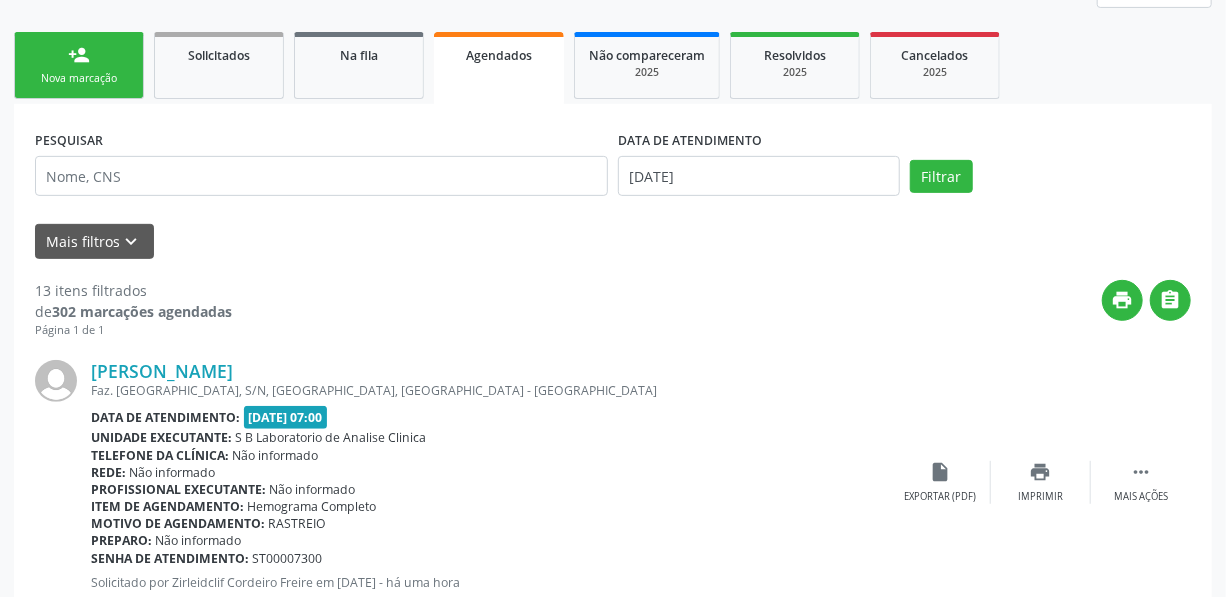 scroll, scrollTop: 271, scrollLeft: 0, axis: vertical 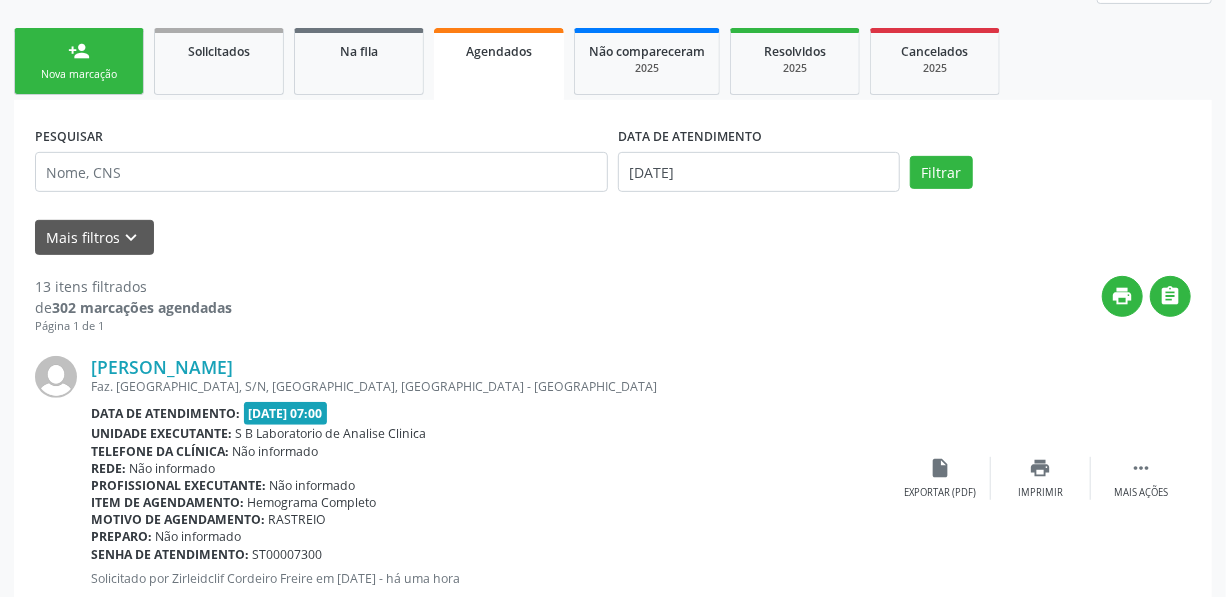 click on "Agendados" at bounding box center [499, 64] 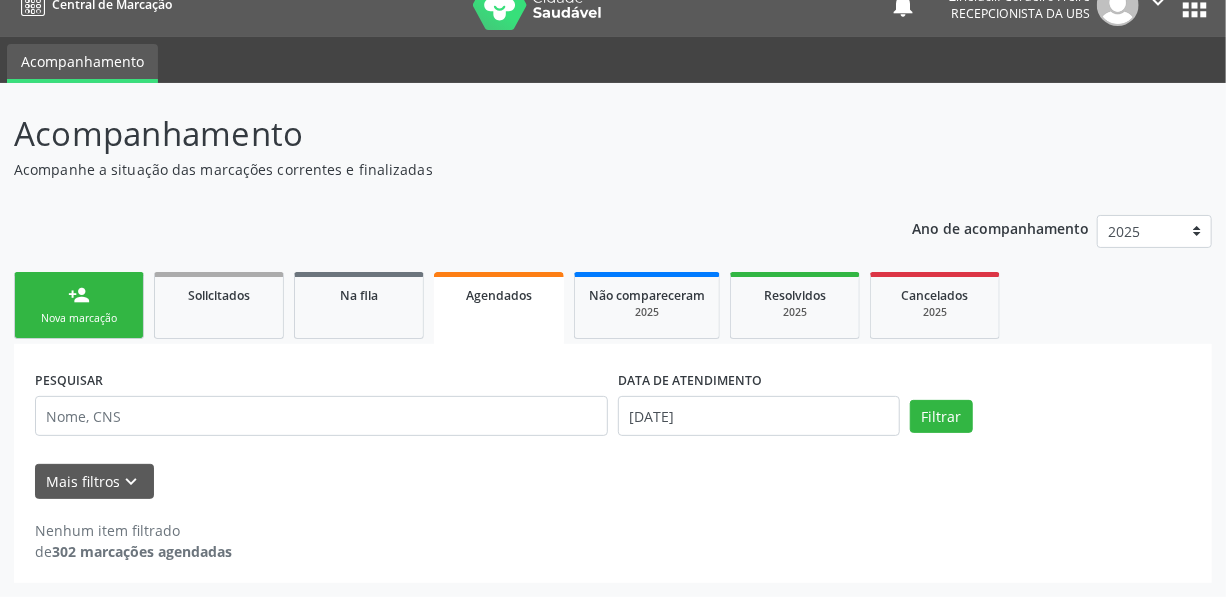 scroll, scrollTop: 25, scrollLeft: 0, axis: vertical 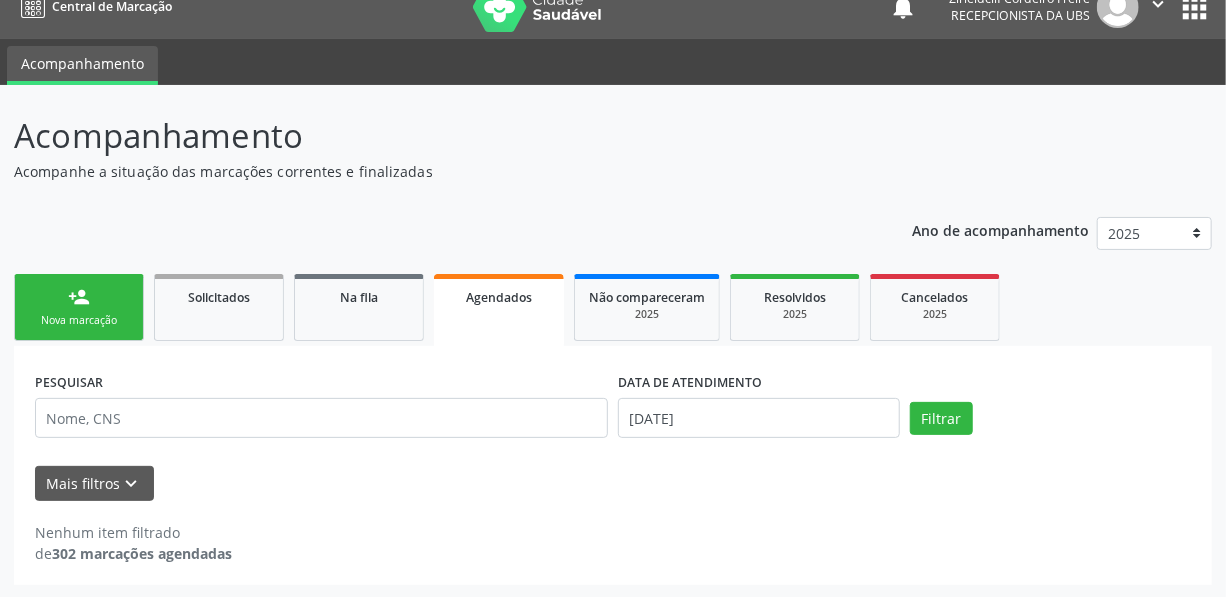 click on "Agendados" at bounding box center [499, 310] 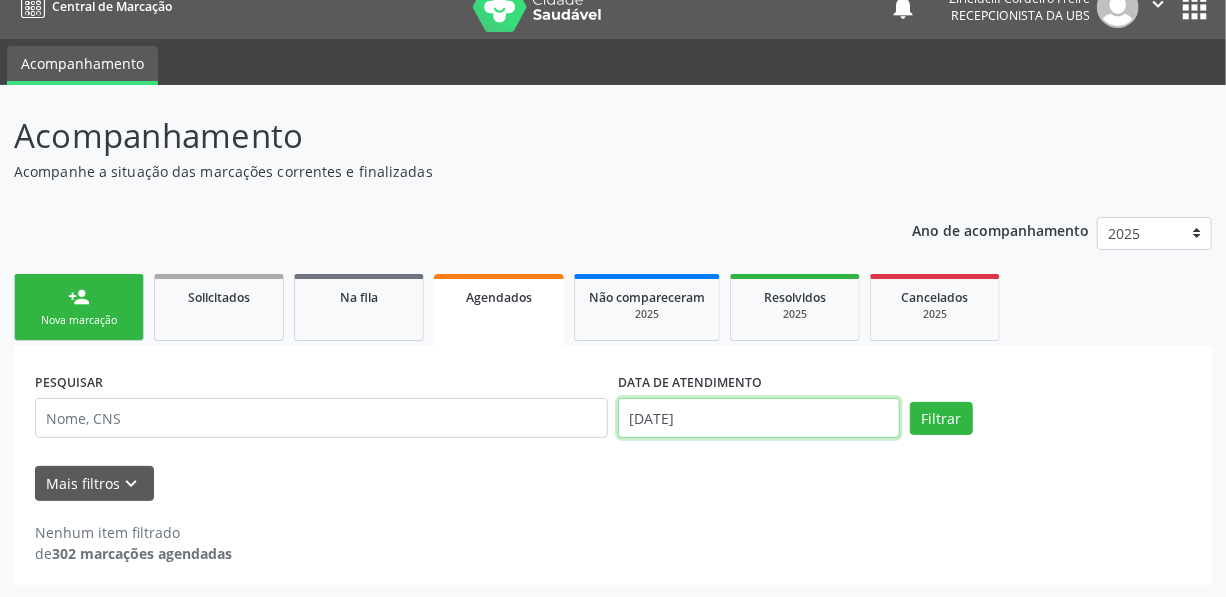 scroll, scrollTop: 149, scrollLeft: 0, axis: vertical 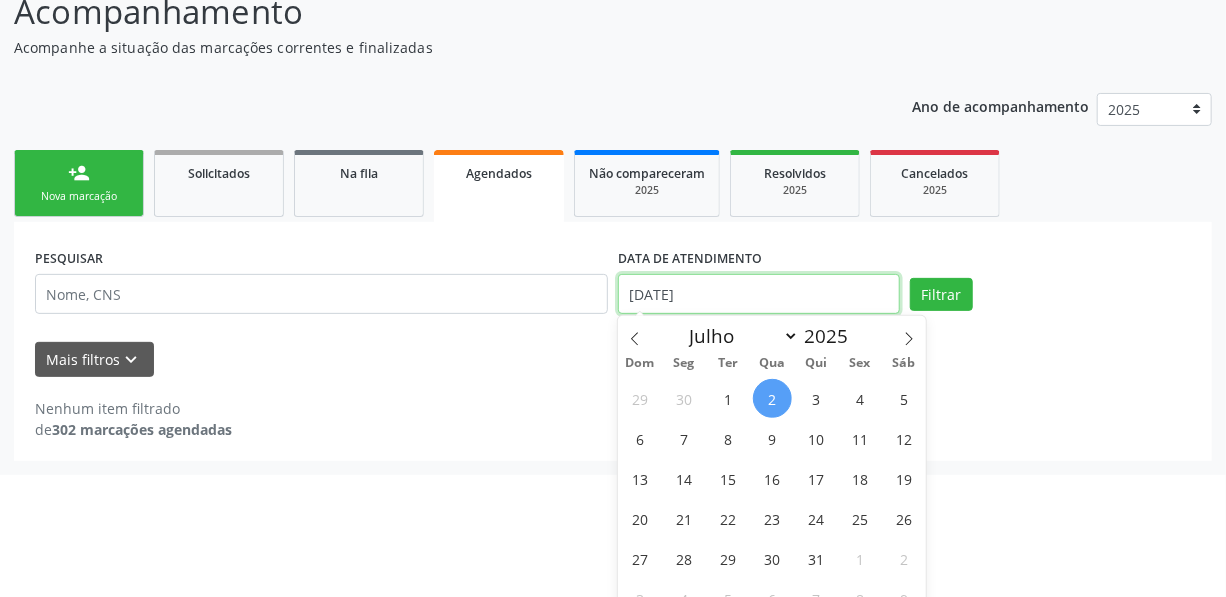 click on "Central de Marcação
notifications
Zirleidclif Cordeiro Freire
Recepcionista da UBS

Configurações
Sair
apps
Acompanhamento
Acompanhamento
Acompanhe a situação das marcações correntes e finalizadas
Relatórios
Ano de acompanhamento
2025 2024
person_add
Nova marcação
Solicitados   Na fila   Agendados   Não compareceram
2025
Resolvidos
2025
Cancelados
2025
PESQUISAR
DATA DE ATENDIMENTO
[DATE]
Filtrar
UNIDADE EXECUTANTE
Selecione uma unidade
Todos as unidades
Nenhum resultado encontrado para: "   "
Não há nenhuma opção para ser exibida.
PROFISSIONAL EXECUTANTE
Selecione um profissional
"" at bounding box center [613, 149] 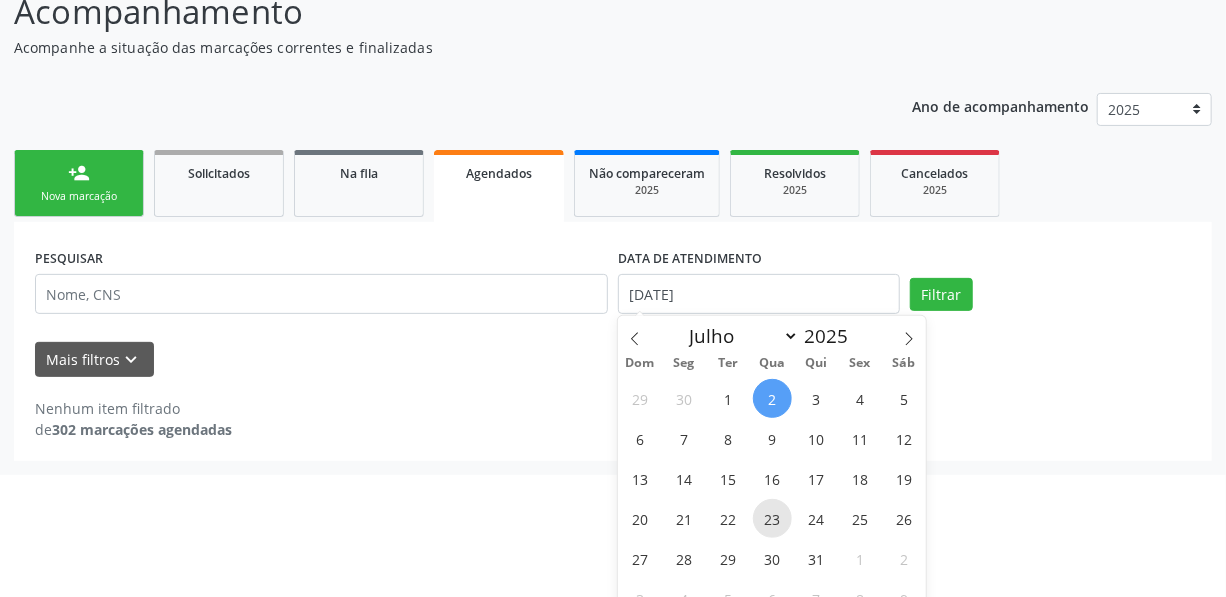 click on "23" at bounding box center [772, 518] 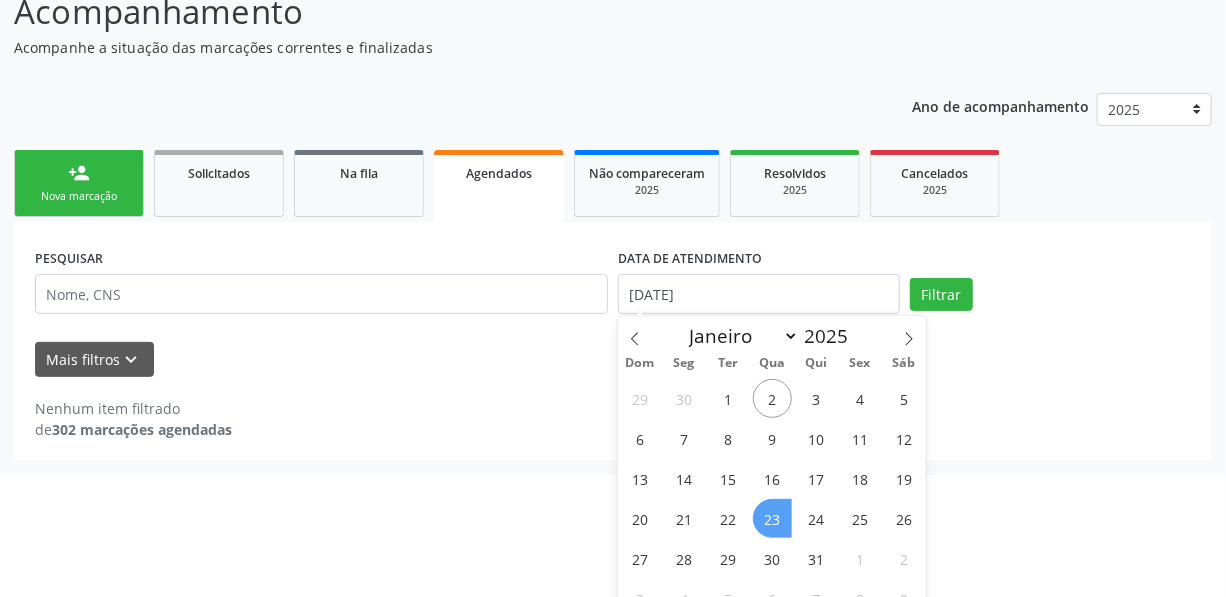 click on "23" at bounding box center (772, 518) 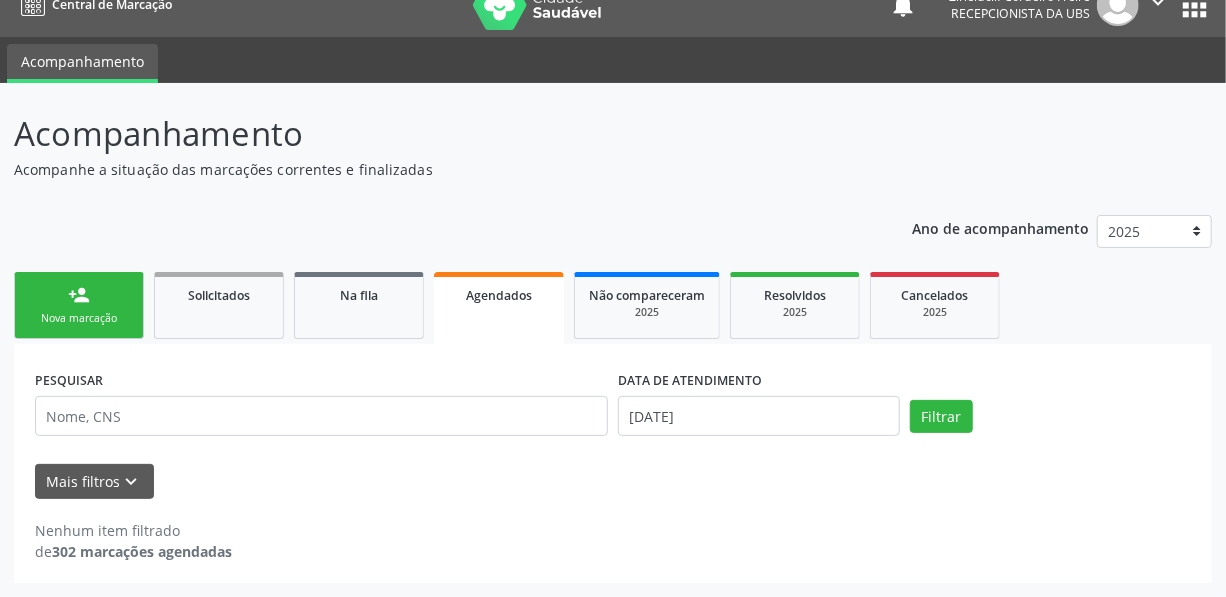 scroll, scrollTop: 25, scrollLeft: 0, axis: vertical 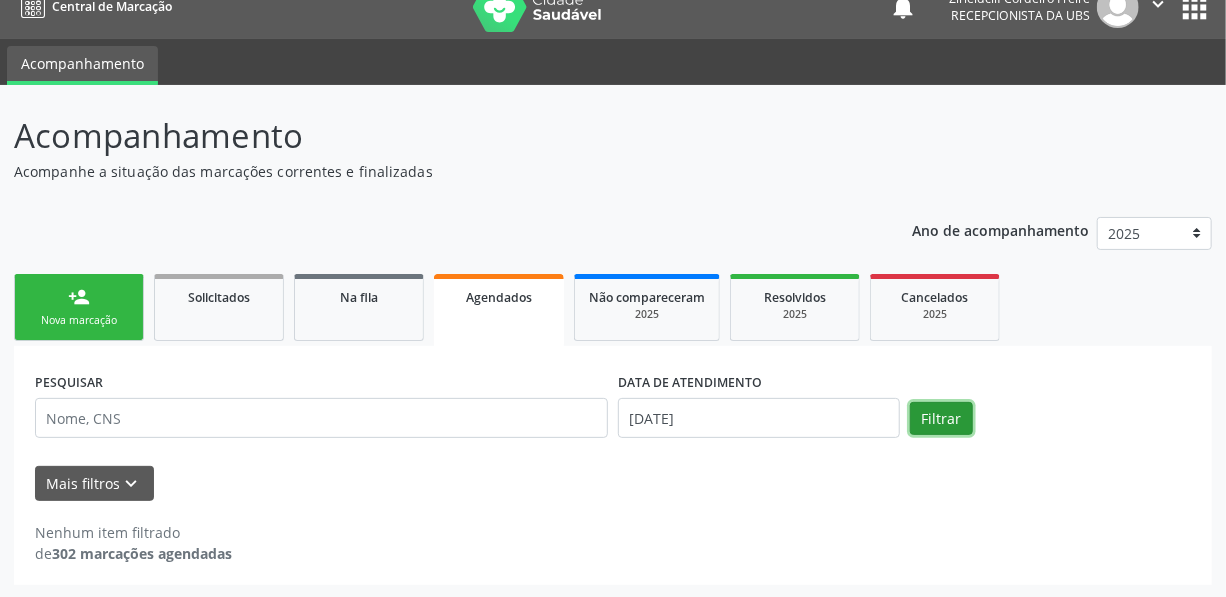 click on "Filtrar" at bounding box center [941, 419] 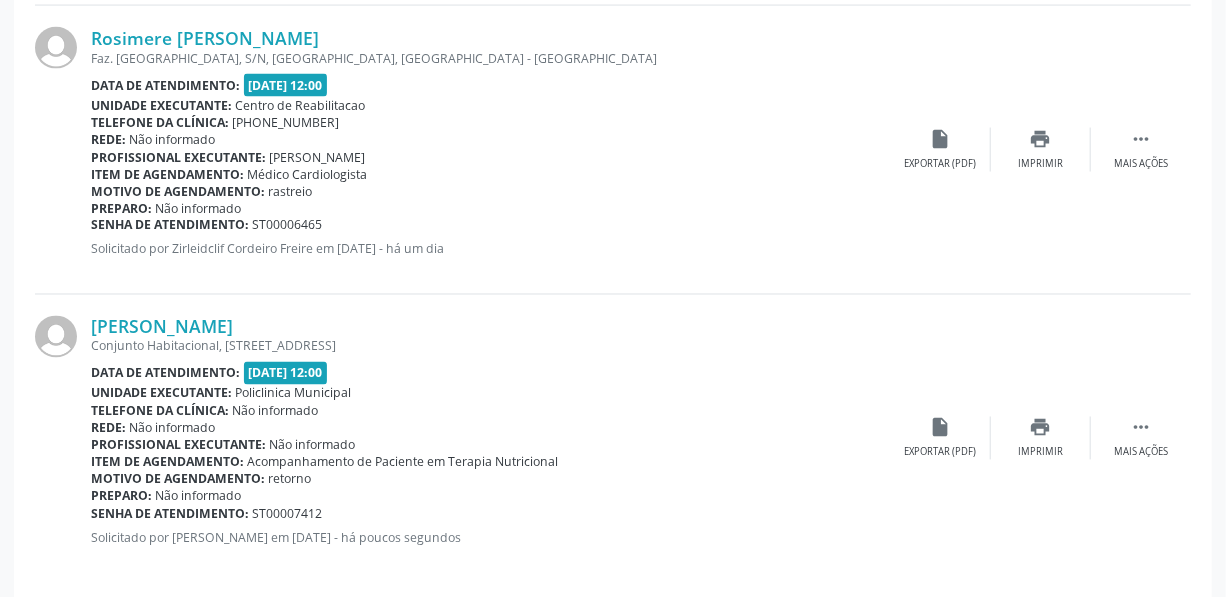 scroll, scrollTop: 1480, scrollLeft: 0, axis: vertical 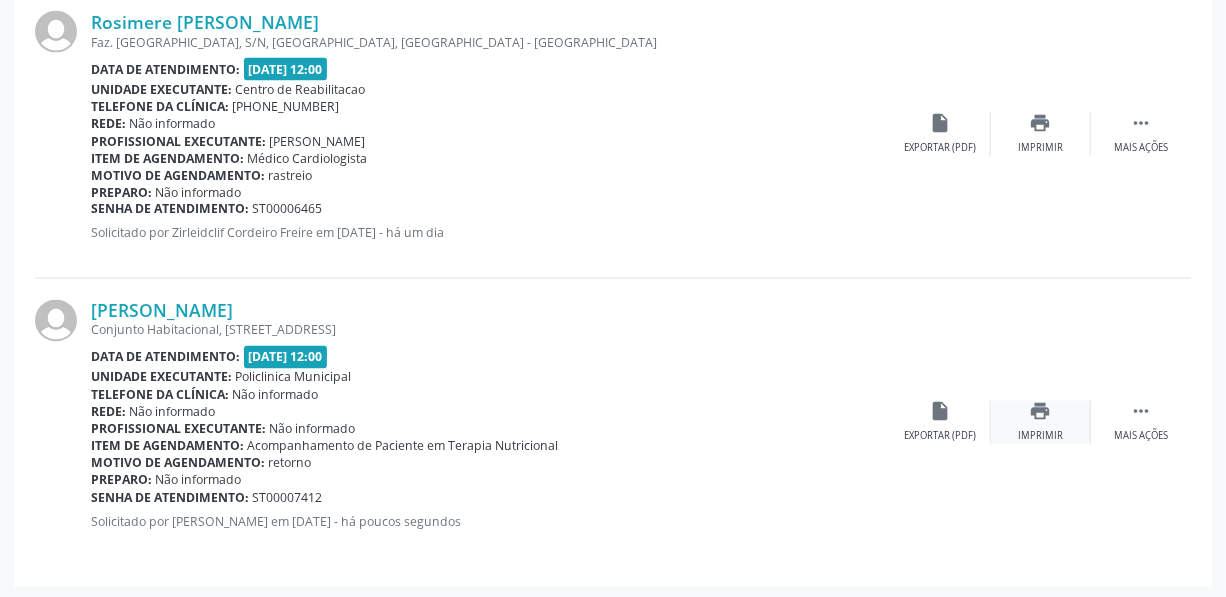 click on "print
Imprimir" at bounding box center [1041, 422] 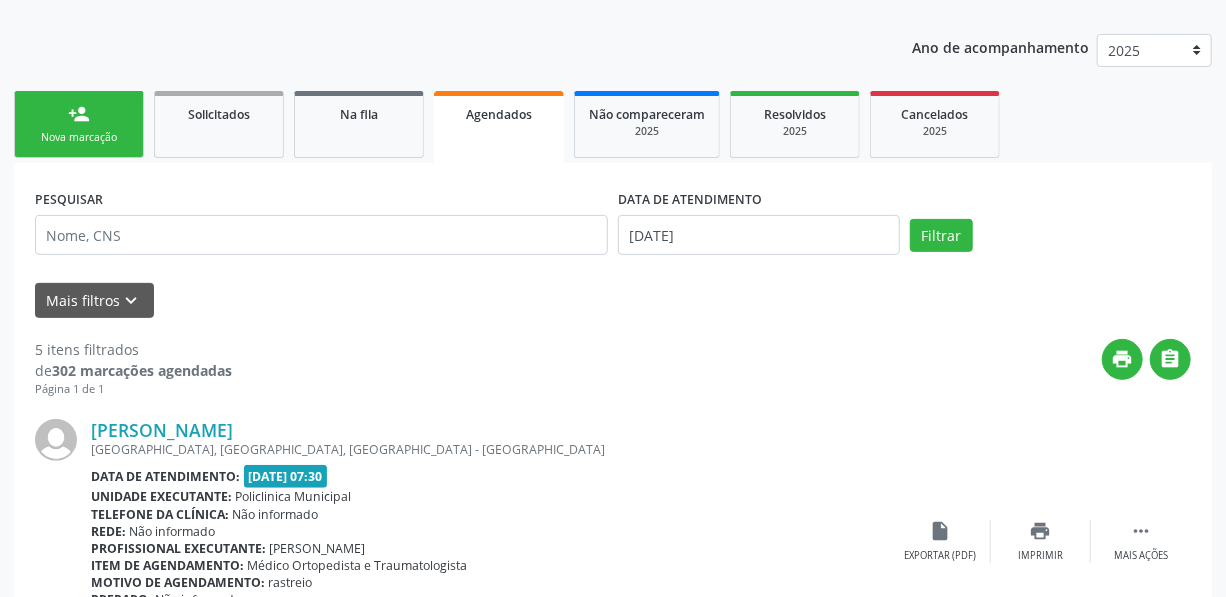 scroll, scrollTop: 299, scrollLeft: 0, axis: vertical 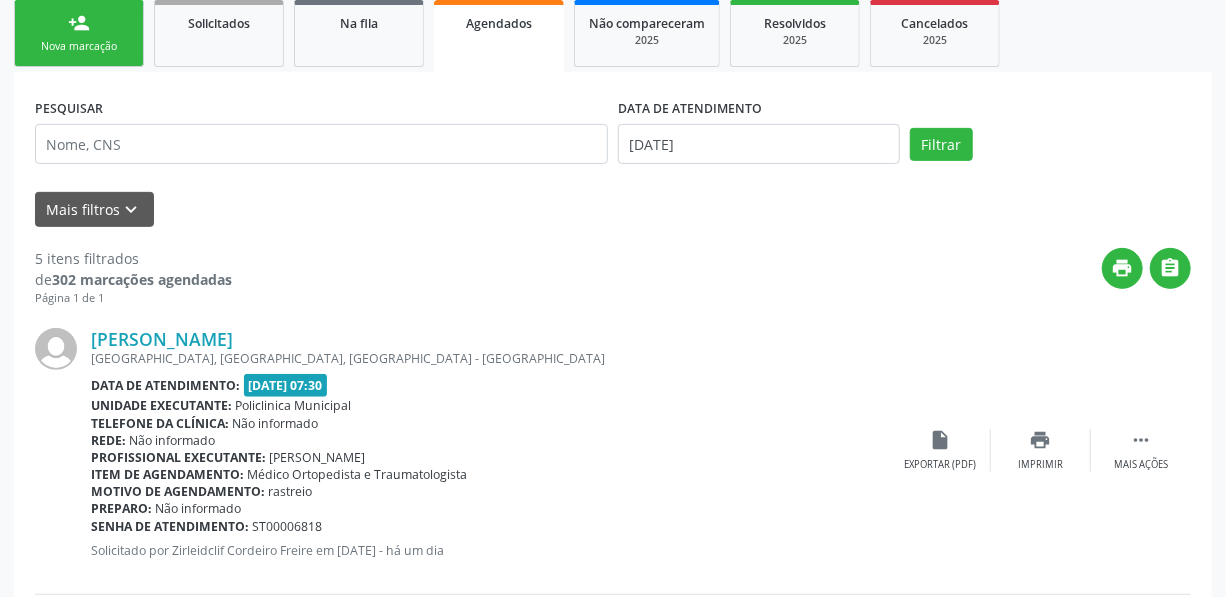click on "Agendados" at bounding box center [499, 23] 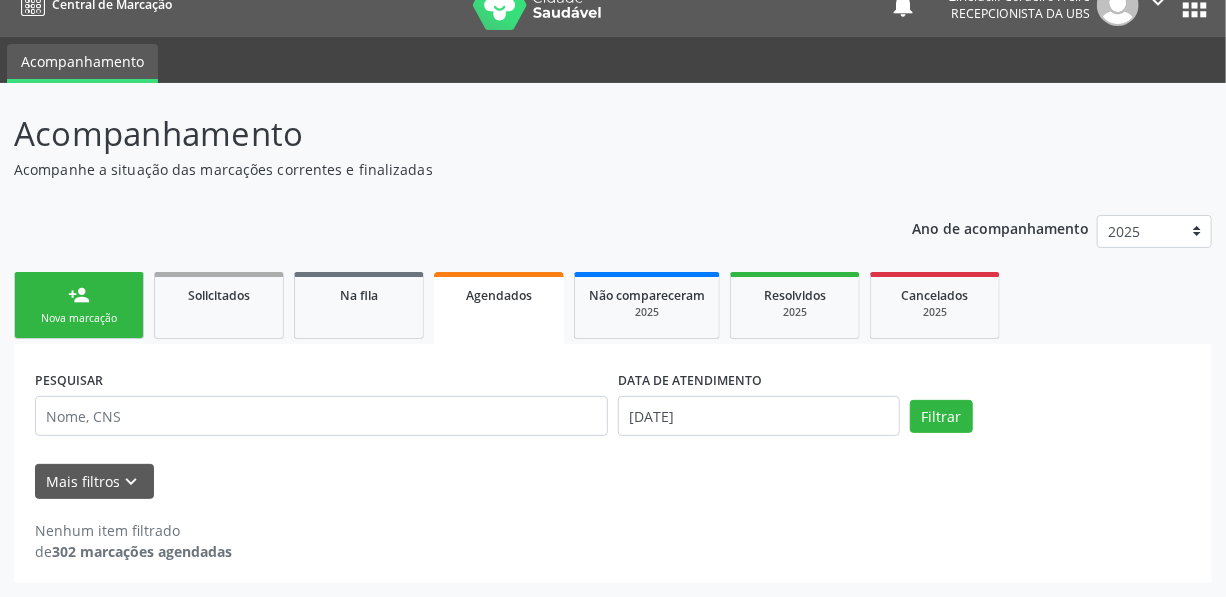 scroll, scrollTop: 25, scrollLeft: 0, axis: vertical 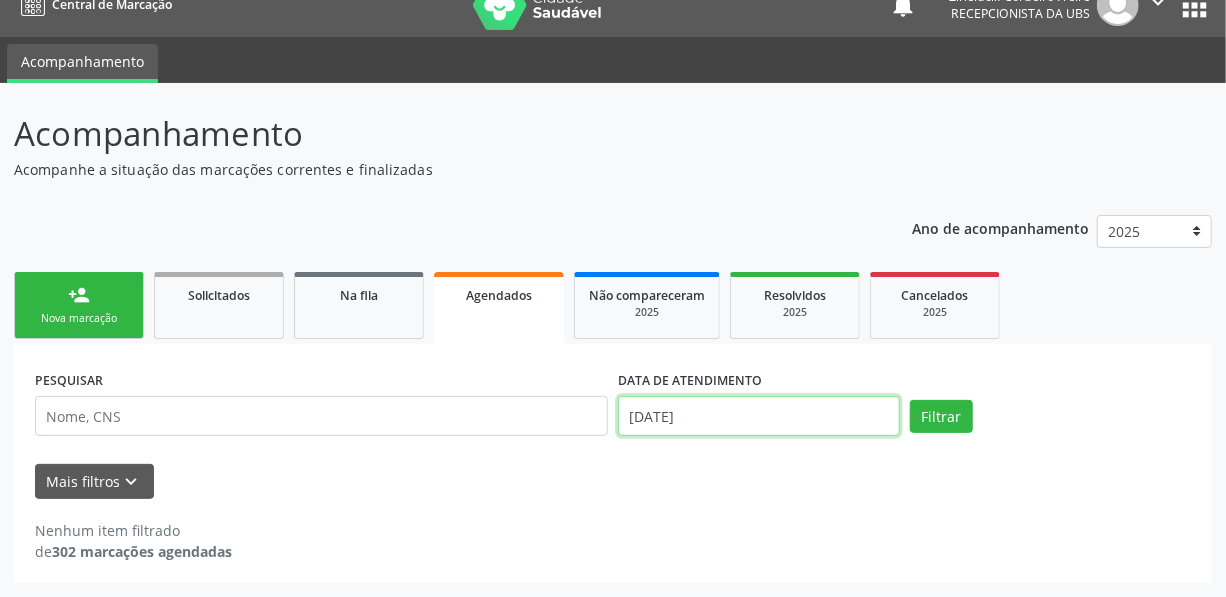 click on "Central de Marcação
notifications
Zirleidclif Cordeiro Freire
Recepcionista da UBS

Configurações
Sair
apps
Acompanhamento
Acompanhamento
Acompanhe a situação das marcações correntes e finalizadas
Relatórios
Ano de acompanhamento
2025 2024
person_add
Nova marcação
Solicitados   Na fila   Agendados   Não compareceram
2025
Resolvidos
2025
Cancelados
2025
PESQUISAR
DATA DE ATENDIMENTO
[DATE]
Filtrar
UNIDADE EXECUTANTE
Selecione uma unidade
Todos as unidades
Nenhum resultado encontrado para: "   "
Não há nenhuma opção para ser exibida.
PROFISSIONAL EXECUTANTE
Selecione um profissional
"" at bounding box center (613, 271) 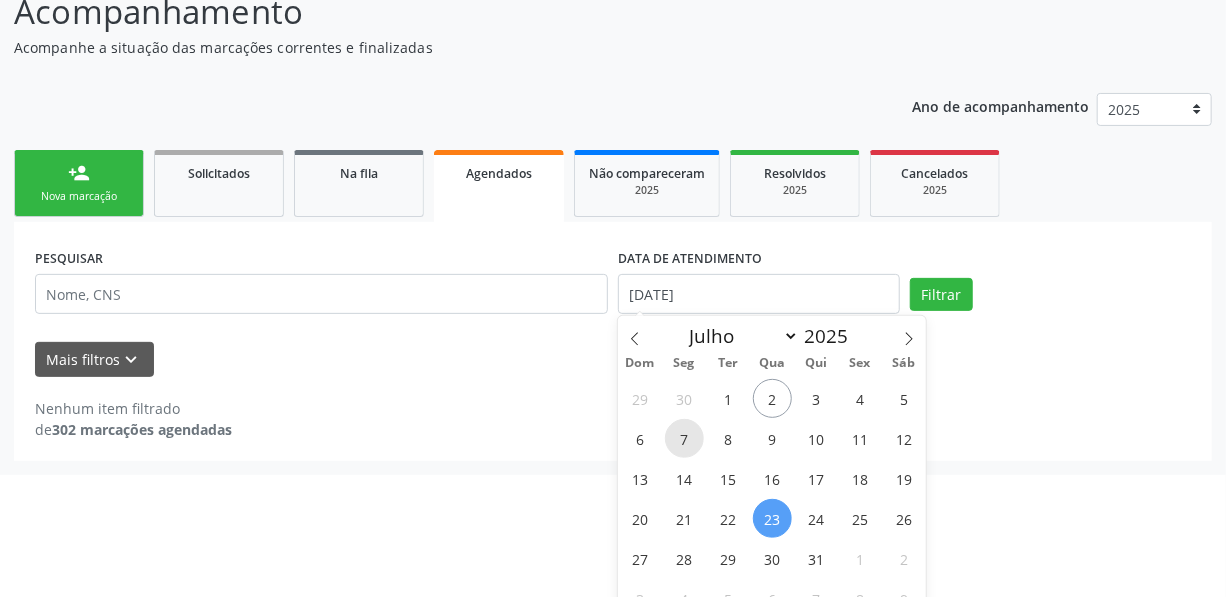 click on "7" at bounding box center [684, 438] 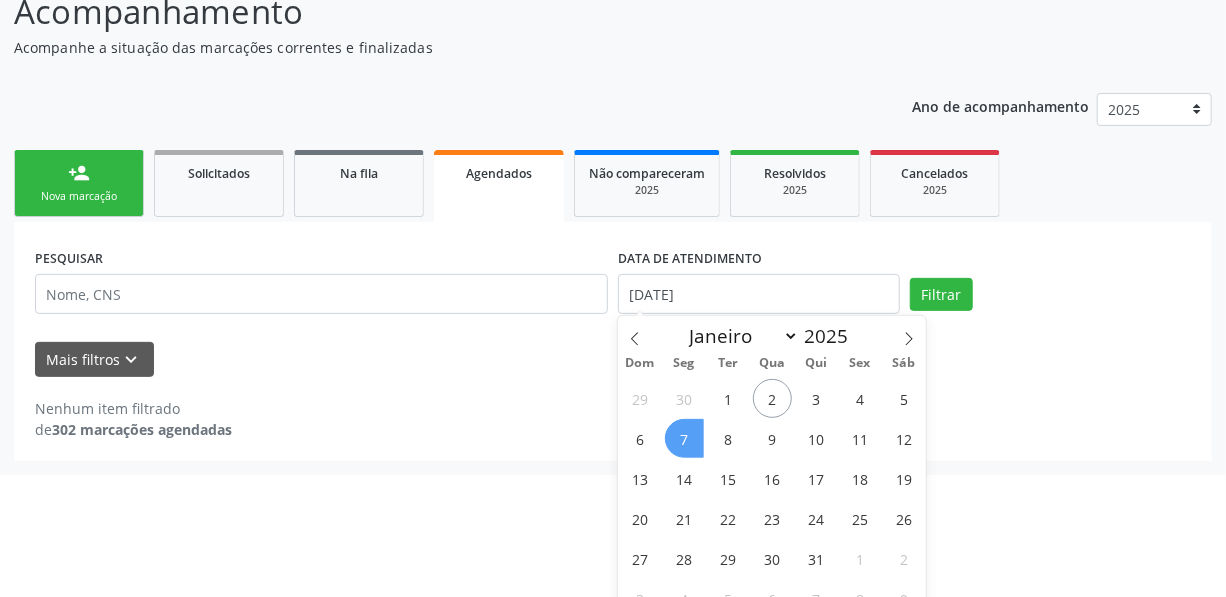 click on "7" at bounding box center [684, 438] 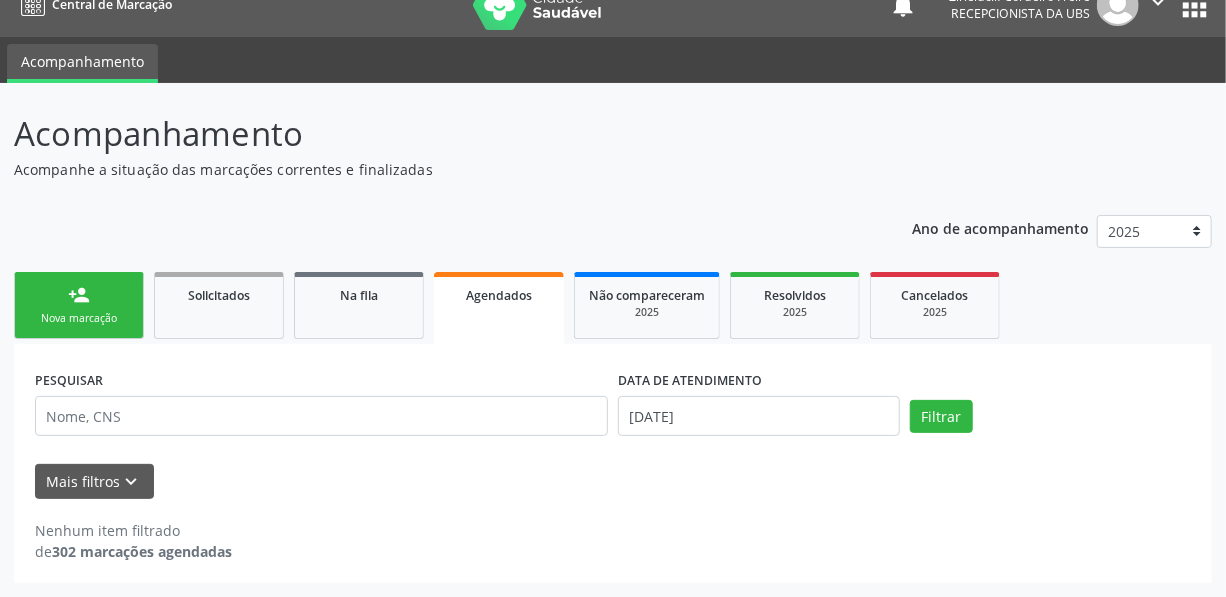 scroll, scrollTop: 25, scrollLeft: 0, axis: vertical 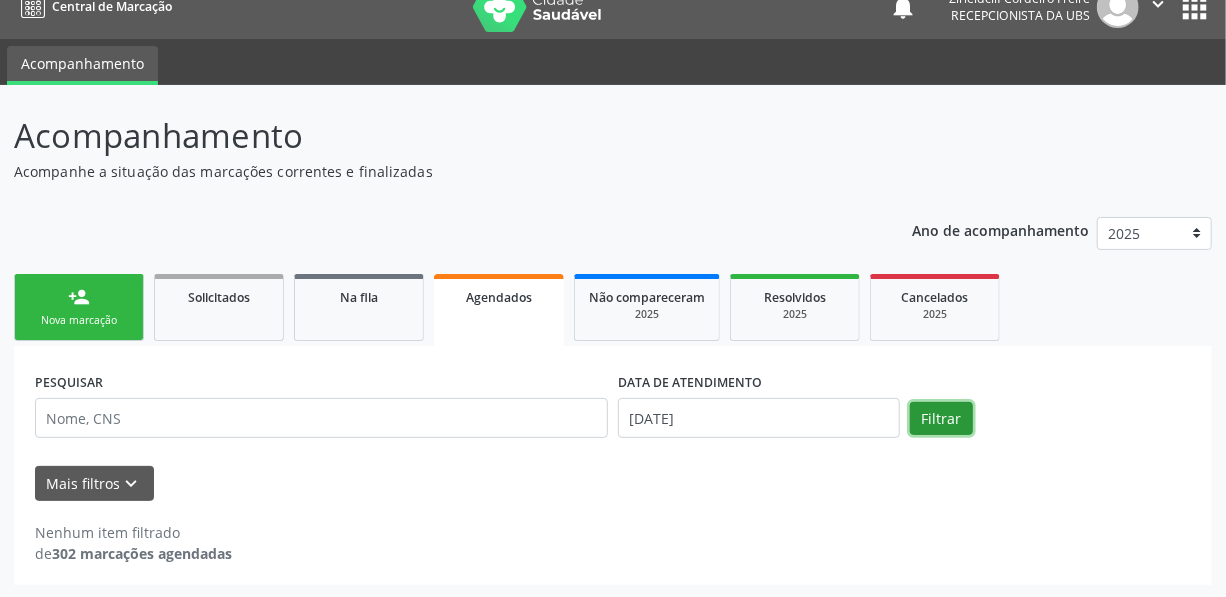 click on "Filtrar" at bounding box center [941, 419] 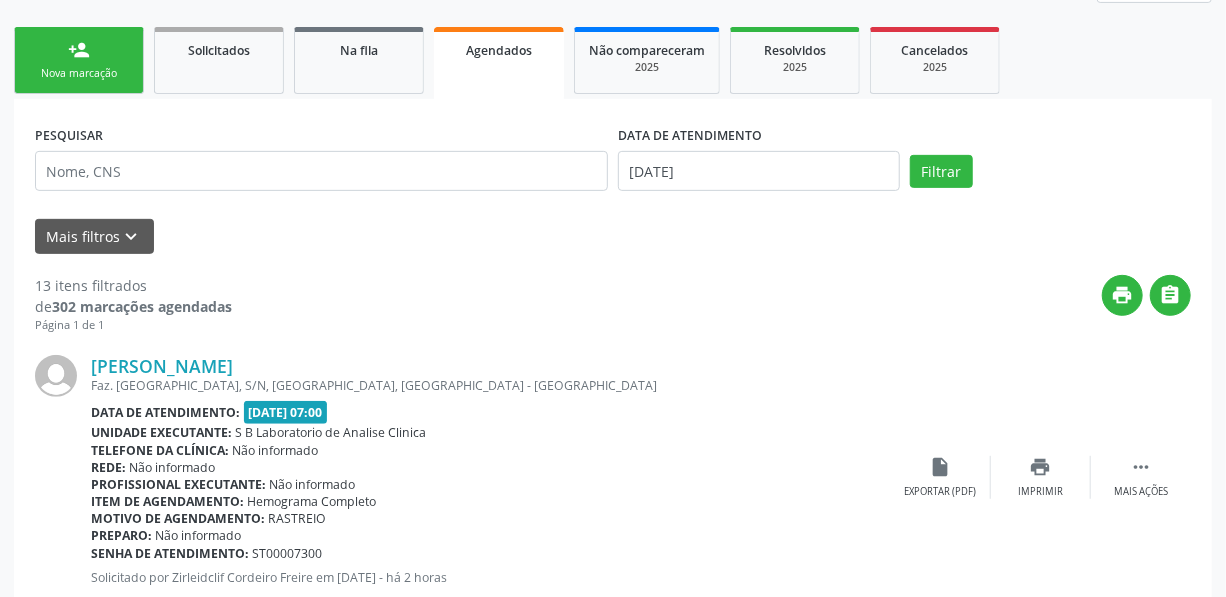 scroll, scrollTop: 298, scrollLeft: 0, axis: vertical 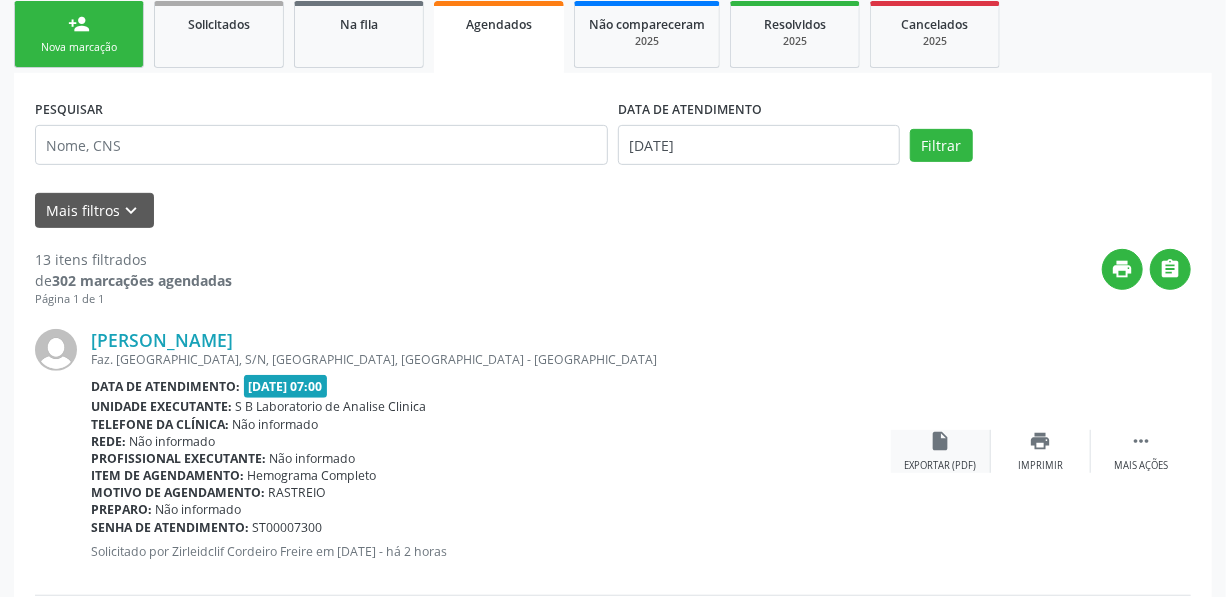 click on "insert_drive_file
Exportar (PDF)" at bounding box center (941, 451) 